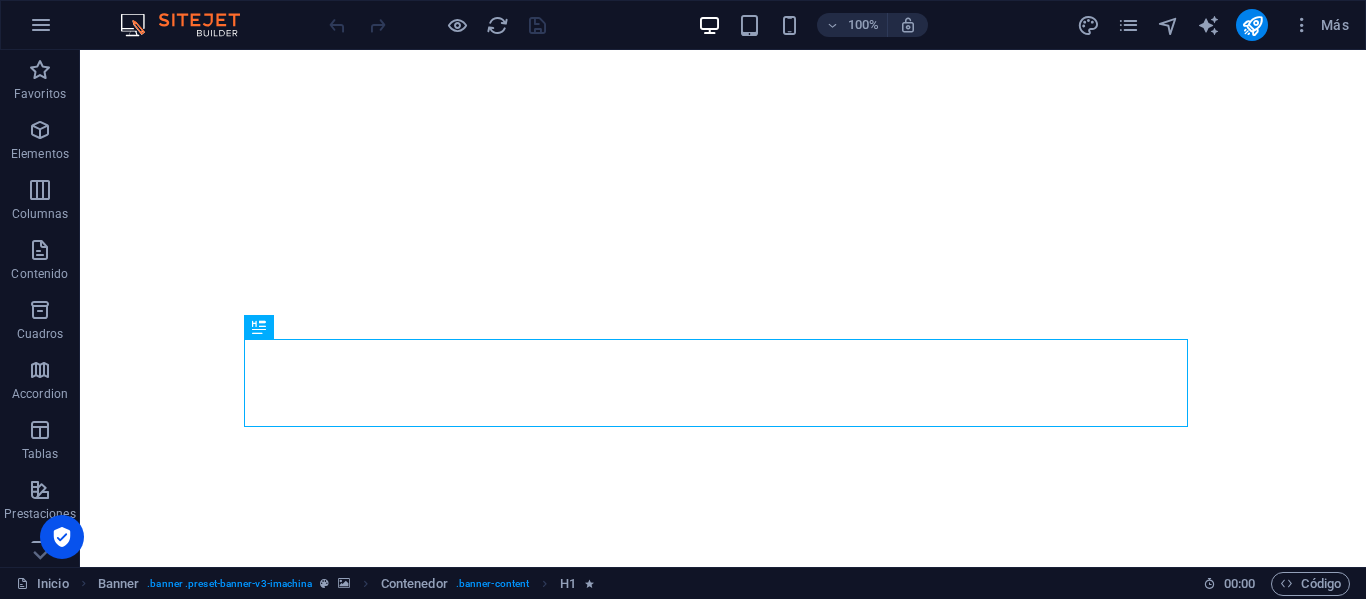 scroll, scrollTop: 0, scrollLeft: 0, axis: both 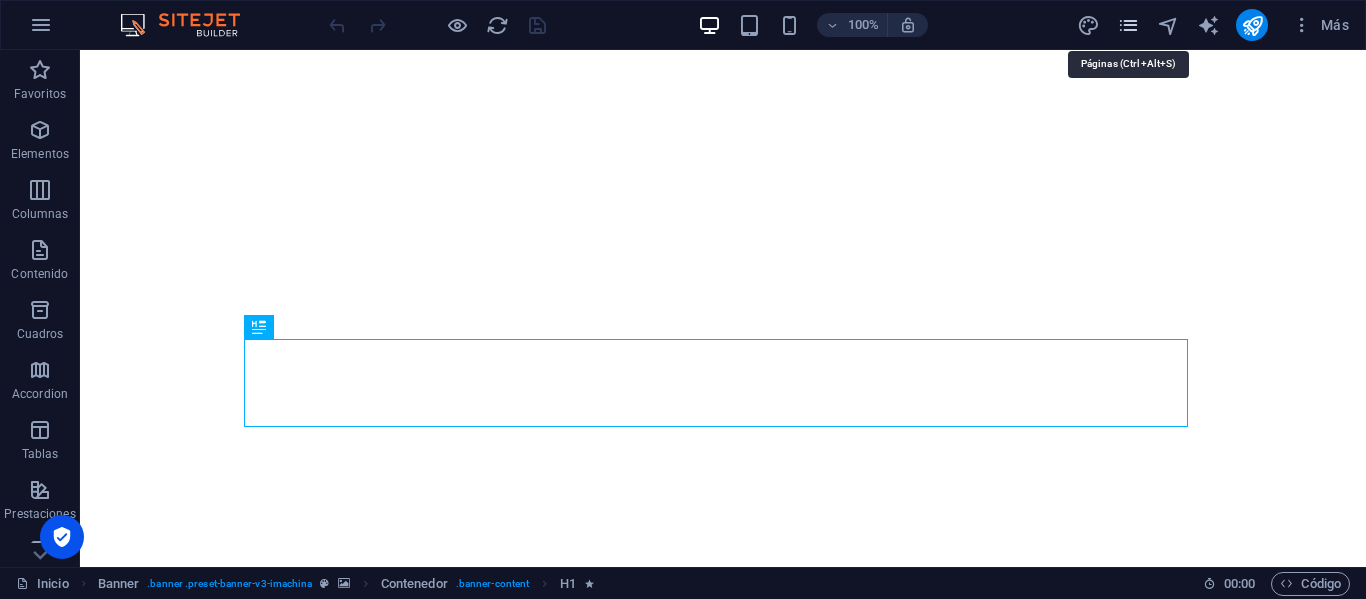 click at bounding box center [1128, 25] 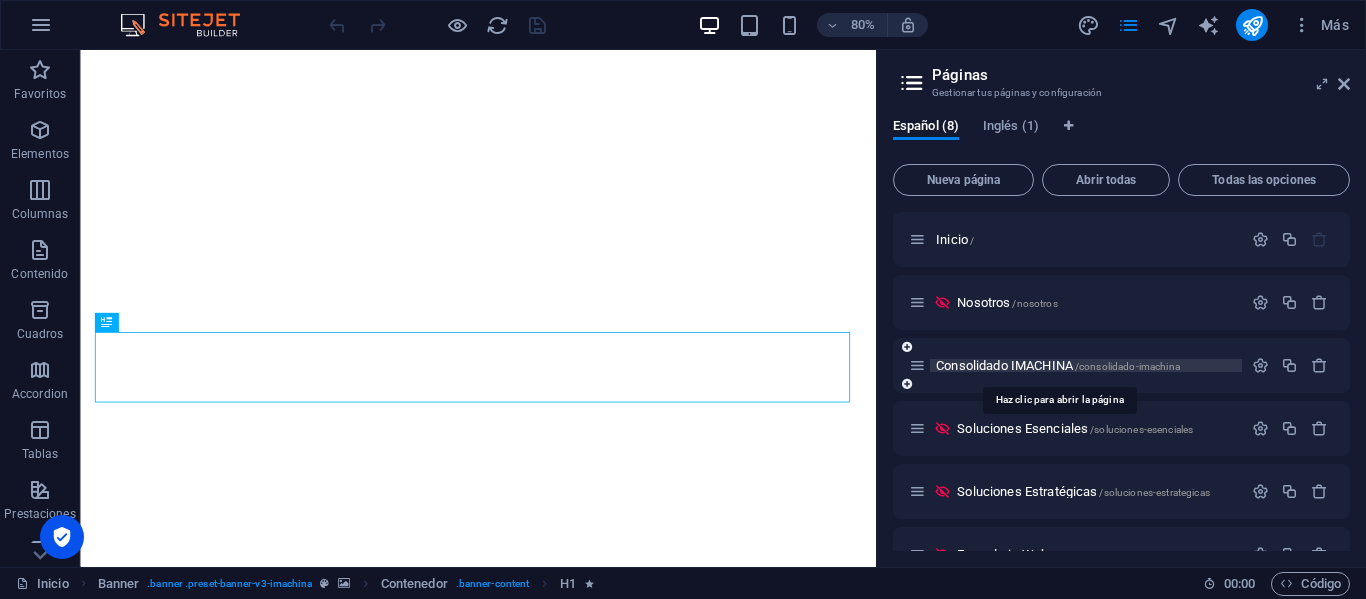 click on "Consolidado IMACHINA /consolidado-imachina" at bounding box center (1058, 365) 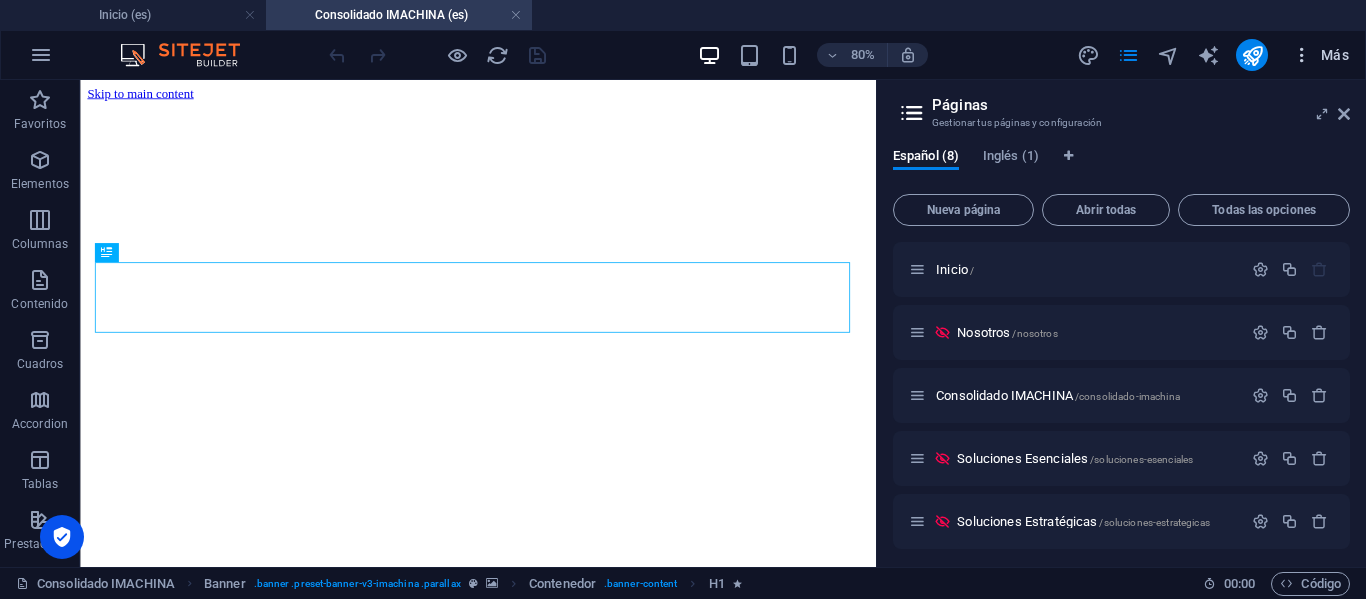 scroll, scrollTop: 0, scrollLeft: 0, axis: both 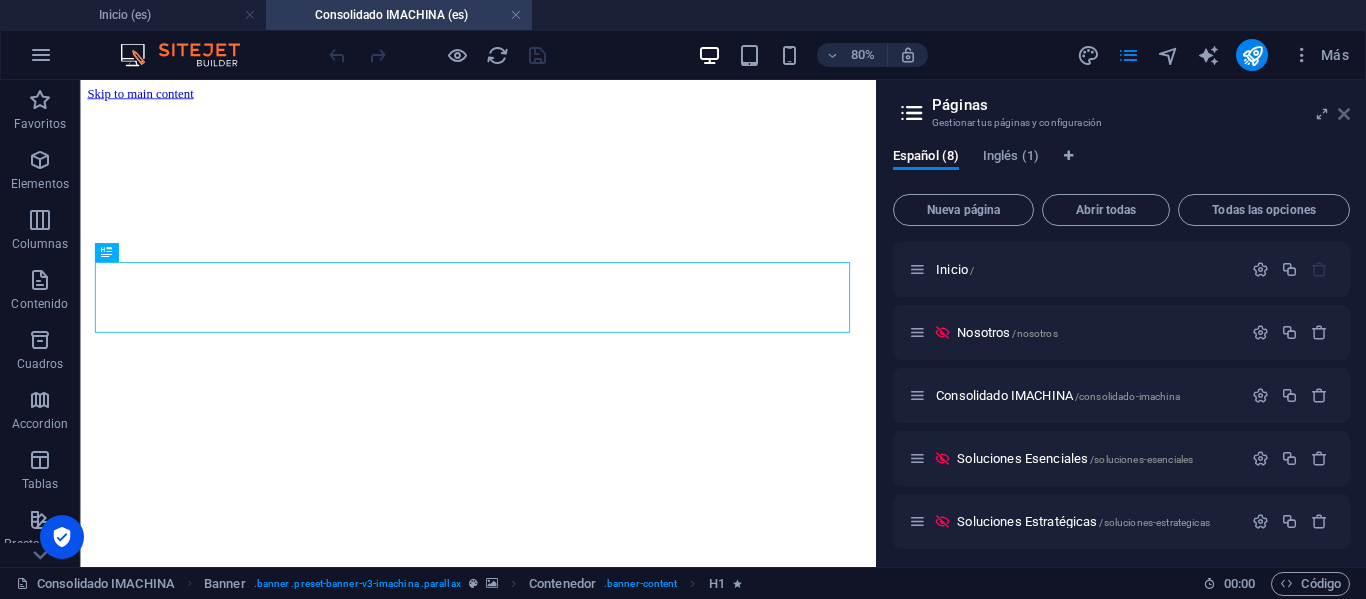 click at bounding box center (1344, 114) 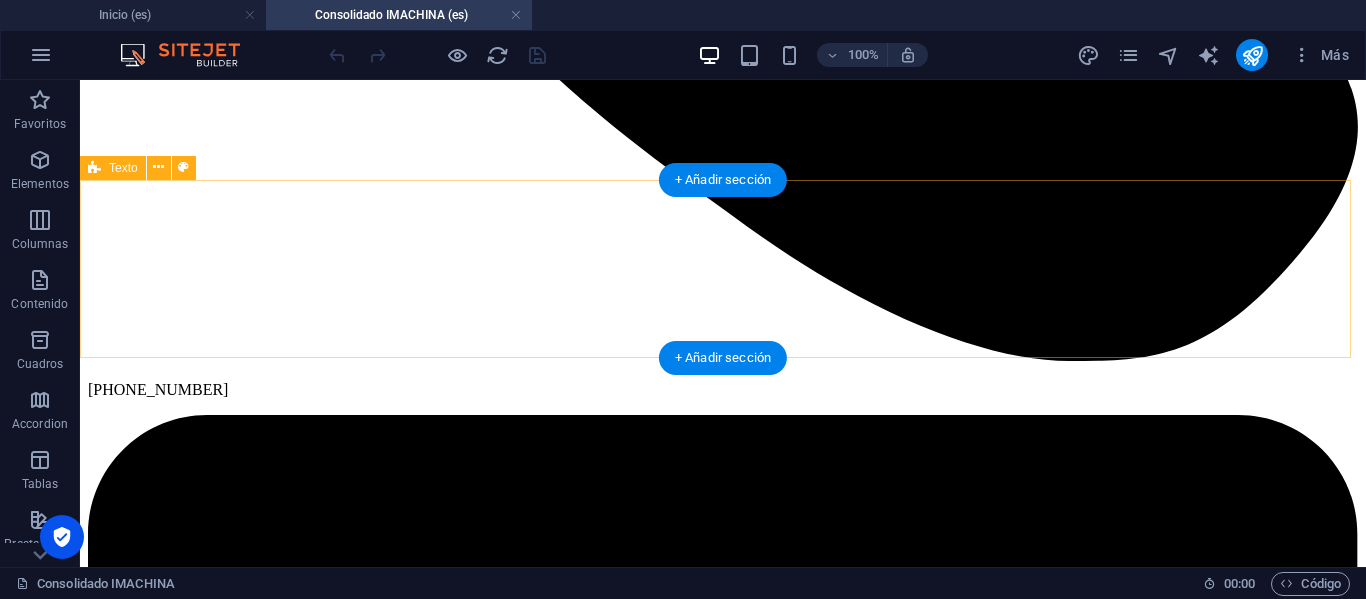 scroll, scrollTop: 1700, scrollLeft: 0, axis: vertical 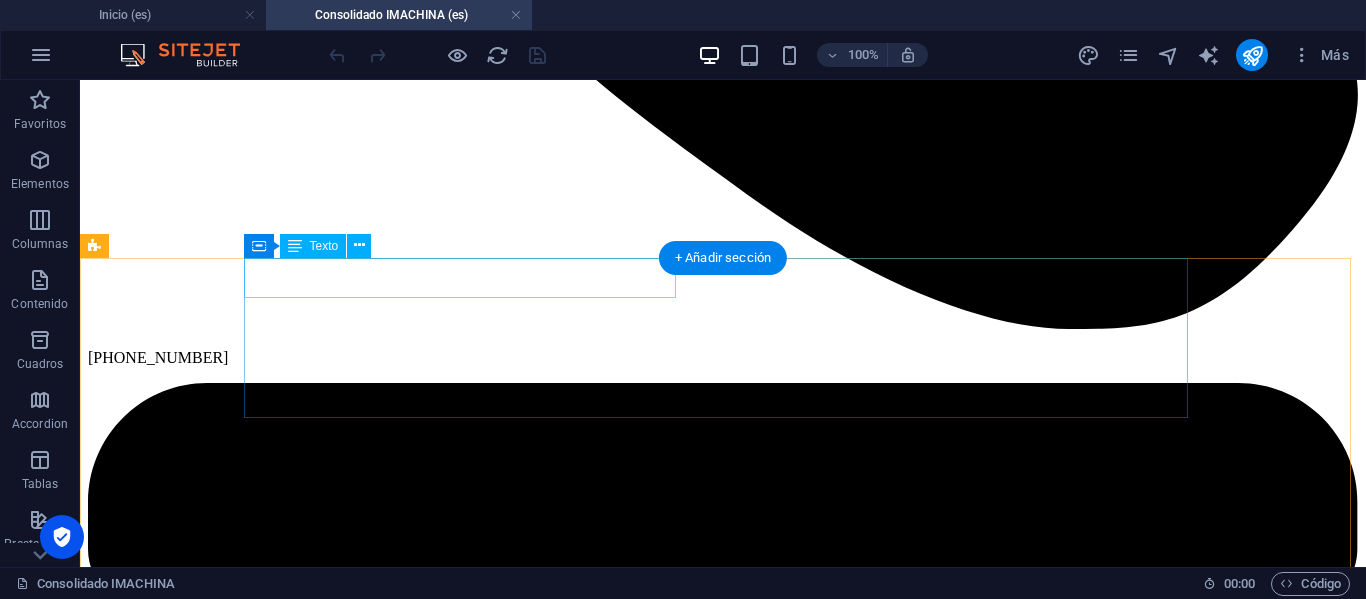 click on "[DATE]" at bounding box center [723, 9930] 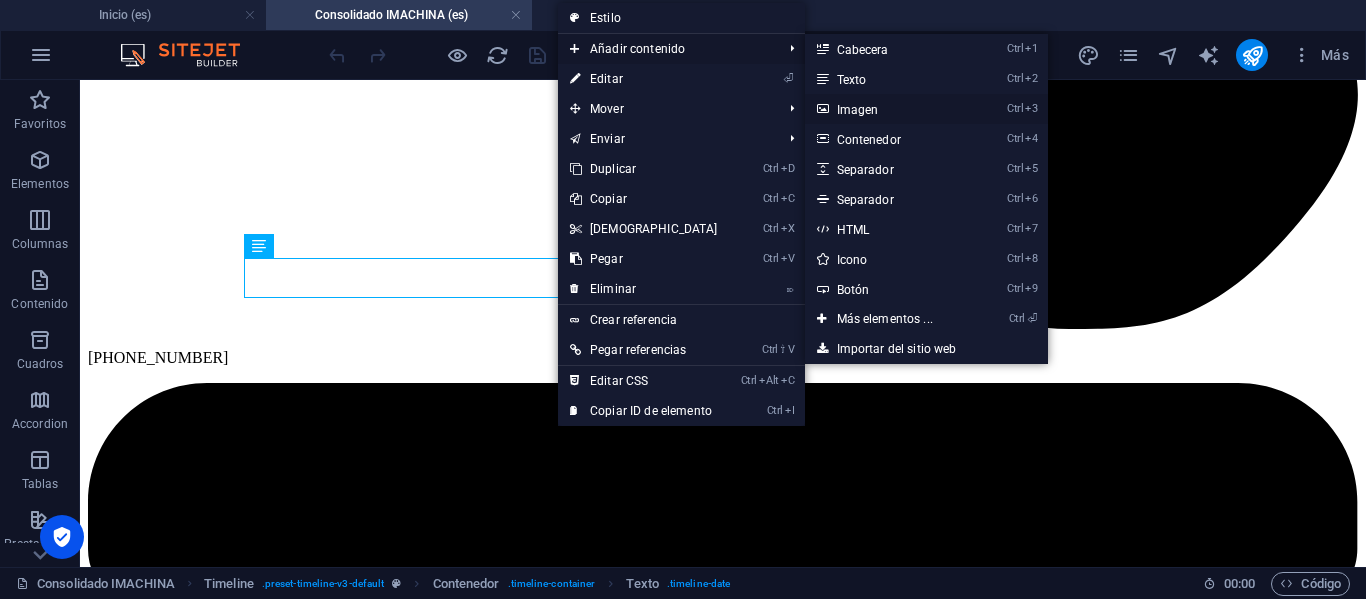 click on "Ctrl 3  Imagen" at bounding box center [889, 109] 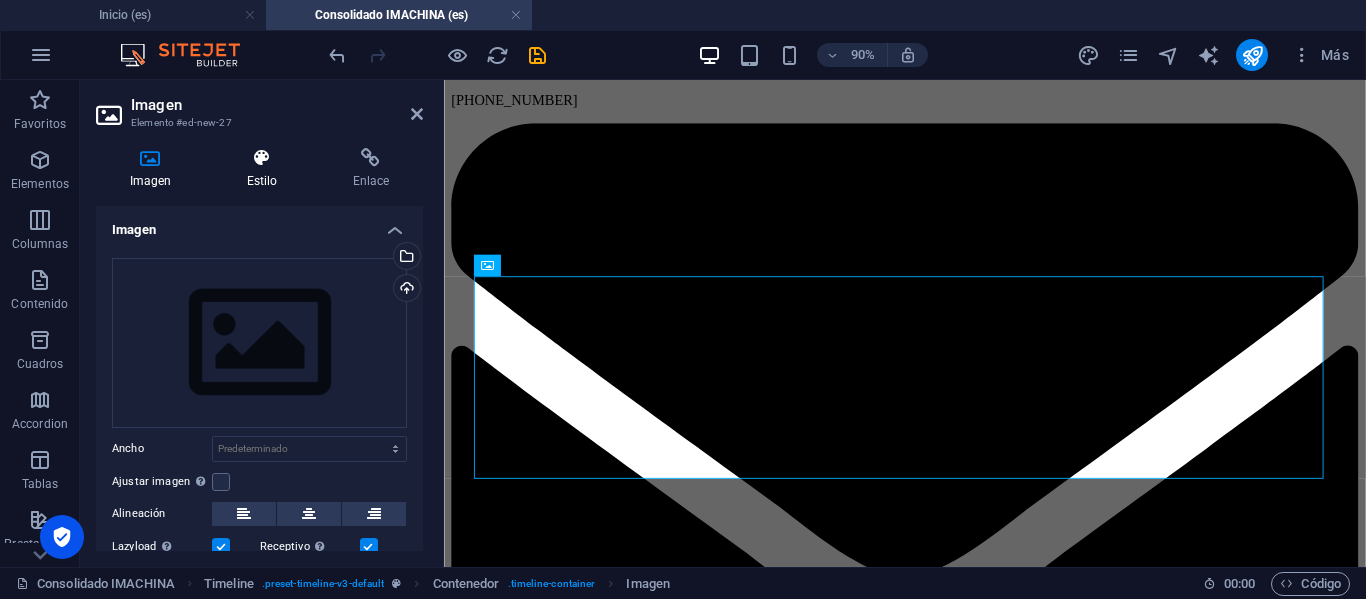 click on "Estilo" at bounding box center (266, 169) 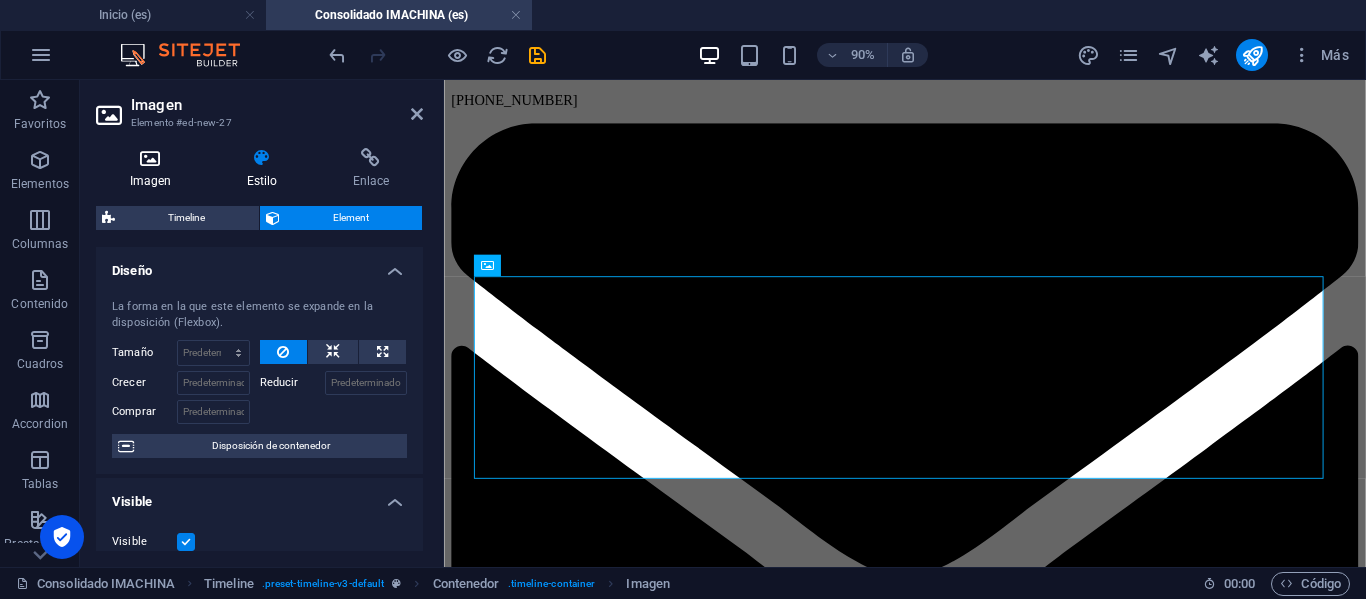 click at bounding box center (150, 158) 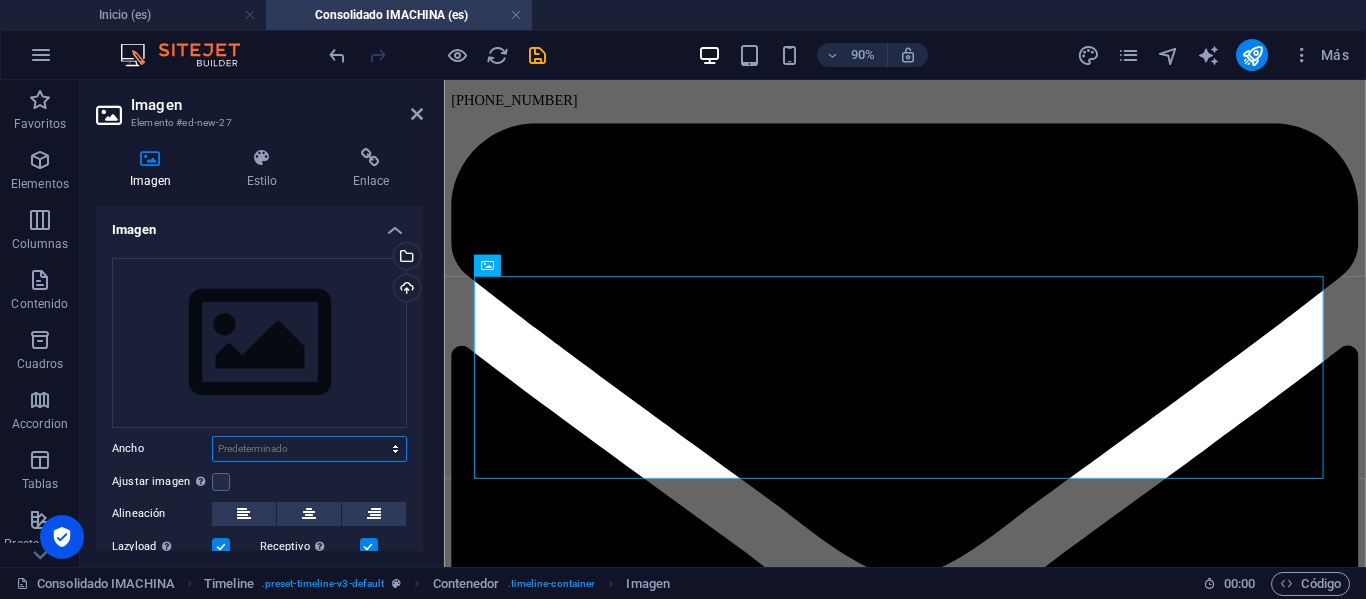 click on "Predeterminado automático px rem % em vh vw" at bounding box center (309, 449) 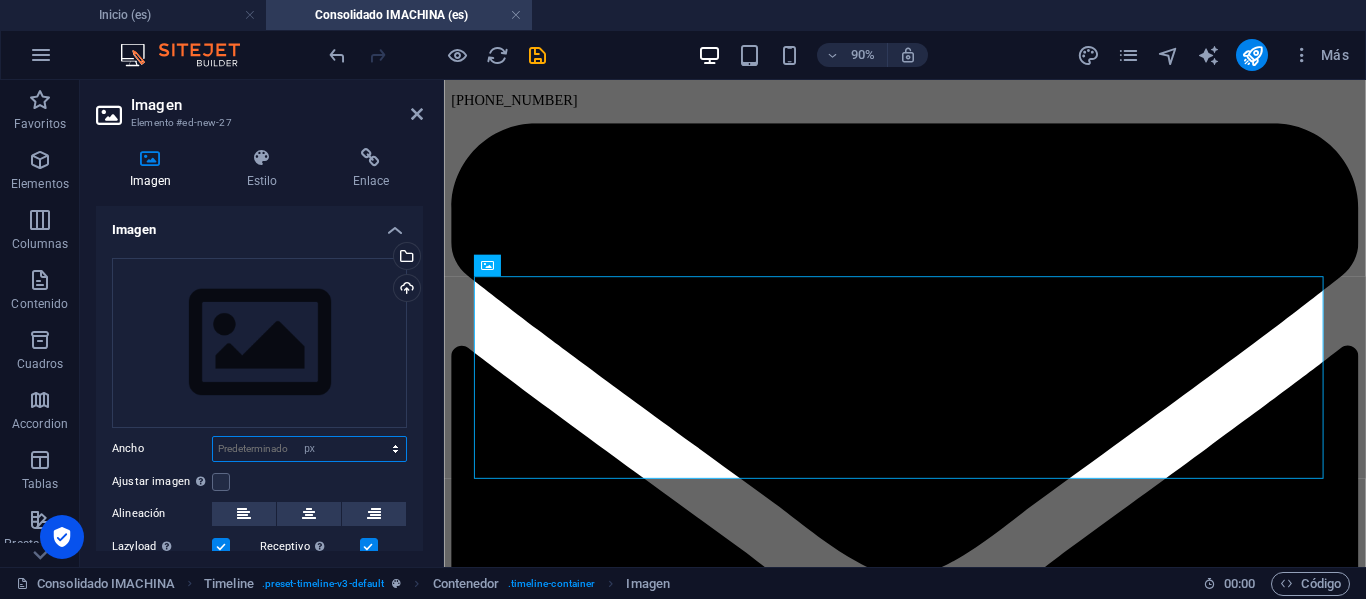 click on "Predeterminado automático px rem % em vh vw" at bounding box center [309, 449] 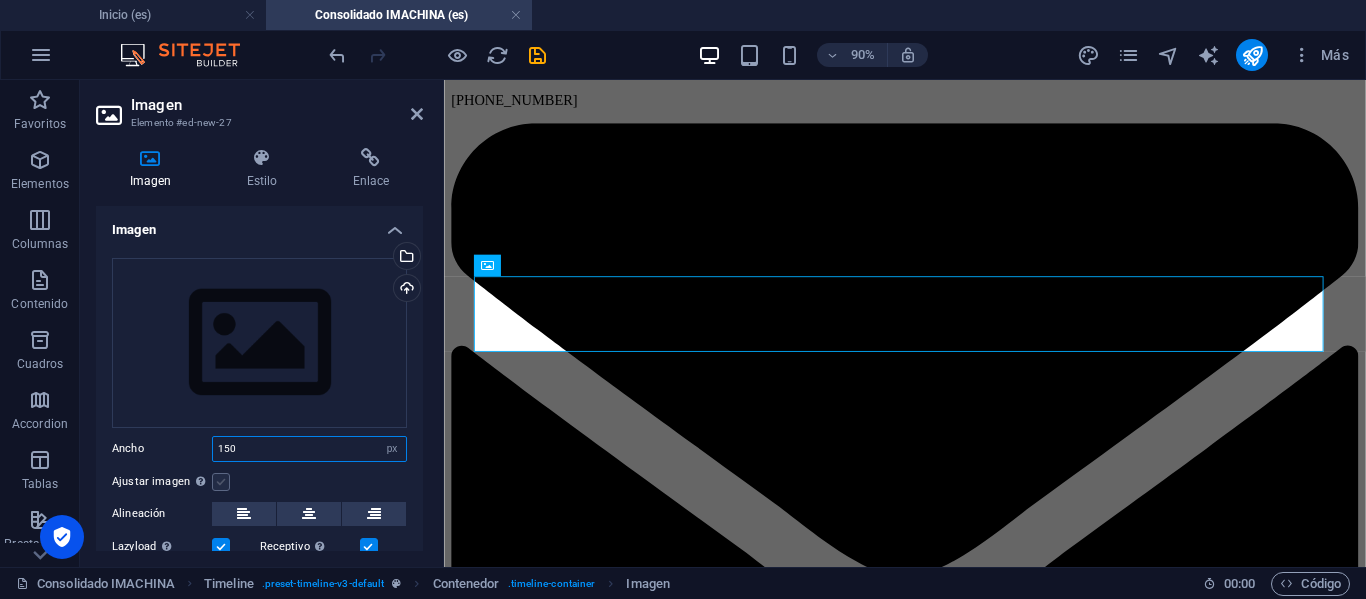 type on "150" 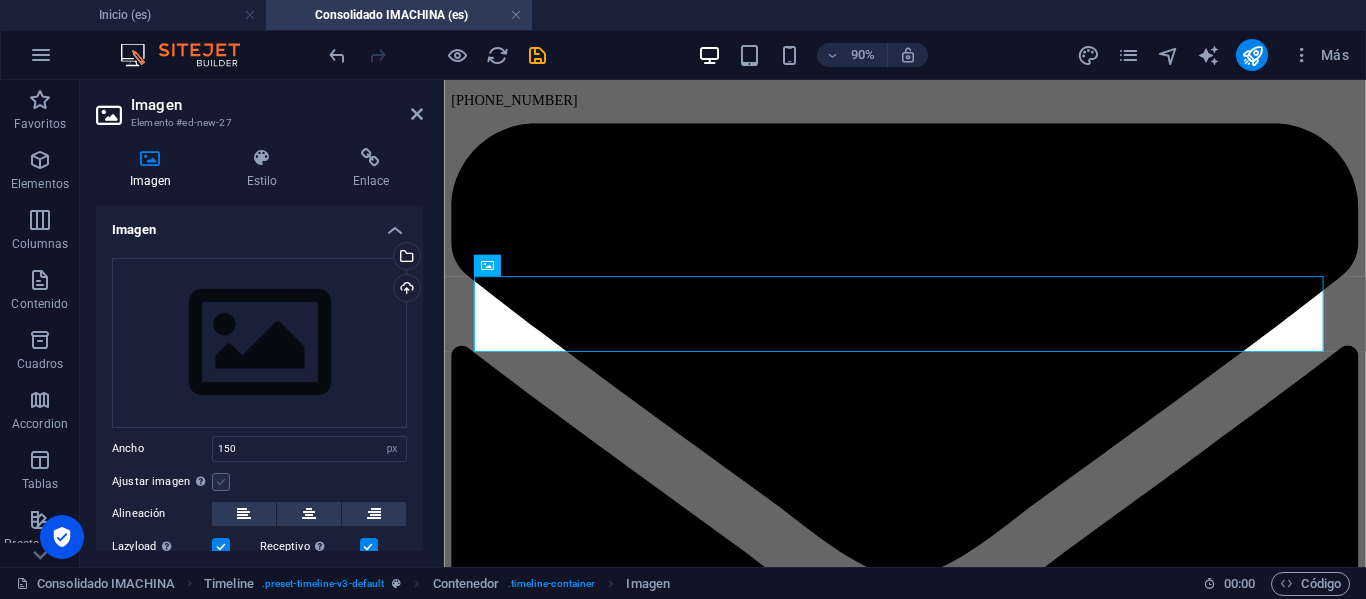 click at bounding box center [221, 482] 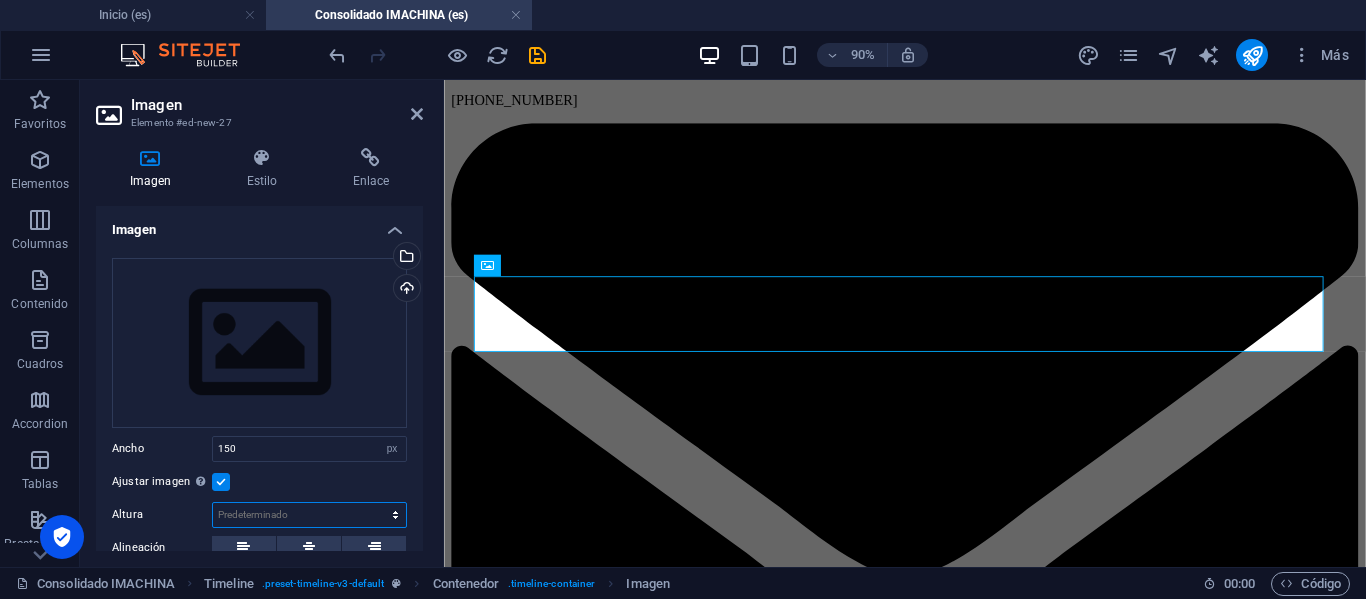 click on "Predeterminado automático px" at bounding box center (309, 515) 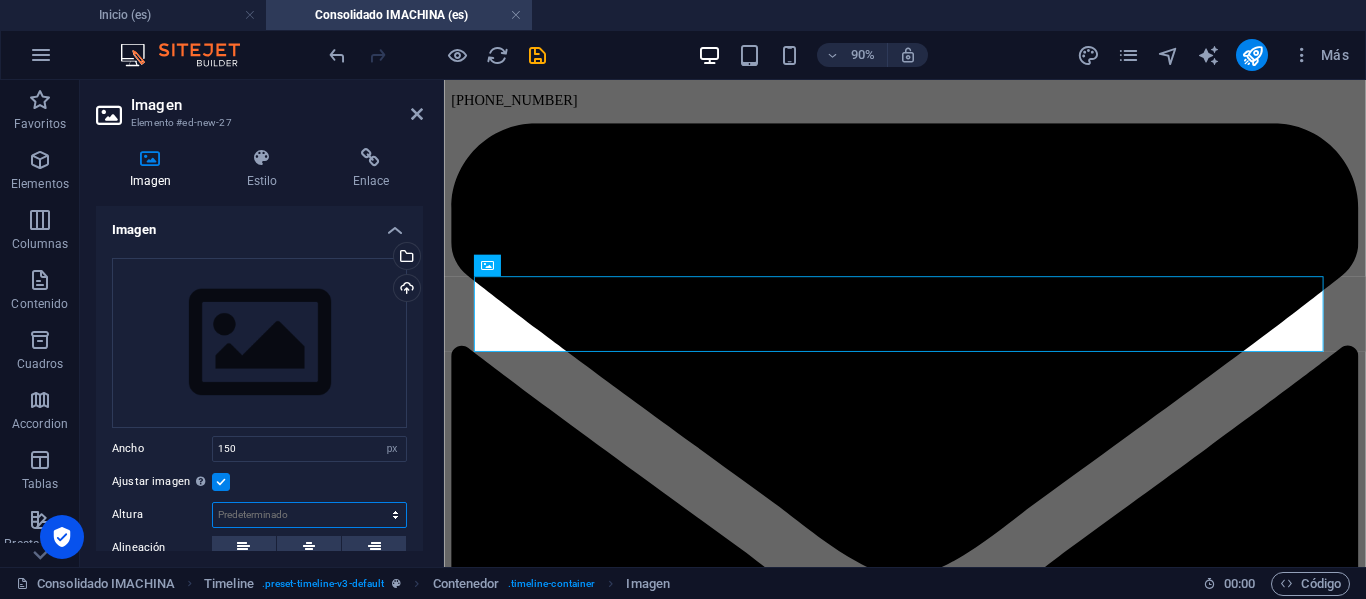 select on "px" 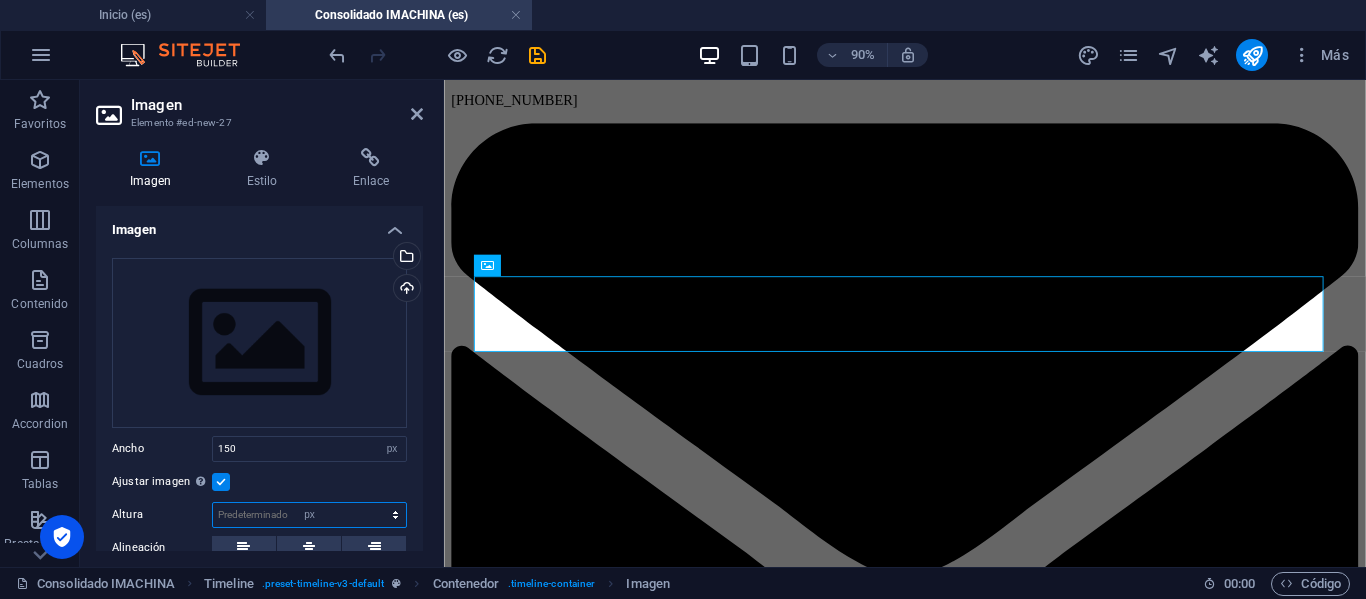 click on "Predeterminado automático px" at bounding box center [309, 515] 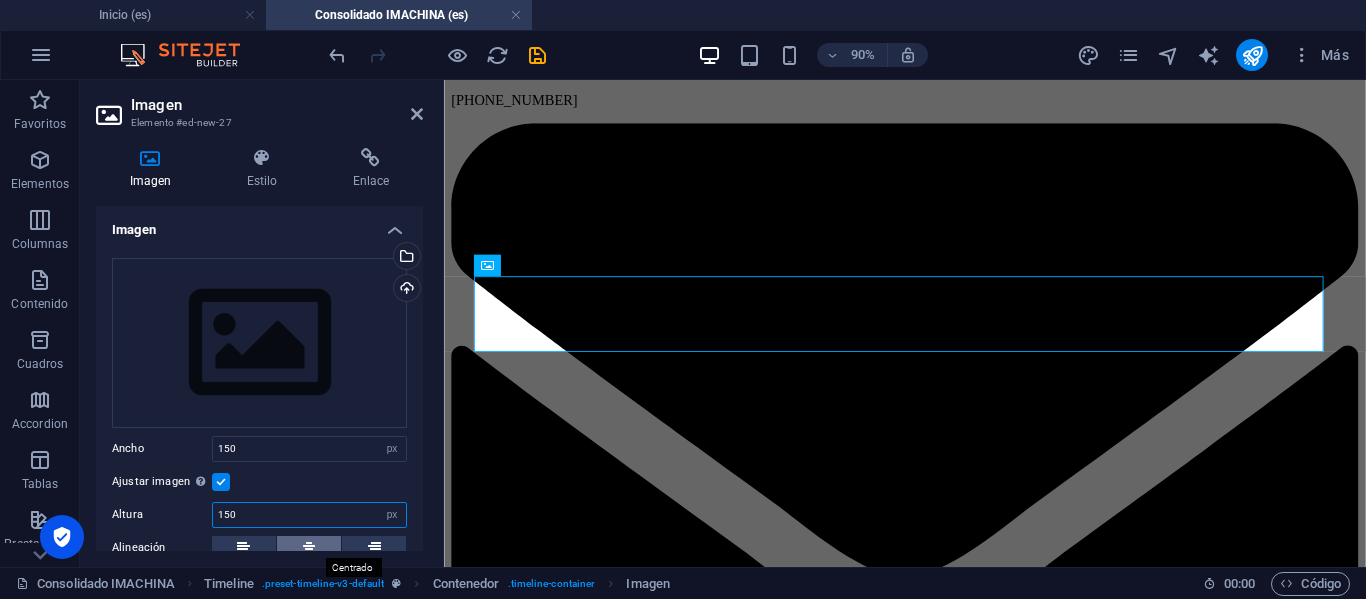 type on "150" 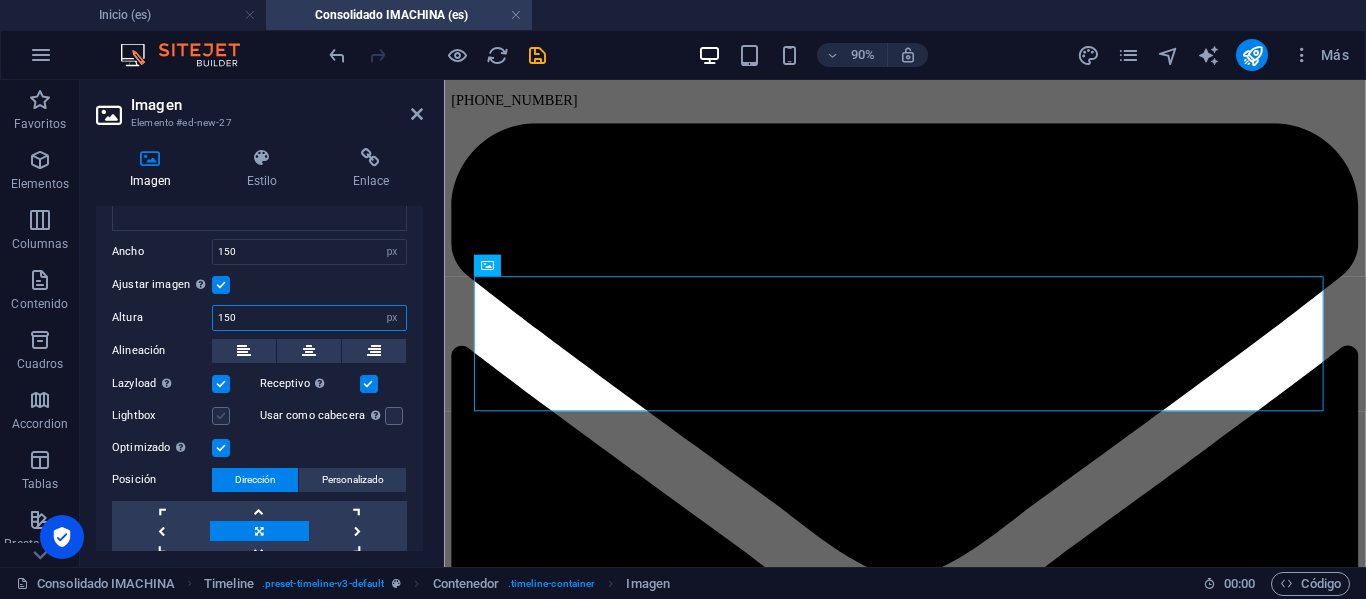 scroll, scrollTop: 200, scrollLeft: 0, axis: vertical 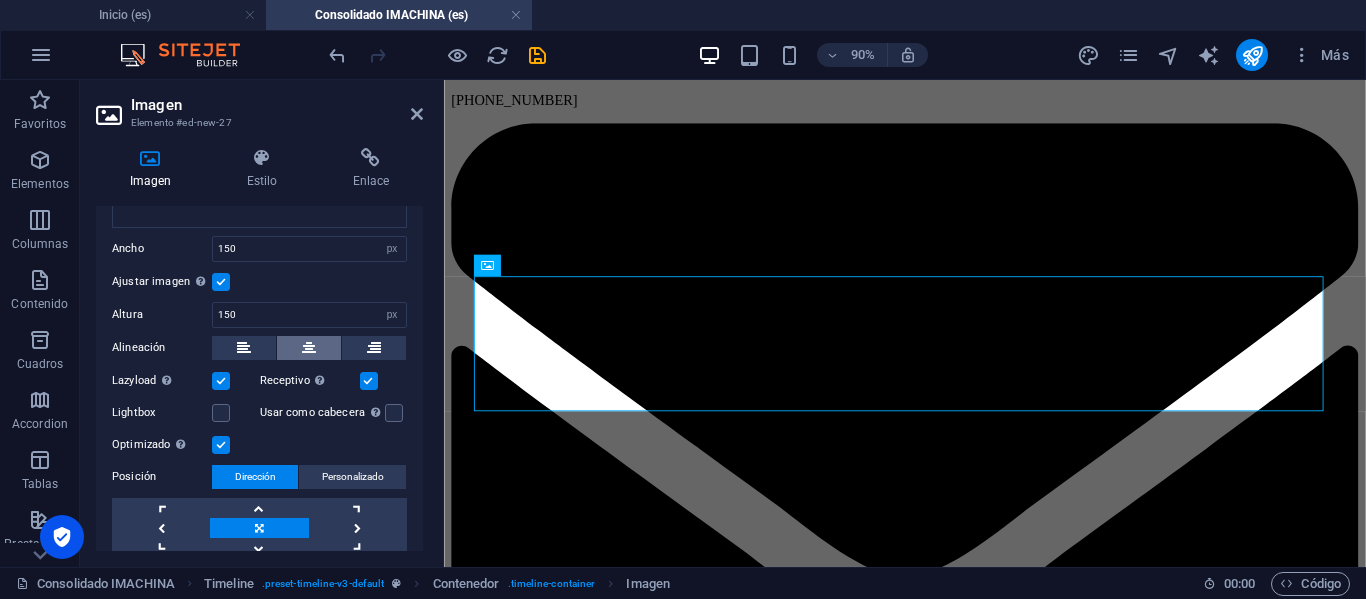 click at bounding box center (309, 348) 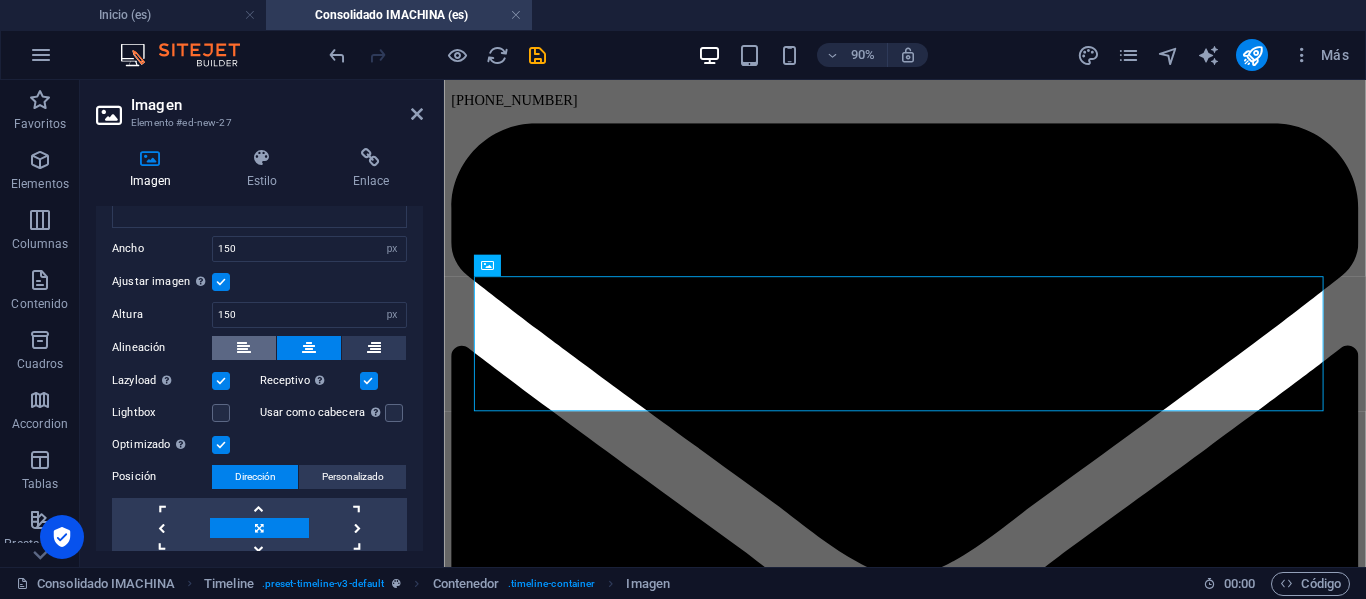 click at bounding box center (244, 348) 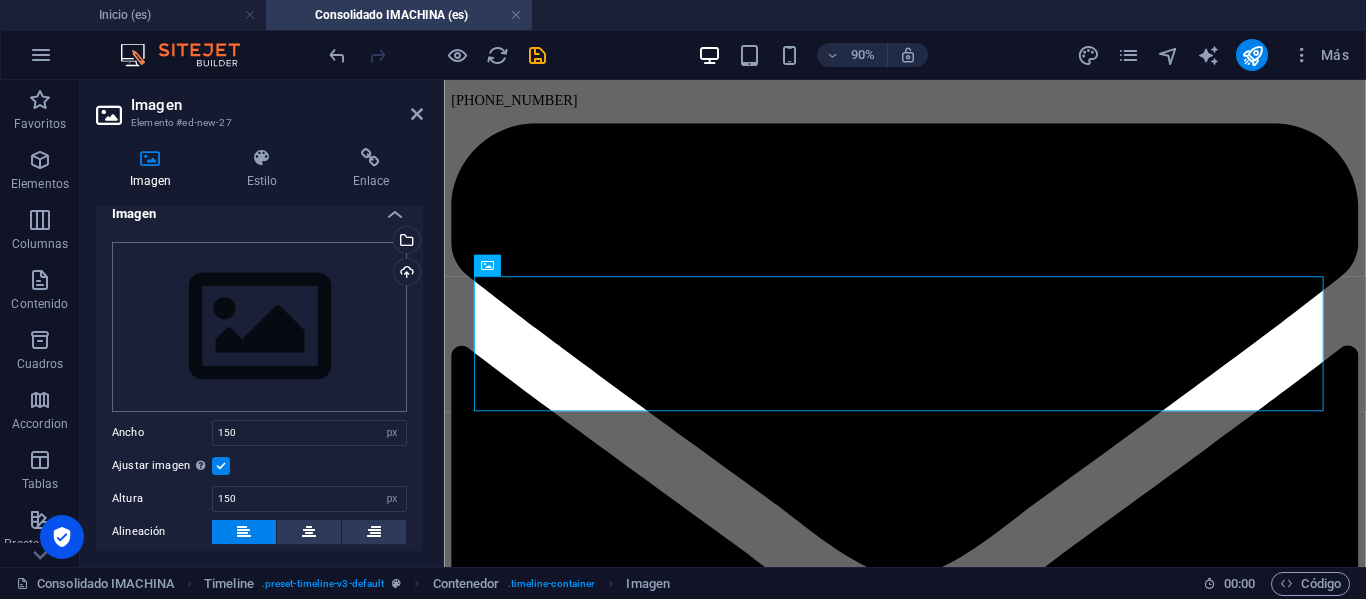scroll, scrollTop: 0, scrollLeft: 0, axis: both 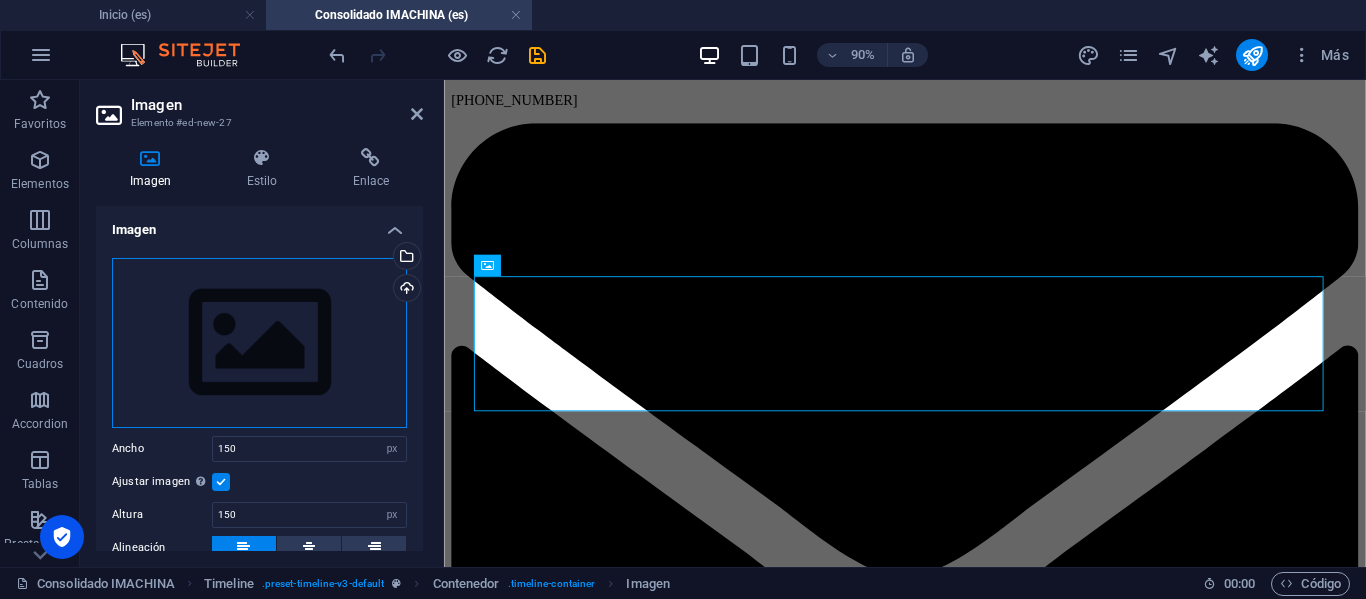 click on "Arrastra archivos aquí, haz clic para escoger archivos o  selecciona archivos de Archivos o de nuestra galería gratuita de fotos y vídeos" at bounding box center [259, 343] 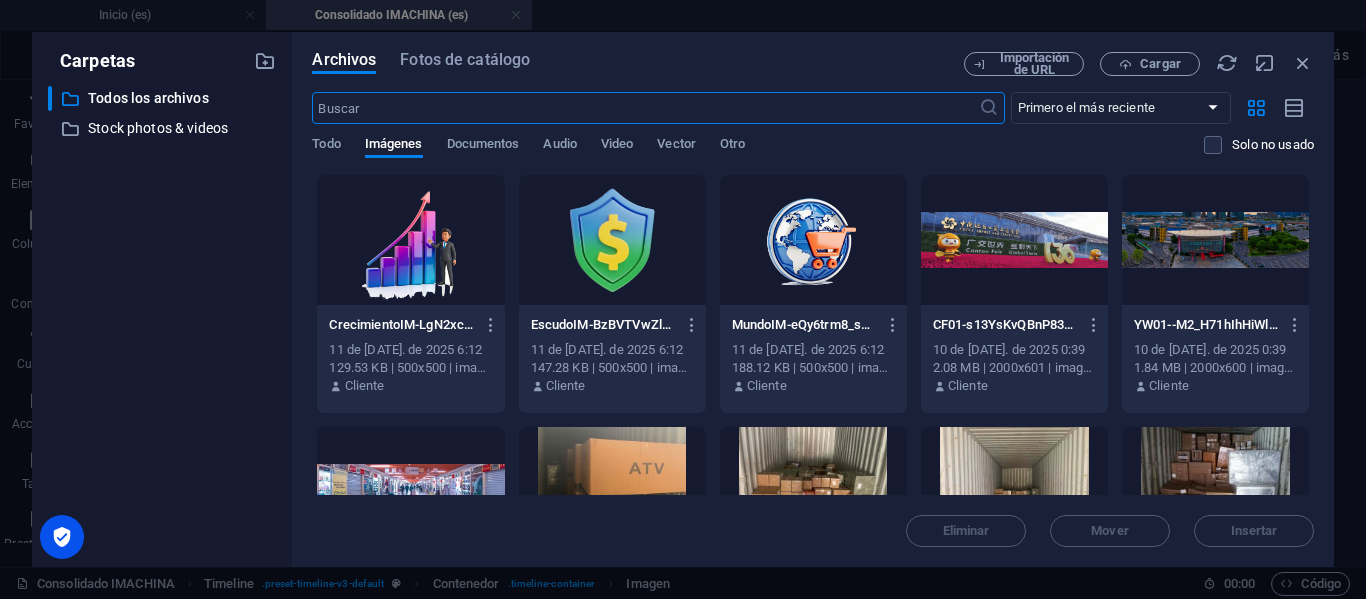 scroll, scrollTop: 1466, scrollLeft: 0, axis: vertical 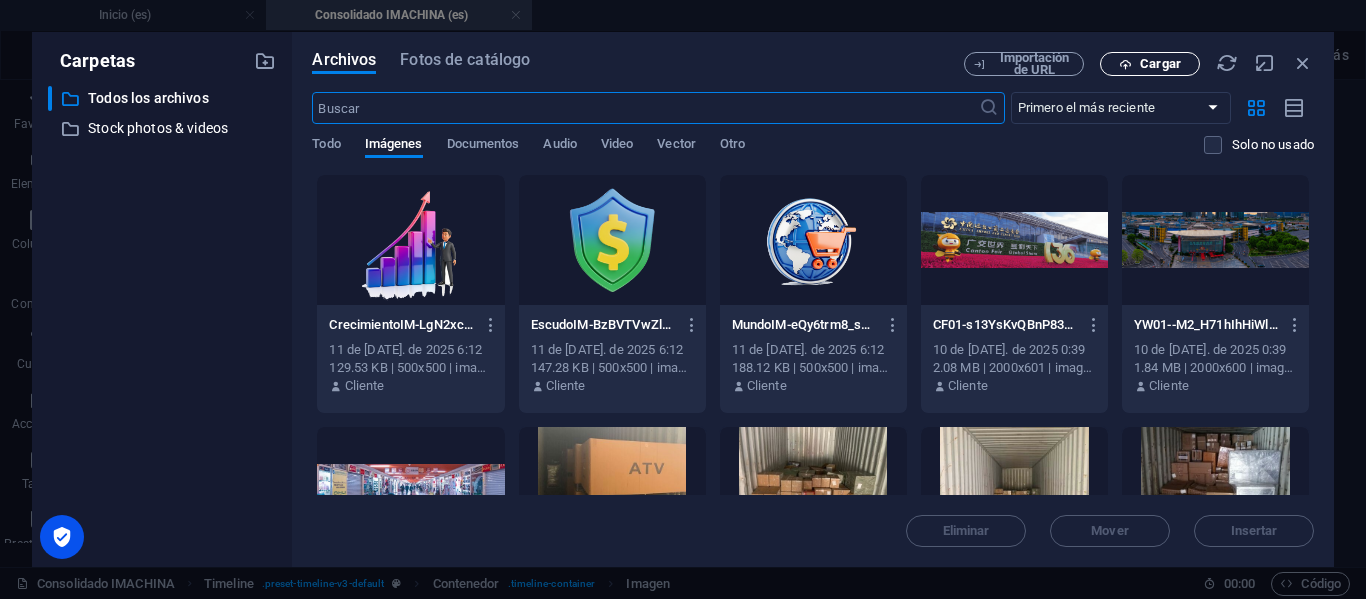 click on "Cargar" at bounding box center [1160, 64] 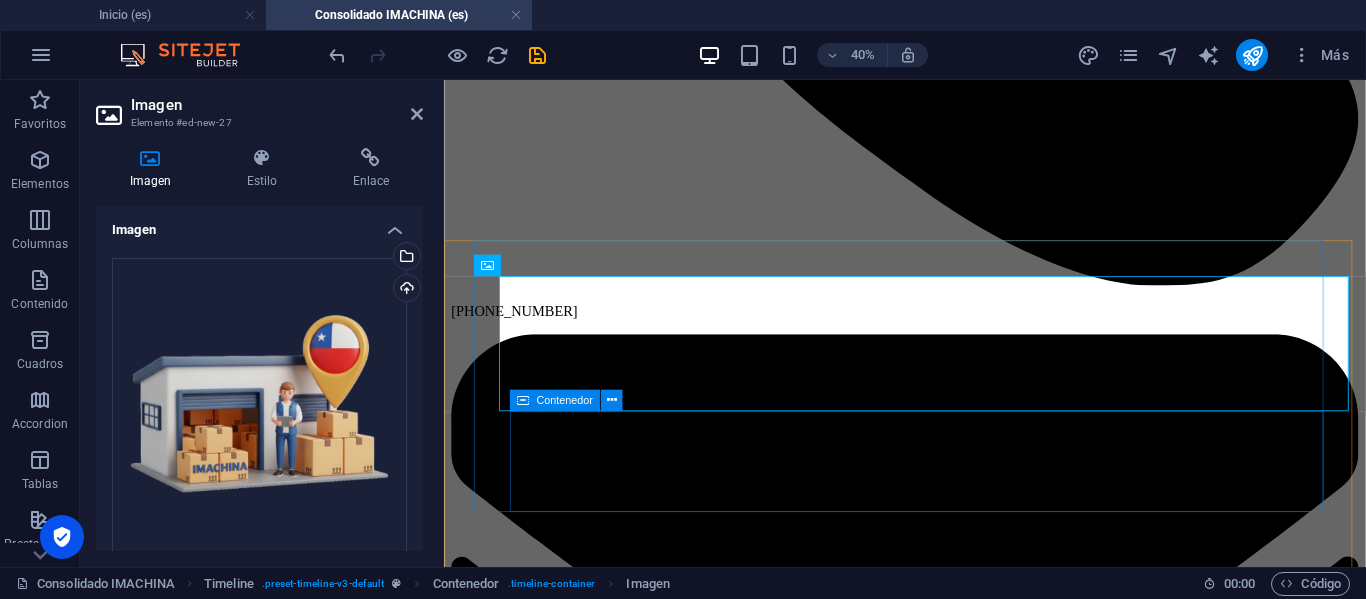 scroll, scrollTop: 1700, scrollLeft: 0, axis: vertical 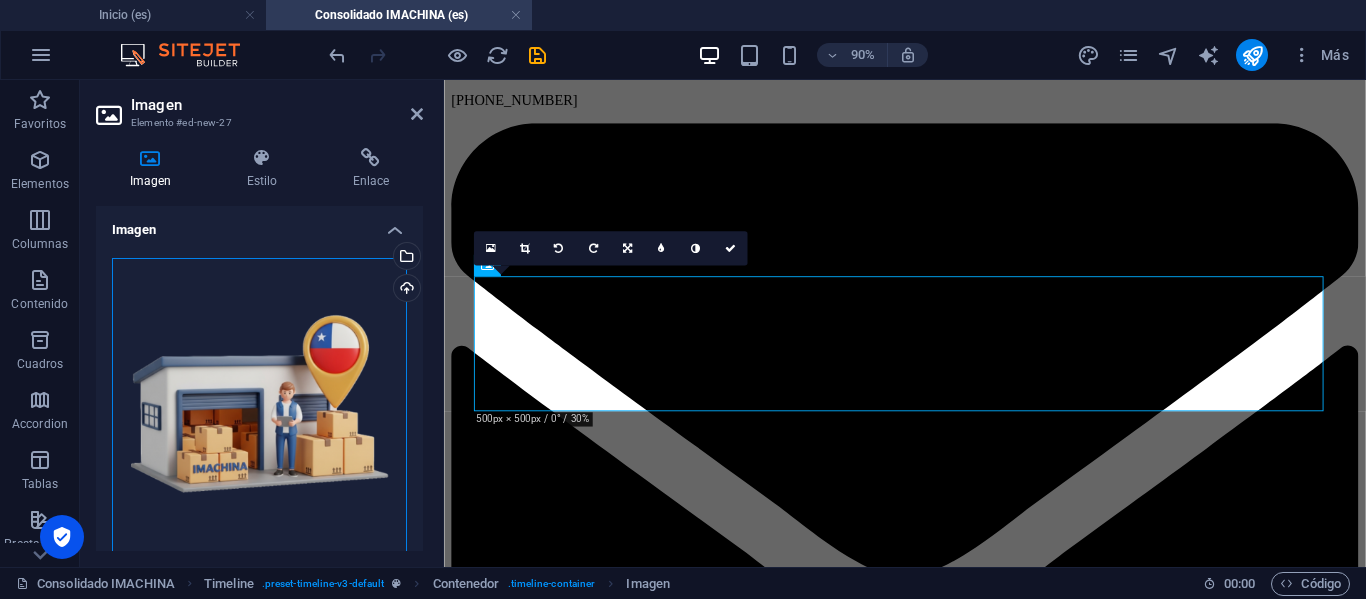 click on "Arrastra archivos aquí, haz clic para escoger archivos o  selecciona archivos de Archivos o de nuestra galería gratuita de fotos y vídeos" at bounding box center (259, 405) 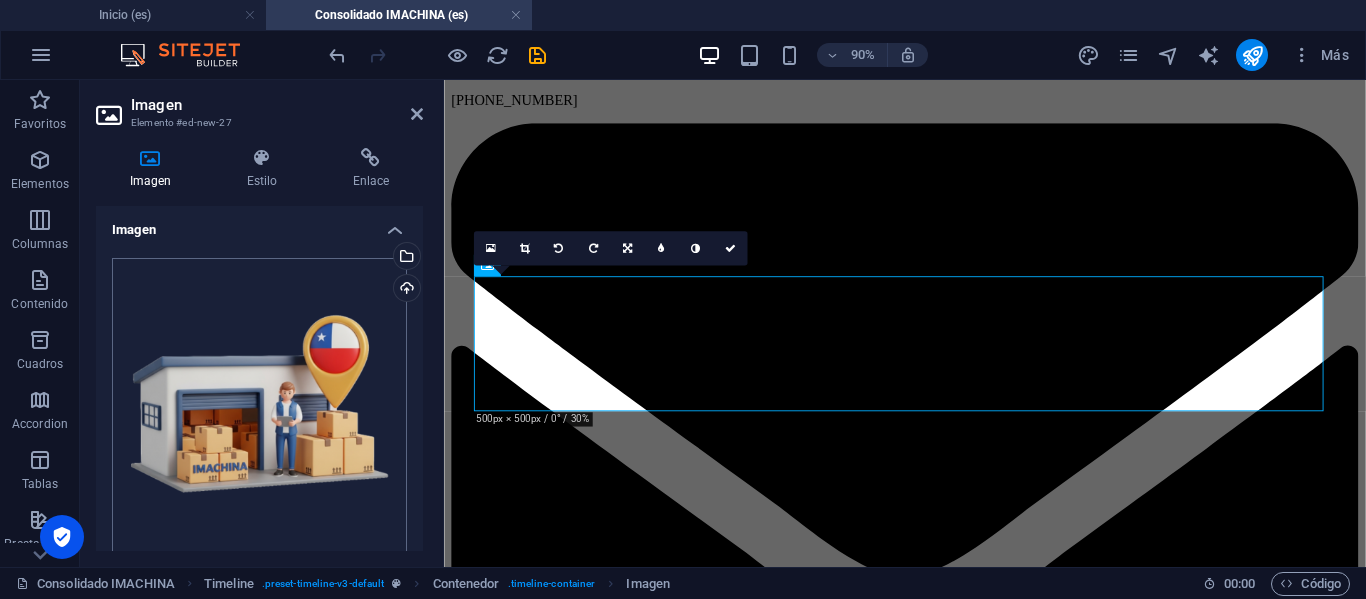 scroll, scrollTop: 1466, scrollLeft: 0, axis: vertical 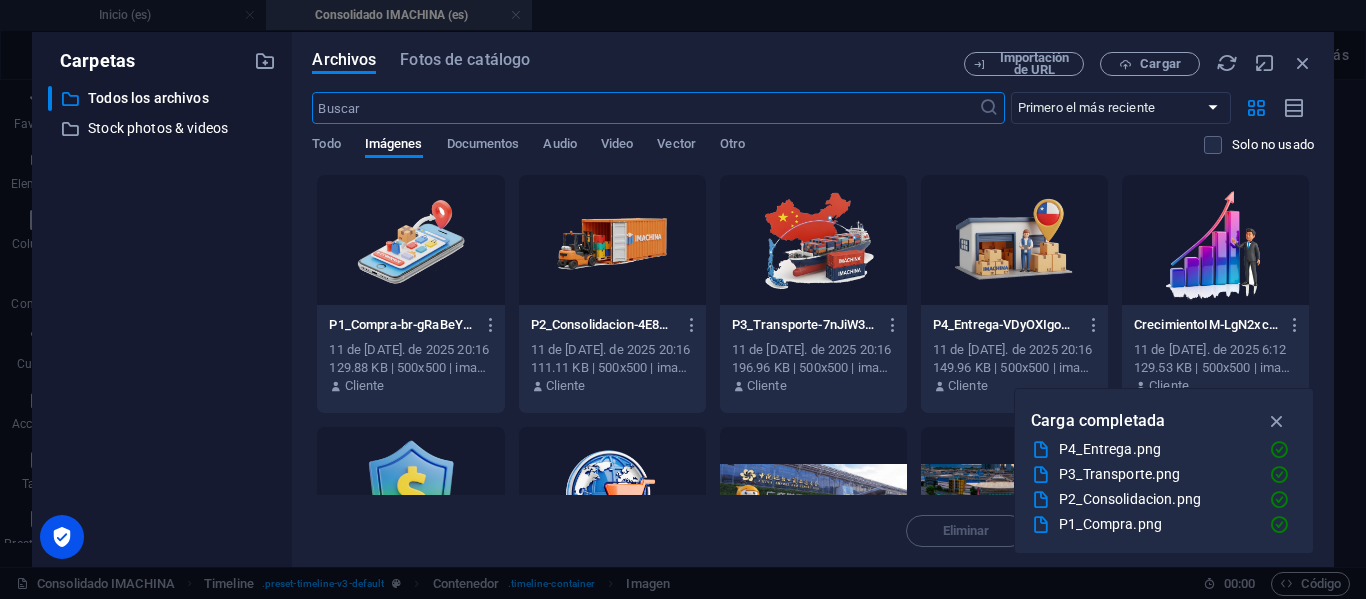 click at bounding box center [410, 240] 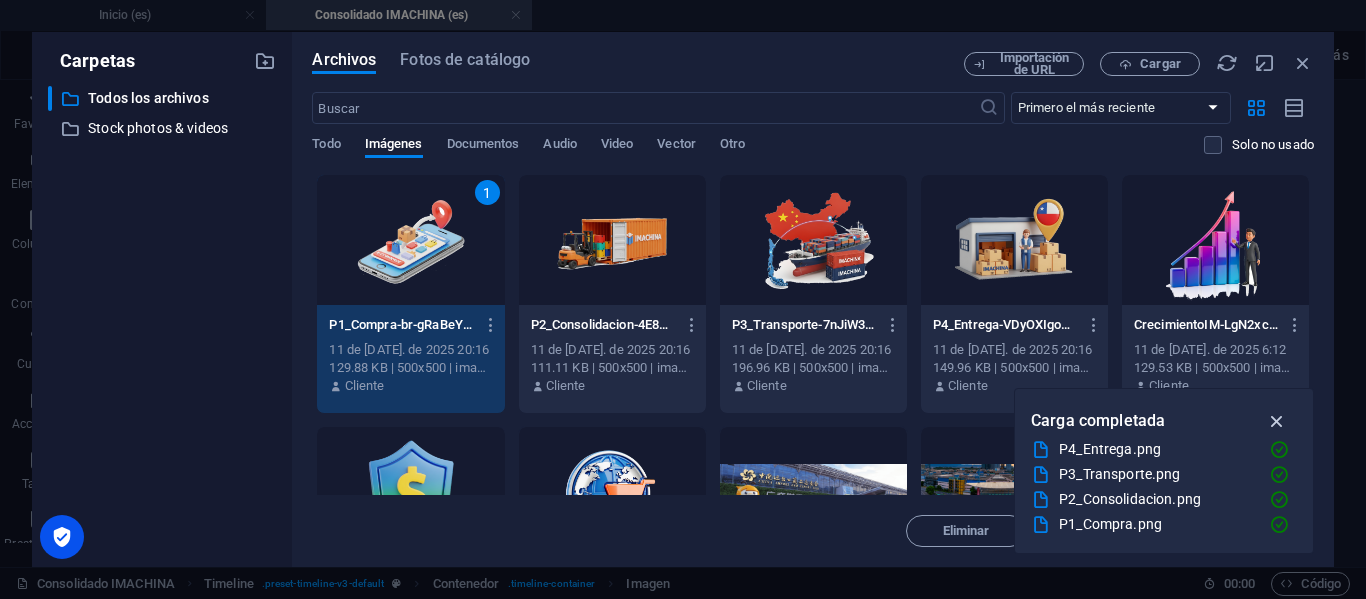 click at bounding box center [1277, 421] 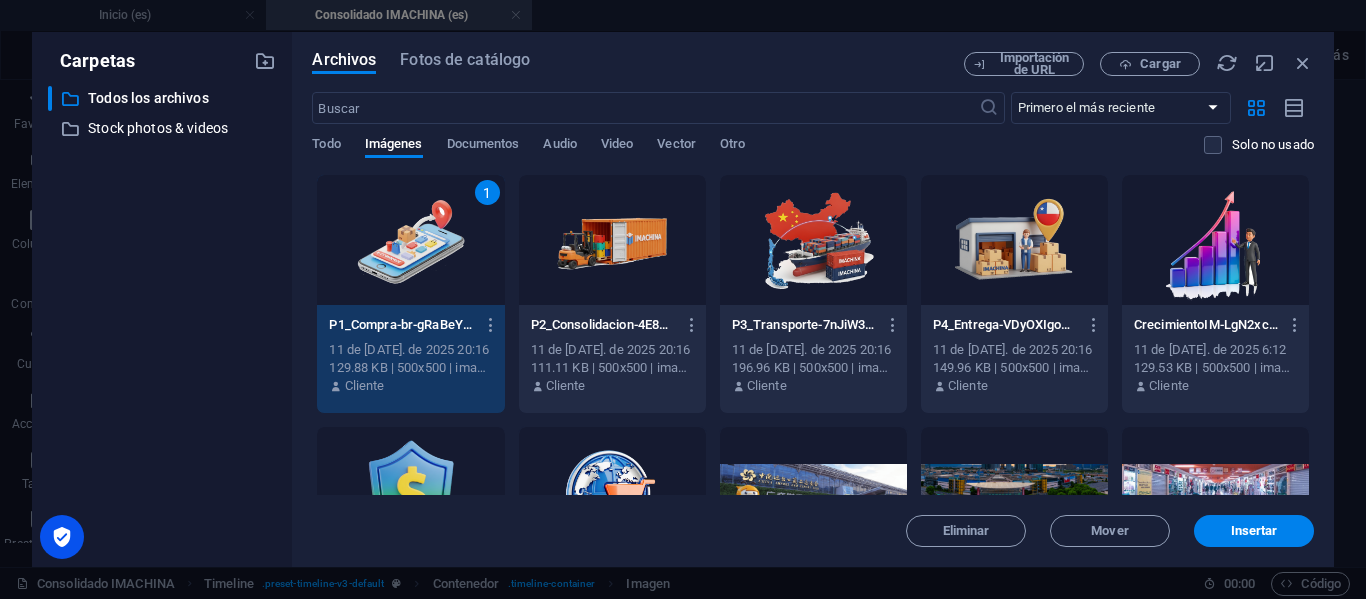 click on "1" at bounding box center [410, 240] 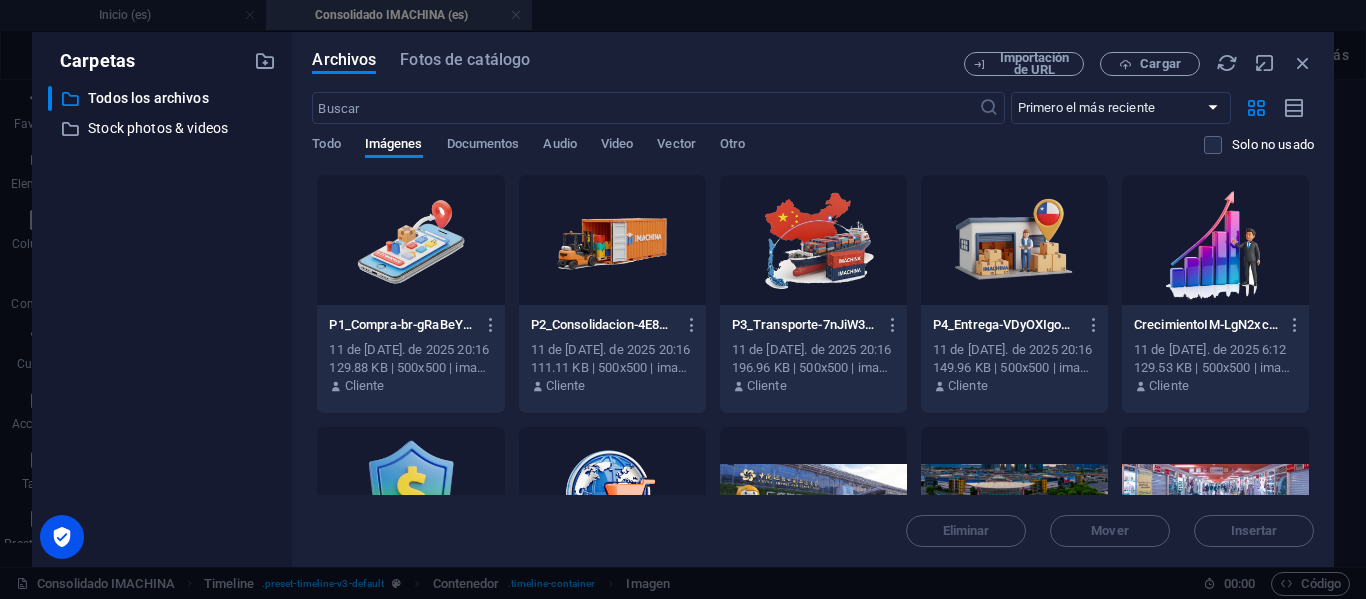 click at bounding box center [410, 240] 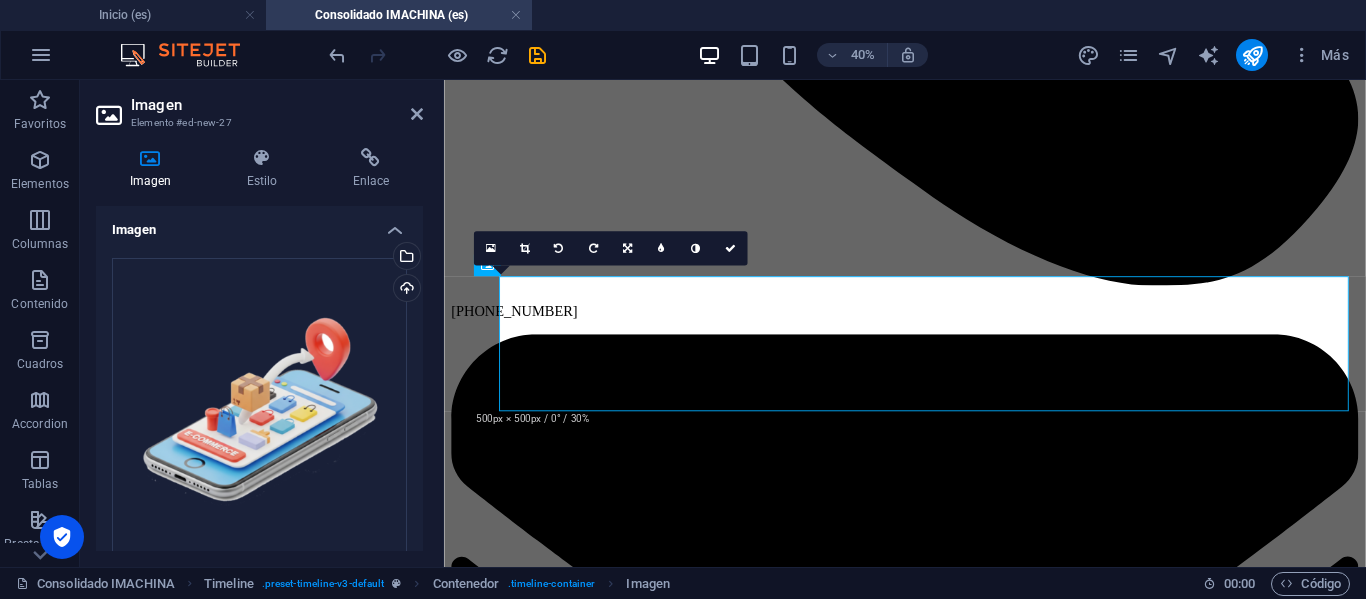 scroll, scrollTop: 1700, scrollLeft: 0, axis: vertical 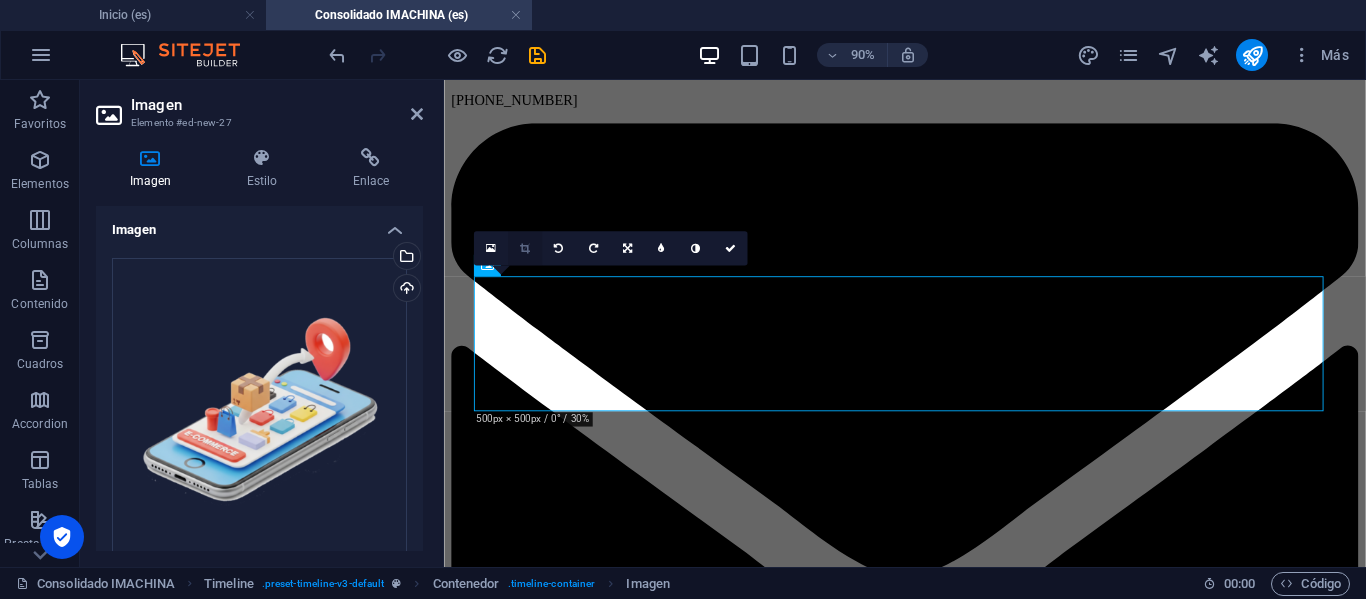 click at bounding box center [525, 248] 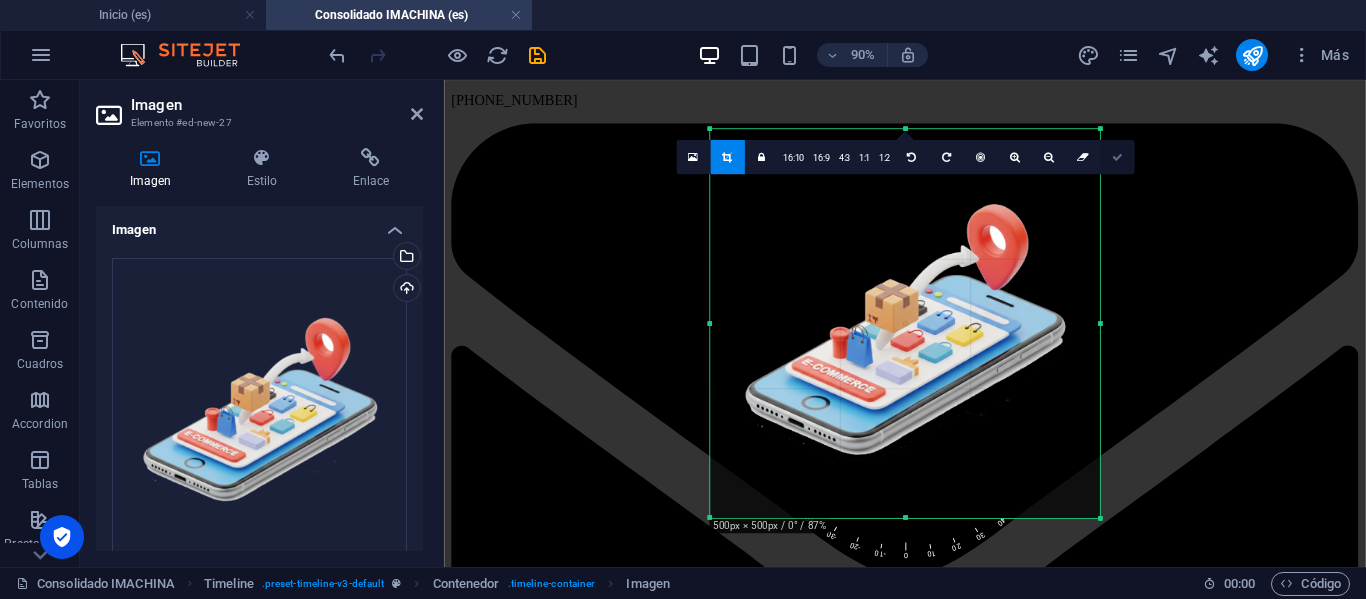 click at bounding box center (1117, 157) 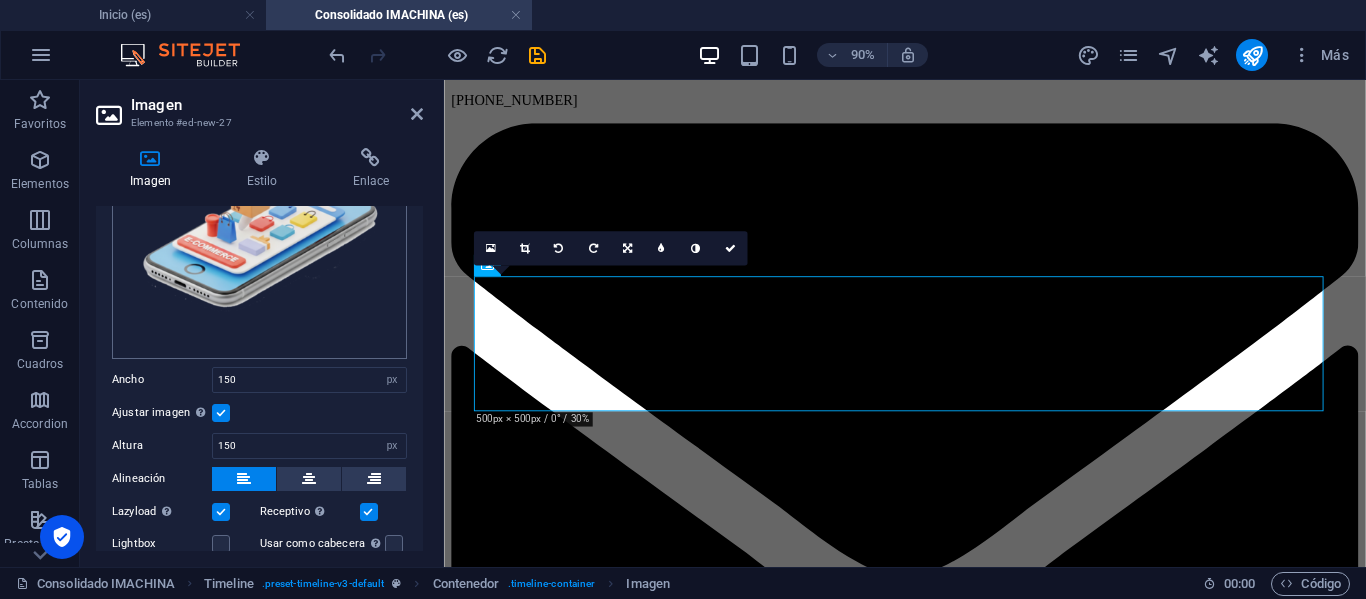 scroll, scrollTop: 200, scrollLeft: 0, axis: vertical 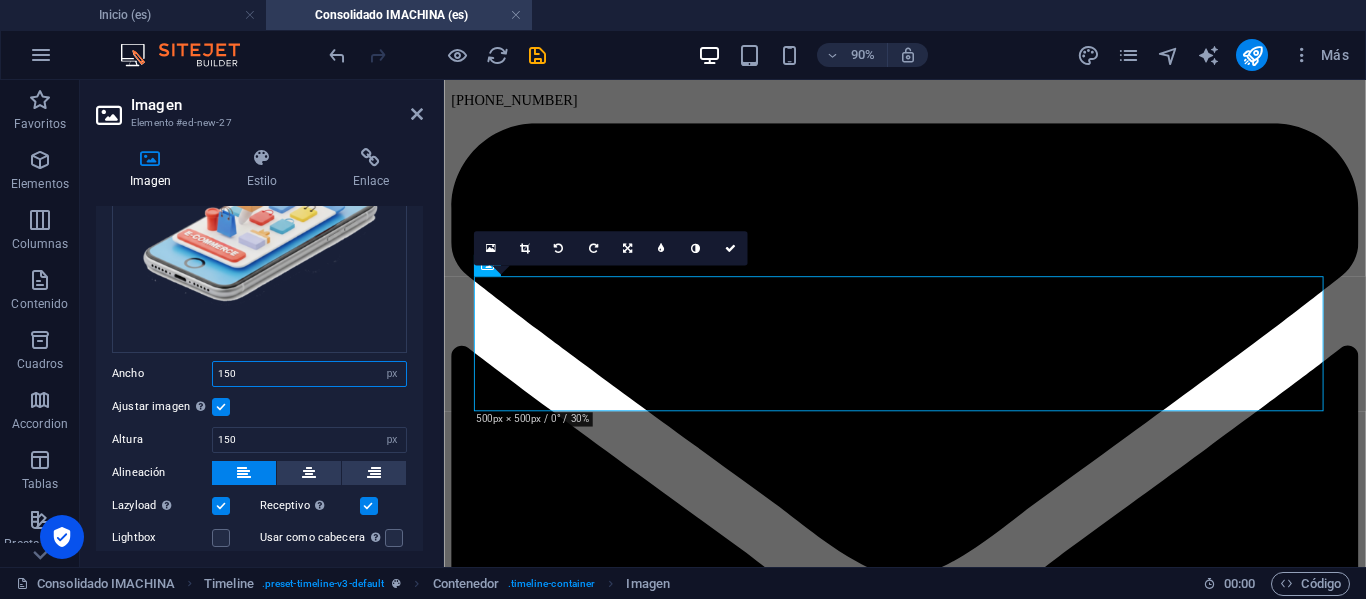 drag, startPoint x: 259, startPoint y: 367, endPoint x: 164, endPoint y: 362, distance: 95.131485 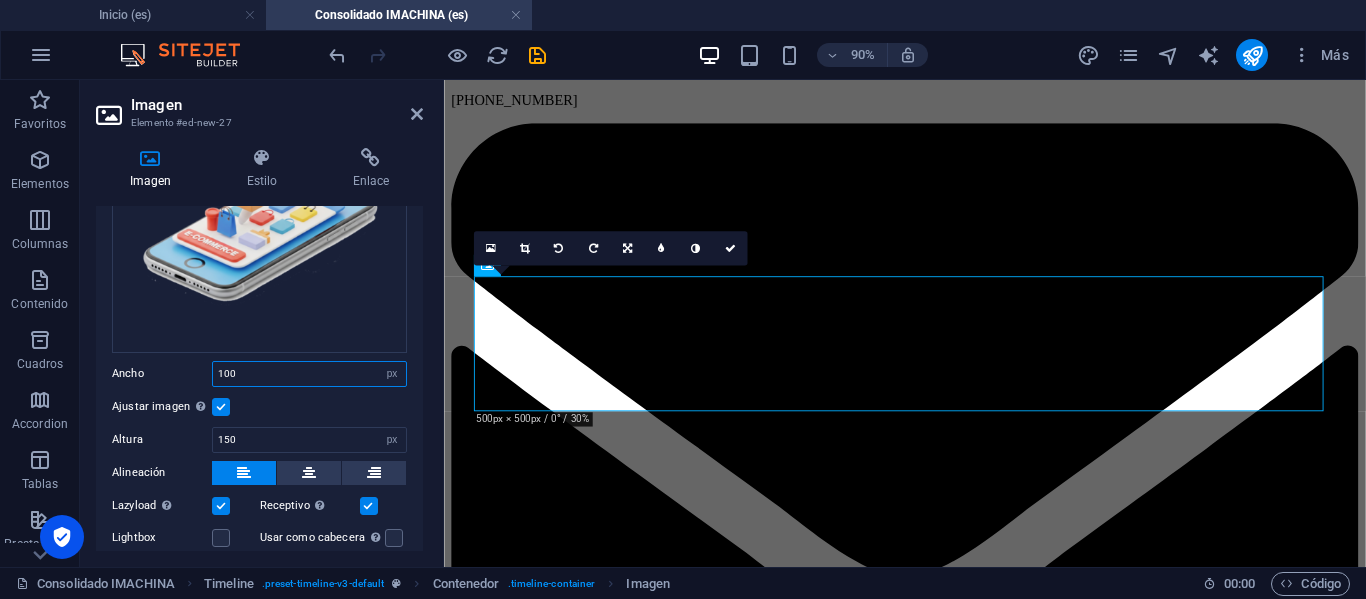 type on "100" 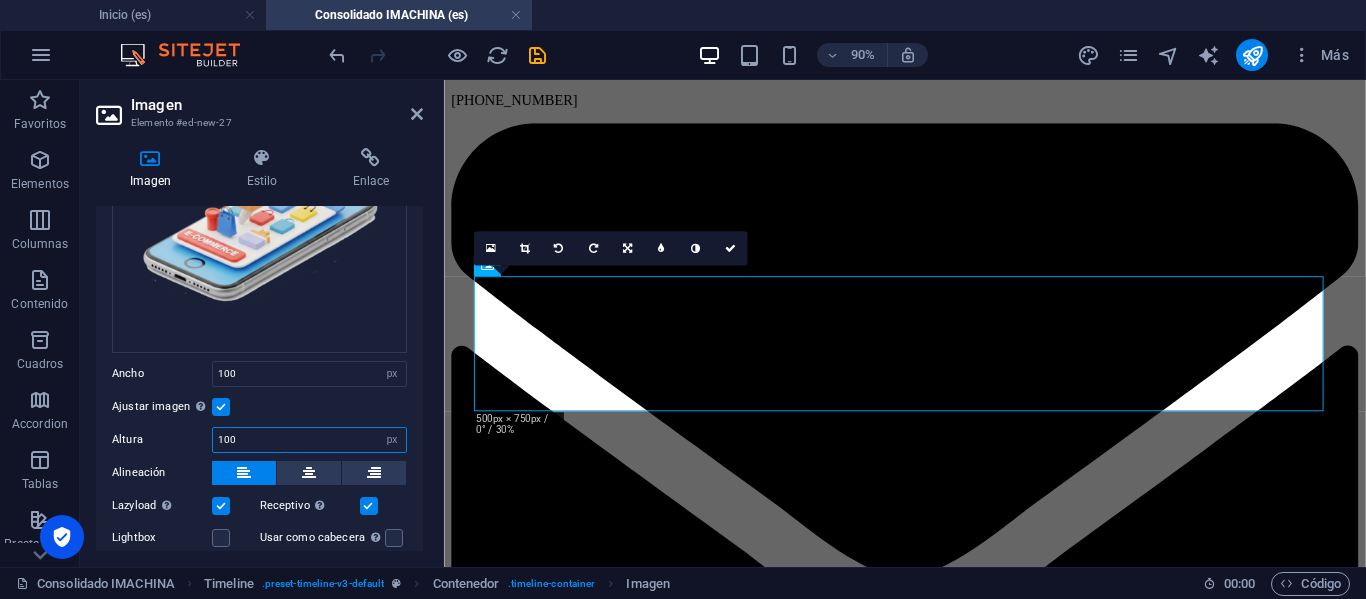 type on "100" 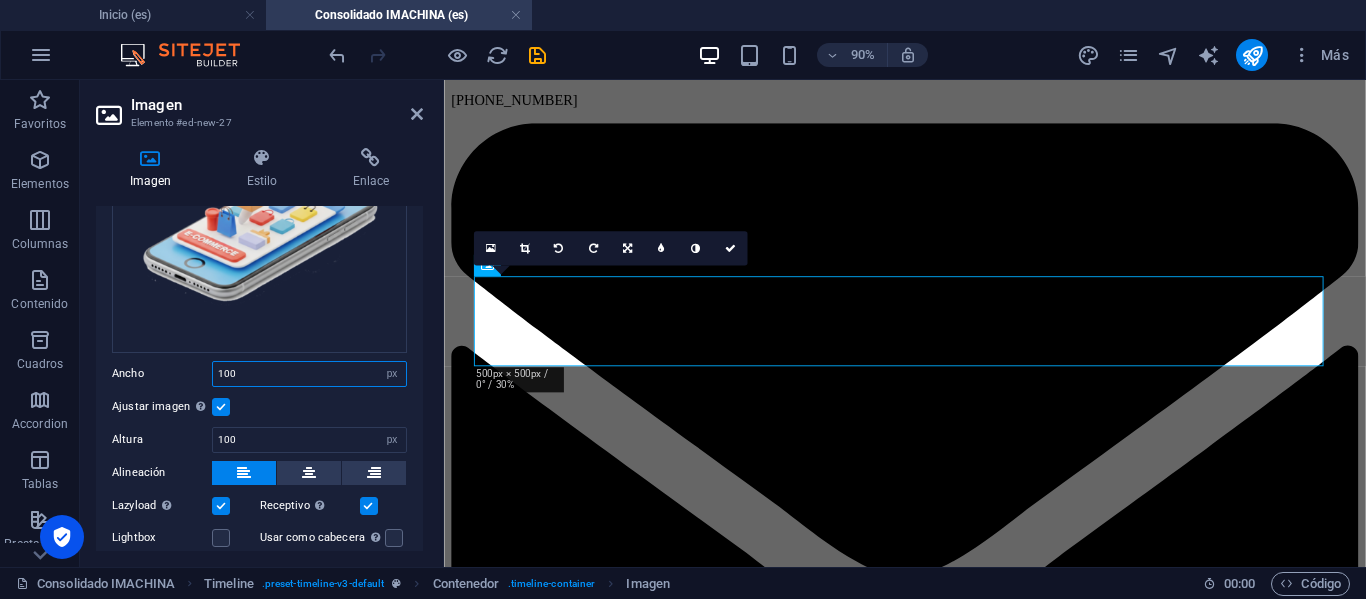 drag, startPoint x: 326, startPoint y: 373, endPoint x: 186, endPoint y: 355, distance: 141.1524 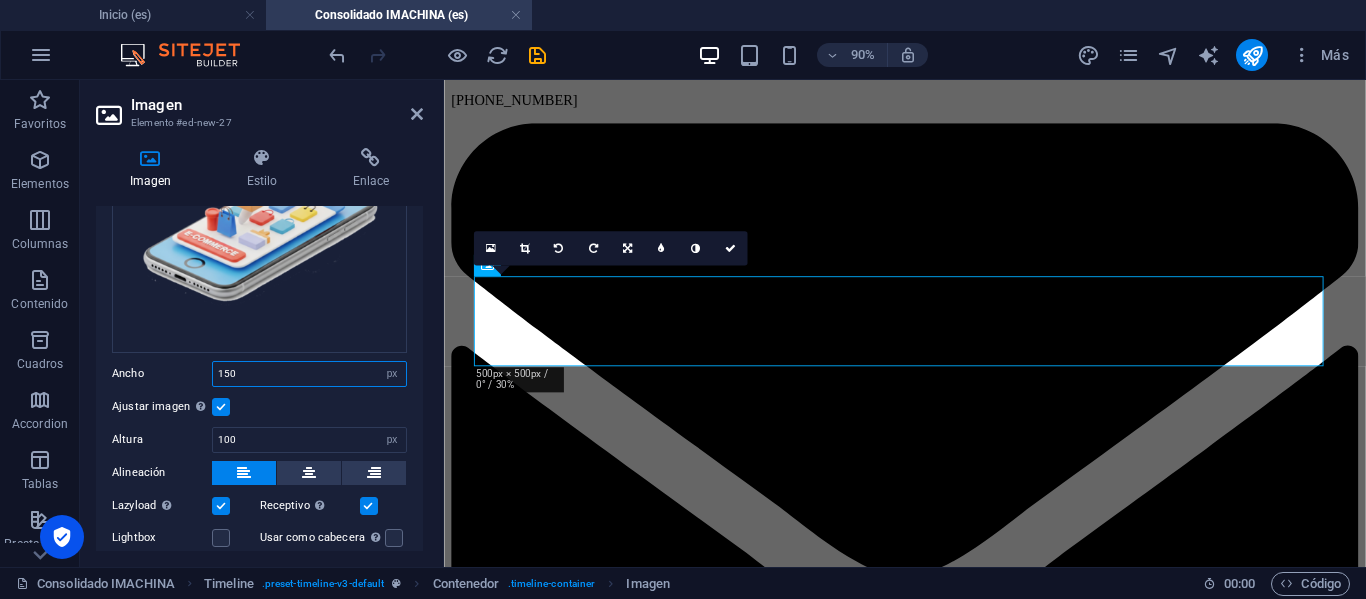 type on "150" 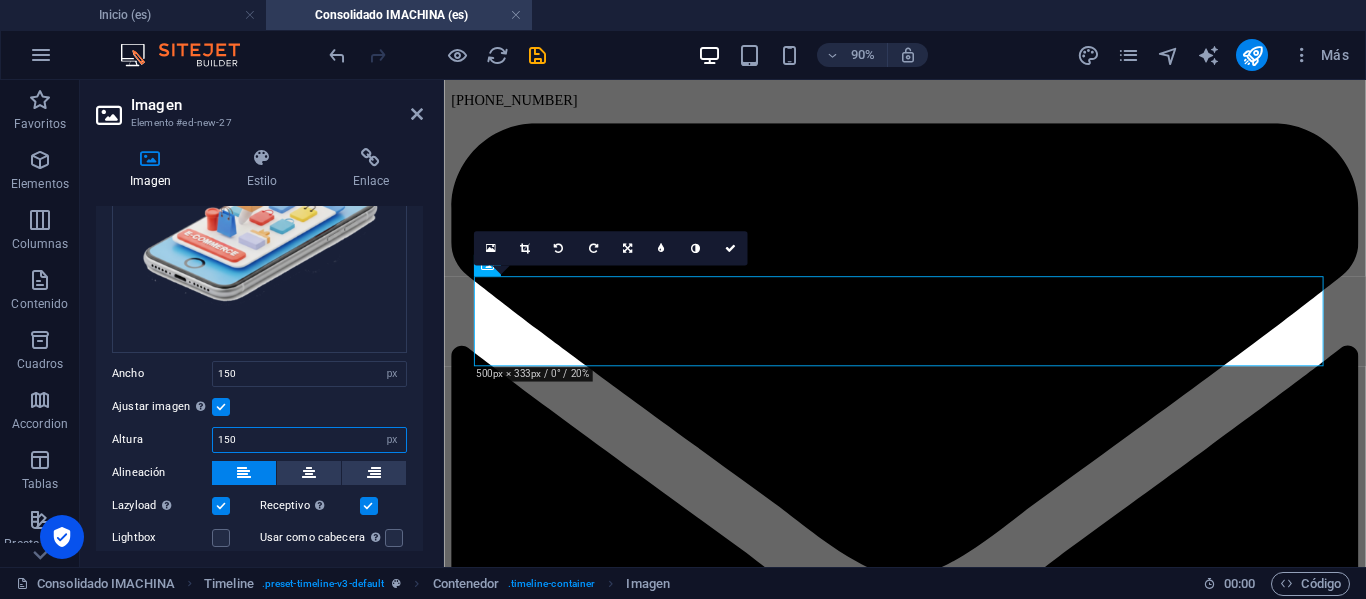 type on "150" 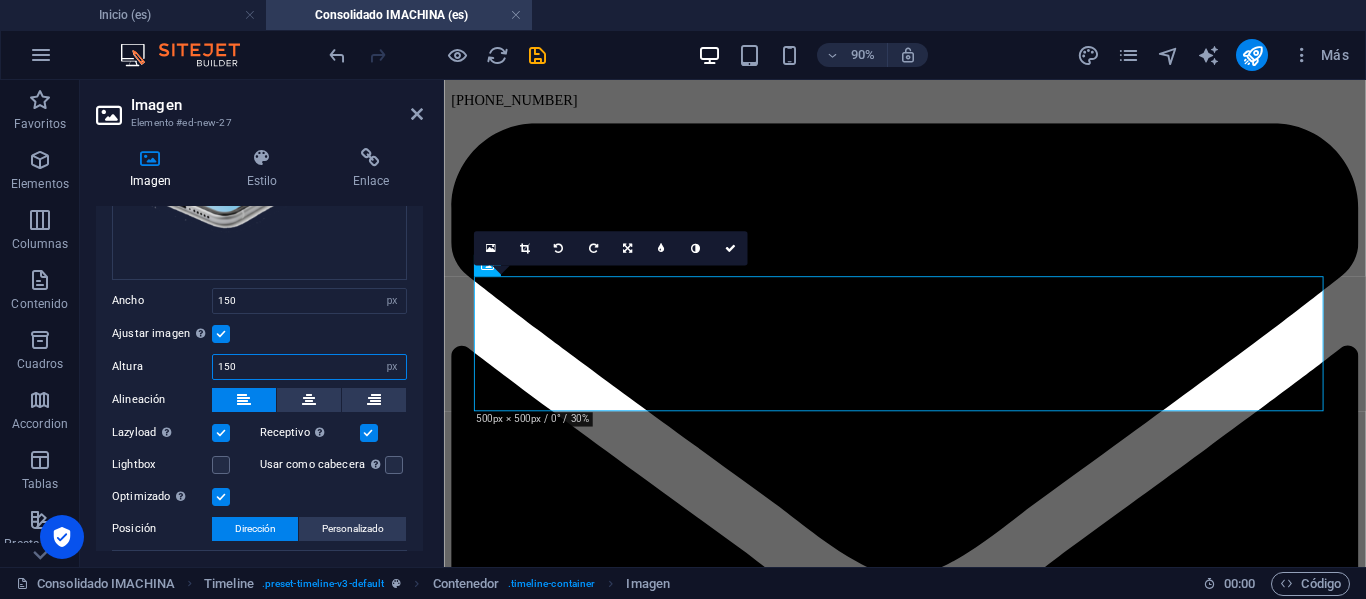 scroll, scrollTop: 0, scrollLeft: 0, axis: both 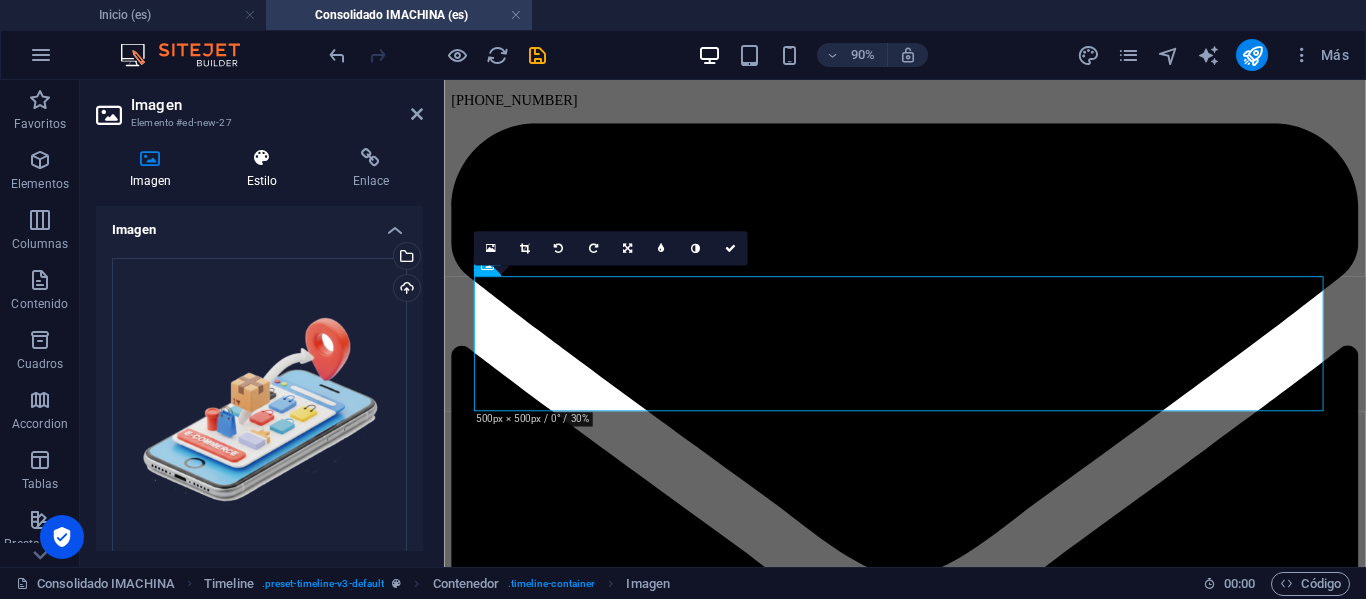 click on "Estilo" at bounding box center (266, 169) 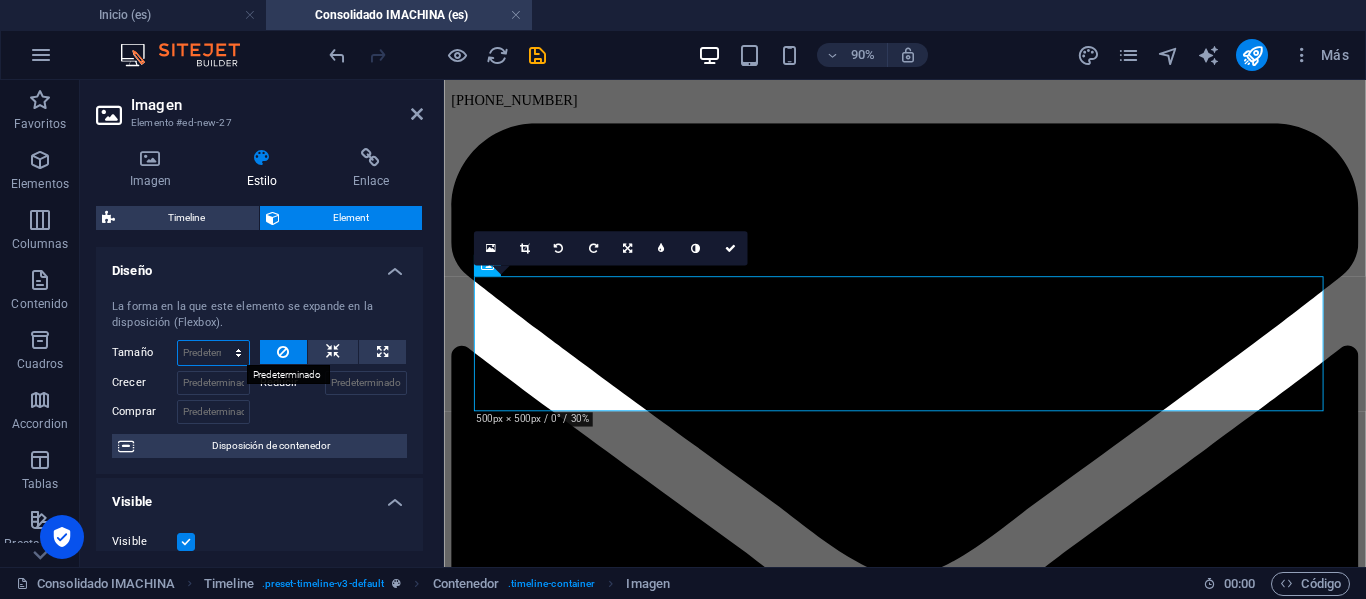 click on "Predeterminado automático px % 1/1 1/2 1/3 1/4 1/5 1/6 1/7 1/8 1/9 1/10" at bounding box center [213, 353] 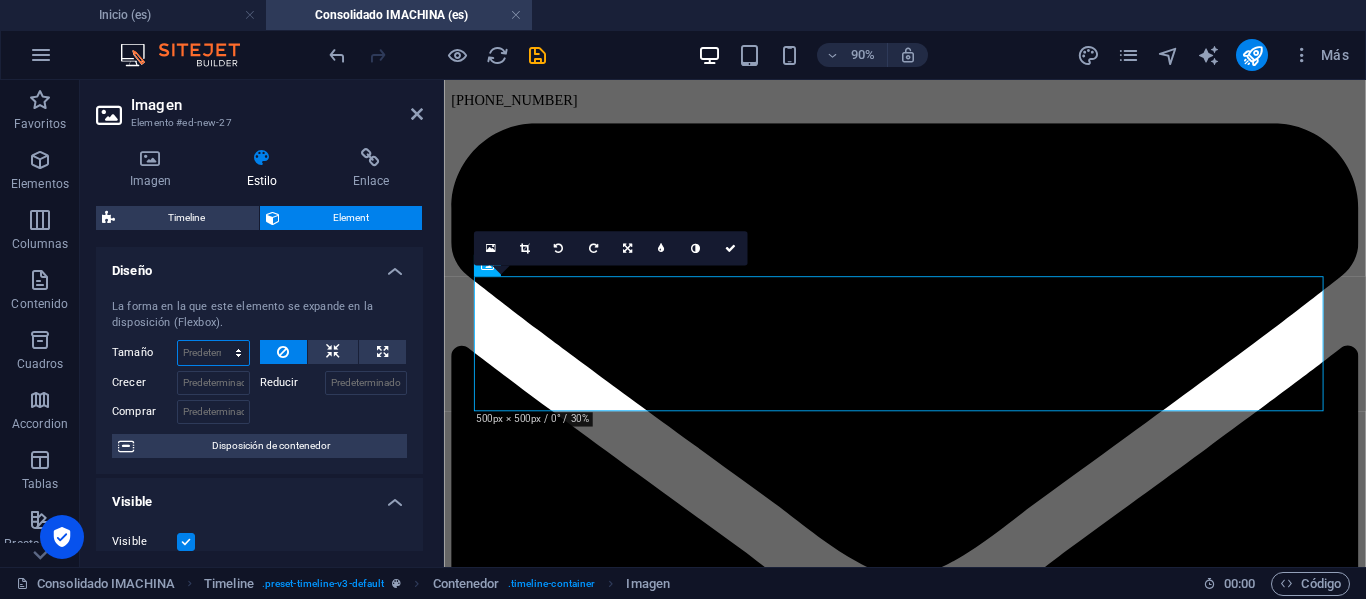select on "px" 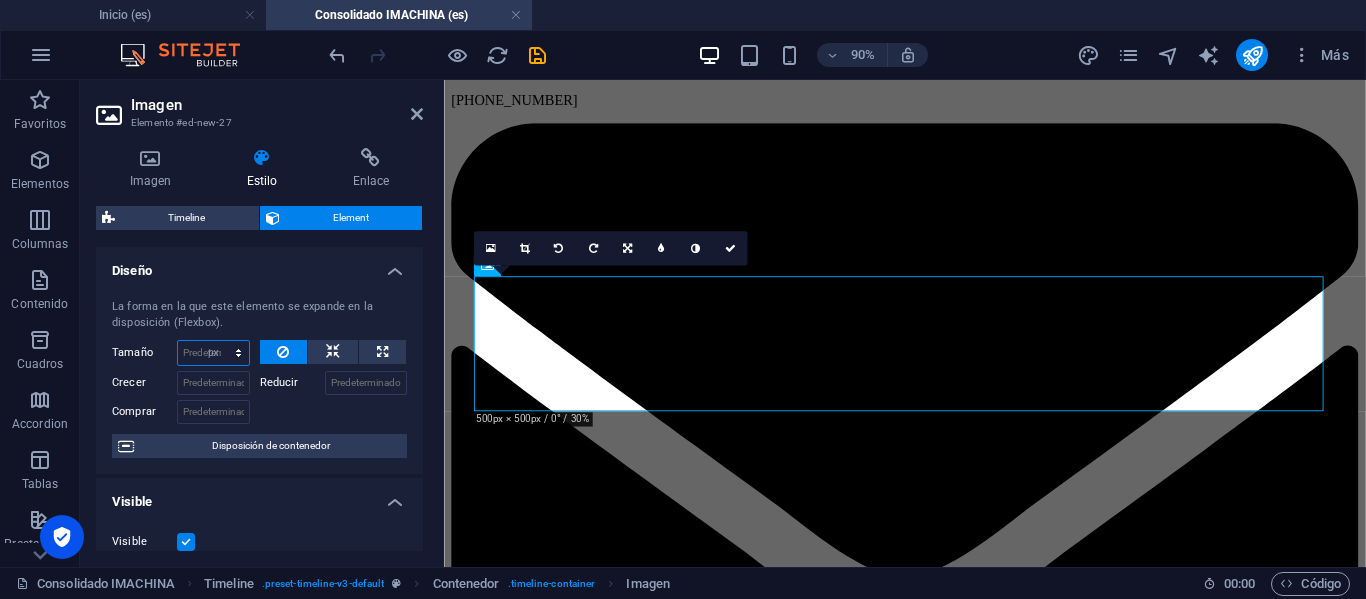 click on "Predeterminado automático px % 1/1 1/2 1/3 1/4 1/5 1/6 1/7 1/8 1/9 1/10" at bounding box center (213, 353) 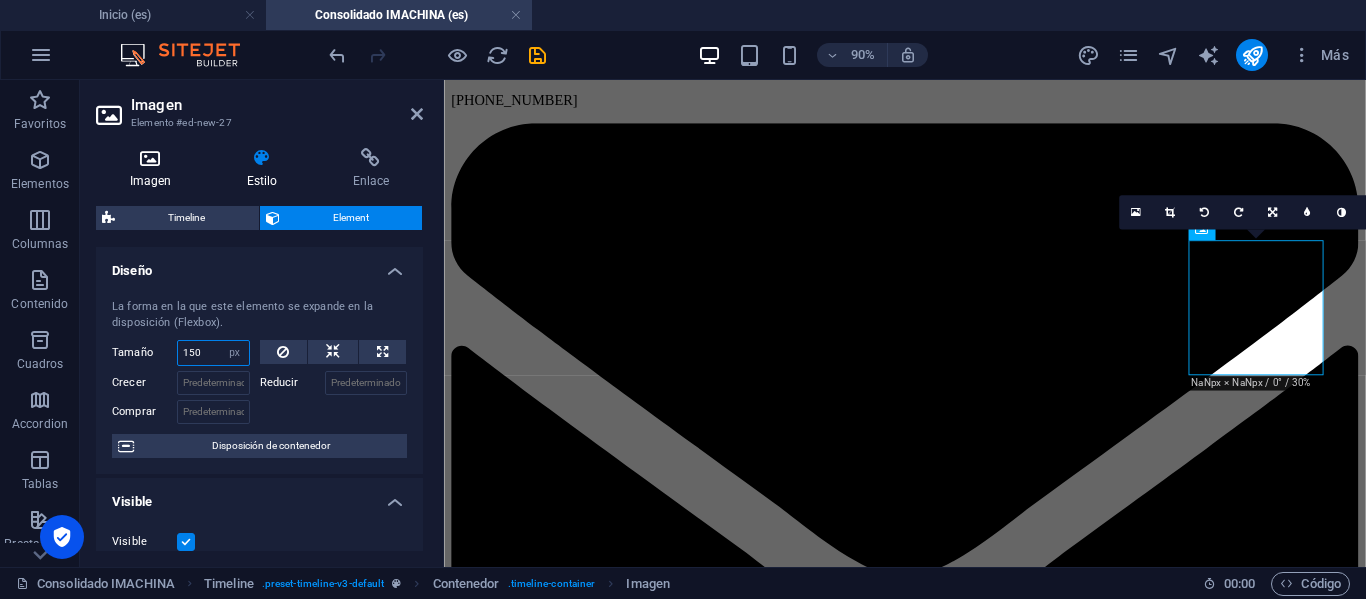 type on "150" 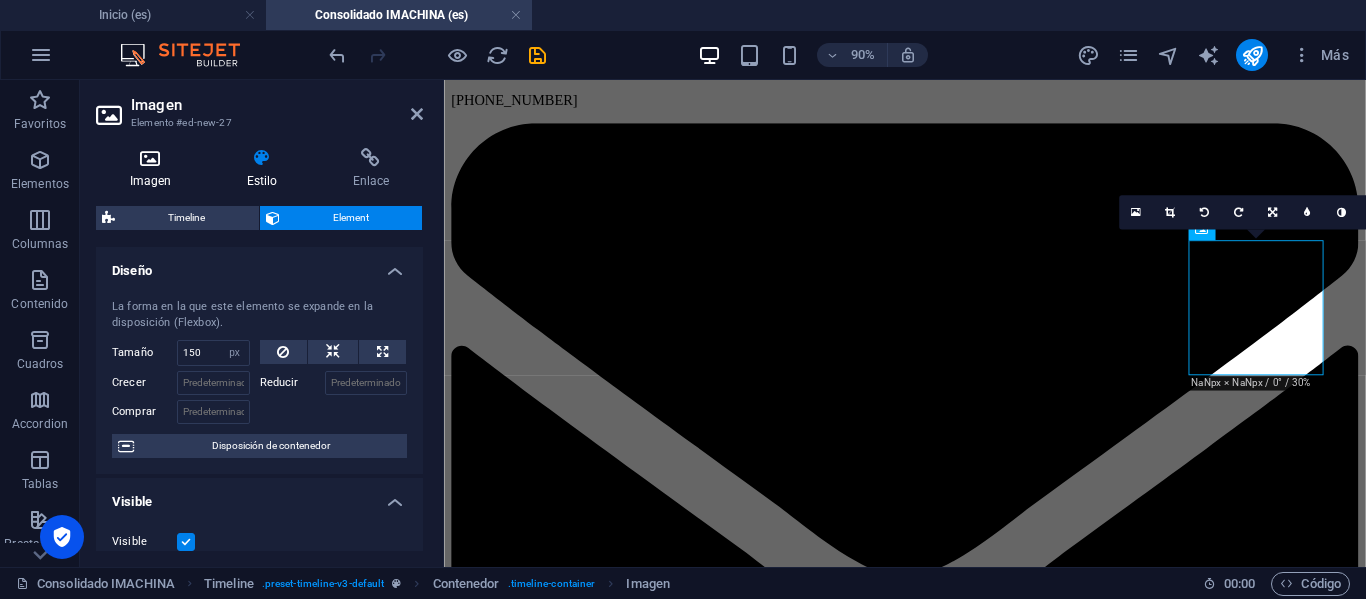 click on "Imagen" at bounding box center (154, 169) 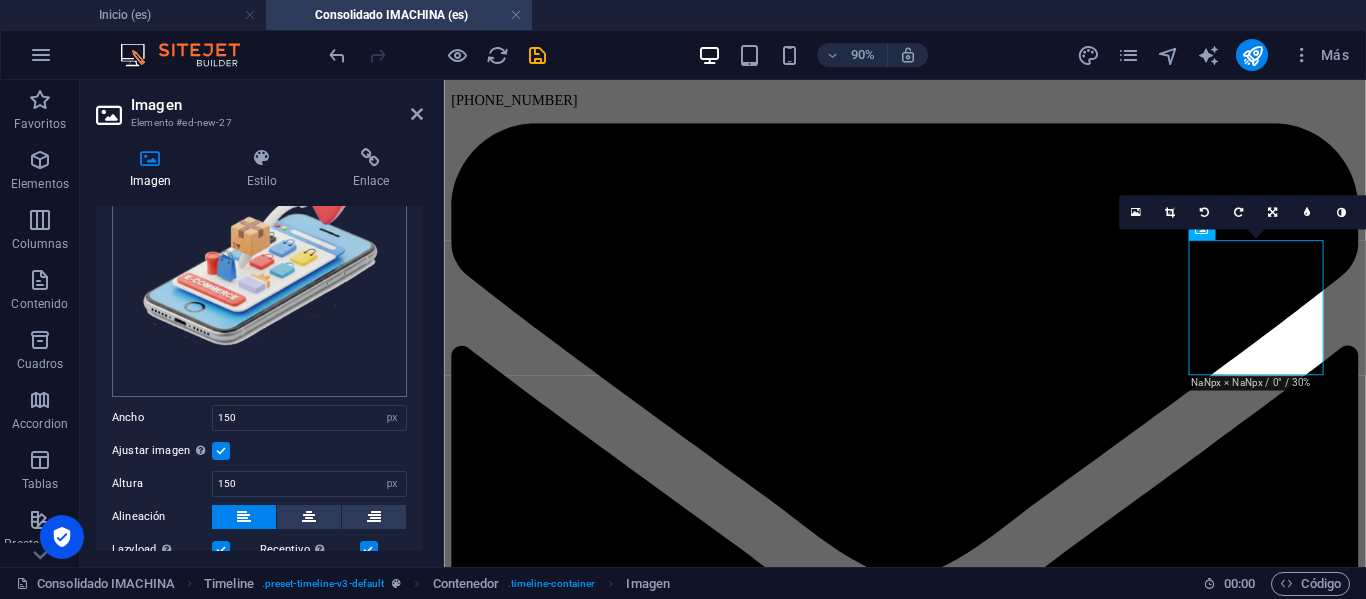 scroll, scrollTop: 200, scrollLeft: 0, axis: vertical 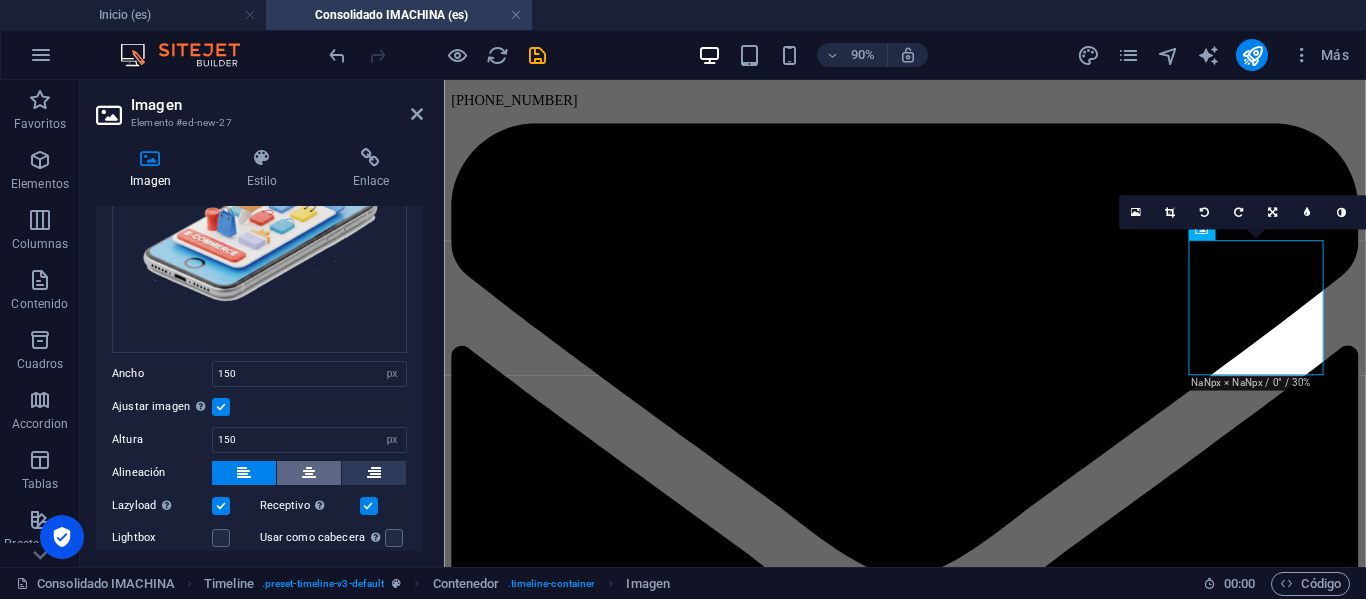 click at bounding box center (309, 473) 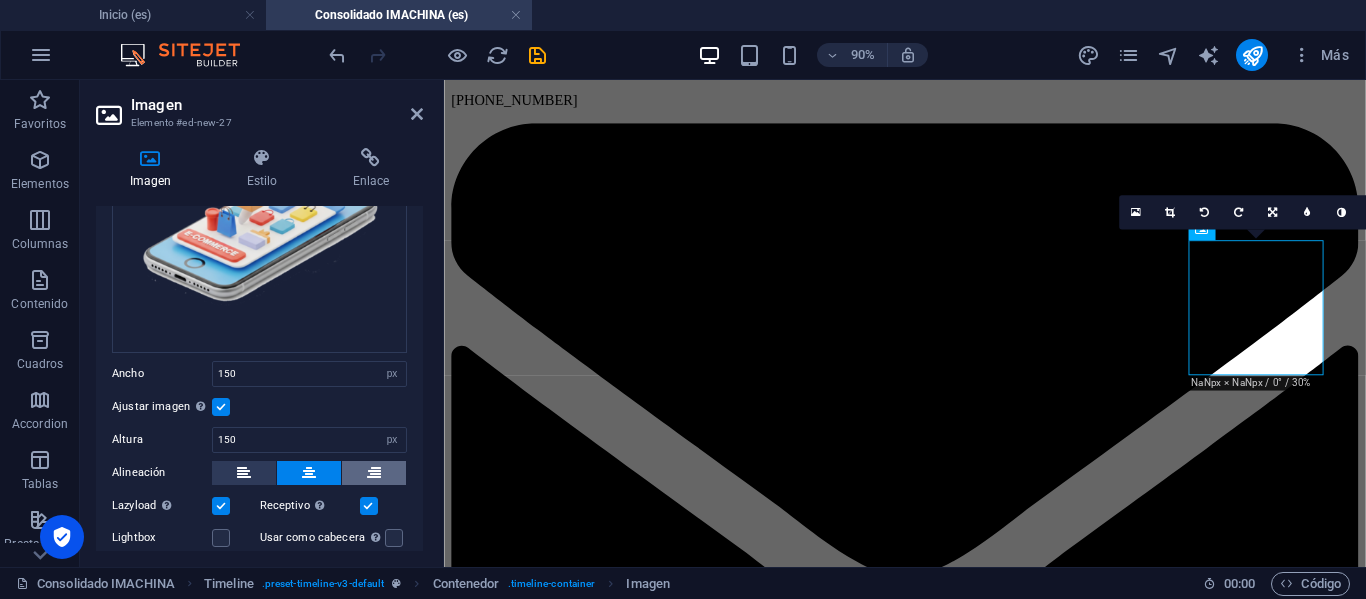 click at bounding box center [374, 473] 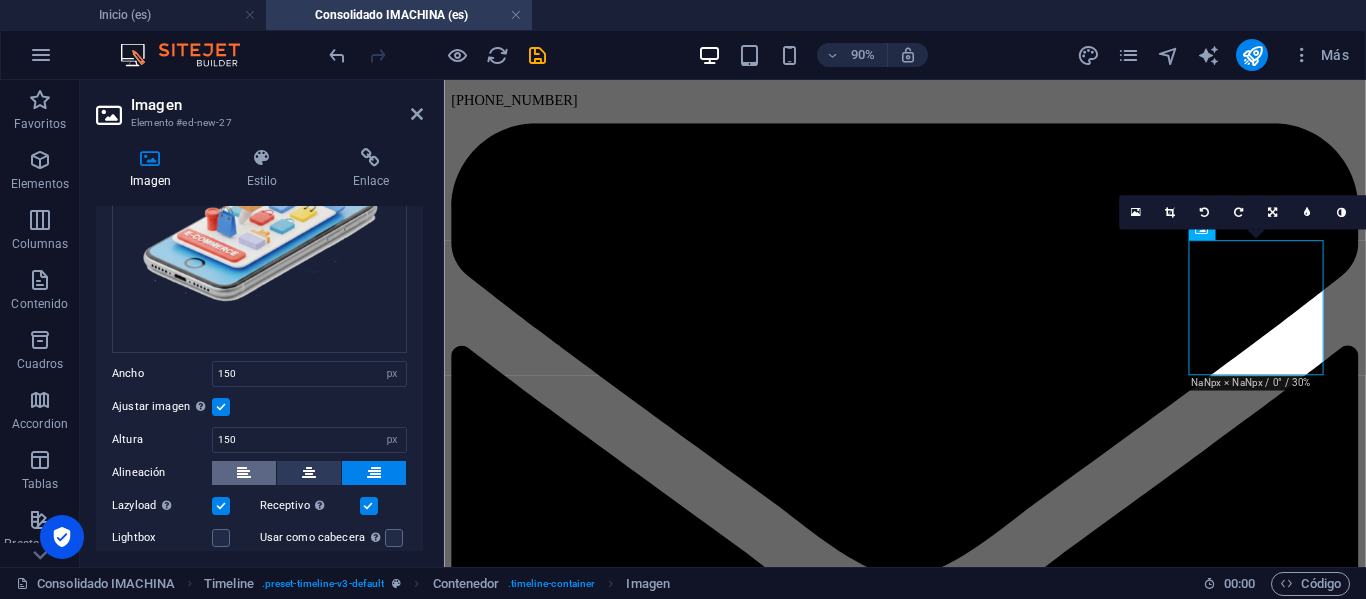 click at bounding box center (244, 473) 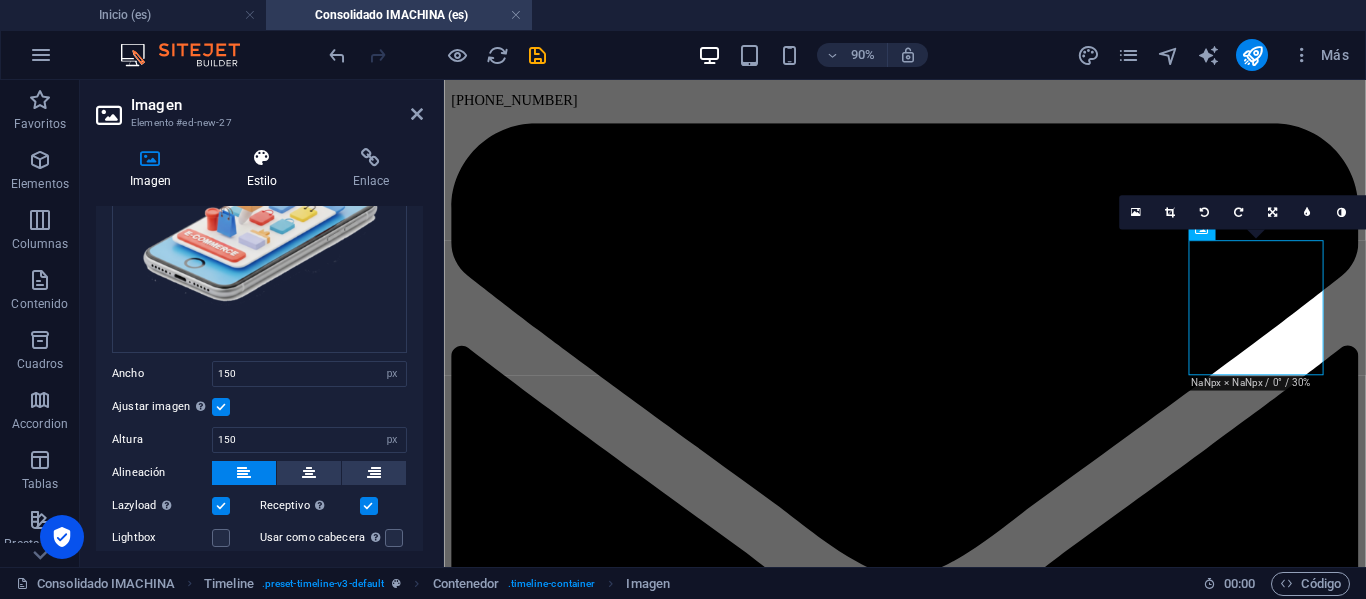 click on "Estilo" at bounding box center (266, 169) 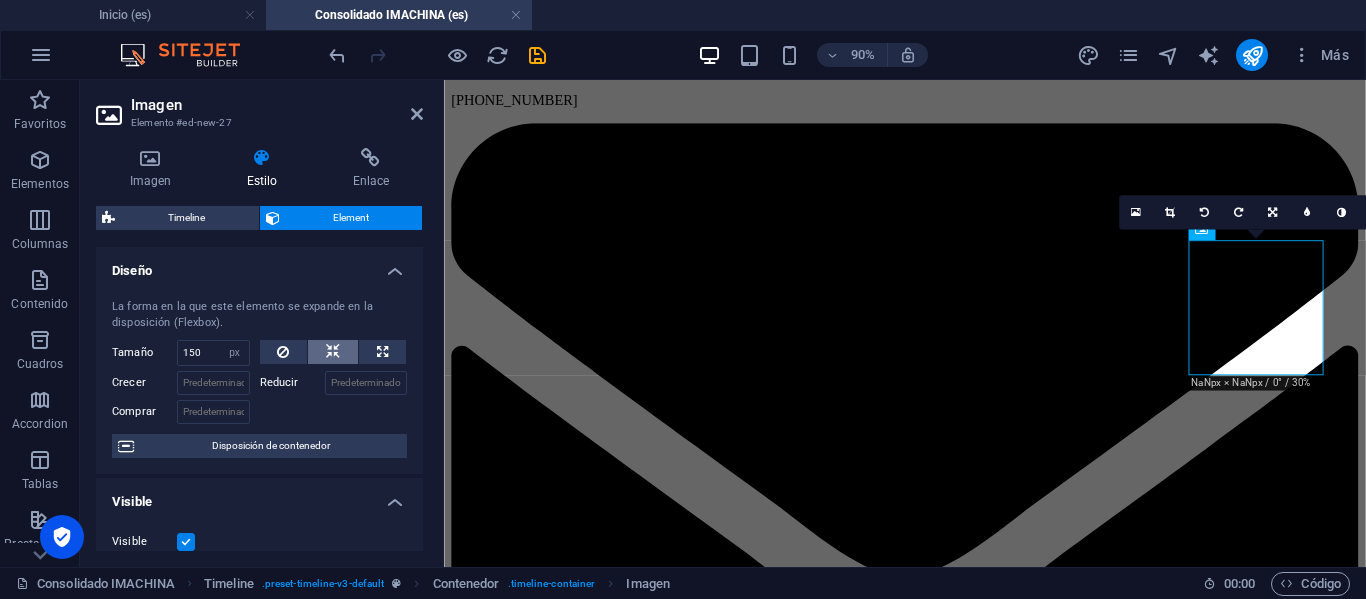 click at bounding box center (333, 352) 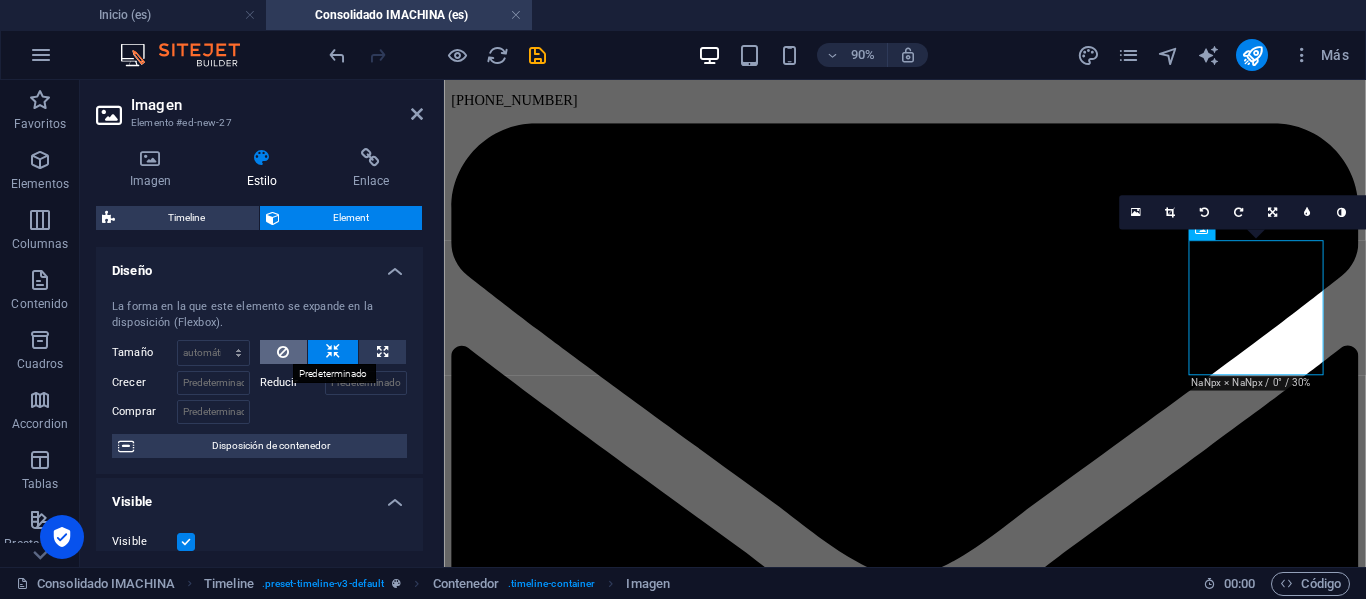 click at bounding box center [284, 352] 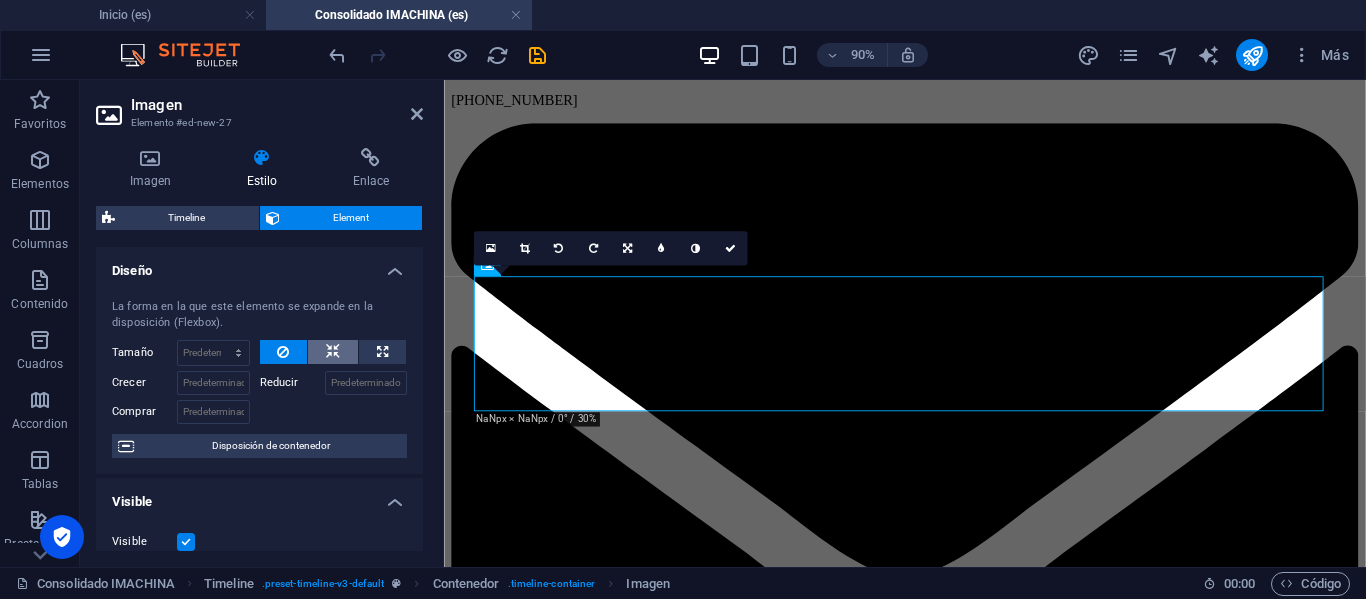 click at bounding box center (333, 352) 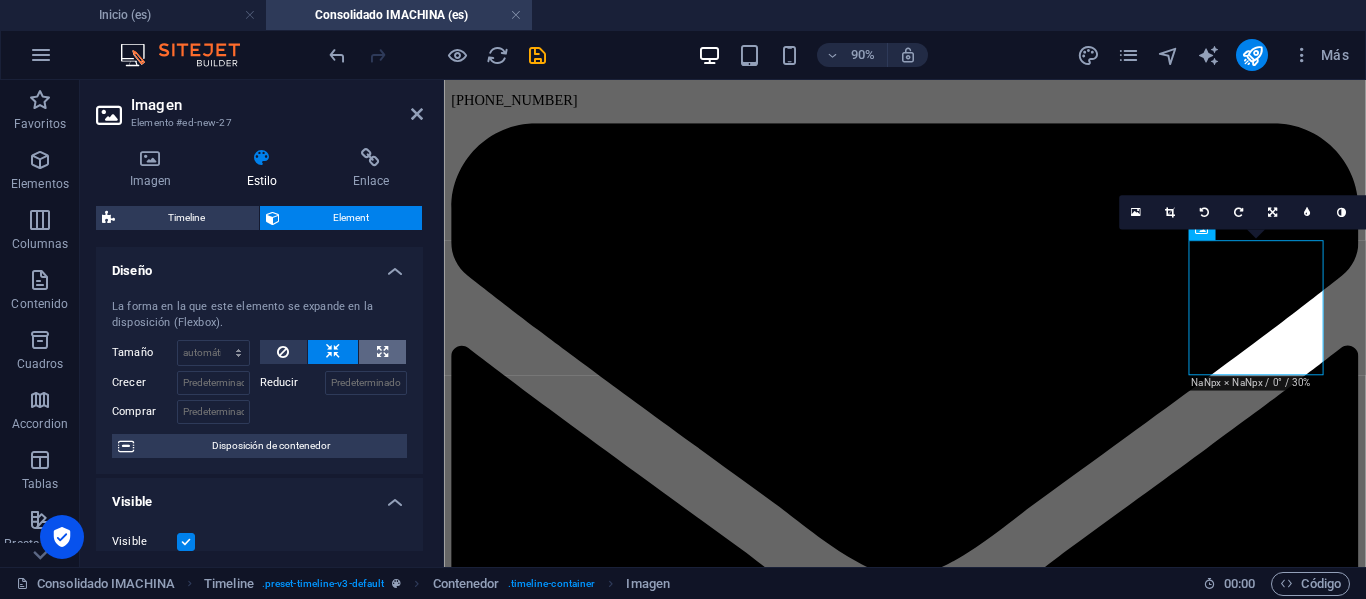 click at bounding box center [382, 352] 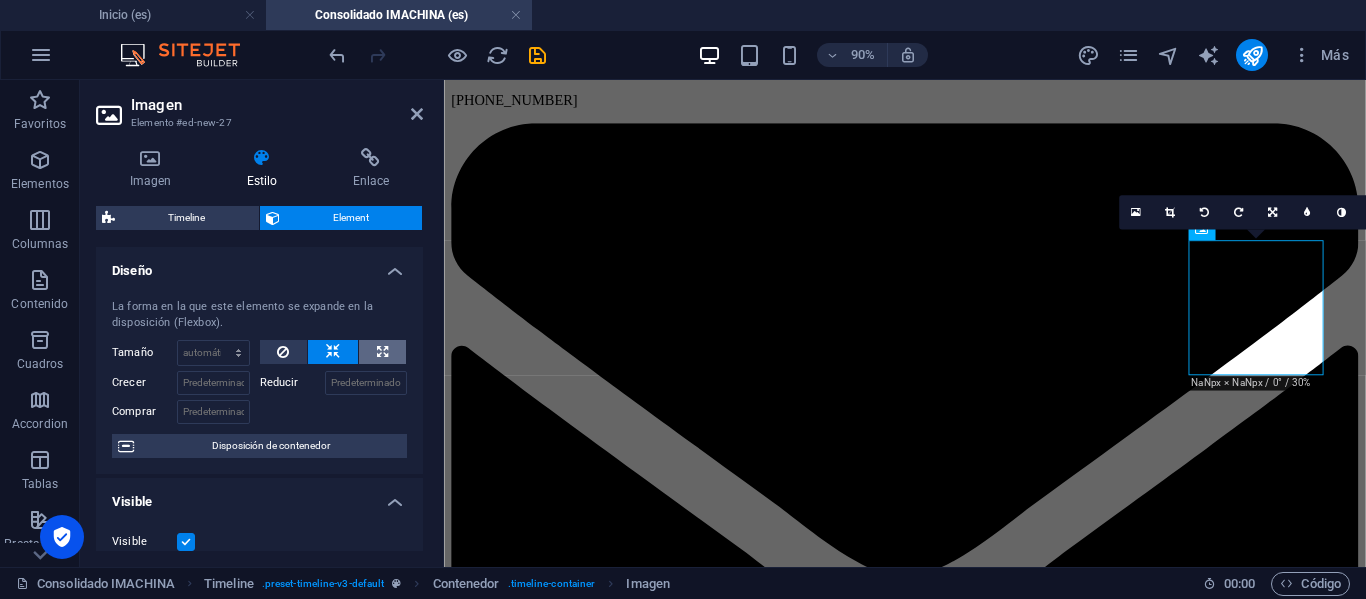 type on "100" 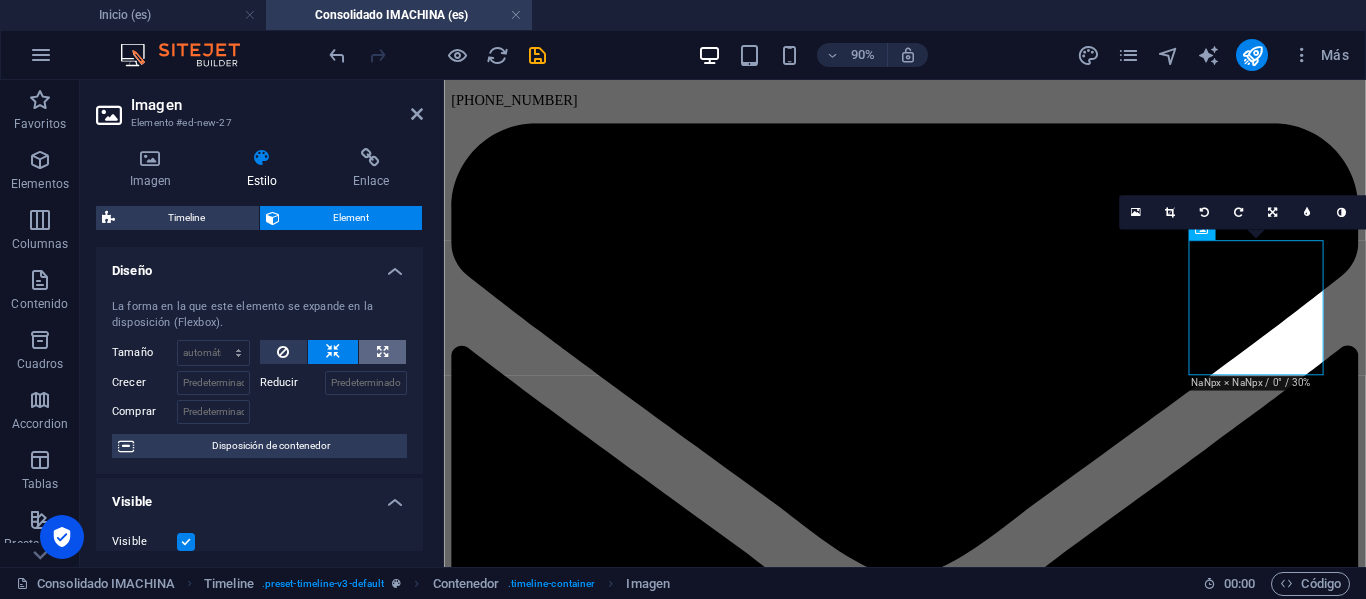 select on "%" 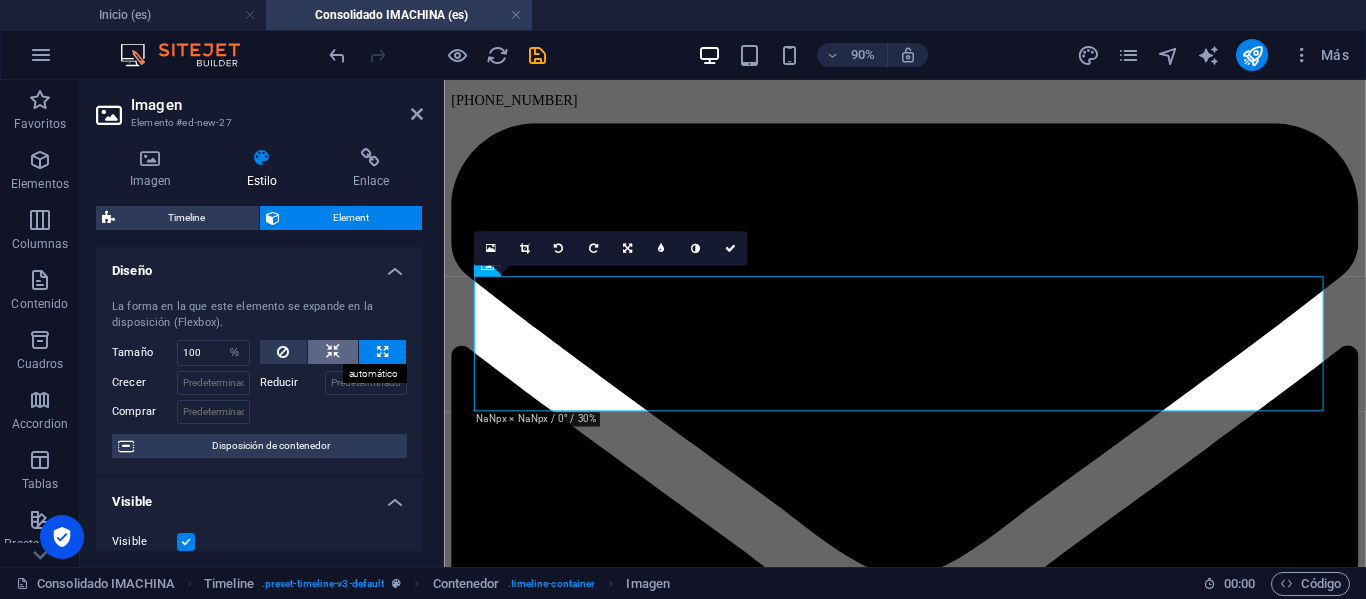 click at bounding box center (333, 352) 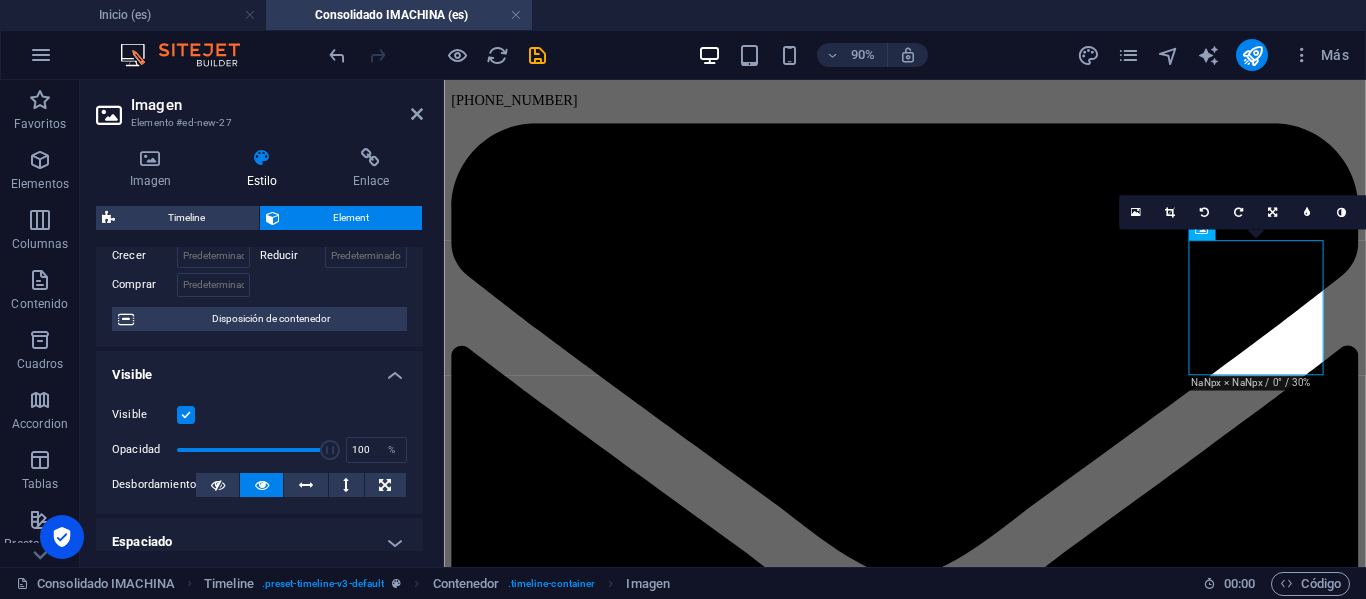 scroll, scrollTop: 100, scrollLeft: 0, axis: vertical 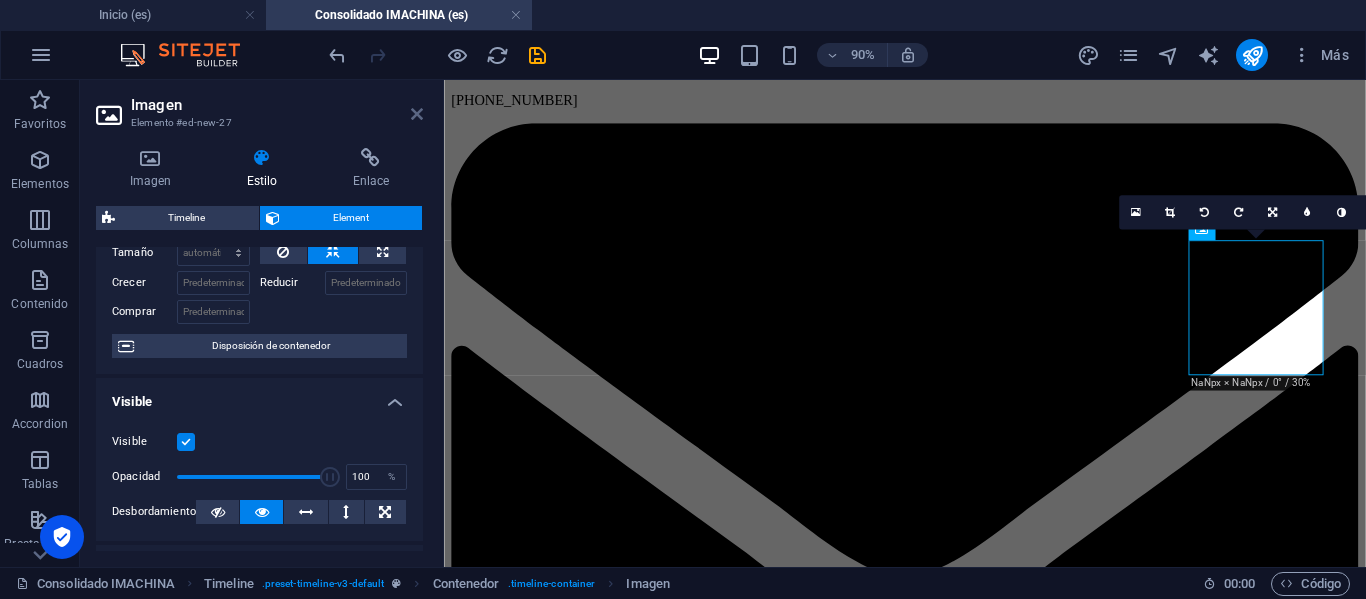 click at bounding box center (417, 114) 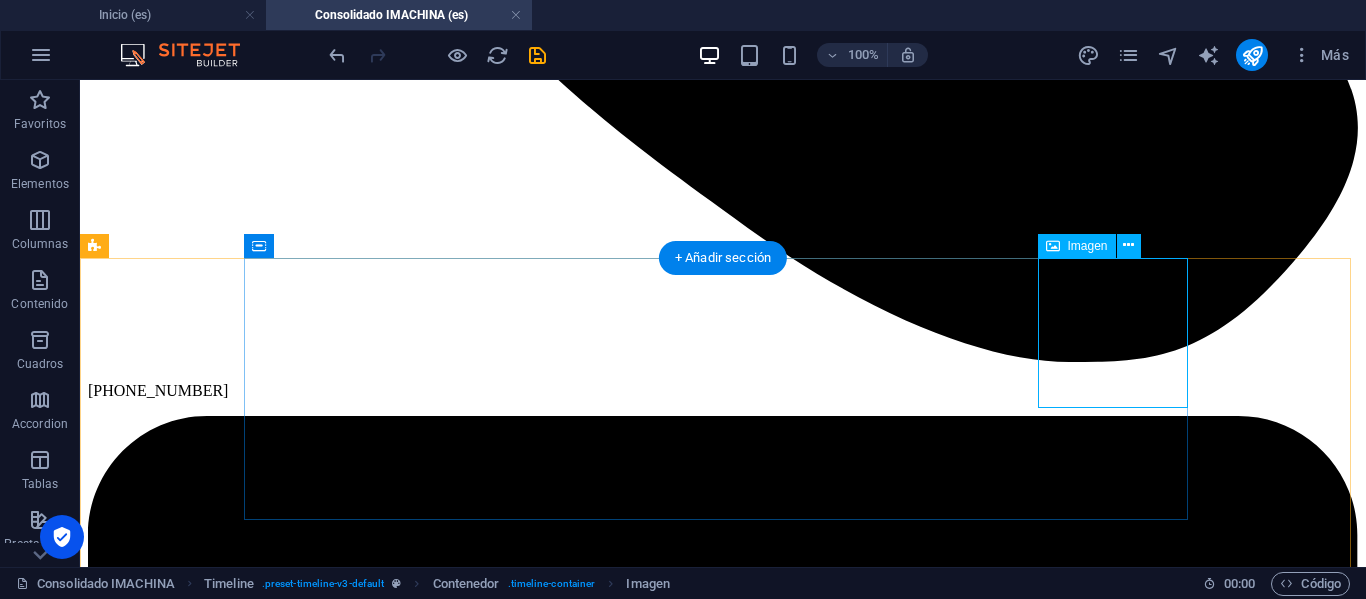 click at bounding box center (723, 10065) 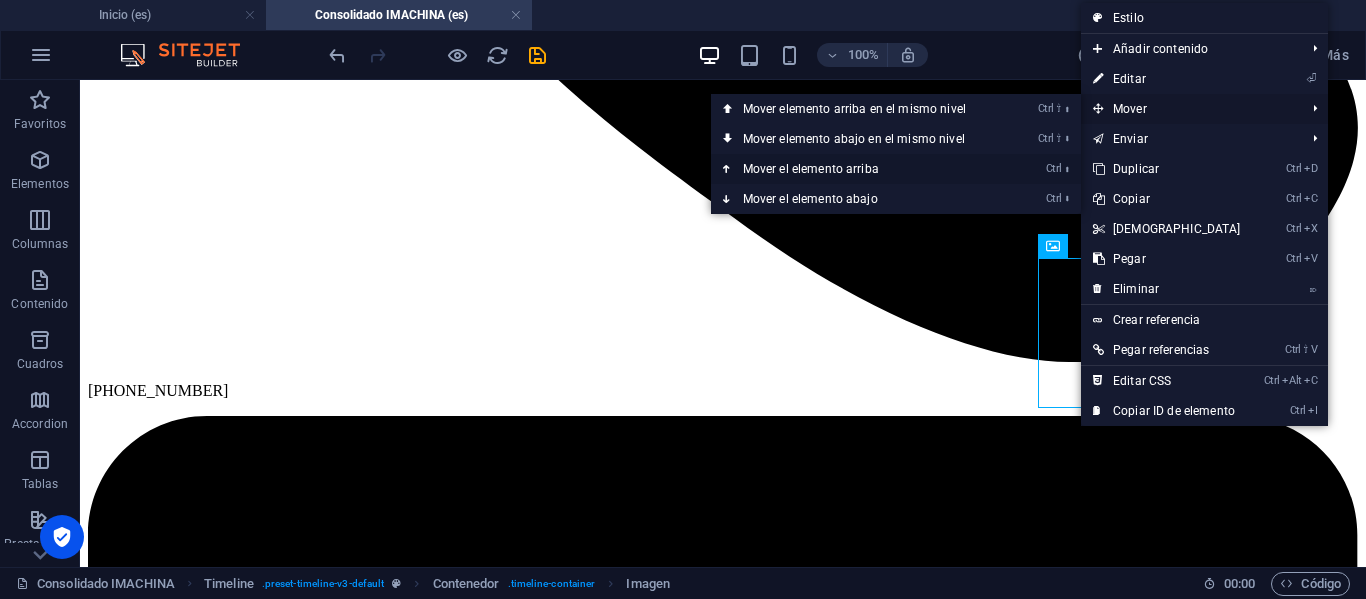 click on "Ctrl ⬆  Mover el elemento arriba" at bounding box center (858, 169) 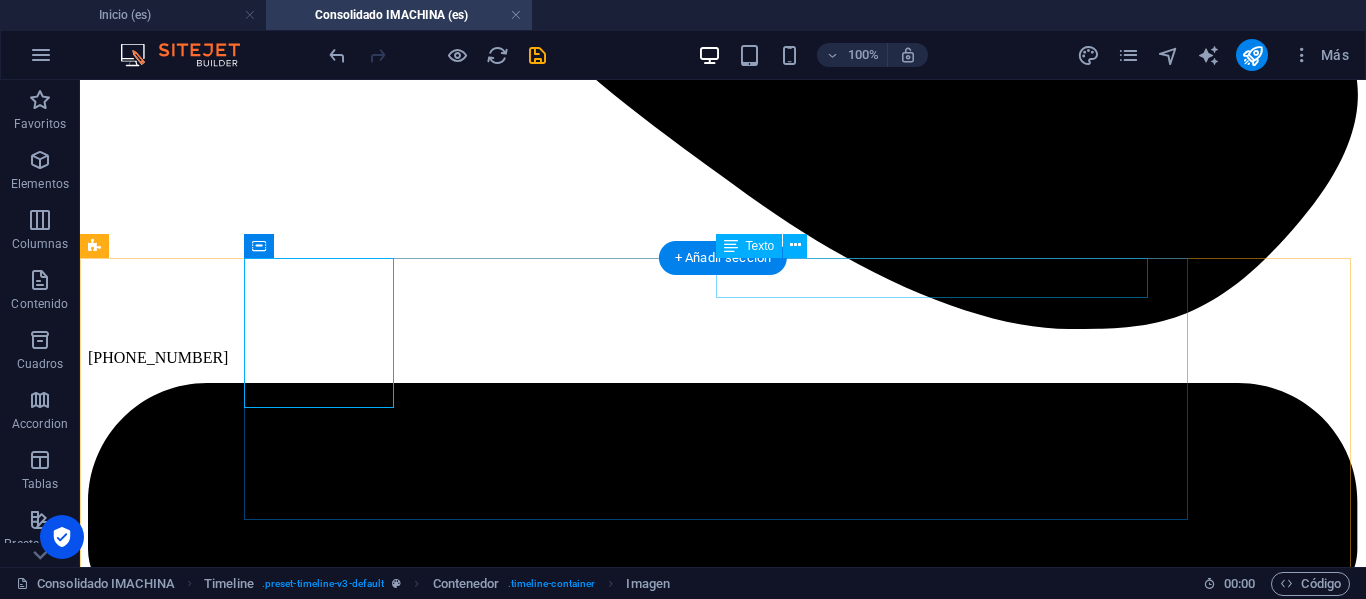 click on "[DATE]" at bounding box center (723, 10084) 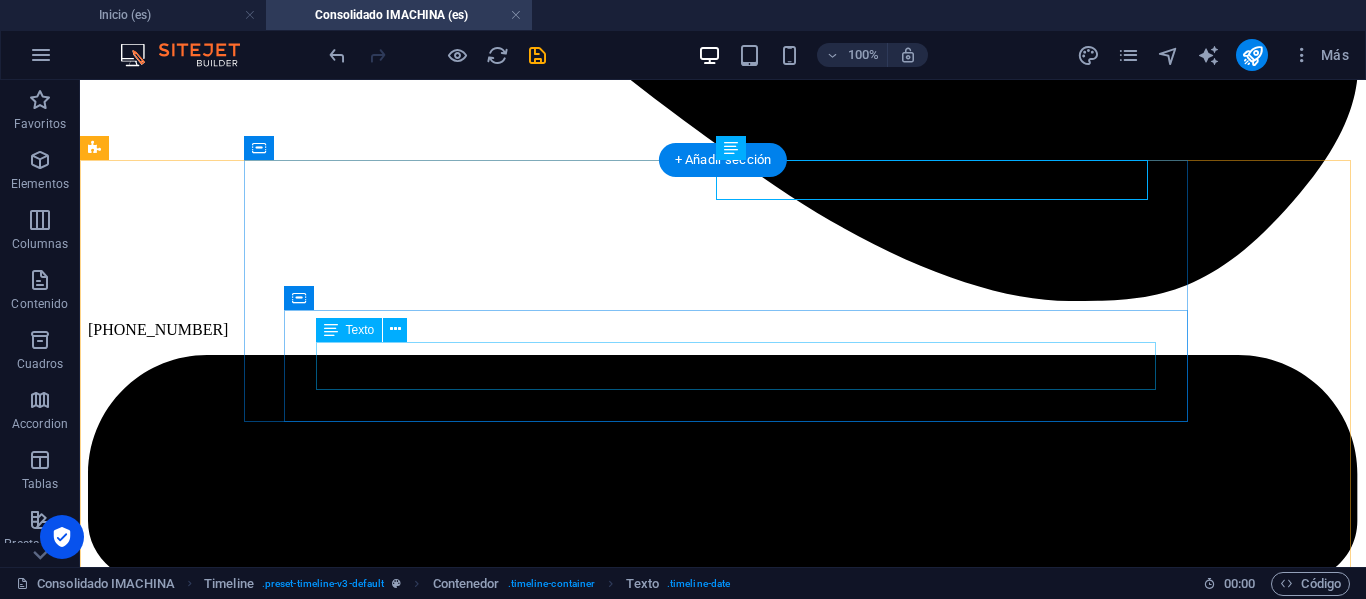 scroll, scrollTop: 1700, scrollLeft: 0, axis: vertical 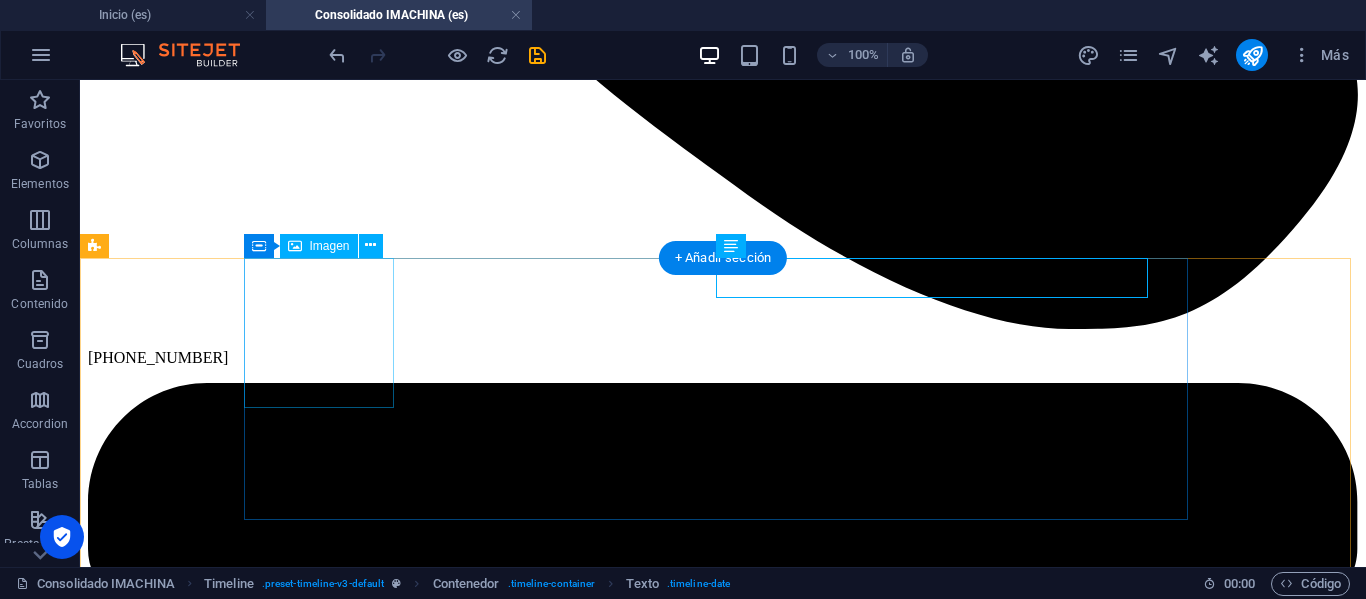click at bounding box center (723, 9982) 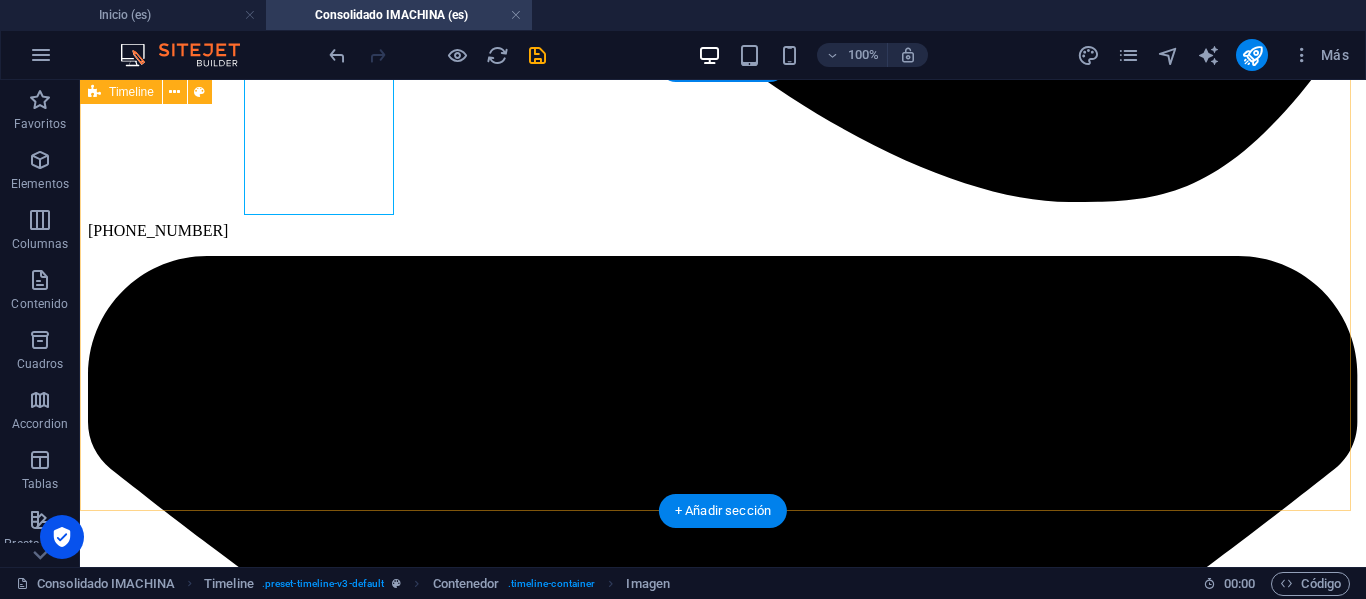 scroll, scrollTop: 1700, scrollLeft: 0, axis: vertical 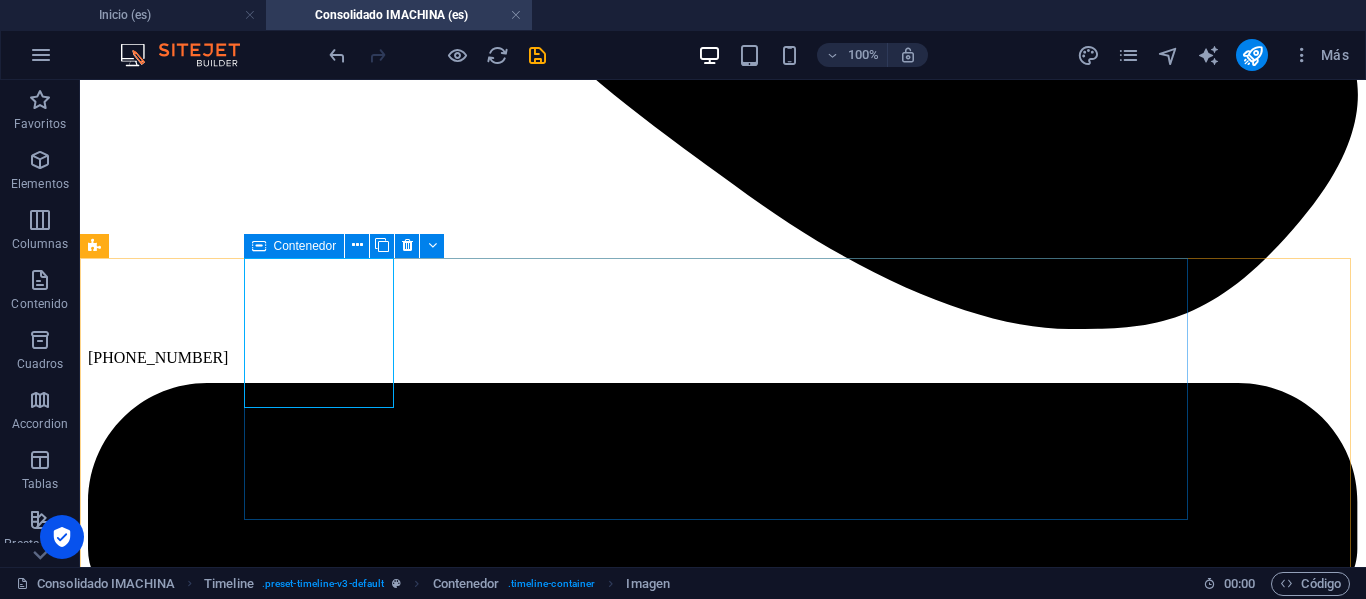 click on "Contenedor" at bounding box center (305, 246) 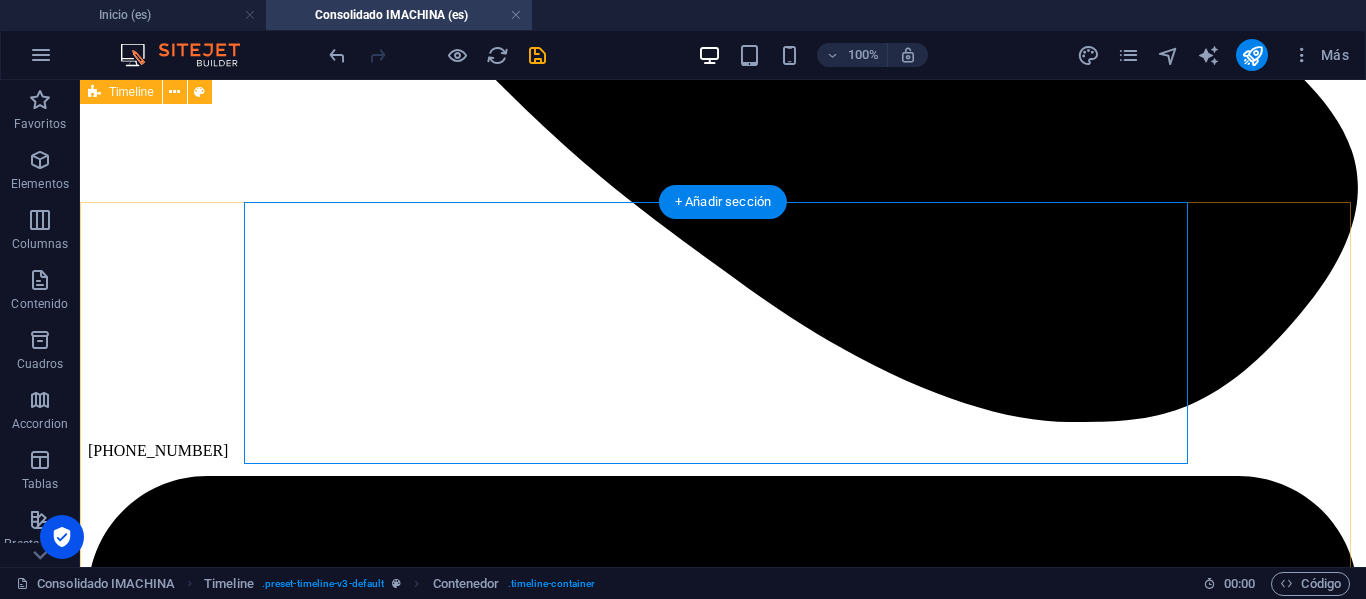 scroll, scrollTop: 1600, scrollLeft: 0, axis: vertical 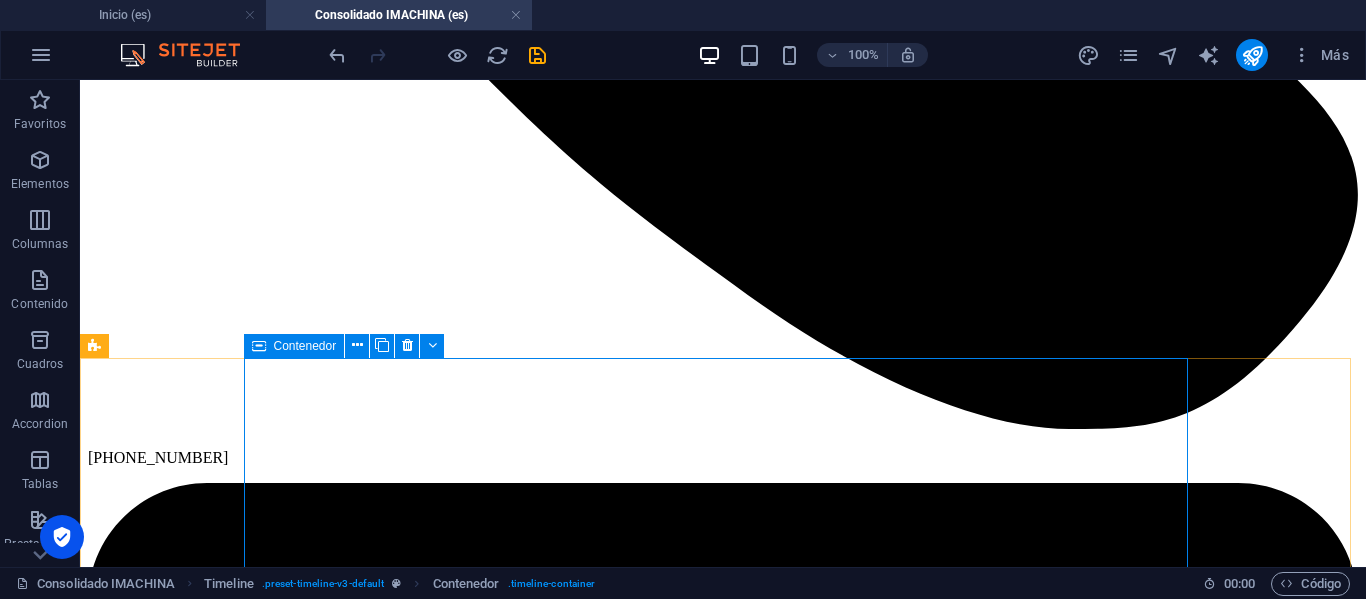 click at bounding box center (259, 346) 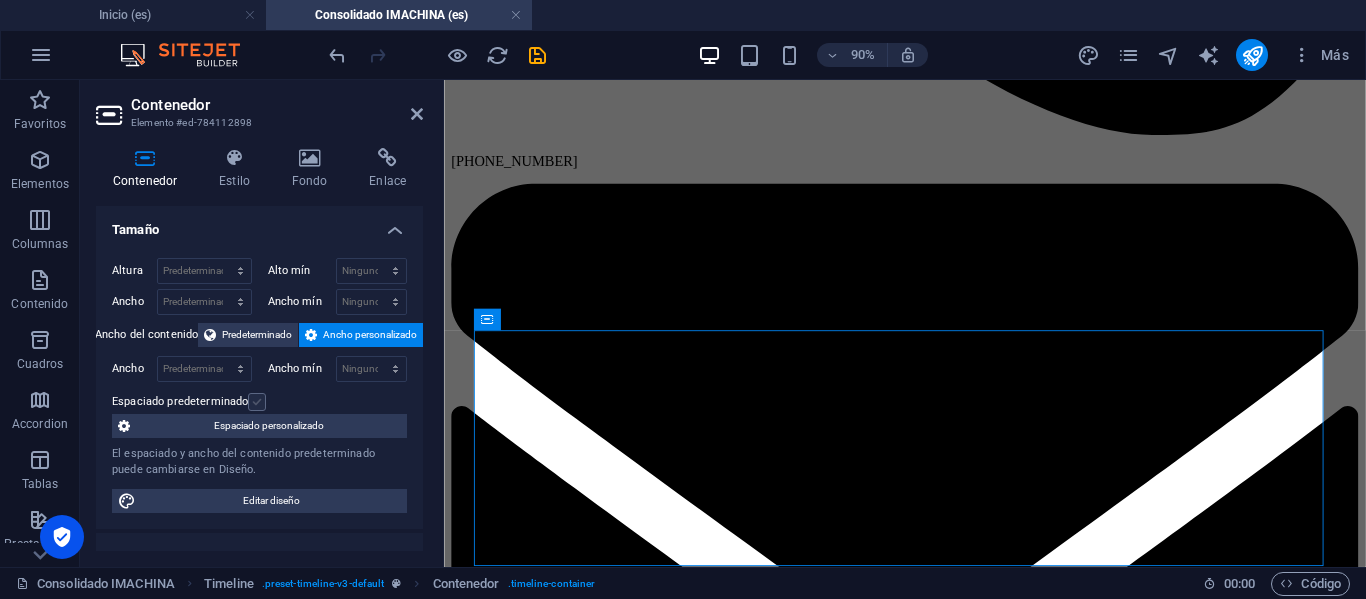 click at bounding box center [257, 402] 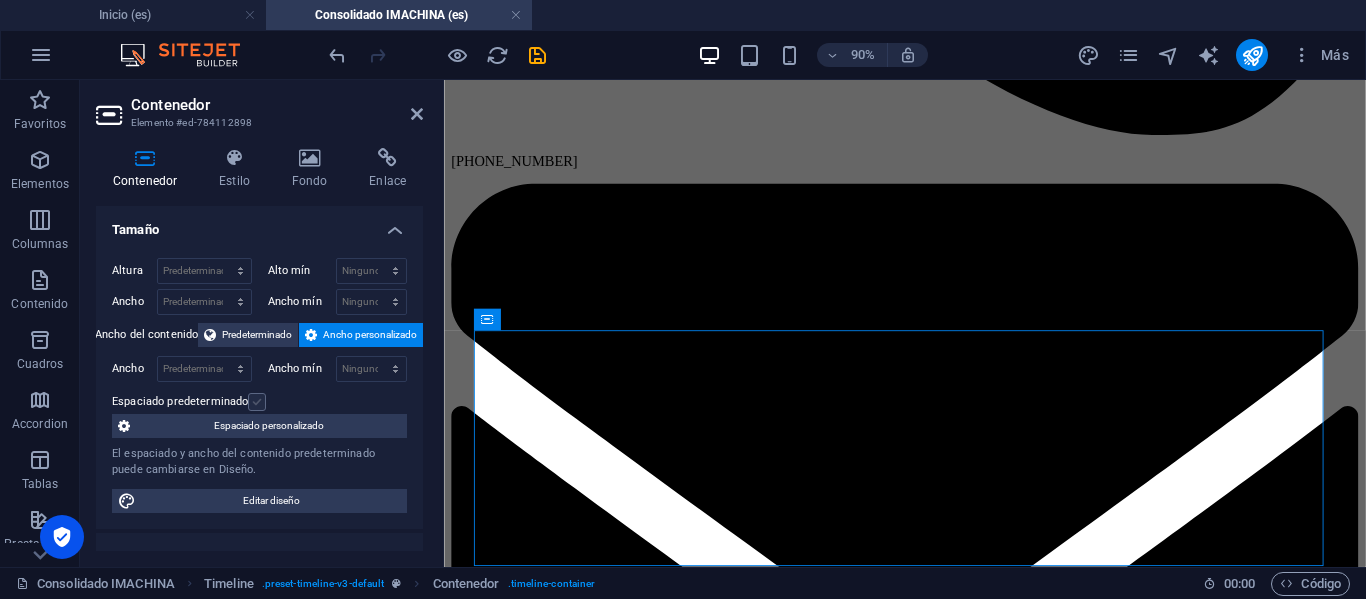click on "Espaciado predeterminado" at bounding box center (0, 0) 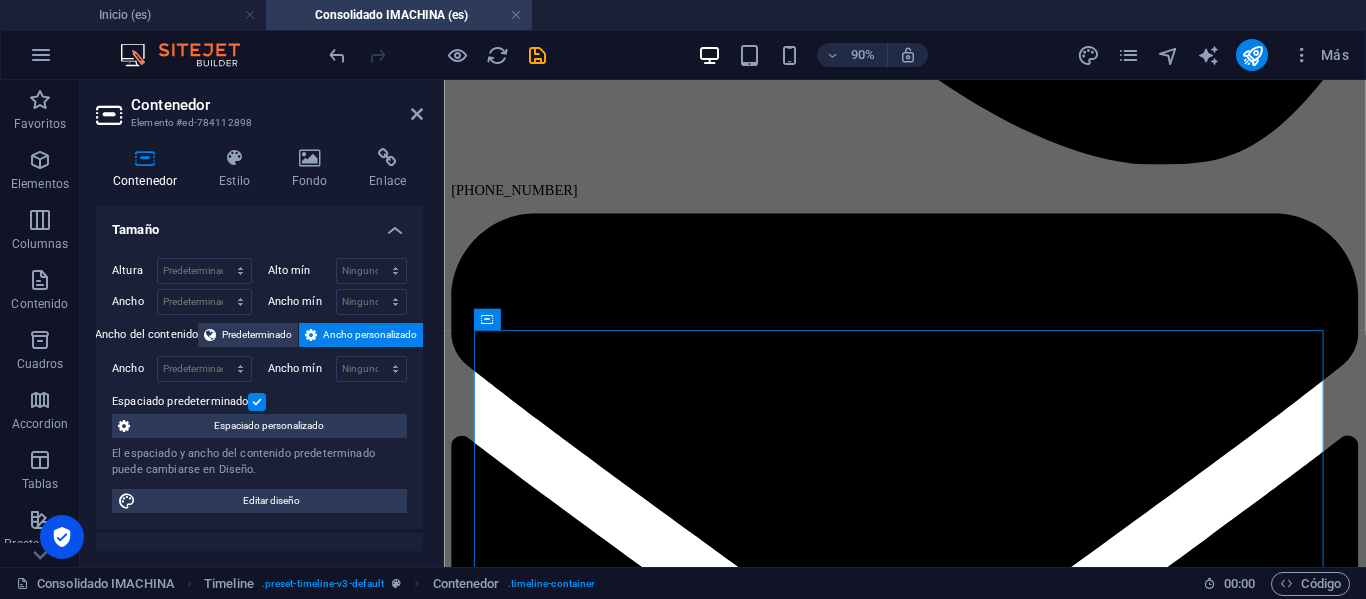 click at bounding box center [257, 402] 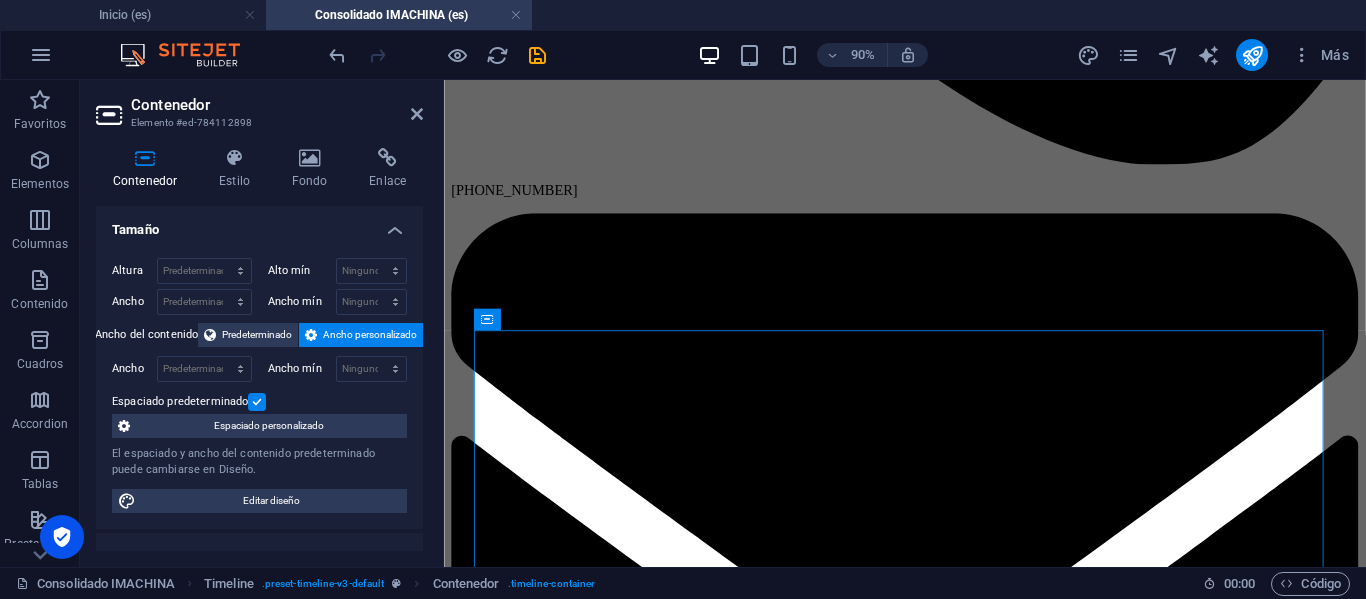 click on "Espaciado predeterminado" at bounding box center [0, 0] 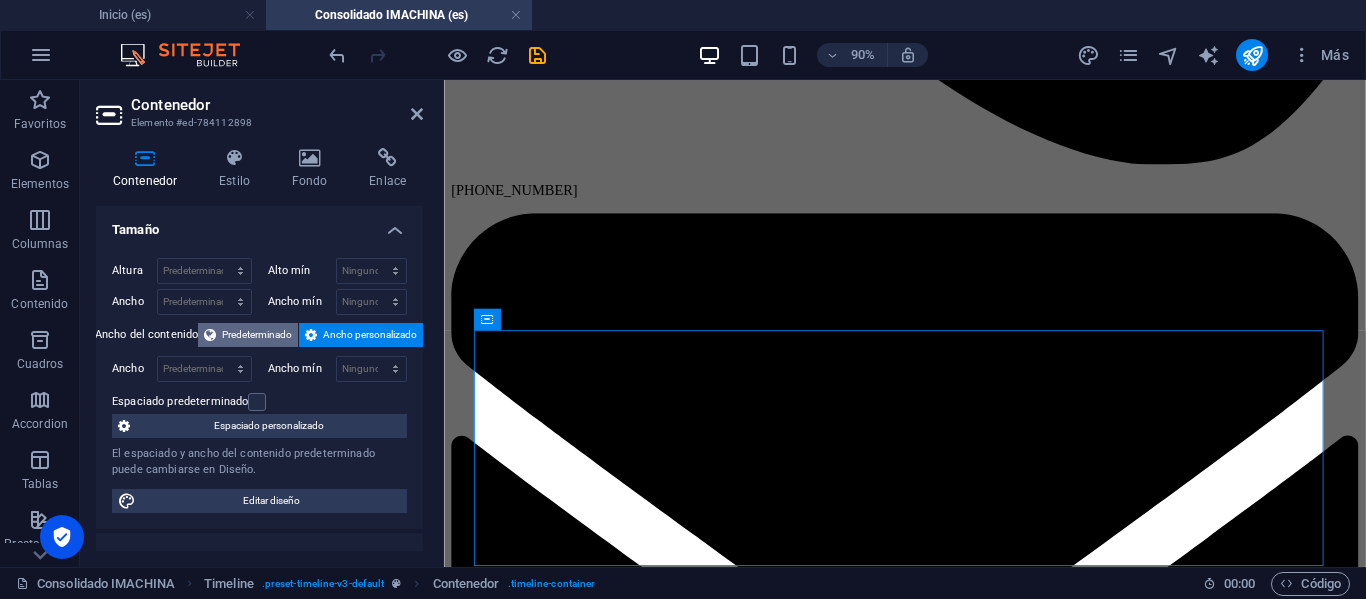 click on "Predeterminado" at bounding box center [257, 335] 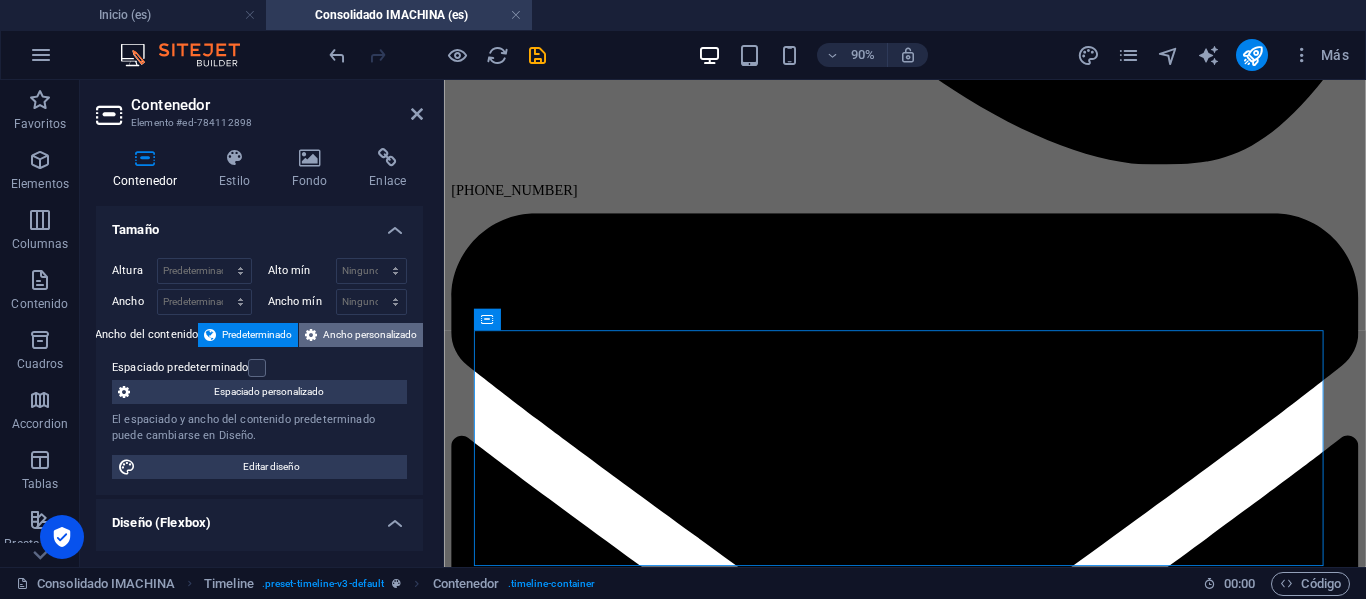 click on "Ancho personalizado" at bounding box center (361, 335) 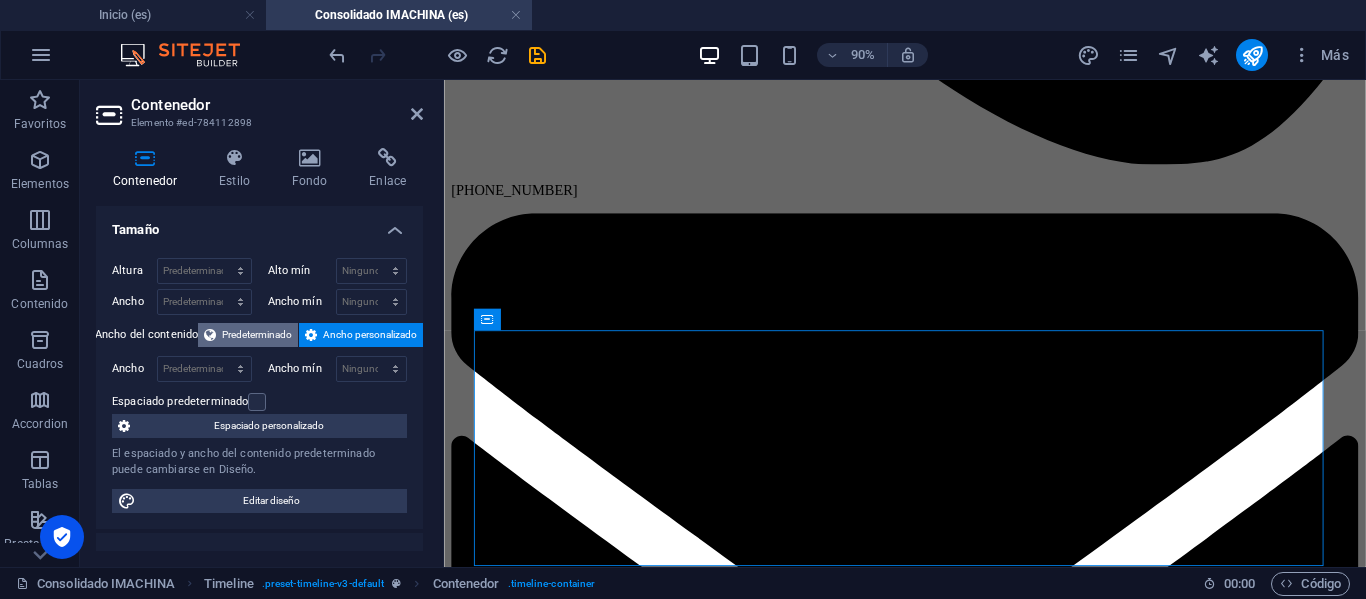 click on "Predeterminado" at bounding box center (257, 335) 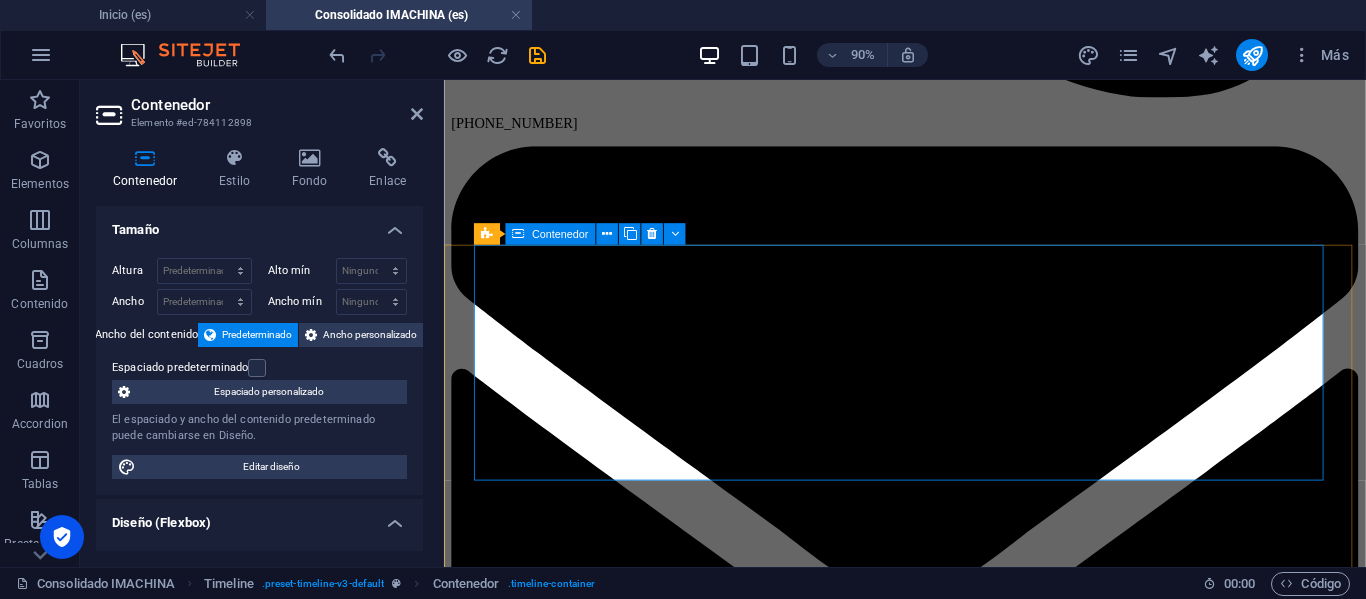scroll, scrollTop: 1700, scrollLeft: 0, axis: vertical 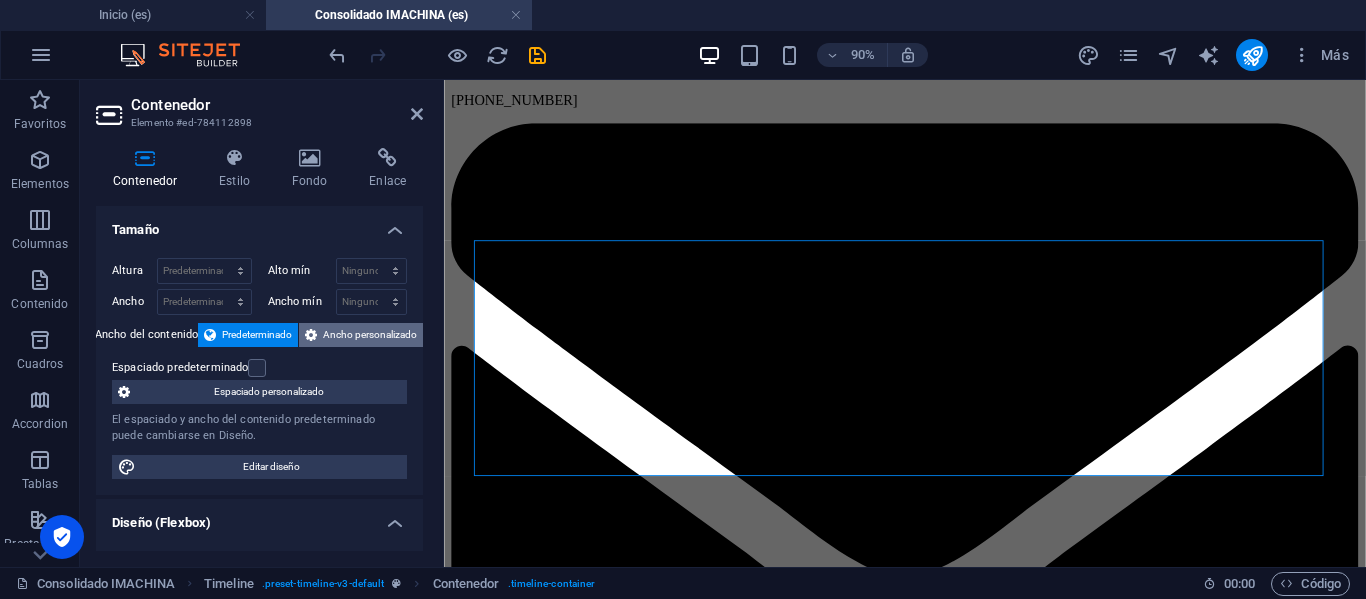 click on "Ancho personalizado" at bounding box center [370, 335] 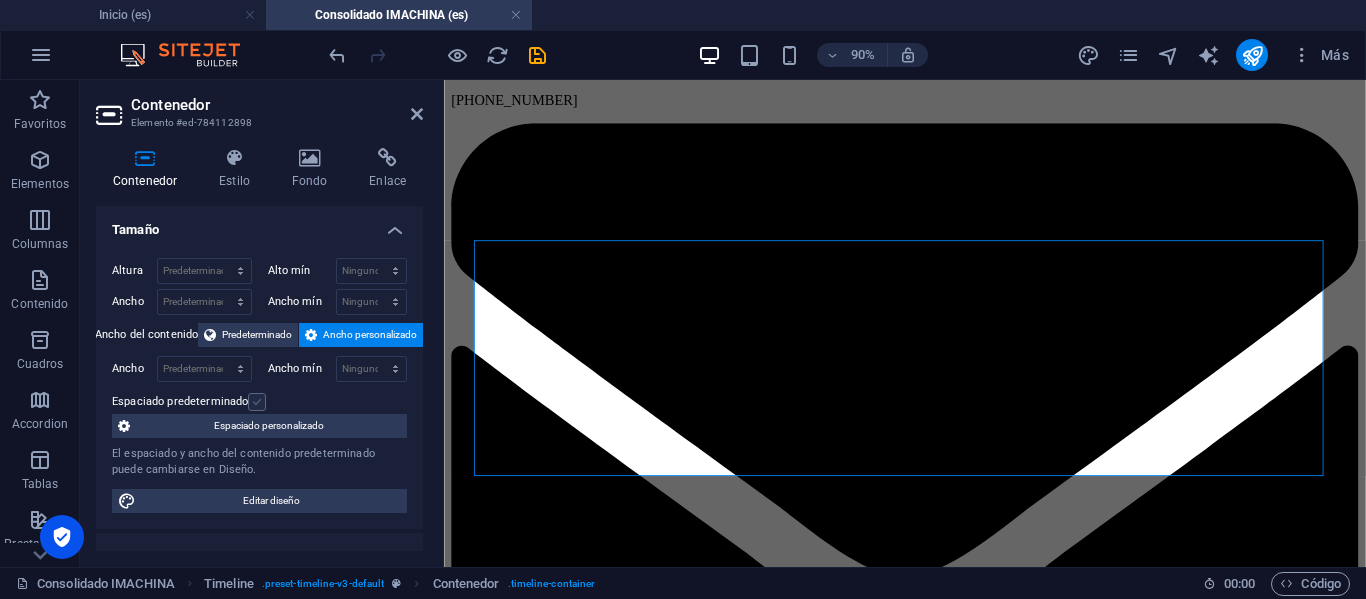 click at bounding box center (257, 402) 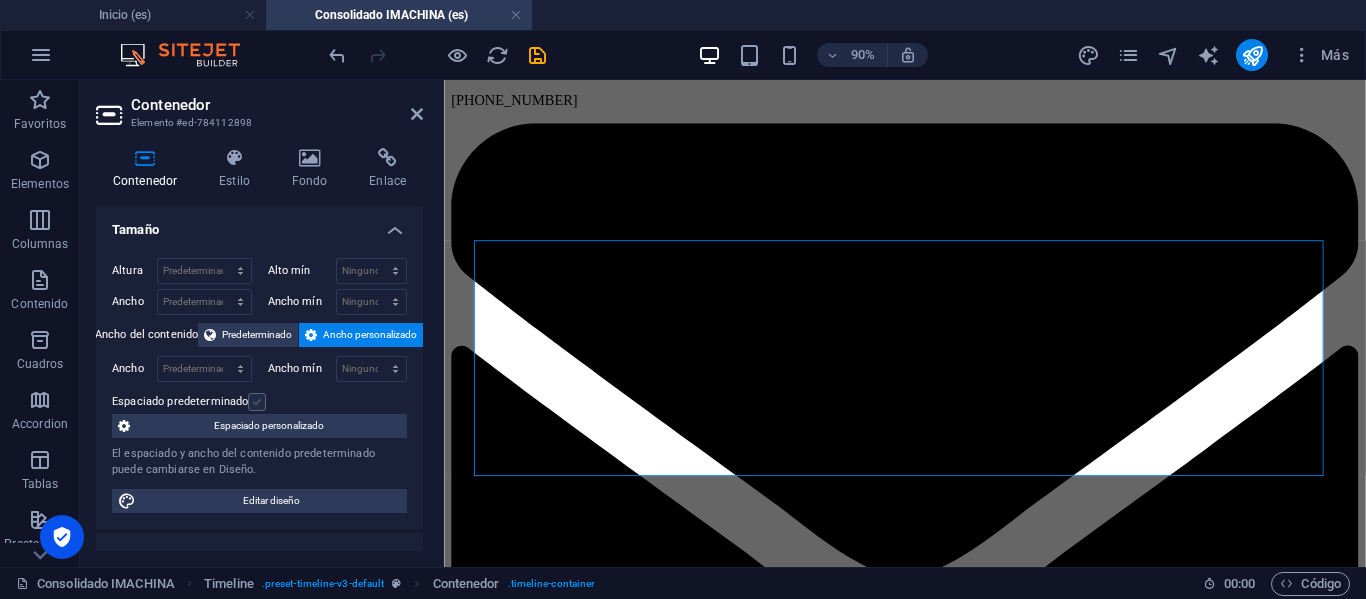 click on "Espaciado predeterminado" at bounding box center [0, 0] 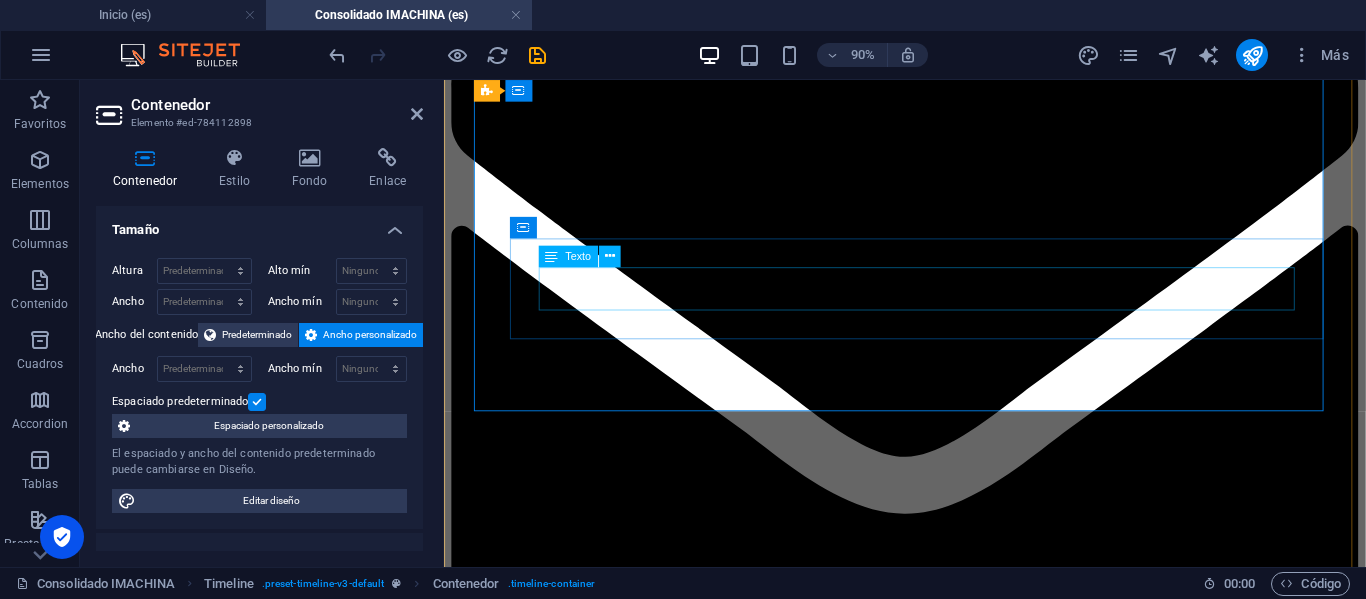 scroll, scrollTop: 1800, scrollLeft: 0, axis: vertical 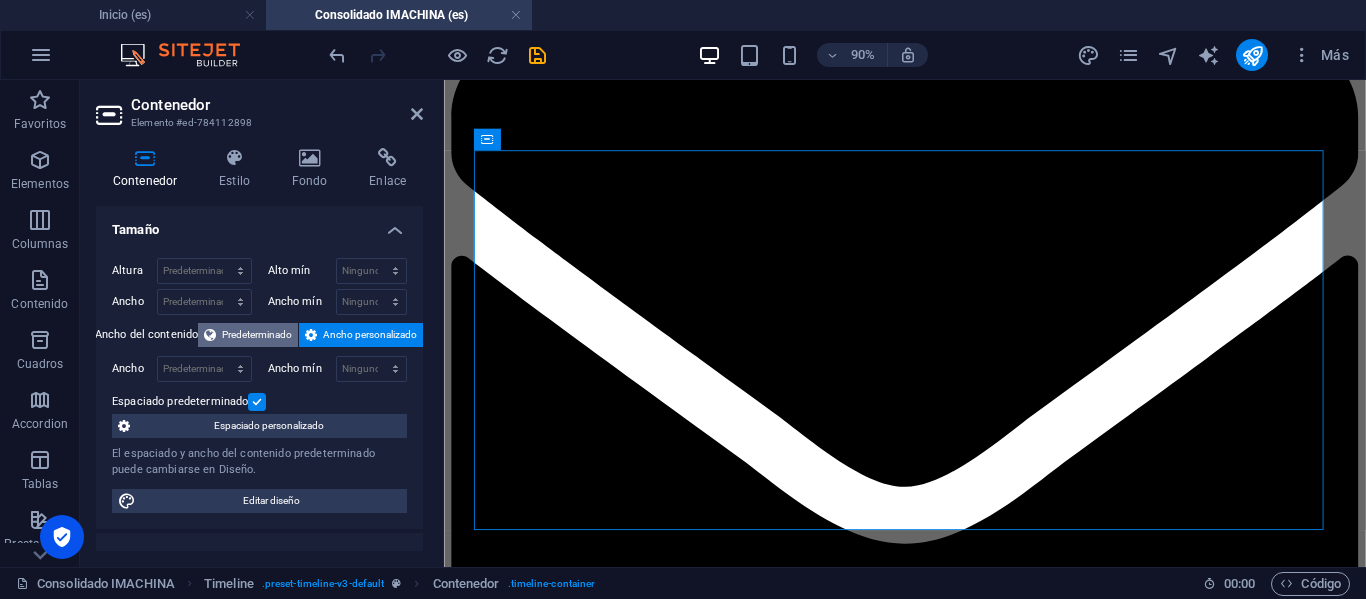 click on "Predeterminado" at bounding box center [257, 335] 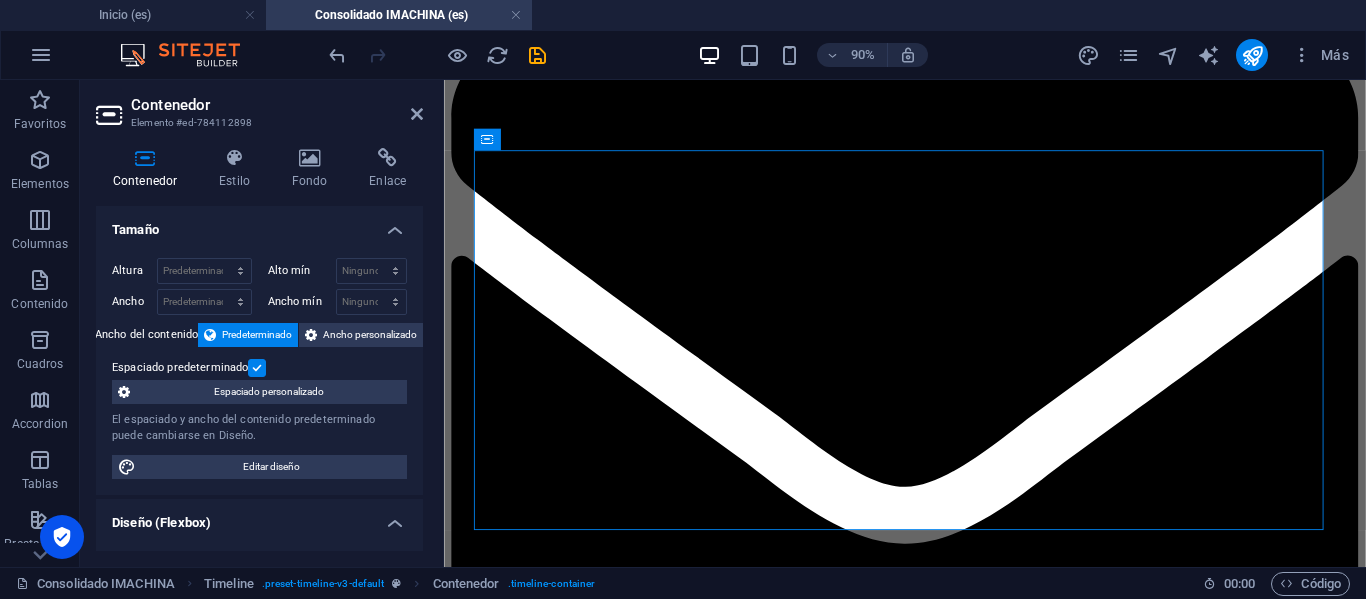 click at bounding box center [257, 368] 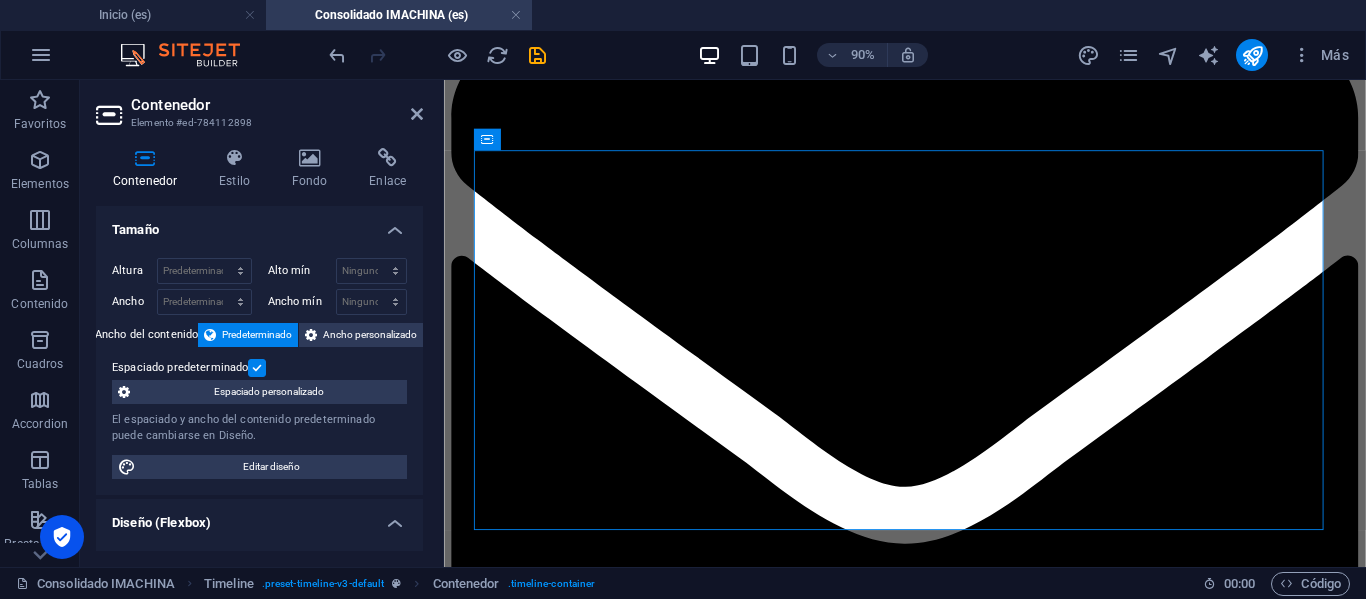click on "Espaciado predeterminado" at bounding box center [0, 0] 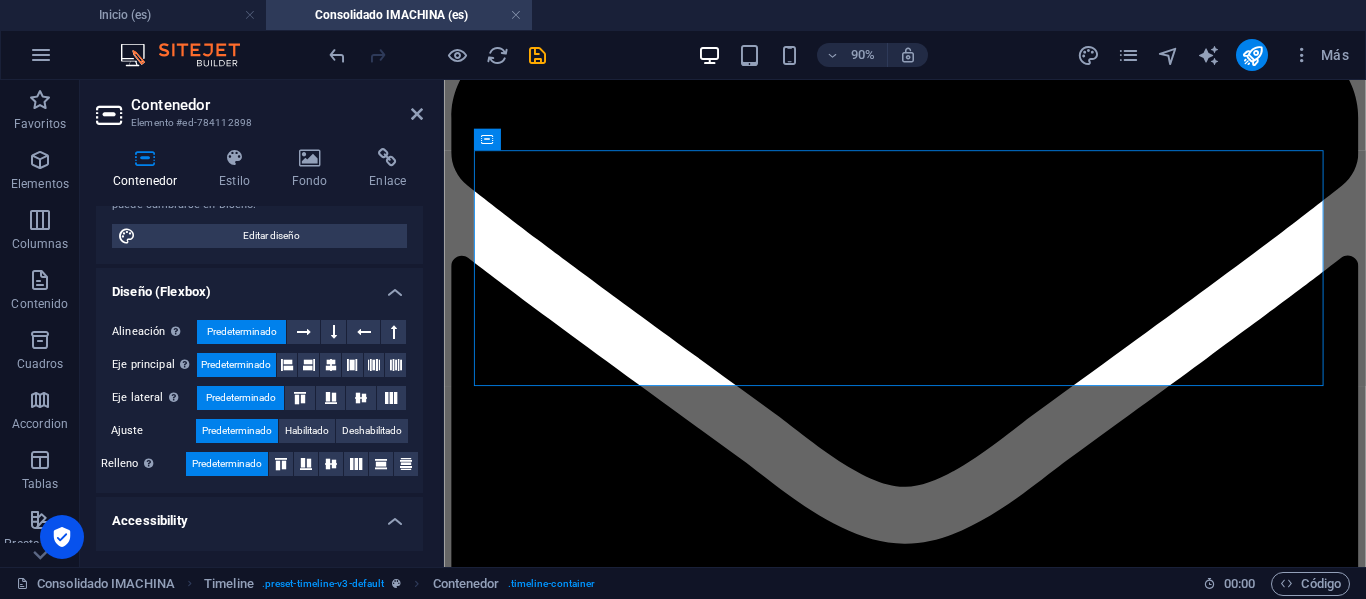 scroll, scrollTop: 200, scrollLeft: 0, axis: vertical 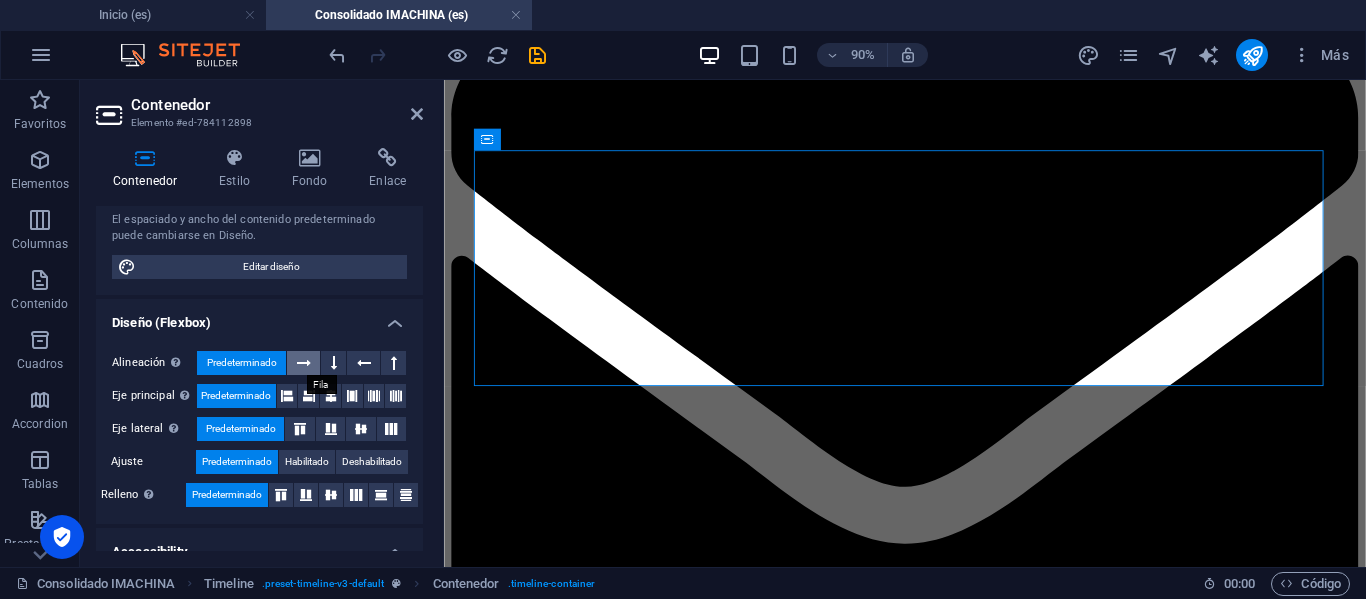 click at bounding box center (303, 363) 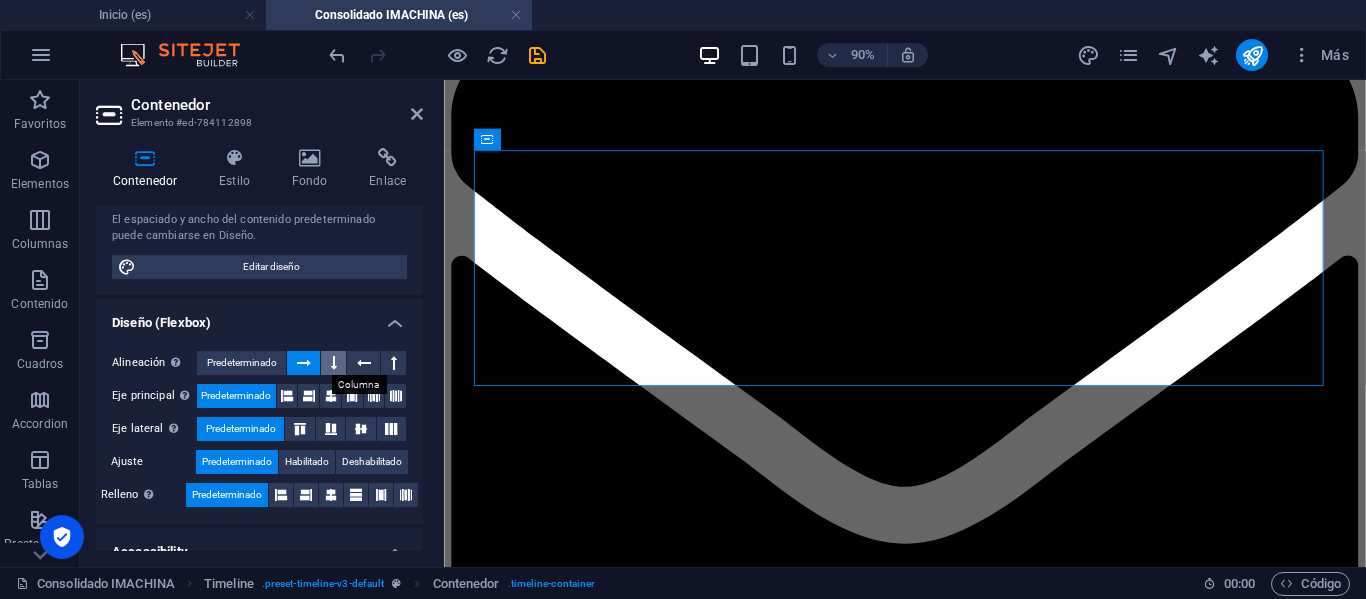 click at bounding box center (333, 363) 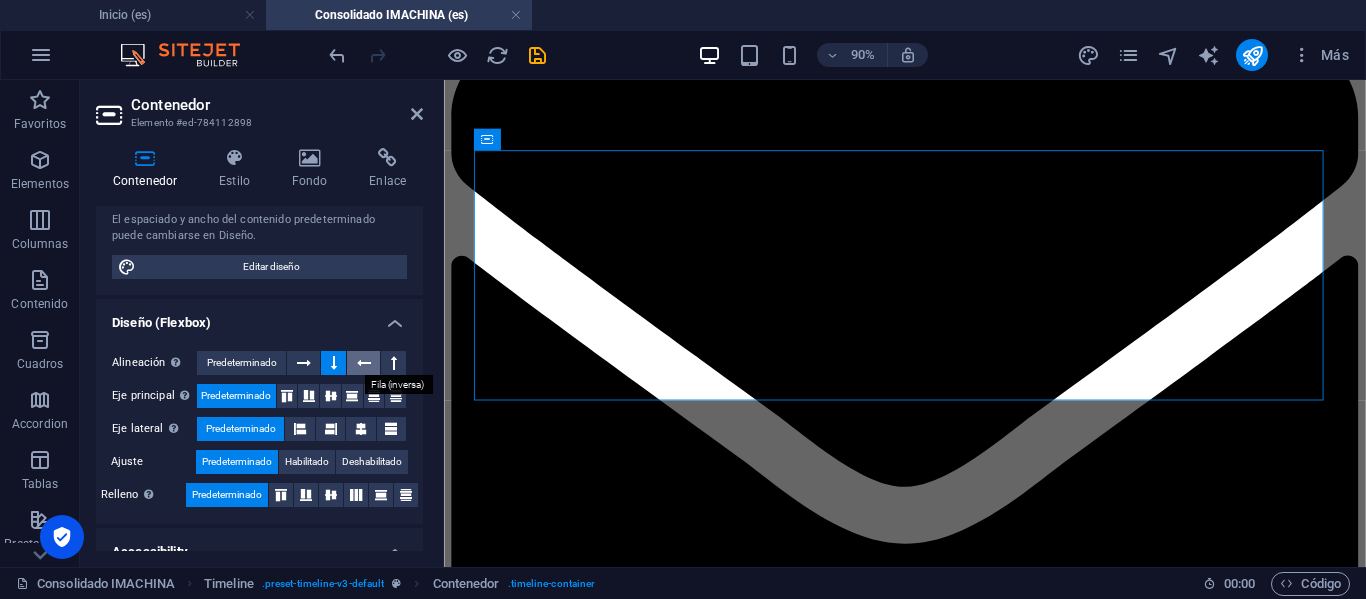 click at bounding box center (364, 363) 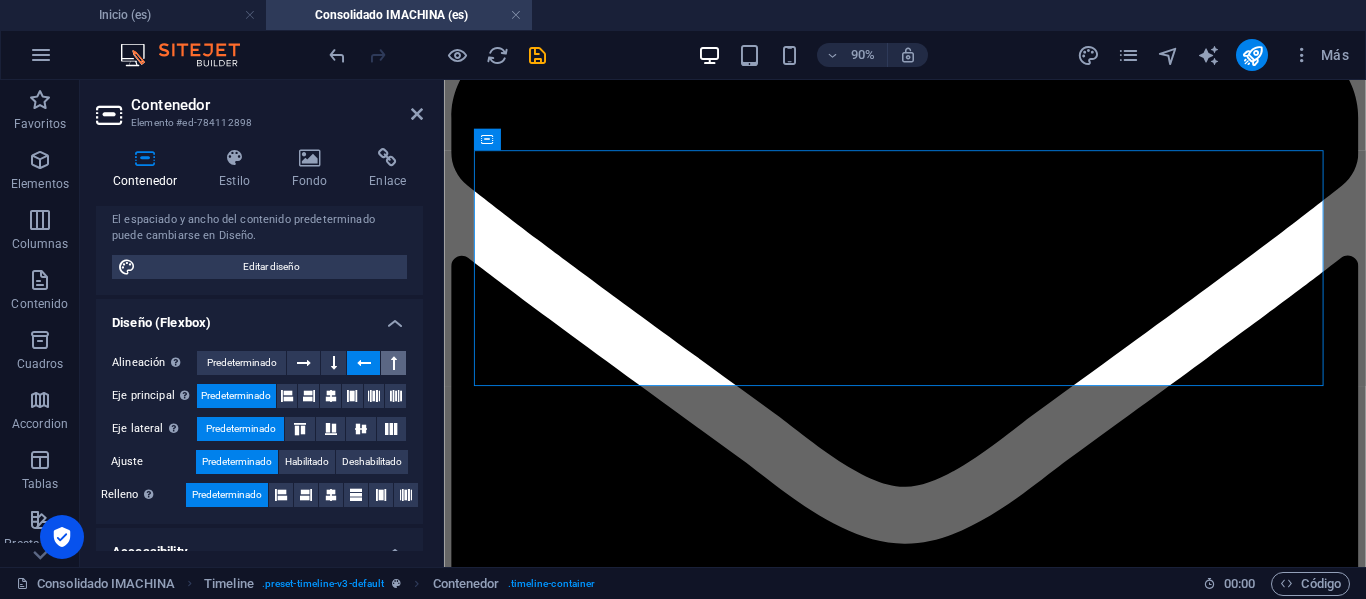 click at bounding box center (394, 363) 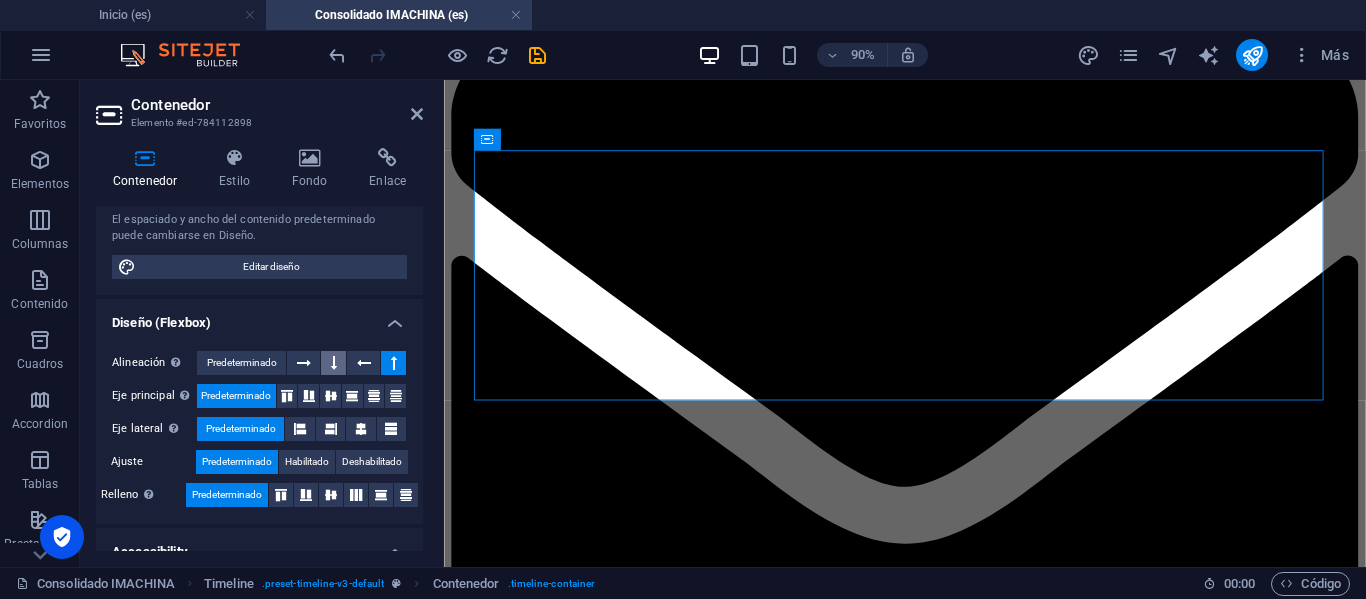 click at bounding box center [333, 363] 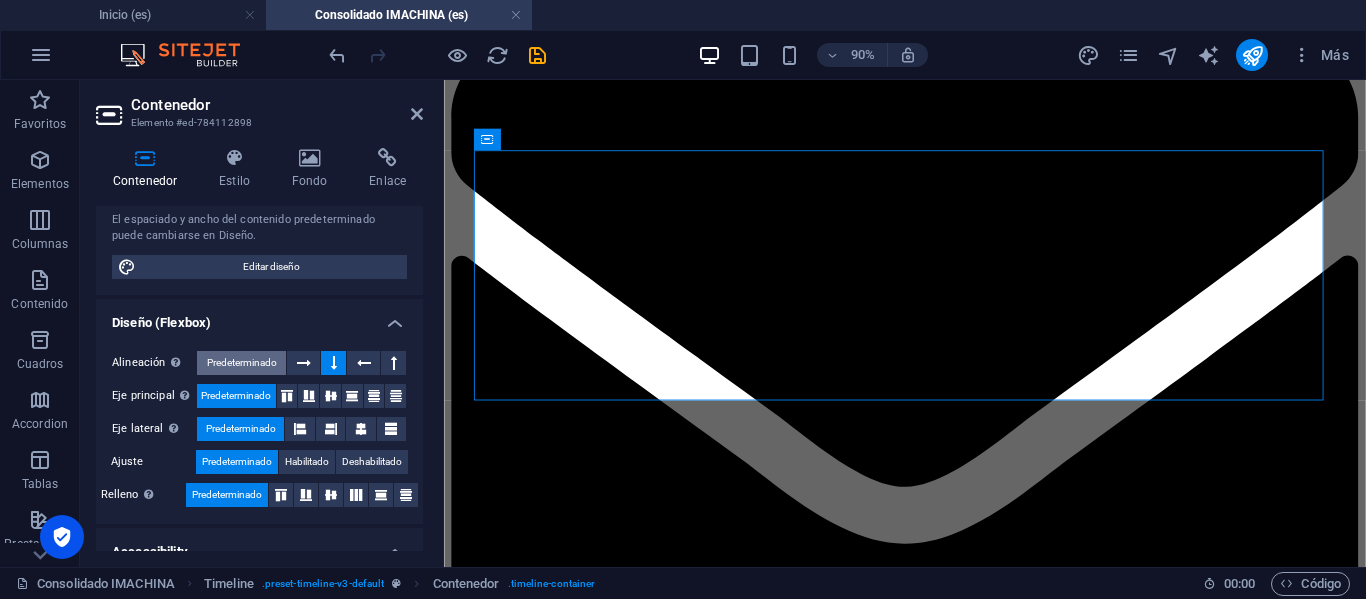 click on "Predeterminado" at bounding box center (242, 363) 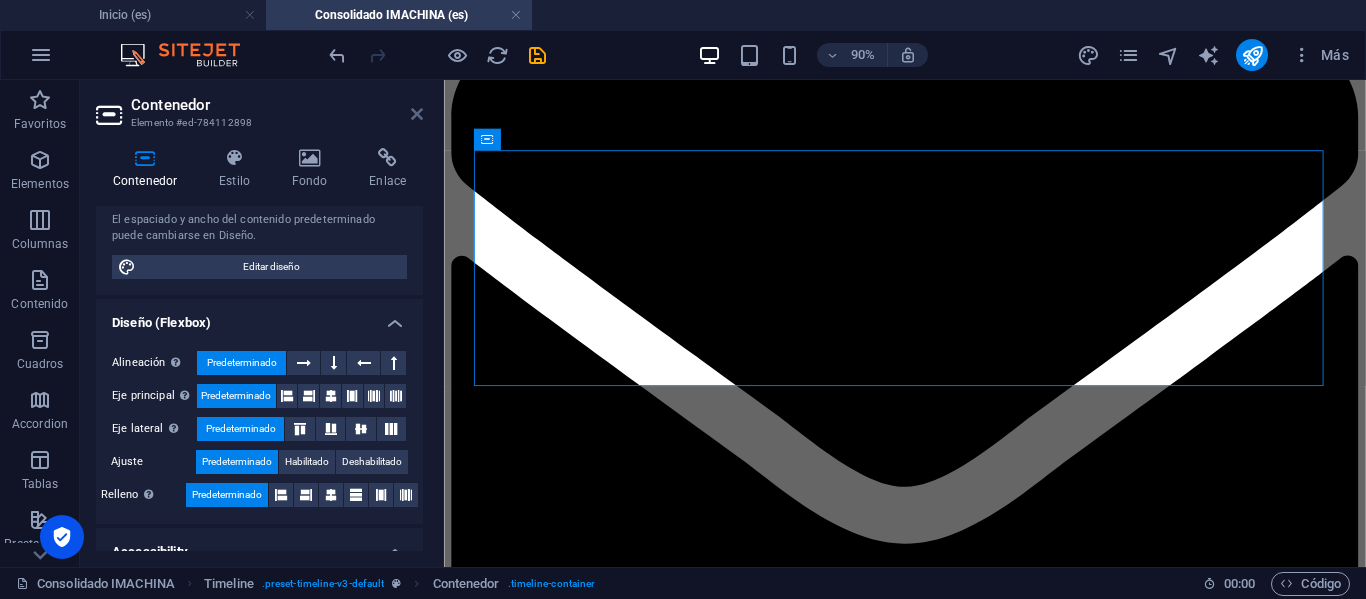 click at bounding box center (417, 114) 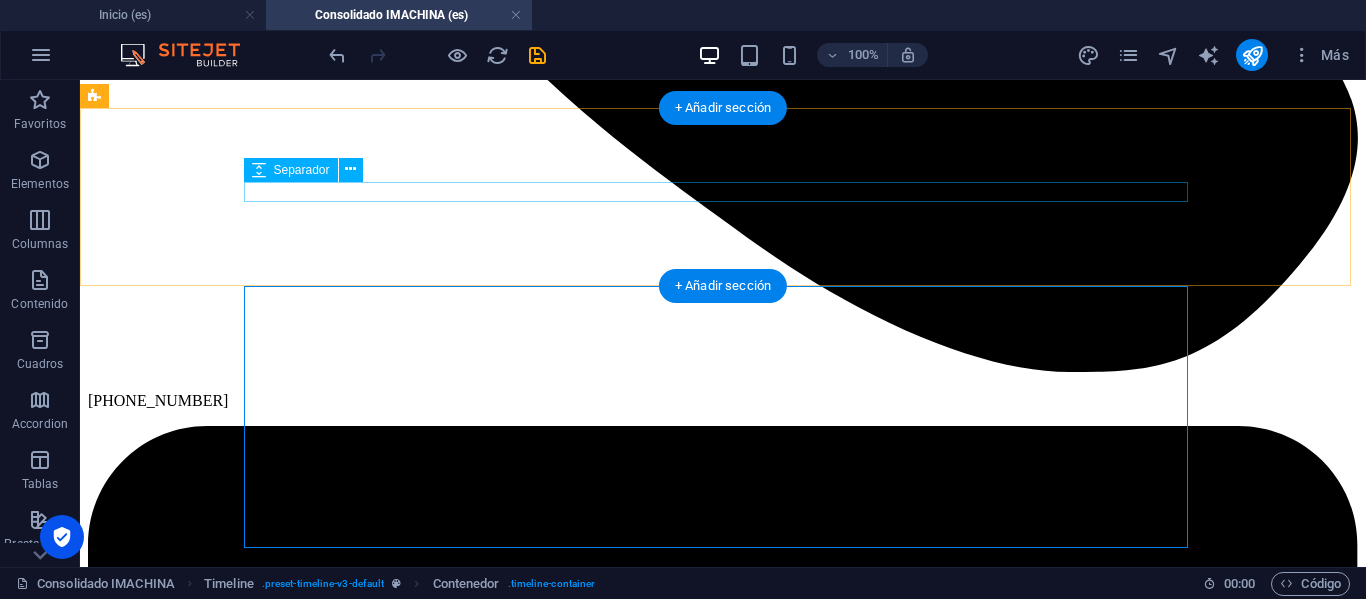 scroll, scrollTop: 1700, scrollLeft: 0, axis: vertical 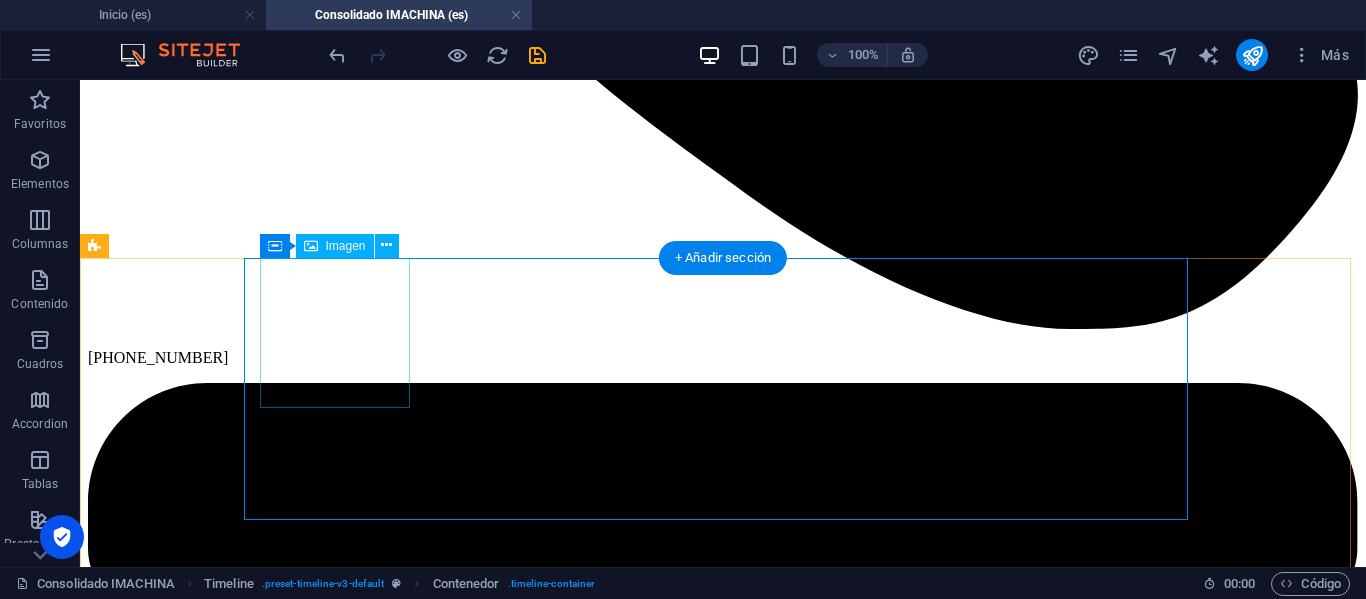 click at bounding box center [723, 9982] 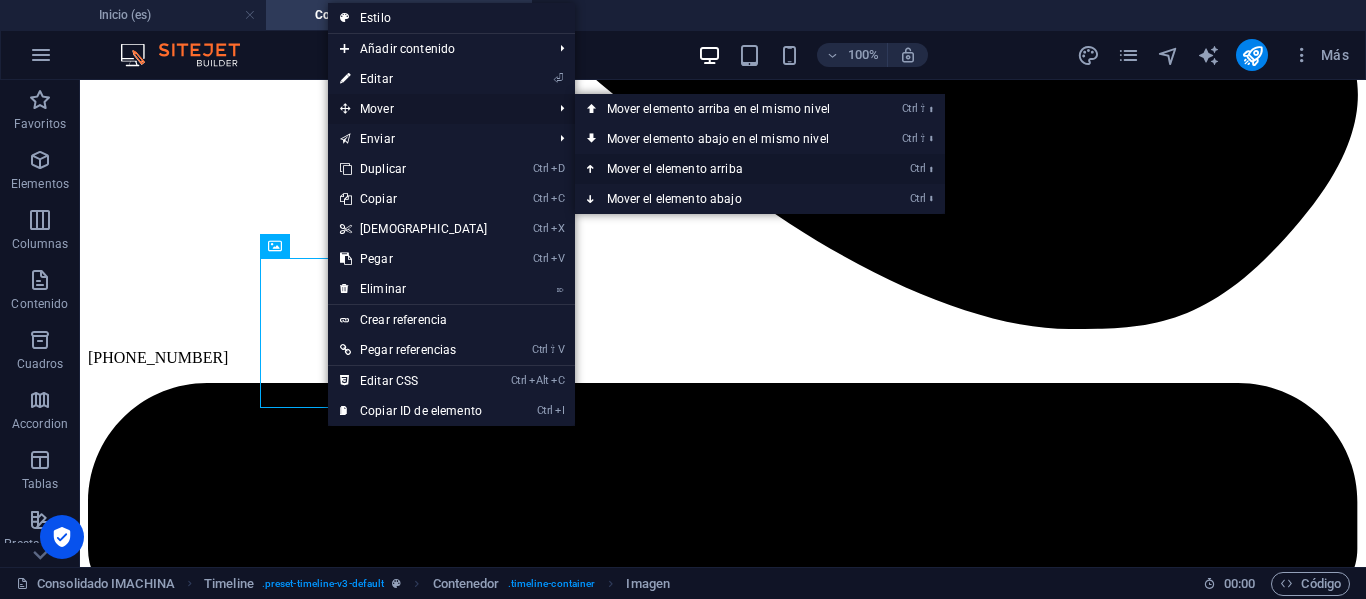 click on "Ctrl ⬆  Mover el elemento arriba" at bounding box center [722, 169] 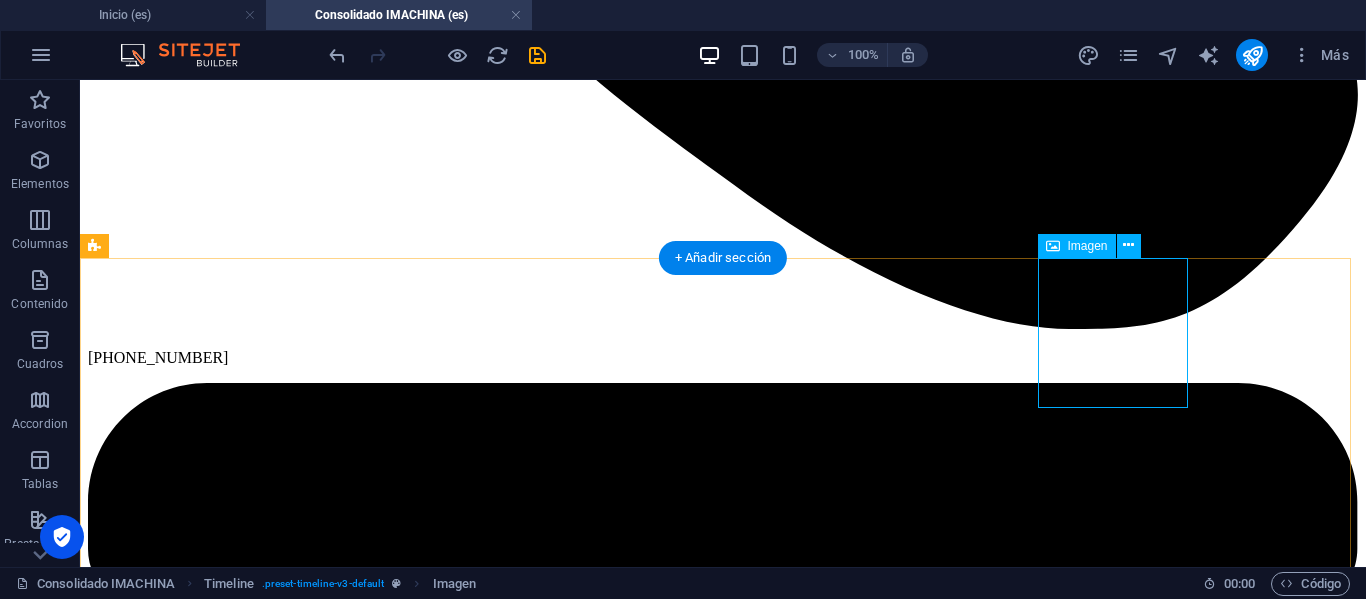 click at bounding box center [723, 9982] 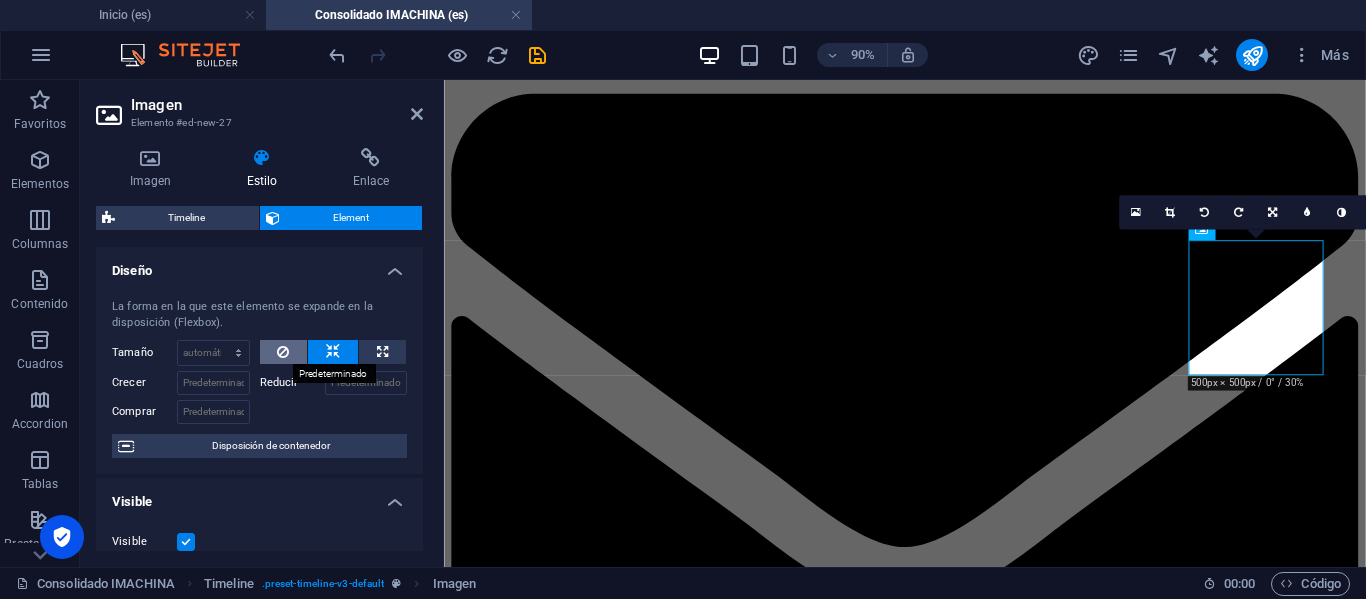 click at bounding box center [284, 352] 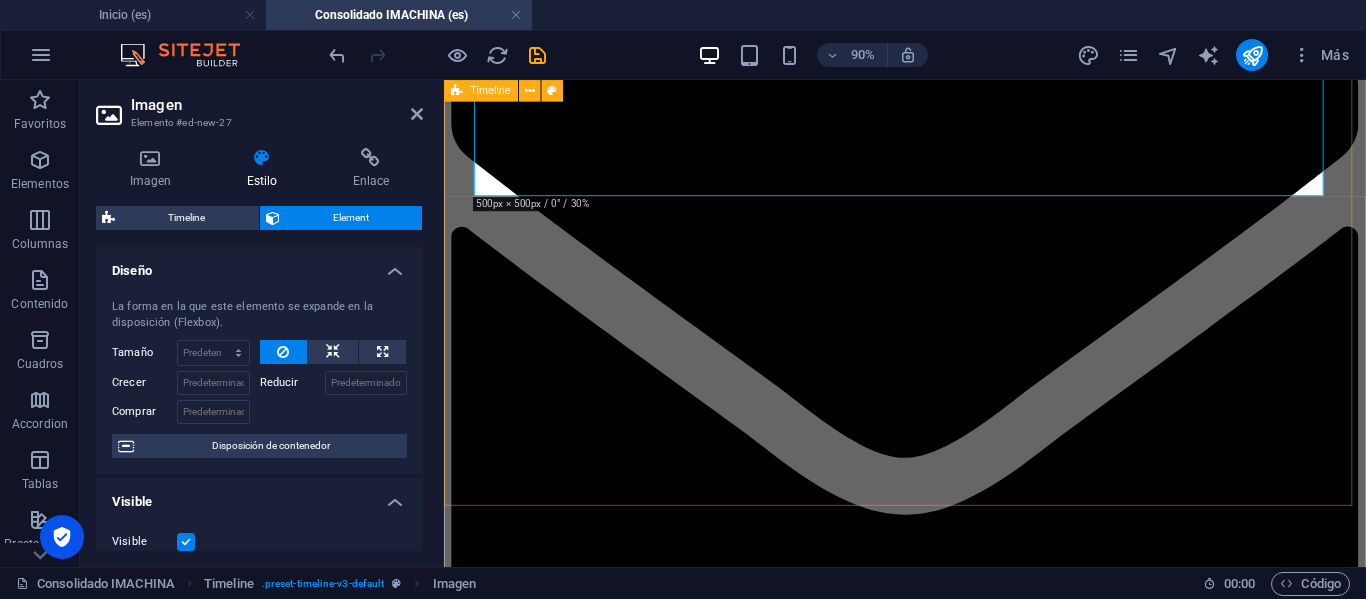 scroll, scrollTop: 1800, scrollLeft: 0, axis: vertical 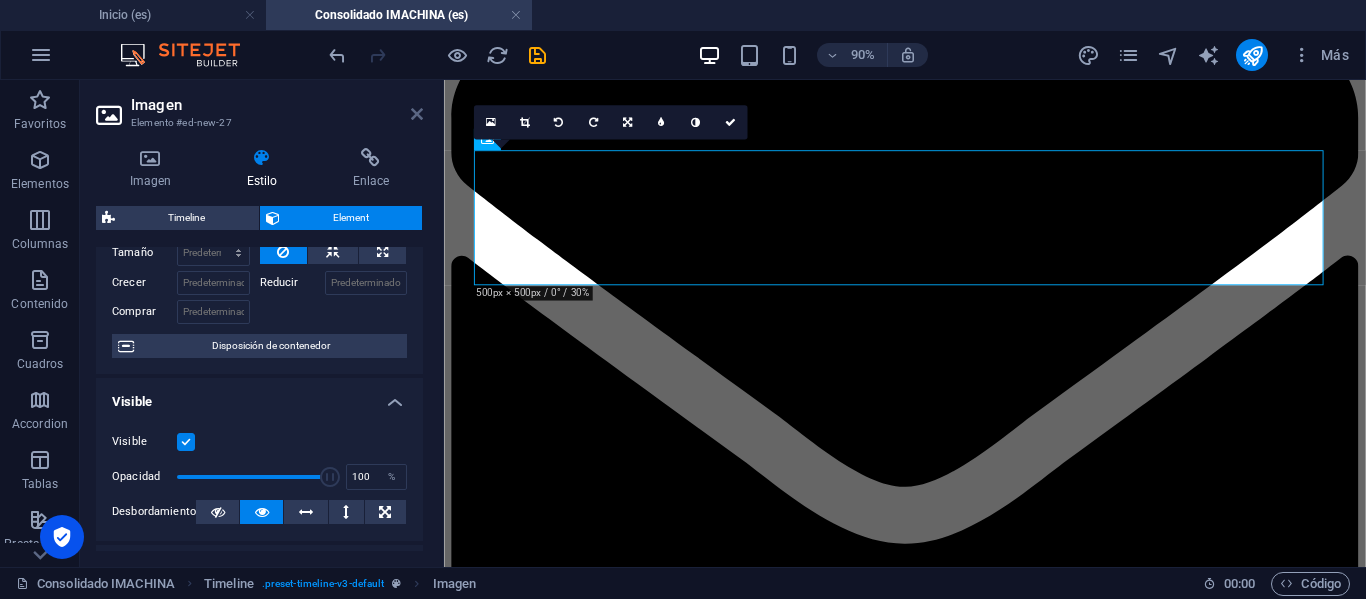 click at bounding box center [417, 114] 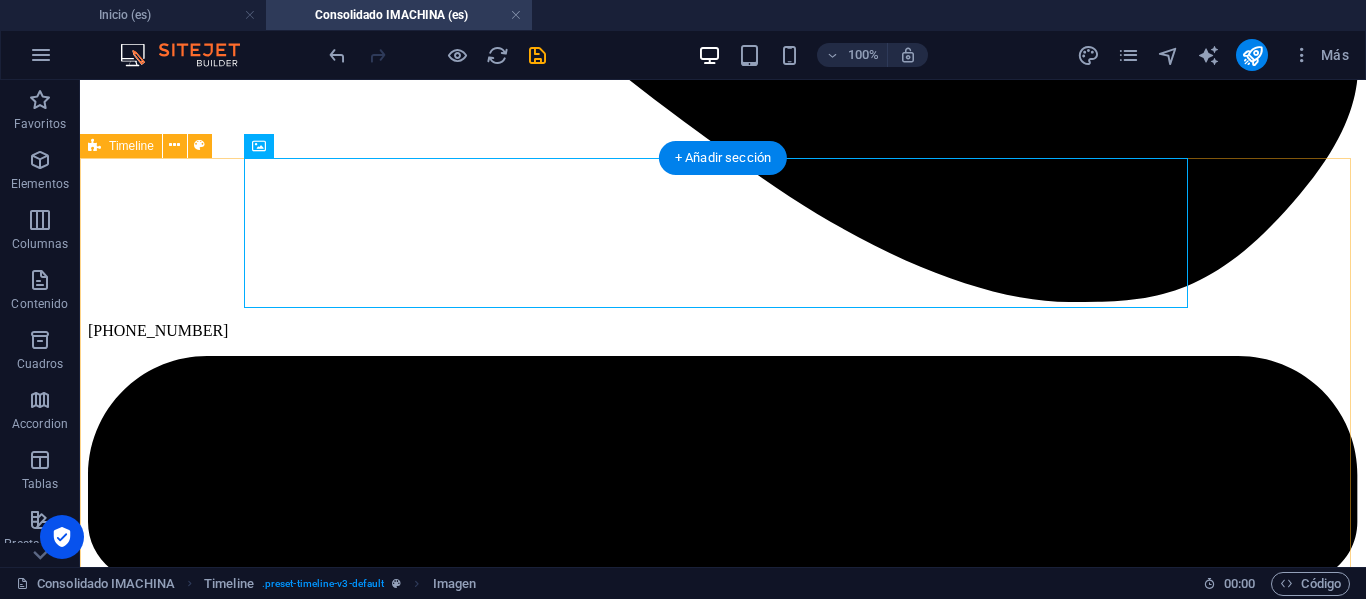 scroll, scrollTop: 1700, scrollLeft: 0, axis: vertical 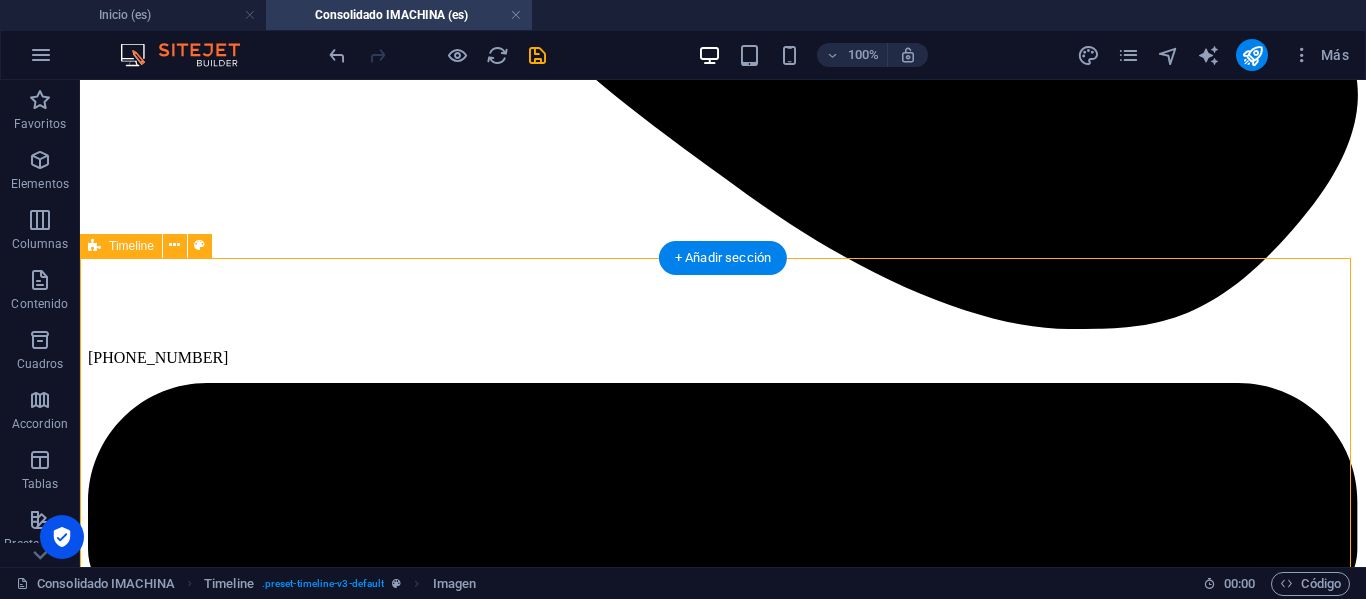 click on "[DATE] Lorem ipsum dolor sit amet, consectetuer adipiscing elit. Aenean commodo ligula eget dolor. Lorem ipsum dolor sit amet, consectetuer adipiscing elit leget dolor. [DATE] Lorem ipsum dolor sit amet, consectetuer adipiscing elit. Aenean commodo ligula eget dolor. Lorem ipsum dolor sit amet, consectetuer adipiscing elit leget dolor." at bounding box center [723, 10058] 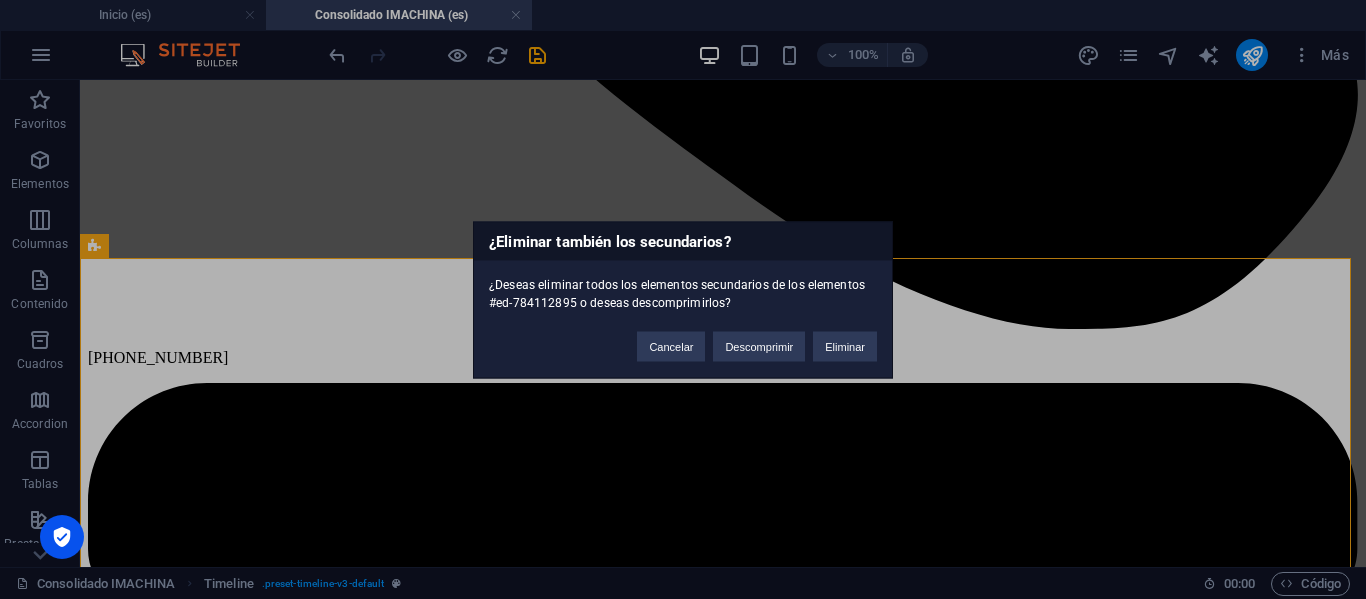 type 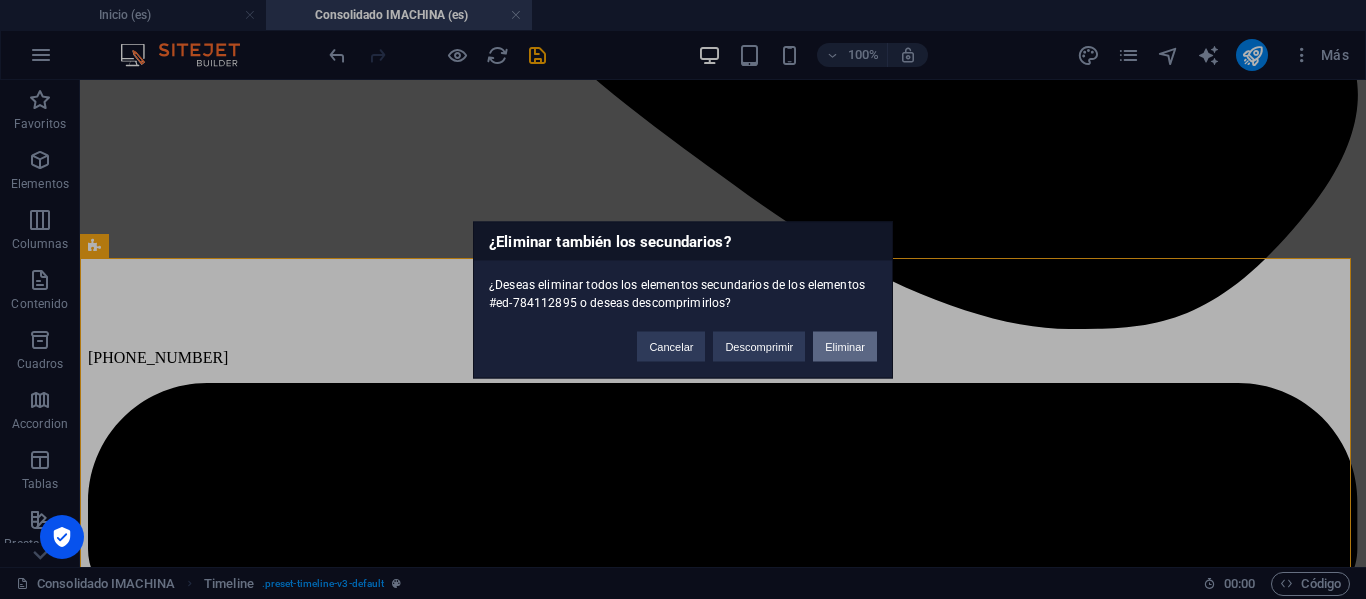 click on "Eliminar" at bounding box center (845, 346) 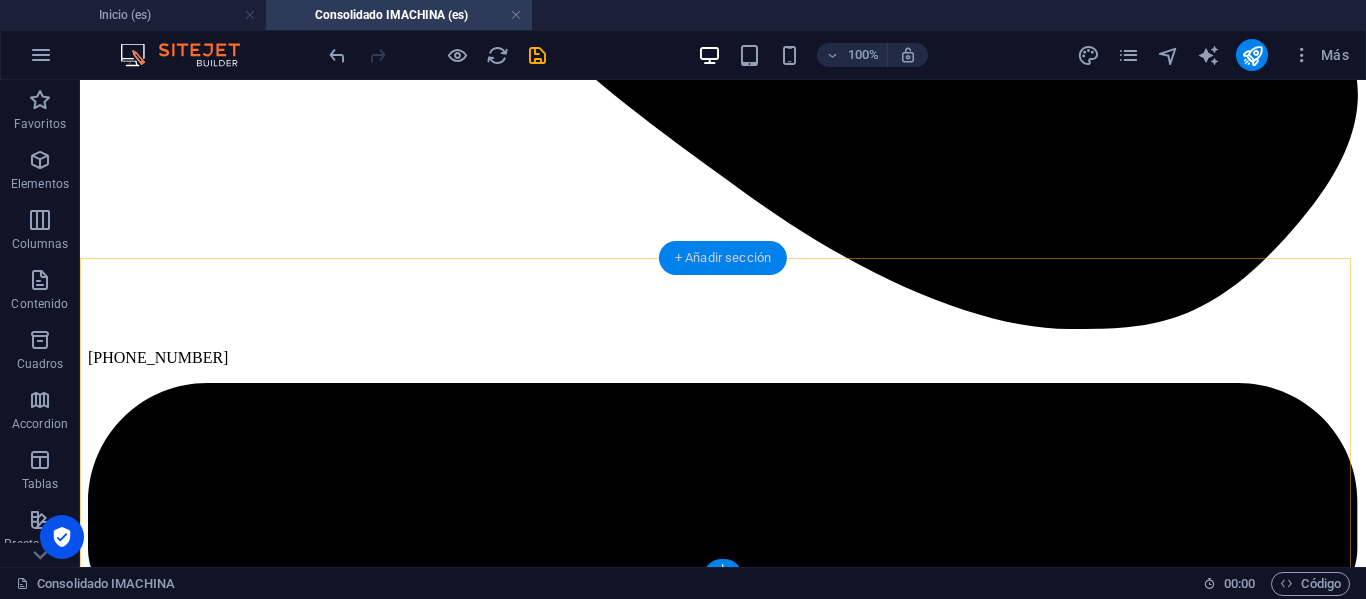 drag, startPoint x: 701, startPoint y: 256, endPoint x: 121, endPoint y: 229, distance: 580.6281 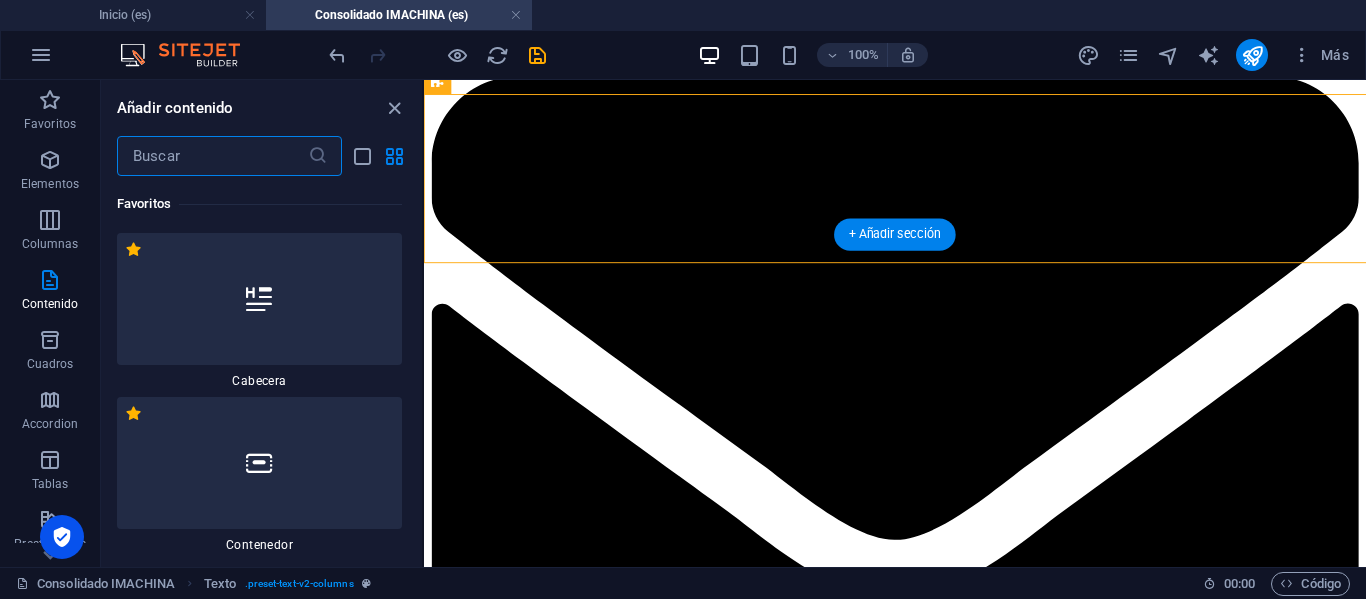 scroll, scrollTop: 1685, scrollLeft: 0, axis: vertical 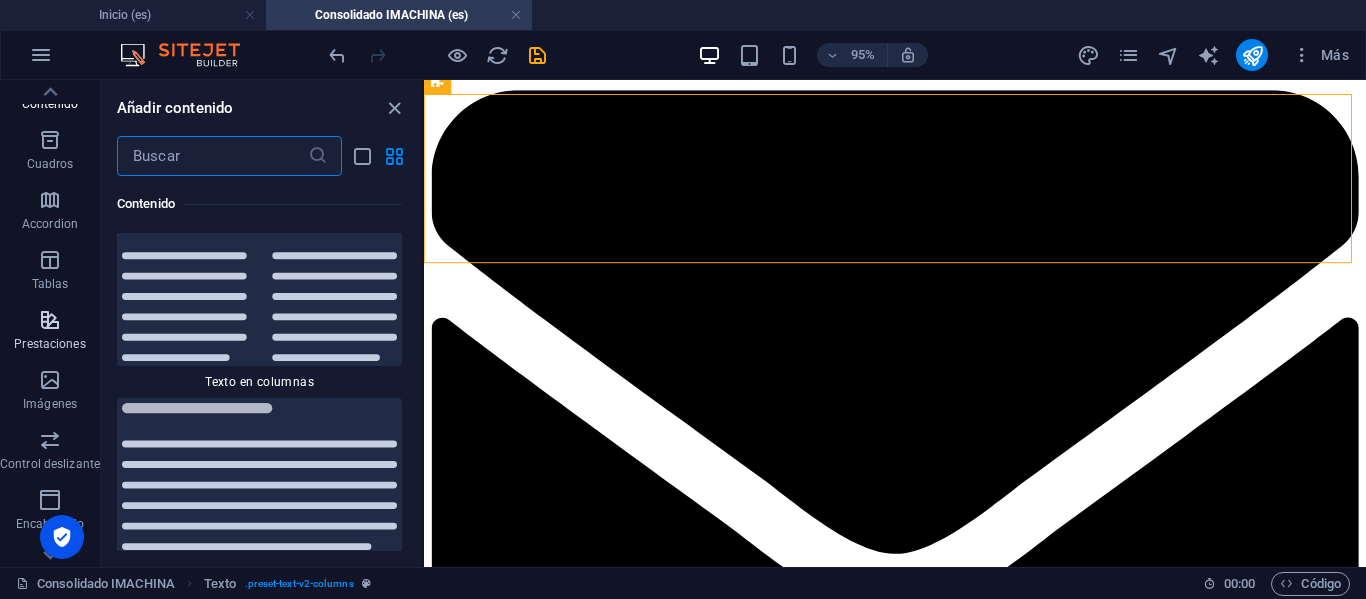 click on "Prestaciones" at bounding box center (49, 344) 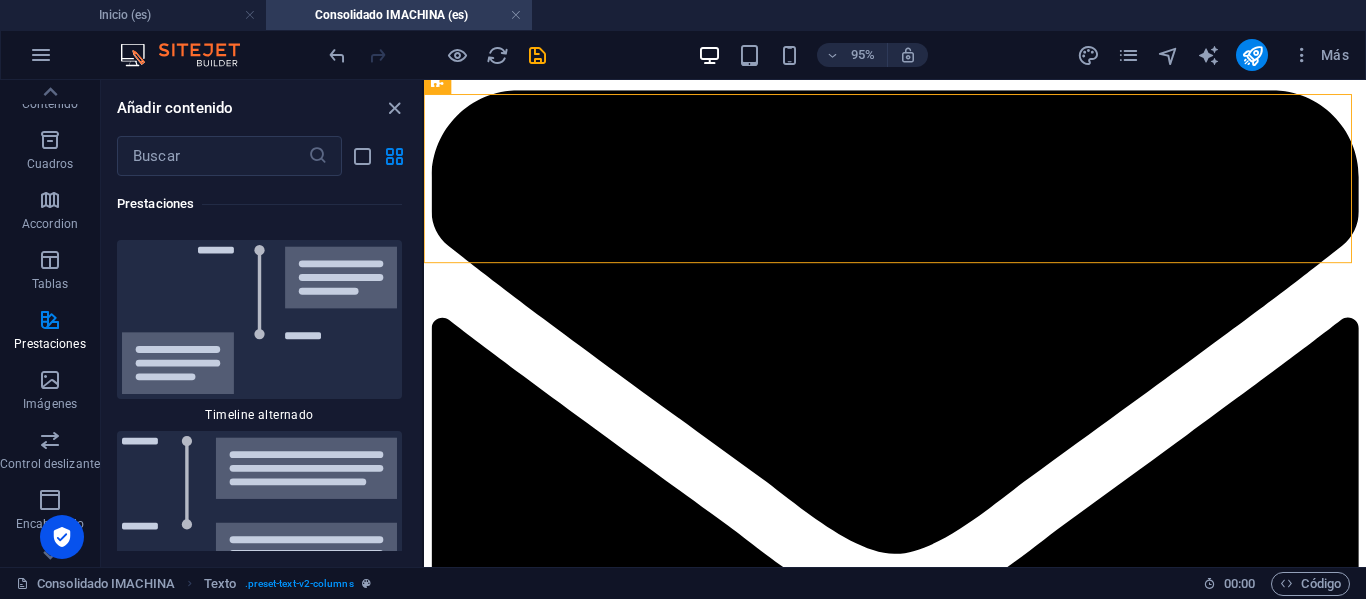 scroll, scrollTop: 16583, scrollLeft: 0, axis: vertical 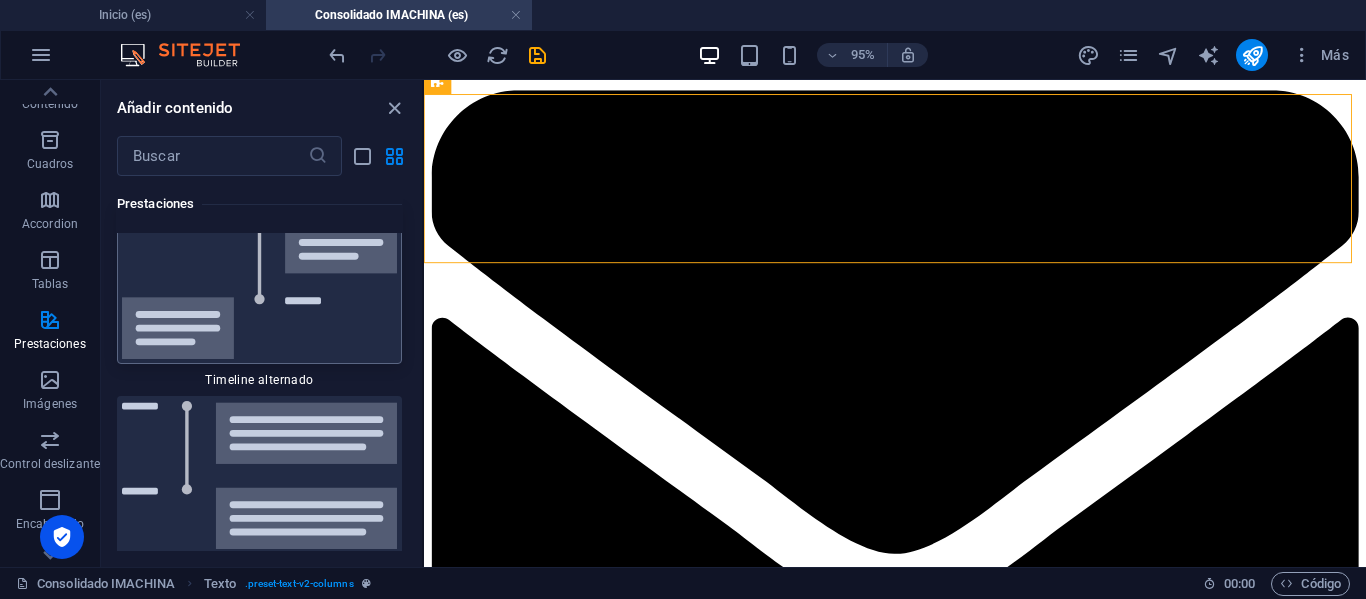 click at bounding box center (259, 284) 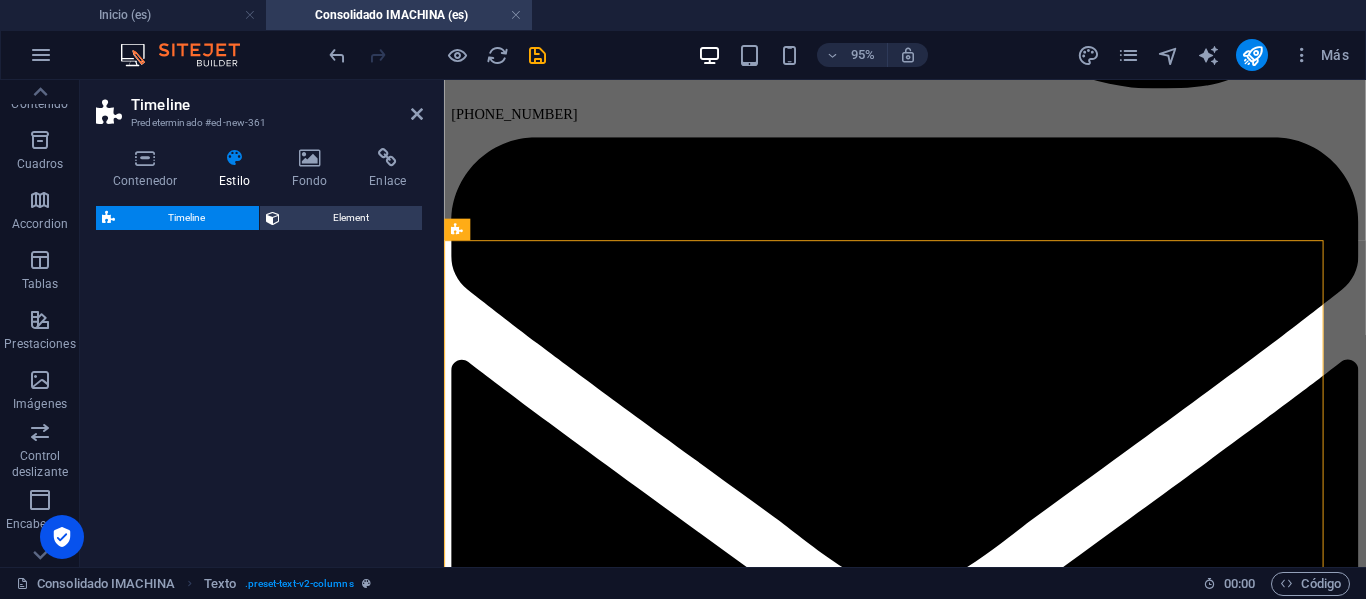select on "rem" 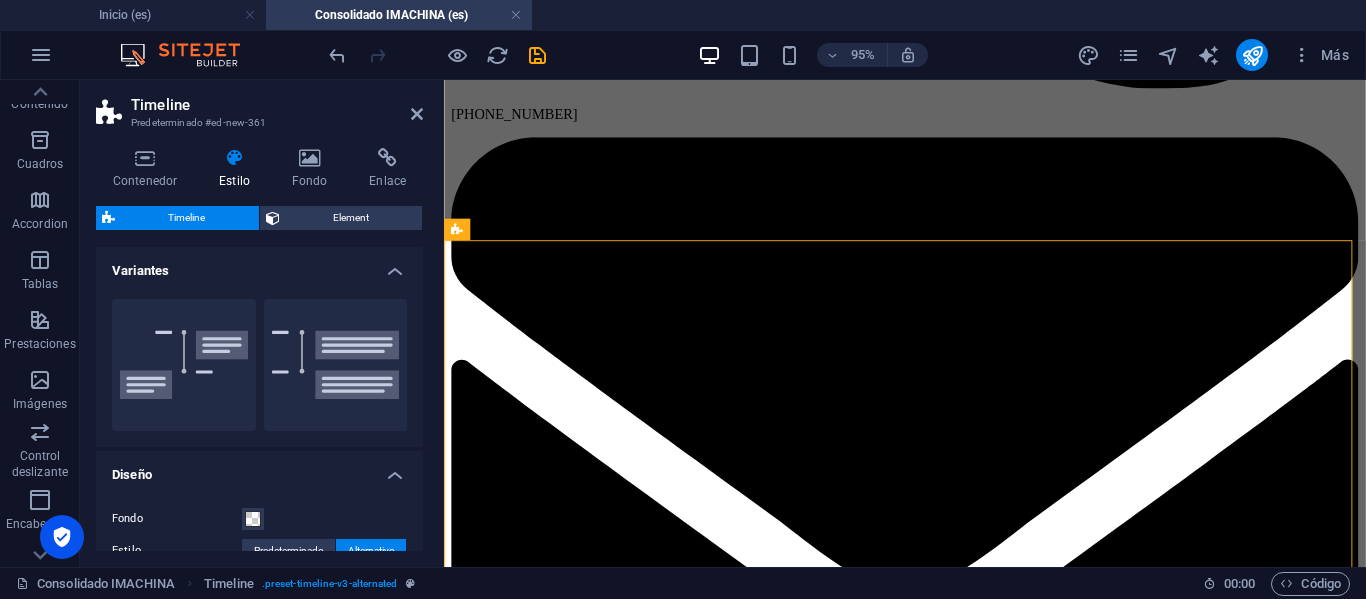 scroll, scrollTop: 1700, scrollLeft: 0, axis: vertical 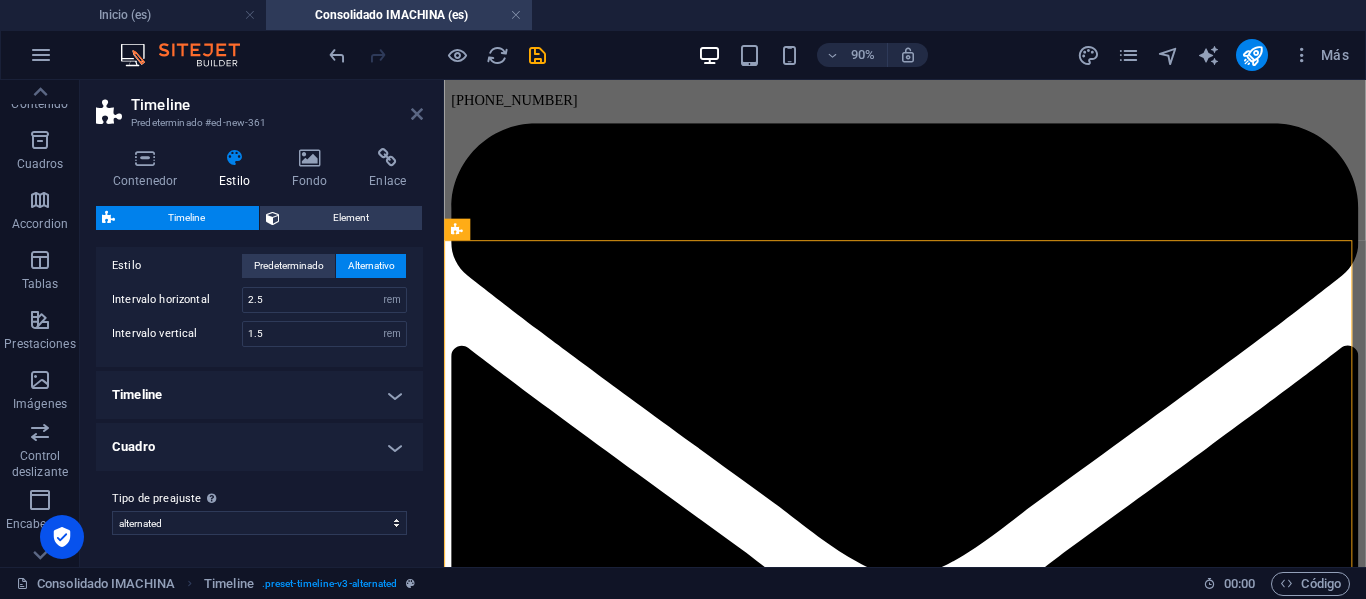 click at bounding box center (417, 114) 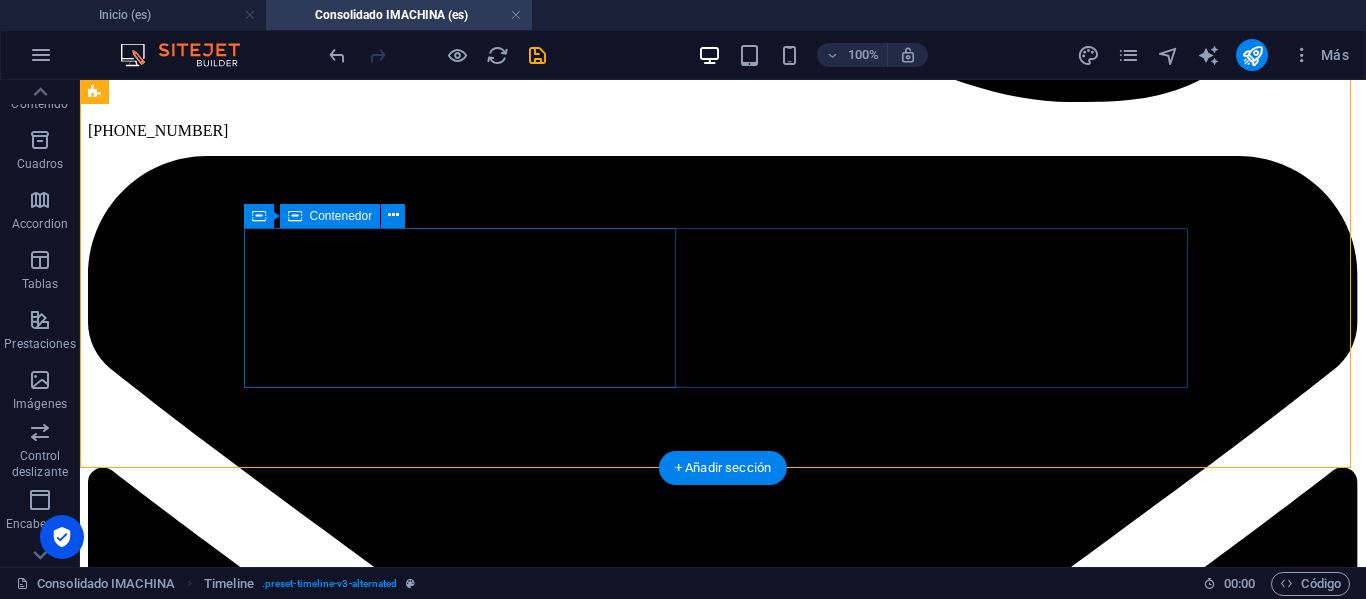 scroll, scrollTop: 1800, scrollLeft: 0, axis: vertical 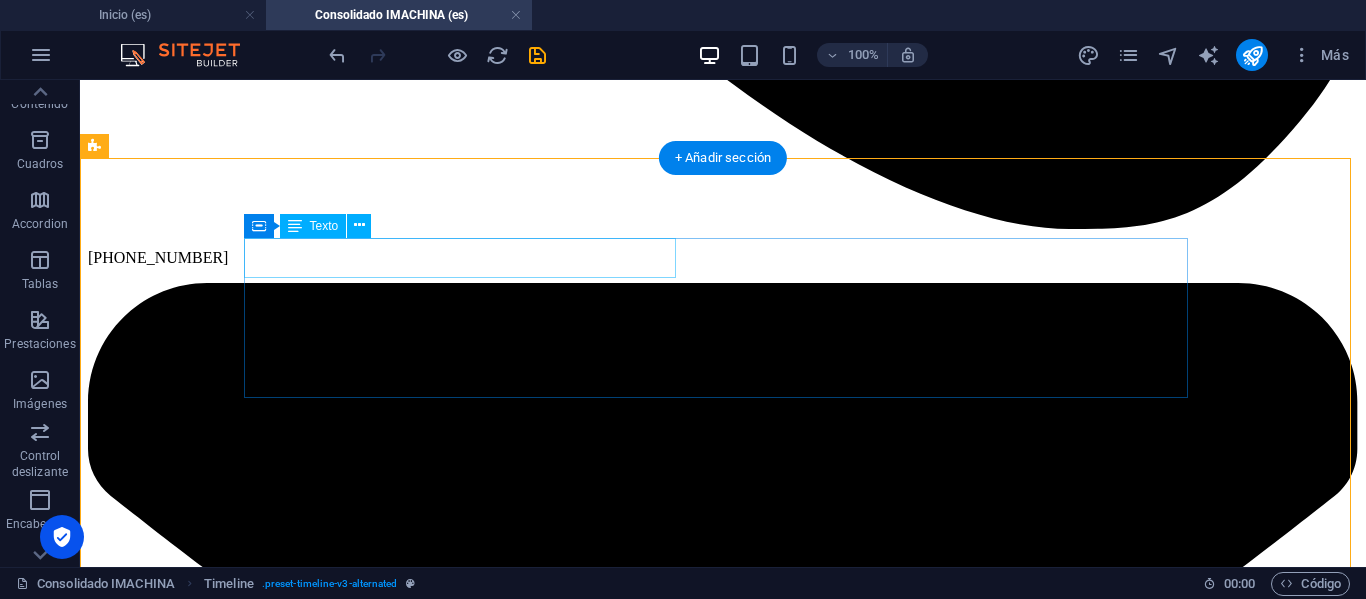 click on "[DATE]" at bounding box center (723, 9830) 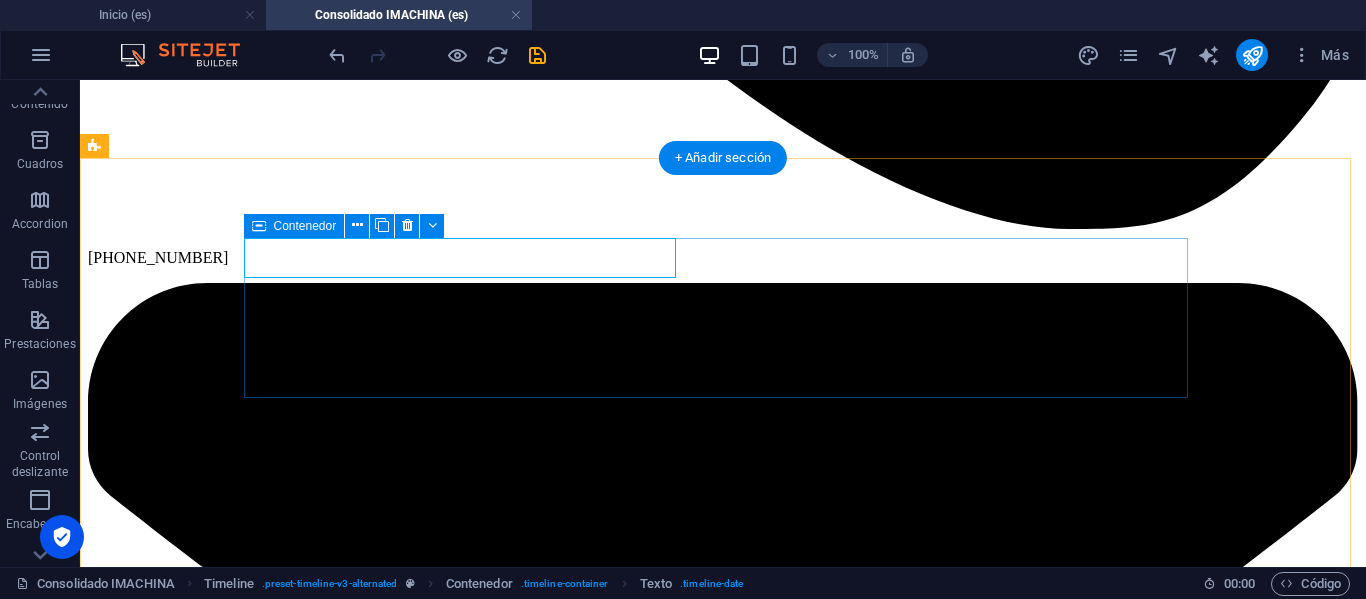 click on "[DATE] Lorem ipsum dolor sit amet, consectetuer adipiscing elit. Aenean commodo ligula eget dolor. Lorem ipsum dolor sit amet, consectetuer adipiscing elit leget dolor." at bounding box center (723, 9847) 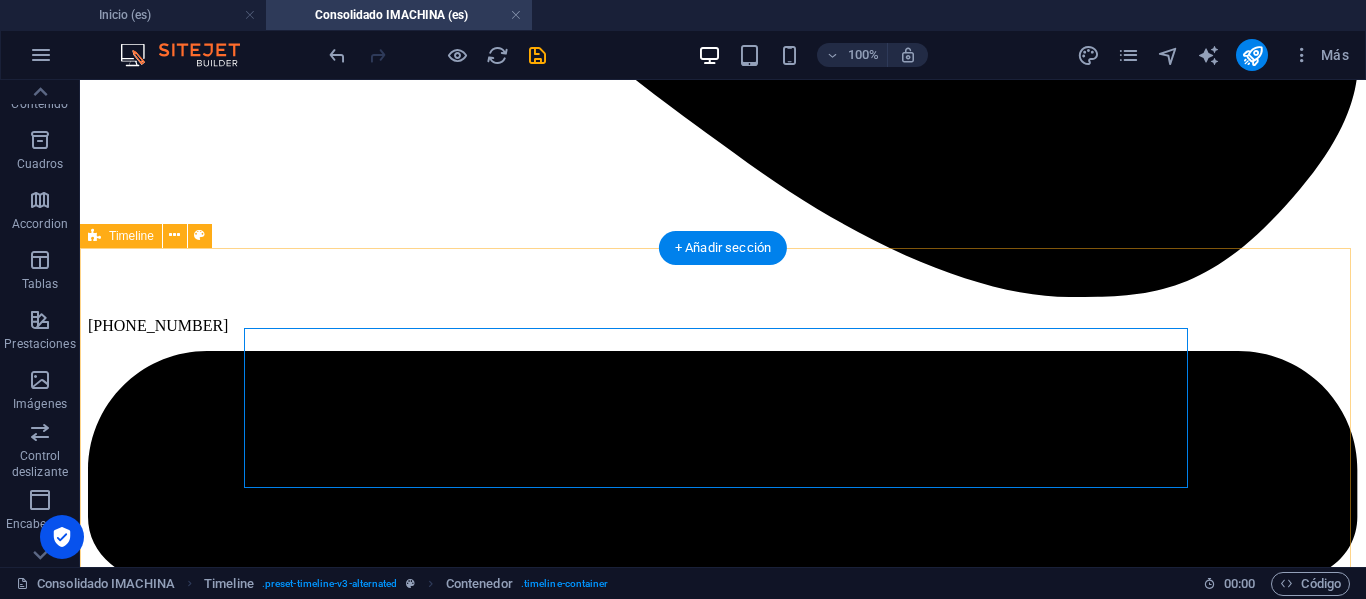 scroll, scrollTop: 1700, scrollLeft: 0, axis: vertical 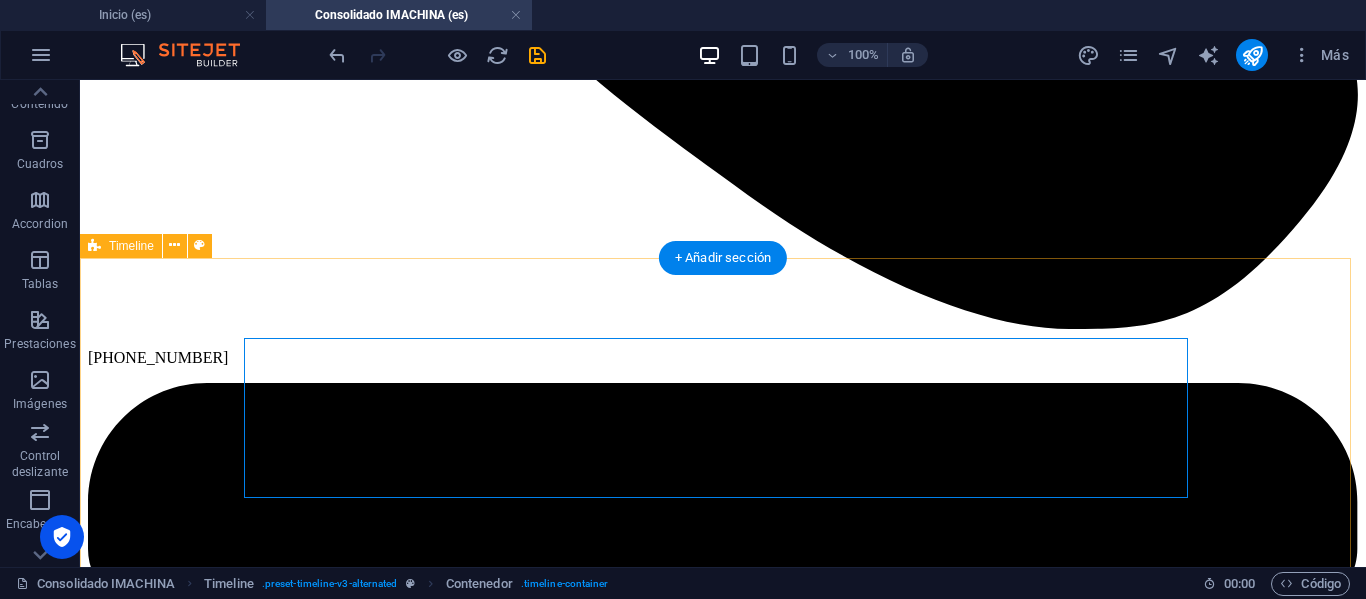 click on "[DATE] Lorem ipsum dolor sit amet, consectetuer adipiscing elit. Aenean commodo ligula eget dolor. Lorem ipsum dolor sit amet, consectetuer adipiscing elit leget dolor. [DATE] Lorem ipsum dolor sit amet, consectetuer adipiscing elit. Aenean commodo ligula eget dolor. Lorem ipsum dolor sit amet, consectetuer adipiscing elit leget dolor." at bounding box center (723, 9981) 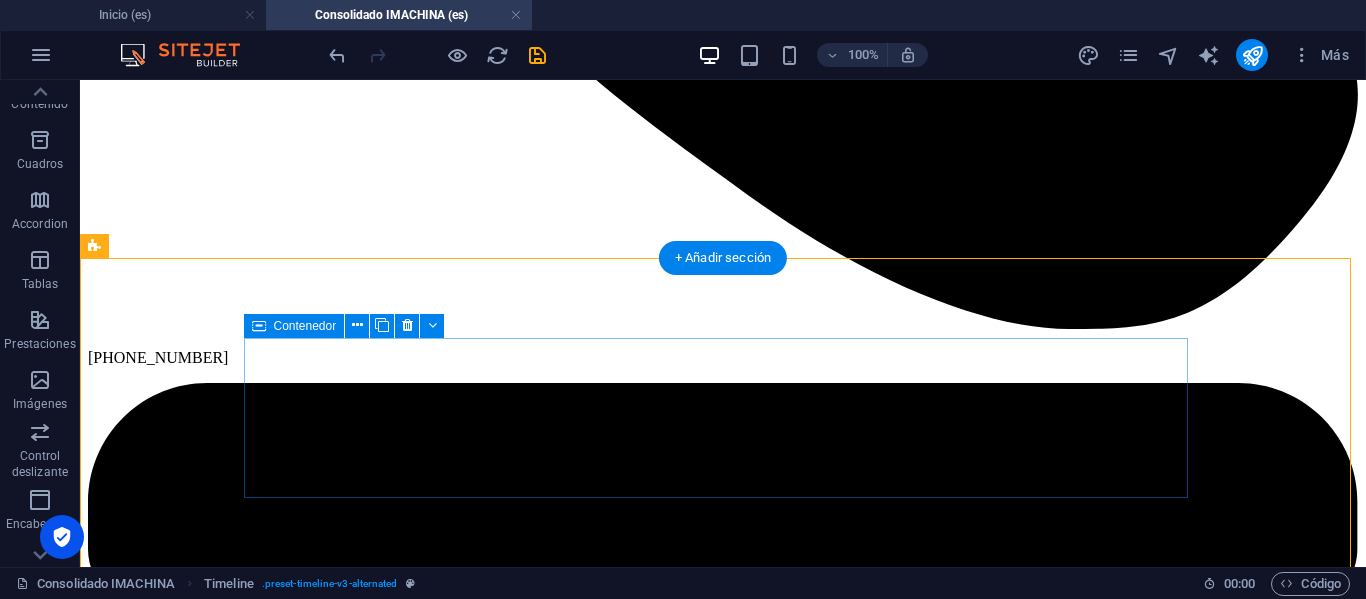 click on "[DATE] Lorem ipsum dolor sit amet, consectetuer adipiscing elit. Aenean commodo ligula eget dolor. Lorem ipsum dolor sit amet, consectetuer adipiscing elit leget dolor." at bounding box center (723, 9947) 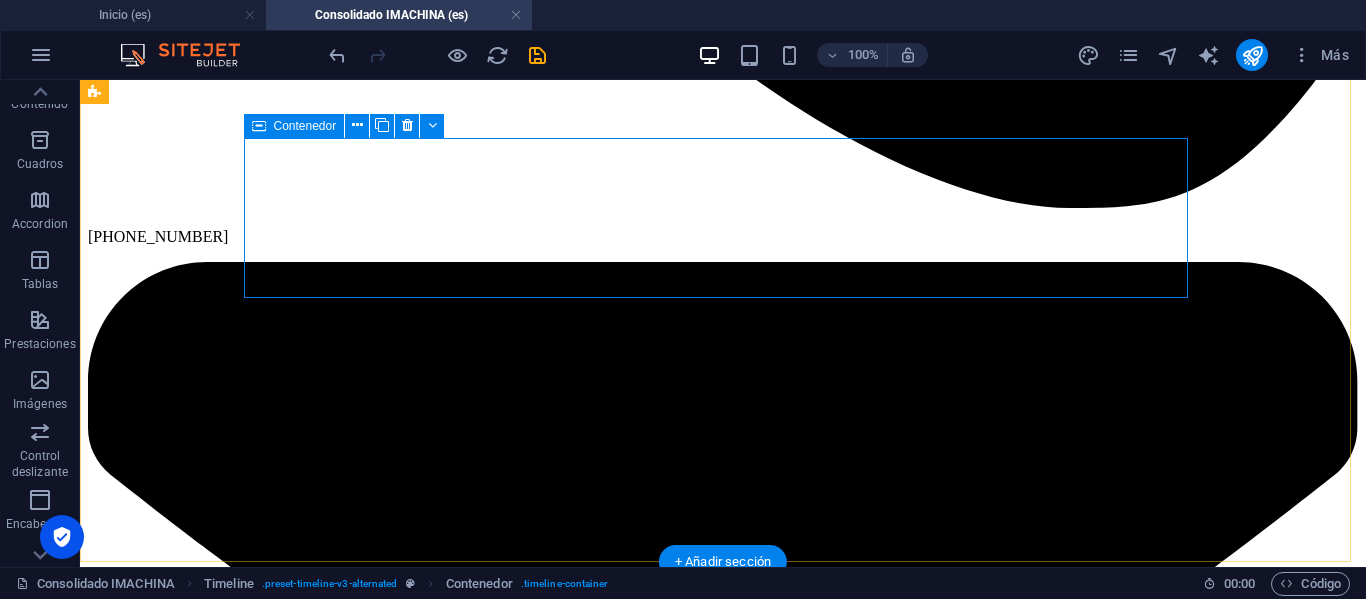 scroll, scrollTop: 1800, scrollLeft: 0, axis: vertical 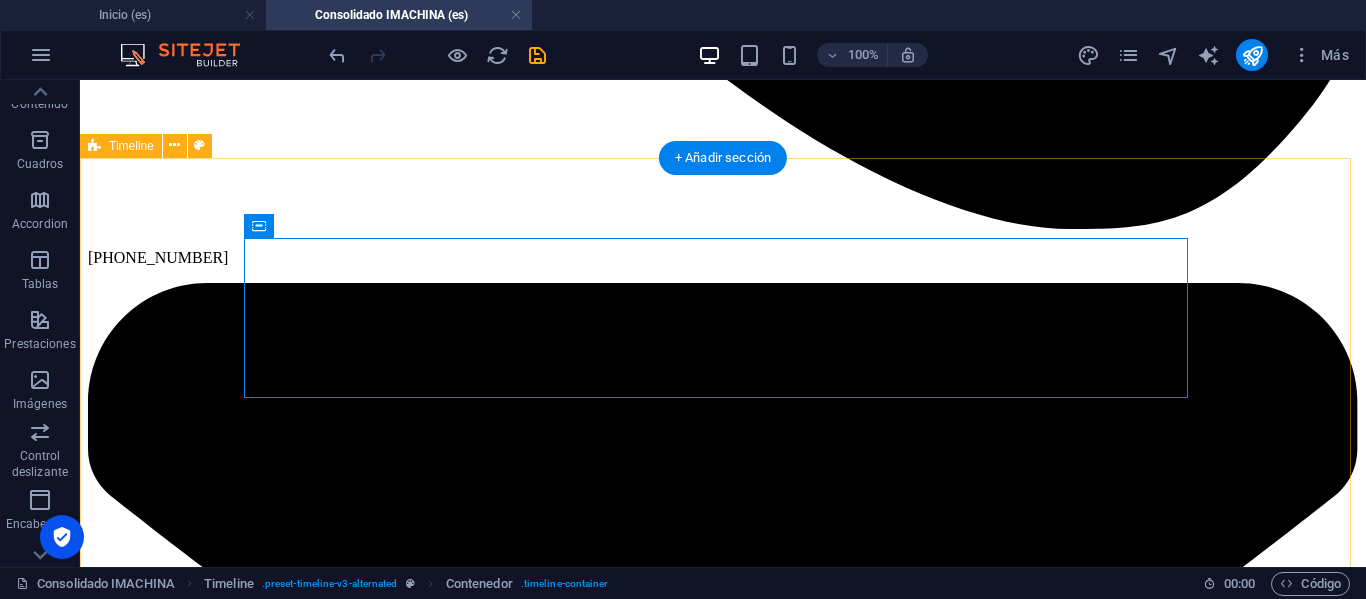 click on "[DATE] Lorem ipsum dolor sit amet, consectetuer adipiscing elit. Aenean commodo ligula eget dolor. Lorem ipsum dolor sit amet, consectetuer adipiscing elit leget dolor. [DATE] Lorem ipsum dolor sit amet, consectetuer adipiscing elit. Aenean commodo ligula eget dolor. Lorem ipsum dolor sit amet, consectetuer adipiscing elit leget dolor." at bounding box center (723, 9881) 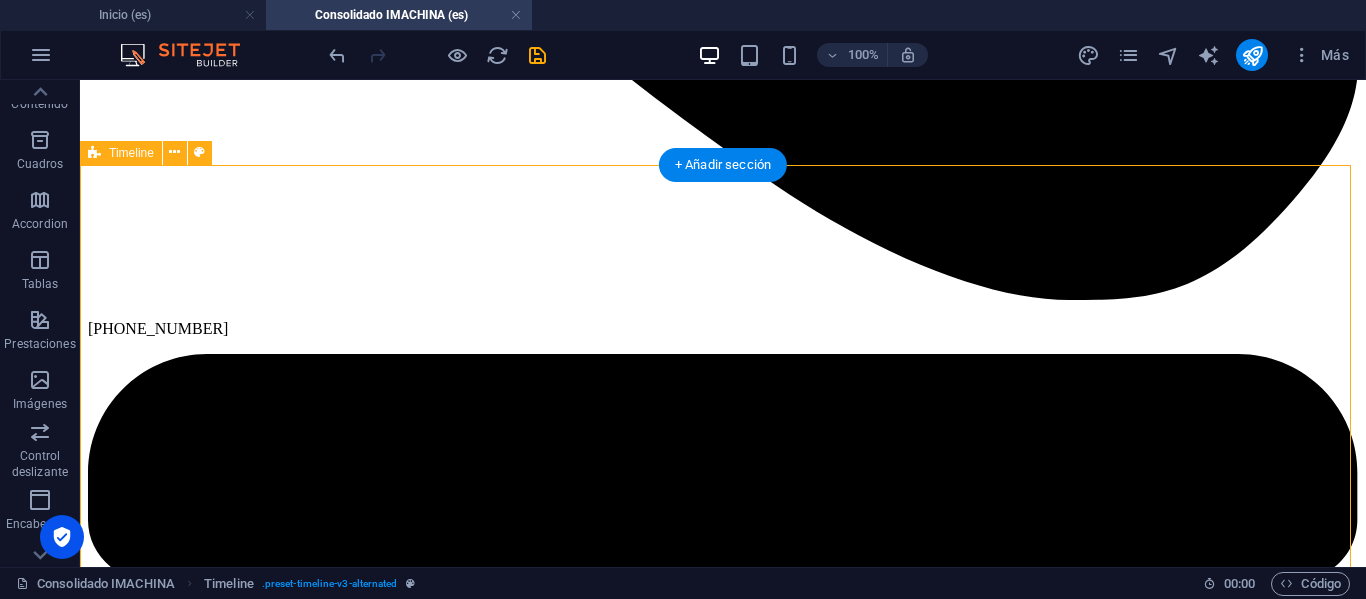 scroll, scrollTop: 1700, scrollLeft: 0, axis: vertical 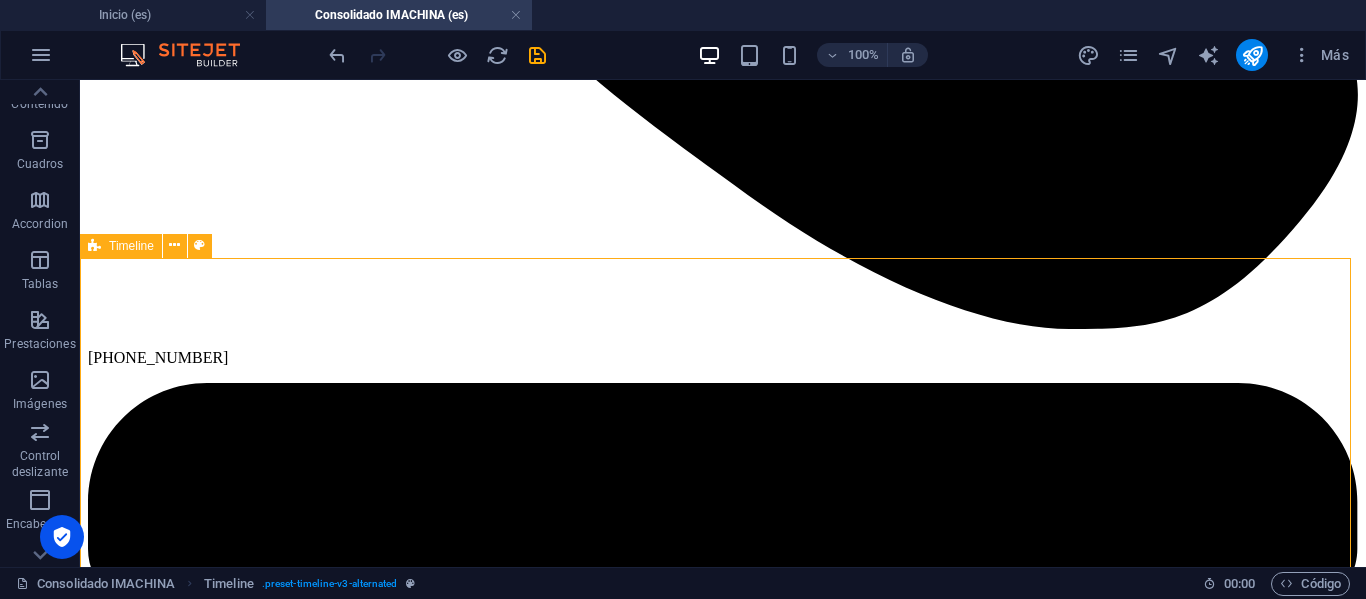 click on "Timeline" at bounding box center [131, 246] 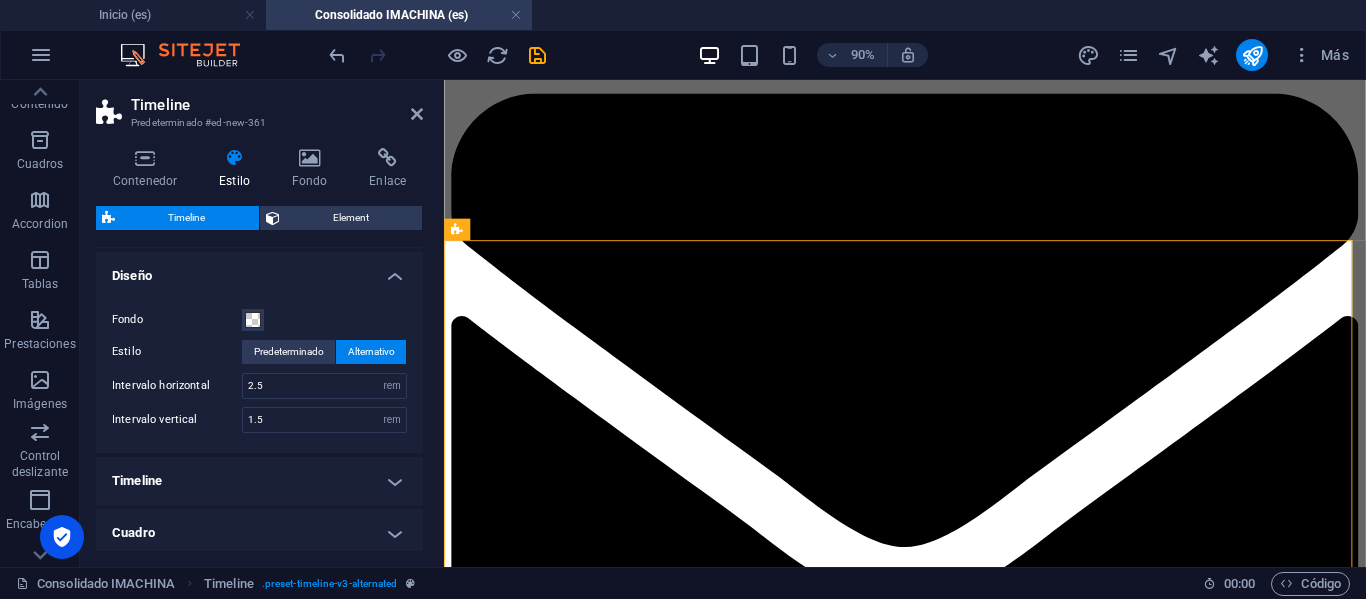scroll, scrollTop: 200, scrollLeft: 0, axis: vertical 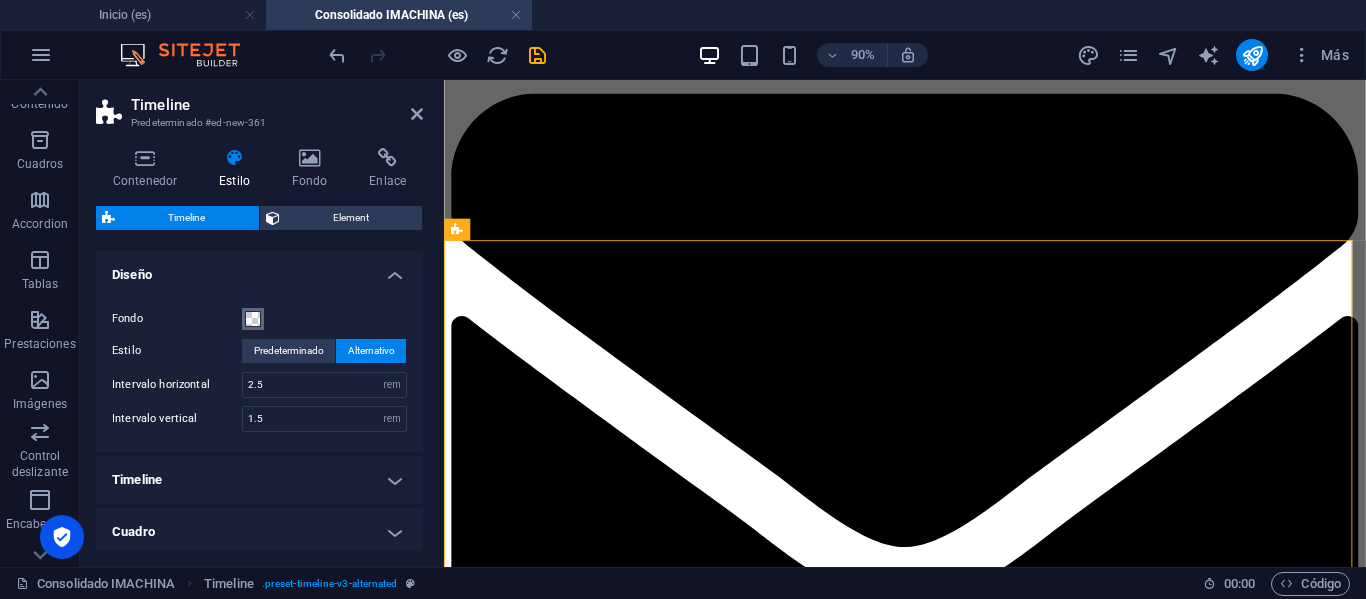 click at bounding box center [253, 319] 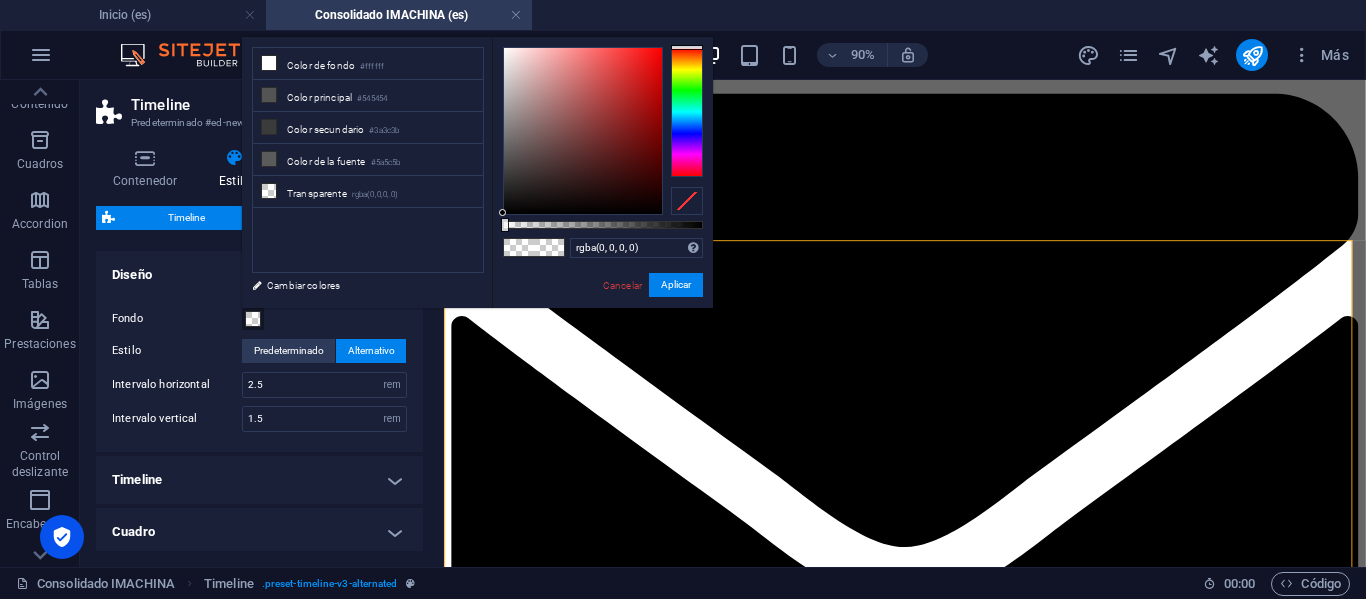 click at bounding box center [253, 319] 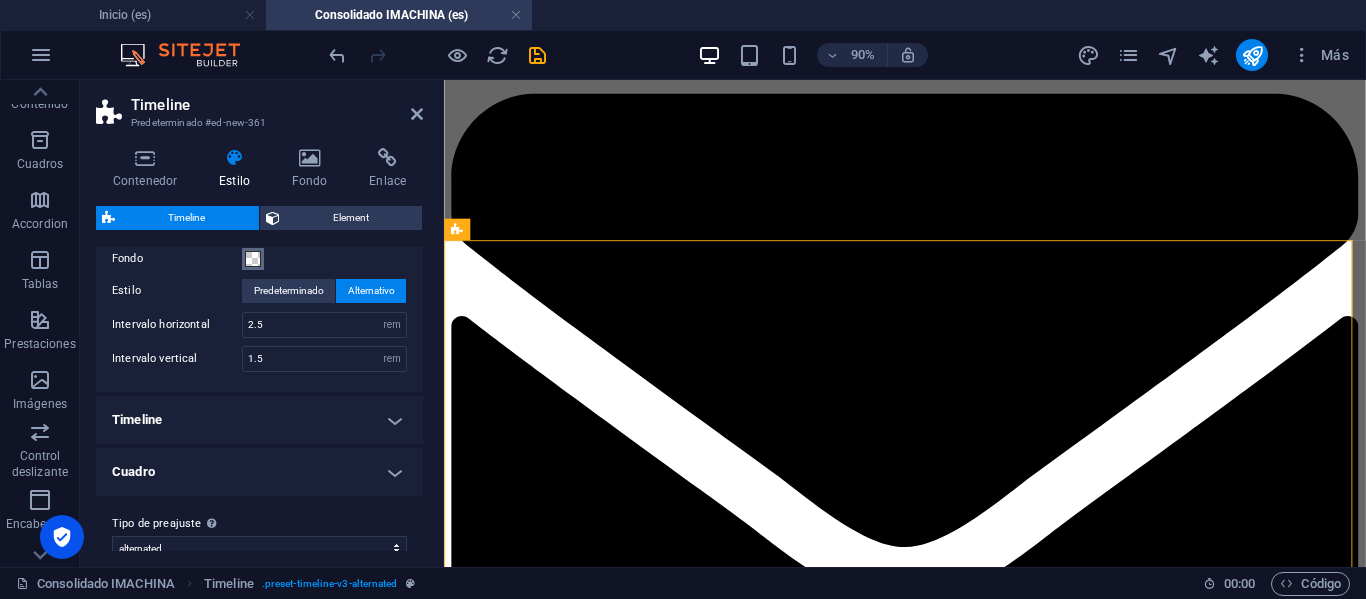 scroll, scrollTop: 285, scrollLeft: 0, axis: vertical 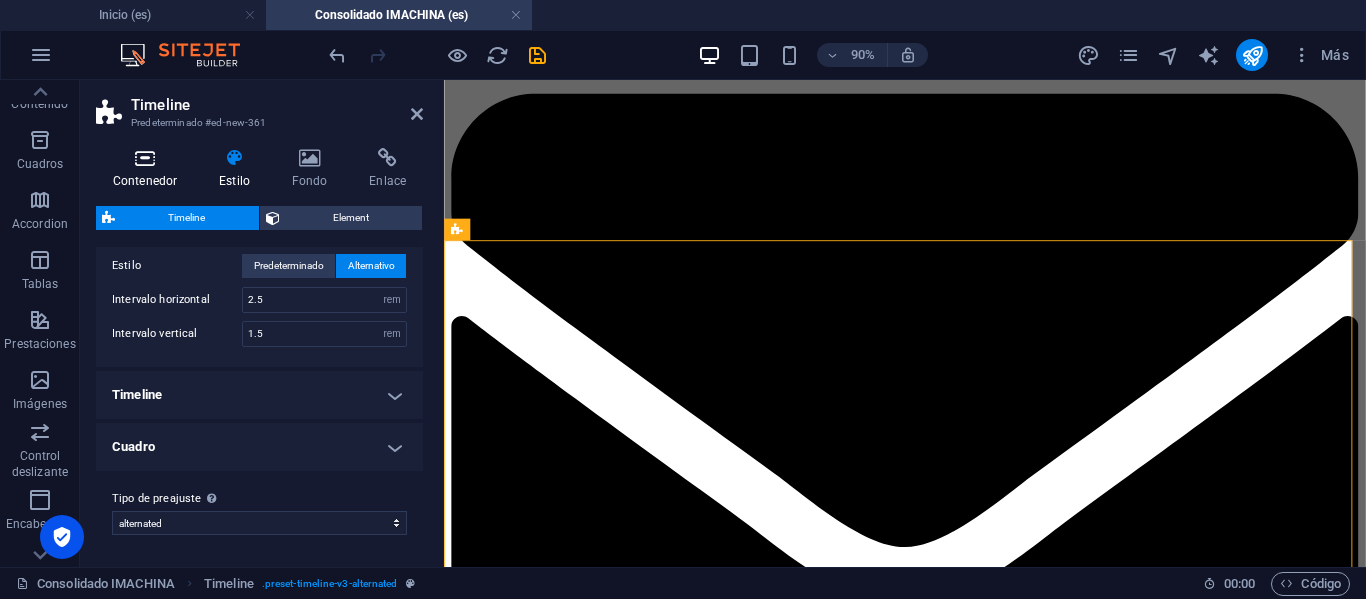 click at bounding box center (145, 158) 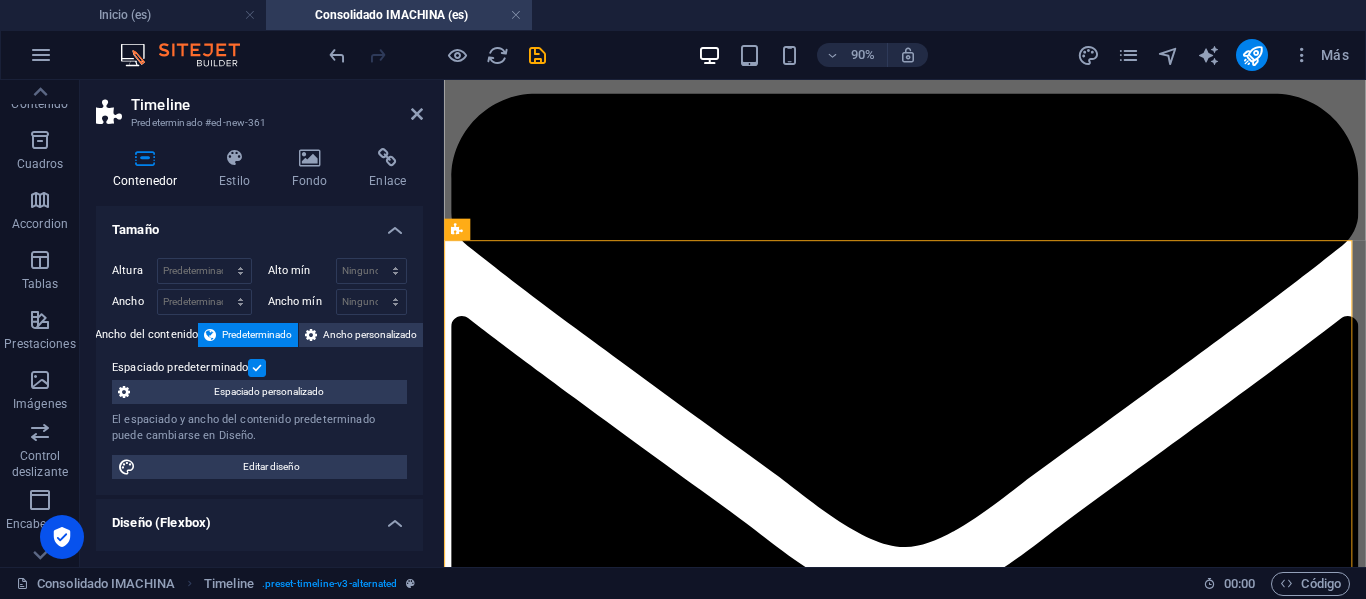 scroll, scrollTop: 200, scrollLeft: 0, axis: vertical 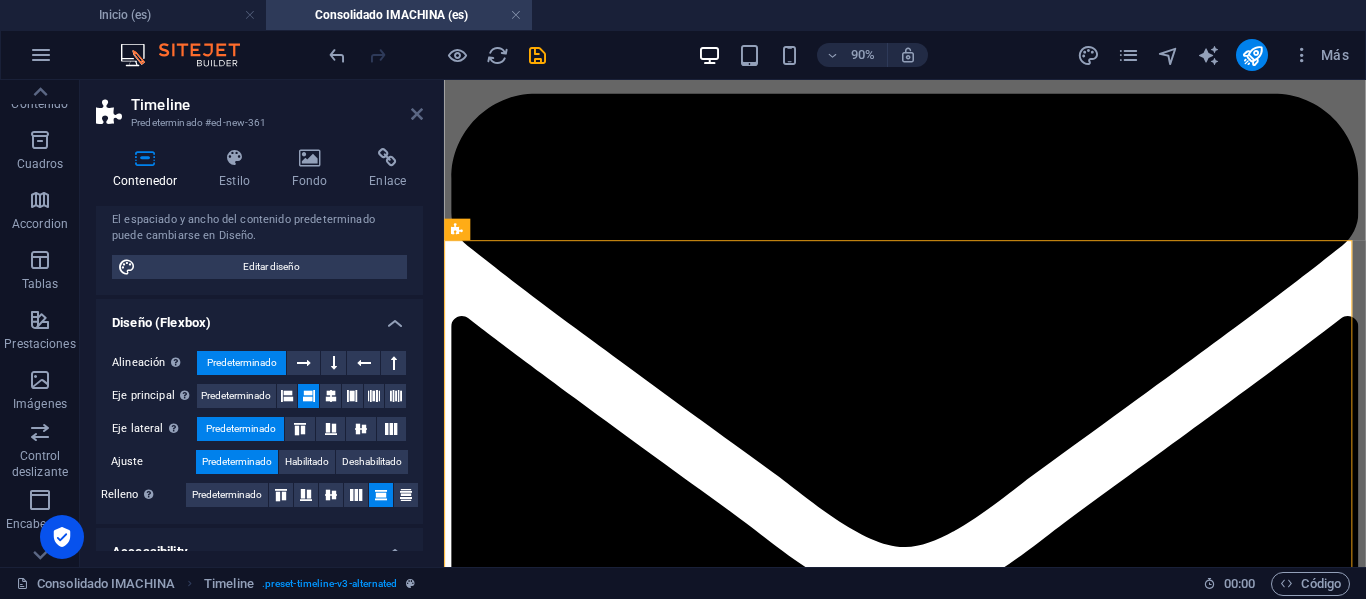 click at bounding box center [417, 114] 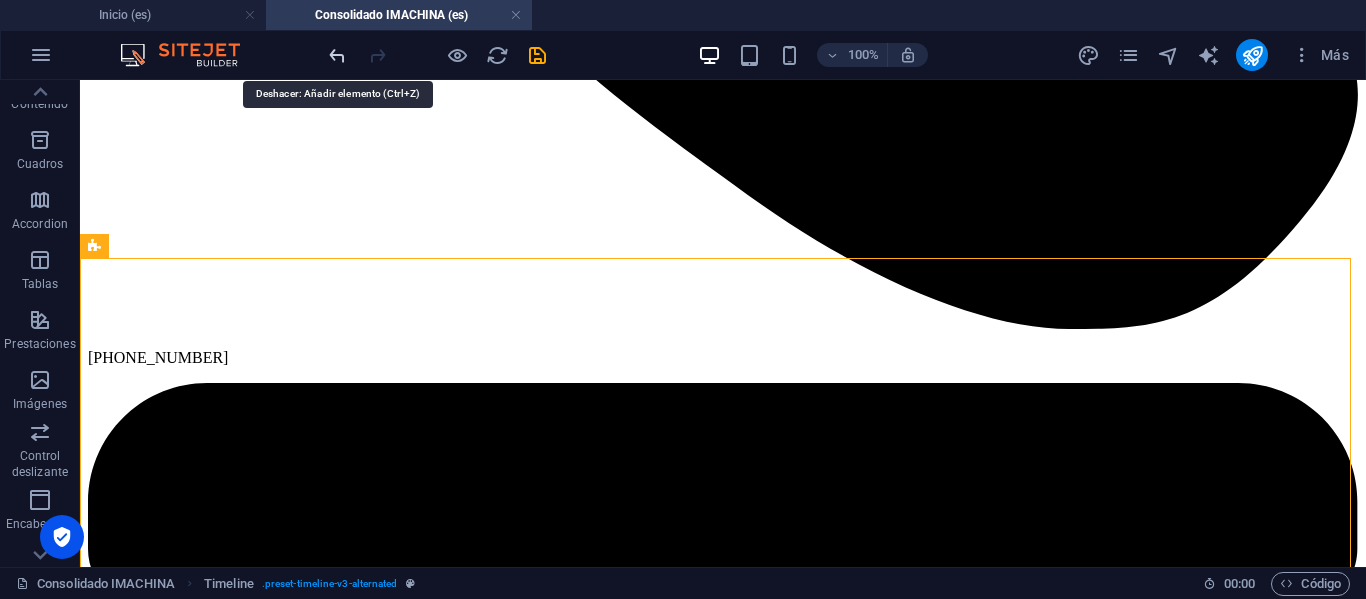 click at bounding box center (337, 55) 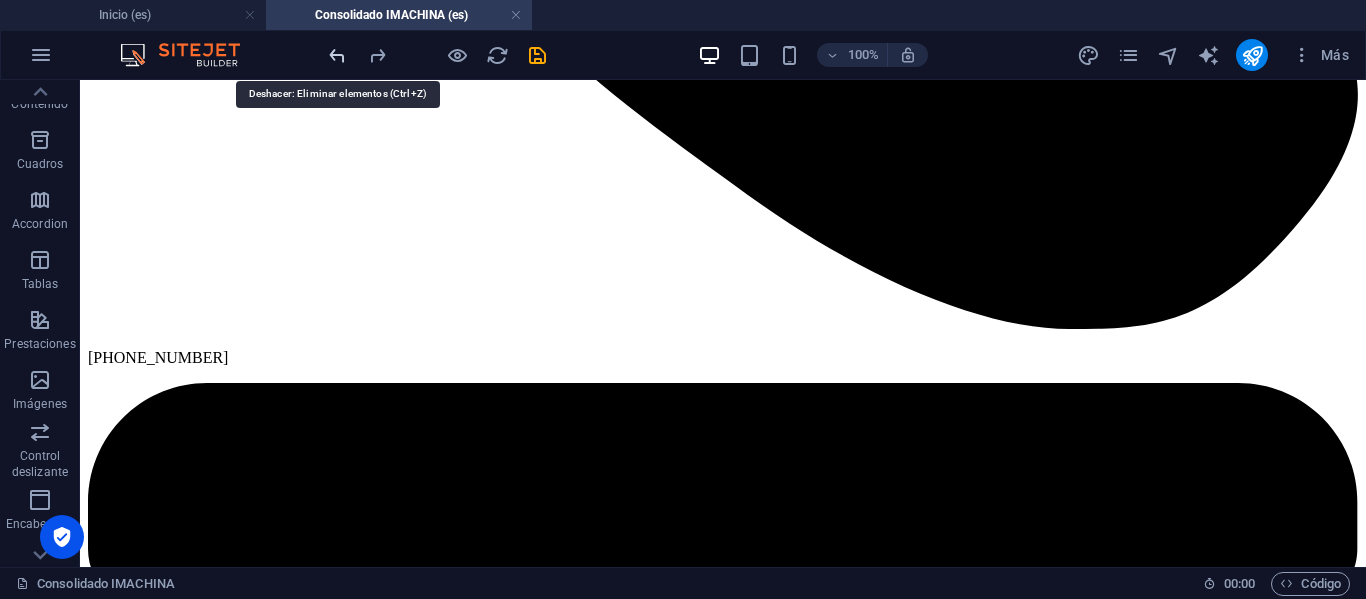 click at bounding box center [337, 55] 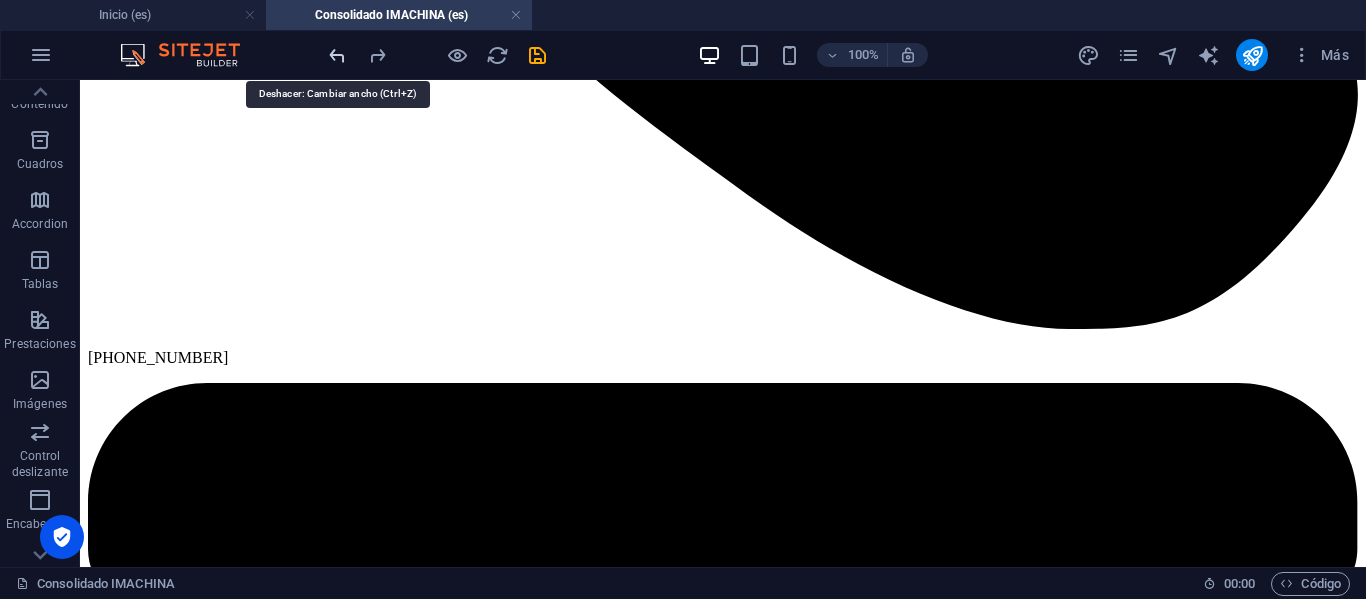 click at bounding box center (337, 55) 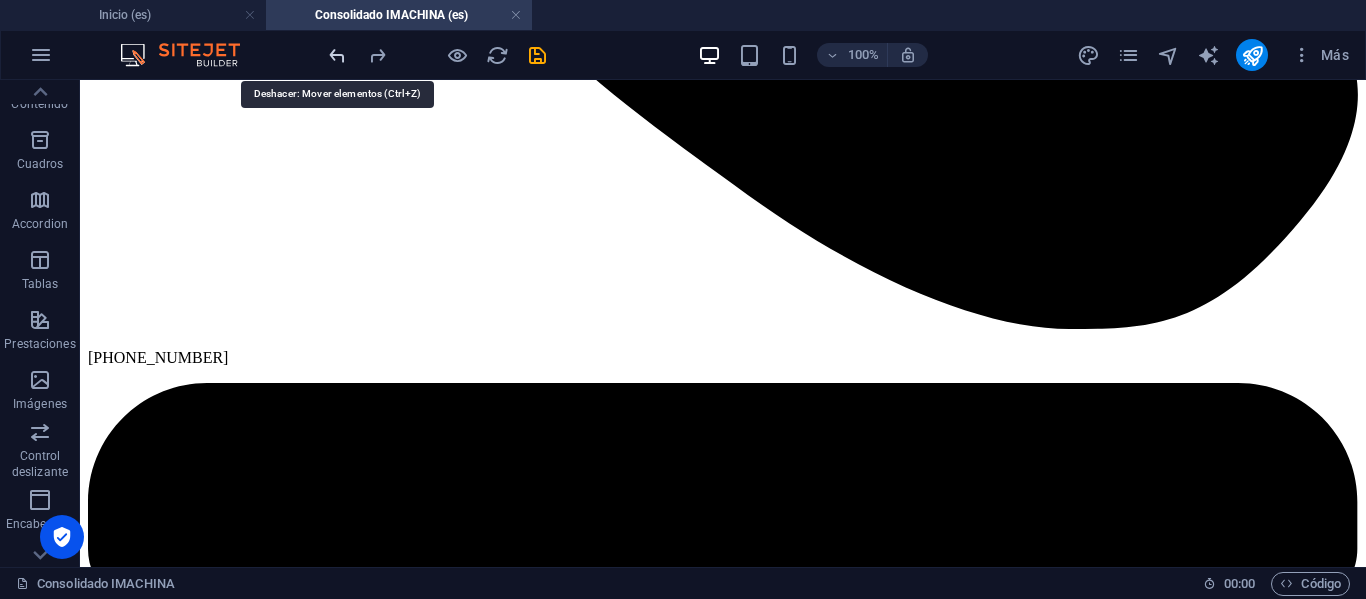 click at bounding box center (337, 55) 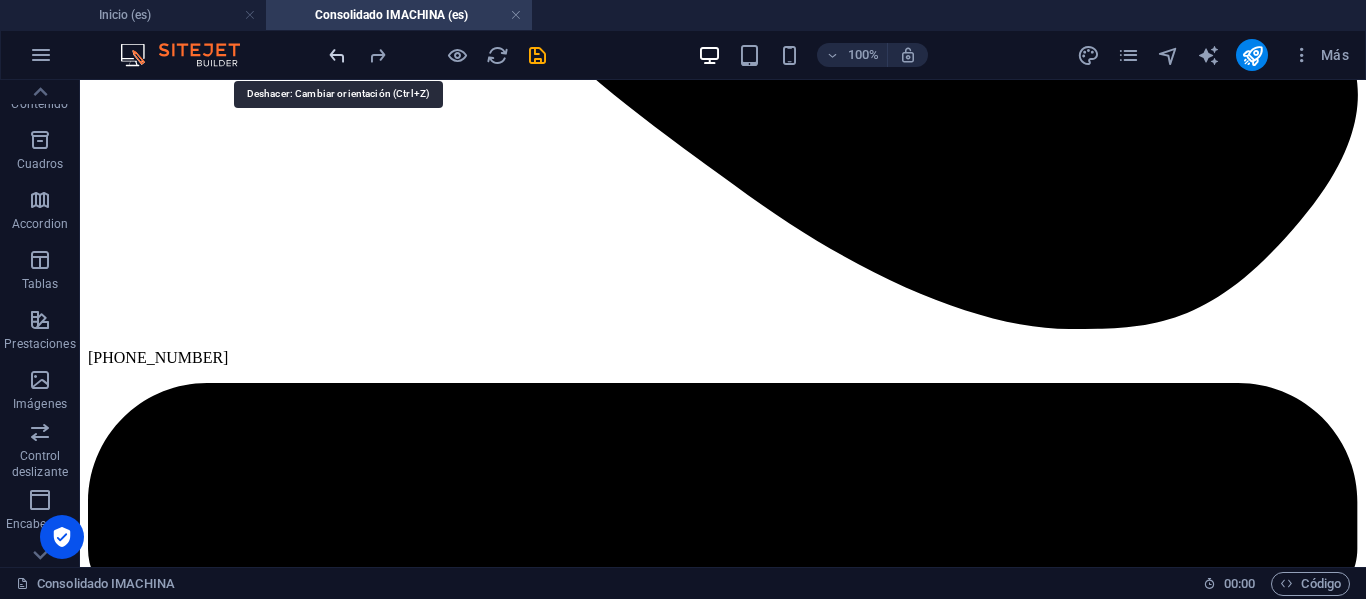 click at bounding box center [337, 55] 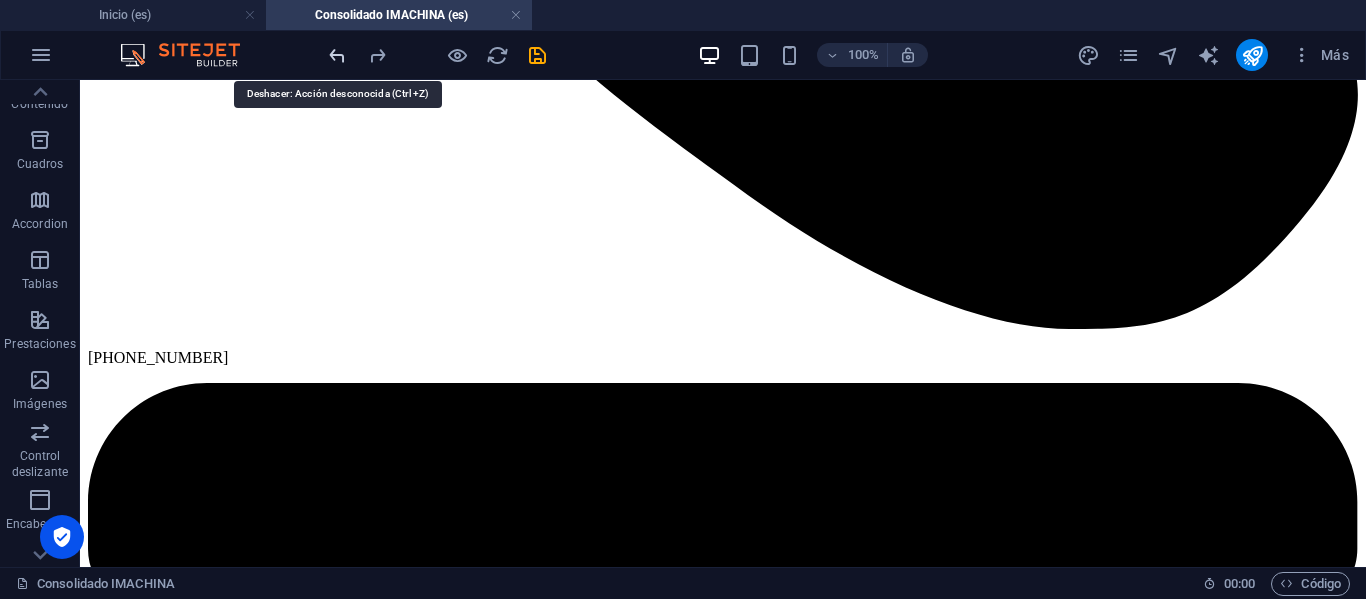 click at bounding box center (337, 55) 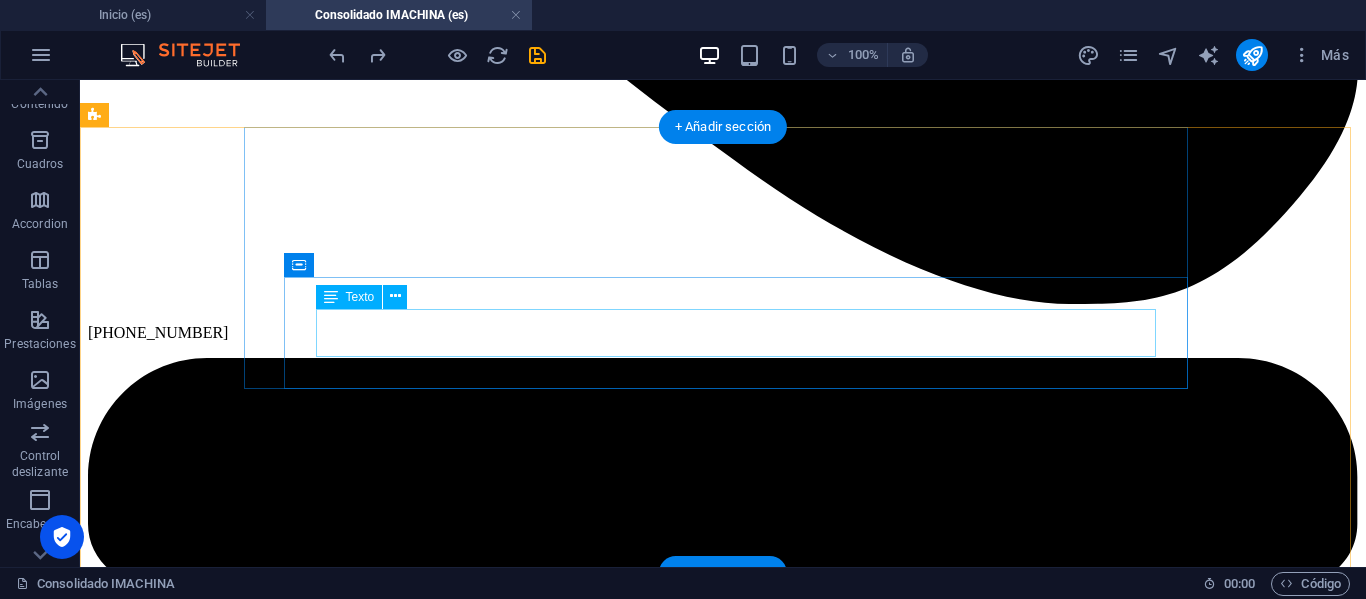 scroll, scrollTop: 1700, scrollLeft: 0, axis: vertical 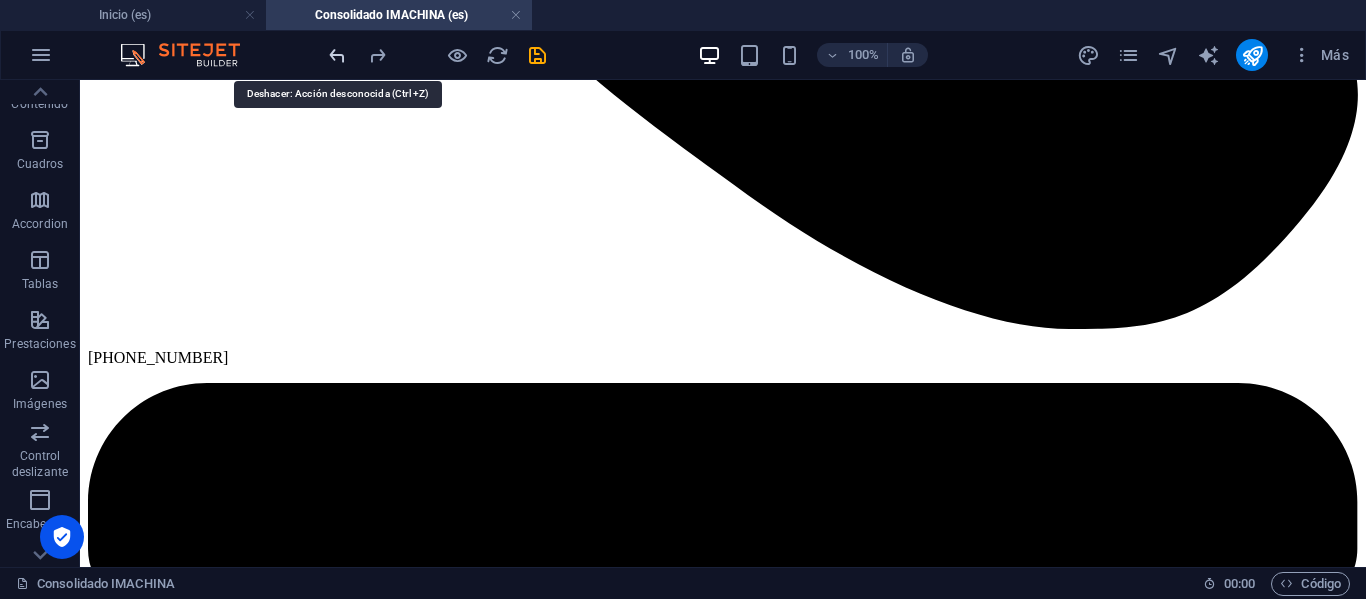 click at bounding box center [337, 55] 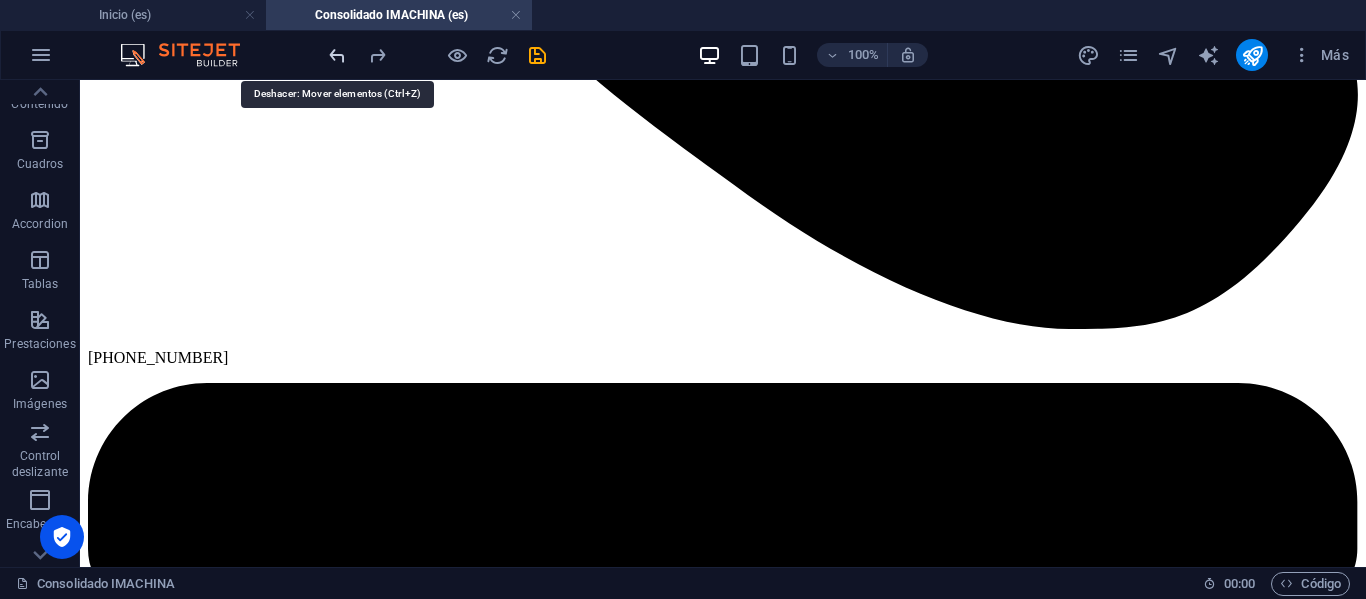 click at bounding box center [337, 55] 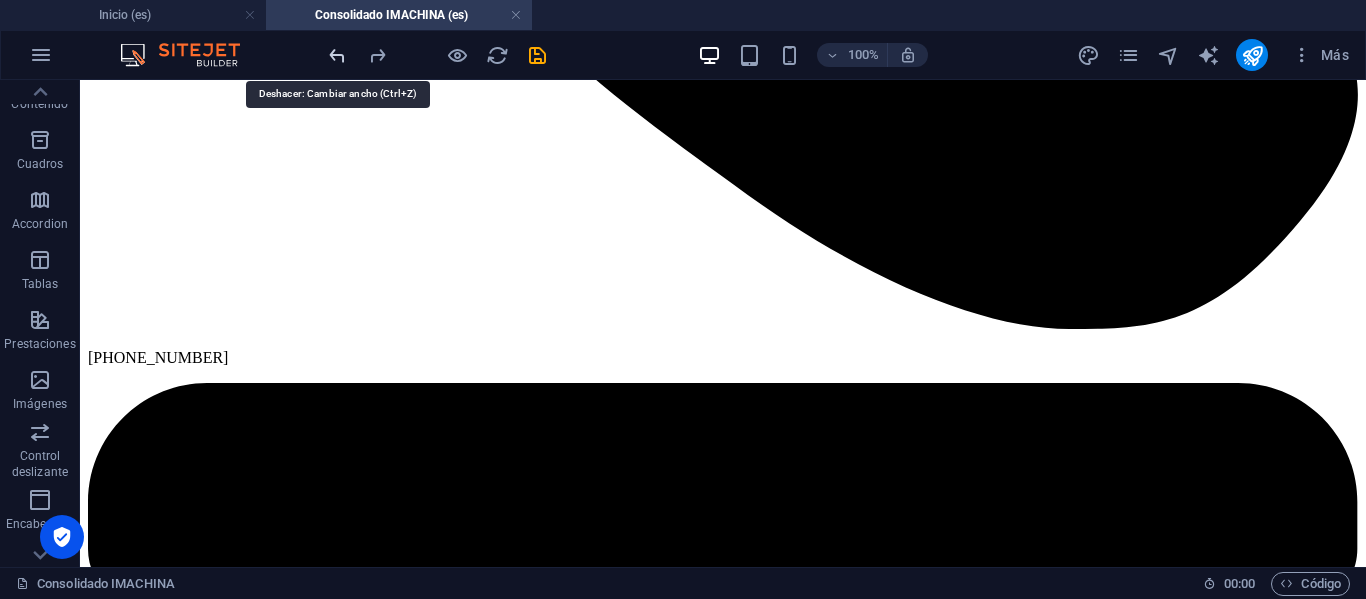 click at bounding box center [337, 55] 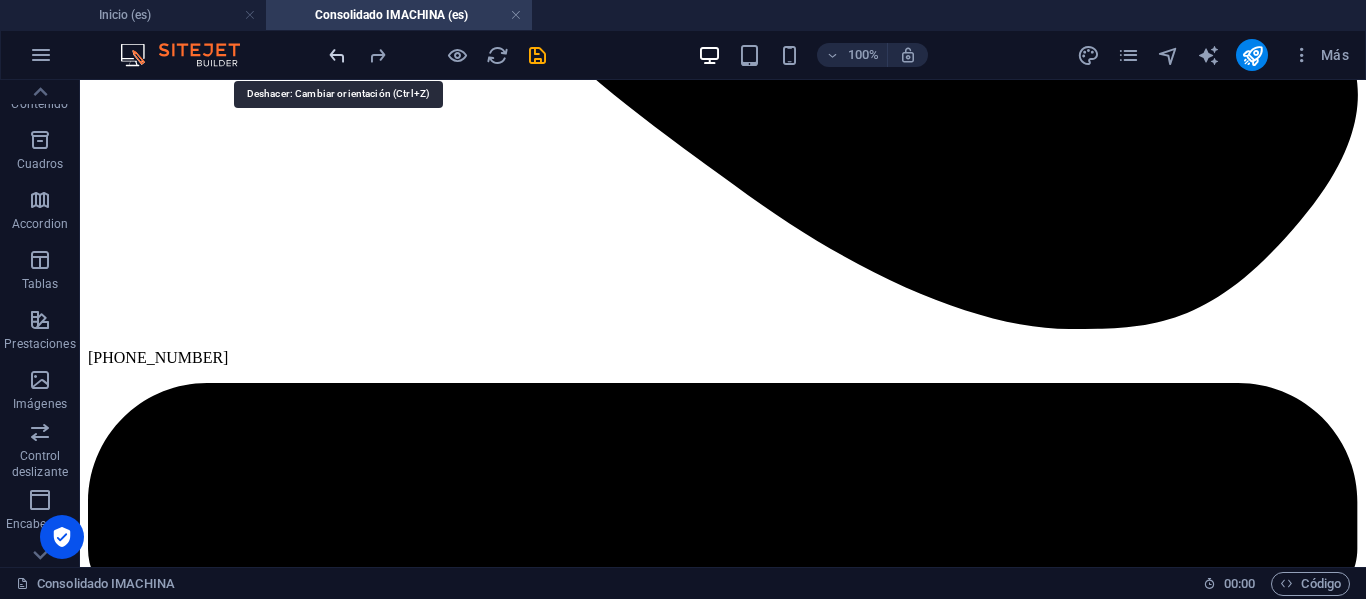 click at bounding box center (337, 55) 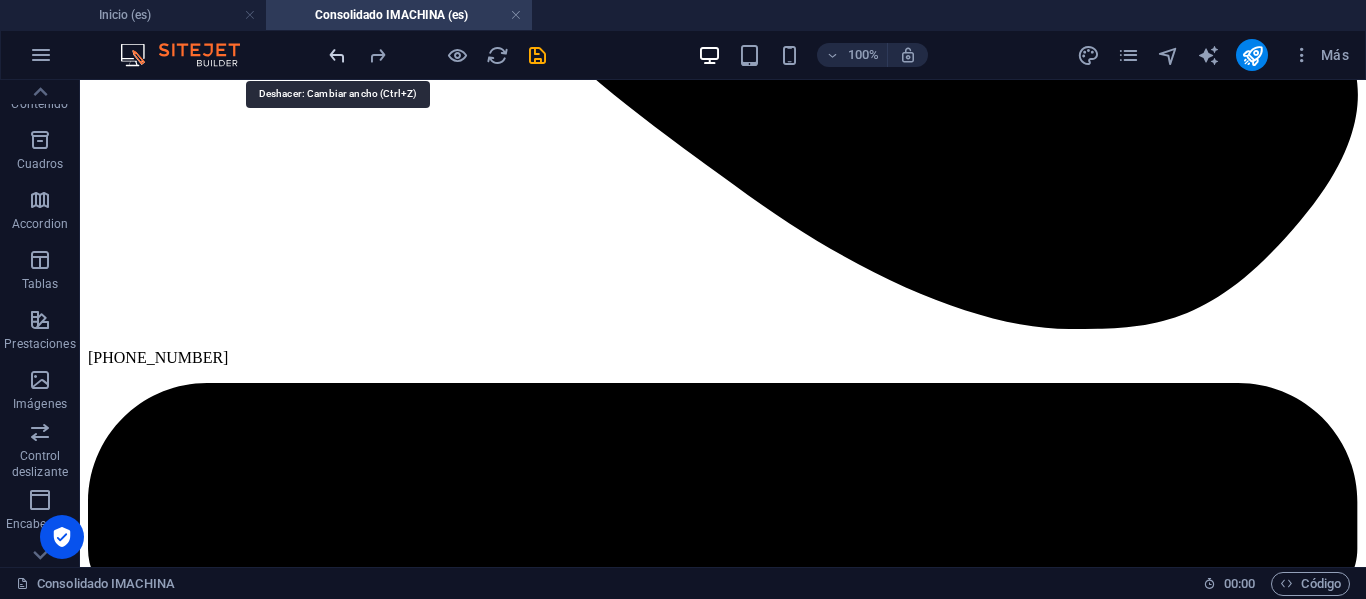 click at bounding box center [337, 55] 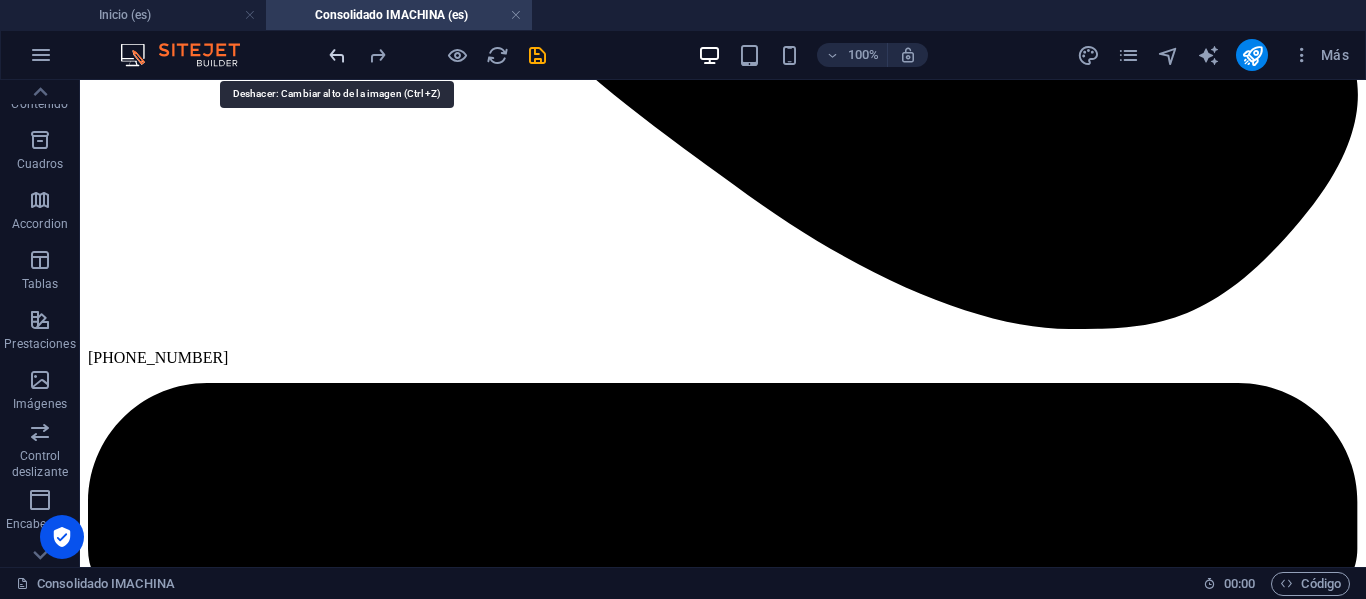 click at bounding box center [337, 55] 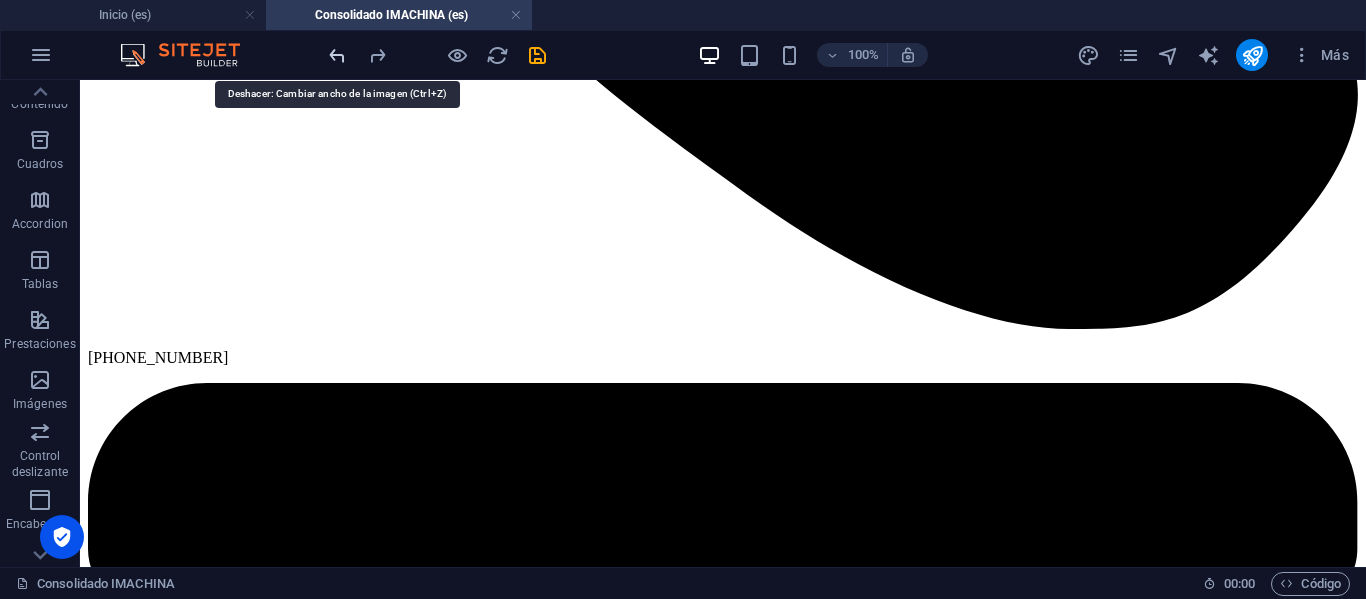 click at bounding box center (337, 55) 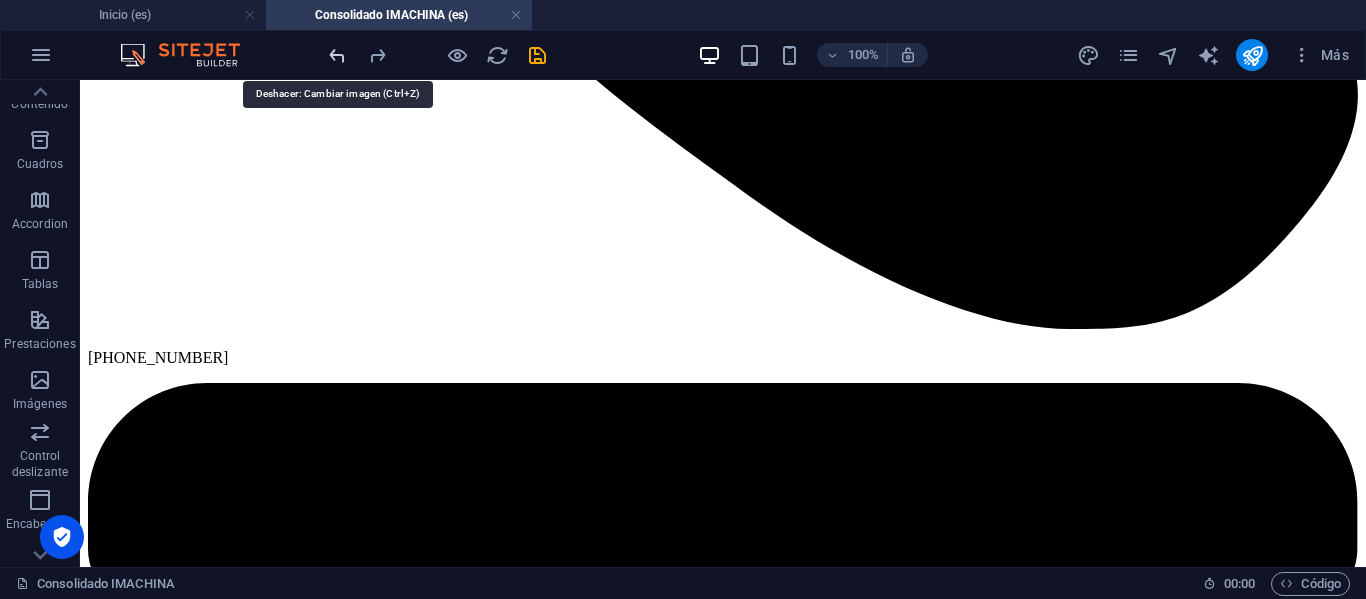 click at bounding box center (337, 55) 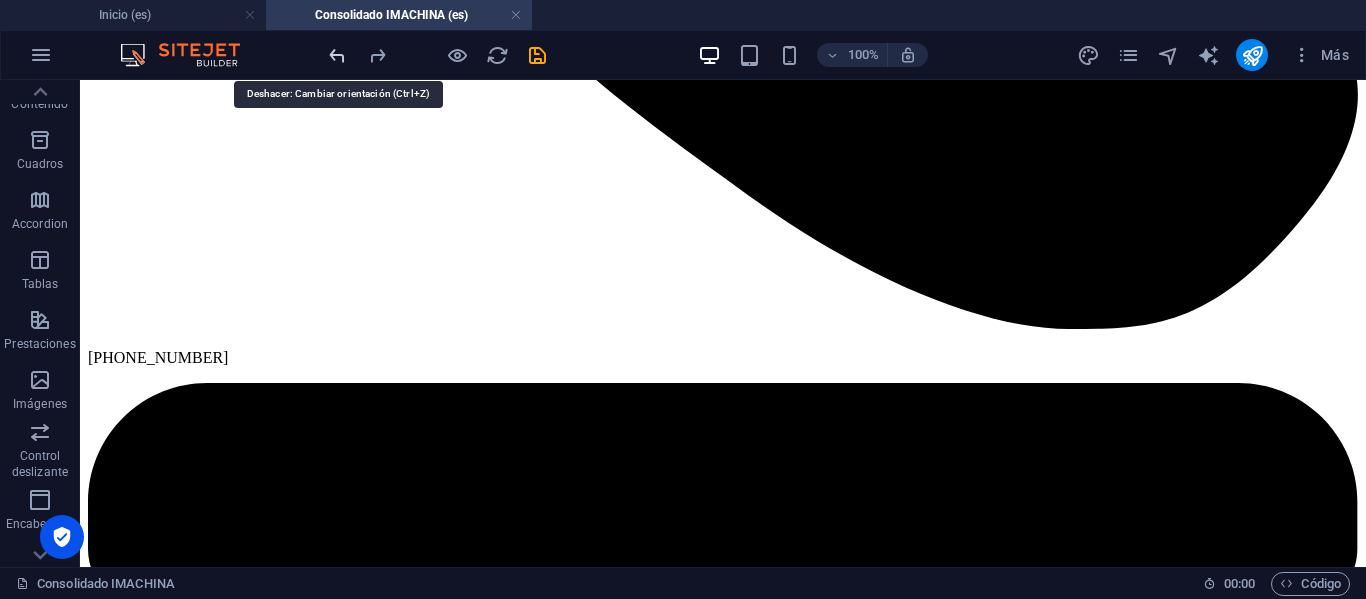 click at bounding box center (337, 55) 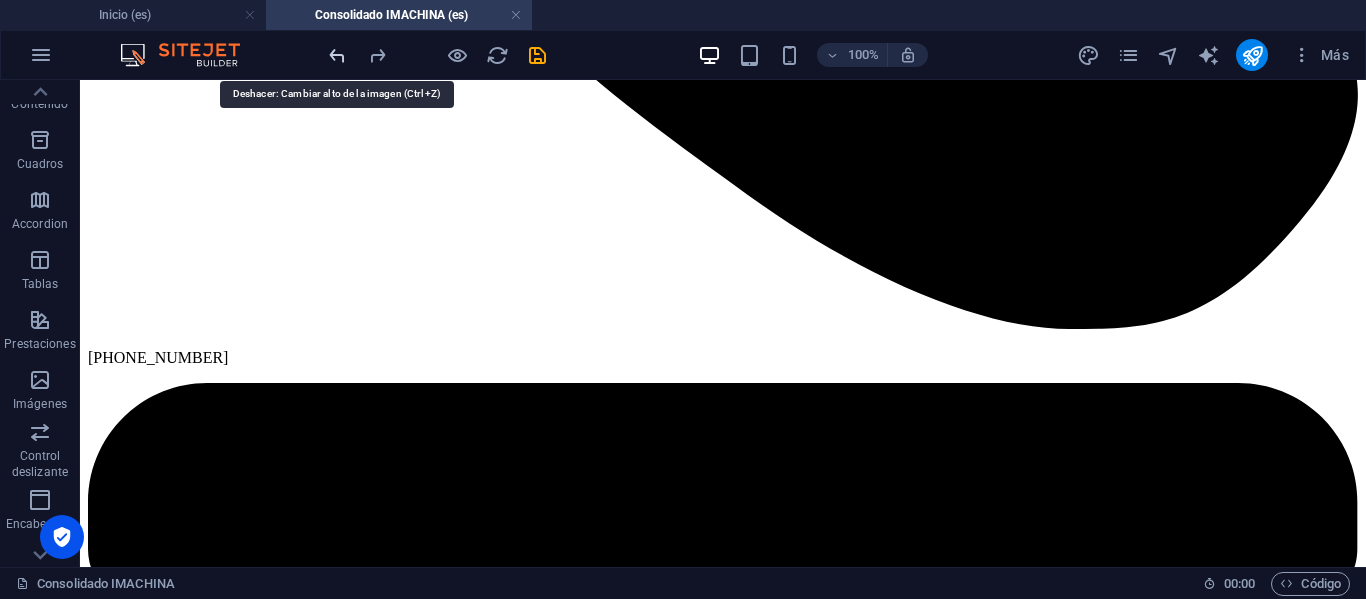 click at bounding box center [337, 55] 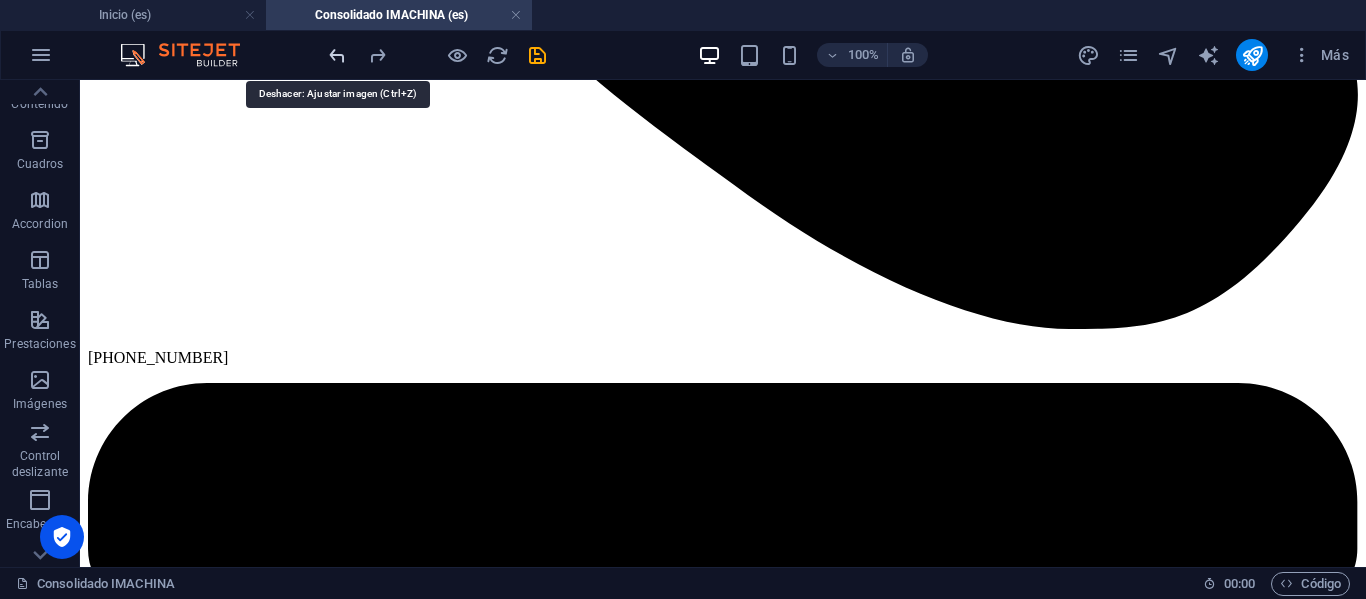 click at bounding box center (337, 55) 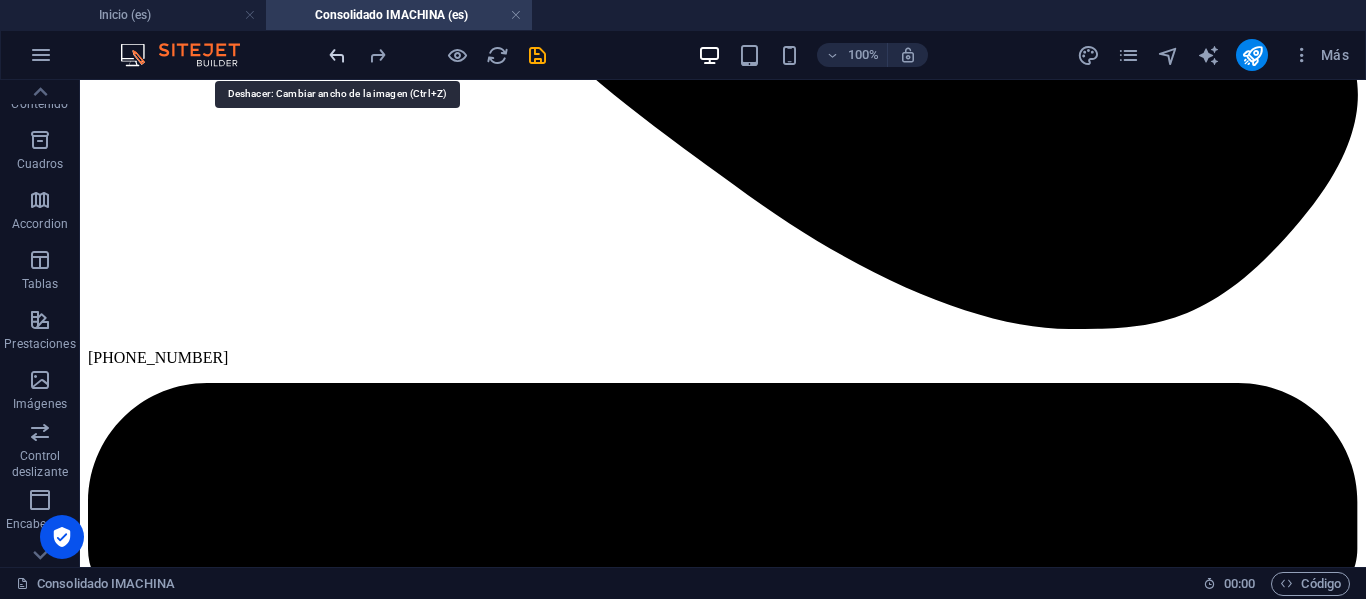 click at bounding box center (337, 55) 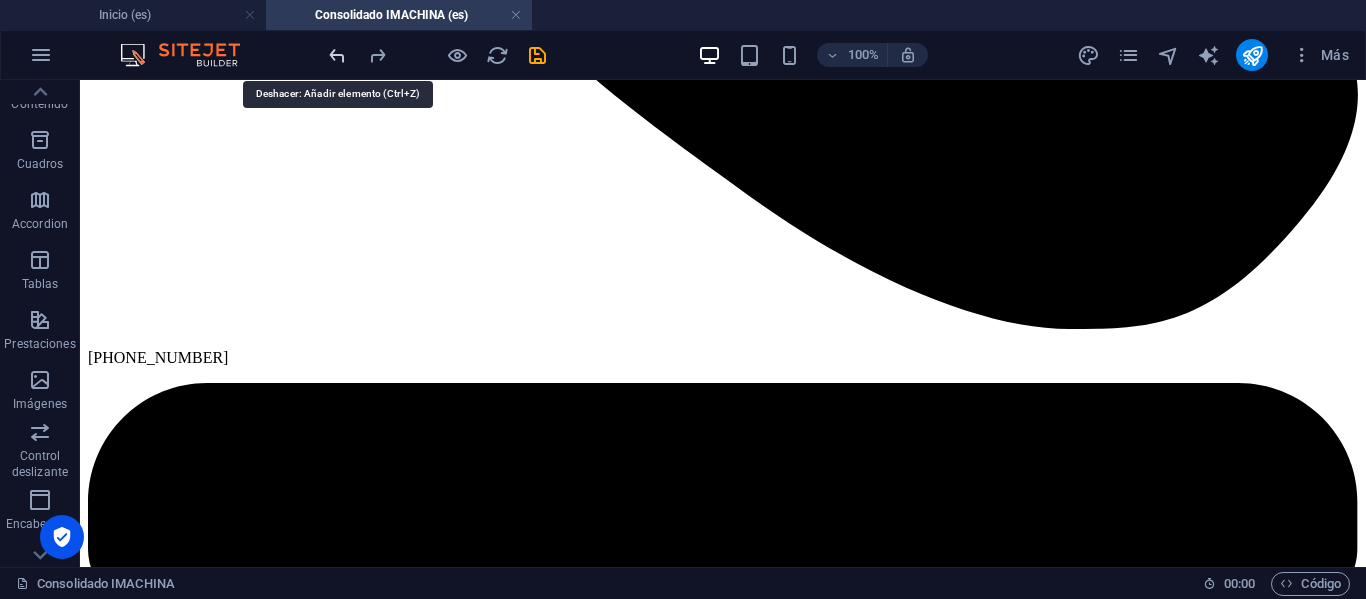click at bounding box center [337, 55] 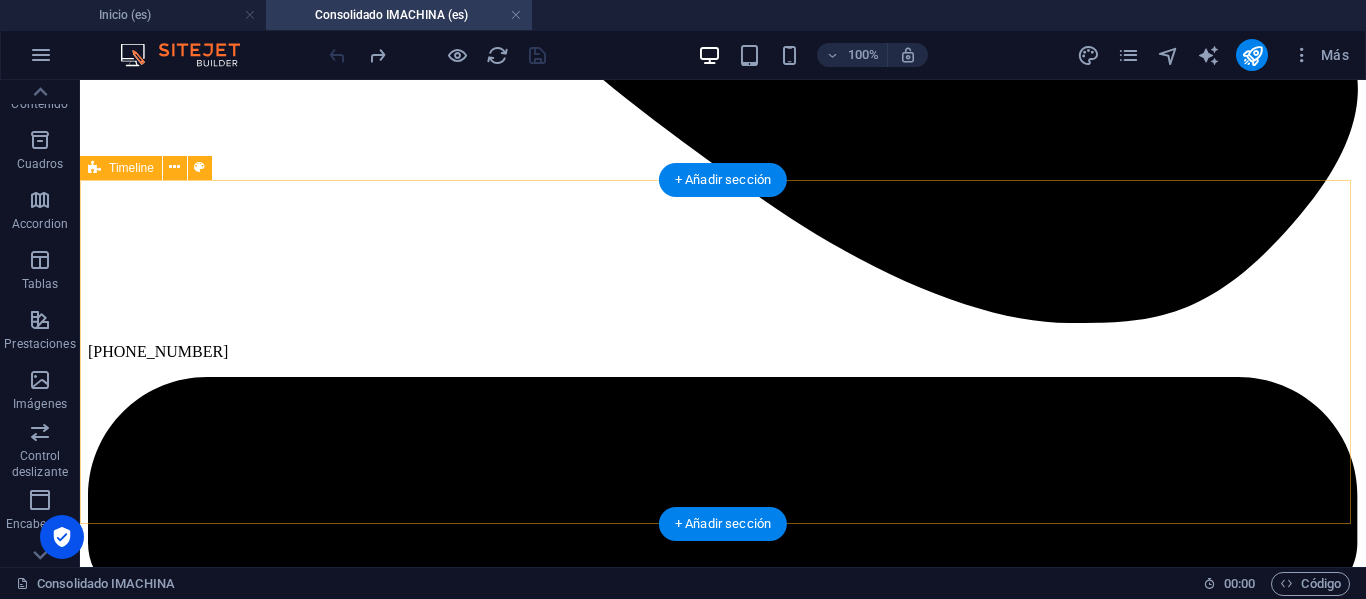scroll, scrollTop: 1700, scrollLeft: 0, axis: vertical 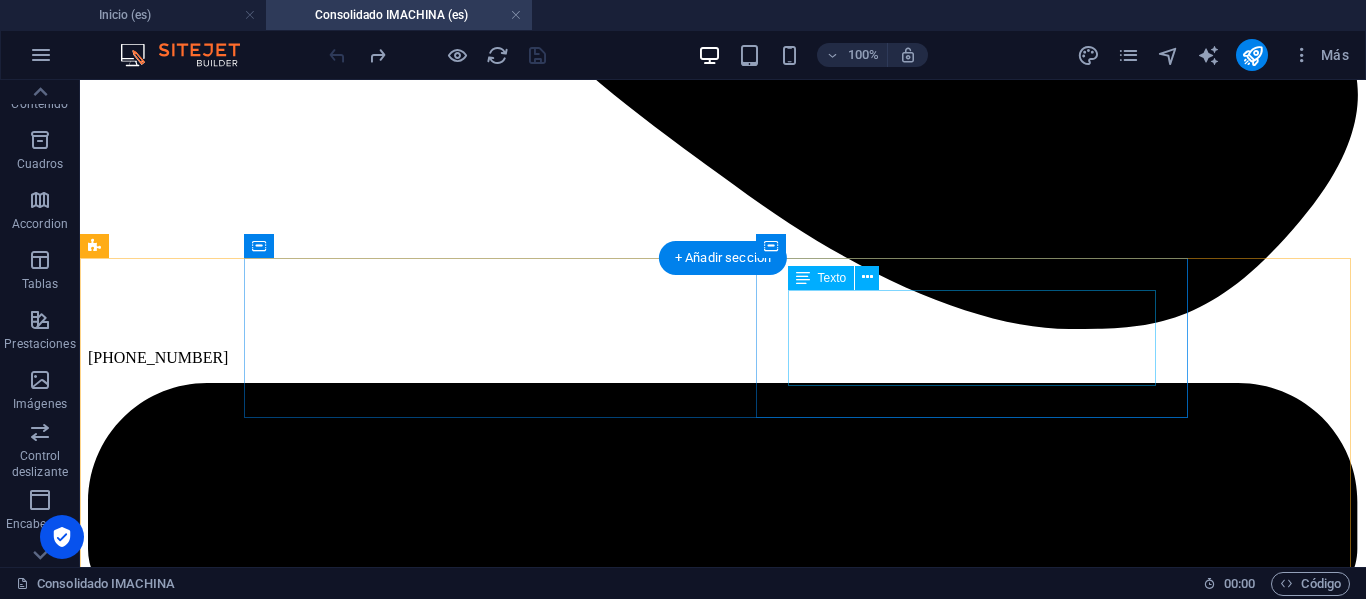 click on "Lorem ipsum dolor sit amet, consectetuer adipiscing elit. Aenean commodo ligula eget dolor. Lorem ipsum dolor sit amet, consectetuer adipiscing elit leget dolor." at bounding box center [723, 9964] 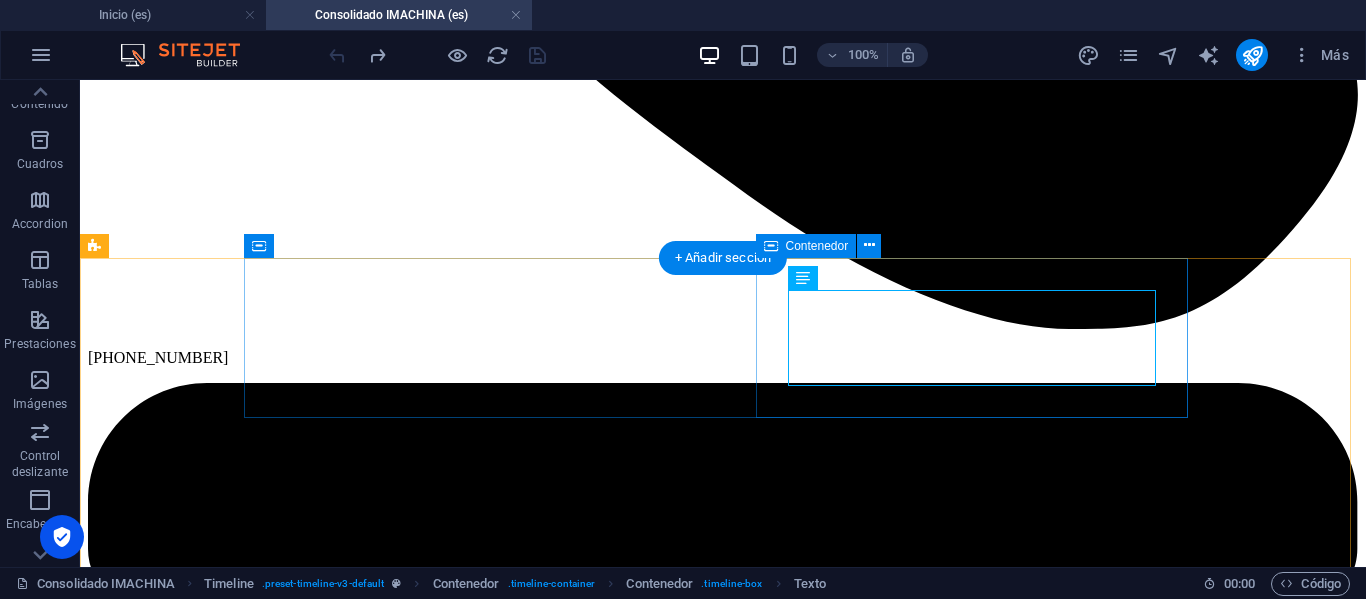 click on "Lorem ipsum dolor sit amet, consectetuer adipiscing elit. Aenean commodo ligula eget dolor. Lorem ipsum dolor sit amet, consectetuer adipiscing elit leget dolor." at bounding box center (723, 9964) 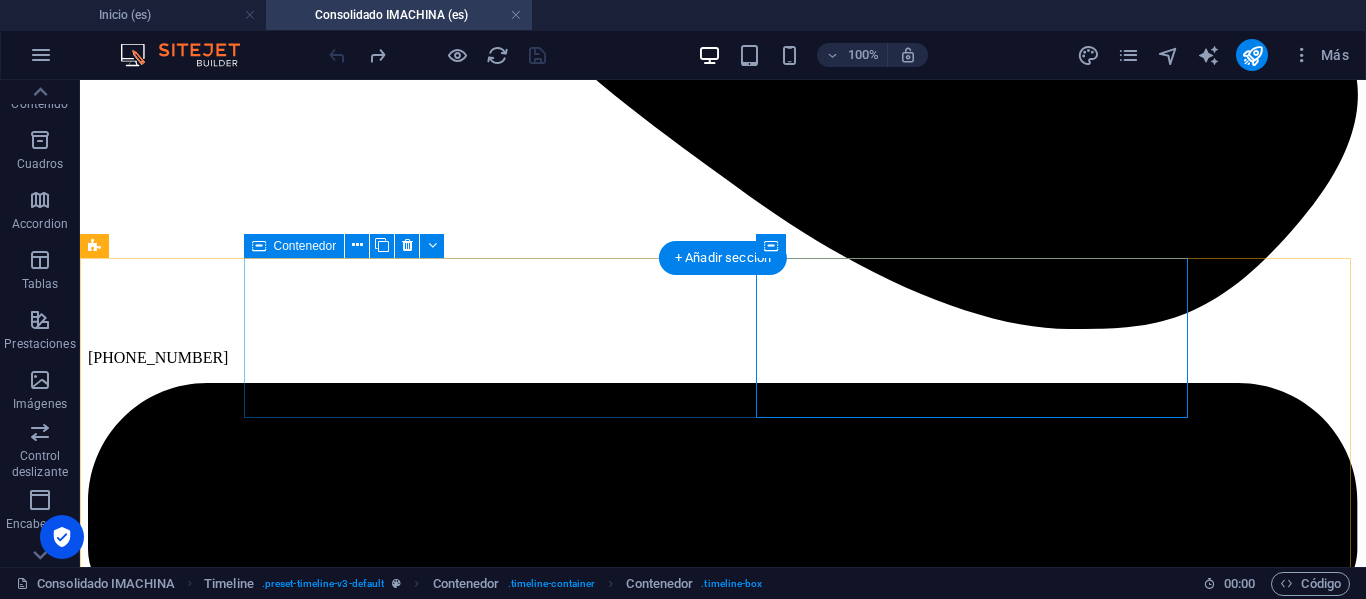 click on "[DATE] Lorem ipsum dolor sit amet, consectetuer adipiscing elit. Aenean commodo ligula eget dolor. Lorem ipsum dolor sit amet, consectetuer adipiscing elit leget dolor." at bounding box center (723, 9947) 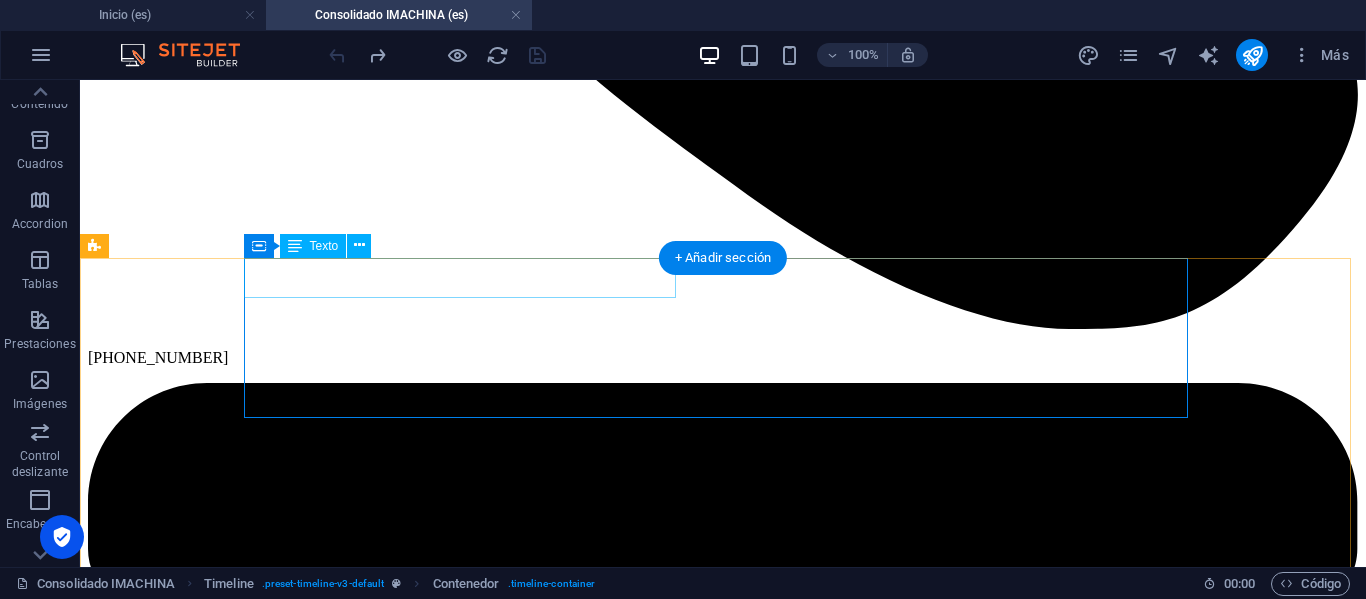 click on "[DATE]" at bounding box center [723, 9930] 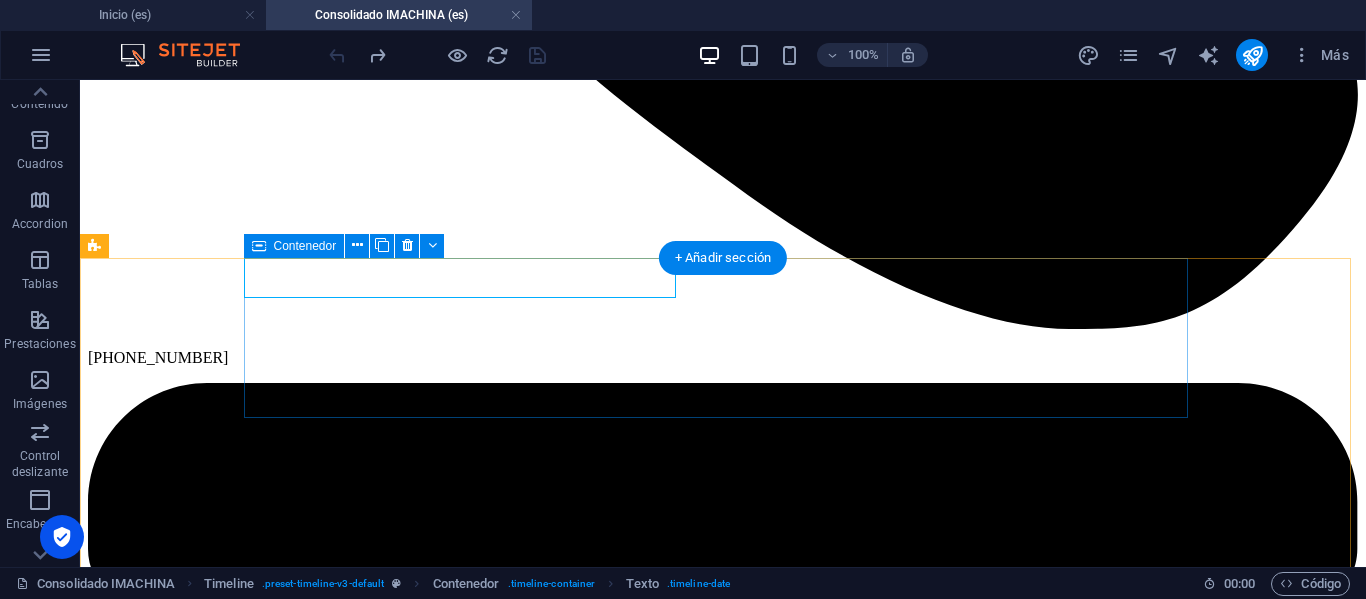 click on "[DATE] Lorem ipsum dolor sit amet, consectetuer adipiscing elit. Aenean commodo ligula eget dolor. Lorem ipsum dolor sit amet, consectetuer adipiscing elit leget dolor." at bounding box center (723, 9947) 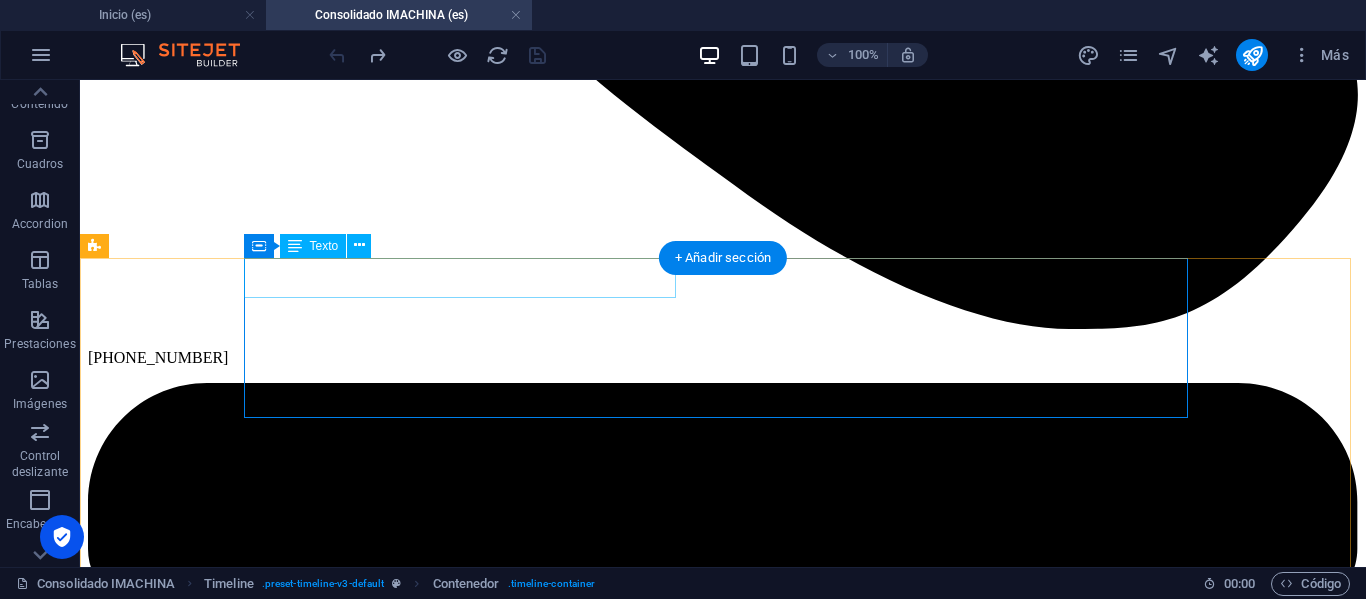 click on "[DATE]" at bounding box center [723, 9930] 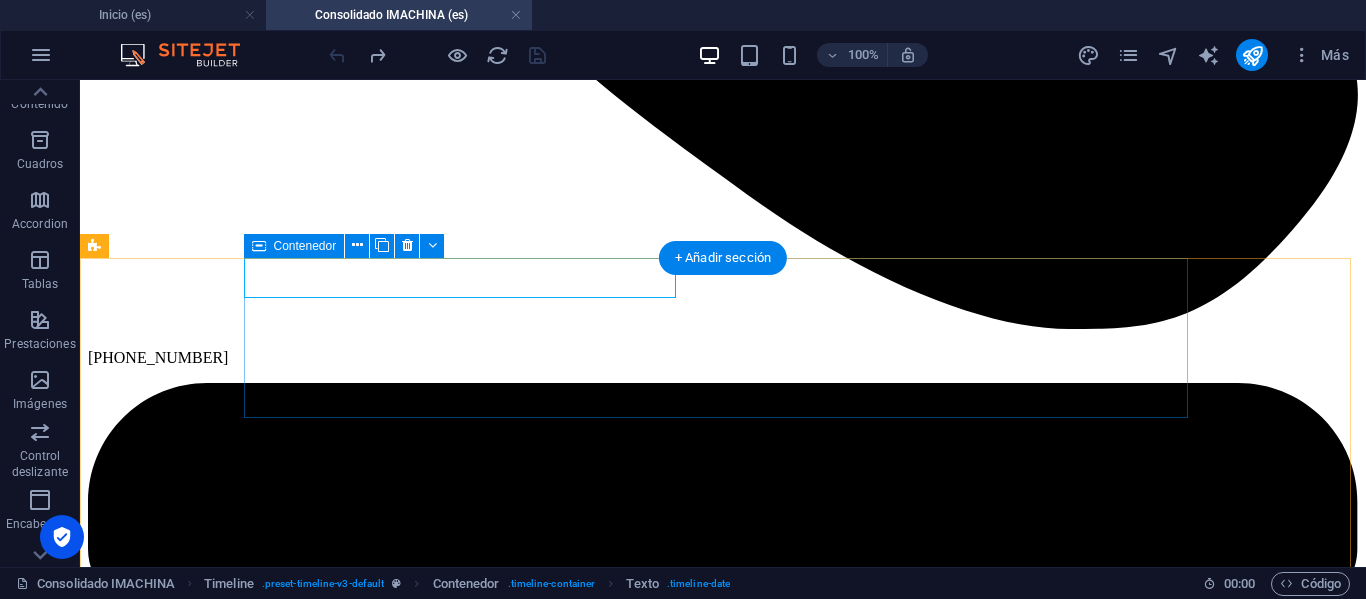 click on "[DATE] Lorem ipsum dolor sit amet, consectetuer adipiscing elit. Aenean commodo ligula eget dolor. Lorem ipsum dolor sit amet, consectetuer adipiscing elit leget dolor." at bounding box center (723, 9947) 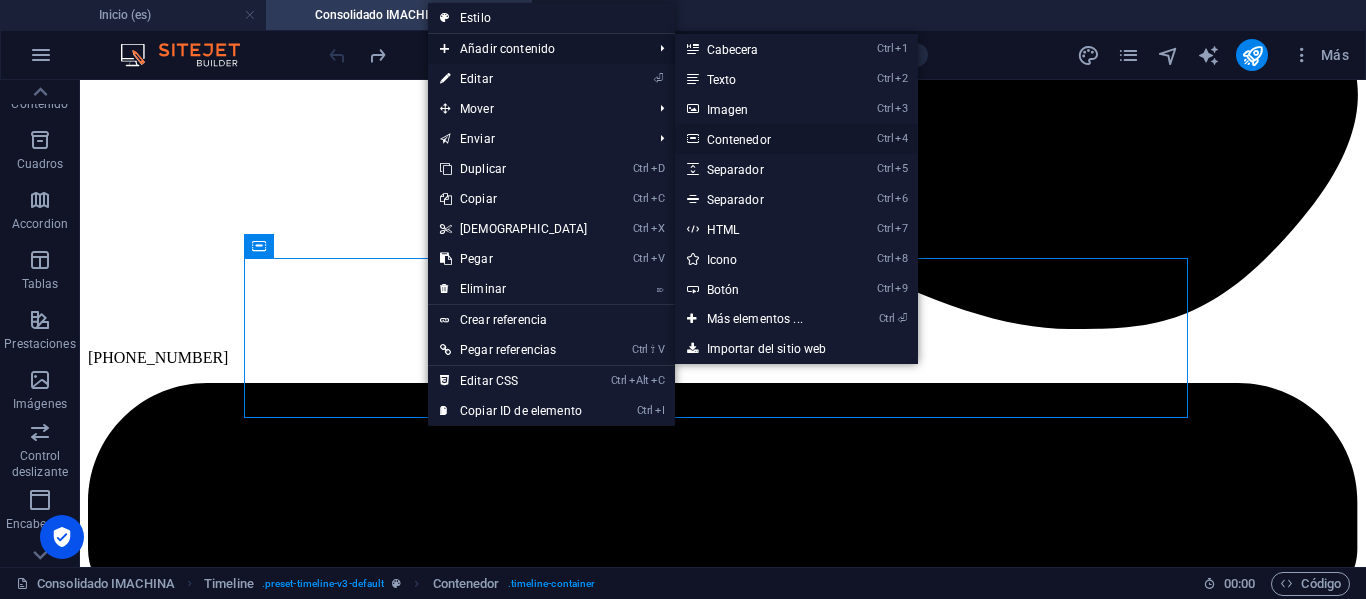 click on "Ctrl 4  Contenedor" at bounding box center (759, 139) 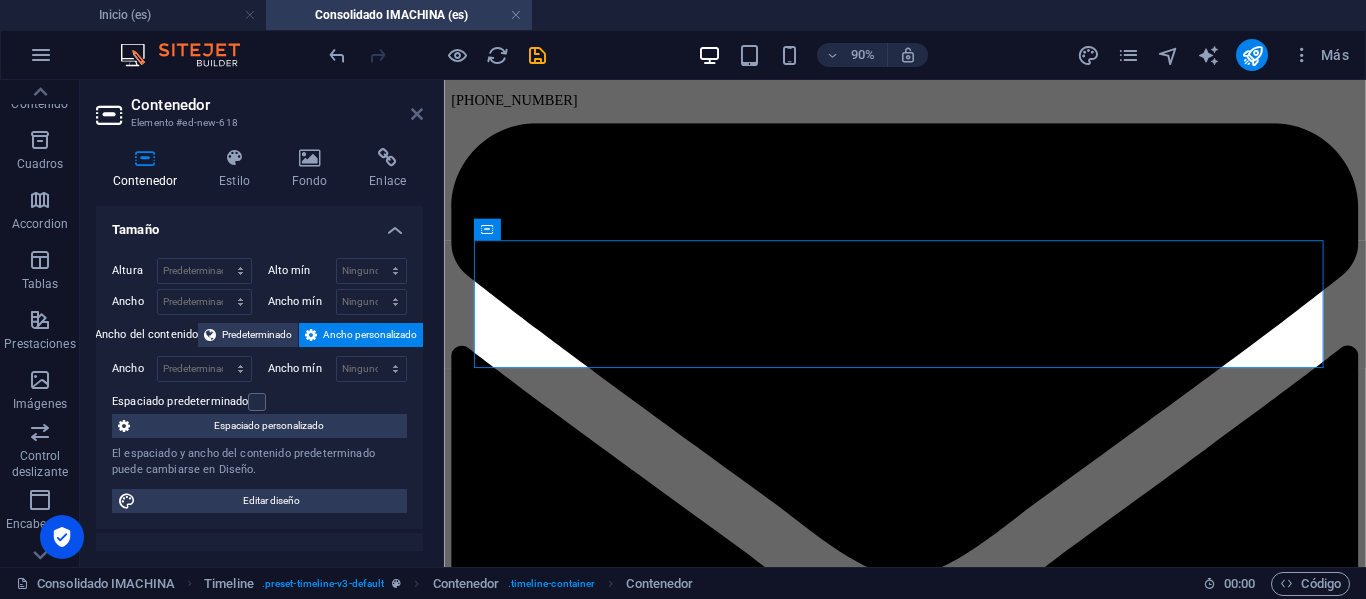 click at bounding box center [417, 114] 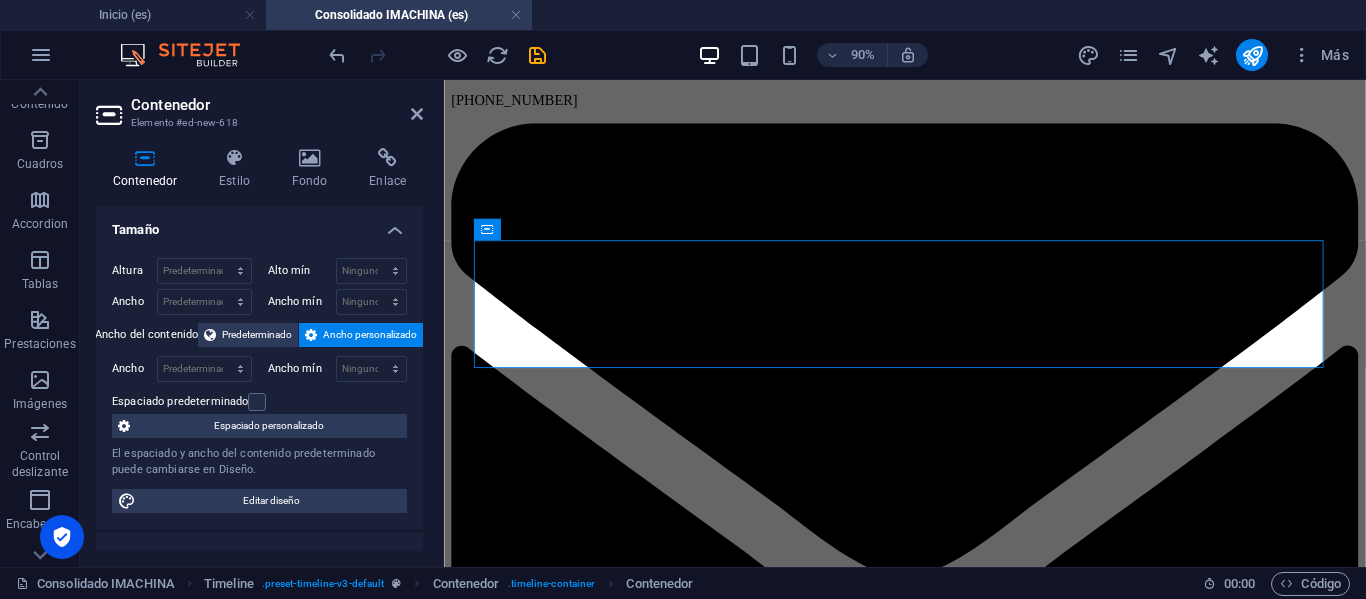 click at bounding box center [956, 6004] 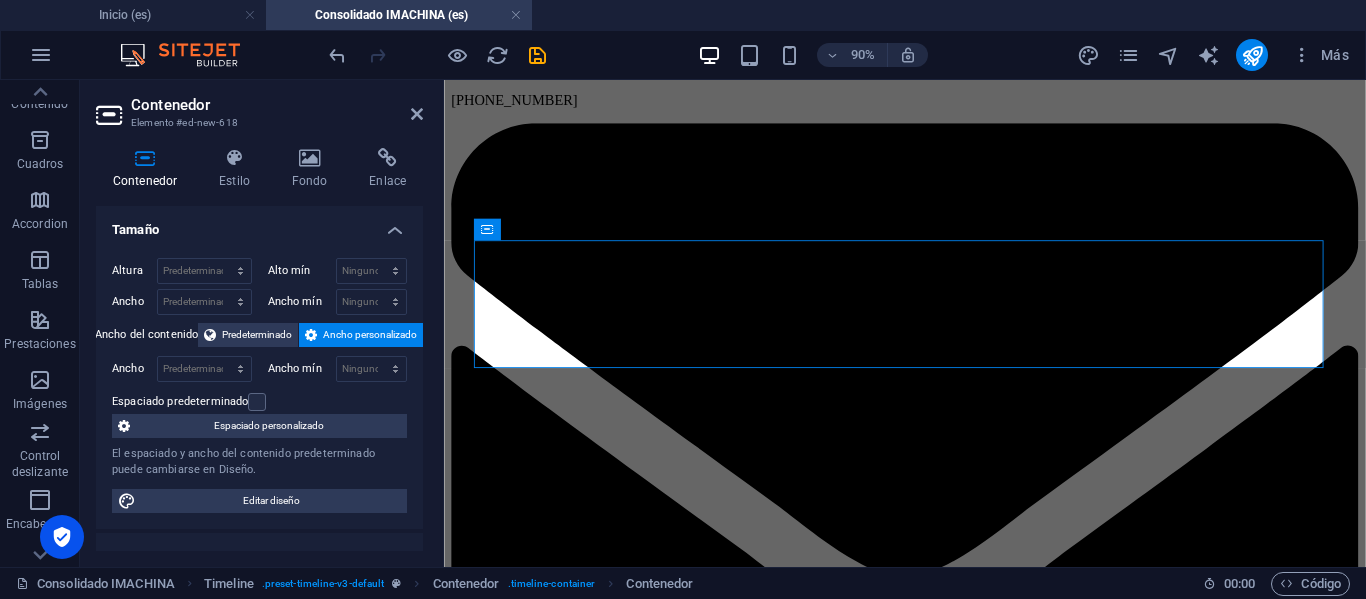 select on "px" 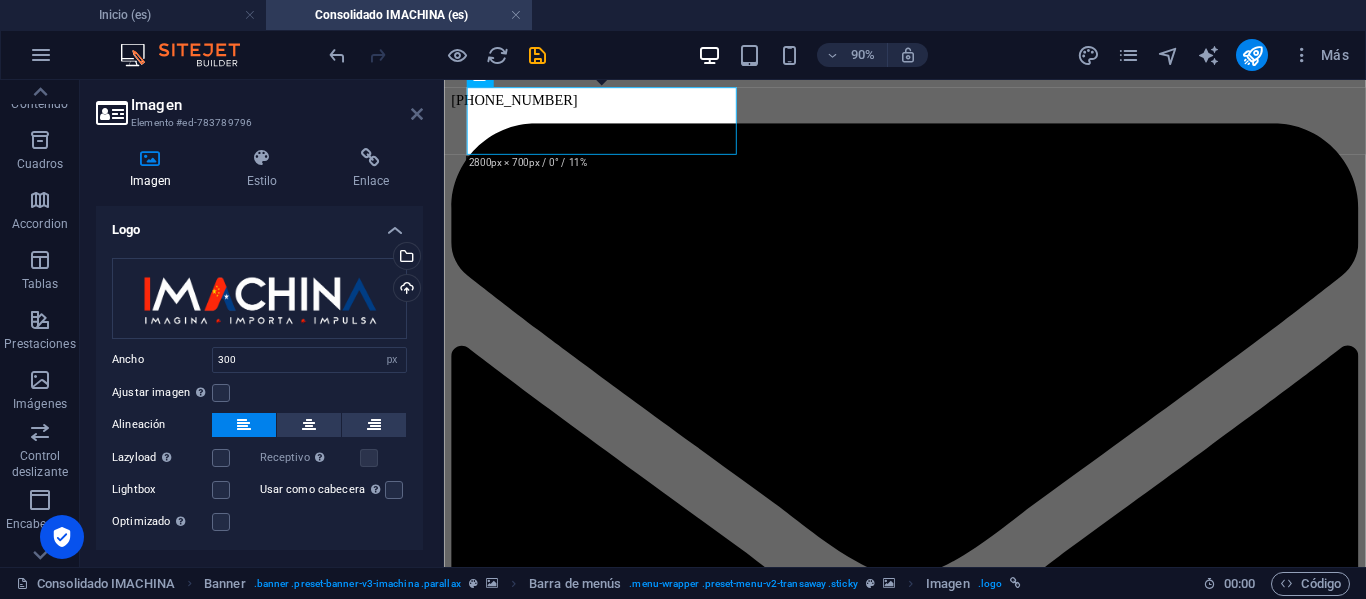 click at bounding box center [417, 114] 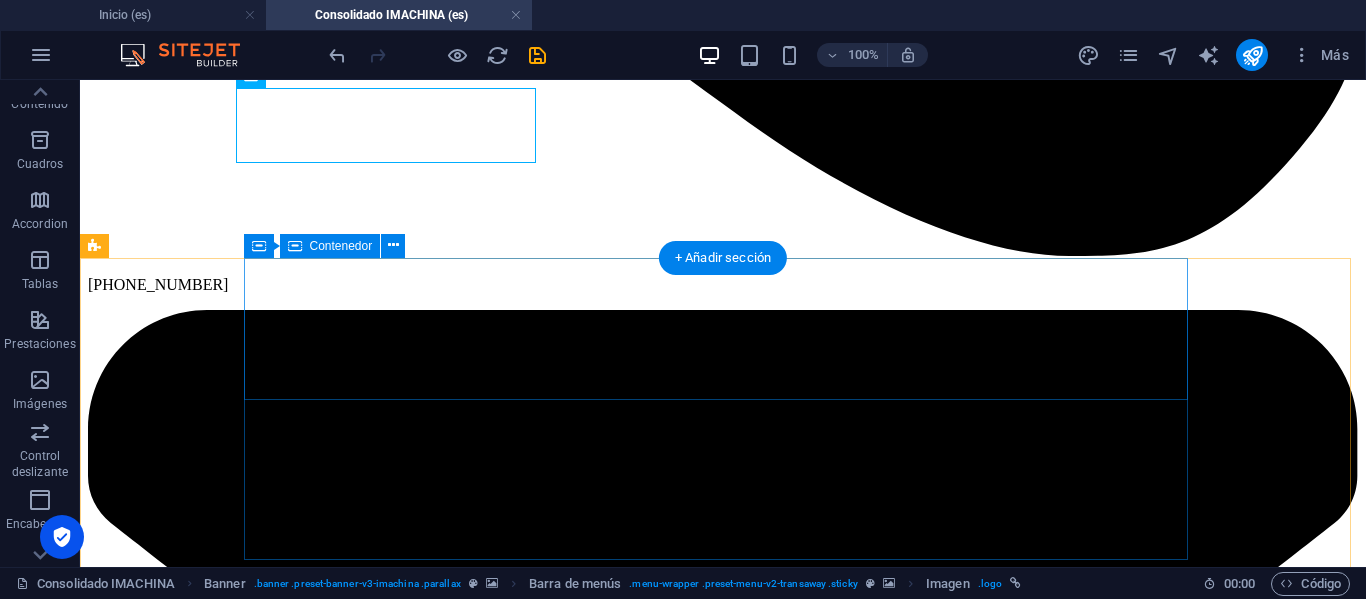 scroll, scrollTop: 1800, scrollLeft: 0, axis: vertical 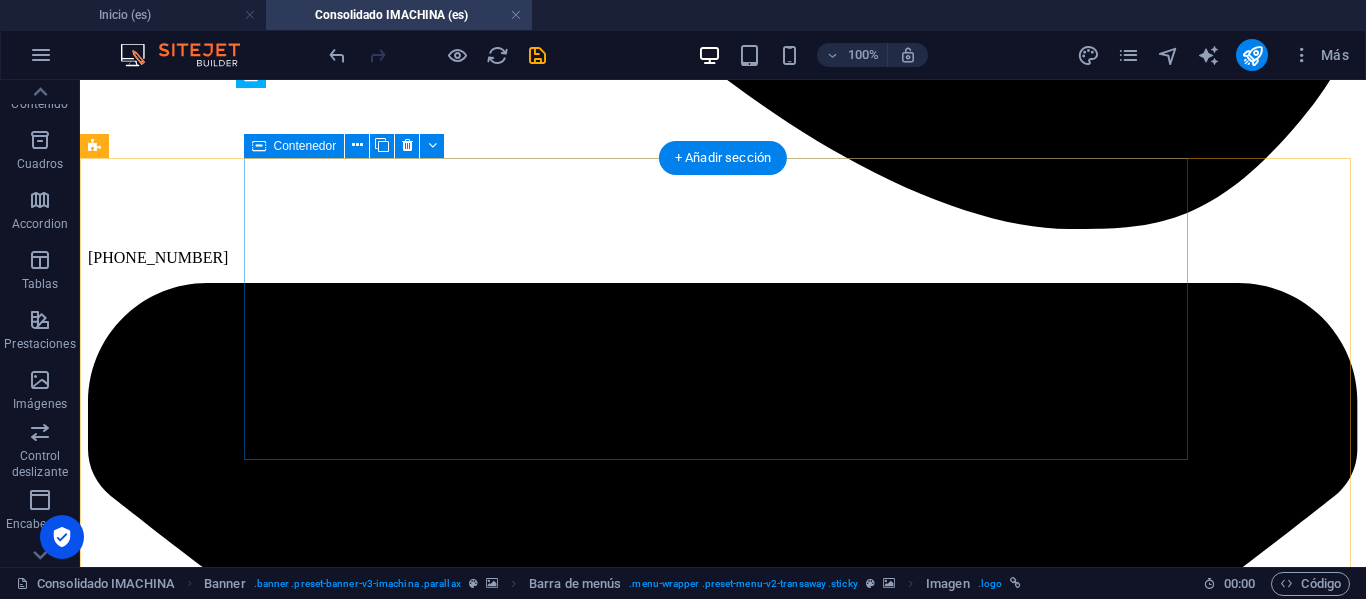 click on "Suelta el contenido aquí o  Añadir elementos  Pegar portapapeles [DATE] Lorem ipsum dolor sit amet, consectetuer adipiscing elit. Aenean commodo ligula eget dolor. Lorem ipsum dolor sit amet, consectetuer adipiscing elit leget dolor." at bounding box center (723, 9910) 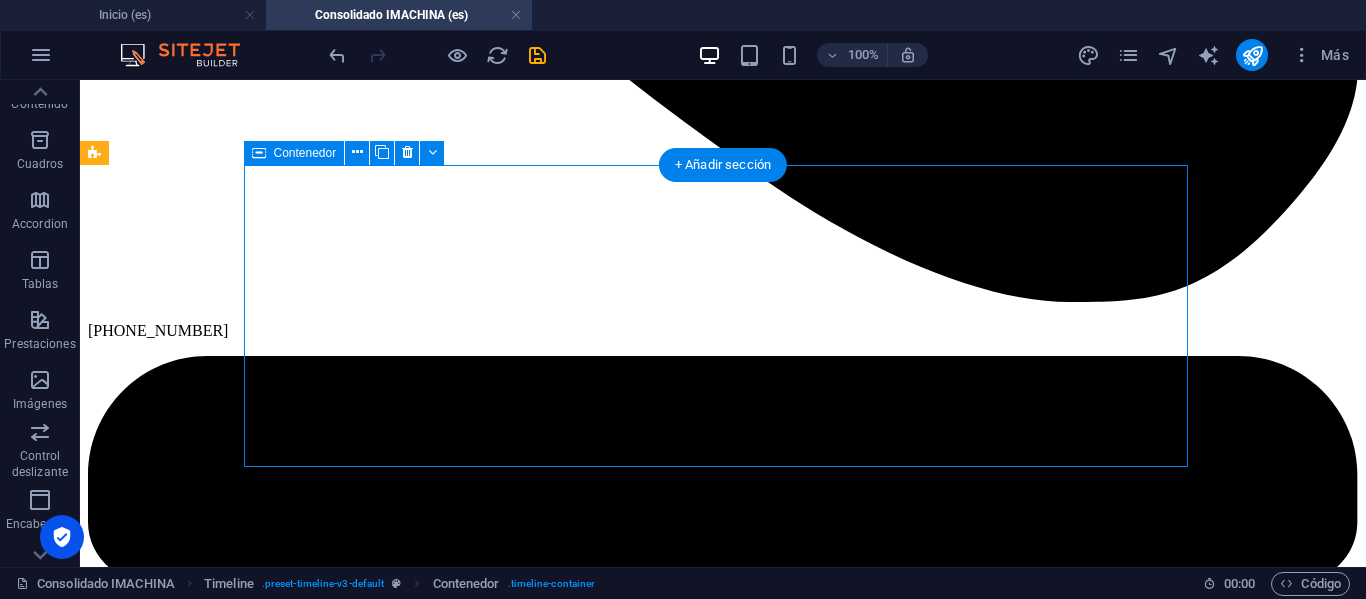 scroll, scrollTop: 1700, scrollLeft: 0, axis: vertical 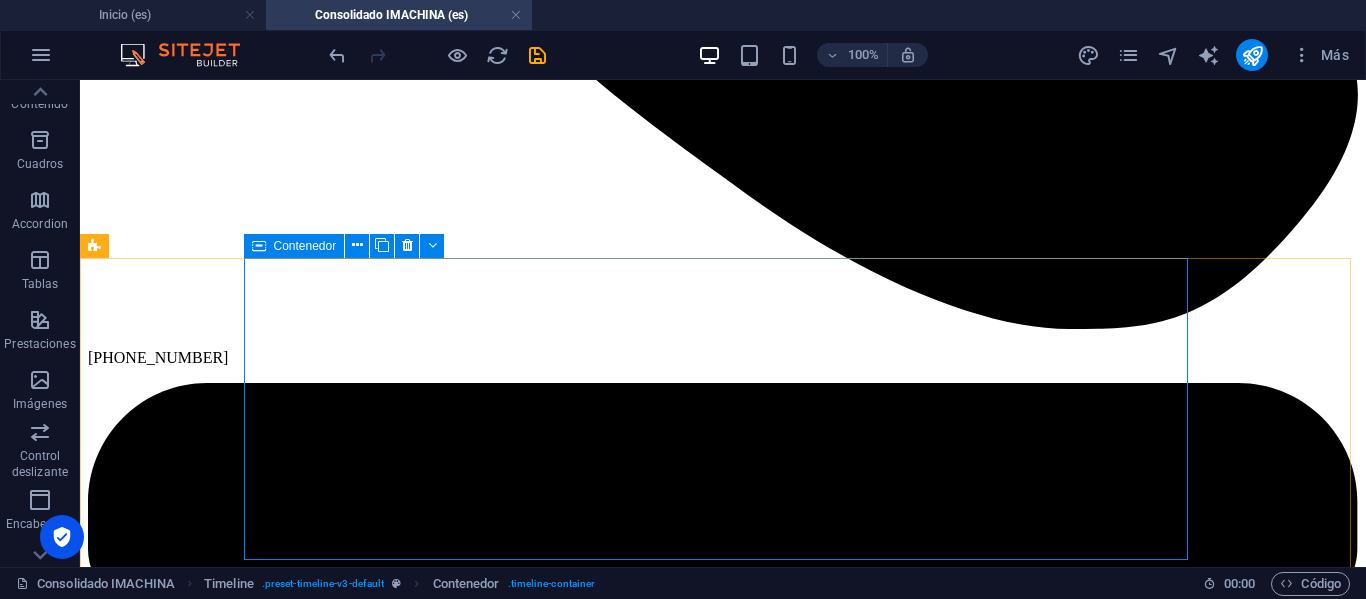 click at bounding box center (259, 246) 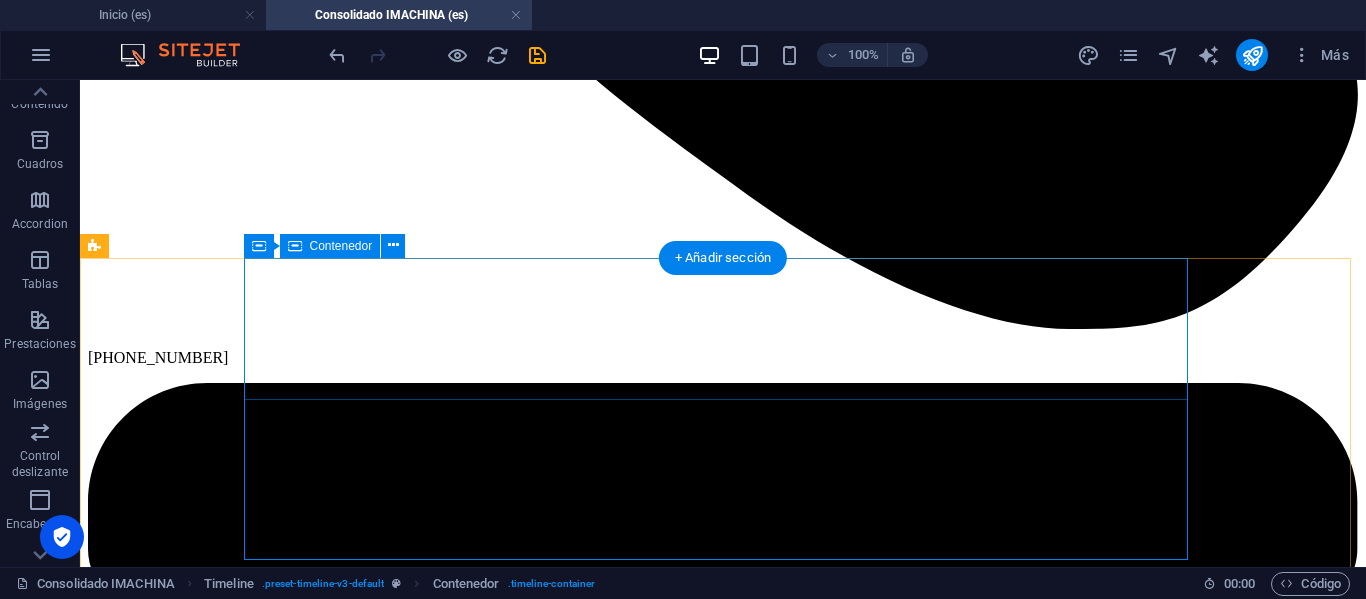 click on "Suelta el contenido aquí o  Añadir elementos  Pegar portapapeles" at bounding box center [723, 9976] 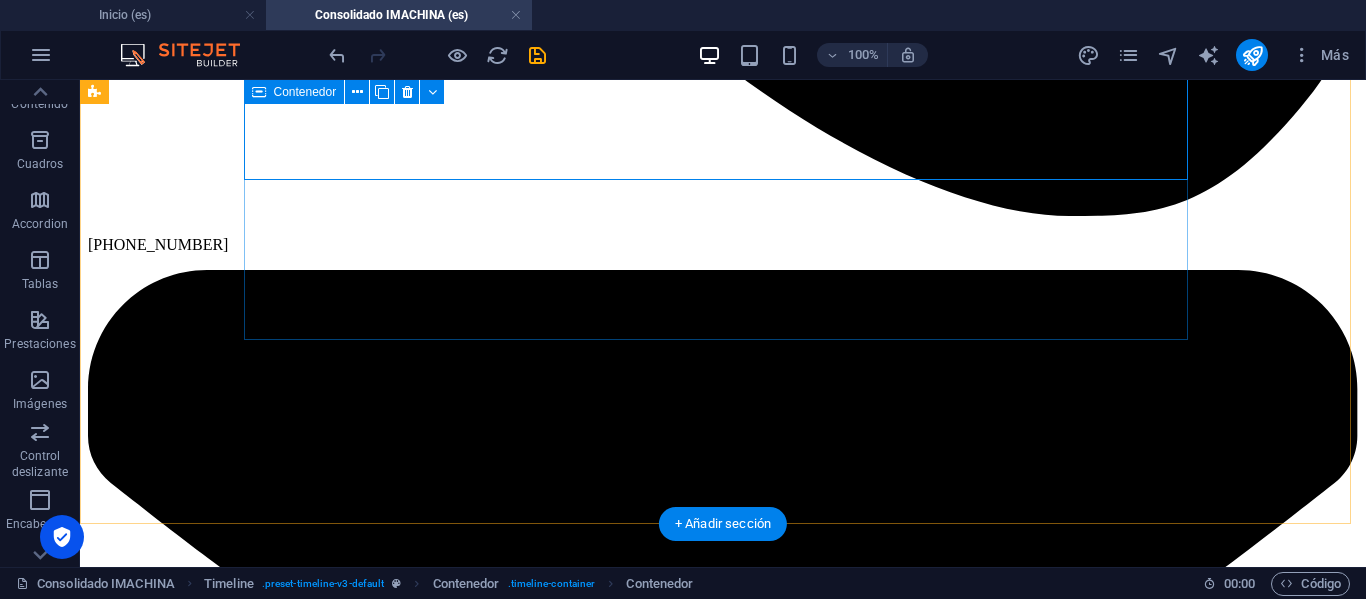 scroll, scrollTop: 1700, scrollLeft: 0, axis: vertical 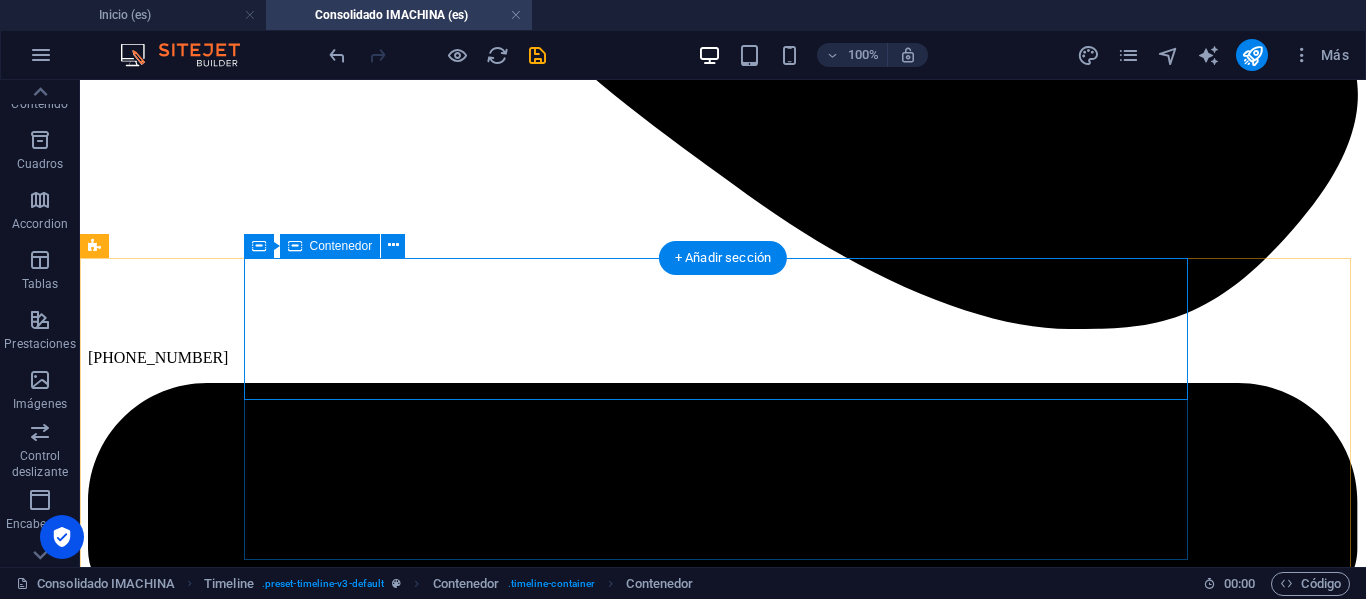 click on "Añadir elementos" at bounding box center (652, 10006) 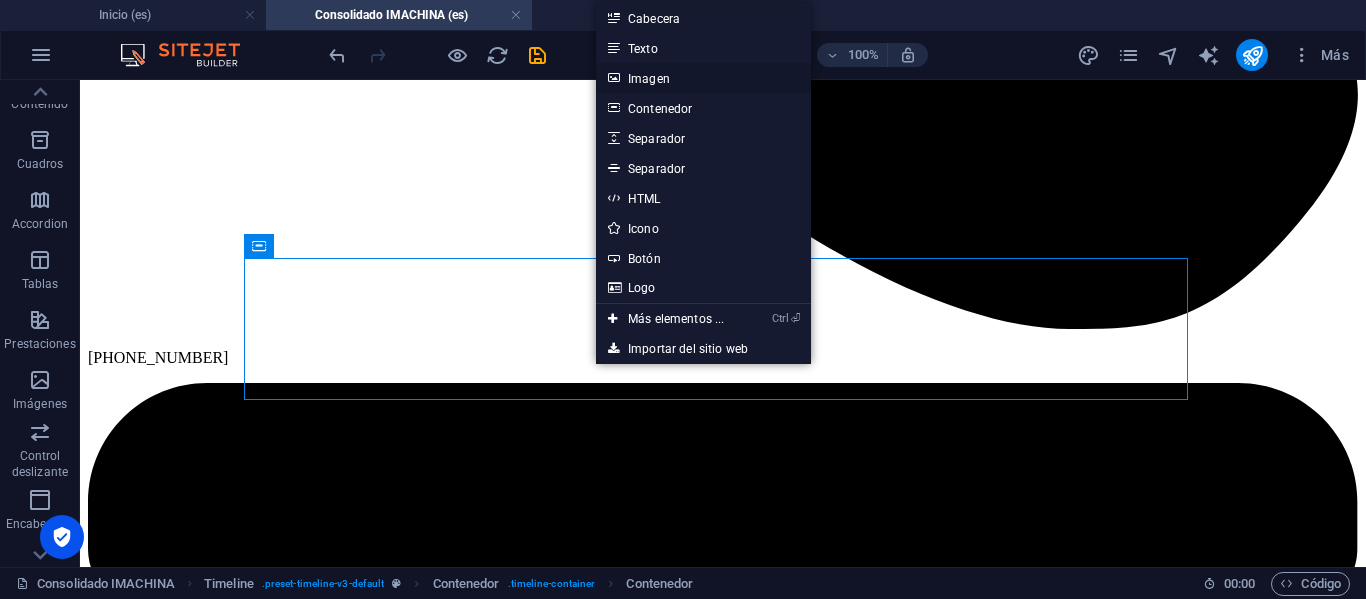 click on "Imagen" at bounding box center [703, 78] 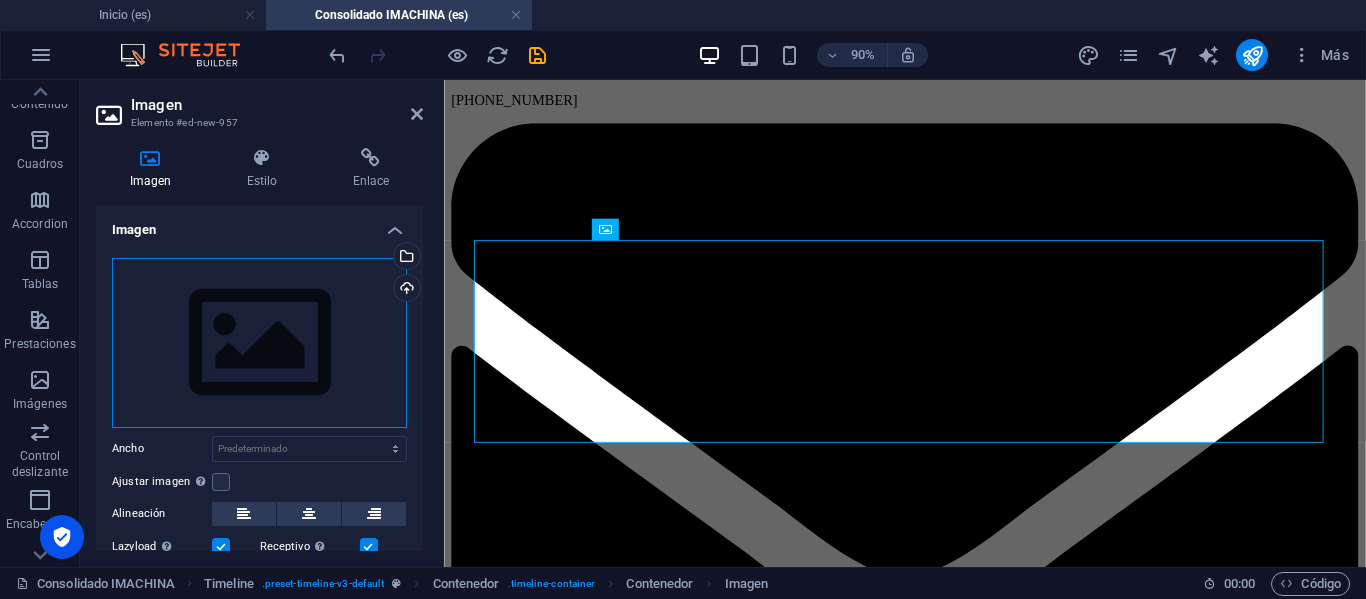 click on "Arrastra archivos aquí, haz clic para escoger archivos o  selecciona archivos de Archivos o de nuestra galería gratuita de fotos y vídeos" at bounding box center (259, 343) 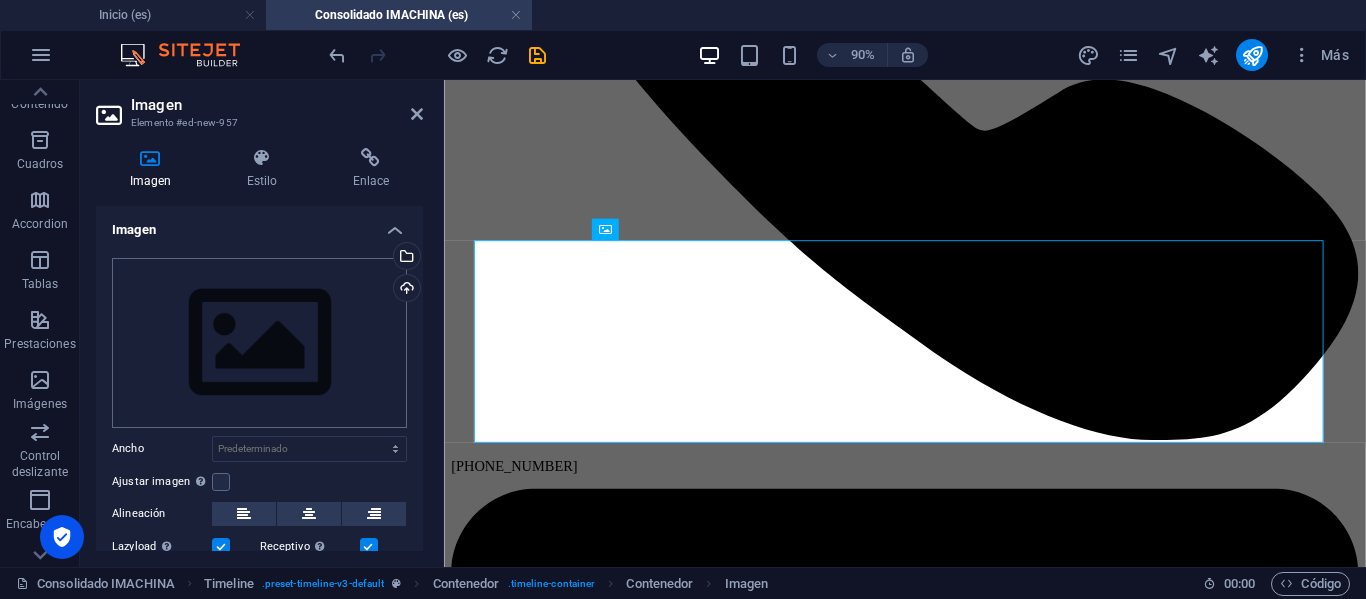 scroll, scrollTop: 1549, scrollLeft: 0, axis: vertical 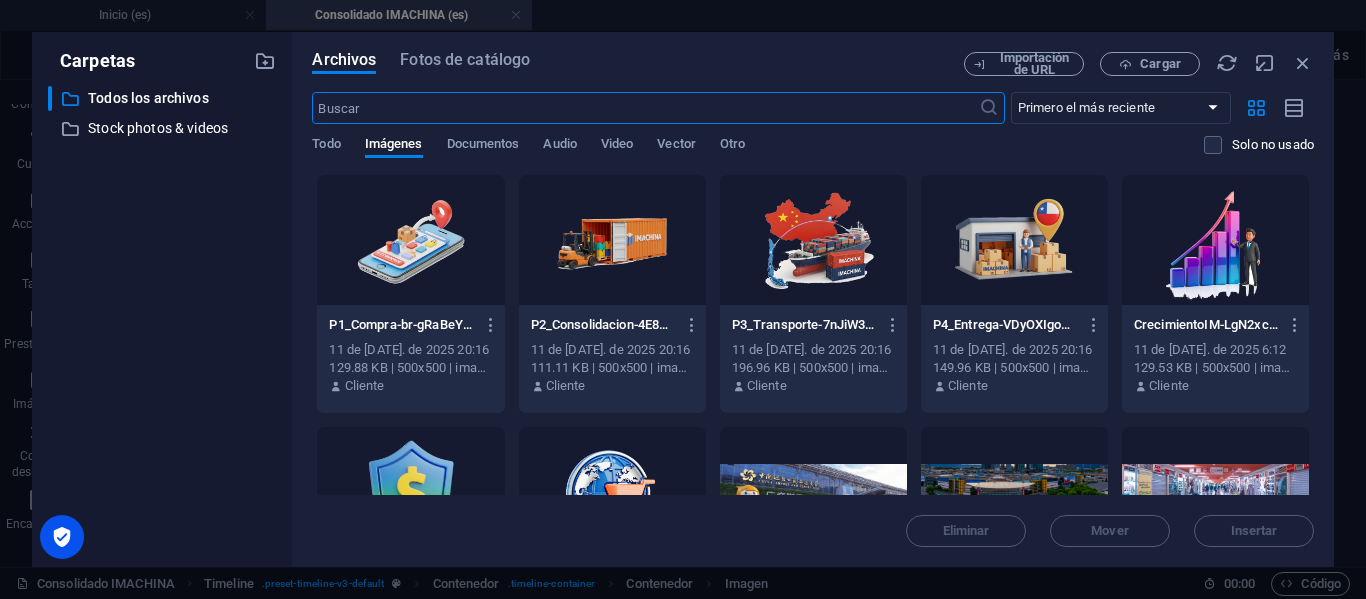 click at bounding box center (410, 240) 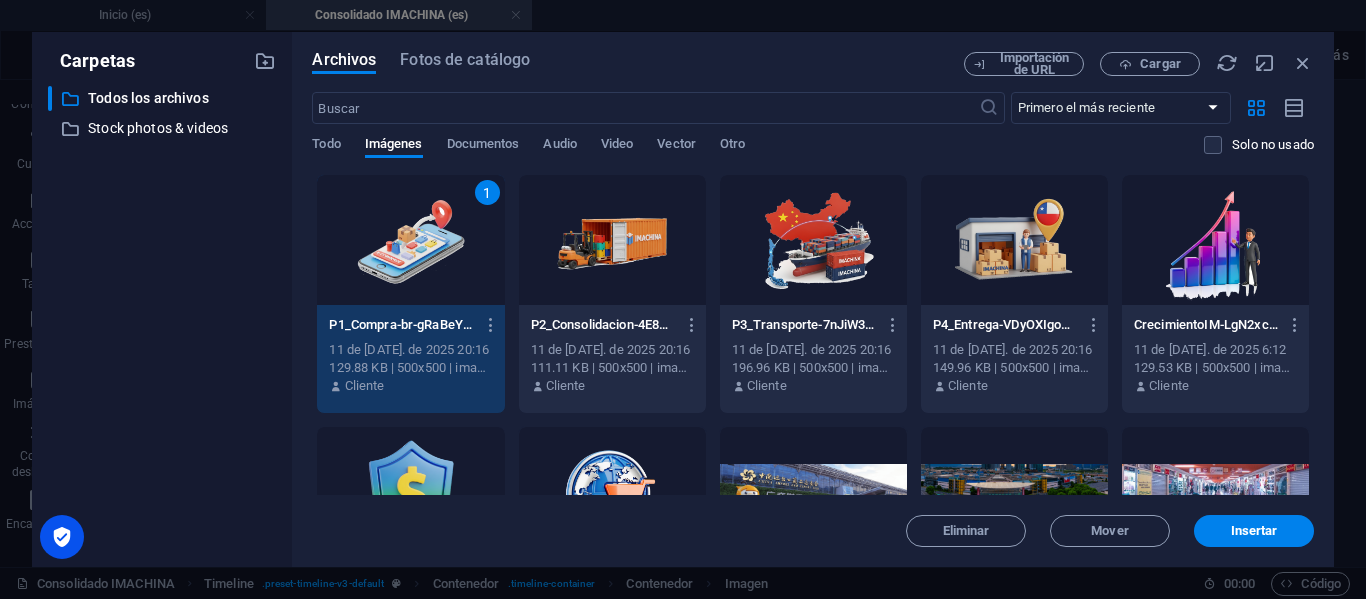 click on "1" at bounding box center [410, 240] 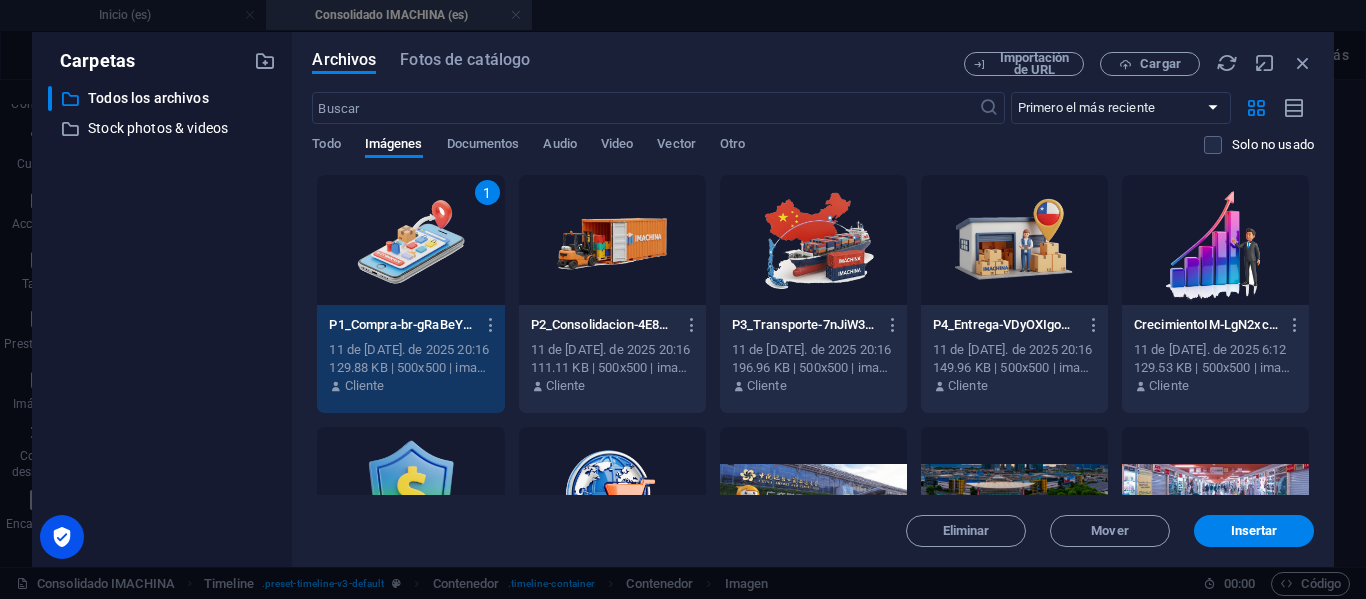 scroll, scrollTop: 1700, scrollLeft: 0, axis: vertical 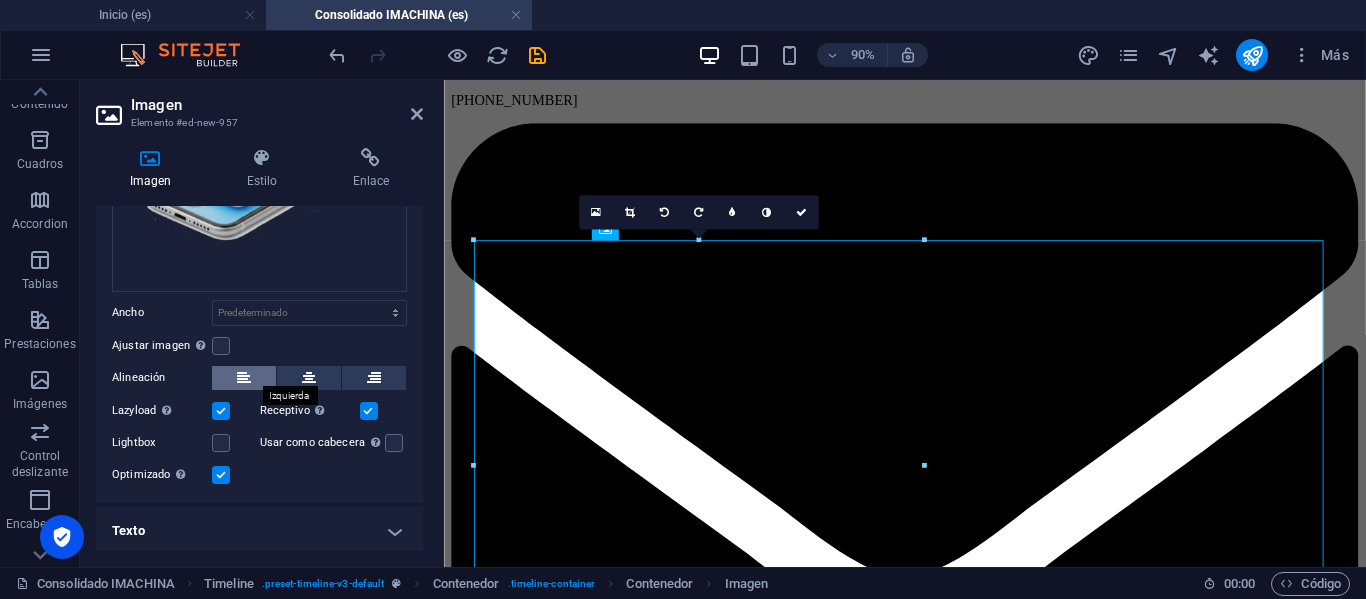 click at bounding box center (244, 378) 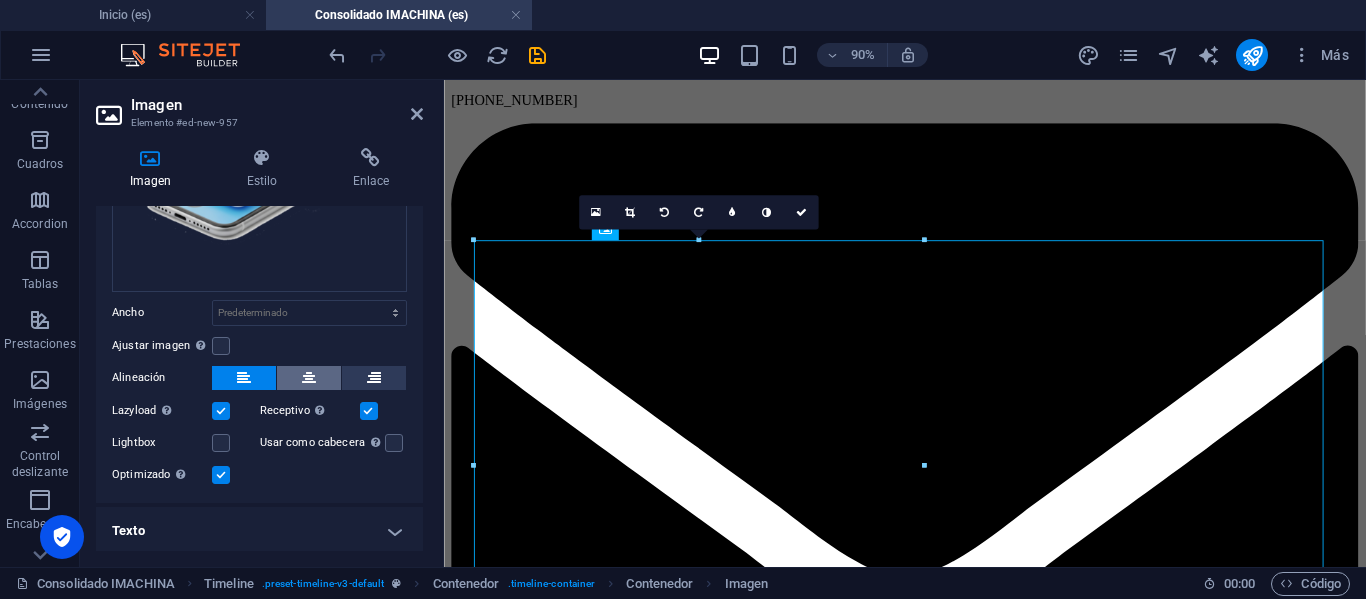 click at bounding box center (309, 378) 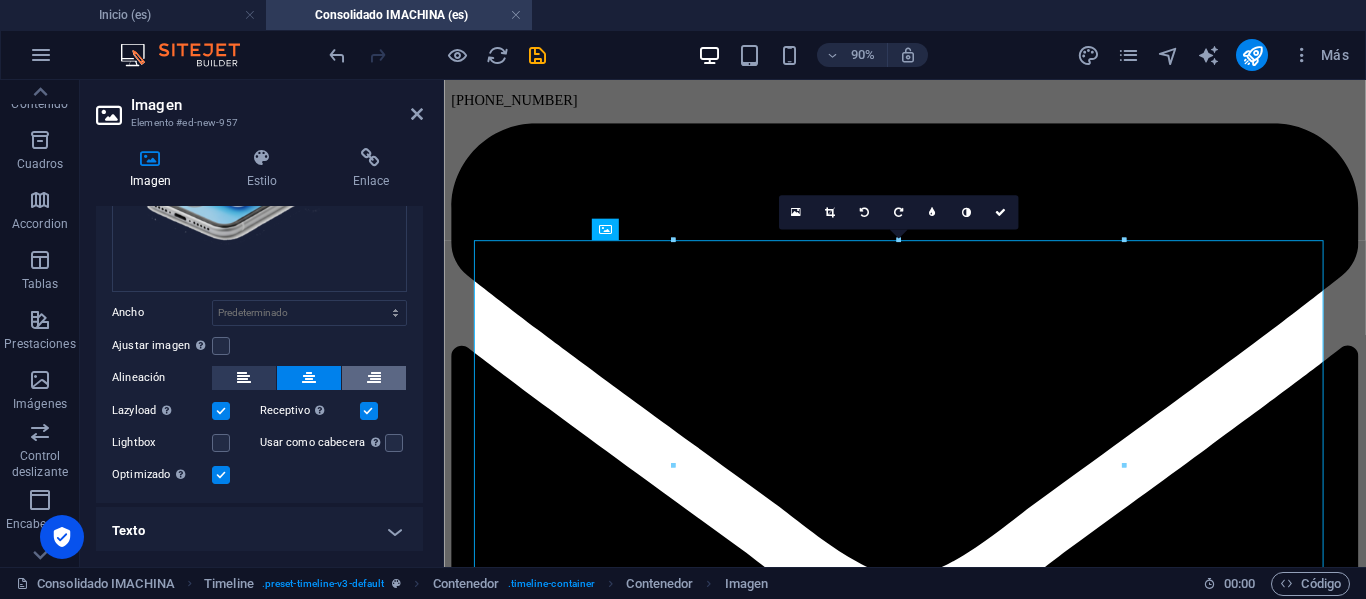click at bounding box center (374, 378) 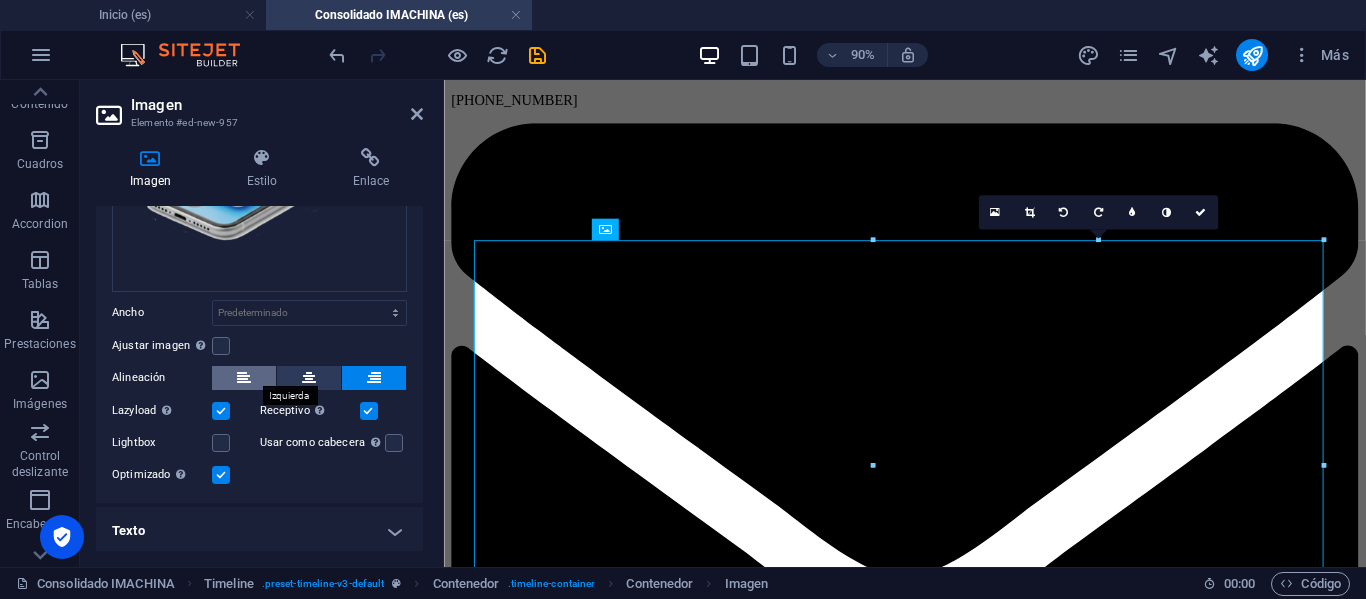 click at bounding box center [244, 378] 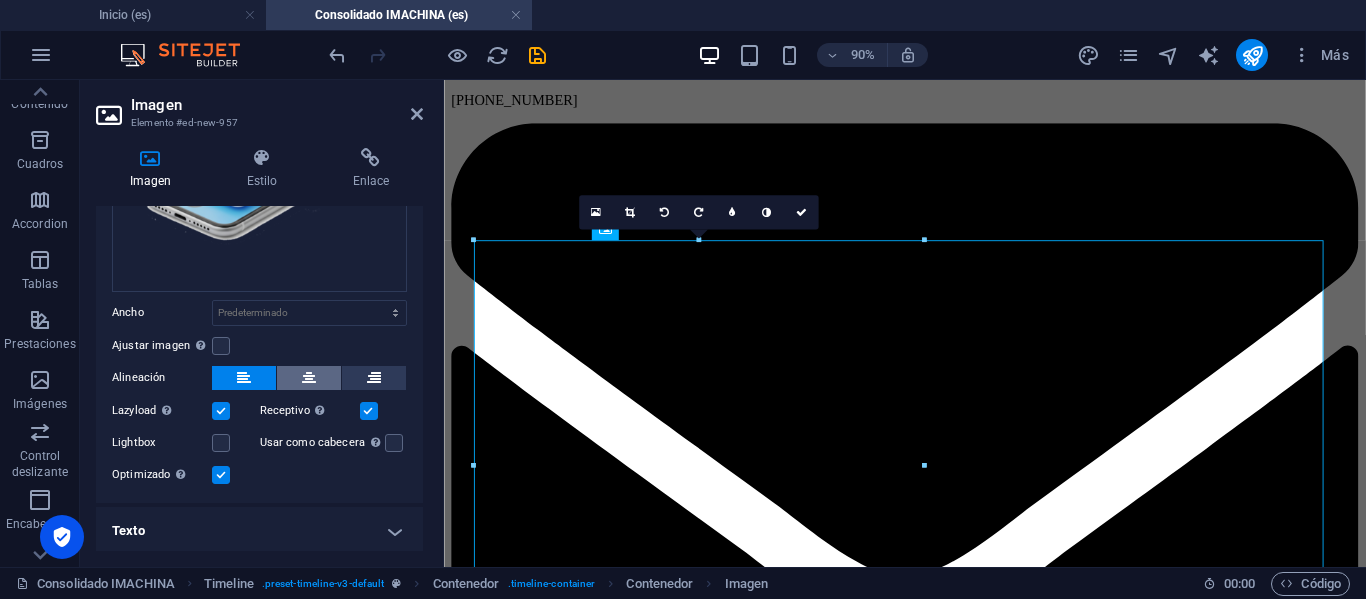 click at bounding box center (309, 378) 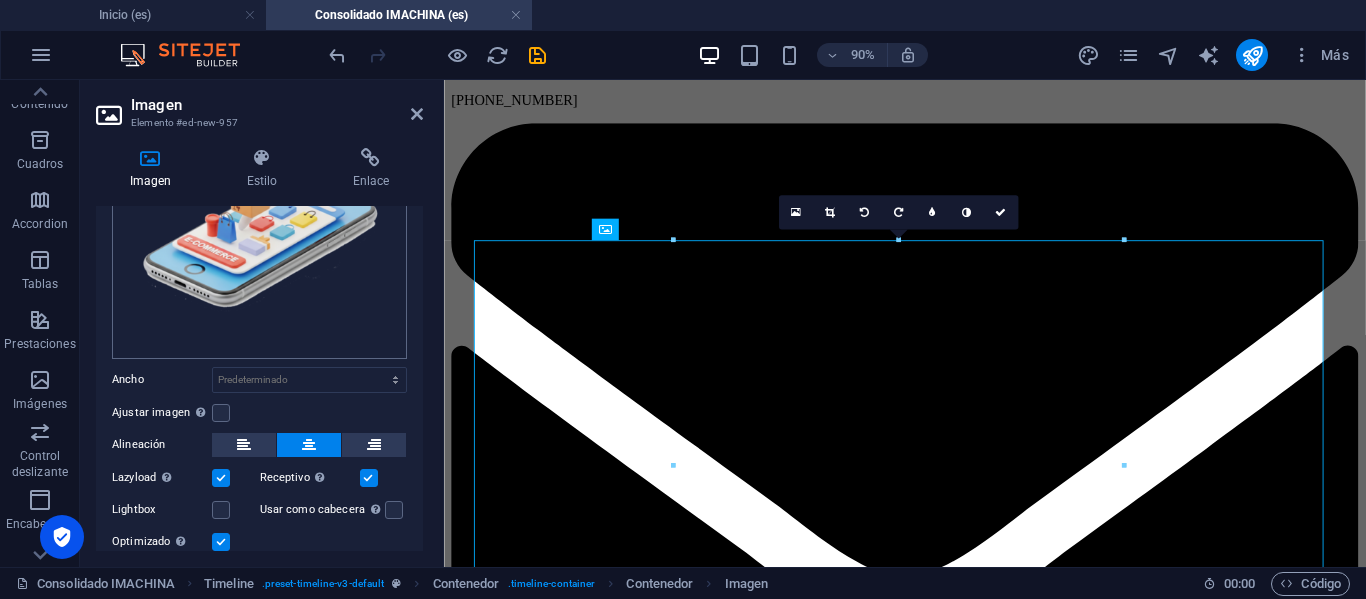 scroll, scrollTop: 161, scrollLeft: 0, axis: vertical 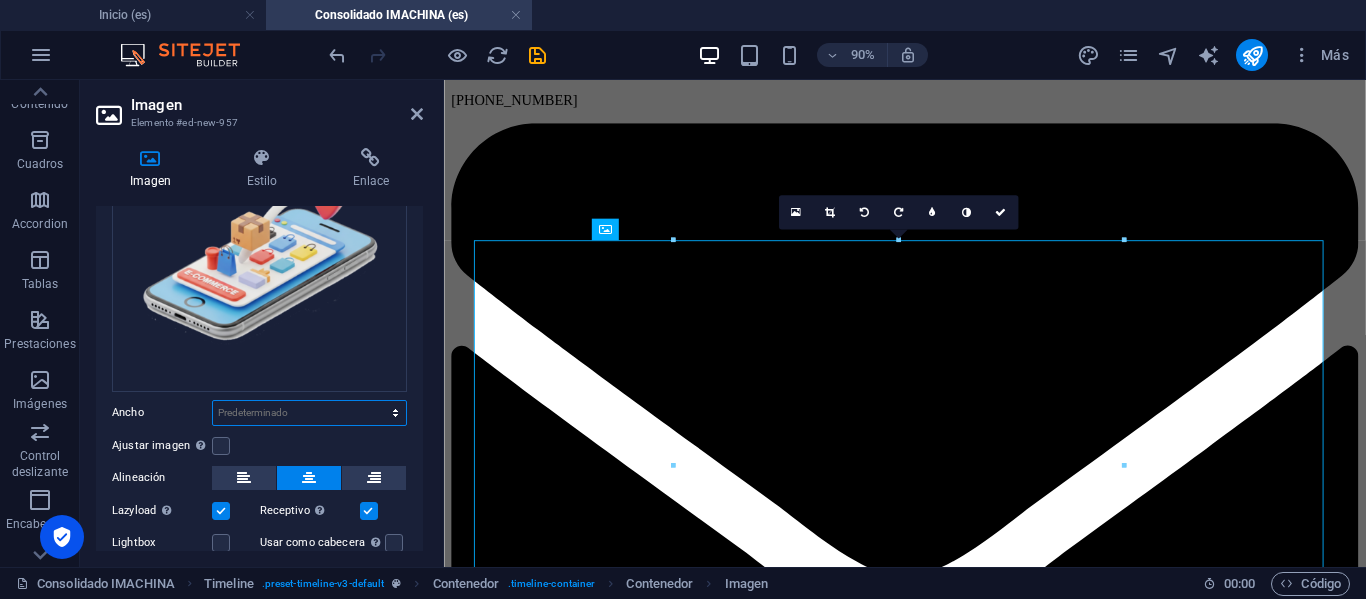 click on "Predeterminado automático px rem % em vh vw" at bounding box center [309, 413] 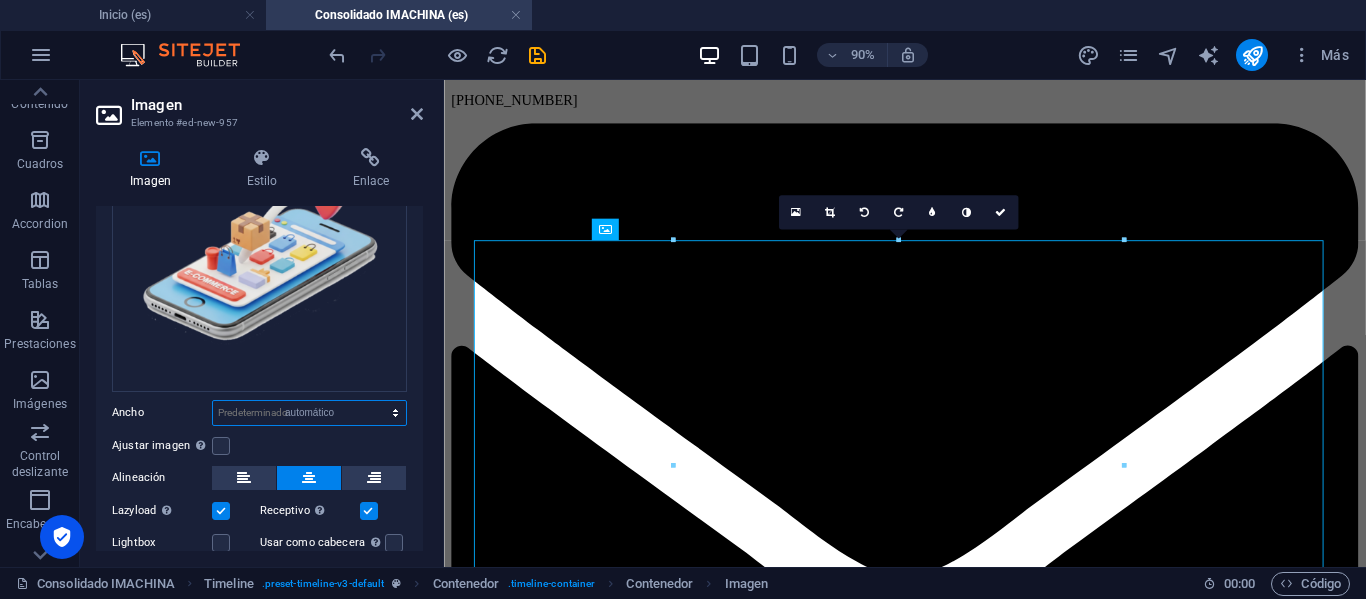 click on "Predeterminado automático px rem % em vh vw" at bounding box center (309, 413) 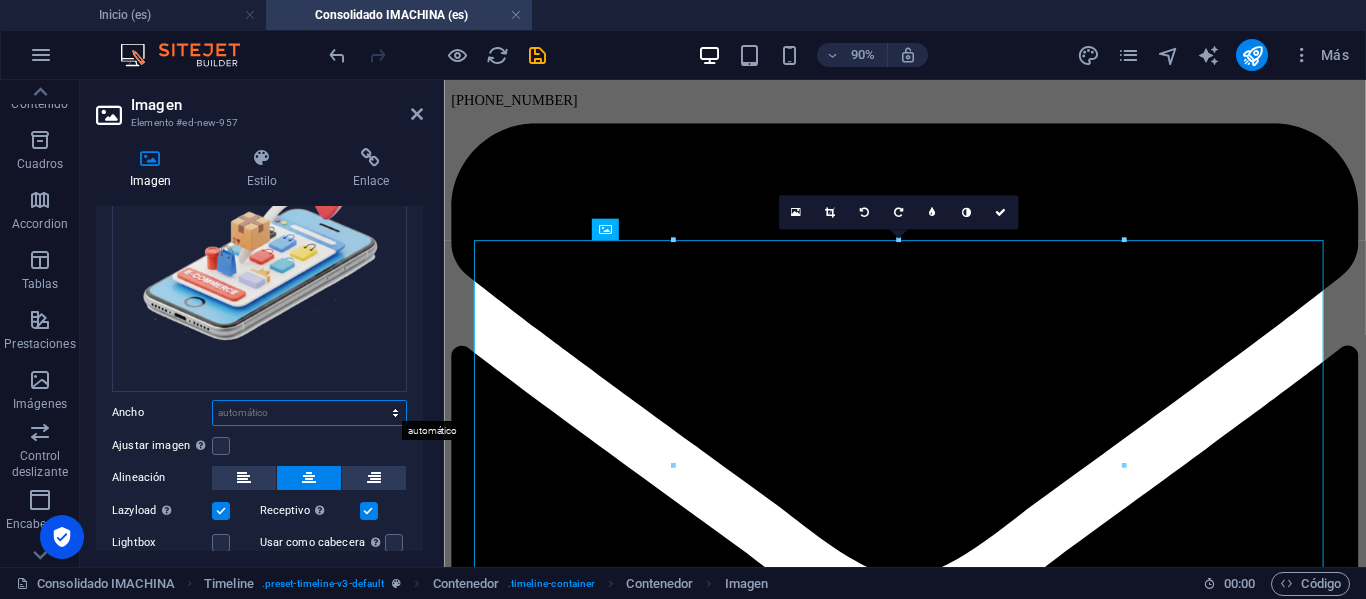 click on "Predeterminado automático px rem % em vh vw" at bounding box center [309, 413] 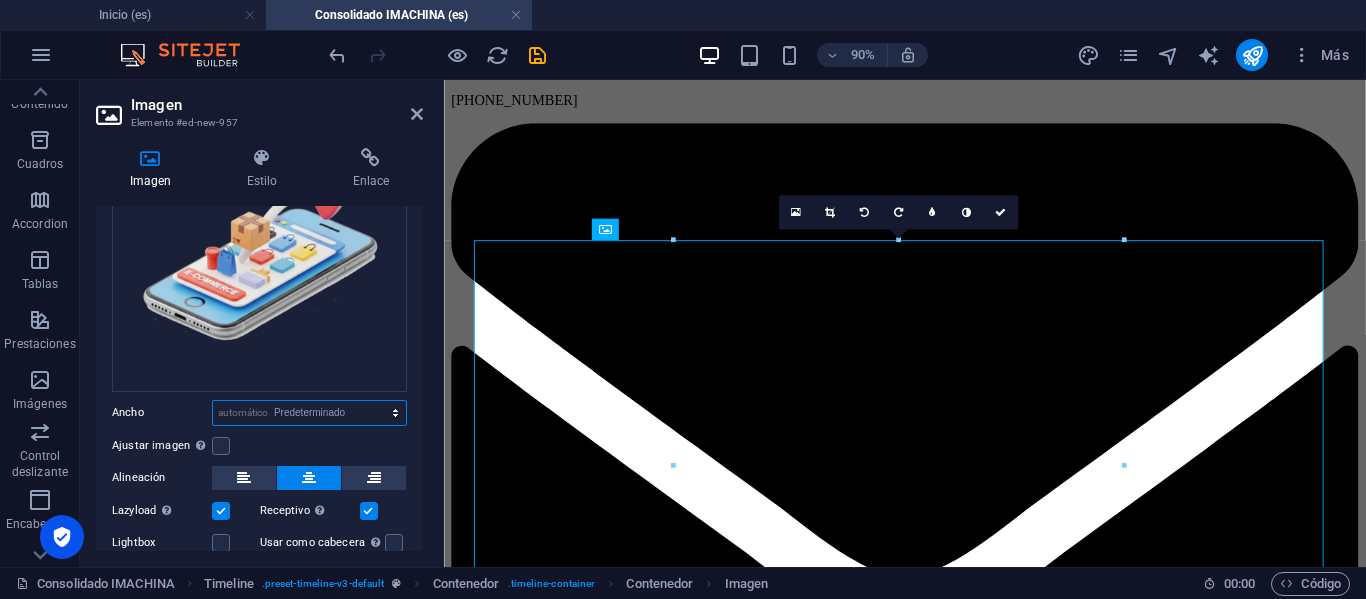 click on "Predeterminado automático px rem % em vh vw" at bounding box center [309, 413] 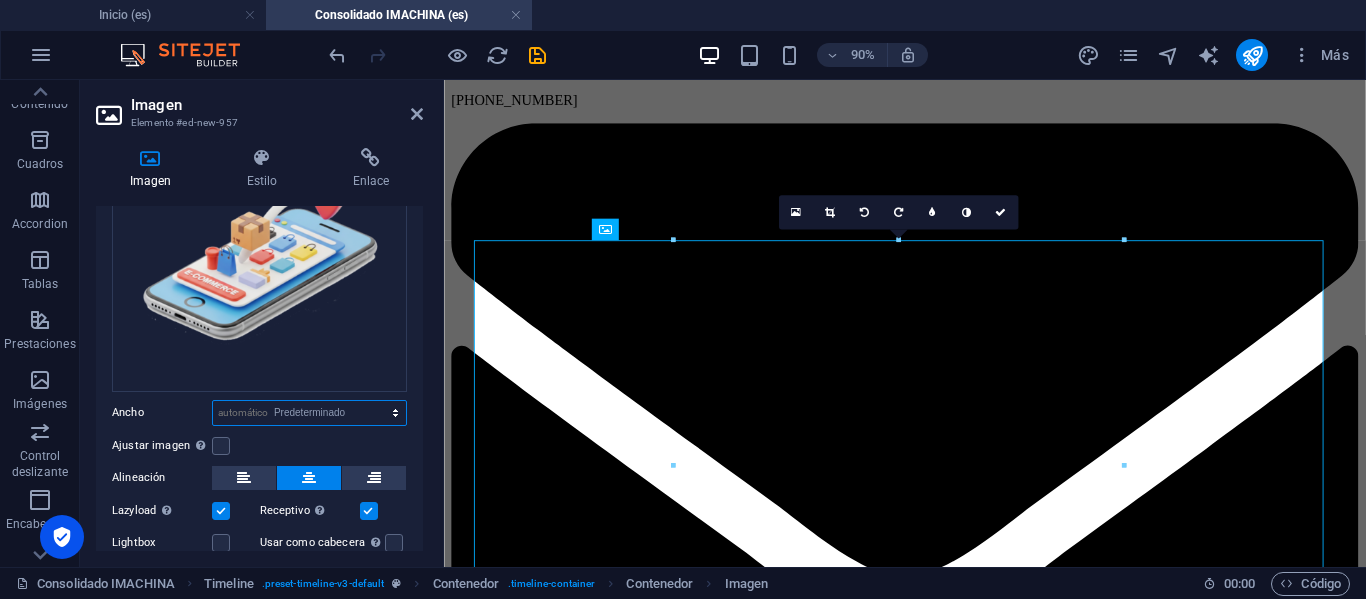 select on "DISABLED_OPTION_VALUE" 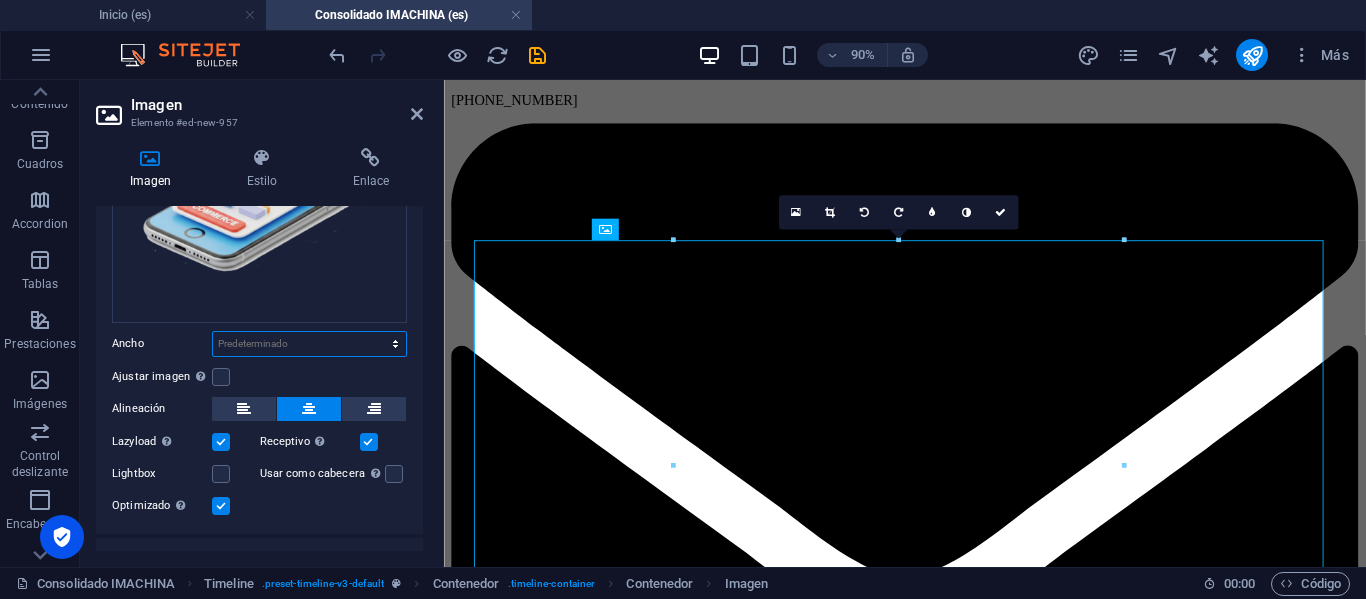 scroll, scrollTop: 261, scrollLeft: 0, axis: vertical 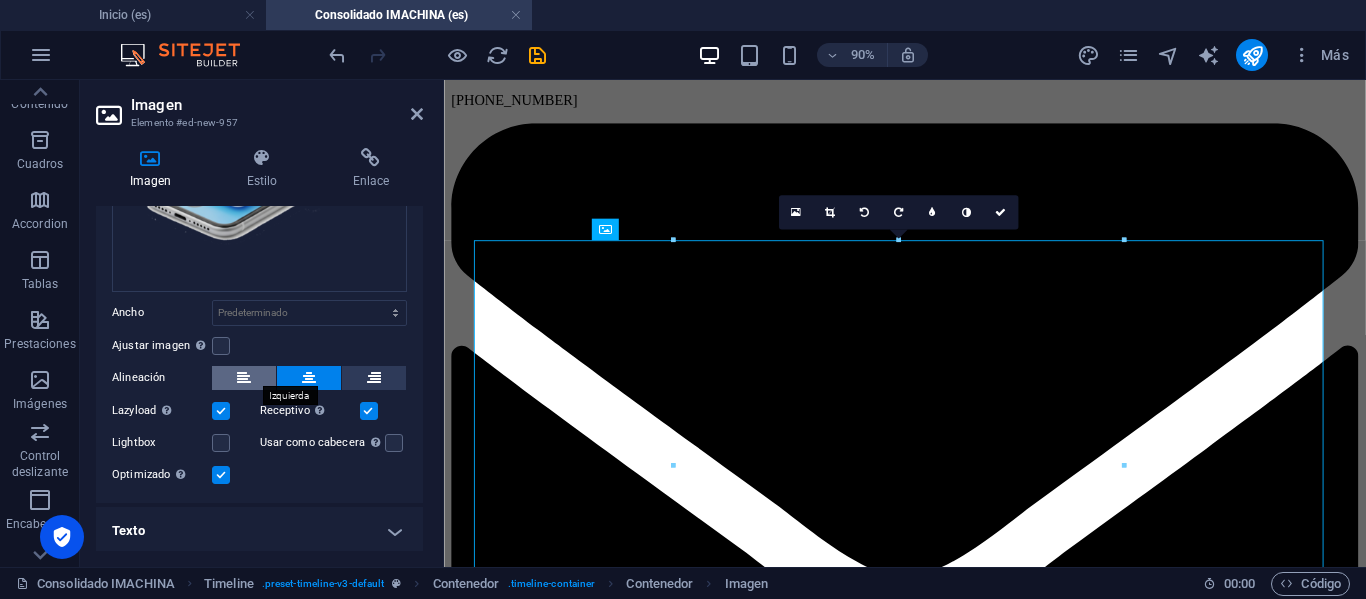 click at bounding box center (244, 378) 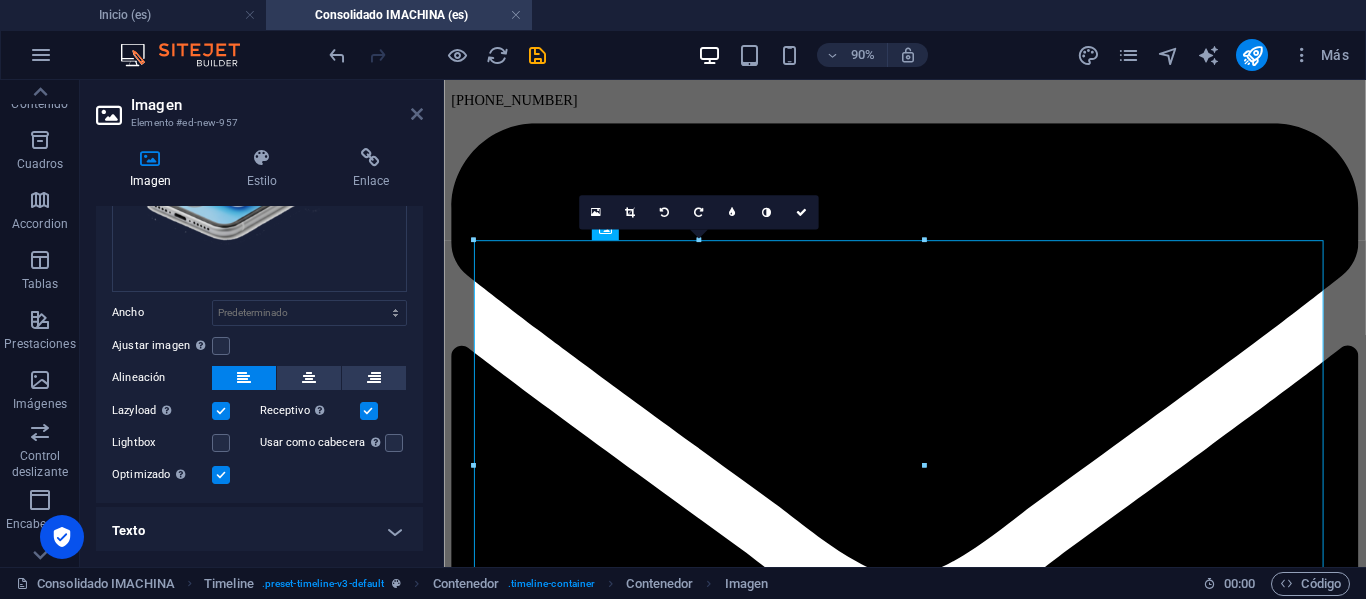 click at bounding box center (417, 114) 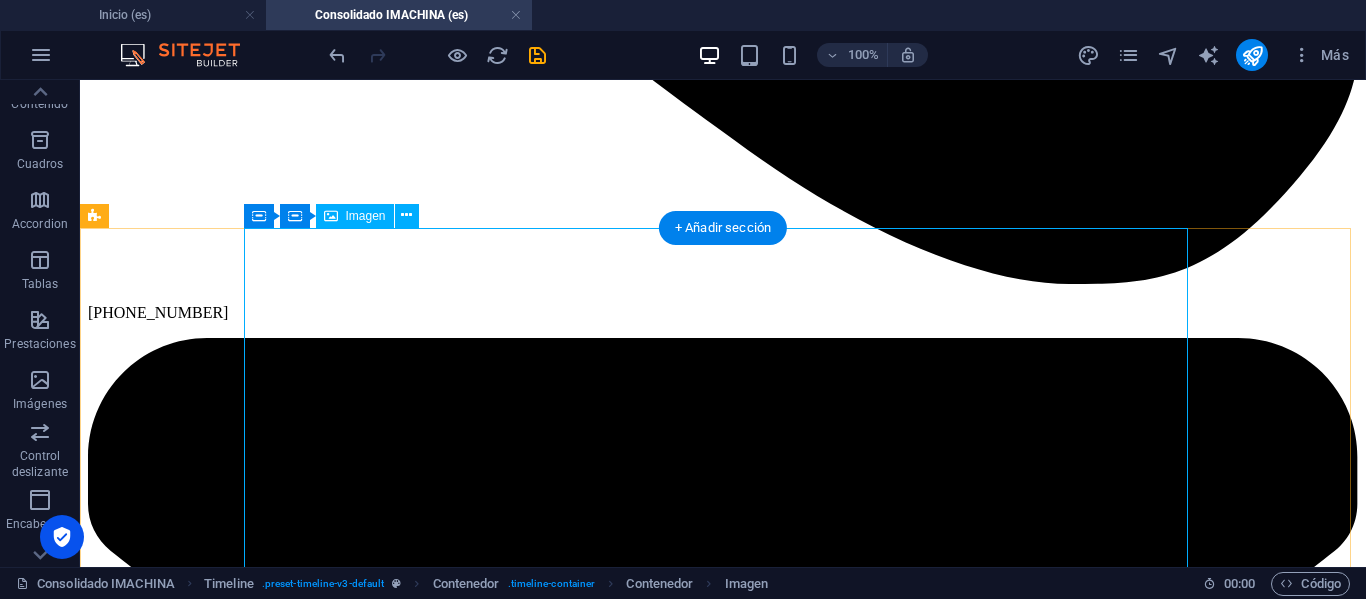 scroll, scrollTop: 1700, scrollLeft: 0, axis: vertical 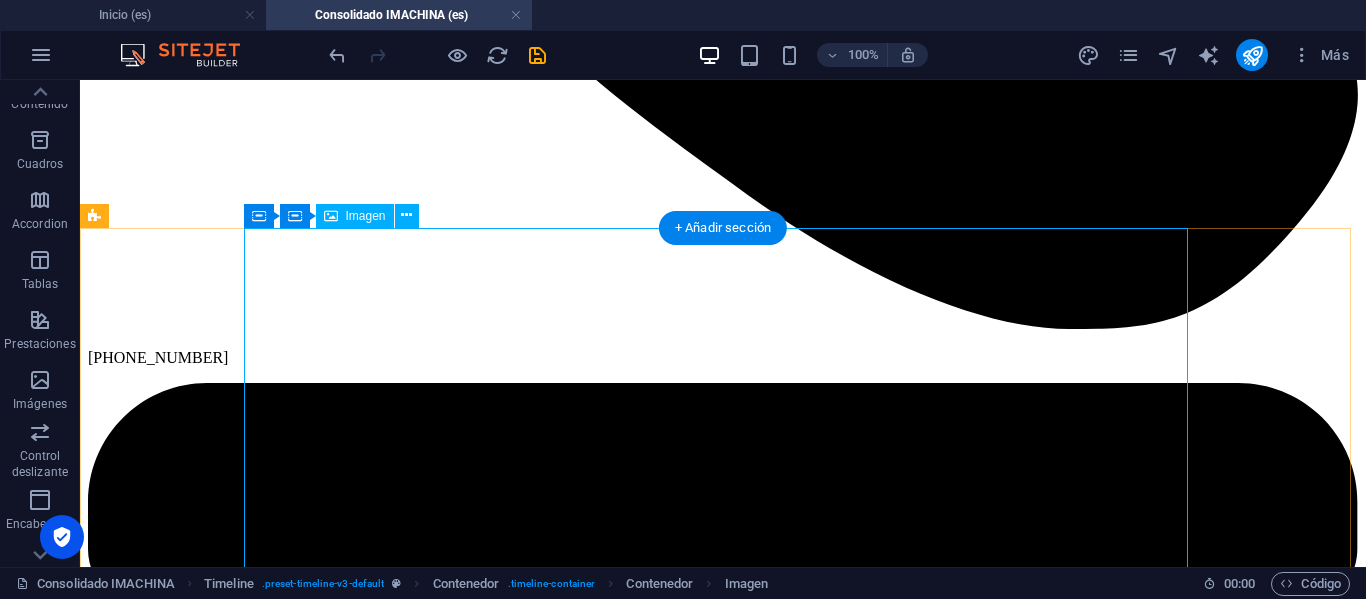 click at bounding box center [723, 10157] 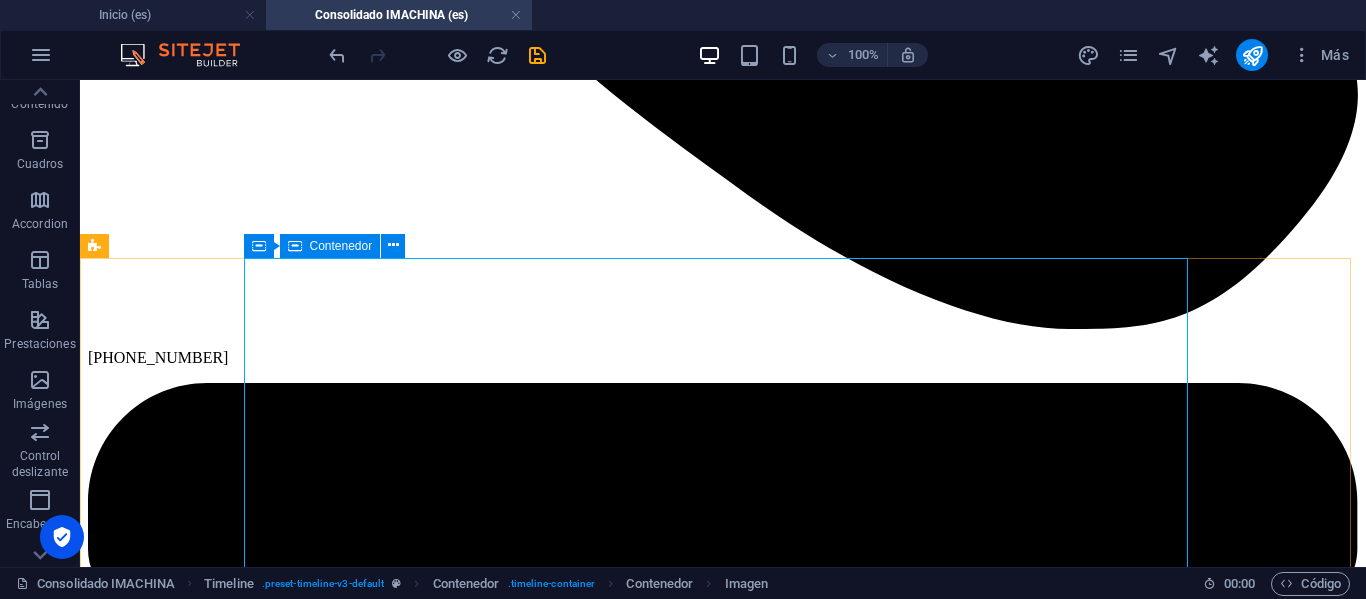 click at bounding box center [295, 246] 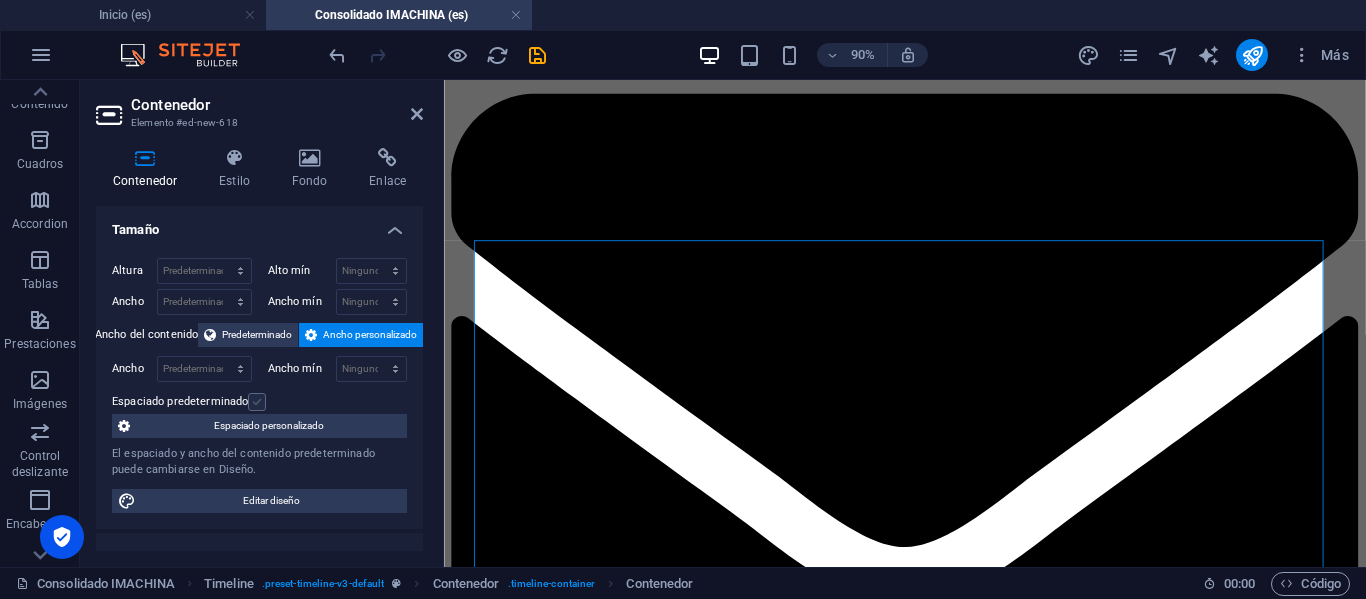 click at bounding box center [257, 402] 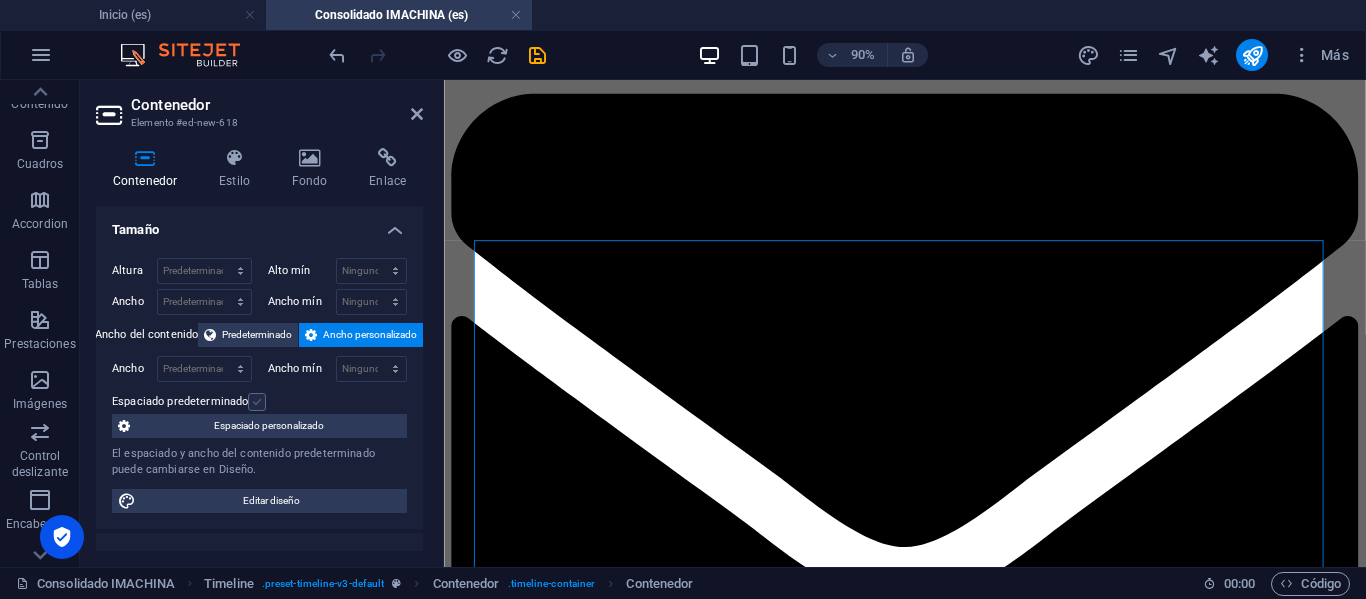 click on "Espaciado predeterminado" at bounding box center [0, 0] 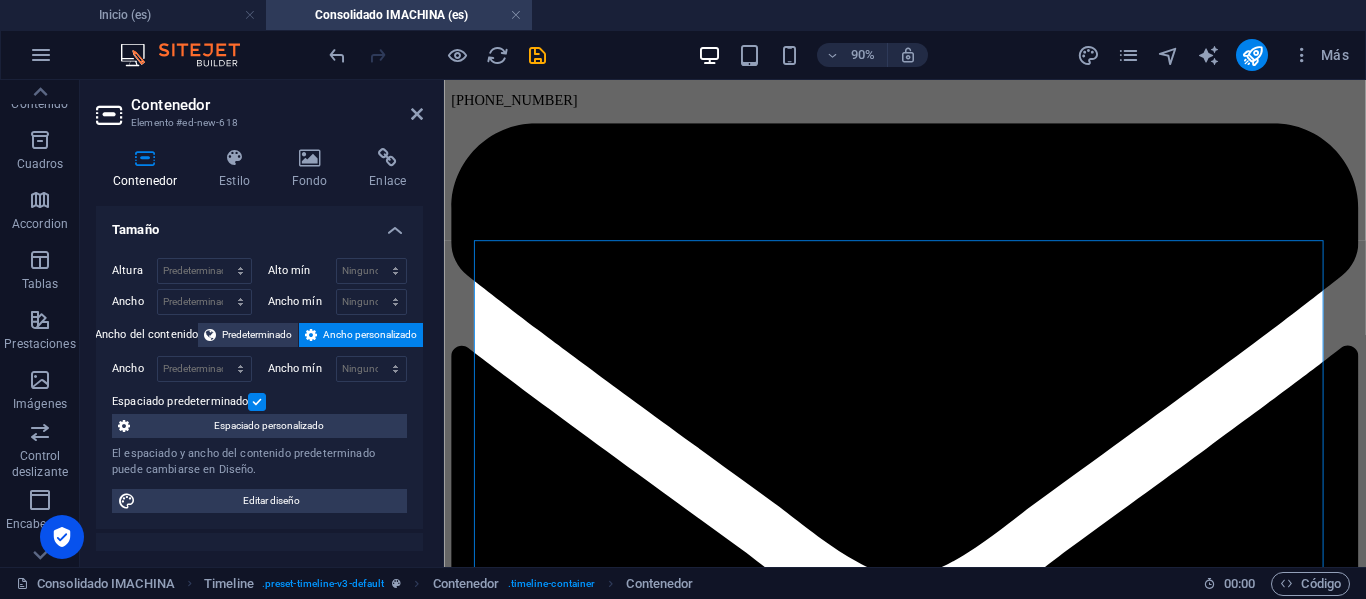 click at bounding box center (257, 402) 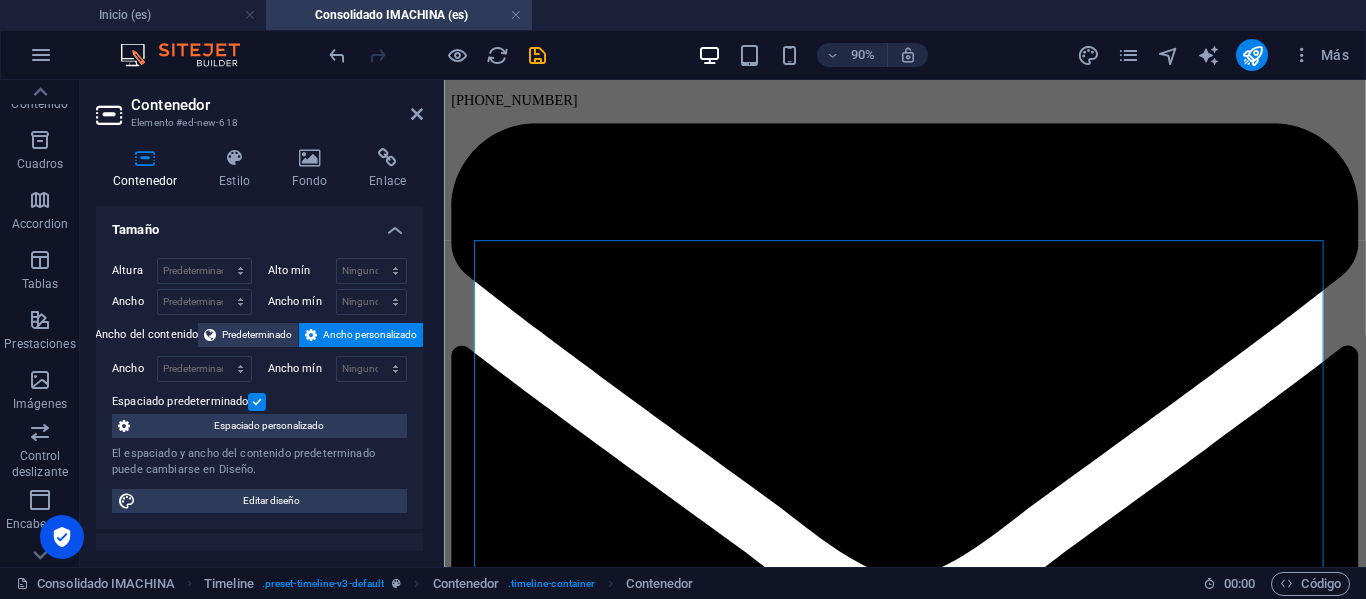 click on "Espaciado predeterminado" at bounding box center (0, 0) 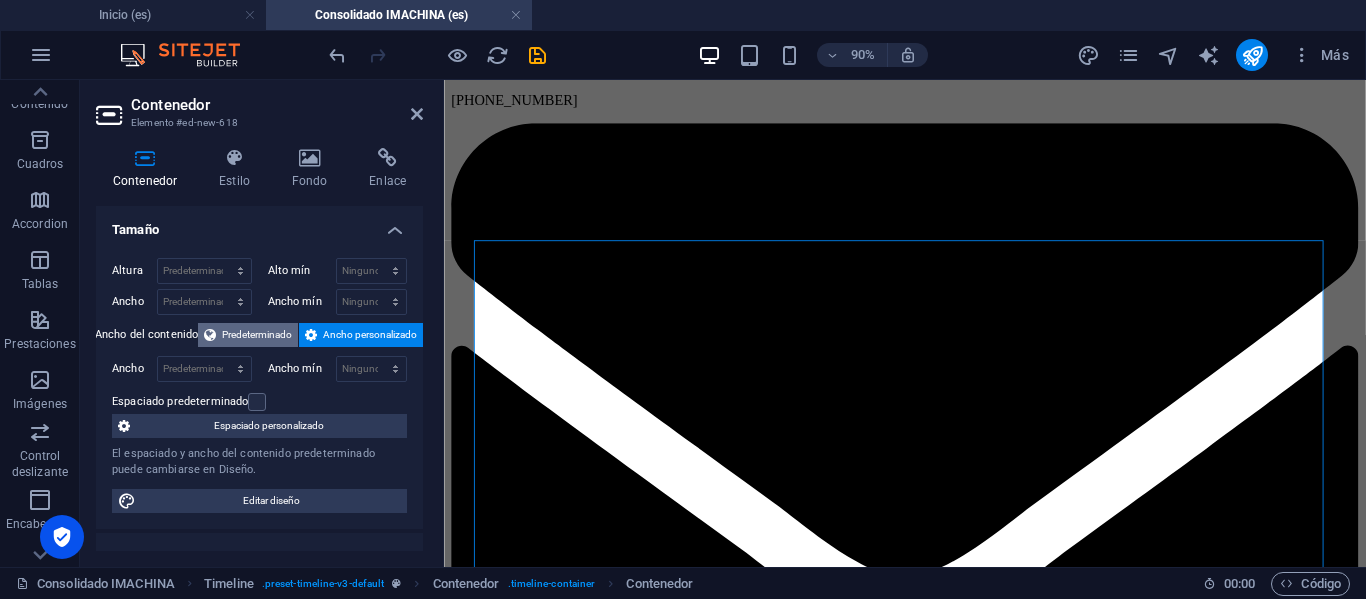 click on "Predeterminado" at bounding box center [257, 335] 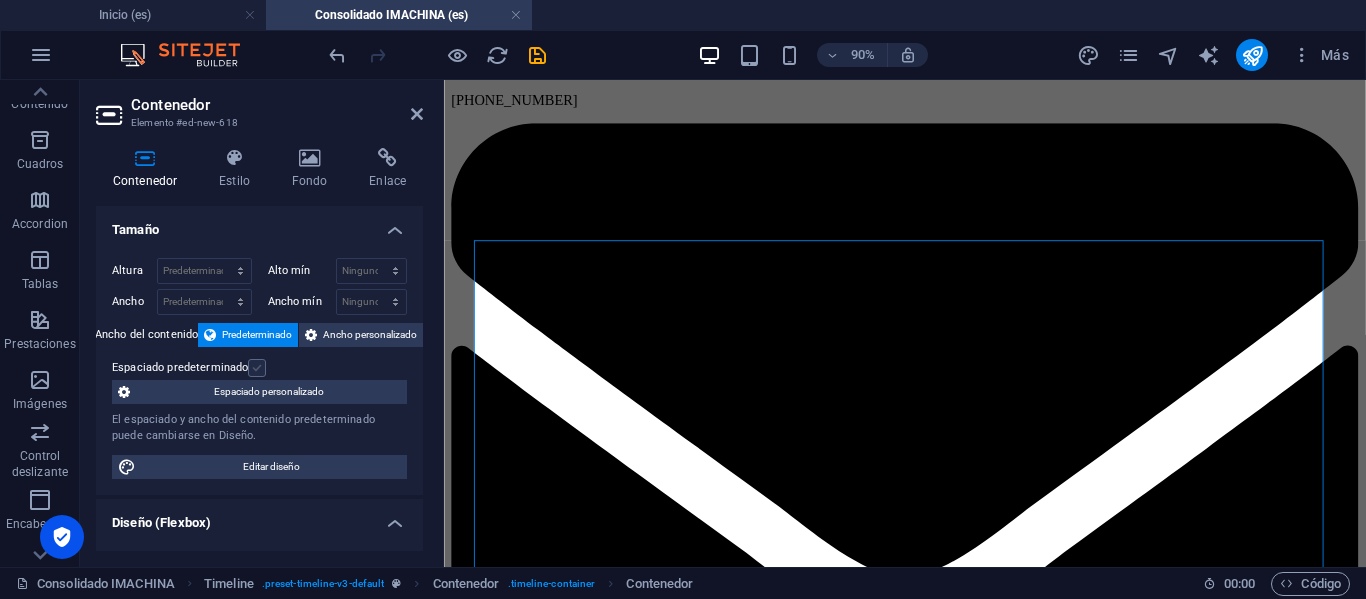 click at bounding box center [257, 368] 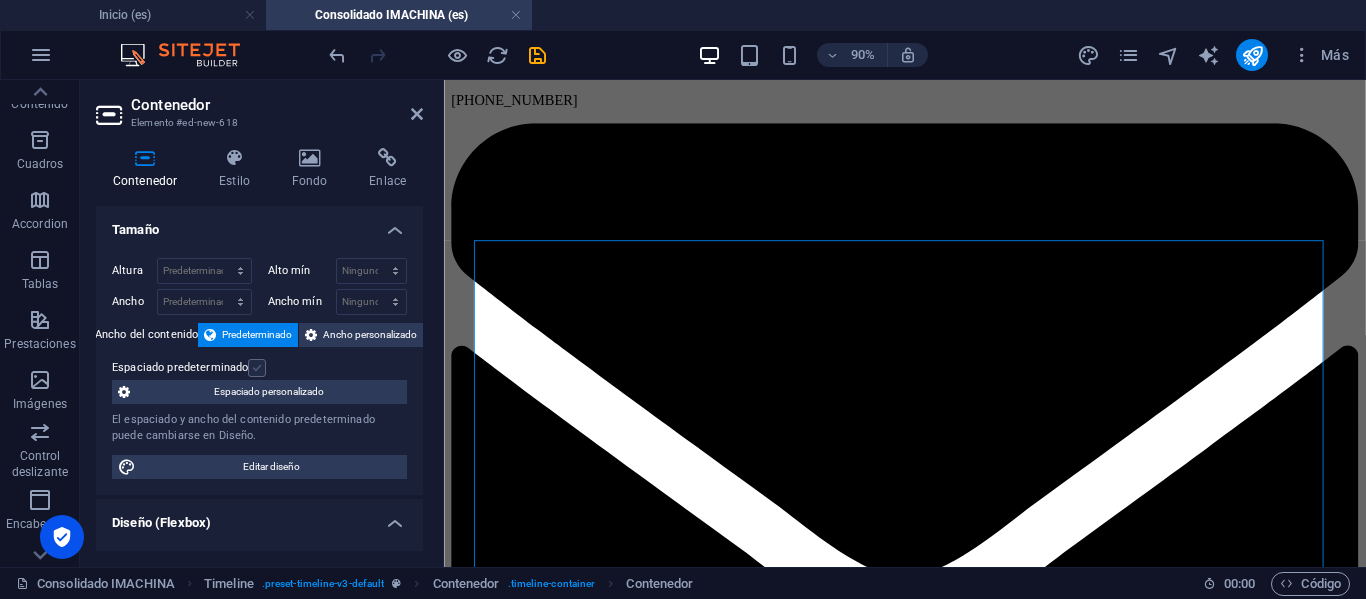 click on "Espaciado predeterminado" at bounding box center [0, 0] 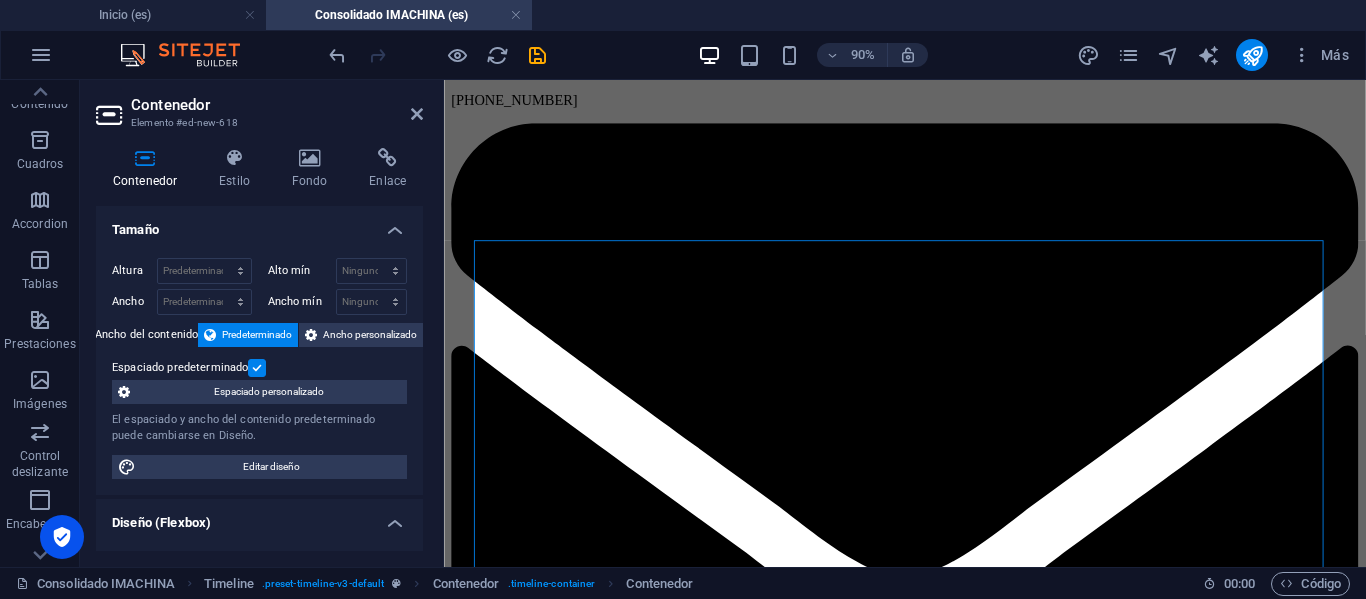 click at bounding box center (257, 368) 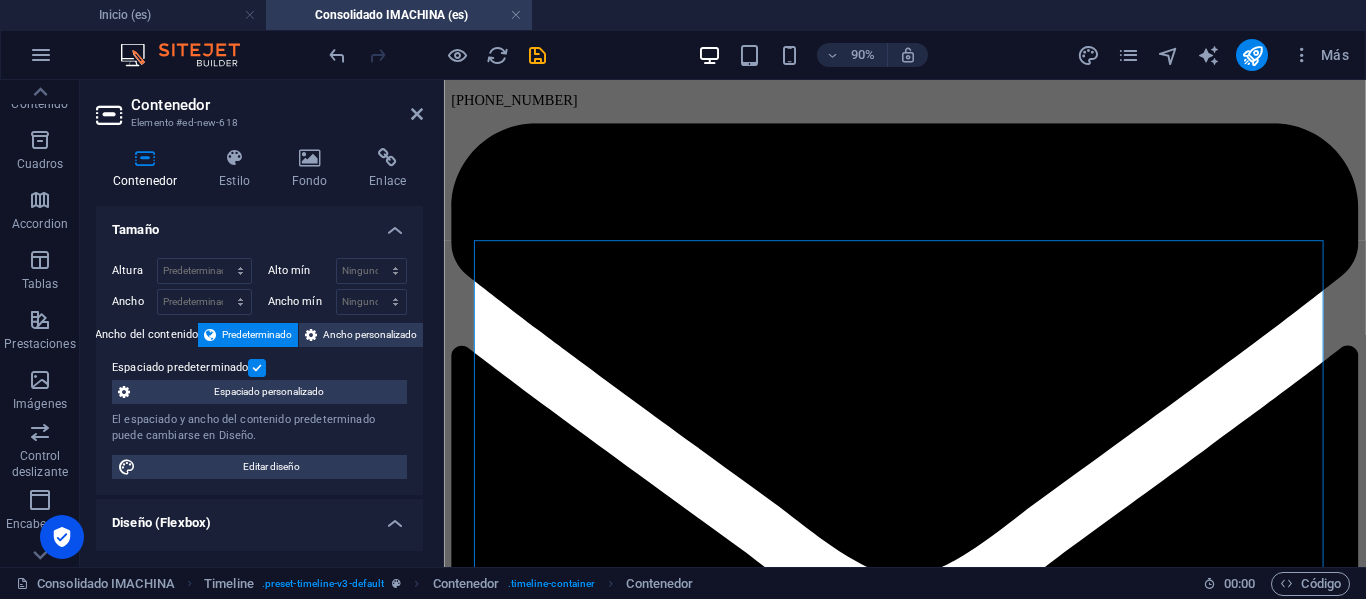 click on "Espaciado predeterminado" at bounding box center [0, 0] 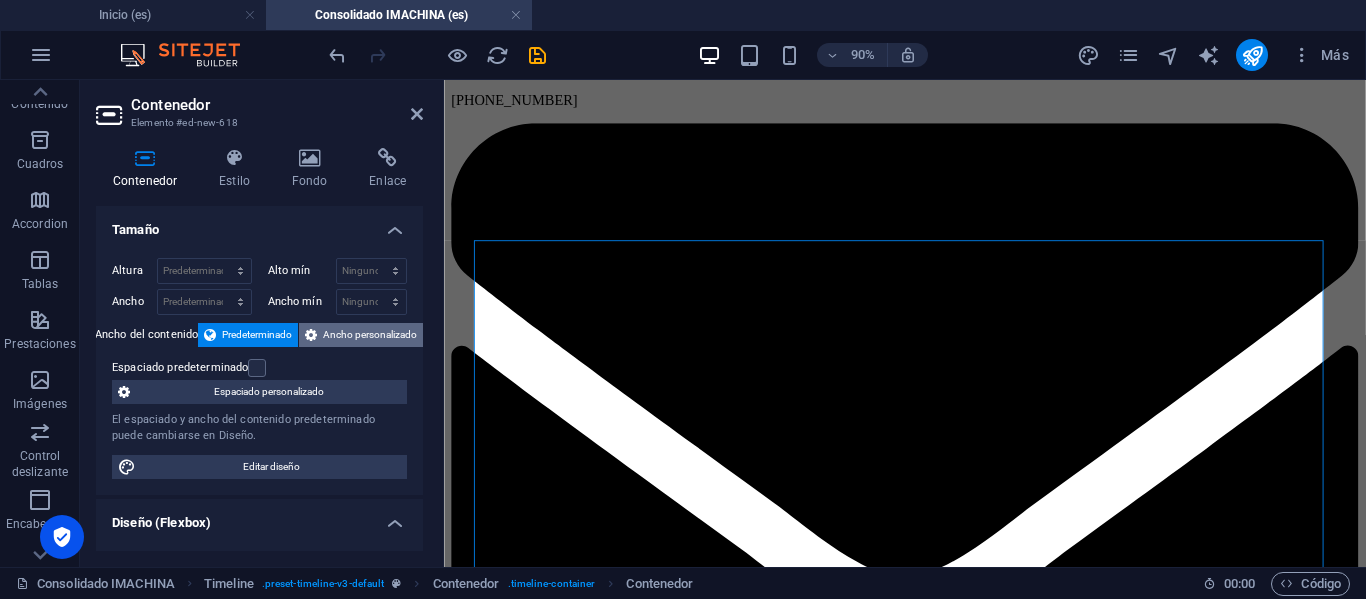 click on "Ancho personalizado" at bounding box center [370, 335] 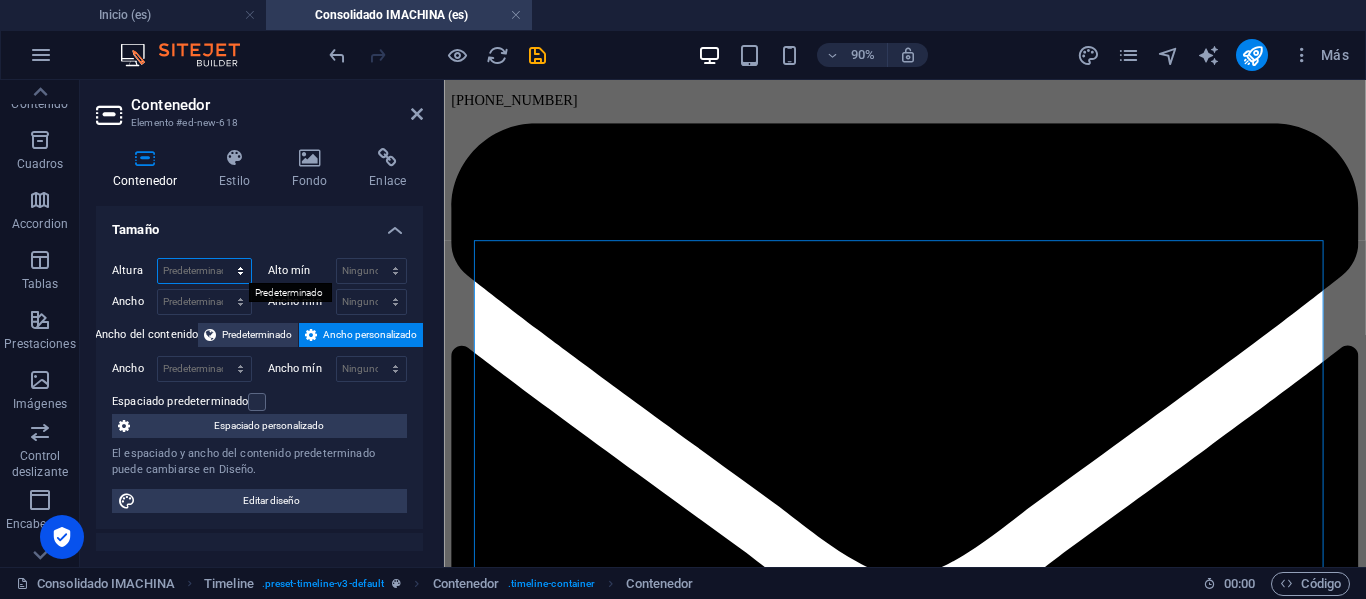 click on "Predeterminado px rem % vh vw" at bounding box center [204, 271] 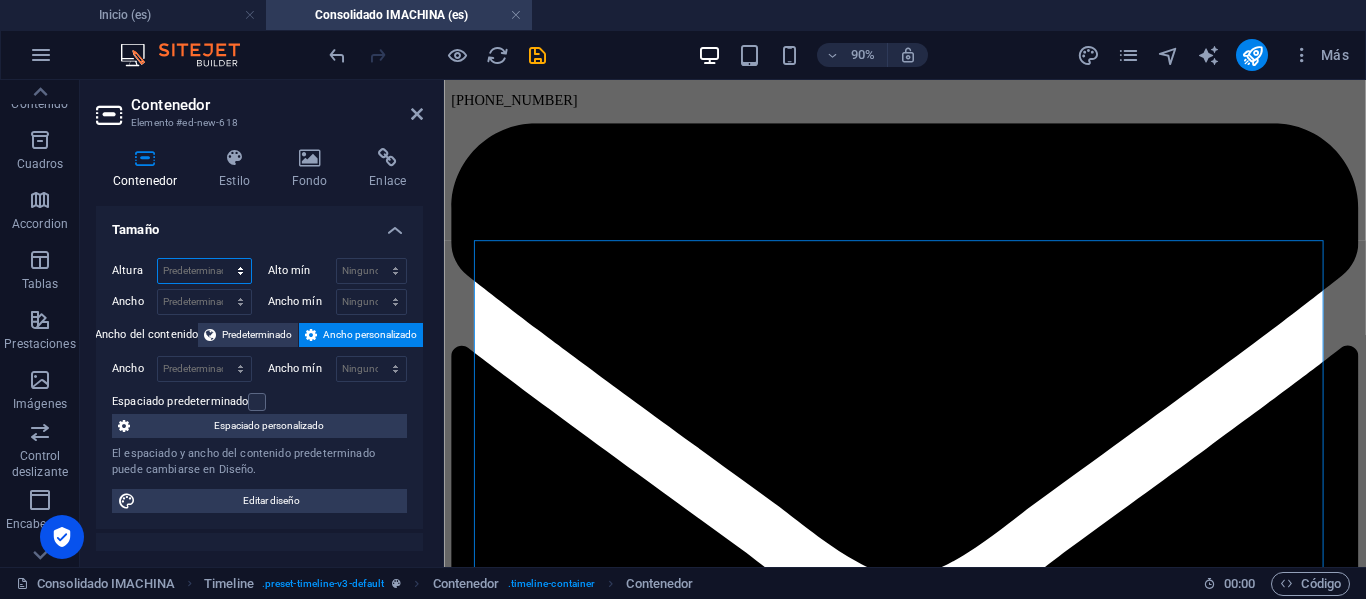 select on "px" 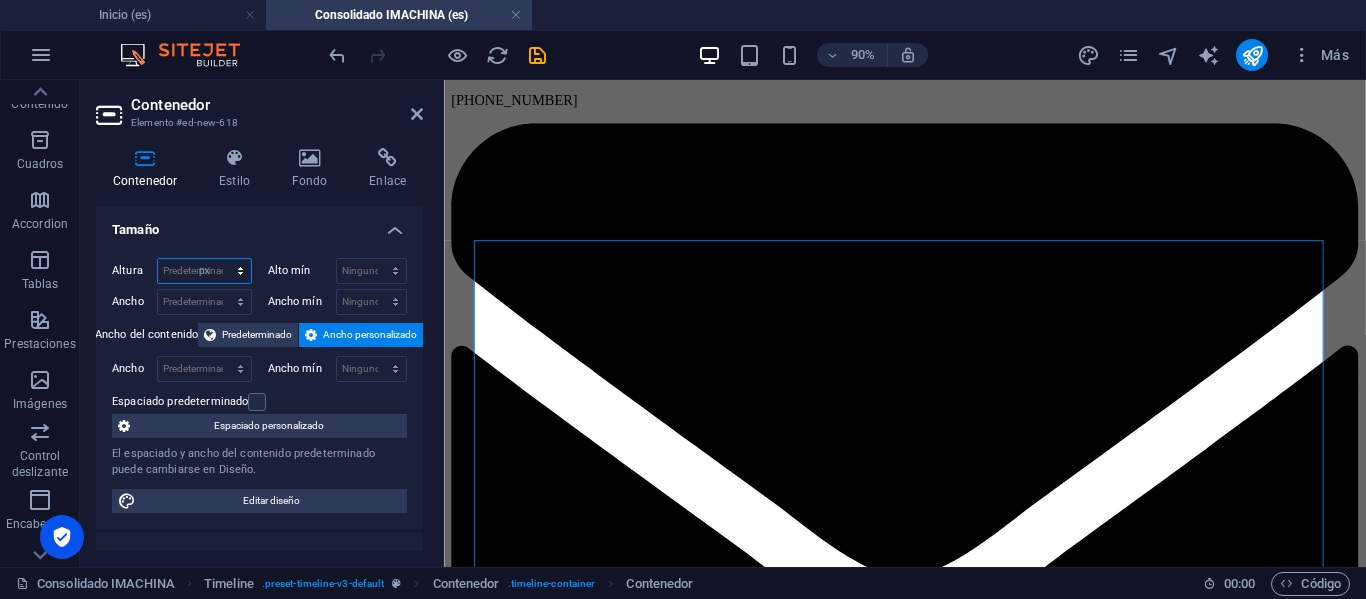 click on "Predeterminado px rem % vh vw" at bounding box center (204, 271) 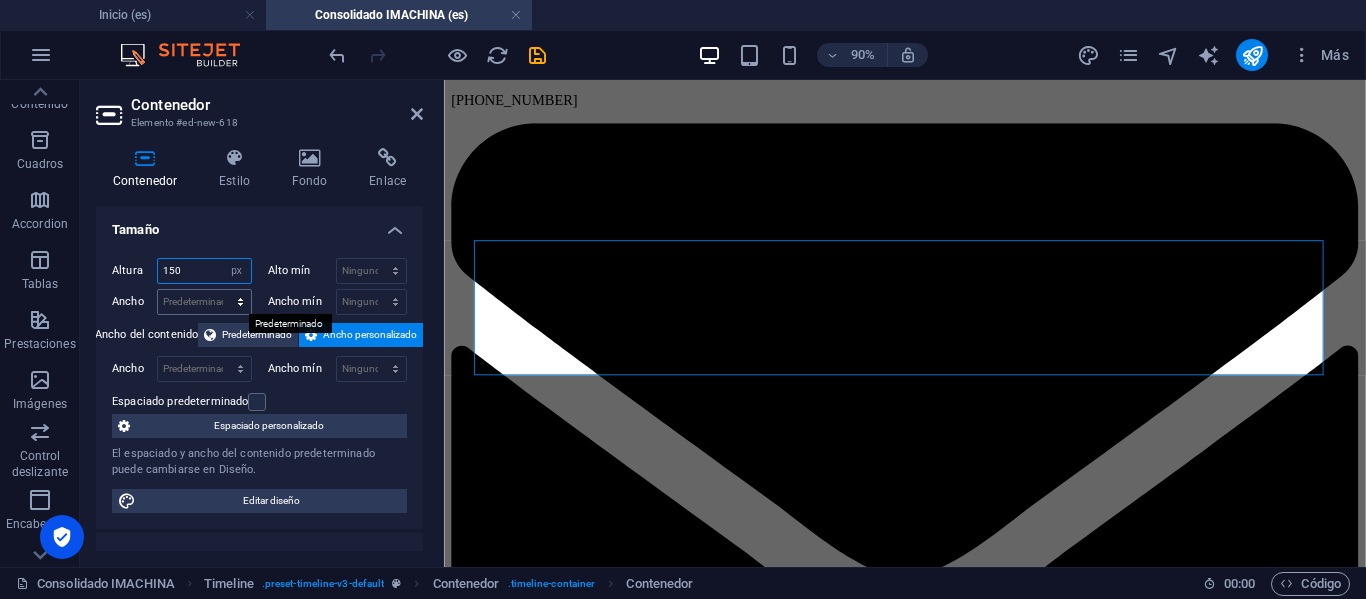 type on "150" 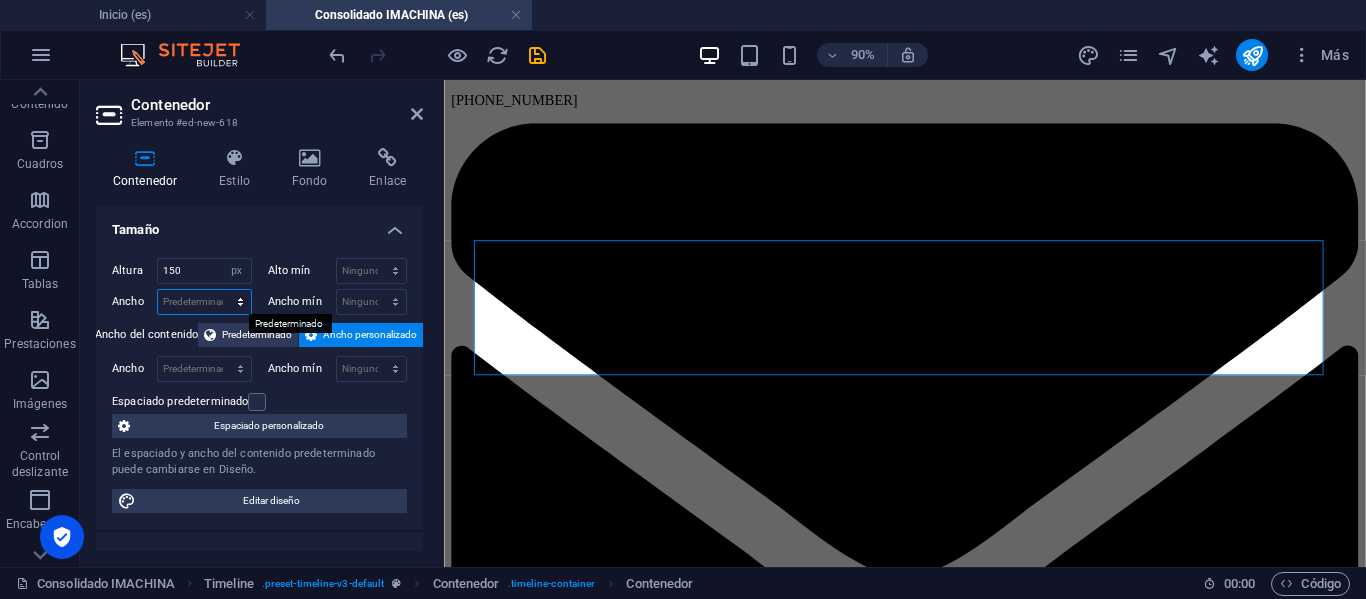click on "Predeterminado px rem % em vh vw" at bounding box center [204, 302] 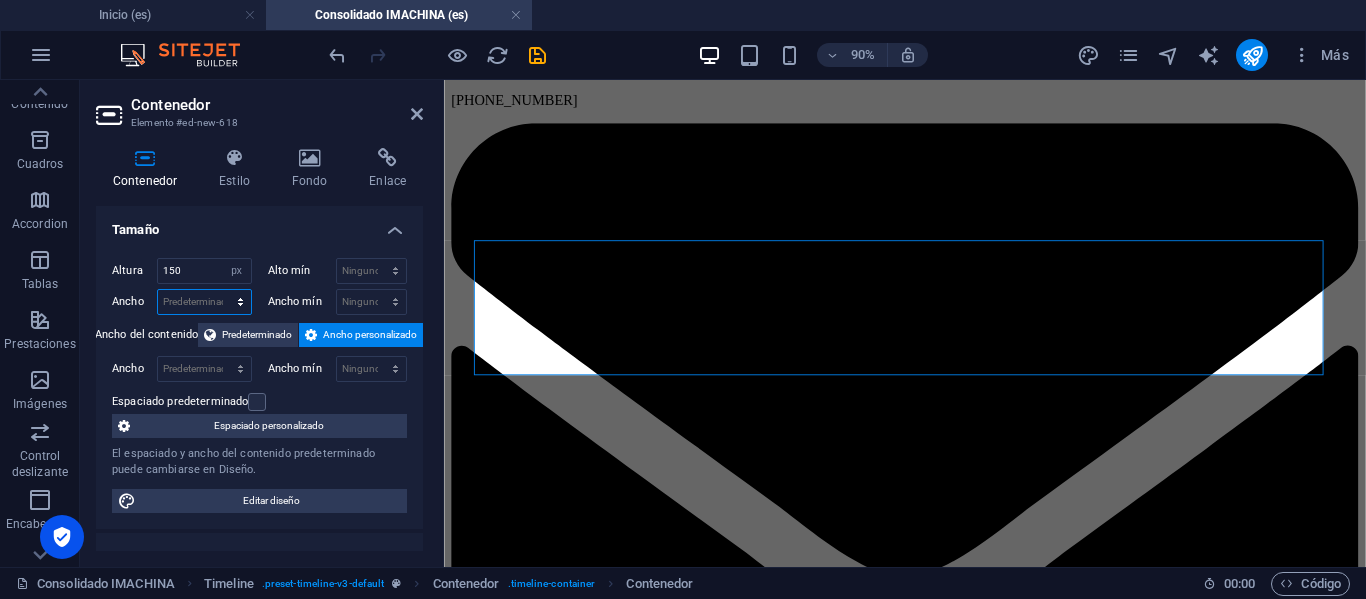 select on "px" 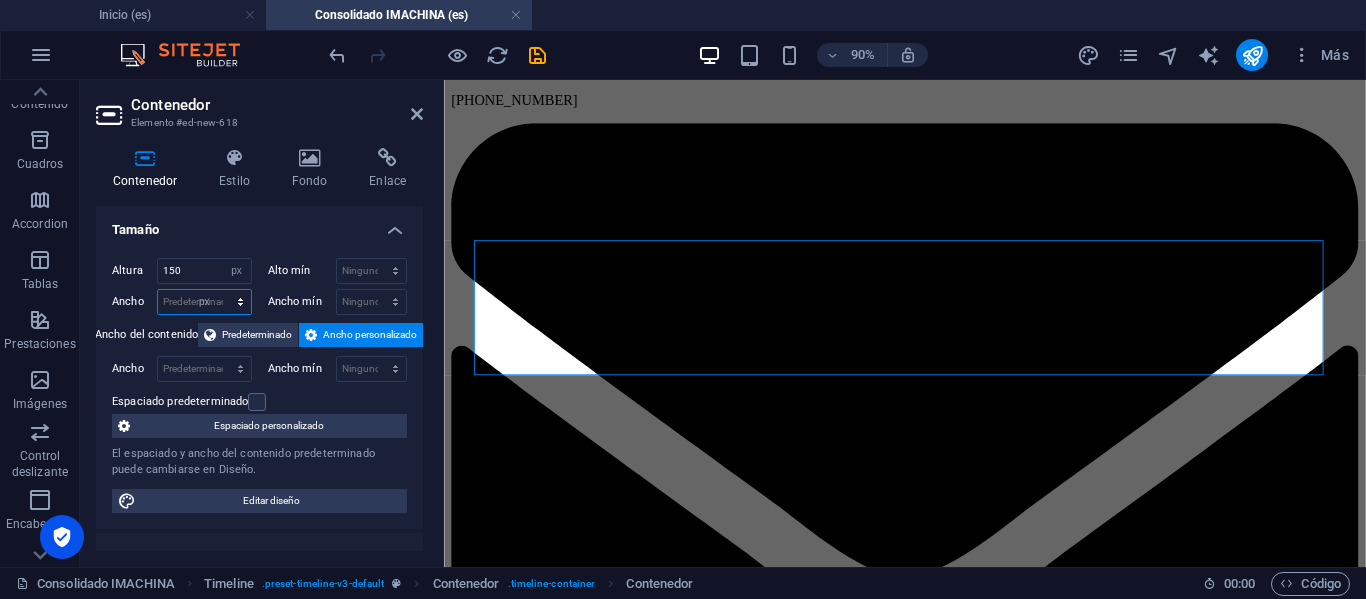 click on "Predeterminado px rem % em vh vw" at bounding box center [204, 302] 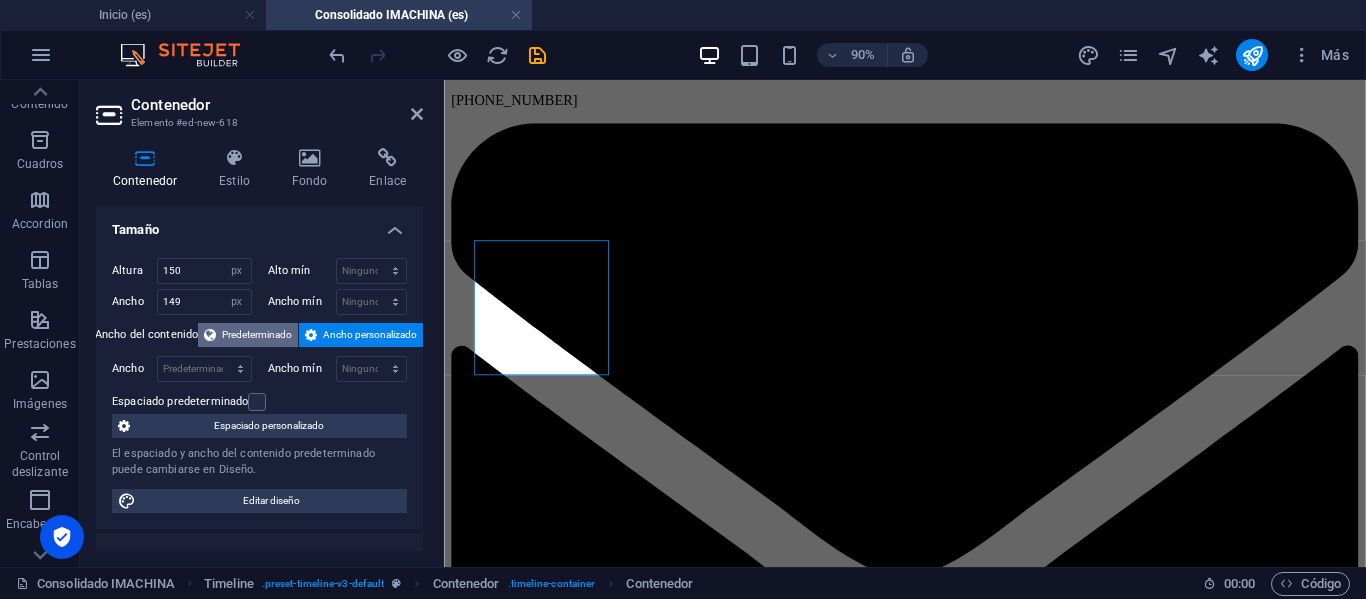 click on "Predeterminado" at bounding box center (257, 335) 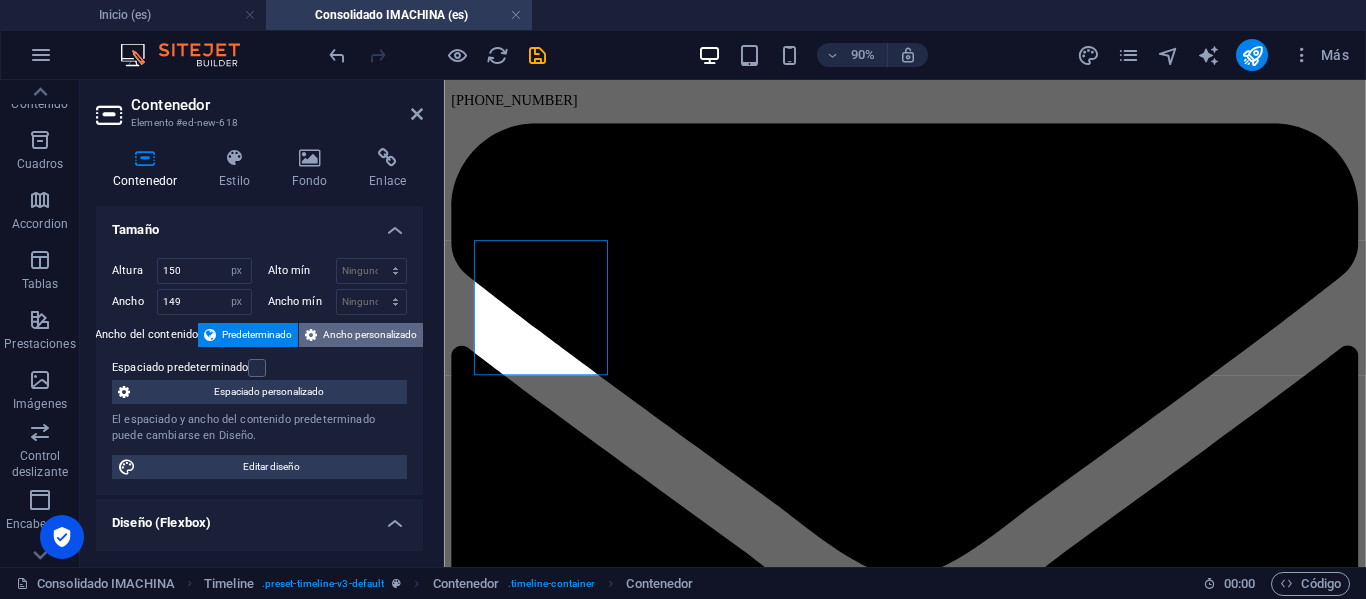 click on "Ancho personalizado" at bounding box center [370, 335] 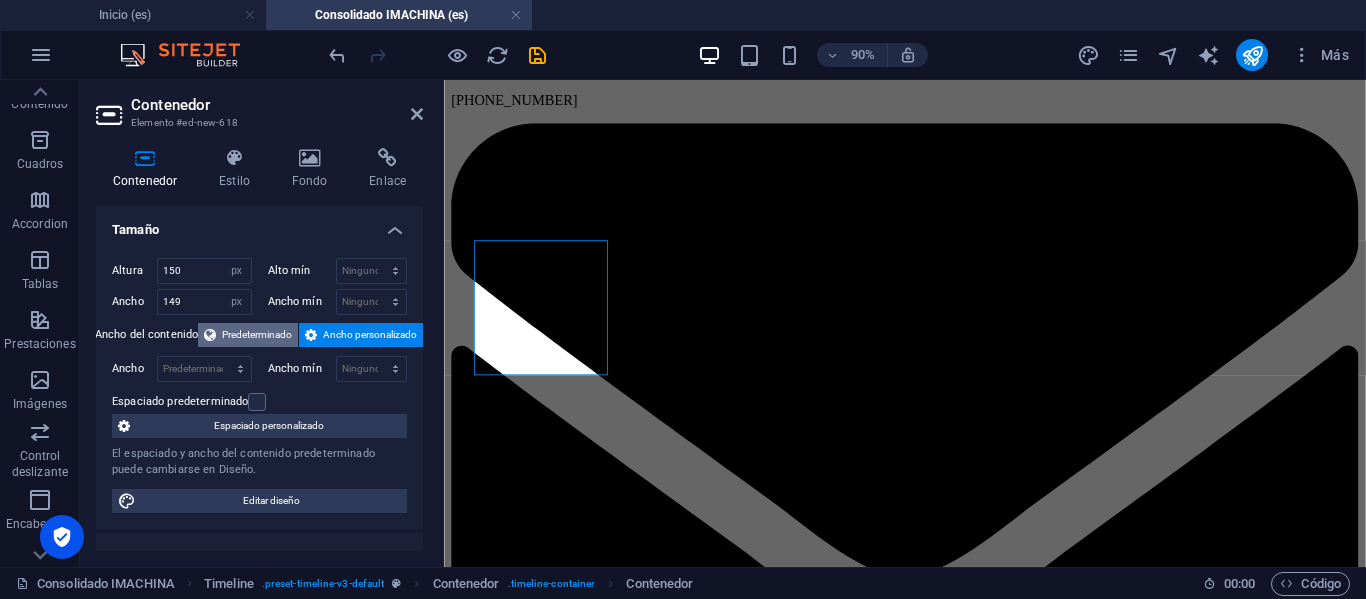 click on "Predeterminado" at bounding box center (257, 335) 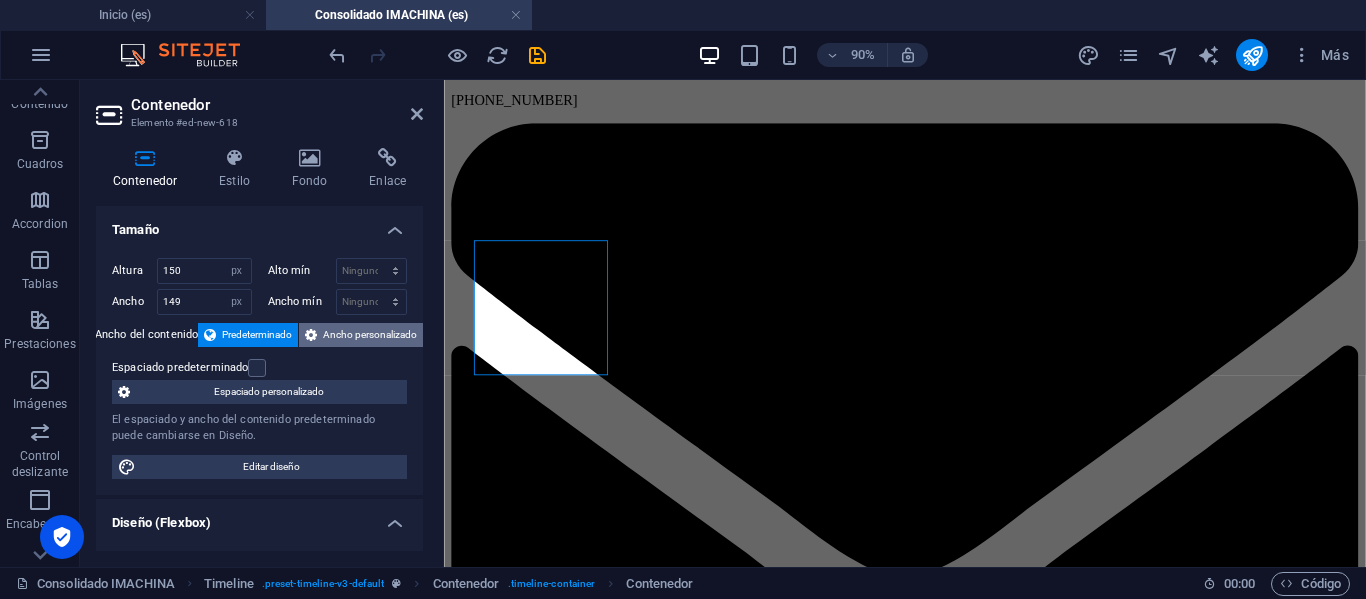 click on "Ancho personalizado" at bounding box center [370, 335] 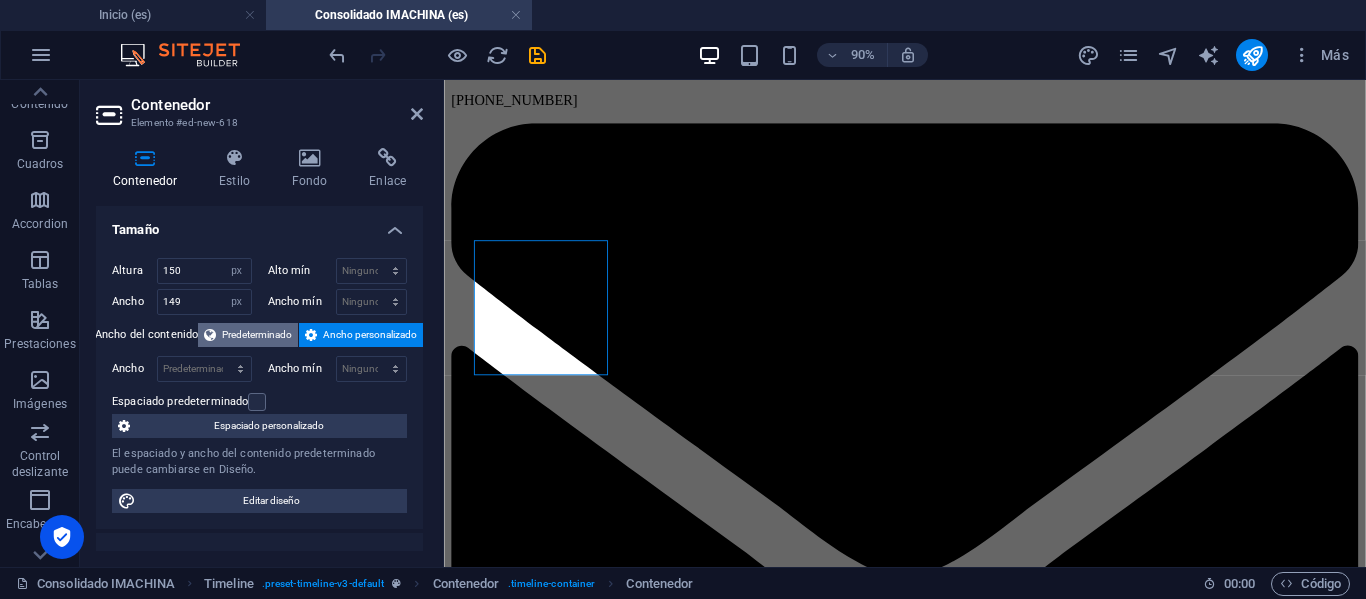 click on "Predeterminado" at bounding box center [257, 335] 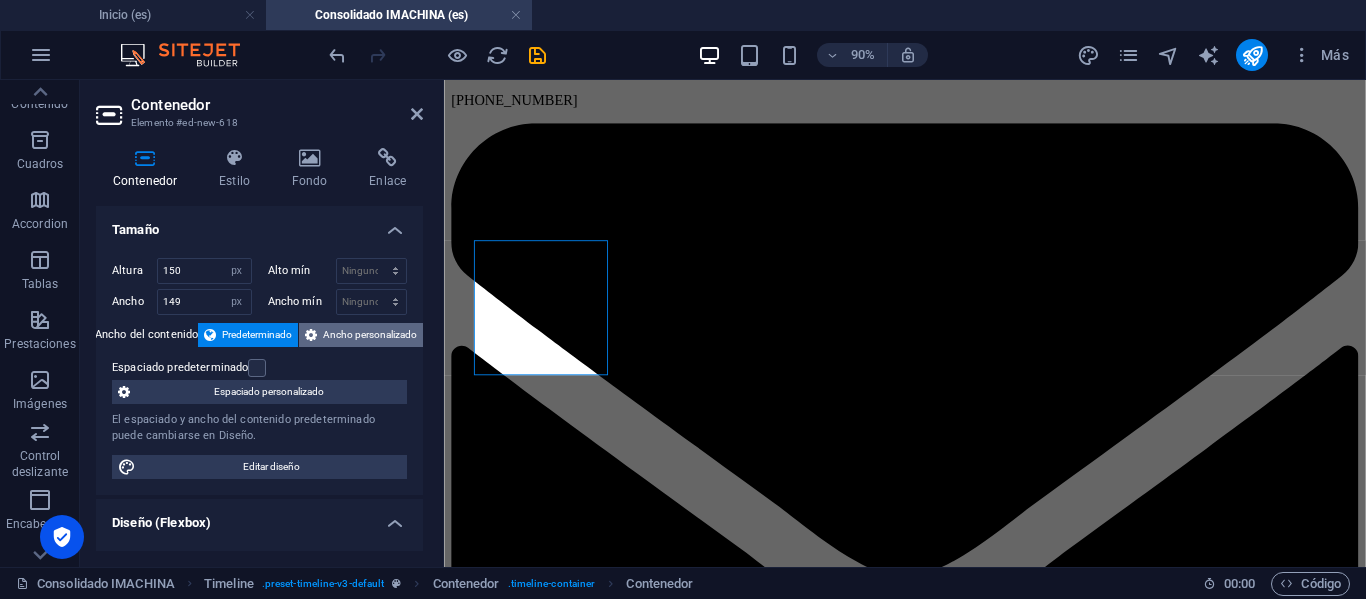 click on "Ancho personalizado" at bounding box center (370, 335) 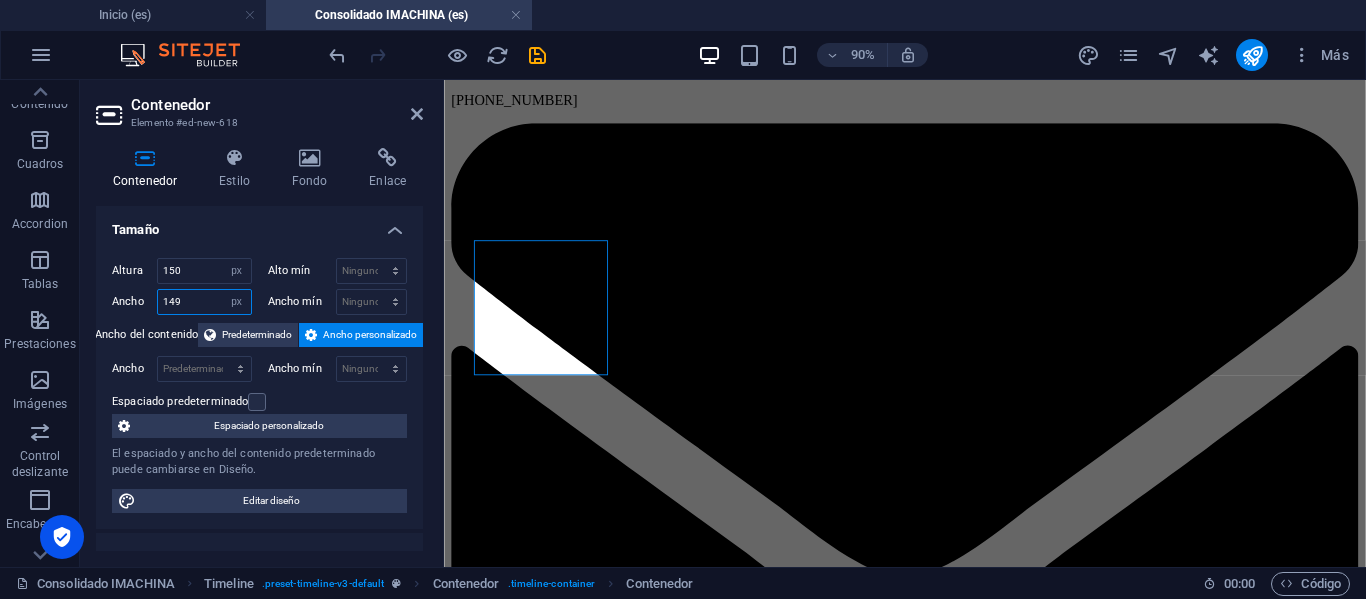 drag, startPoint x: 193, startPoint y: 303, endPoint x: 113, endPoint y: 301, distance: 80.024994 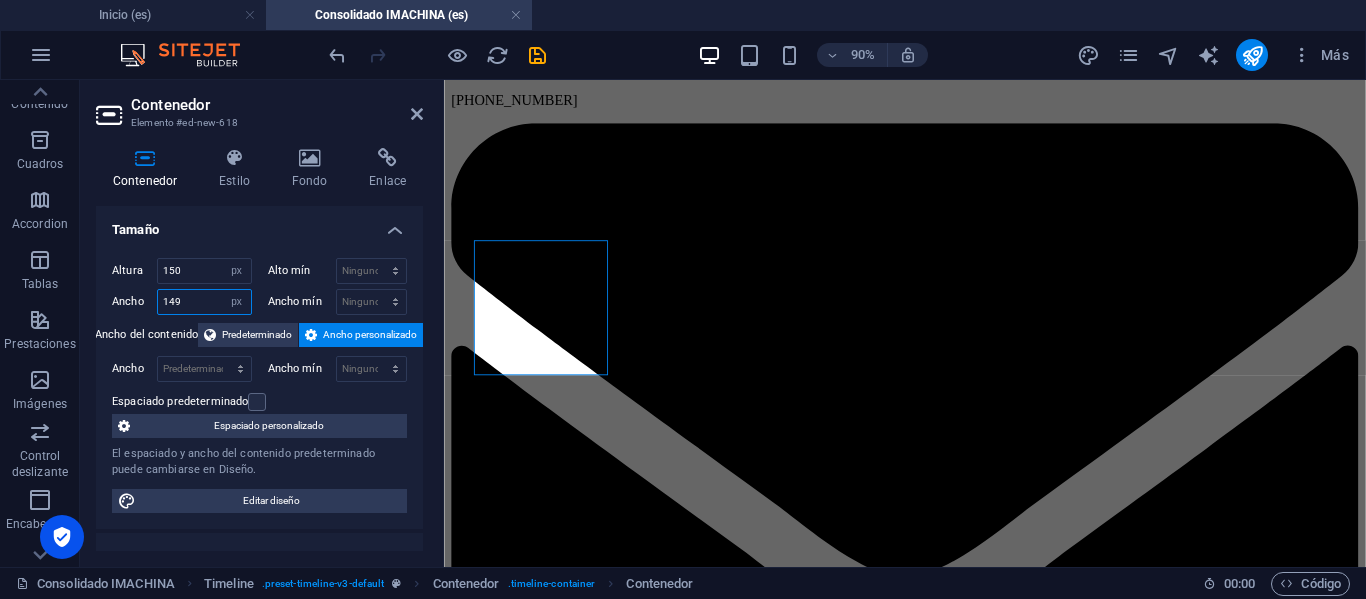 click on "Ancho 149 Predeterminado px rem % em vh vw" at bounding box center (182, 302) 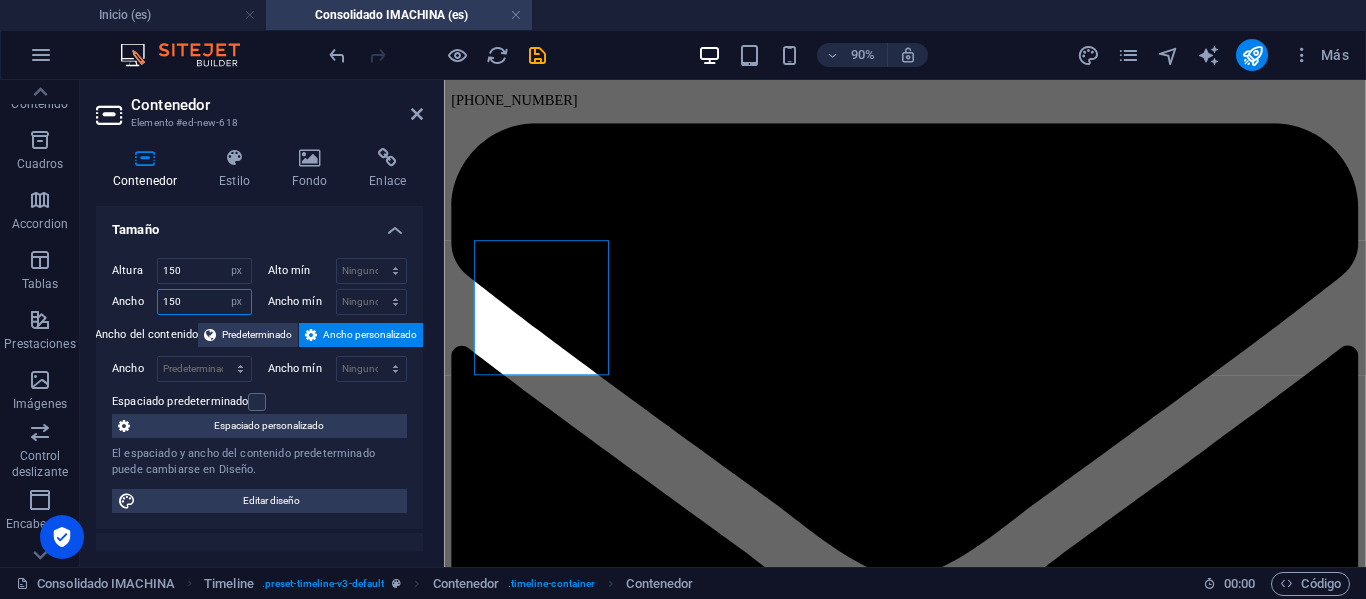 type on "150" 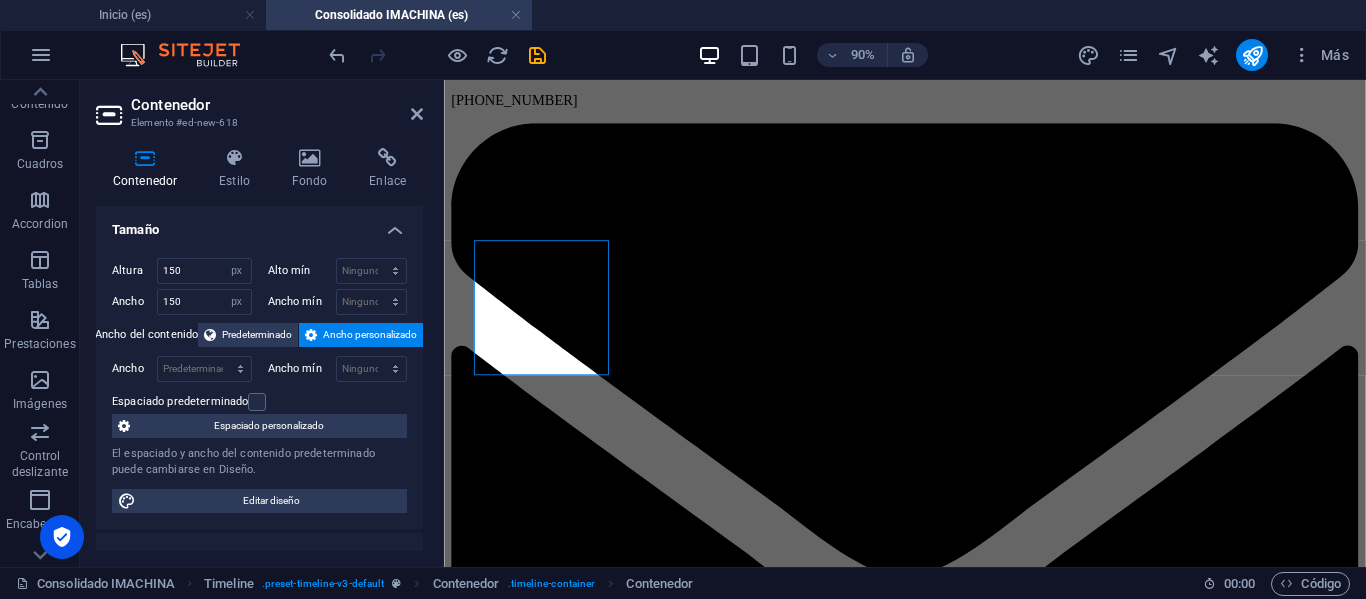 click on "Contenedor Estilo Fondo Enlace Tamaño Altura 150 Predeterminado px rem % vh vw Alto mín Ninguno px rem % vh vw Ancho 150 Predeterminado px rem % em vh vw Ancho mín Ninguno px rem % vh vw Ancho del contenido Predeterminado Ancho personalizado Ancho Predeterminado px rem % em vh vw Ancho mín Ninguno px rem % vh vw Espaciado predeterminado Espaciado personalizado El espaciado y ancho del contenido predeterminado puede cambiarse en Diseño. Editar diseño Diseño (Flexbox) Alineación Determina flex-direction. Predeterminado Eje principal Determina la forma en la que los elementos deberían comportarse por el eje principal en este contenedor (contenido justificado). Predeterminado Eje lateral Controla la dirección vertical del elemento en el contenedor (alinear elementos). Predeterminado Ajuste Predeterminado Habilitado Deshabilitado Relleno Controla las distancias y la dirección de los elementos en el eje Y en varias líneas (alinear contenido). Predeterminado Accessibility Role Ninguno %" at bounding box center [259, 349] 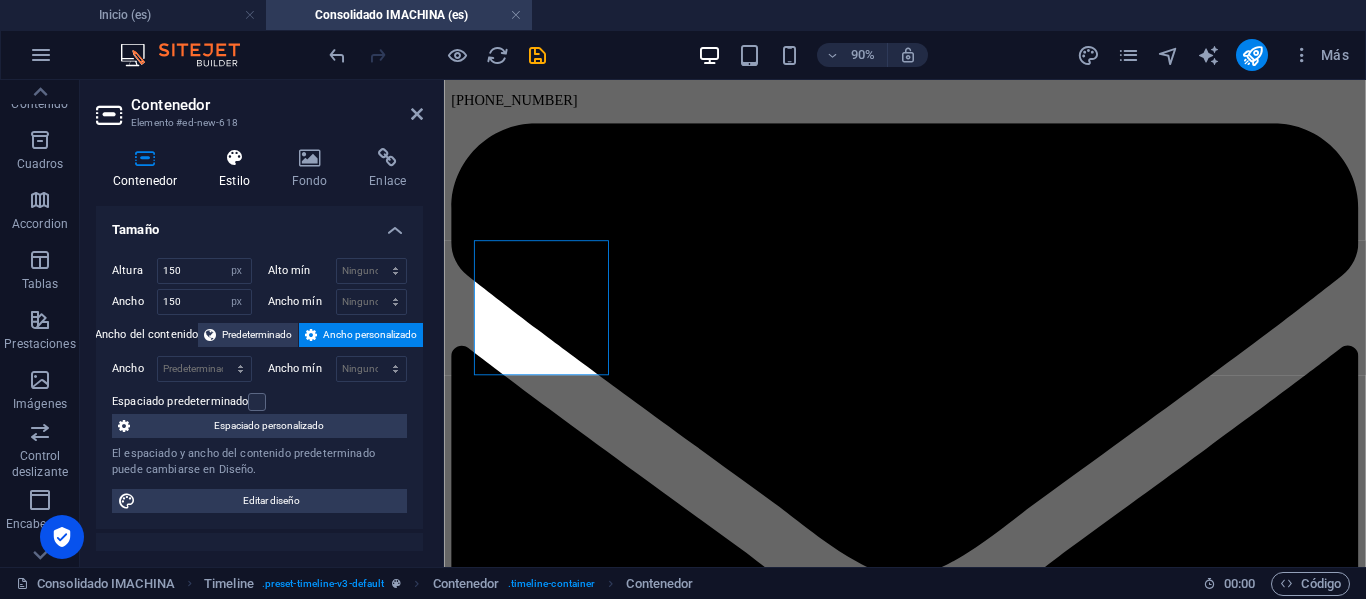 click on "Estilo" at bounding box center (238, 169) 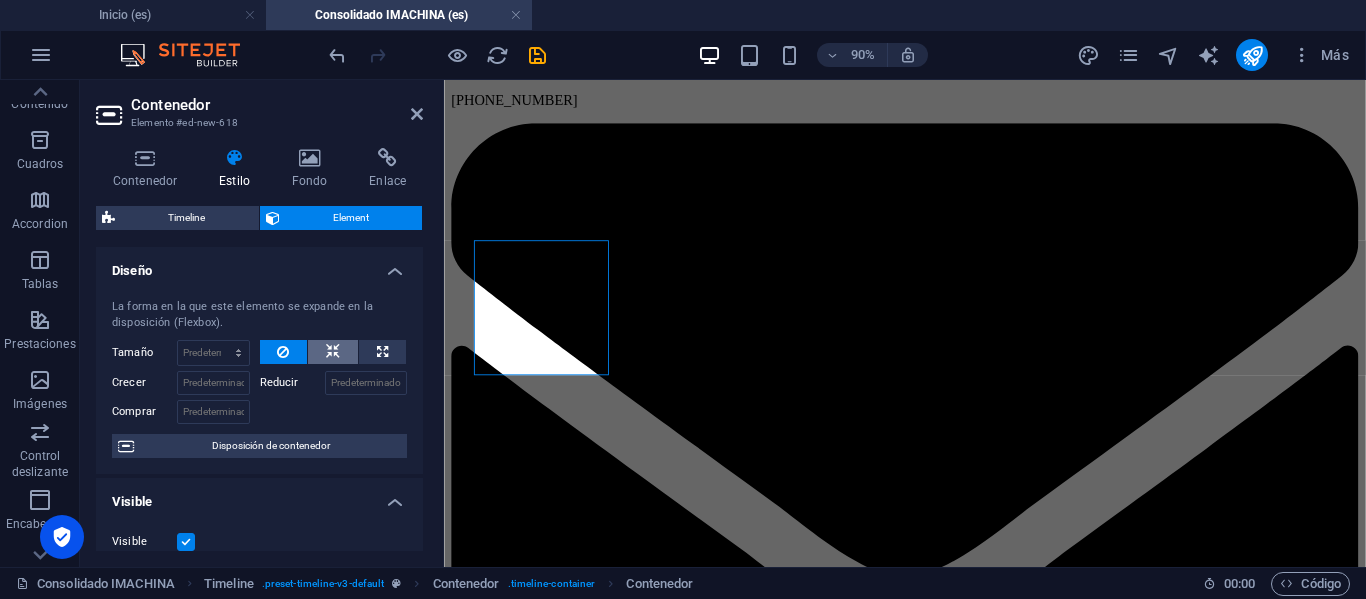 click at bounding box center [333, 352] 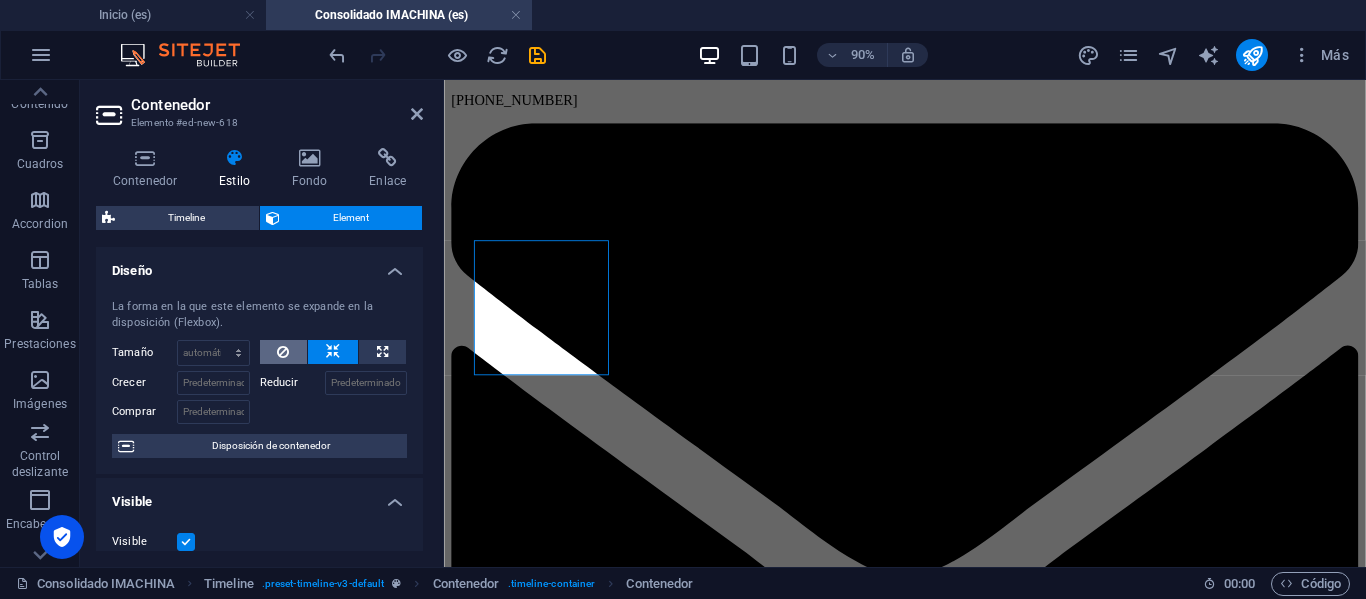 click at bounding box center [284, 352] 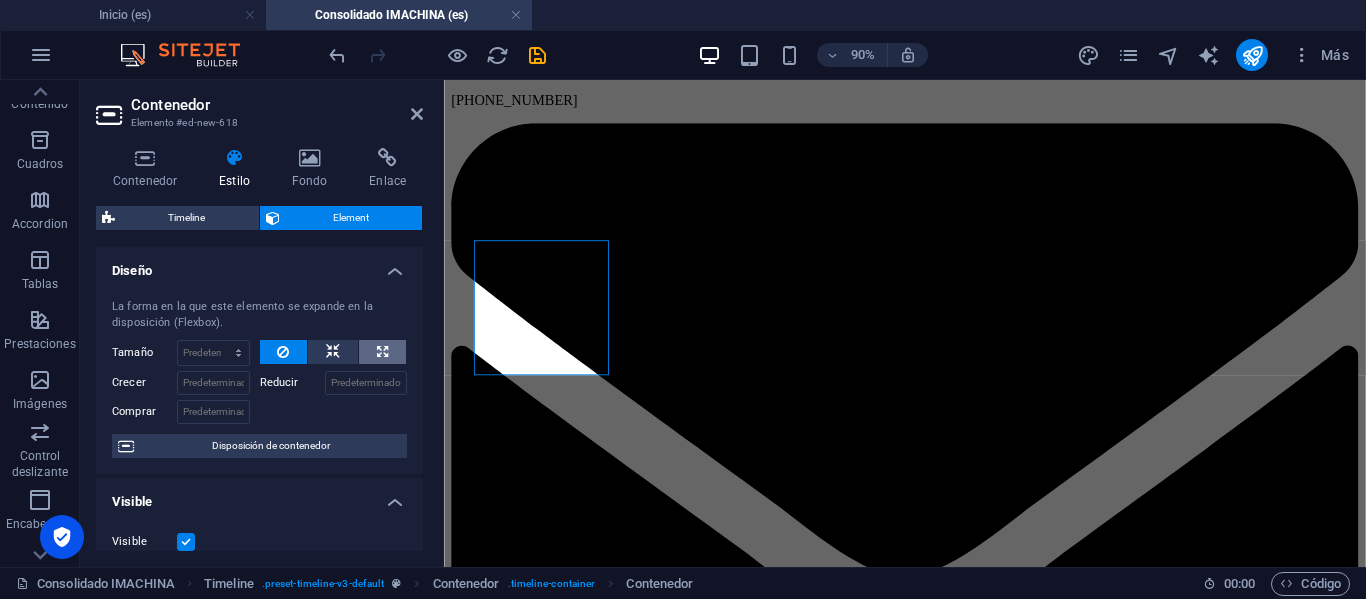 click at bounding box center (382, 352) 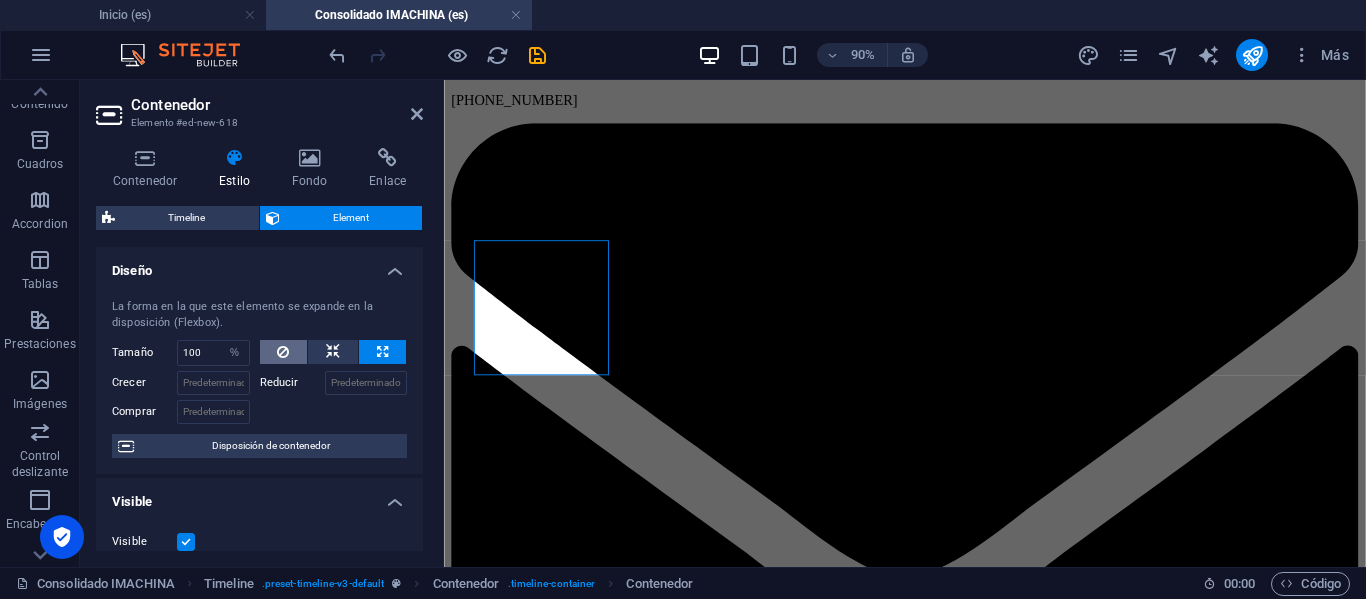 click at bounding box center [283, 352] 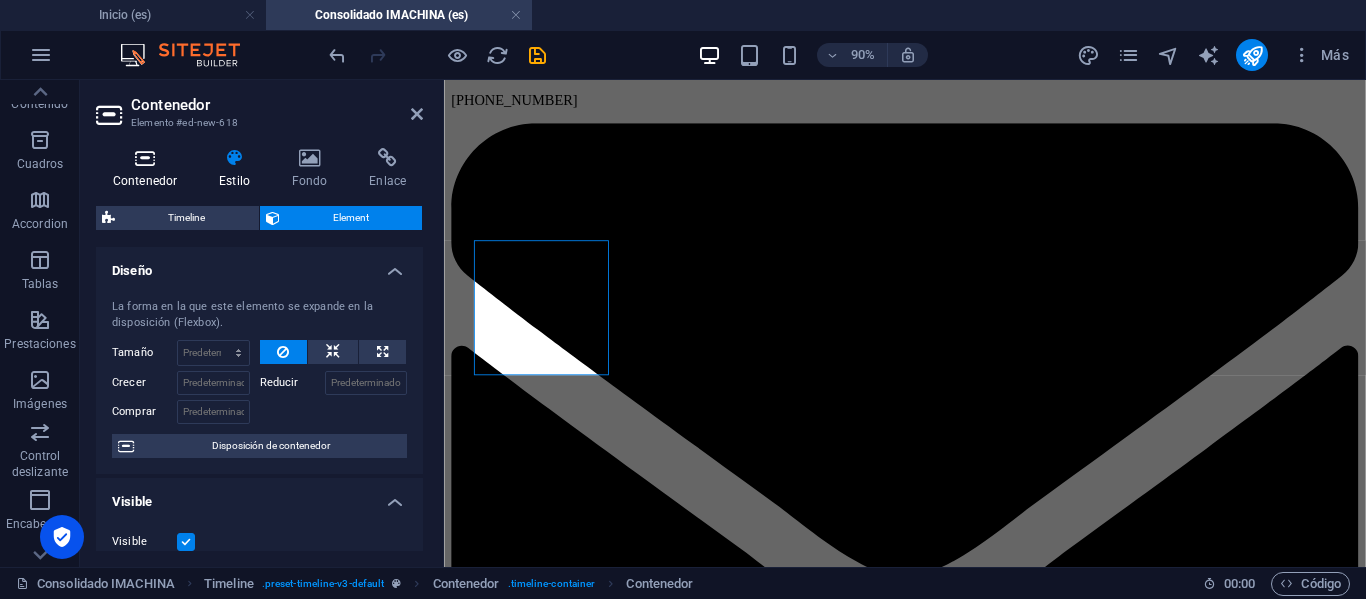click on "Contenedor" at bounding box center (149, 169) 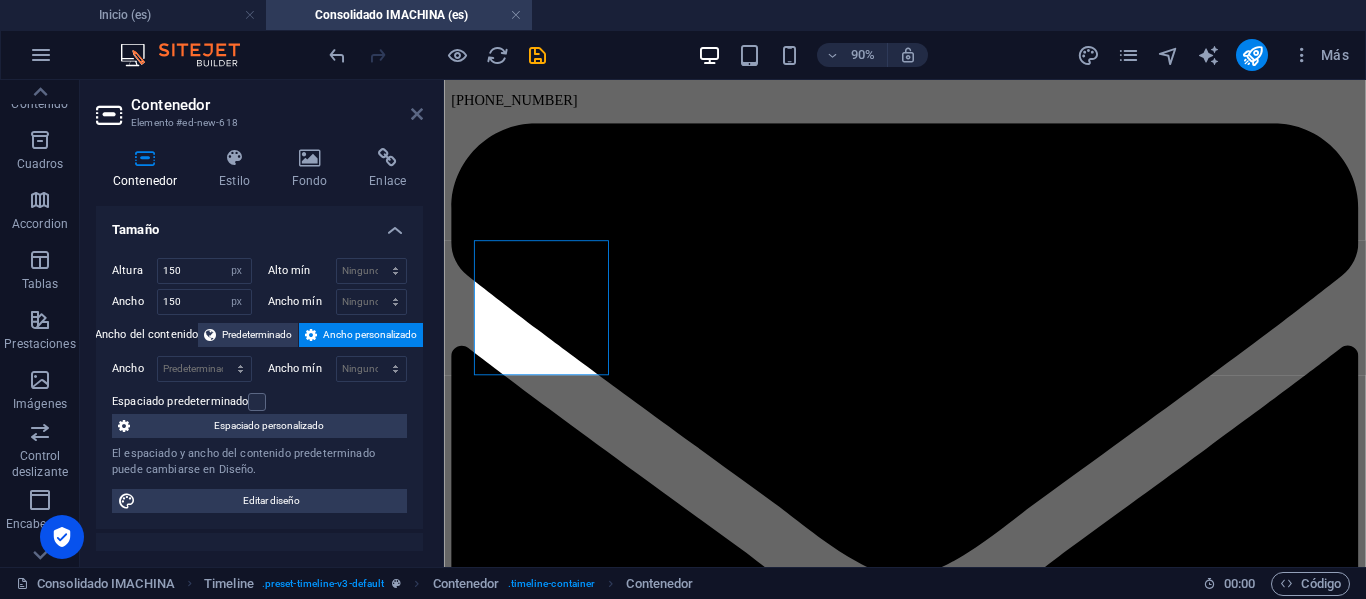 click at bounding box center (417, 114) 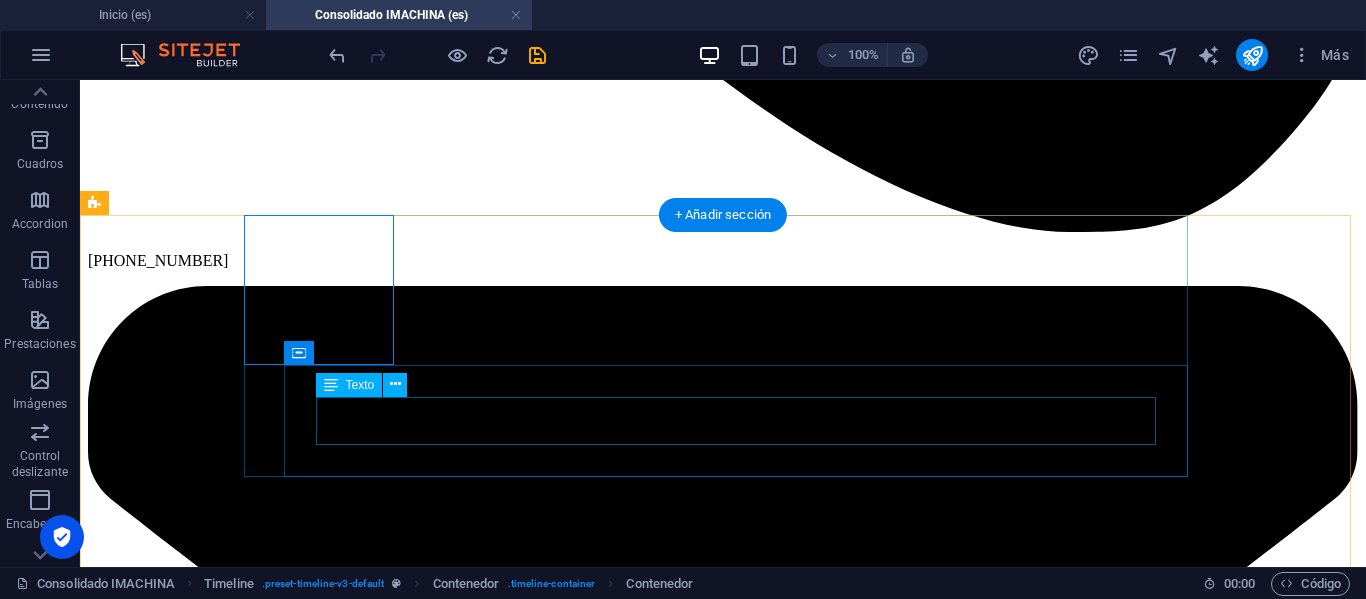 scroll, scrollTop: 1700, scrollLeft: 0, axis: vertical 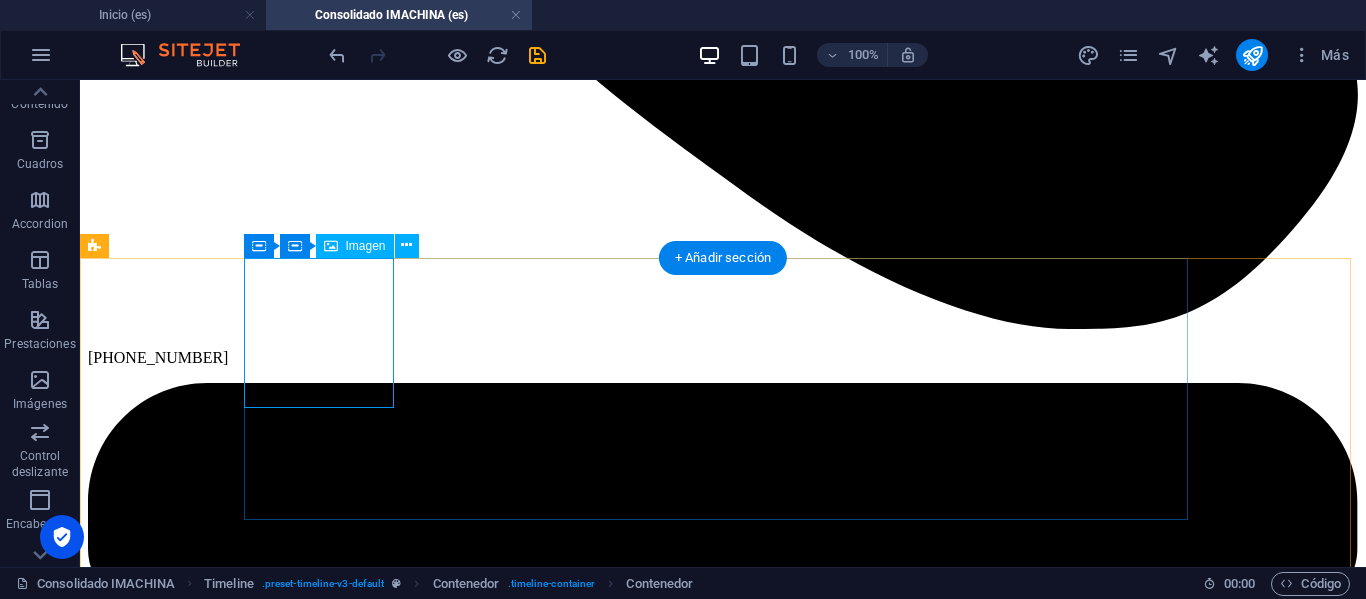 click at bounding box center (163, 10157) 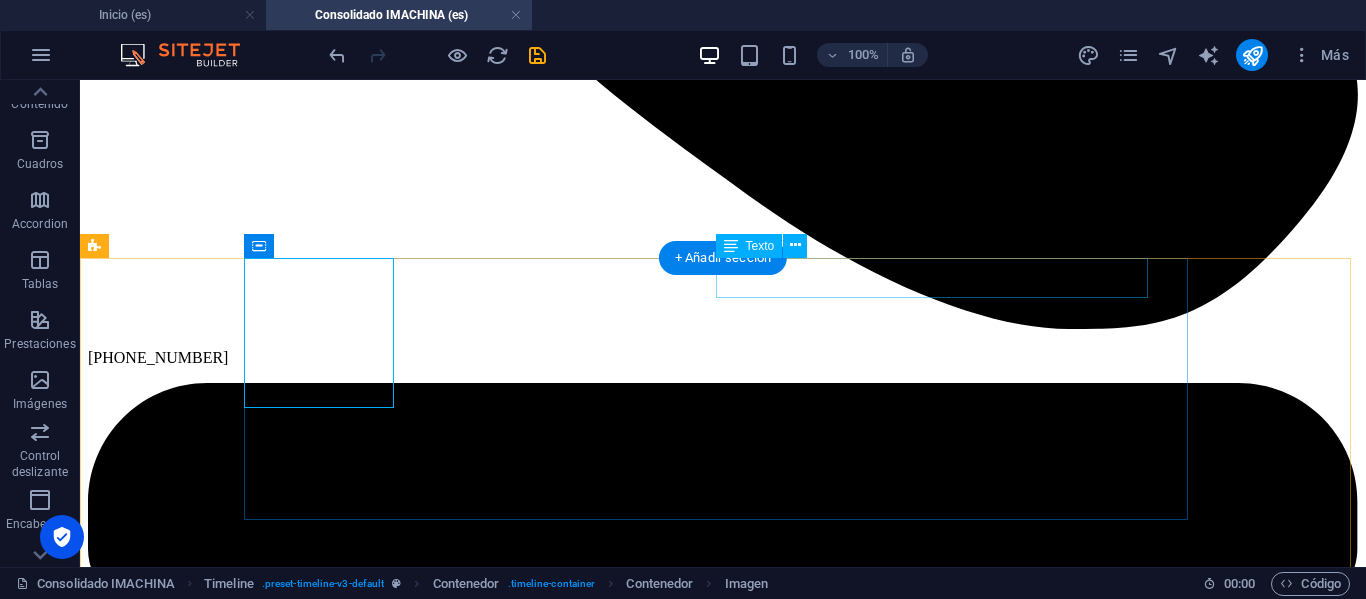 click on "[DATE]" at bounding box center (723, 10080) 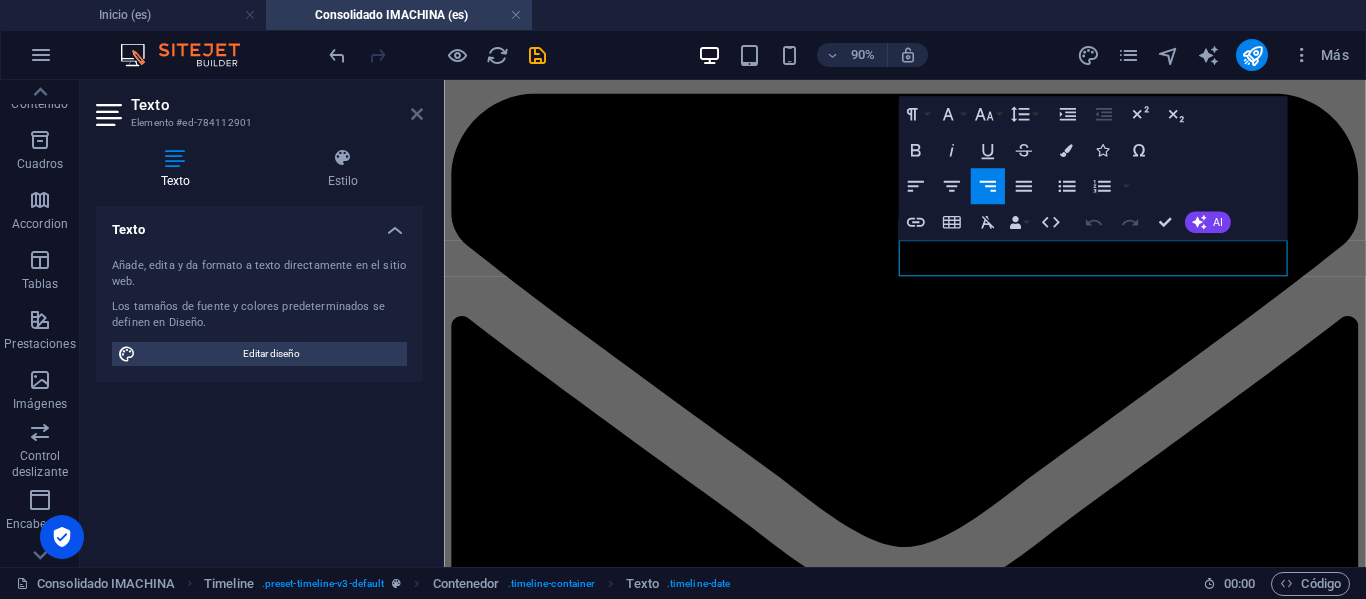 click at bounding box center (417, 114) 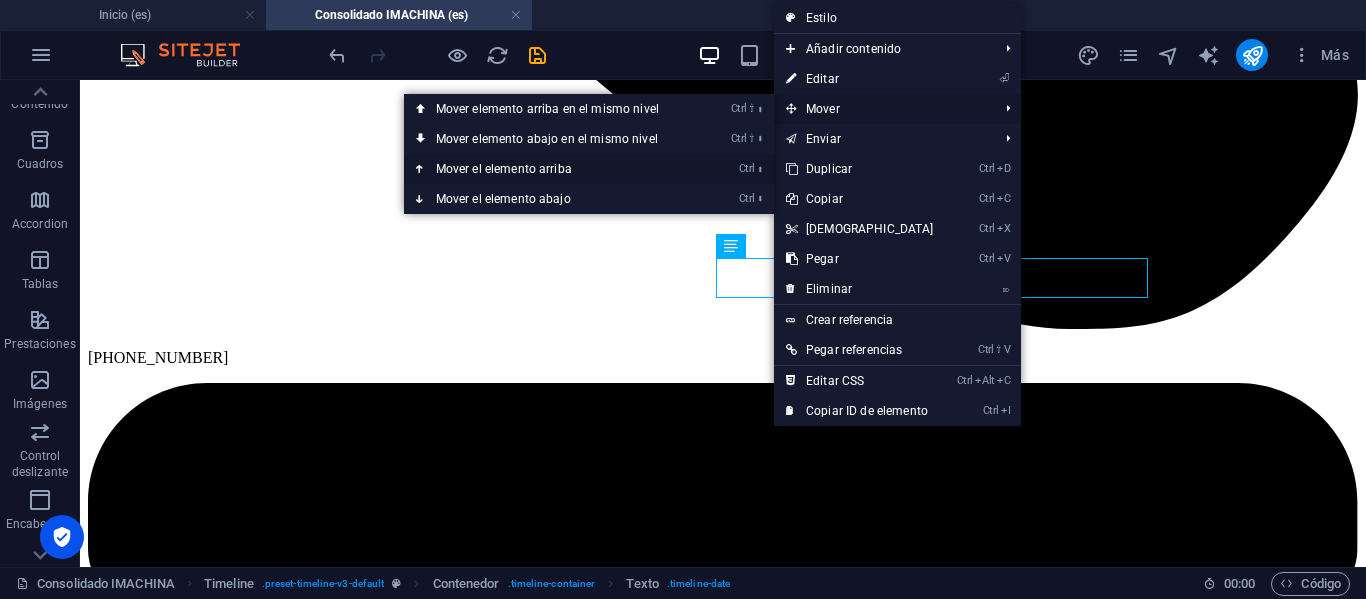 click on "Ctrl ⬆  Mover el elemento arriba" at bounding box center (551, 169) 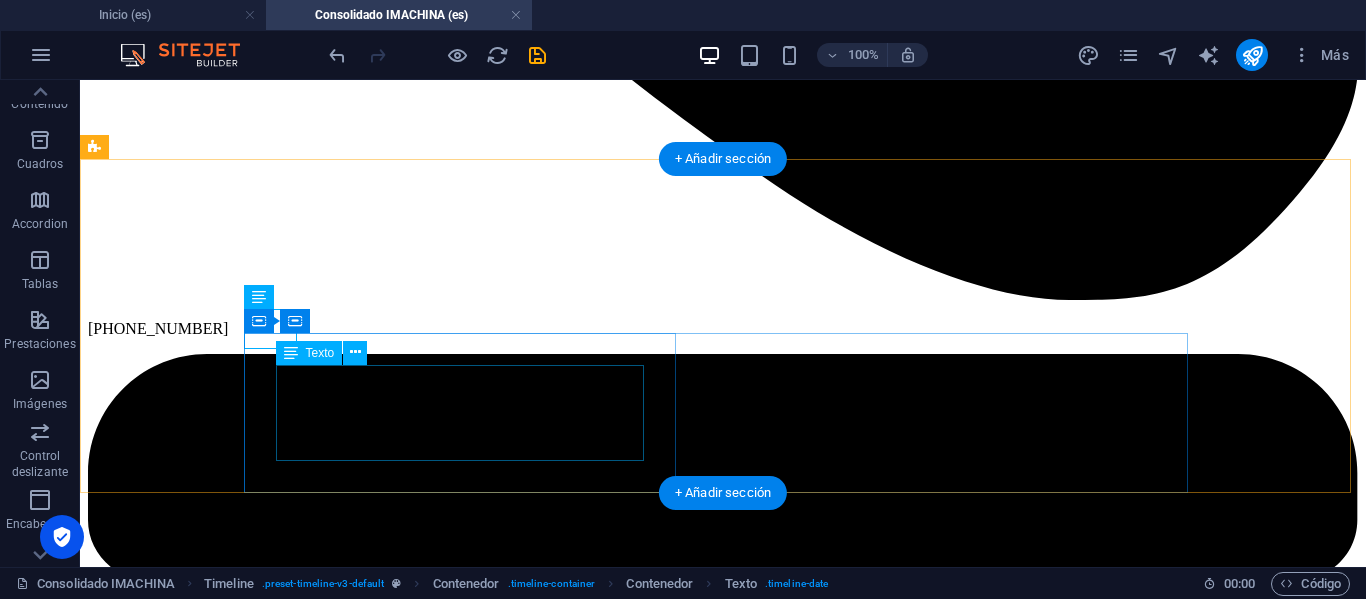 scroll, scrollTop: 1600, scrollLeft: 0, axis: vertical 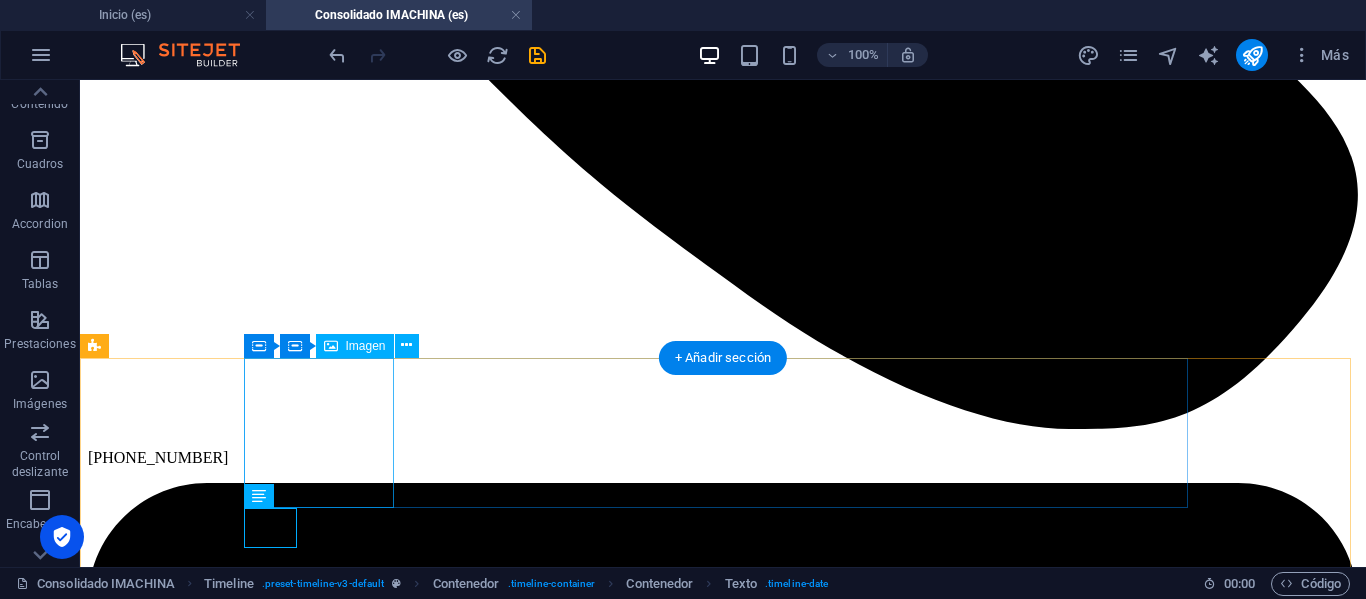 click at bounding box center (163, 10257) 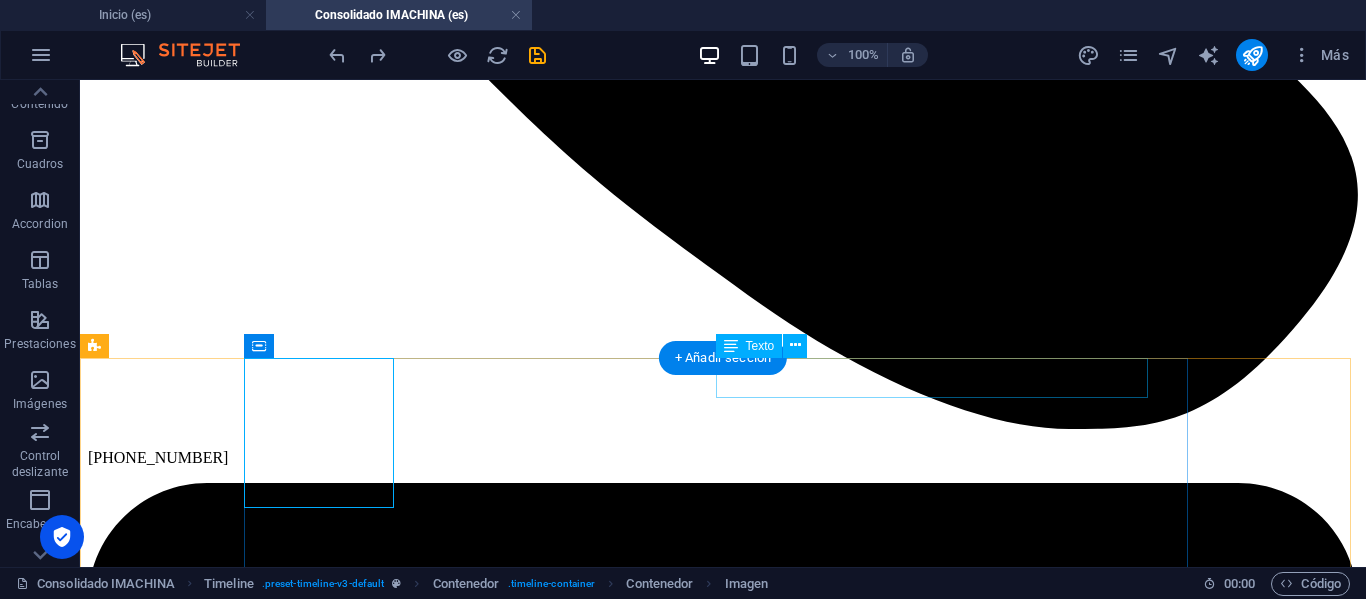 click on "[DATE]" at bounding box center (723, 10180) 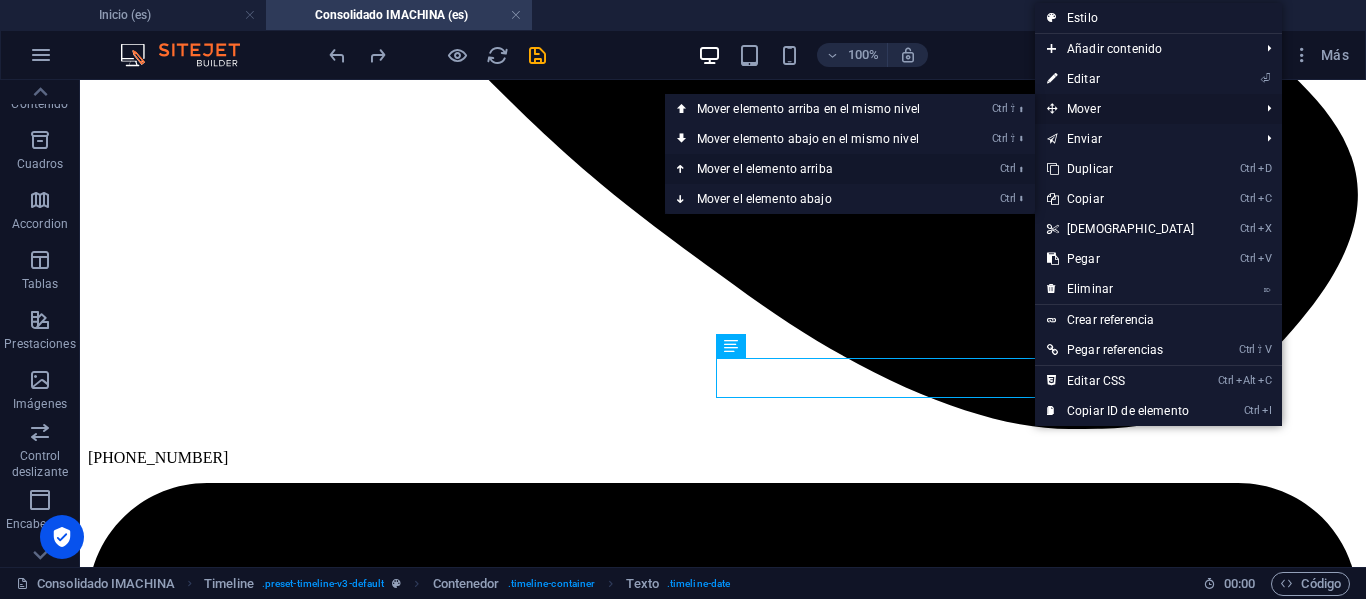 click on "Ctrl ⬆  Mover el elemento arriba" at bounding box center [812, 169] 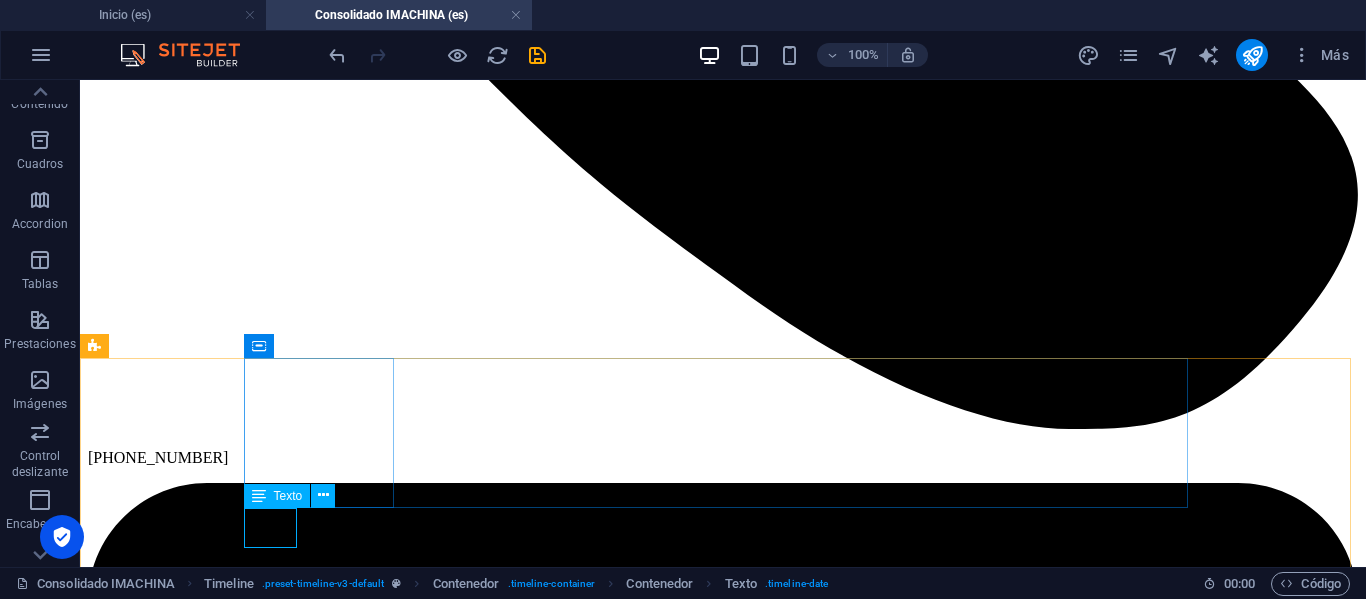 click at bounding box center [259, 496] 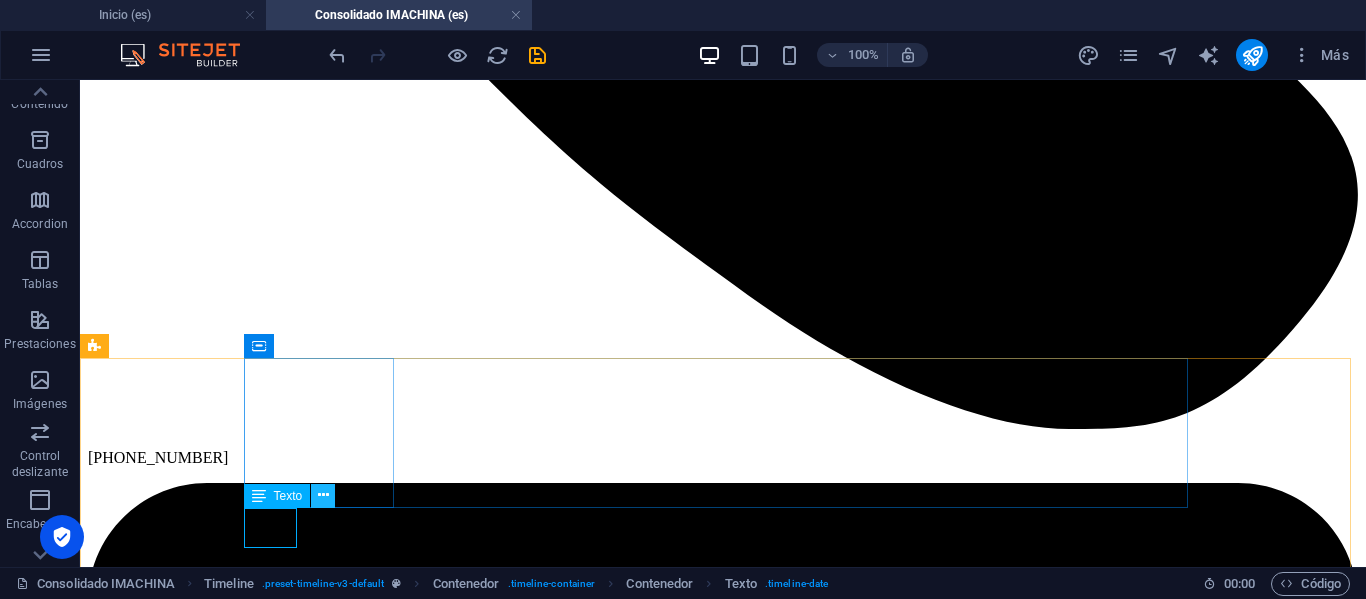 click at bounding box center (323, 495) 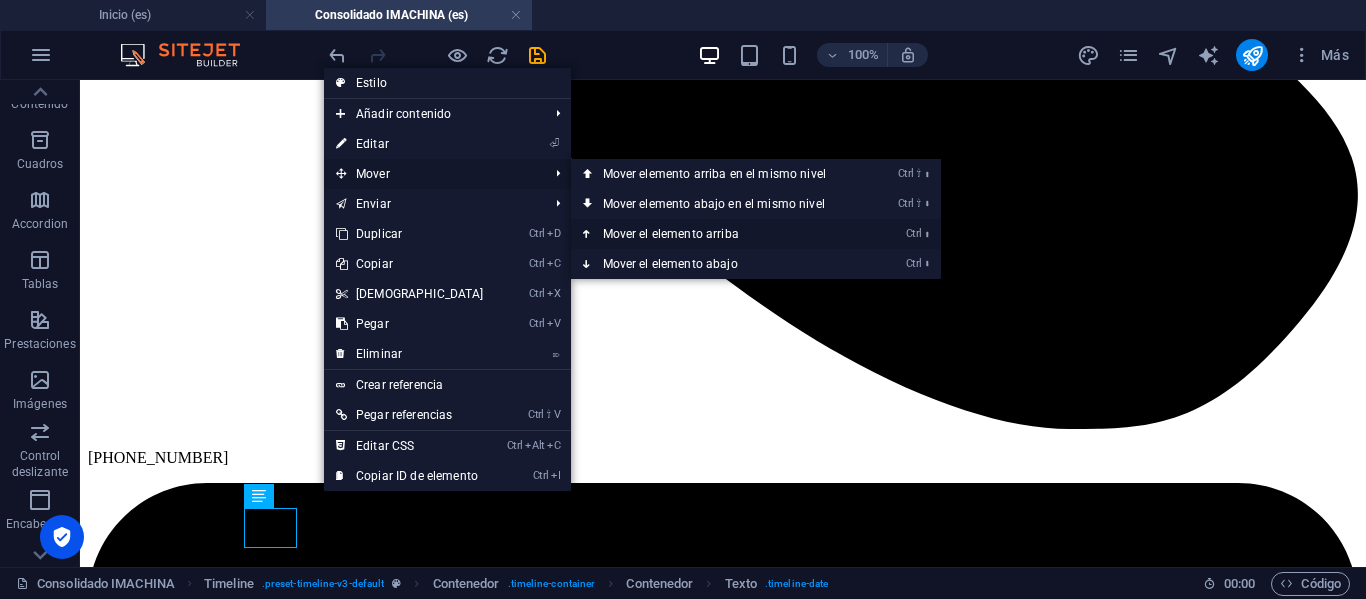 click on "Ctrl ⬆  Mover el elemento arriba" at bounding box center [718, 234] 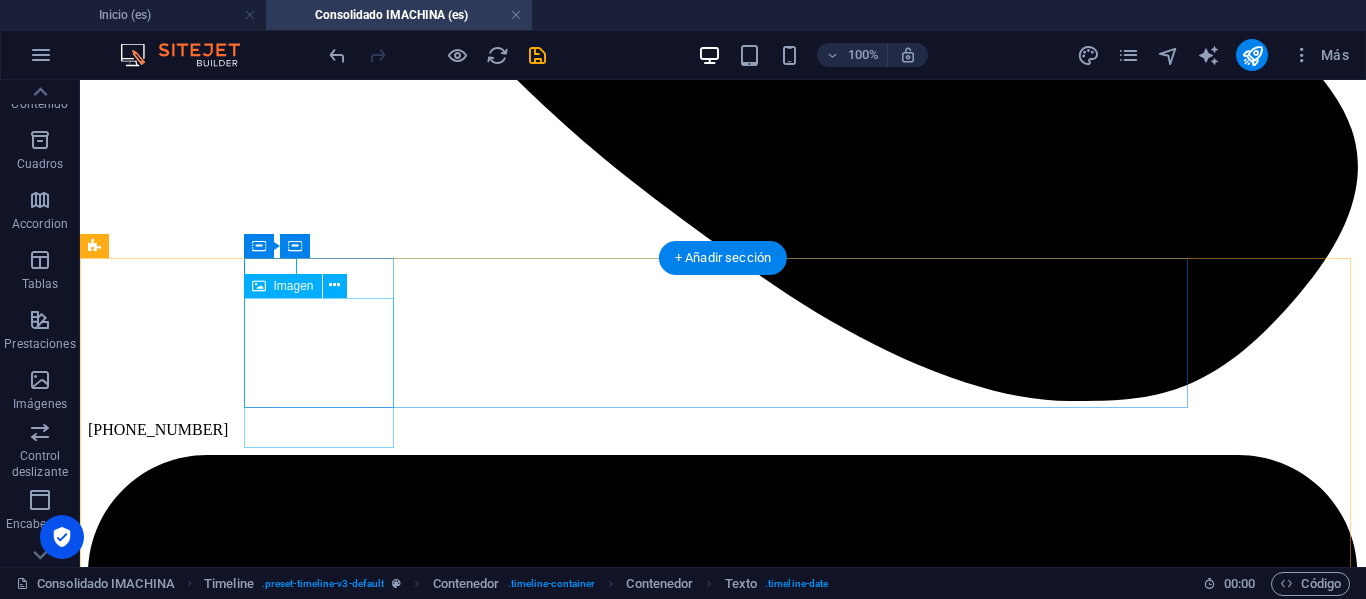 scroll, scrollTop: 1600, scrollLeft: 0, axis: vertical 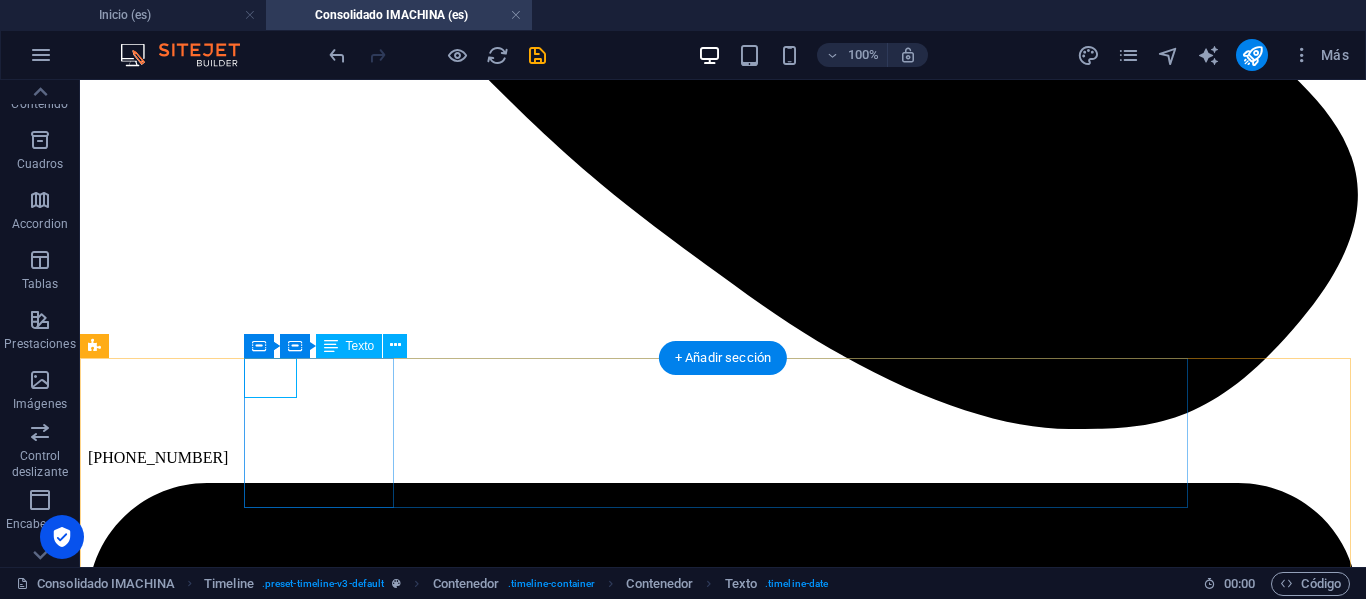 click on "[DATE]" at bounding box center [163, 10030] 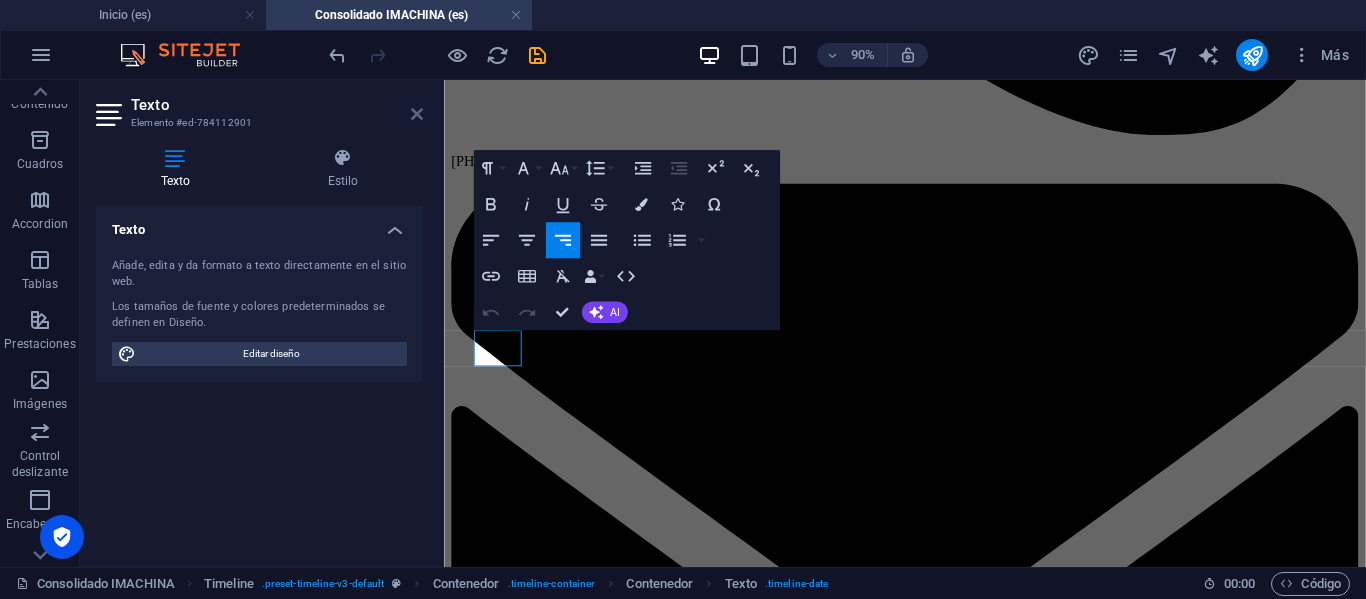 click at bounding box center [417, 114] 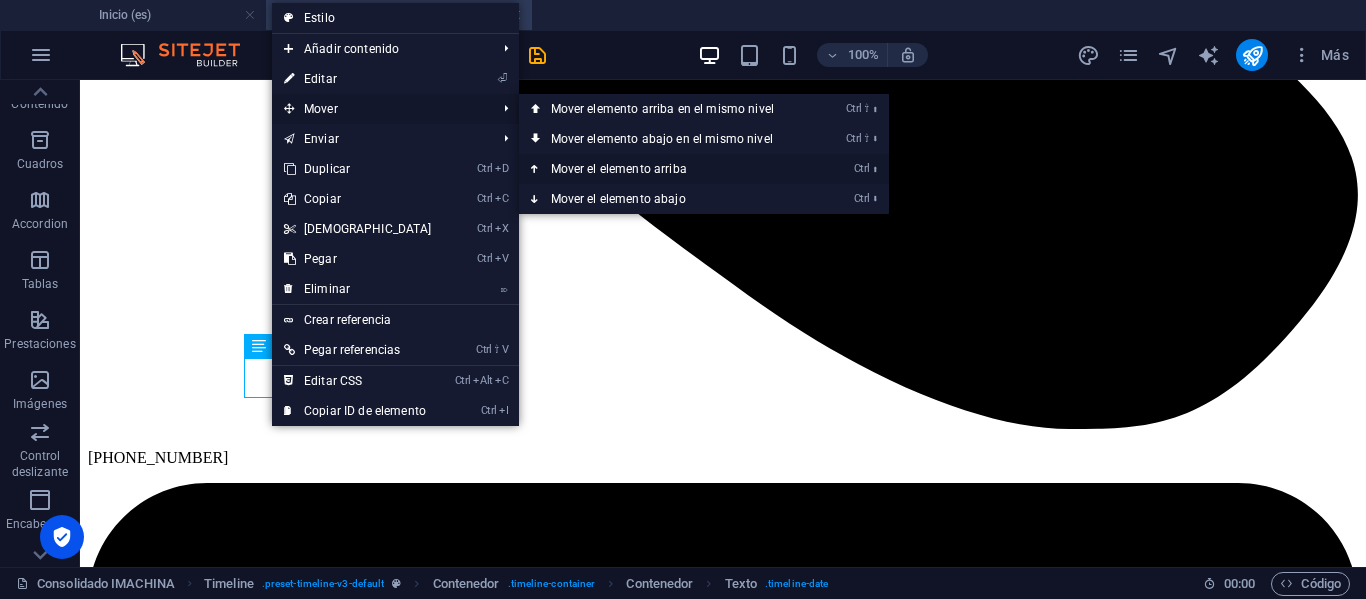 click on "Ctrl ⬆  Mover el elemento arriba" at bounding box center [666, 169] 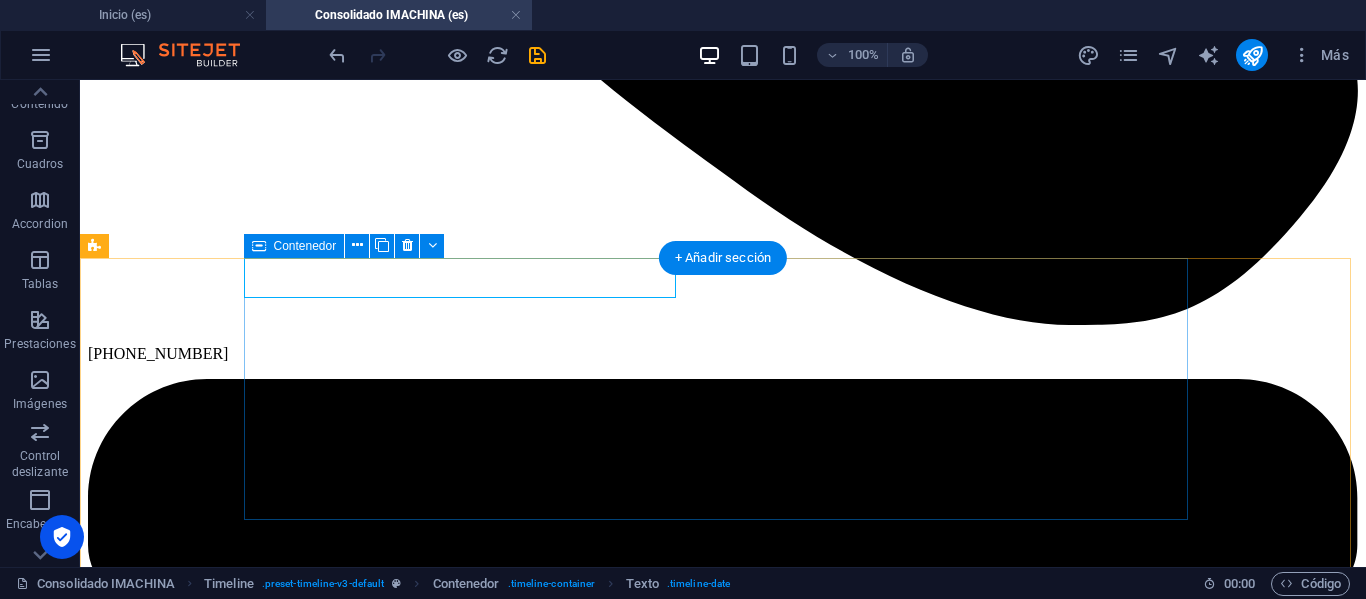 scroll, scrollTop: 1700, scrollLeft: 0, axis: vertical 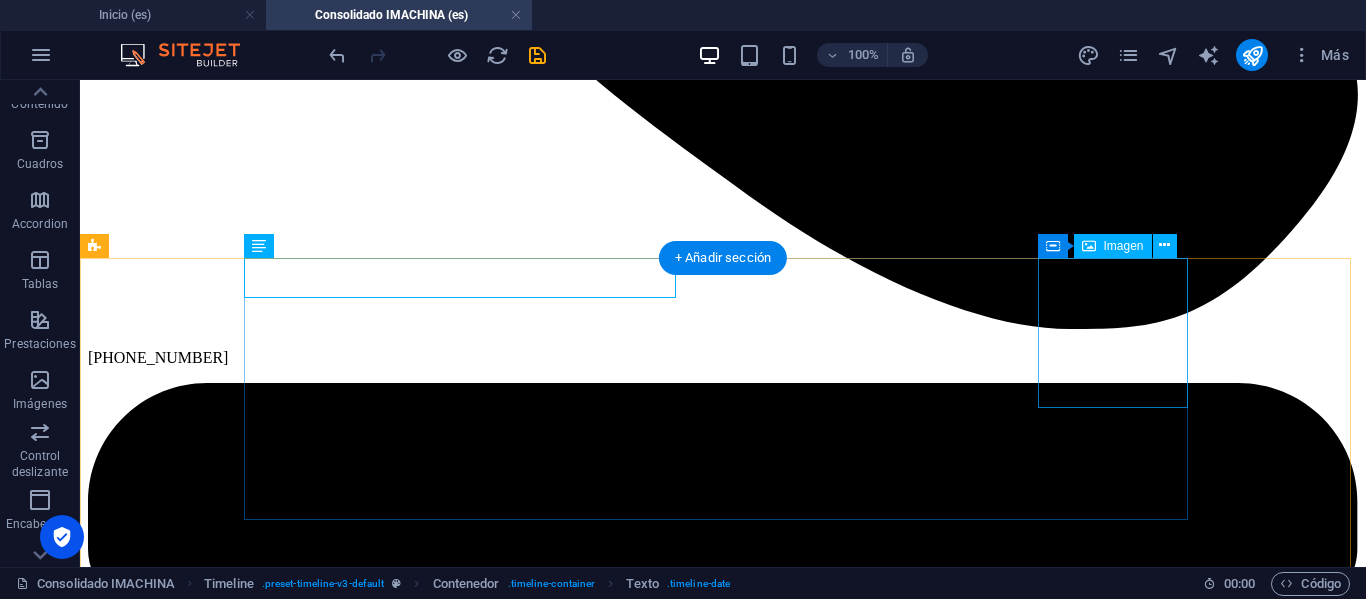 click at bounding box center (163, 10207) 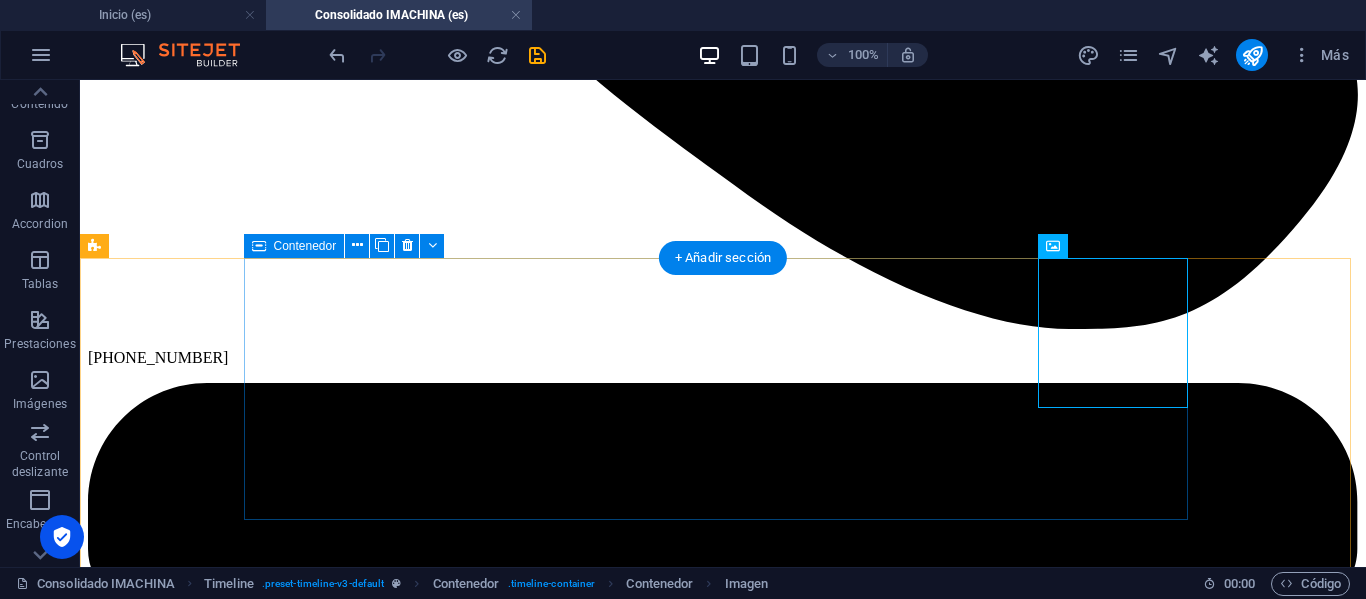 click on "[DATE] Lorem ipsum dolor sit amet, consectetuer adipiscing elit. Aenean commodo ligula eget dolor. Lorem ipsum dolor sit amet, consectetuer adipiscing elit leget dolor." at bounding box center (723, 10030) 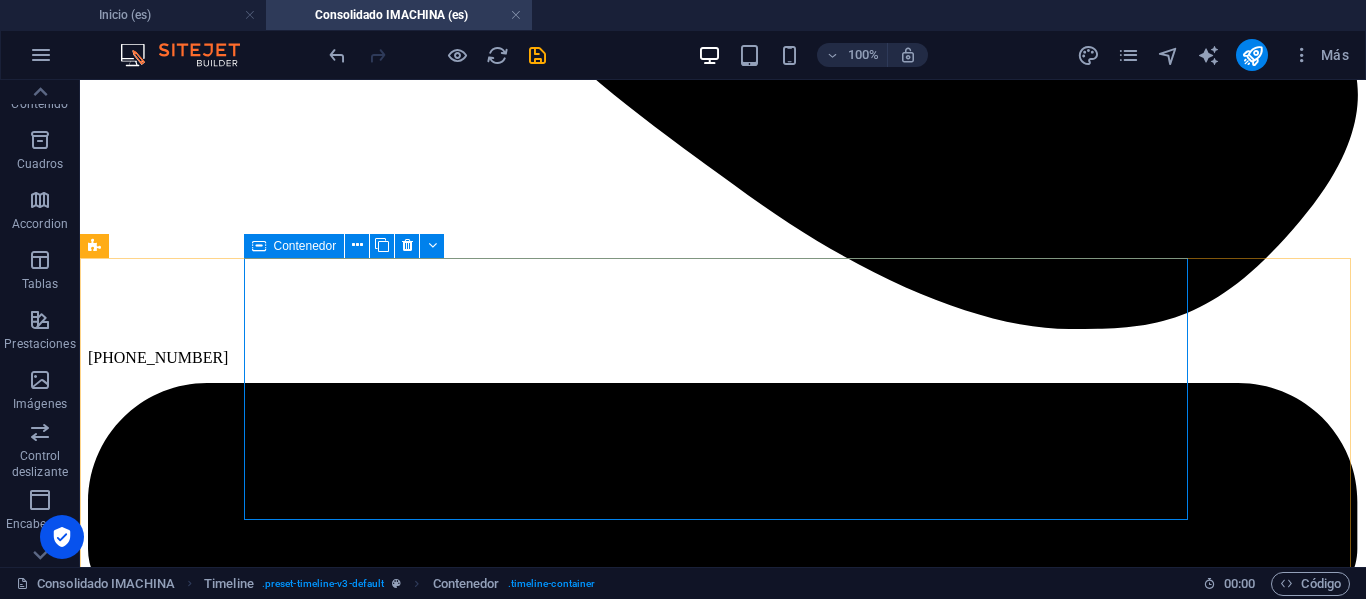 click at bounding box center (259, 246) 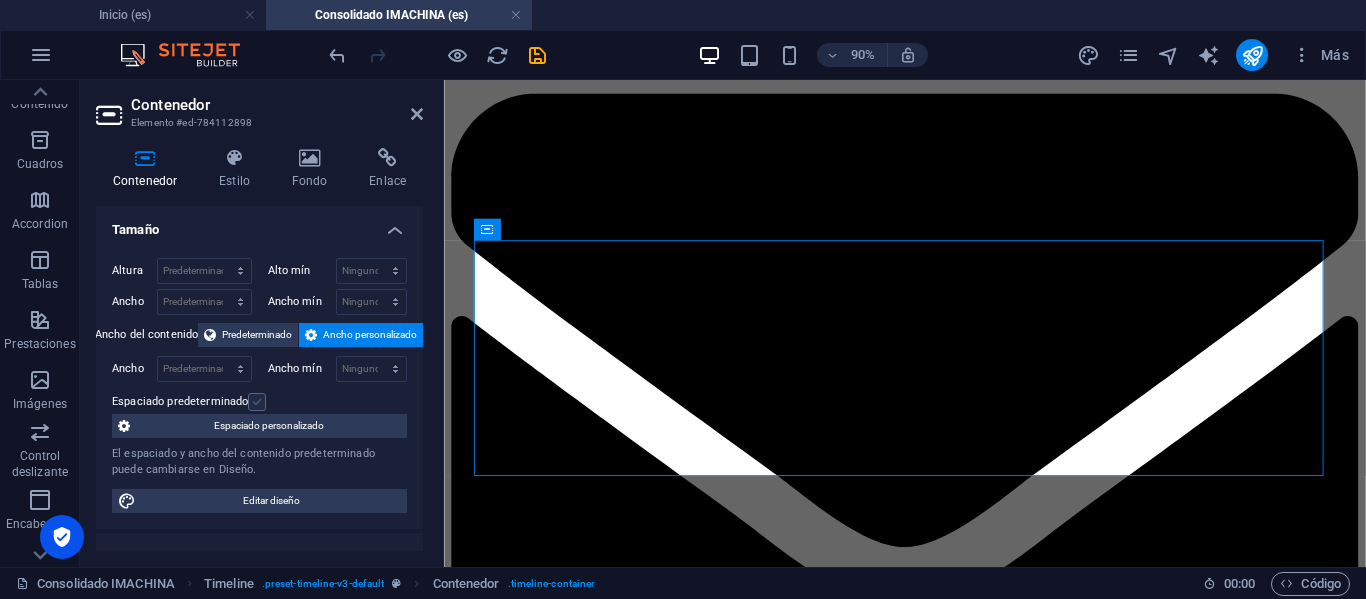 click at bounding box center (257, 402) 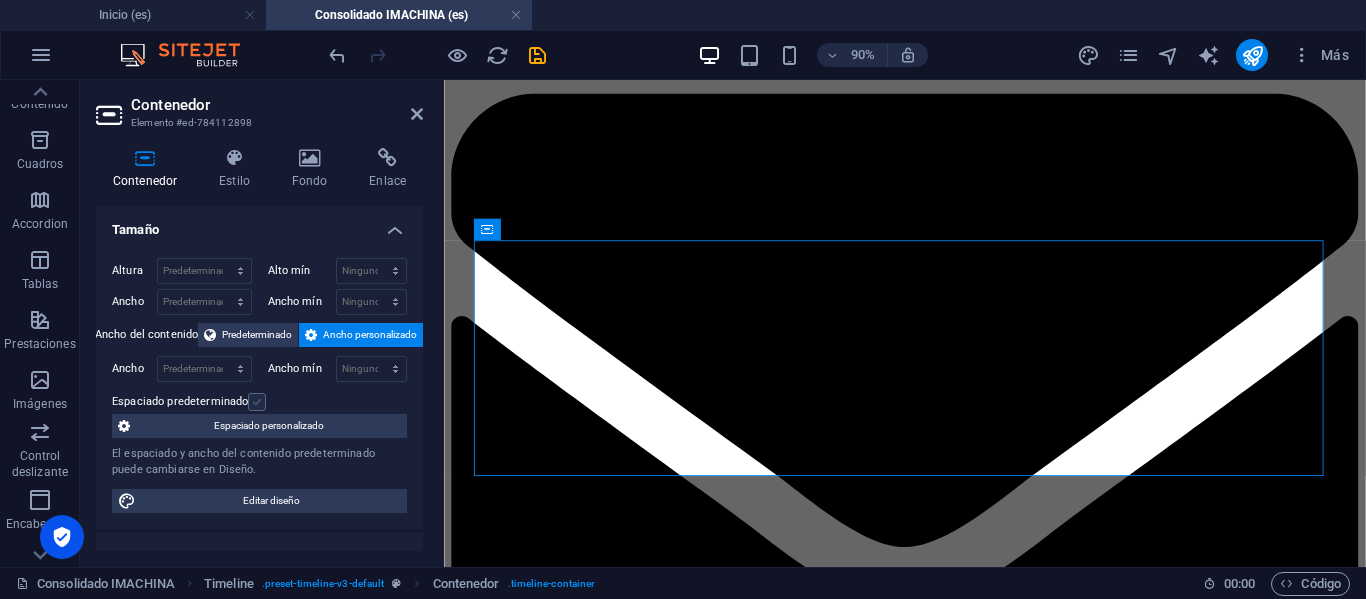 click on "Espaciado predeterminado" at bounding box center [0, 0] 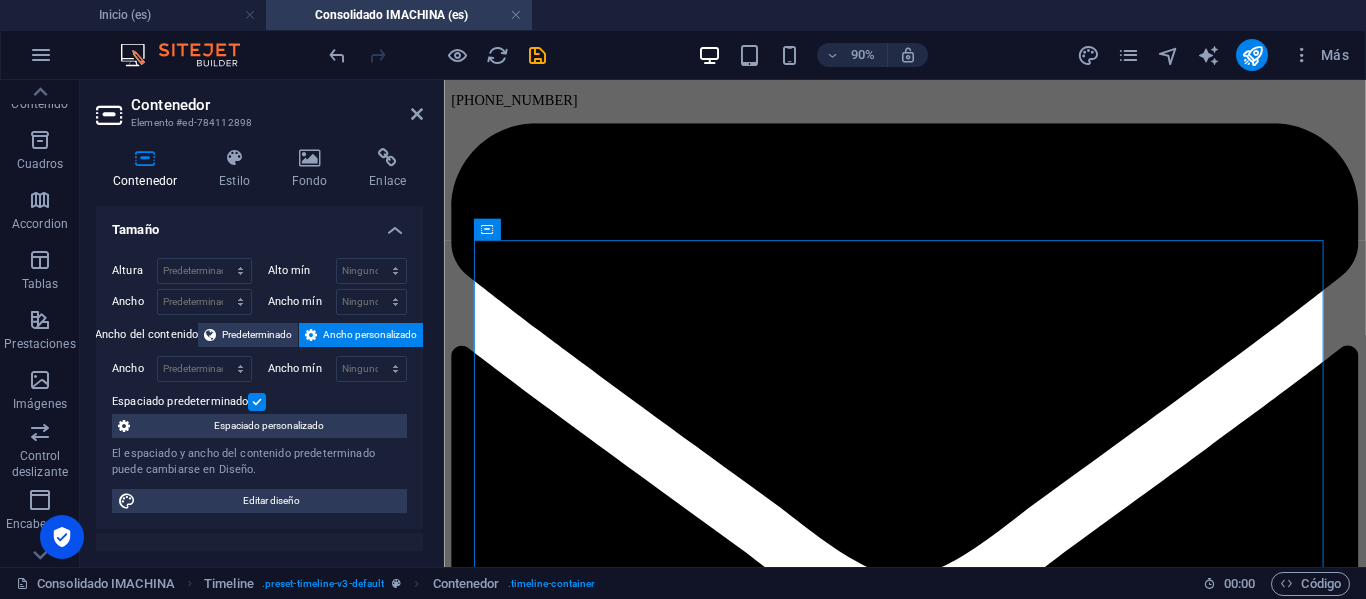 click at bounding box center (257, 402) 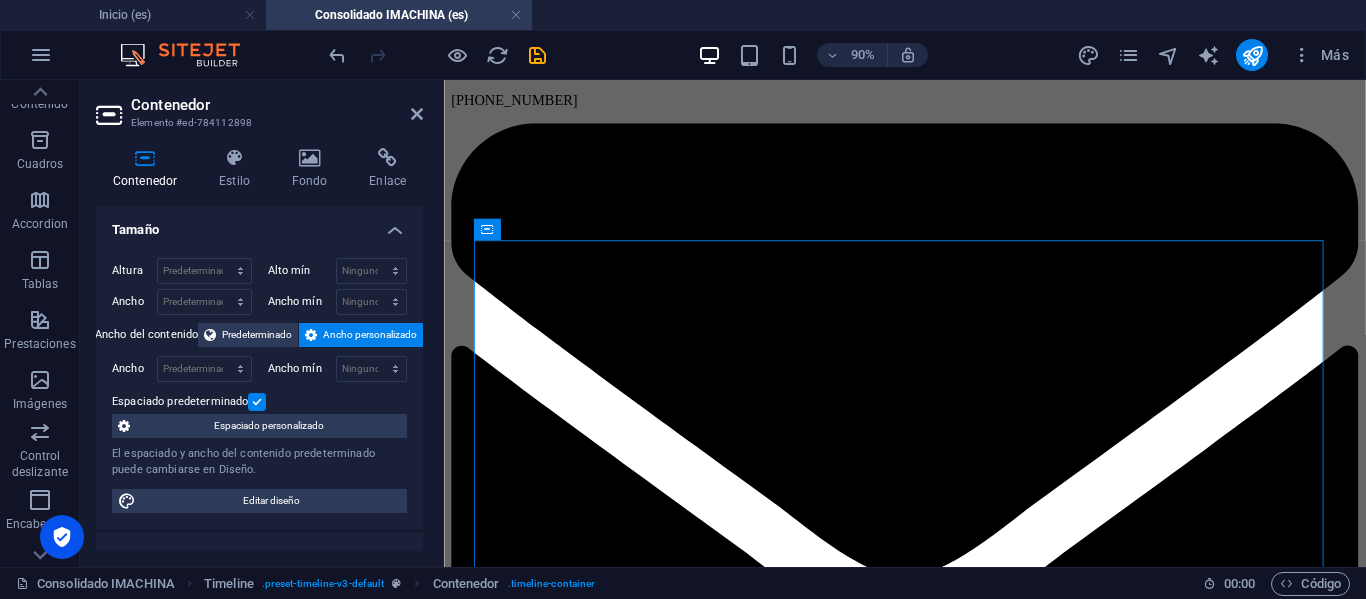 click on "Espaciado predeterminado" at bounding box center (0, 0) 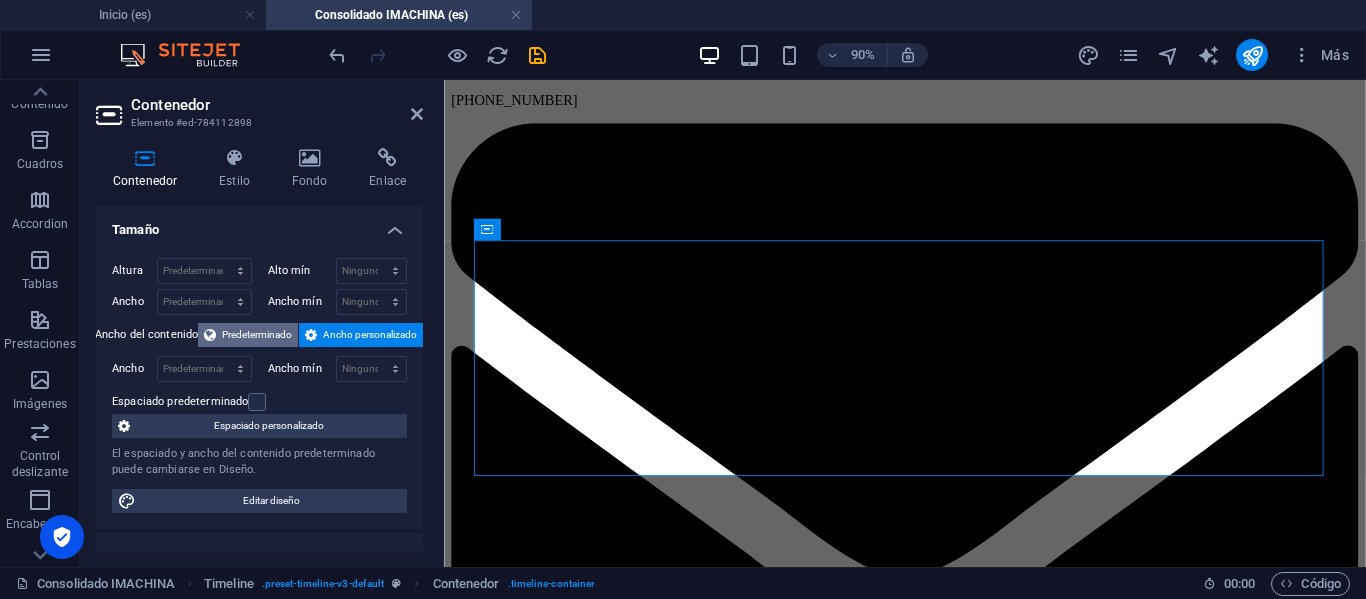 click on "Predeterminado" at bounding box center (257, 335) 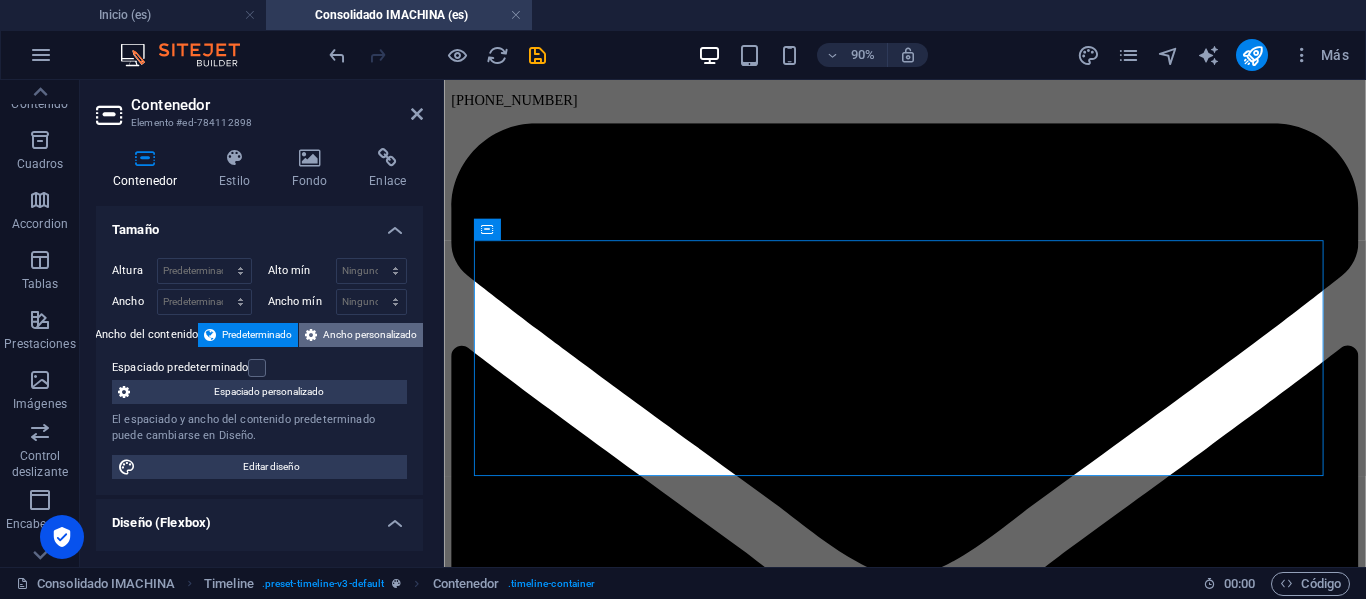 click on "Ancho personalizado" at bounding box center (370, 335) 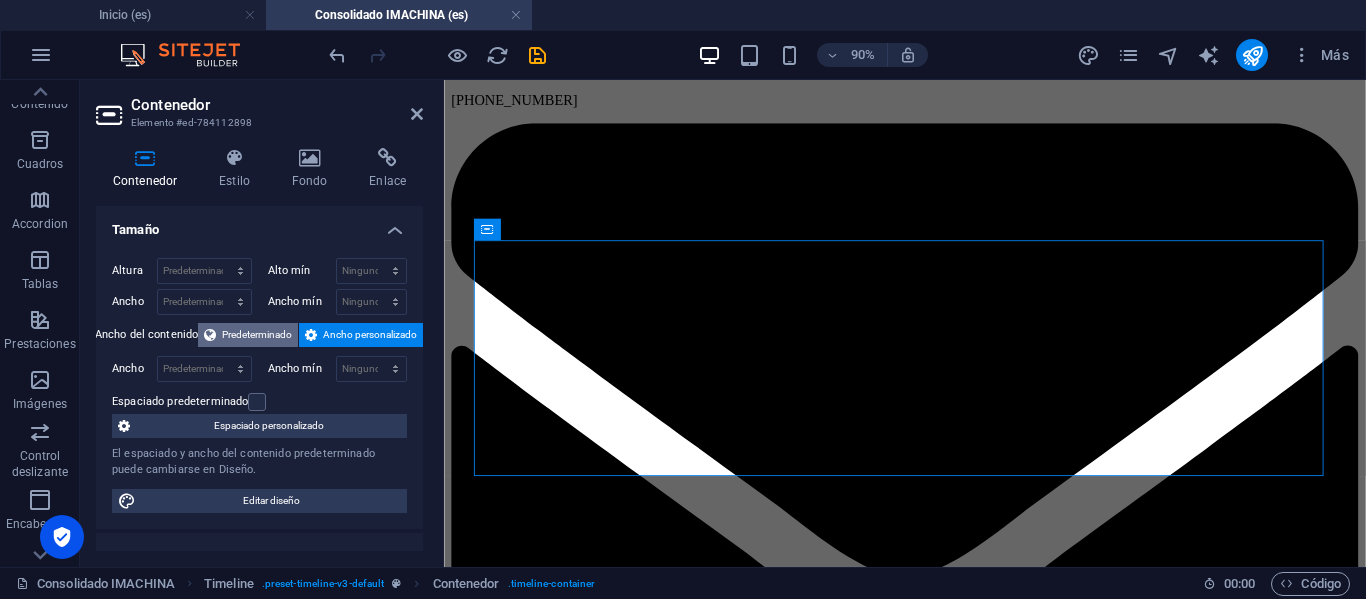 click on "Predeterminado" at bounding box center [257, 335] 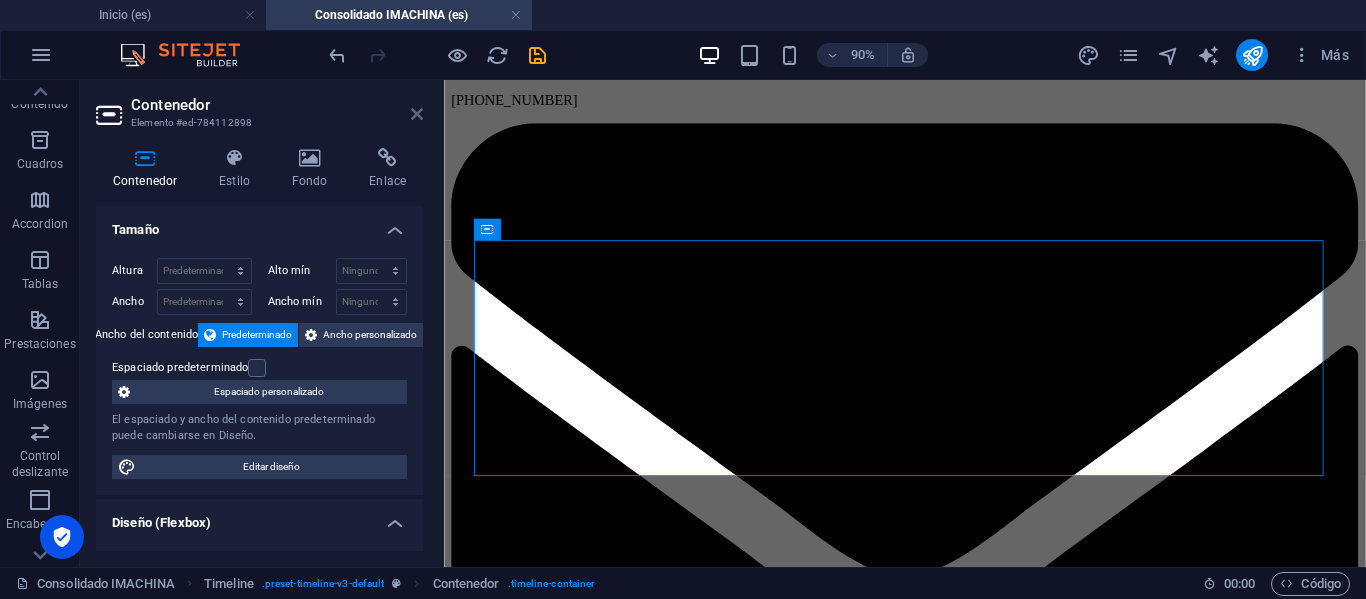 click at bounding box center [417, 114] 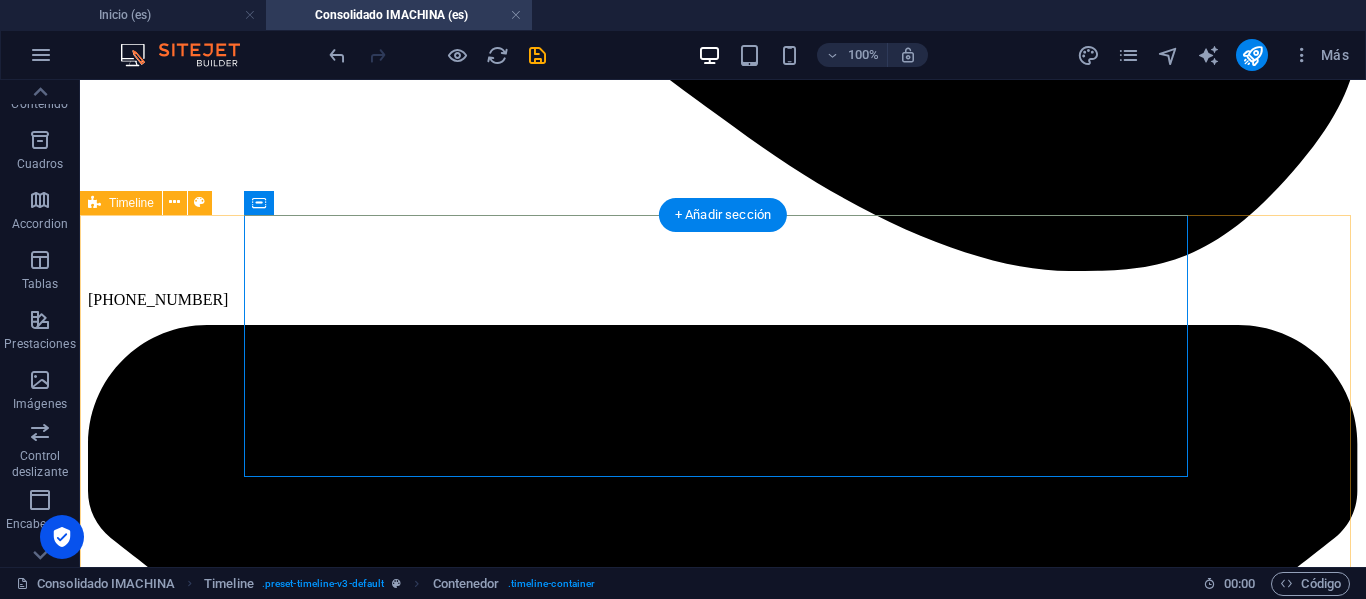 scroll, scrollTop: 1700, scrollLeft: 0, axis: vertical 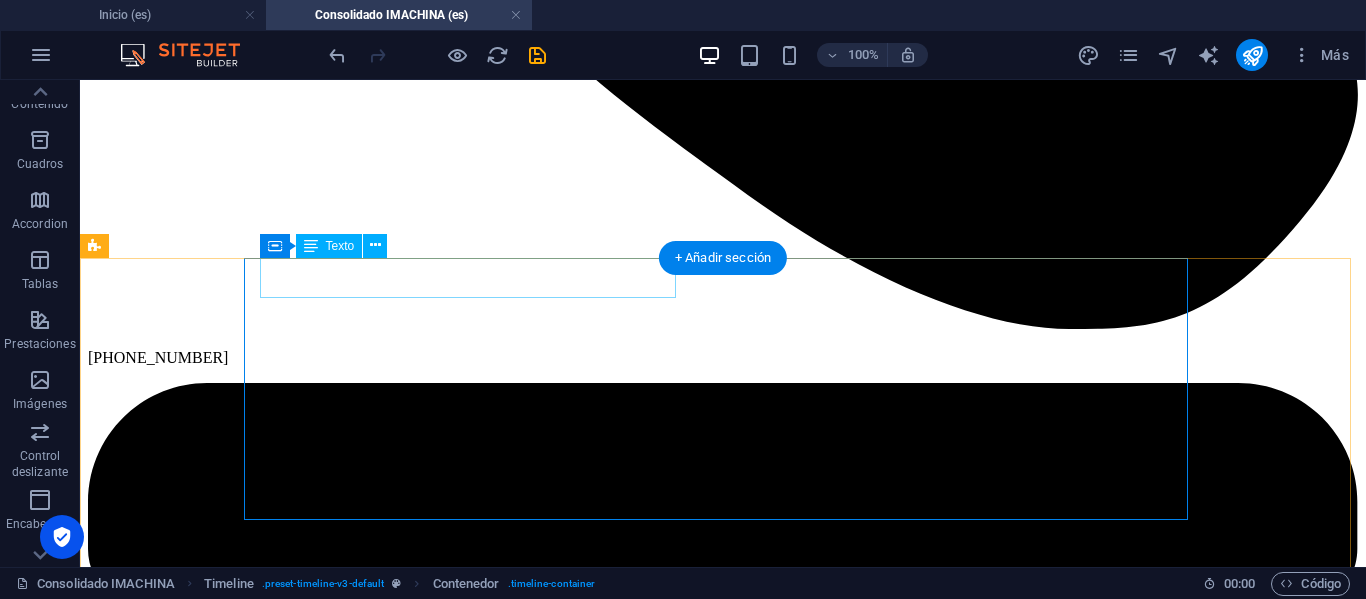 click on "[DATE]" at bounding box center [723, 9930] 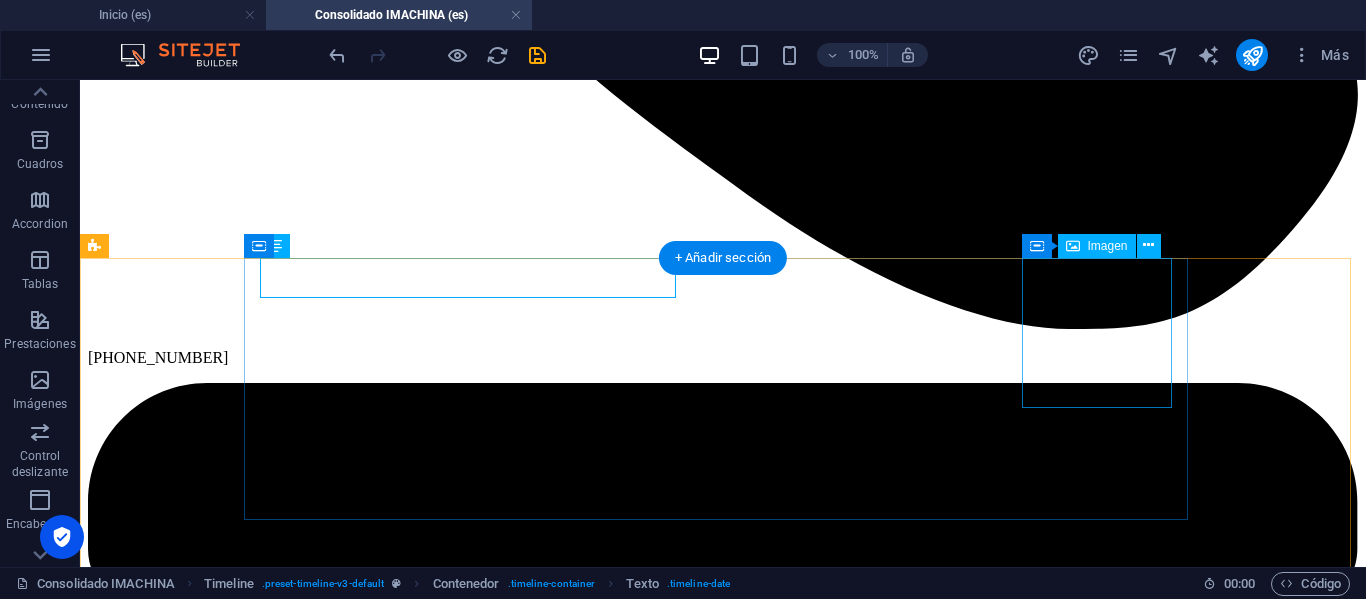 click at bounding box center [163, 10207] 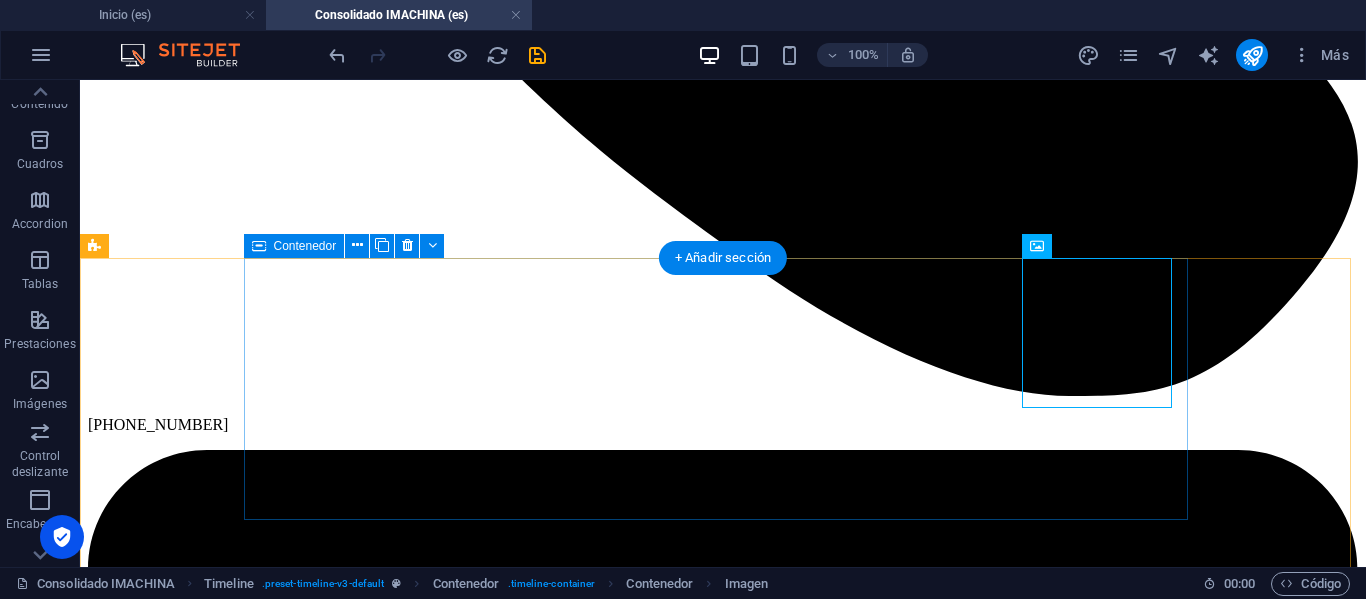 scroll, scrollTop: 1600, scrollLeft: 0, axis: vertical 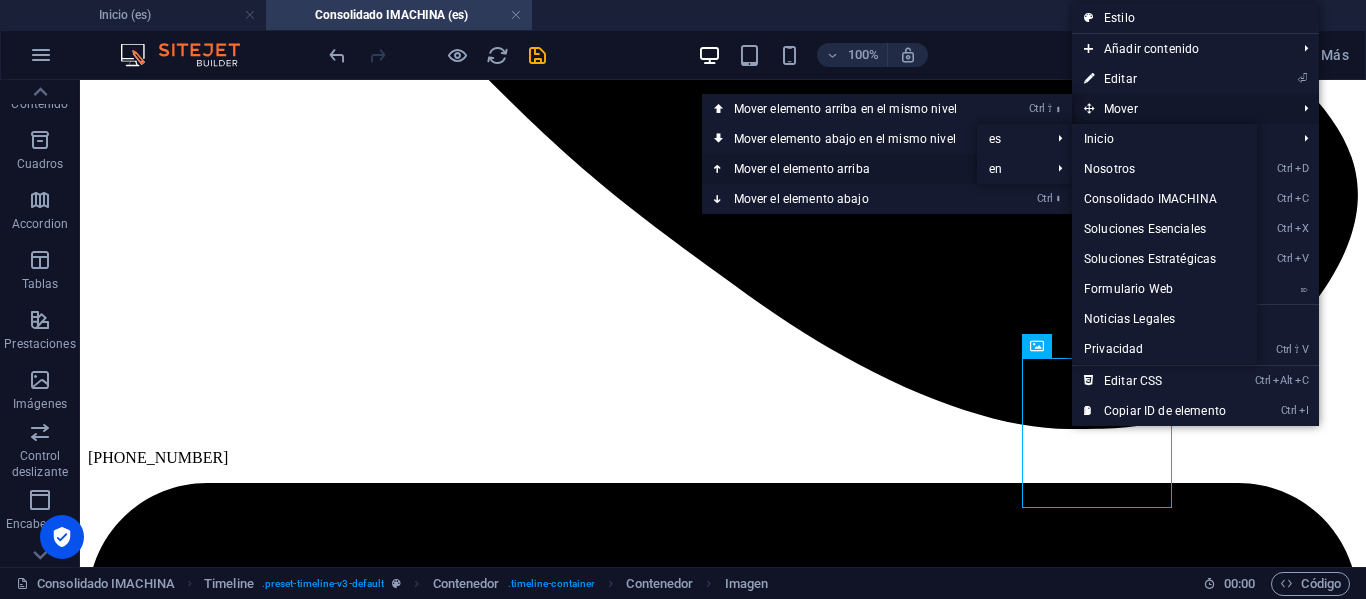 click on "Ctrl ⬆  Mover el elemento arriba" at bounding box center [849, 169] 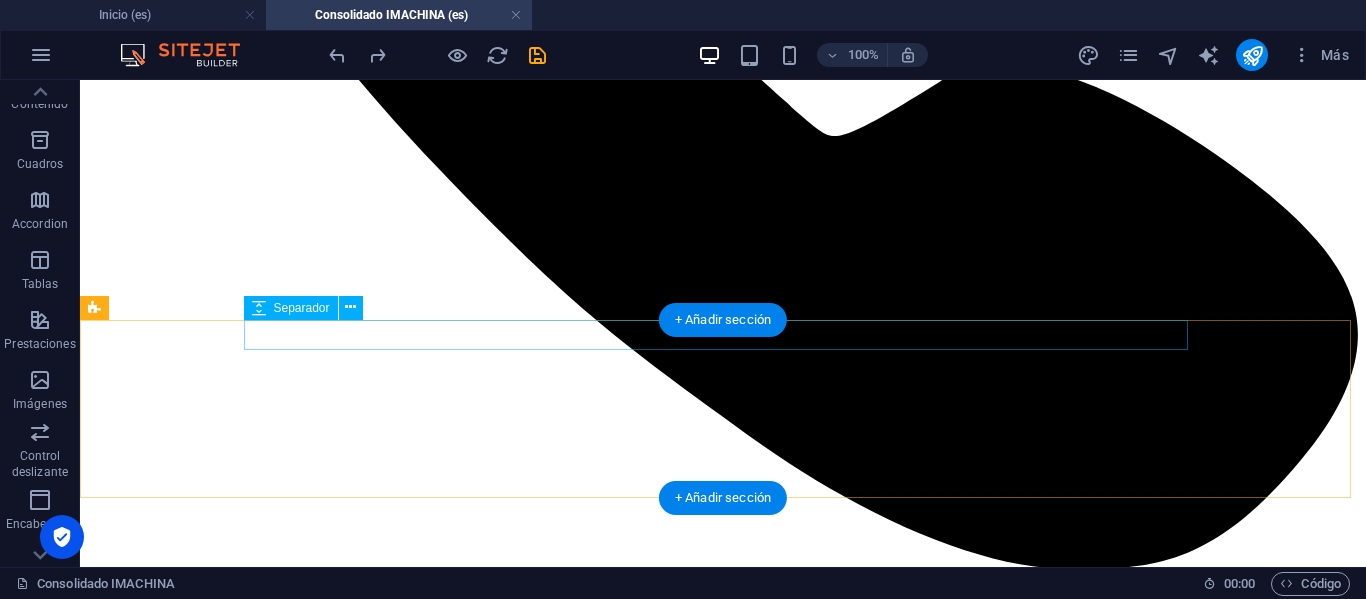 scroll, scrollTop: 1660, scrollLeft: 0, axis: vertical 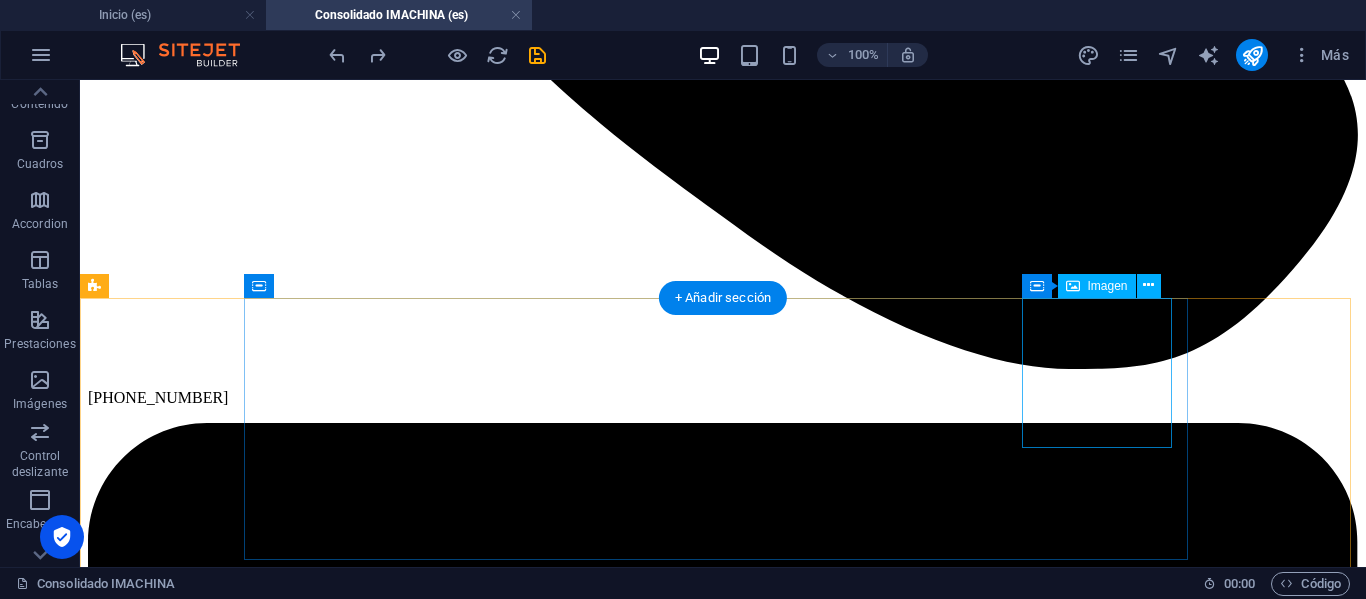 click at bounding box center (163, 10247) 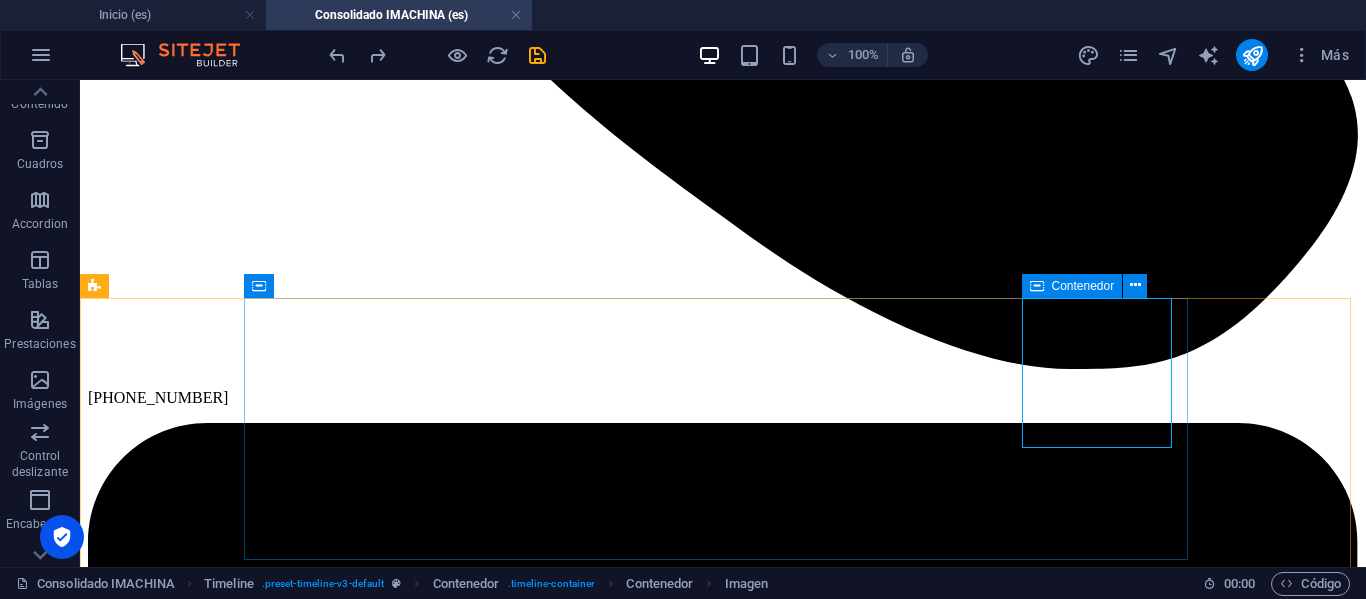 click at bounding box center [1037, 286] 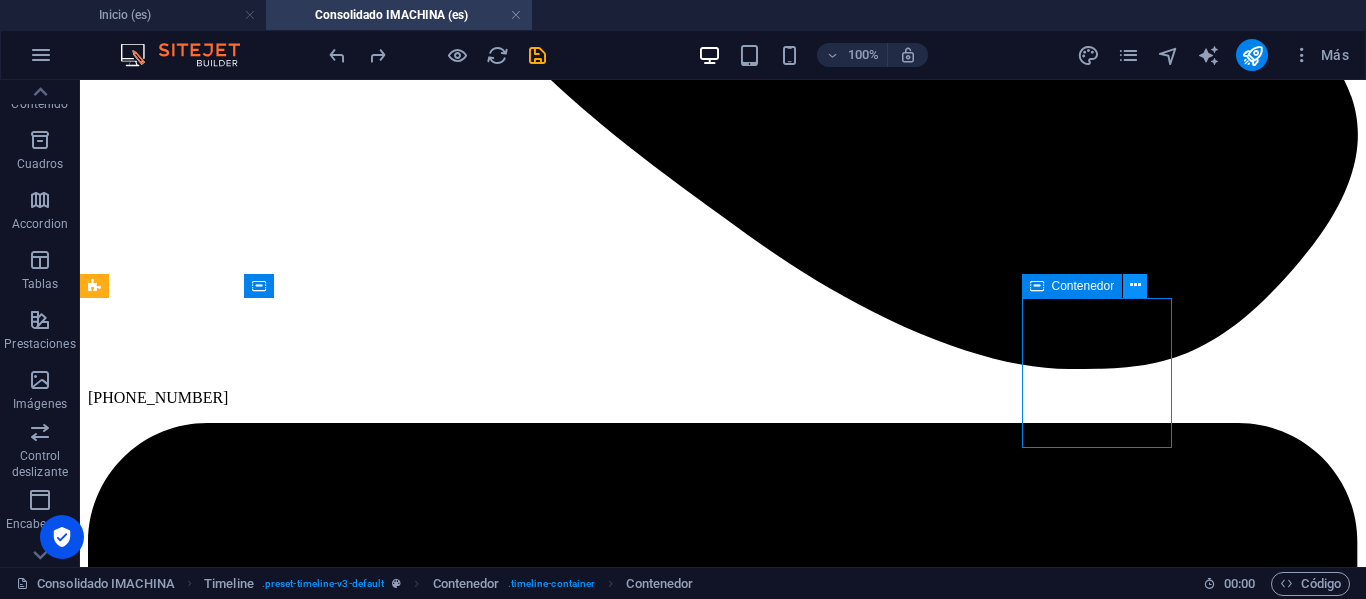 click at bounding box center [1135, 285] 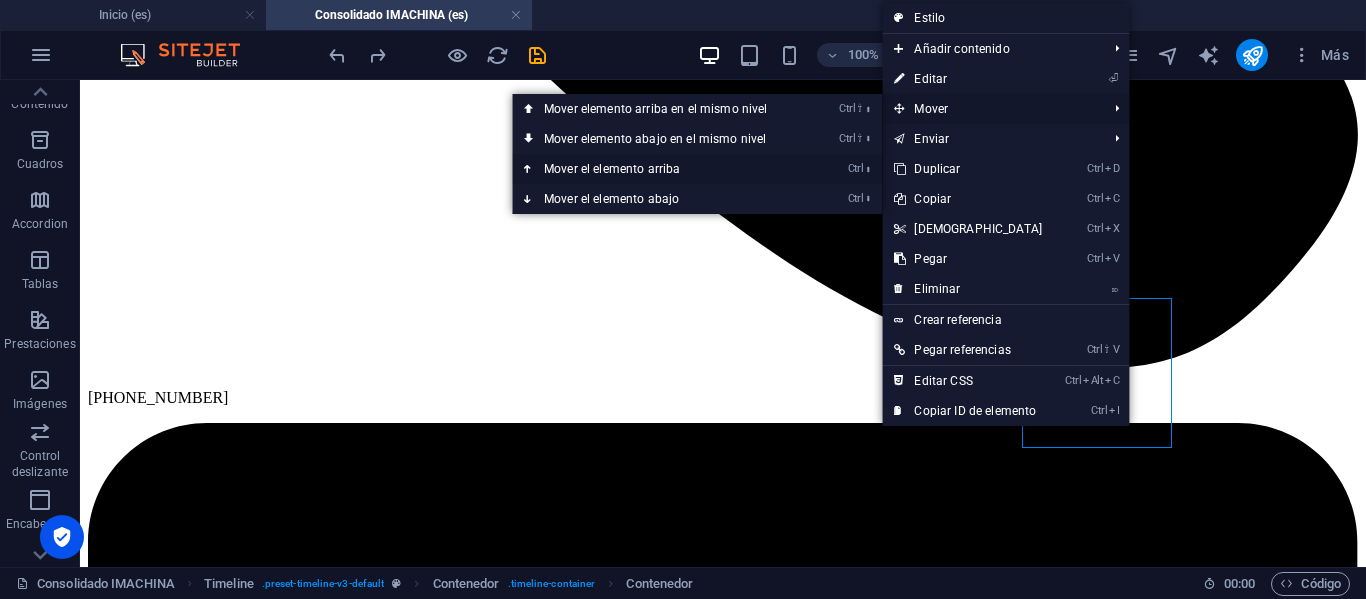 click on "Ctrl ⬆  Mover el elemento arriba" at bounding box center [659, 169] 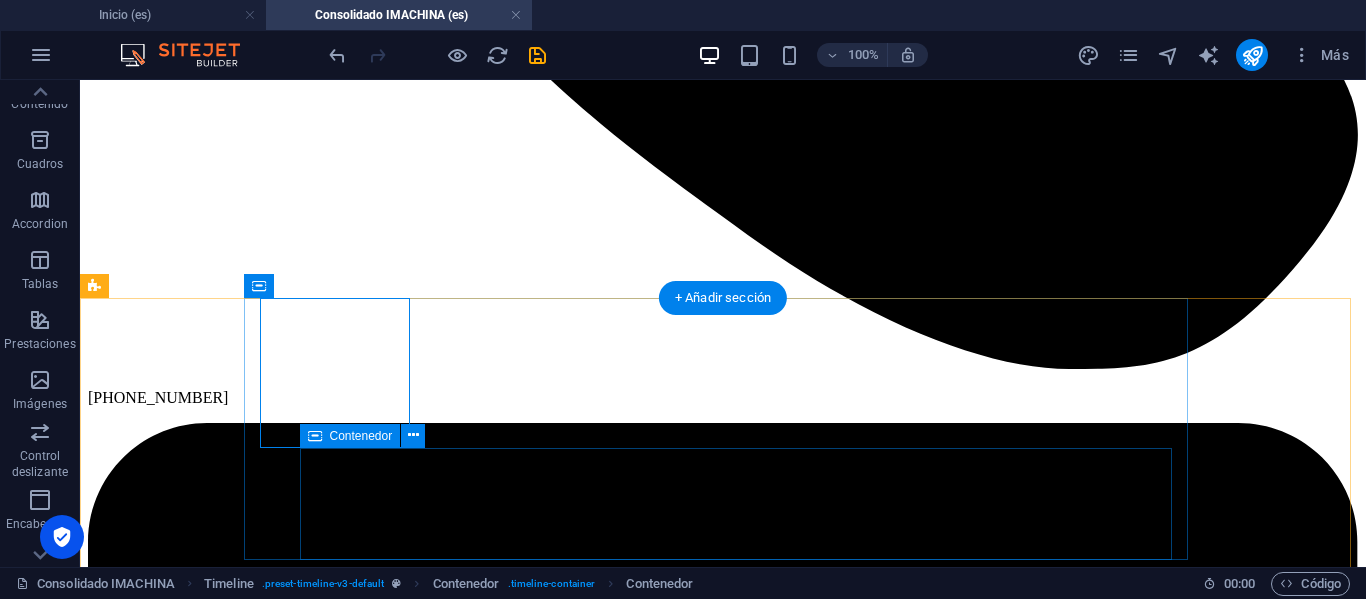click on "Lorem ipsum dolor sit amet, consectetuer adipiscing elit. Aenean commodo ligula eget dolor. Lorem ipsum dolor sit amet, consectetuer adipiscing elit leget dolor." at bounding box center (723, 10154) 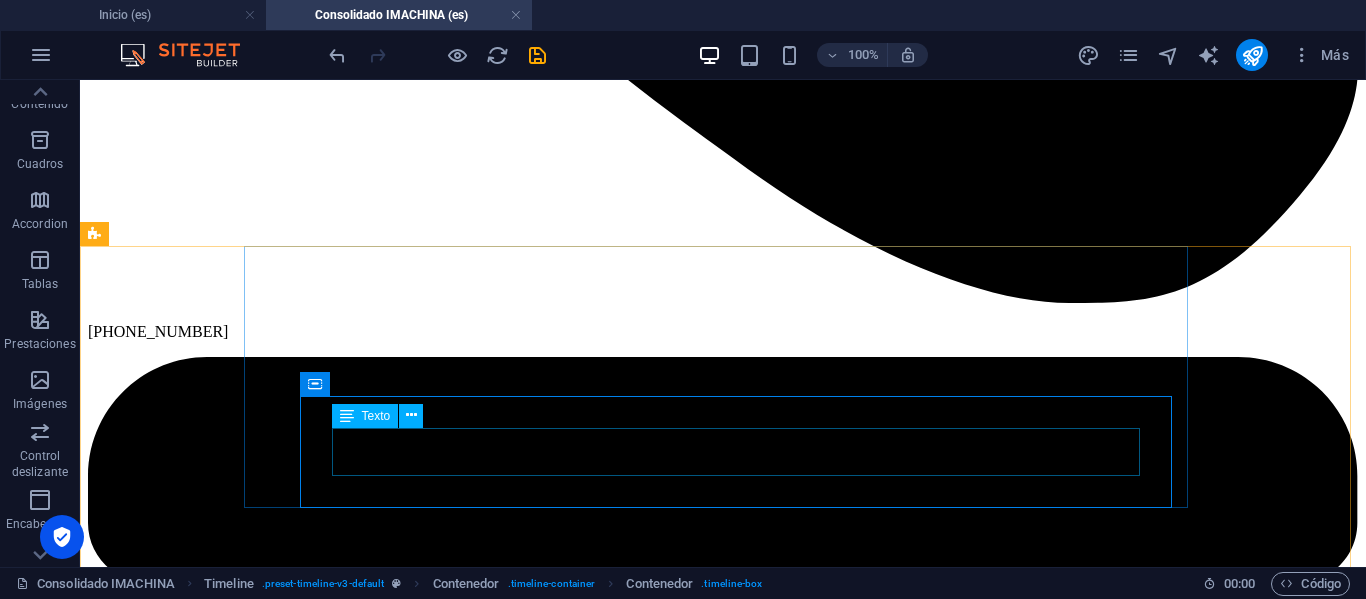 scroll, scrollTop: 1760, scrollLeft: 0, axis: vertical 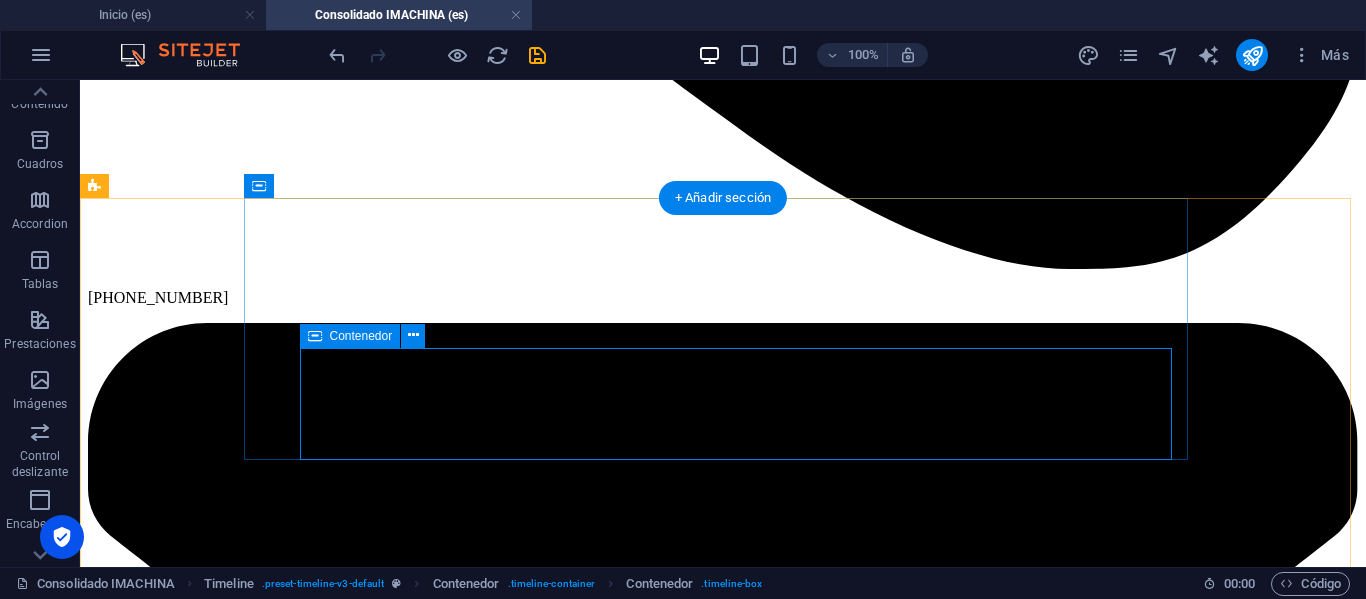 click on "Lorem ipsum dolor sit amet, consectetuer adipiscing elit. Aenean commodo ligula eget dolor. Lorem ipsum dolor sit amet, consectetuer adipiscing elit leget dolor." at bounding box center [723, 10054] 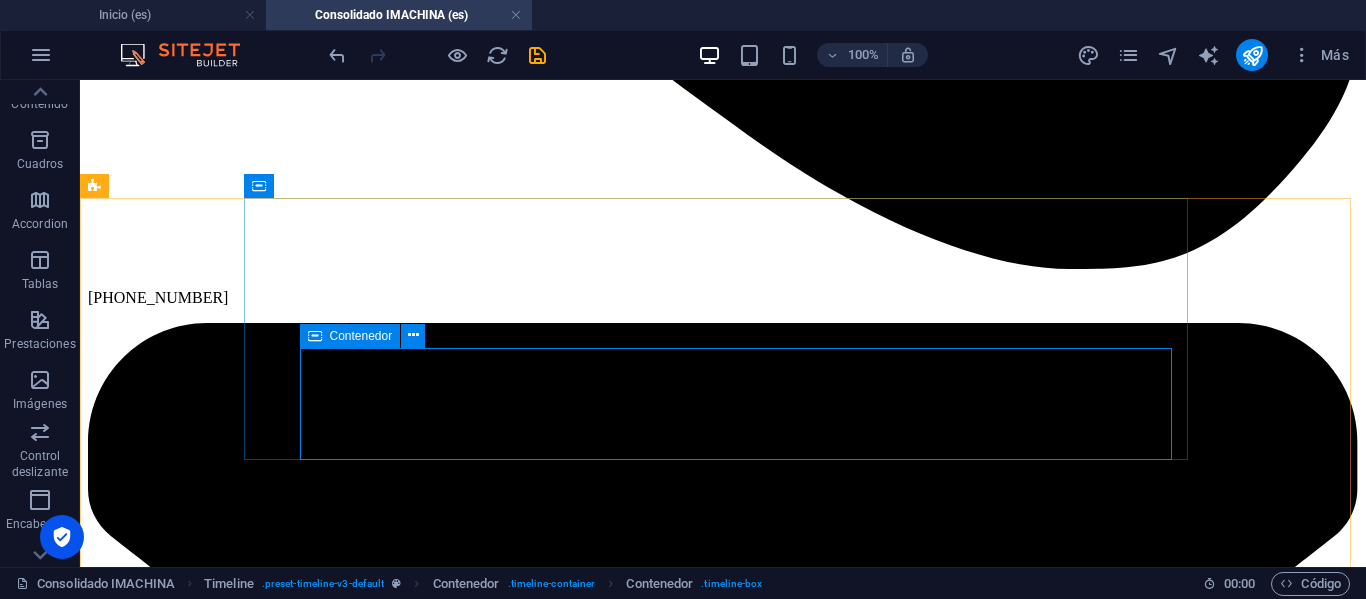 click on "Contenedor" at bounding box center [361, 336] 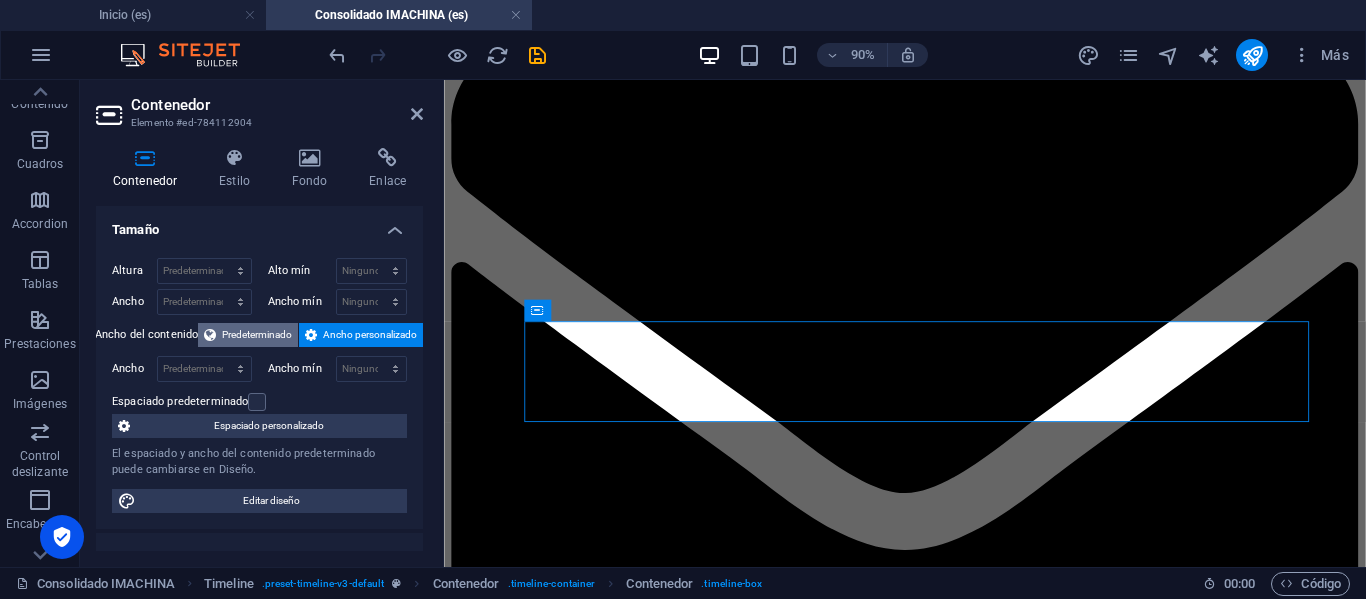 click on "Predeterminado" at bounding box center [257, 335] 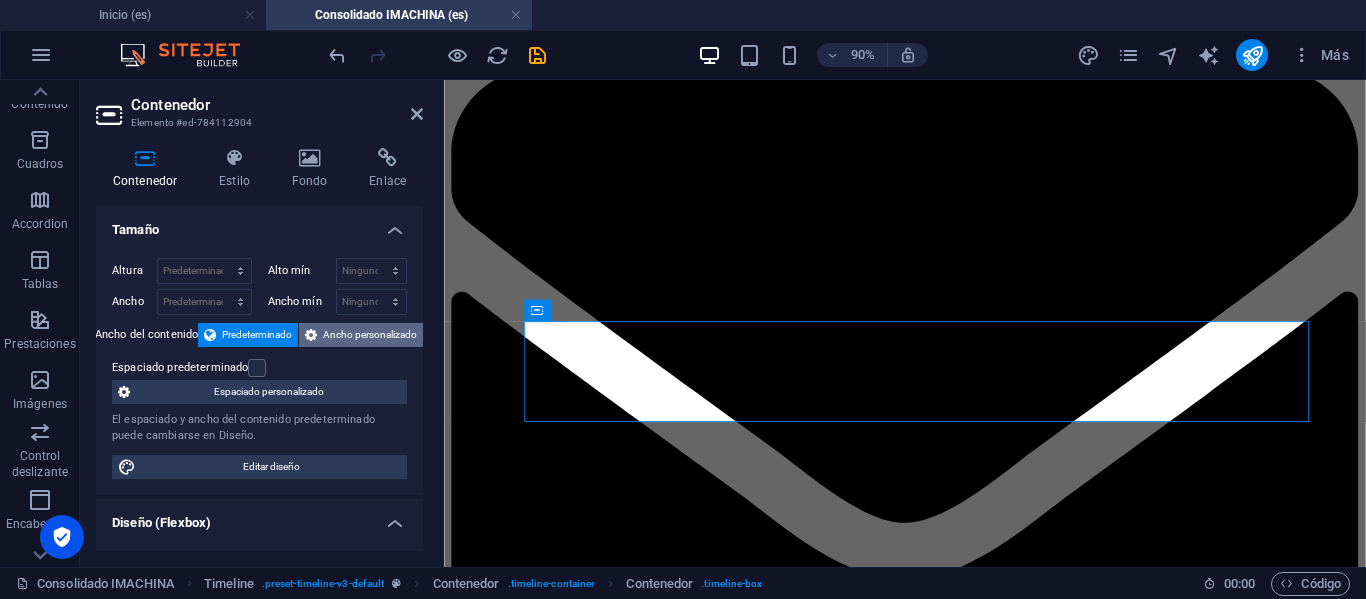click on "Ancho personalizado" at bounding box center (370, 335) 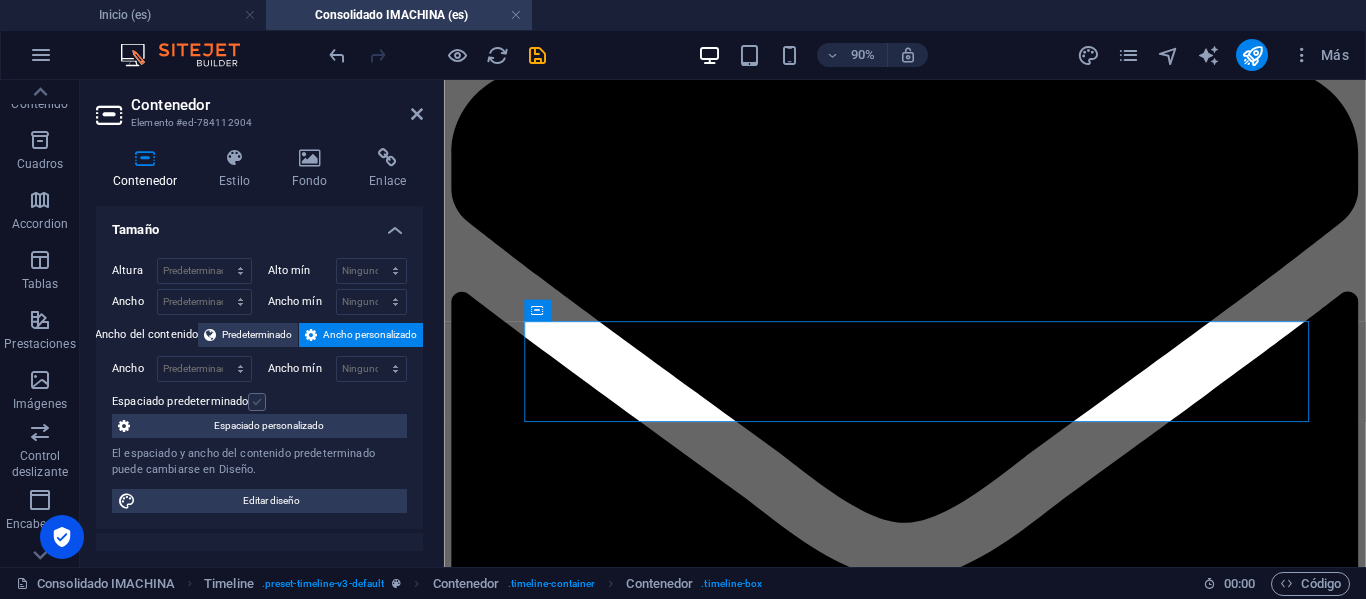 drag, startPoint x: 250, startPoint y: 408, endPoint x: 259, endPoint y: 399, distance: 12.727922 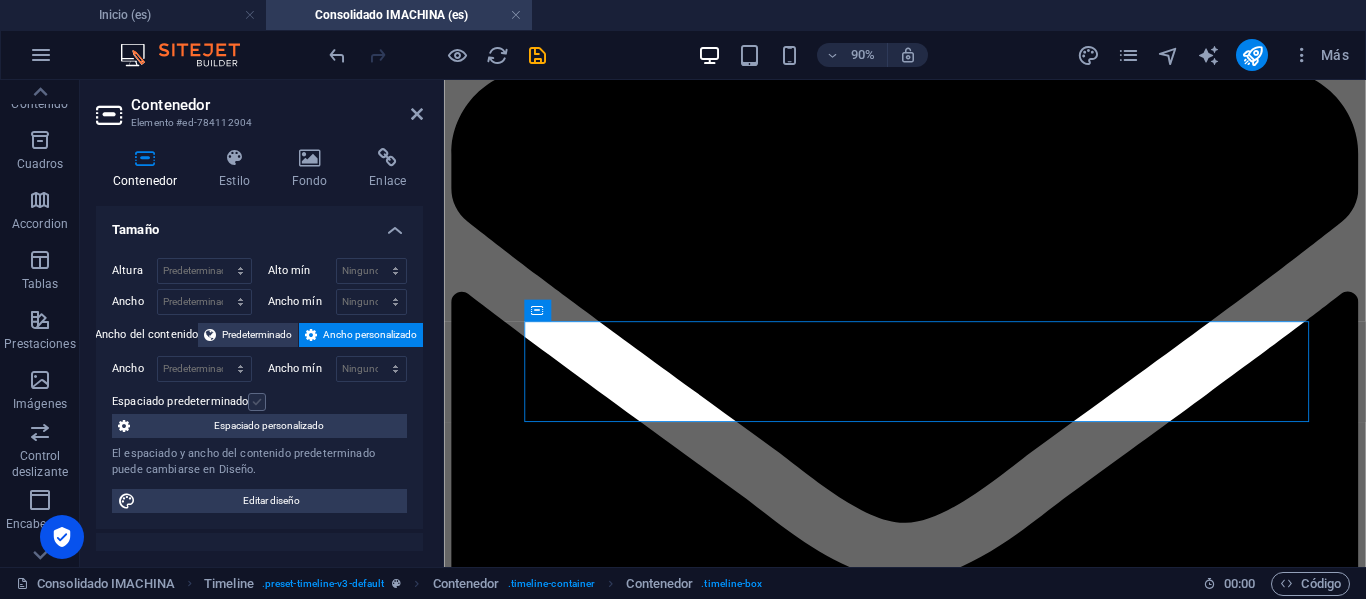 click at bounding box center (257, 402) 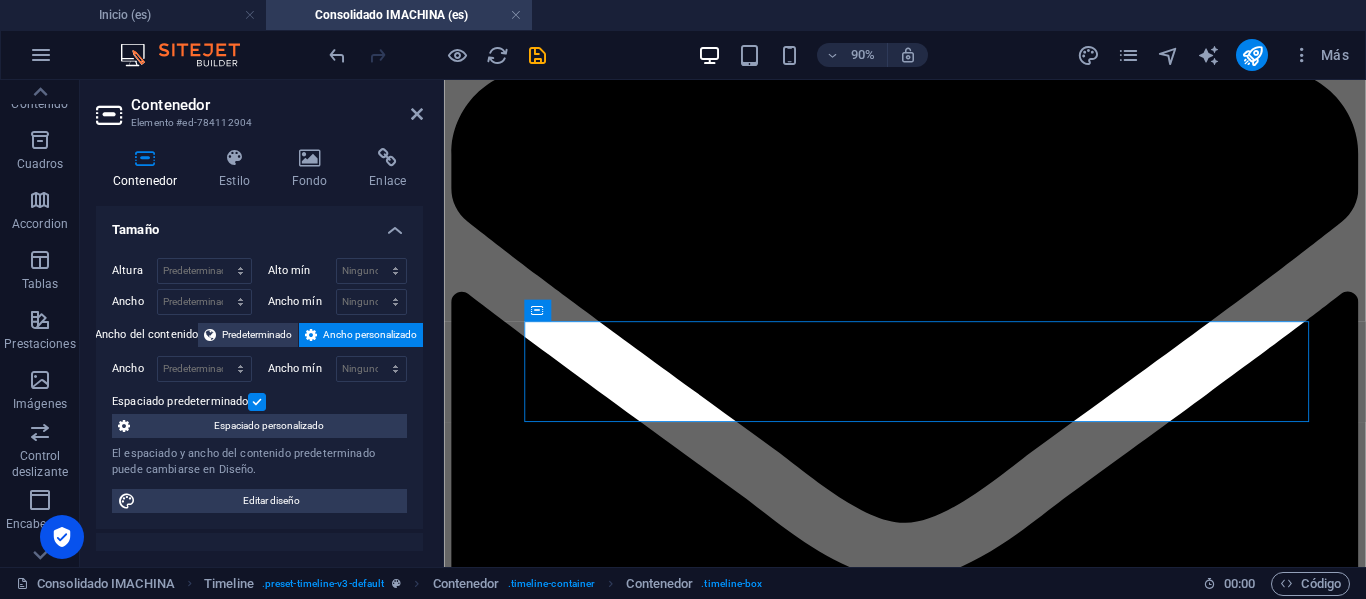 click at bounding box center (257, 402) 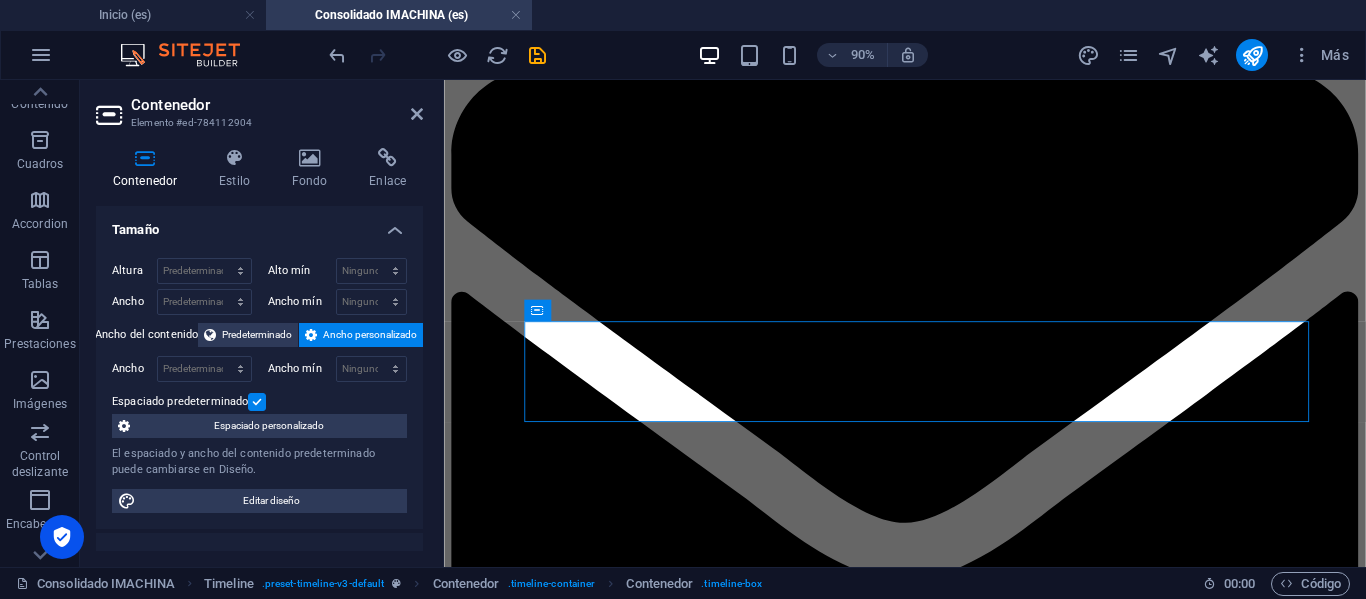 click on "Espaciado predeterminado" at bounding box center (0, 0) 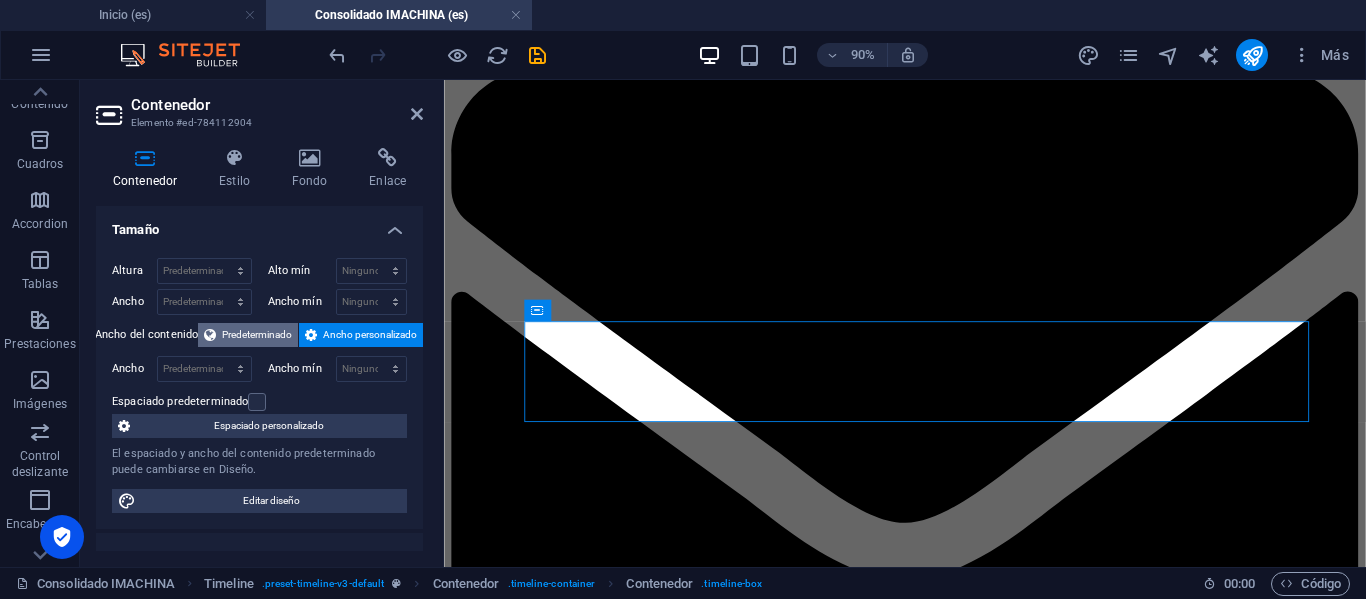 click on "Predeterminado" at bounding box center [257, 335] 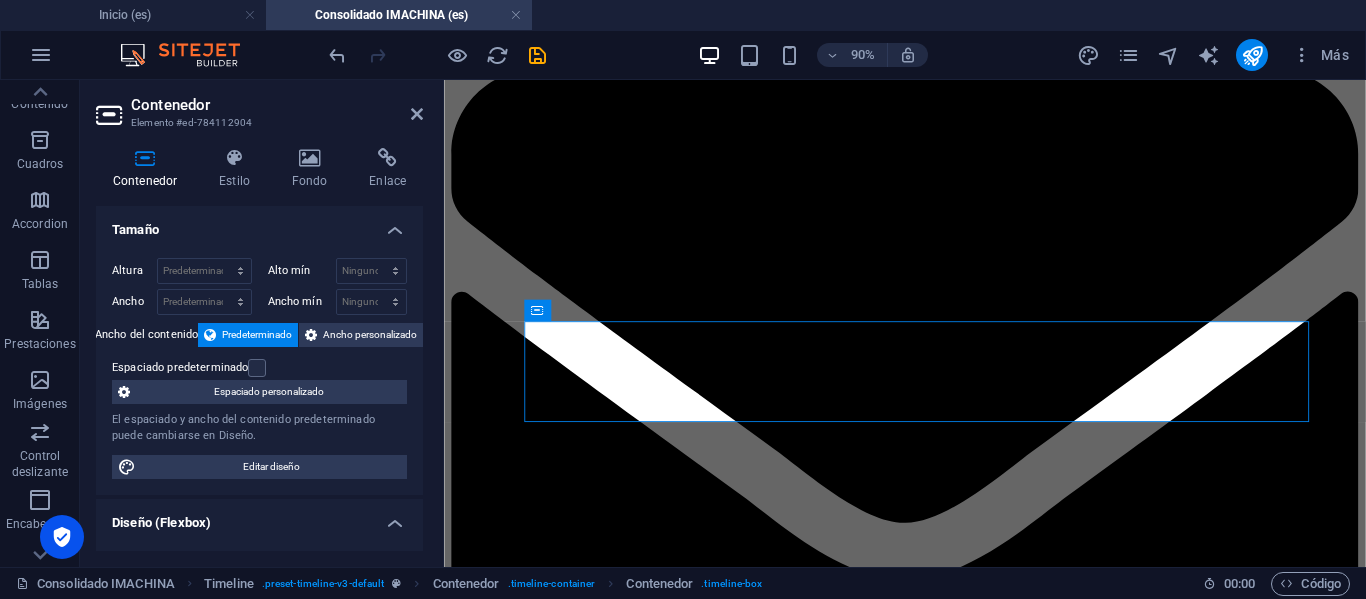 click on "Altura Predeterminado px rem % vh vw Alto mín Ninguno px rem % vh vw Ancho Predeterminado px rem % em vh vw Ancho mín Ninguno px rem % vh vw Ancho del contenido Predeterminado Ancho personalizado Ancho Predeterminado px rem % em vh vw Ancho mín Ninguno px rem % vh vw Espaciado predeterminado Espaciado personalizado El espaciado y ancho del contenido predeterminado puede cambiarse en Diseño. Editar diseño" at bounding box center [259, 368] 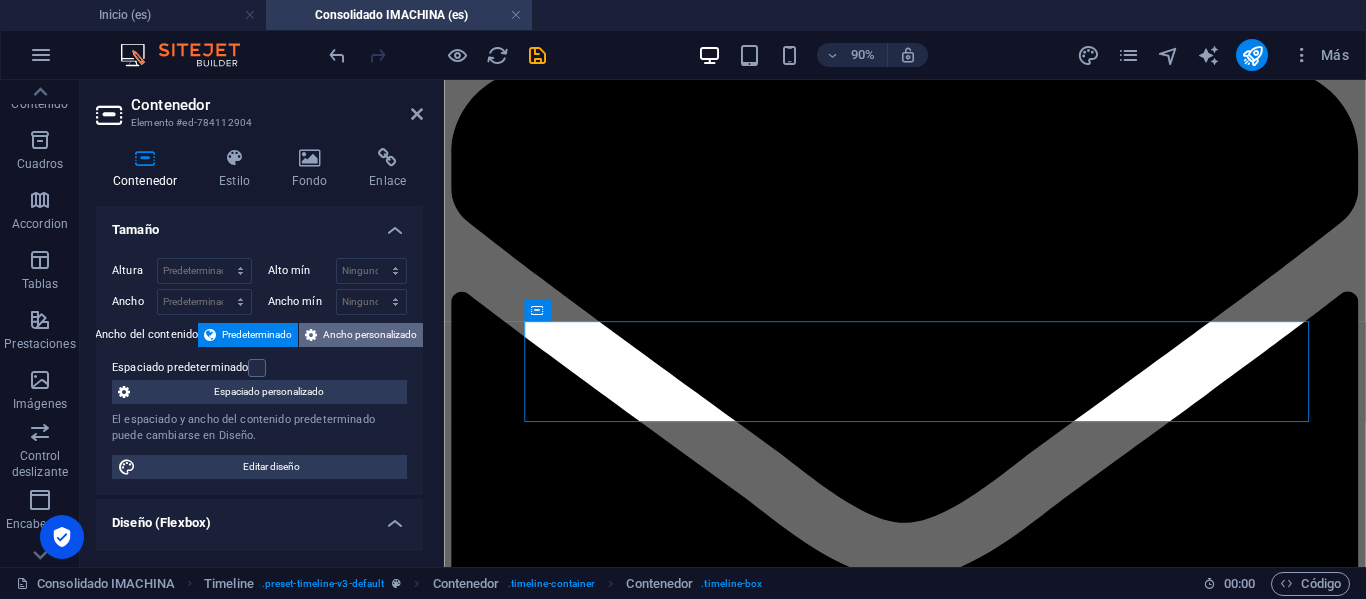 click on "Ancho personalizado" at bounding box center [370, 335] 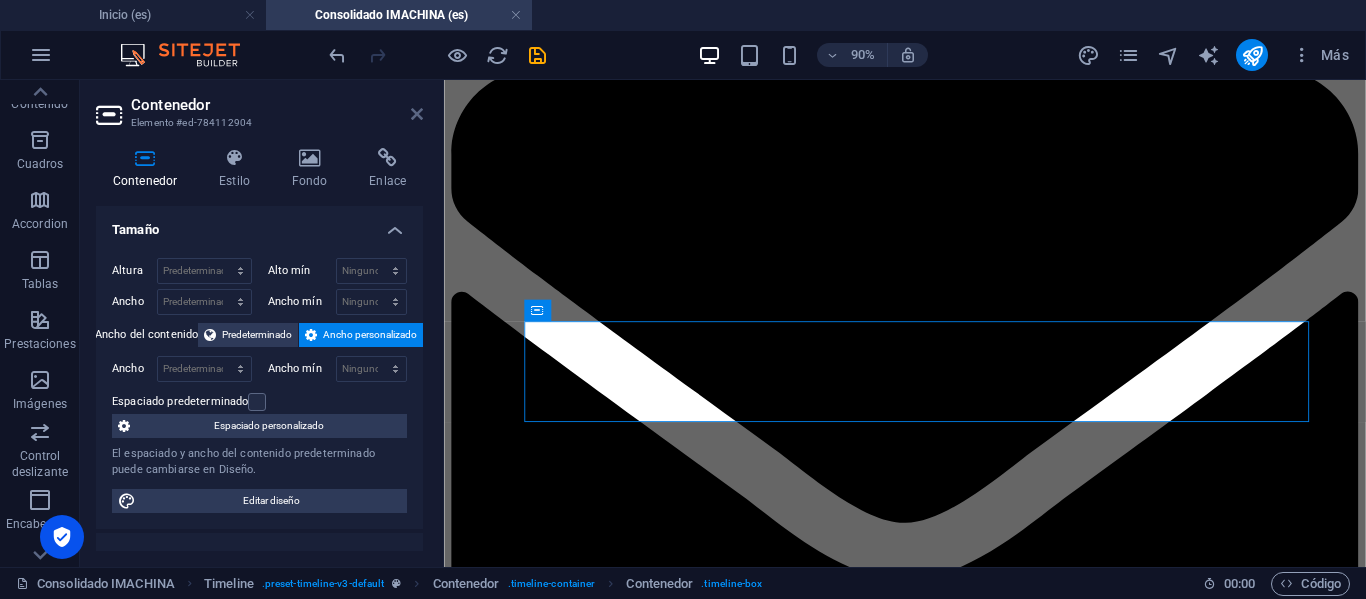 click at bounding box center (417, 114) 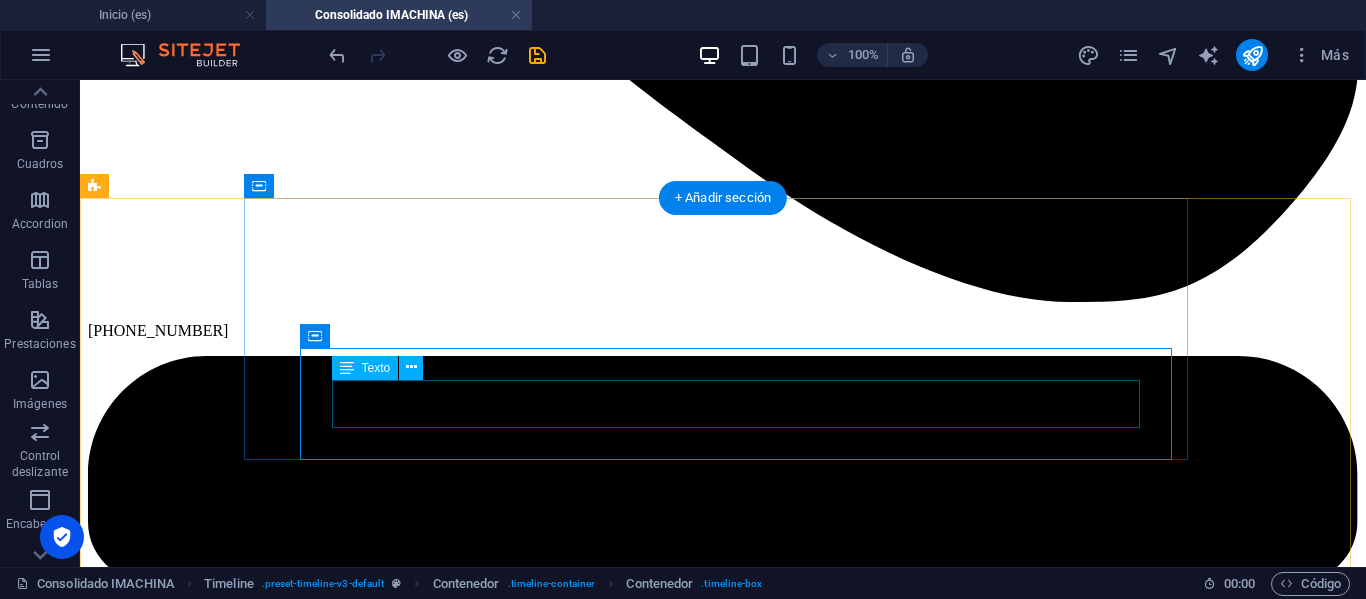 click on "Lorem ipsum dolor sit amet, consectetuer adipiscing elit. Aenean commodo ligula eget dolor. Lorem ipsum dolor sit amet, consectetuer adipiscing elit leget dolor." at bounding box center [723, 10087] 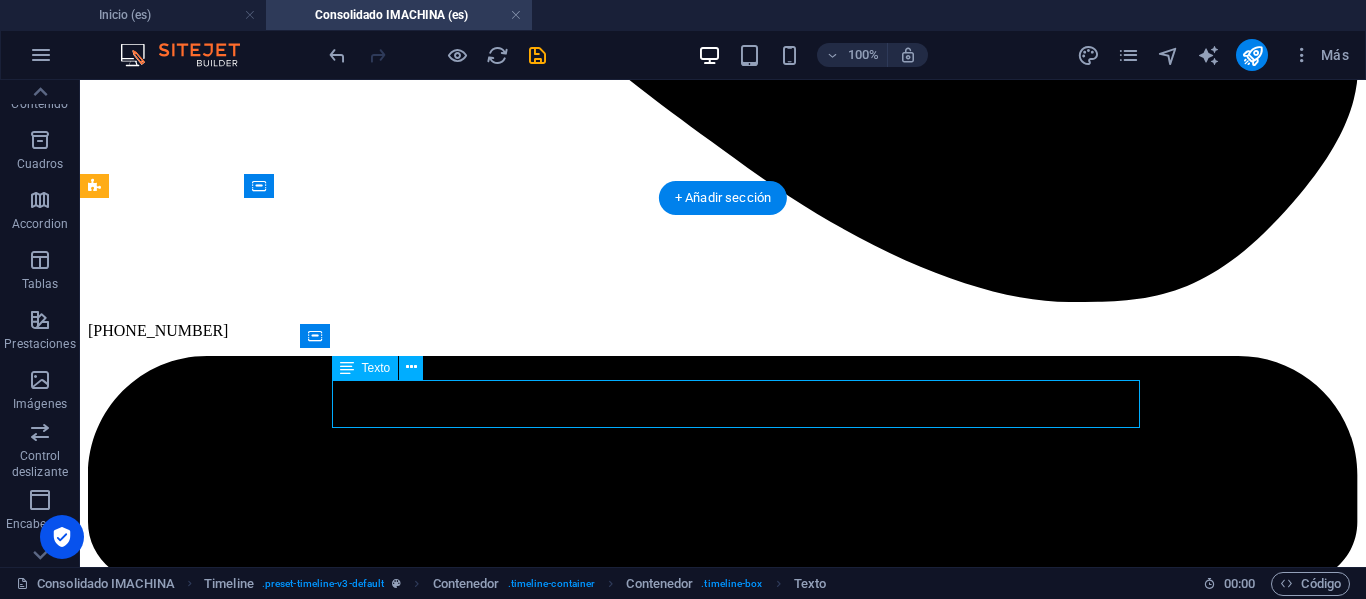 click on "Lorem ipsum dolor sit amet, consectetuer adipiscing elit. Aenean commodo ligula eget dolor. Lorem ipsum dolor sit amet, consectetuer adipiscing elit leget dolor." at bounding box center [723, 10087] 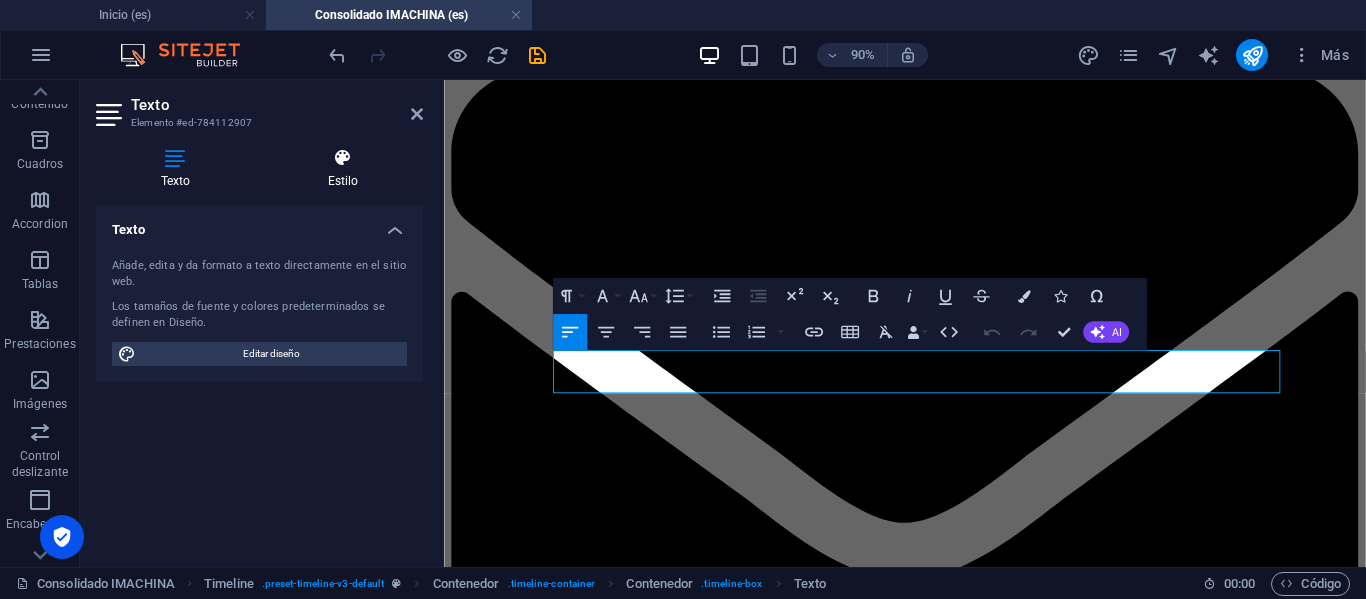 click on "Estilo" at bounding box center [343, 169] 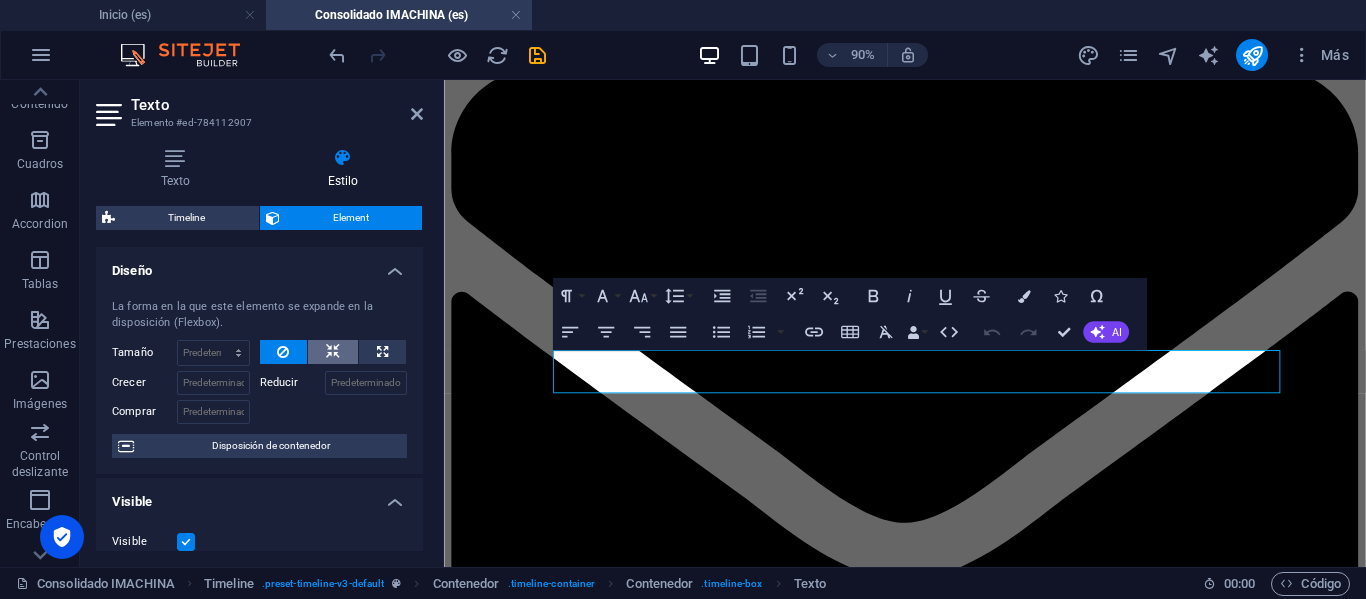 click at bounding box center [333, 352] 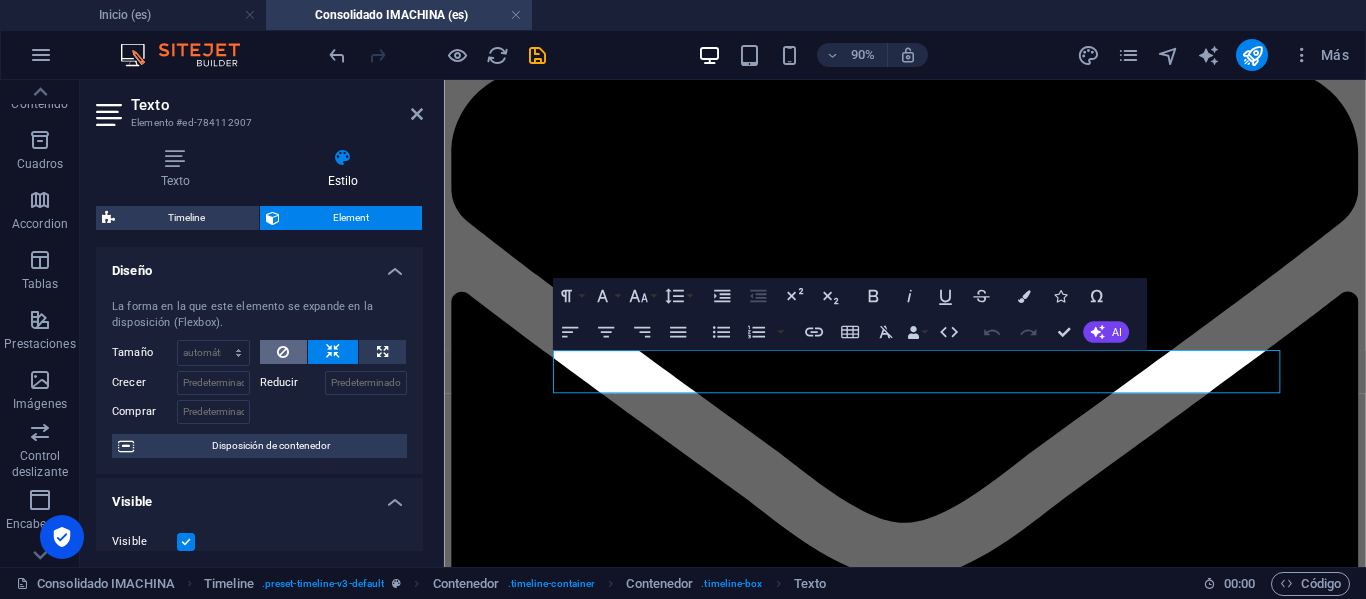 click at bounding box center [284, 352] 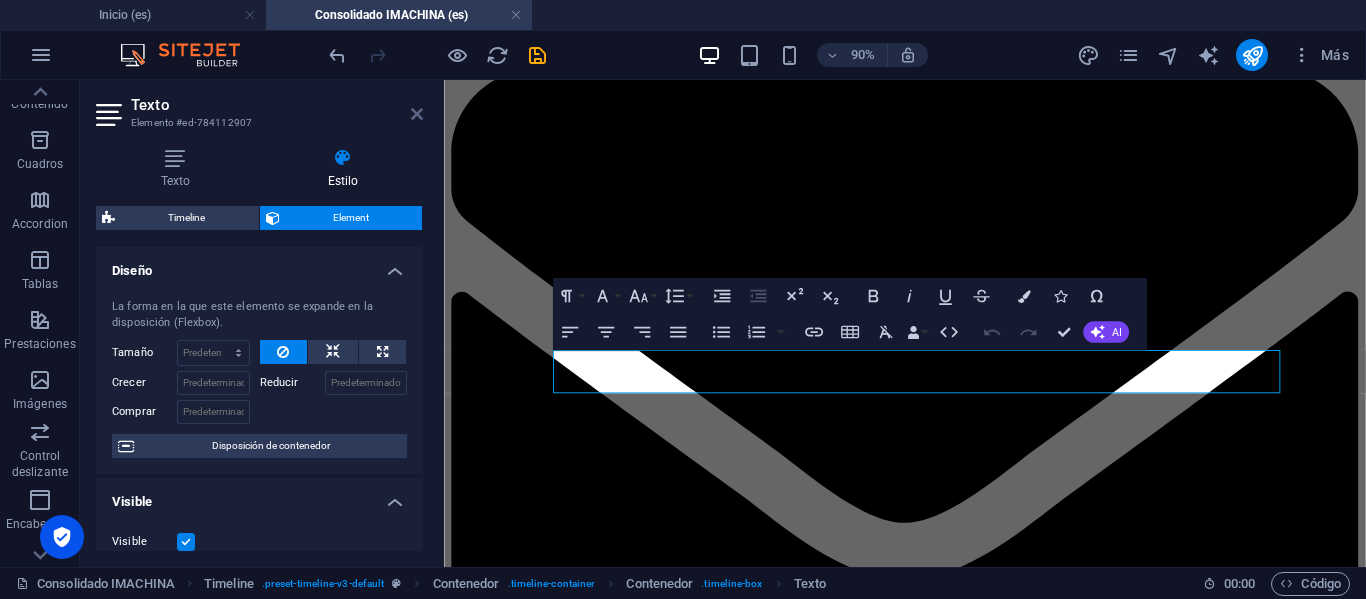 click at bounding box center [417, 114] 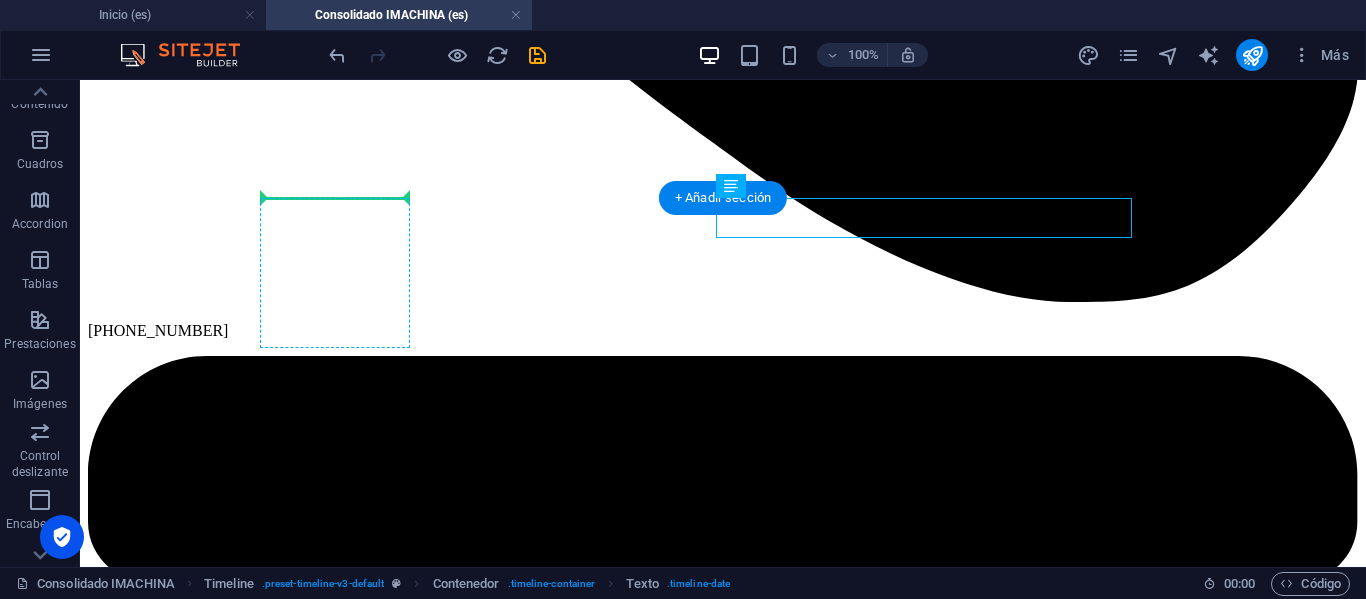 drag, startPoint x: 882, startPoint y: 225, endPoint x: 342, endPoint y: 239, distance: 540.18146 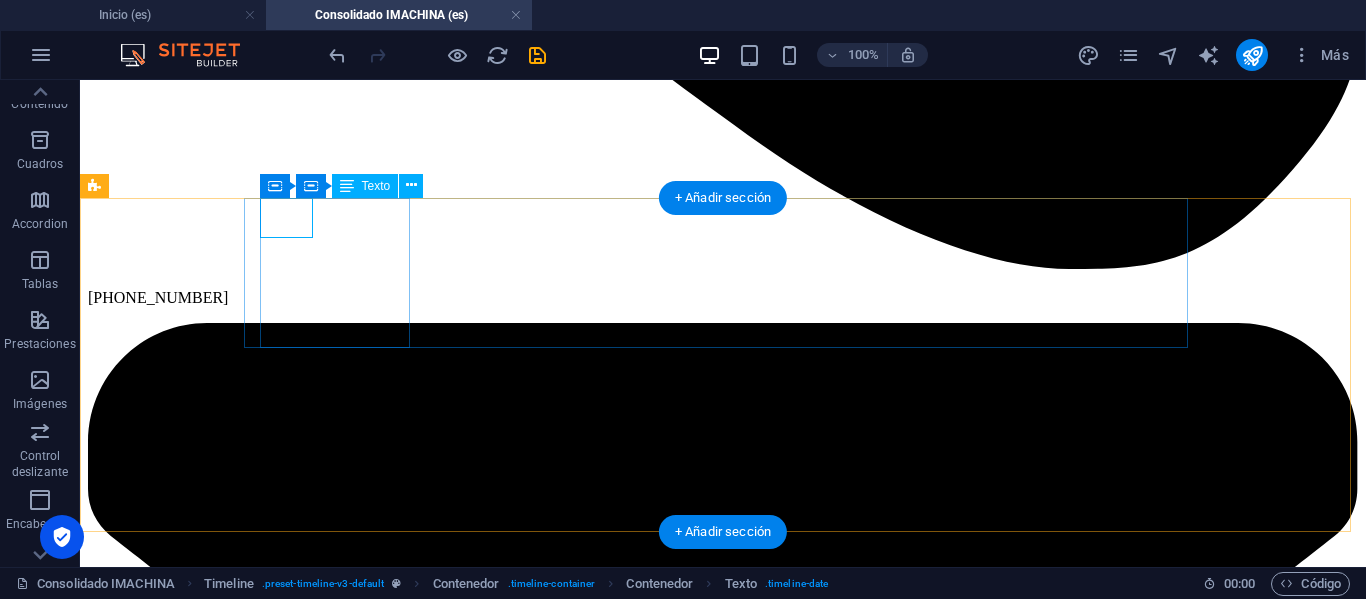 click on "[DATE]" at bounding box center [163, 9870] 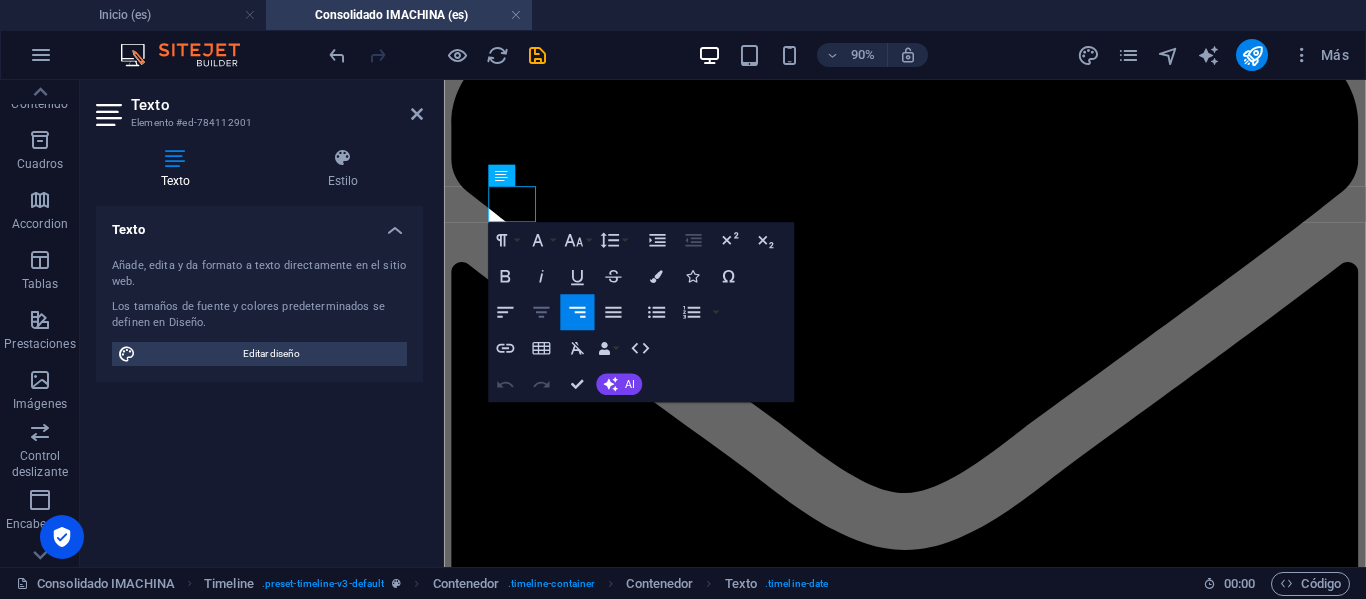 click 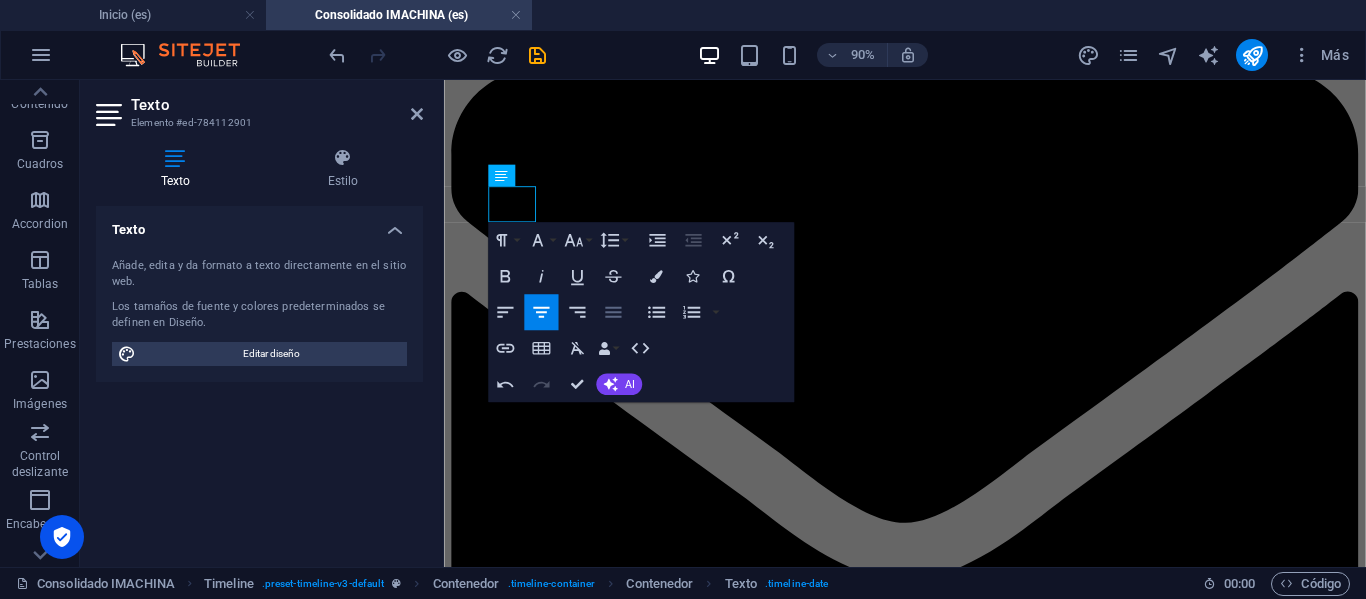 click 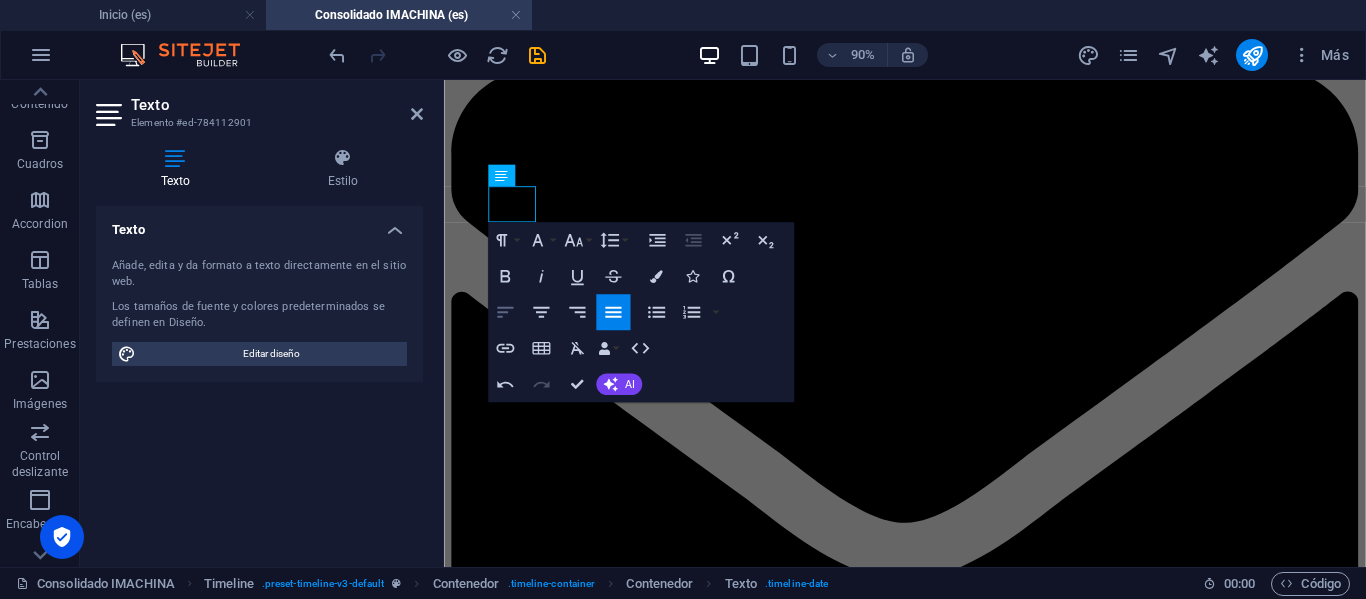 click 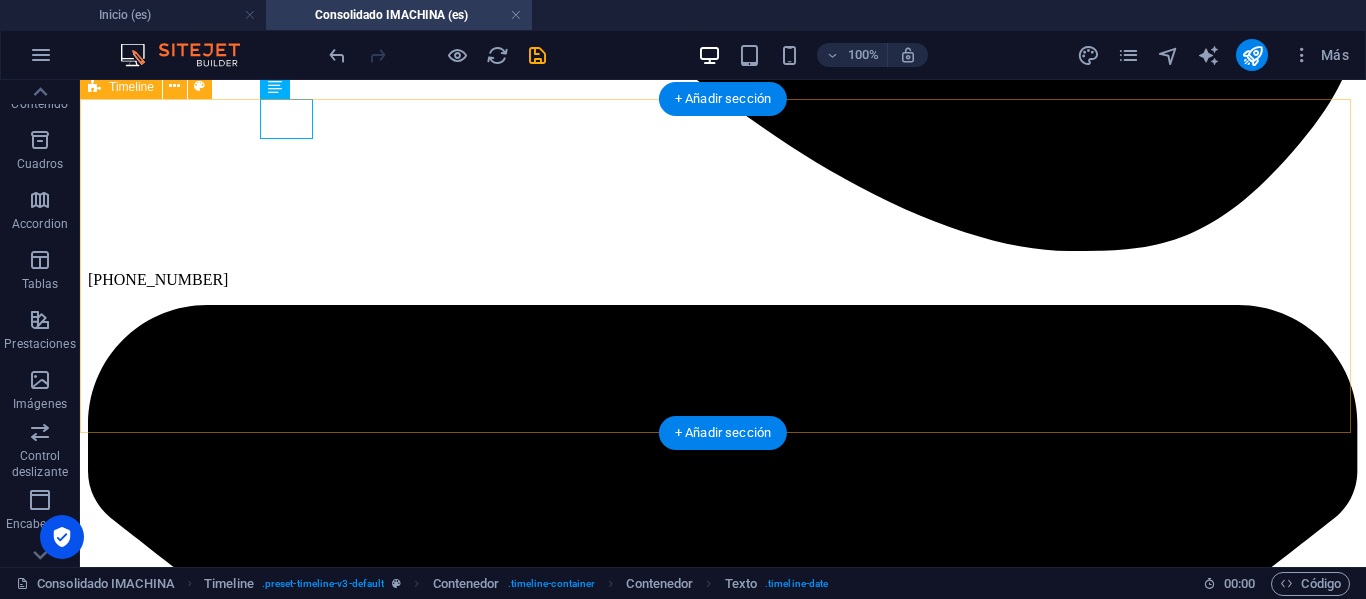 scroll, scrollTop: 1660, scrollLeft: 0, axis: vertical 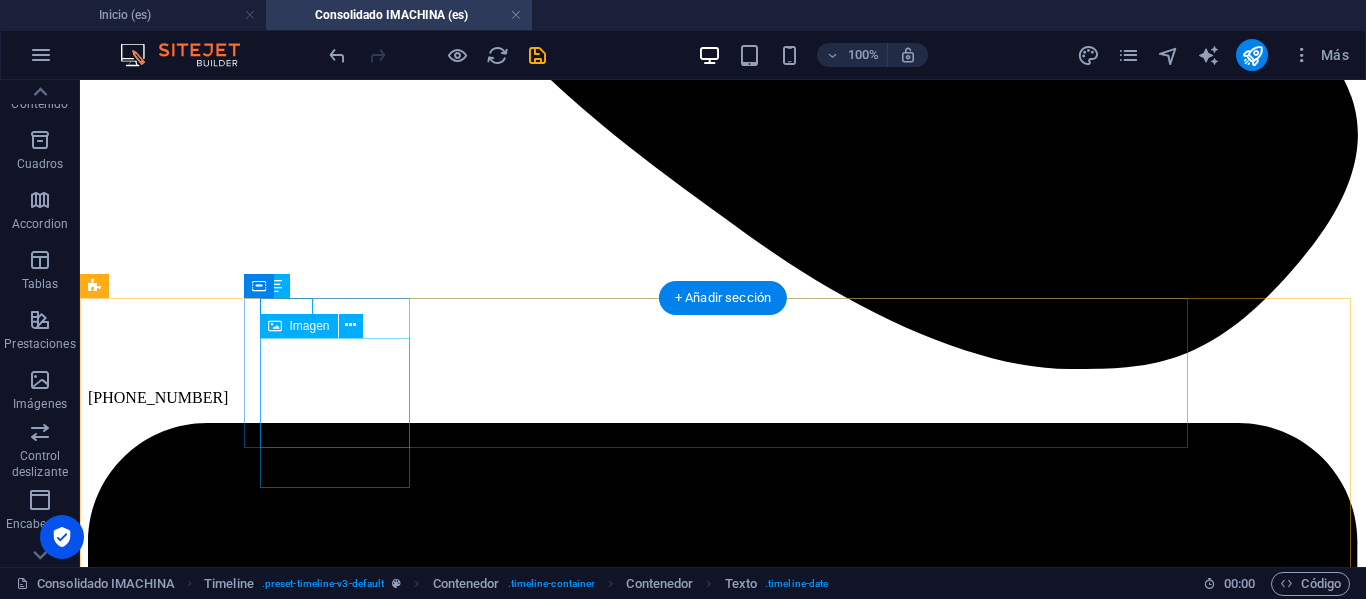 click at bounding box center (163, 10247) 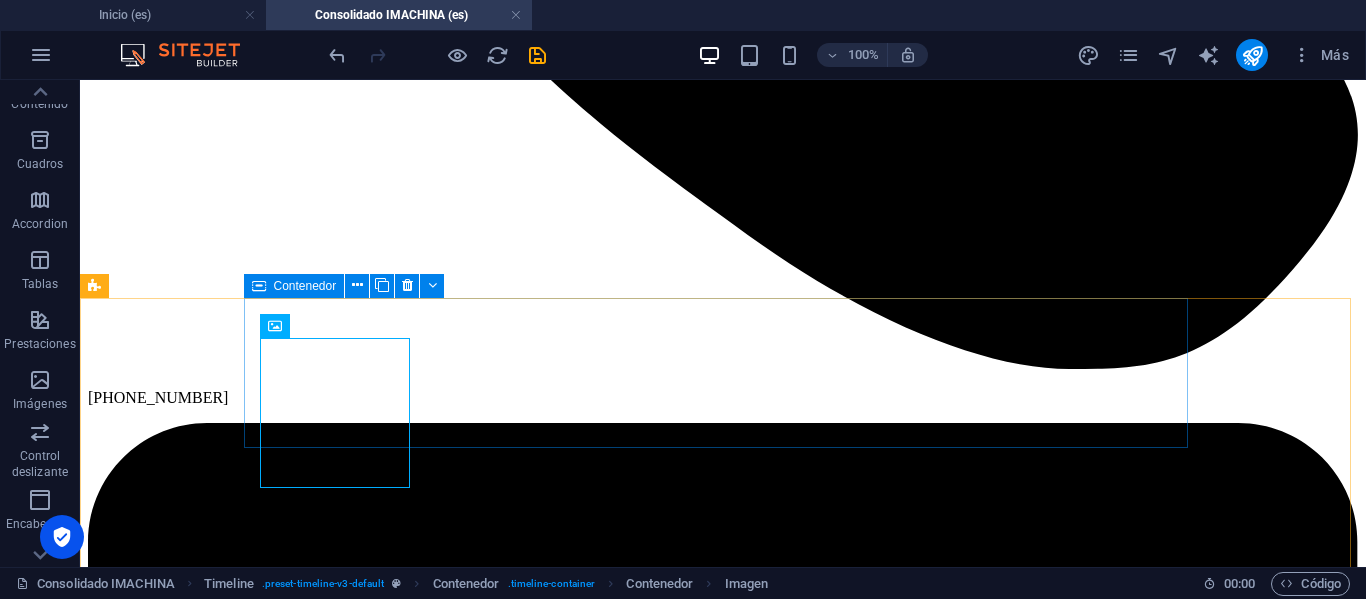 click at bounding box center [259, 286] 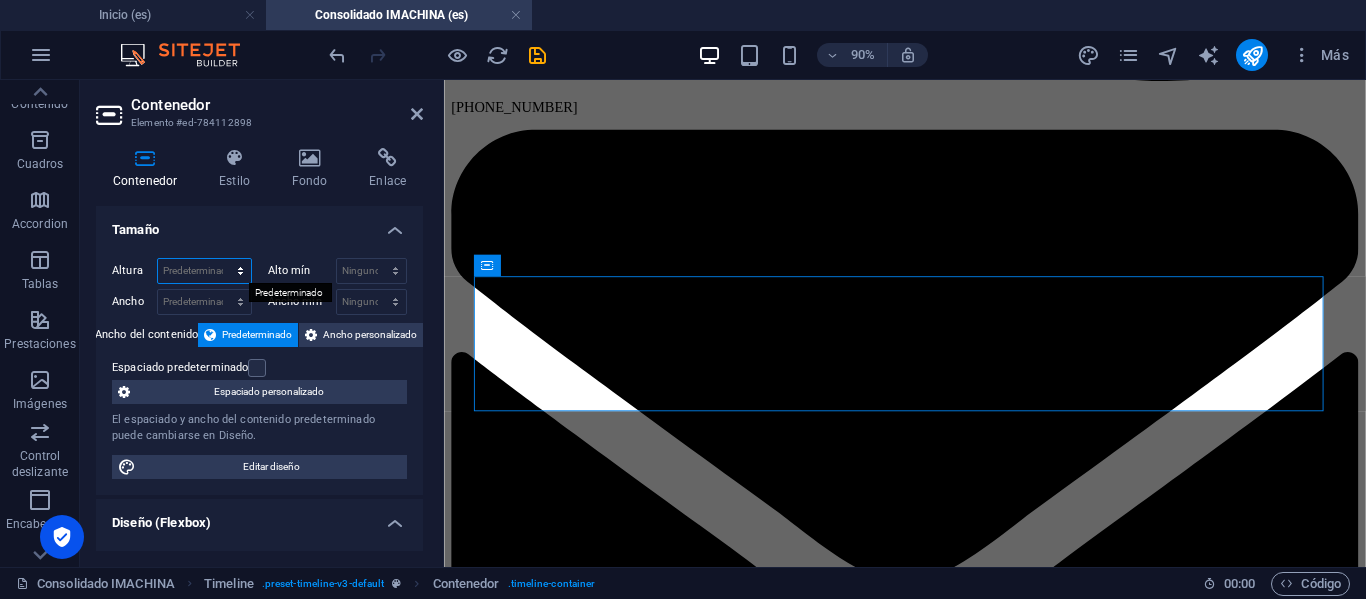 click on "Predeterminado px rem % vh vw" at bounding box center (204, 271) 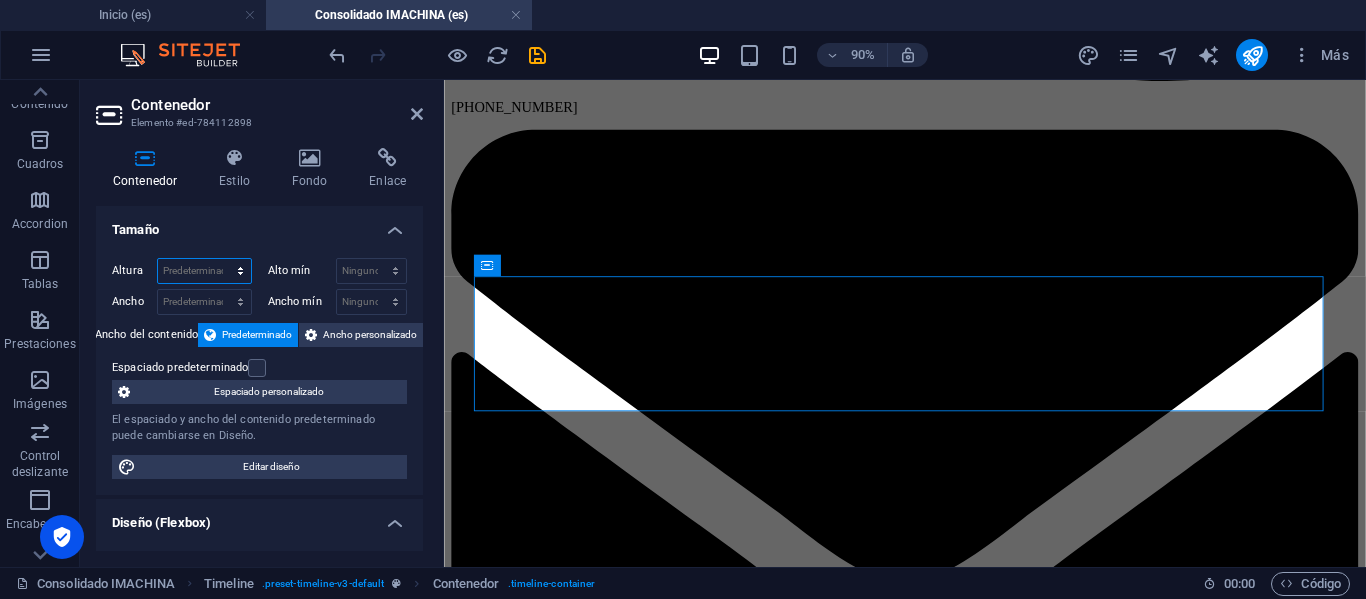 select on "px" 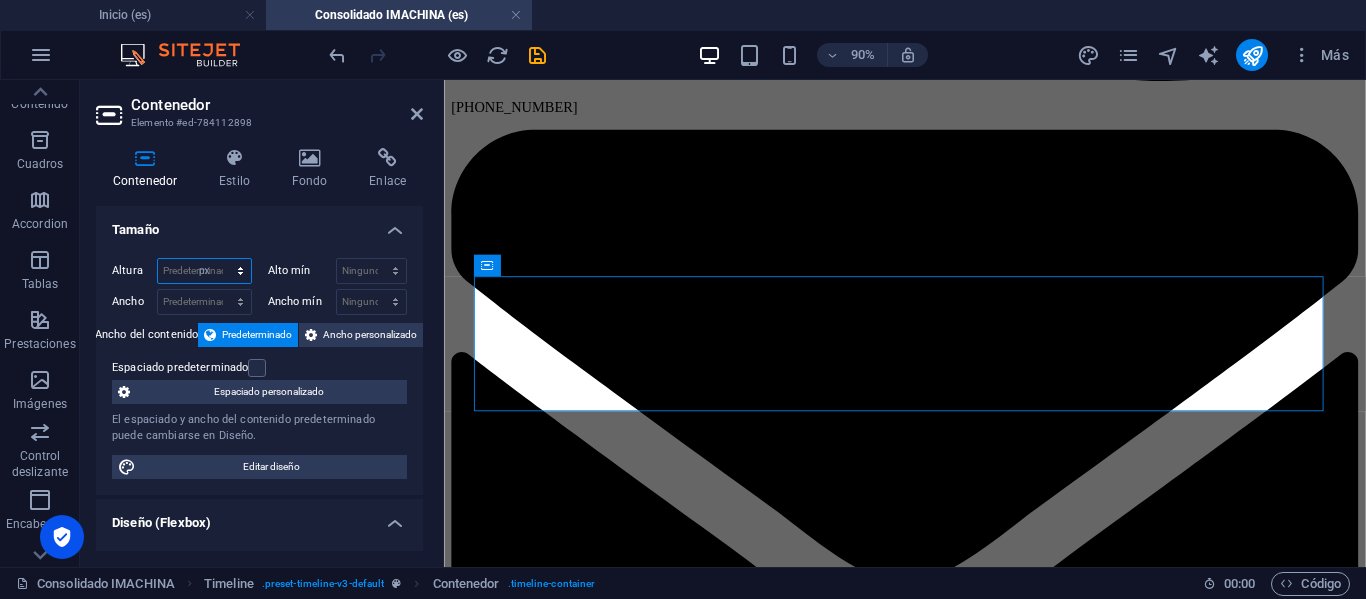 click on "Predeterminado px rem % vh vw" at bounding box center (204, 271) 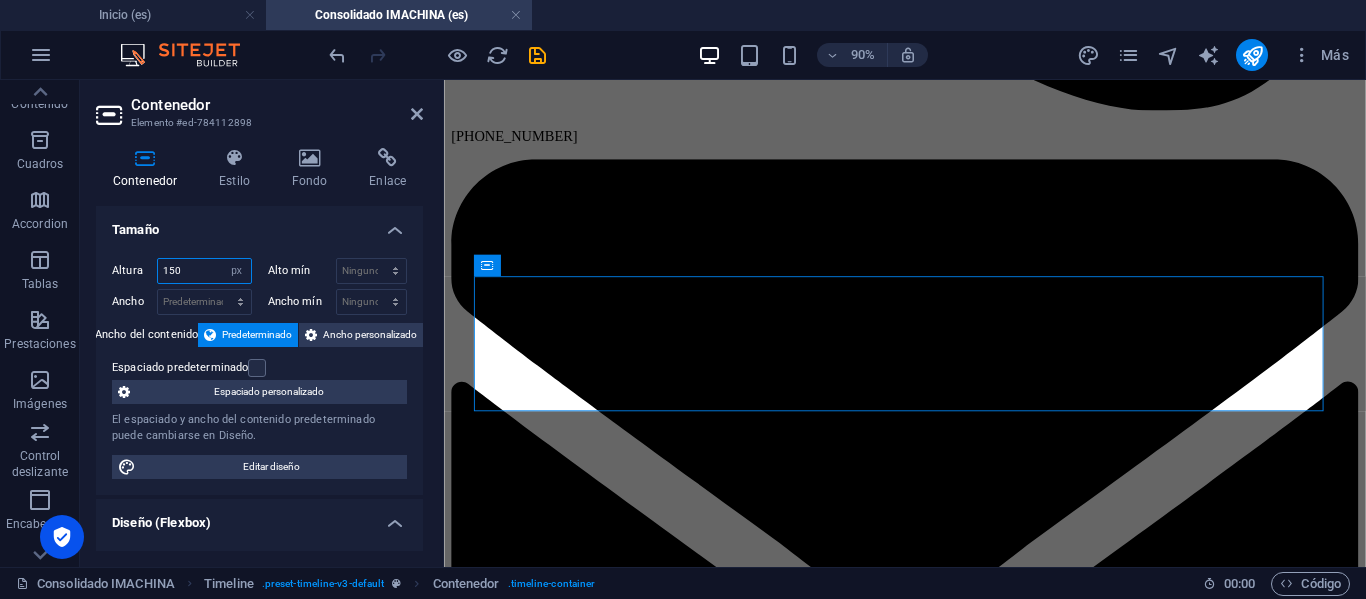 drag, startPoint x: 196, startPoint y: 276, endPoint x: 148, endPoint y: 286, distance: 49.0306 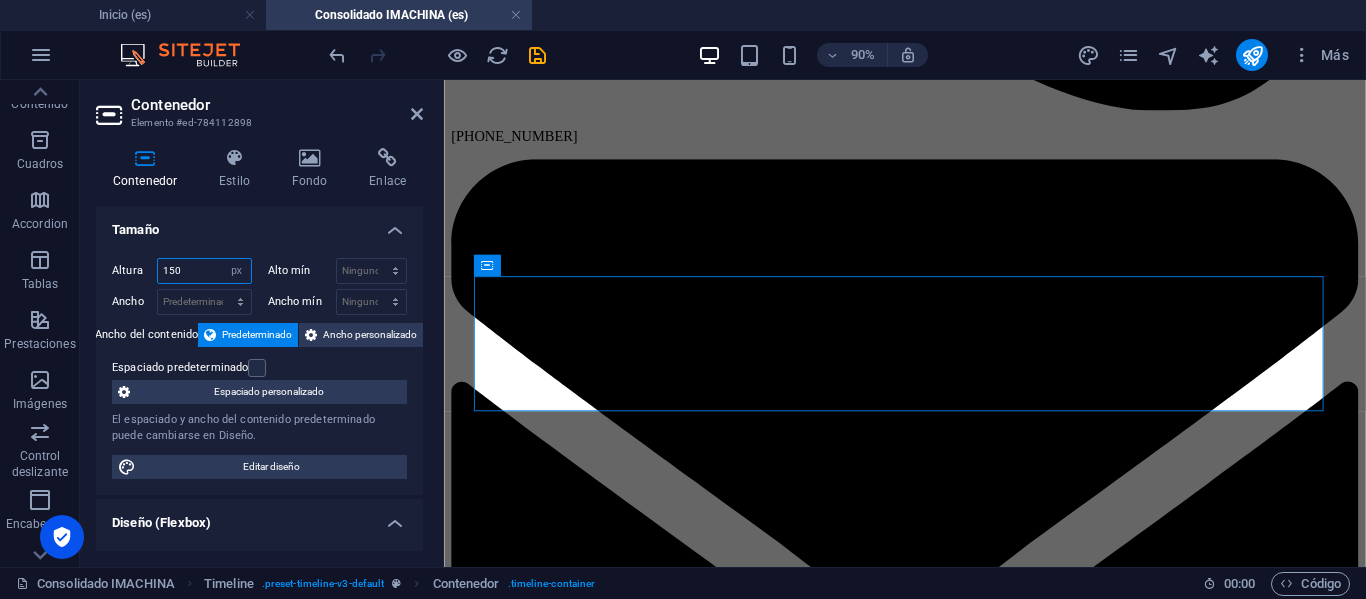 click on "Altura 150 Predeterminado px rem % vh vw" at bounding box center (186, 273) 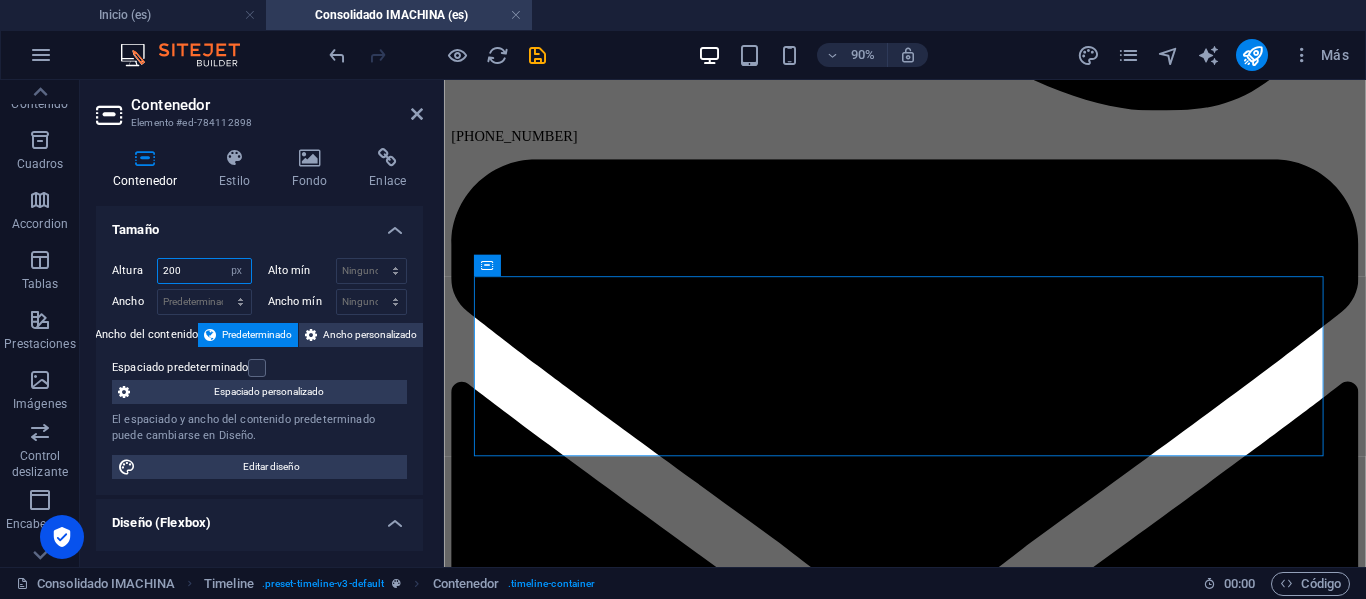 type on "200" 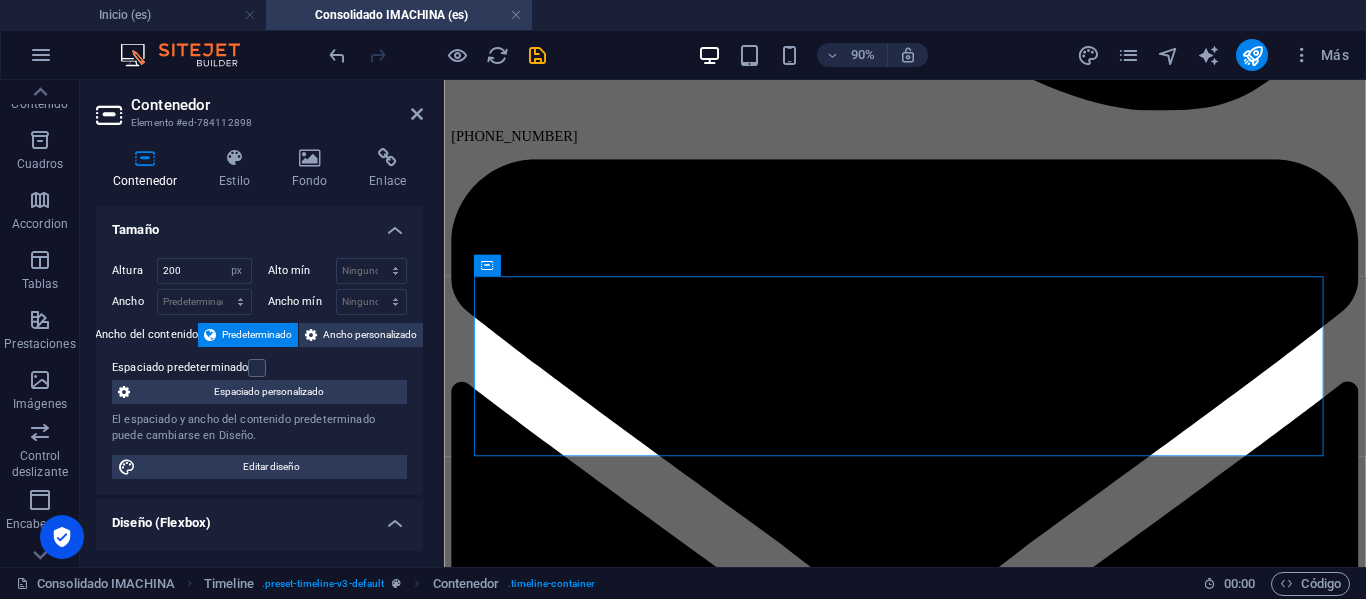 click on "Tamaño" at bounding box center [259, 224] 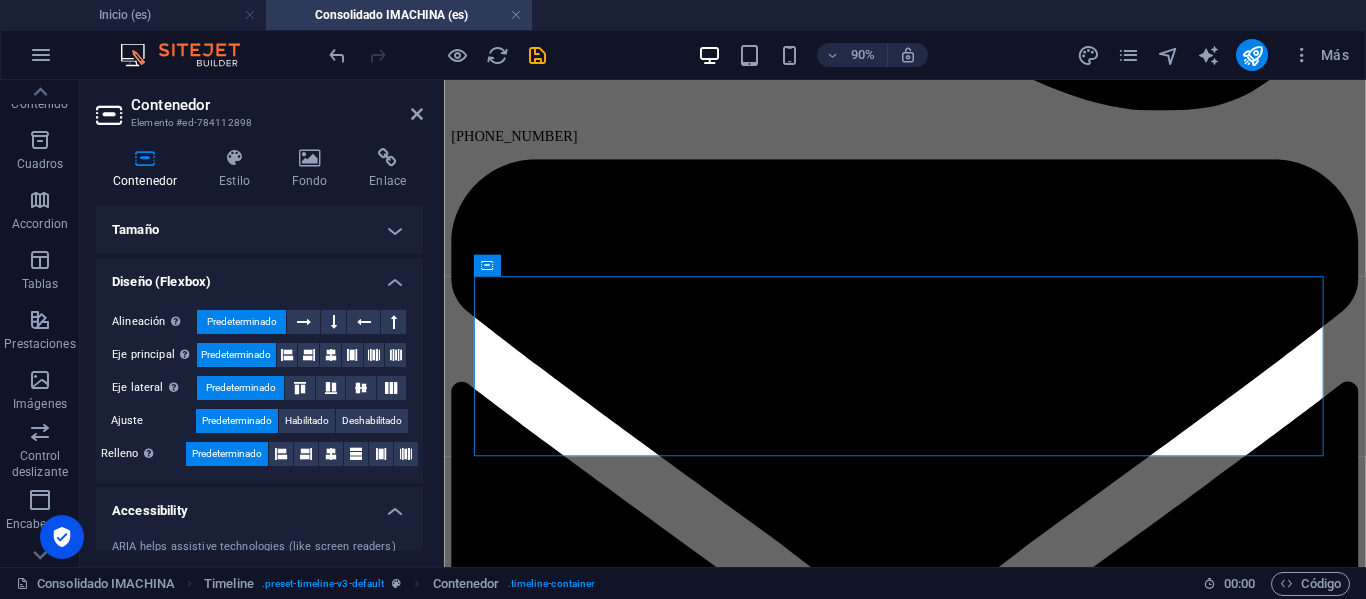 click on "Tamaño" at bounding box center (259, 230) 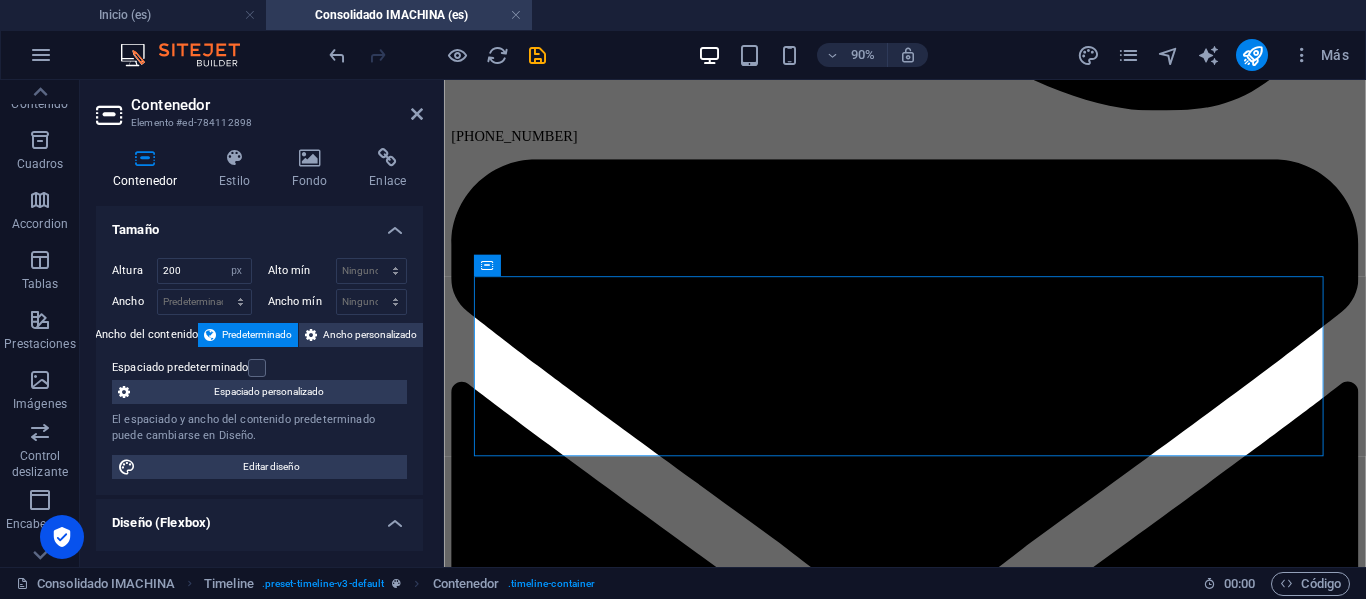 click on "Contenedor" at bounding box center [277, 105] 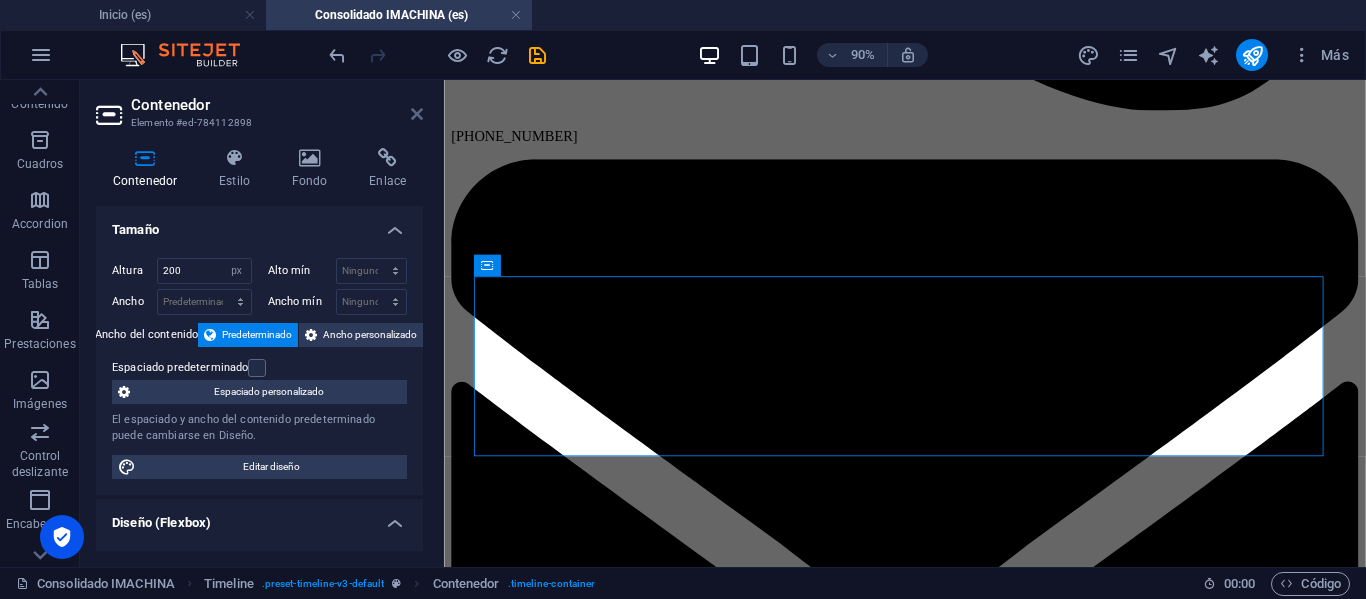 click at bounding box center [417, 114] 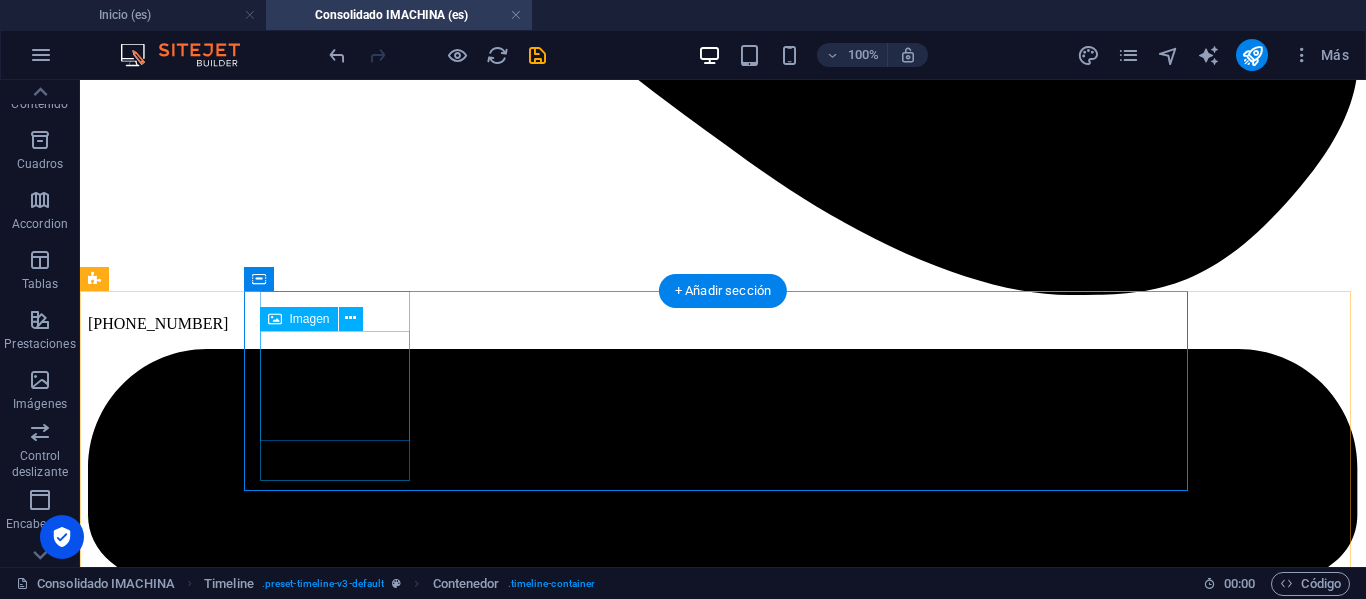 scroll, scrollTop: 1760, scrollLeft: 0, axis: vertical 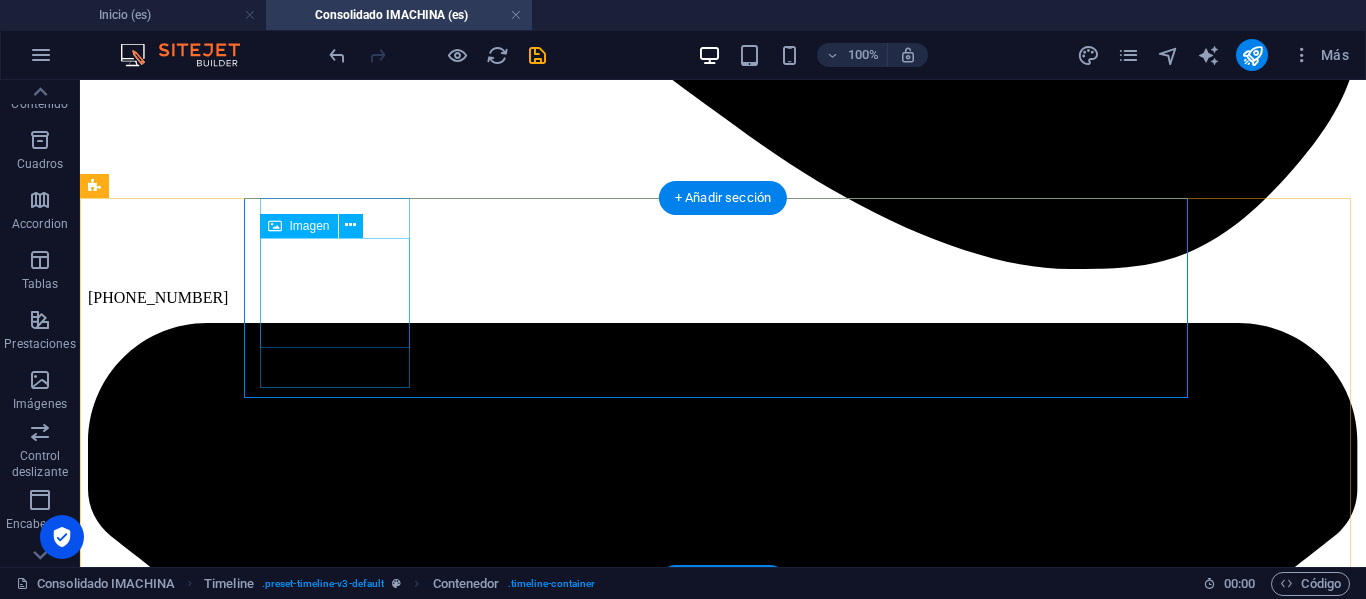 click at bounding box center (163, 10147) 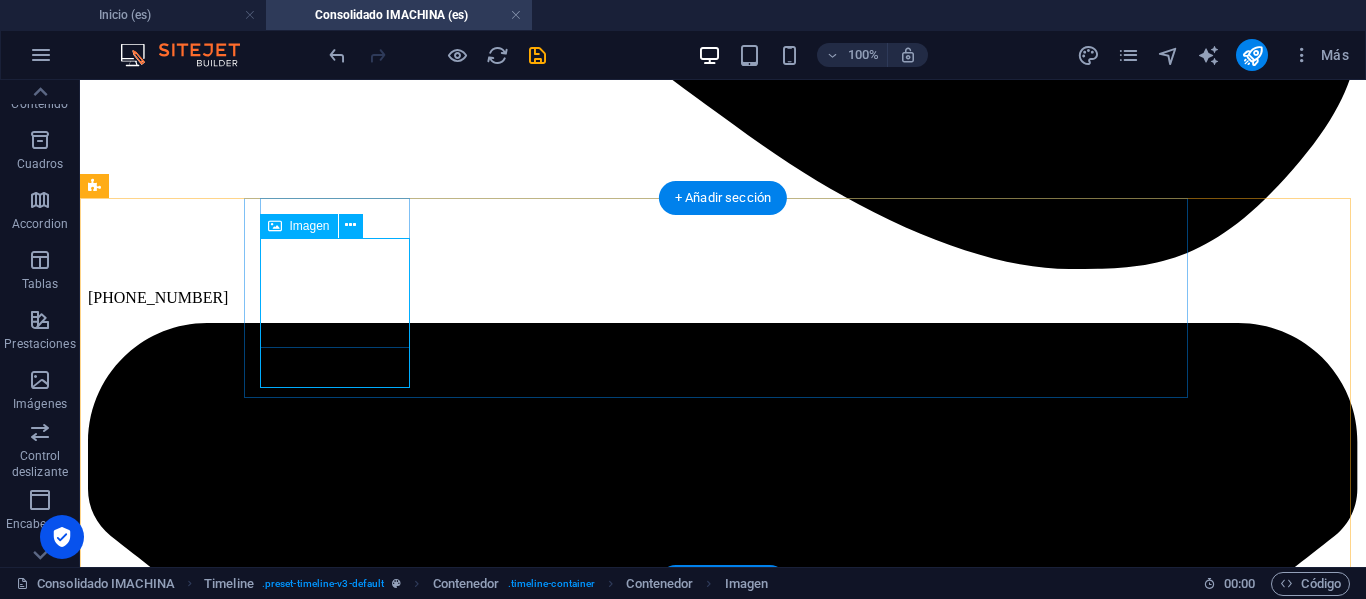 scroll, scrollTop: 1660, scrollLeft: 0, axis: vertical 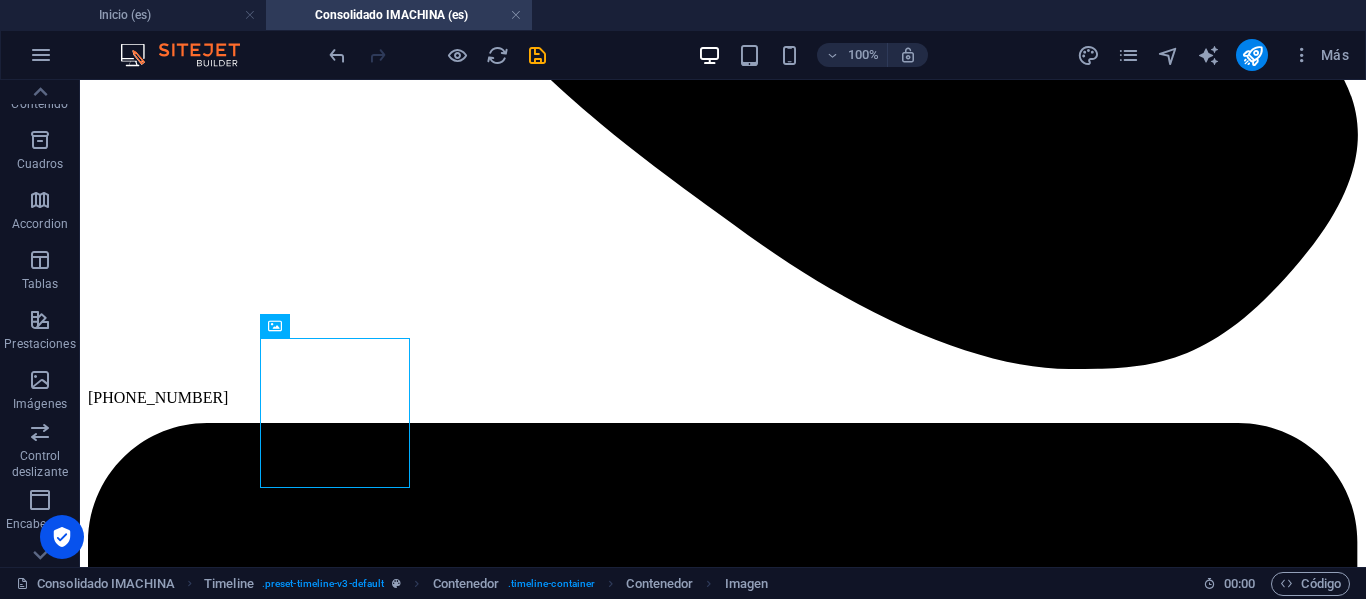 click at bounding box center [437, 55] 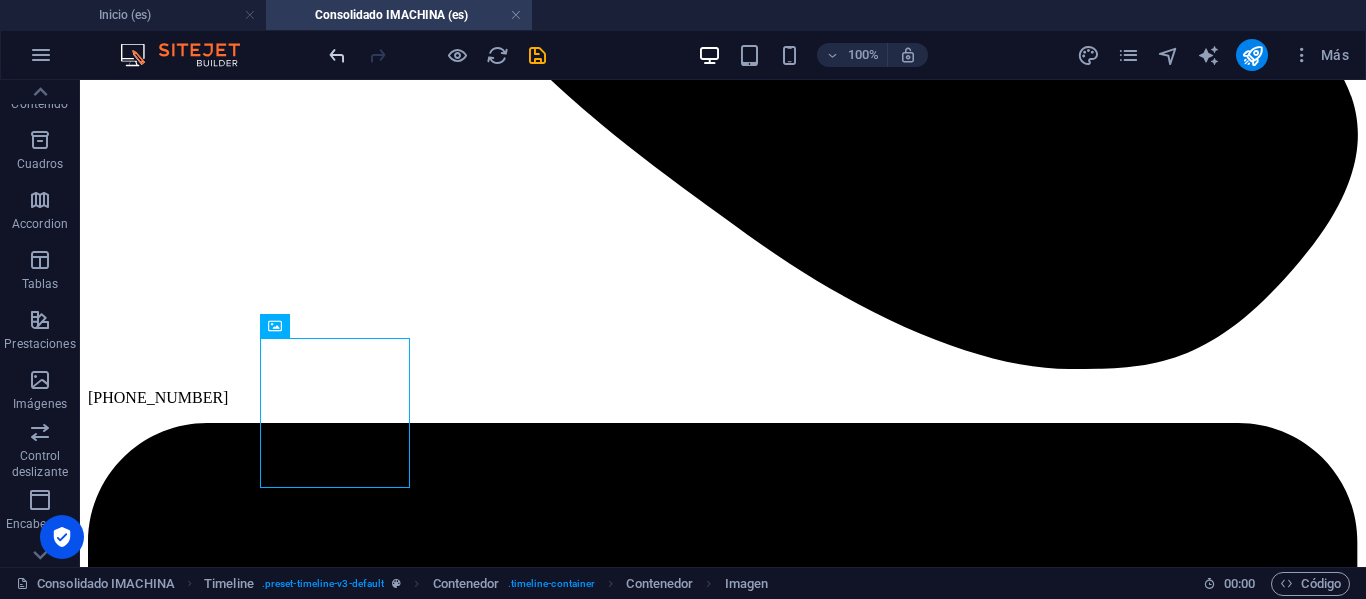 click at bounding box center [337, 55] 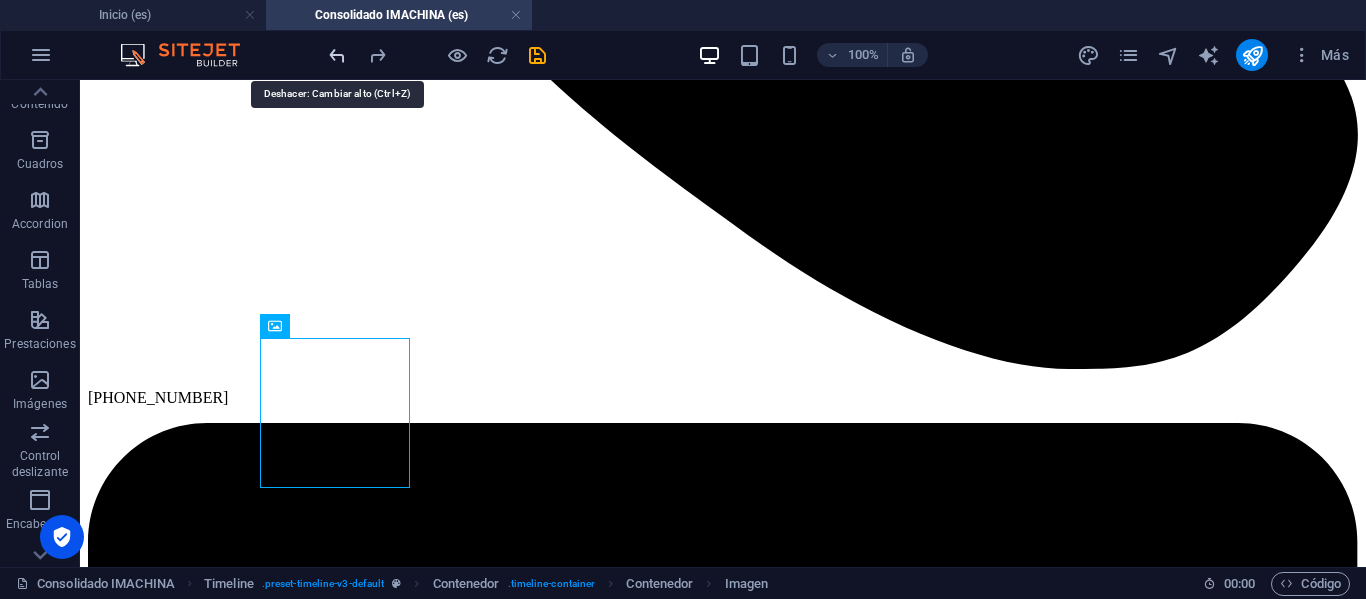 click at bounding box center [337, 55] 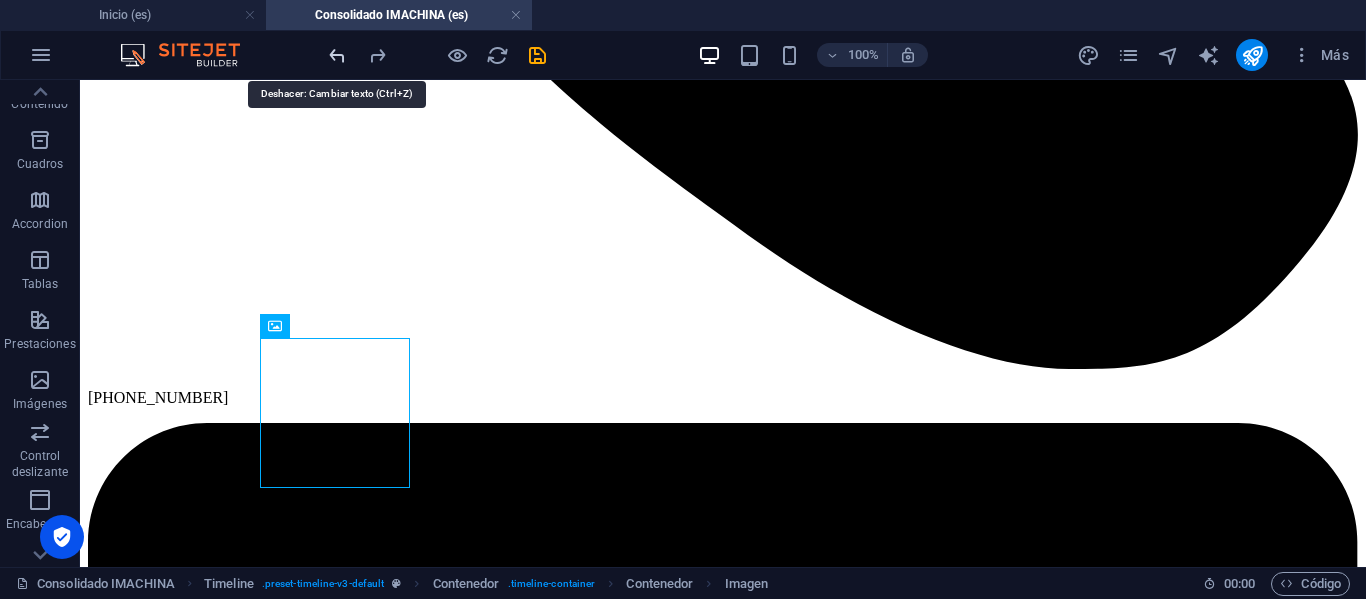 click at bounding box center (337, 55) 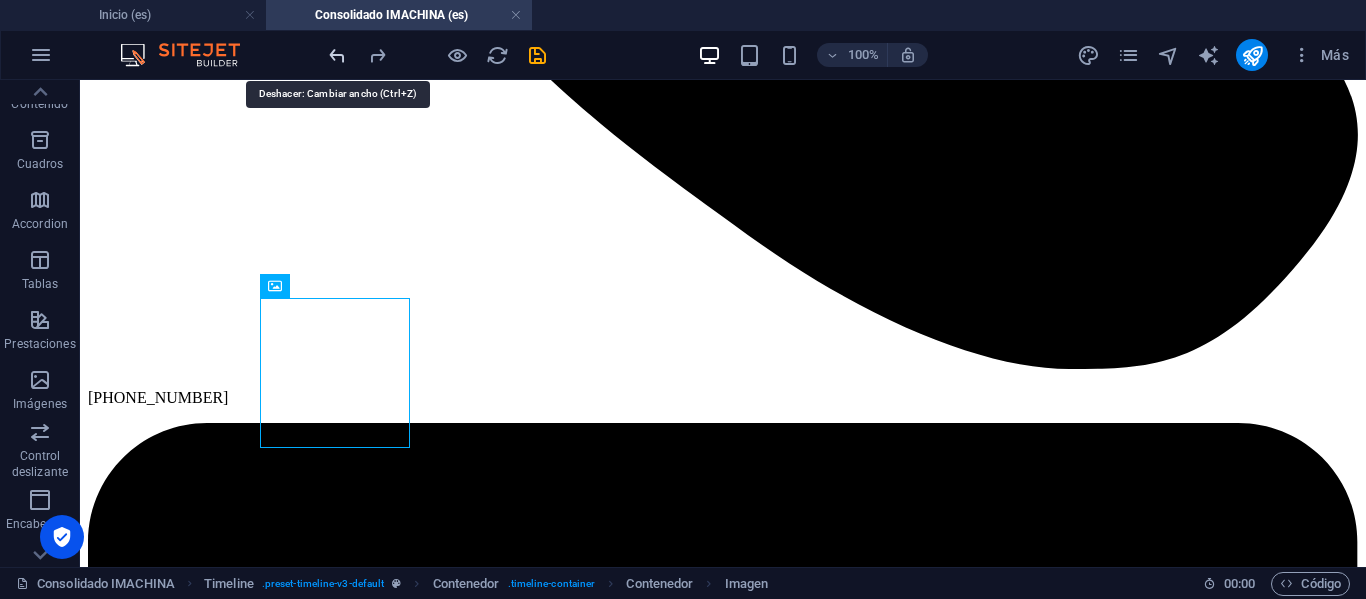 click at bounding box center (337, 55) 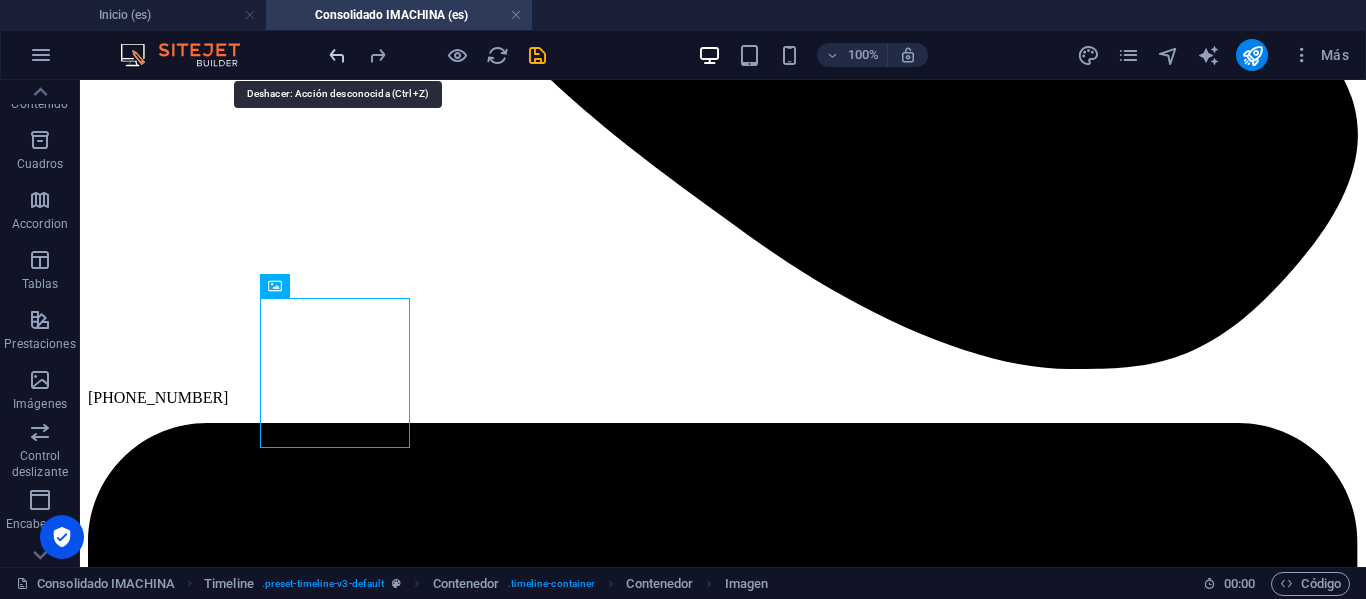 click at bounding box center (337, 55) 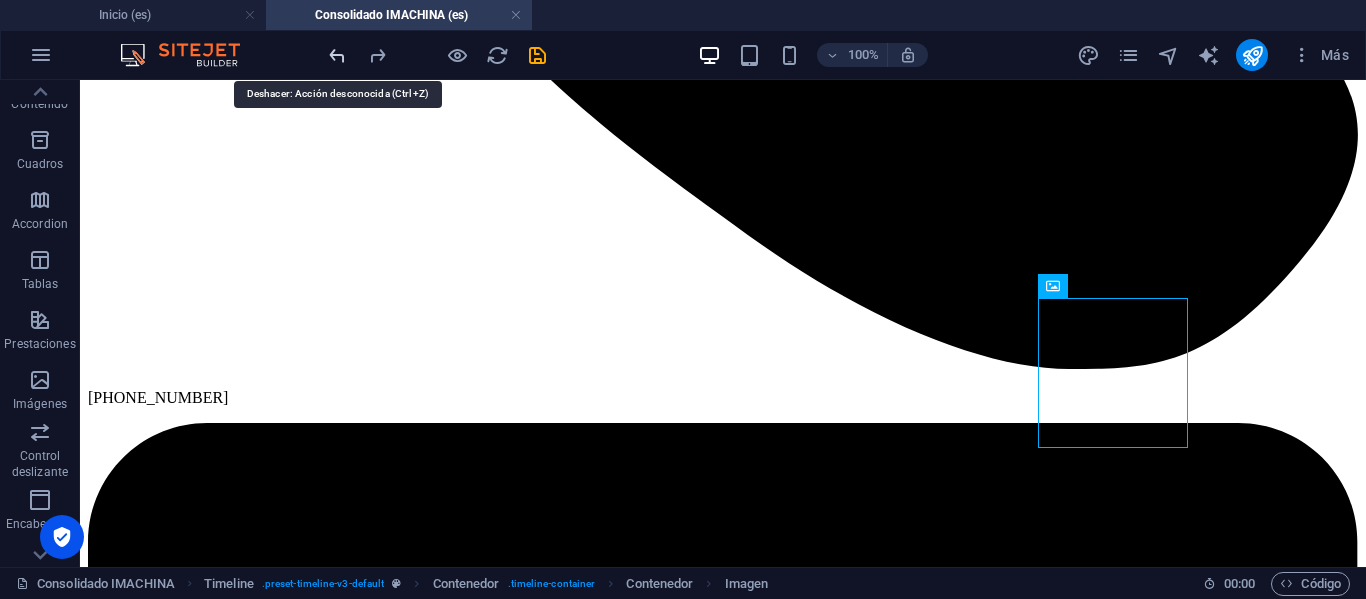 click at bounding box center [337, 55] 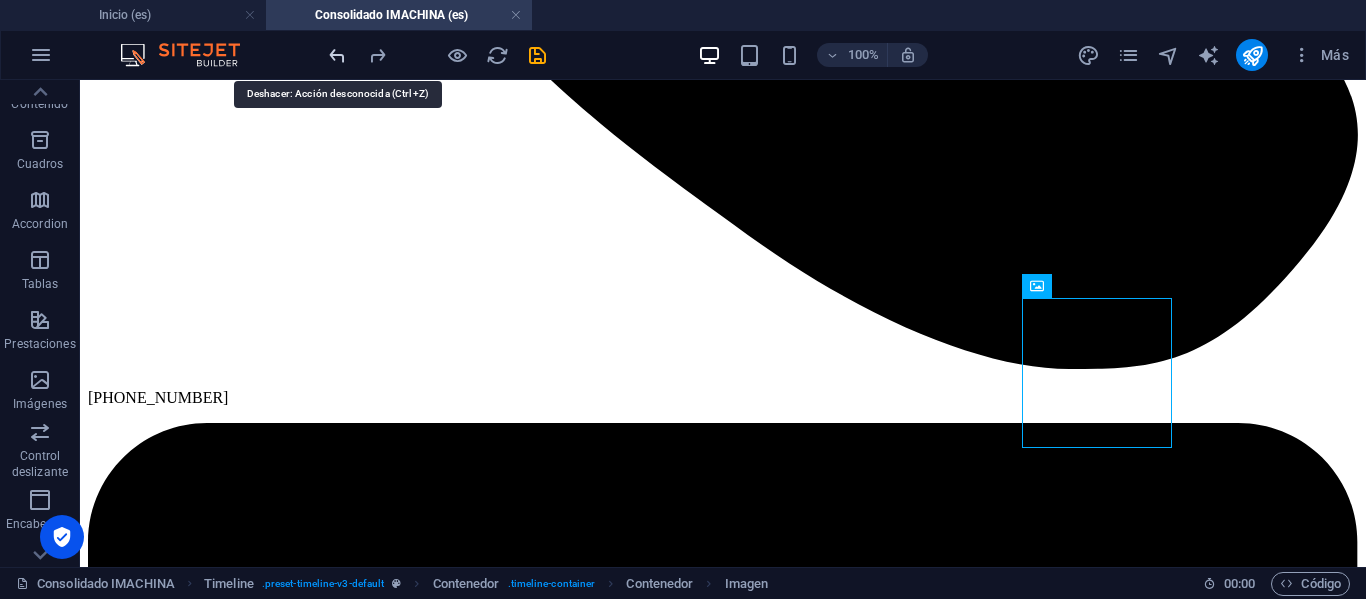 click at bounding box center (337, 55) 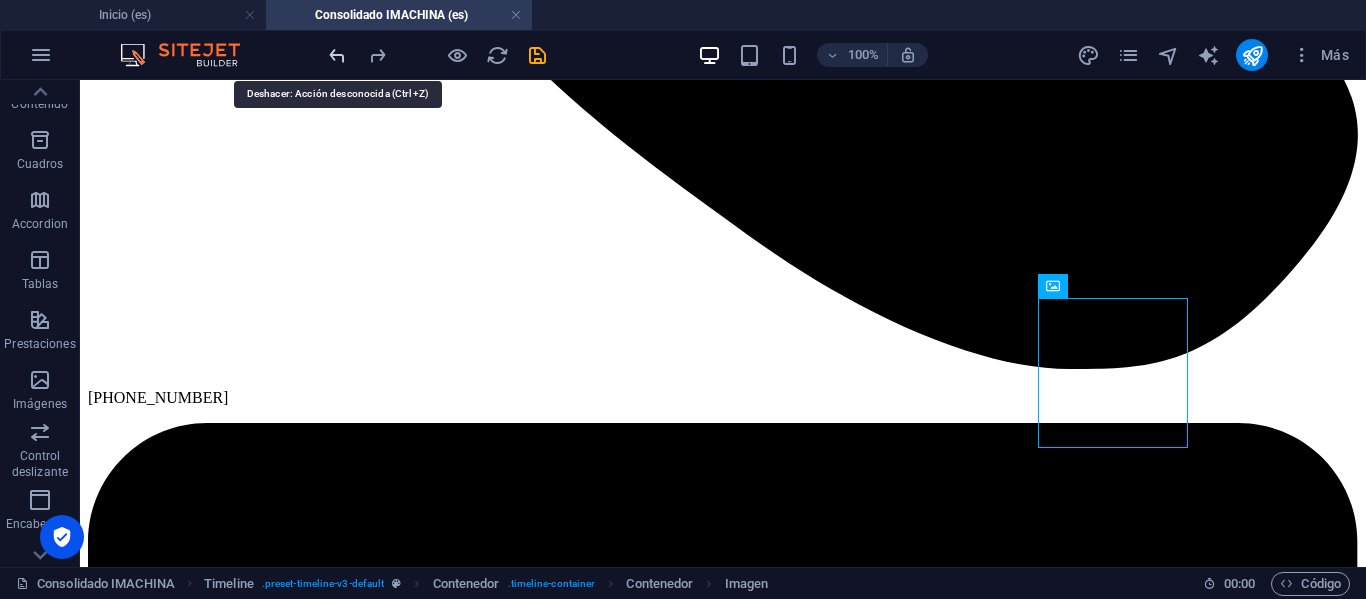 click at bounding box center [337, 55] 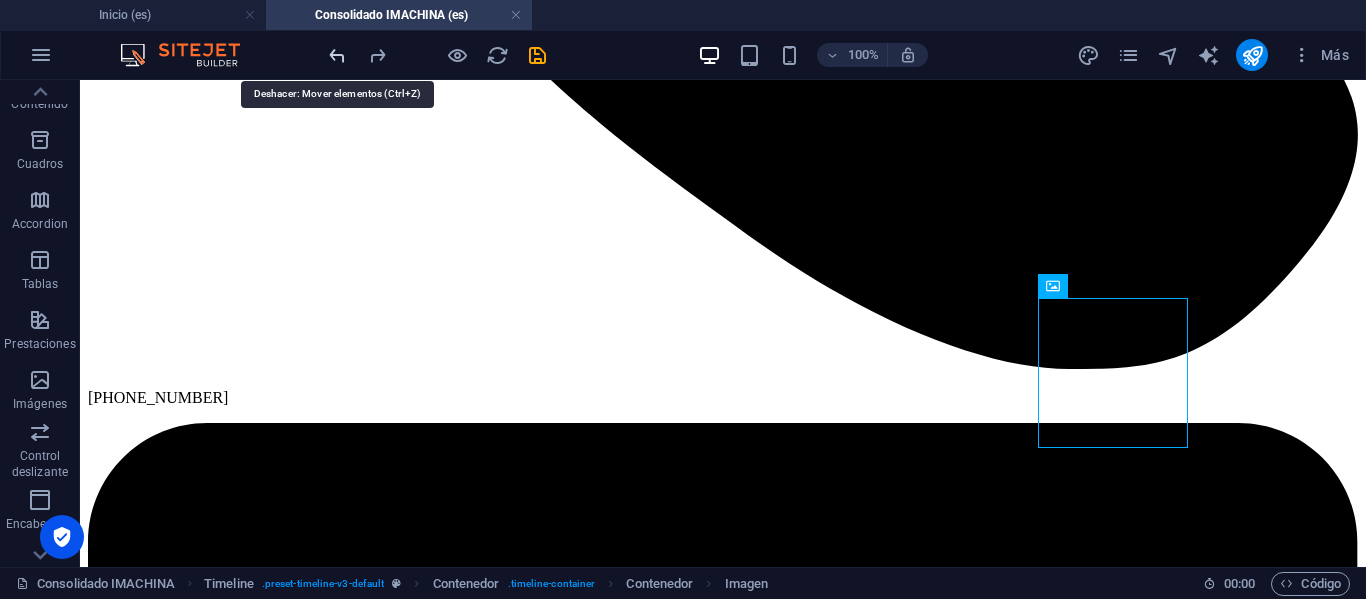 click at bounding box center [337, 55] 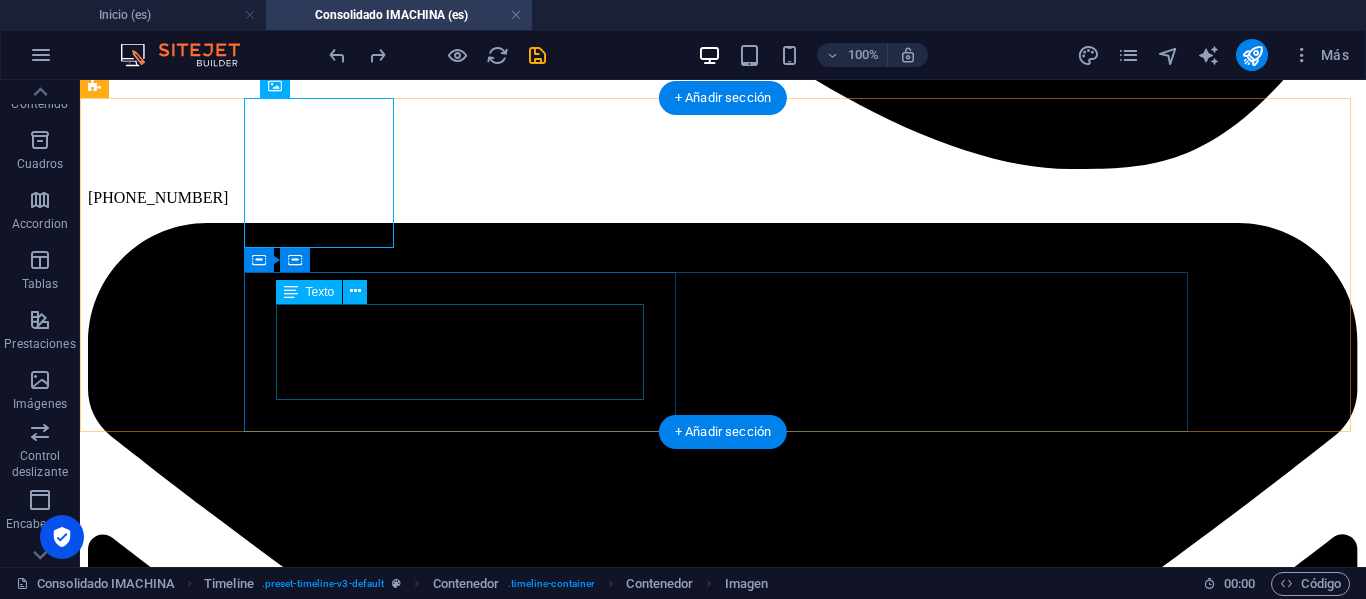 scroll, scrollTop: 1760, scrollLeft: 0, axis: vertical 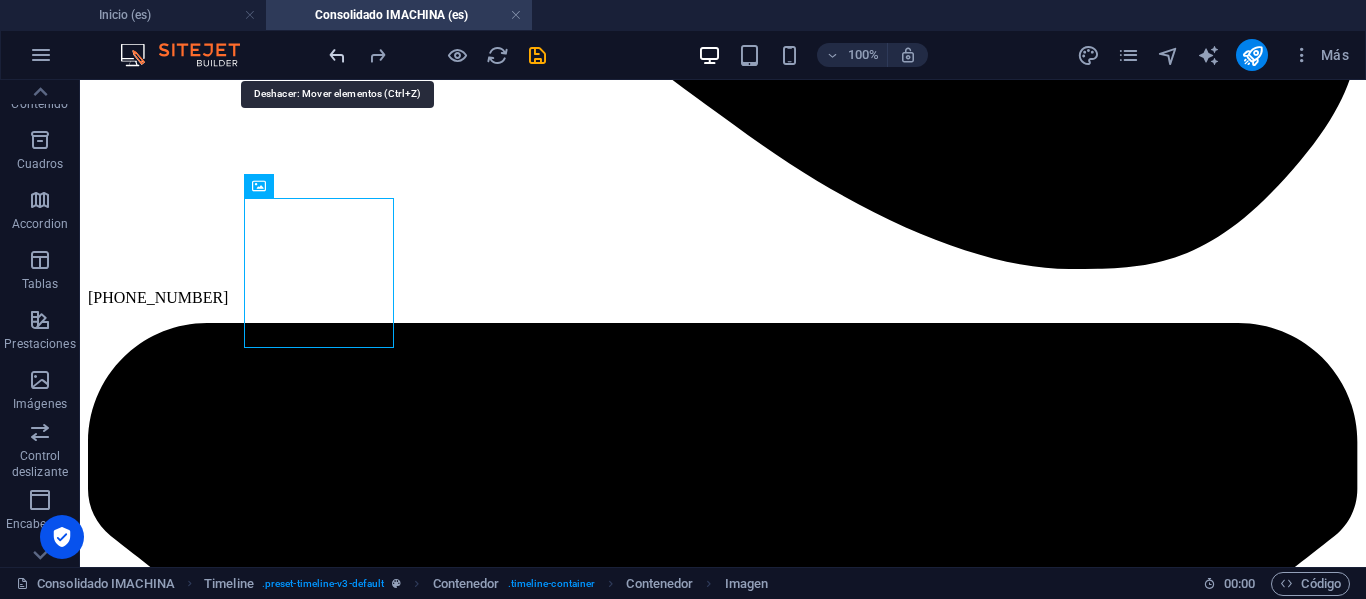 click at bounding box center (337, 55) 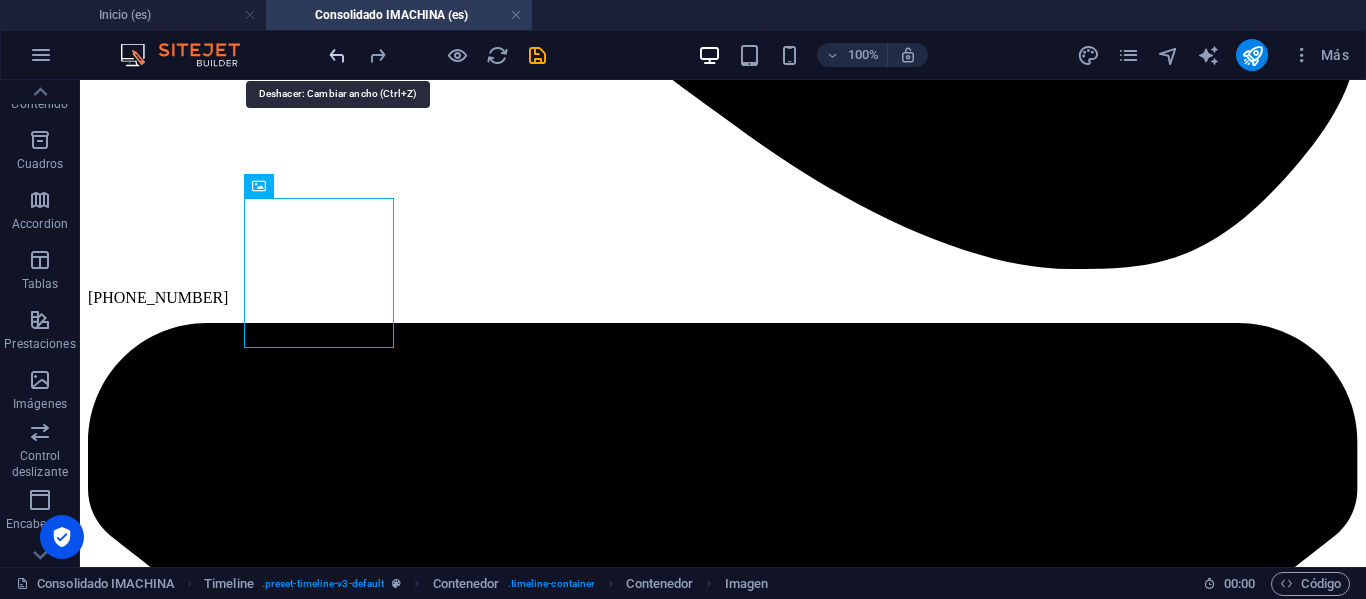 click at bounding box center (337, 55) 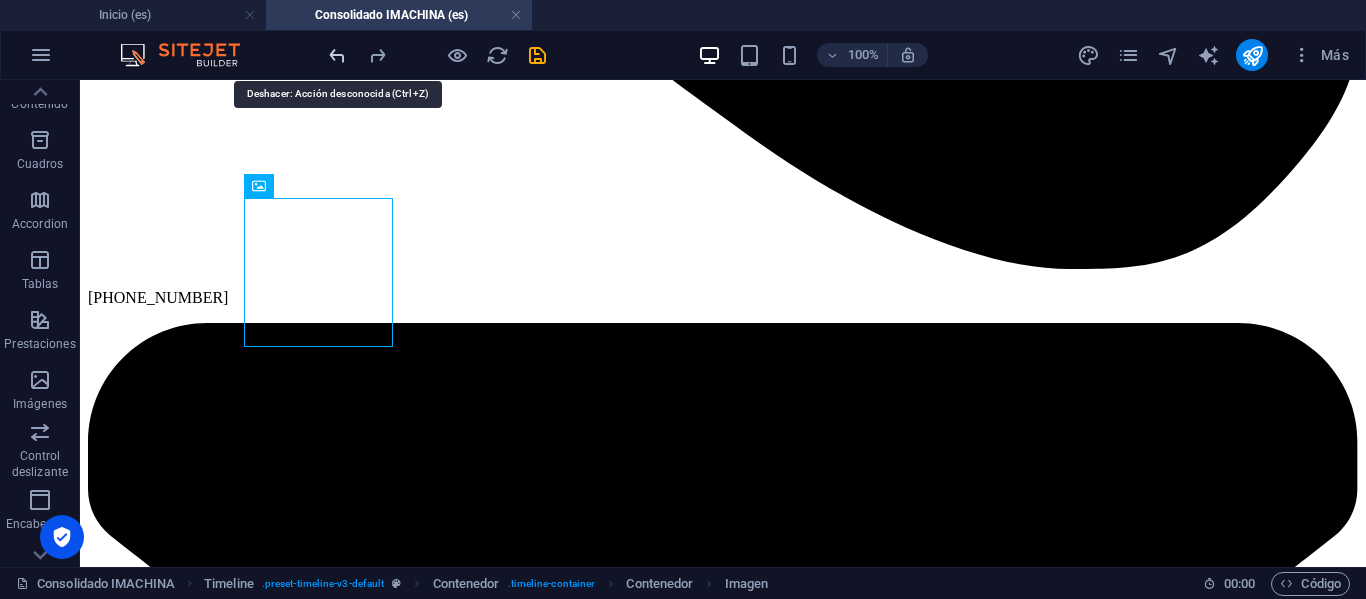 click at bounding box center (337, 55) 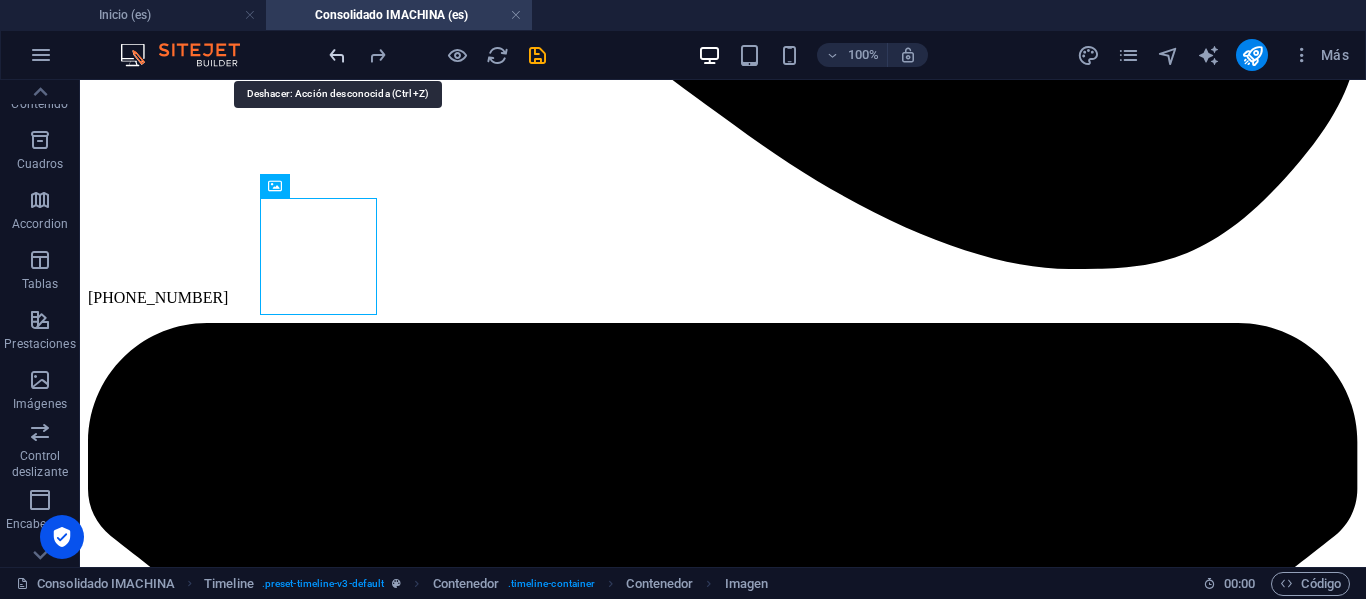 click at bounding box center [337, 55] 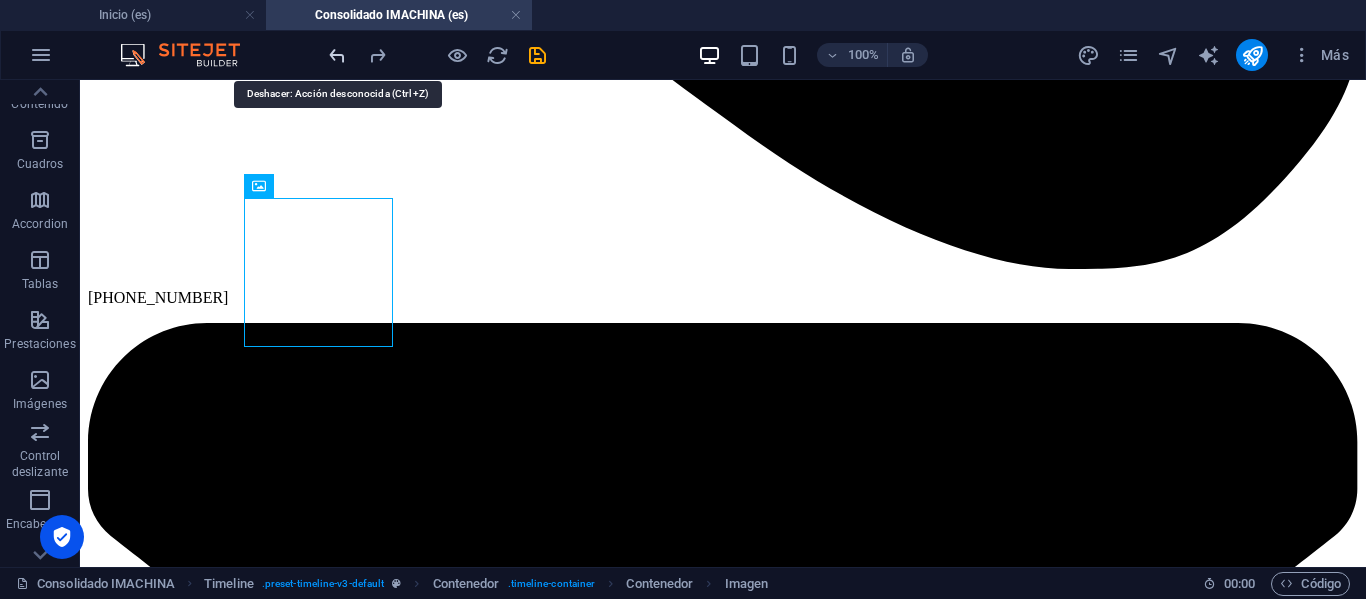 click at bounding box center (337, 55) 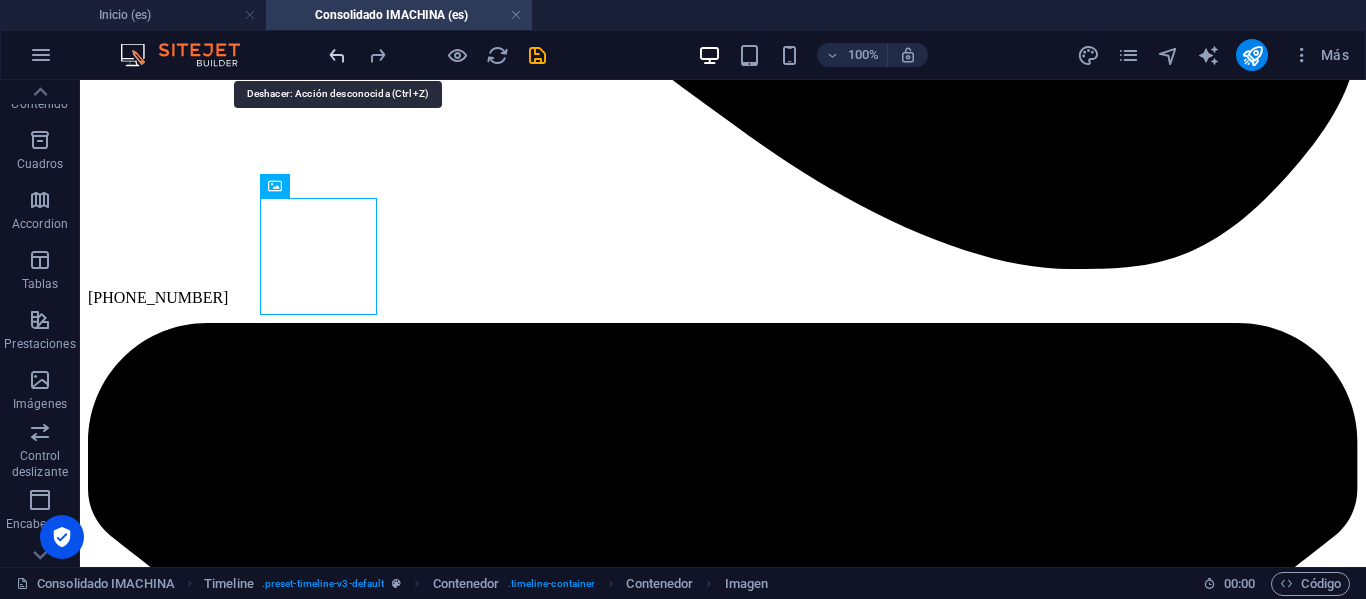 click at bounding box center (337, 55) 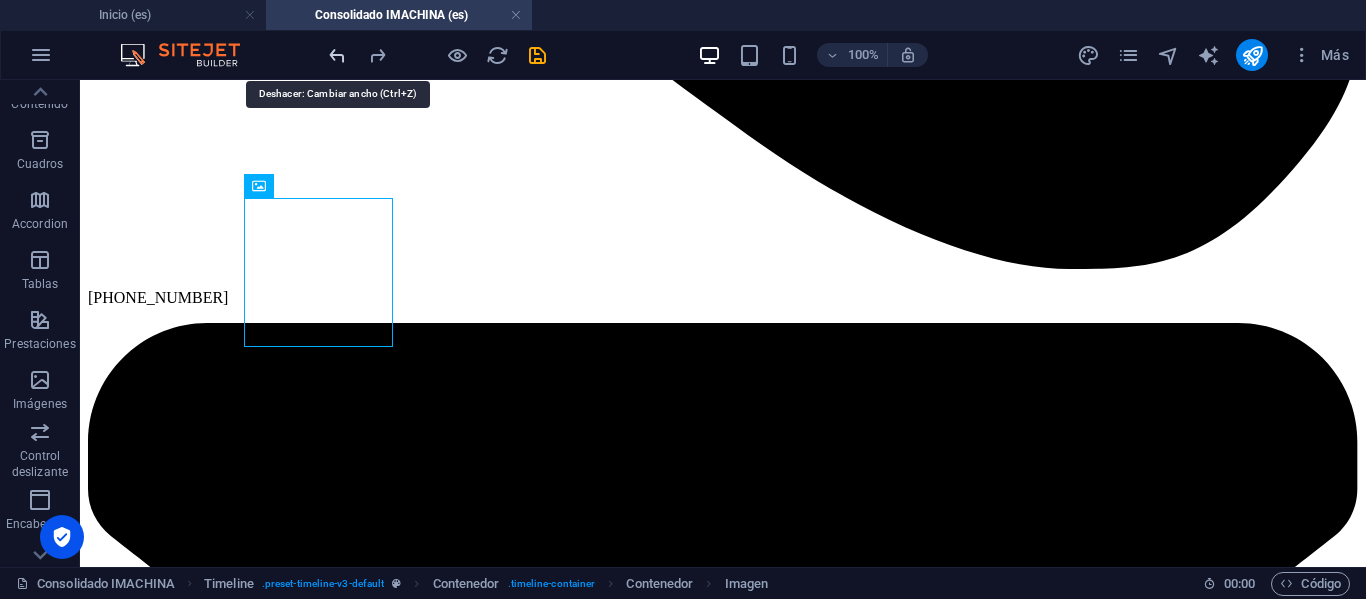 click at bounding box center (337, 55) 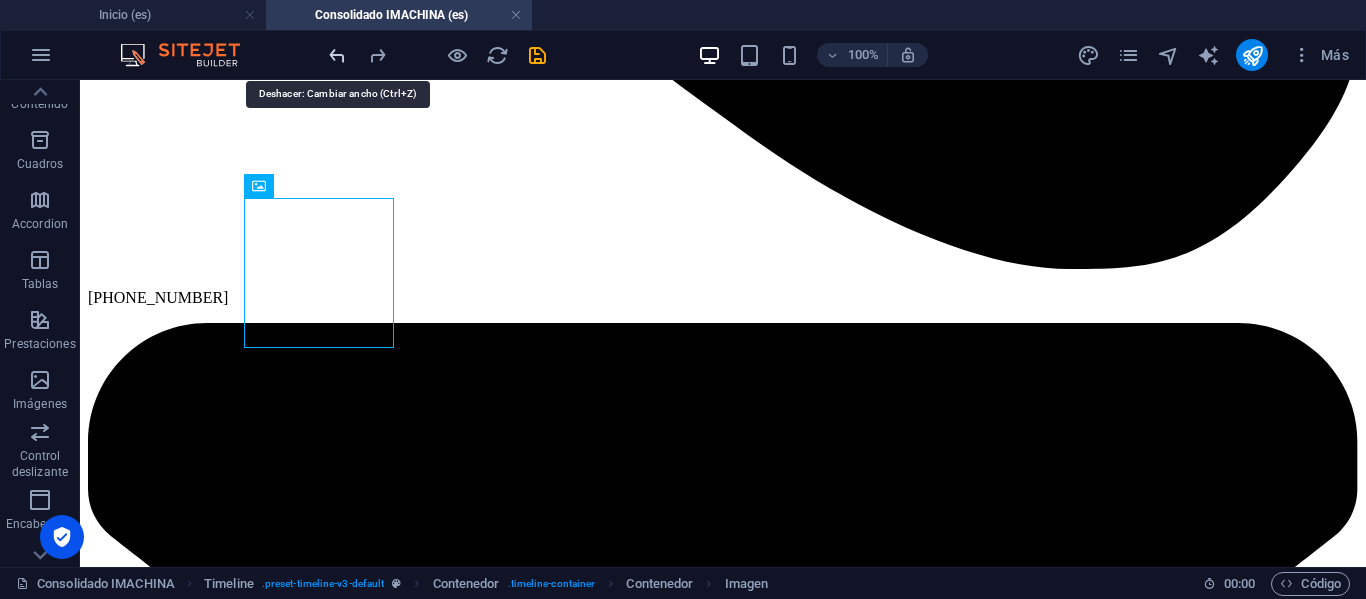 click at bounding box center [337, 55] 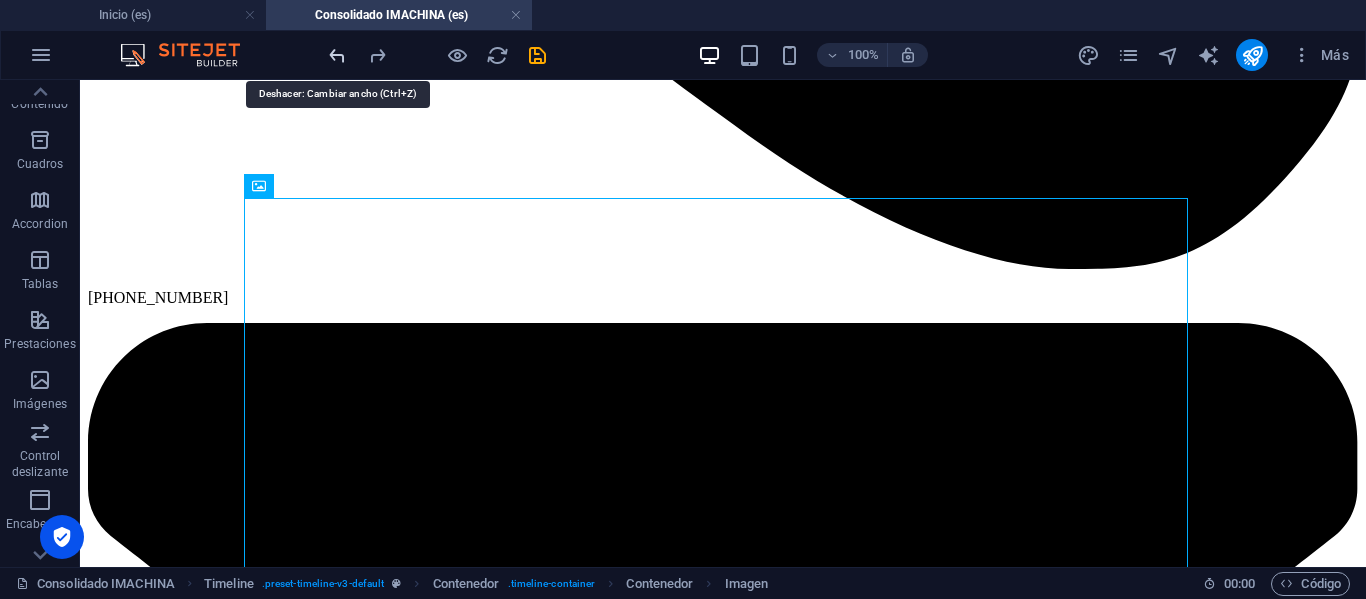 click at bounding box center [337, 55] 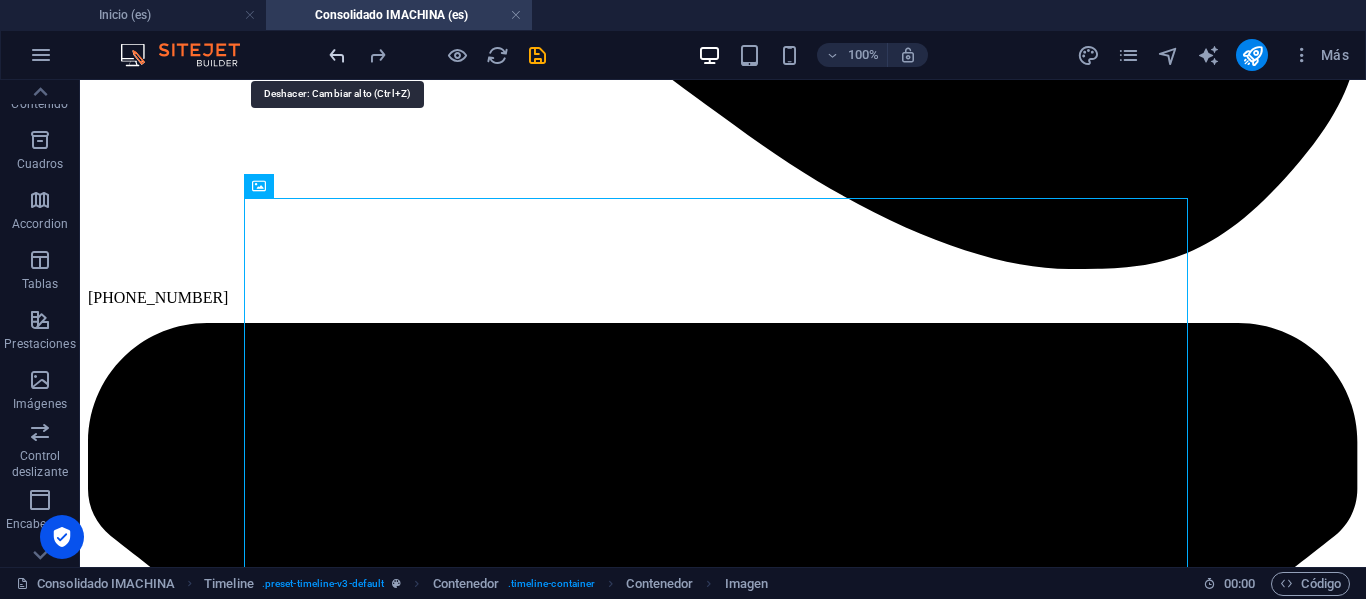 click at bounding box center (337, 55) 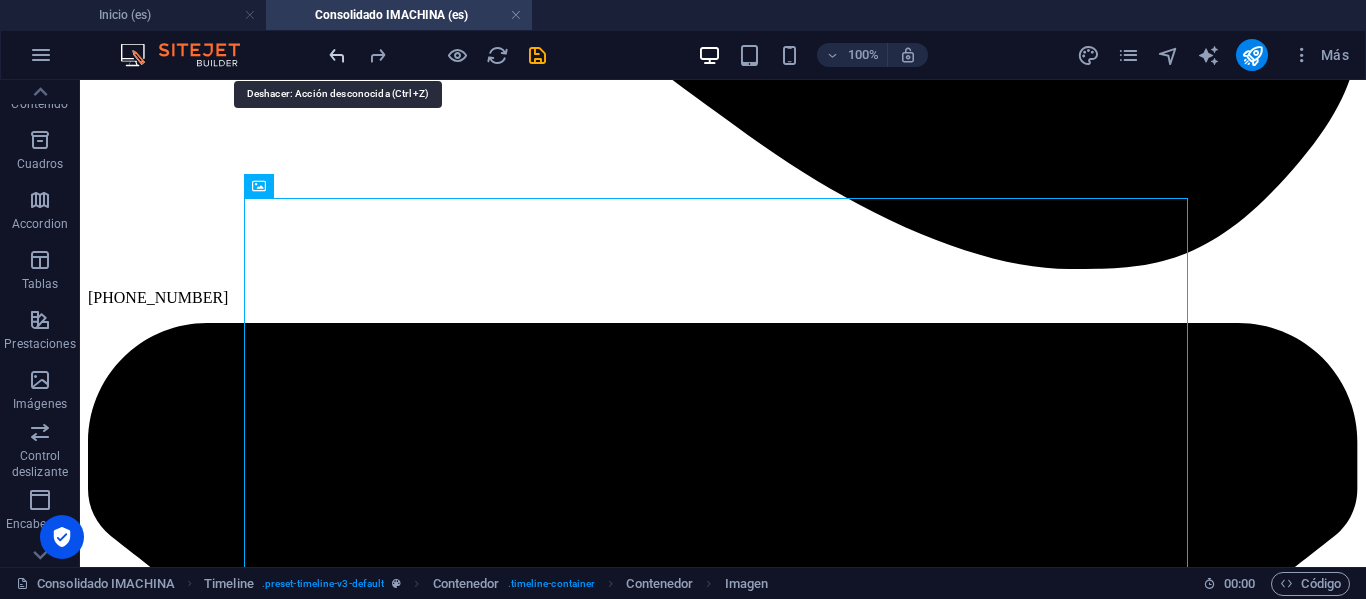 click at bounding box center [337, 55] 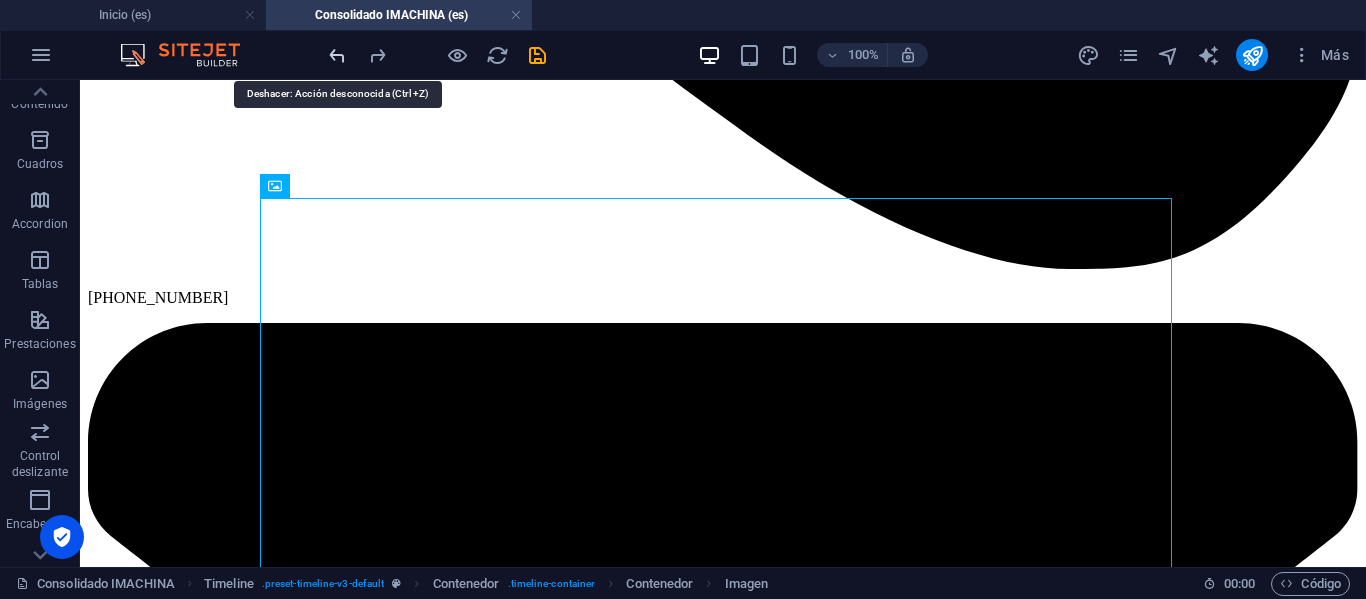 click at bounding box center (337, 55) 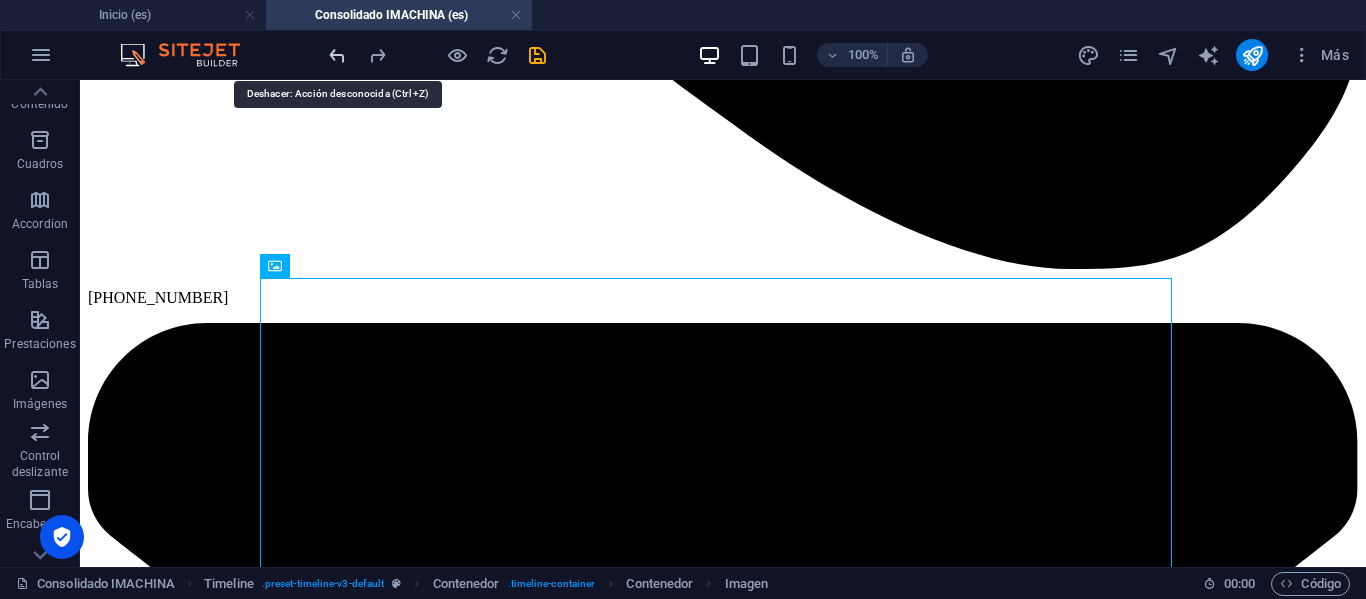 click at bounding box center [337, 55] 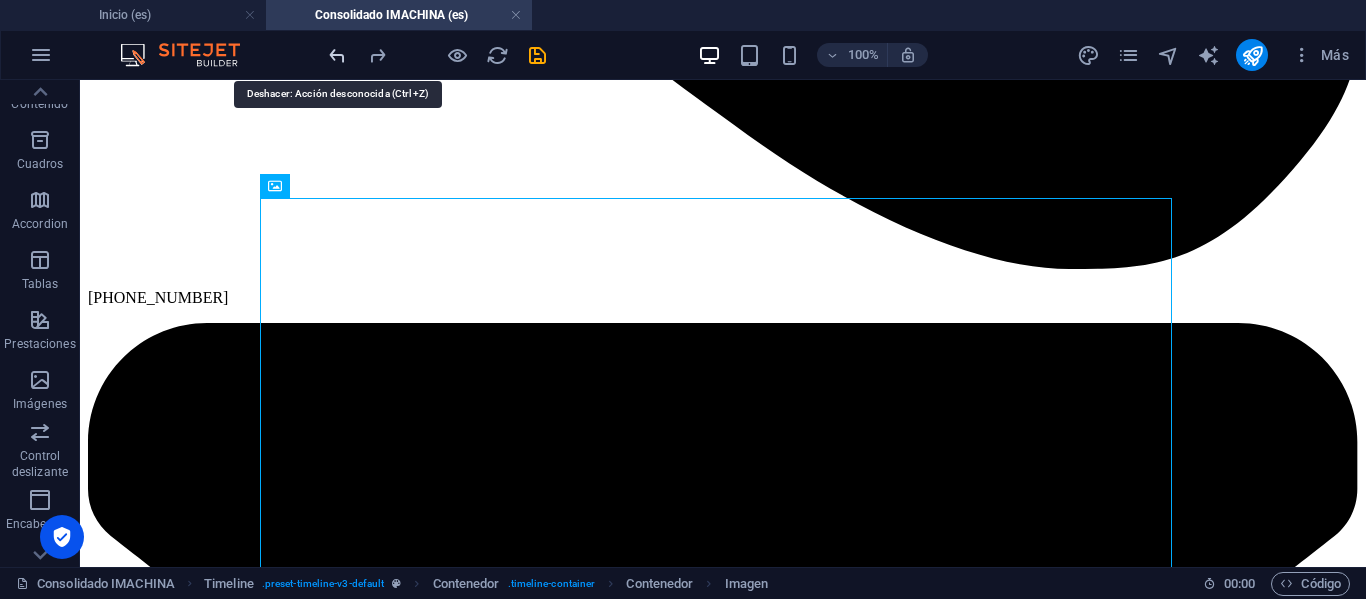click at bounding box center [337, 55] 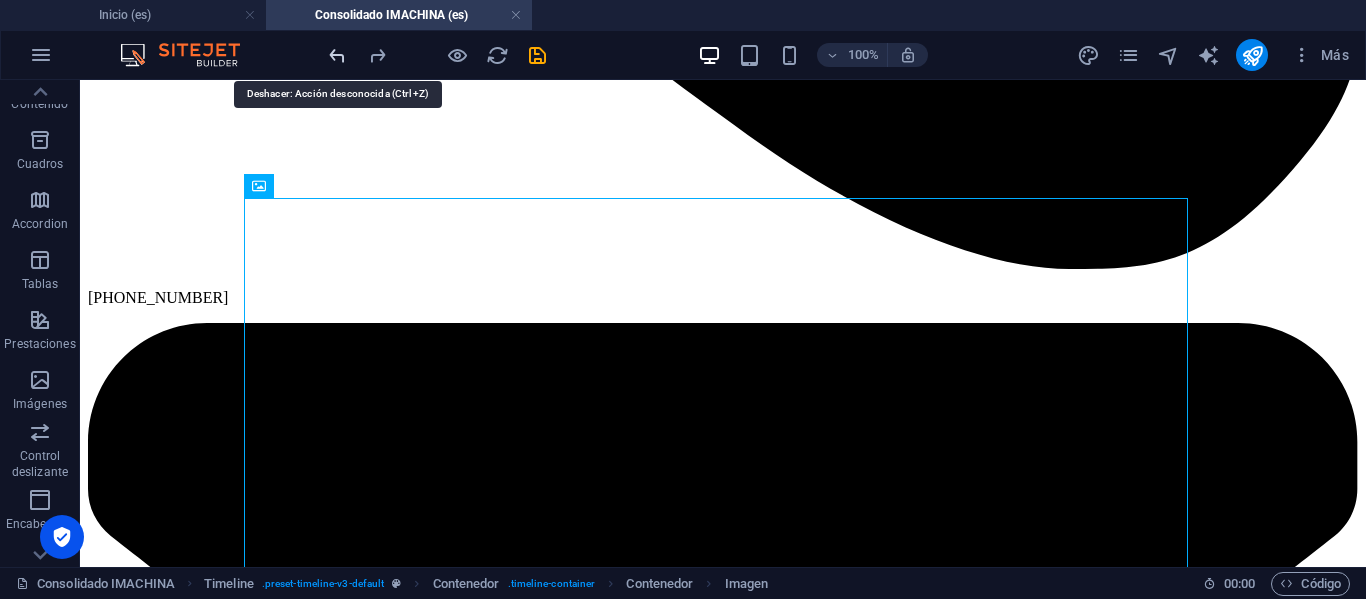 click at bounding box center (337, 55) 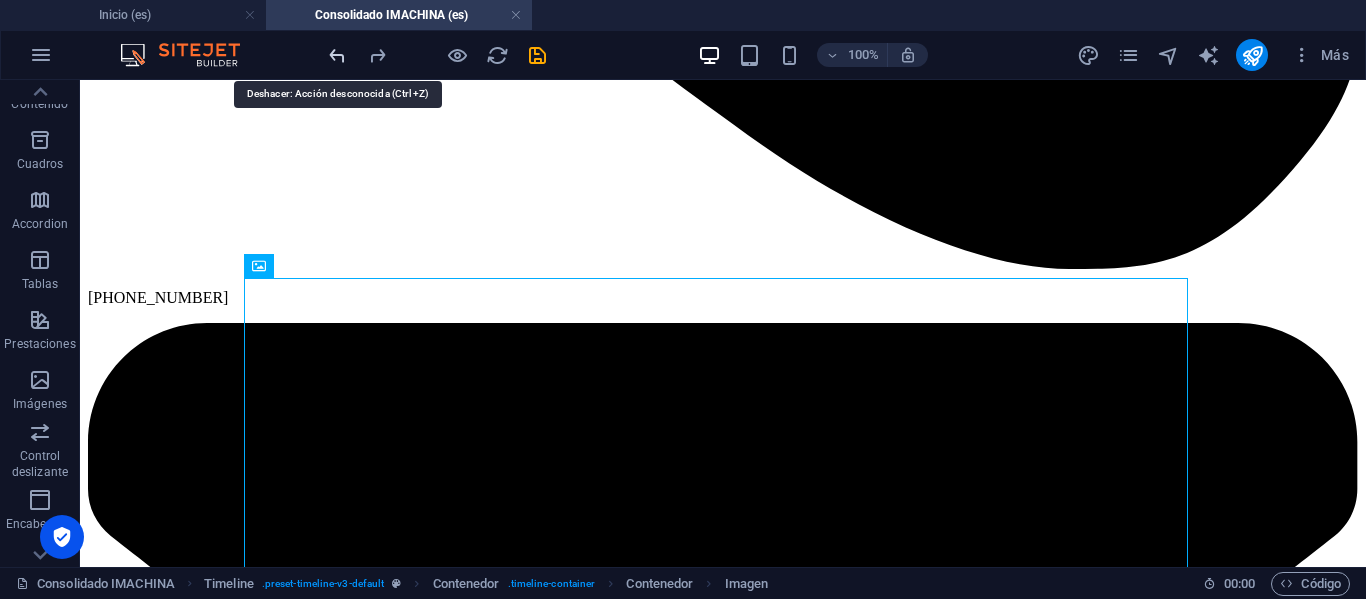 click at bounding box center (337, 55) 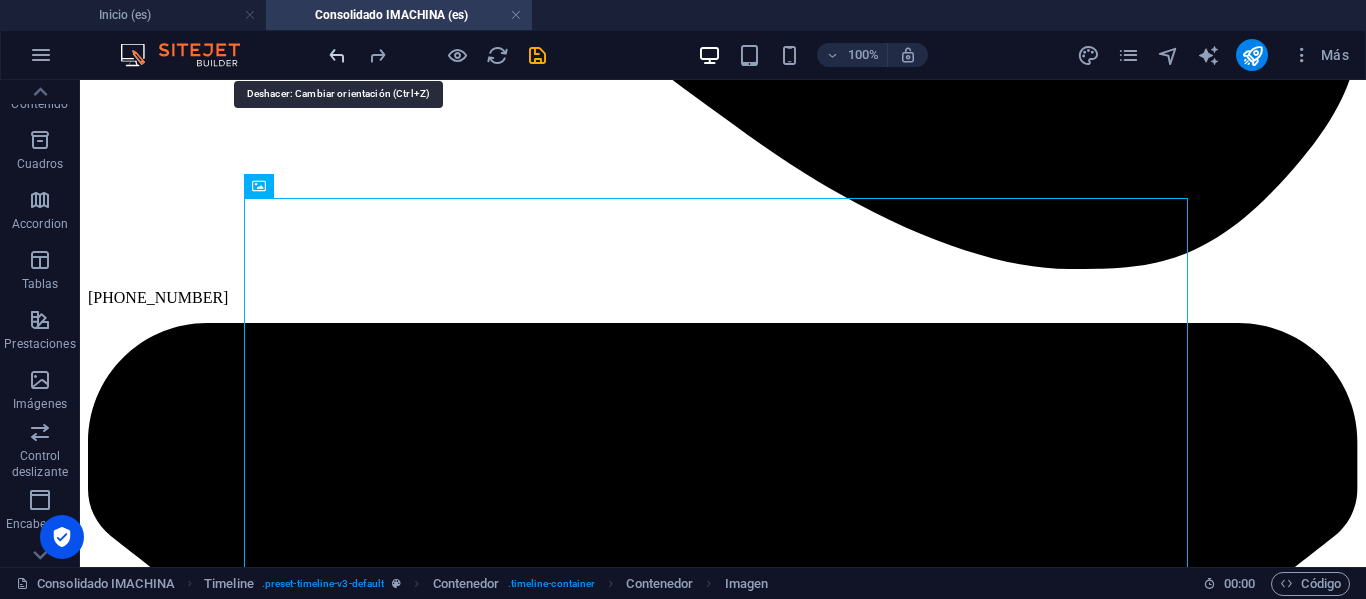 click at bounding box center (337, 55) 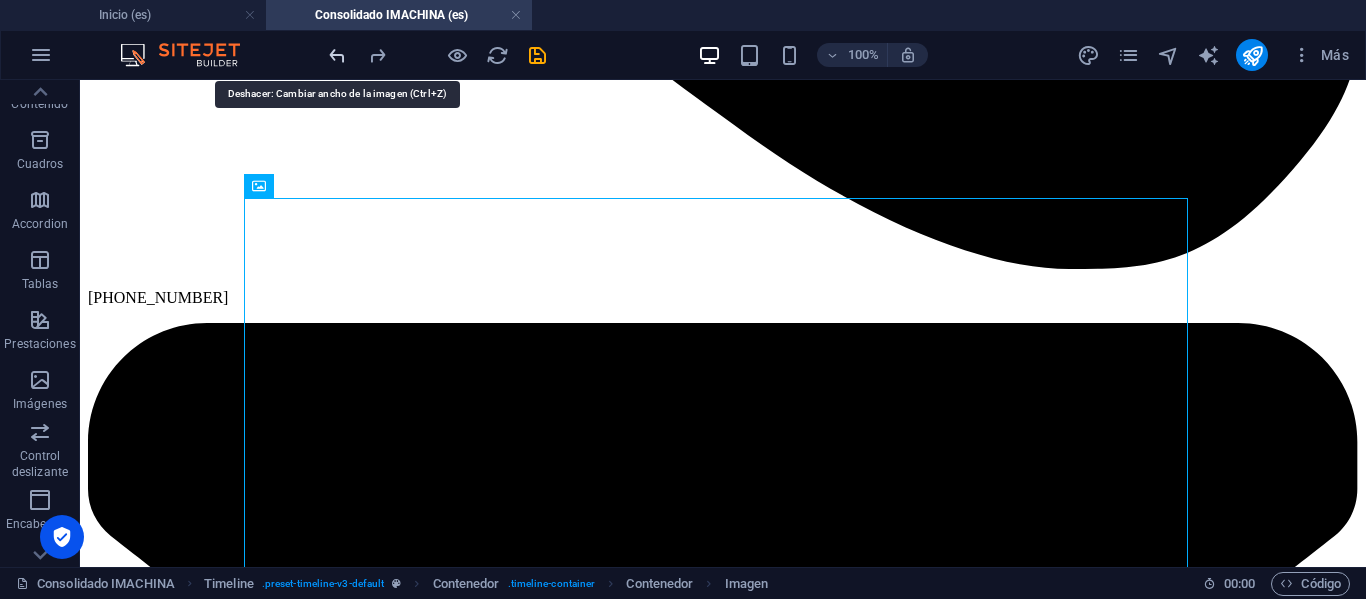 click at bounding box center (337, 55) 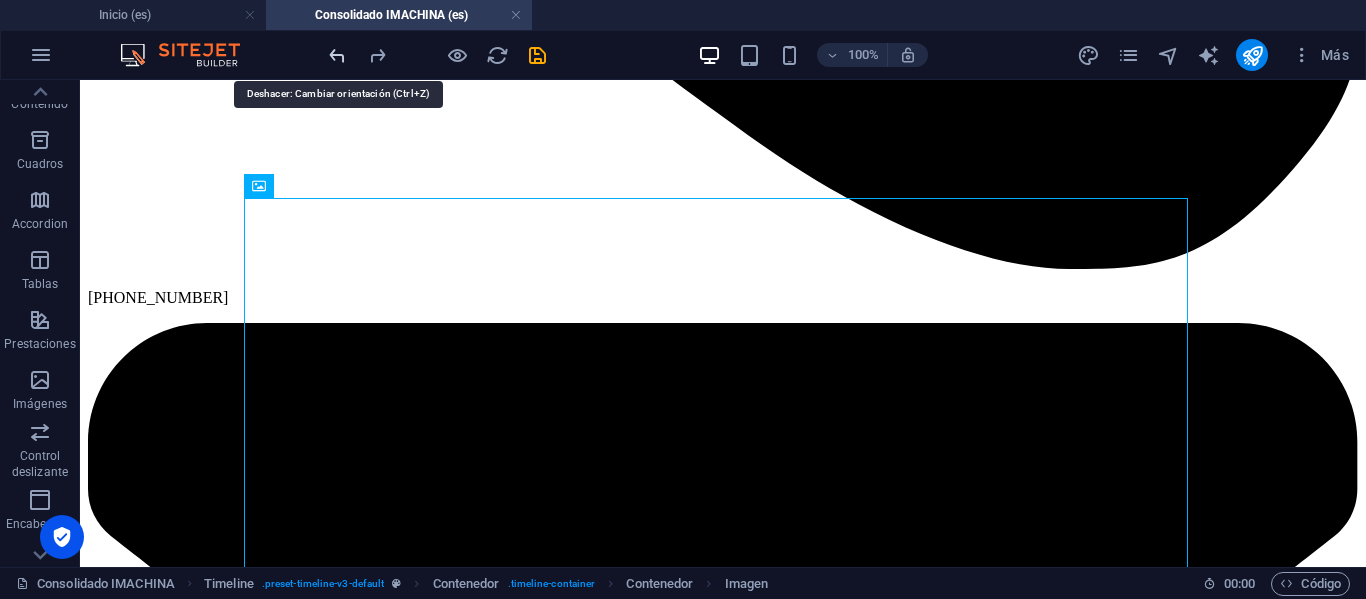 click at bounding box center [337, 55] 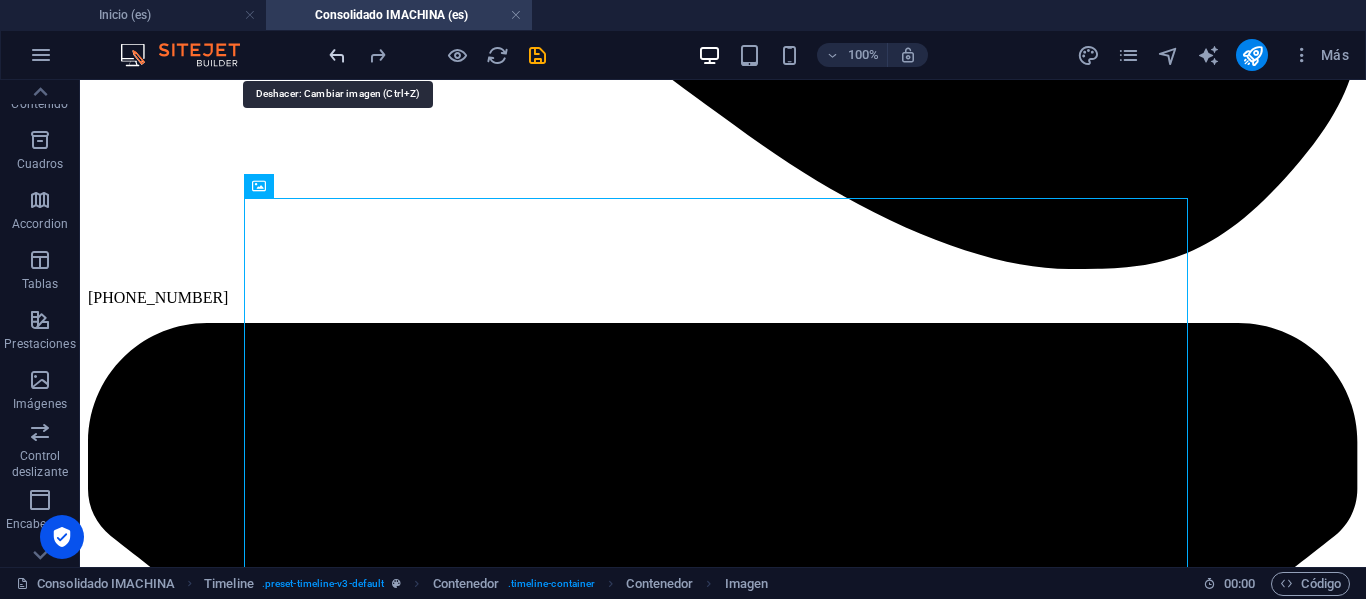 click at bounding box center [337, 55] 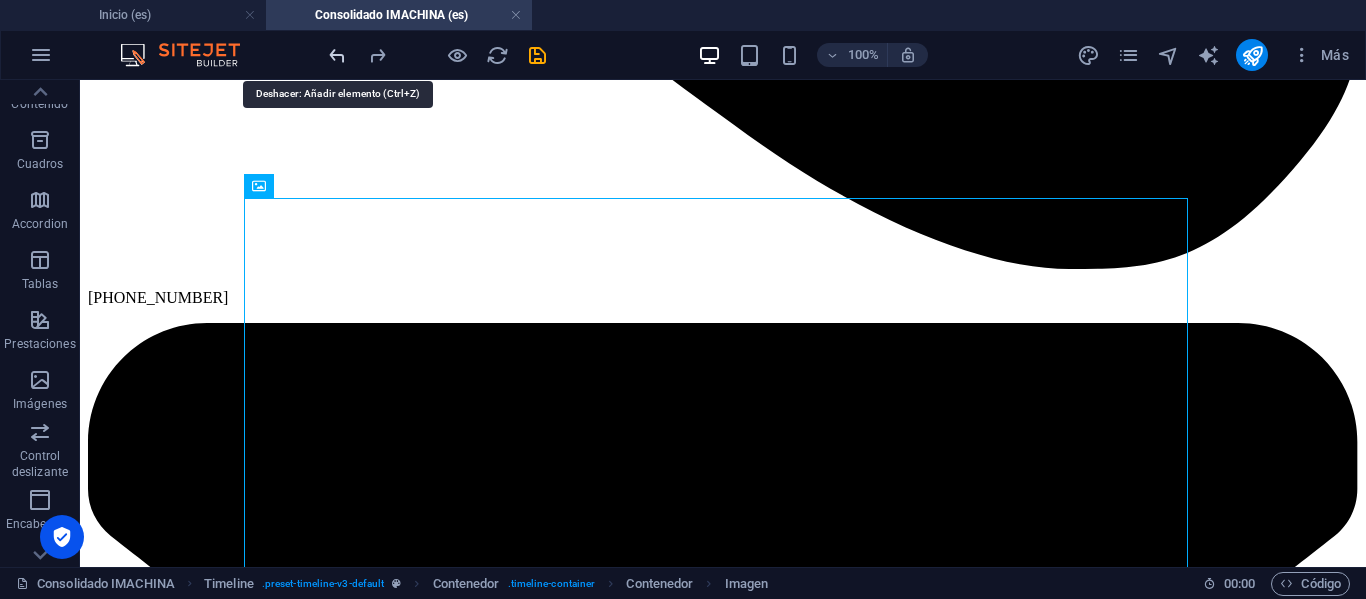 click at bounding box center [337, 55] 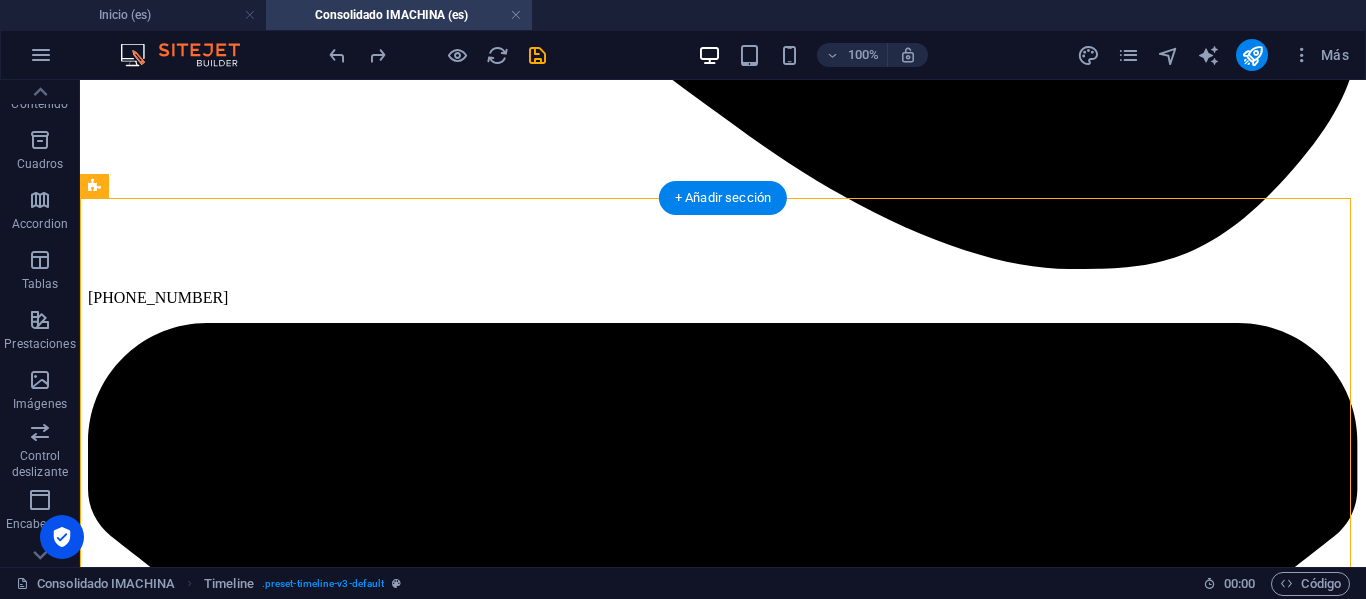drag, startPoint x: 551, startPoint y: 364, endPoint x: 576, endPoint y: 309, distance: 60.41523 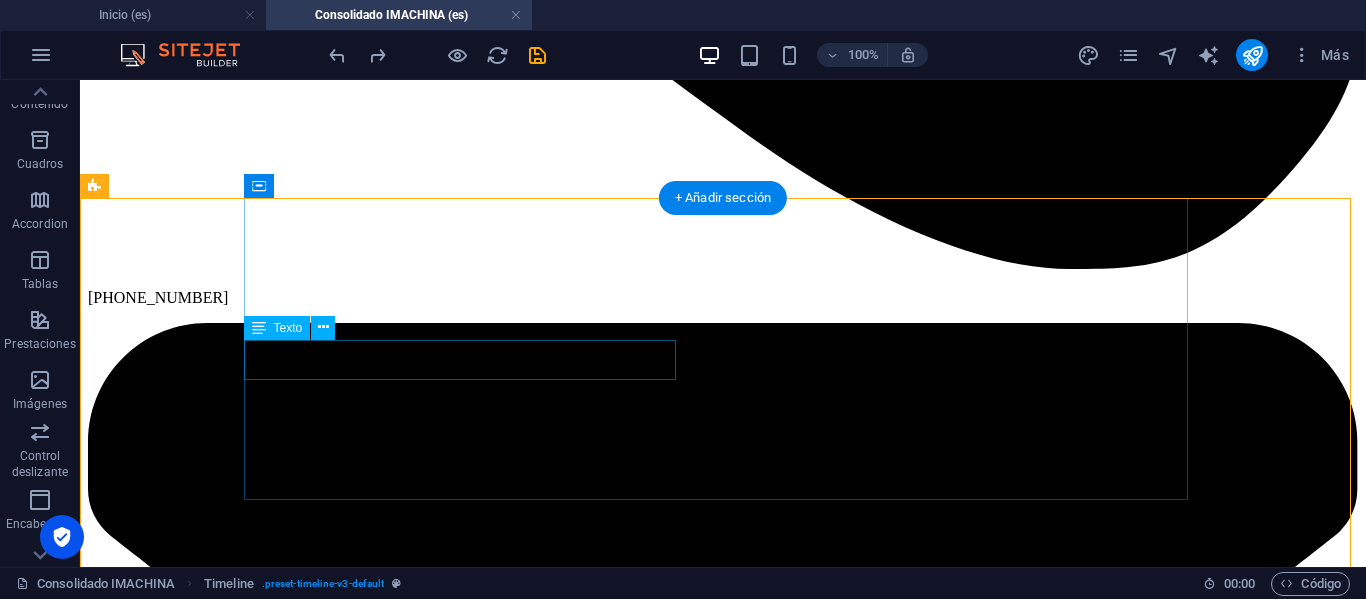 click on "[DATE]" at bounding box center [723, 10012] 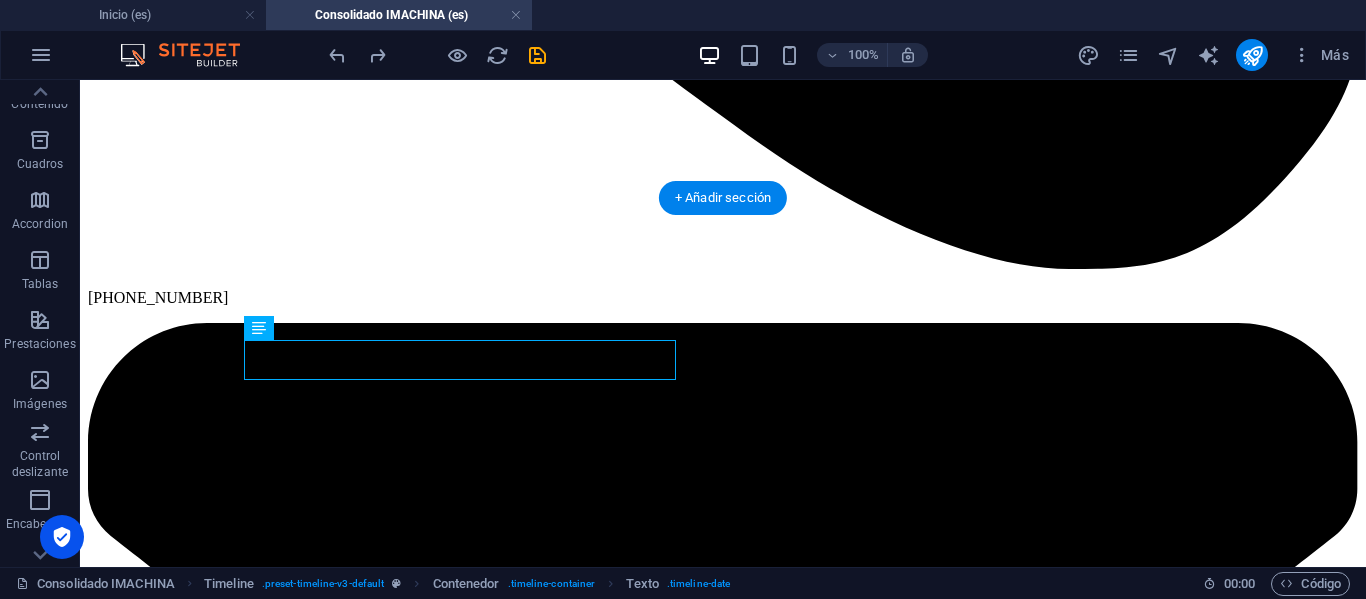 drag, startPoint x: 375, startPoint y: 407, endPoint x: 394, endPoint y: 277, distance: 131.38112 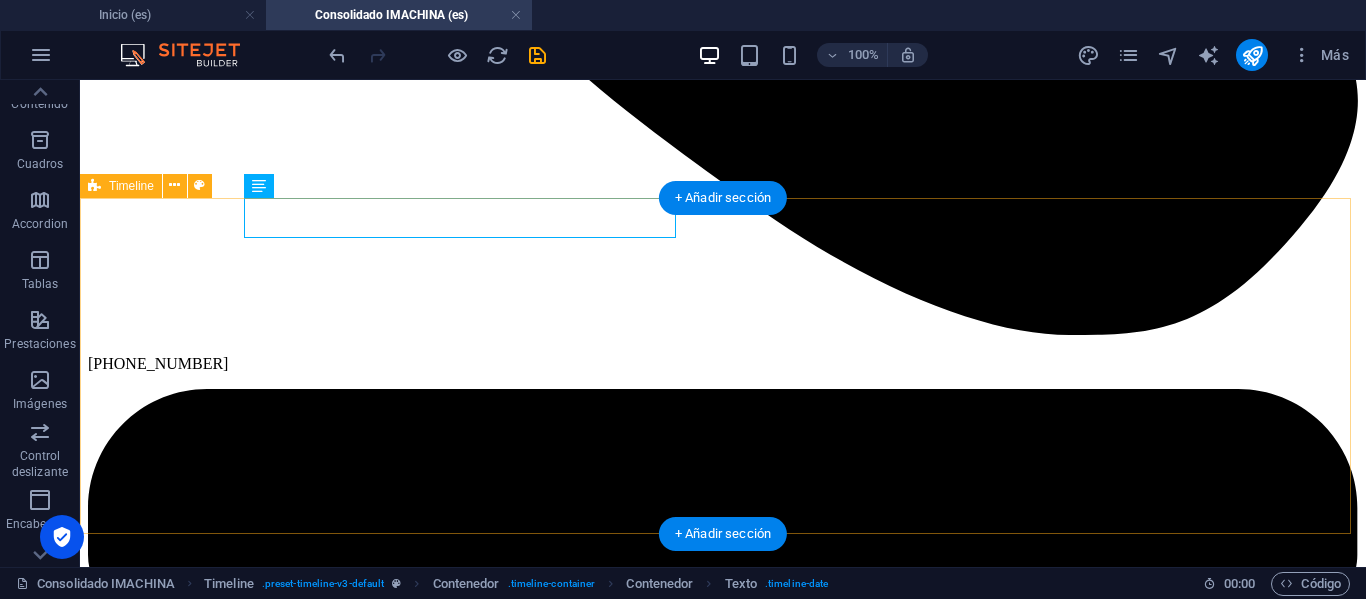 scroll, scrollTop: 1660, scrollLeft: 0, axis: vertical 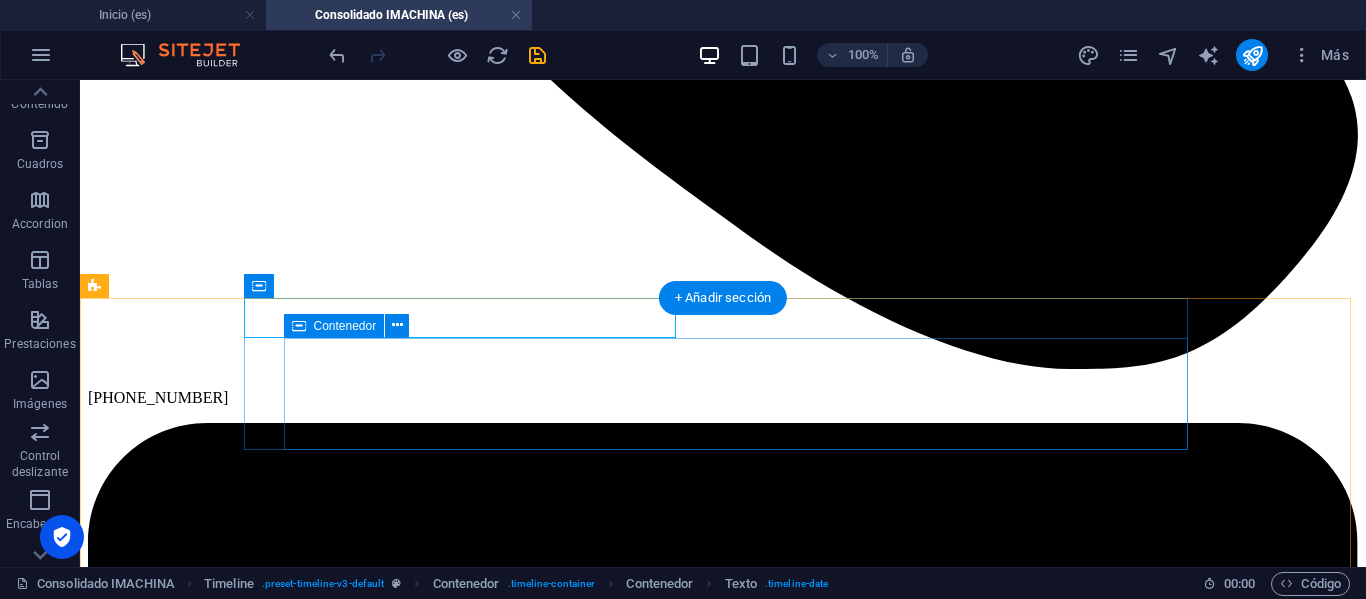 click on "Lorem ipsum dolor sit amet, consectetuer adipiscing elit. Aenean commodo ligula eget dolor. Lorem ipsum dolor sit amet, consectetuer adipiscing elit leget dolor." at bounding box center [723, 10004] 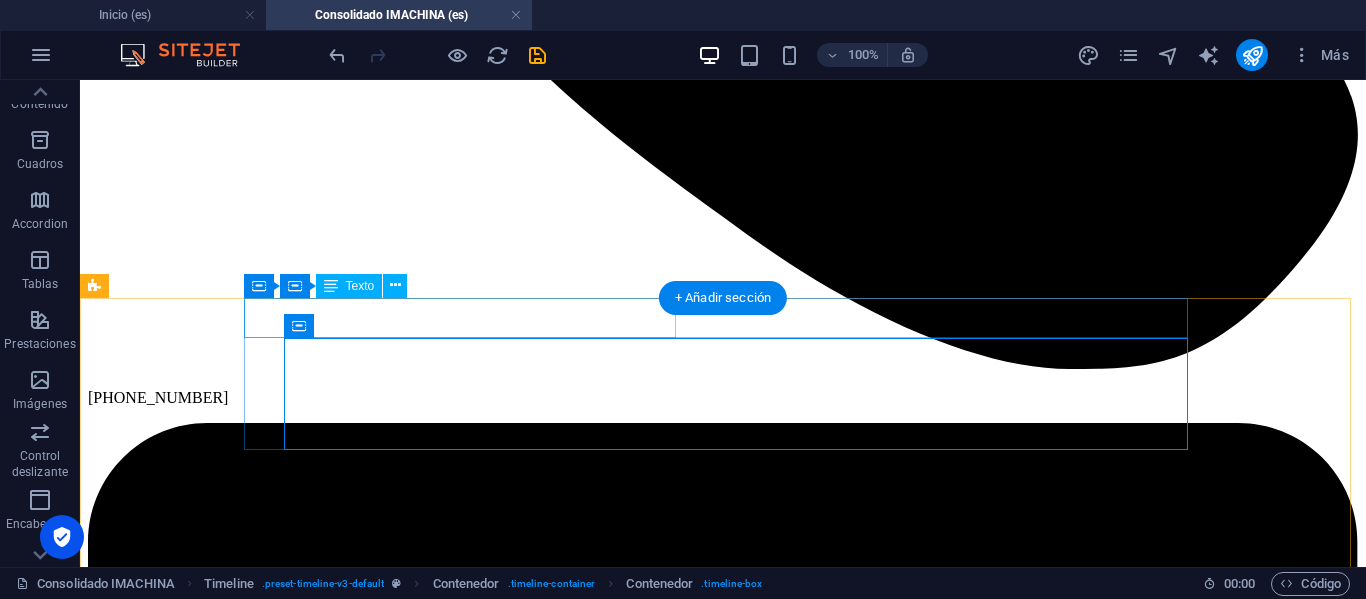 click on "[DATE]" at bounding box center (723, 9970) 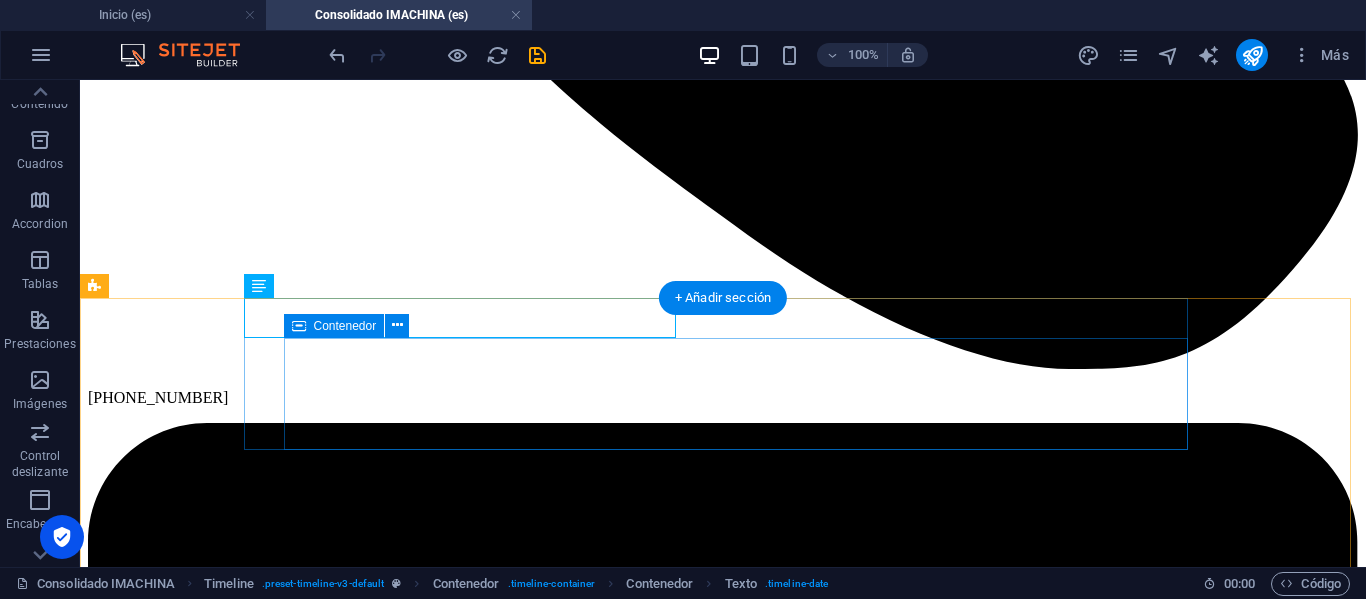 drag, startPoint x: 476, startPoint y: 371, endPoint x: 375, endPoint y: 352, distance: 102.77159 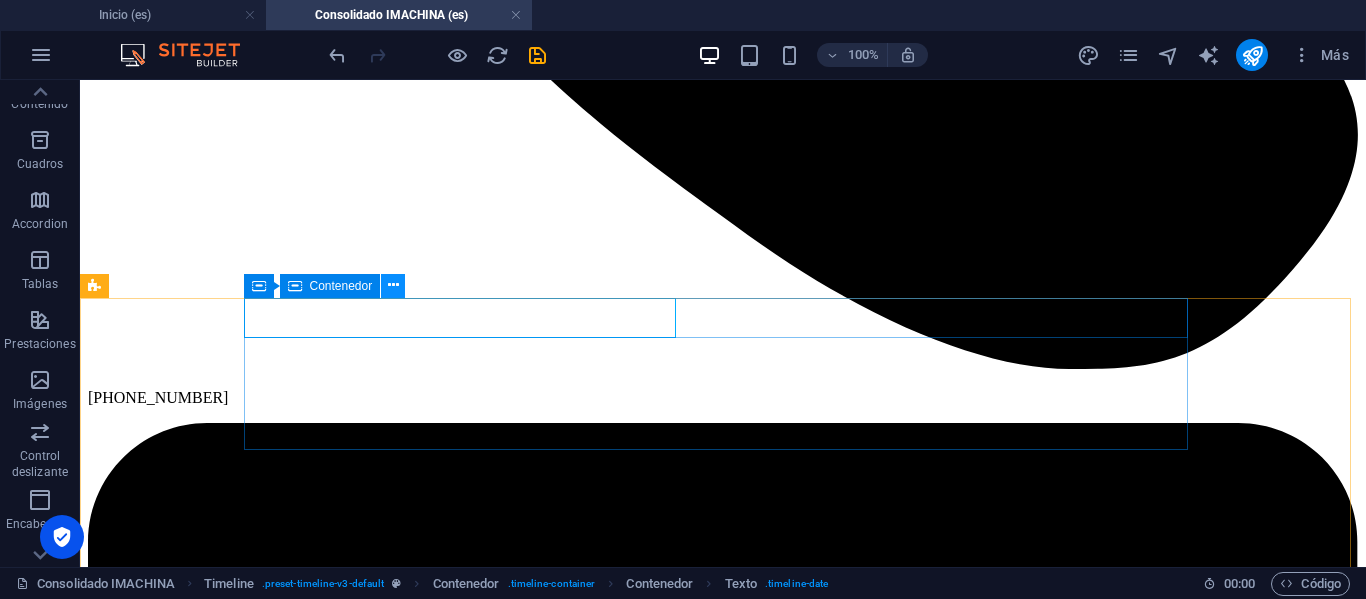 click at bounding box center [393, 285] 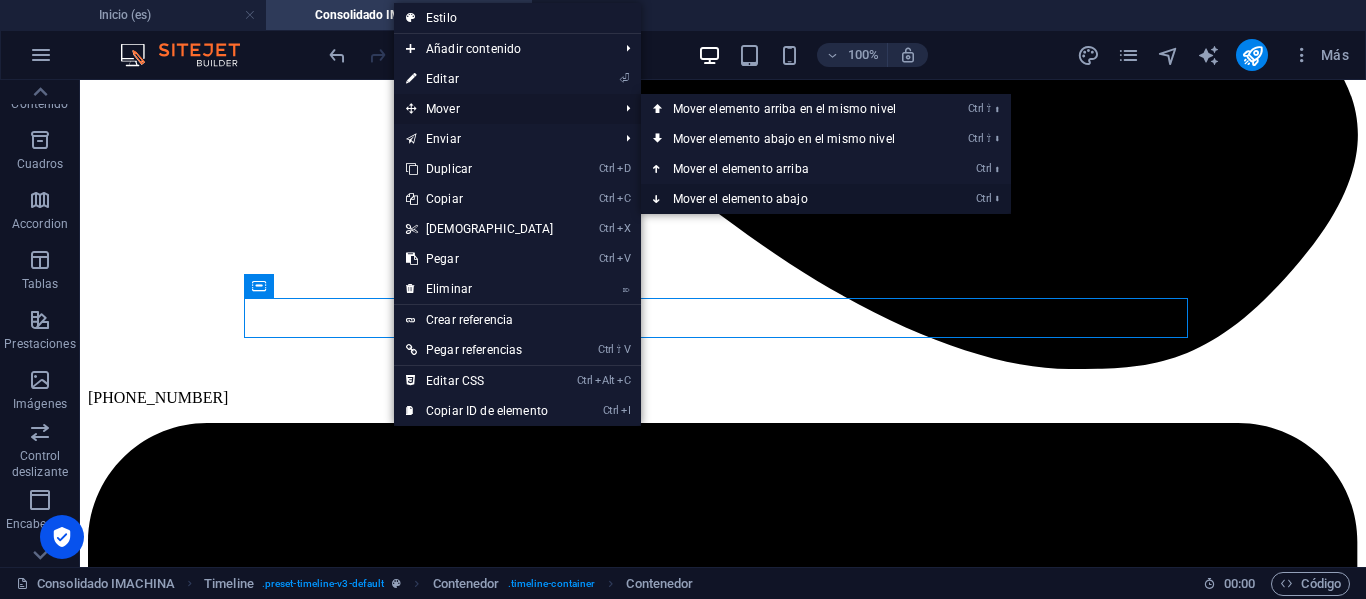 click on "Ctrl ⬇  Mover el elemento abajo" at bounding box center (788, 199) 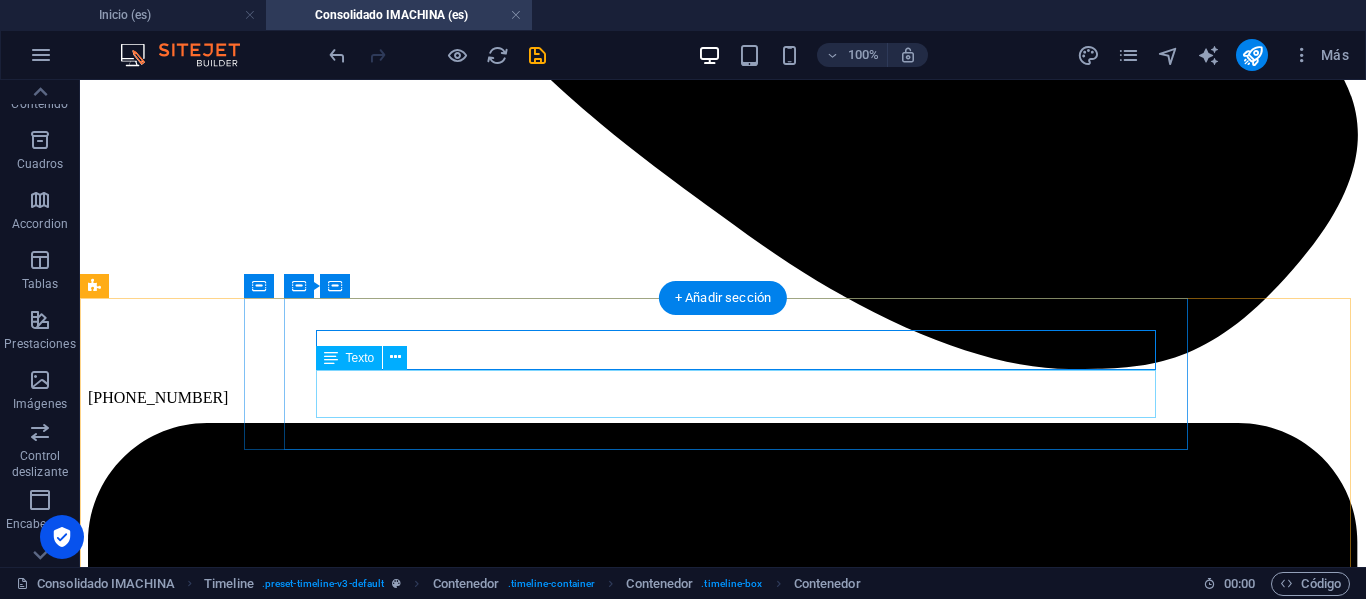click on "Lorem ipsum dolor sit amet, consectetuer adipiscing elit. Aenean commodo ligula eget dolor. Lorem ipsum dolor sit amet, consectetuer adipiscing elit leget dolor." at bounding box center (723, 10004) 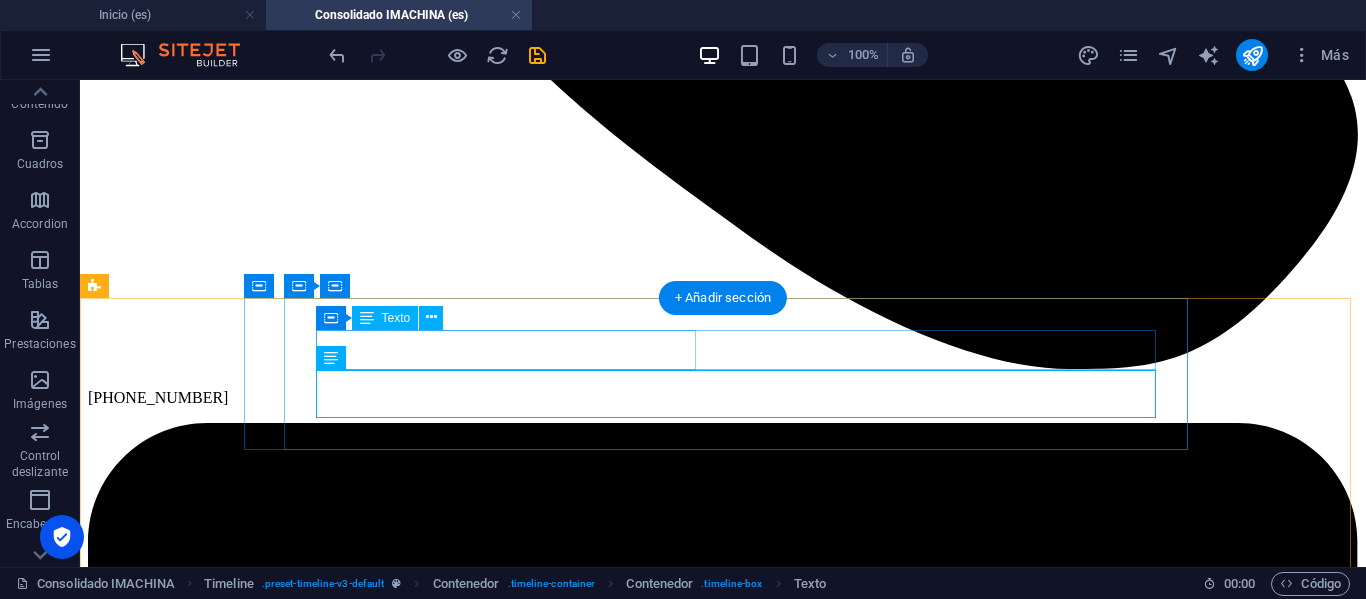 click on "[DATE]" at bounding box center [723, 9970] 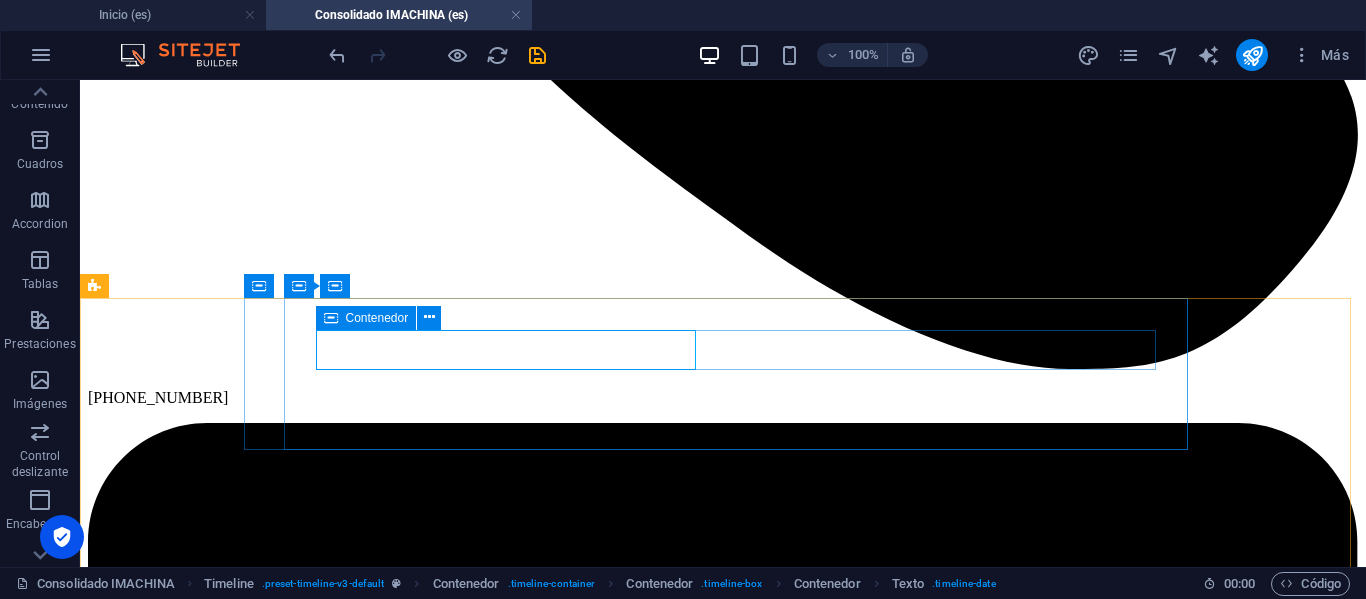 click at bounding box center (331, 318) 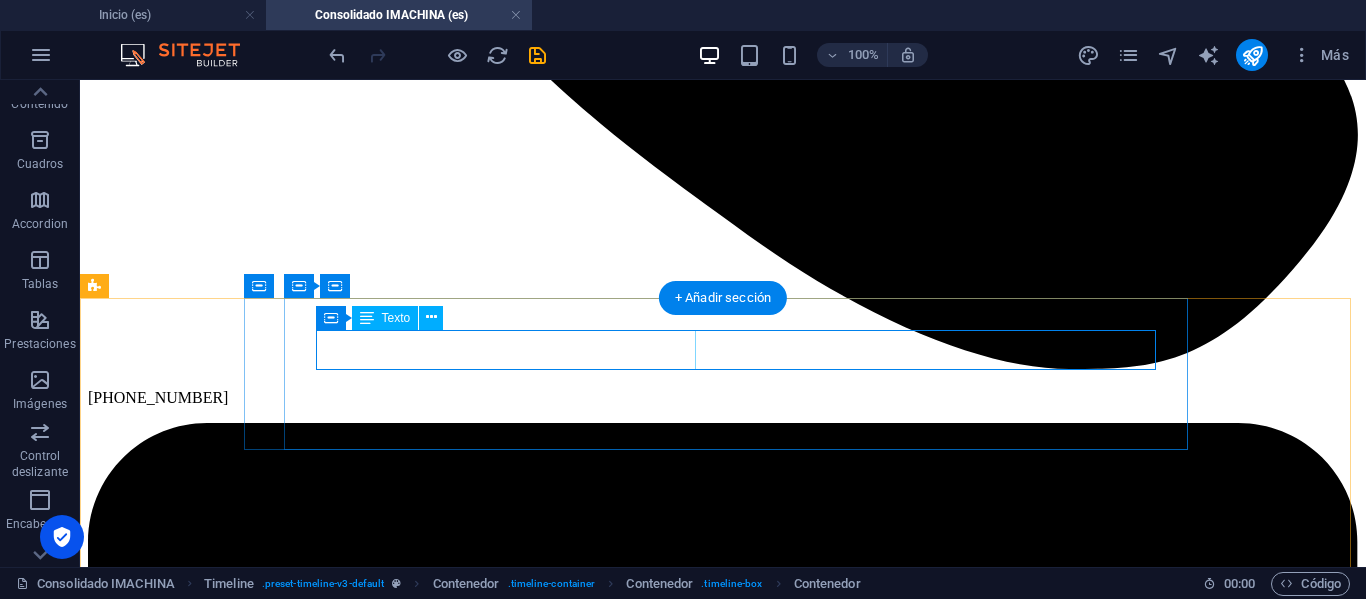 click on "[DATE]" at bounding box center [723, 9970] 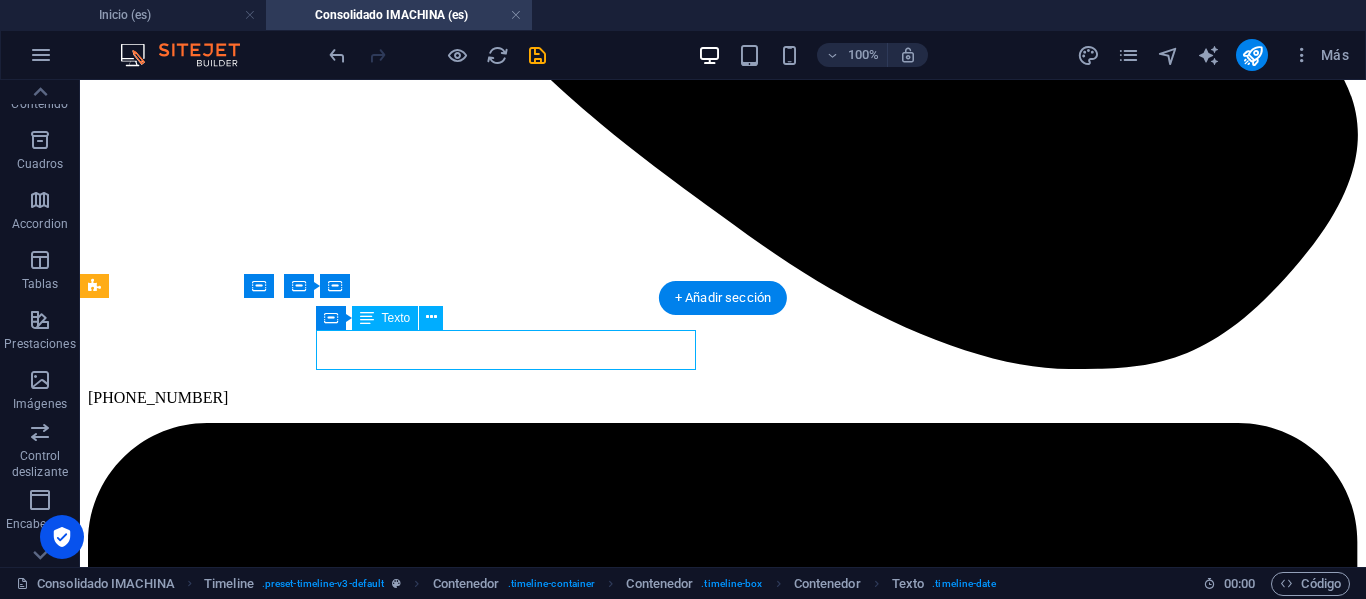 click on "[DATE]" at bounding box center (723, 9970) 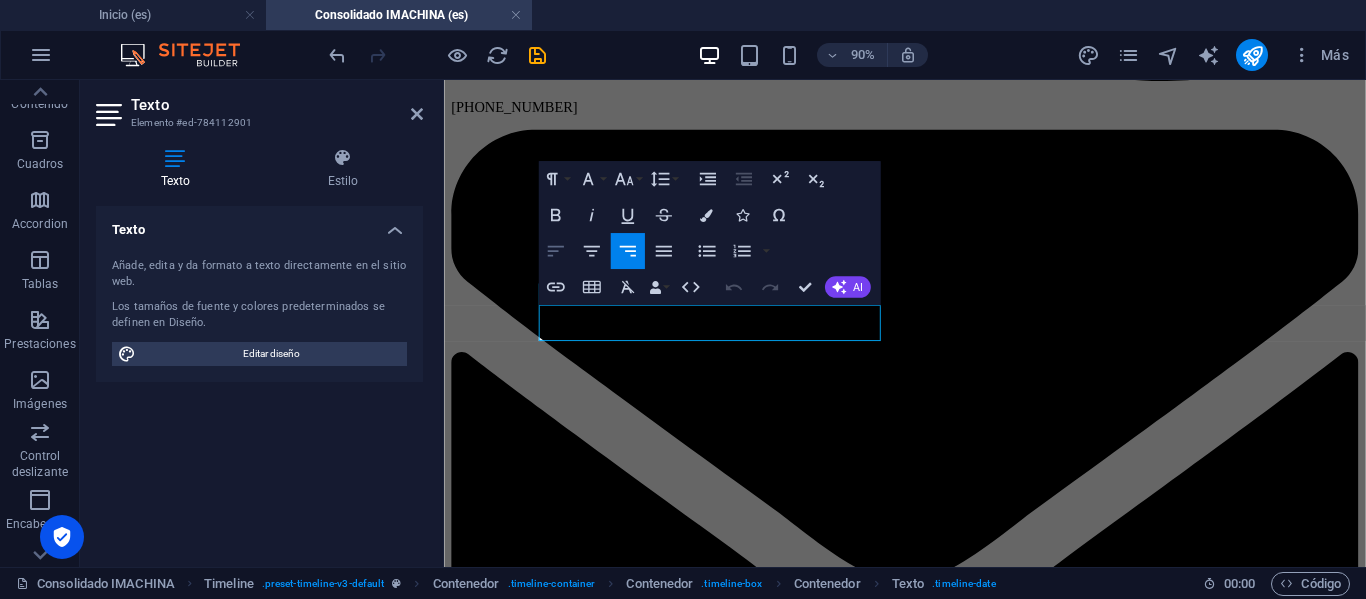 click 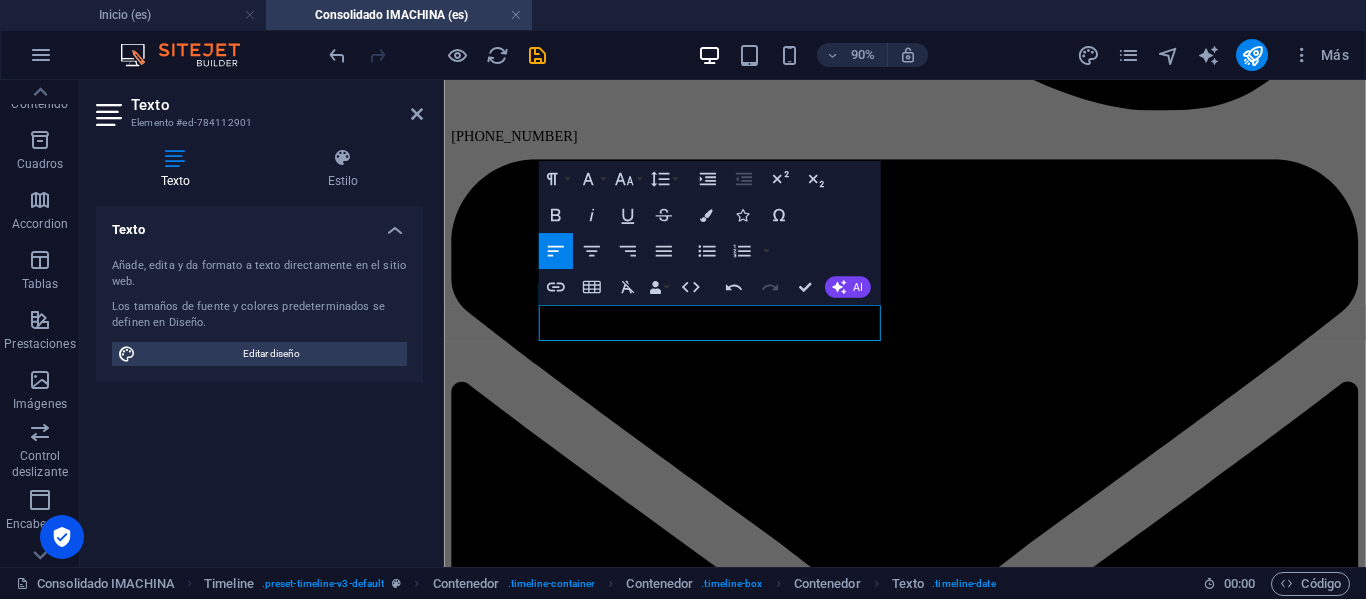 click on "[DATE]" at bounding box center (956, 8213) 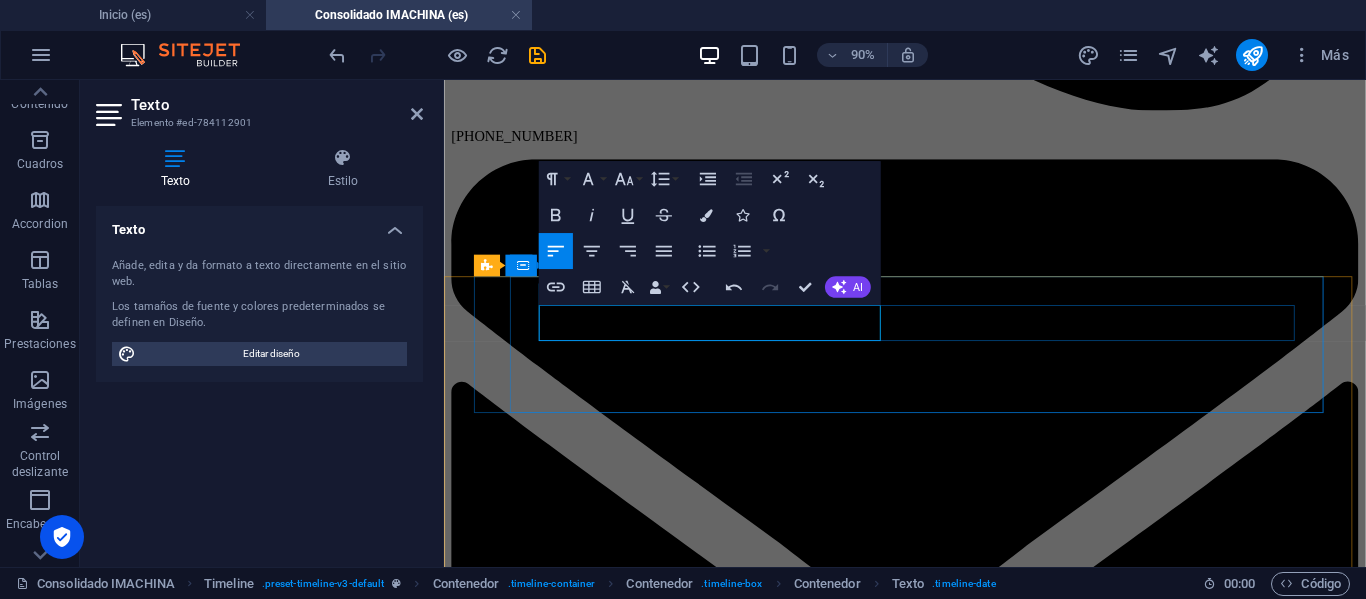 click on "[DATE]" at bounding box center (956, 8213) 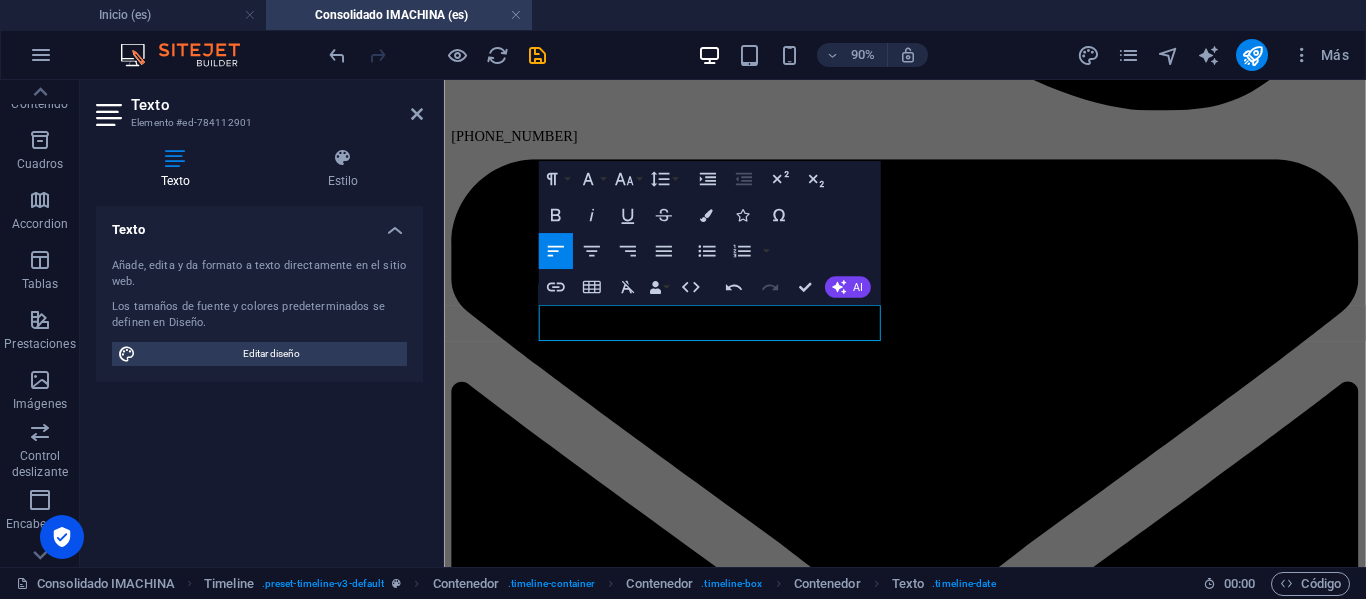click 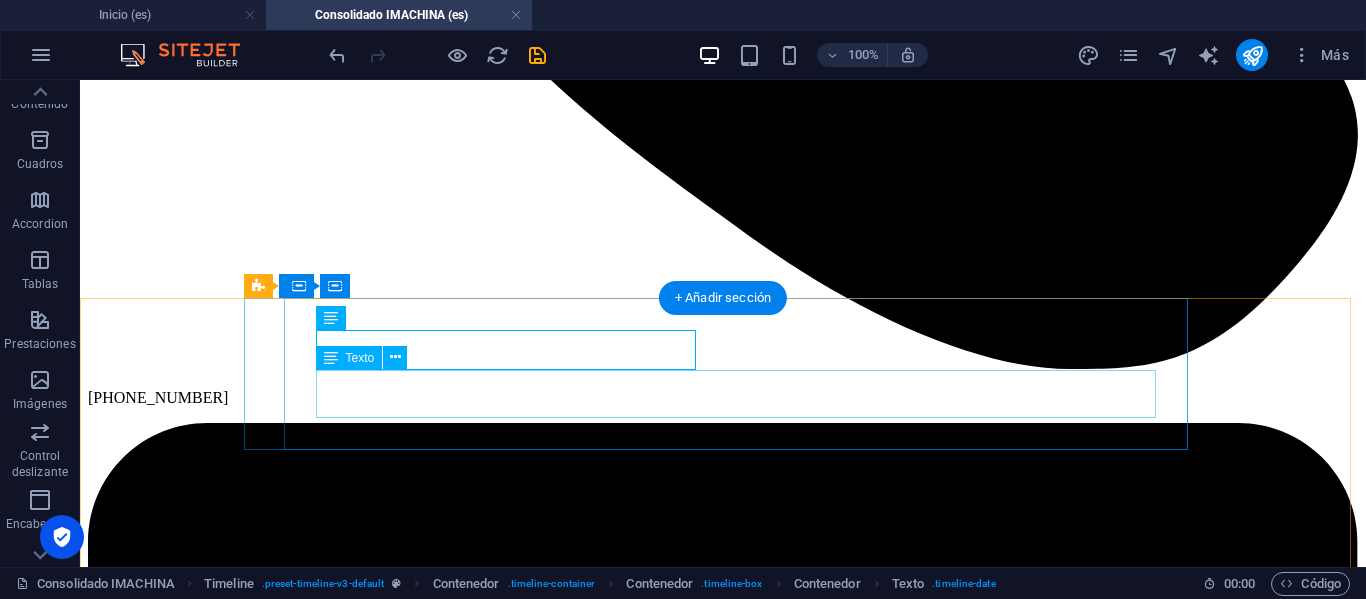 click on "Lorem ipsum dolor sit amet, consectetuer adipiscing elit. Aenean commodo ligula eget dolor. Lorem ipsum dolor sit amet, consectetuer adipiscing elit leget dolor." at bounding box center [723, 10004] 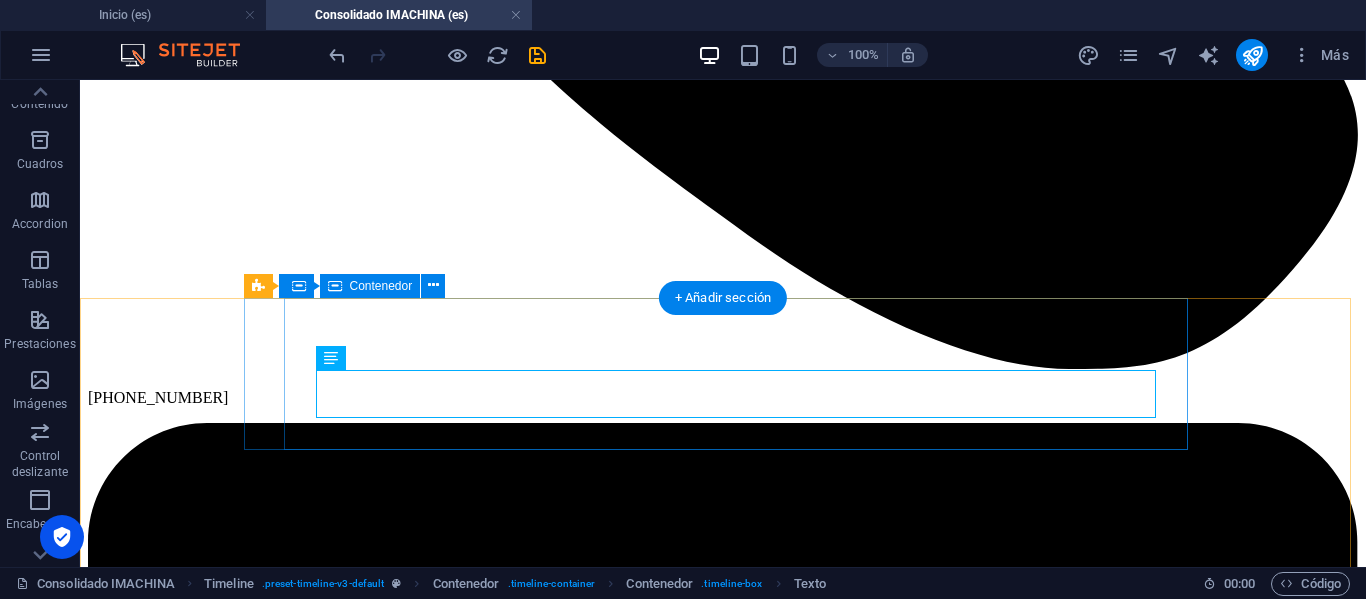 click on "[DATE] Lorem ipsum dolor sit amet, consectetuer adipiscing elit. Aenean commodo ligula eget dolor. Lorem ipsum dolor sit amet, consectetuer adipiscing elit leget dolor." at bounding box center (723, 9987) 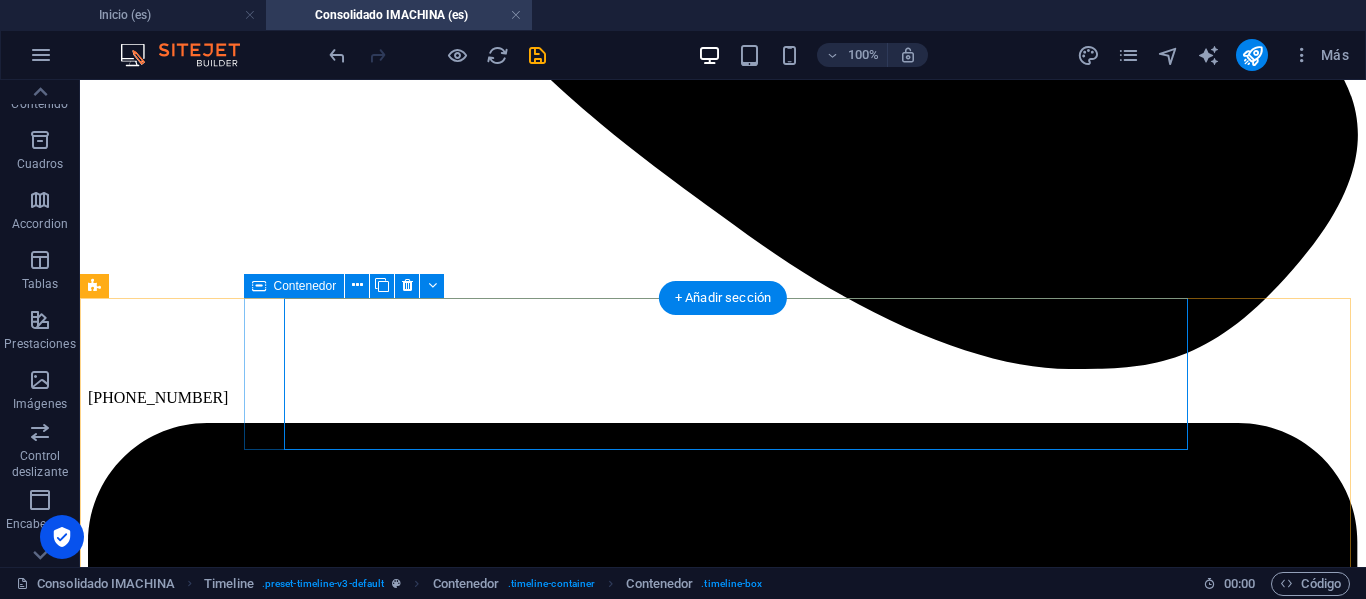 click on "[DATE] Lorem ipsum dolor sit amet, consectetuer adipiscing elit. Aenean commodo ligula eget dolor. Lorem ipsum dolor sit amet, consectetuer adipiscing elit leget dolor." at bounding box center (723, 9987) 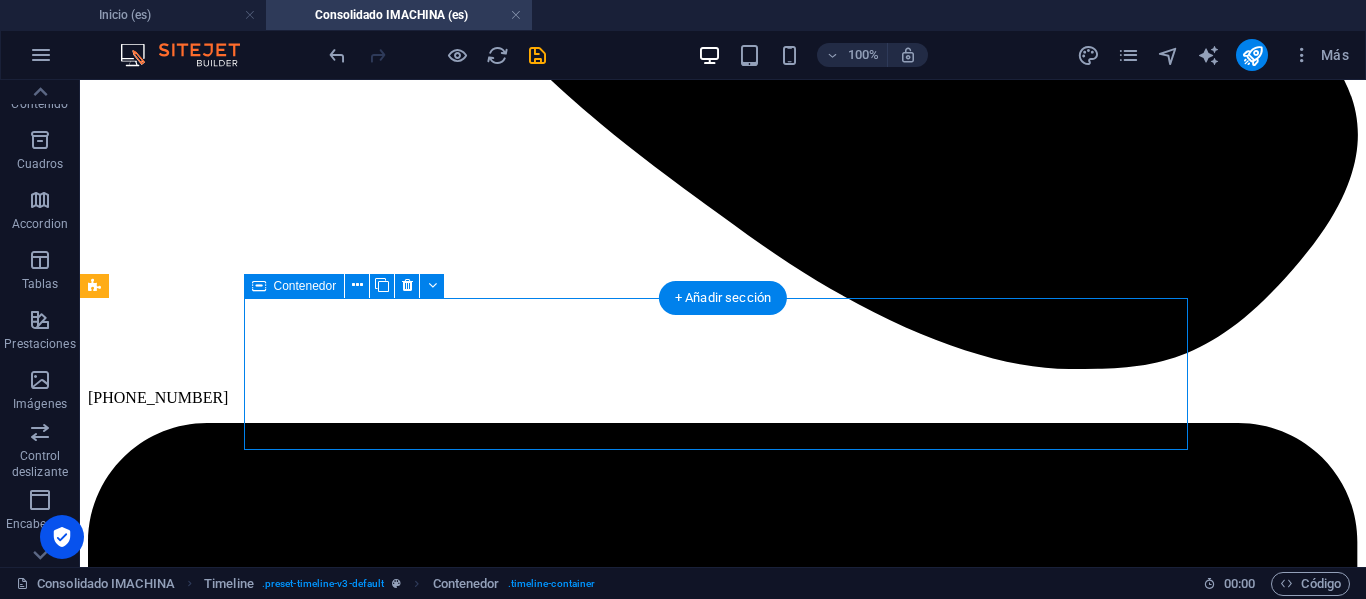 click on "[DATE] Lorem ipsum dolor sit amet, consectetuer adipiscing elit. Aenean commodo ligula eget dolor. Lorem ipsum dolor sit amet, consectetuer adipiscing elit leget dolor." at bounding box center (723, 9987) 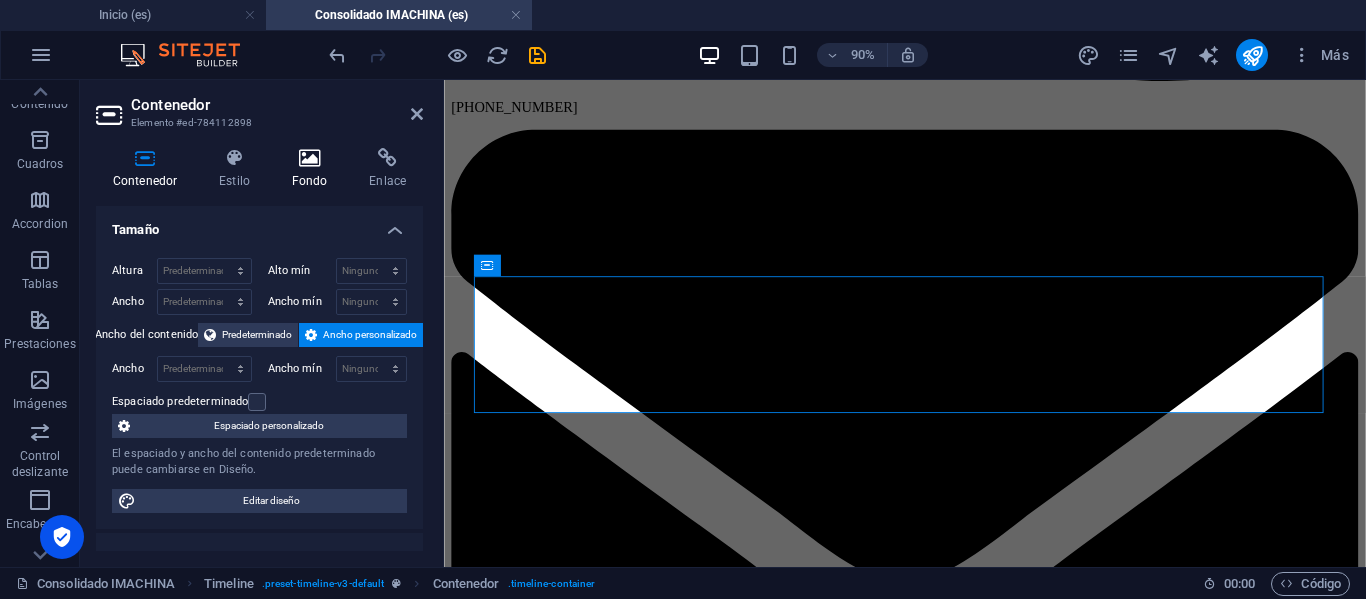 click on "Fondo" at bounding box center (314, 169) 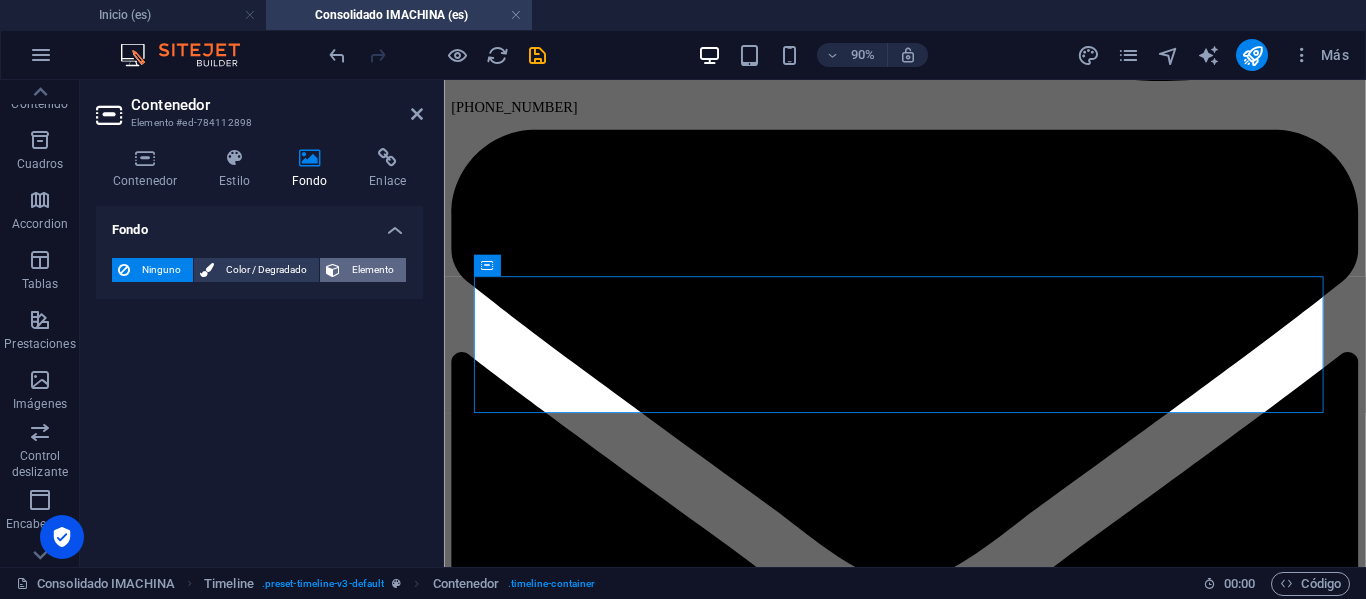 click on "Elemento" at bounding box center (373, 270) 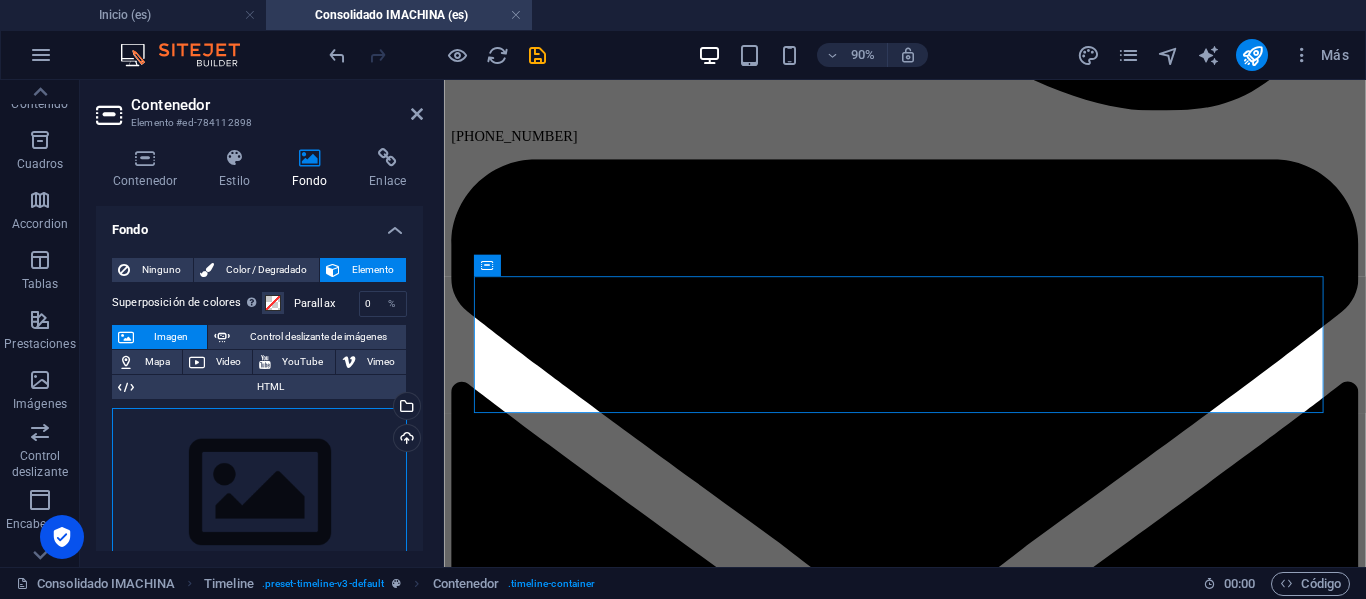 click on "Arrastra archivos aquí, haz clic para escoger archivos o  selecciona archivos de Archivos o de nuestra galería gratuita de fotos y vídeos" at bounding box center [259, 493] 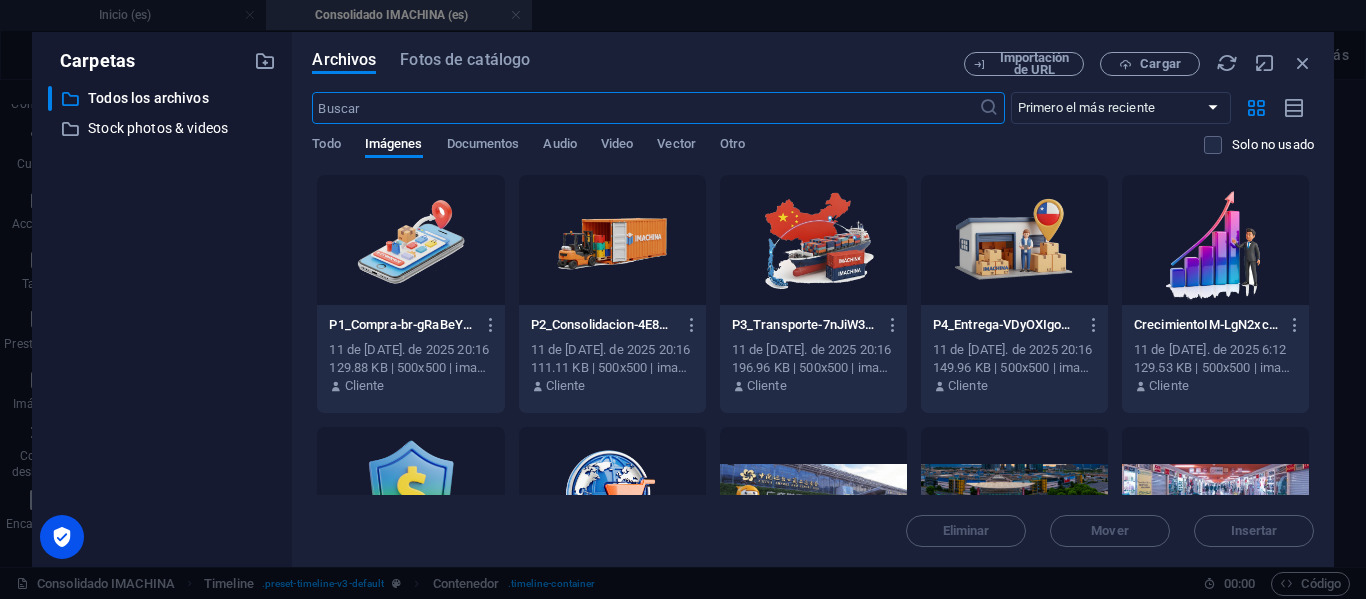 click at bounding box center [410, 240] 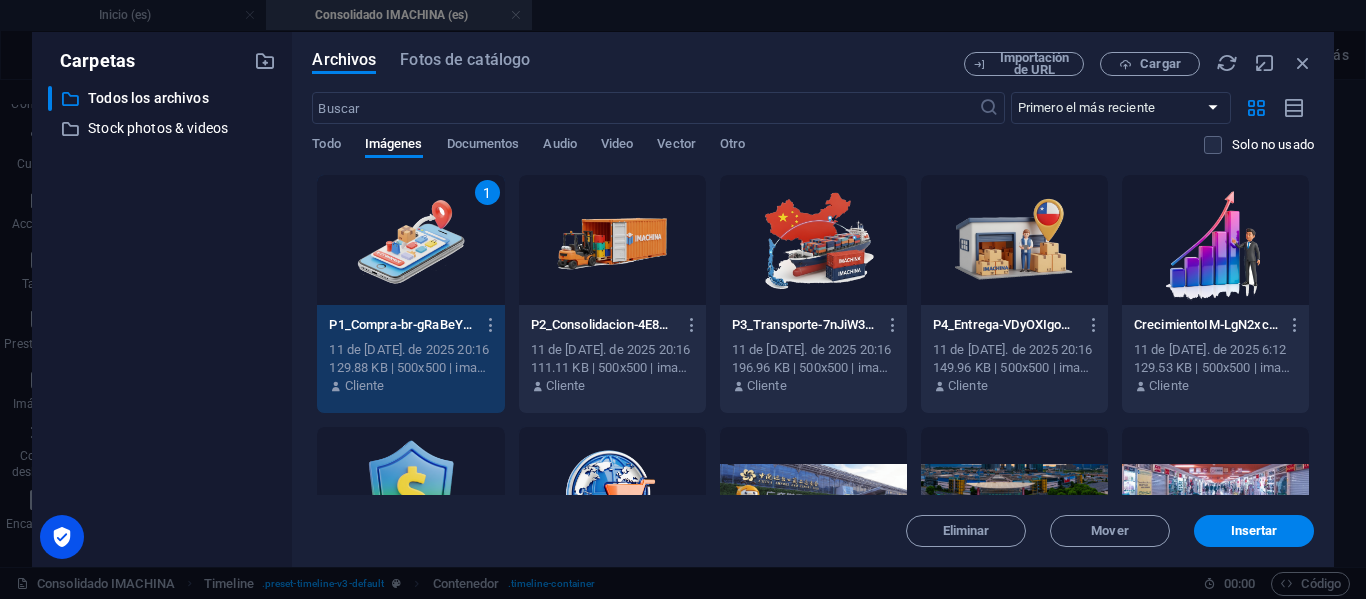 click on "1" at bounding box center (410, 240) 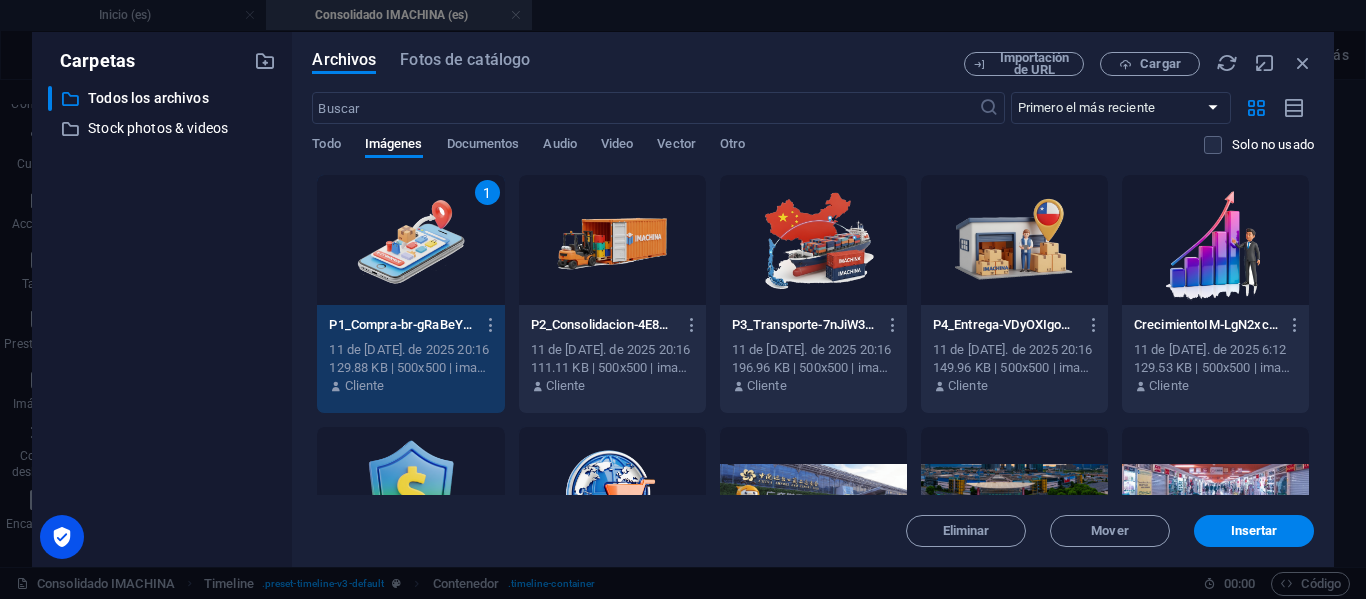 scroll, scrollTop: 1660, scrollLeft: 0, axis: vertical 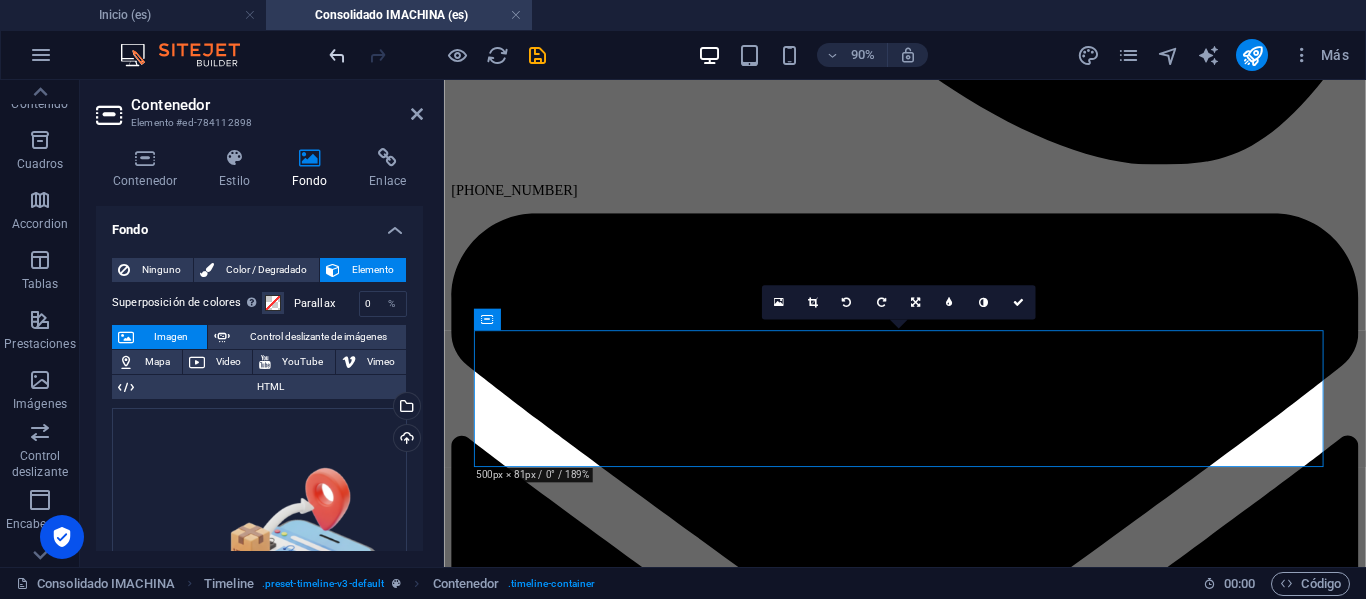 click at bounding box center [337, 55] 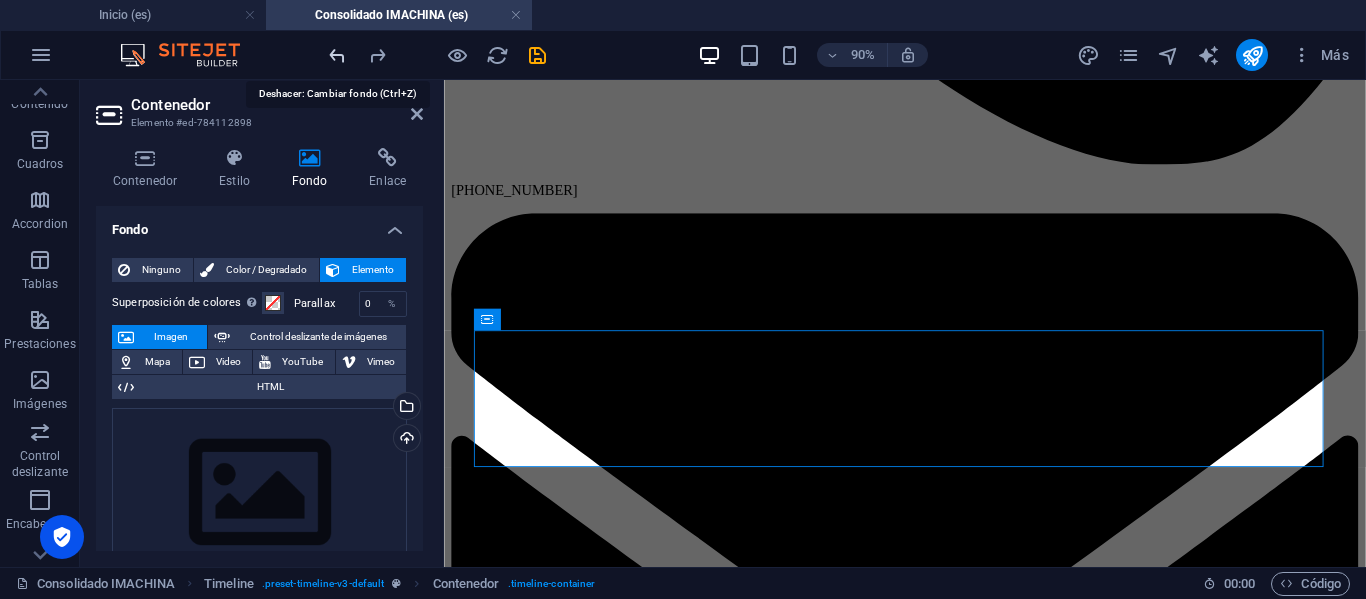click at bounding box center [337, 55] 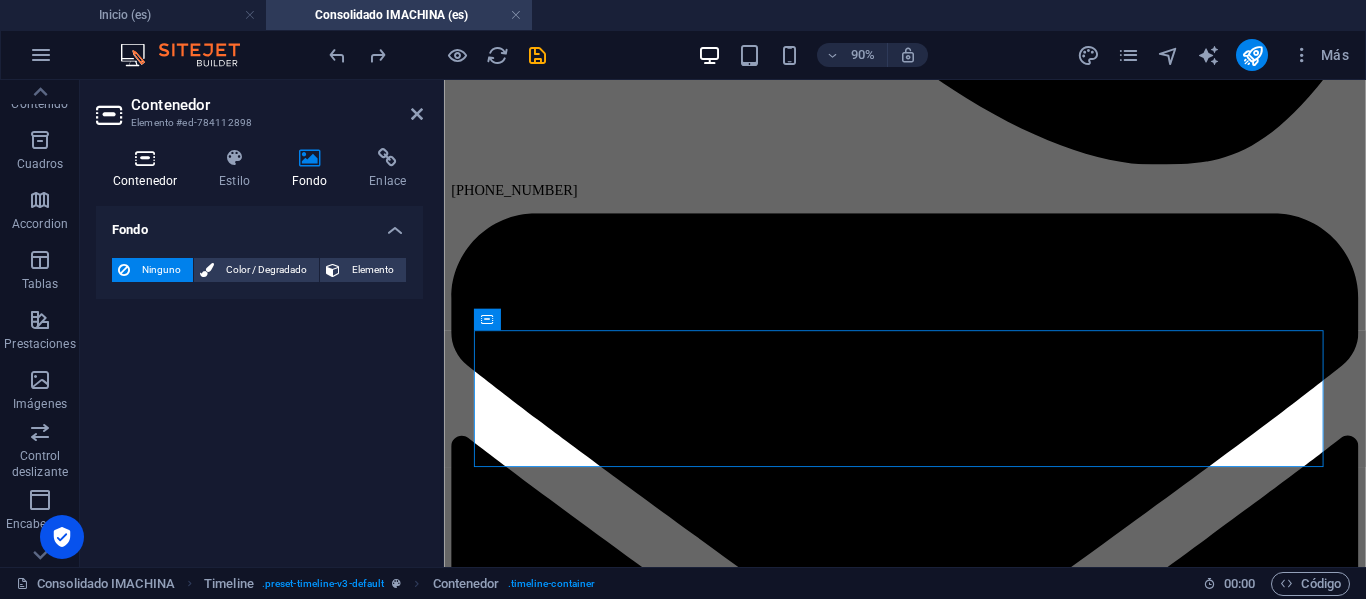 click on "Contenedor" at bounding box center [149, 169] 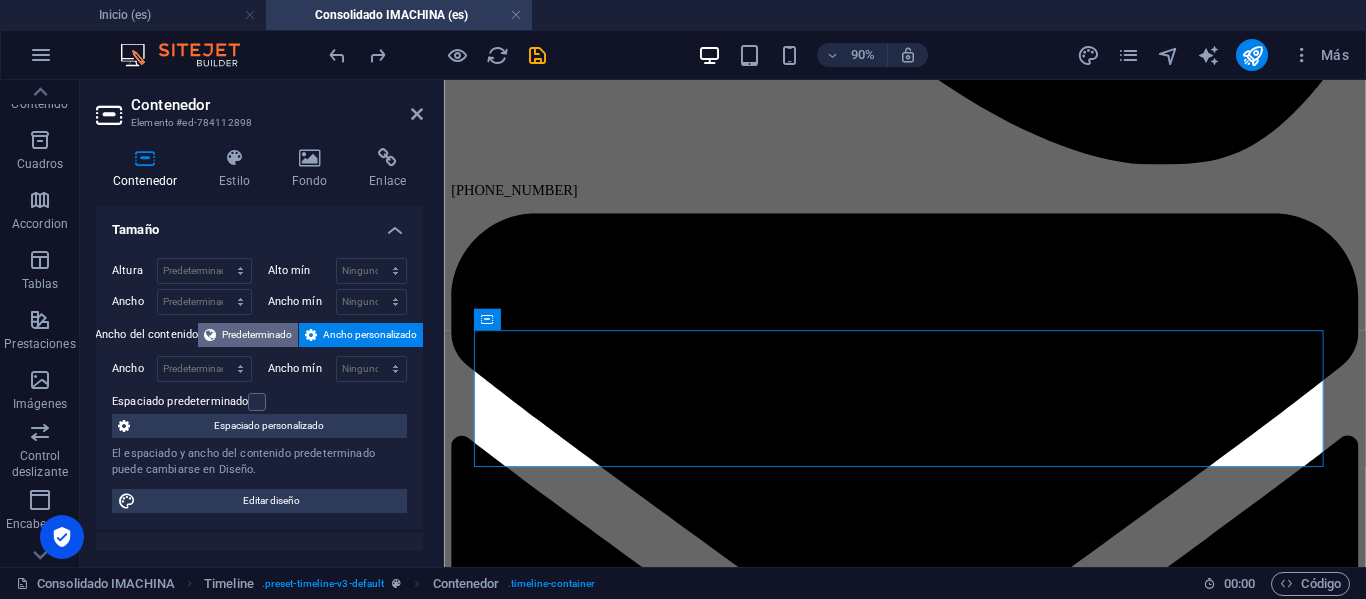 click on "Predeterminado" at bounding box center [257, 335] 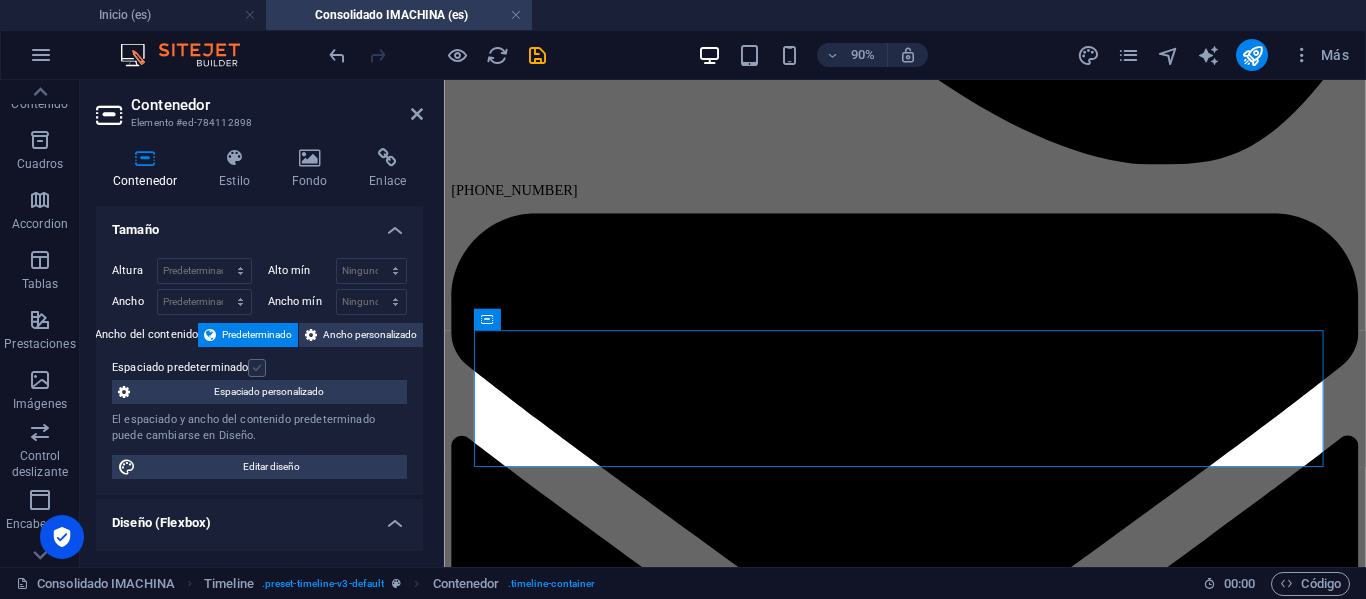 click at bounding box center [257, 368] 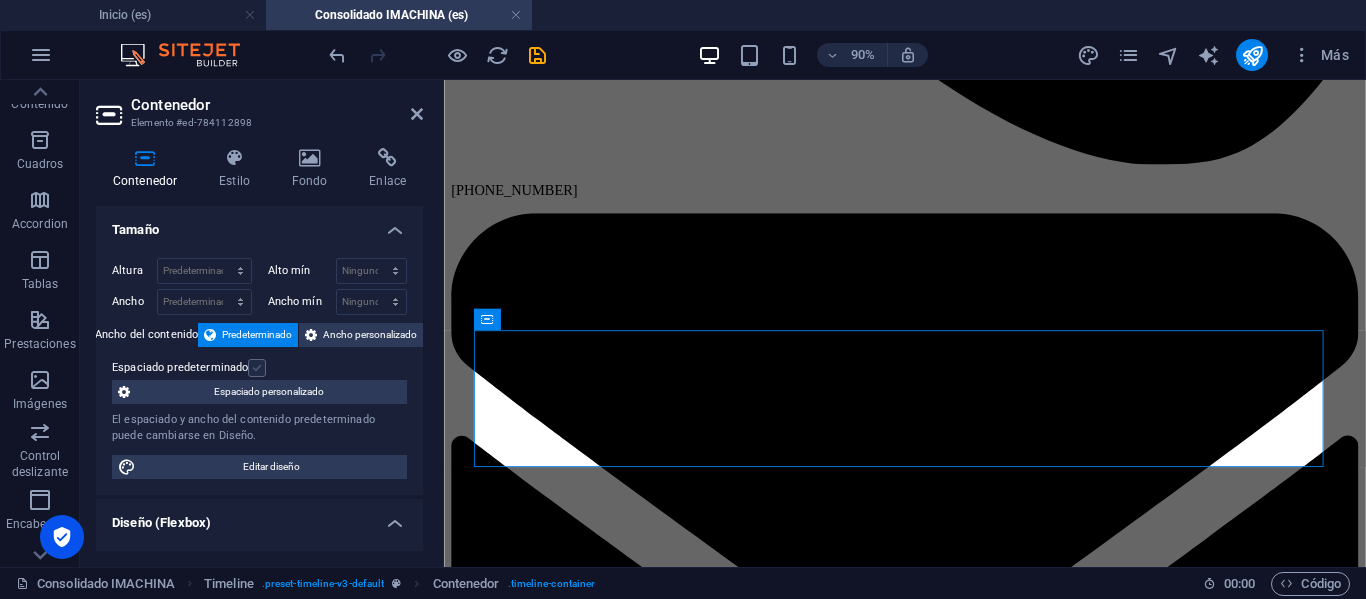 click on "Espaciado predeterminado" at bounding box center [0, 0] 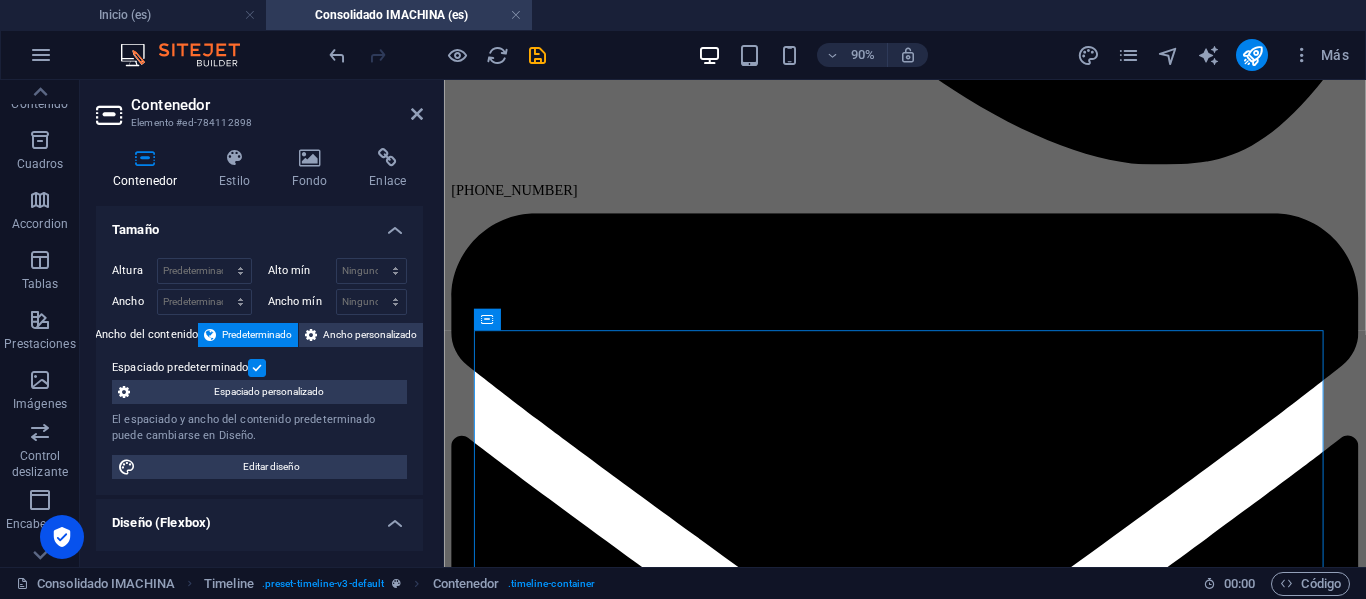 click at bounding box center (257, 368) 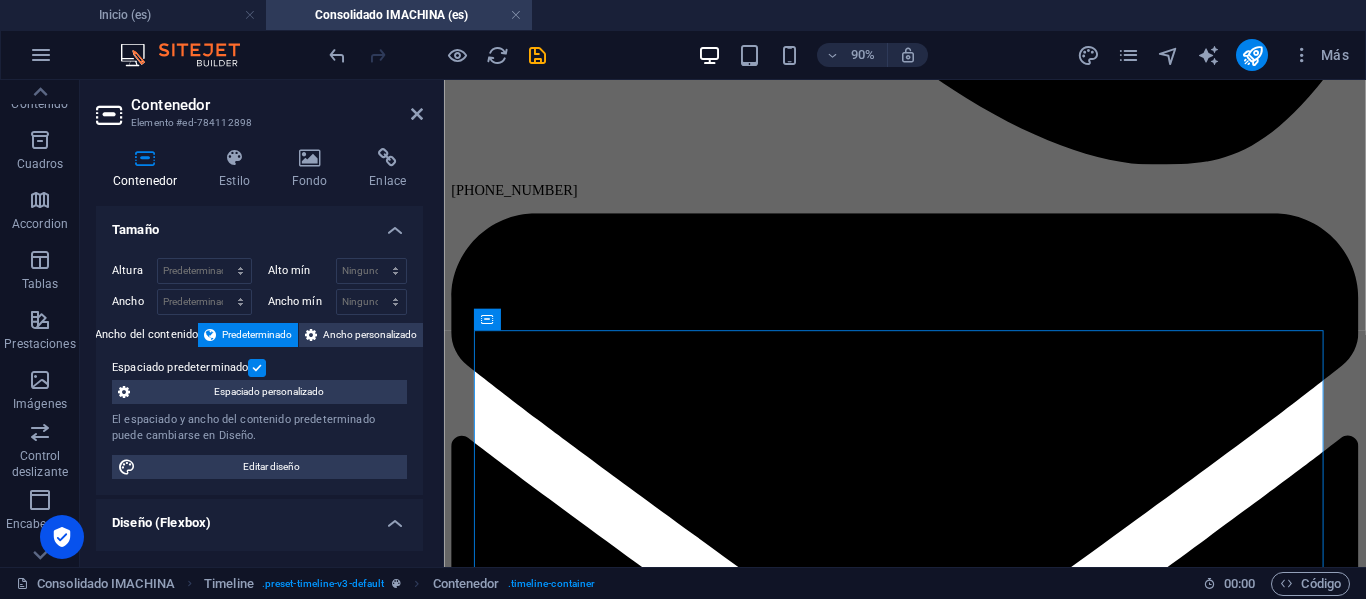 click on "Espaciado predeterminado" at bounding box center [0, 0] 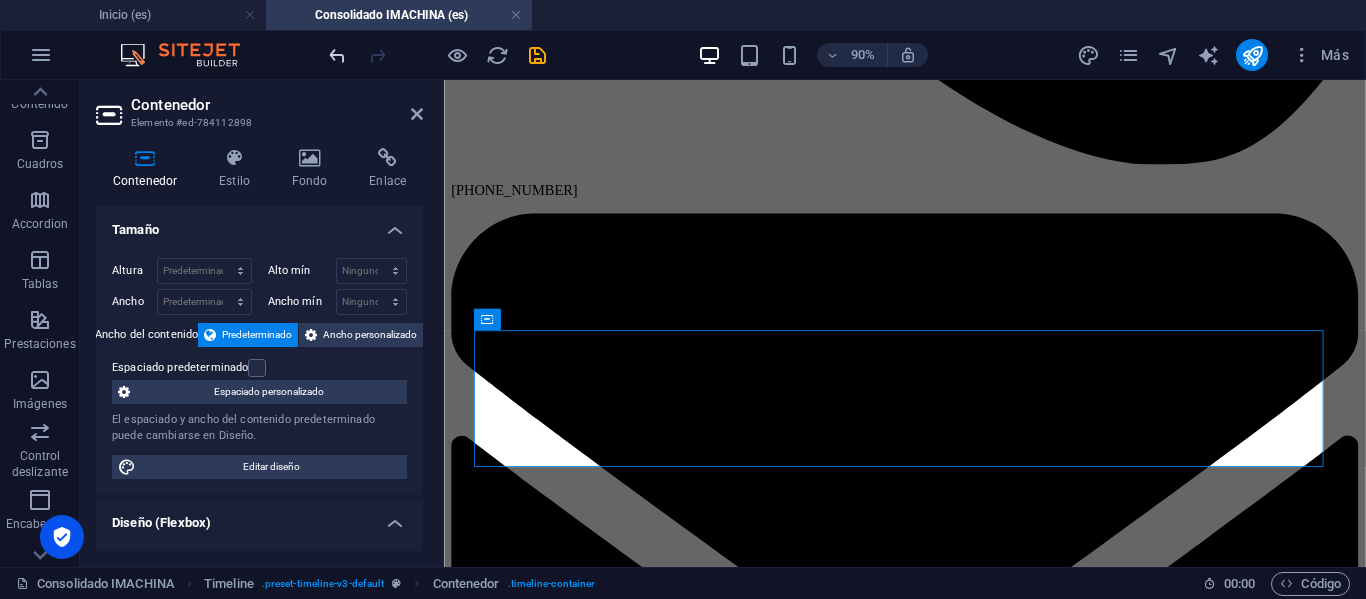 click at bounding box center (337, 55) 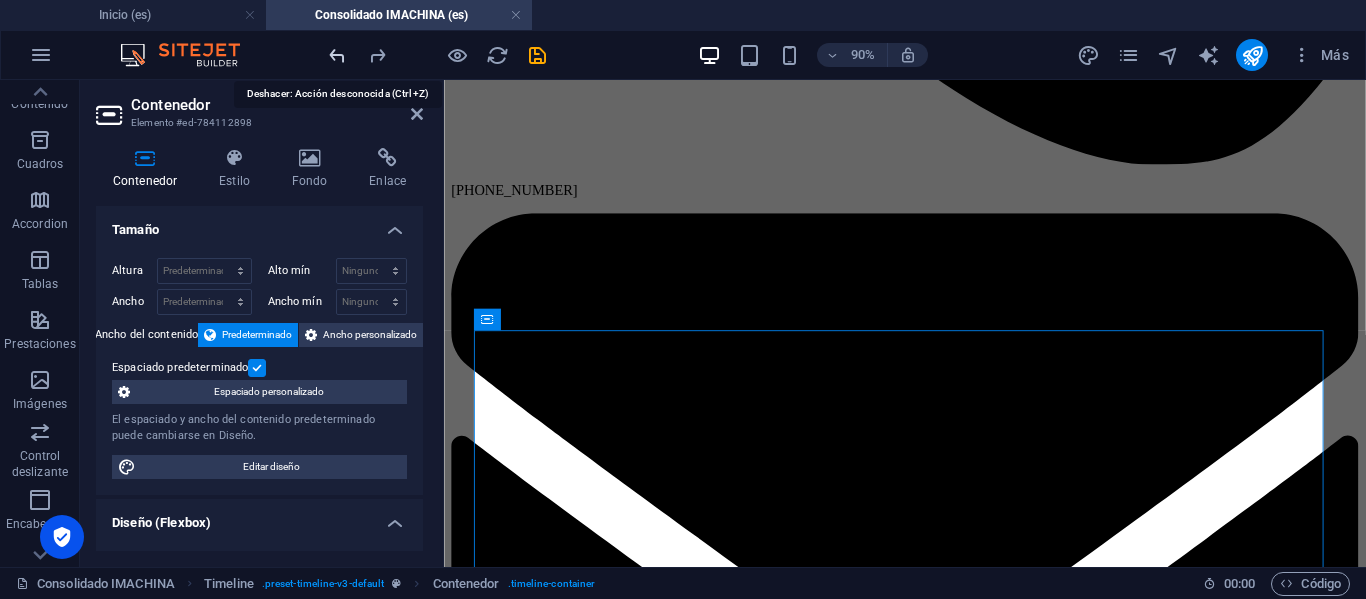 click at bounding box center (337, 55) 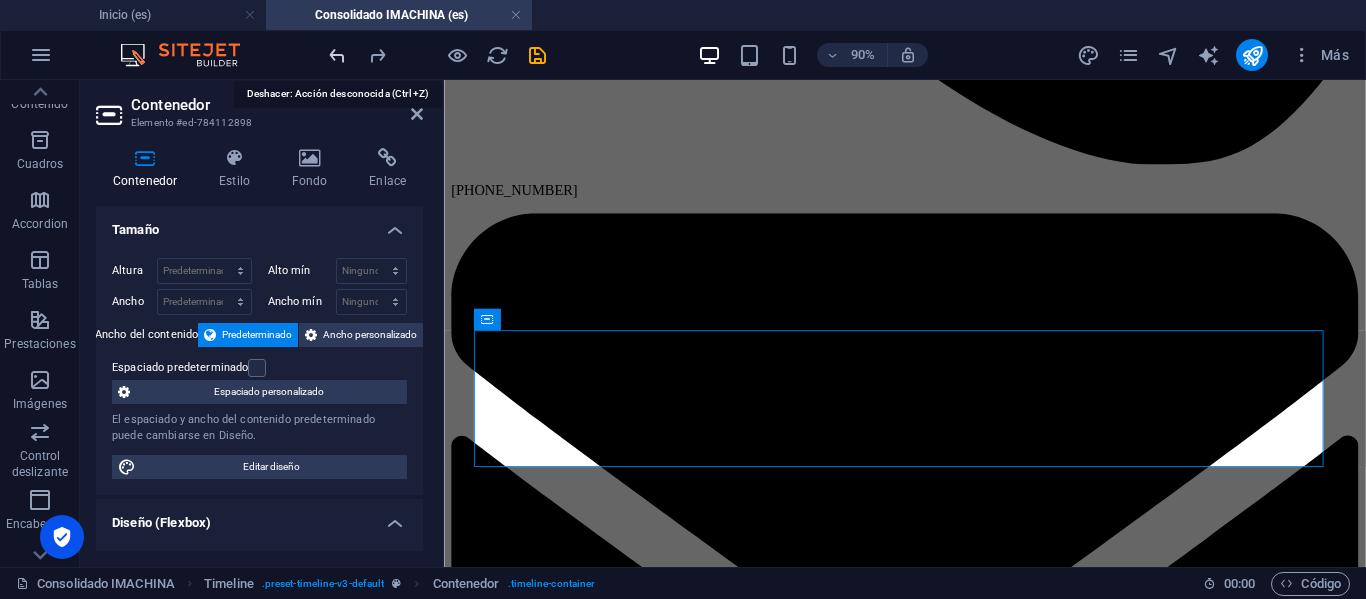 click at bounding box center (337, 55) 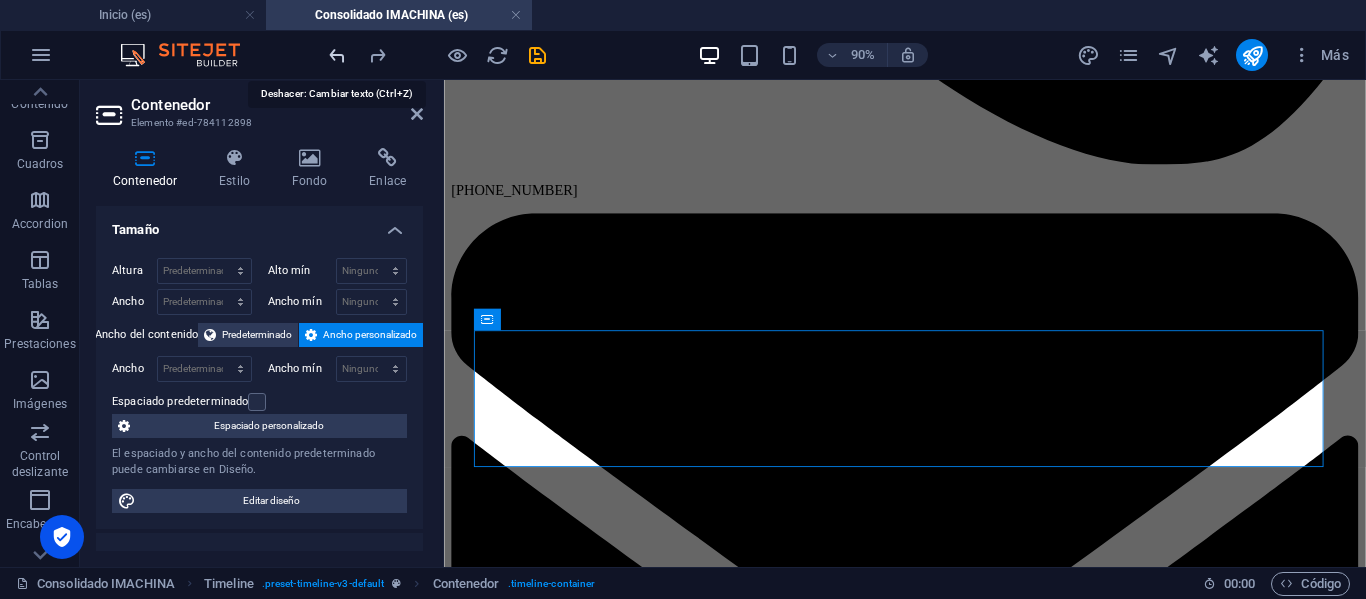click at bounding box center [337, 55] 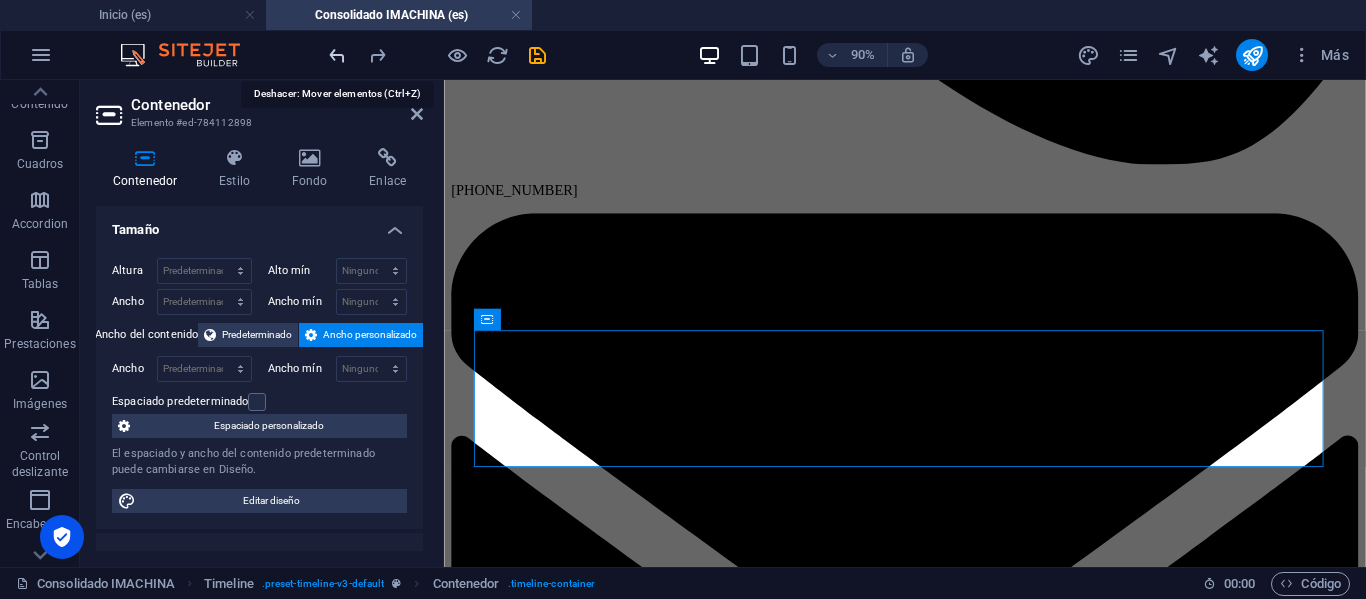 click at bounding box center [337, 55] 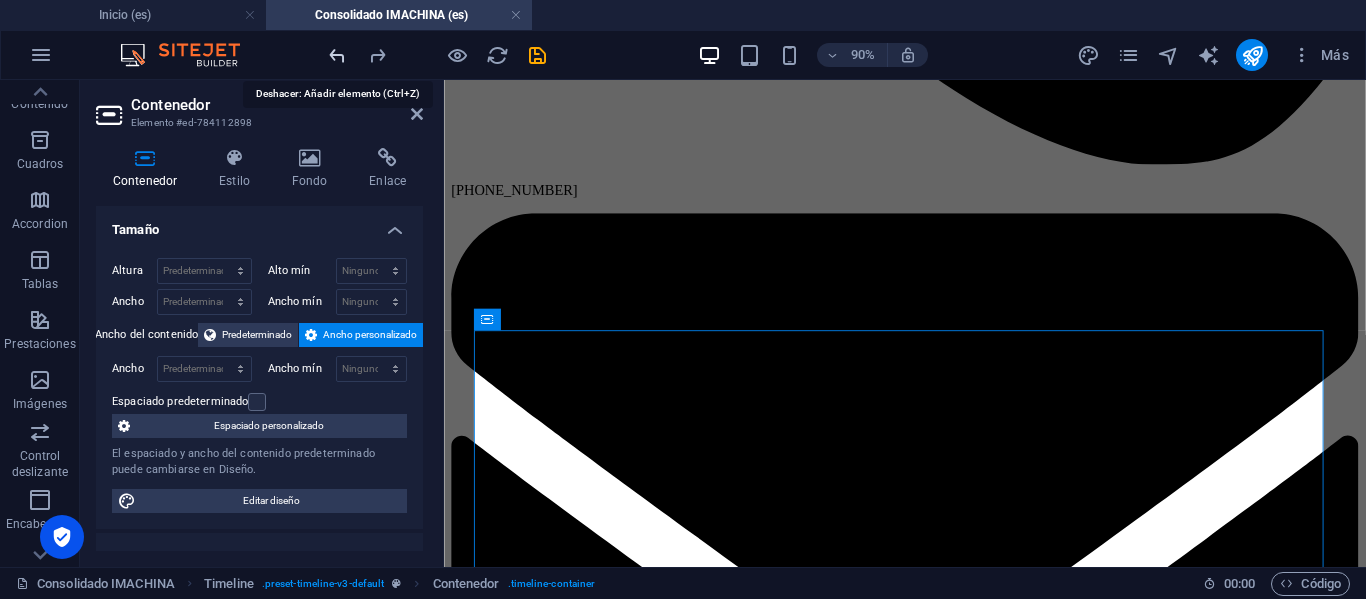click at bounding box center (337, 55) 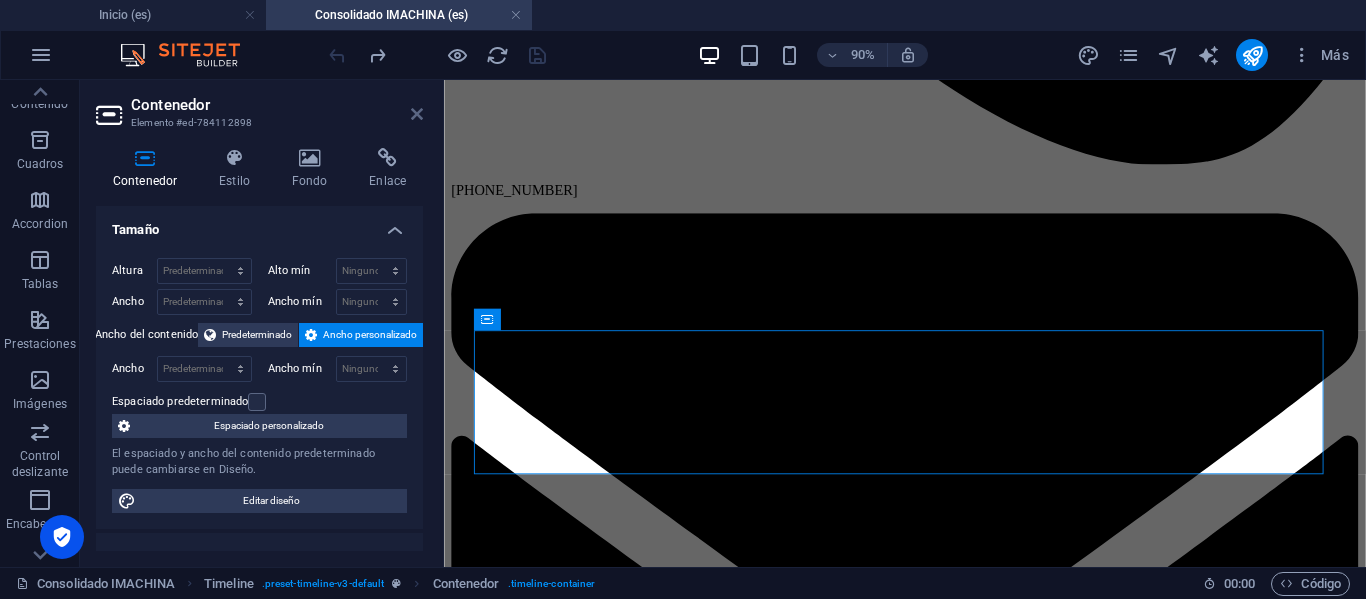 click at bounding box center [417, 114] 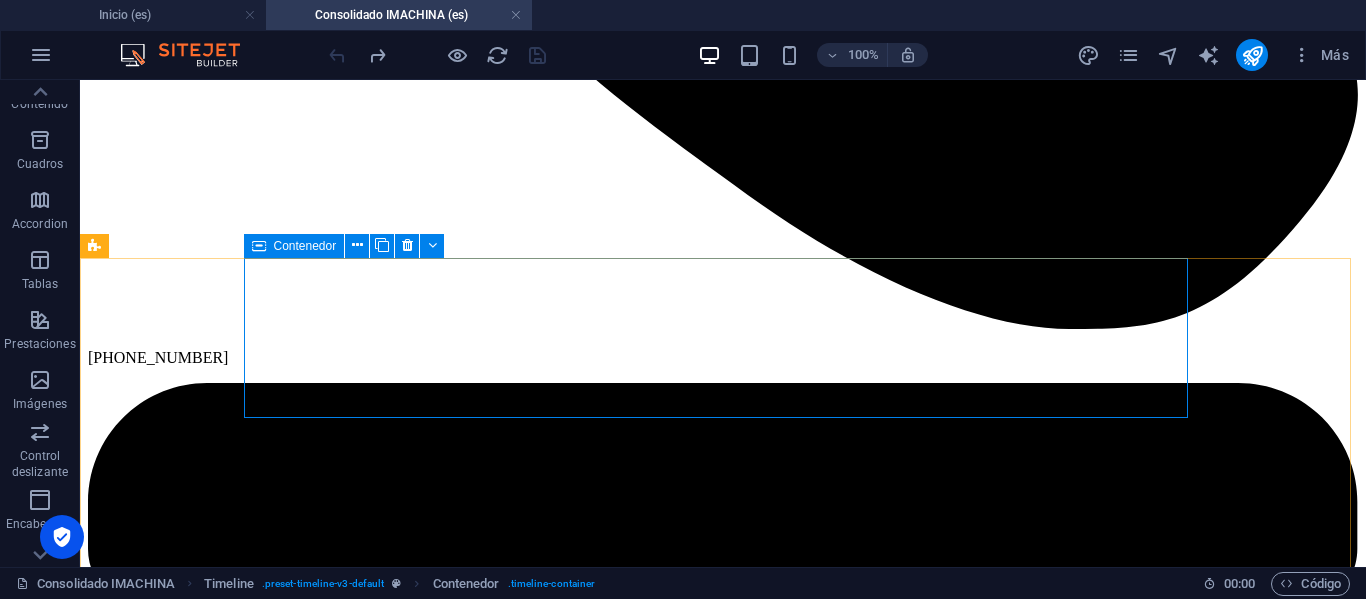 scroll, scrollTop: 1800, scrollLeft: 0, axis: vertical 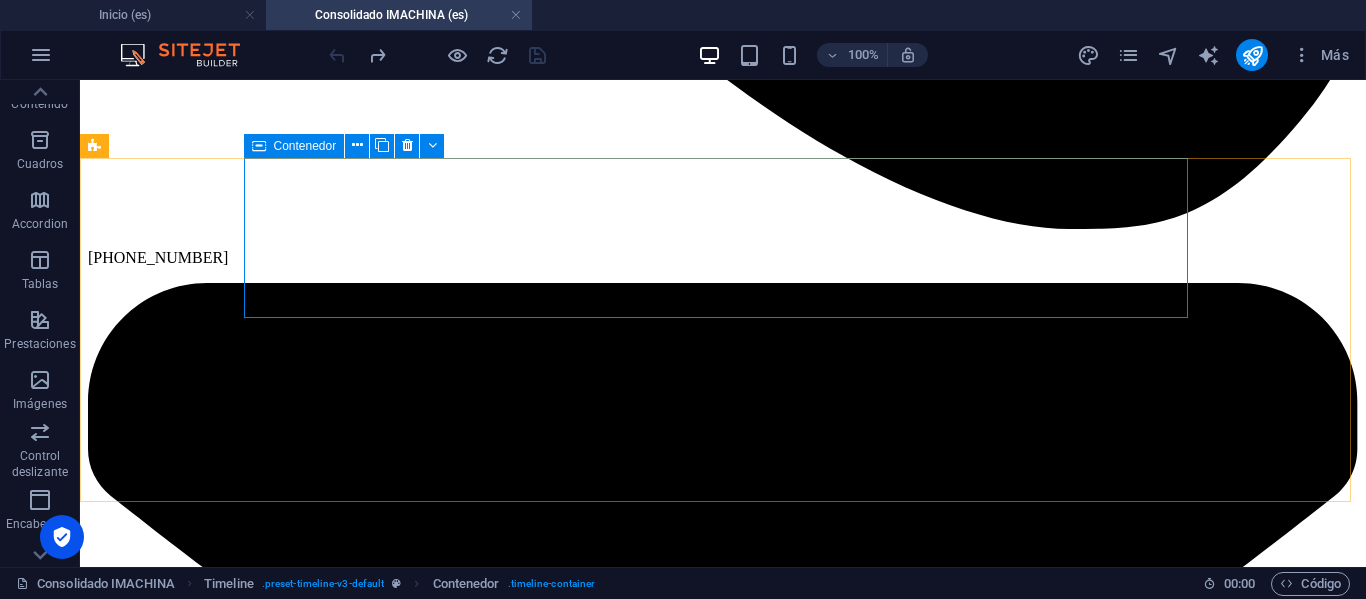 click on "[DATE] Lorem ipsum dolor sit amet, consectetuer adipiscing elit. Aenean commodo ligula eget dolor. Lorem ipsum dolor sit amet, consectetuer adipiscing elit leget dolor." at bounding box center [723, 9847] 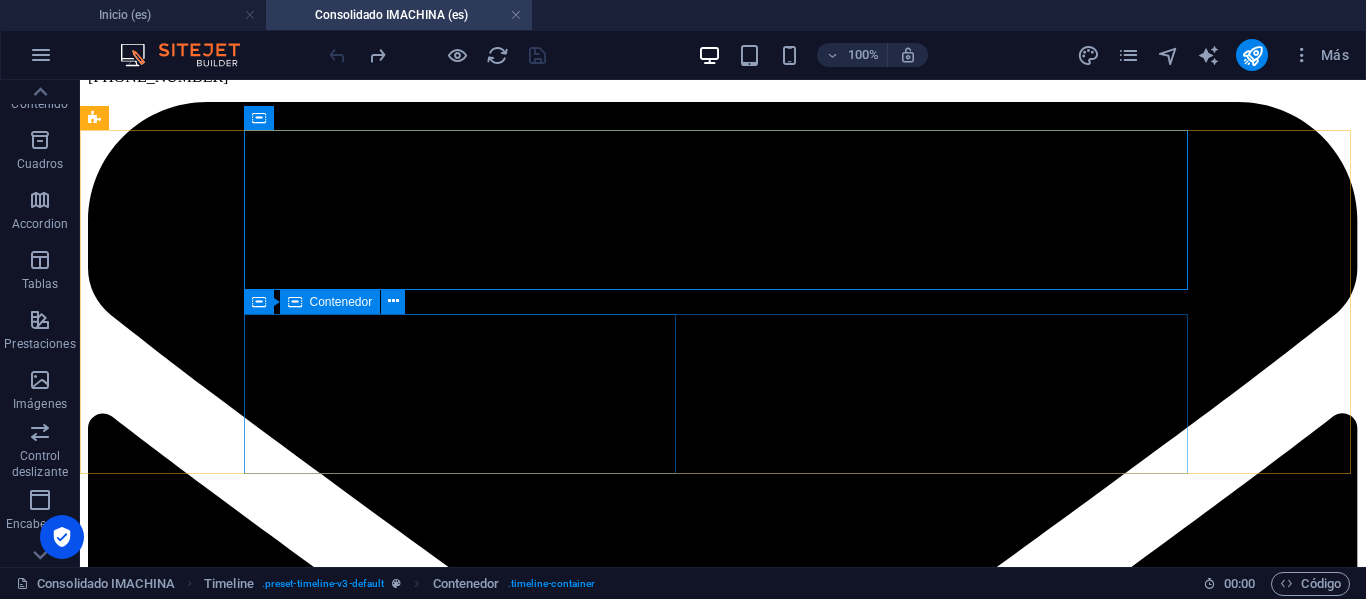 scroll, scrollTop: 2000, scrollLeft: 0, axis: vertical 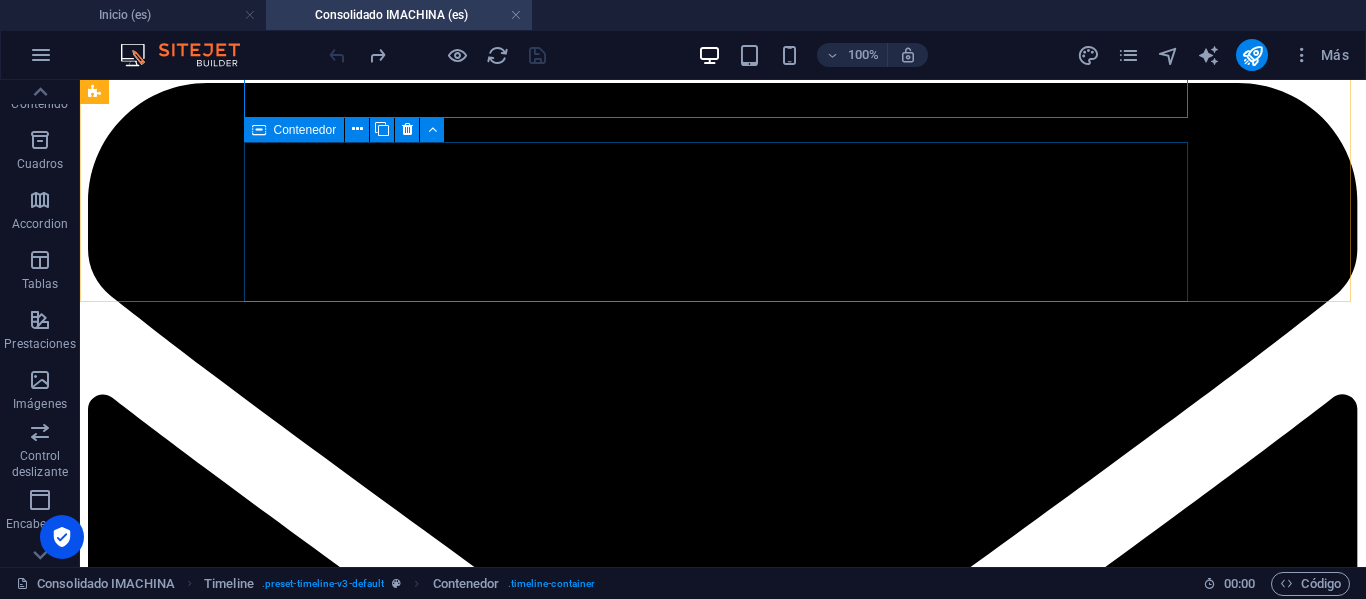 click on "[DATE] Lorem ipsum dolor sit amet, consectetuer adipiscing elit. Aenean commodo ligula eget dolor. Lorem ipsum dolor sit amet, consectetuer adipiscing elit leget dolor." at bounding box center [723, 9715] 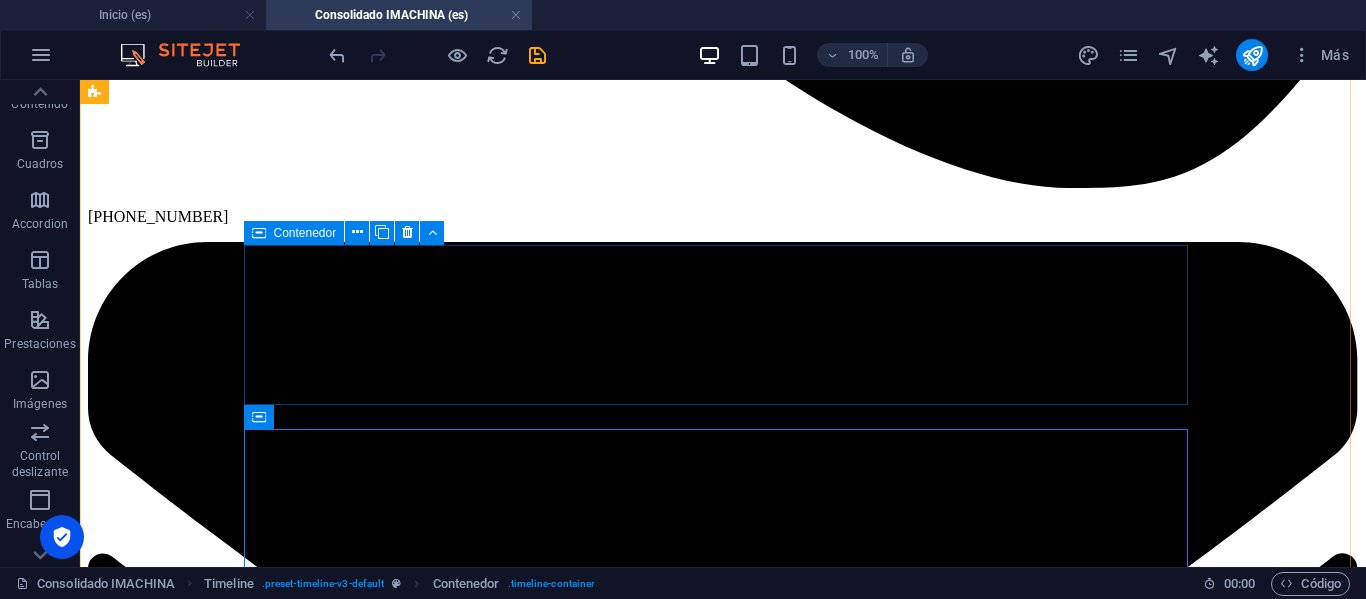 scroll, scrollTop: 1839, scrollLeft: 0, axis: vertical 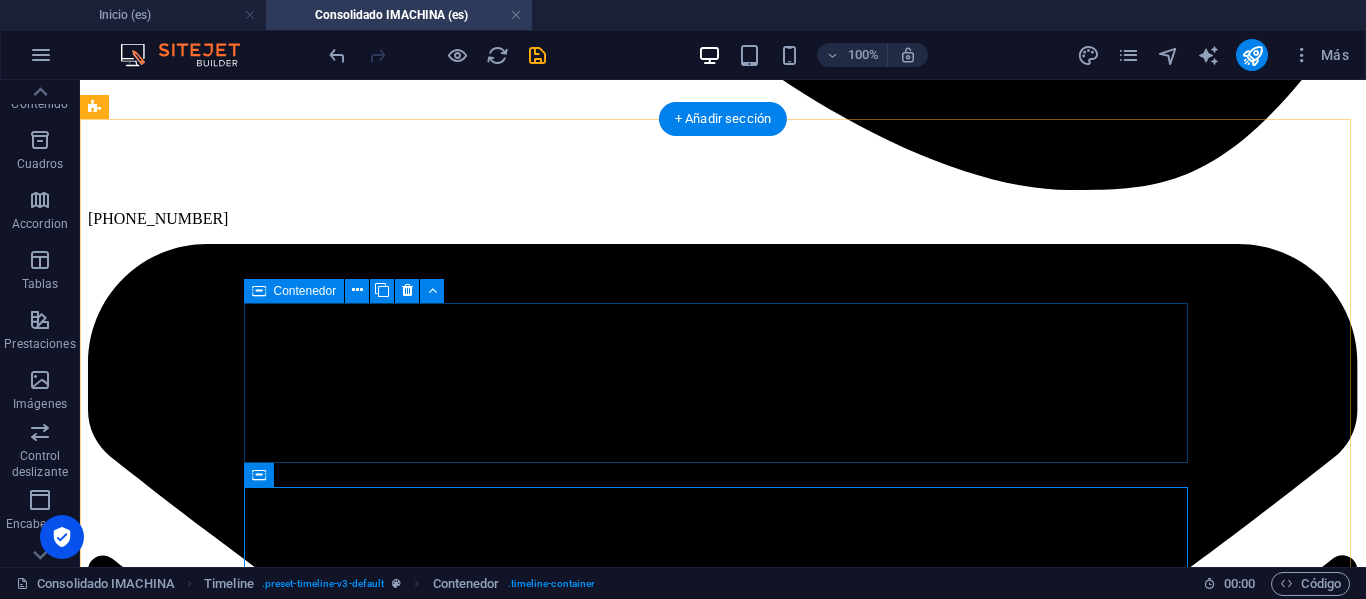 click on "[DATE] Lorem ipsum dolor sit amet, consectetuer adipiscing elit. Aenean commodo ligula eget dolor. Lorem ipsum dolor sit amet, consectetuer adipiscing elit leget dolor." at bounding box center (723, 9876) 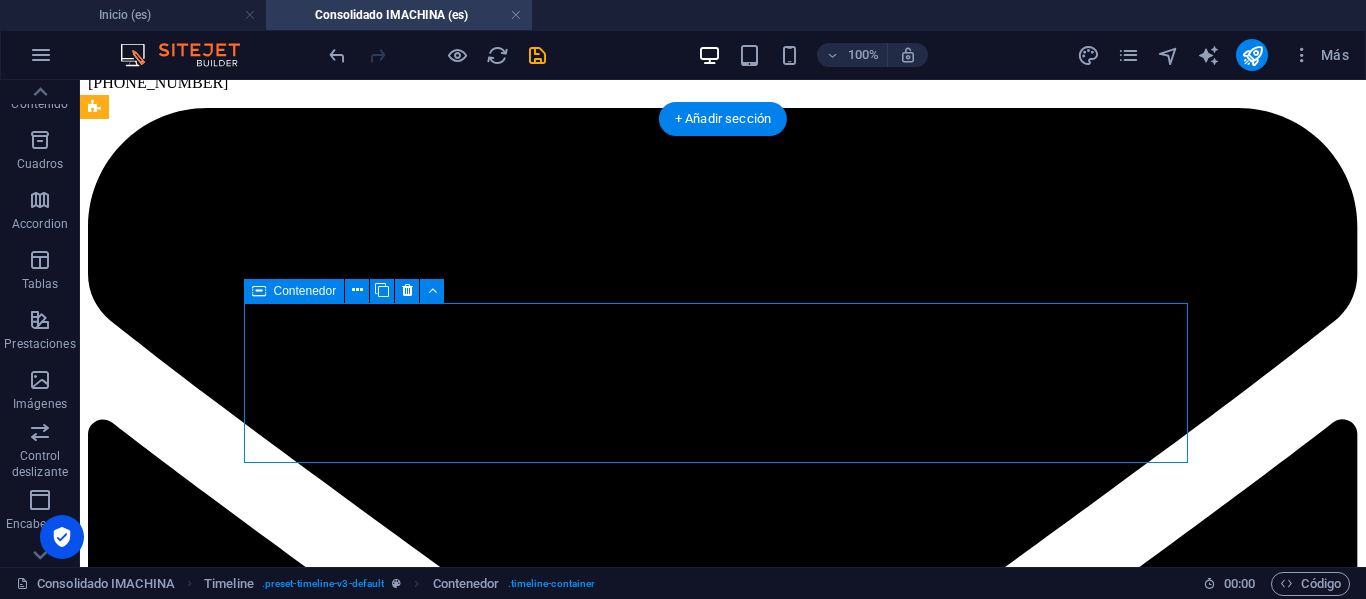 scroll, scrollTop: 2139, scrollLeft: 0, axis: vertical 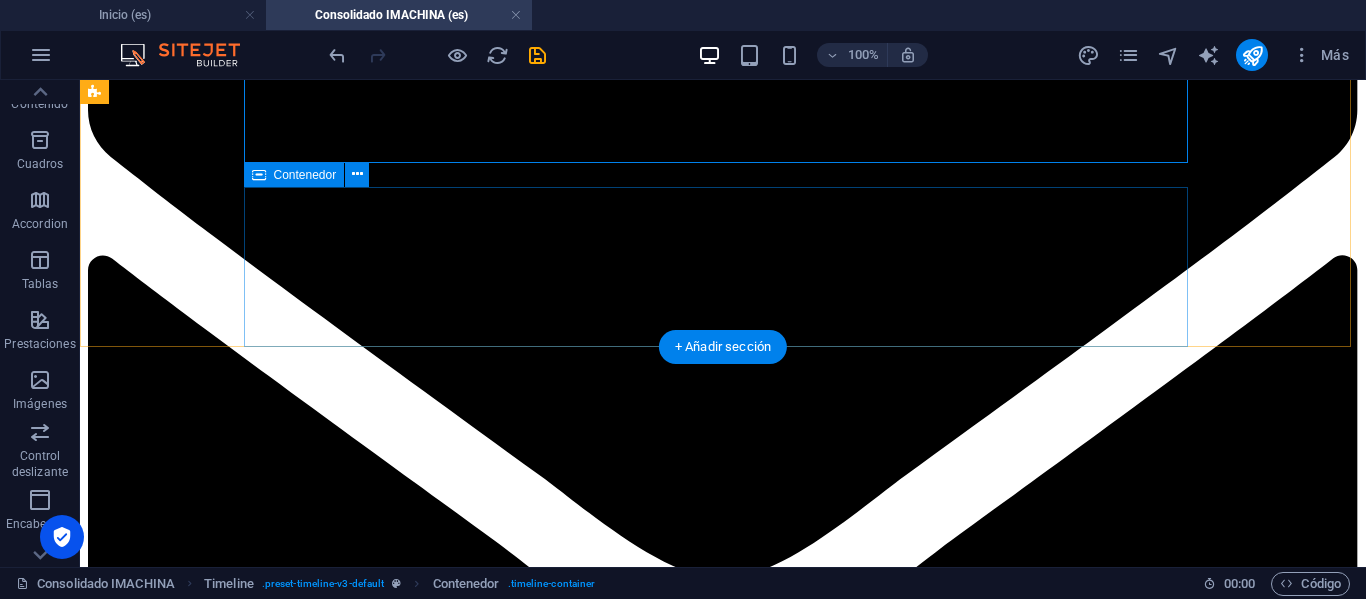 click on "[DATE] Lorem ipsum dolor sit amet, consectetuer adipiscing elit. Aenean commodo ligula eget dolor. Lorem ipsum dolor sit amet, consectetuer adipiscing elit leget dolor." at bounding box center (723, 9644) 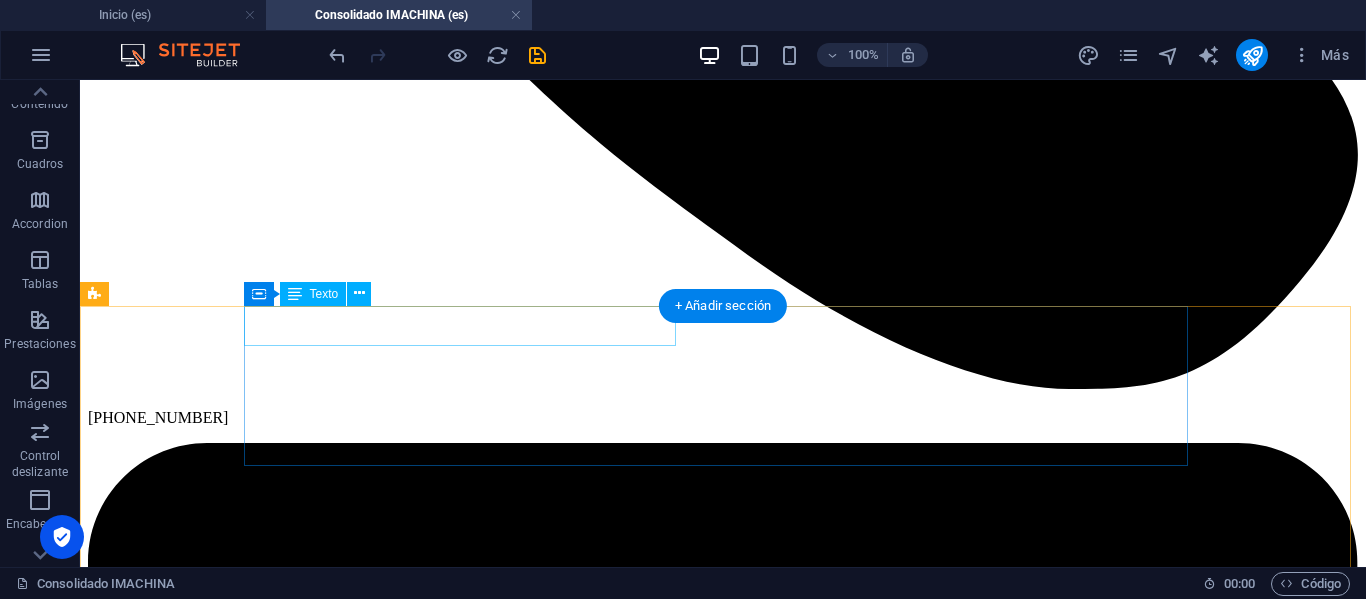 scroll, scrollTop: 1639, scrollLeft: 0, axis: vertical 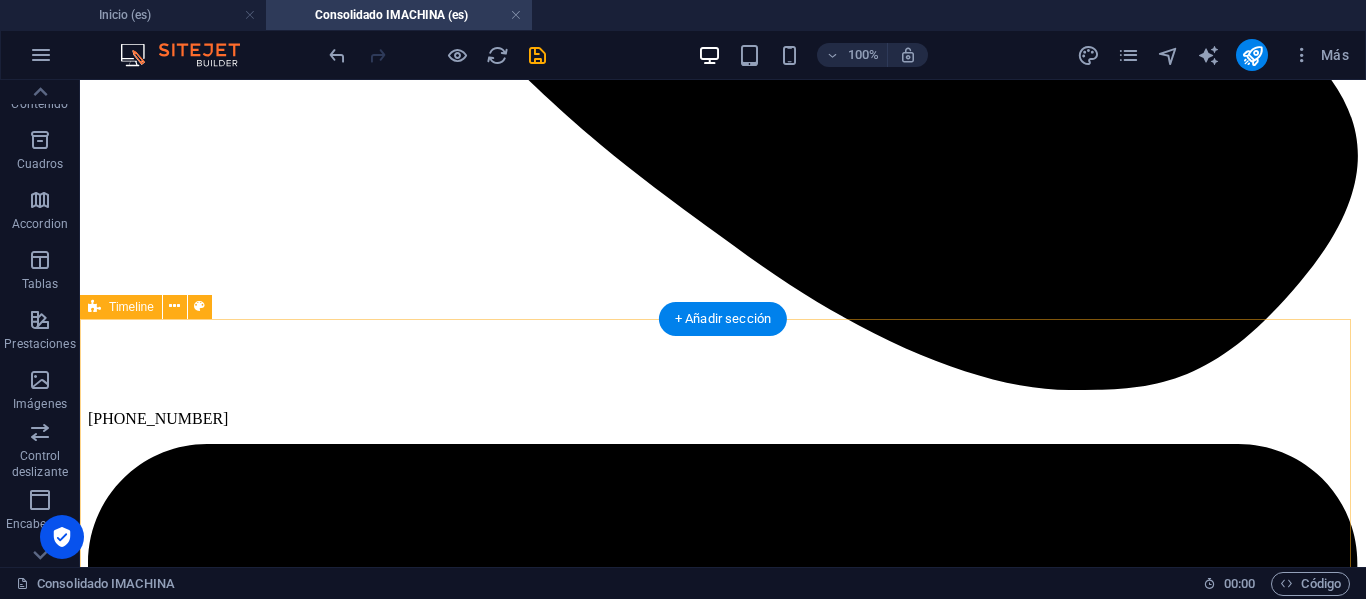 click on "[DATE] Lorem ipsum dolor sit amet, consectetuer adipiscing elit. Aenean commodo ligula eget dolor. Lorem ipsum dolor sit amet, consectetuer adipiscing elit leget dolor. [DATE] Lorem ipsum dolor sit amet, consectetuer adipiscing elit. Aenean commodo ligula eget dolor. Lorem ipsum dolor sit amet, consectetuer adipiscing elit leget dolor. [DATE] Lorem ipsum dolor sit amet, consectetuer adipiscing elit. Aenean commodo ligula eget dolor. Lorem ipsum dolor sit amet, consectetuer adipiscing elit leget dolor. [DATE] Lorem ipsum dolor sit amet, consectetuer adipiscing elit. Aenean commodo ligula eget dolor. Lorem ipsum dolor sit amet, consectetuer adipiscing elit leget dolor." at bounding box center [723, 10110] 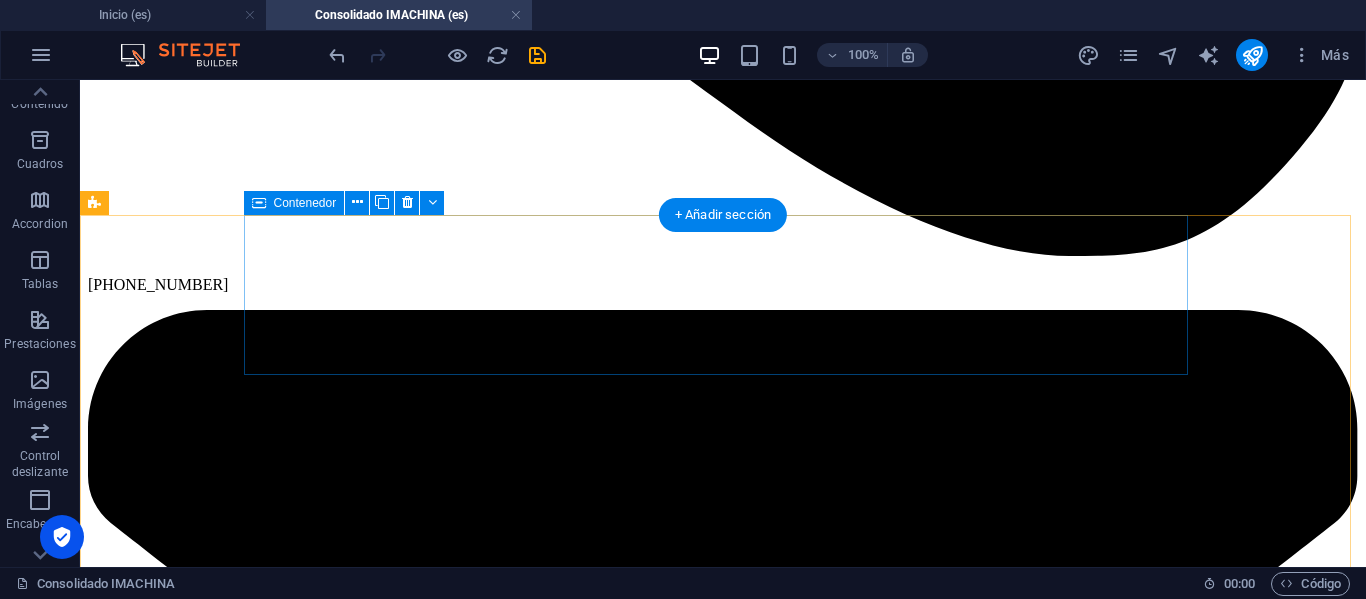 scroll, scrollTop: 1802, scrollLeft: 0, axis: vertical 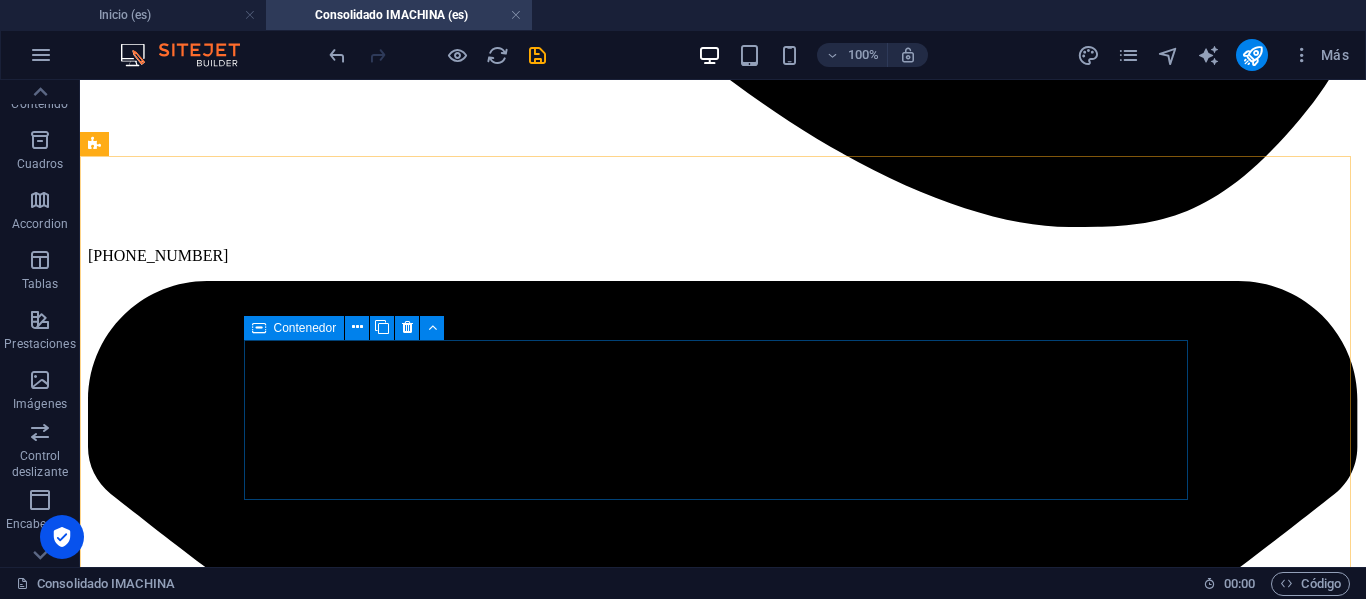 click at bounding box center (259, 328) 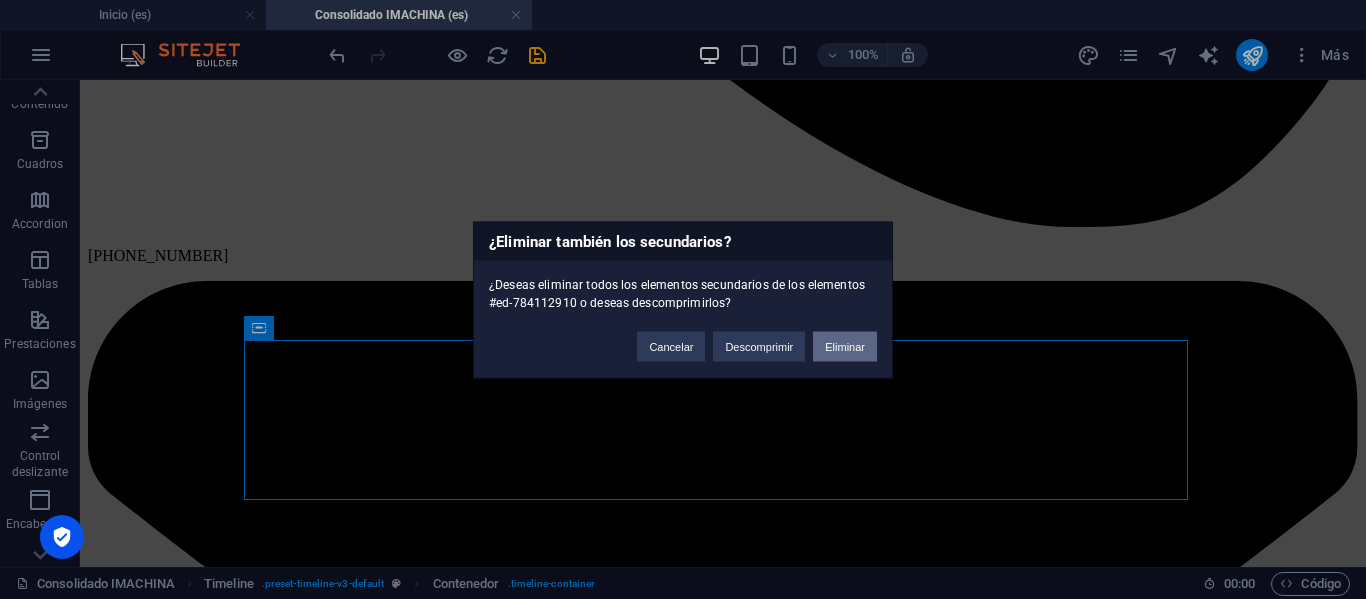 click on "Eliminar" at bounding box center [845, 346] 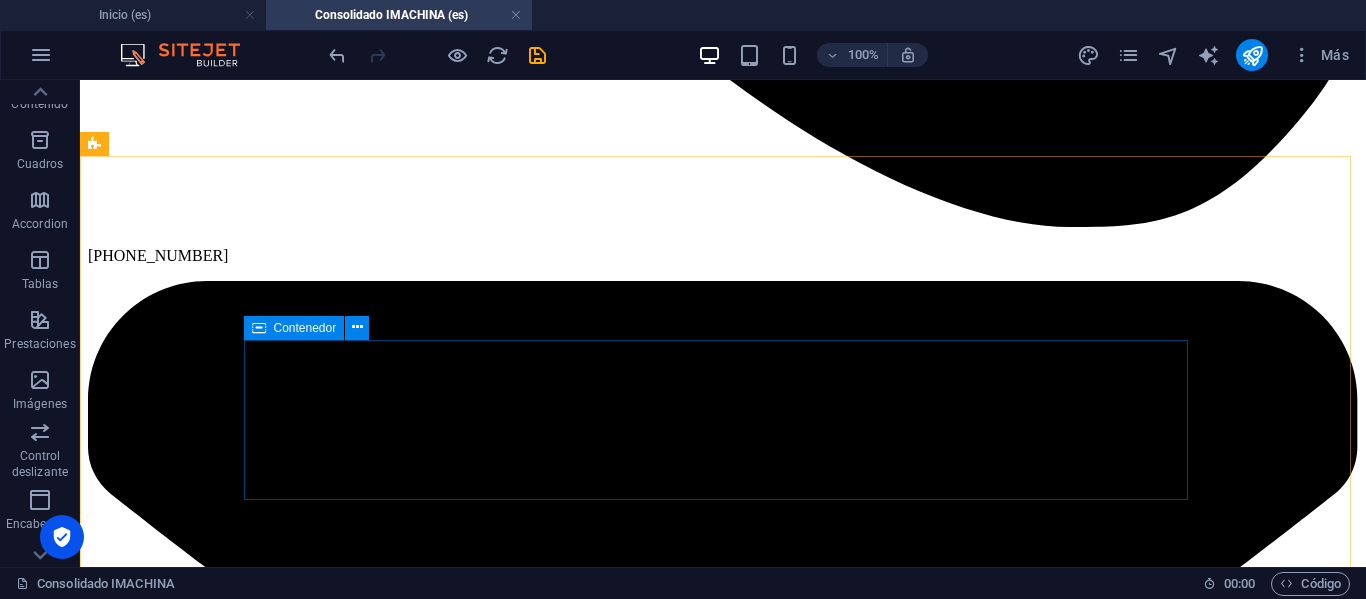 click at bounding box center (259, 328) 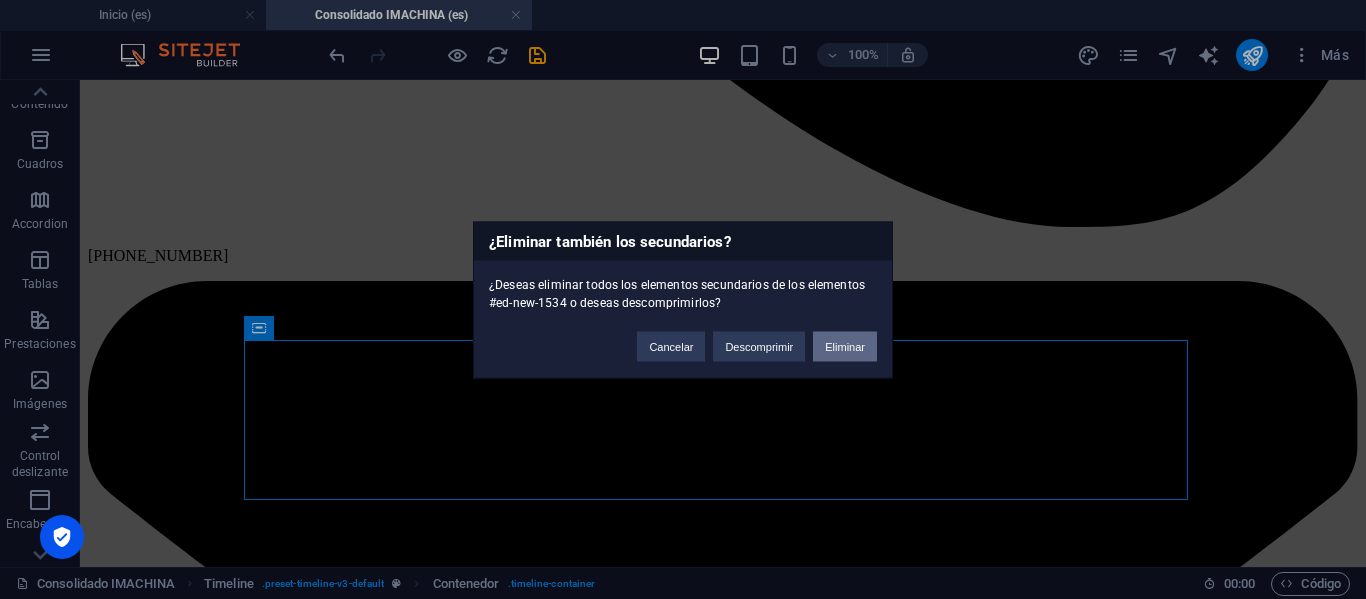 type 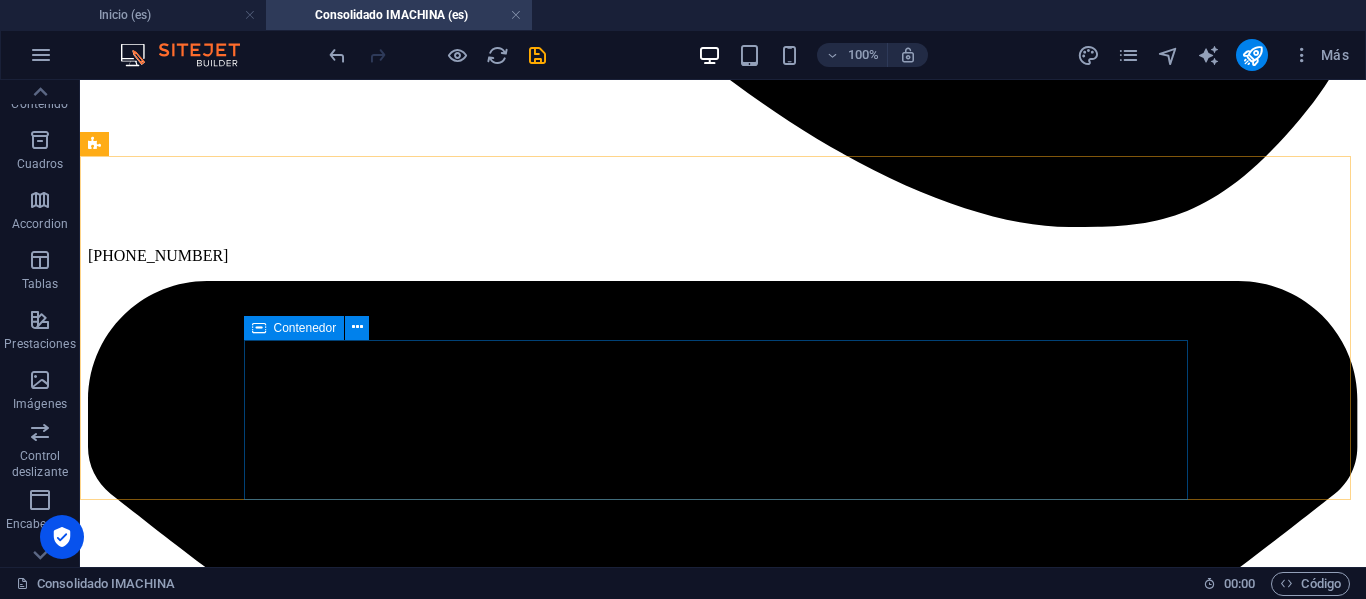 click at bounding box center (259, 328) 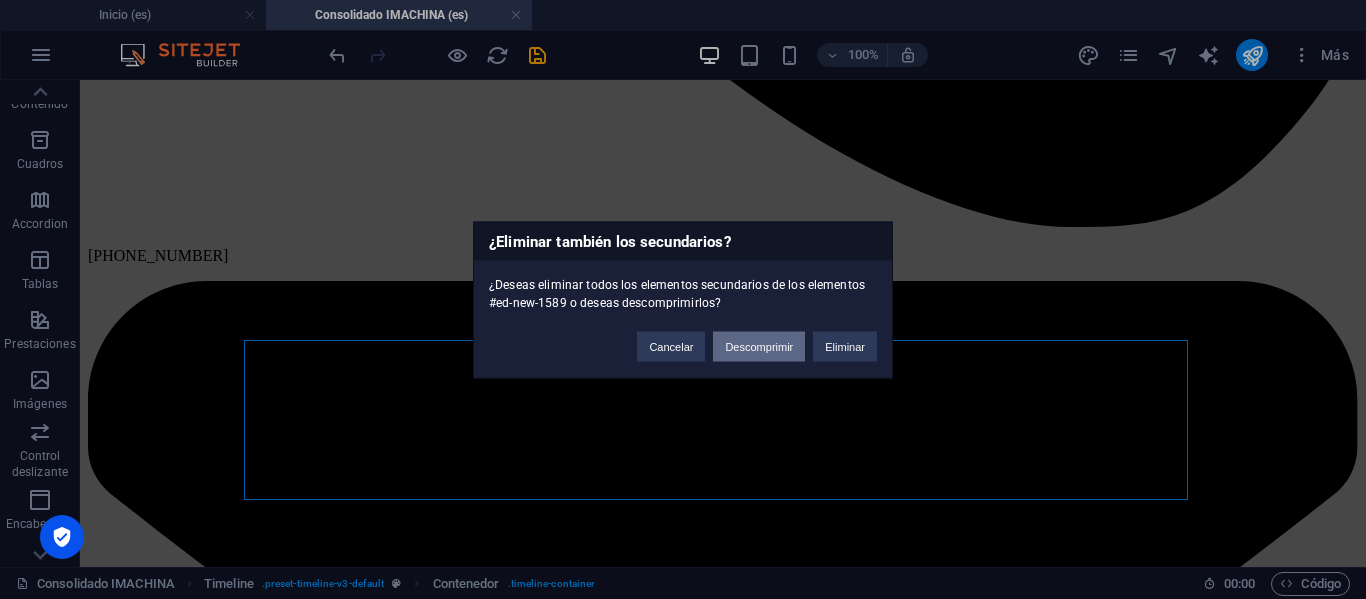 type 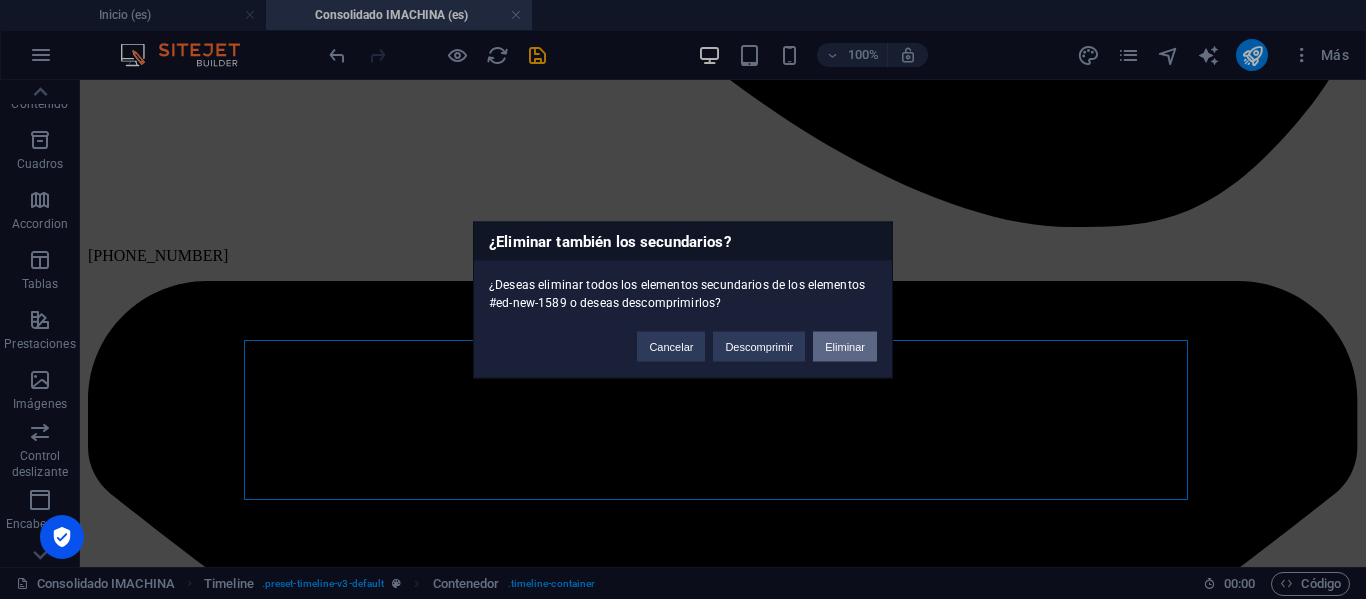 click on "Eliminar" at bounding box center [845, 346] 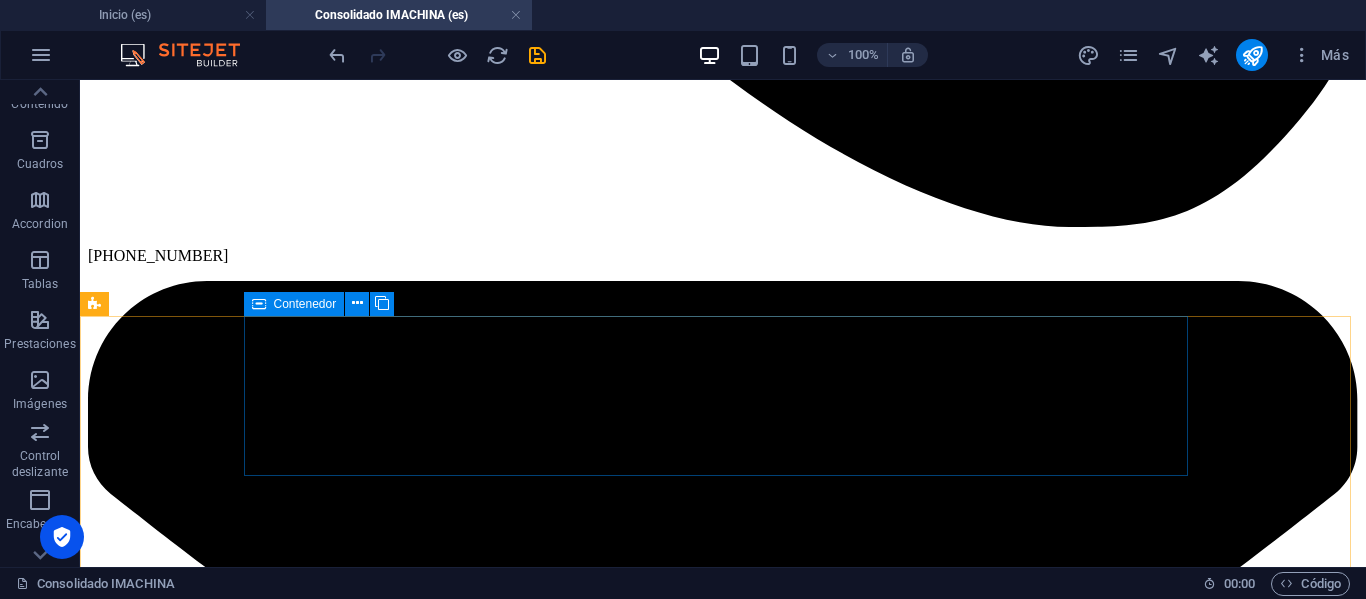 click on "Contenedor" at bounding box center (305, 304) 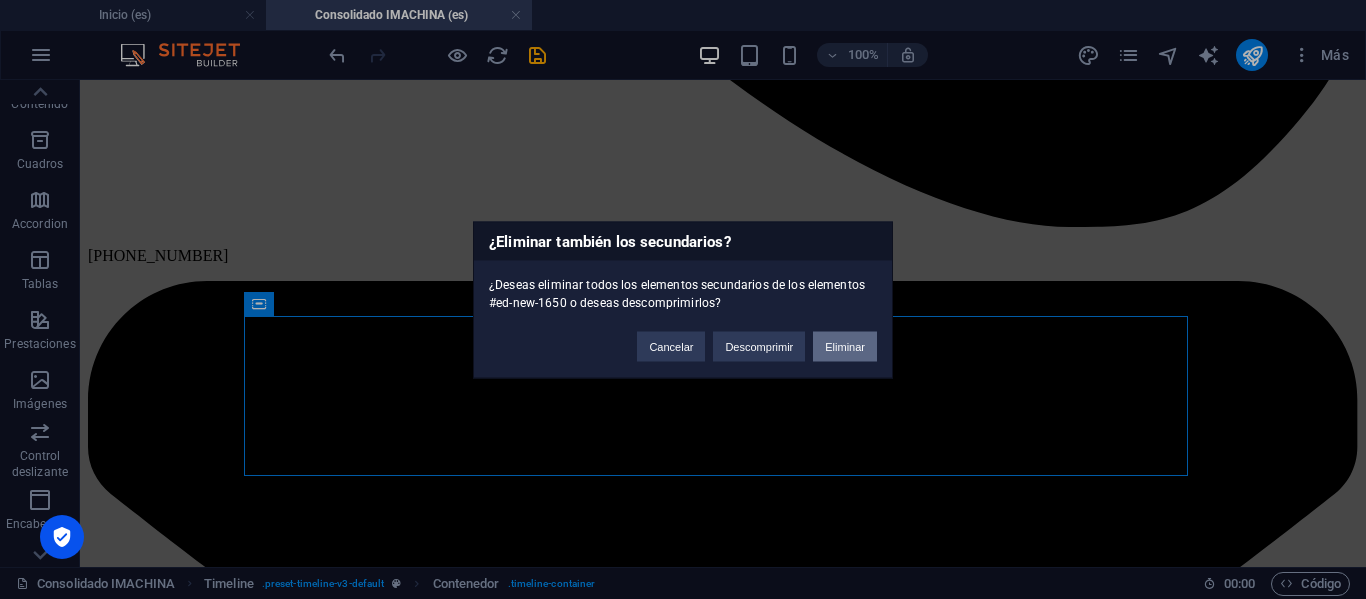 click on "Eliminar" at bounding box center (845, 346) 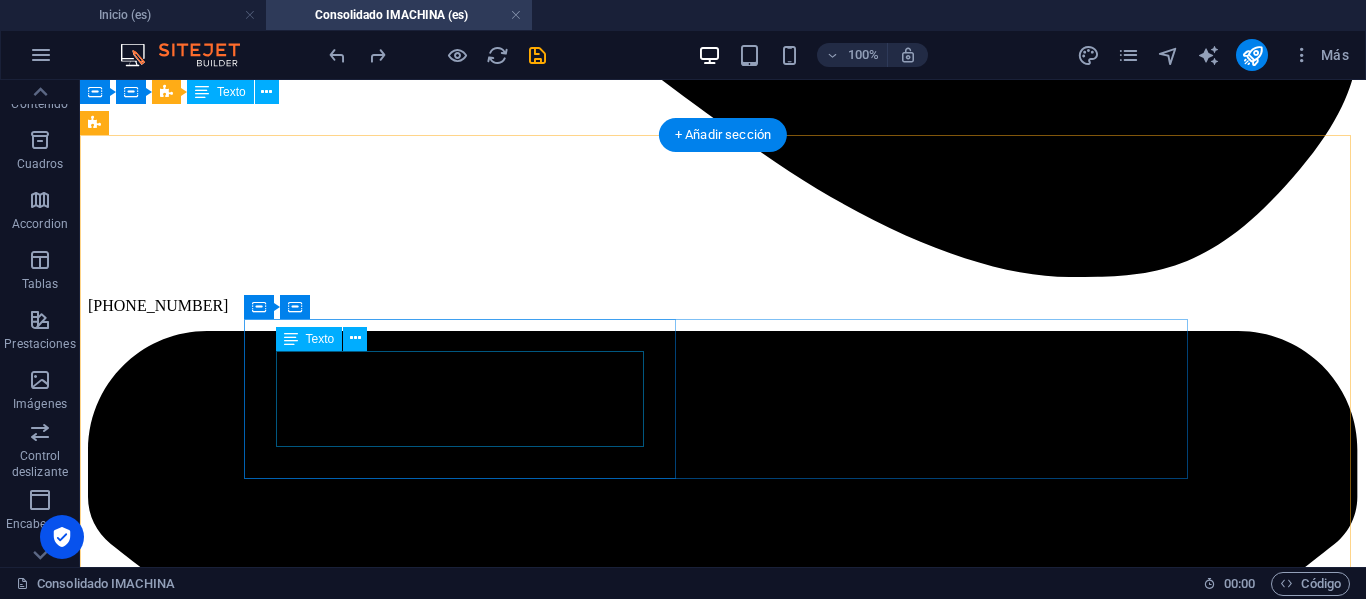 scroll, scrollTop: 1723, scrollLeft: 0, axis: vertical 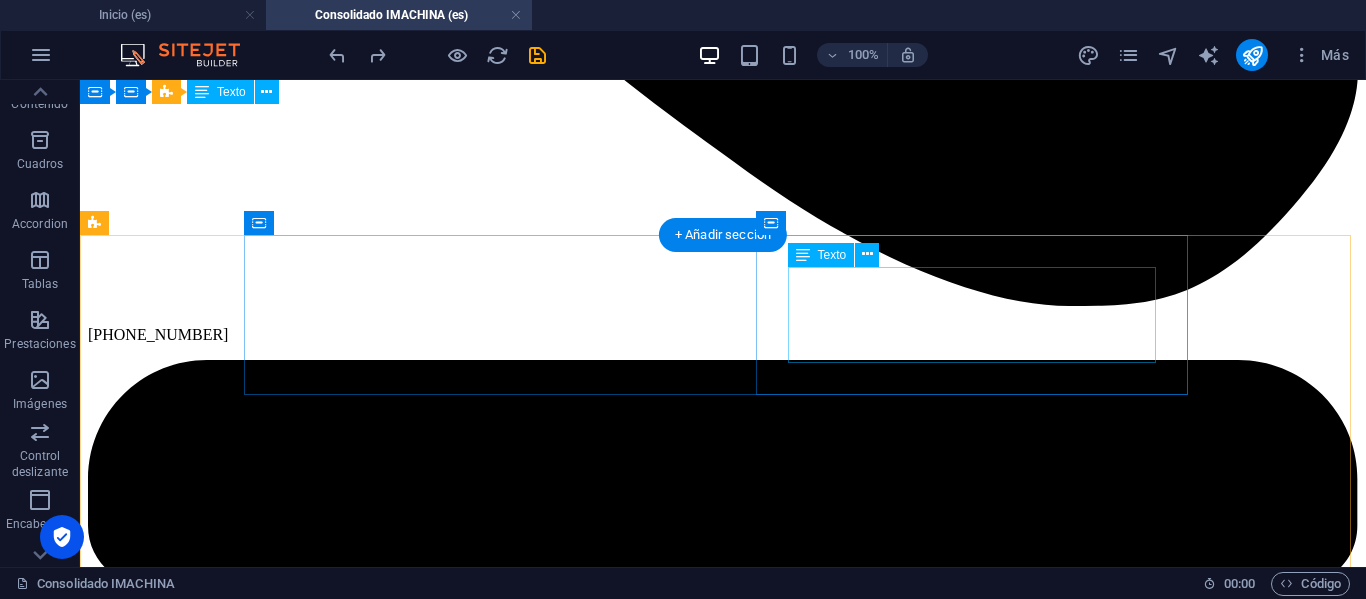 click on "Lorem ipsum dolor sit amet, consectetuer adipiscing elit. Aenean commodo ligula eget dolor. Lorem ipsum dolor sit amet, consectetuer adipiscing elit leget dolor." at bounding box center [723, 9941] 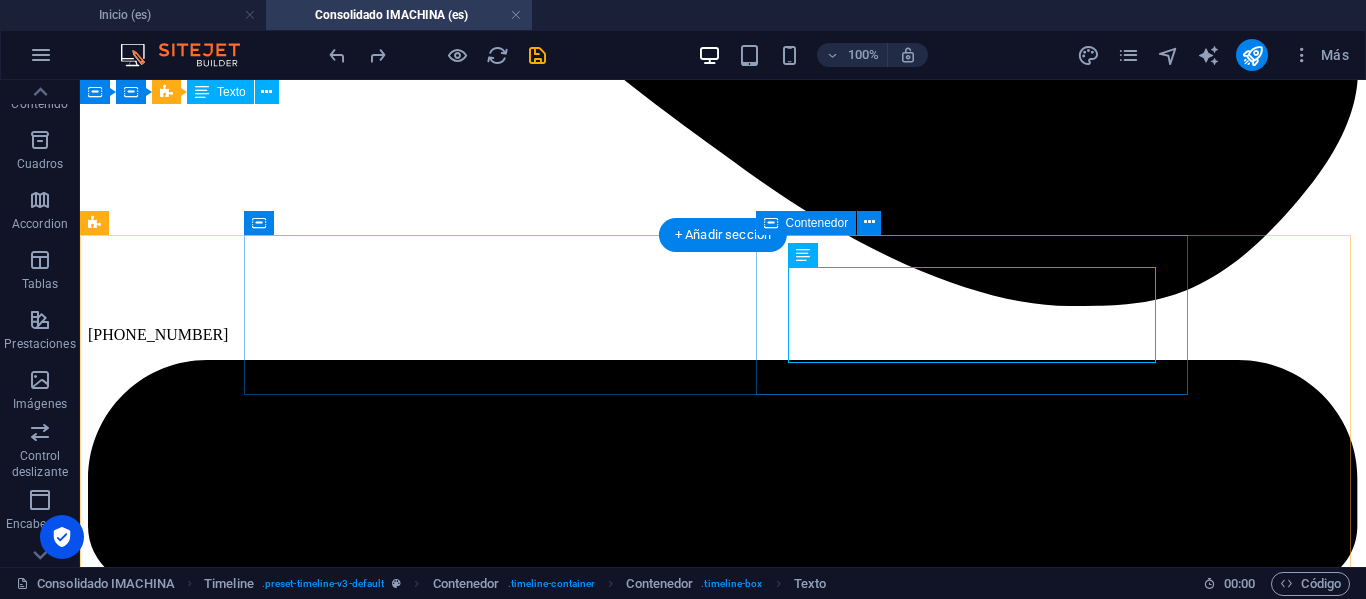 click on "Lorem ipsum dolor sit amet, consectetuer adipiscing elit. Aenean commodo ligula eget dolor. Lorem ipsum dolor sit amet, consectetuer adipiscing elit leget dolor." at bounding box center [723, 9941] 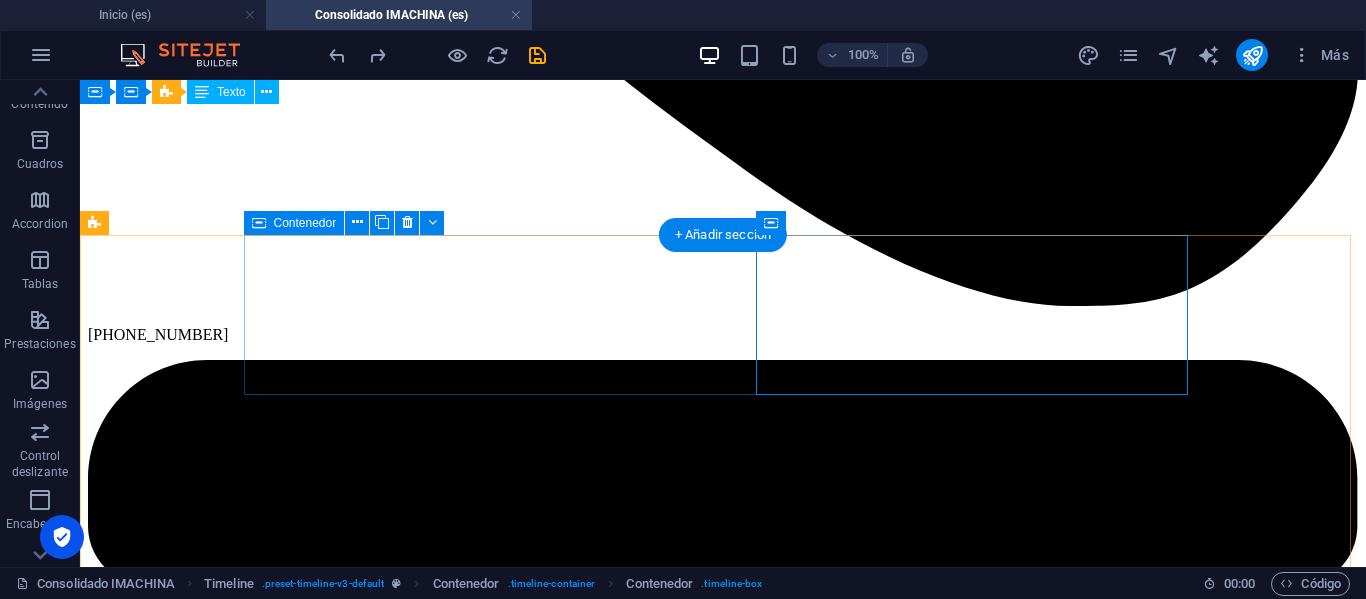 click on "[DATE] Lorem ipsum dolor sit amet, consectetuer adipiscing elit. Aenean commodo ligula eget dolor. Lorem ipsum dolor sit amet, consectetuer adipiscing elit leget dolor." at bounding box center [723, 9924] 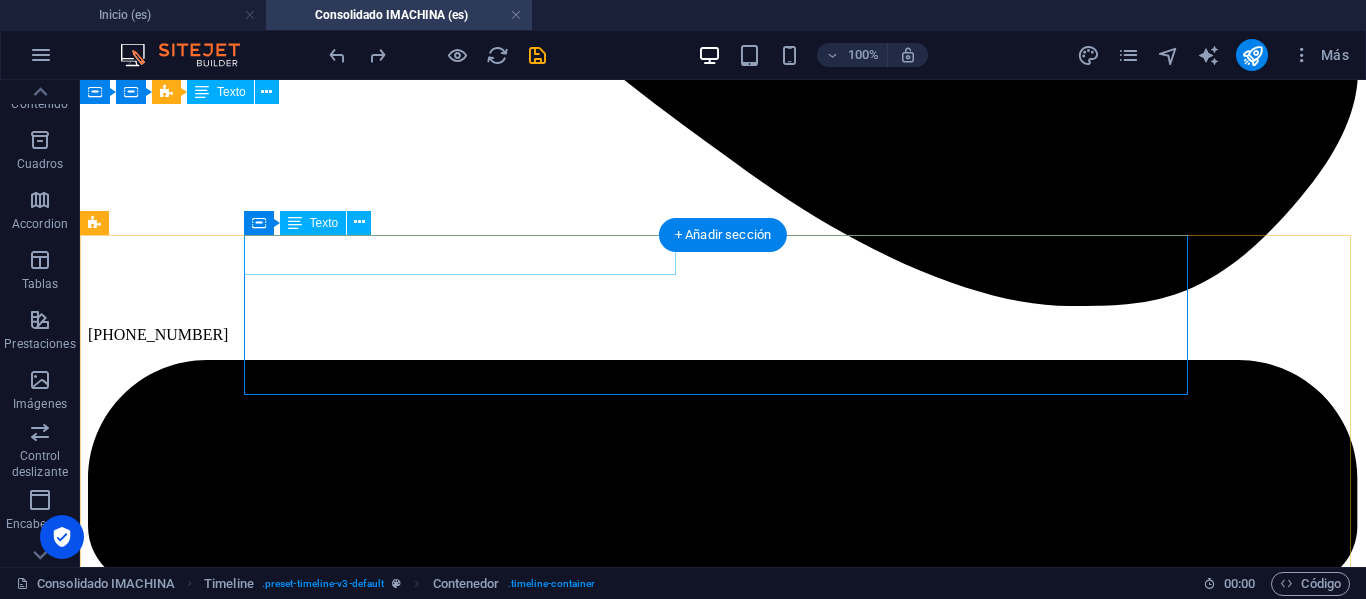 click on "[DATE]" at bounding box center (723, 9907) 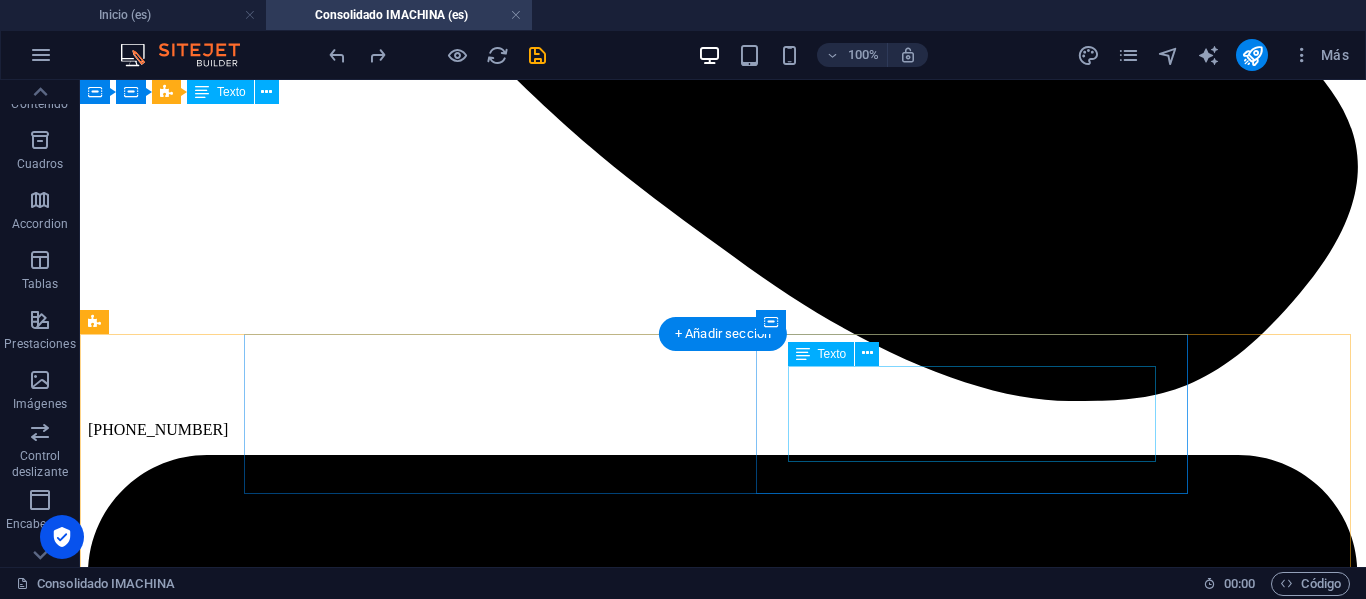 scroll, scrollTop: 1623, scrollLeft: 0, axis: vertical 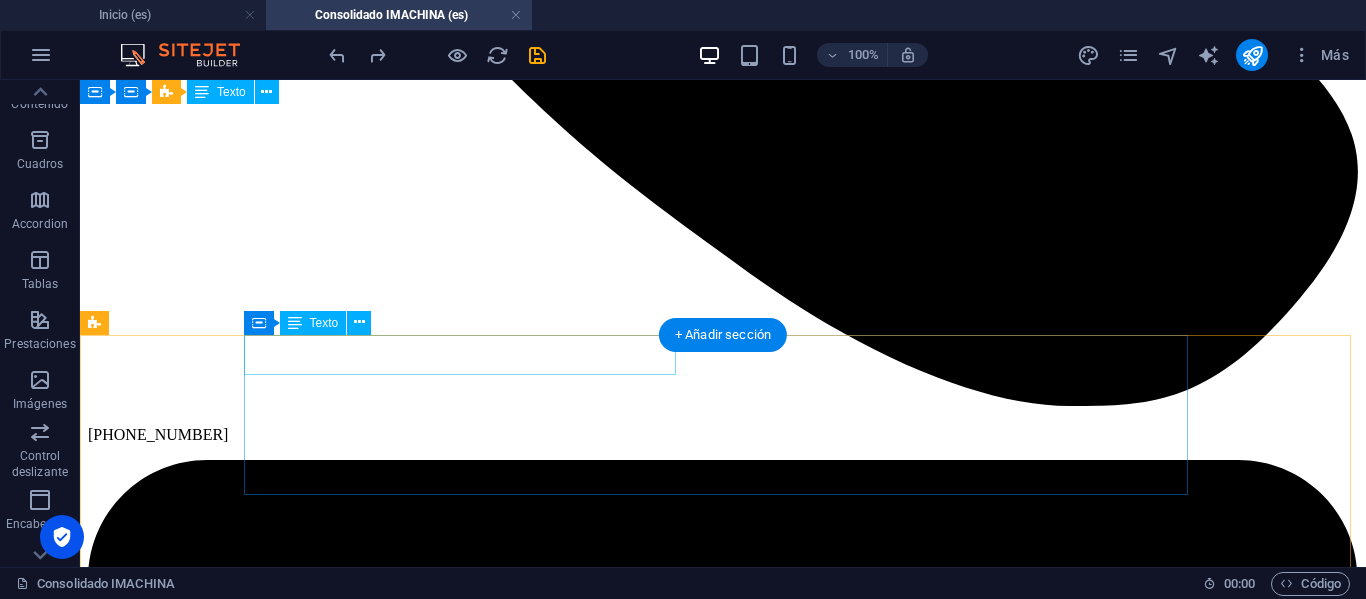 click on "[DATE]" at bounding box center [723, 10007] 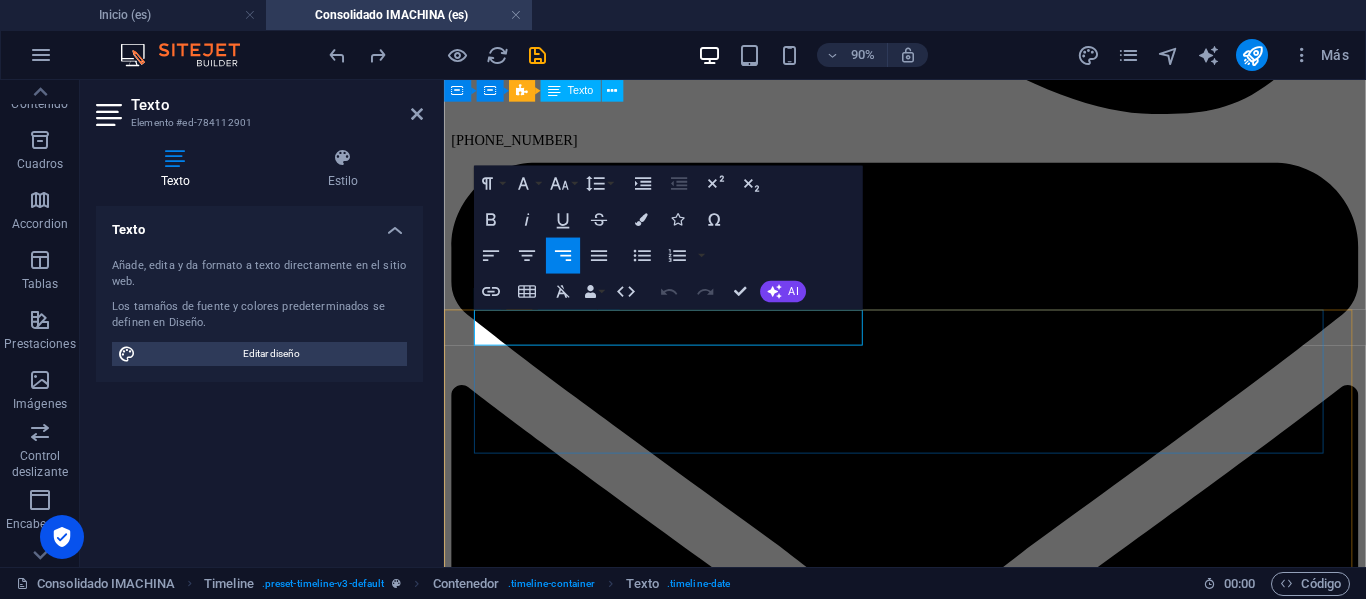 click on "[DATE]" at bounding box center [956, 8217] 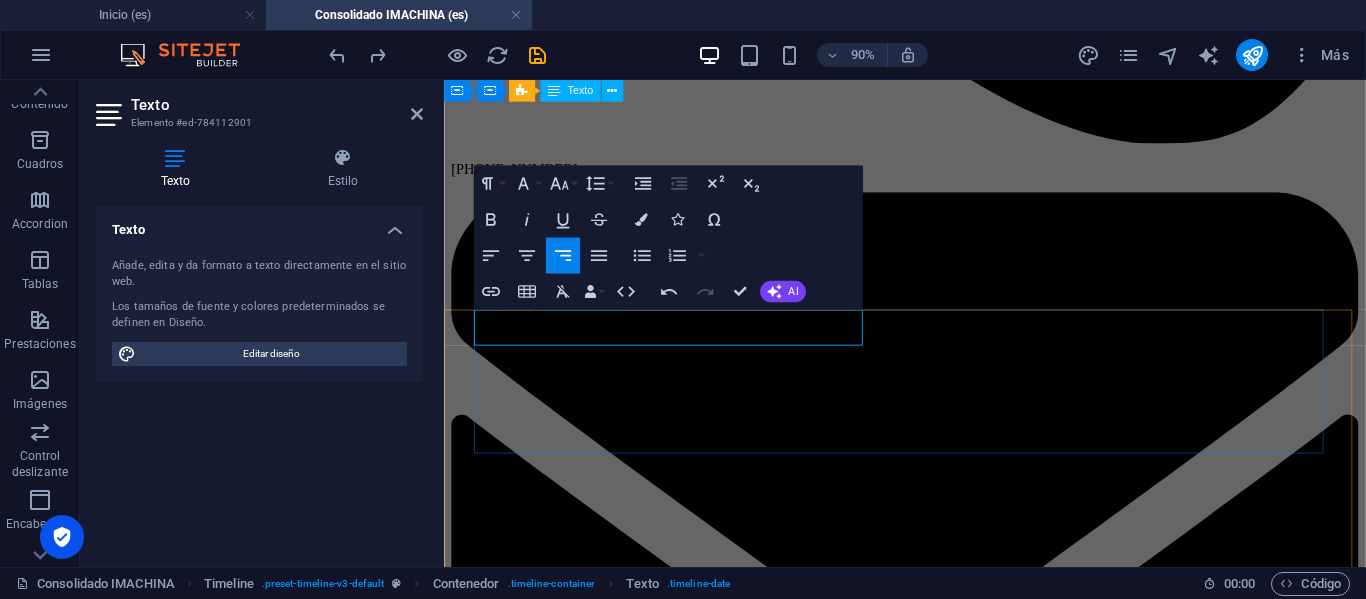 type 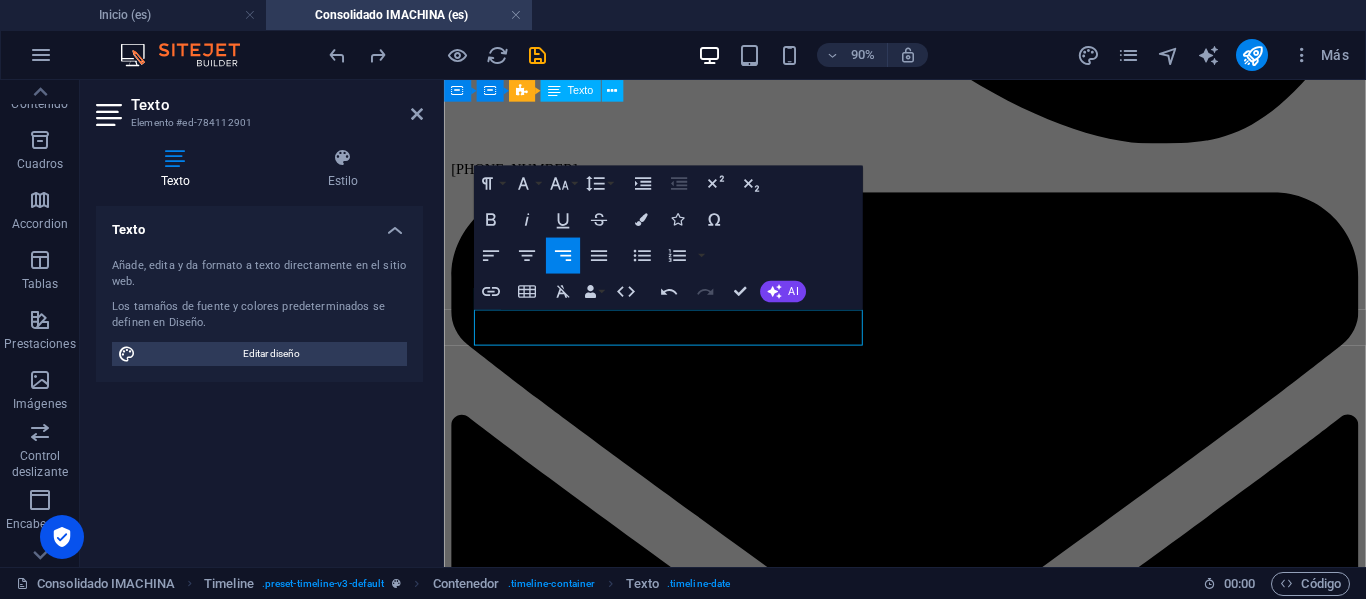 click 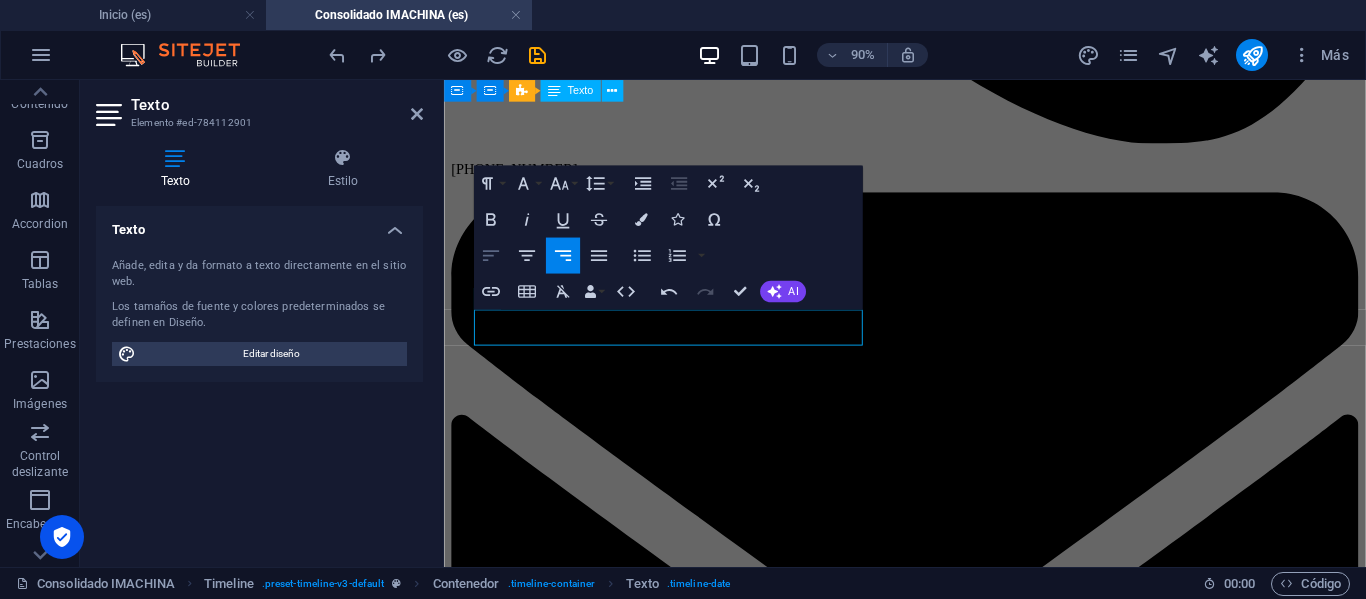 click on "Align Left" at bounding box center (490, 255) 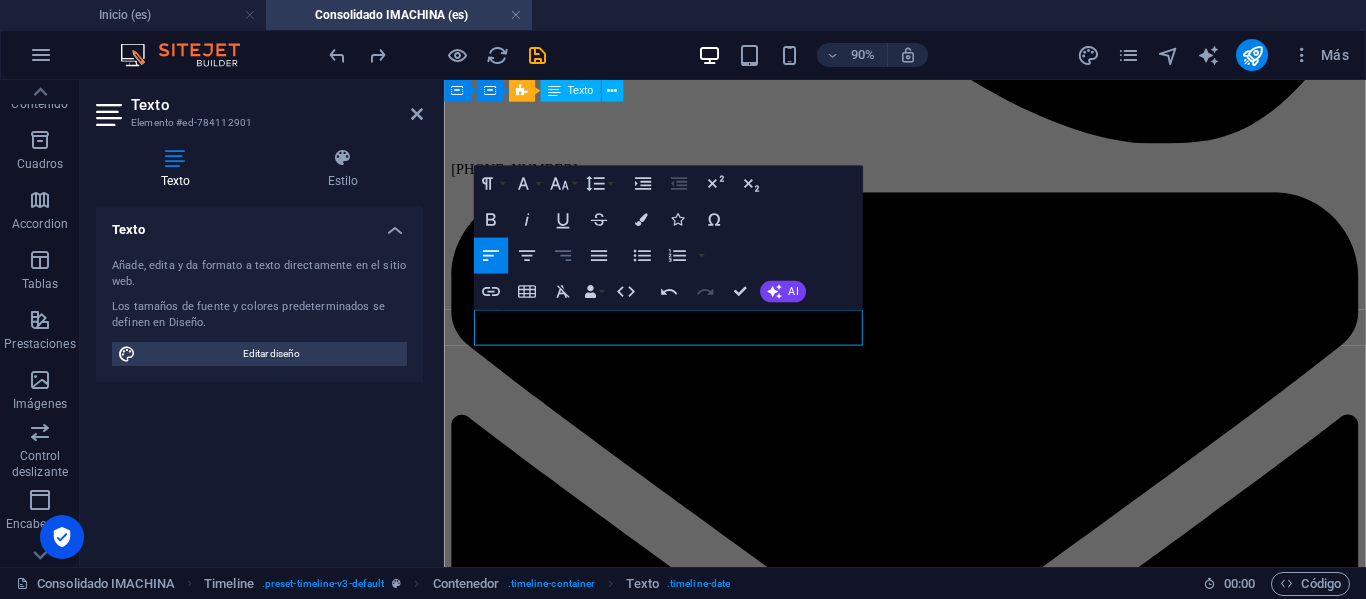 click 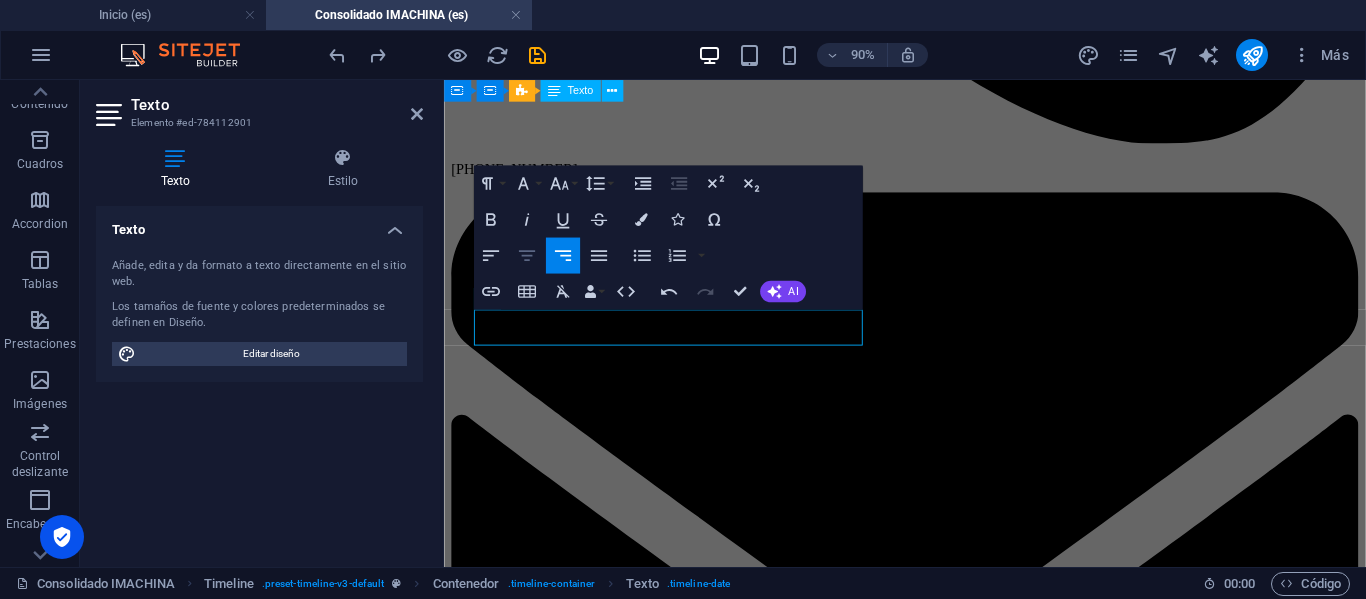 click 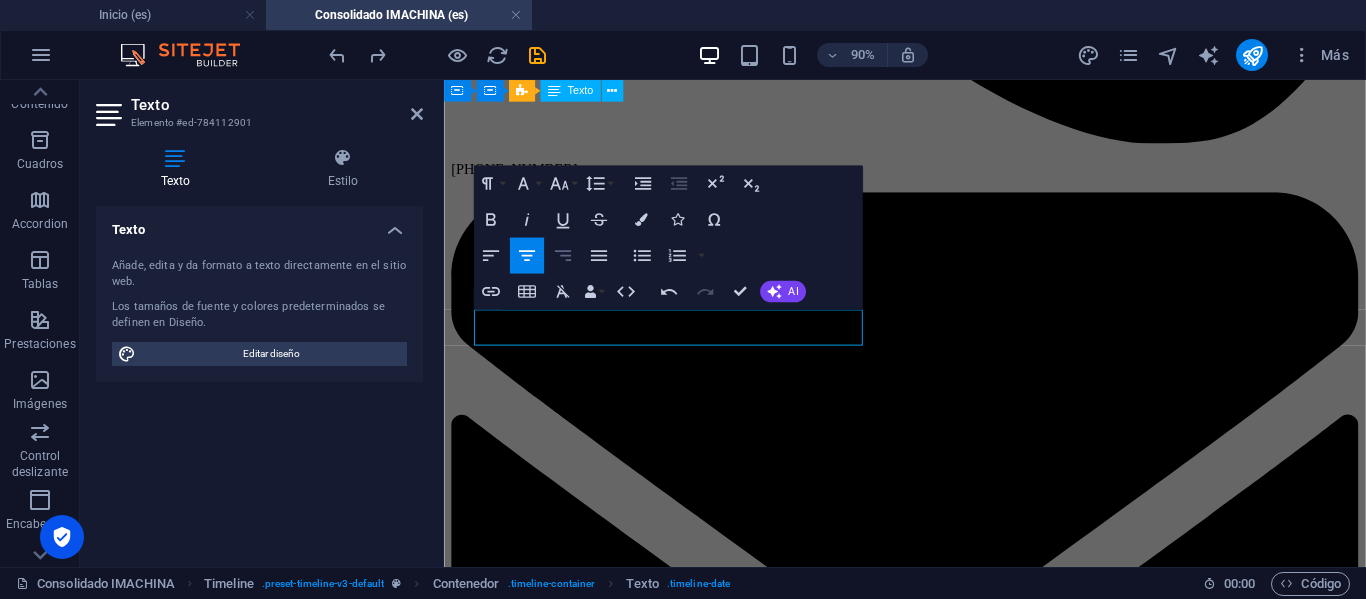 click 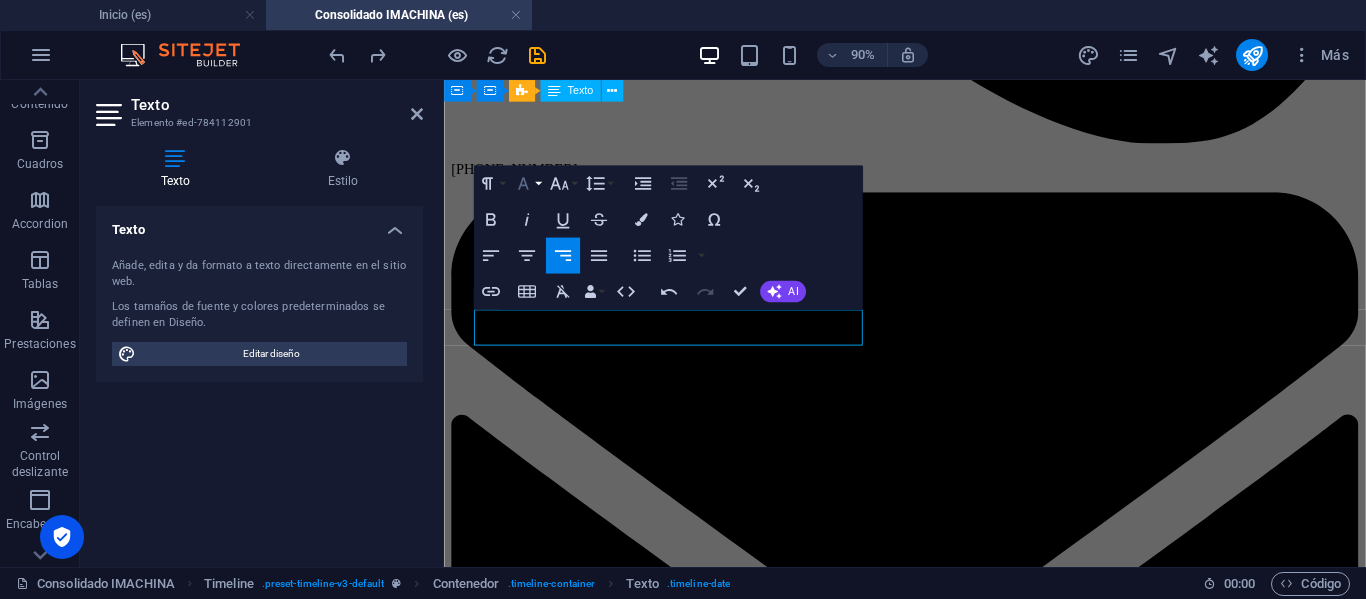 click 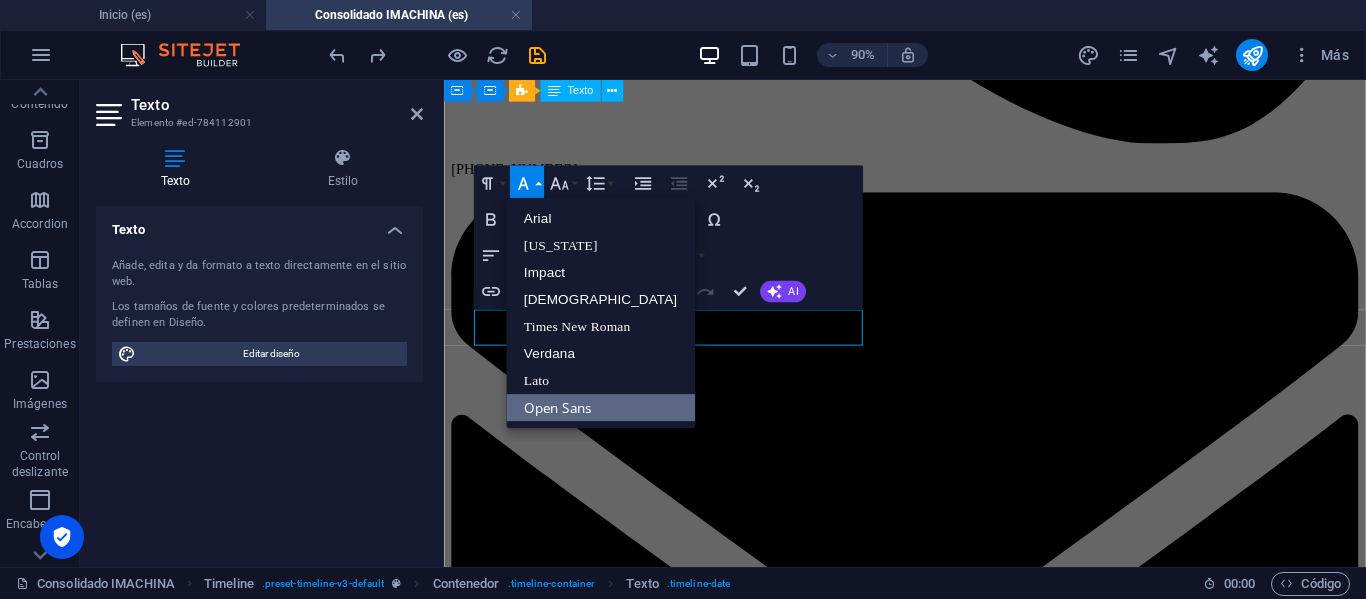 scroll, scrollTop: 0, scrollLeft: 0, axis: both 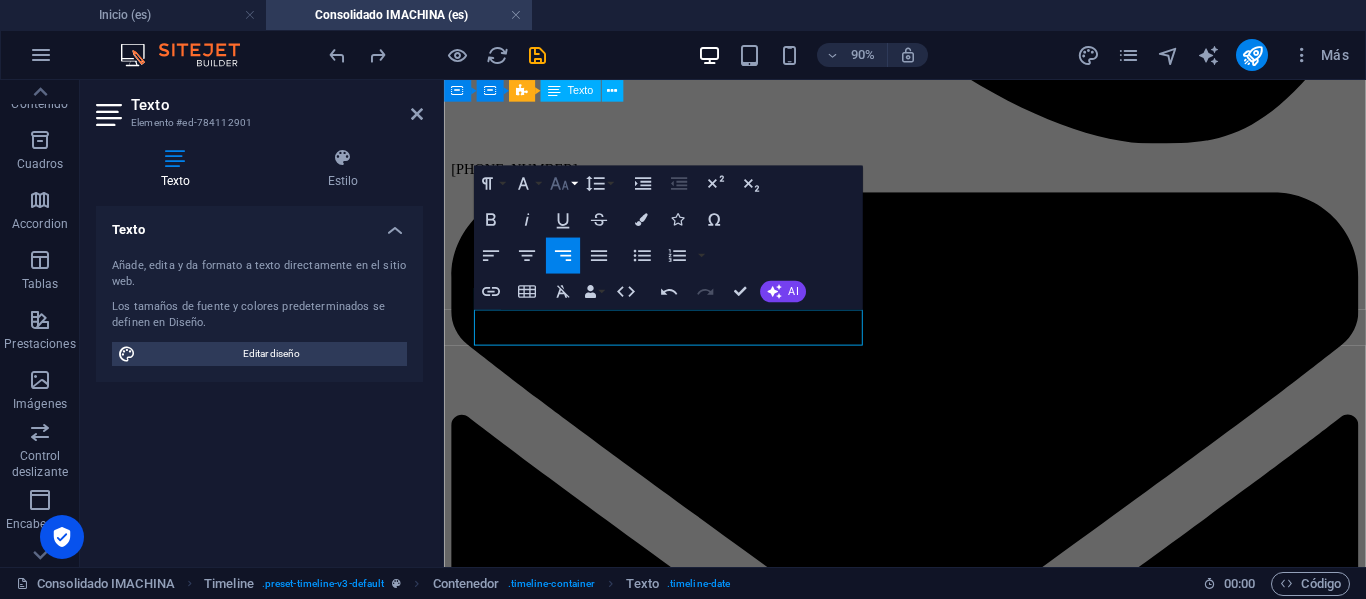 click 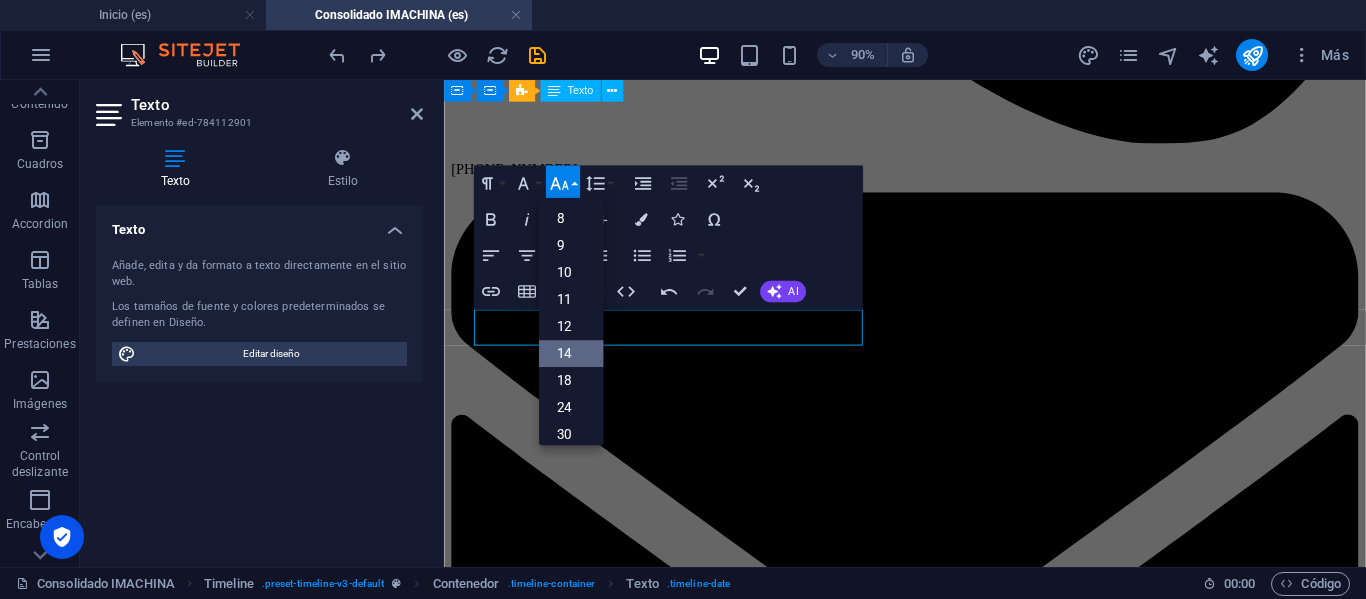 click on "14" at bounding box center [570, 353] 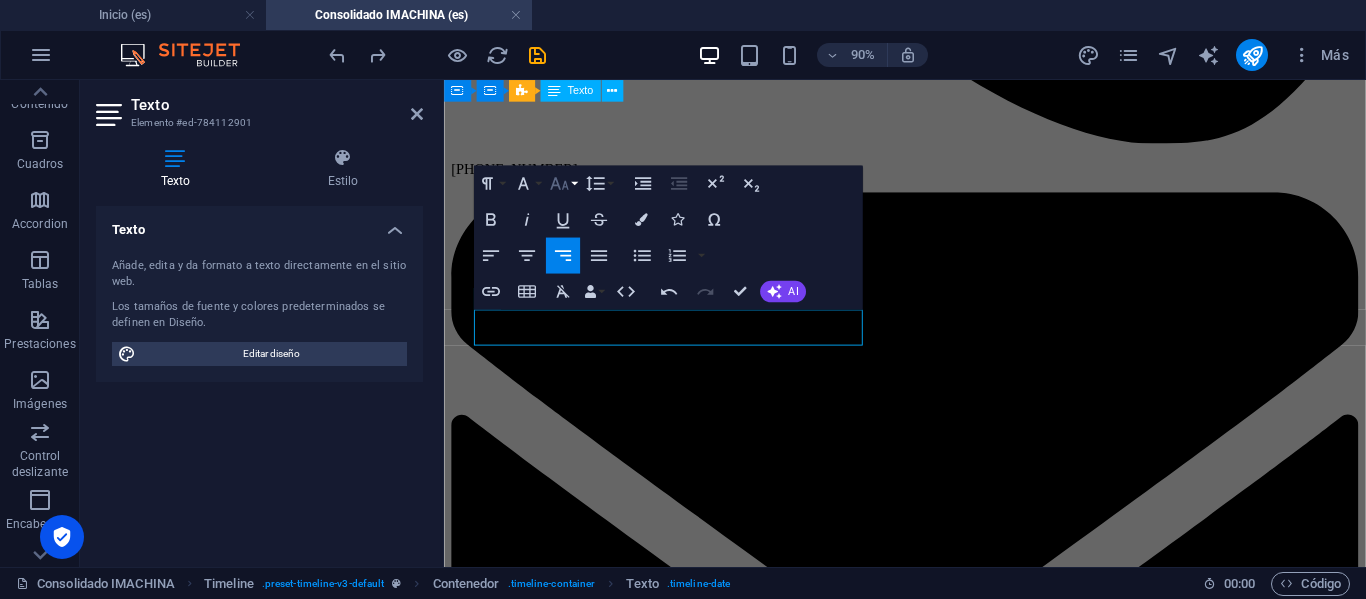 click on "Font Size" at bounding box center [562, 183] 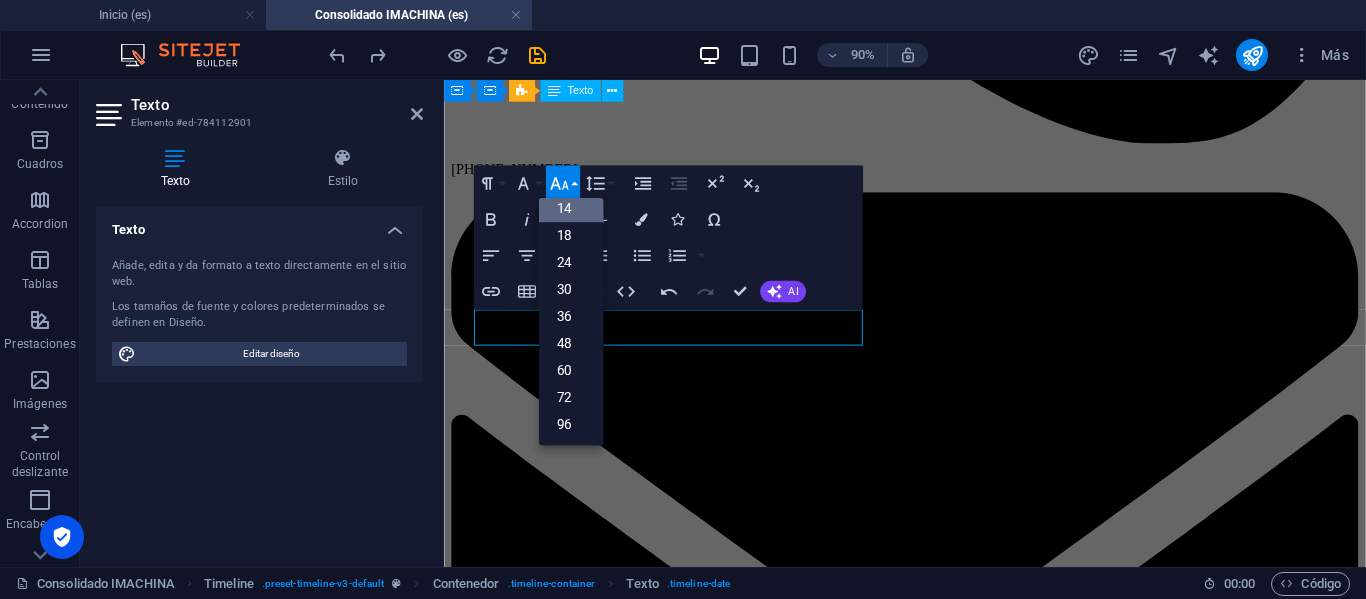 scroll, scrollTop: 161, scrollLeft: 0, axis: vertical 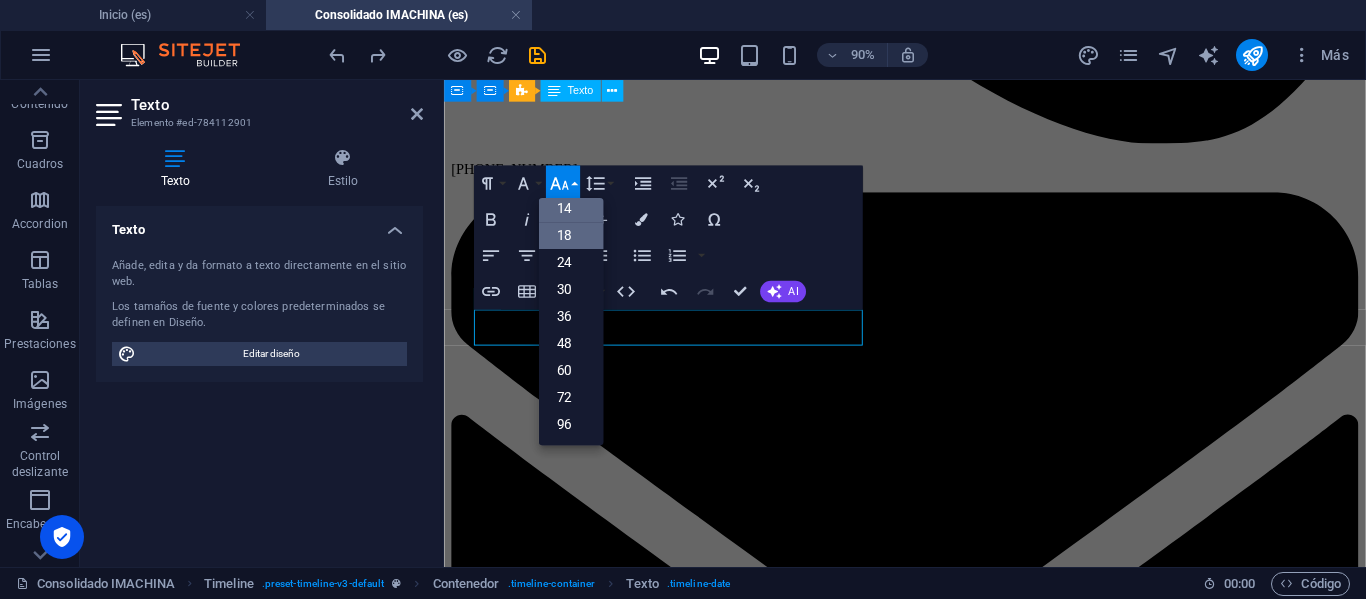 click on "18" at bounding box center (570, 235) 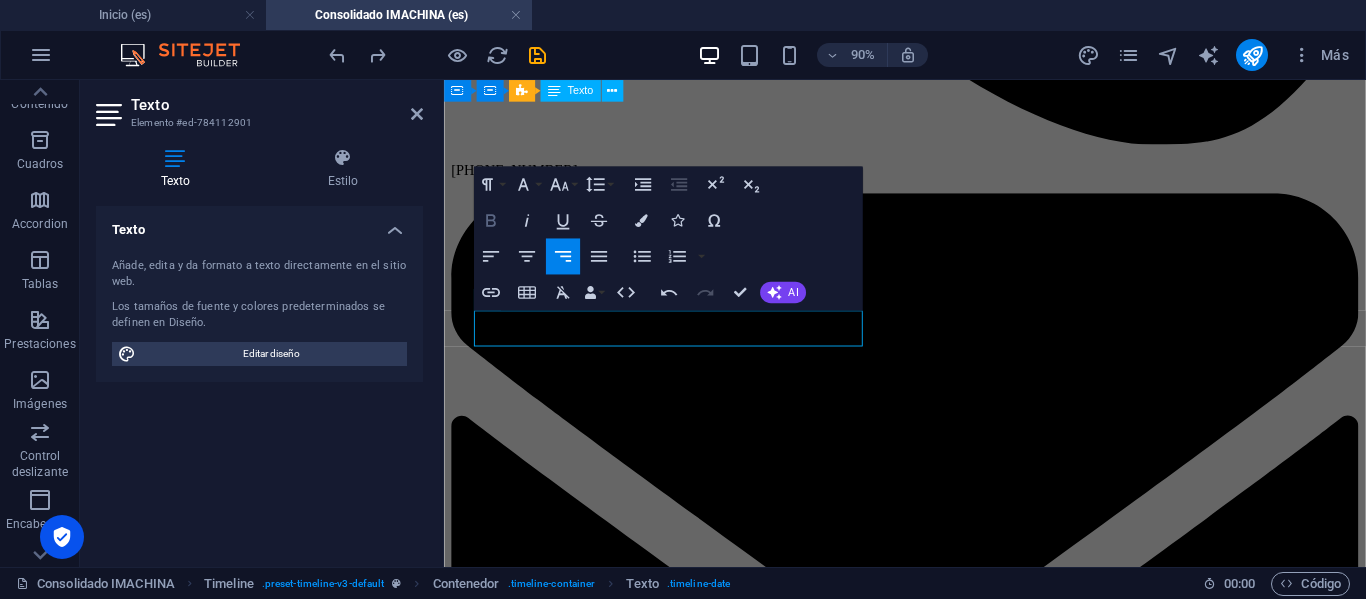click 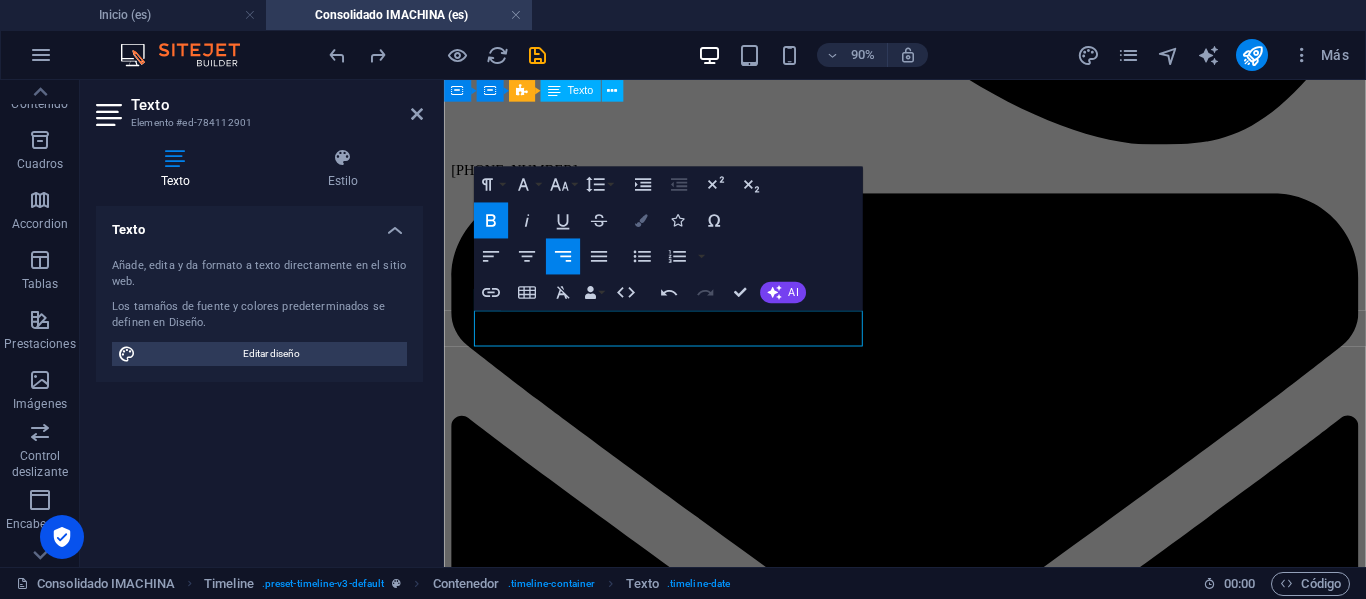 click at bounding box center [641, 220] 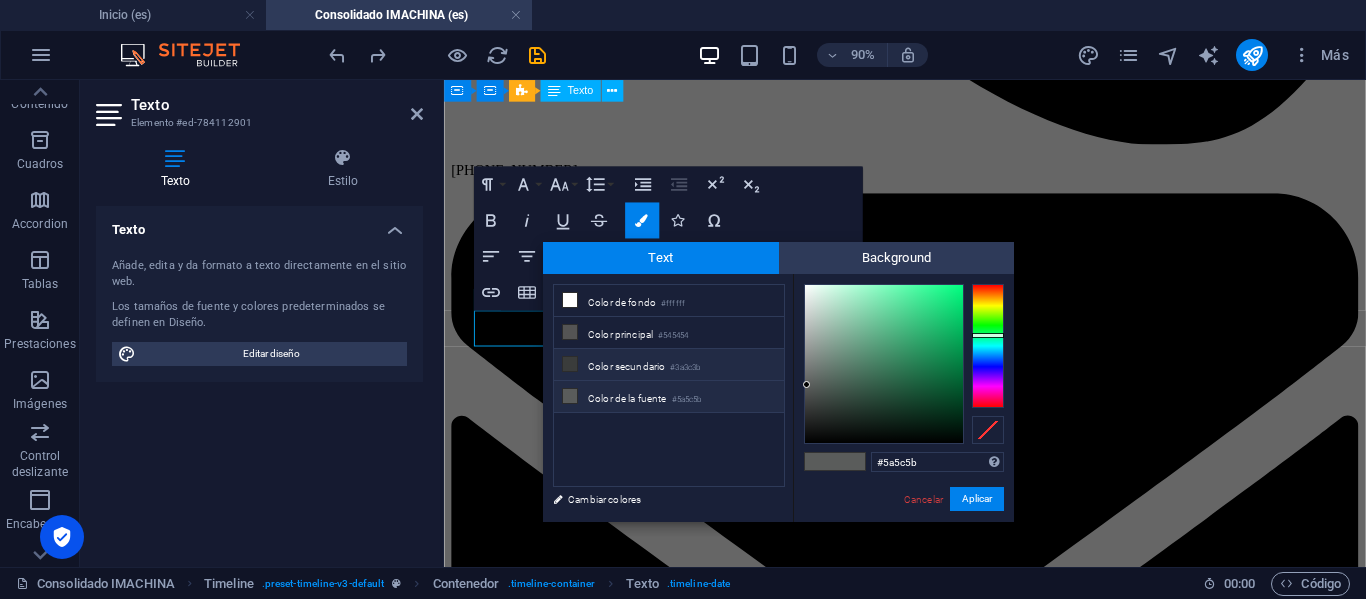 click on "Color secundario
#3a3c3b" at bounding box center [669, 365] 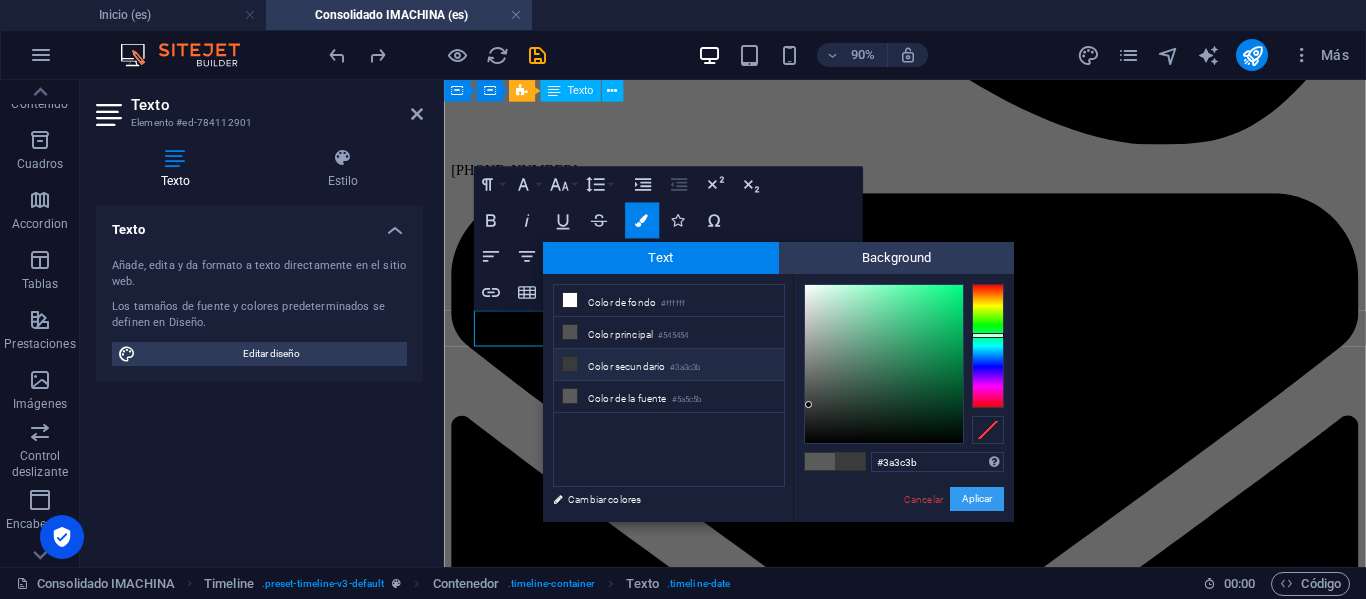 click on "Aplicar" at bounding box center (977, 499) 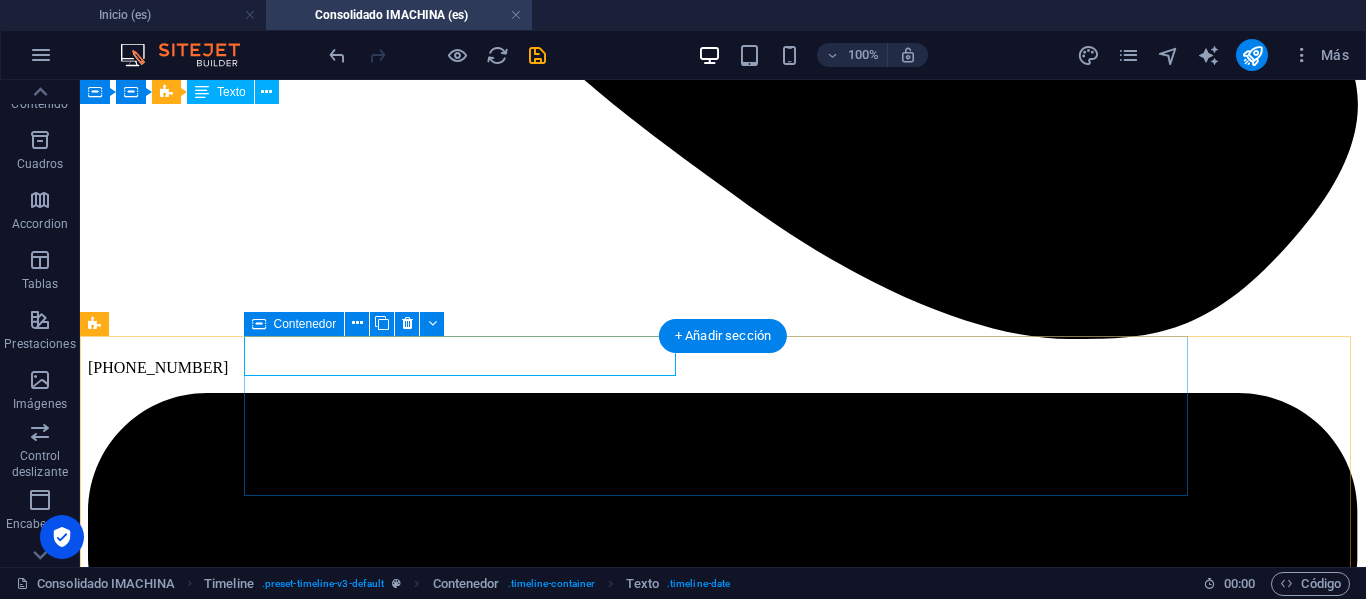 scroll, scrollTop: 1722, scrollLeft: 0, axis: vertical 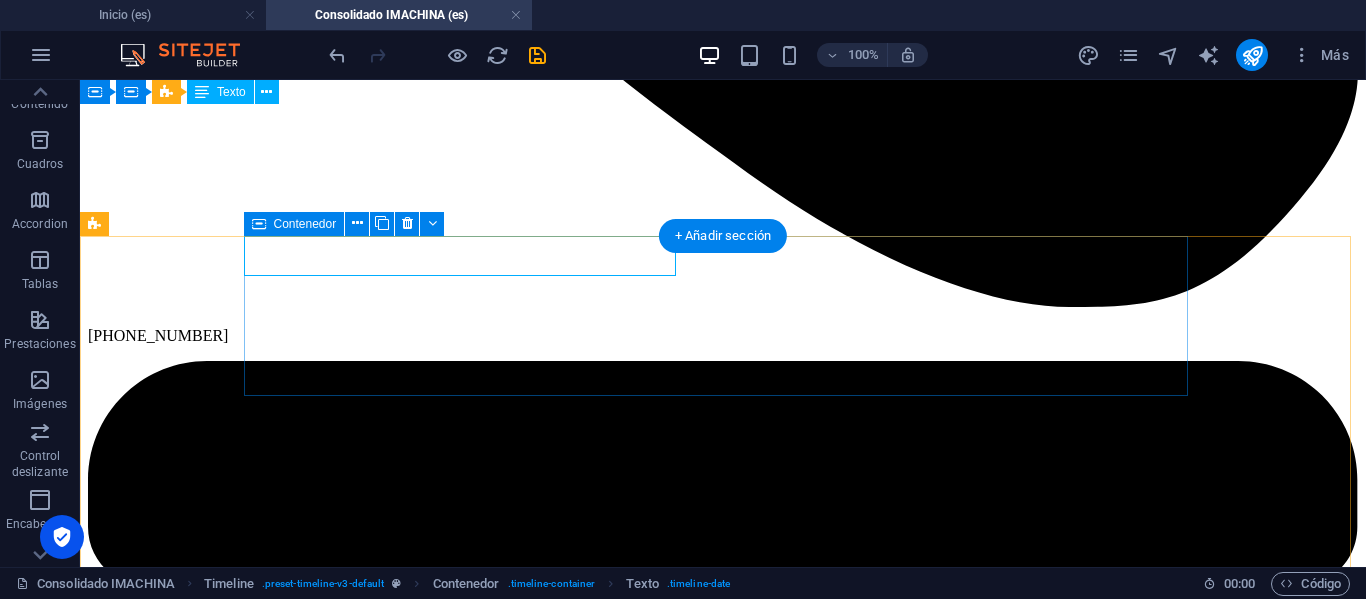 click on "Compra y Envía a Bodega Yiwu Lorem ipsum dolor sit amet, consectetuer adipiscing elit. Aenean commodo ligula eget dolor. Lorem ipsum dolor sit amet, consectetuer adipiscing elit leget dolor." at bounding box center [723, 9928] 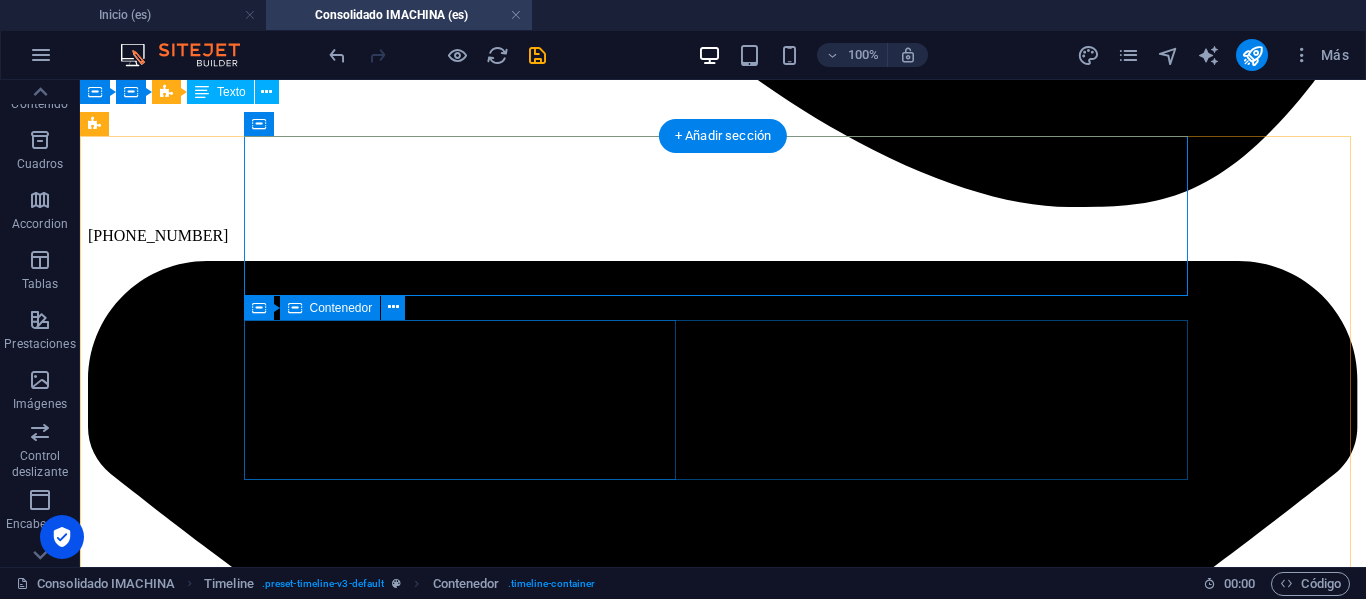 scroll, scrollTop: 1722, scrollLeft: 0, axis: vertical 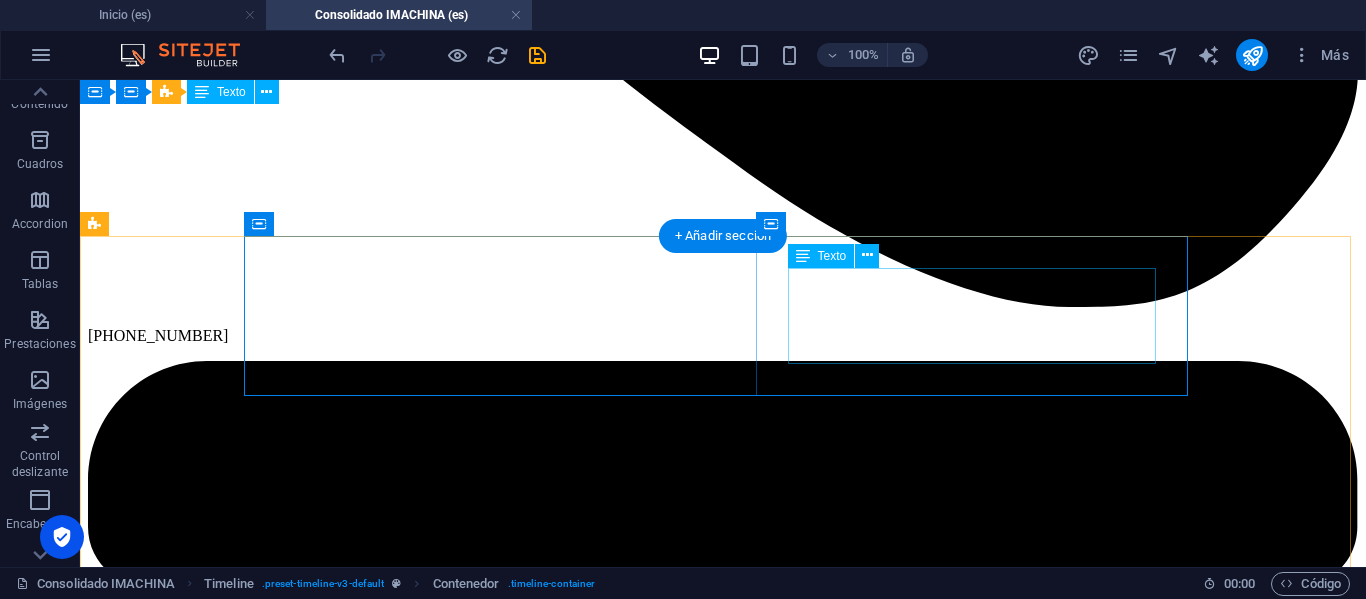 click on "Lorem ipsum dolor sit amet, consectetuer adipiscing elit. Aenean commodo ligula eget dolor. Lorem ipsum dolor sit amet, consectetuer adipiscing elit leget dolor." at bounding box center [723, 9948] 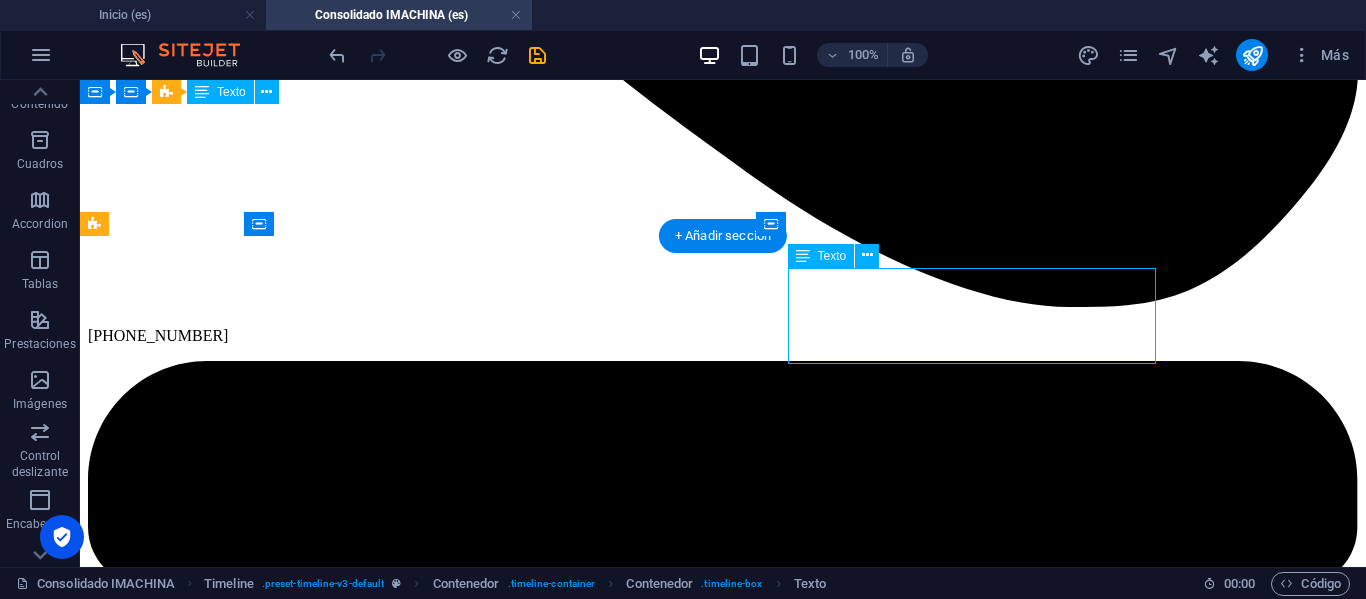 click on "Lorem ipsum dolor sit amet, consectetuer adipiscing elit. Aenean commodo ligula eget dolor. Lorem ipsum dolor sit amet, consectetuer adipiscing elit leget dolor." at bounding box center (723, 9948) 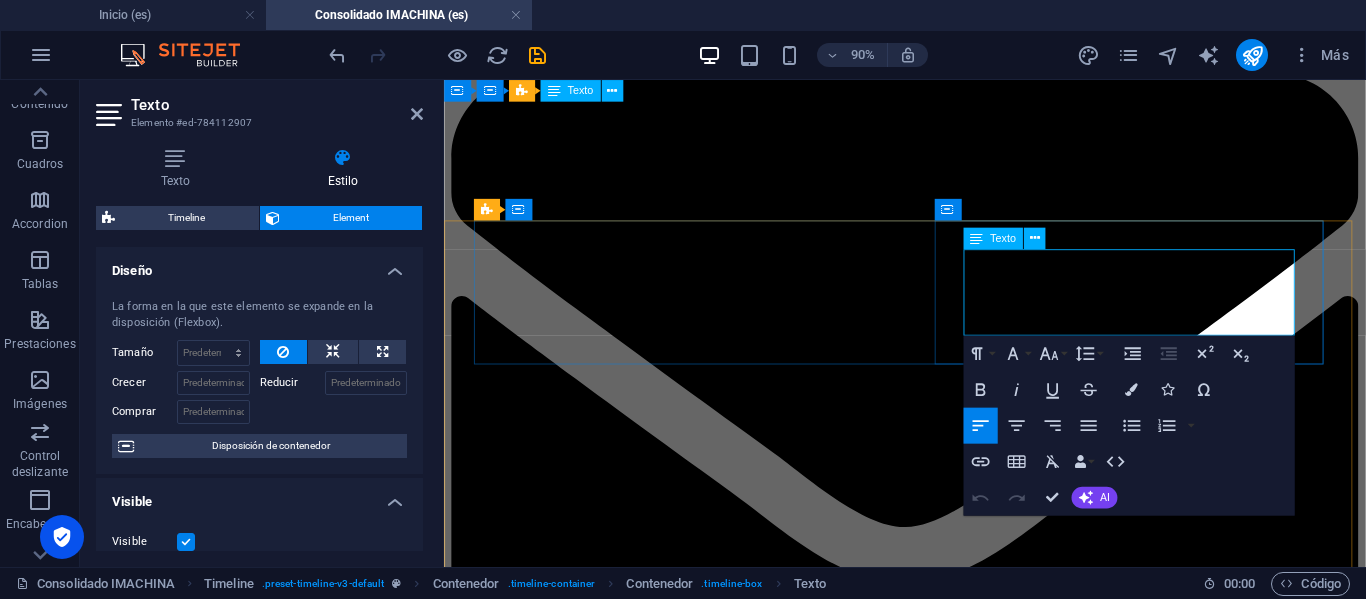 click on "Lorem ipsum dolor sit amet, consectetuer adipiscing elit. Aenean commodo ligula eget dolor. Lorem ipsum dolor sit amet, consectetuer adipiscing elit leget dolor." at bounding box center [956, 8167] 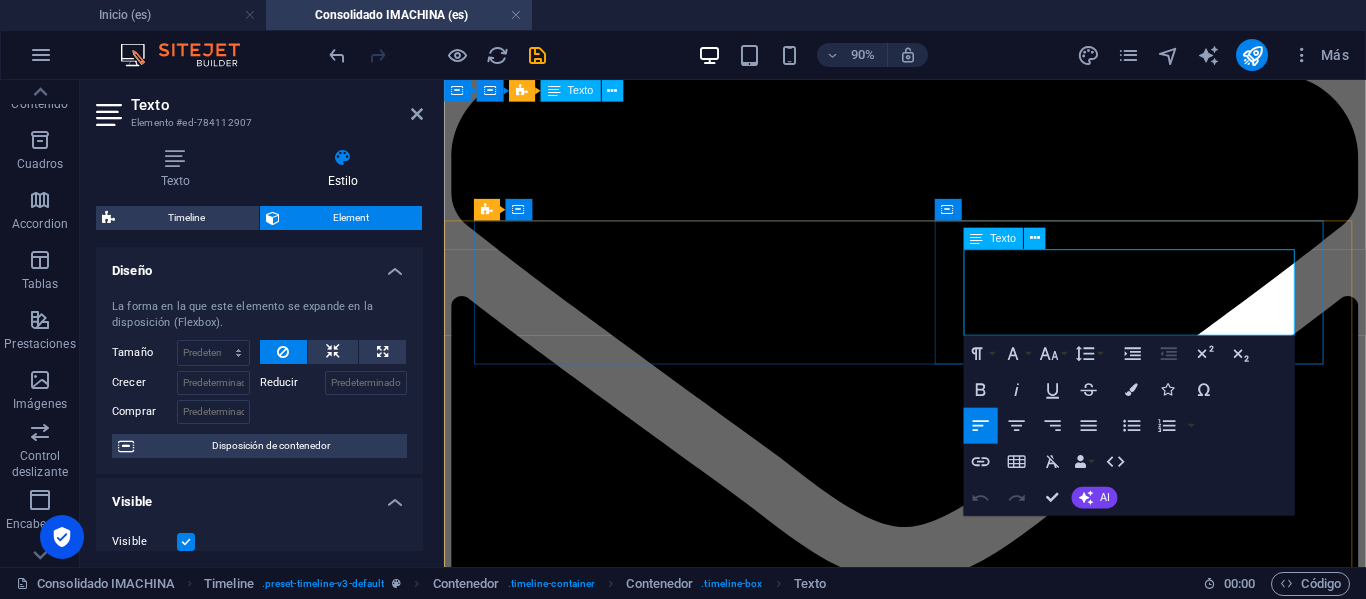 click on "Lorem ipsum dolor sit amet, consectetuer adipiscing elit. Aenean commodo ligula eget dolor. Lorem ipsum dolor sit amet, consectetuer adipiscing elit leget dolor." at bounding box center [956, 8167] 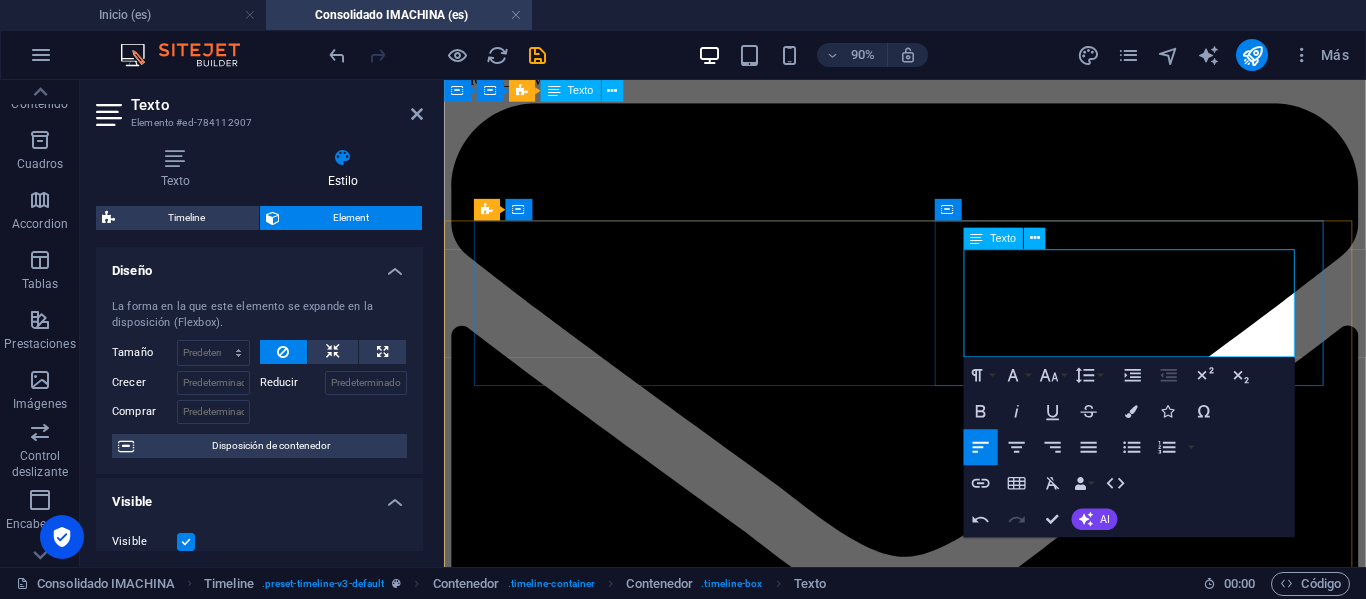 click on "Realiza tus compras en tus plataformas favoritas (Alibaba, Taobao, etc.) o directamente con tus proveedores de confianza. Al momento de pagar, simplemente usas la dirección de nuestro centro de operaciones en [GEOGRAPHIC_DATA] que te asignaremos." at bounding box center [956, 8200] 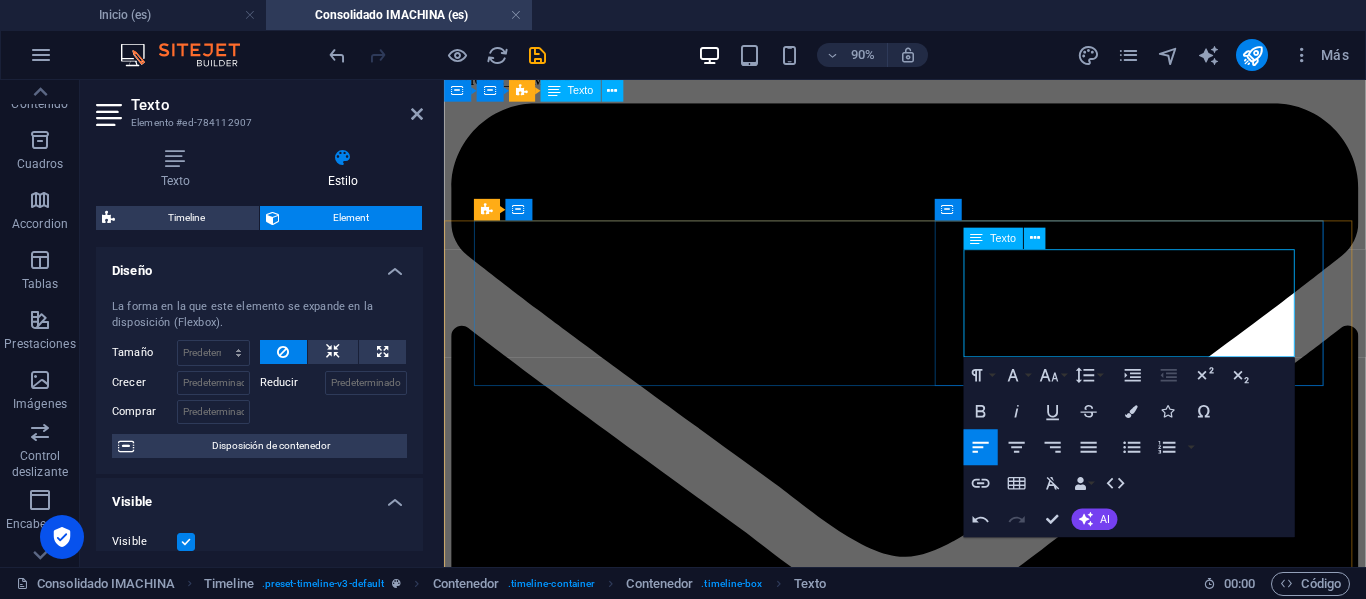click on "Realiza tus compras en tus plataformas favoritas (Alibaba, Taobao, etc.) o directamente con tus proveedores de confianza. Al momento de pagar, simplemente usas la dirección de nuestro centro de operaciones en [GEOGRAPHIC_DATA] que te asignaremos." at bounding box center [956, 8200] 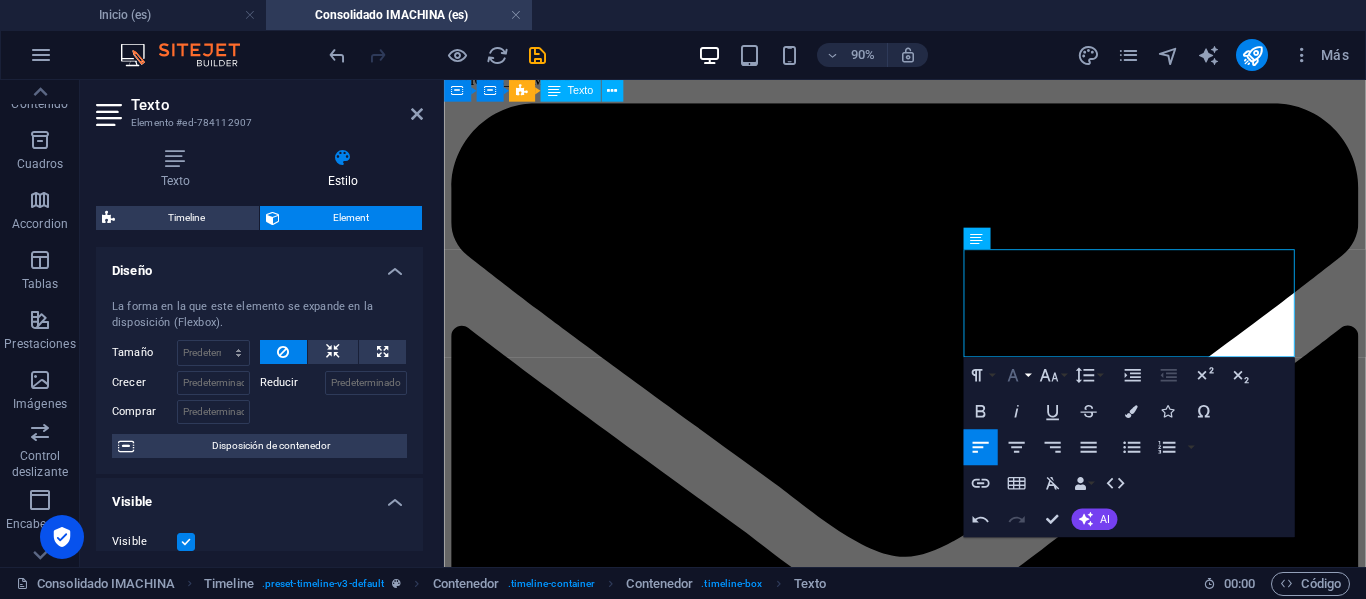 click 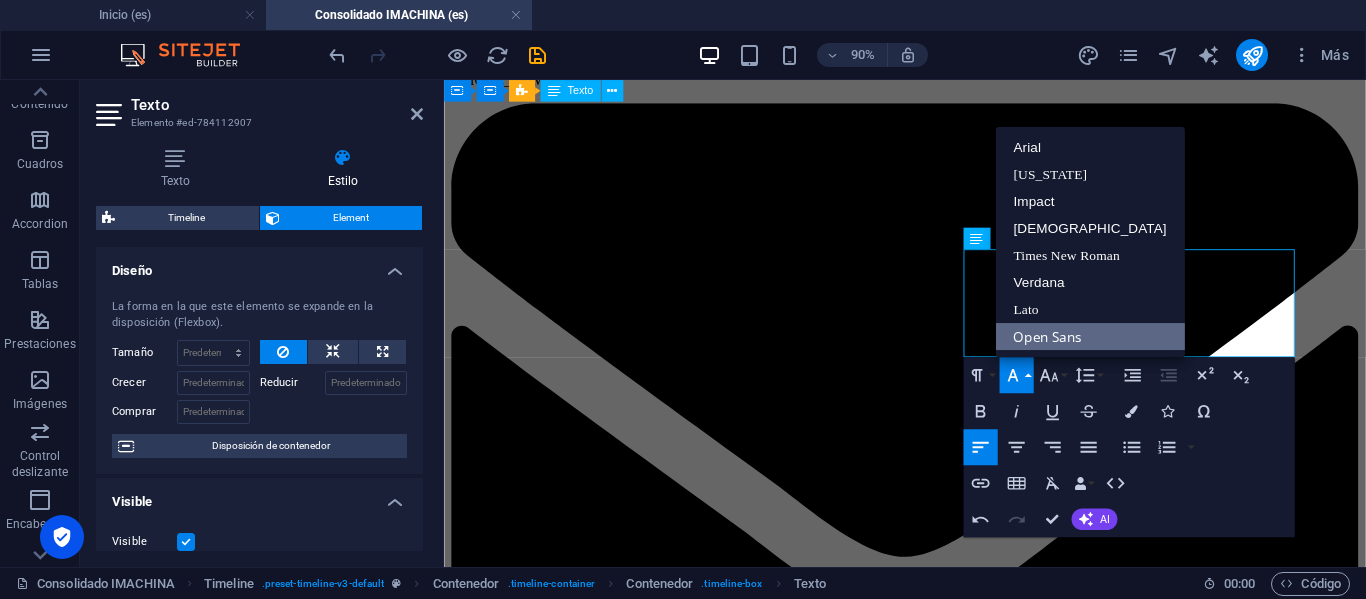 scroll, scrollTop: 0, scrollLeft: 0, axis: both 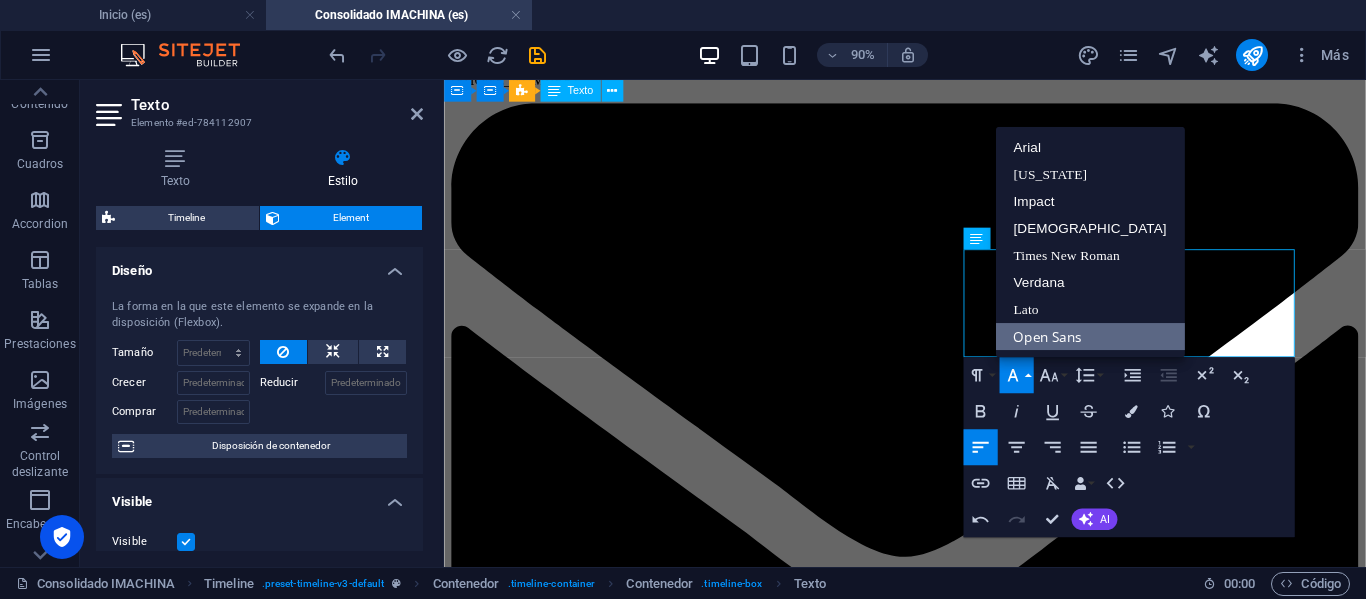 click on "Open Sans" at bounding box center (1089, 336) 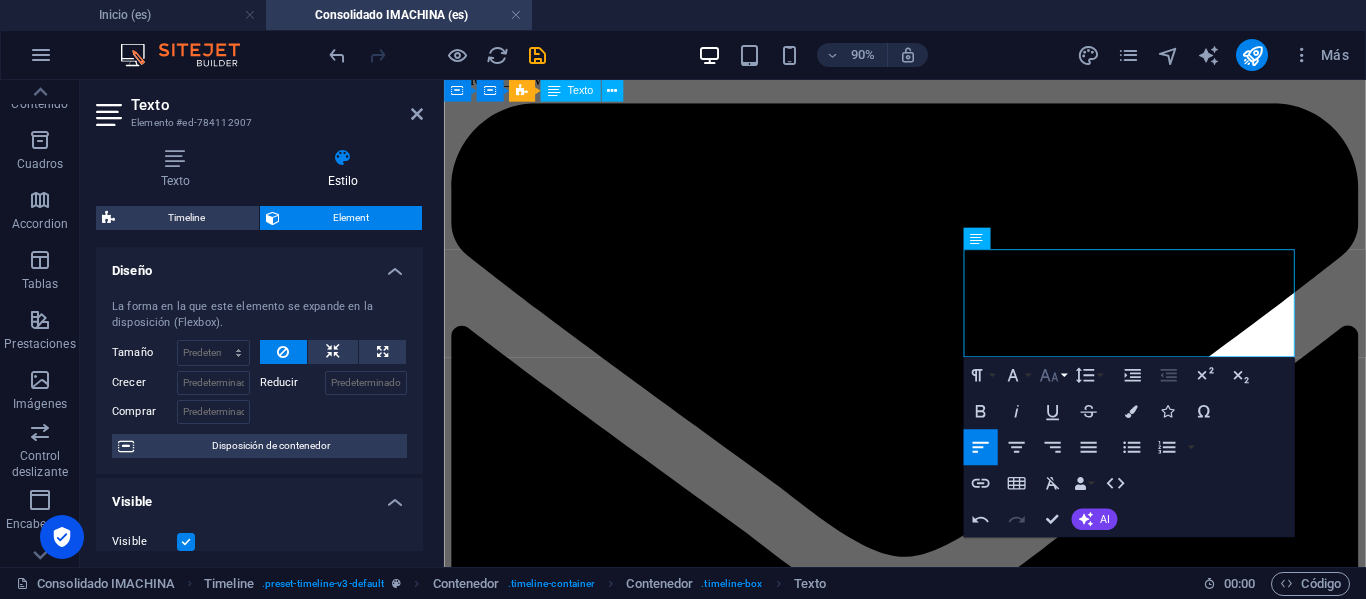 click 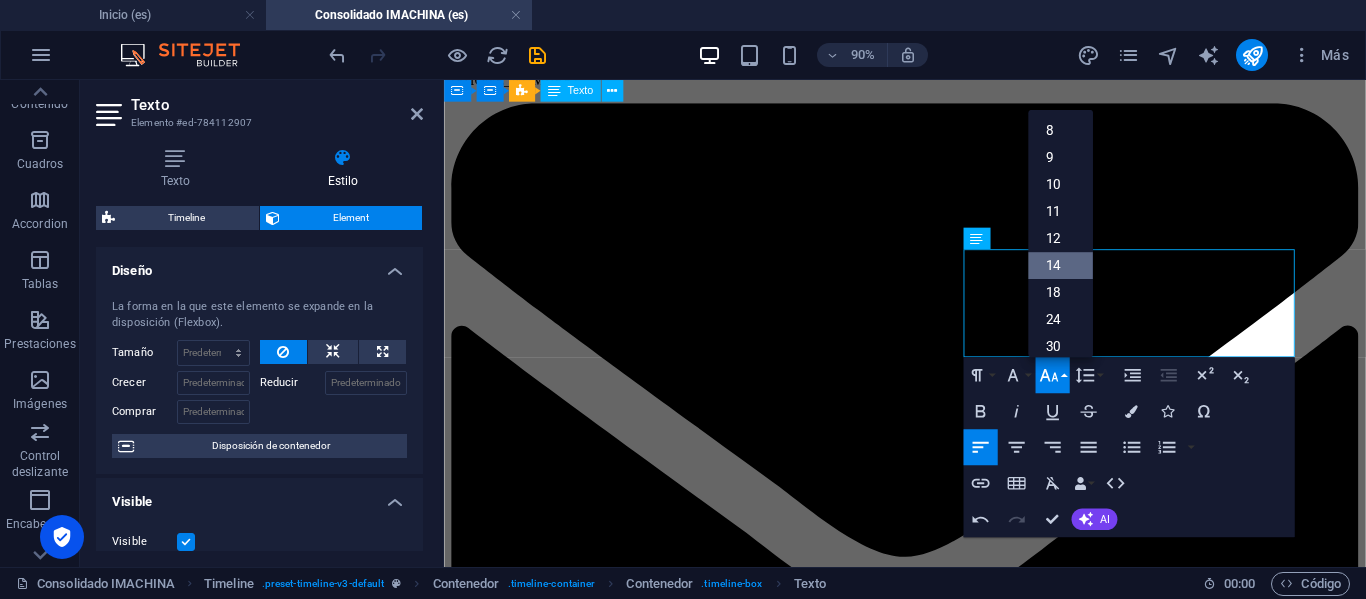 click on "14" at bounding box center [1060, 265] 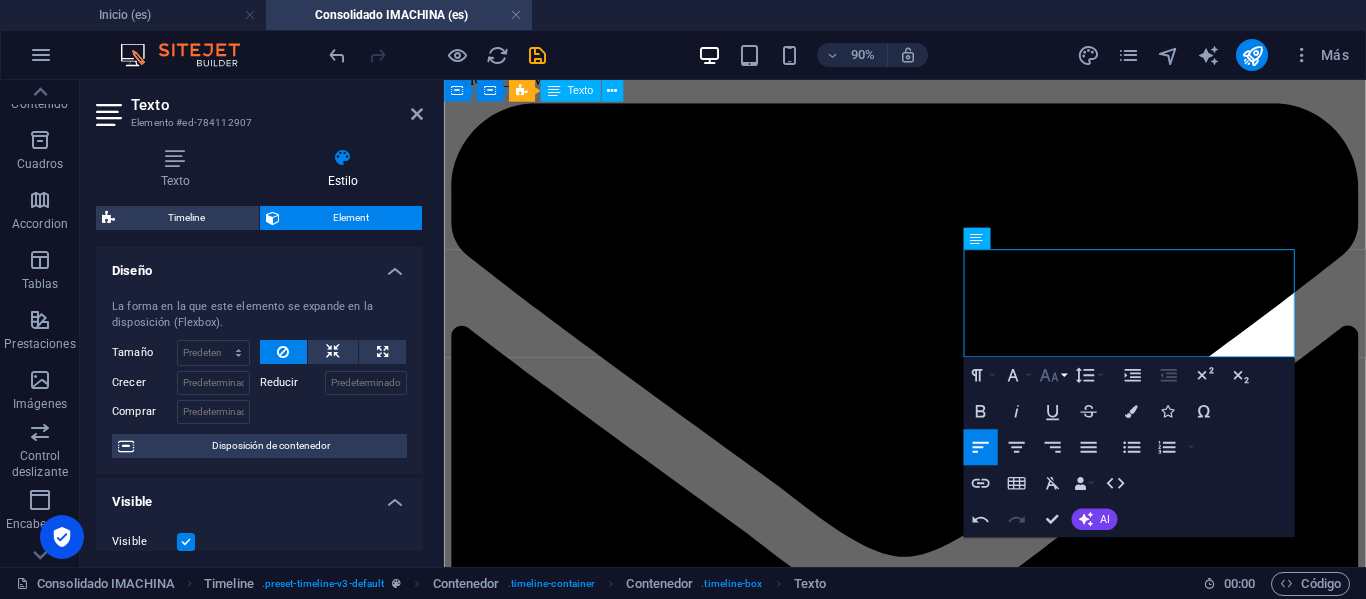 click 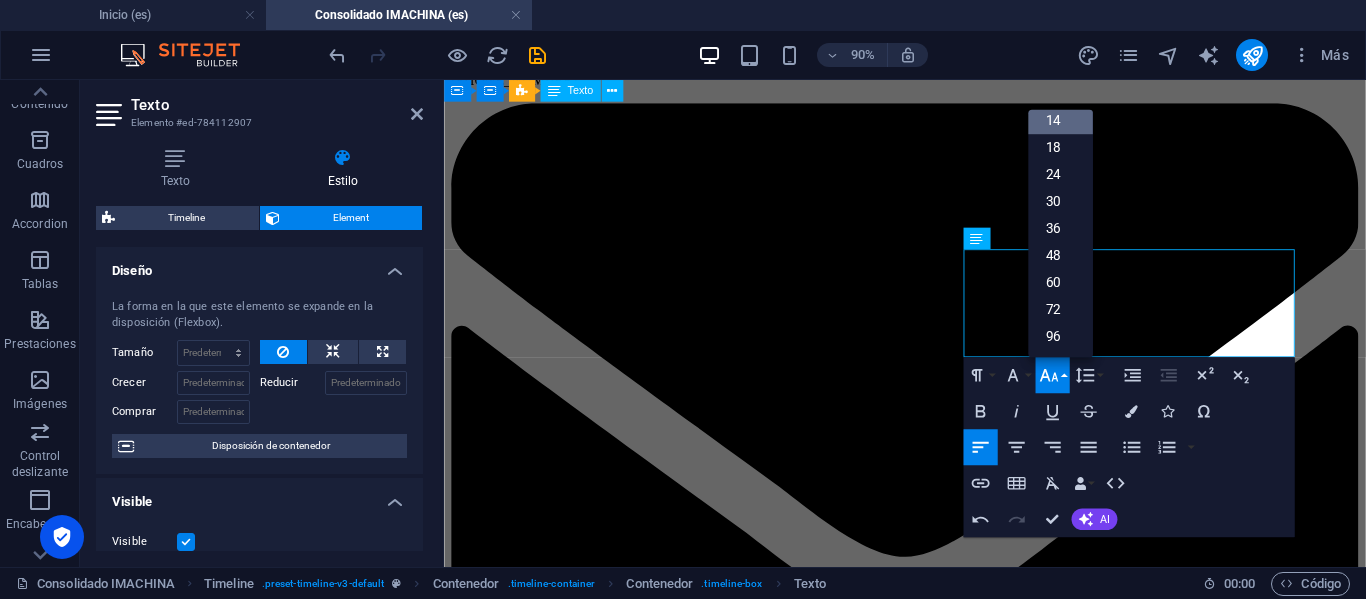 scroll, scrollTop: 161, scrollLeft: 0, axis: vertical 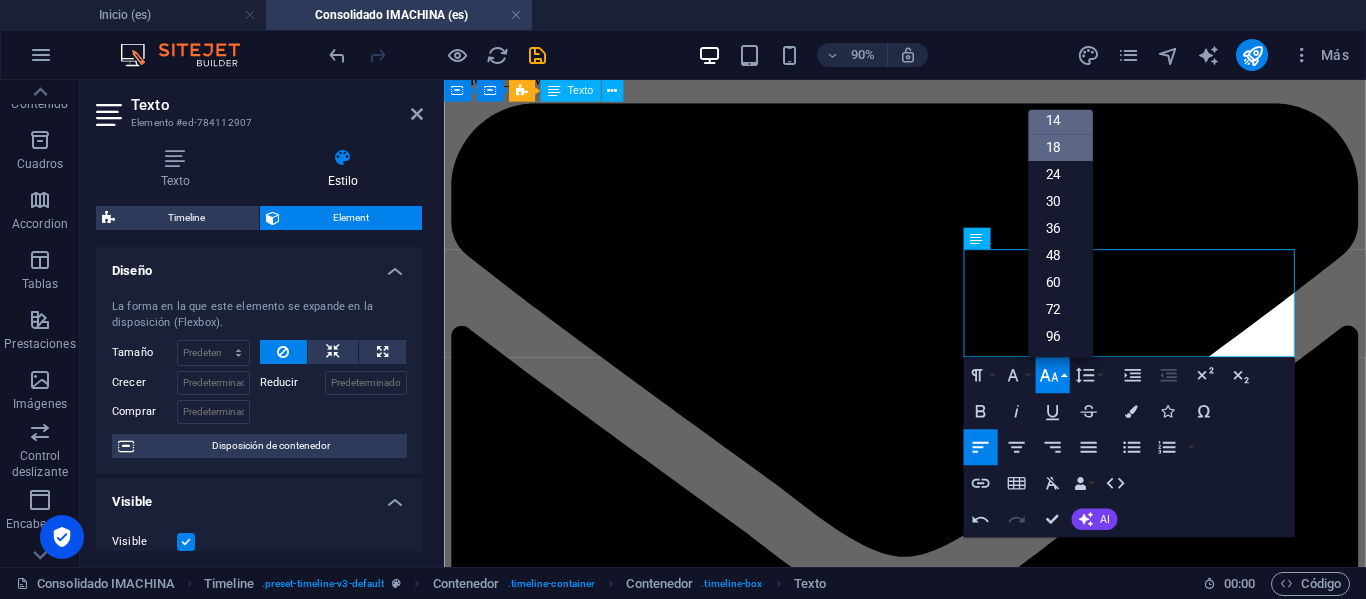 click on "18" at bounding box center (1060, 147) 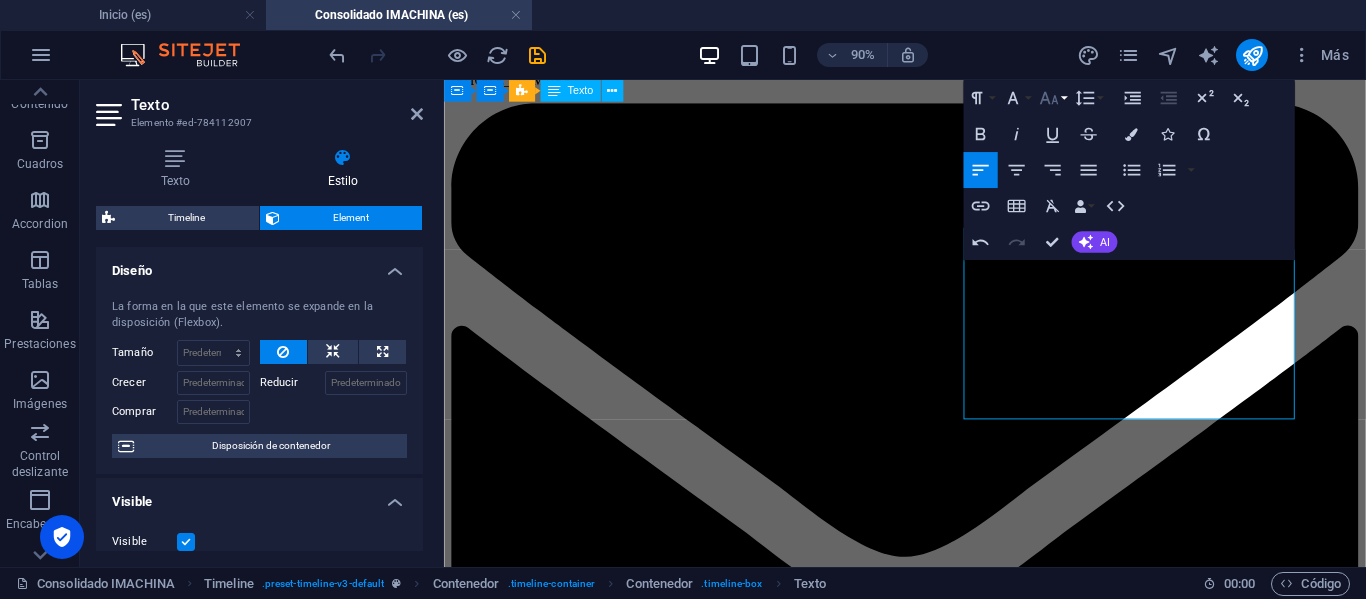 click 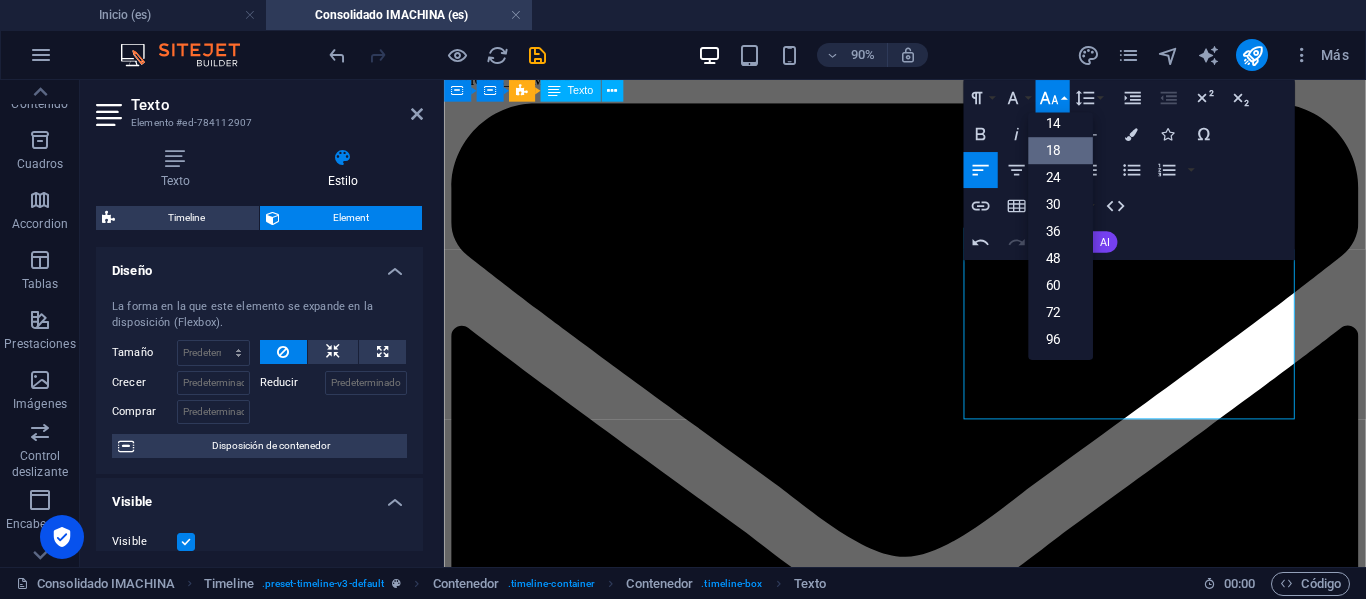 scroll, scrollTop: 161, scrollLeft: 0, axis: vertical 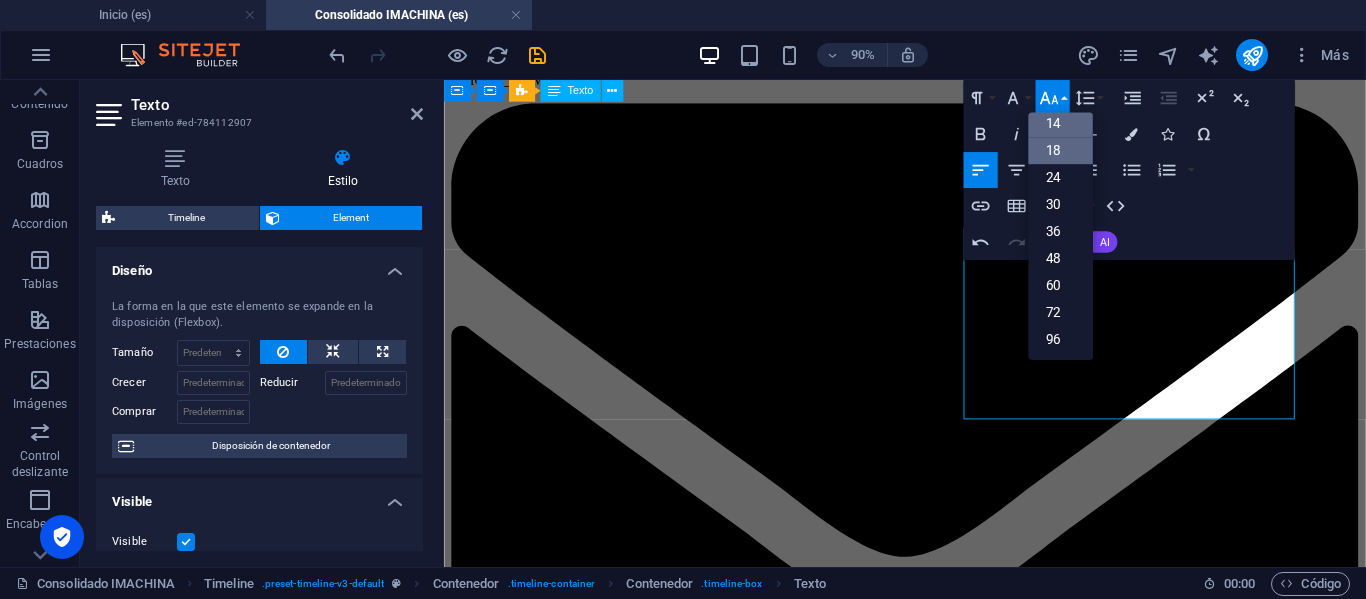click on "14" at bounding box center [1060, 123] 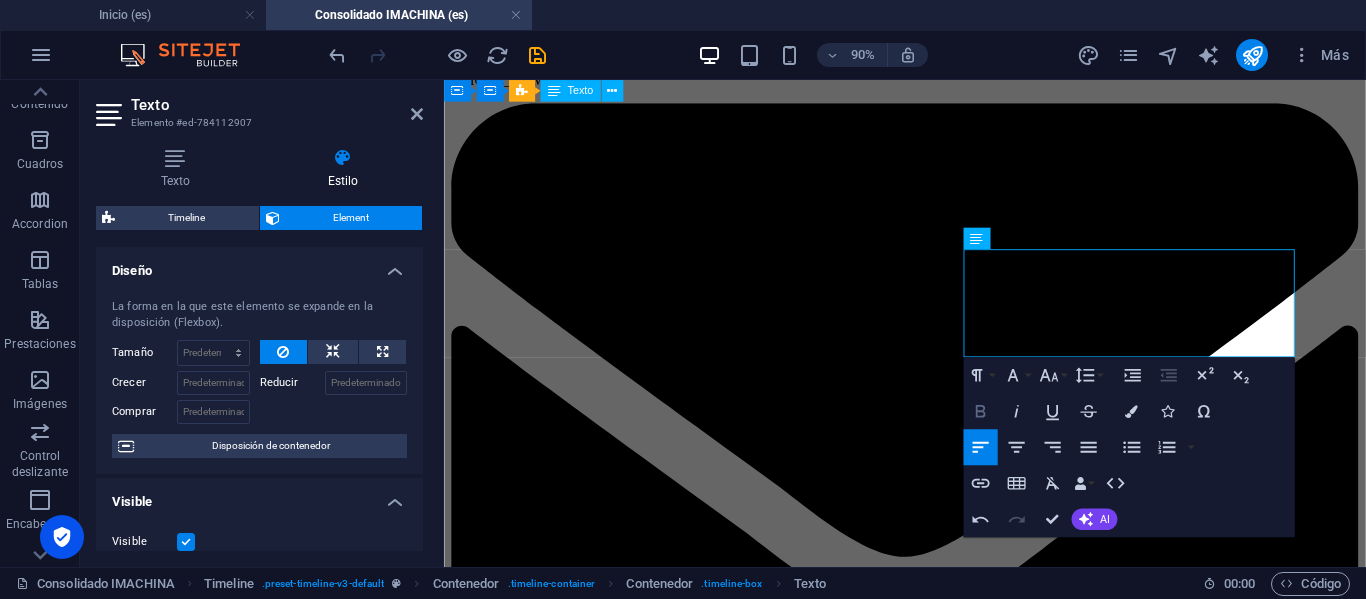 click 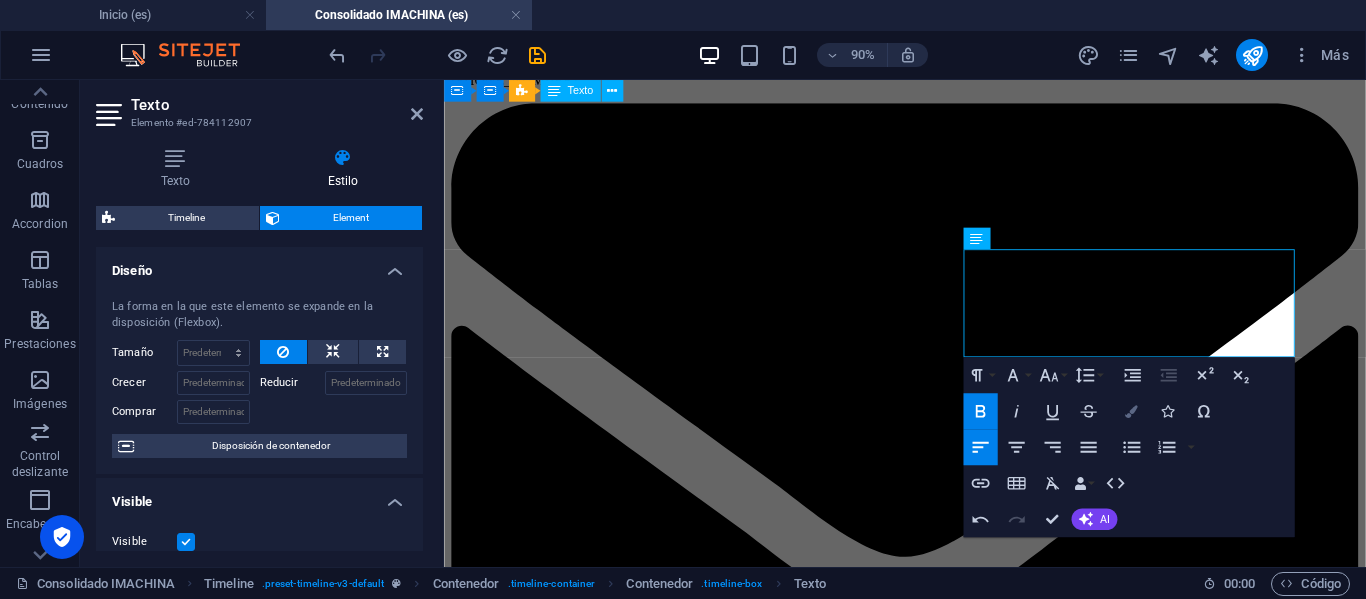 click at bounding box center (1131, 411) 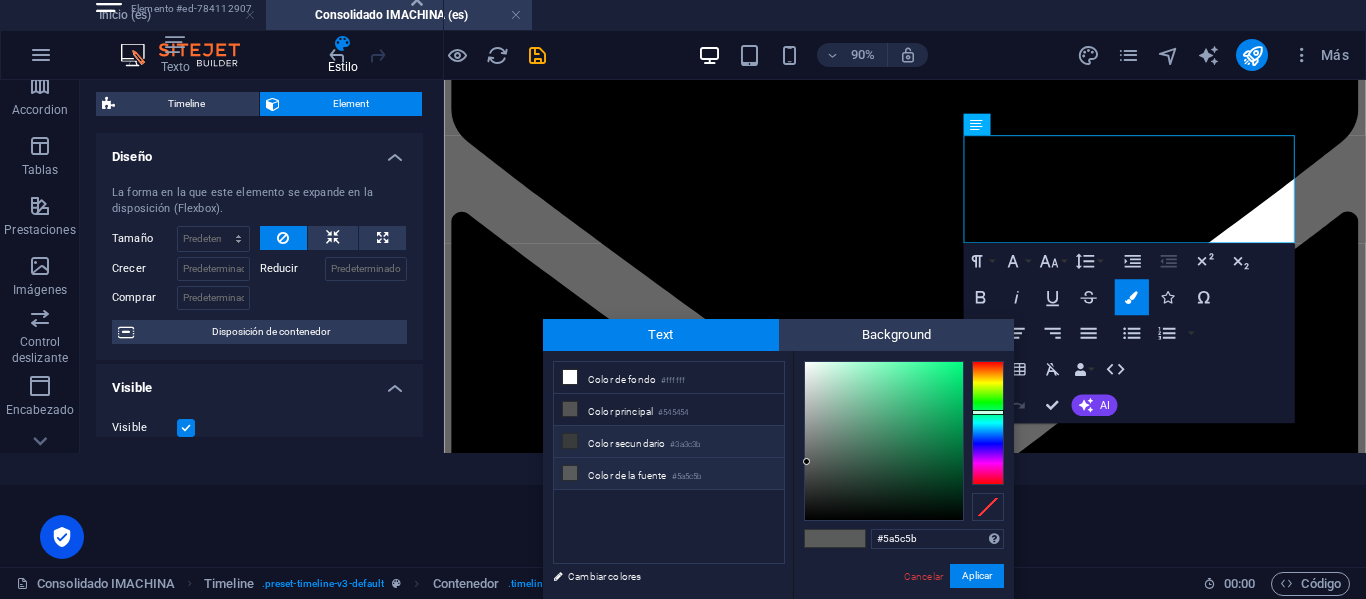 click on "Color secundario
#3a3c3b" at bounding box center [669, 442] 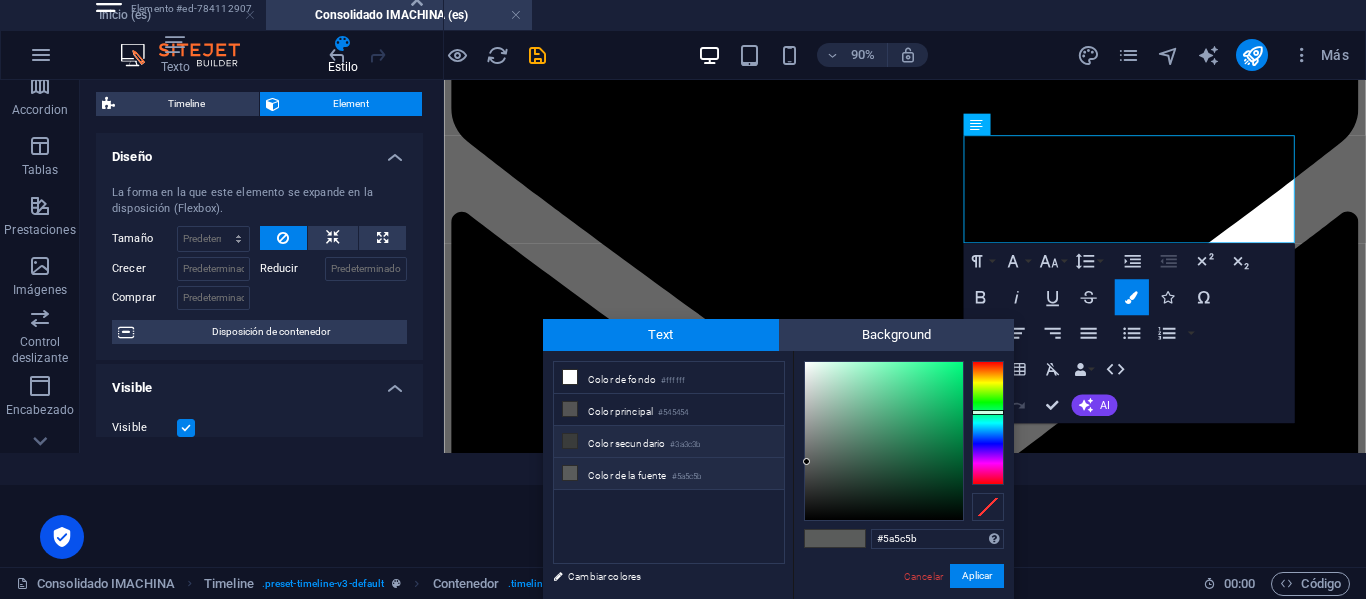 type on "#3a3c3b" 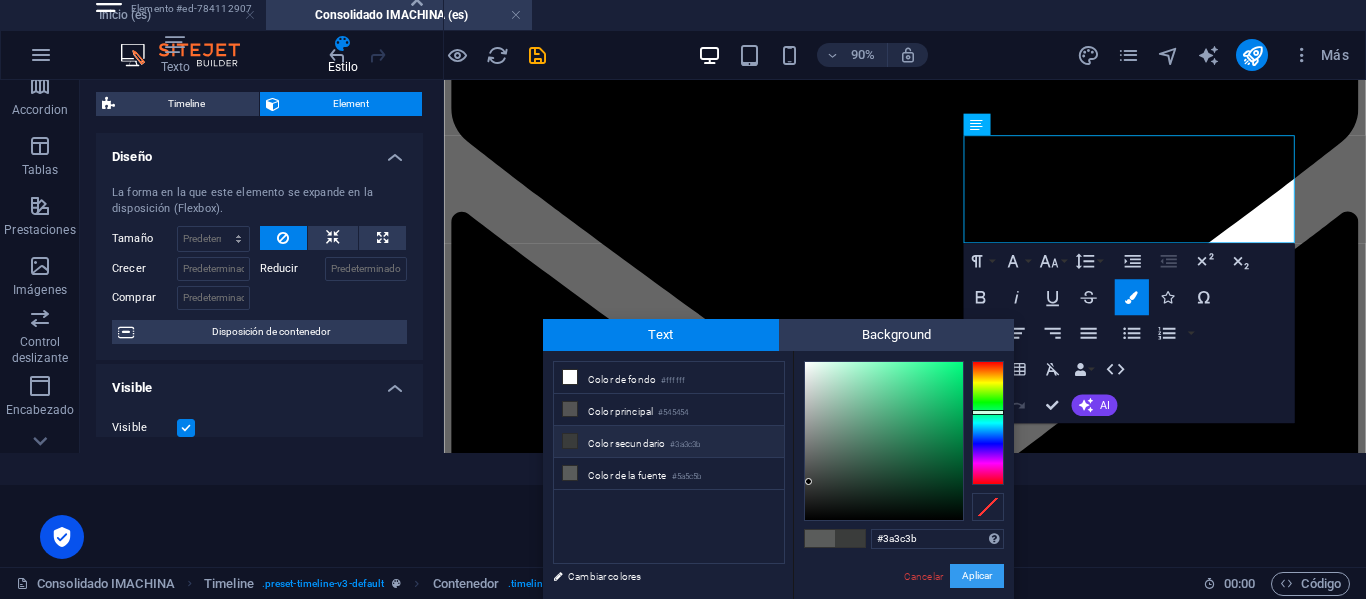 click on "Aplicar" at bounding box center (977, 576) 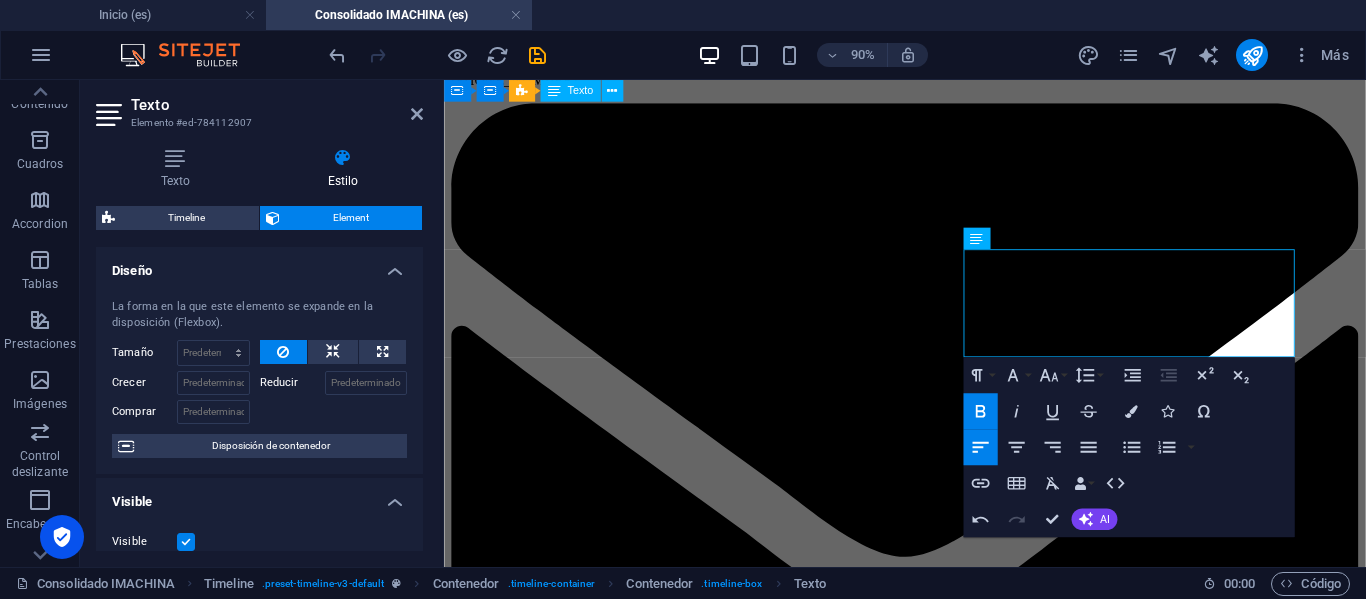 scroll, scrollTop: 0, scrollLeft: 0, axis: both 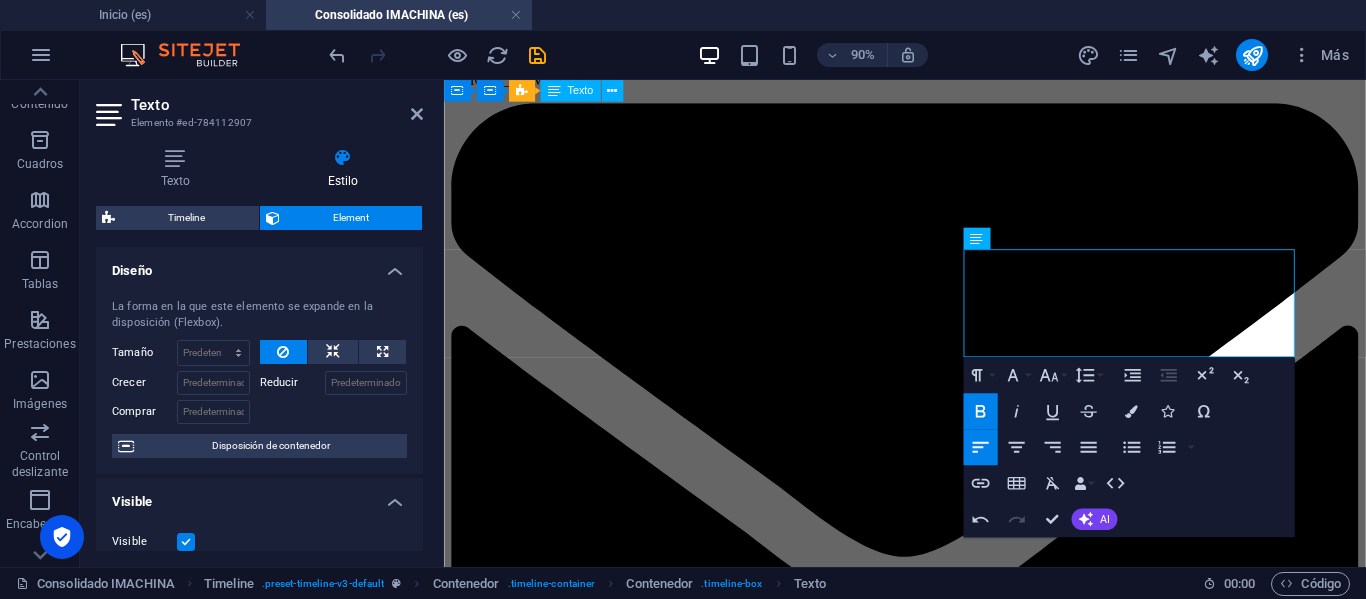 click 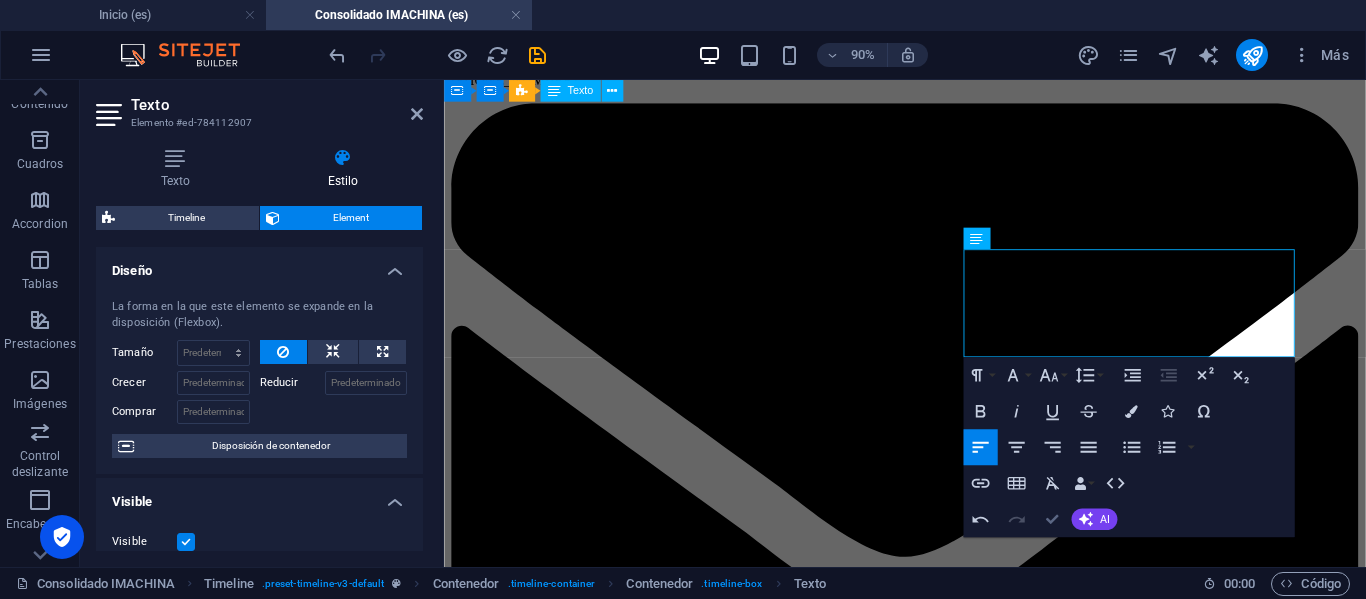 drag, startPoint x: 1048, startPoint y: 520, endPoint x: 968, endPoint y: 441, distance: 112.432205 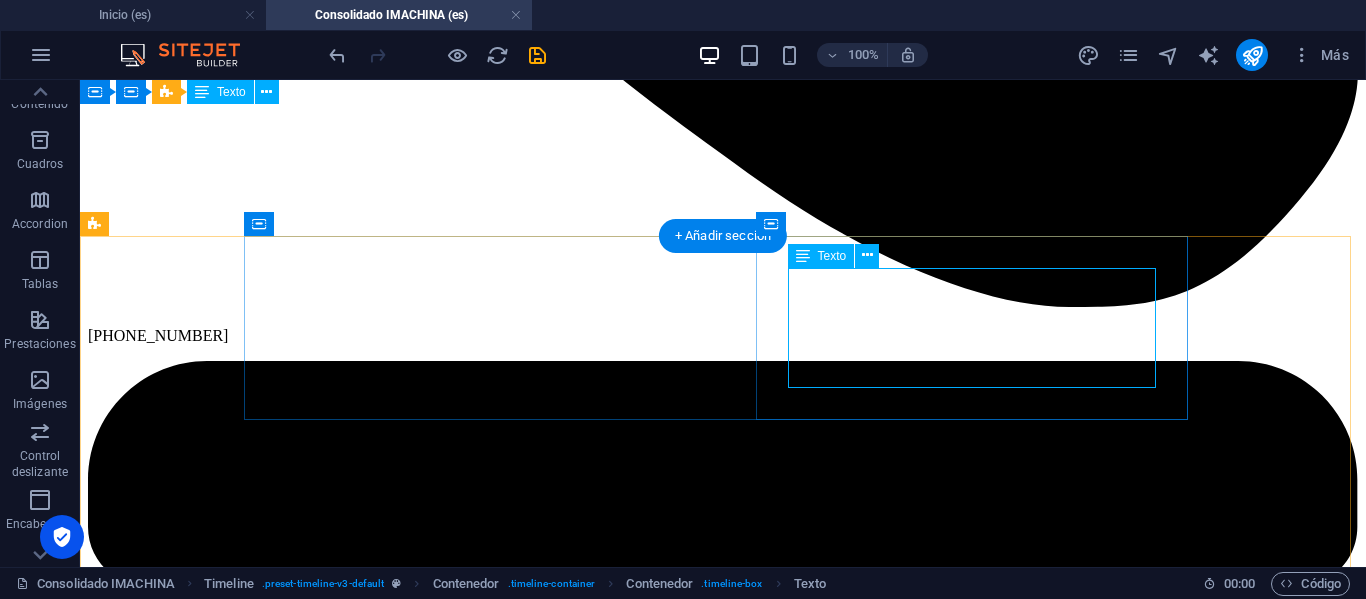 click on "Realiza tus compras en tus plataformas favoritas (Alibaba, Taobao, etc.) o directamente con tus proveedores de confianza. Al momento de pagar, simplemente usas la dirección de nuestro centro de operaciones en [GEOGRAPHIC_DATA] que te asignaremos." at bounding box center (723, 9958) 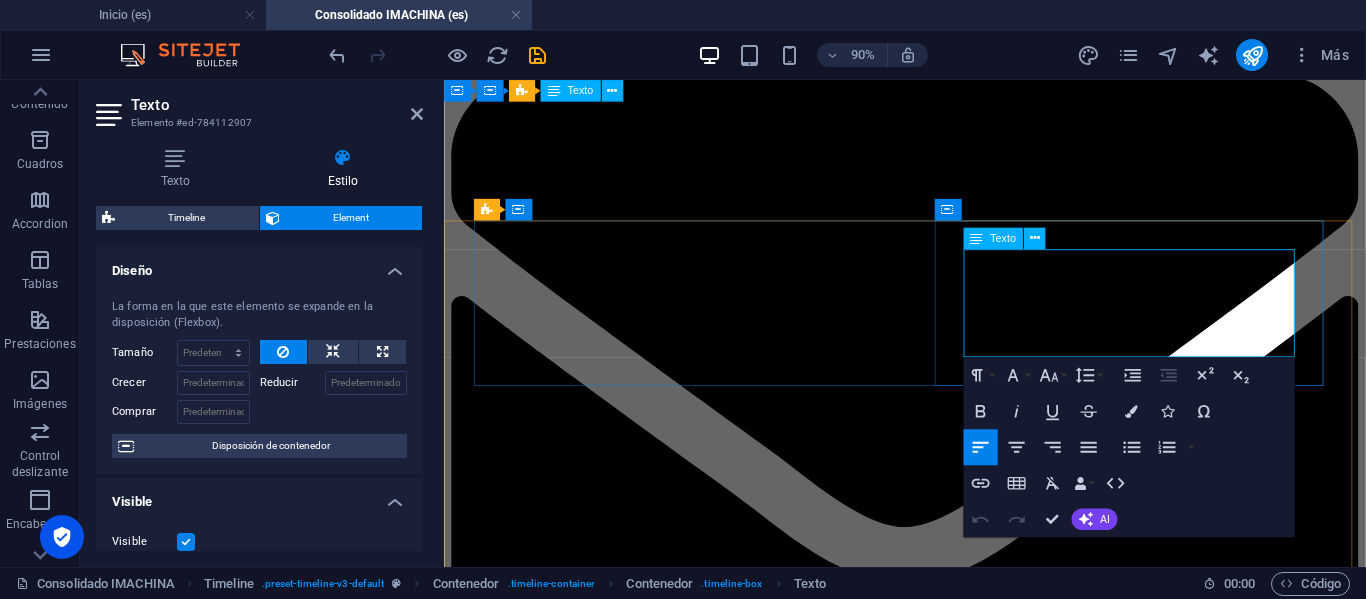 click on "Realiza tus compras en tus plataformas favoritas (Alibaba, Taobao, etc.) o directamente con tus proveedores de confianza. Al momento de pagar, simplemente usas la dirección de nuestro centro de operaciones en [GEOGRAPHIC_DATA] que te asignaremos." at bounding box center (944, 8168) 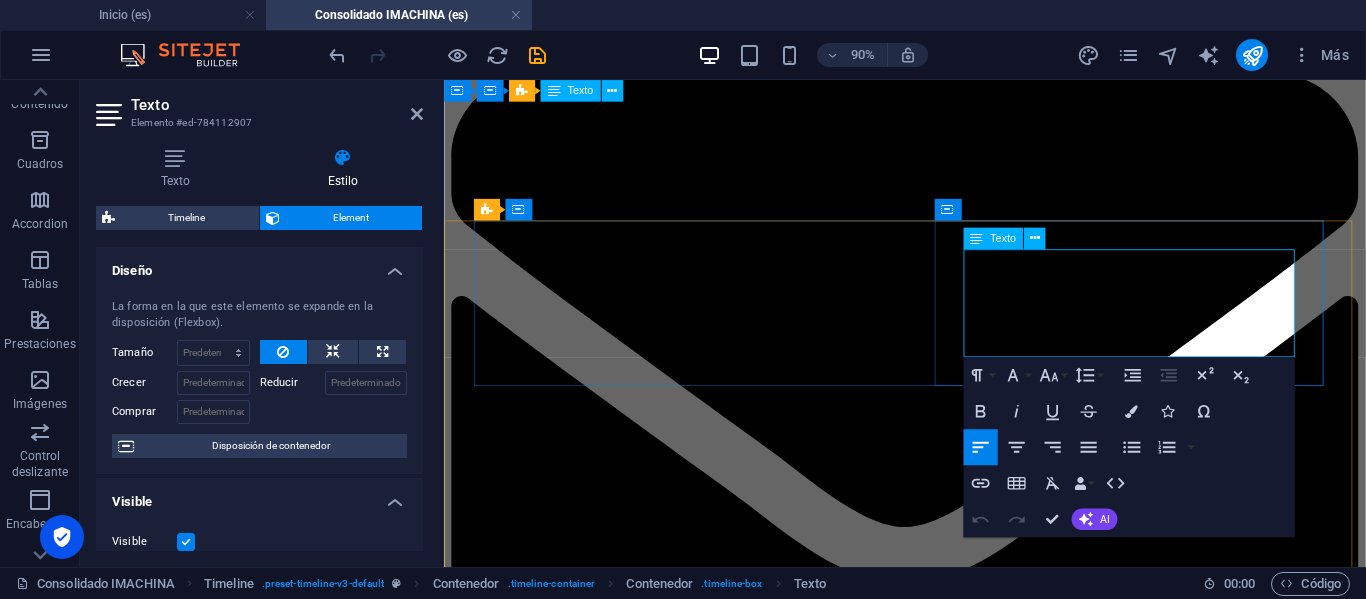 click on "Realiza tus compras en tus plataformas favoritas (Alibaba, Taobao, etc.) o directamente con tus proveedores de confianza. Al momento de pagar, simplemente usas la dirección de nuestro centro de operaciones en [GEOGRAPHIC_DATA] que te asignaremos." at bounding box center [944, 8168] 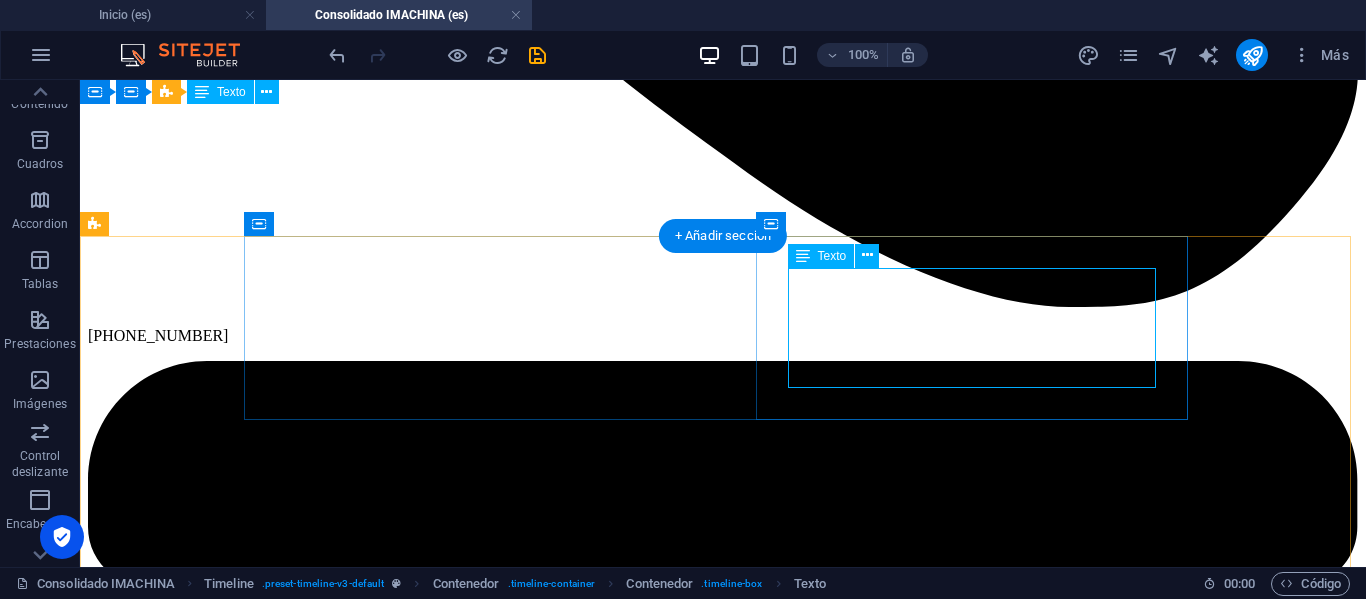 click on "Realiza tus compras en tus plataformas favoritas (Alibaba, Taobao, etc.) o directamente con tus proveedores de confianza. Al momento de pagar, simplemente usas la dirección de nuestro centro de operaciones en [GEOGRAPHIC_DATA] que te asignaremos." at bounding box center [723, 9958] 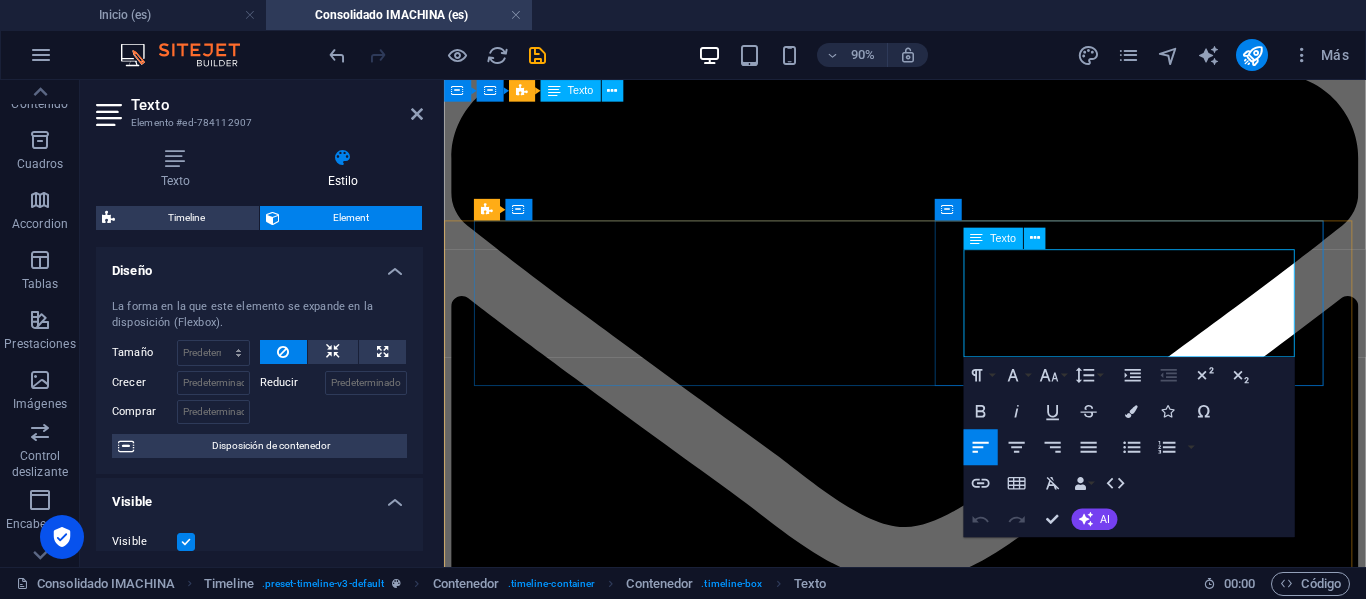 click on "Realiza tus compras en tus plataformas favoritas (Alibaba, Taobao, etc.) o directamente con tus proveedores de confianza. Al momento de pagar, simplemente usas la dirección de nuestro centro de operaciones en [GEOGRAPHIC_DATA] que te asignaremos." at bounding box center (944, 8168) 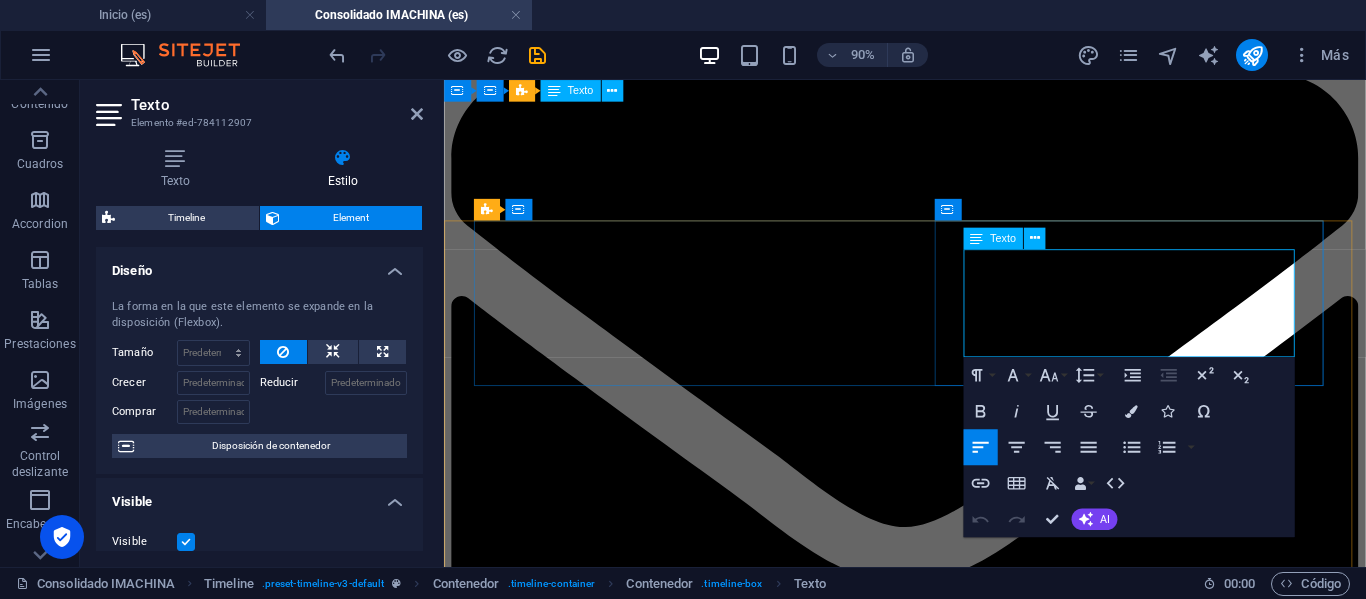 click on "Realiza tus compras en tus plataformas favoritas (Alibaba, Taobao, etc.) o directamente con tus proveedores de confianza. Al momento de pagar, simplemente usas la dirección de nuestro centro de operaciones en [GEOGRAPHIC_DATA] que te asignaremos." at bounding box center [944, 8168] 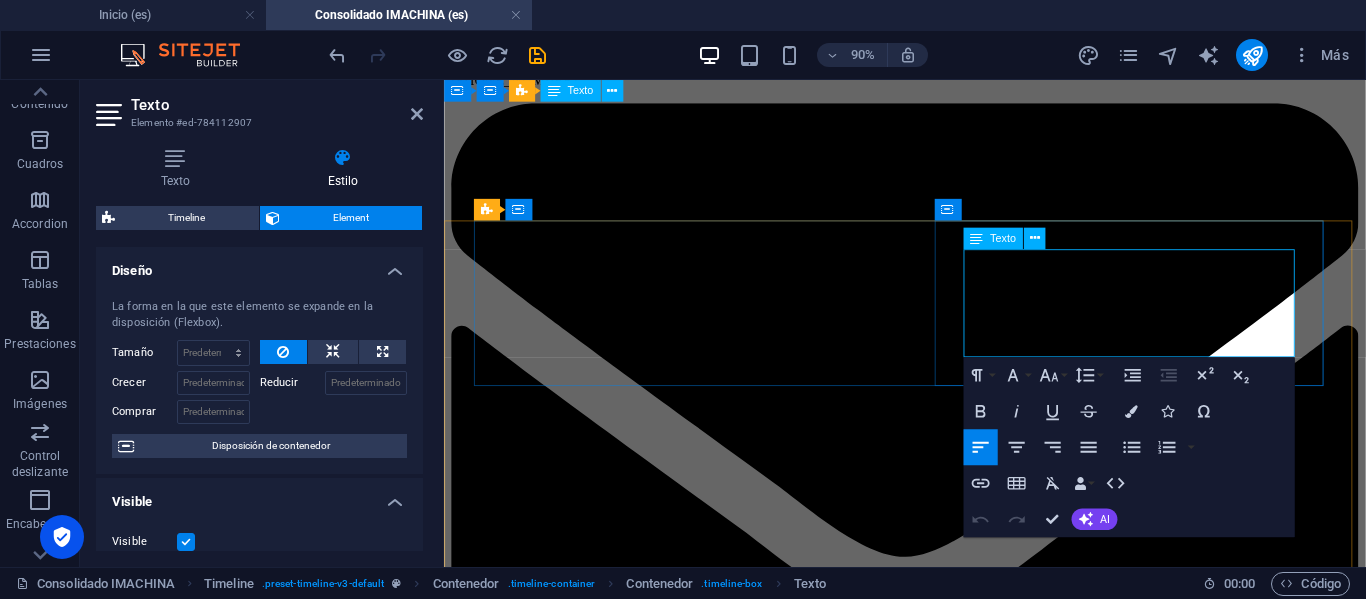 type 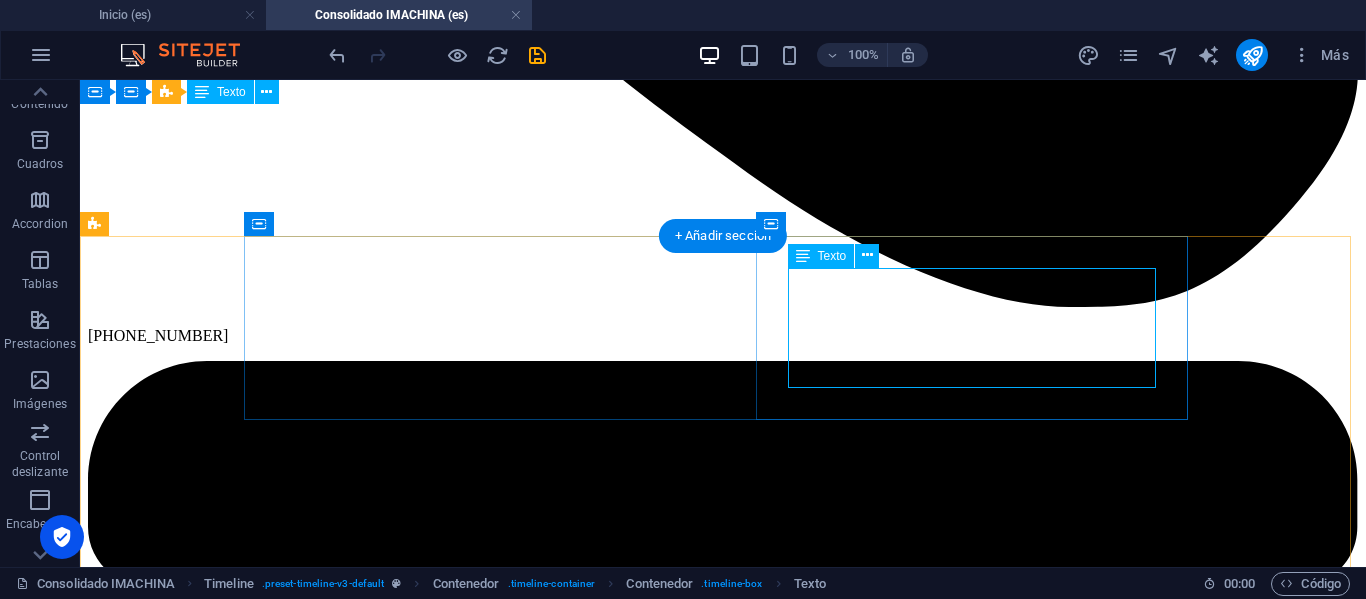 click on "Realiza tus compras en tus plataformas favoritas (Alibaba, Taobao, etc.) o directamente con tus proveedores de confianza. Una vez pagada Al momento de pagar, simplemente usas la dirección de nuestro centro de operaciones en [GEOGRAPHIC_DATA] que te asignaremos." at bounding box center [723, 9958] 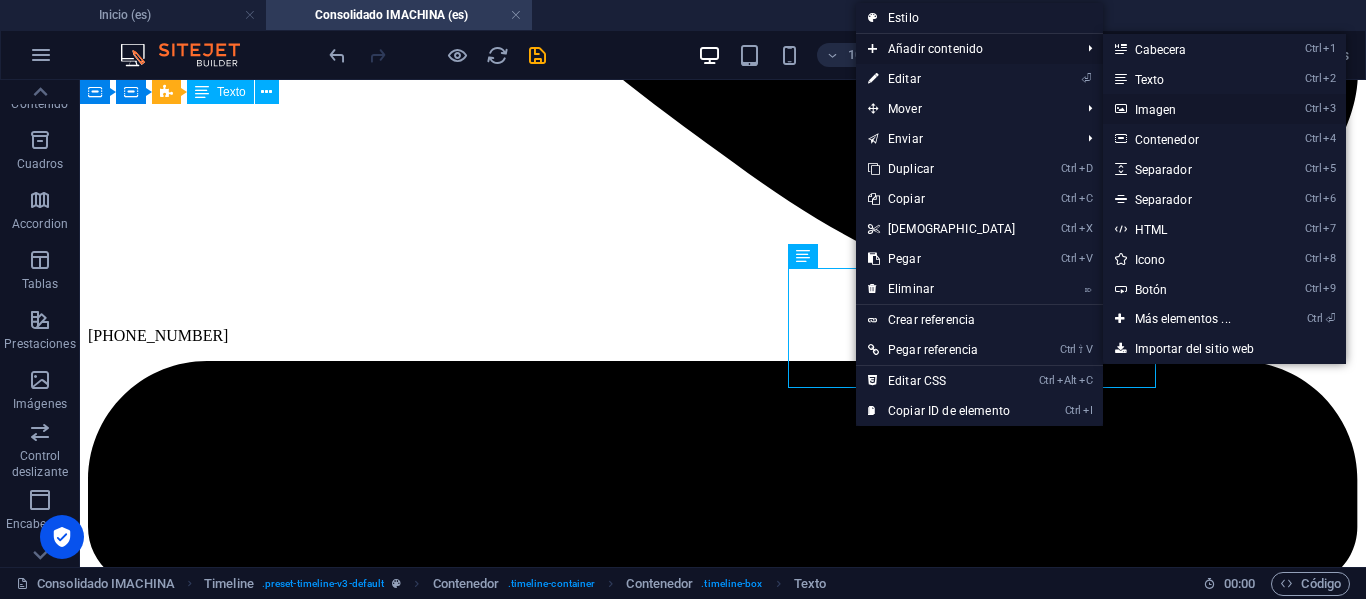 click on "Ctrl 3  Imagen" at bounding box center (1187, 109) 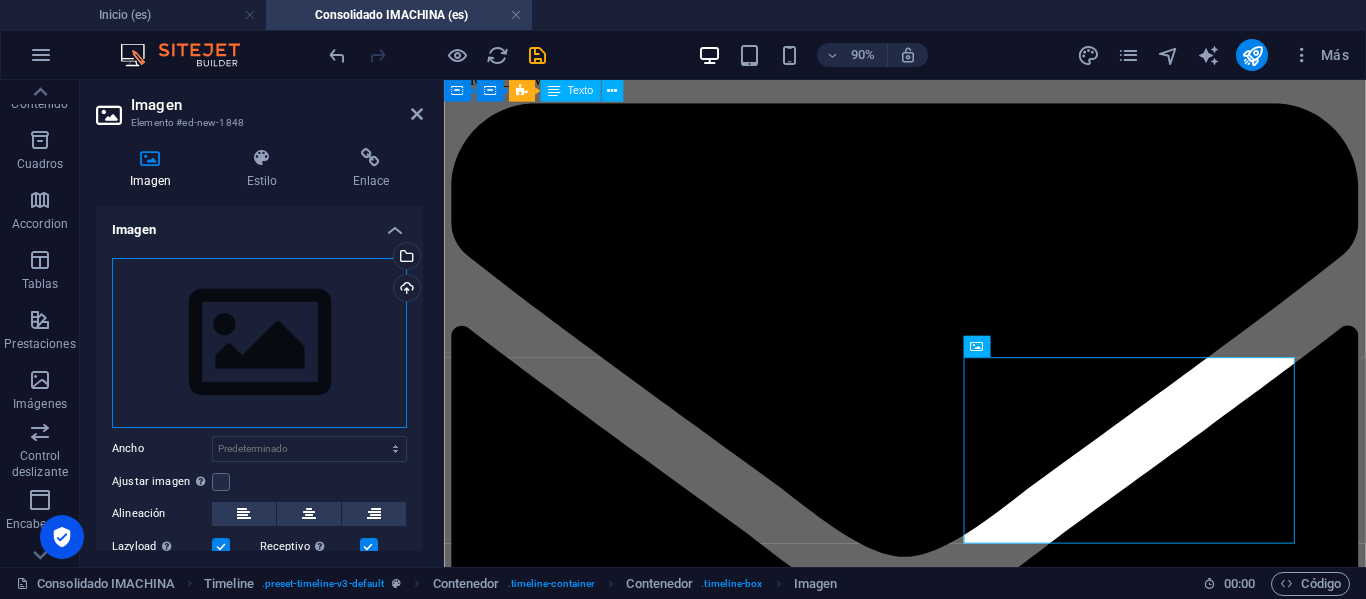 click on "Arrastra archivos aquí, haz clic para escoger archivos o  selecciona archivos de Archivos o de nuestra galería gratuita de fotos y vídeos" at bounding box center (259, 343) 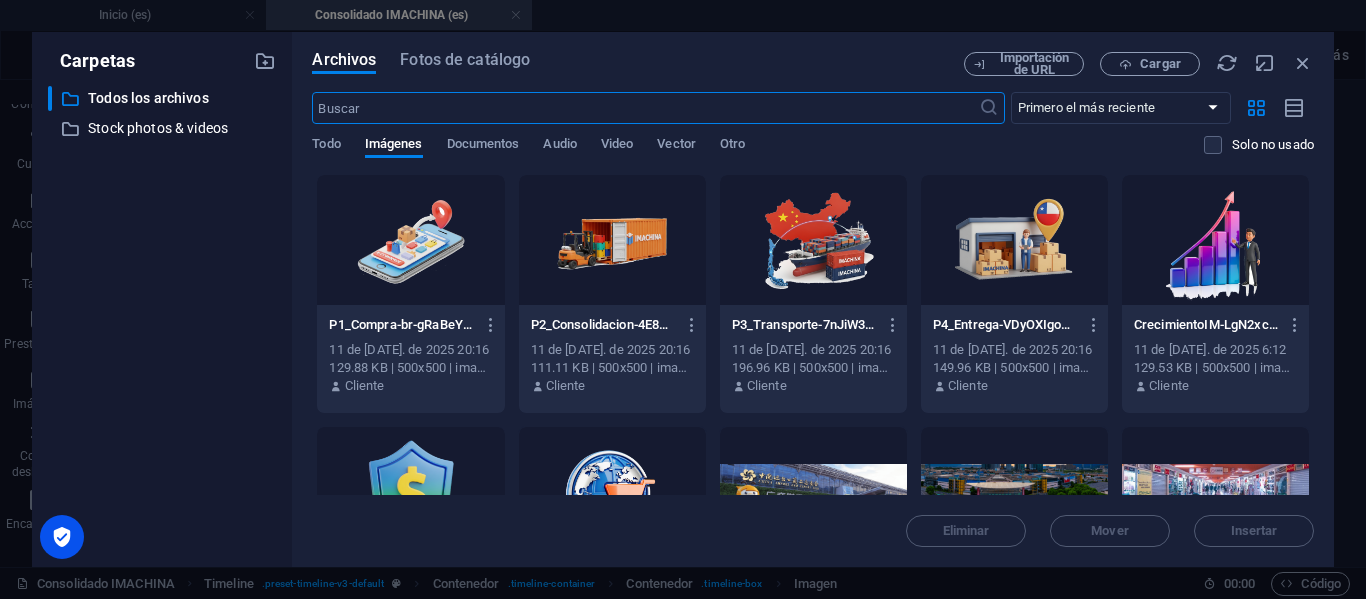 click at bounding box center [410, 240] 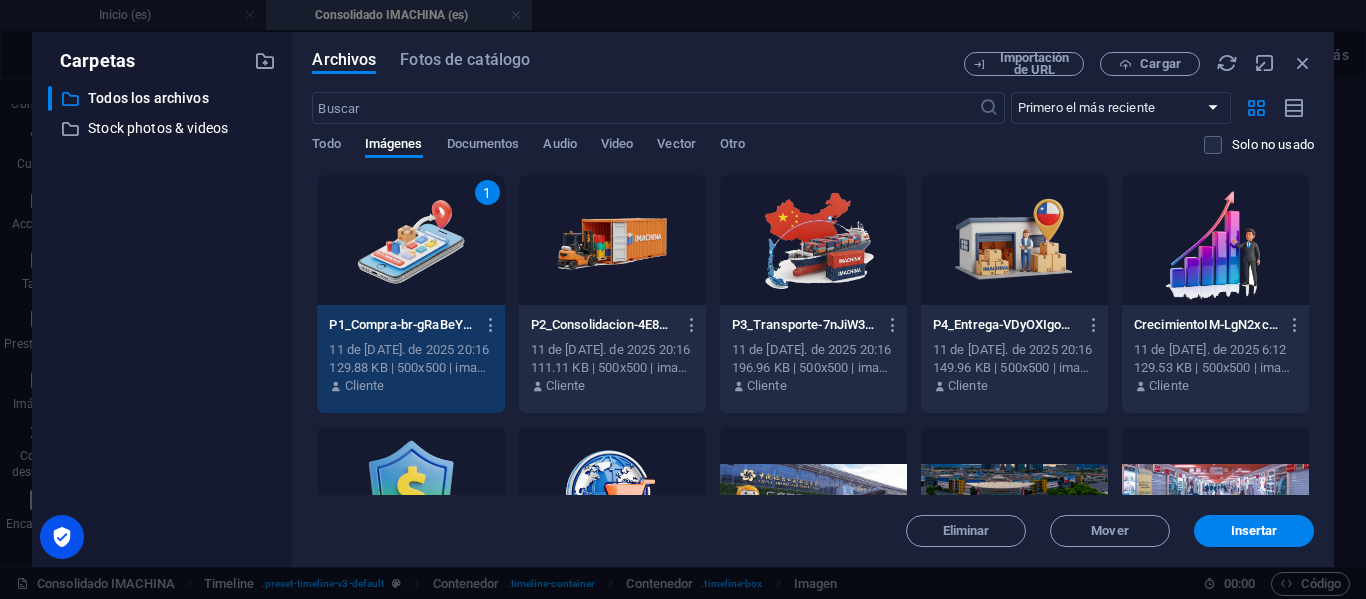 click on "1" at bounding box center (410, 240) 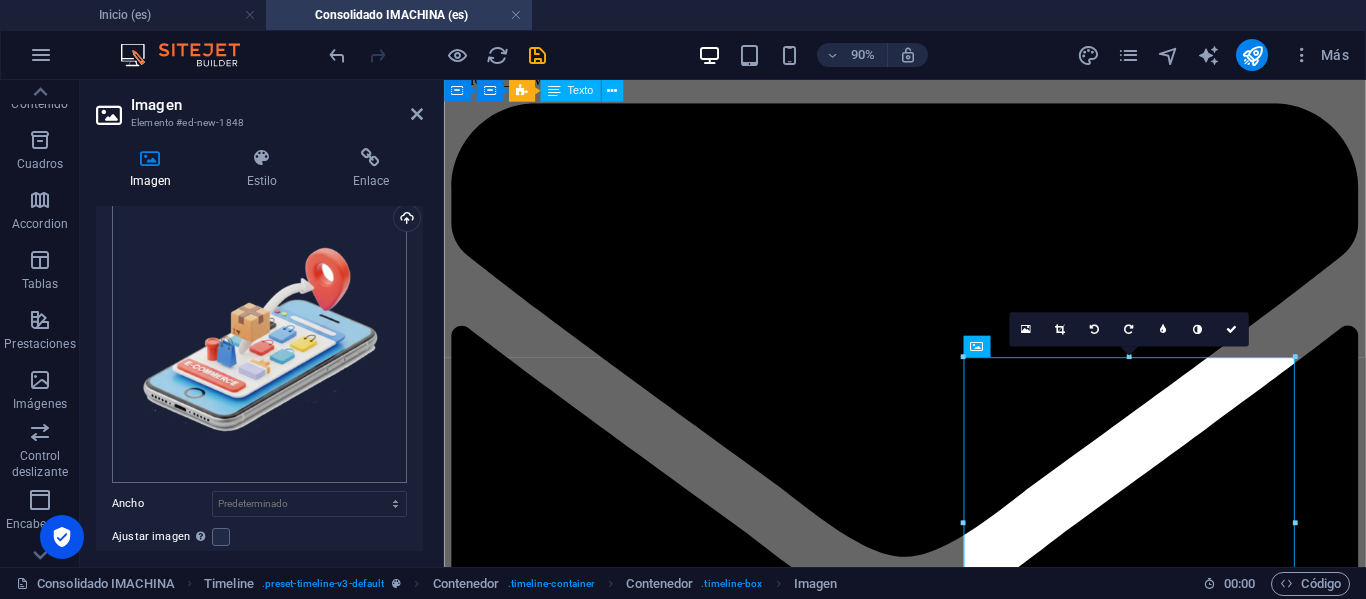 scroll, scrollTop: 200, scrollLeft: 0, axis: vertical 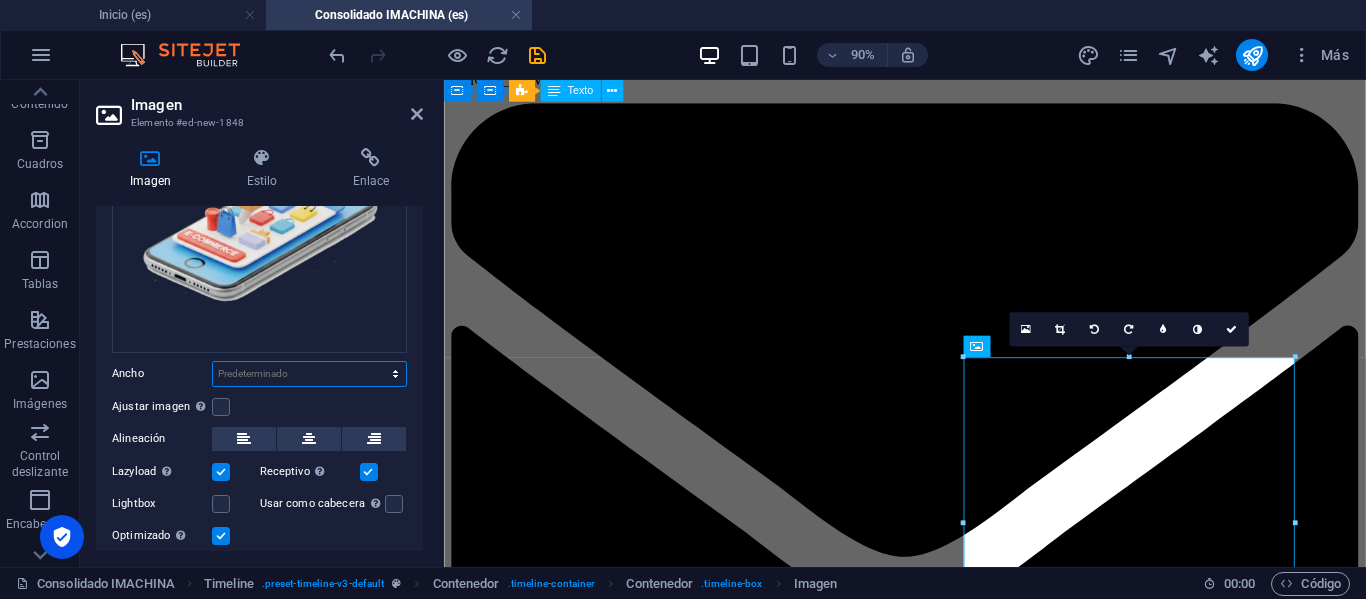 click on "Predeterminado automático px rem % em vh vw" at bounding box center (309, 374) 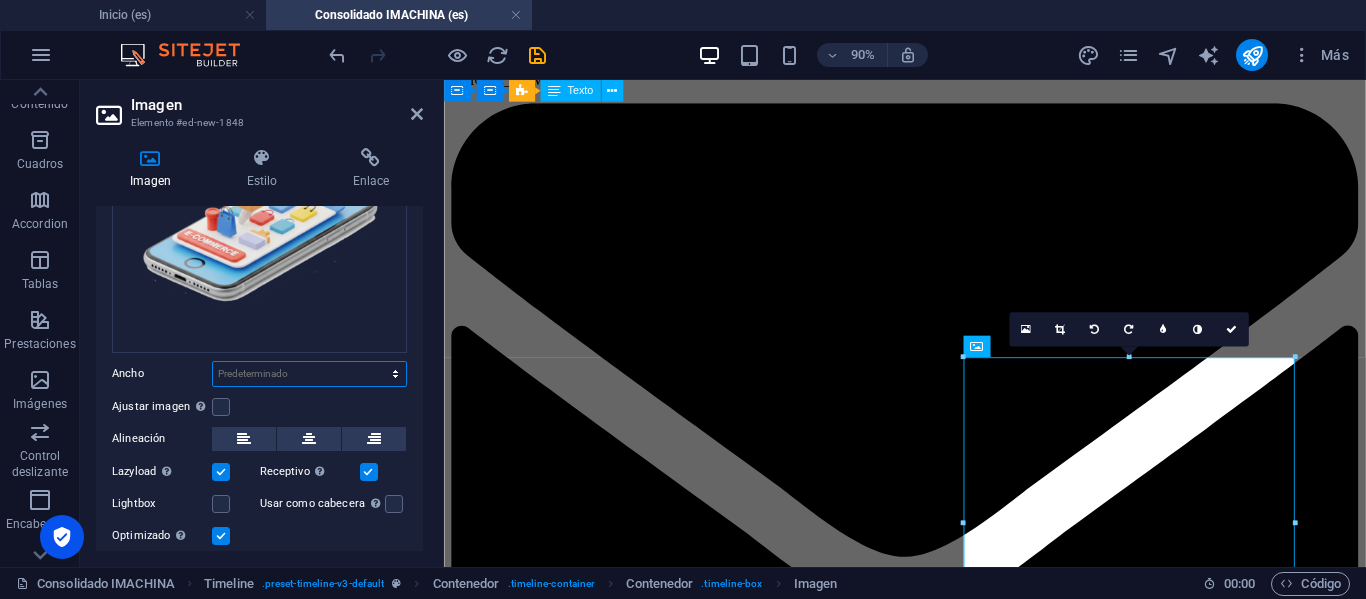 select on "px" 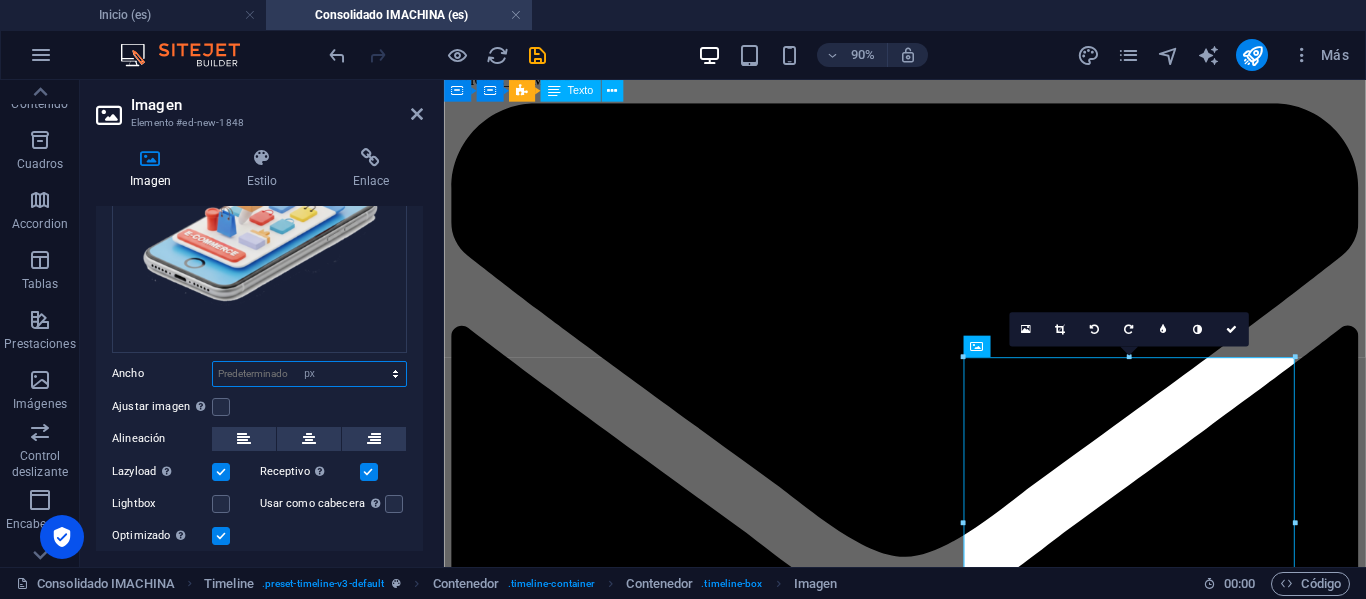 click on "Predeterminado automático px rem % em vh vw" at bounding box center (309, 374) 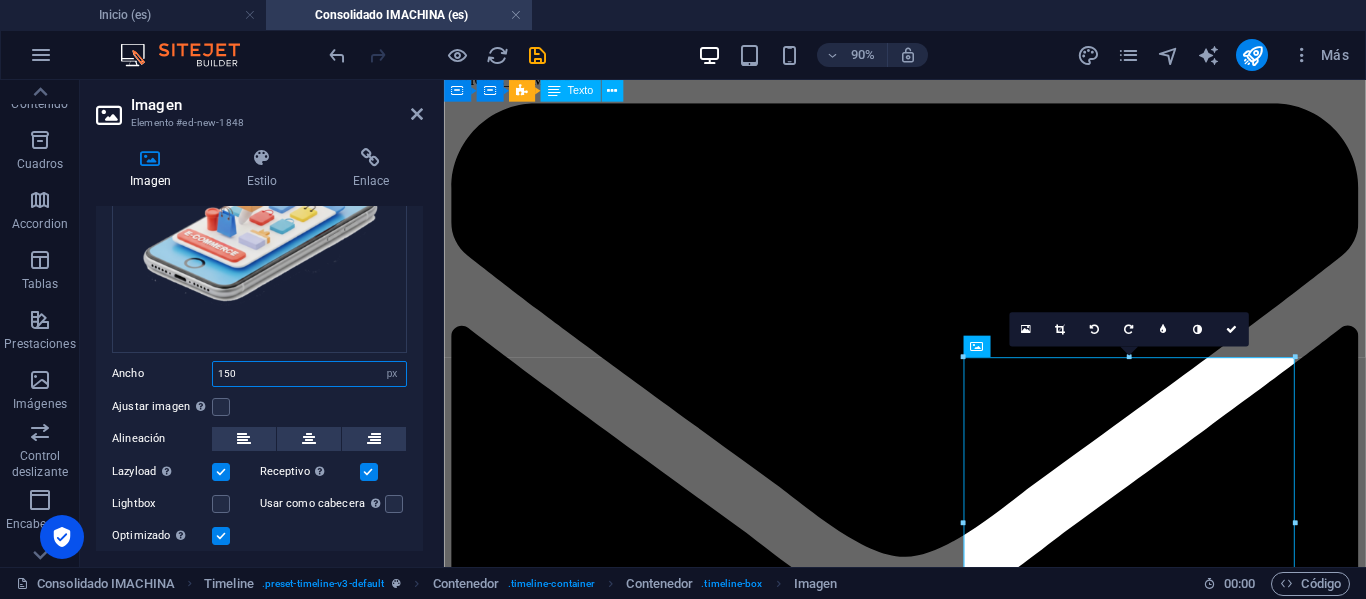 type on "150" 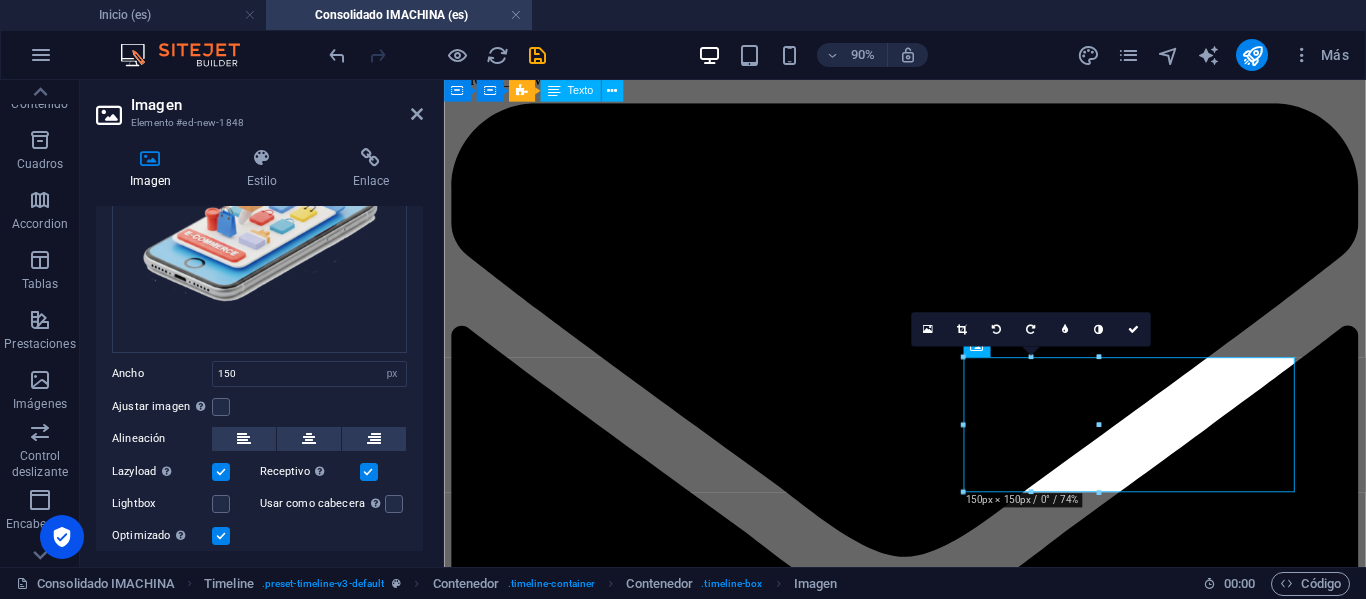 type 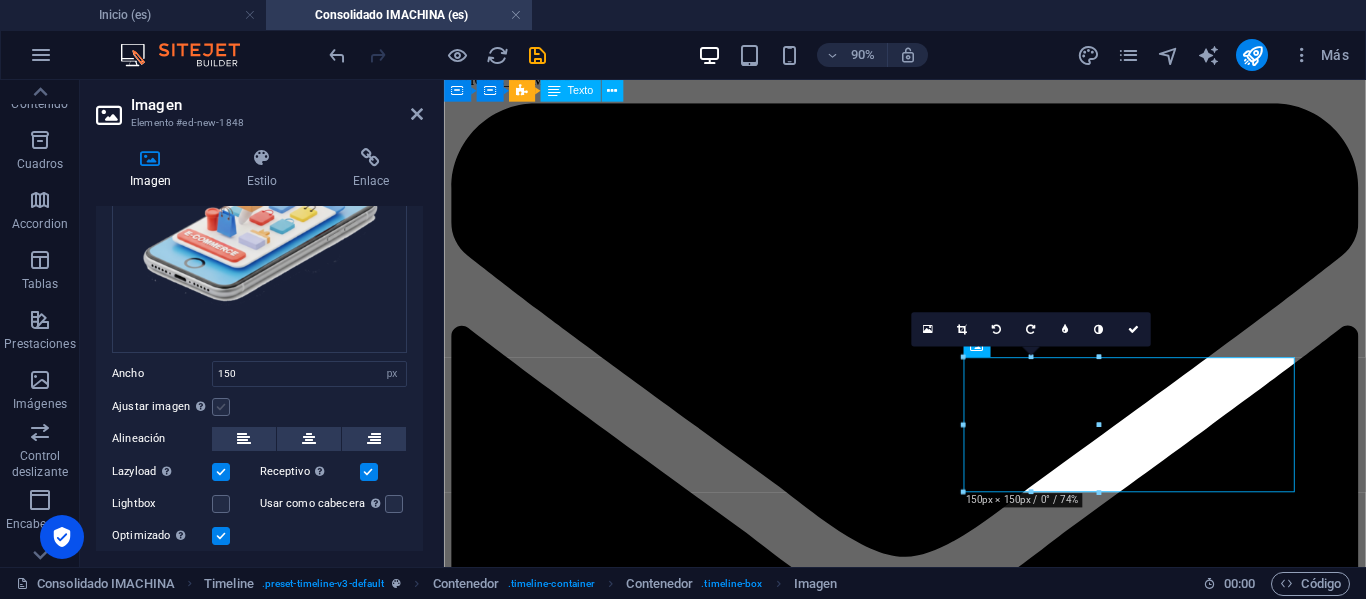 click at bounding box center [244, 439] 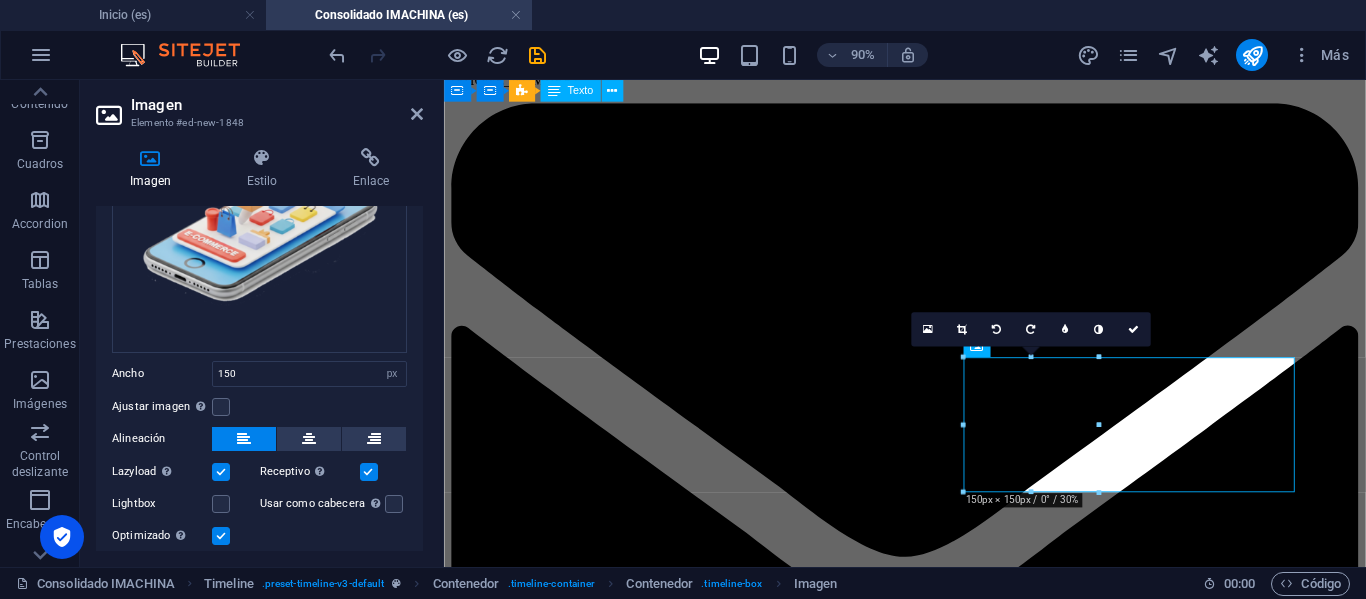 click on "Ajustar imagen Ajustar imagen automáticamente a un ancho y alto fijo" at bounding box center (259, 407) 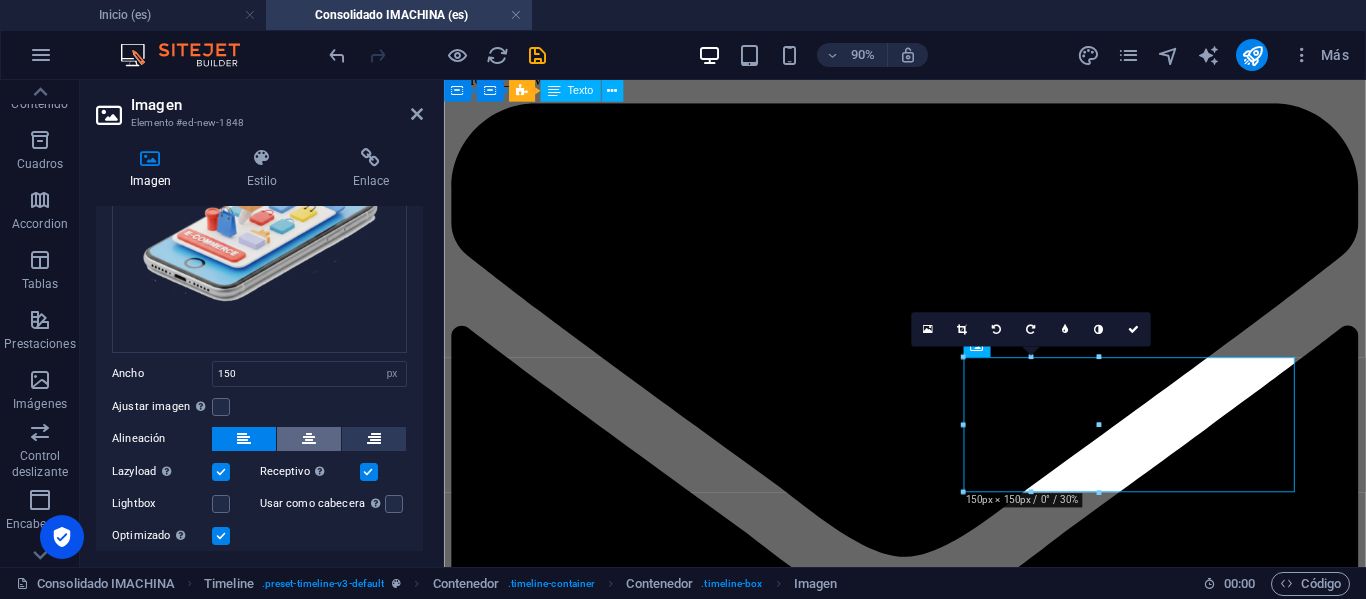 click at bounding box center (309, 439) 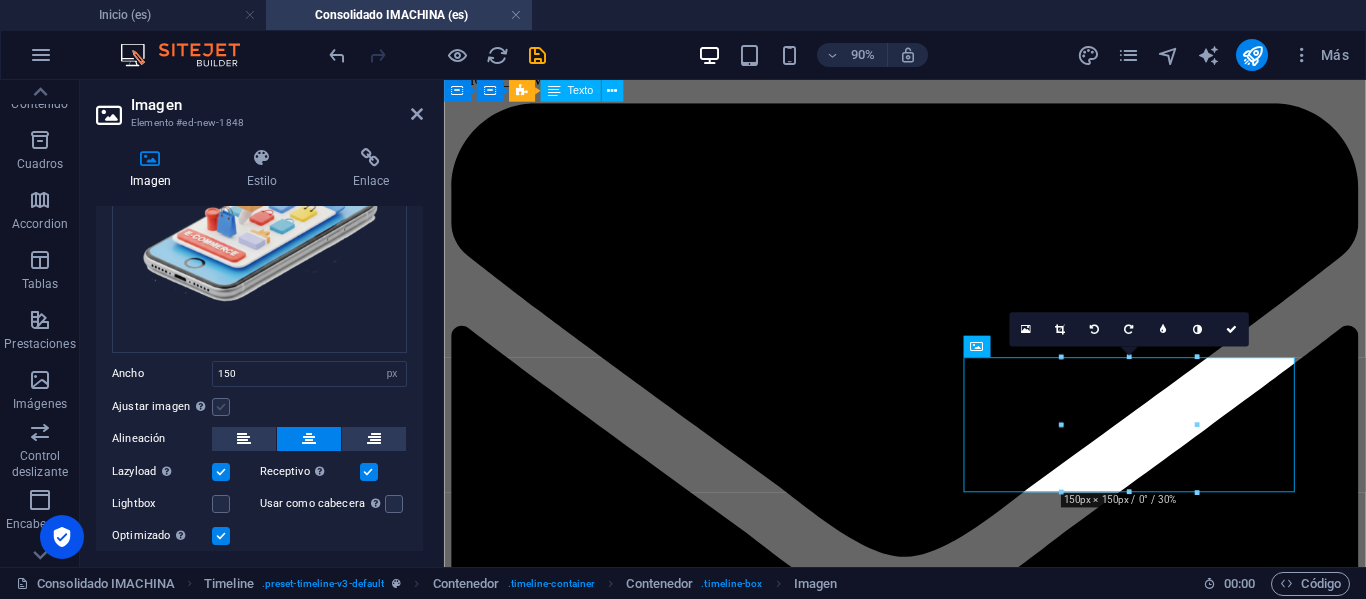 click at bounding box center [221, 407] 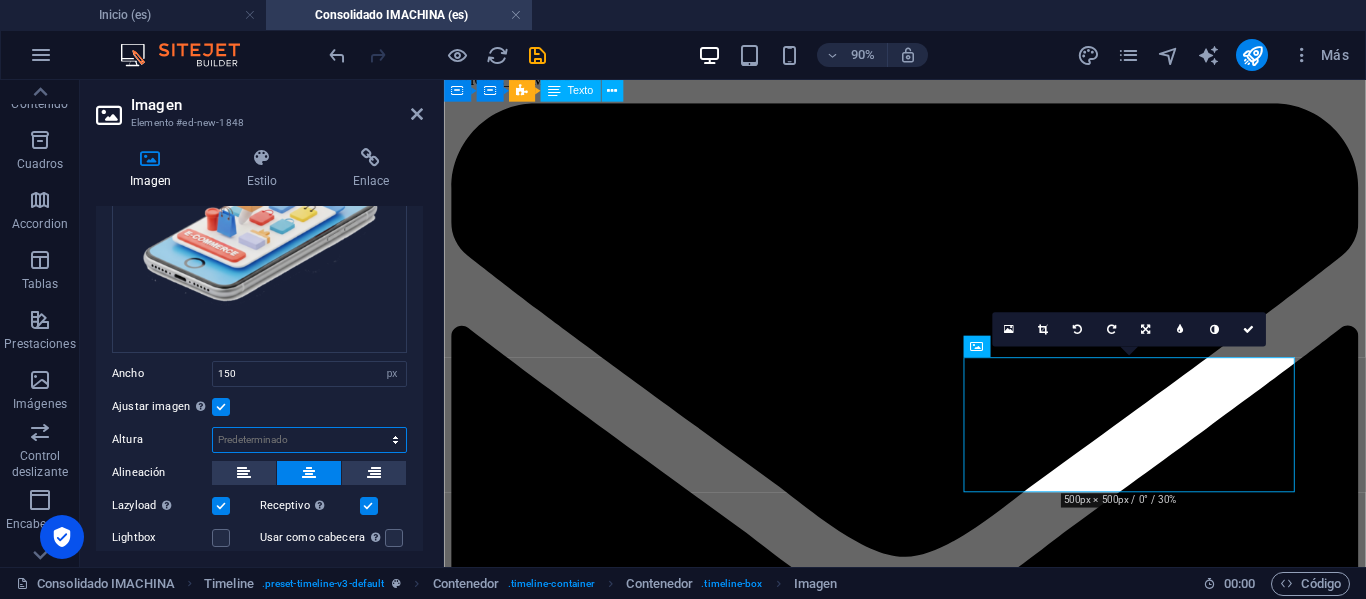 click on "Predeterminado automático px" at bounding box center [309, 440] 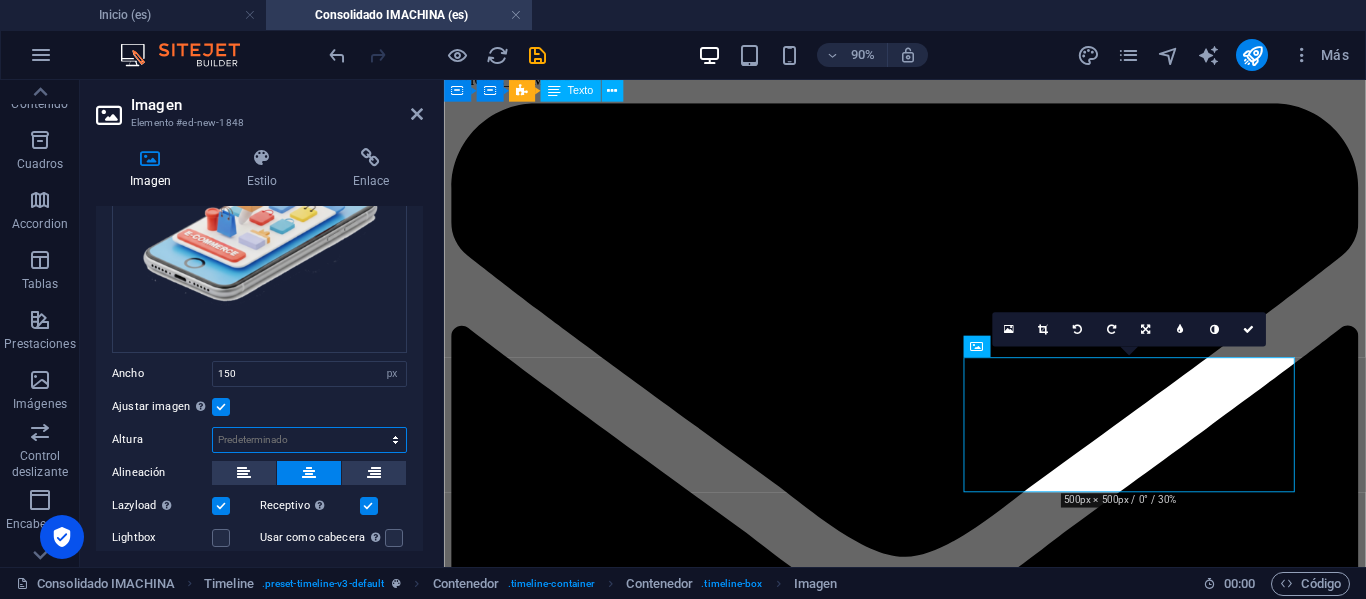 select on "px" 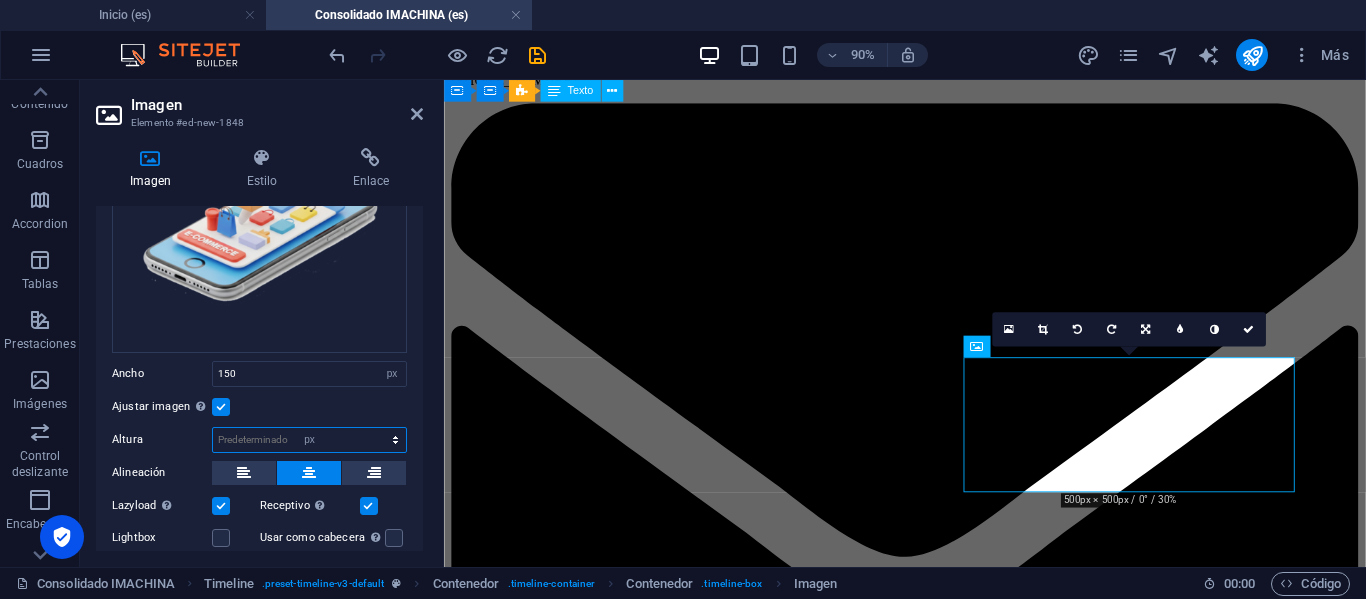 click on "Predeterminado automático px" at bounding box center (309, 440) 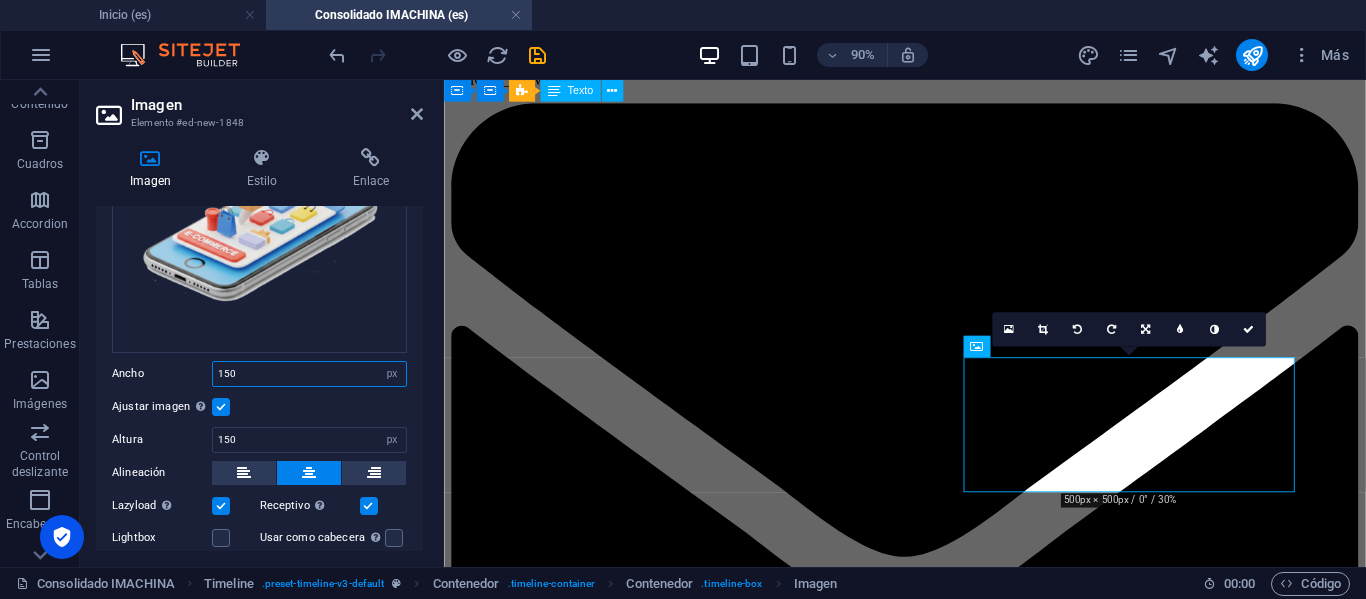 drag, startPoint x: 265, startPoint y: 367, endPoint x: 192, endPoint y: 371, distance: 73.109505 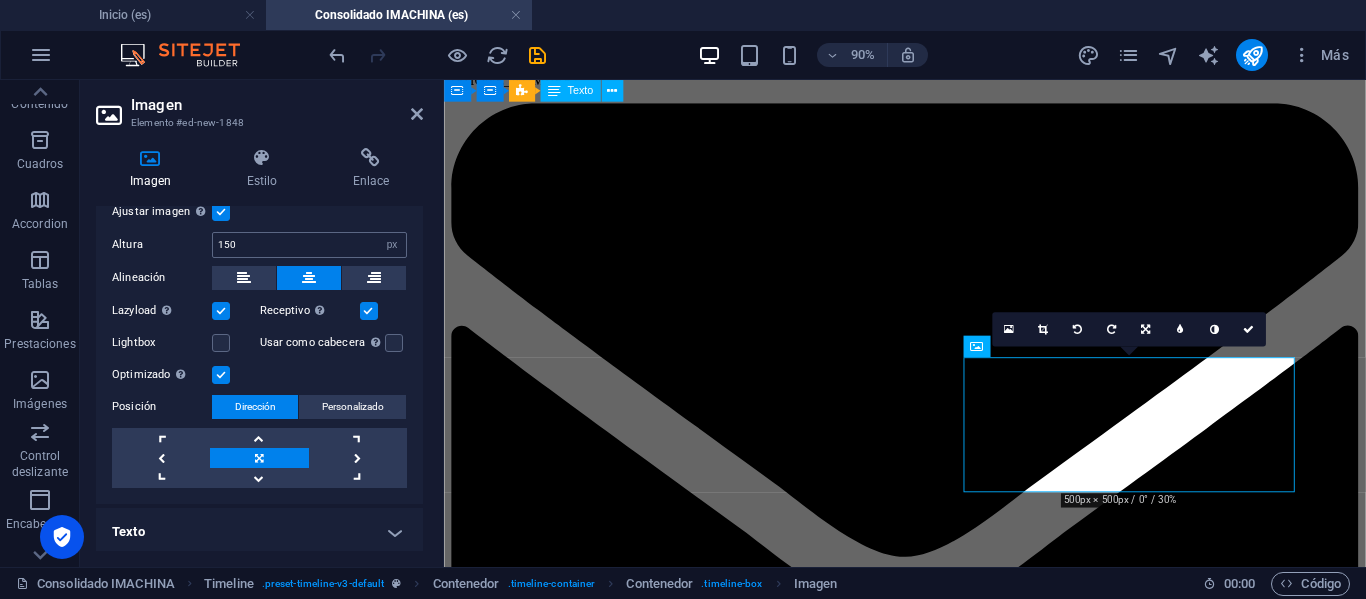scroll, scrollTop: 396, scrollLeft: 0, axis: vertical 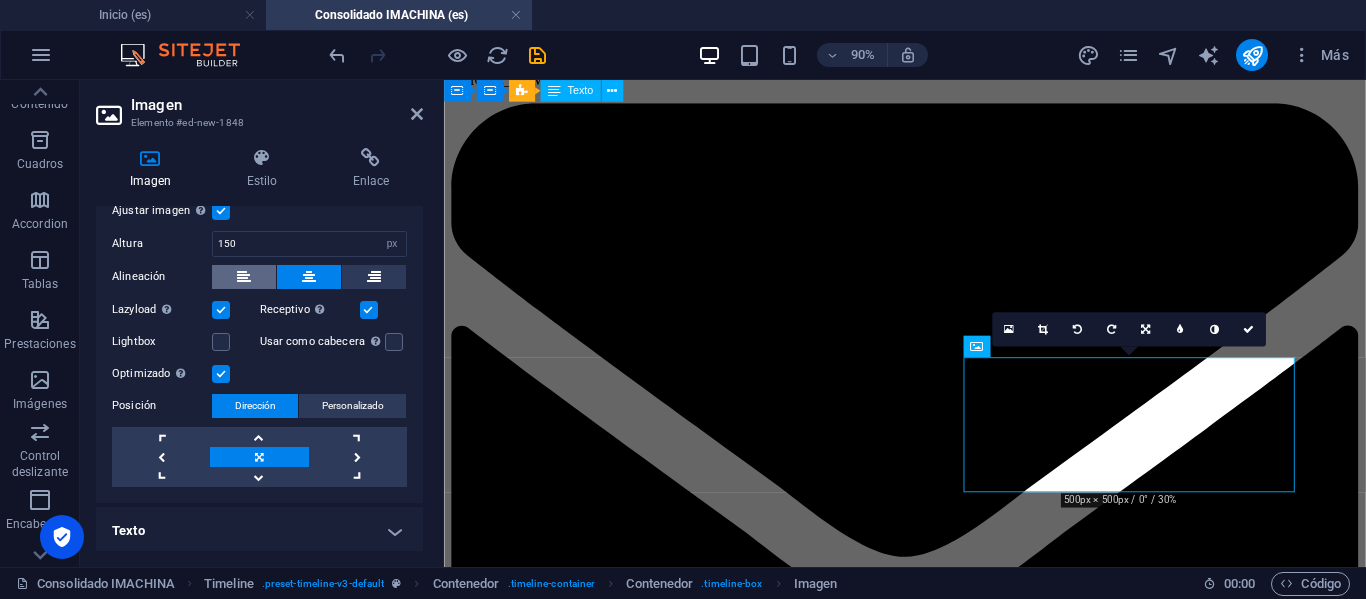 click at bounding box center (244, 277) 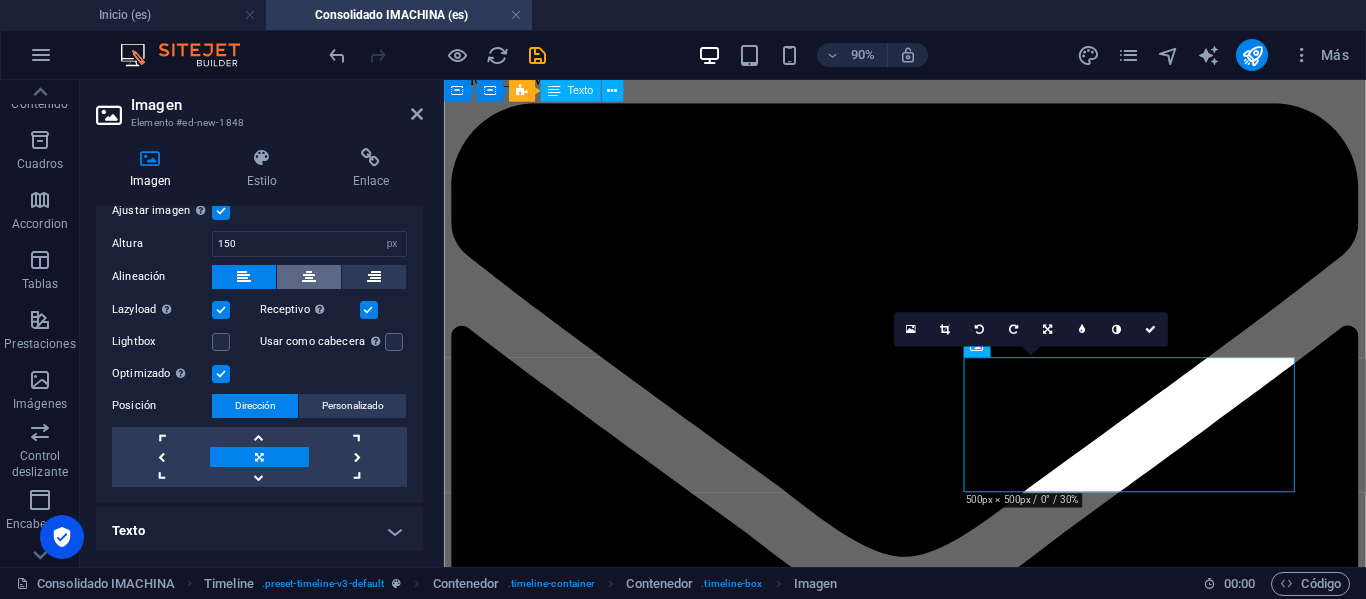 click at bounding box center [309, 277] 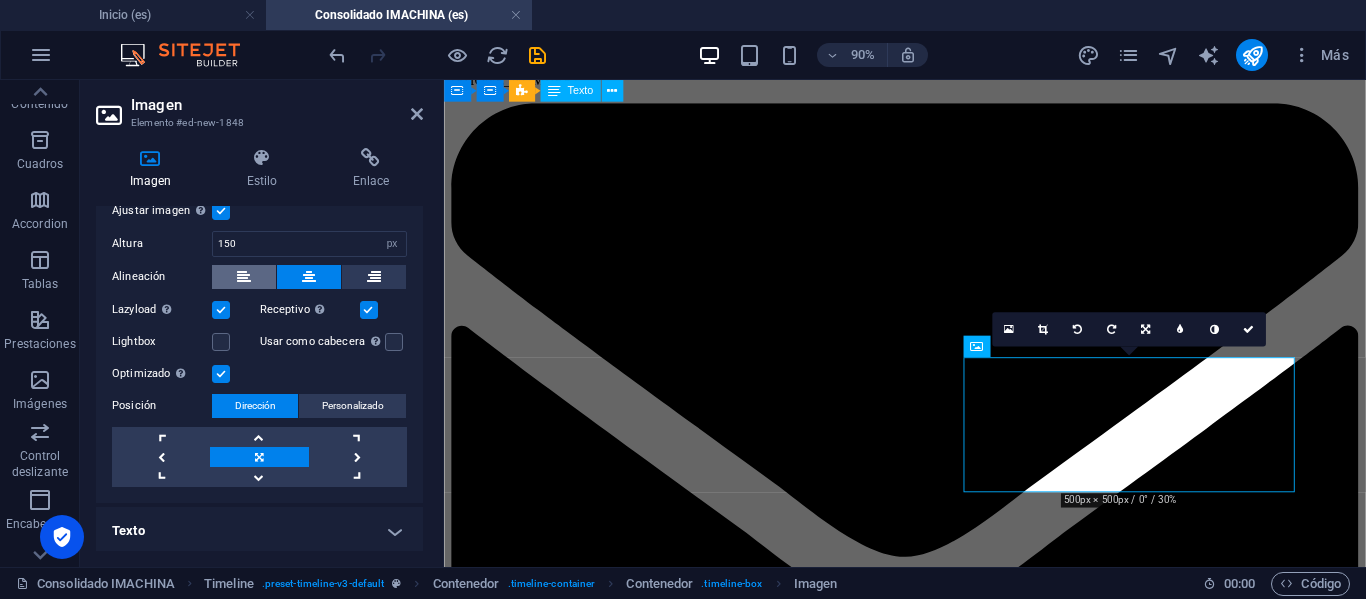 click at bounding box center [244, 277] 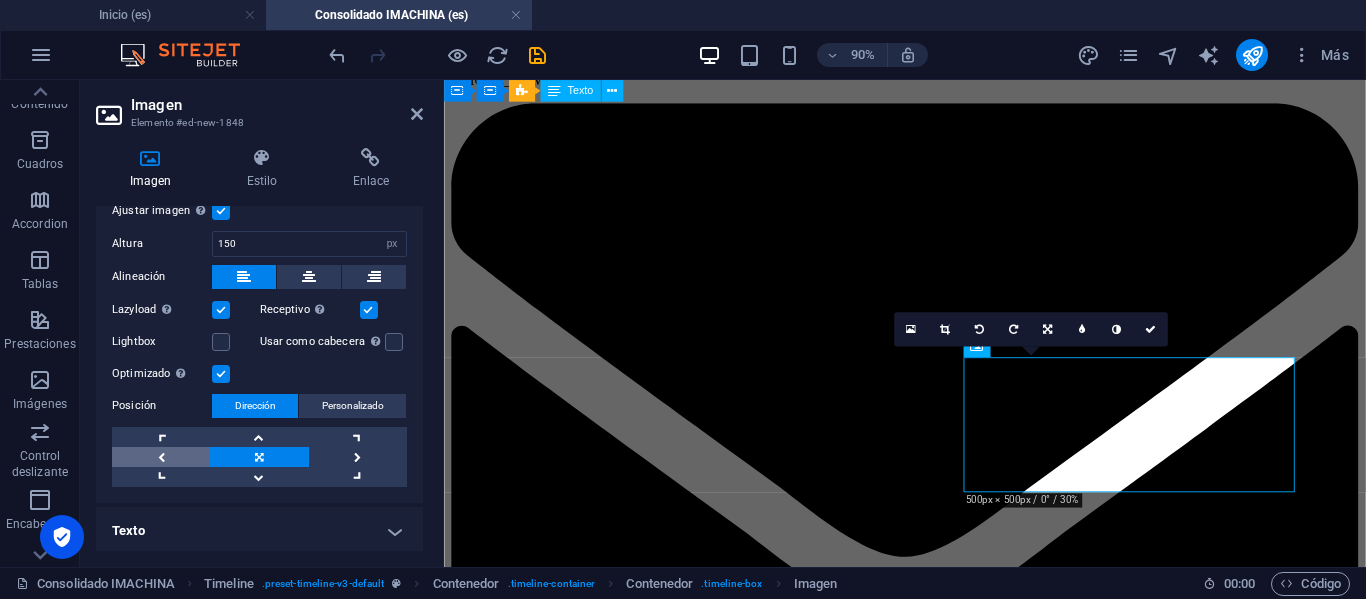 click at bounding box center (161, 457) 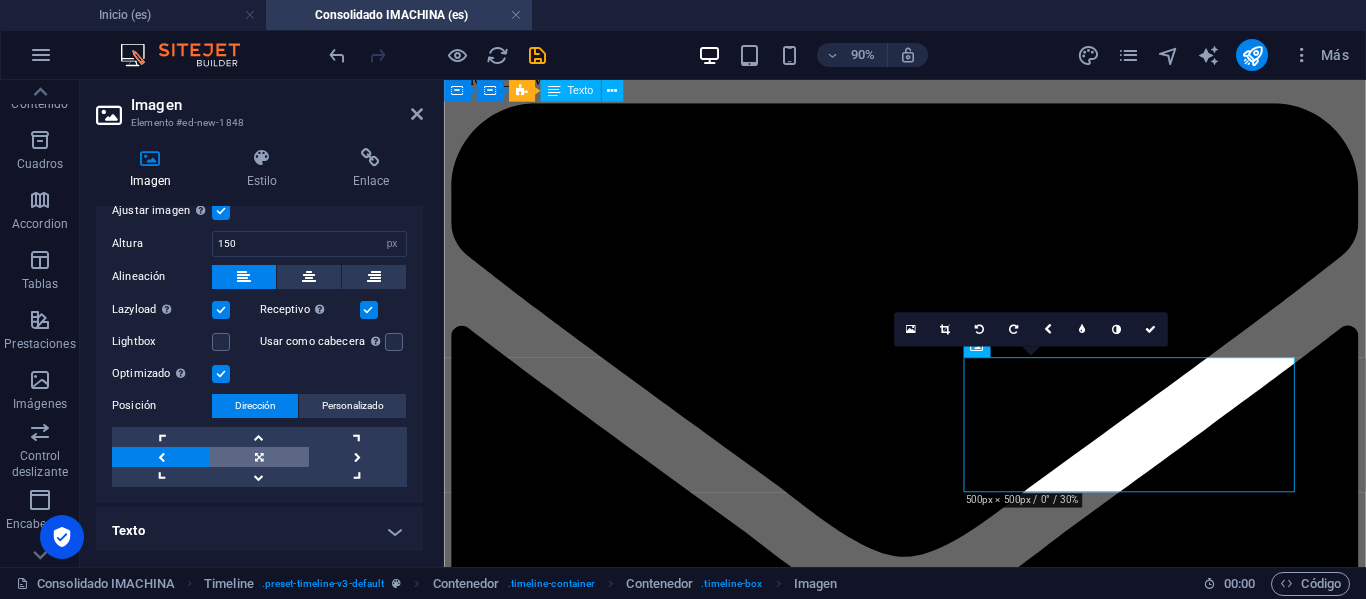 click at bounding box center (259, 457) 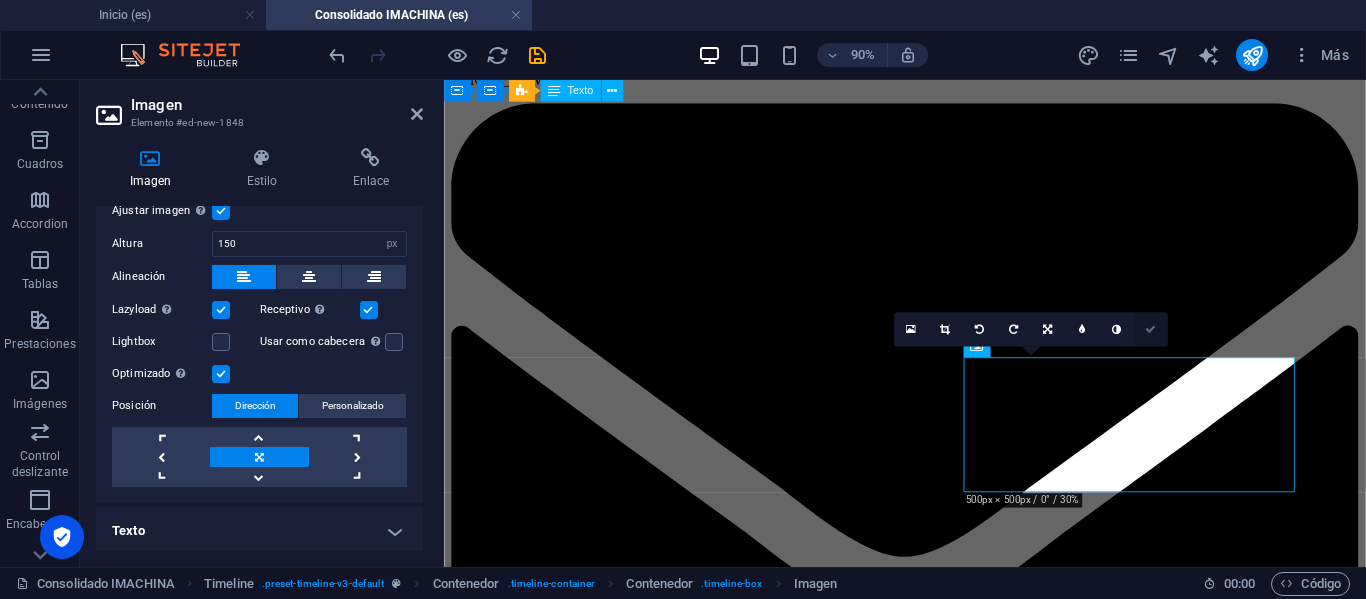 click at bounding box center (1150, 329) 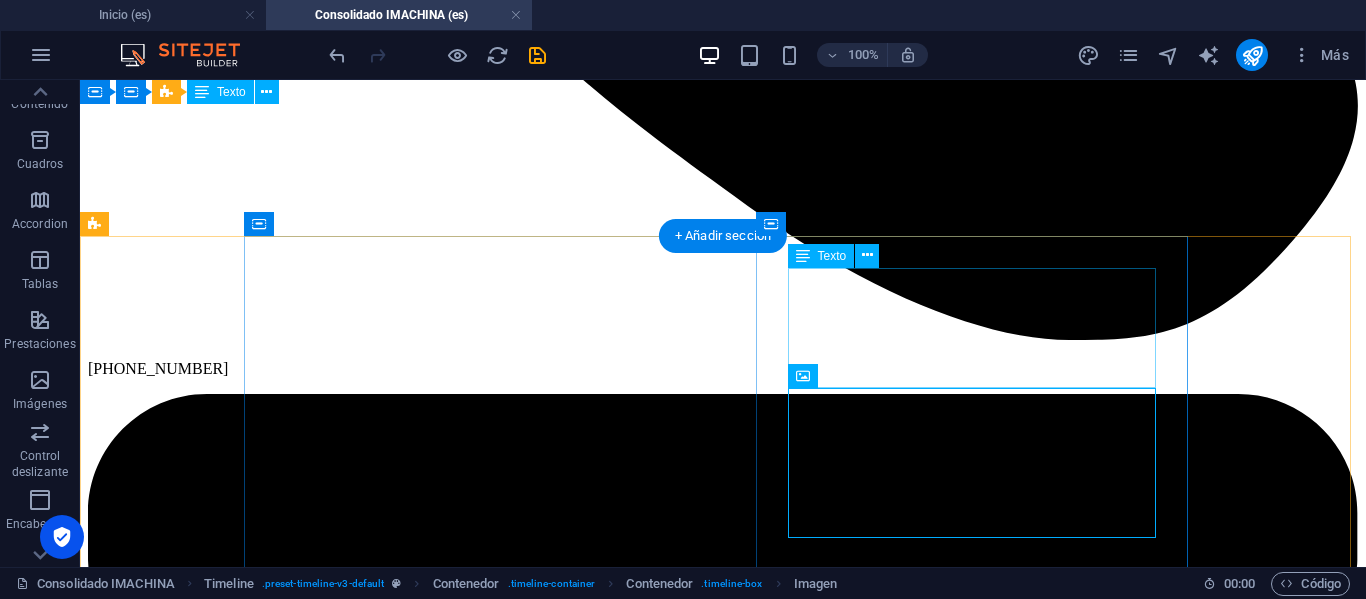 click on "Realiza tus compras en tus plataformas favoritas (Alibaba, Taobao, etc.) o directamente con tus proveedores de confianza. Una vez pagada Al momento de pagar, simplemente usas la dirección de nuestro centro de operaciones en [GEOGRAPHIC_DATA] que te asignaremos." at bounding box center [723, 9991] 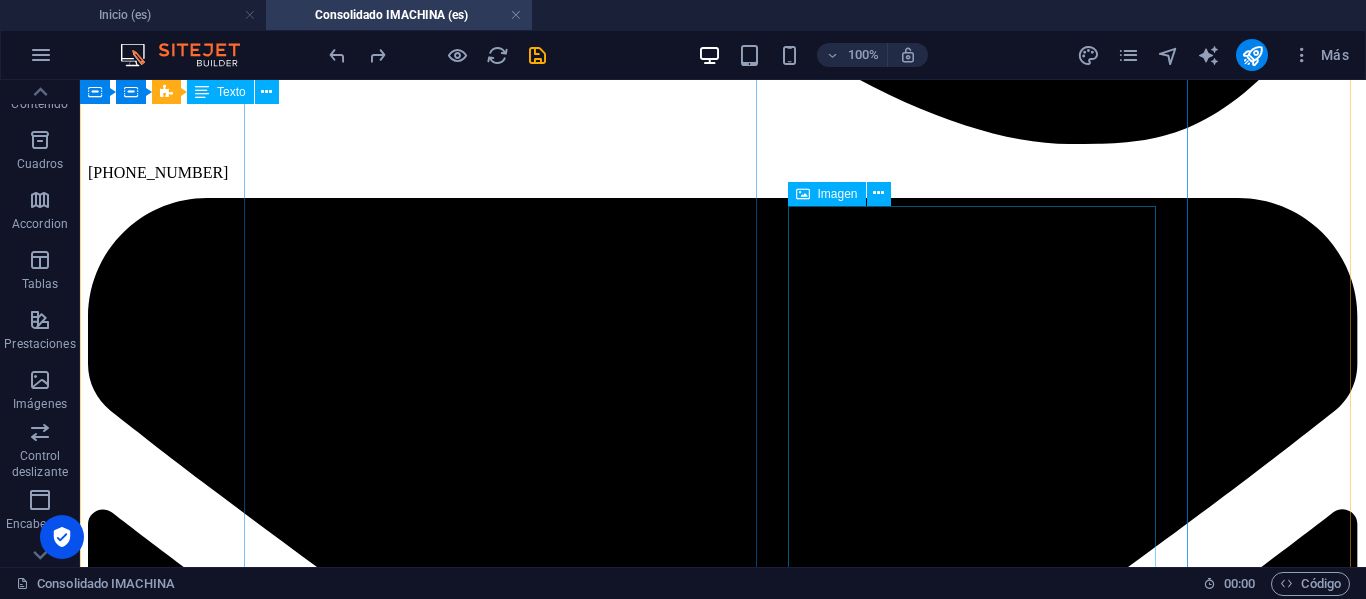 scroll, scrollTop: 1822, scrollLeft: 0, axis: vertical 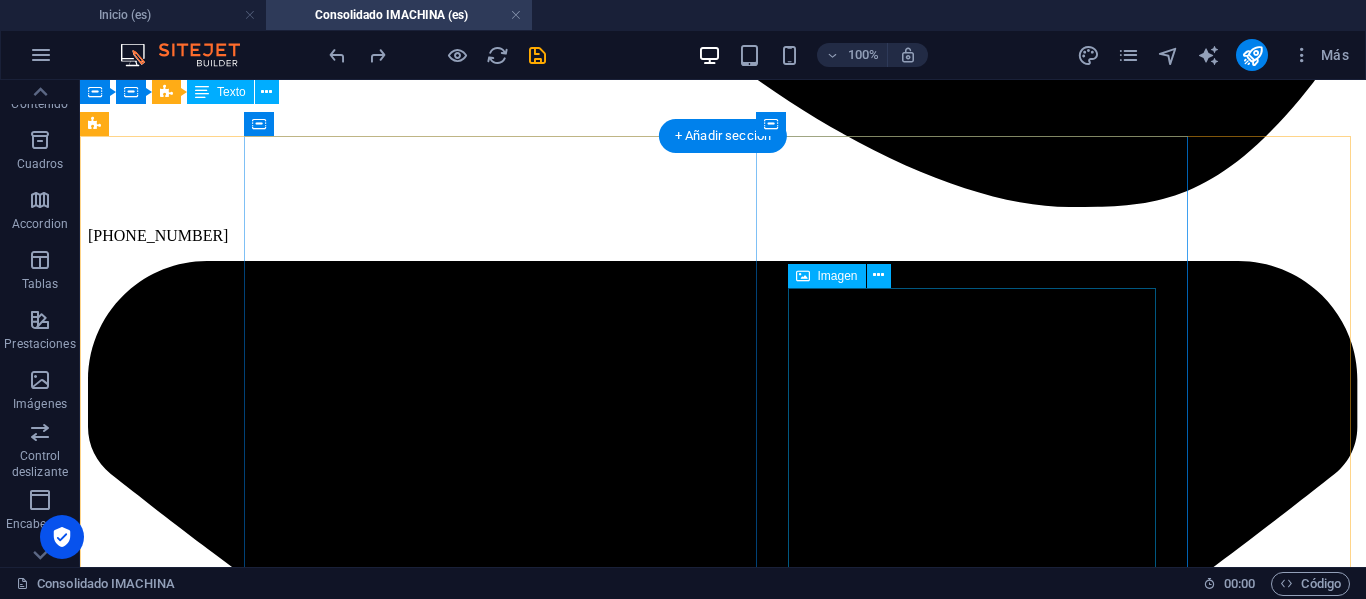 click at bounding box center (723, 10145) 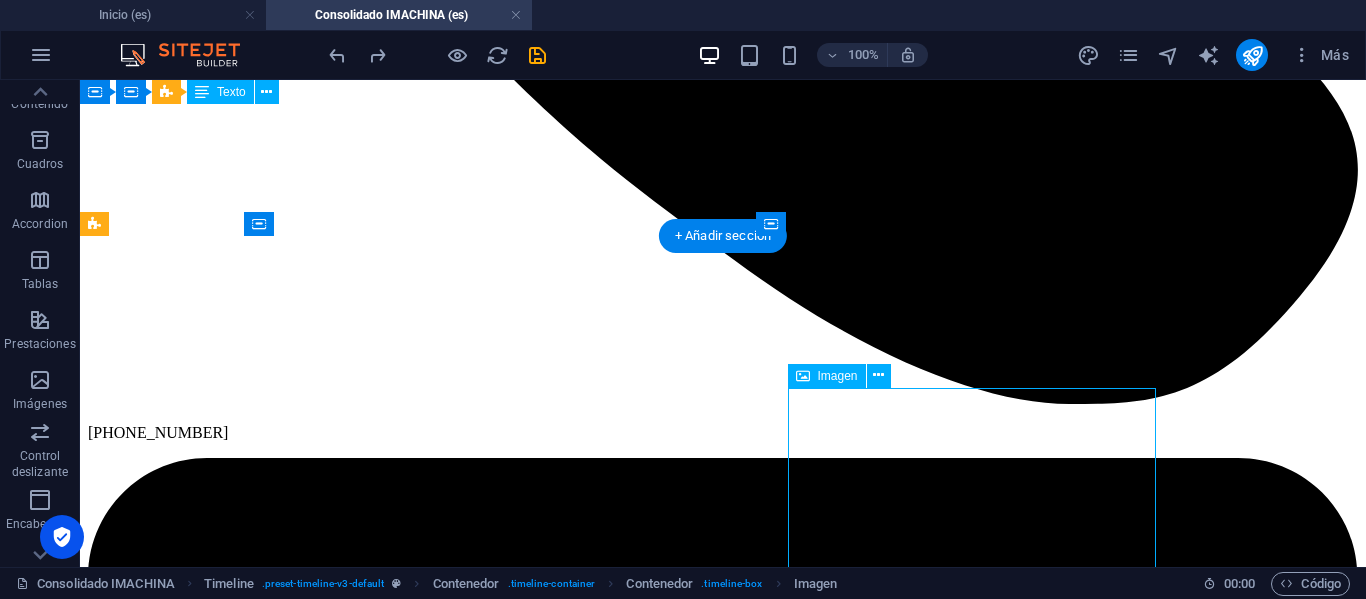 scroll, scrollTop: 1622, scrollLeft: 0, axis: vertical 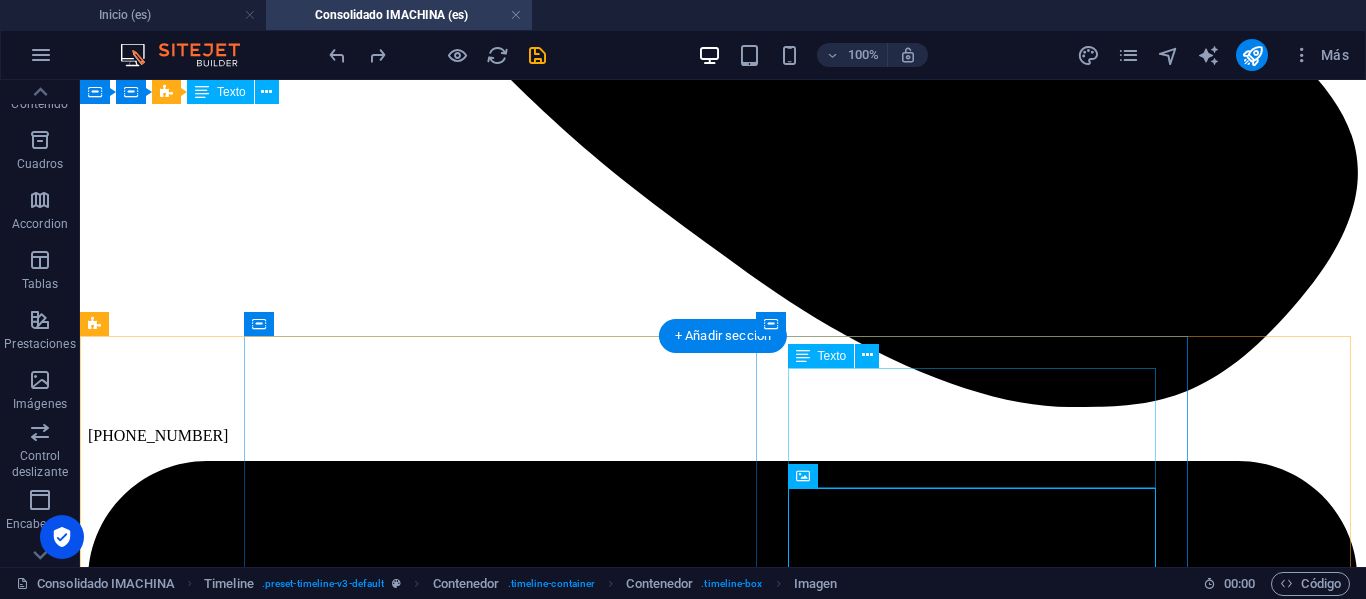 click on "Realiza tus compras en tus plataformas favoritas (Alibaba, Taobao, etc.) o directamente con tus proveedores de confianza. Una vez pagada Al momento de pagar, simplemente usas la dirección de nuestro centro de operaciones en [GEOGRAPHIC_DATA] que te asignaremos." at bounding box center (723, 10058) 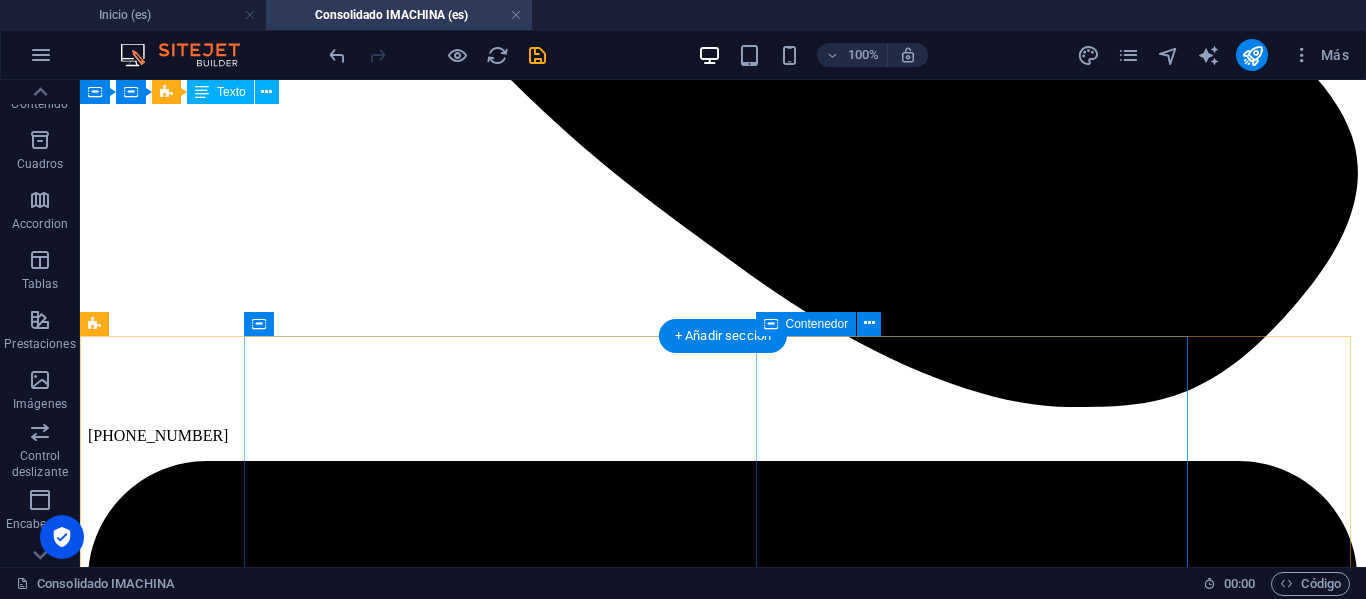 click at bounding box center [723, 10291] 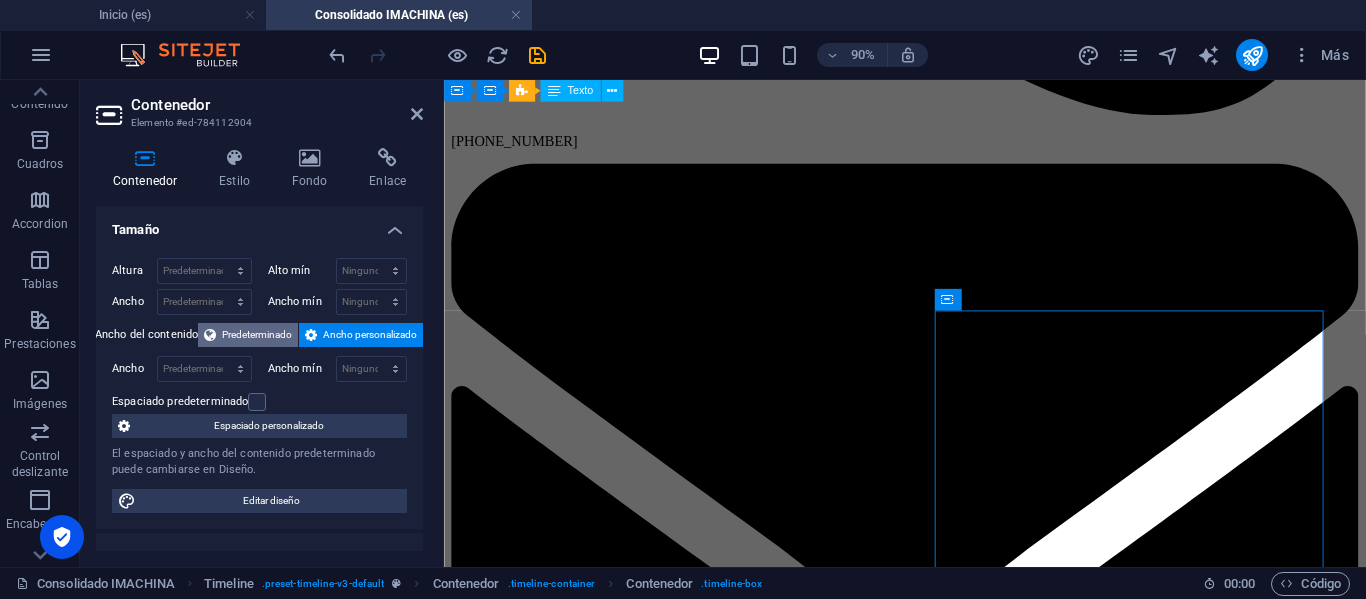 click on "Predeterminado" at bounding box center (257, 335) 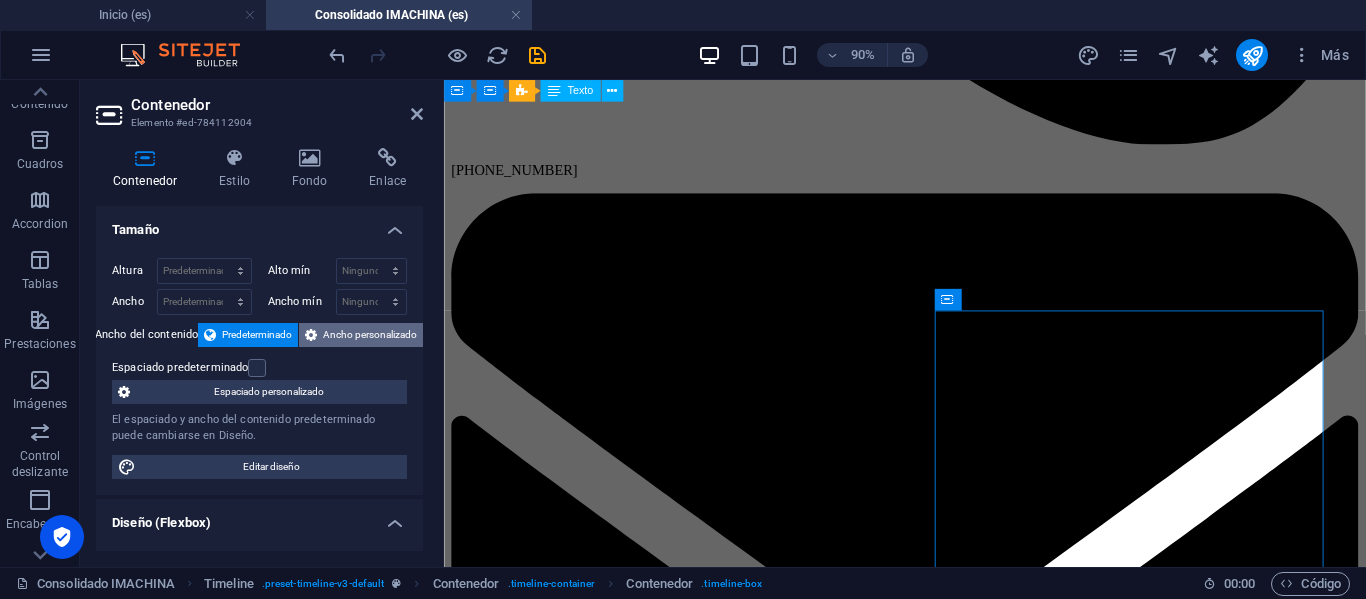 click on "Ancho personalizado" at bounding box center [370, 335] 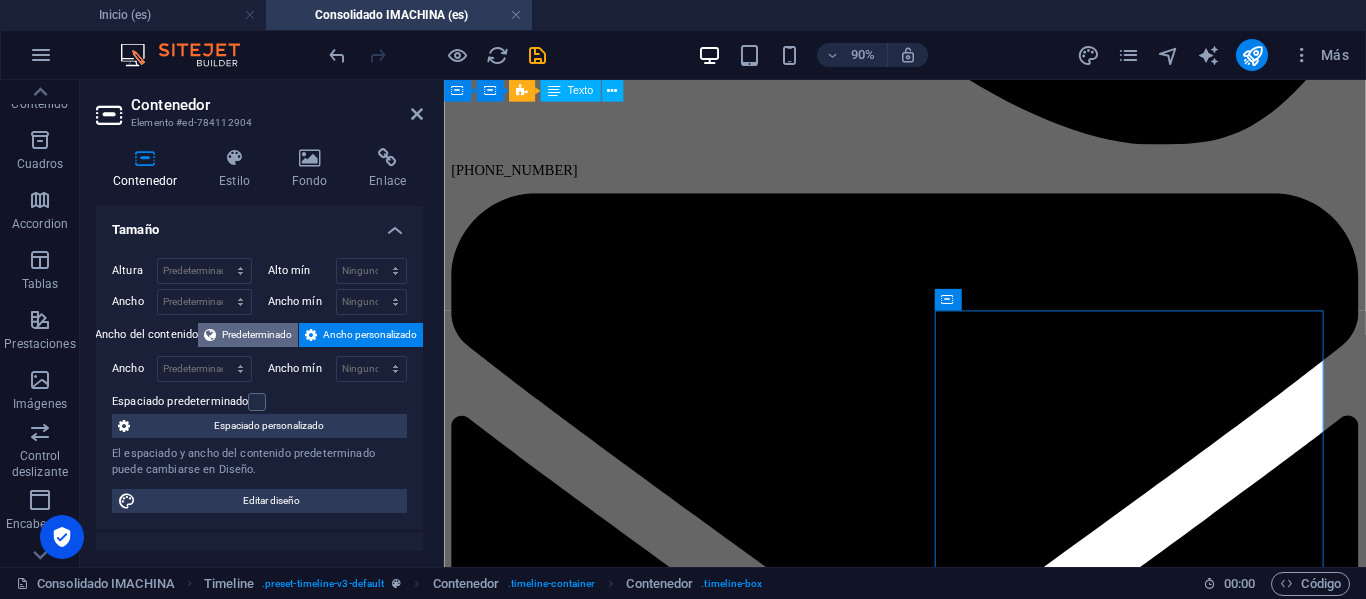 click on "Predeterminado" at bounding box center (257, 335) 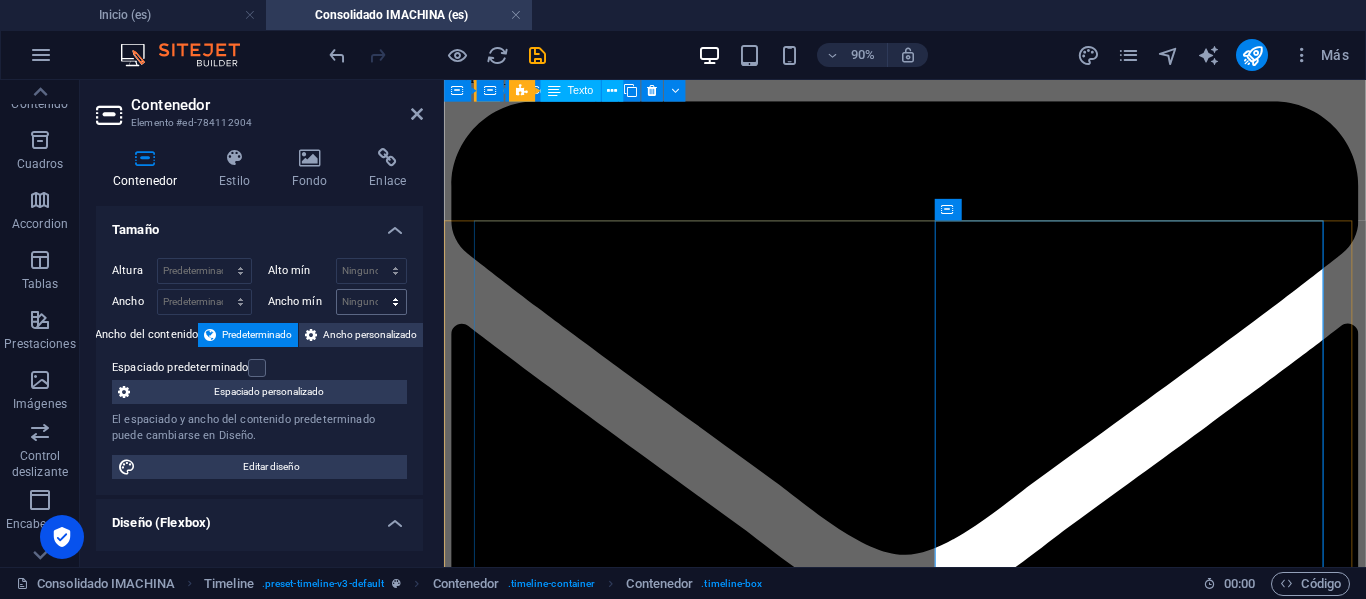 scroll, scrollTop: 1722, scrollLeft: 0, axis: vertical 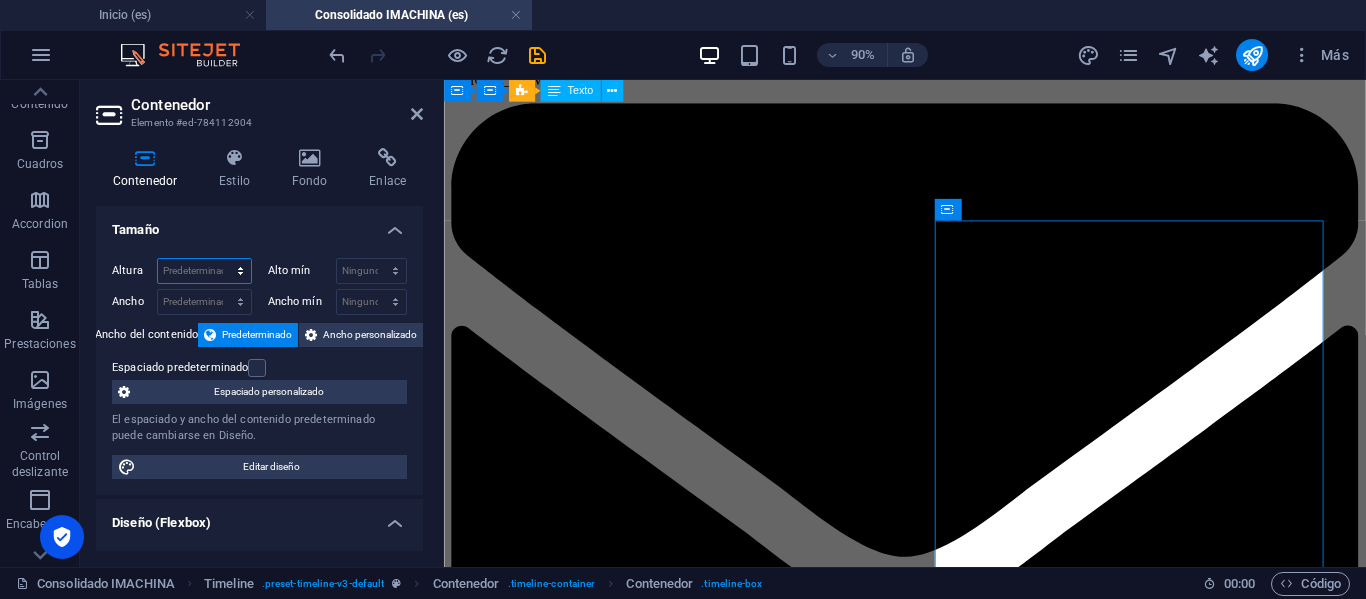 click on "Predeterminado px rem % vh vw" at bounding box center [204, 271] 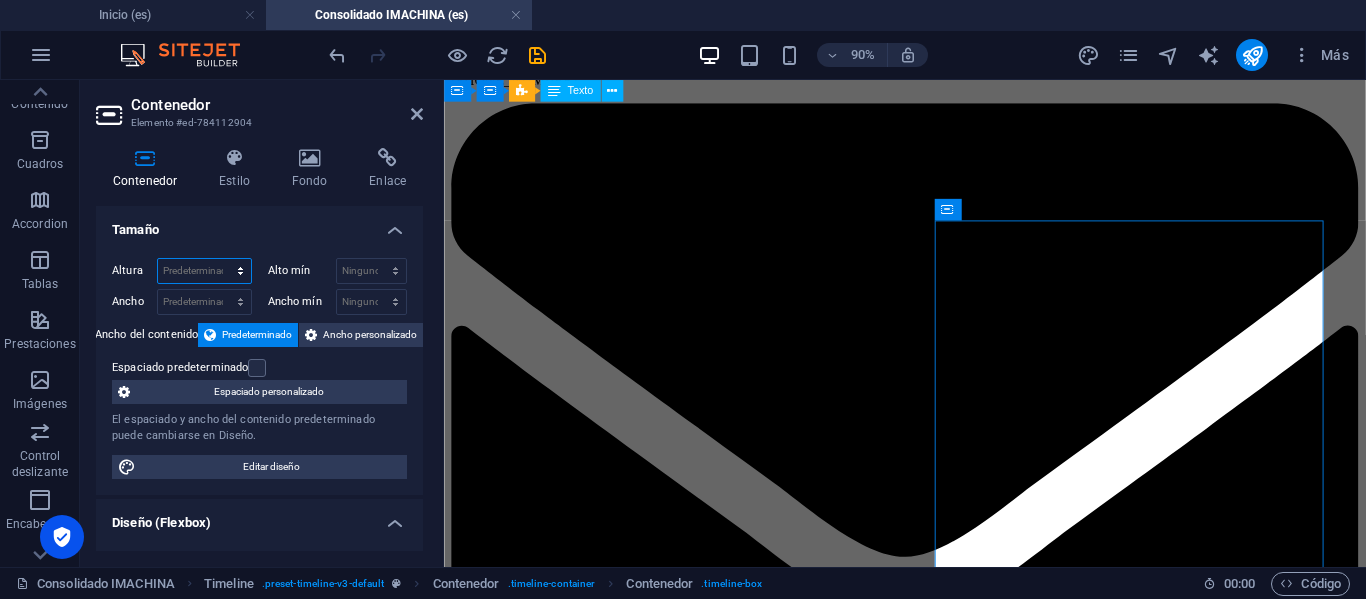 select on "px" 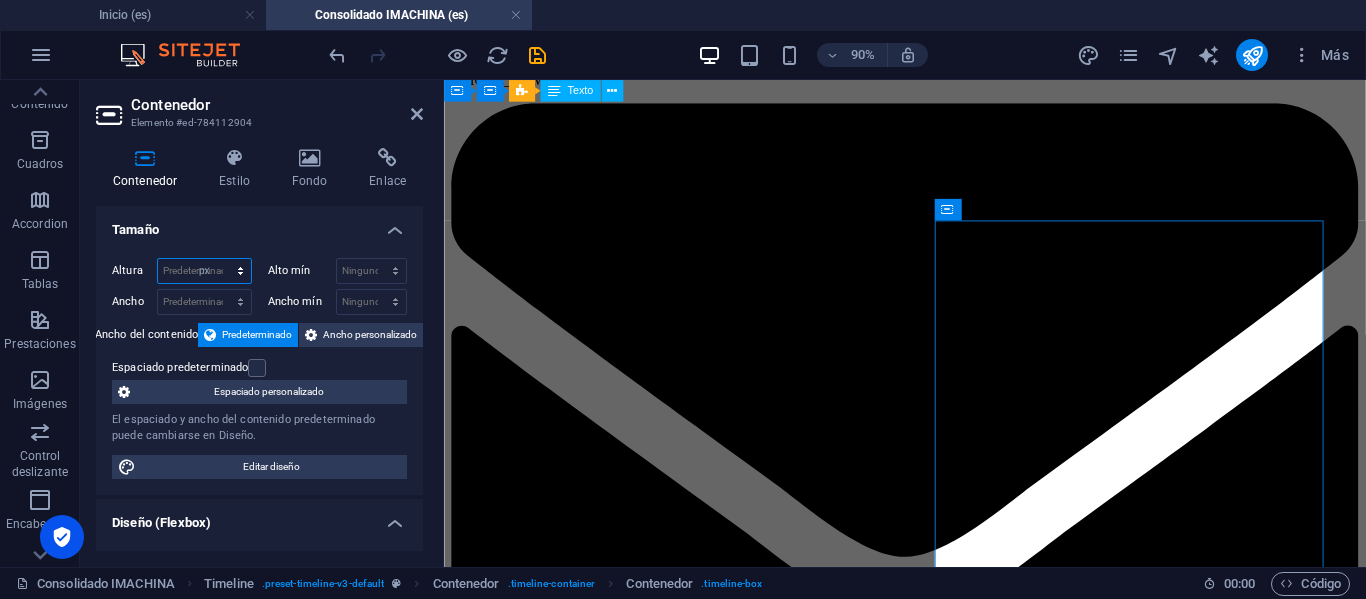 click on "Predeterminado px rem % vh vw" at bounding box center [204, 271] 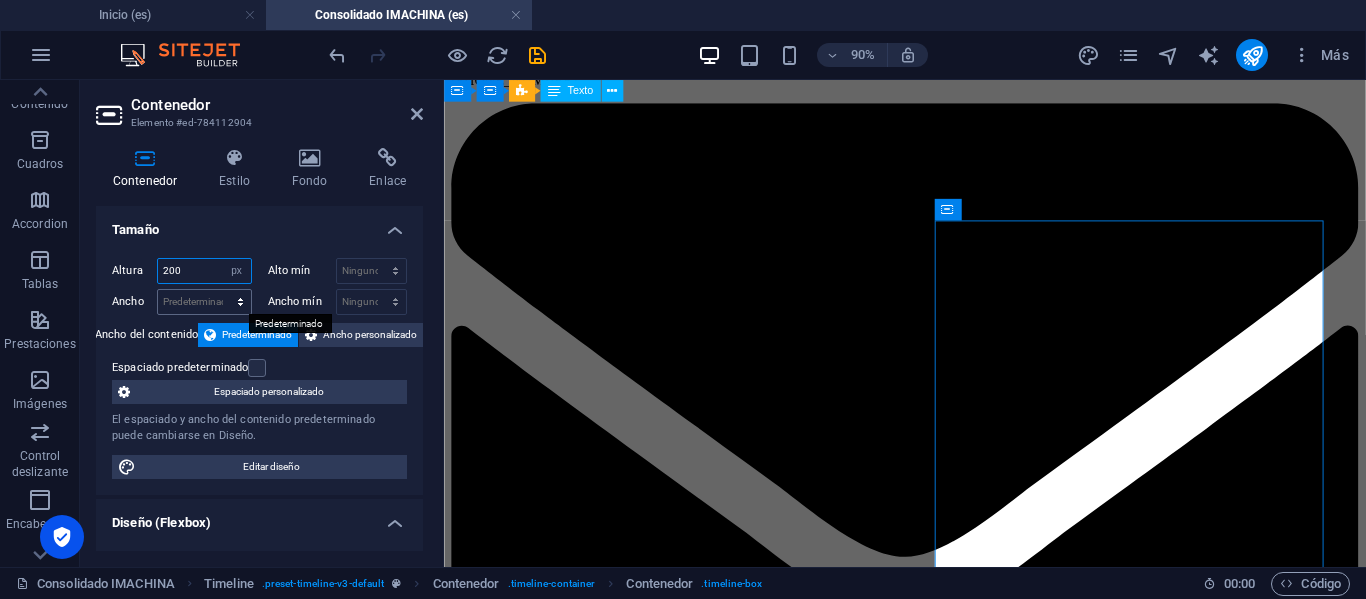 type on "200" 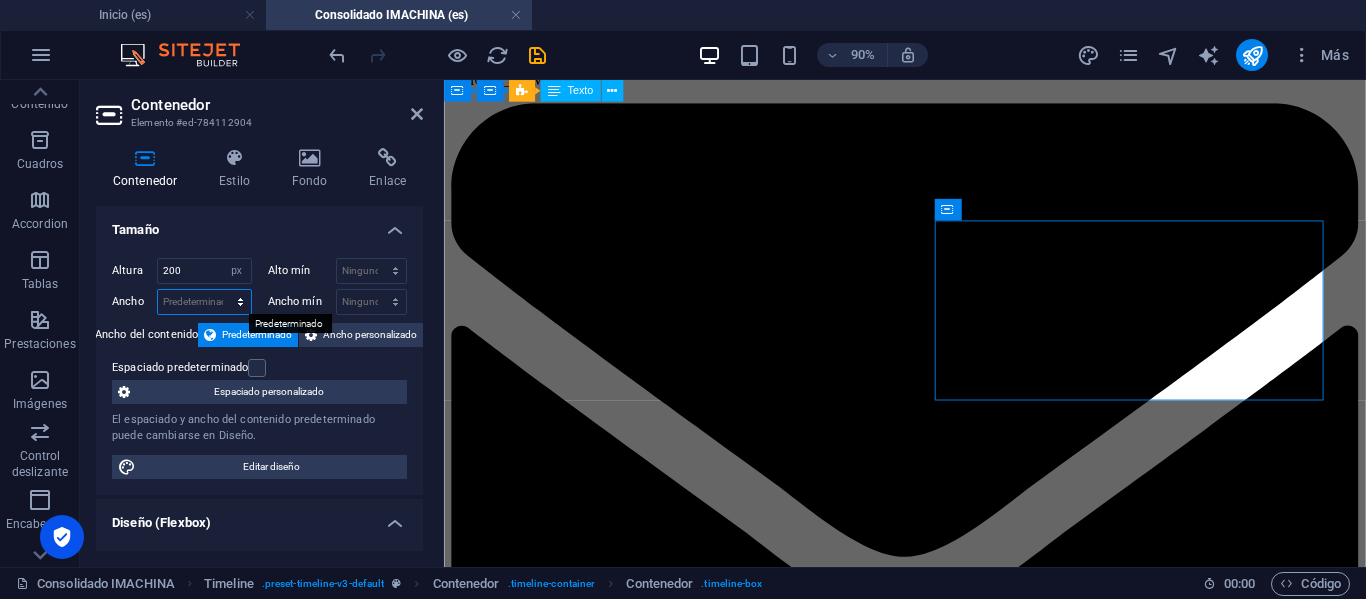 click on "Predeterminado px rem % em vh vw" at bounding box center (204, 302) 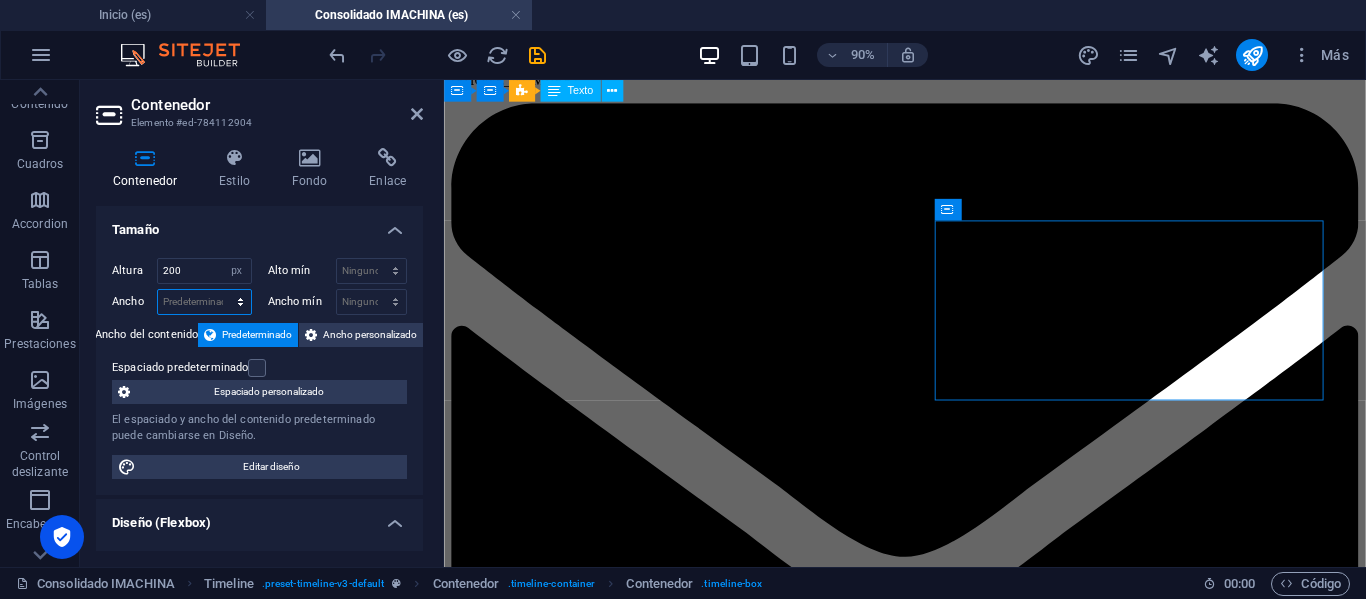 select on "px" 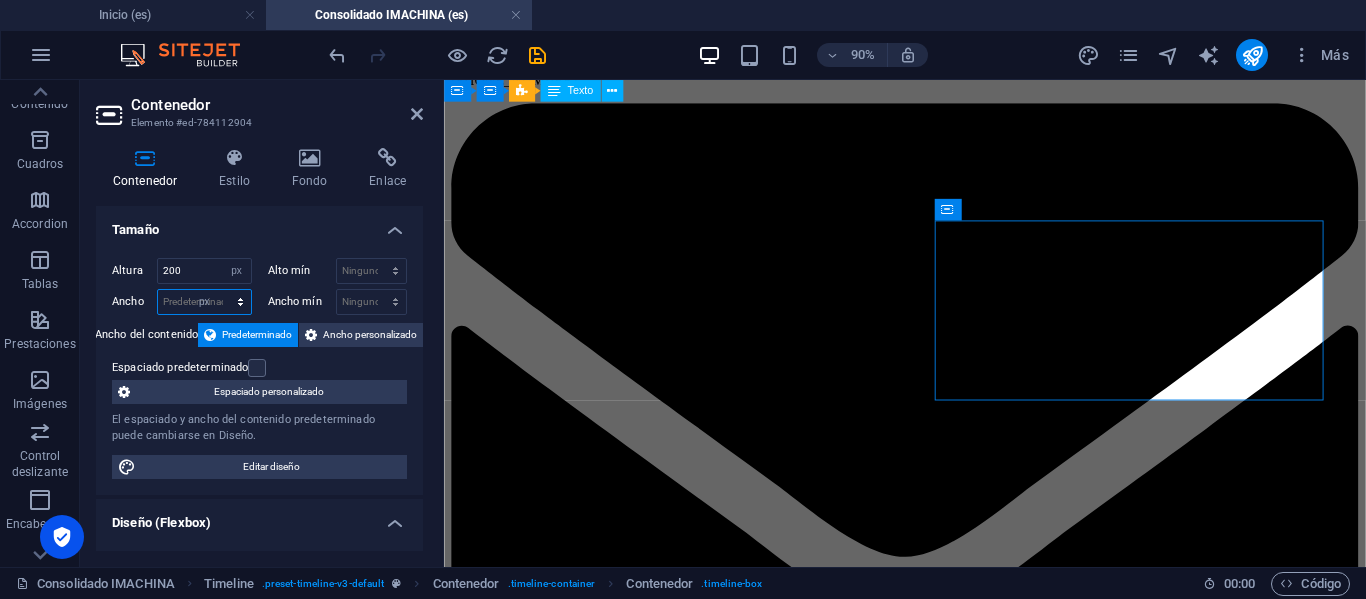 click on "Predeterminado px rem % em vh vw" at bounding box center [204, 302] 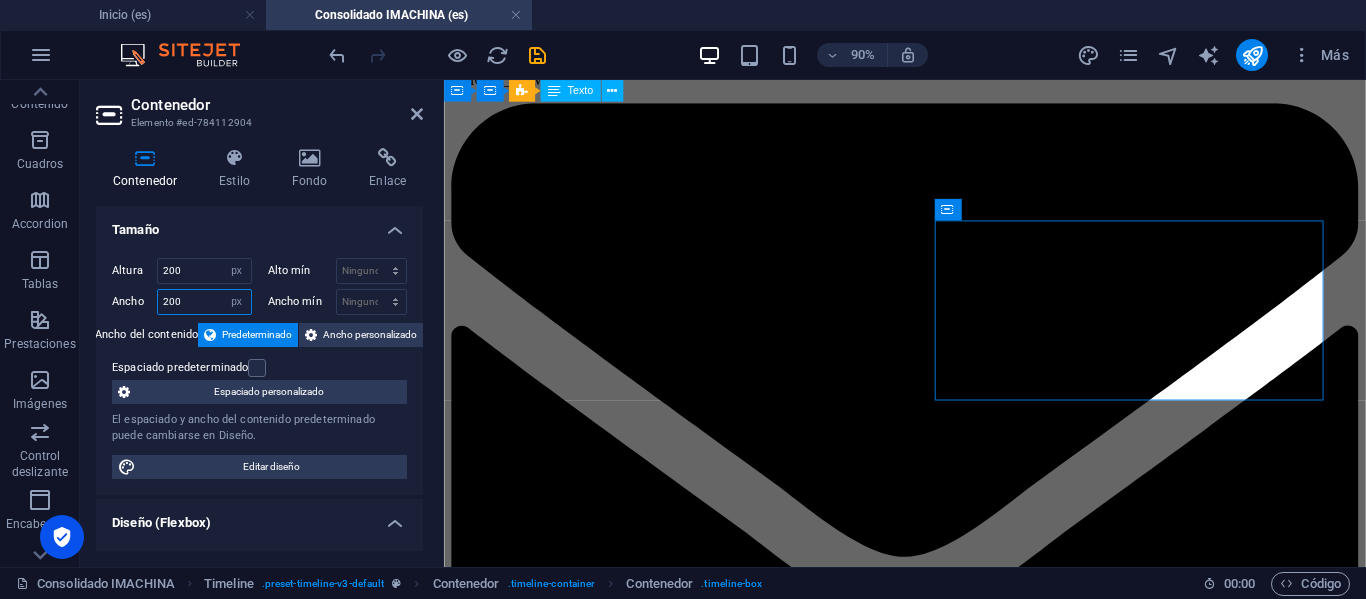 type on "200" 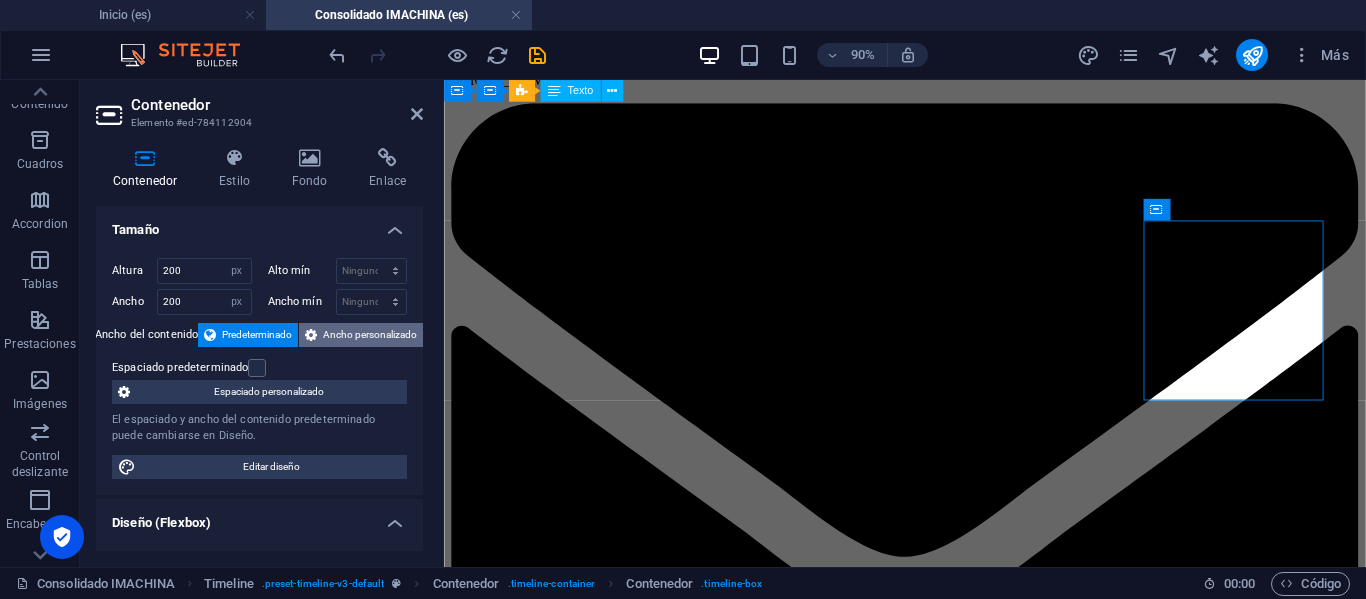 click on "Ancho personalizado" at bounding box center (370, 335) 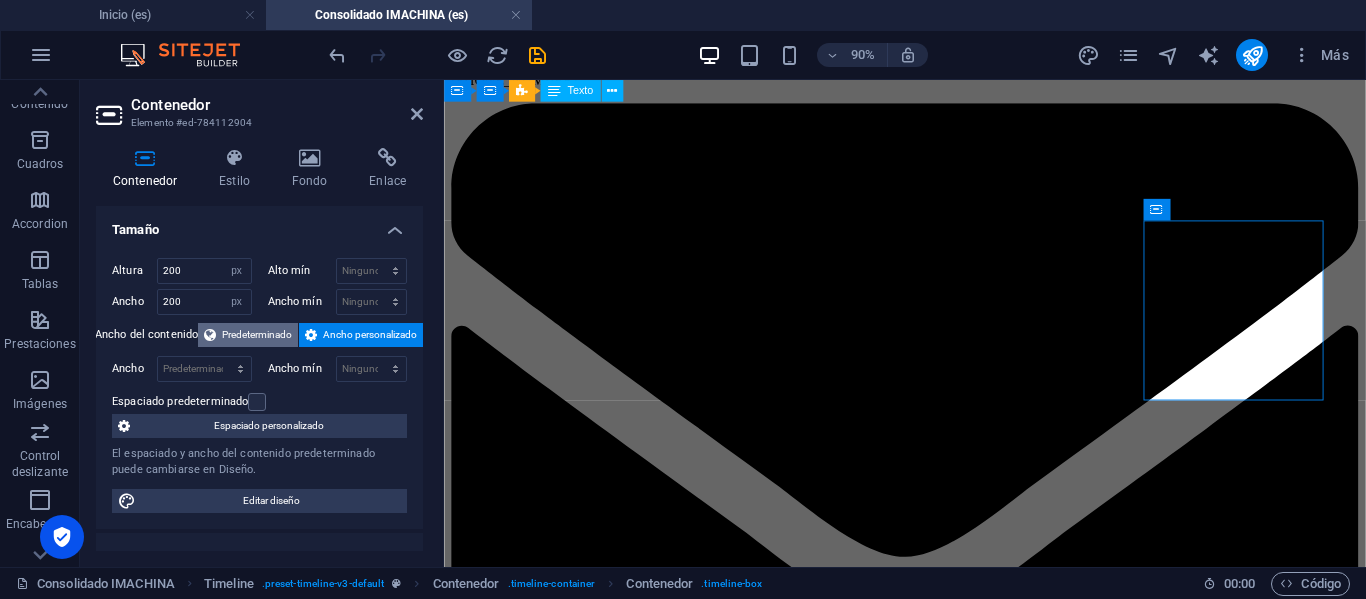 click on "Predeterminado" at bounding box center (257, 335) 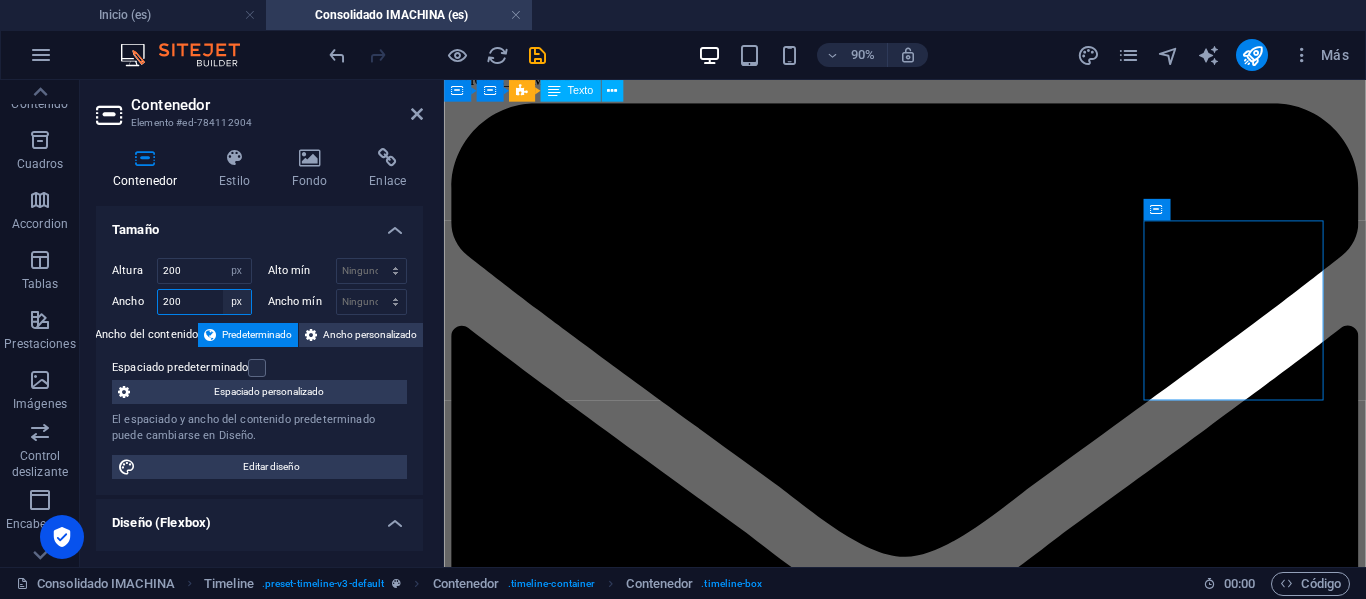 click on "Predeterminado px rem % em vh vw" at bounding box center (237, 302) 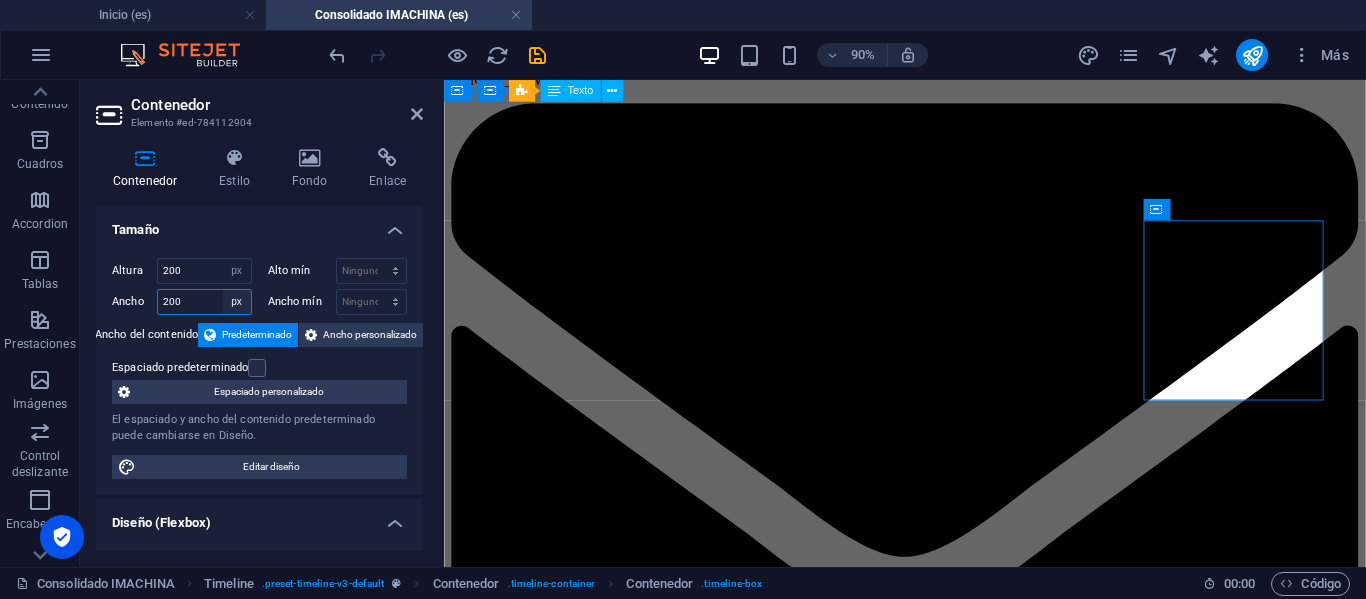 click on "Predeterminado px rem % em vh vw" at bounding box center [237, 302] 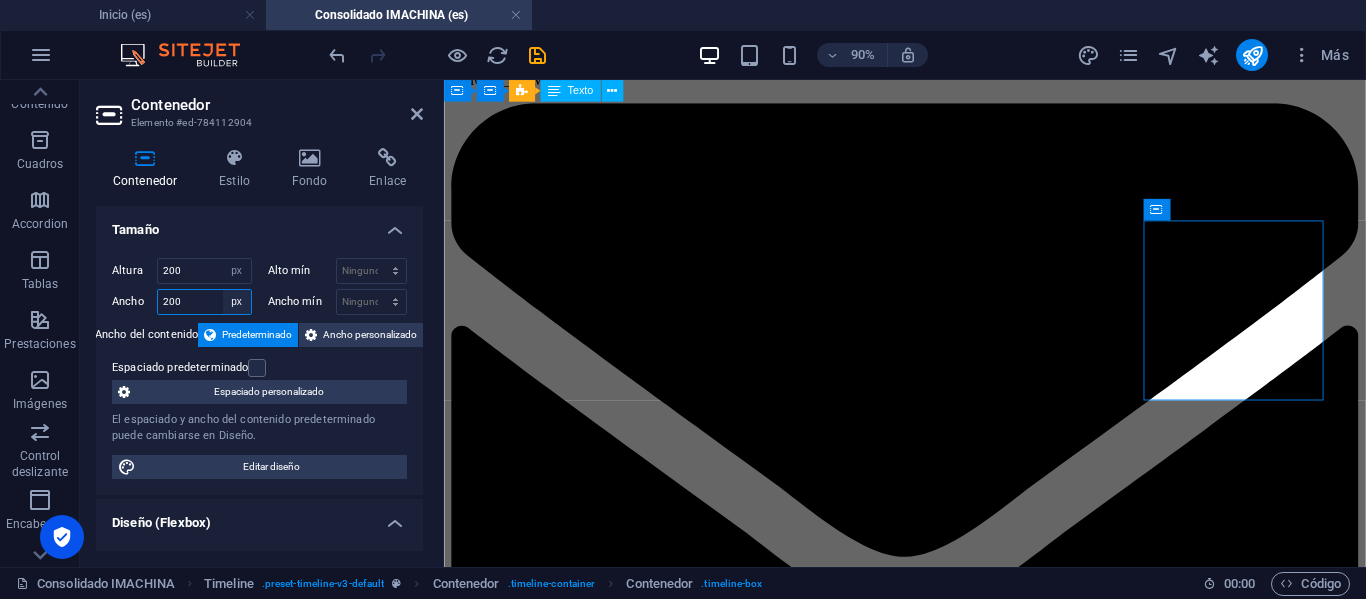 click on "Predeterminado px rem % em vh vw" at bounding box center (237, 302) 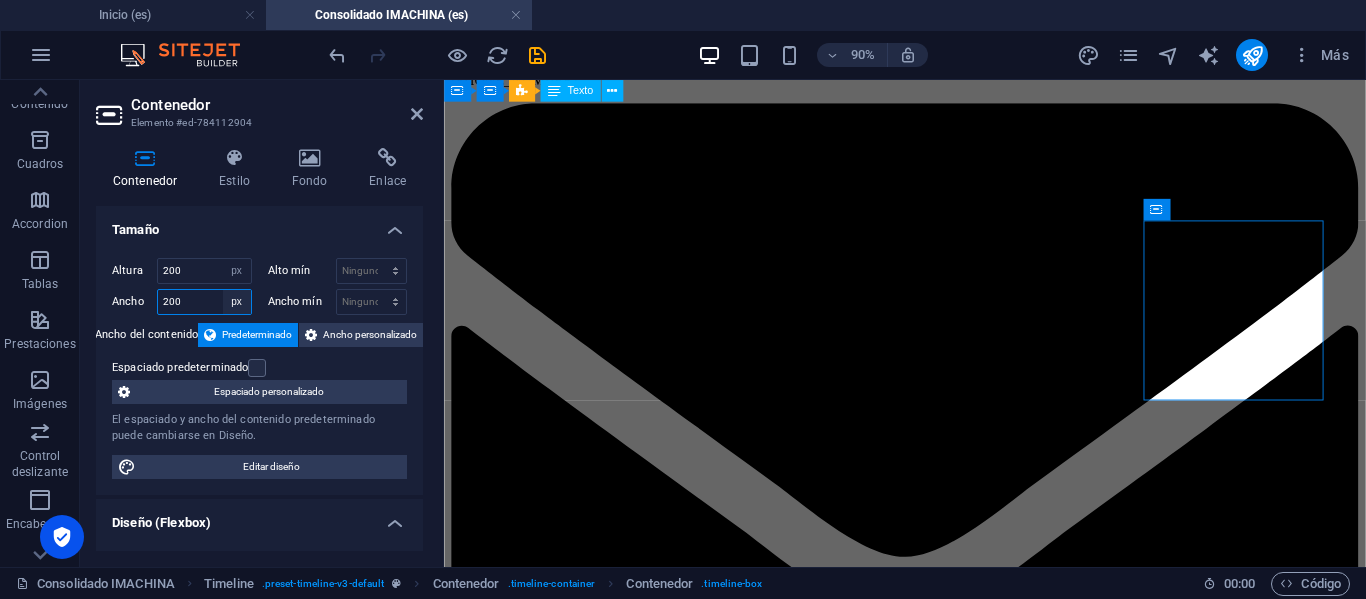 select on "default" 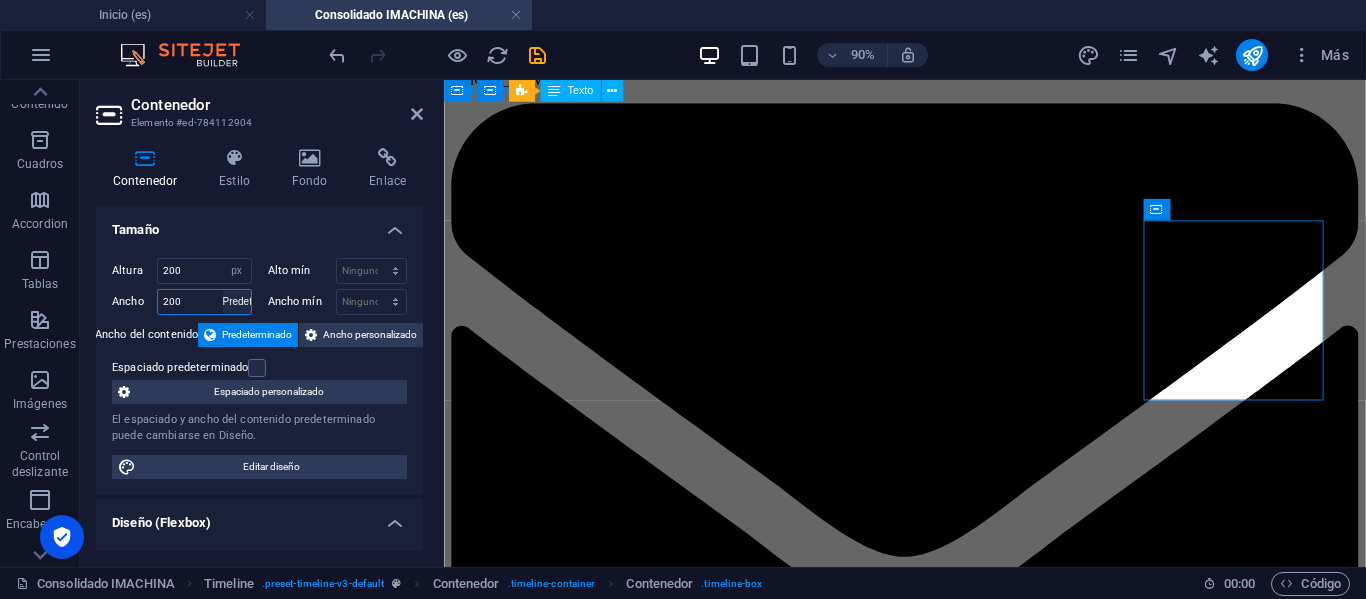 click on "Predeterminado px rem % em vh vw" at bounding box center (237, 302) 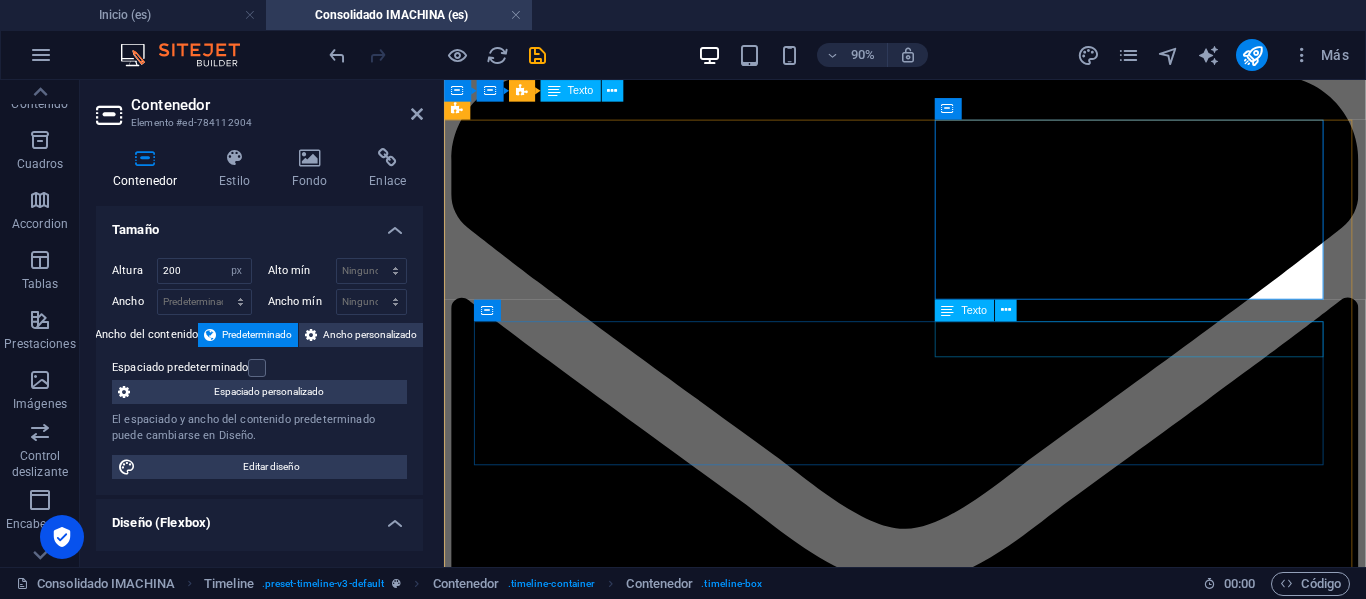 scroll, scrollTop: 1722, scrollLeft: 0, axis: vertical 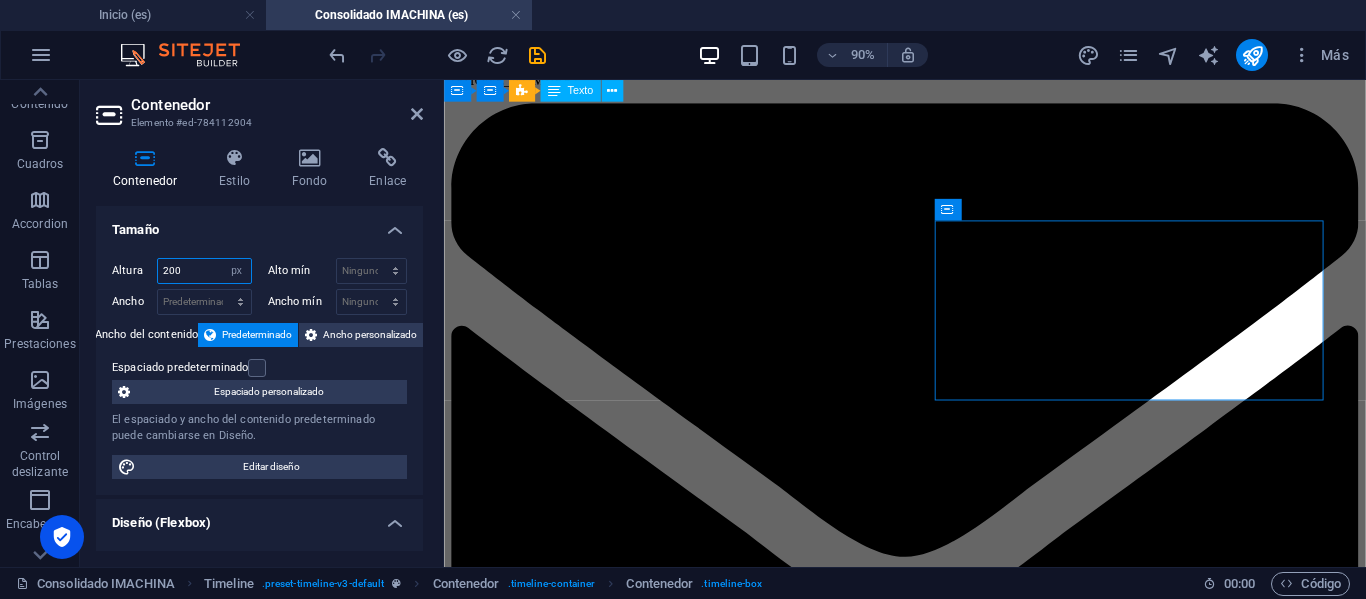 drag, startPoint x: 191, startPoint y: 273, endPoint x: 148, endPoint y: 274, distance: 43.011627 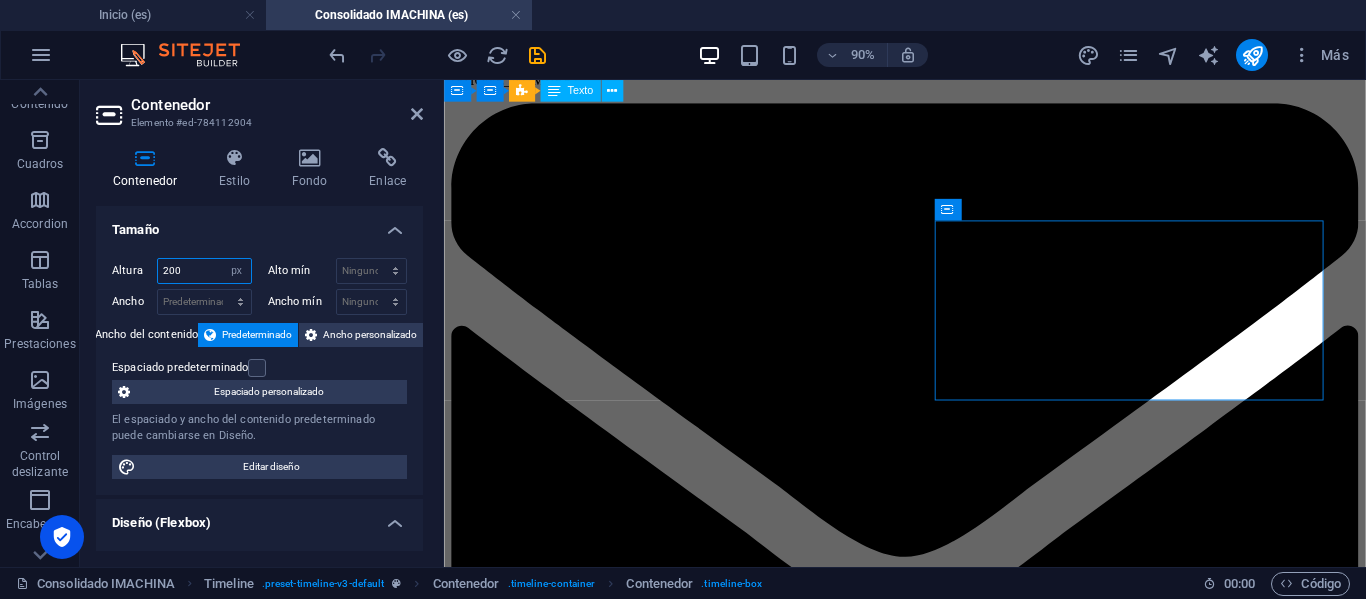 click on "Altura 200 Predeterminado px rem % vh vw" at bounding box center (182, 271) 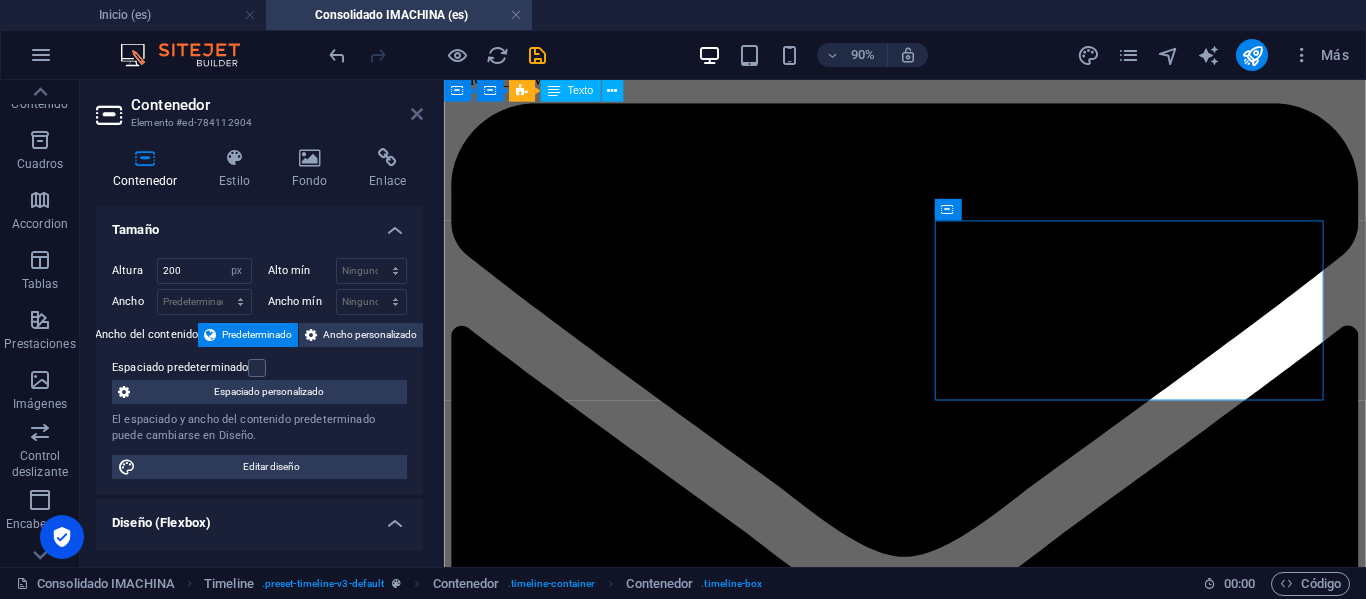click at bounding box center [417, 114] 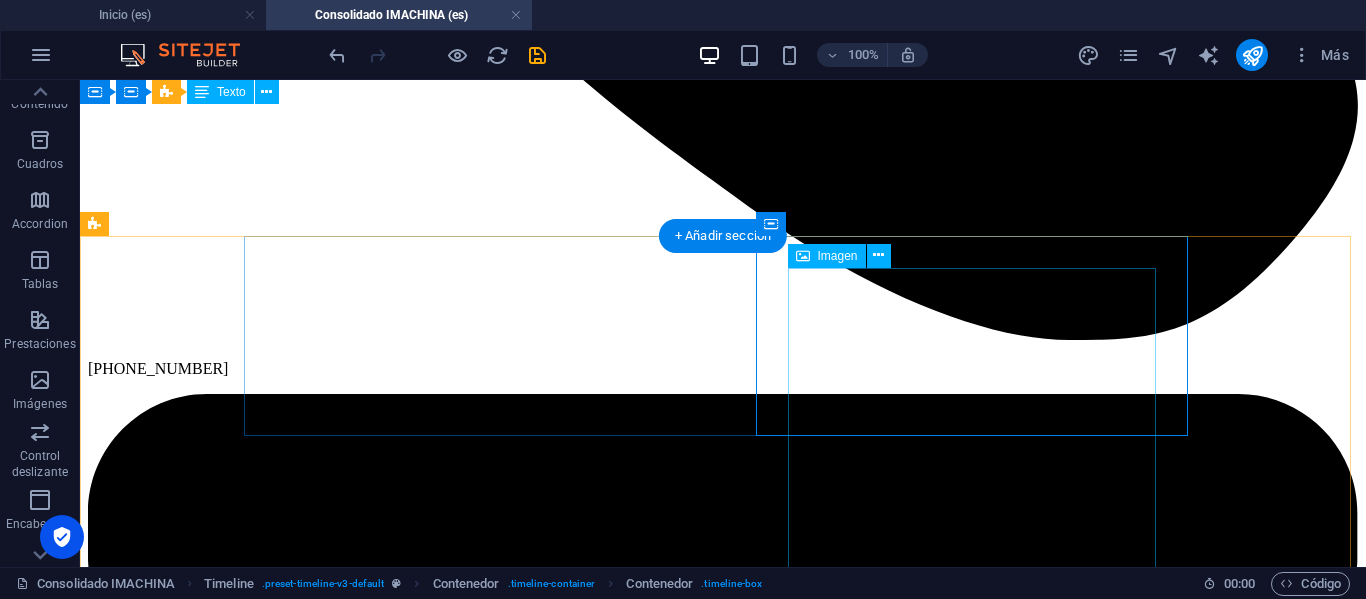 click at bounding box center (723, 10224) 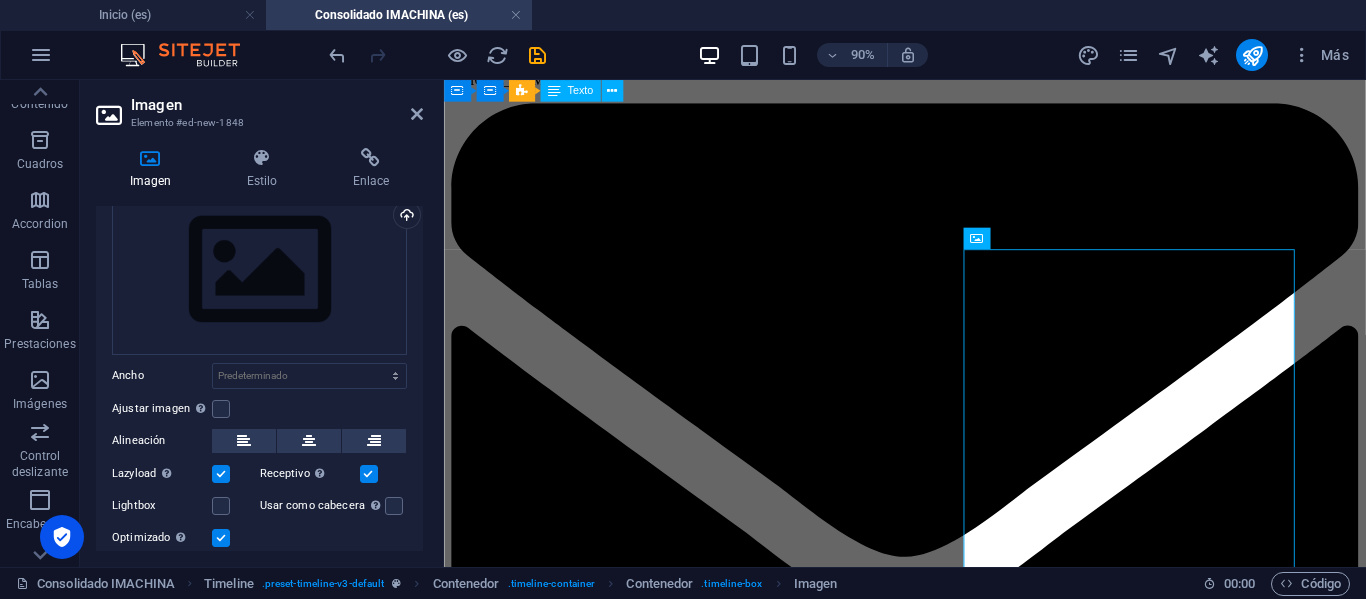 scroll, scrollTop: 100, scrollLeft: 0, axis: vertical 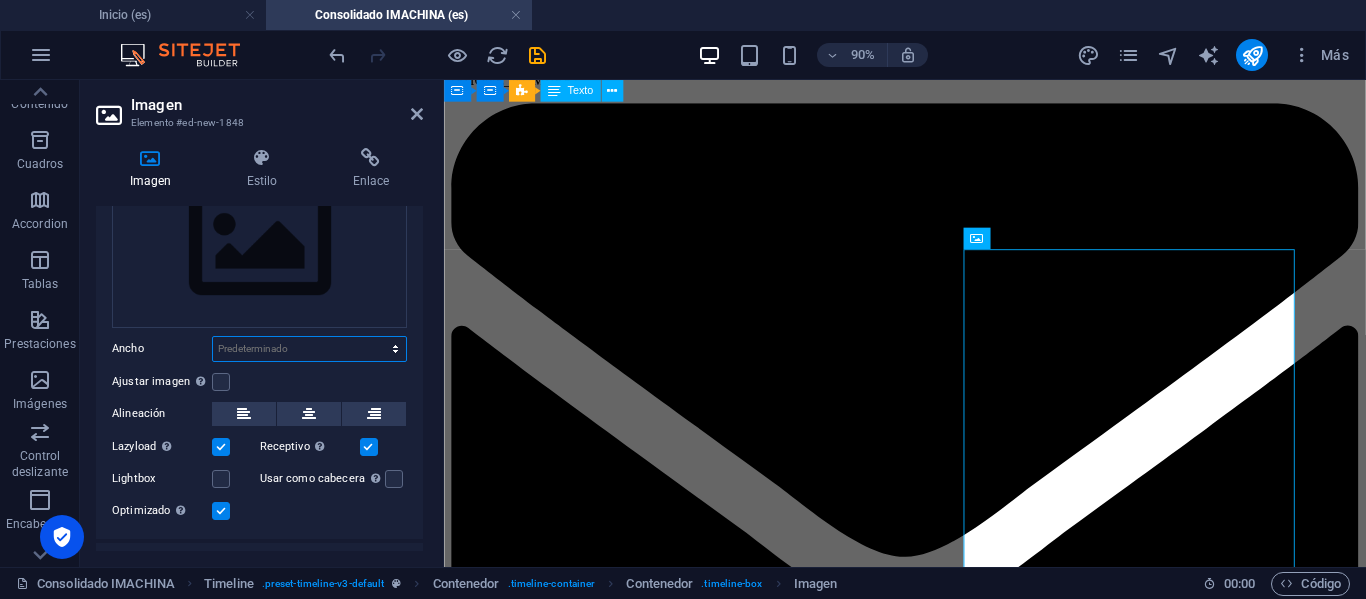 click on "Predeterminado automático px rem % em vh vw" at bounding box center [309, 349] 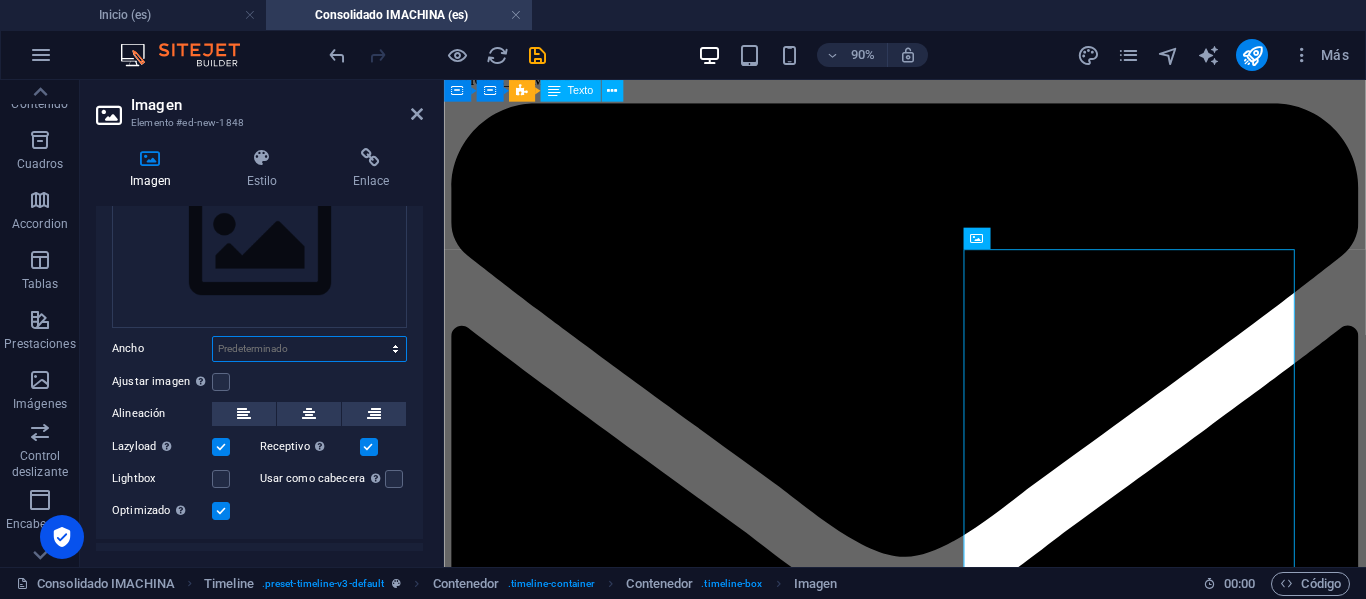 click on "Predeterminado automático px rem % em vh vw" at bounding box center (309, 349) 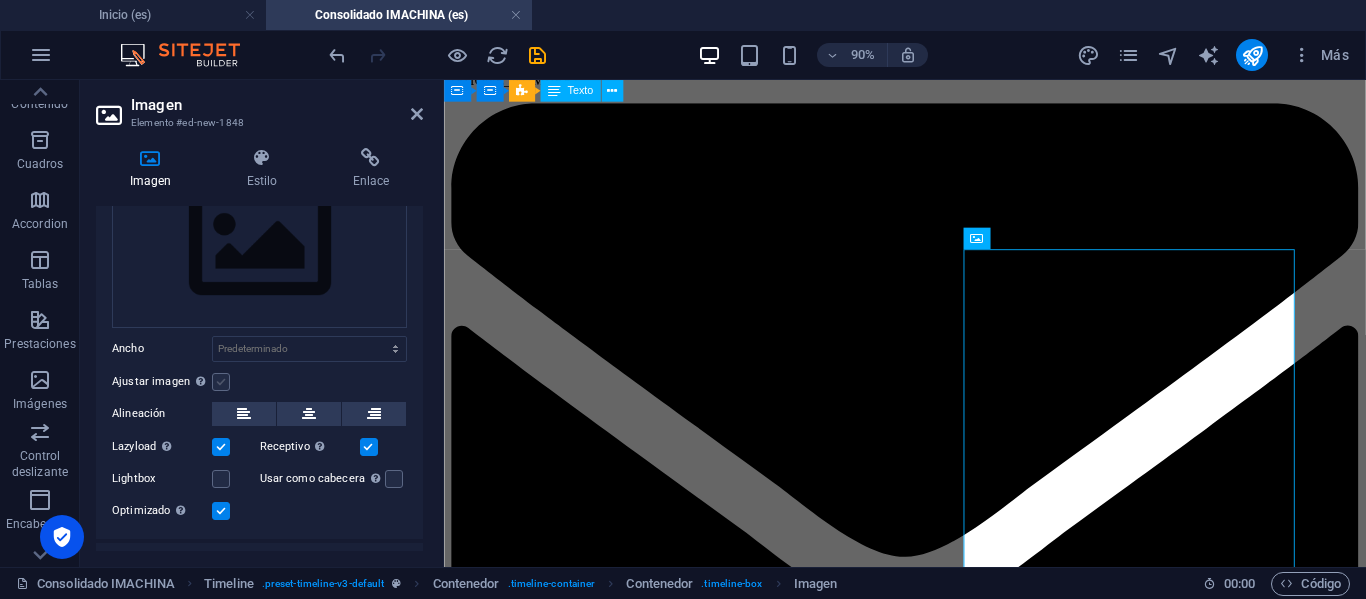 click at bounding box center [221, 382] 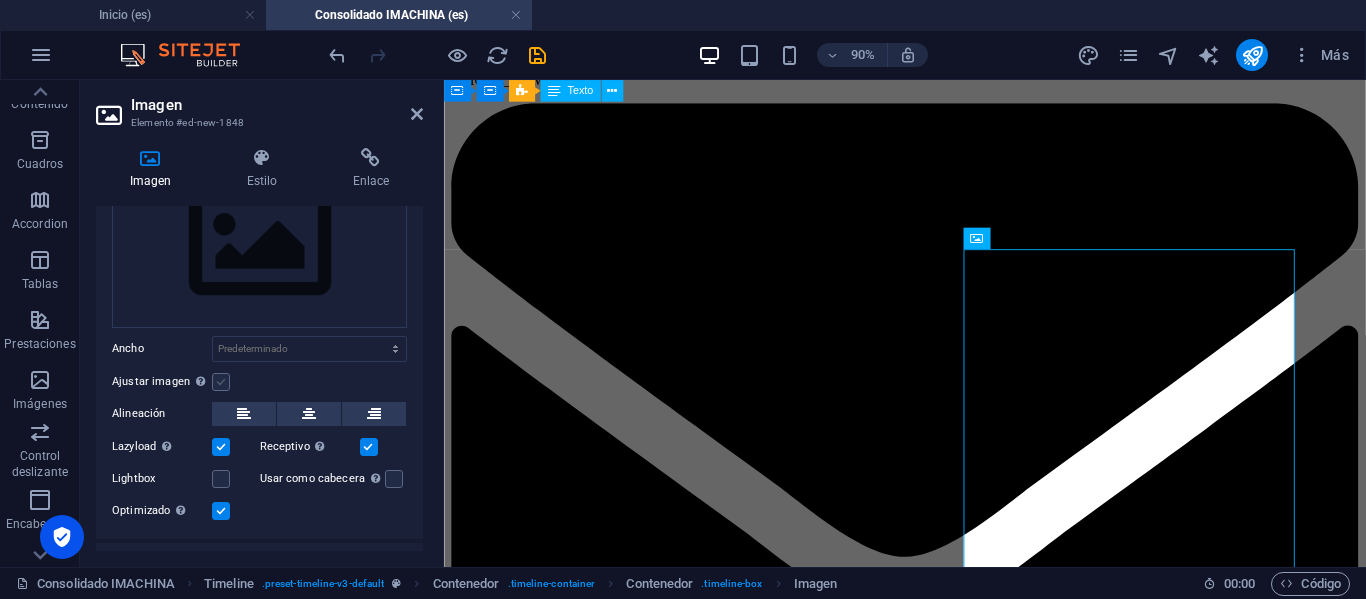 click on "Ajustar imagen Ajustar imagen automáticamente a un ancho y alto fijo" at bounding box center (0, 0) 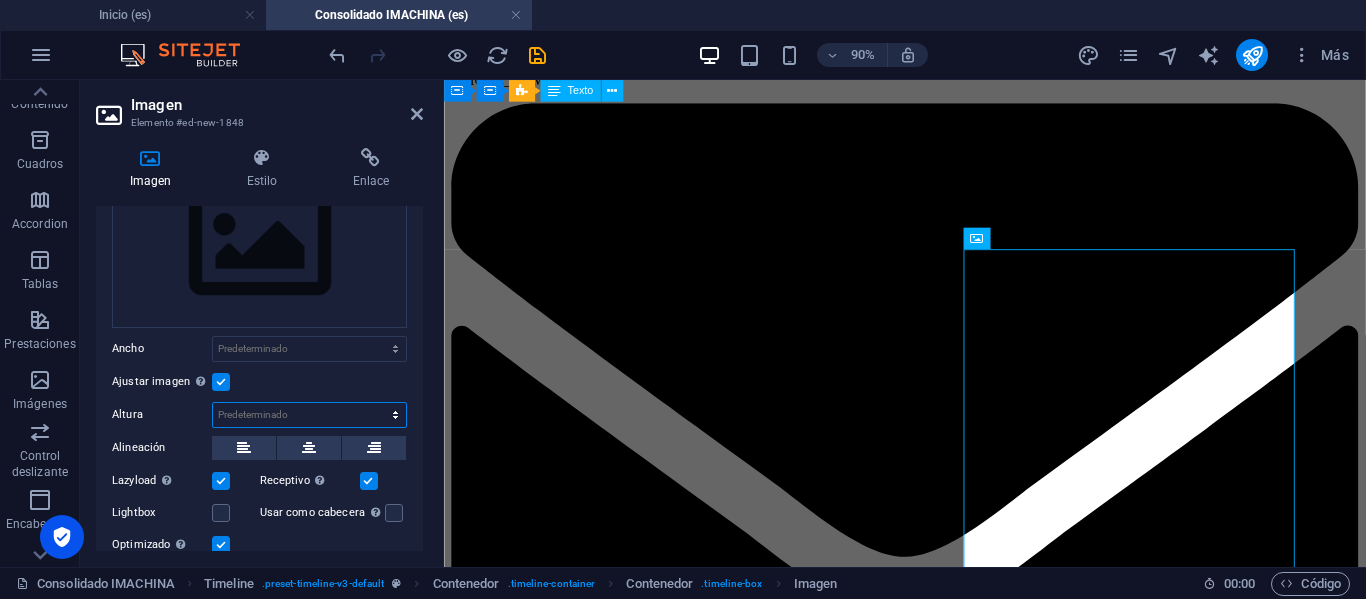 click on "Predeterminado automático px" at bounding box center [309, 415] 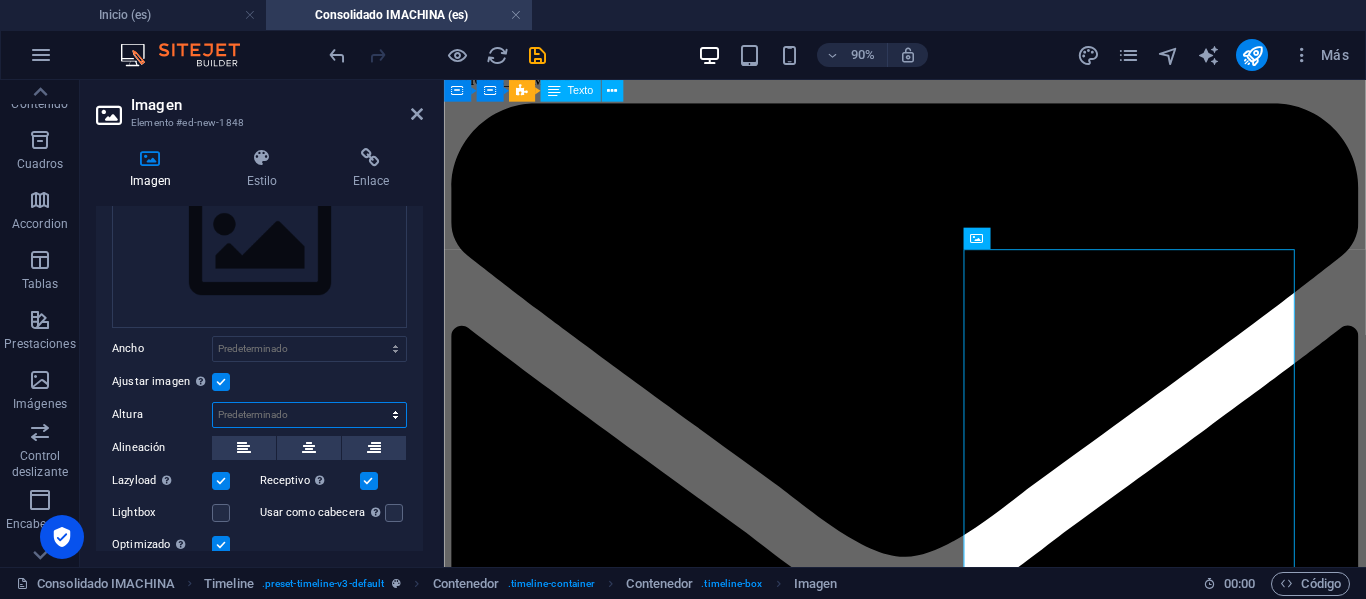 select on "px" 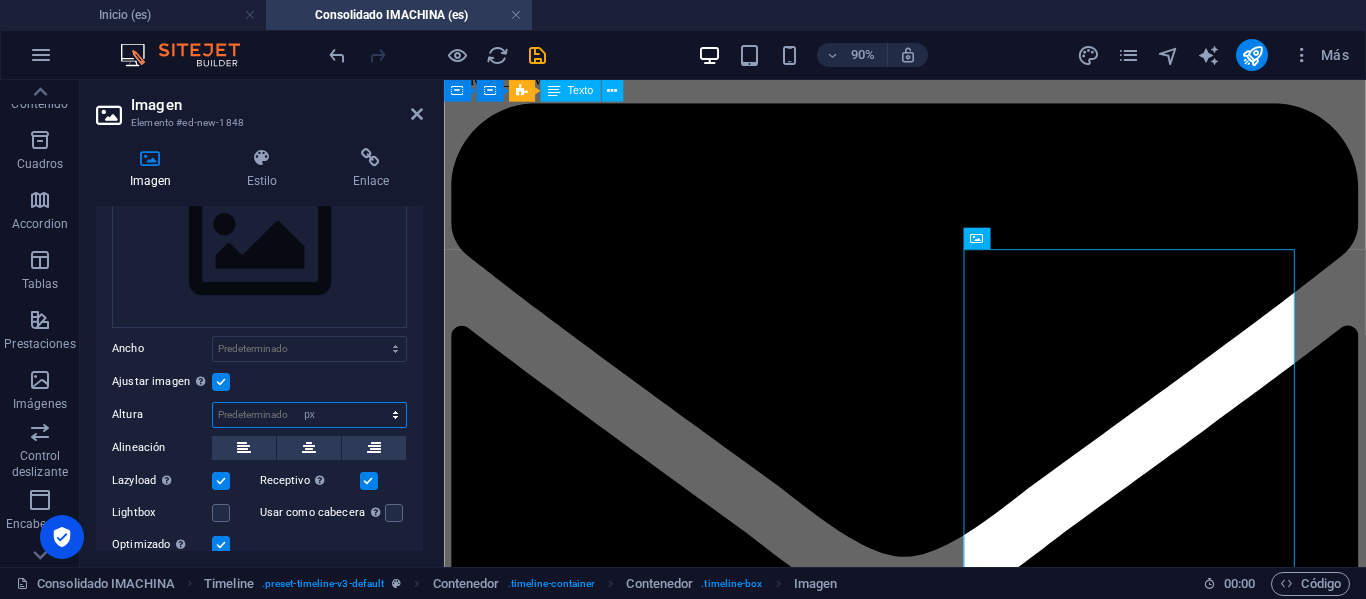 click on "Predeterminado automático px" at bounding box center [309, 415] 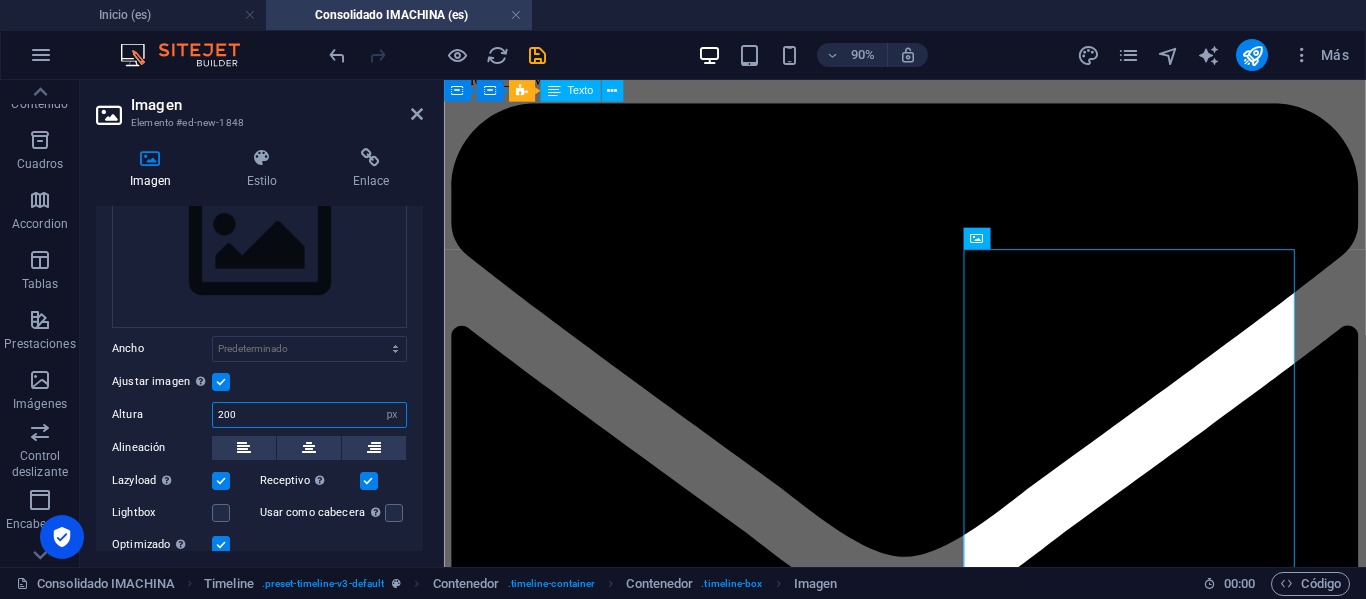 type on "200" 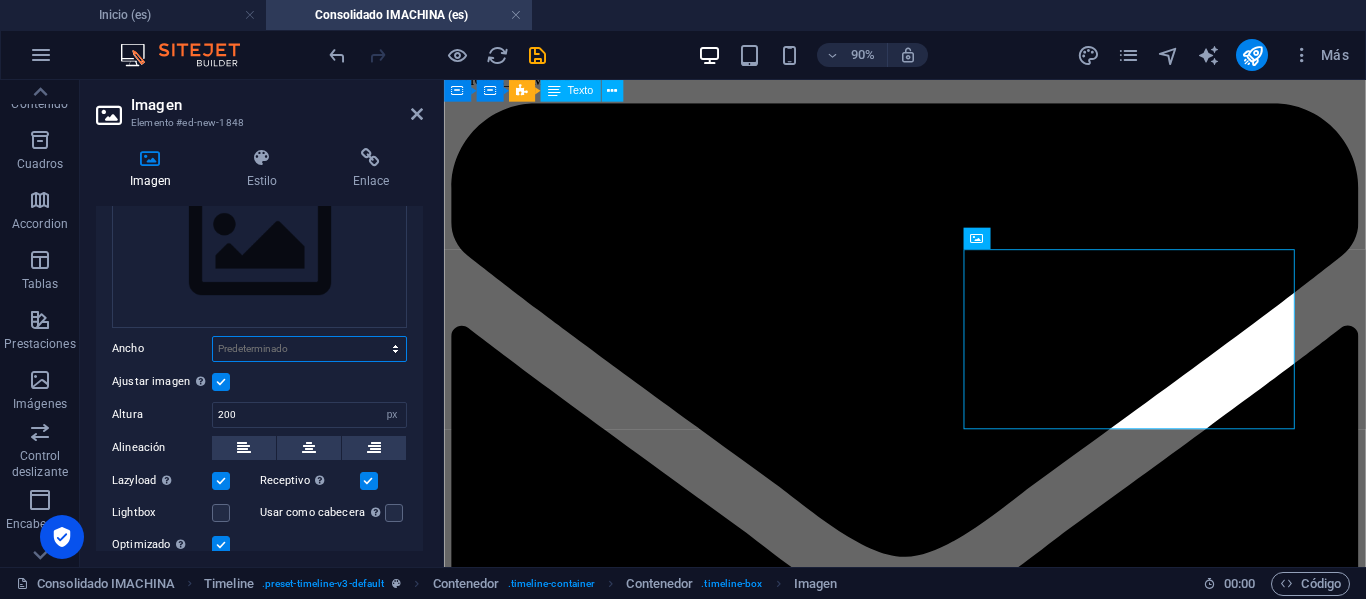 click on "Predeterminado automático px rem % em vh vw" at bounding box center [309, 349] 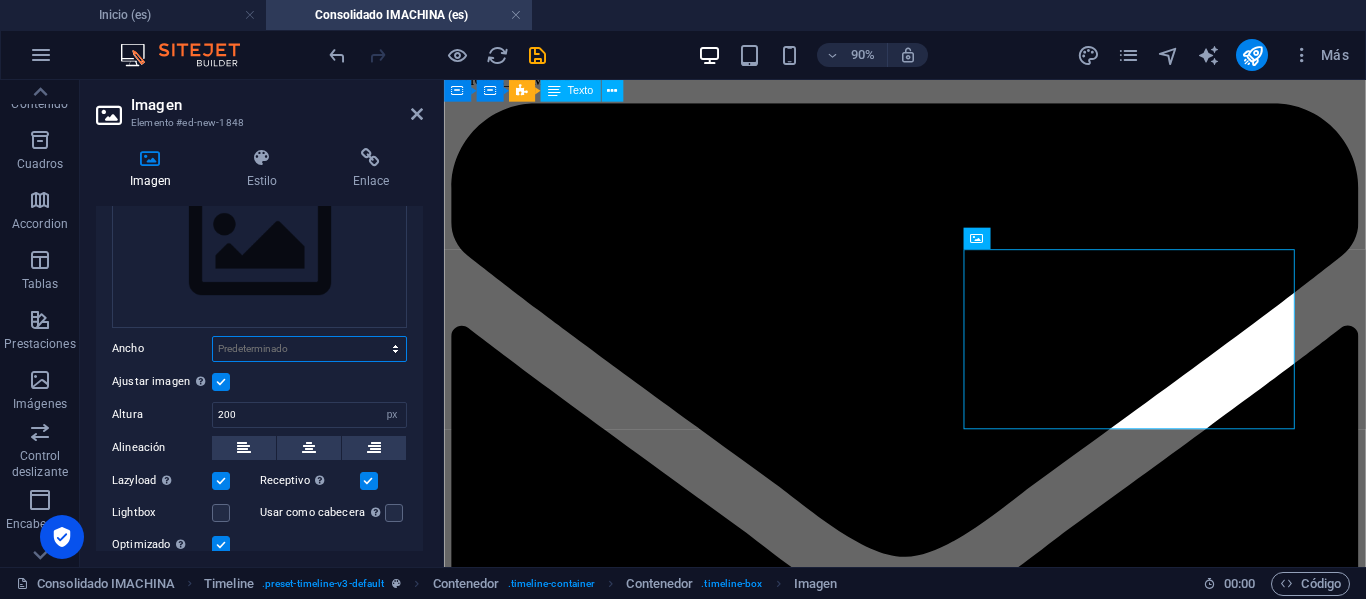 select on "px" 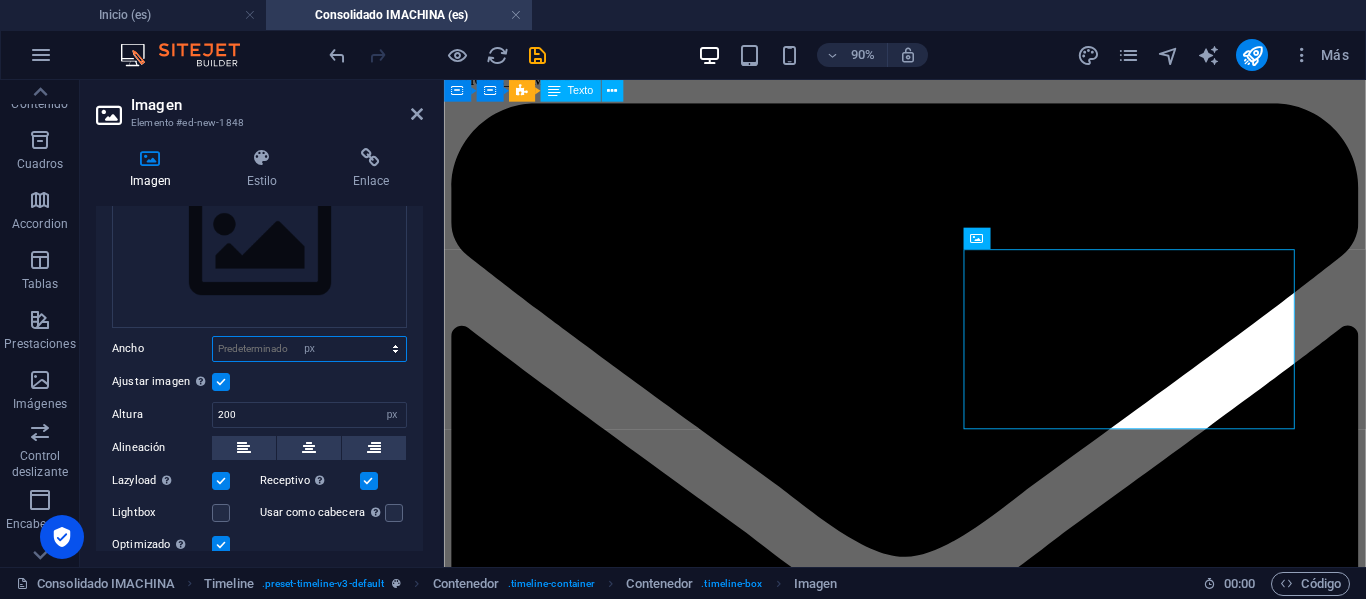 click on "Predeterminado automático px rem % em vh vw" at bounding box center [309, 349] 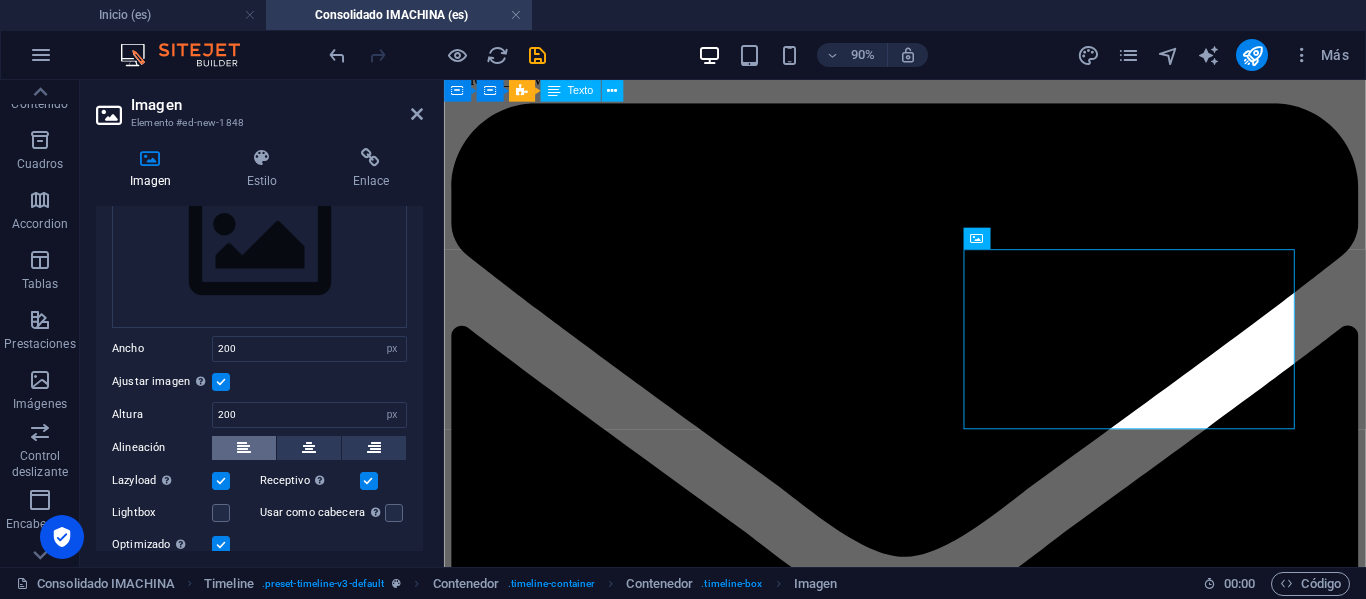 click at bounding box center [244, 448] 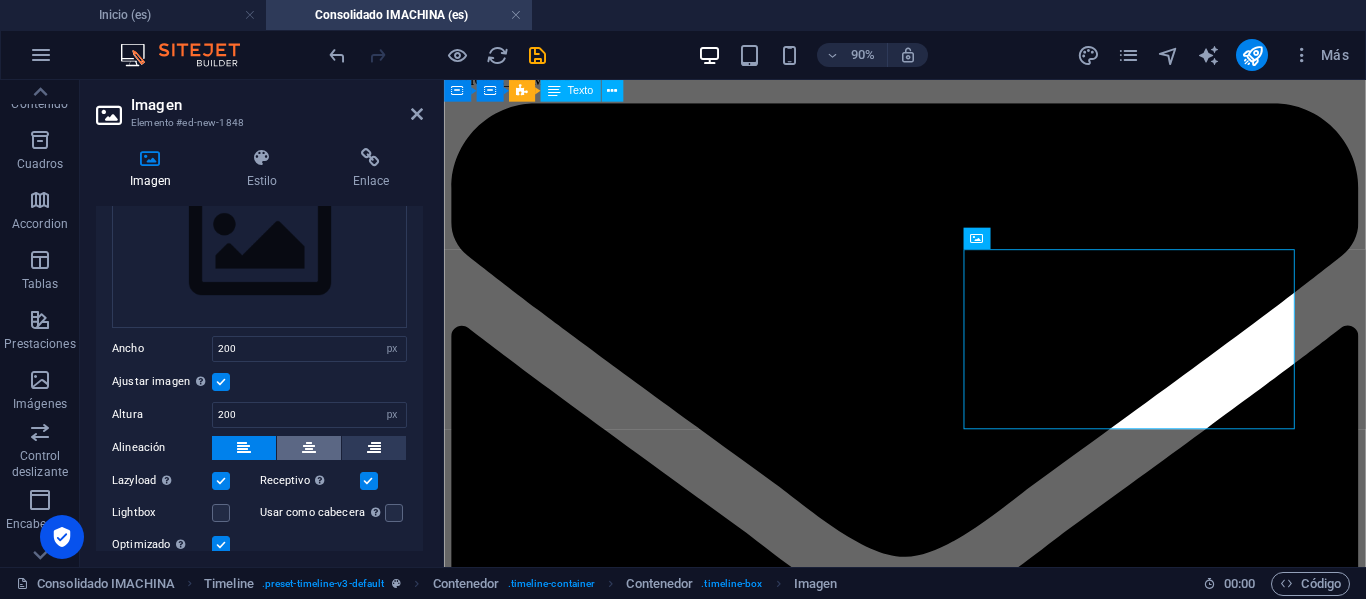 click at bounding box center [309, 448] 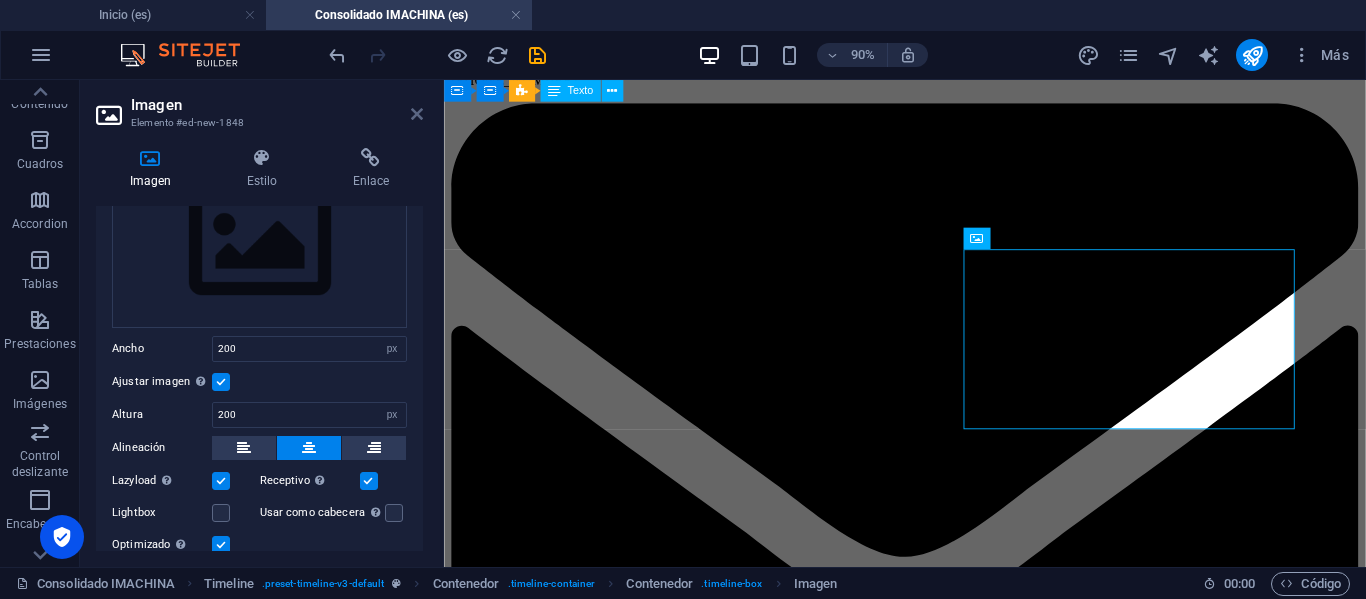 click at bounding box center [417, 114] 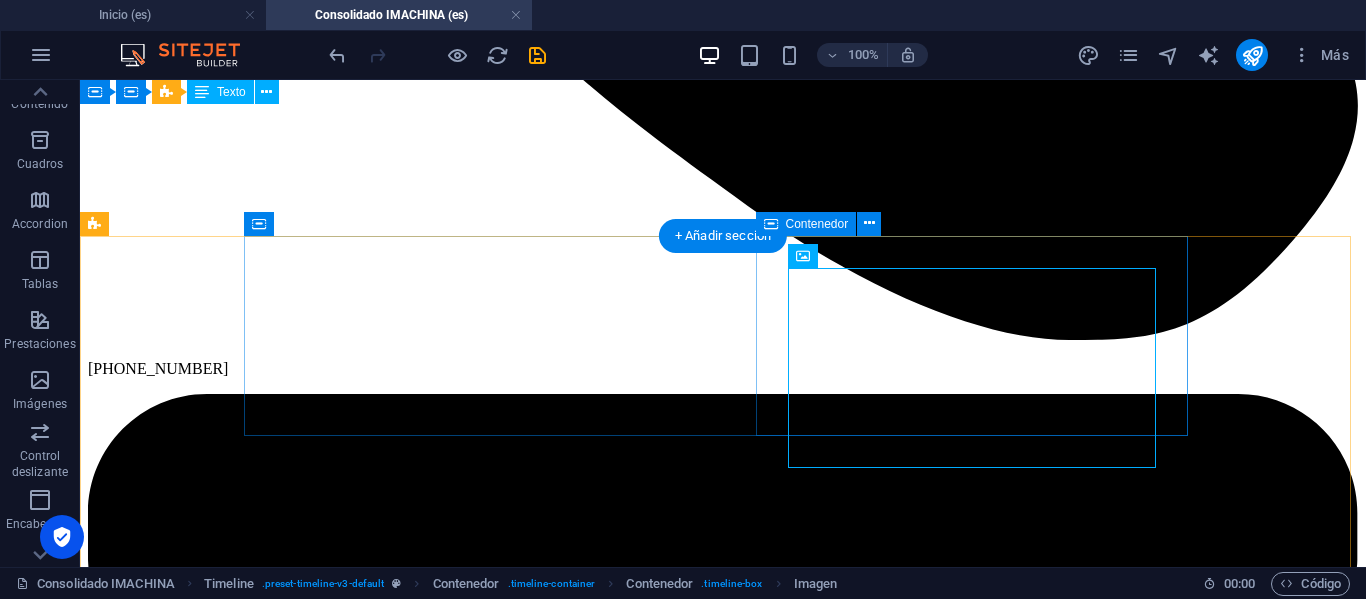 click at bounding box center (723, 10072) 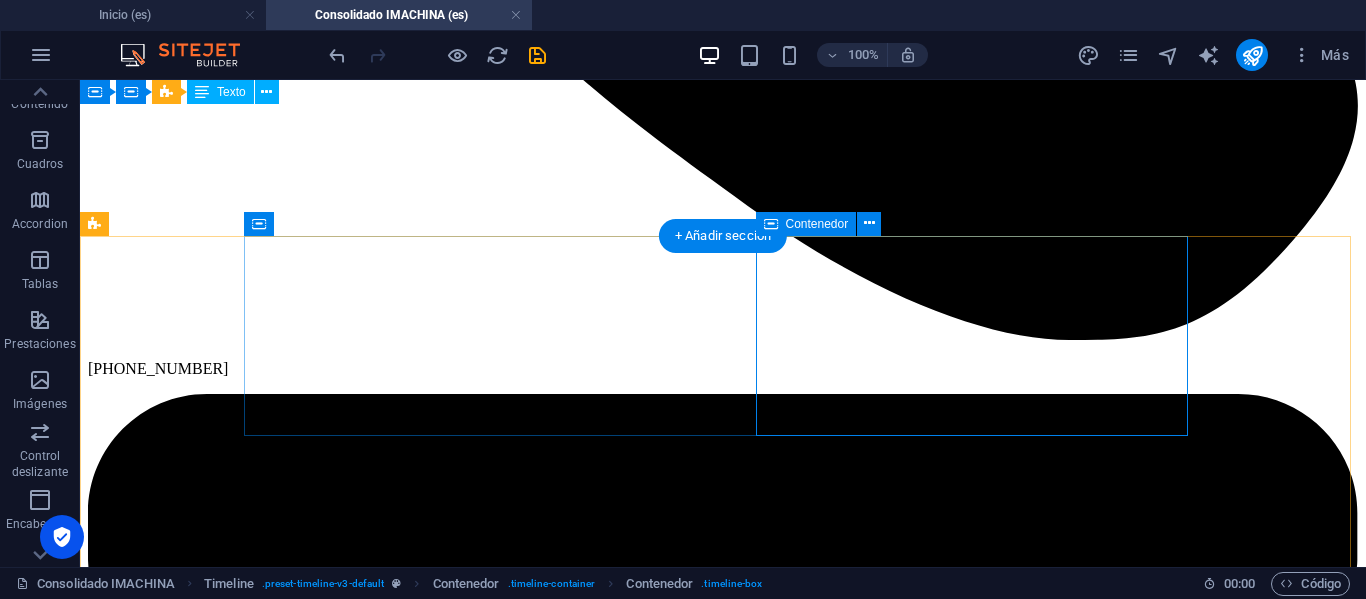 click at bounding box center (723, 10072) 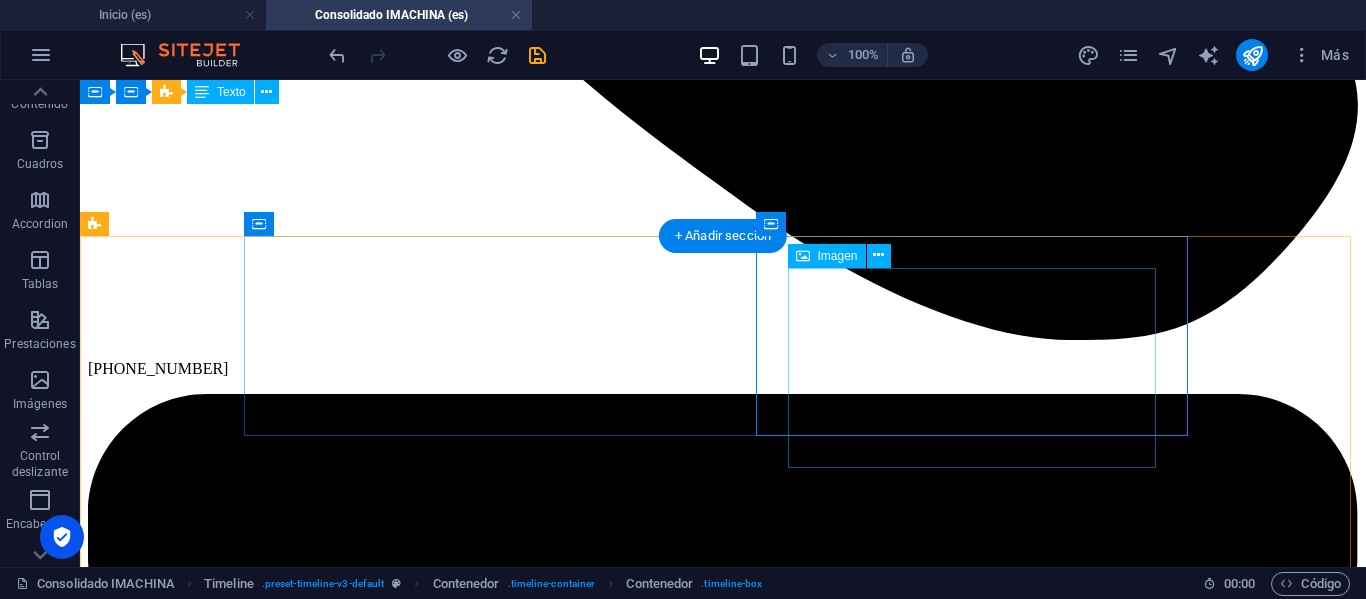 click at bounding box center (723, 10074) 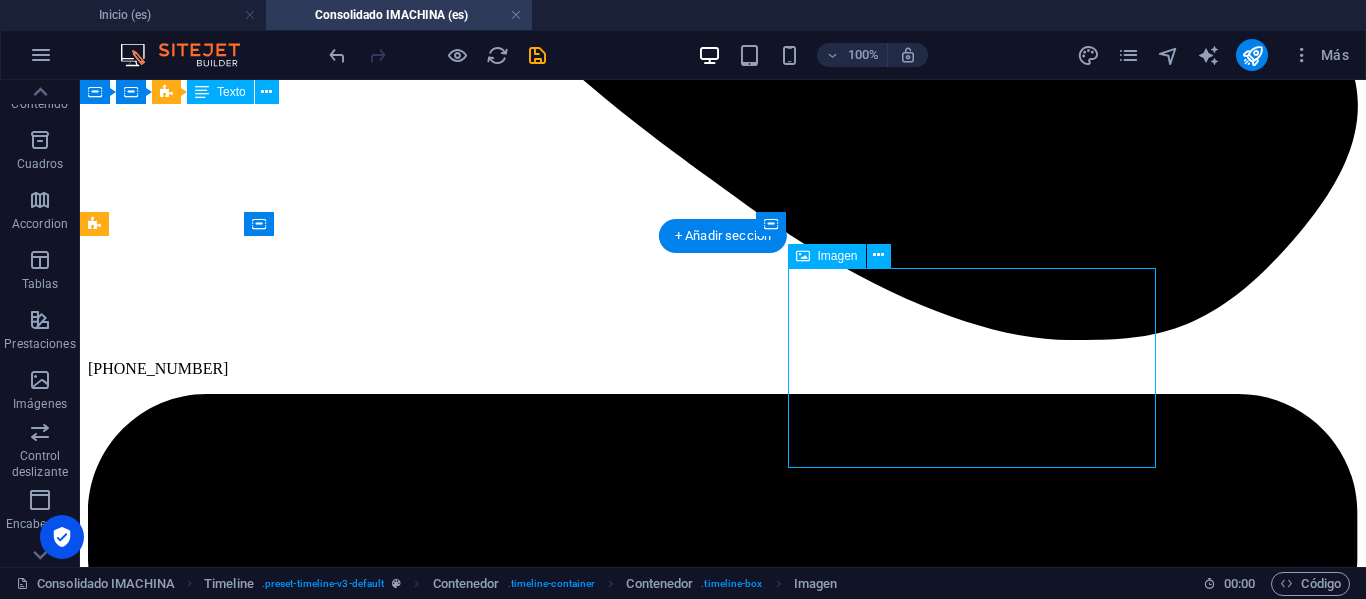 click at bounding box center [723, 10074] 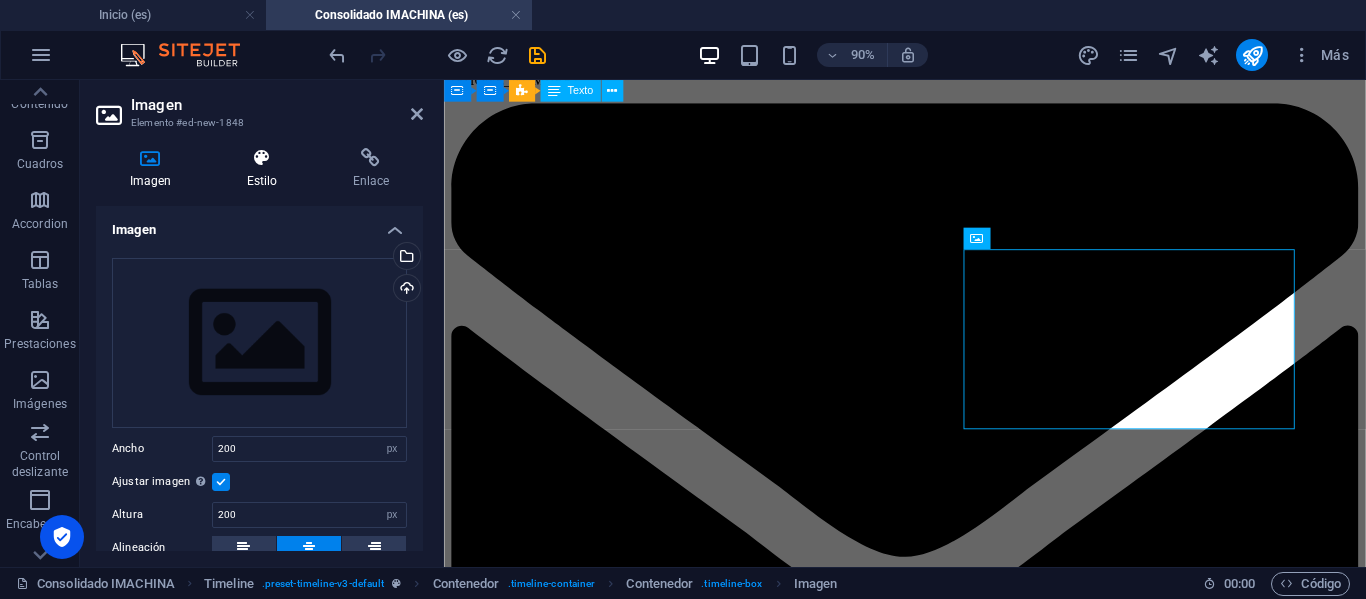 click at bounding box center [262, 158] 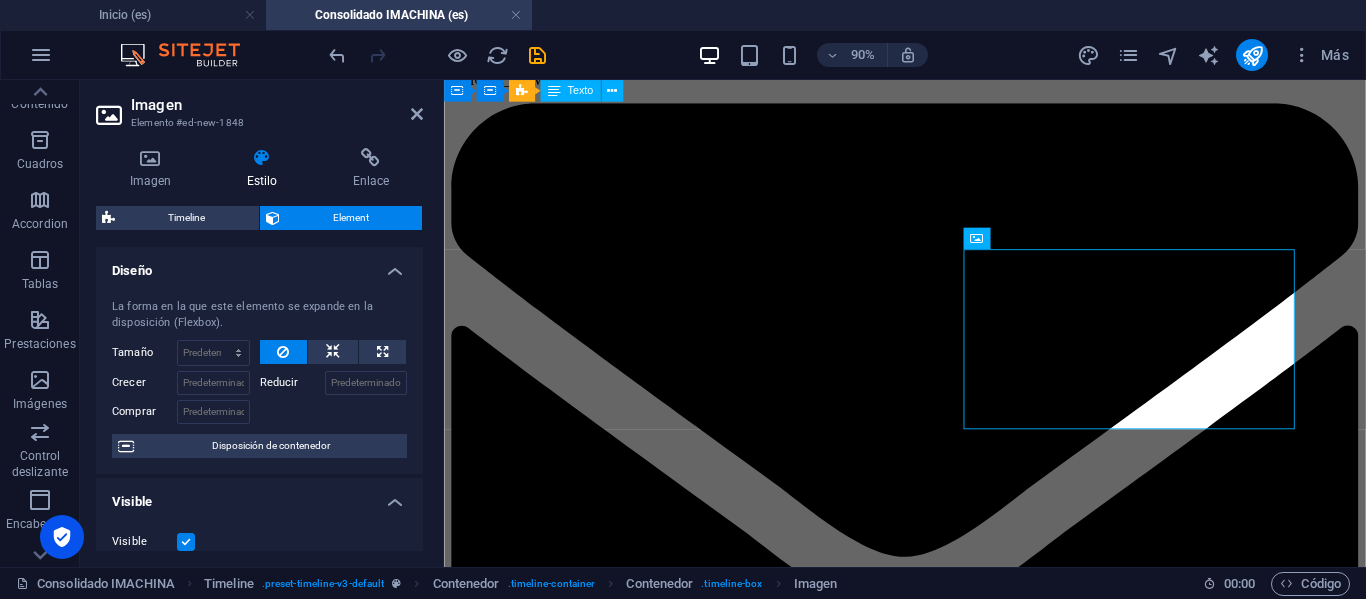 click on "Imagen Estilo Enlace Imagen Arrastra archivos aquí, haz clic para escoger archivos o  selecciona archivos de Archivos o de nuestra galería gratuita de fotos y vídeos Selecciona archivos del administrador de archivos, de la galería de fotos o carga archivo(s) Cargar Ancho 200 Predeterminado automático px rem % em vh vw Ajustar imagen Ajustar imagen automáticamente a un ancho y alto fijo Altura 200 Predeterminado automático px Alineación Lazyload La carga de imágenes tras la carga de la página mejora la velocidad de la página. Receptivo Automáticamente cargar tamaños optimizados de smartphone e imagen retina. Lightbox Usar como cabecera La imagen se ajustará en una etiqueta de cabecera H1. Resulta útil para dar al texto alternativo el peso de una cabecera H1, por ejemplo, para el logo. En caso [PERSON_NAME], dejar deseleccionado. Optimizado Las imágenes se comprimen para así mejorar la velocidad de las páginas. Posición Dirección Personalizado X offset 50 px rem % vh vw Y offset 50 px rem % vh vw" at bounding box center (259, 349) 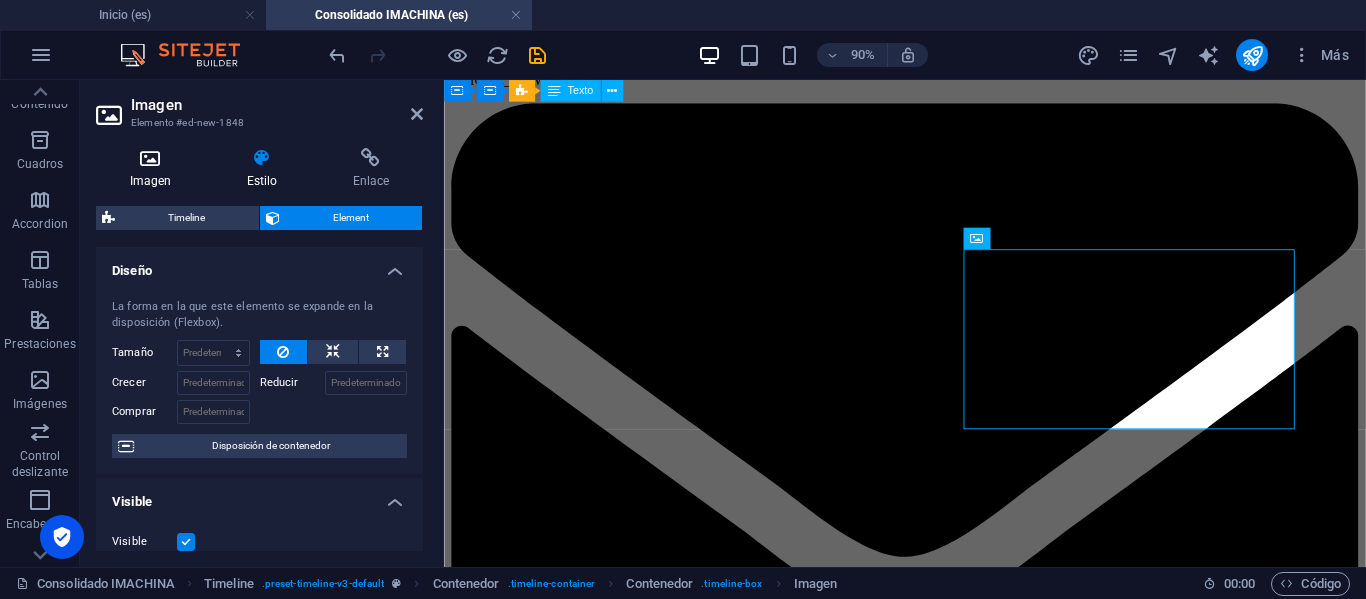 click on "Imagen" at bounding box center (154, 169) 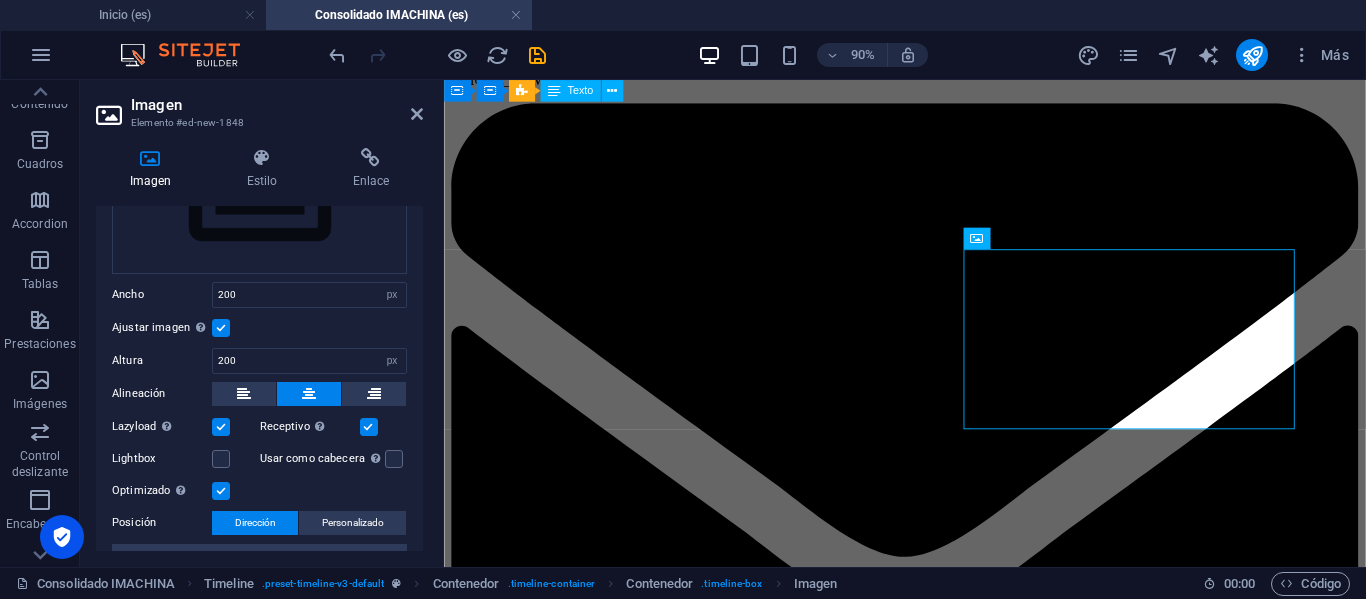 scroll, scrollTop: 0, scrollLeft: 0, axis: both 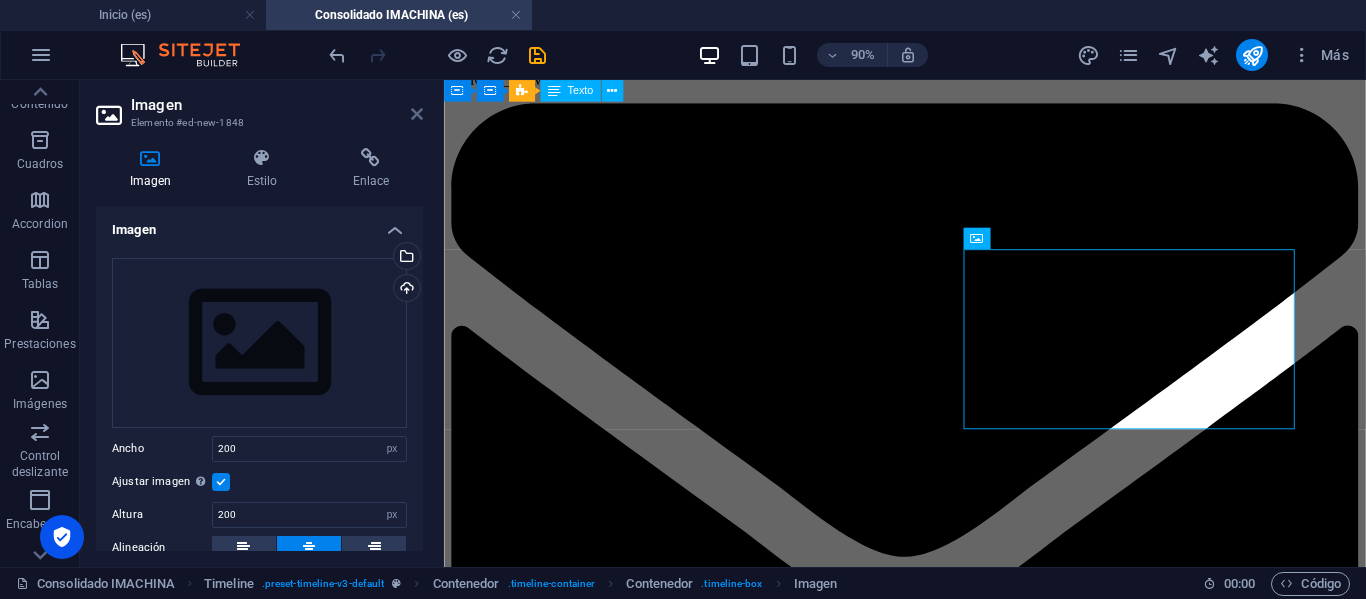 click at bounding box center (417, 114) 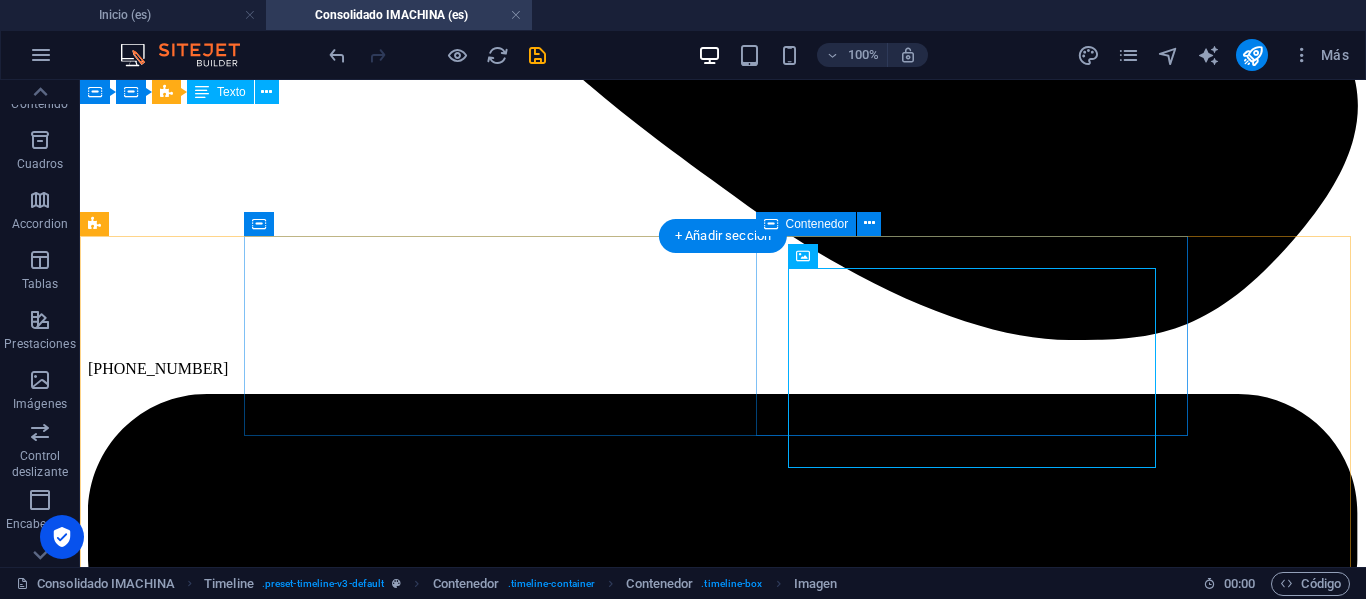 click at bounding box center (723, 10072) 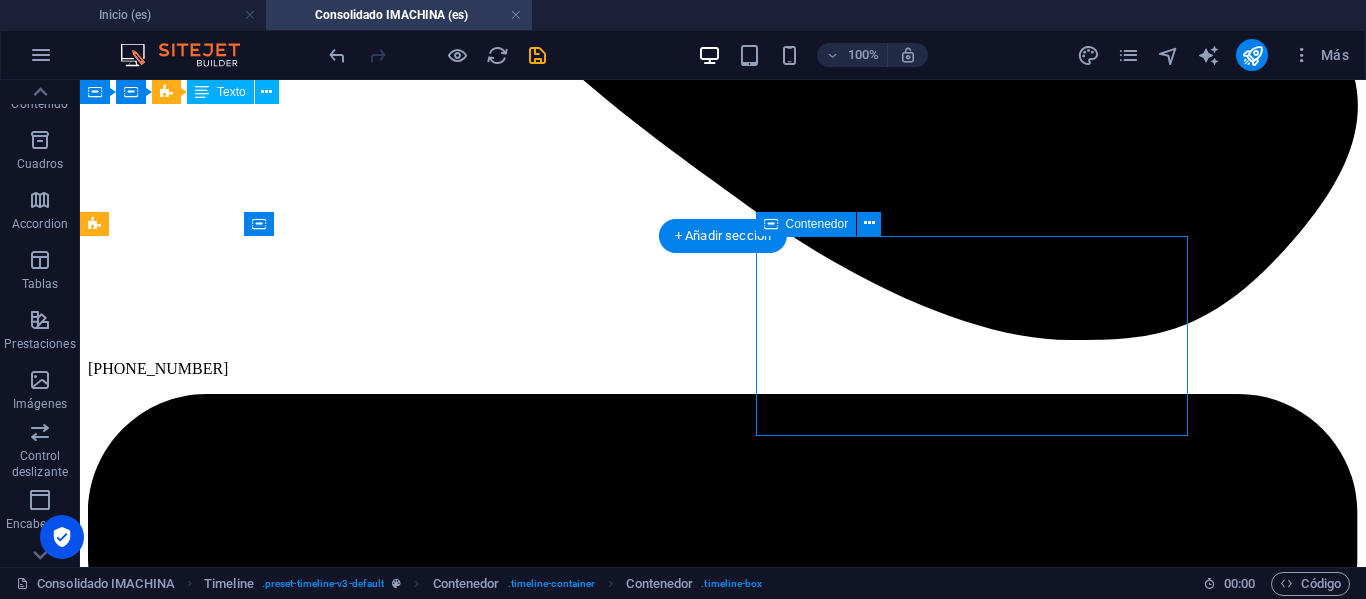 click at bounding box center (723, 10072) 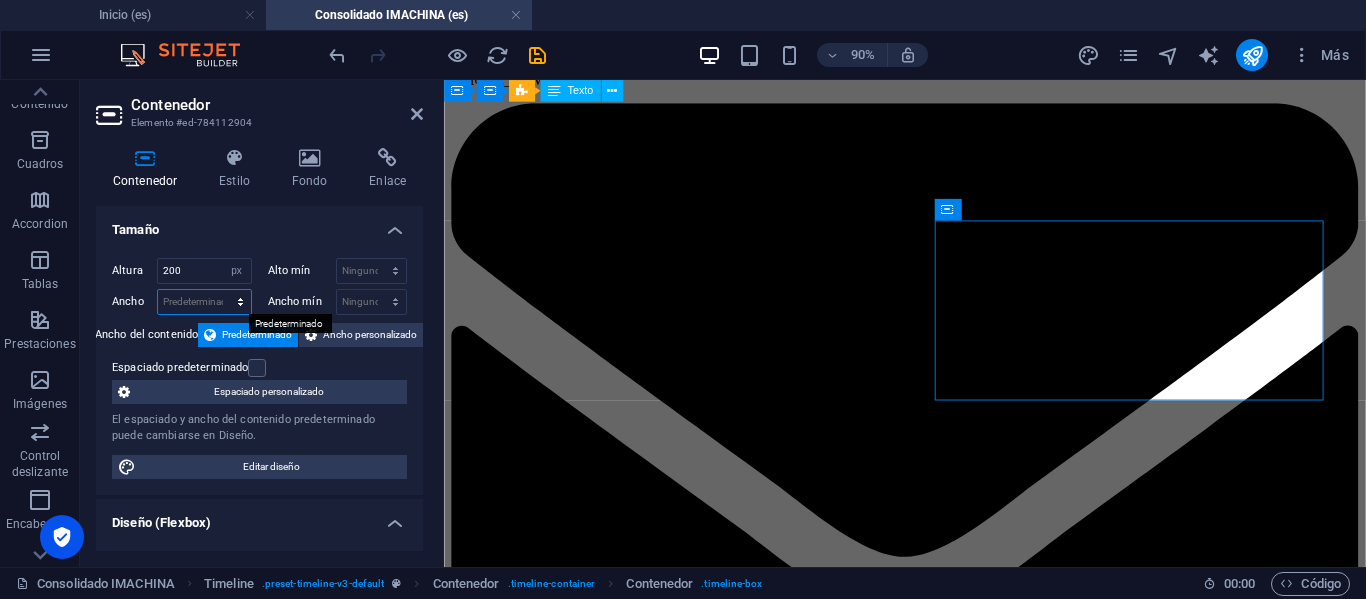 click on "Predeterminado px rem % em vh vw" at bounding box center [204, 302] 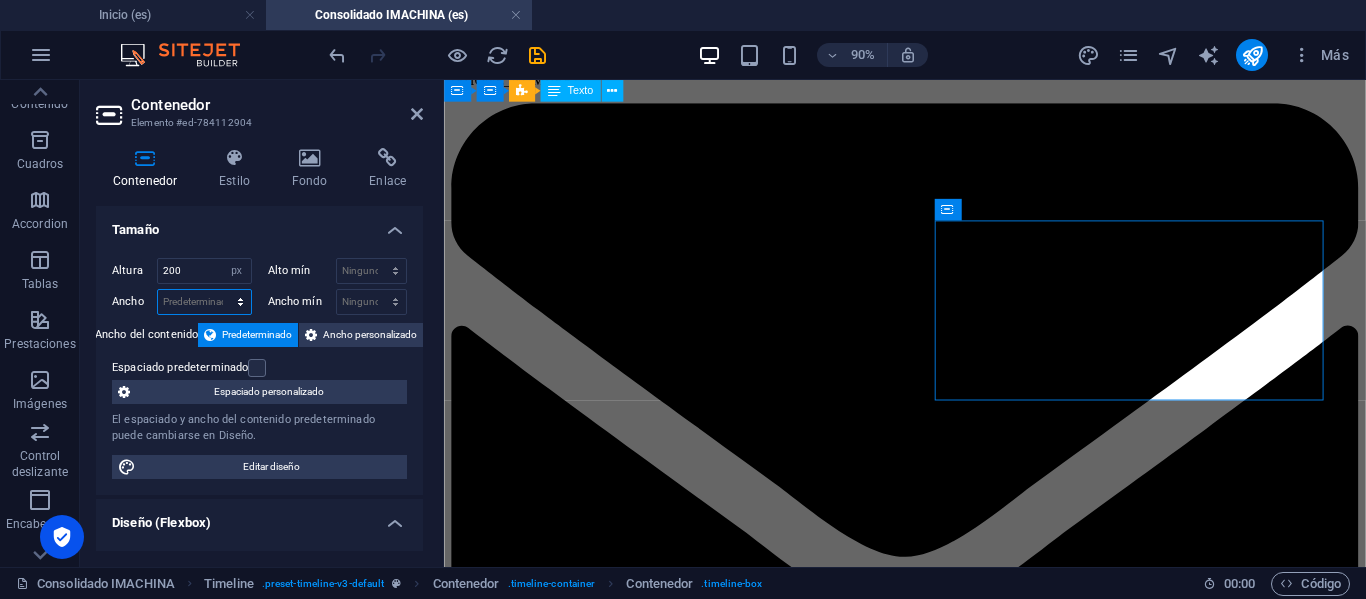 select on "px" 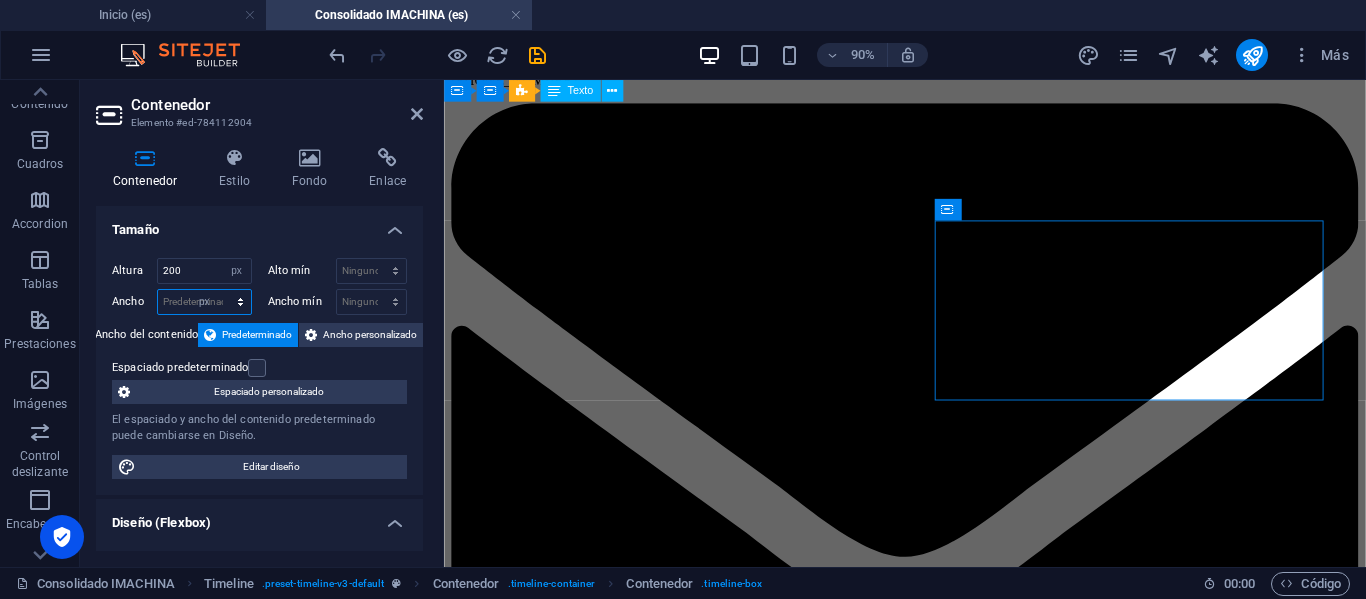 click on "Predeterminado px rem % em vh vw" at bounding box center (204, 302) 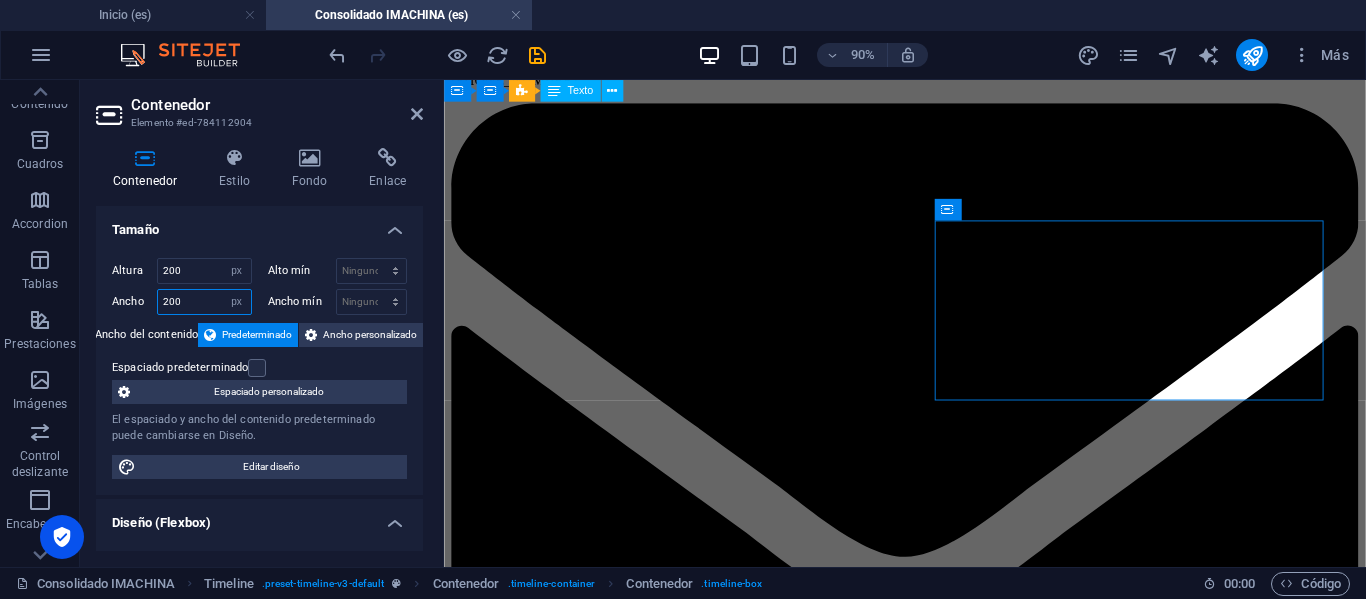 type on "200" 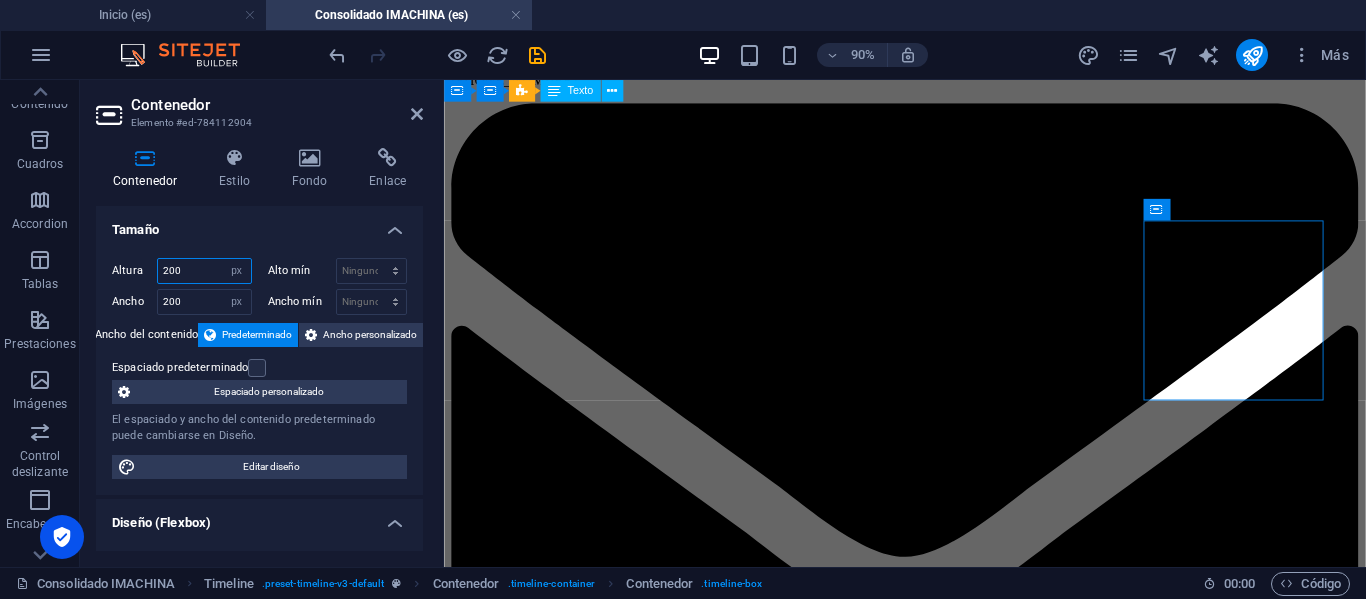 drag, startPoint x: 178, startPoint y: 263, endPoint x: 138, endPoint y: 249, distance: 42.379242 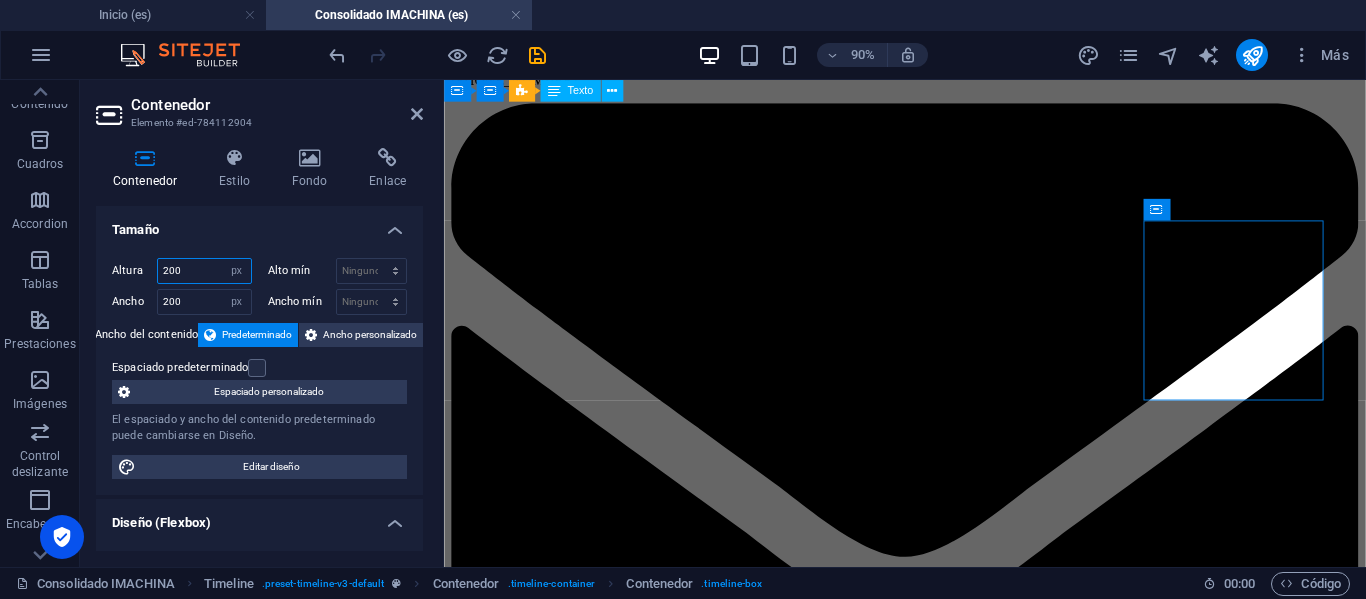 click on "Altura 200 Predeterminado px rem % vh vw Alto mín Ninguno px rem % vh vw Ancho 200 Predeterminado px rem % em vh vw Ancho mín Ninguno px rem % vh vw Ancho del contenido Predeterminado Ancho personalizado Ancho Predeterminado px rem % em vh vw Ancho mín Ninguno px rem % vh vw Espaciado predeterminado Espaciado personalizado El espaciado y ancho del contenido predeterminado puede cambiarse en Diseño. Editar diseño" at bounding box center (259, 368) 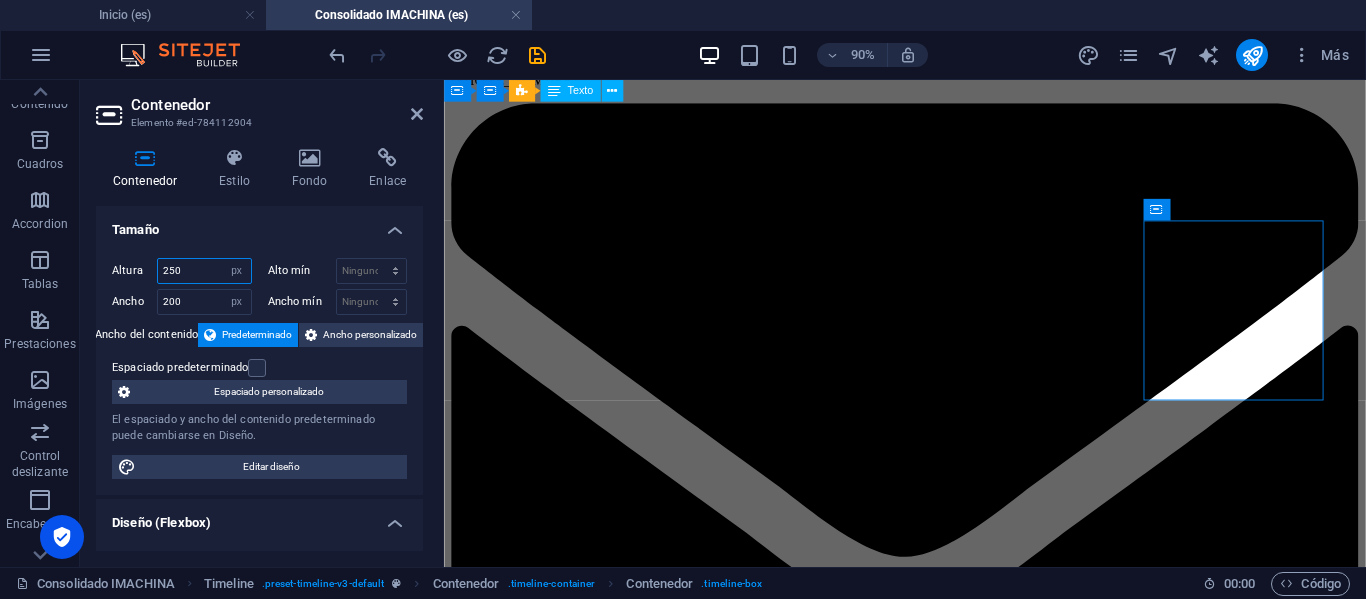 type on "250" 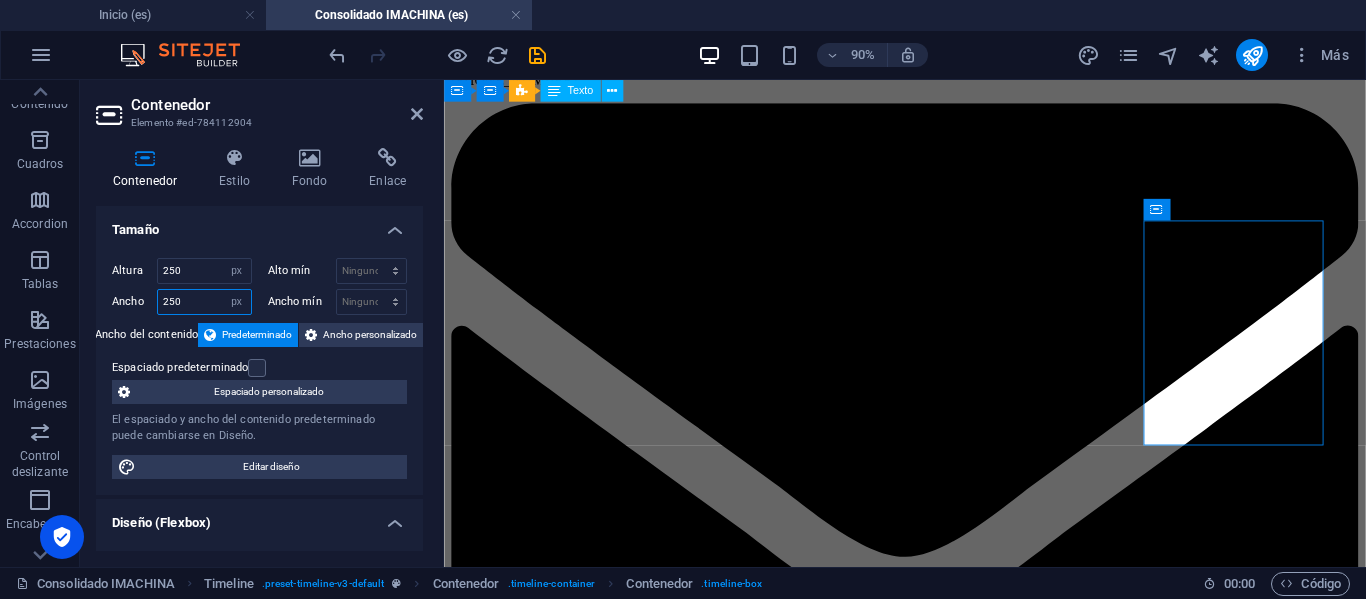 type on "250" 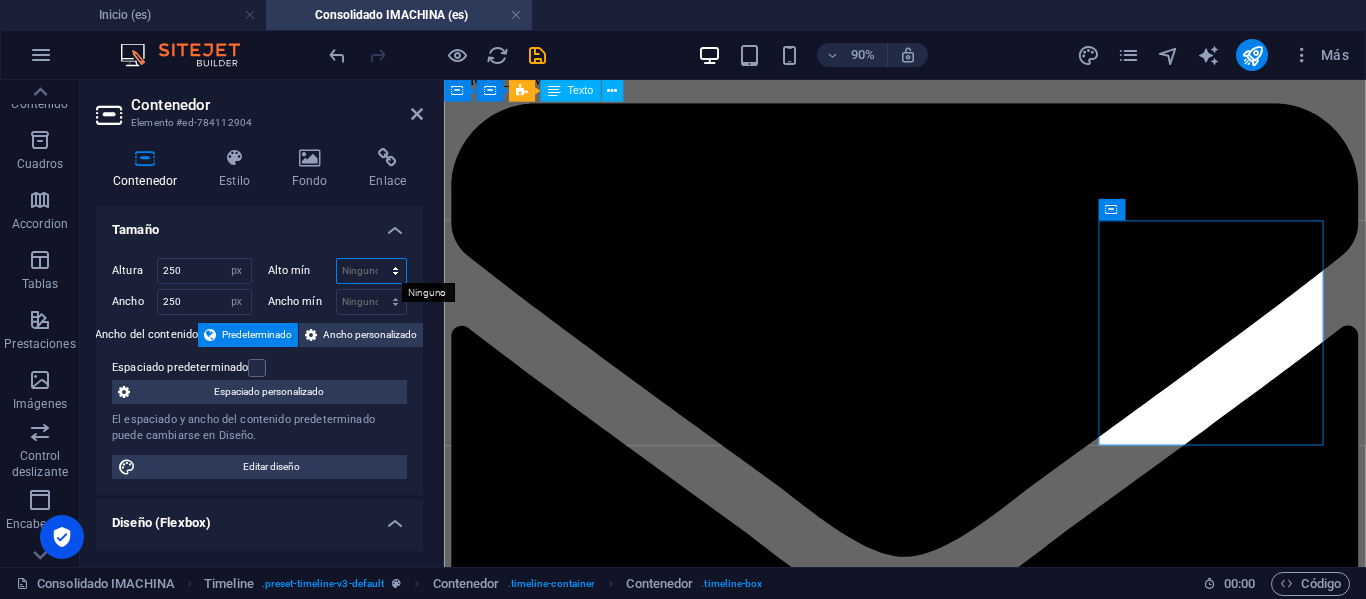 click on "Ninguno px rem % vh vw" at bounding box center [372, 271] 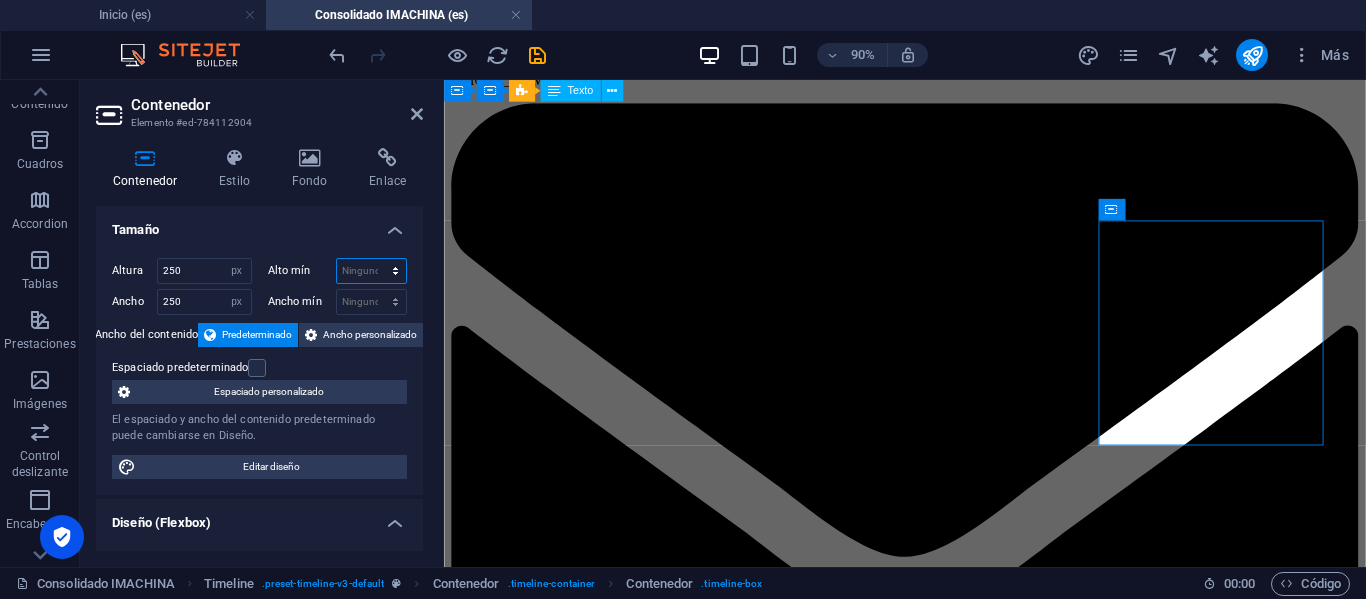 click on "Ninguno px rem % vh vw" at bounding box center [372, 271] 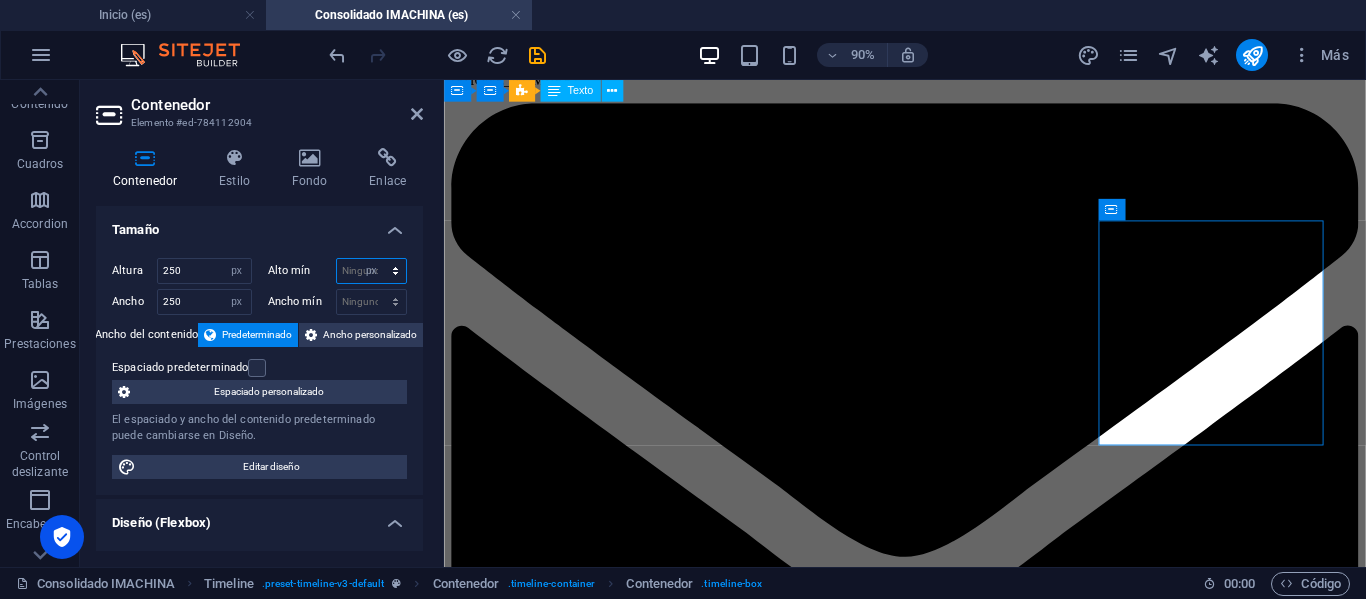 click on "Ninguno px rem % vh vw" at bounding box center [372, 271] 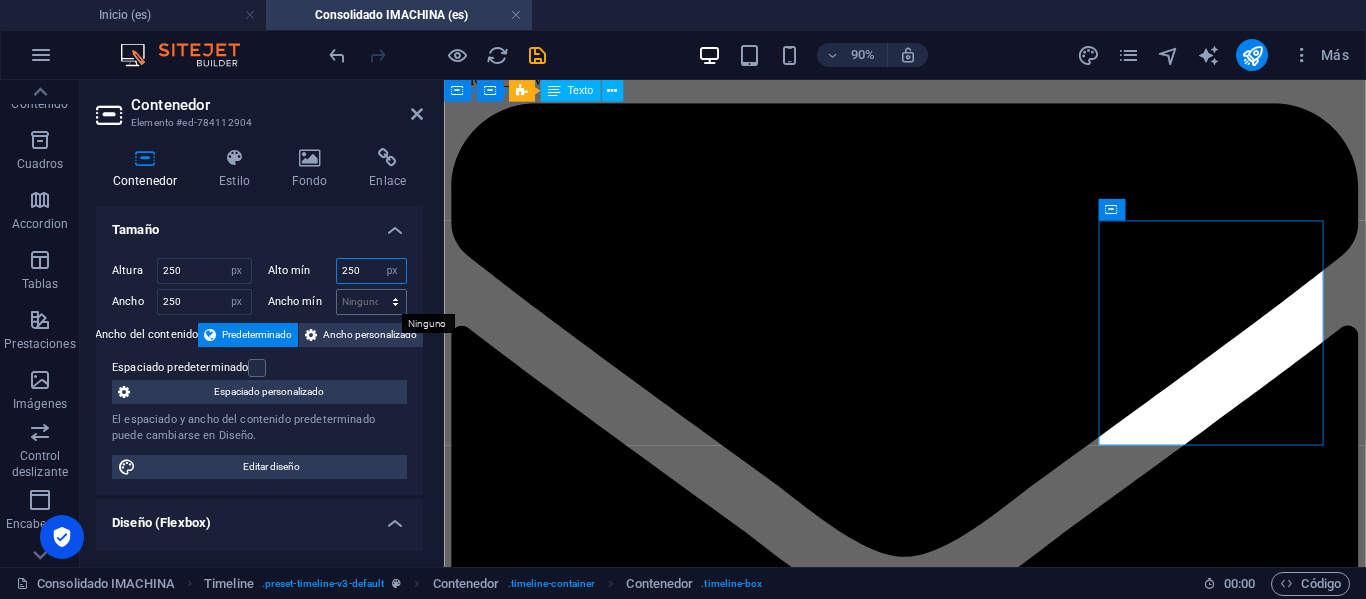 type on "250" 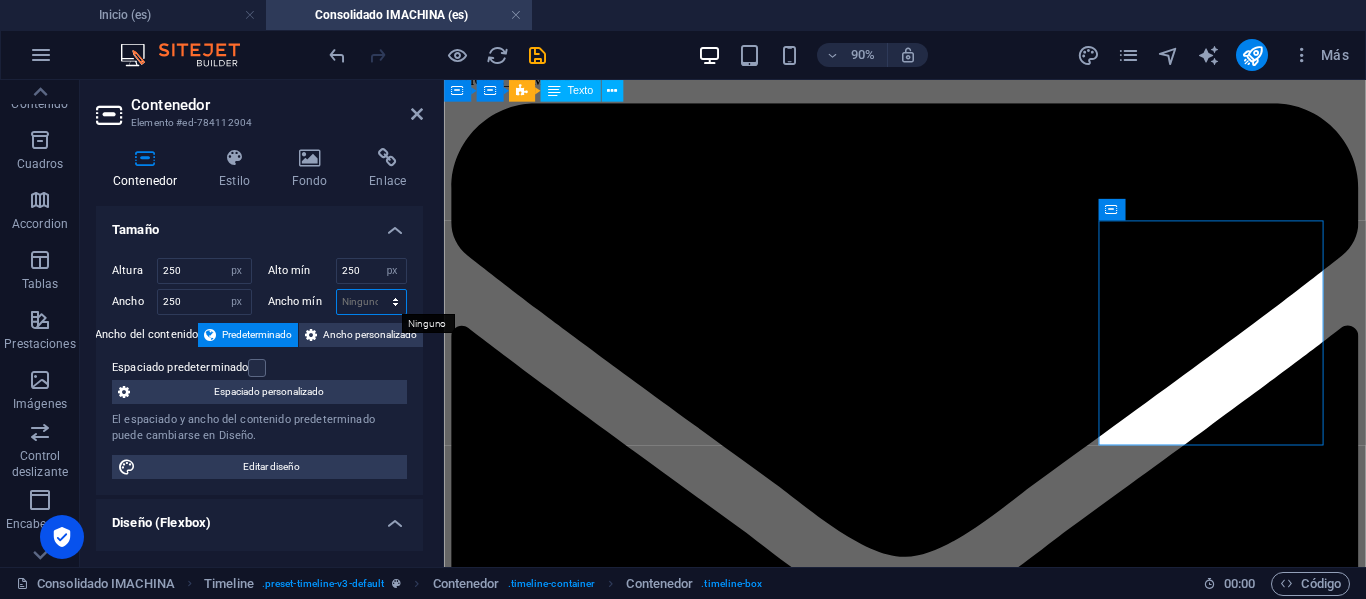 click on "Ninguno px rem % vh vw" at bounding box center [372, 302] 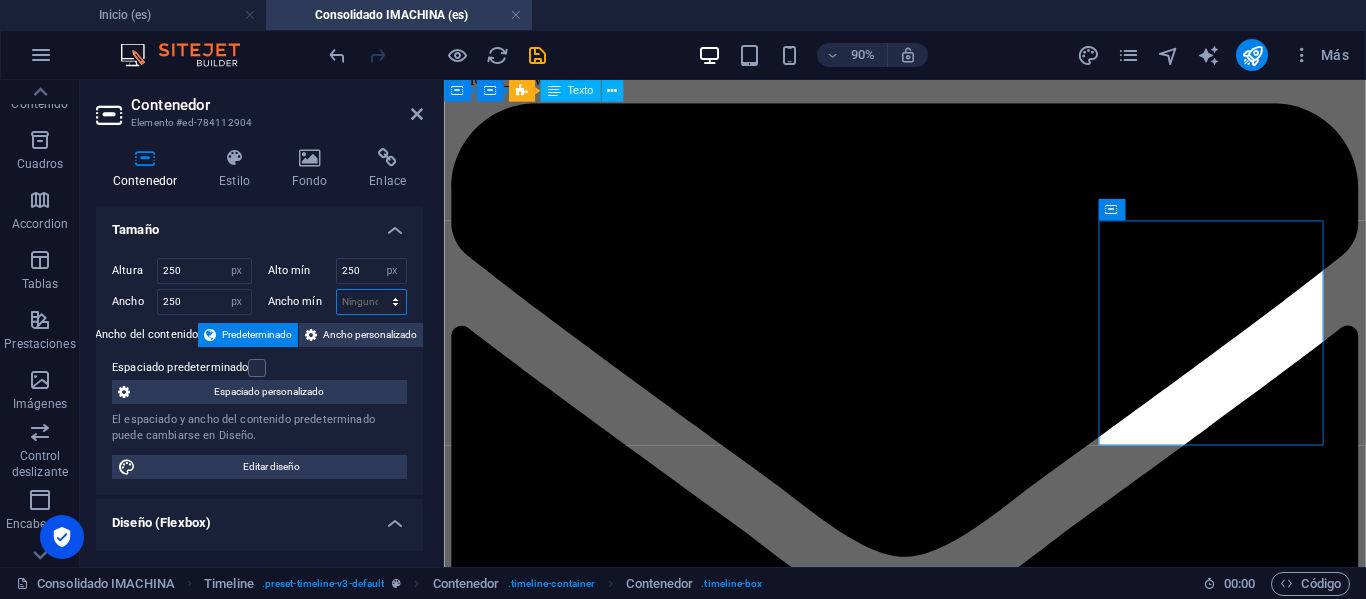 select on "px" 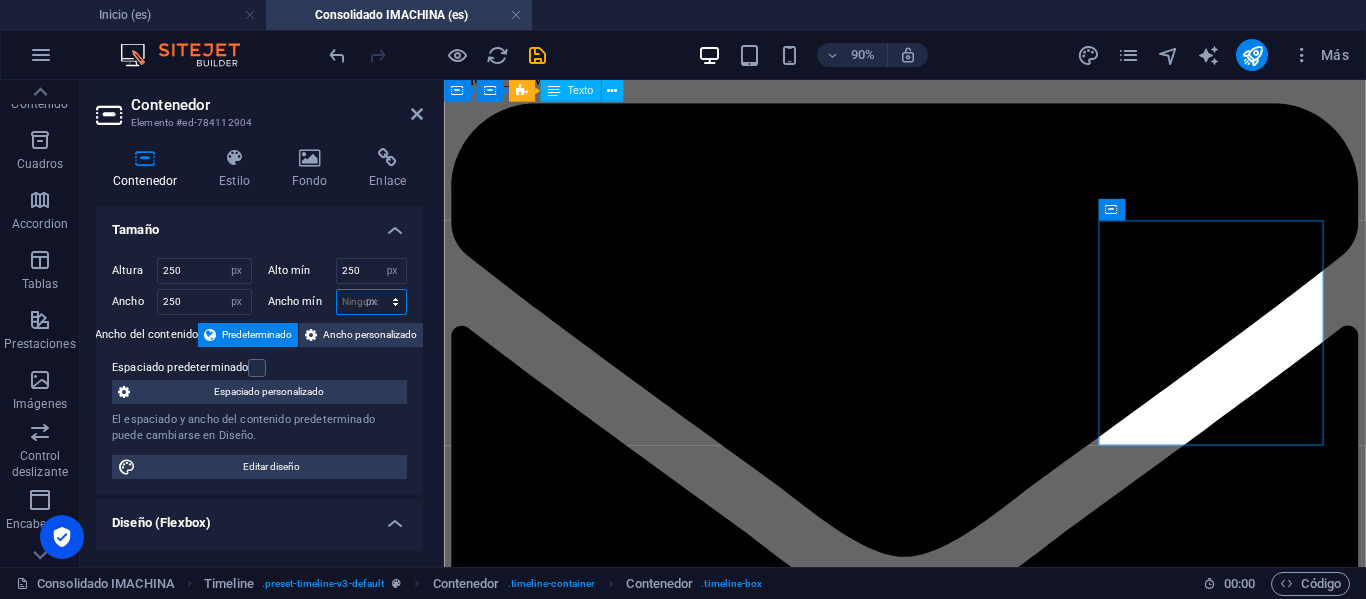 click on "Ninguno px rem % vh vw" at bounding box center [372, 302] 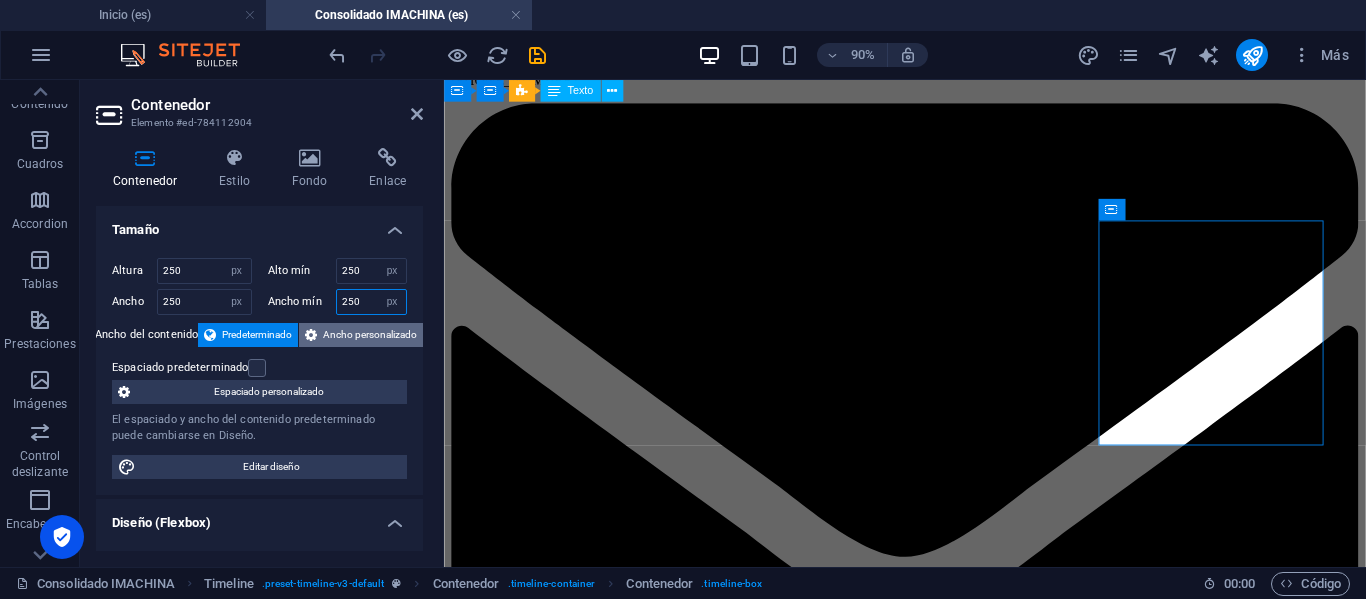 type on "250" 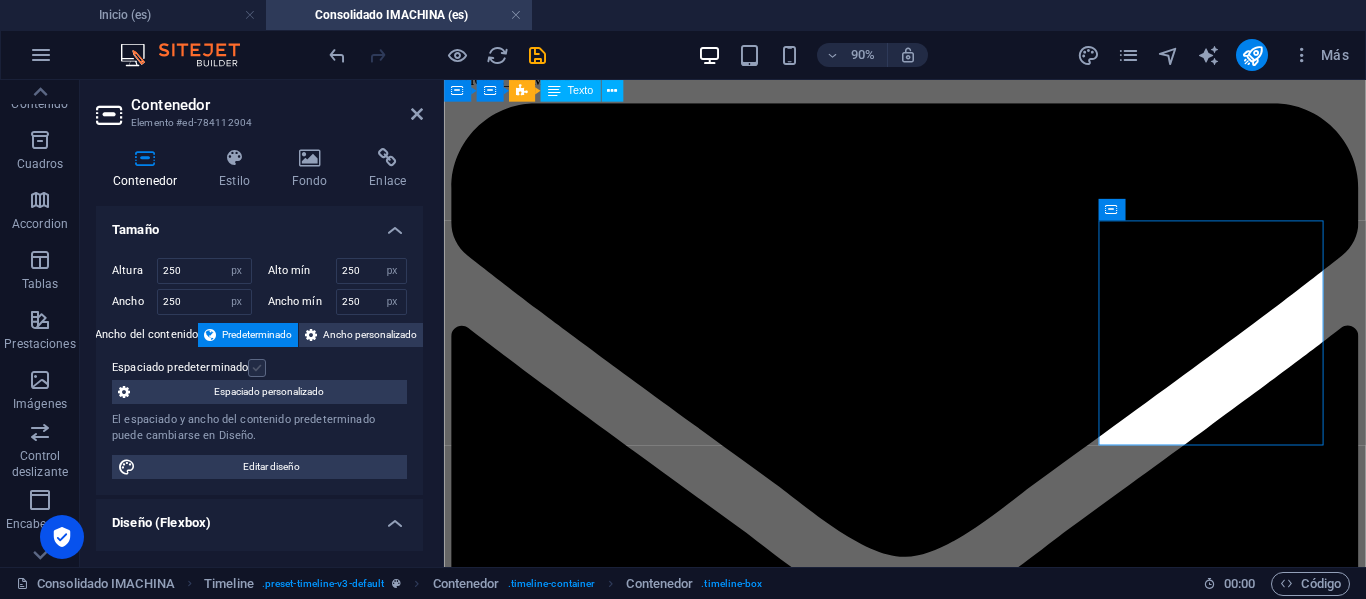 click at bounding box center [257, 368] 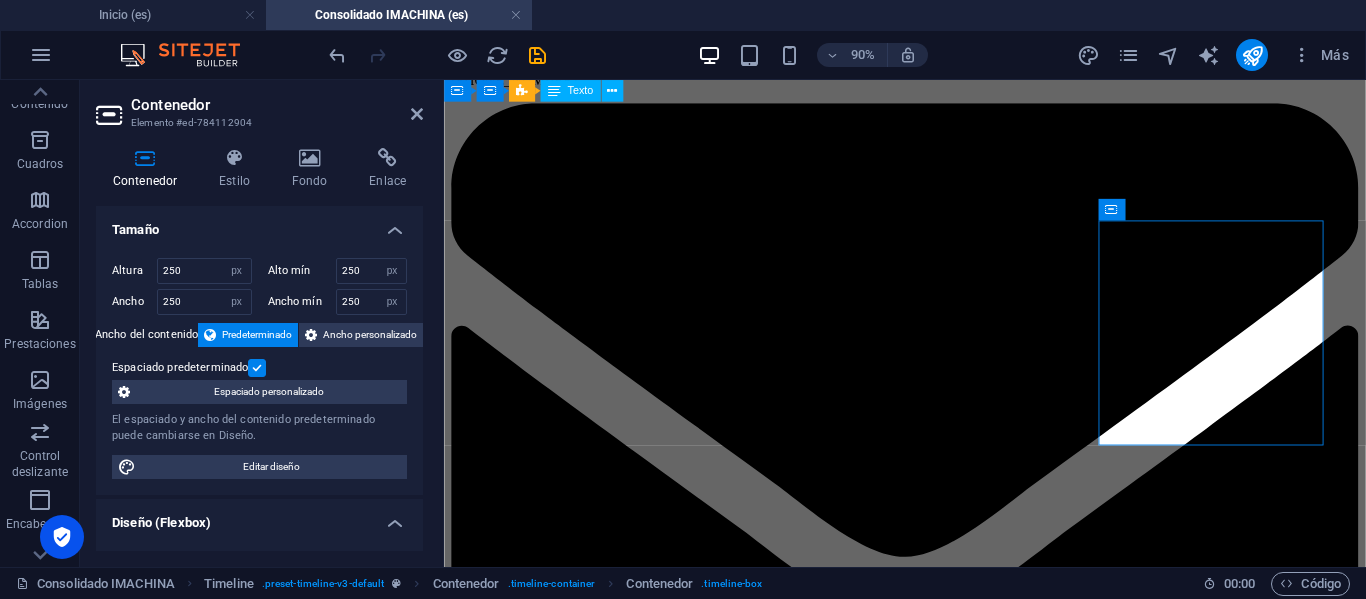 click at bounding box center (257, 368) 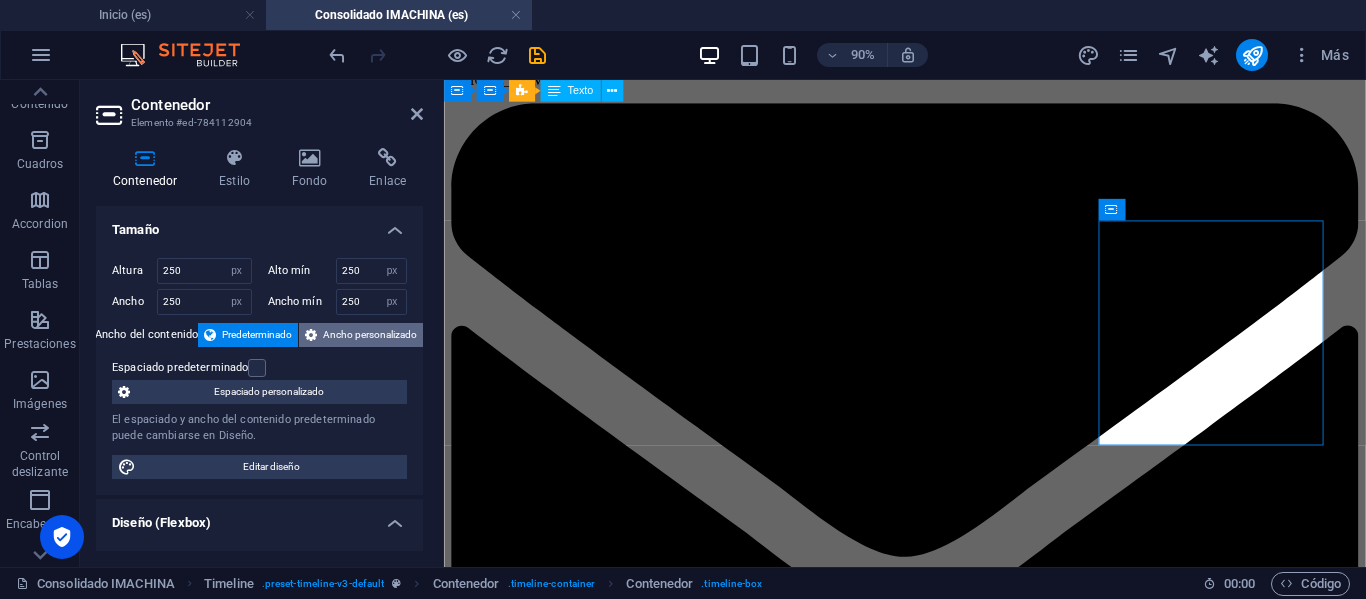 click on "Ancho personalizado" at bounding box center [370, 335] 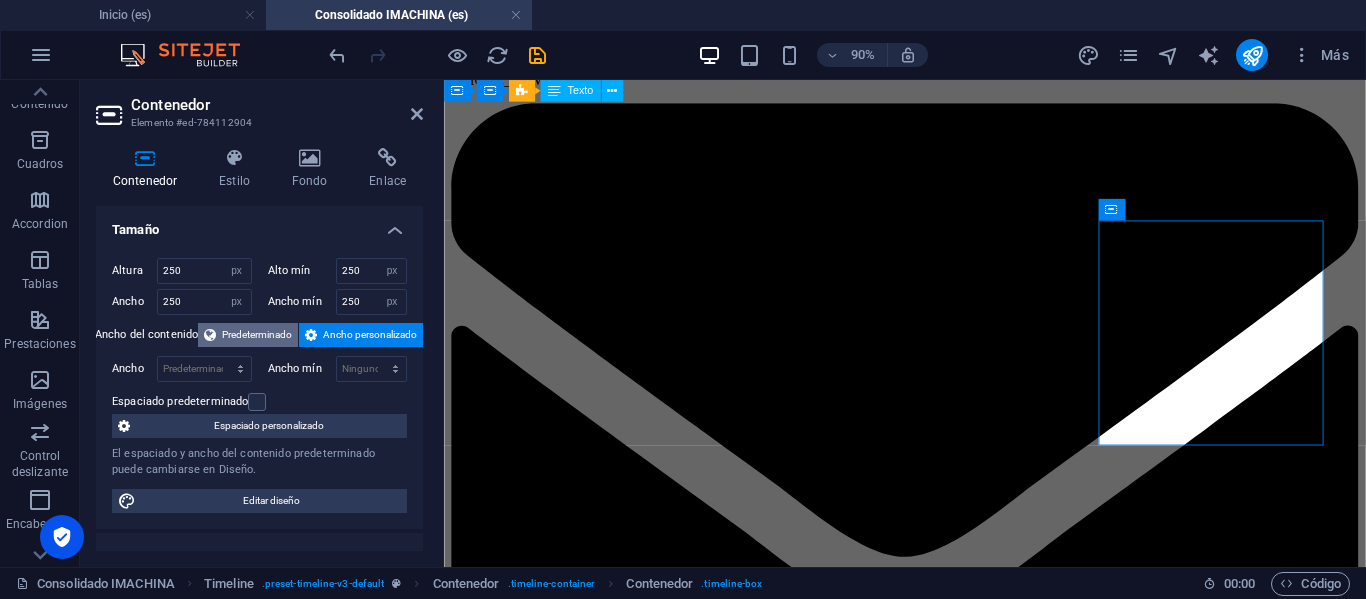 click on "Predeterminado" at bounding box center (257, 335) 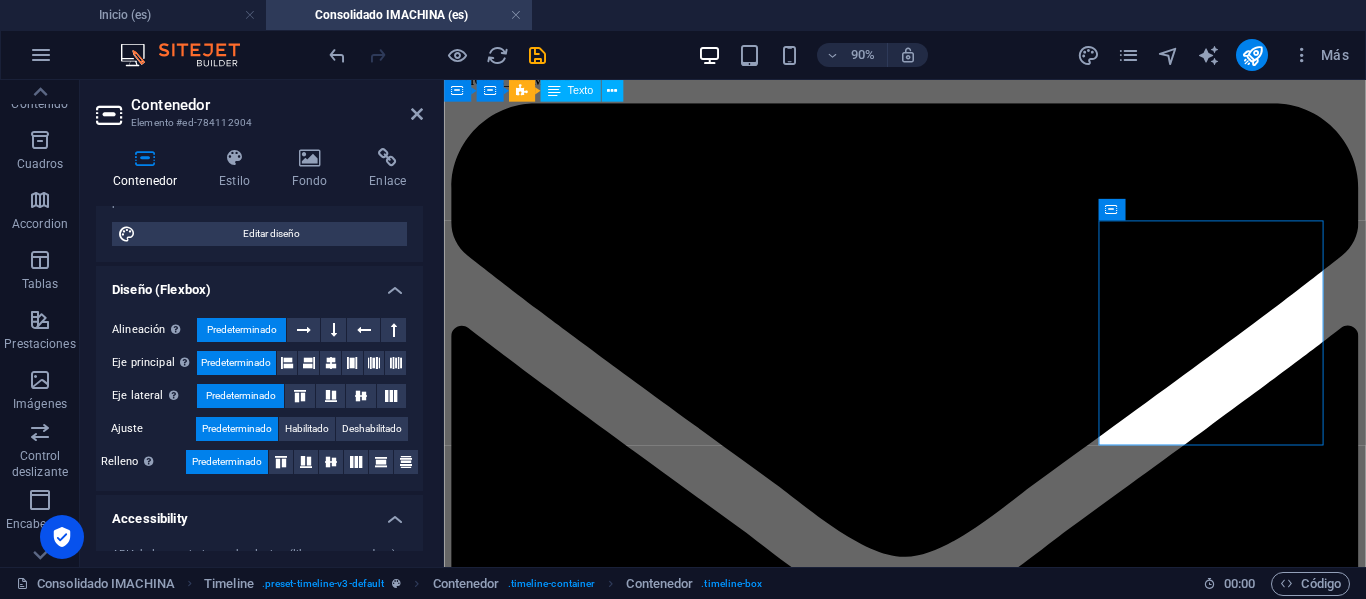 scroll, scrollTop: 200, scrollLeft: 0, axis: vertical 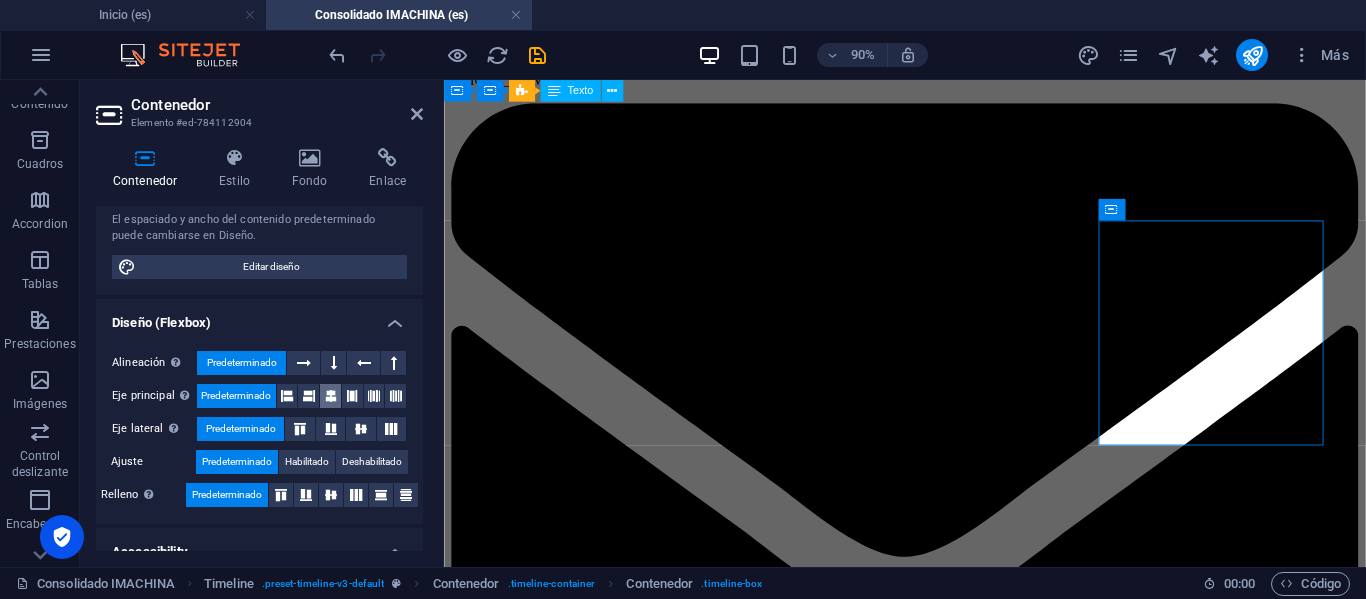 click at bounding box center (331, 396) 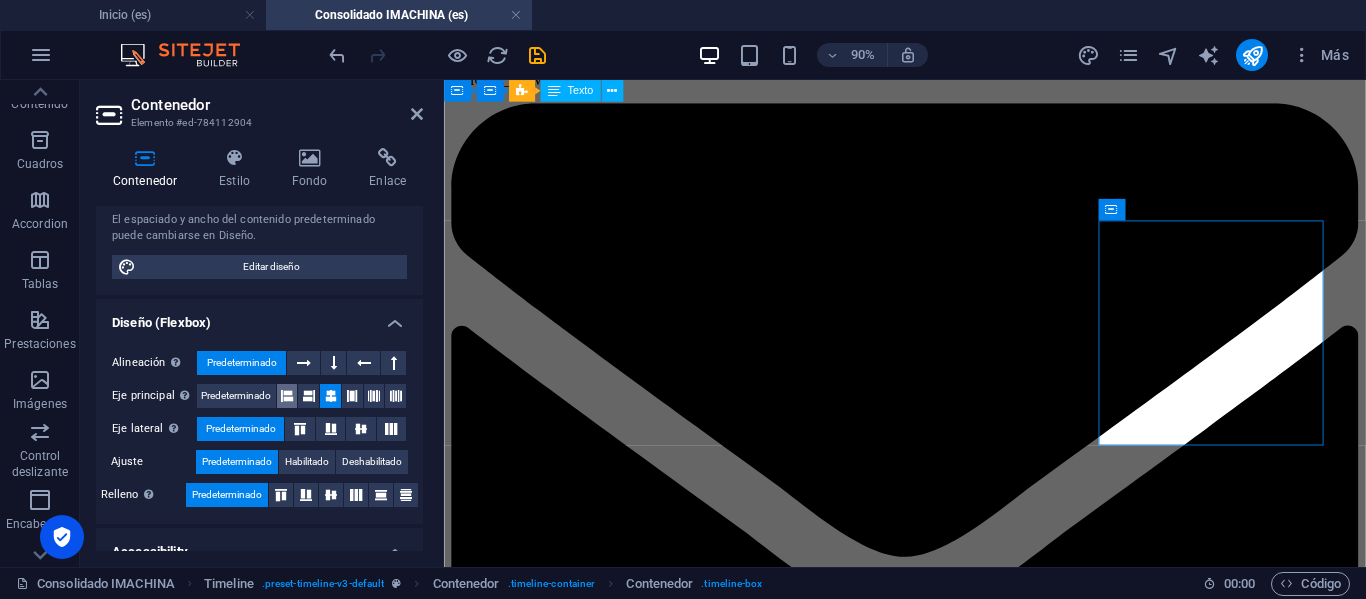 click at bounding box center [287, 396] 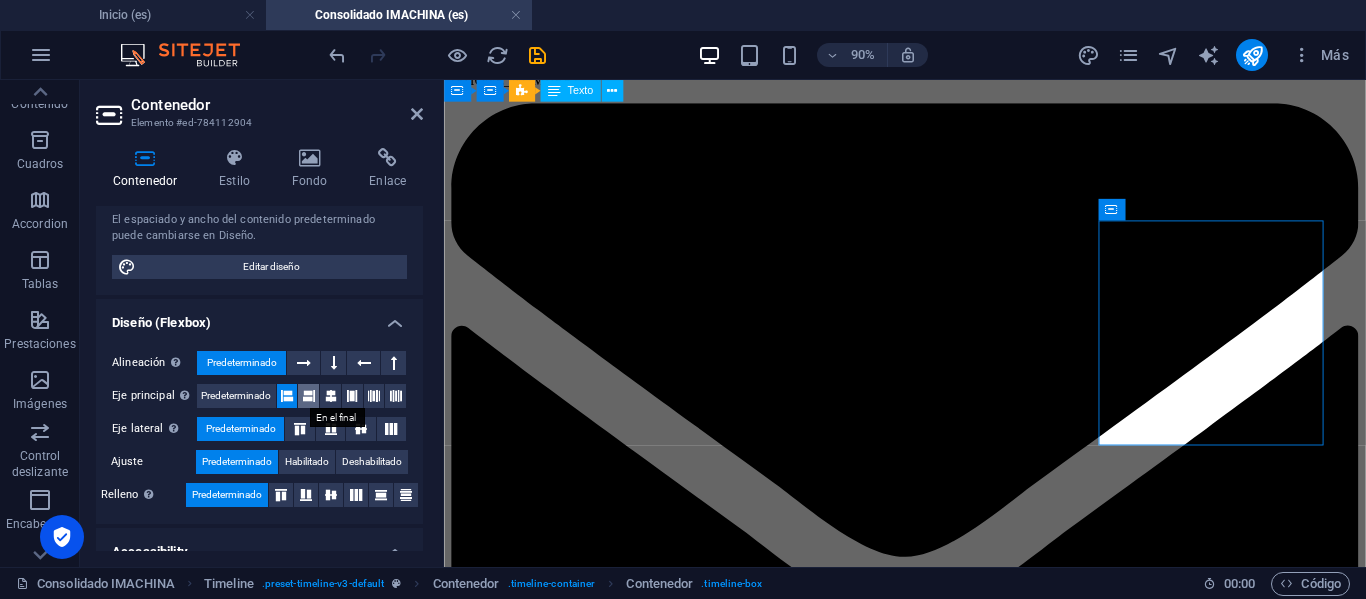click at bounding box center (309, 396) 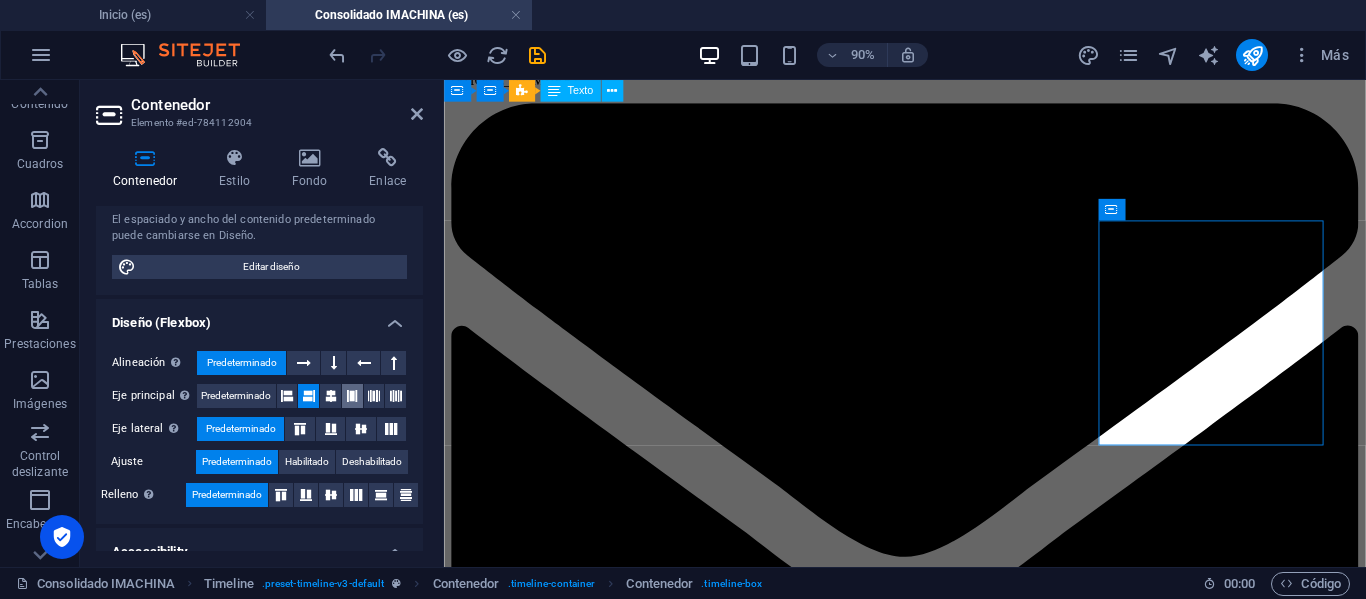 click at bounding box center [352, 396] 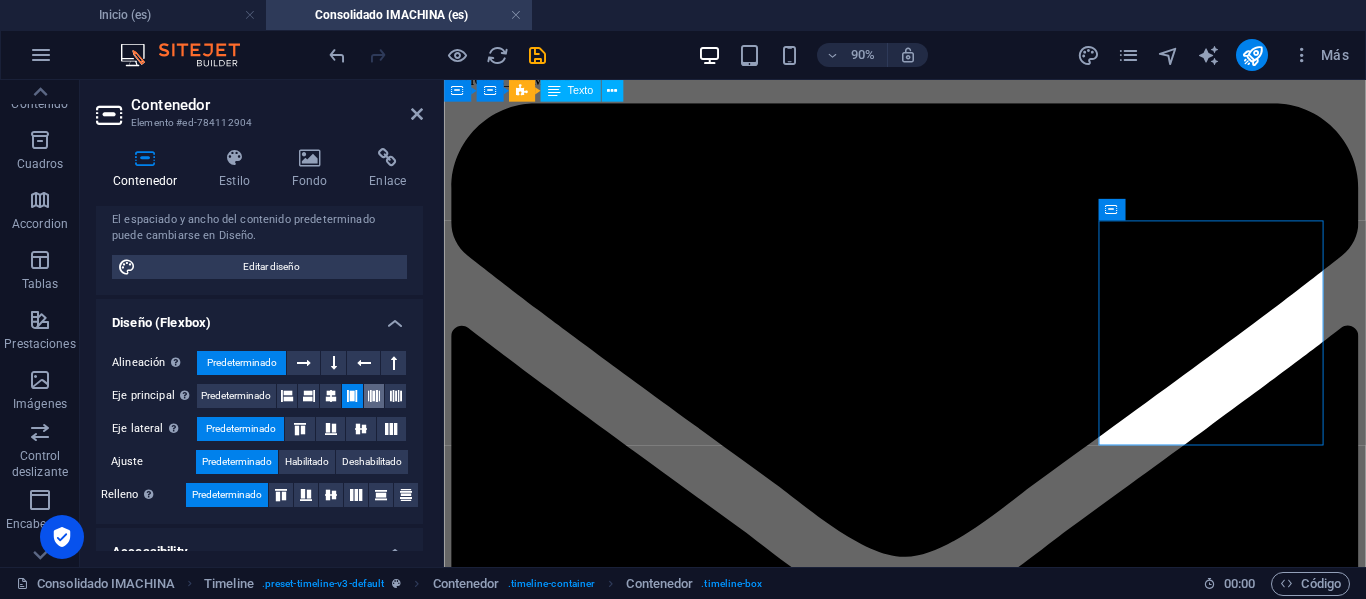click at bounding box center [374, 396] 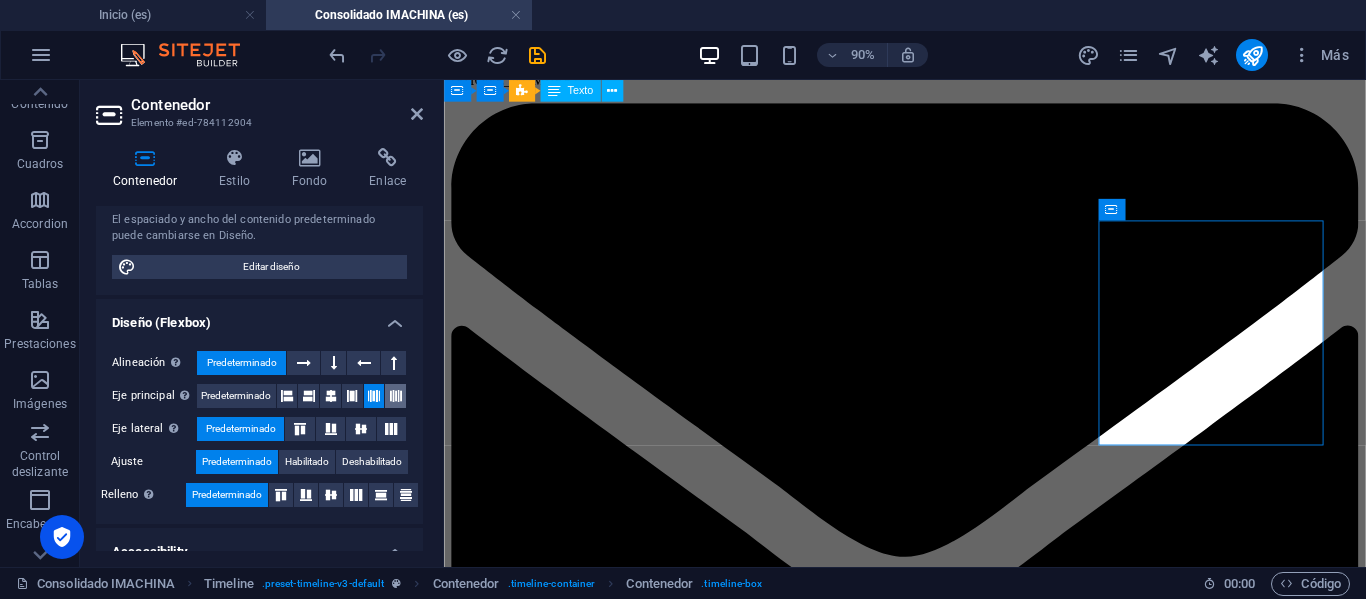 click at bounding box center (396, 396) 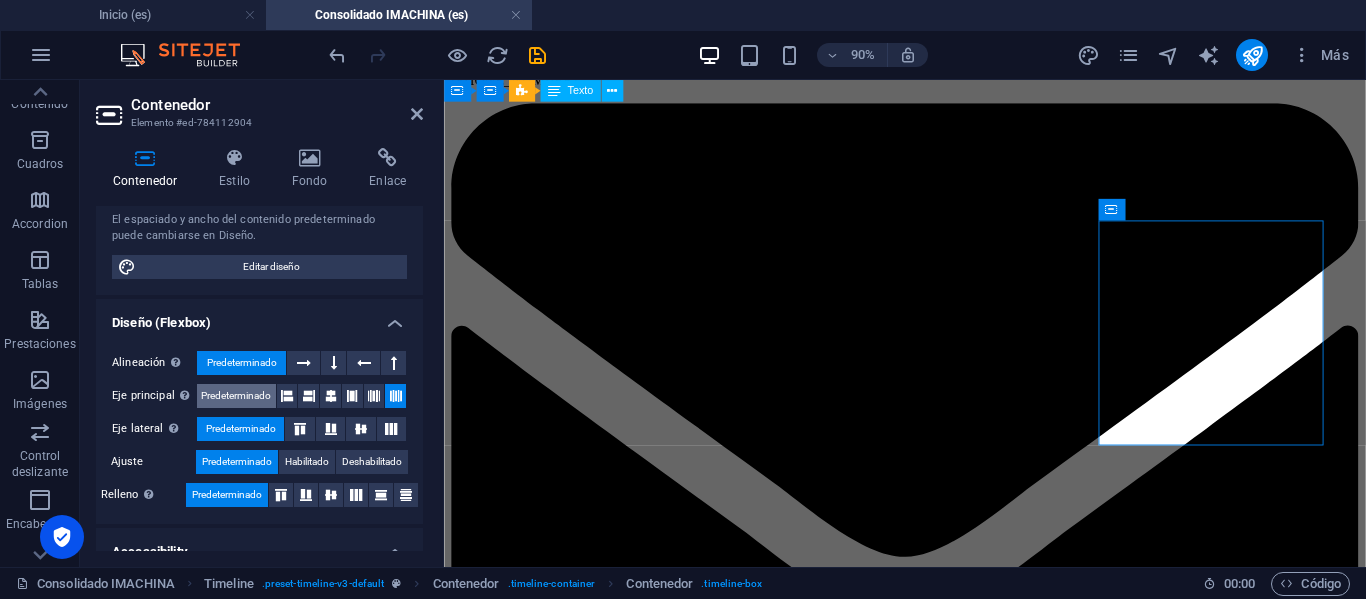 click on "Predeterminado" at bounding box center (236, 396) 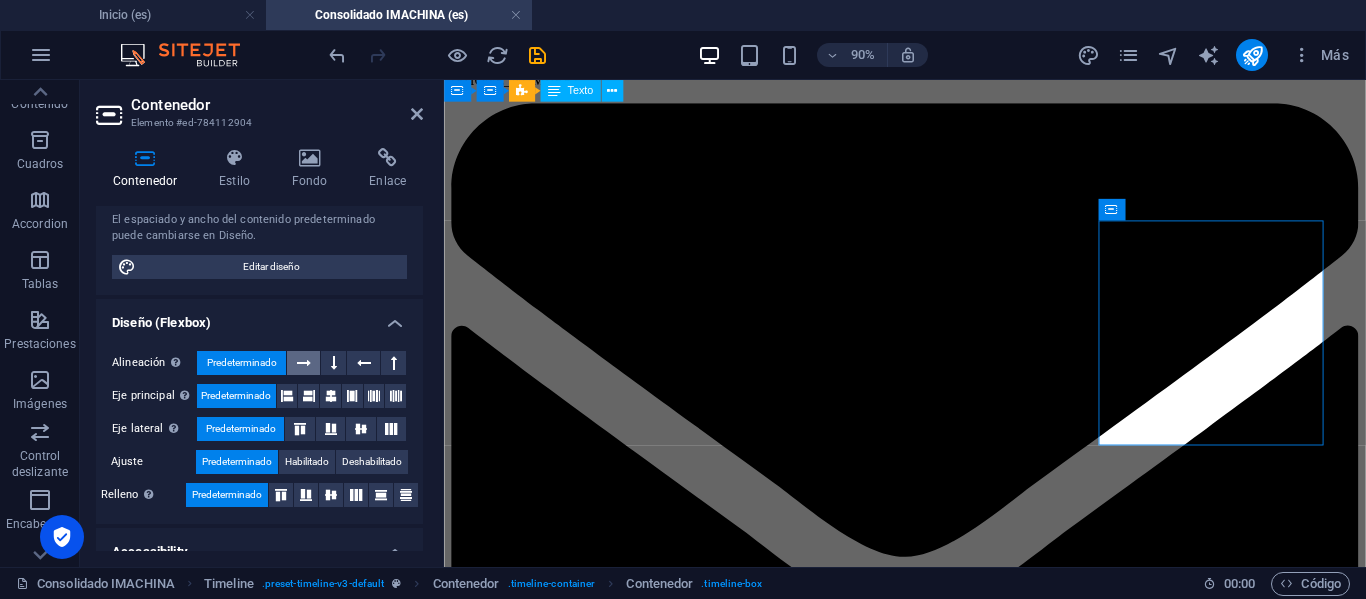 click at bounding box center [304, 363] 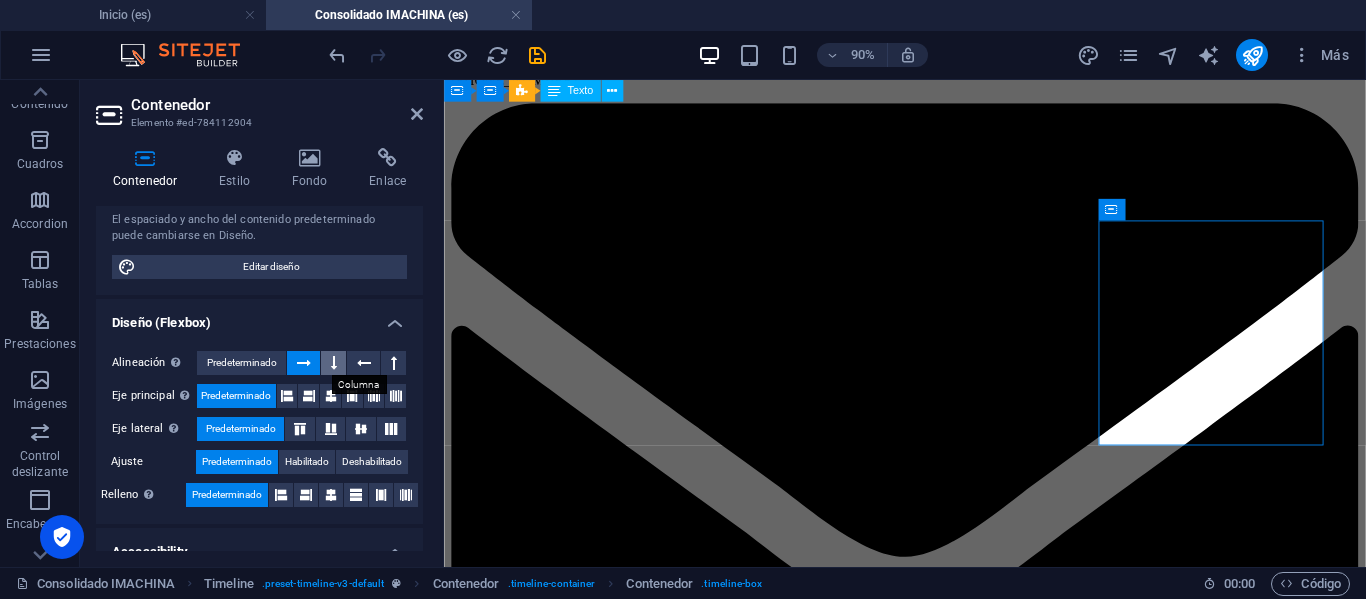click at bounding box center (333, 363) 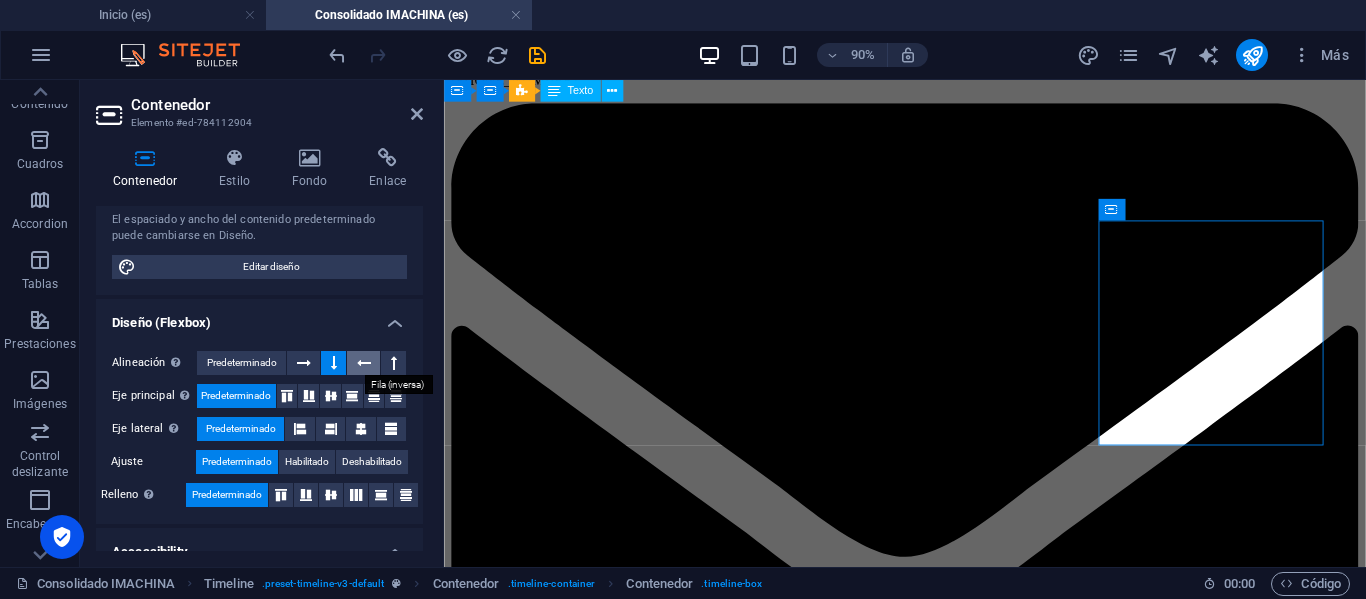 click at bounding box center [364, 363] 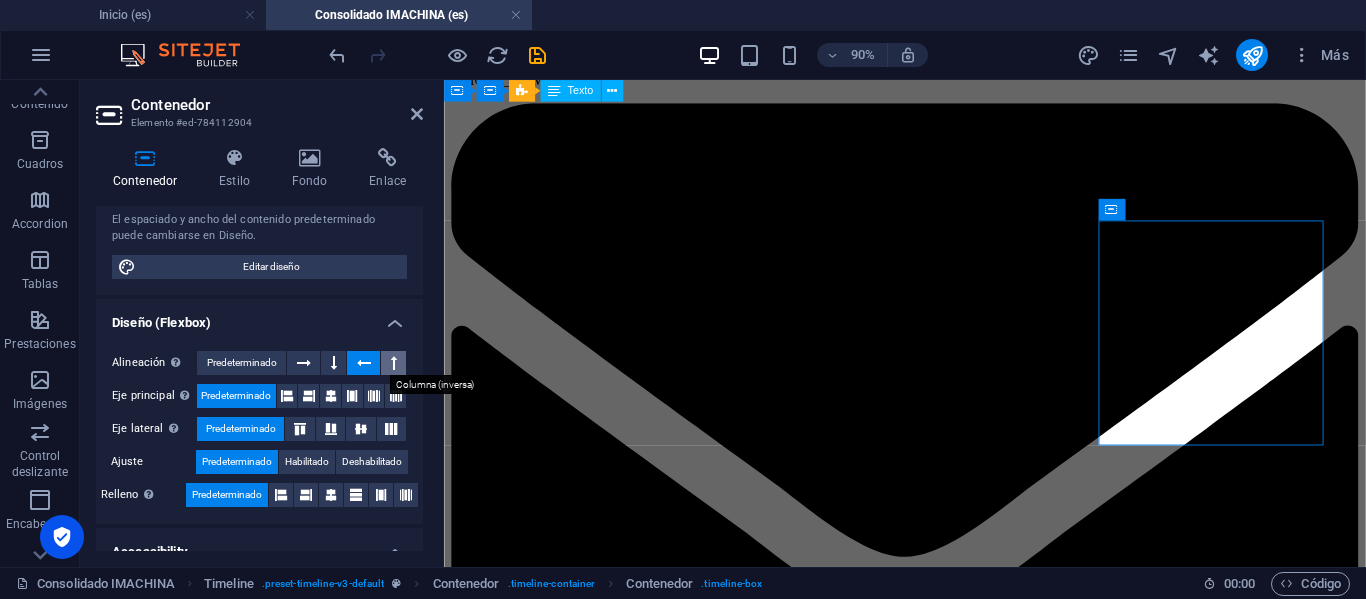 click at bounding box center (394, 363) 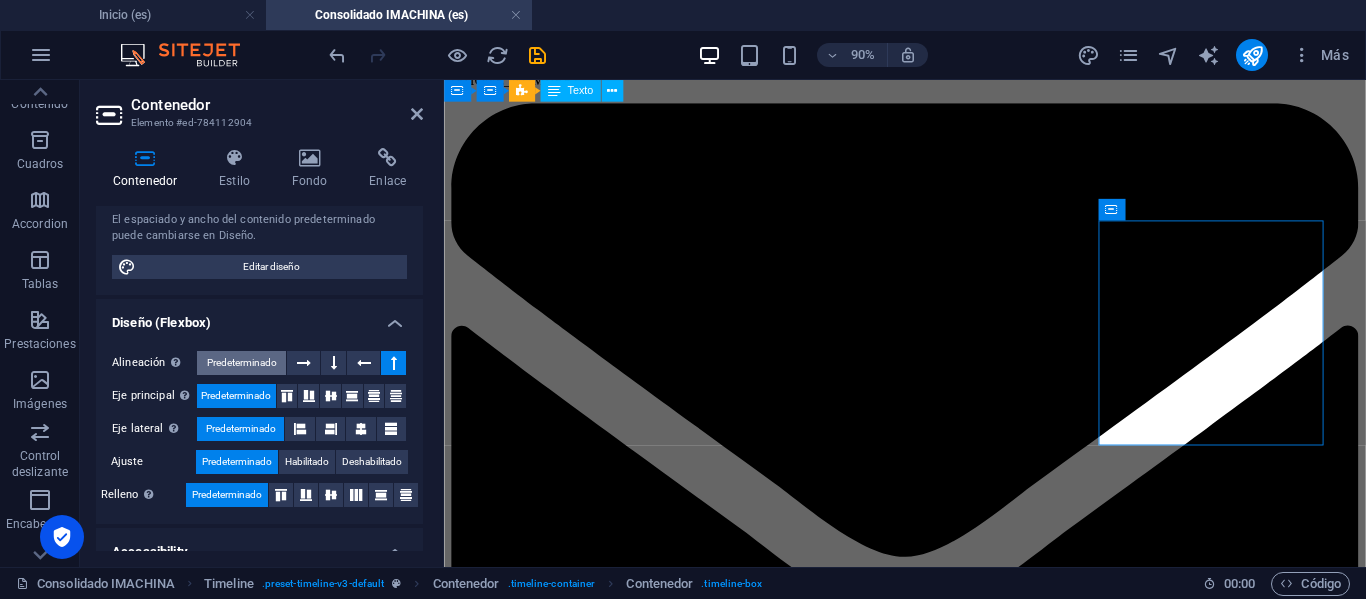 click on "Predeterminado" at bounding box center [242, 363] 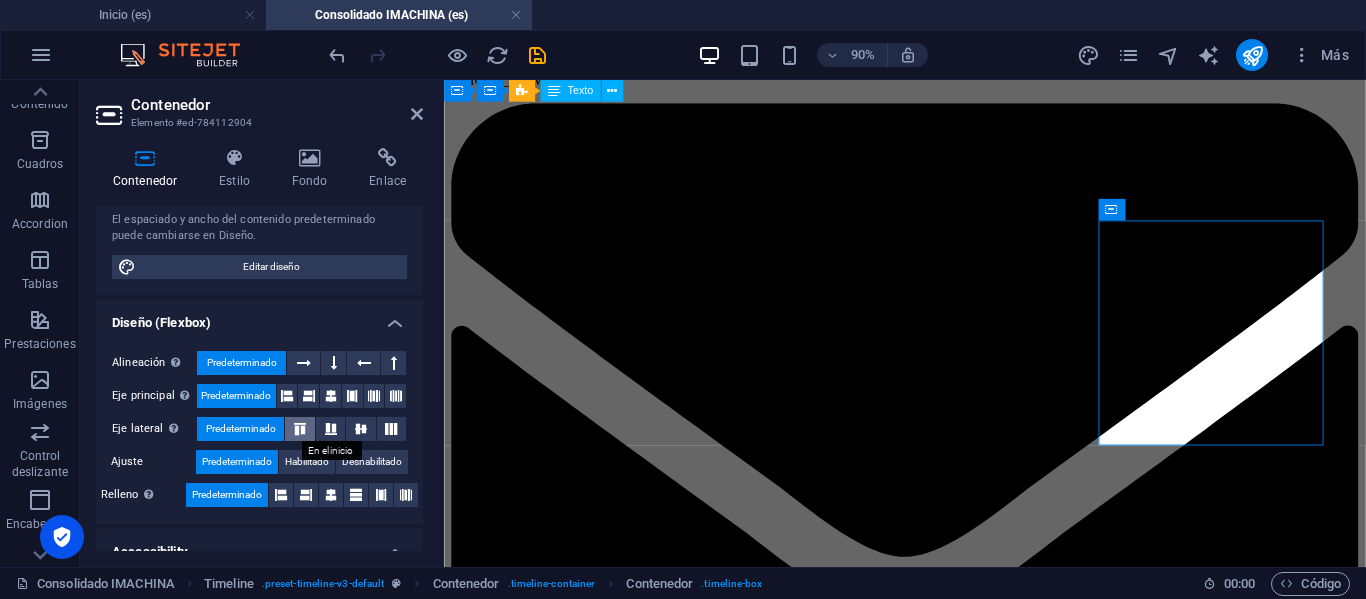 click at bounding box center [300, 429] 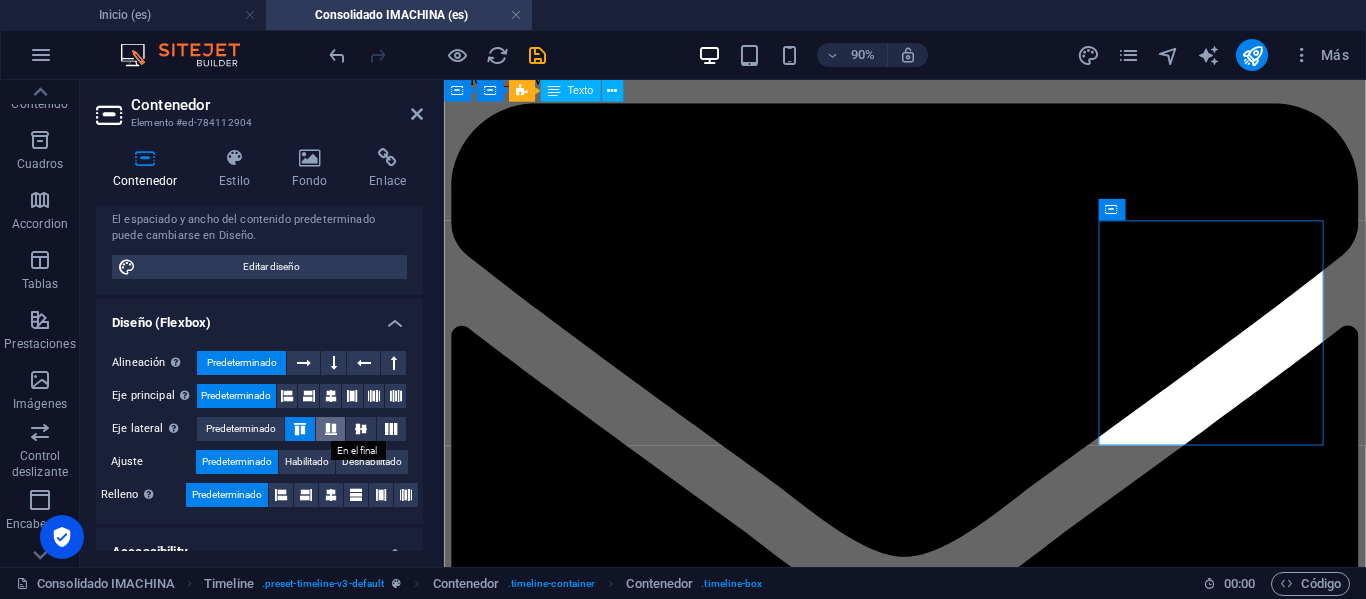 click at bounding box center [331, 429] 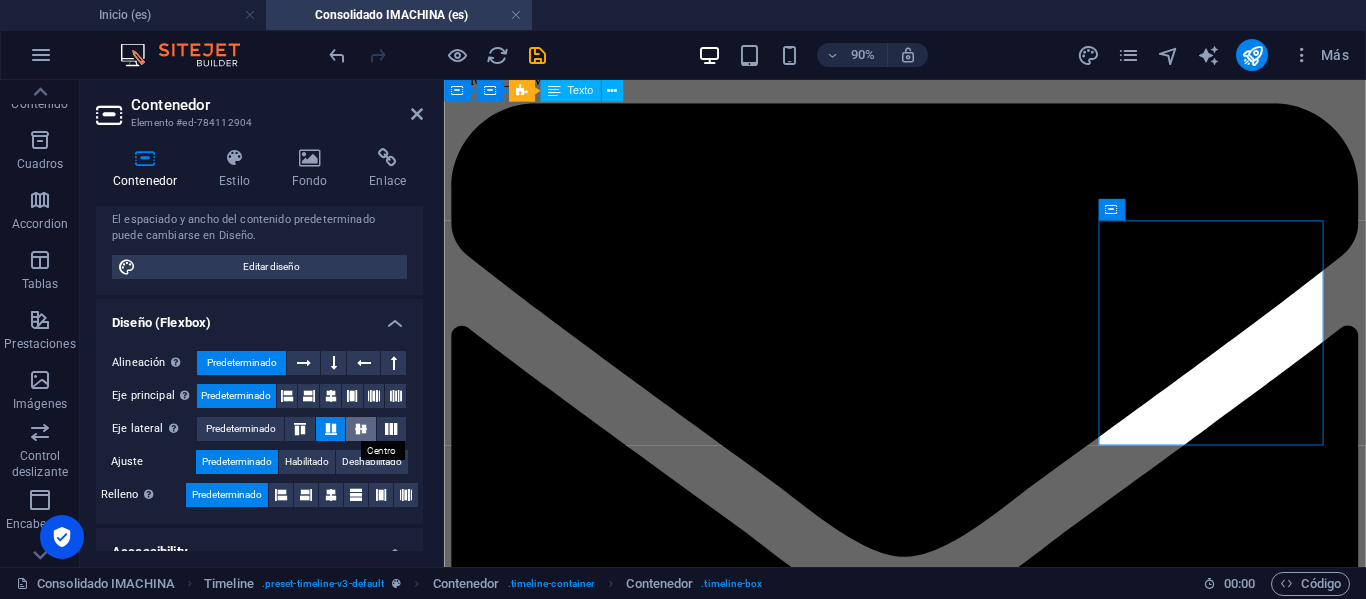 click at bounding box center [361, 429] 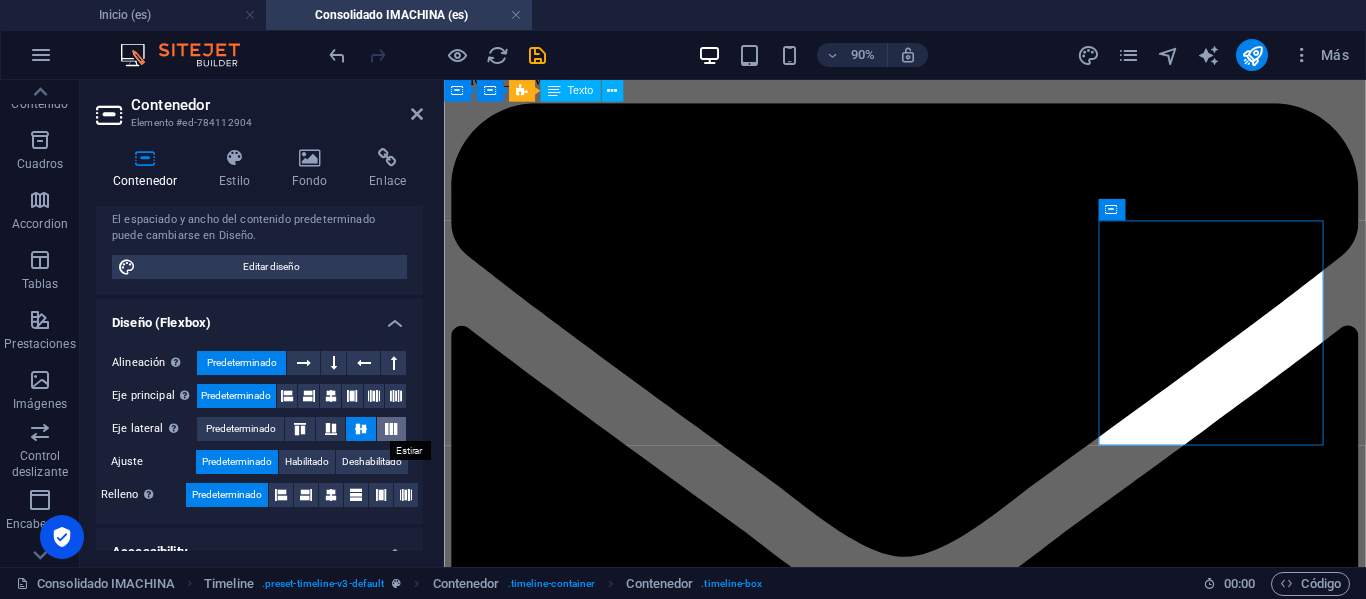 click at bounding box center (391, 429) 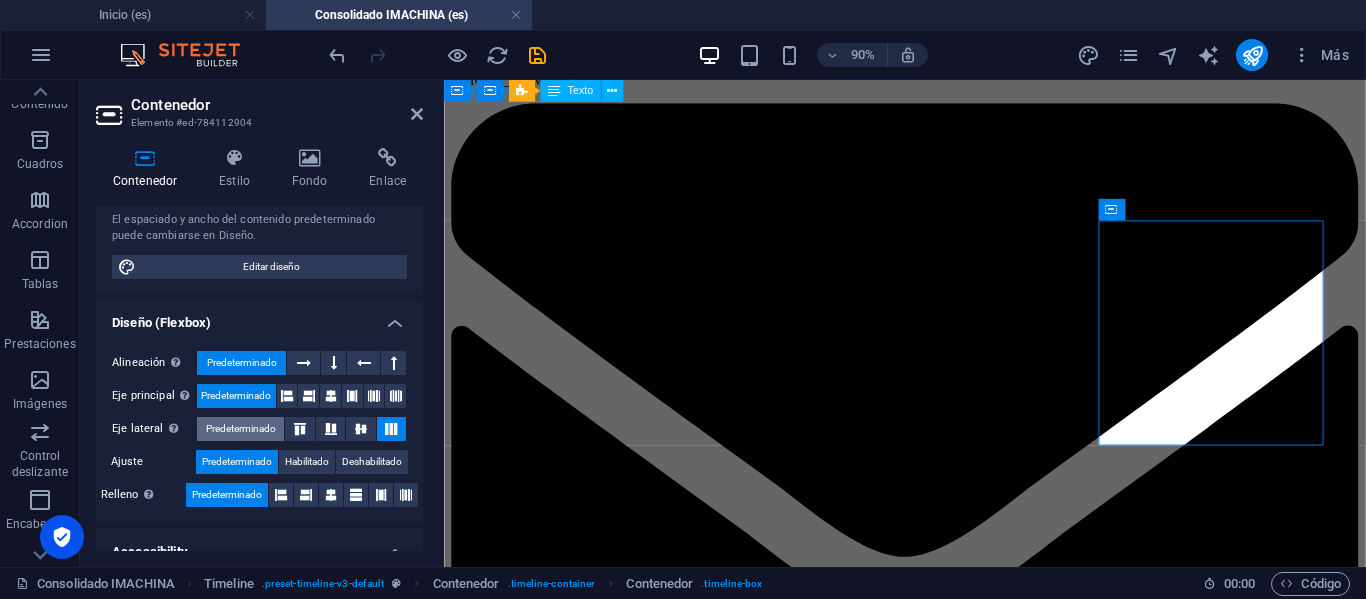 click on "Predeterminado" at bounding box center (241, 429) 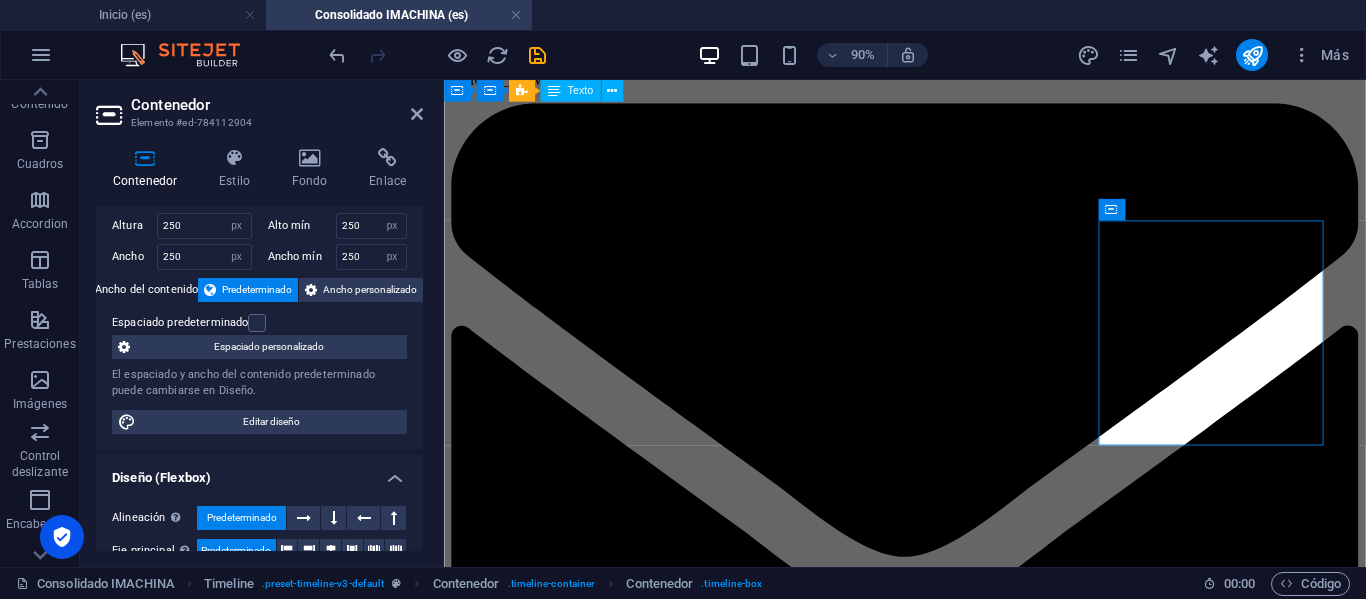 scroll, scrollTop: 0, scrollLeft: 0, axis: both 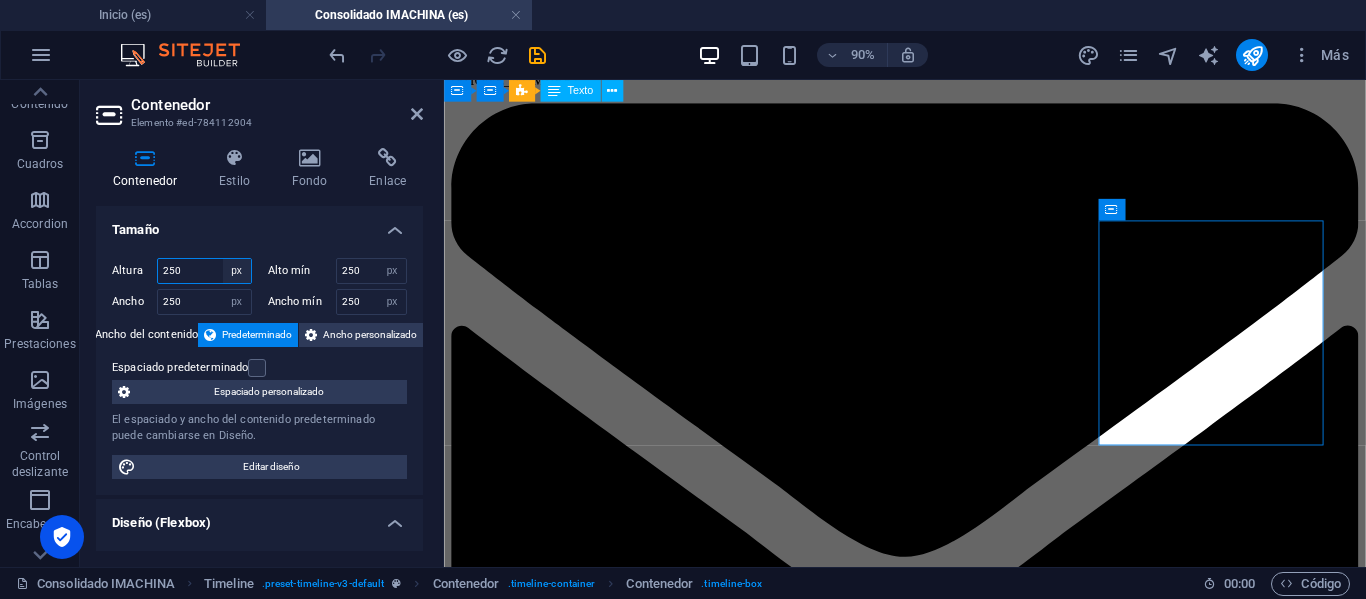 click on "Predeterminado px rem % vh vw" at bounding box center (237, 271) 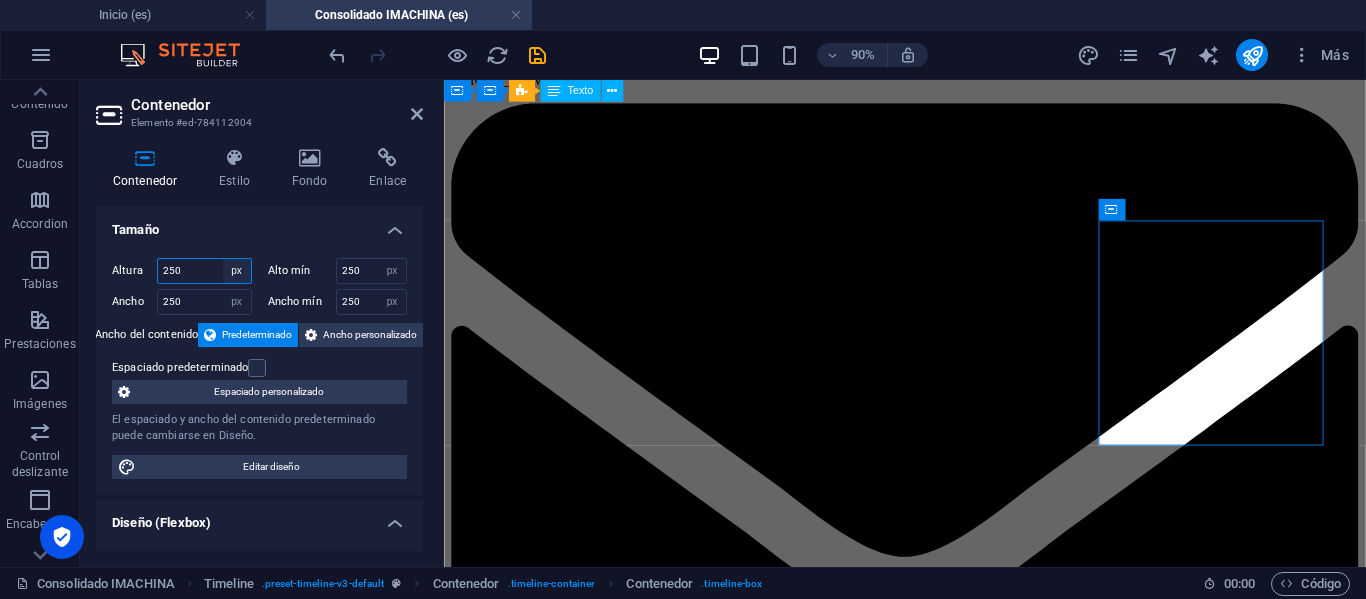 select on "default" 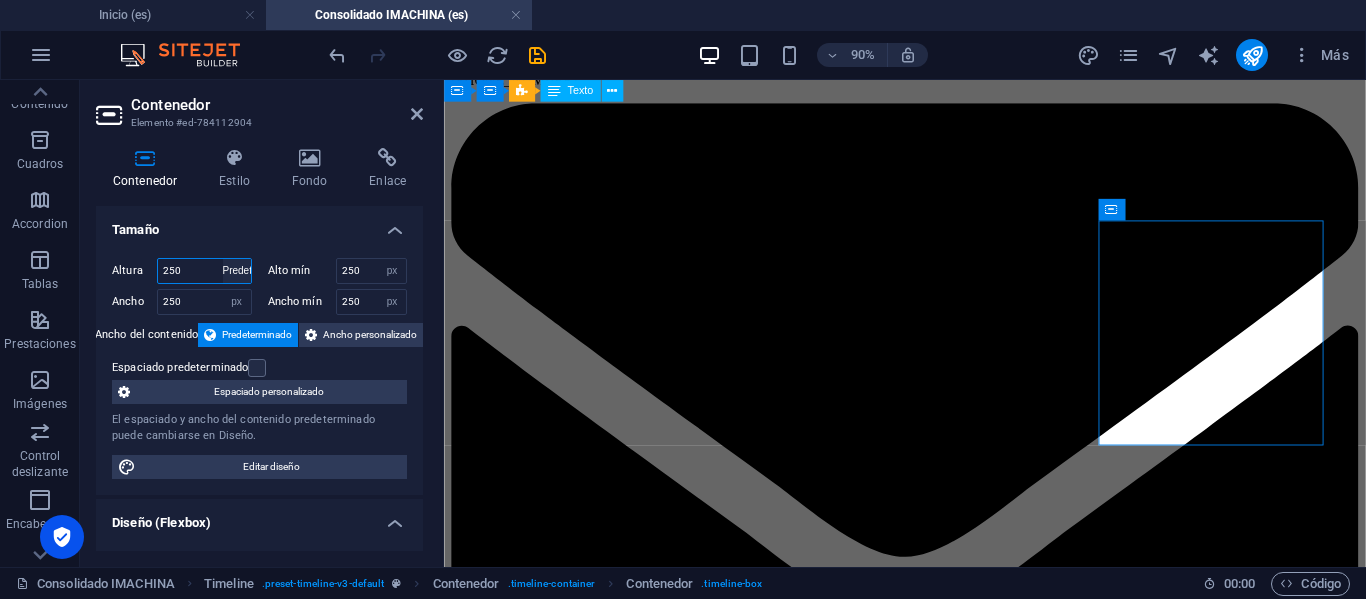 click on "Predeterminado px rem % vh vw" at bounding box center (237, 271) 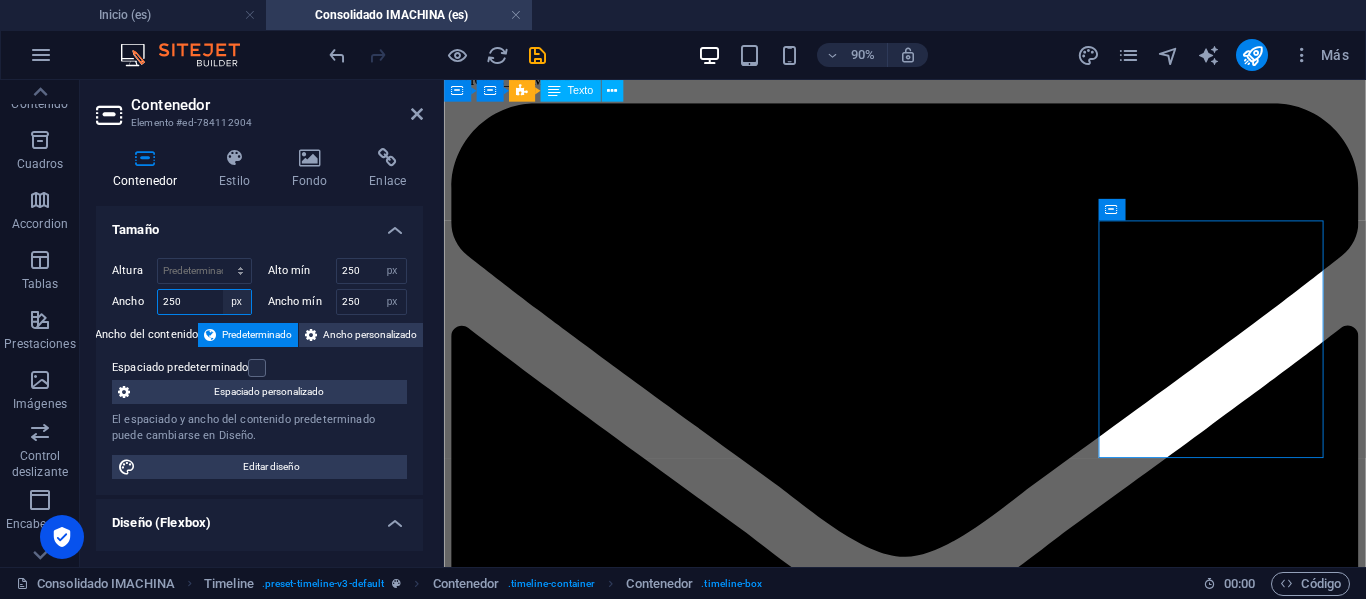 click on "Predeterminado px rem % em vh vw" at bounding box center [237, 302] 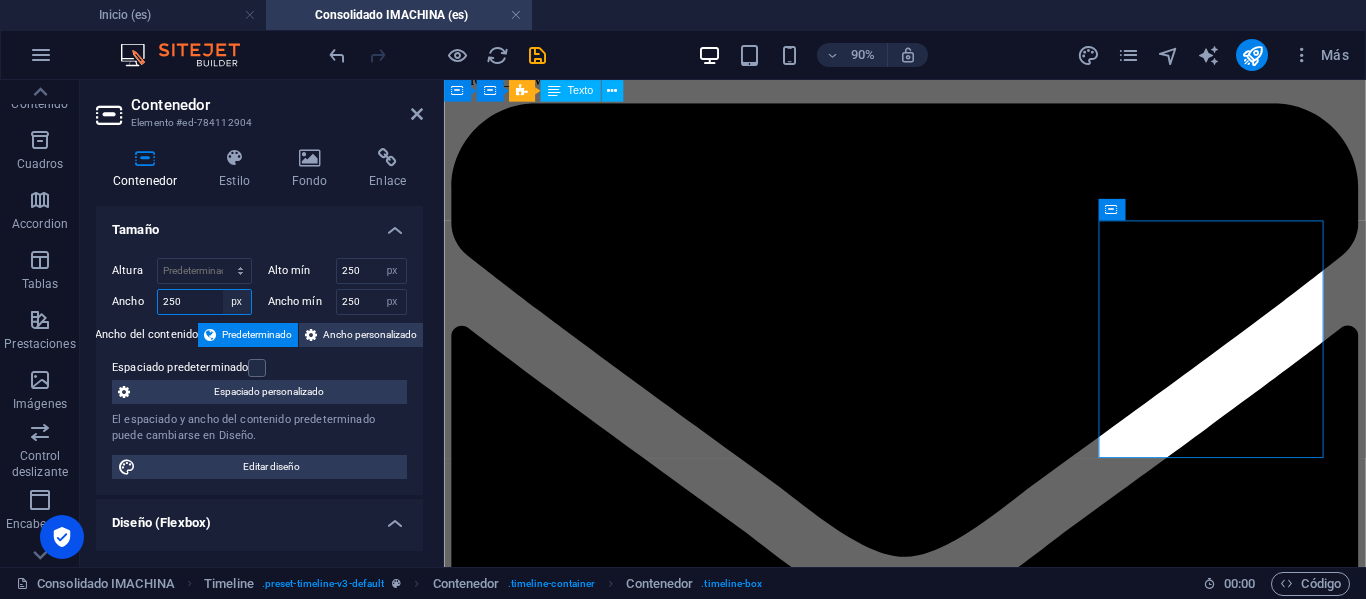 select on "default" 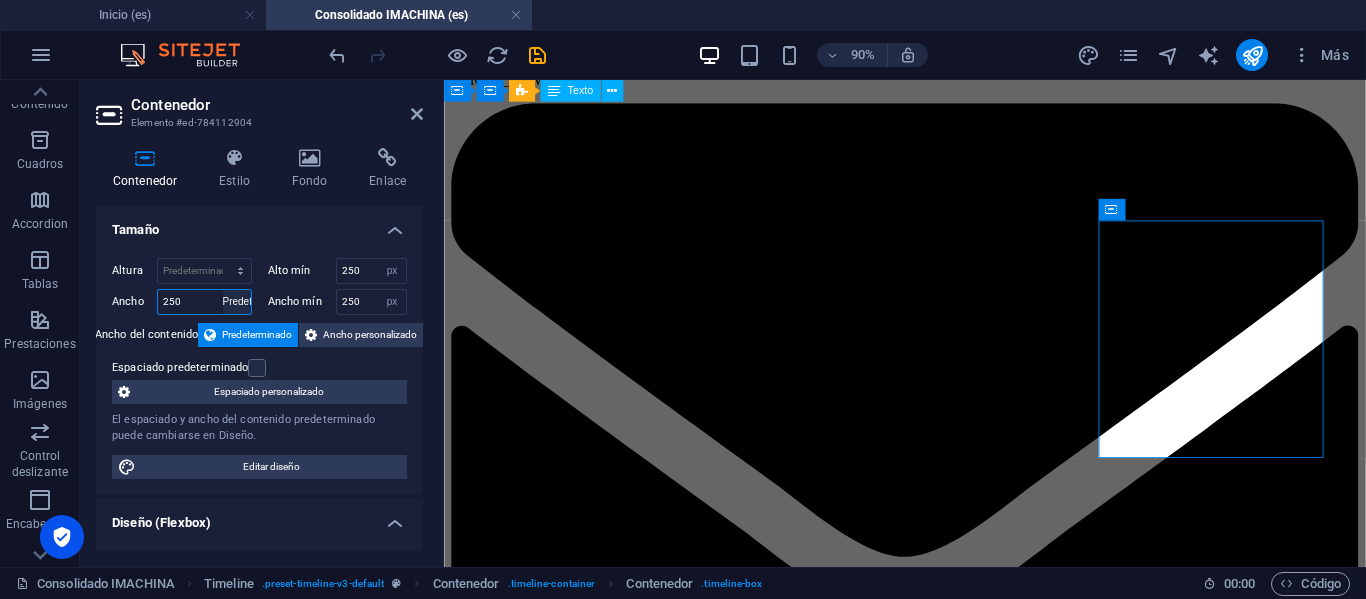click on "Predeterminado px rem % em vh vw" at bounding box center [237, 302] 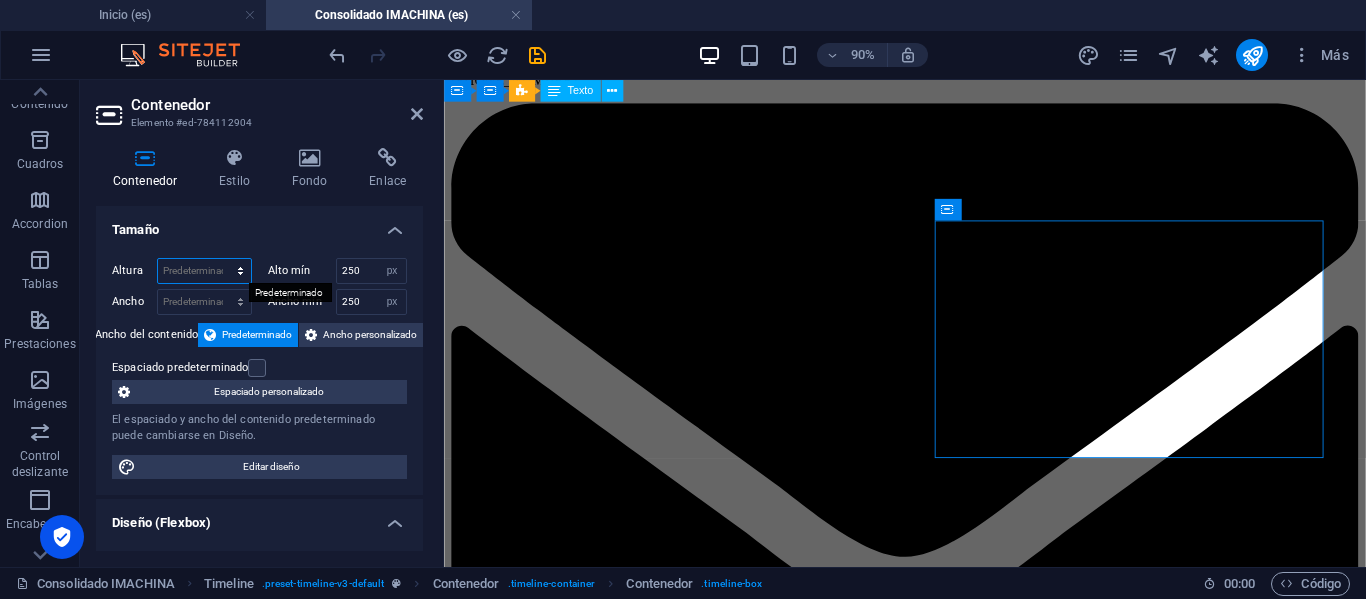 click on "Predeterminado px rem % vh vw" at bounding box center (204, 271) 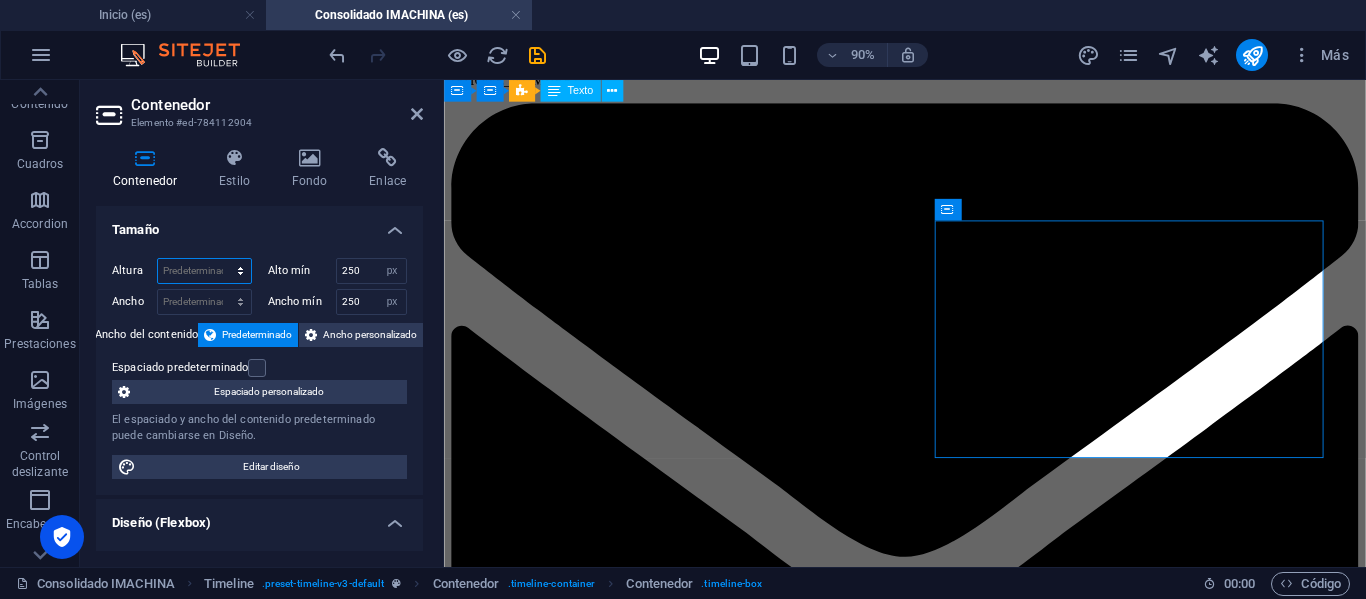 select on "px" 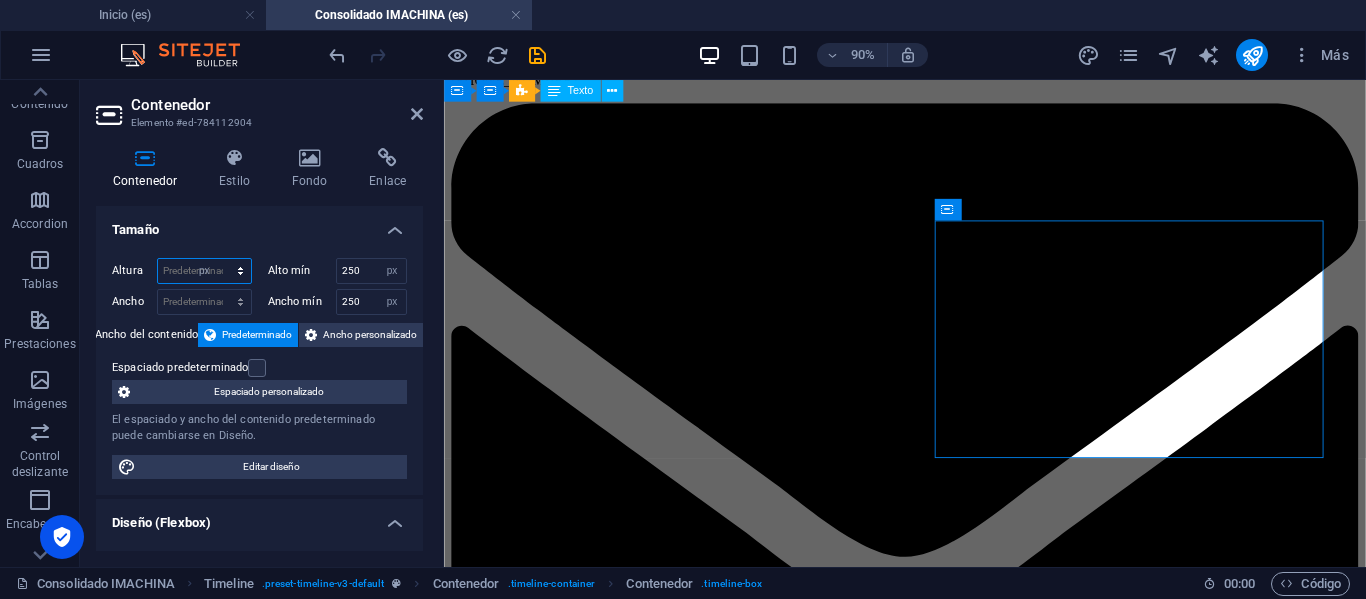 click on "Predeterminado px rem % vh vw" at bounding box center (204, 271) 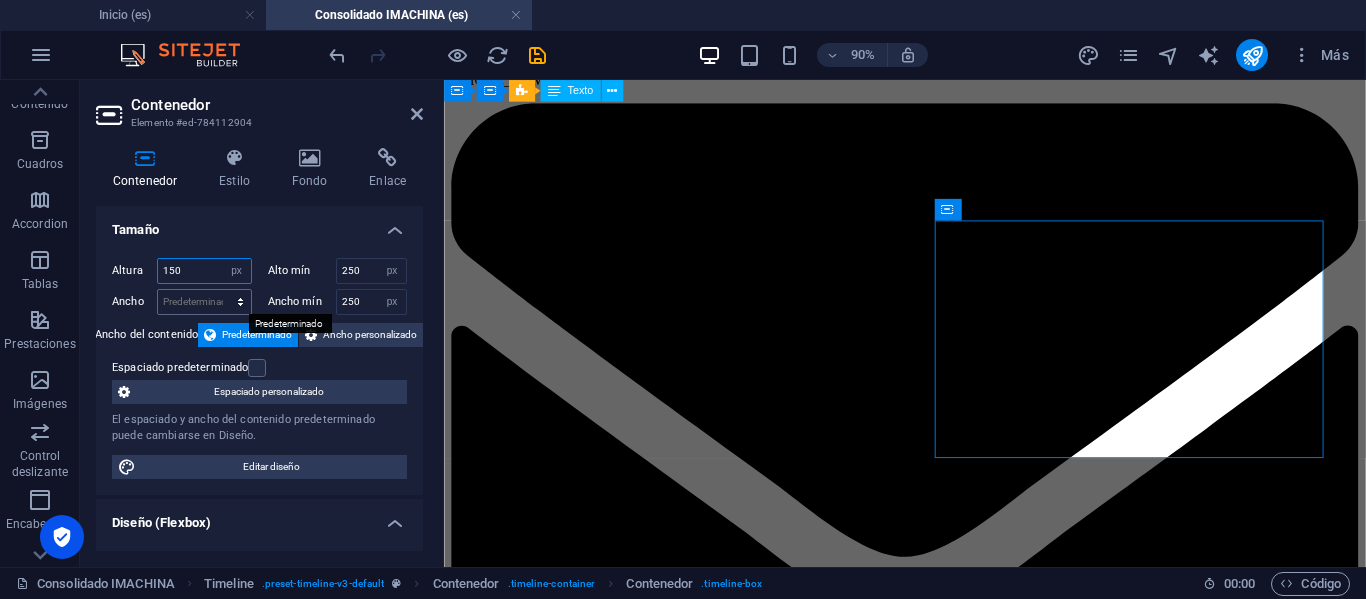 type on "150" 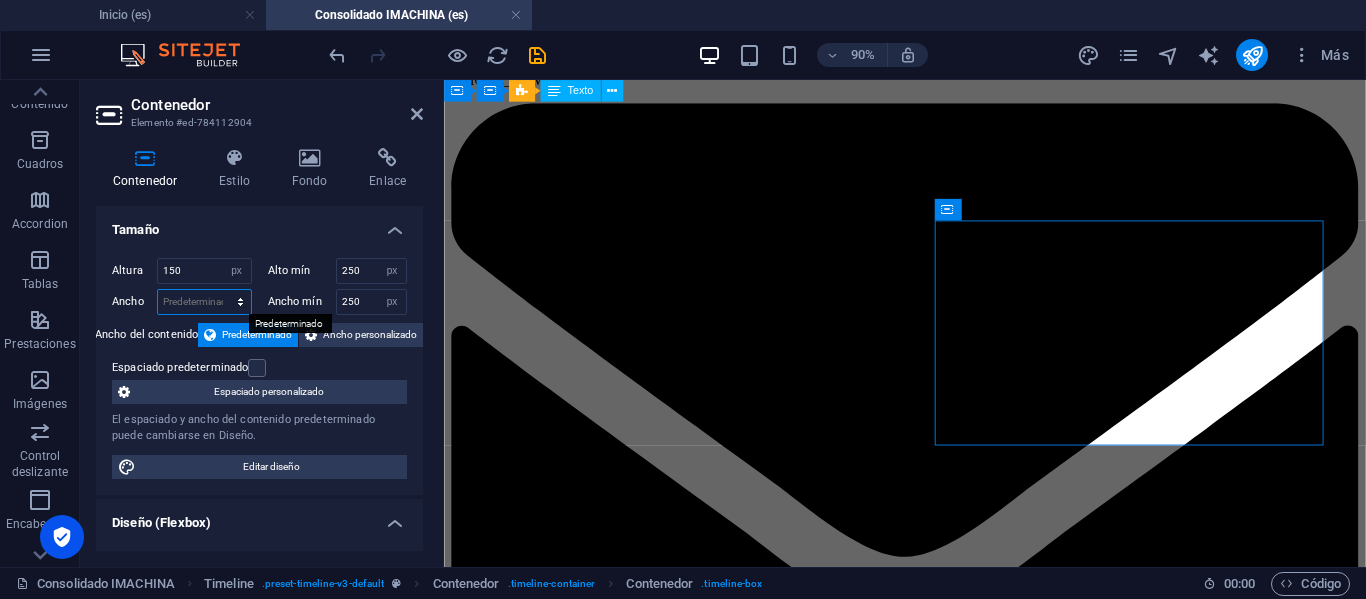 click on "Predeterminado px rem % em vh vw" at bounding box center (204, 302) 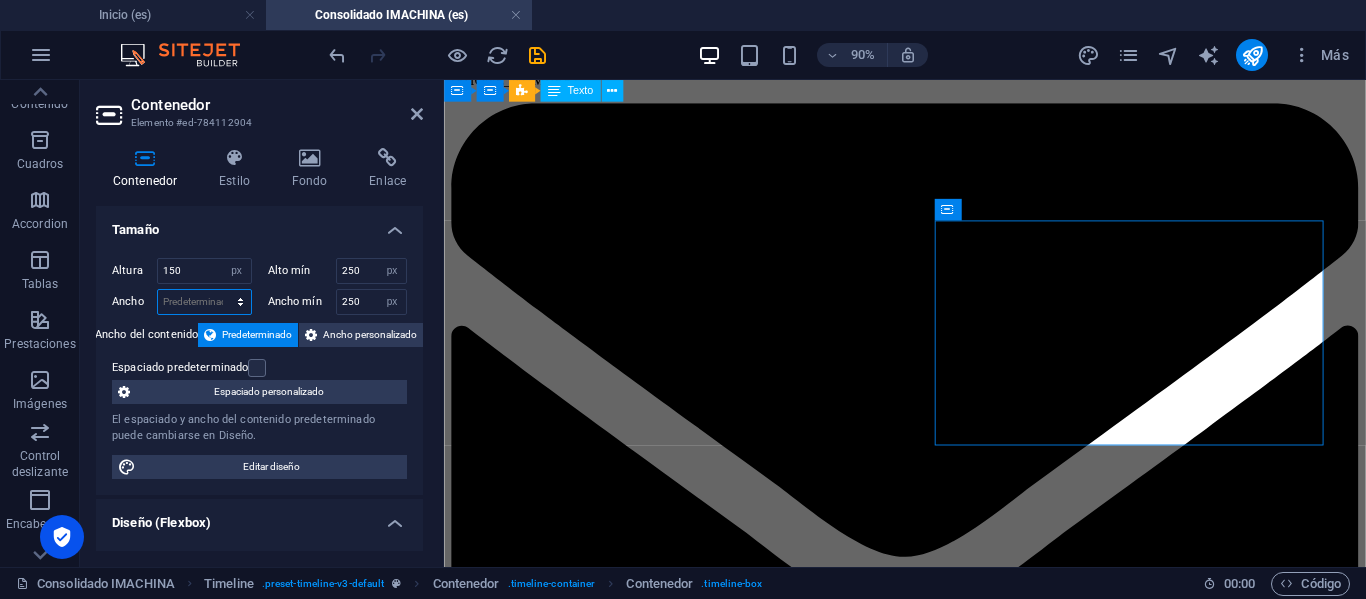 select on "px" 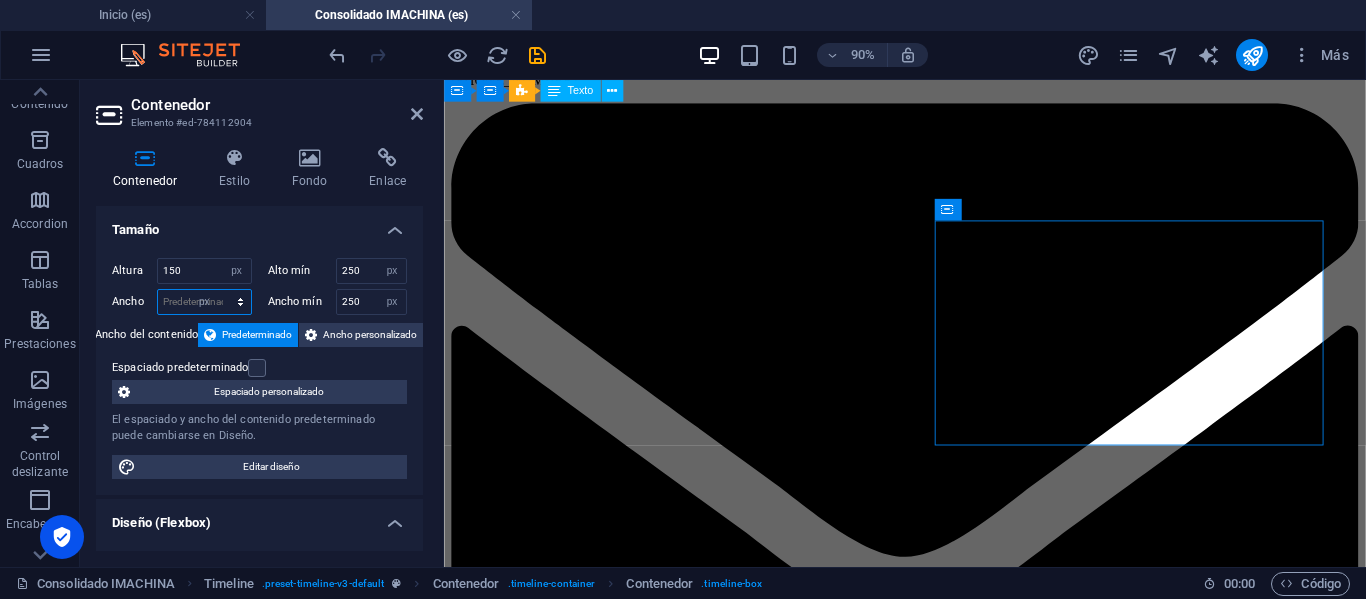 click on "Predeterminado px rem % em vh vw" at bounding box center [204, 302] 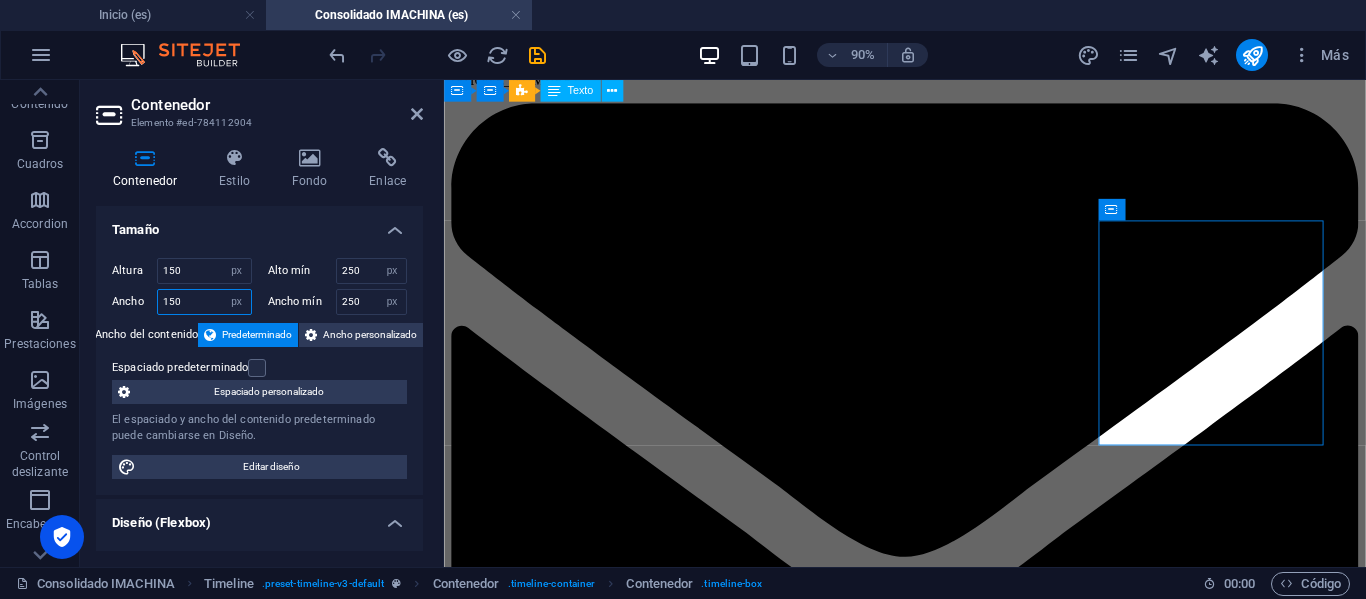 type on "432" 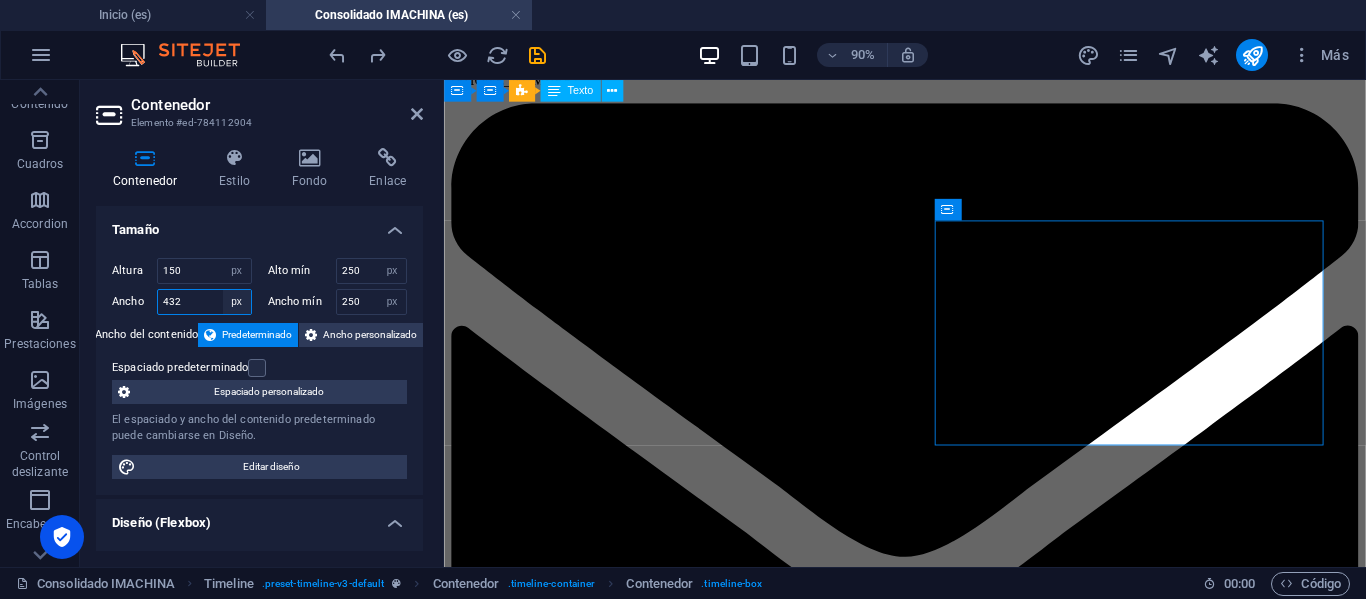 click on "Predeterminado px rem % em vh vw" at bounding box center (237, 302) 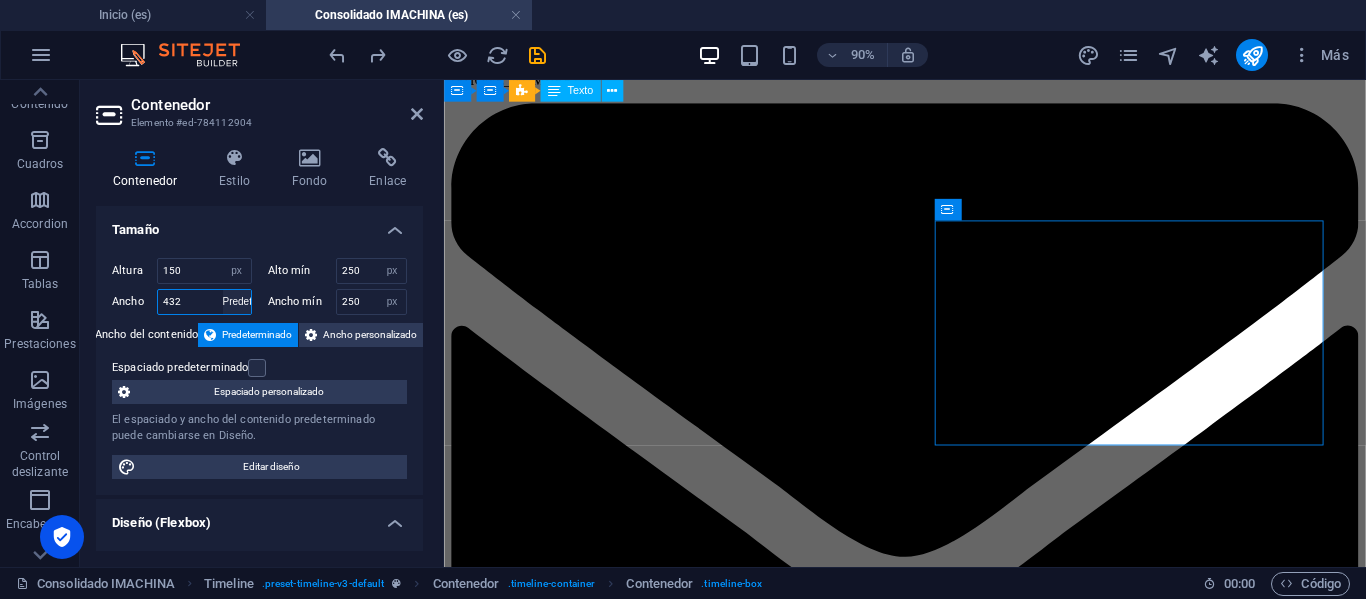 click on "Predeterminado px rem % em vh vw" at bounding box center (237, 302) 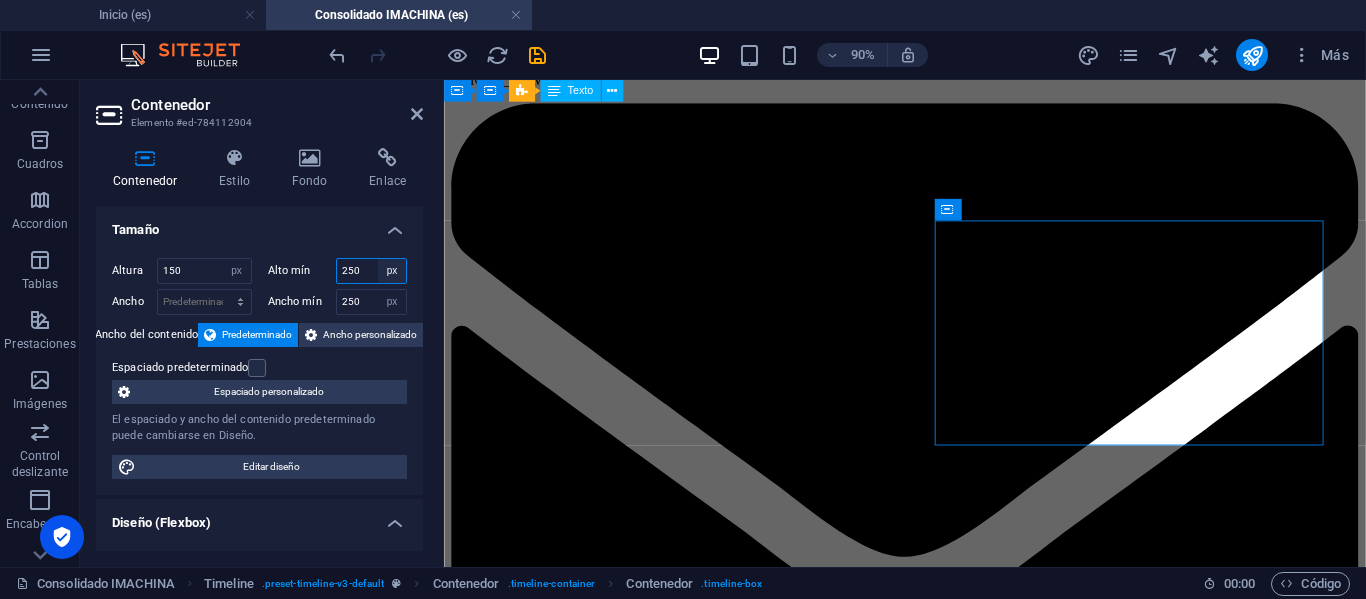click on "Ninguno px rem % vh vw" at bounding box center (392, 271) 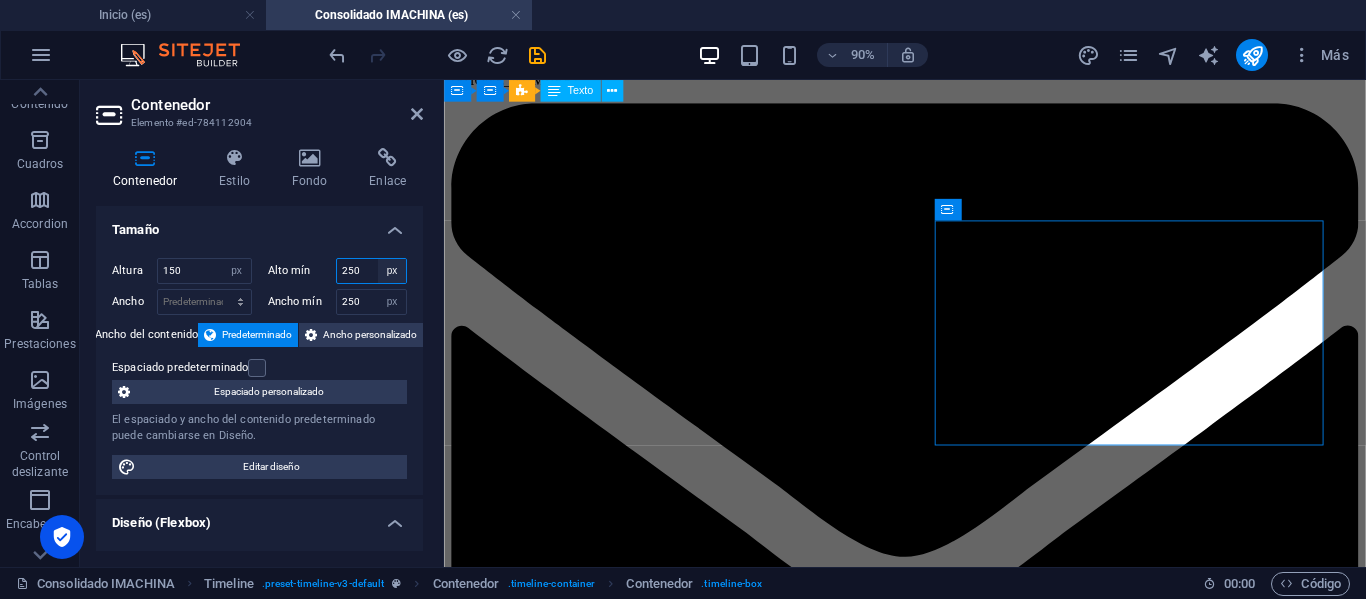 select on "tn0s1eihe2c" 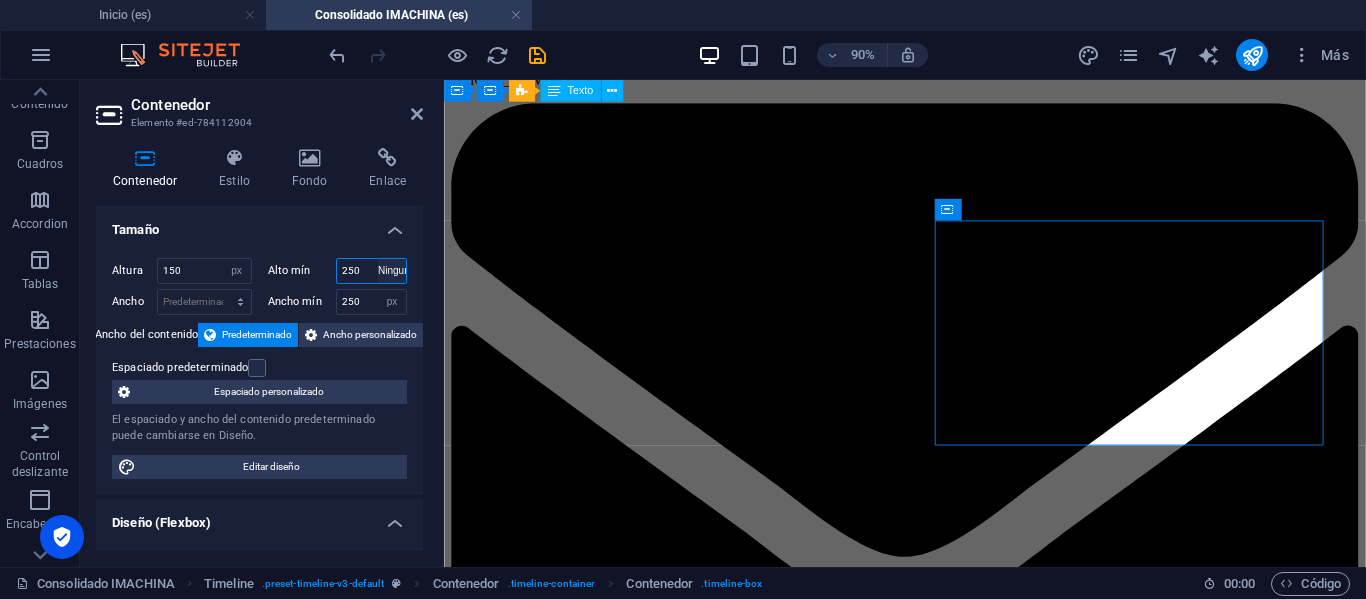 click on "Ninguno px rem % vh vw" at bounding box center (392, 271) 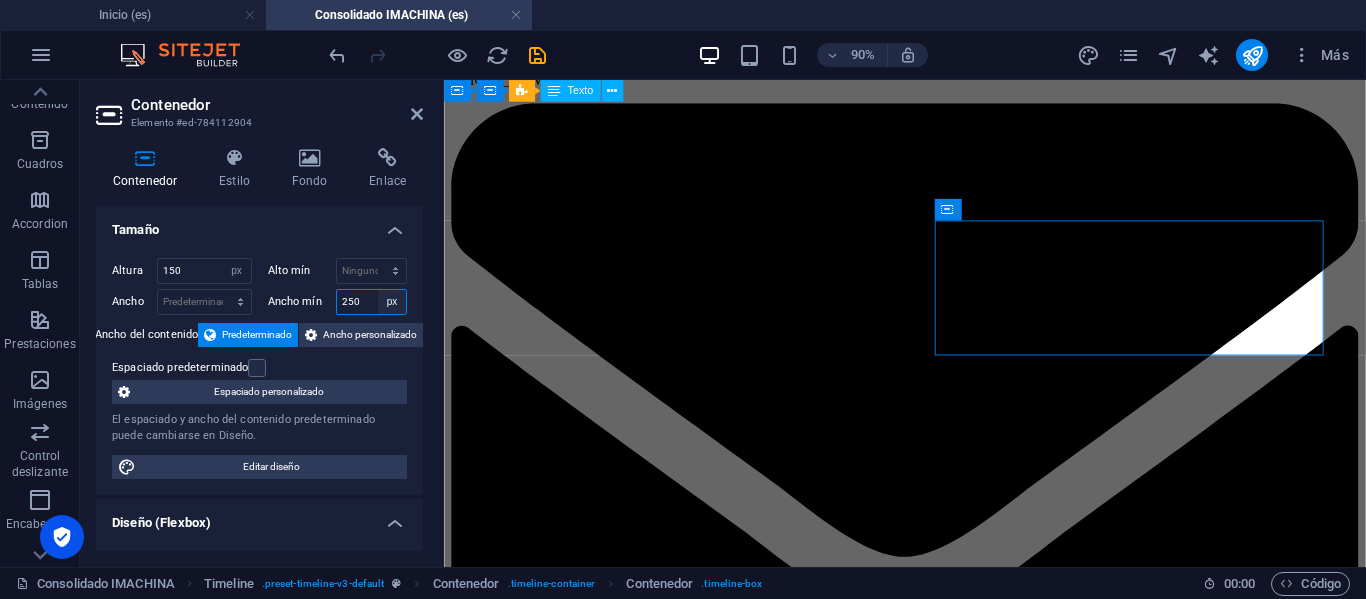 click on "Ninguno px rem % vh vw" at bounding box center [392, 302] 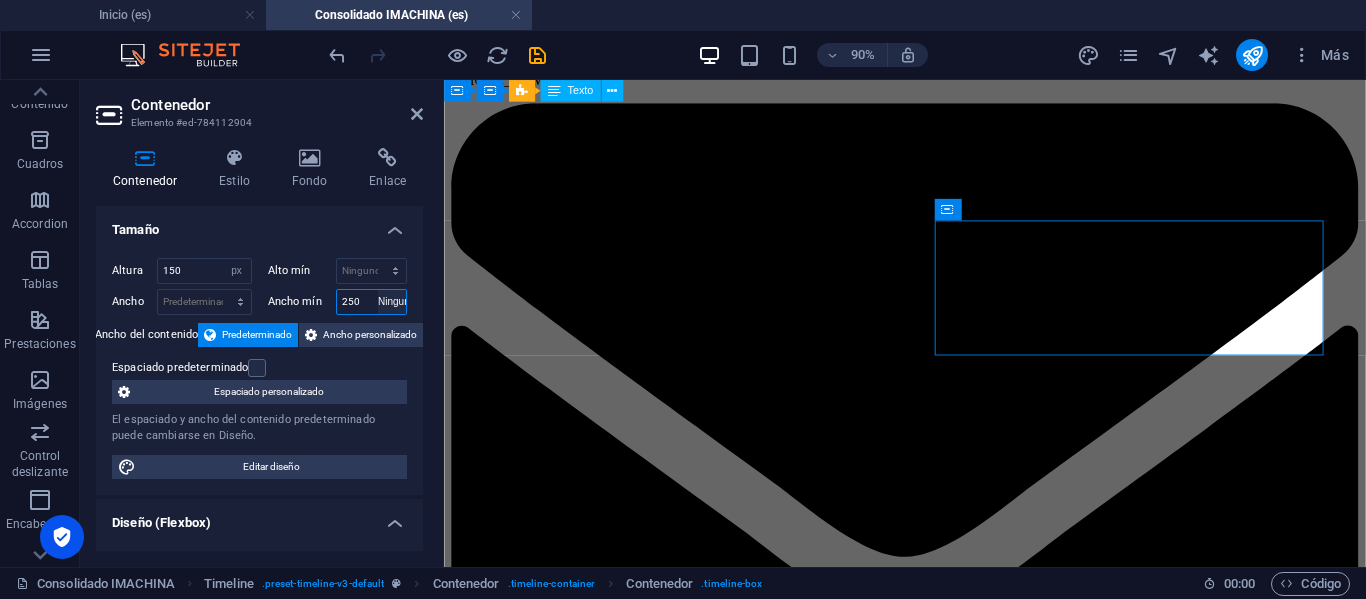 click on "Ninguno px rem % vh vw" at bounding box center (392, 302) 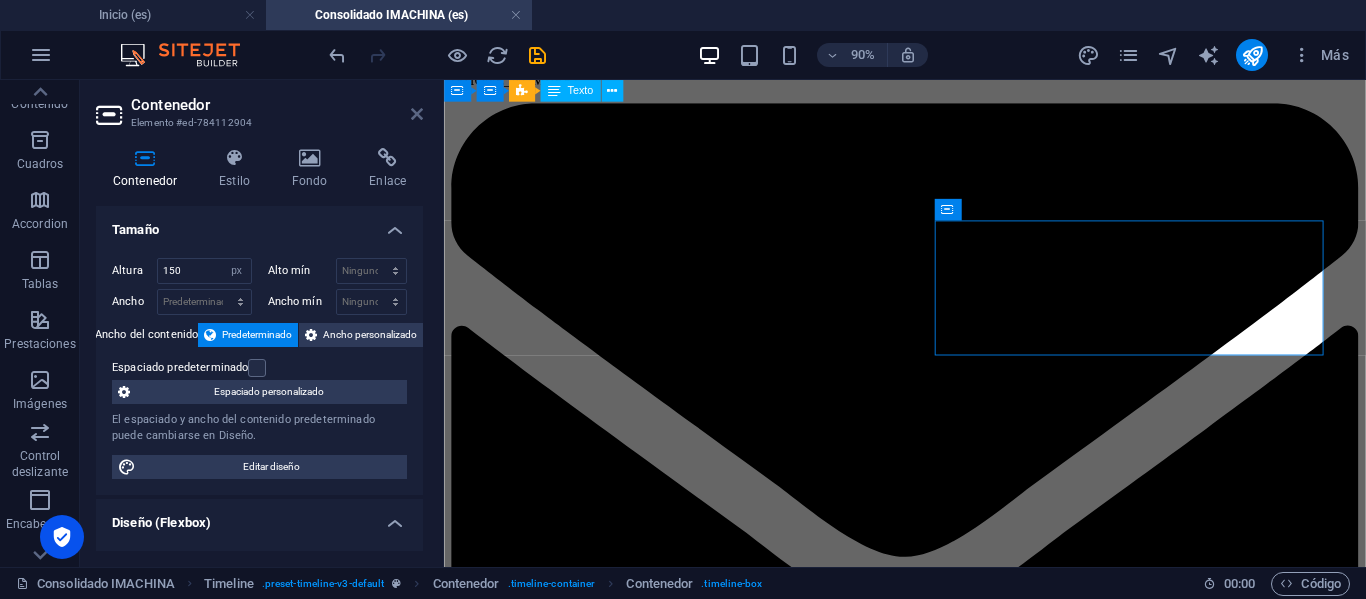 click at bounding box center [417, 114] 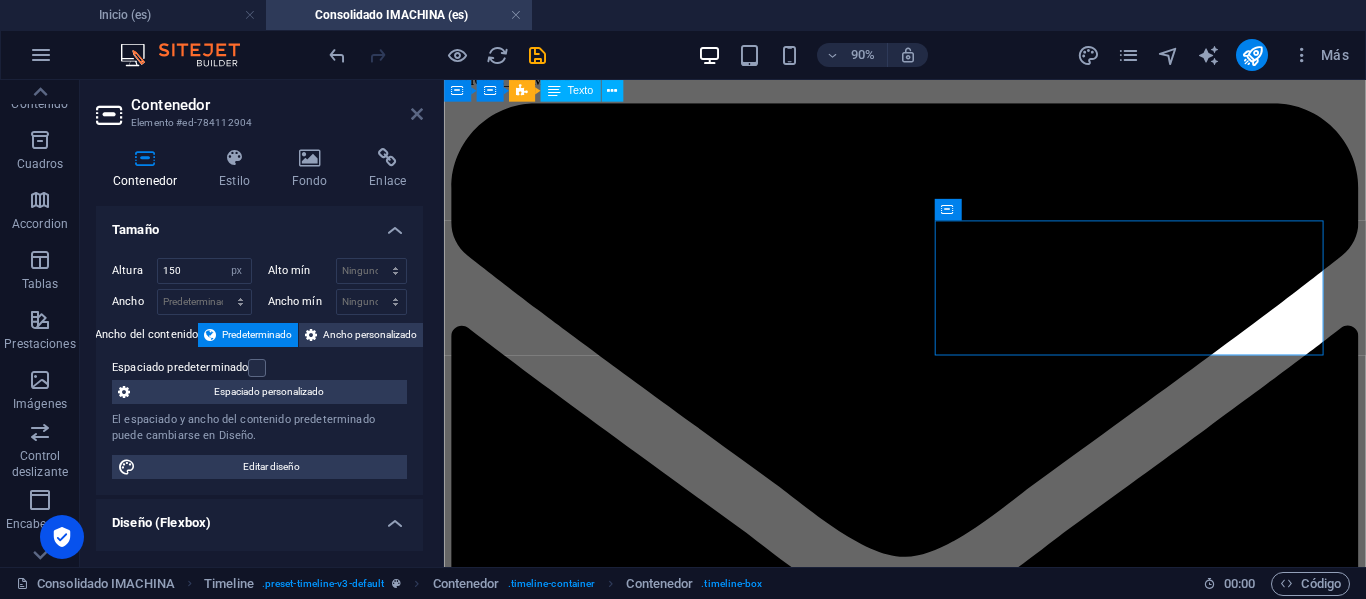 click at bounding box center (956, 5982) 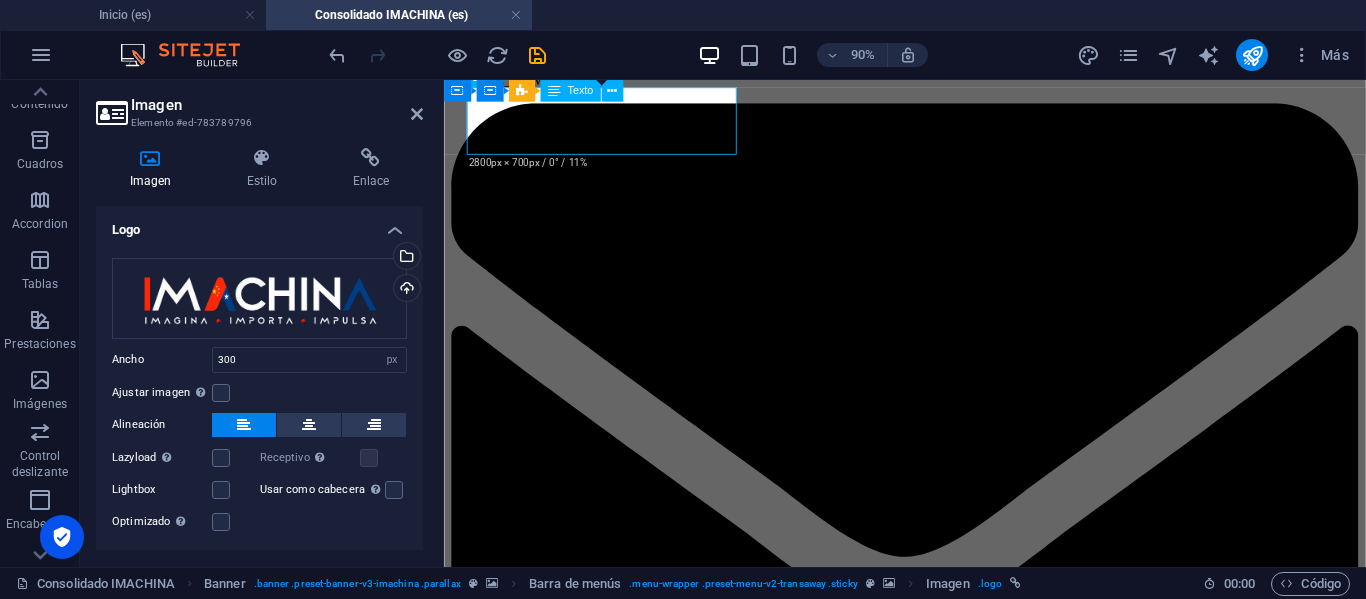 click on "Imagen Elemento #ed-783789796 Imagen Estilo Enlace Logo Arrastra archivos aquí, haz clic para escoger archivos o  selecciona archivos de Archivos o de nuestra galería gratuita de fotos y vídeos Selecciona archivos del administrador de archivos, de la galería de fotos o carga archivo(s) Cargar Ancho 300 Predeterminado automático px rem % em vh vw Ajustar imagen Ajustar imagen automáticamente a un ancho y alto fijo Altura Predeterminado automático px Alineación Lazyload La carga de imágenes tras la carga de la página mejora la velocidad de la página. Receptivo Automáticamente cargar tamaños optimizados de smartphone e imagen retina. Lightbox Usar como cabecera La imagen se ajustará en una etiqueta de cabecera H1. Resulta útil para dar al texto alternativo el peso de una cabecera H1, por ejemplo, para el logo. En caso [PERSON_NAME], dejar deseleccionado. Optimizado Las imágenes se comprimen para así mejorar la velocidad de las páginas. Posición Dirección Personalizado X offset 50 px rem % vh vw 50" at bounding box center [262, 323] 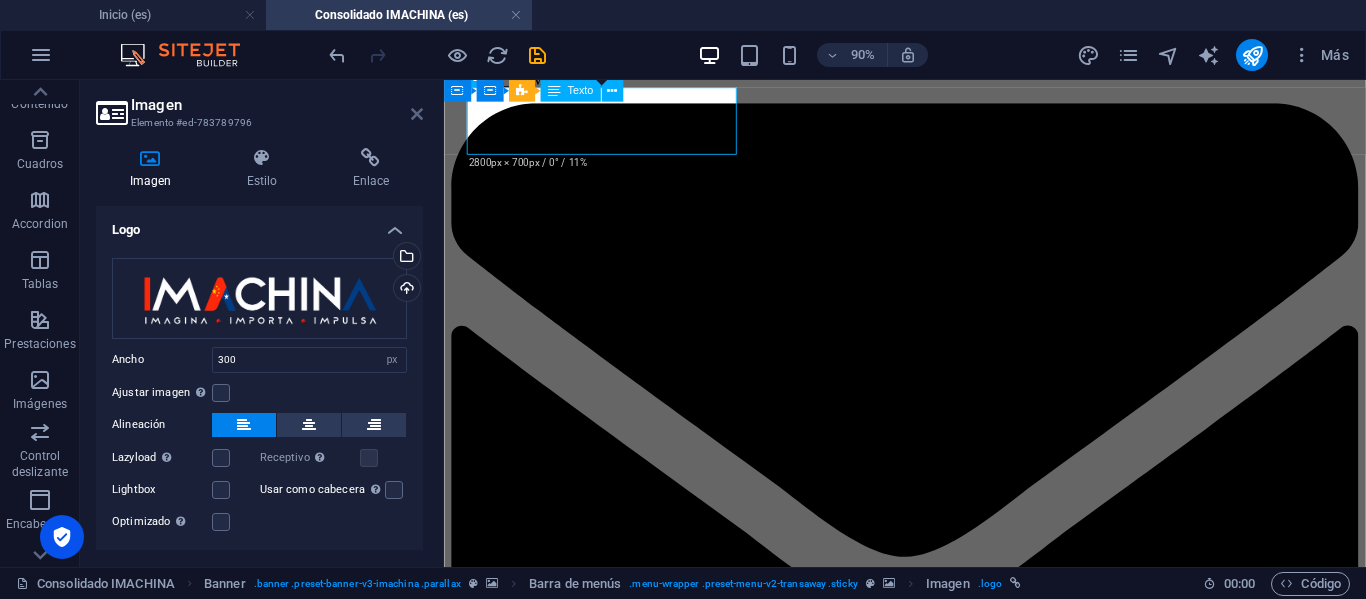 click at bounding box center [417, 114] 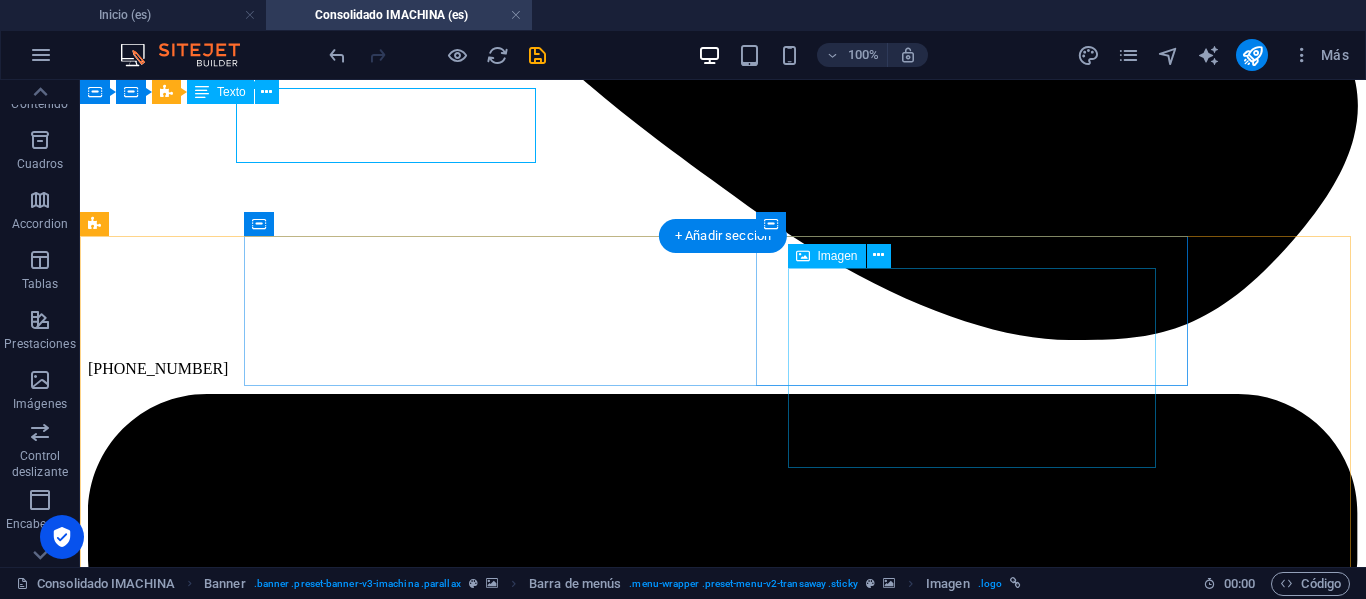 click at bounding box center (723, 10074) 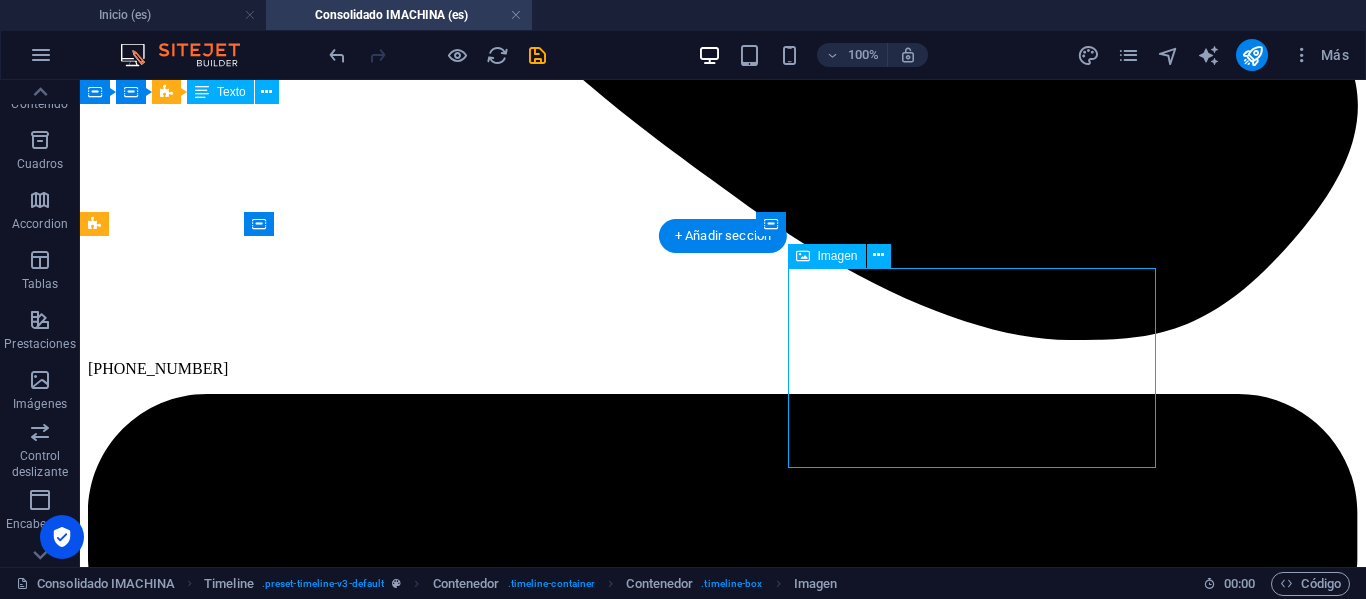 click at bounding box center (723, 10074) 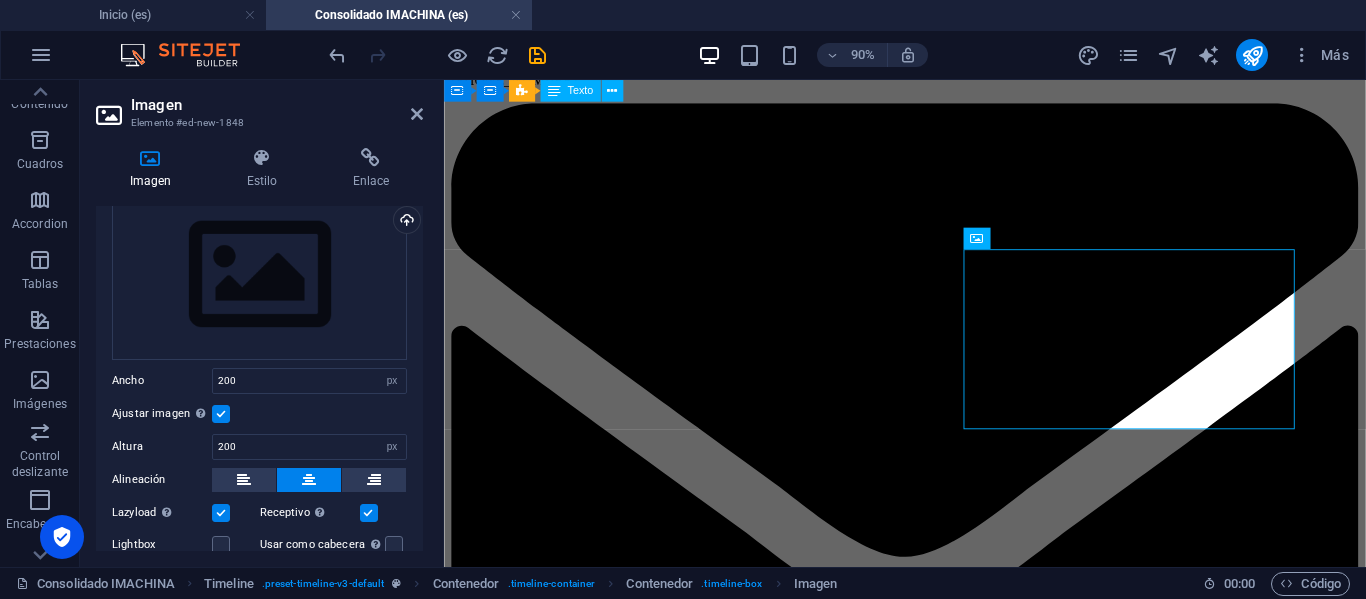scroll, scrollTop: 100, scrollLeft: 0, axis: vertical 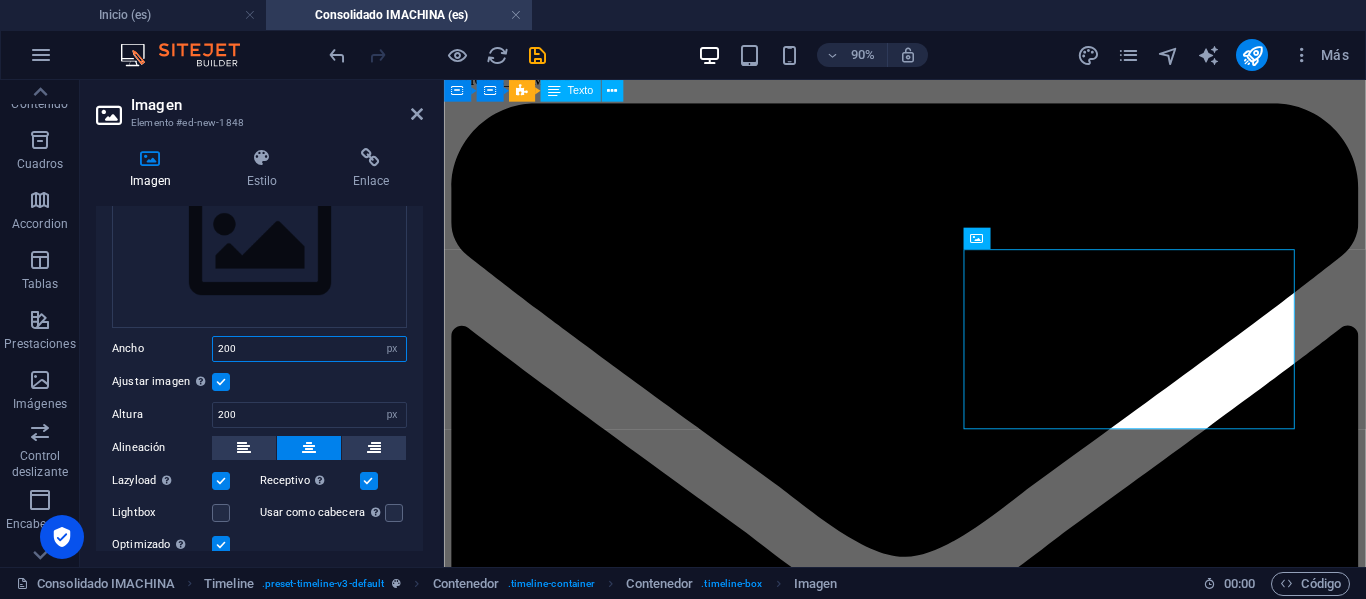 drag, startPoint x: 267, startPoint y: 353, endPoint x: 199, endPoint y: 345, distance: 68.46897 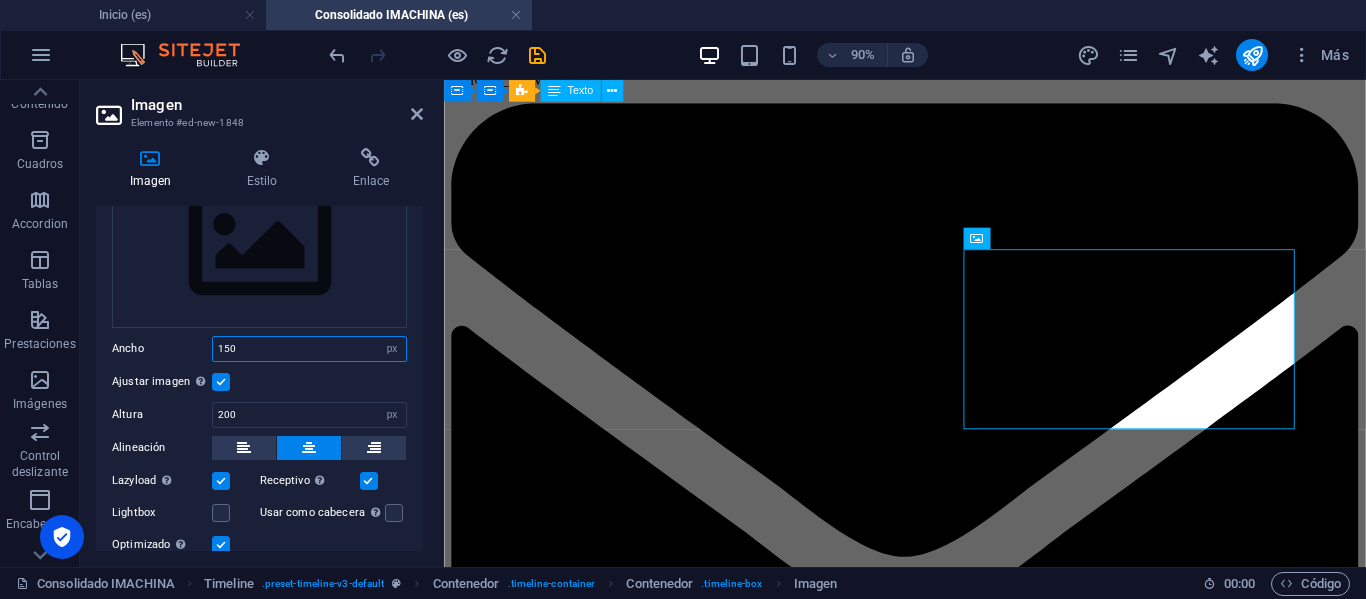 type on "150" 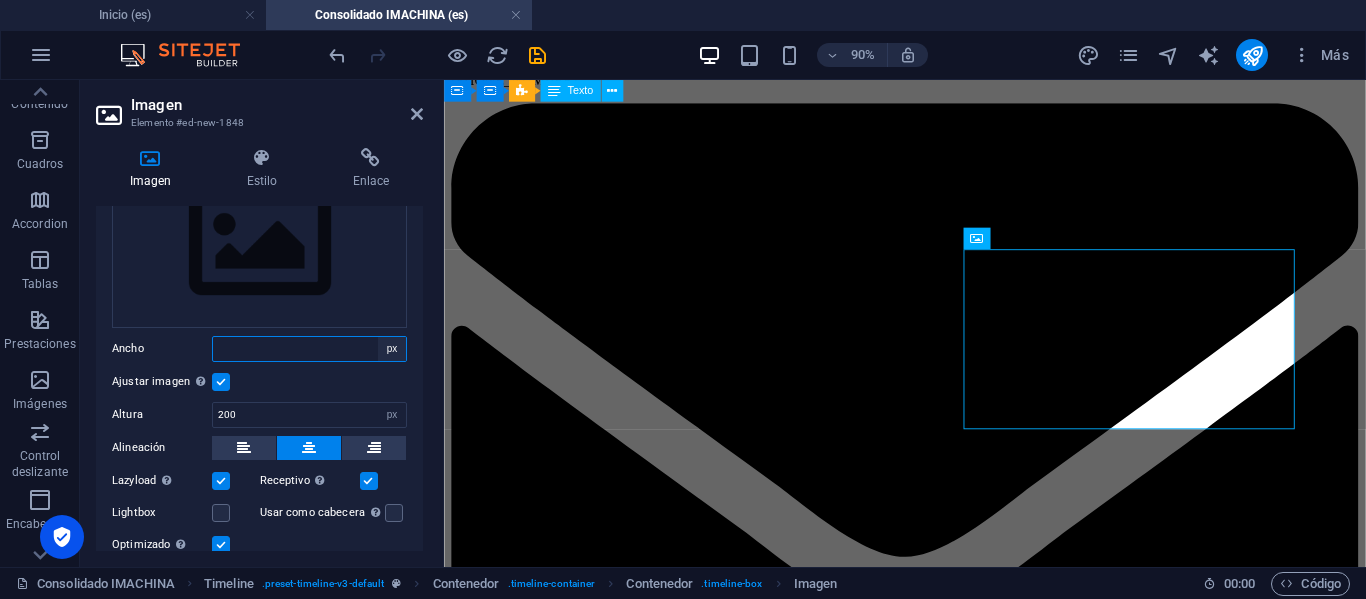 type 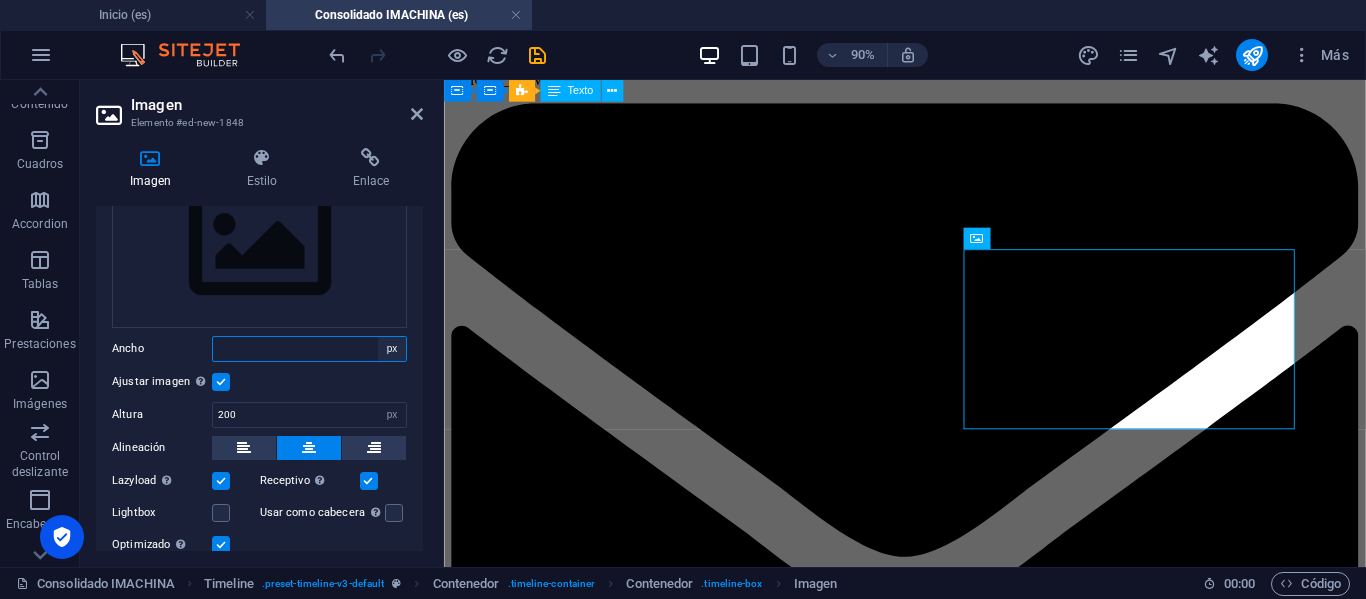 click on "Predeterminado automático px rem % em vh vw" at bounding box center (392, 349) 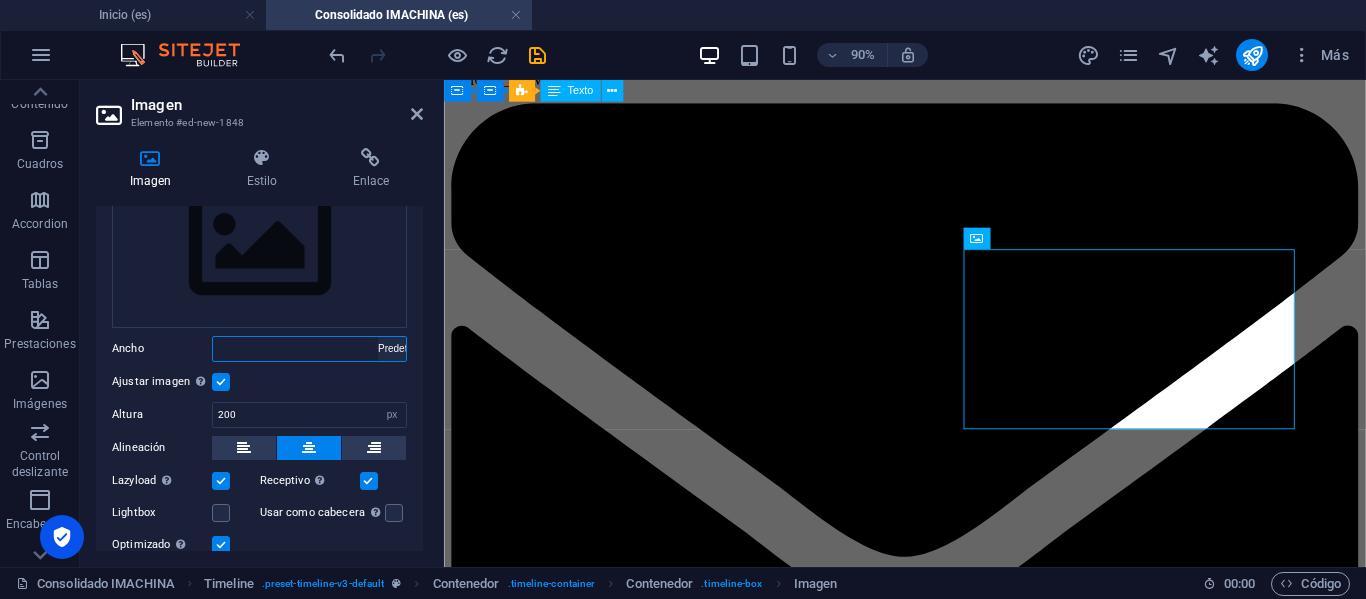click on "Predeterminado automático px rem % em vh vw" at bounding box center [392, 349] 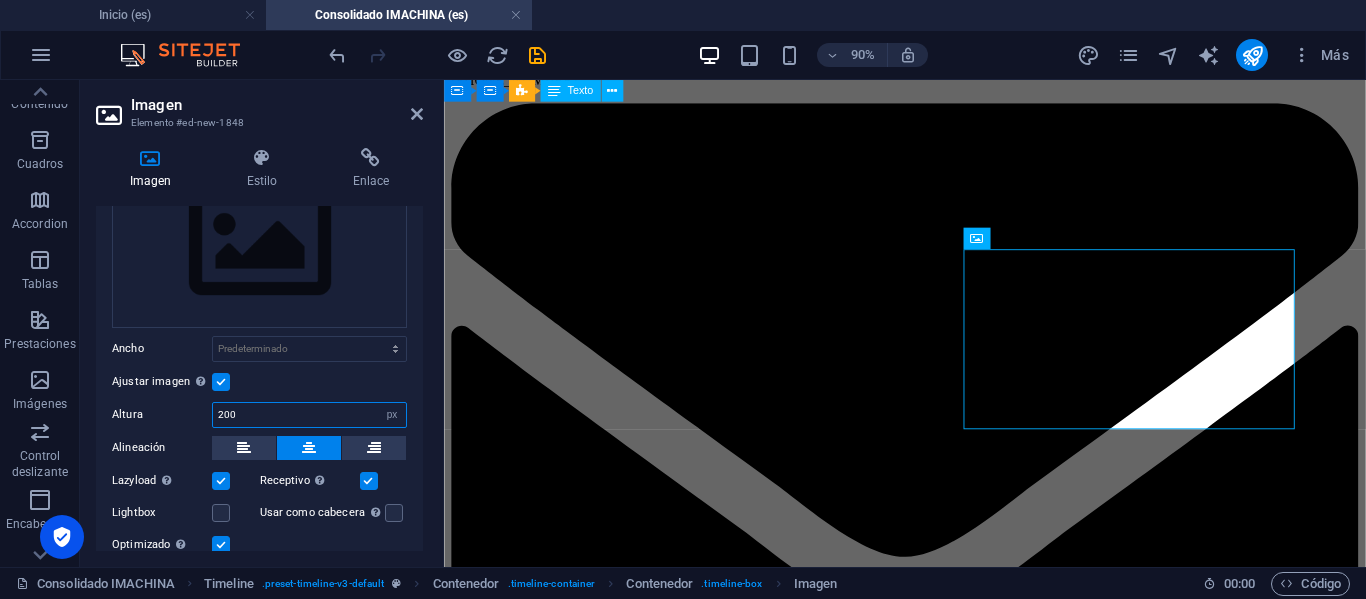 drag, startPoint x: 242, startPoint y: 403, endPoint x: 171, endPoint y: 400, distance: 71.063354 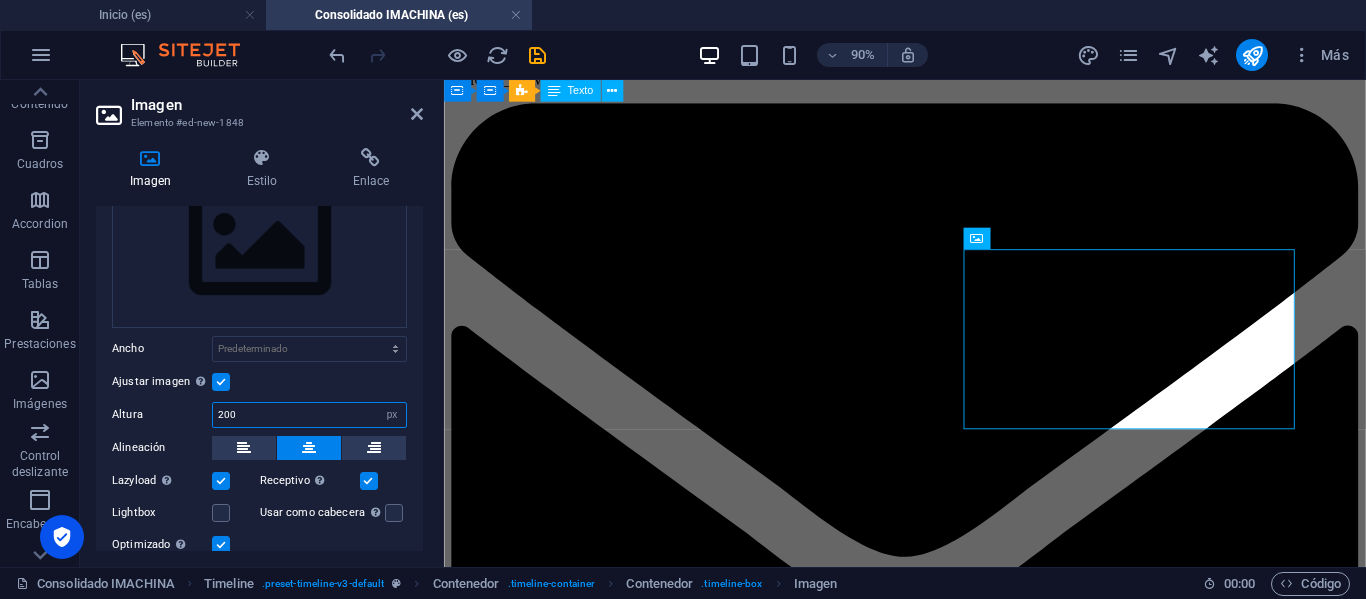 click on "Altura 200 Predeterminado automático px" at bounding box center [259, 415] 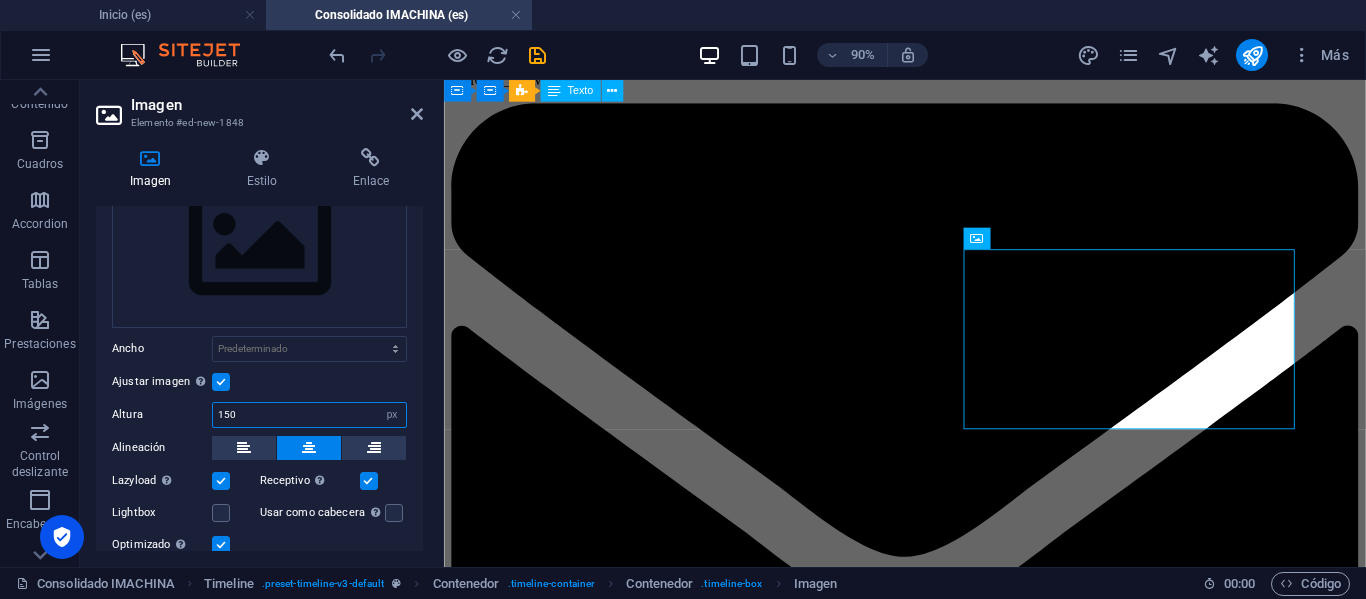 type on "150" 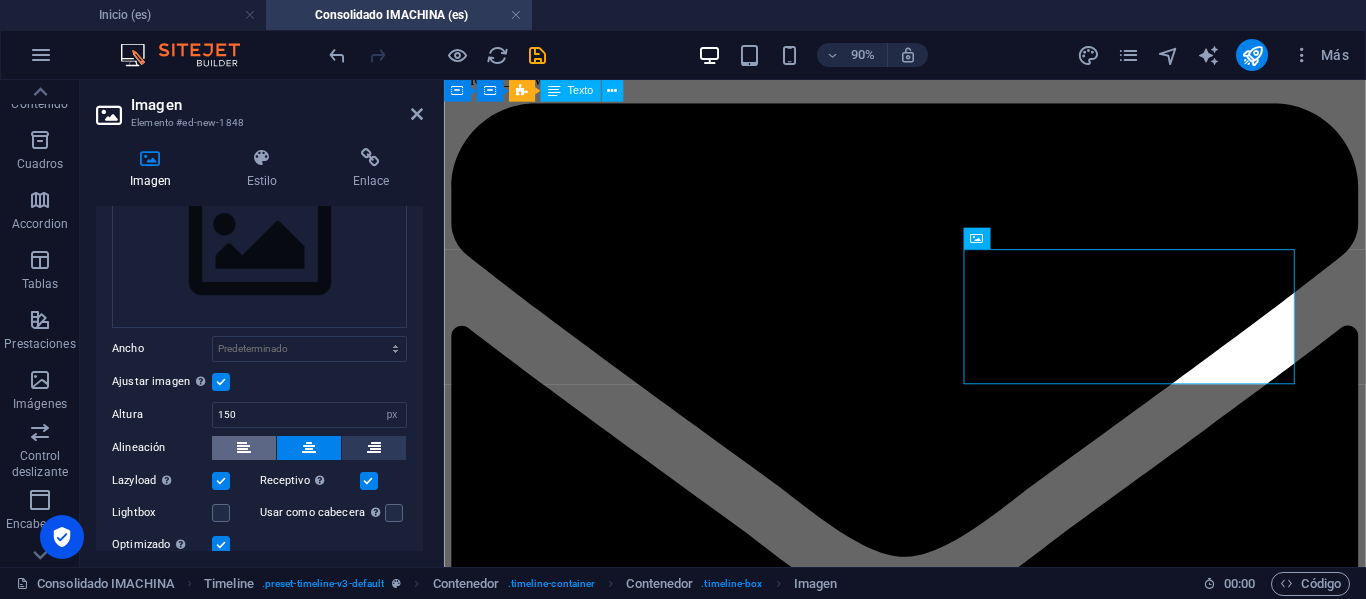 click at bounding box center (244, 448) 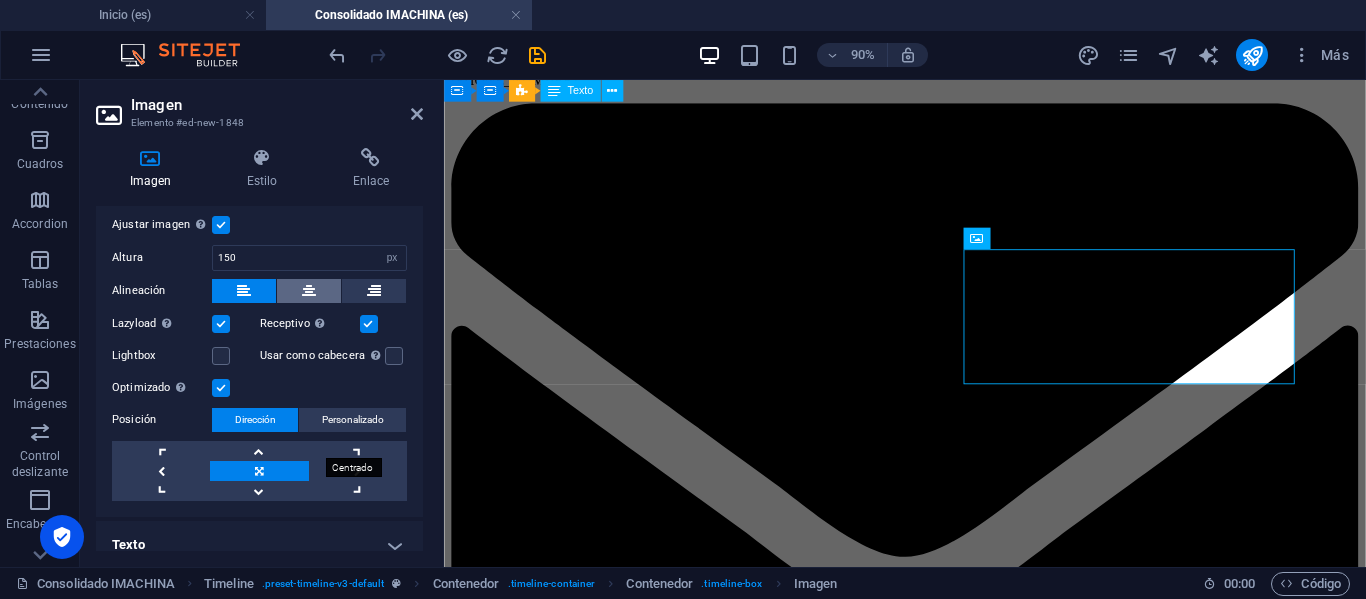 scroll, scrollTop: 273, scrollLeft: 0, axis: vertical 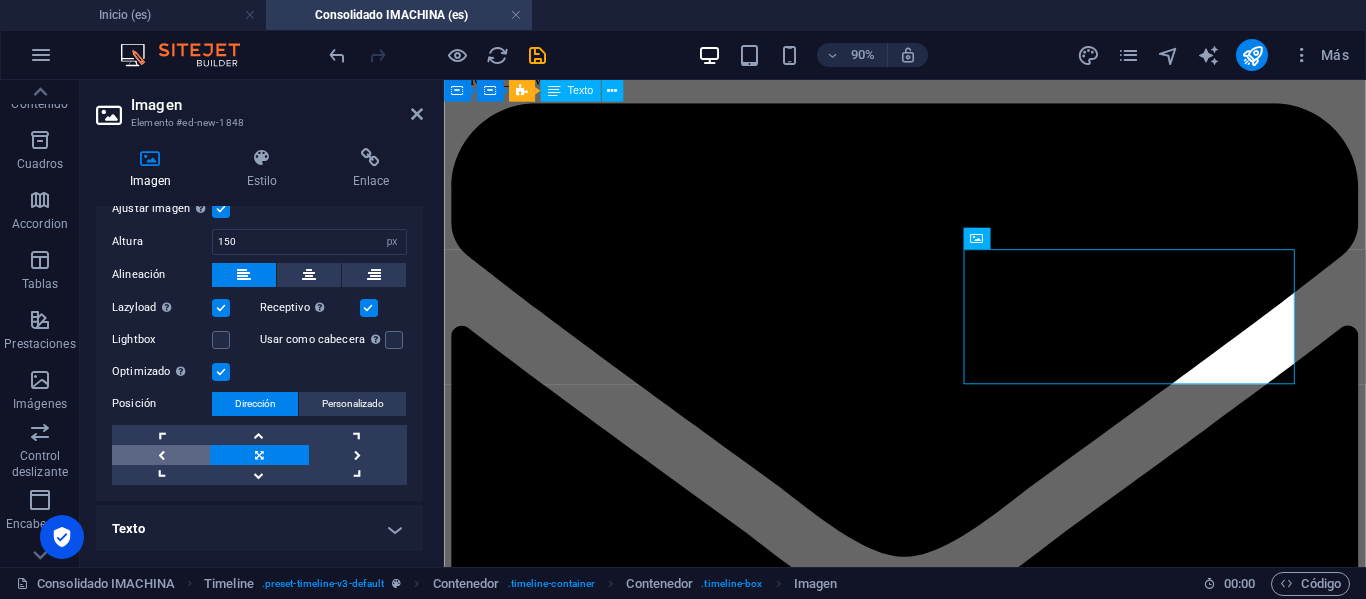 click at bounding box center (161, 455) 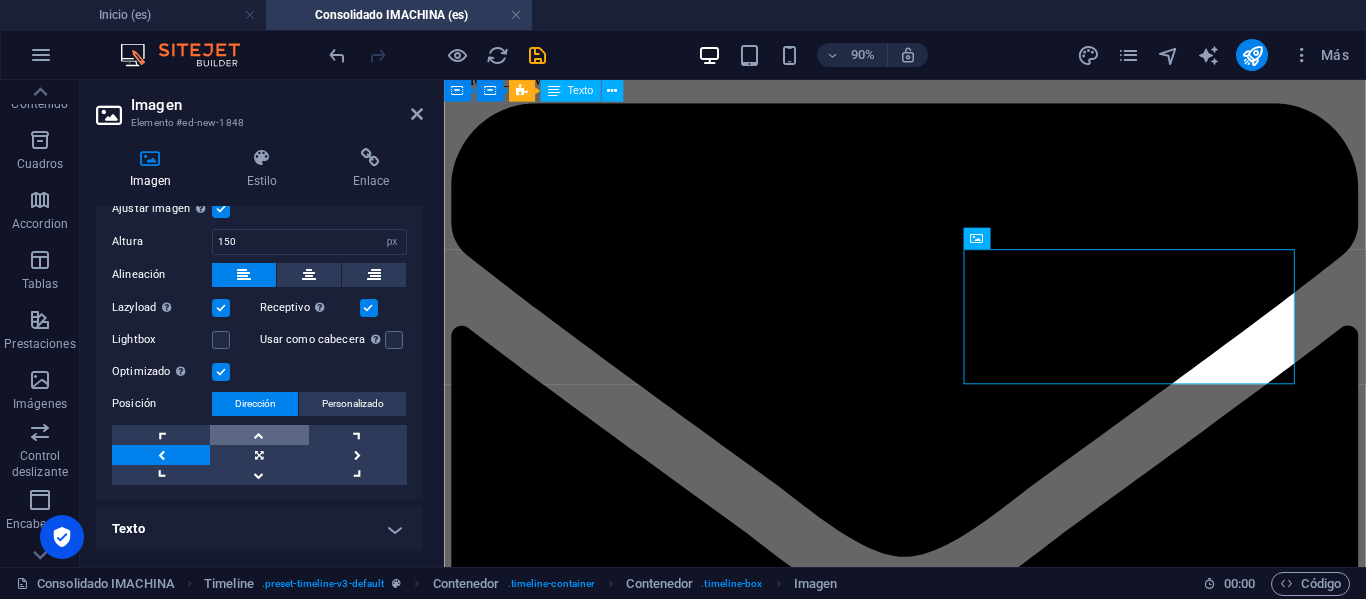 click at bounding box center (259, 435) 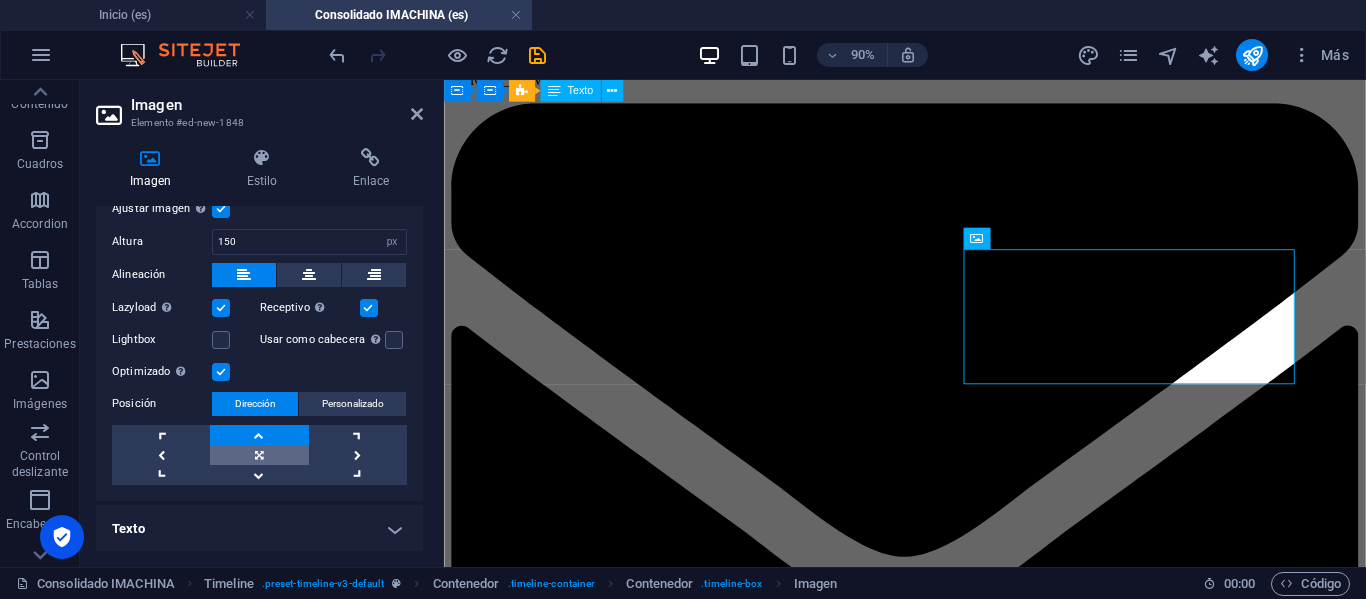 click at bounding box center (259, 455) 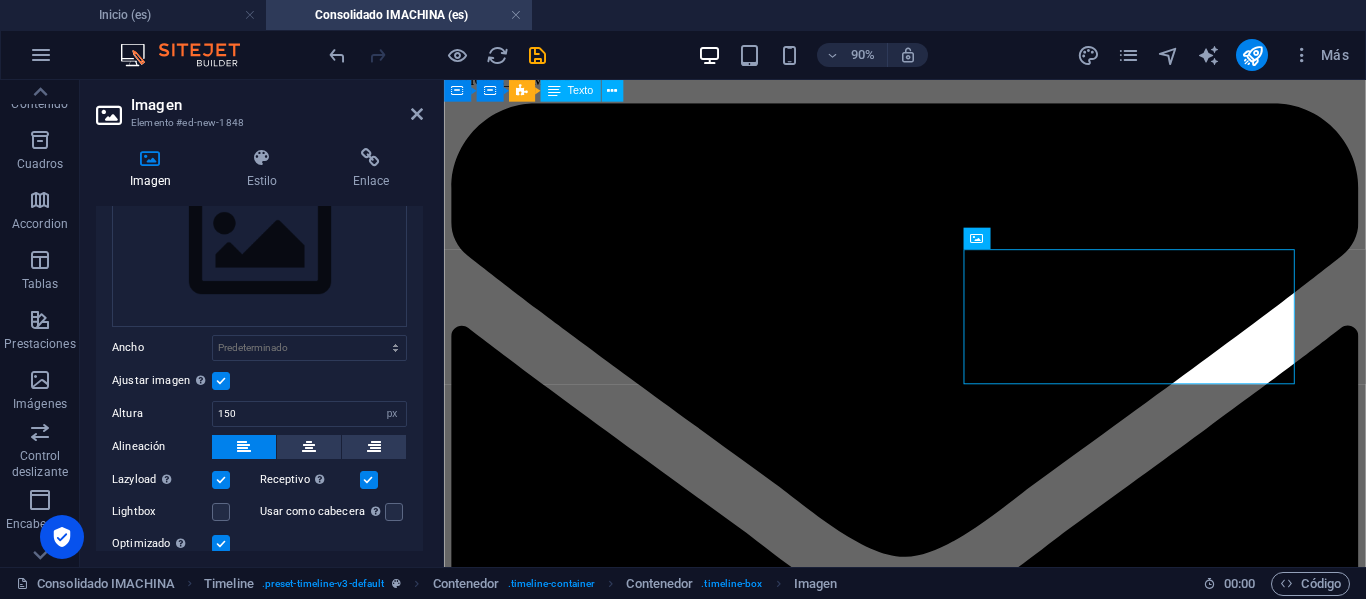 scroll, scrollTop: 0, scrollLeft: 0, axis: both 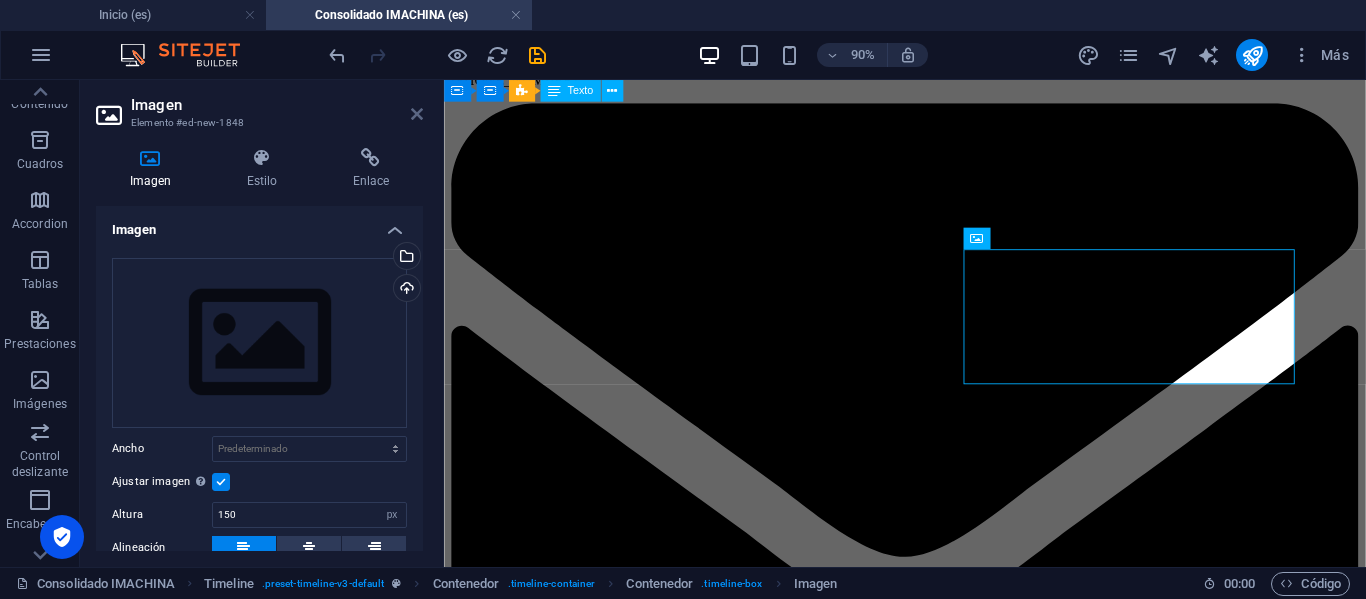 click at bounding box center (417, 114) 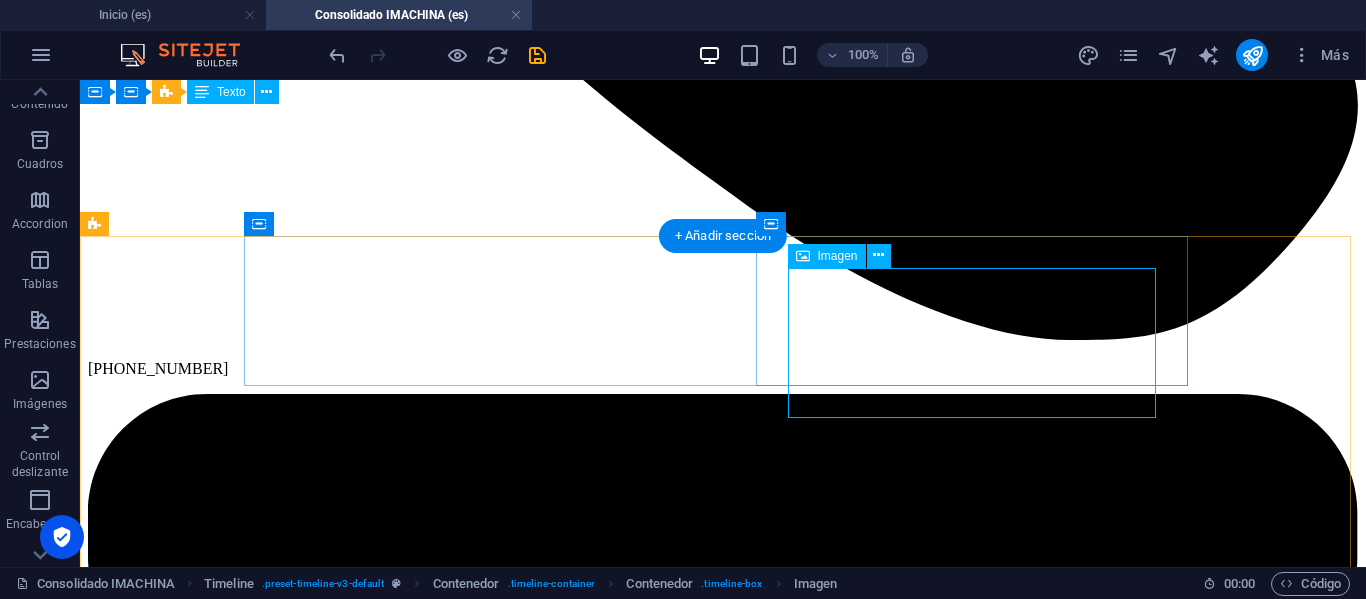 click at bounding box center (723, 10049) 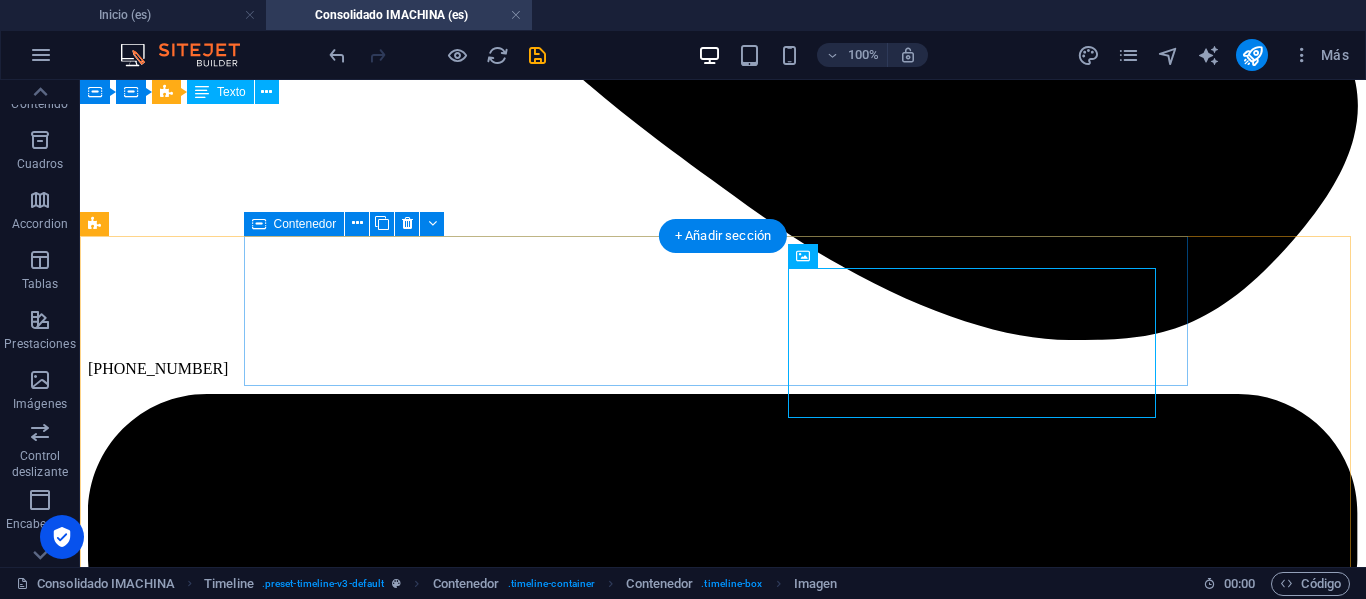 click on "Compra y Envía a Bodega Yiwu" at bounding box center [723, 10027] 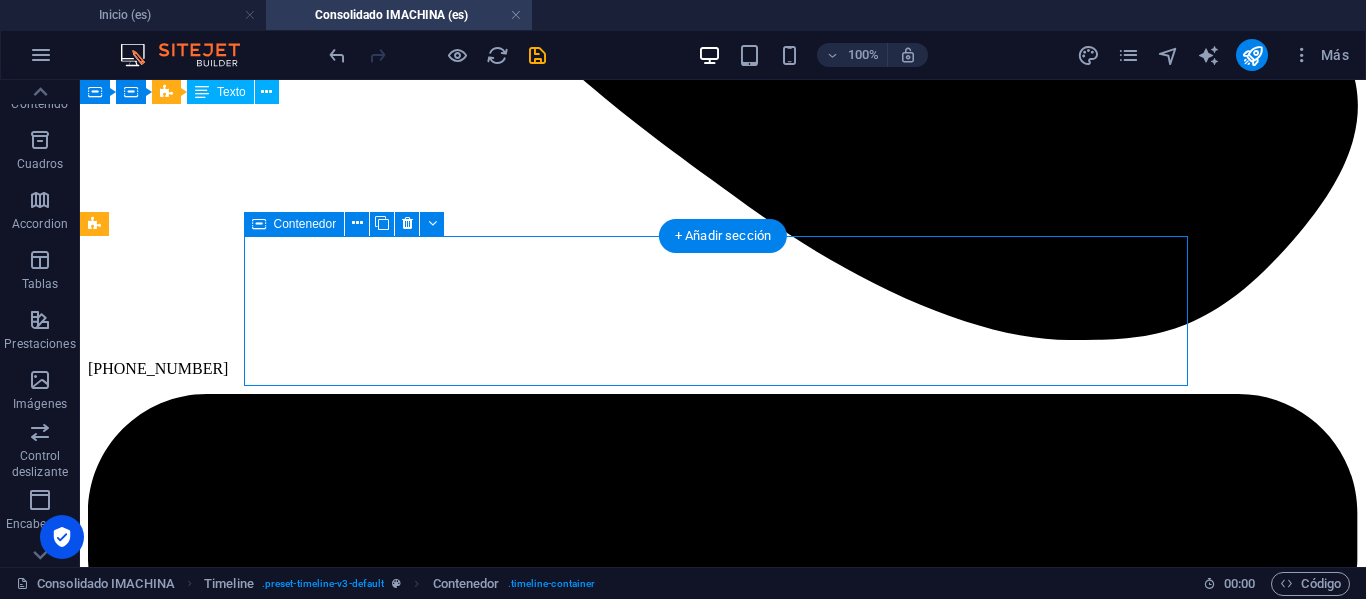 click on "Compra y Envía a Bodega Yiwu" at bounding box center (723, 10027) 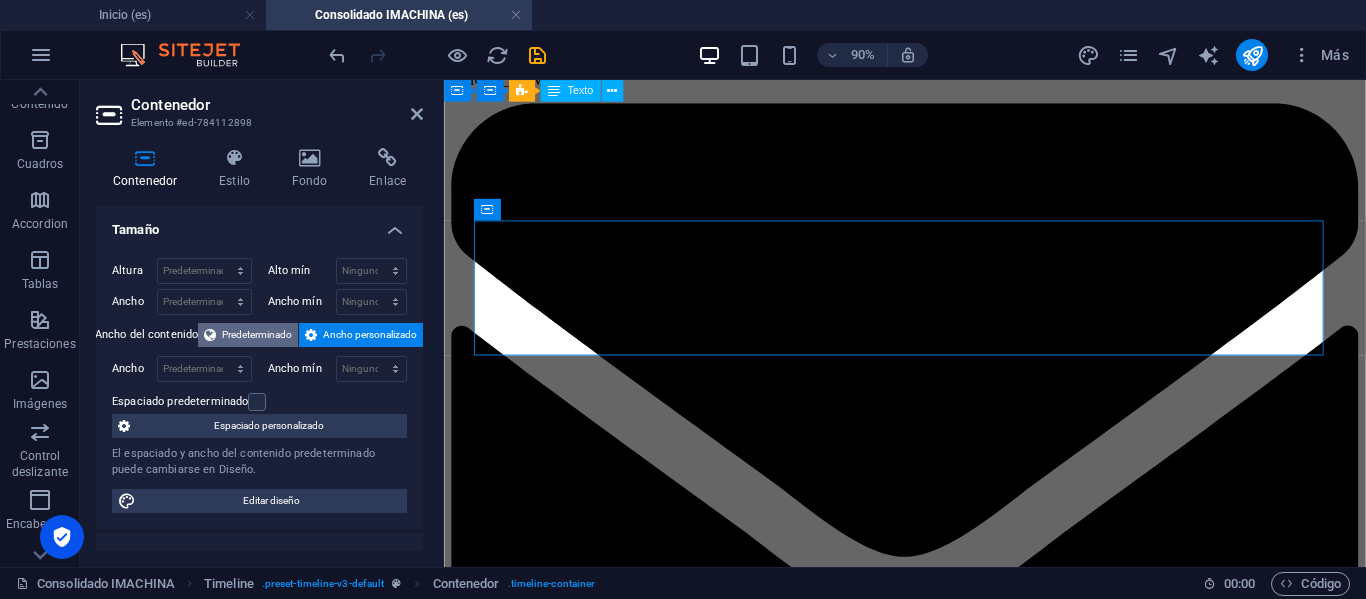 click on "Predeterminado" at bounding box center (257, 335) 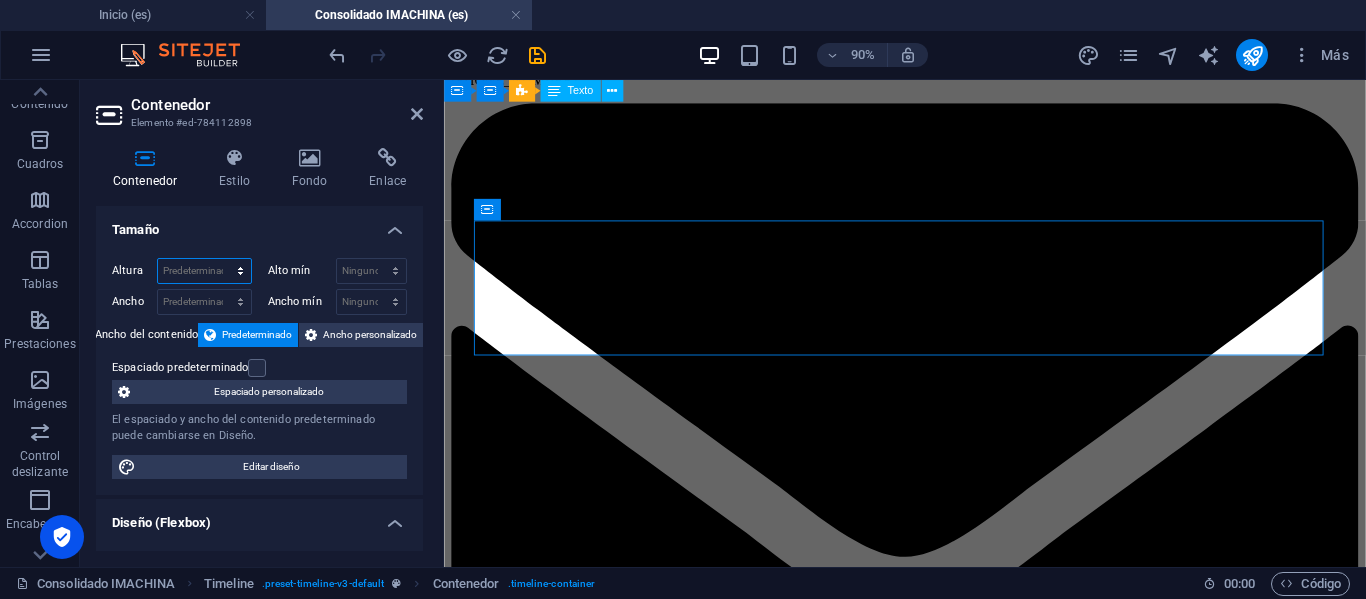 click on "Predeterminado px rem % vh vw" at bounding box center [204, 271] 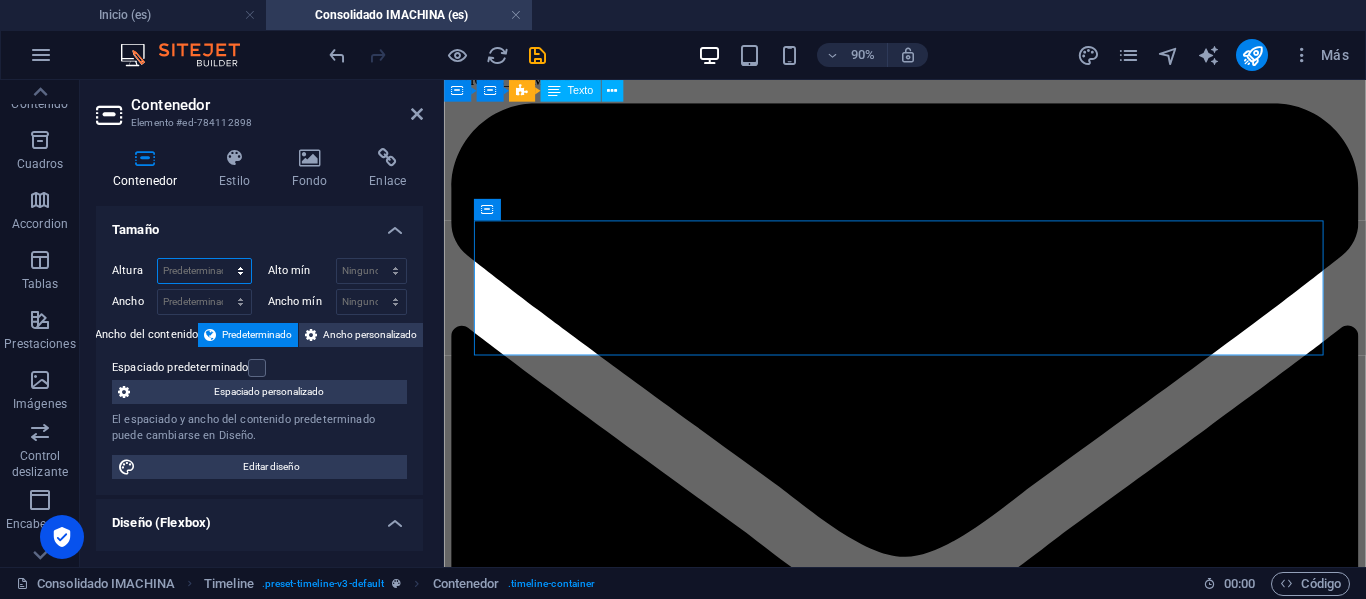 select on "px" 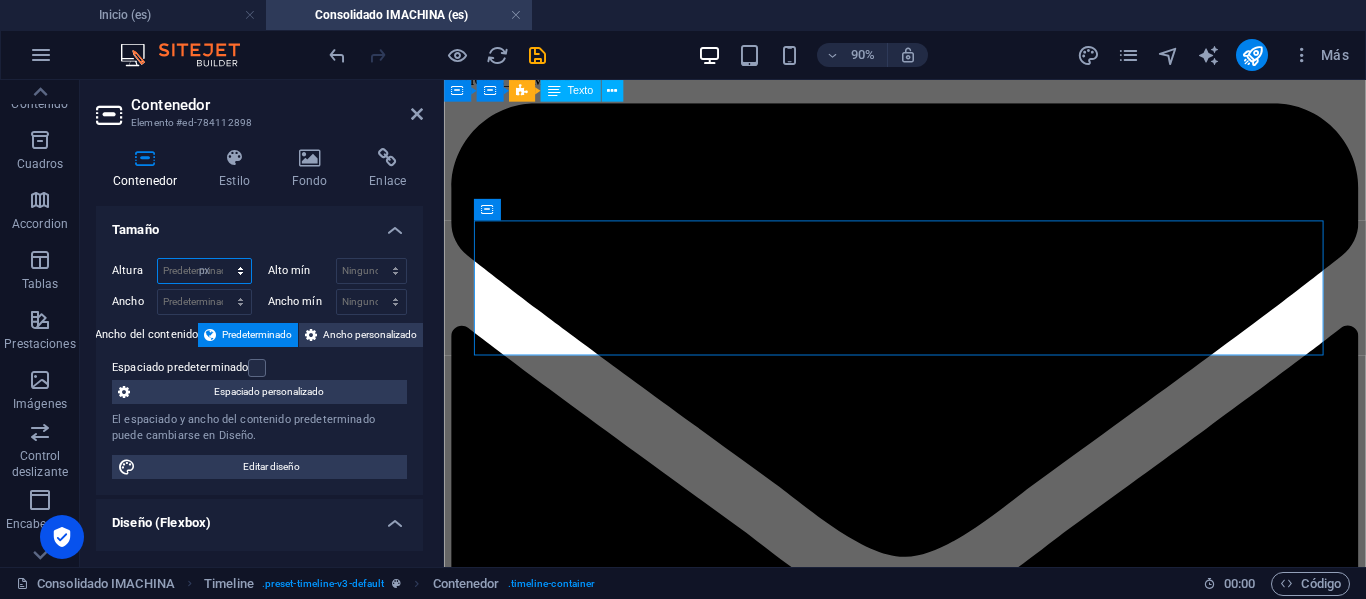 click on "Predeterminado px rem % vh vw" at bounding box center [204, 271] 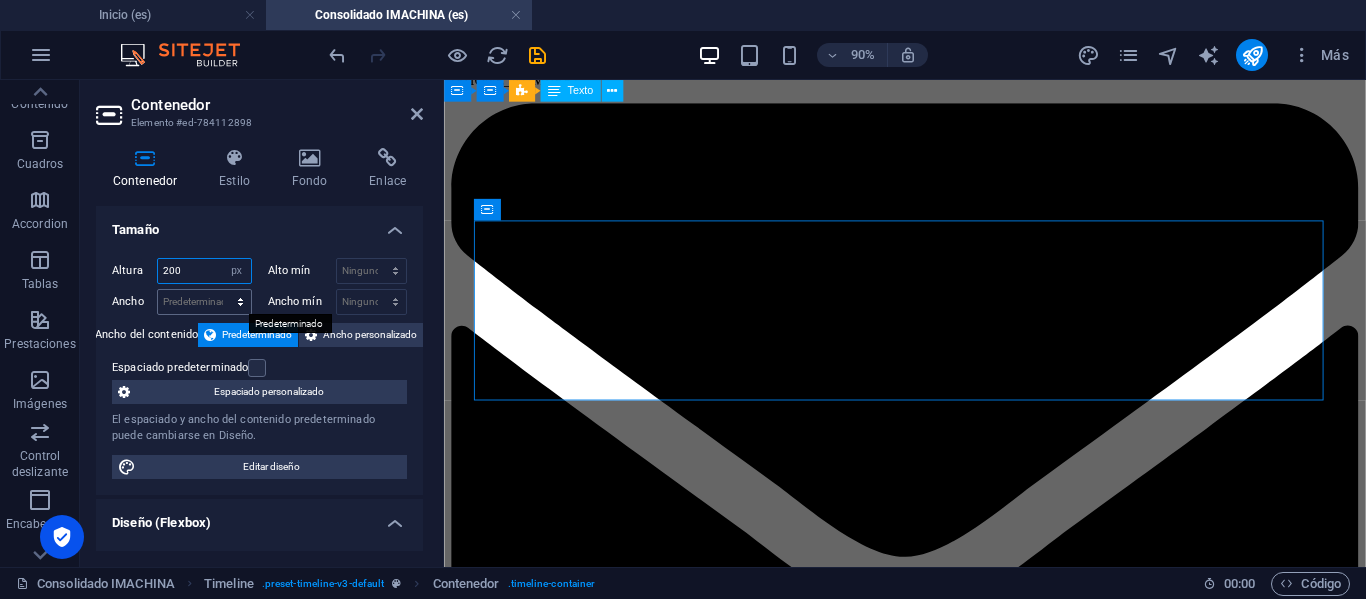 type on "200" 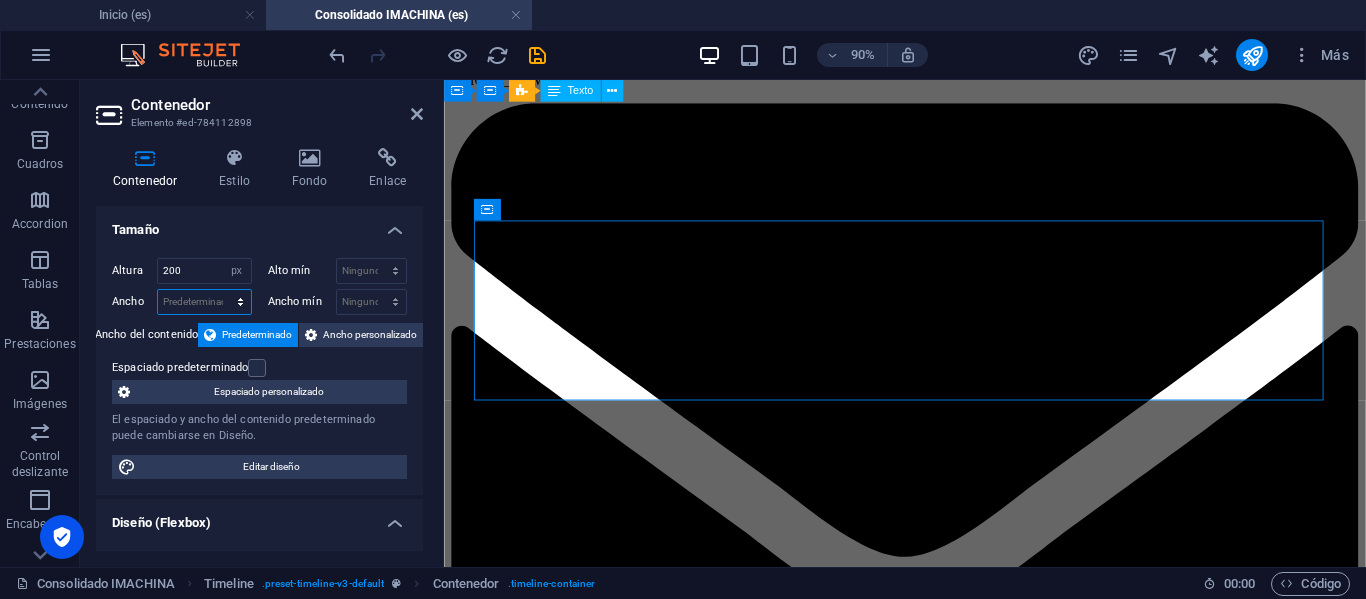 click on "Predeterminado px rem % em vh vw" at bounding box center (204, 302) 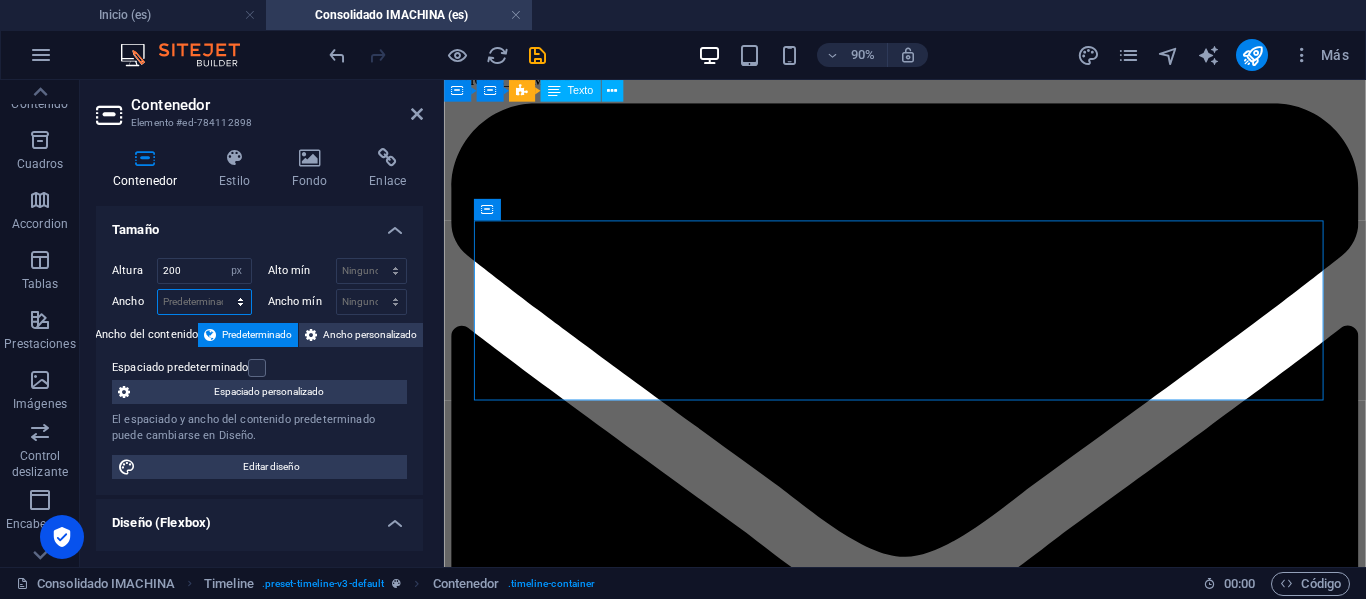select on "px" 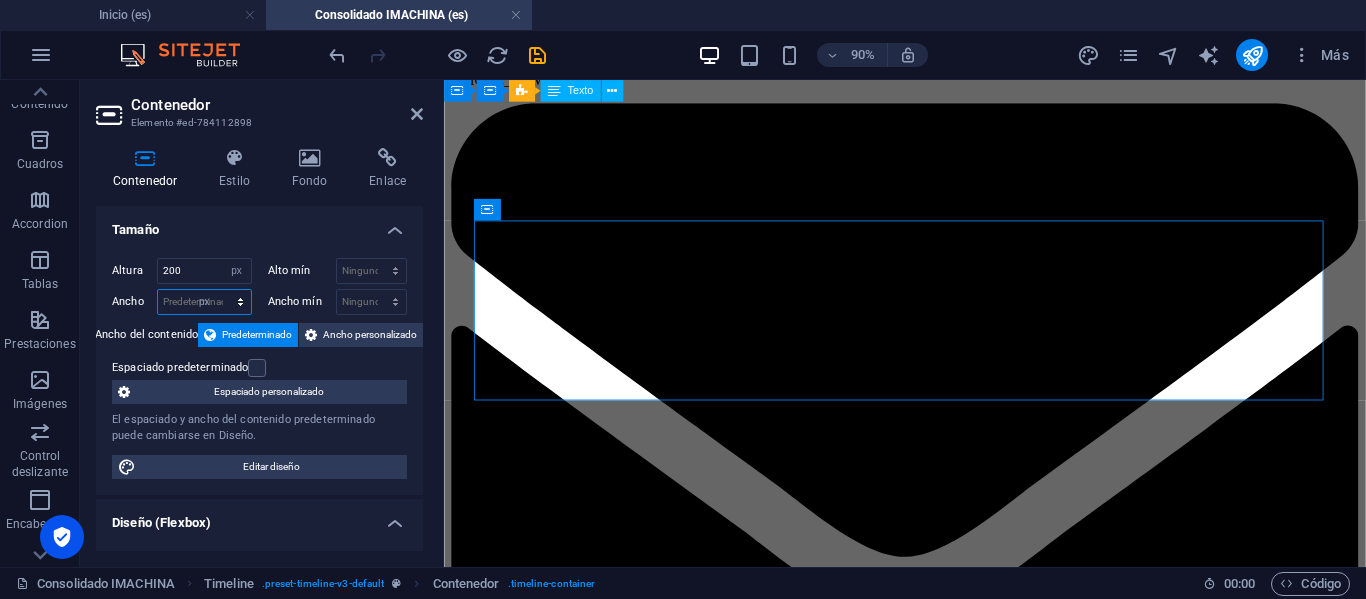 click on "Predeterminado px rem % em vh vw" at bounding box center [204, 302] 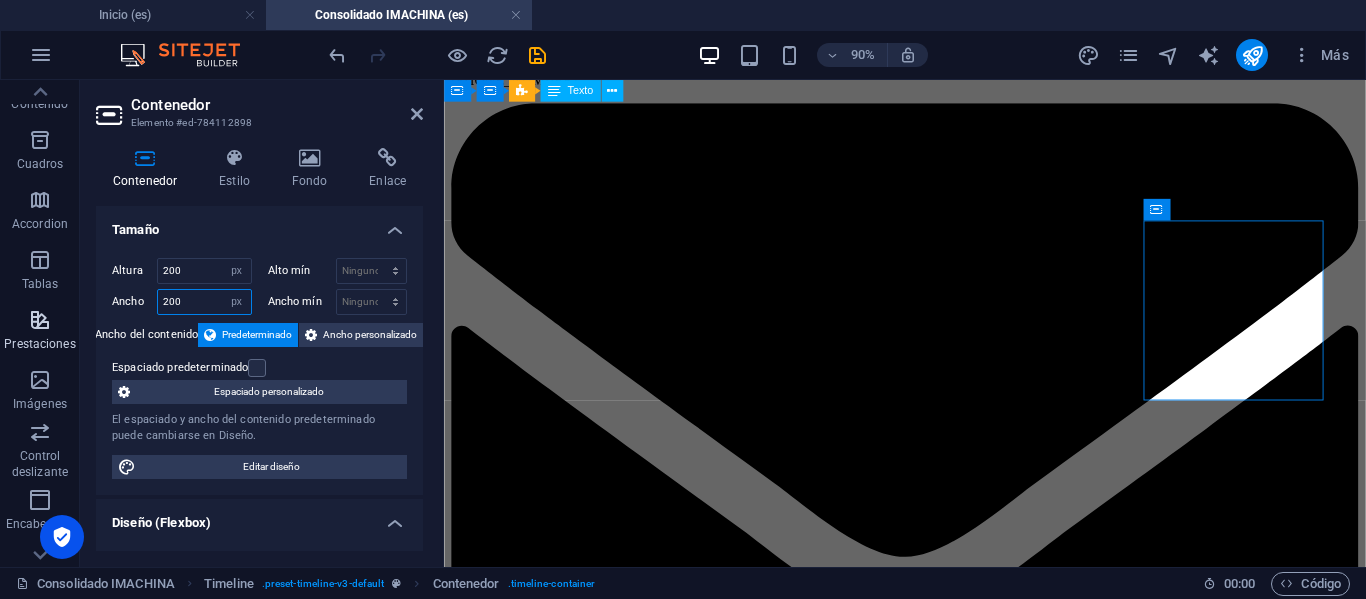 drag, startPoint x: 191, startPoint y: 306, endPoint x: 68, endPoint y: 306, distance: 123 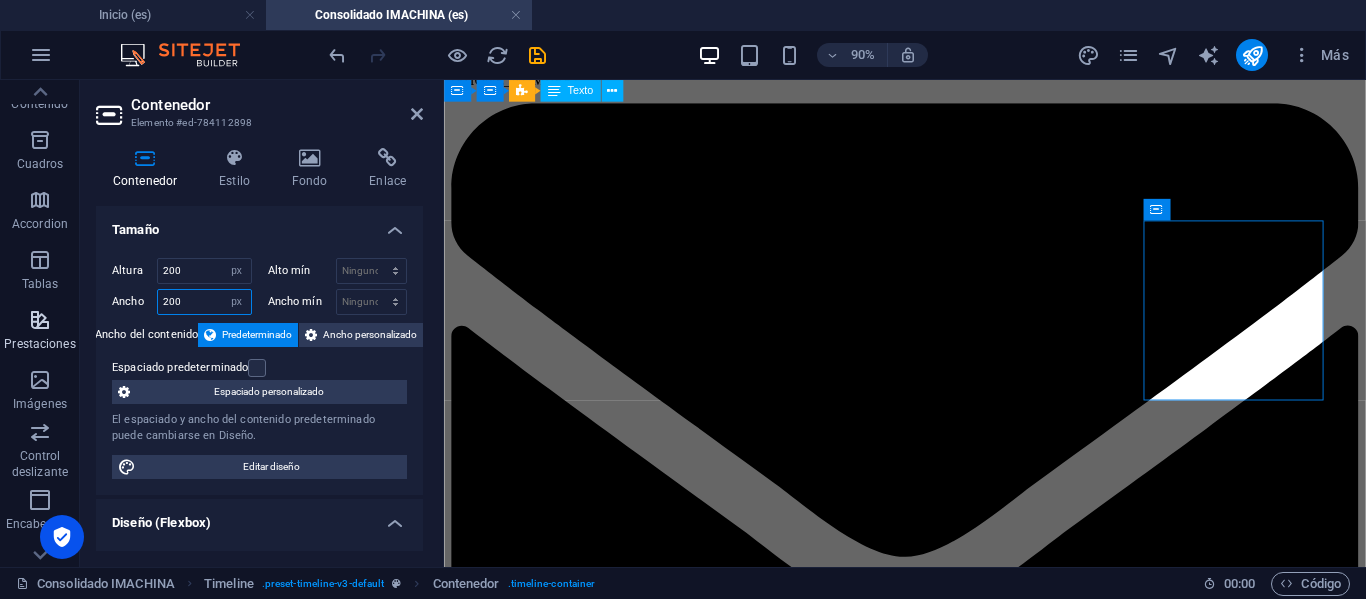 click on "Favoritos Elementos Columnas Contenido [PERSON_NAME] Accordion Tablas Prestaciones Imágenes Control deslizante Encabezado Pie de página Formularios Marketing Colecciones Contenedor Elemento #ed-784112898
Contenedor Estilo Fondo Enlace Tamaño Altura 200 Predeterminado px rem % vh vw Alto mín Ninguno px rem % vh vw Ancho 200 Predeterminado px rem % em vh vw Ancho mín Ninguno px rem % vh vw Ancho del contenido Predeterminado Ancho personalizado Ancho Predeterminado px rem % em vh vw Ancho mín Ninguno px rem % vh vw Espaciado predeterminado Espaciado personalizado El espaciado y ancho del contenido predeterminado puede cambiarse en Diseño. Editar diseño Diseño (Flexbox) Alineación Determina flex-direction. Predeterminado Eje principal Determina la forma en la que los elementos deberían comportarse por el eje principal en este contenedor (contenido justificado). Predeterminado Eje lateral Controla la dirección vertical del elemento en el contenedor (alinear elementos). Predeterminado Ajuste" at bounding box center (683, 323) 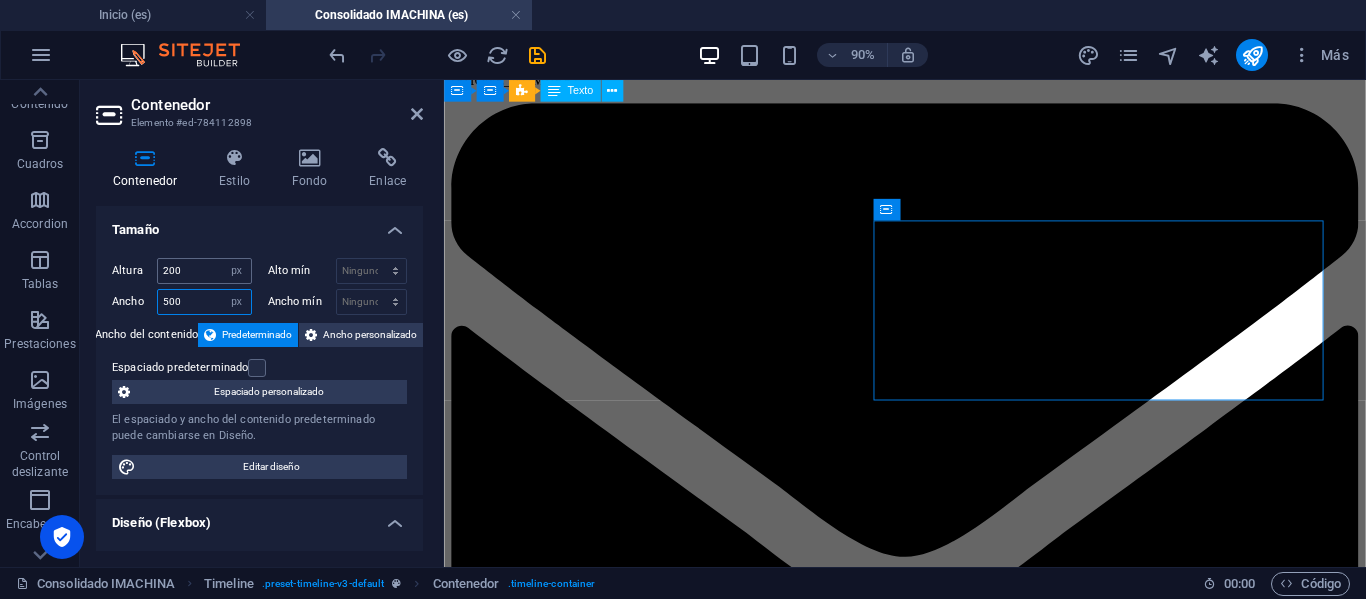 type on "500" 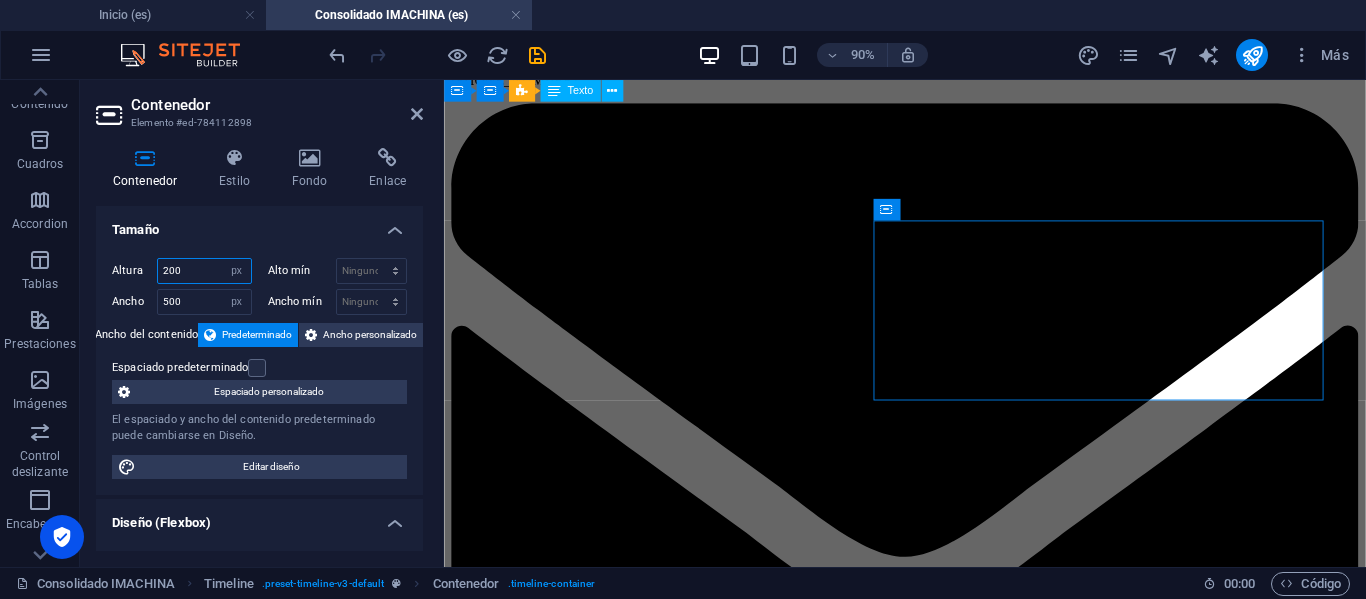 drag, startPoint x: 186, startPoint y: 281, endPoint x: 122, endPoint y: 289, distance: 64.49806 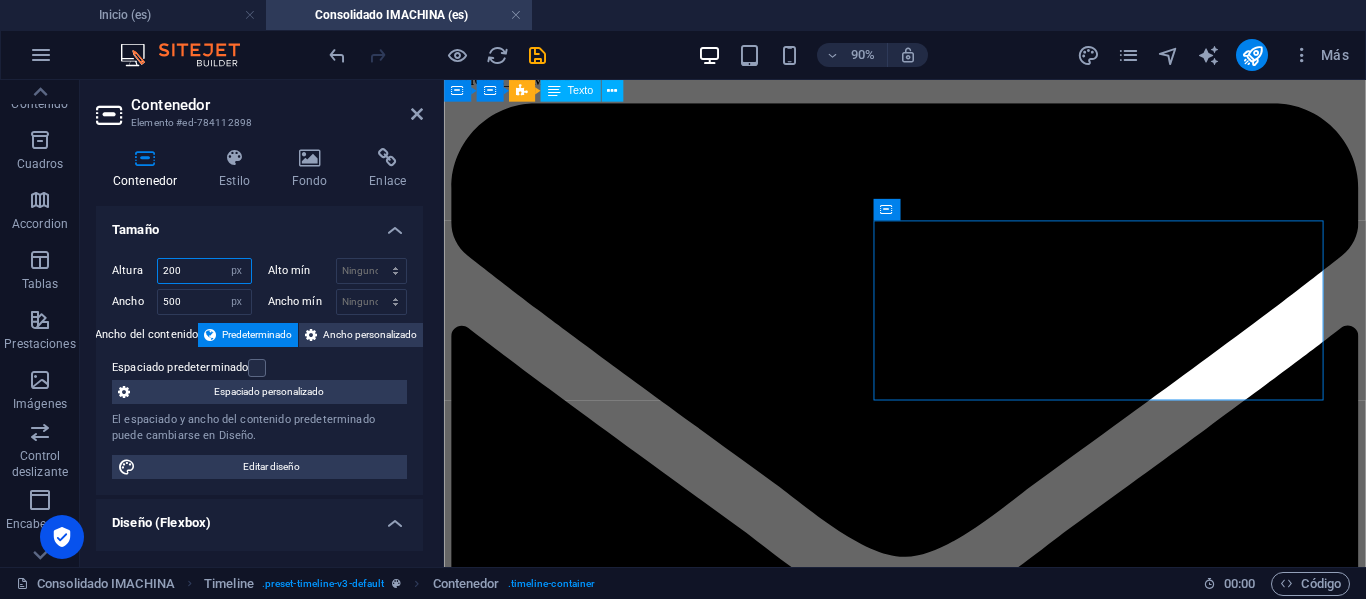 click on "Altura 200 Predeterminado px rem % vh vw Alto mín Ninguno px rem % vh vw Ancho 500 Predeterminado px rem % em vh vw Ancho mín Ninguno px rem % vh vw" at bounding box center [259, 286] 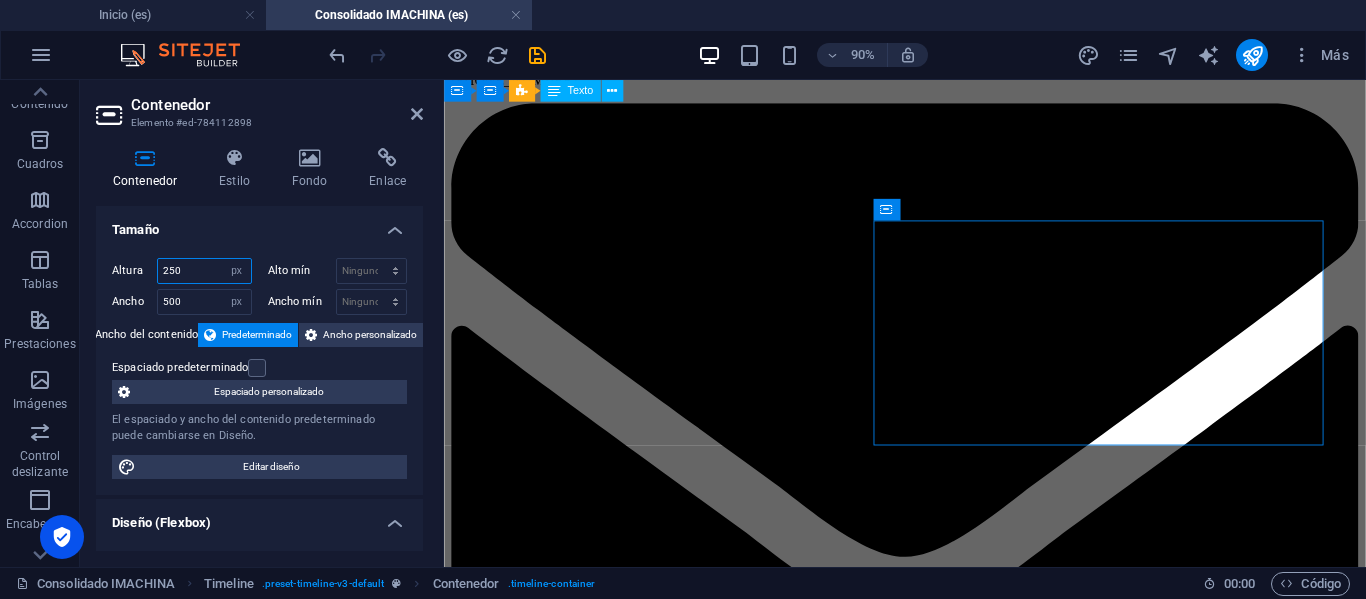 drag, startPoint x: 185, startPoint y: 270, endPoint x: 122, endPoint y: 268, distance: 63.03174 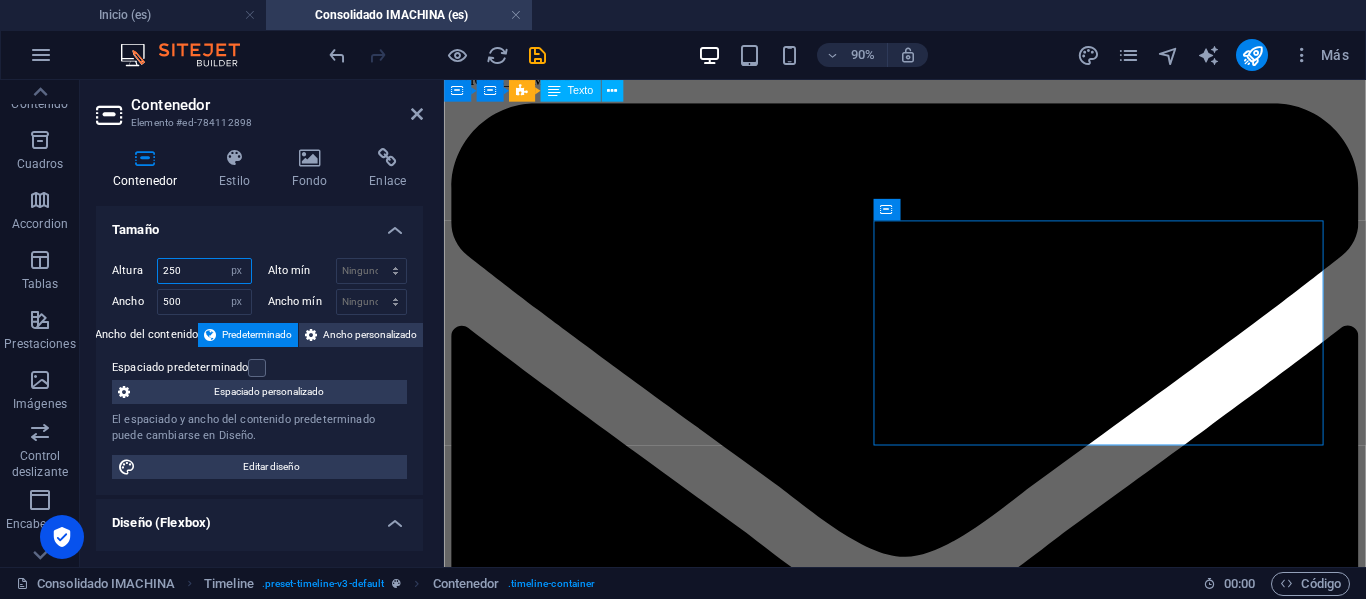 click on "Altura 250 Predeterminado px rem % vh vw" at bounding box center [182, 271] 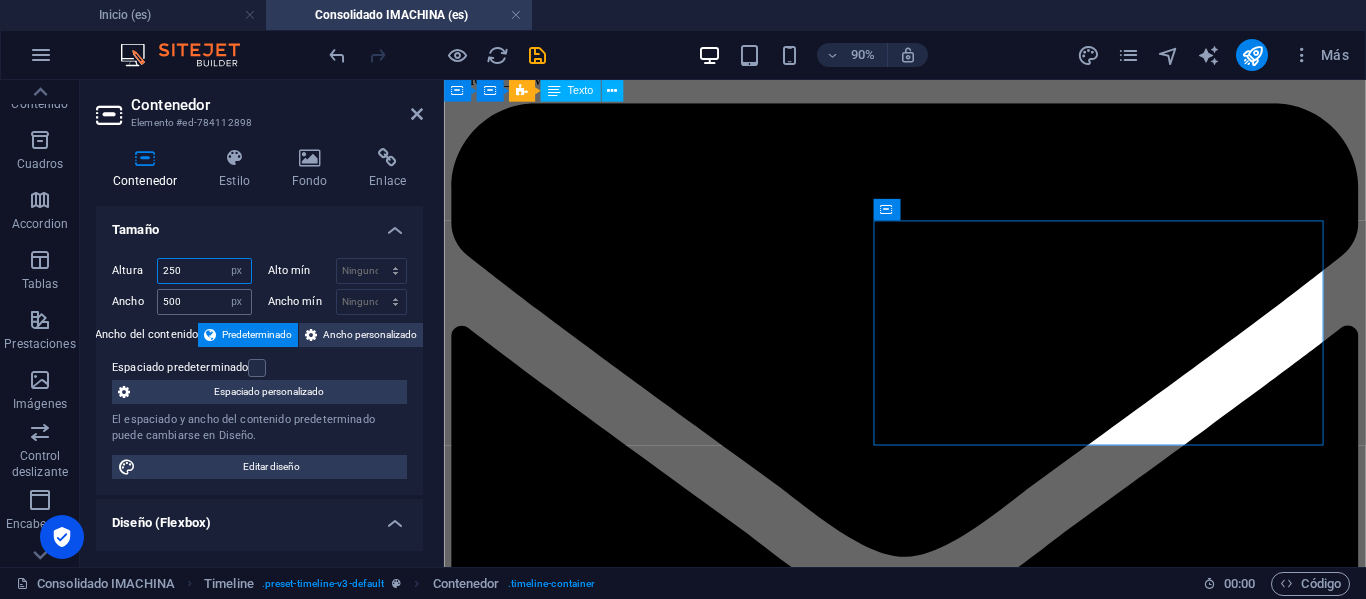 type on "250" 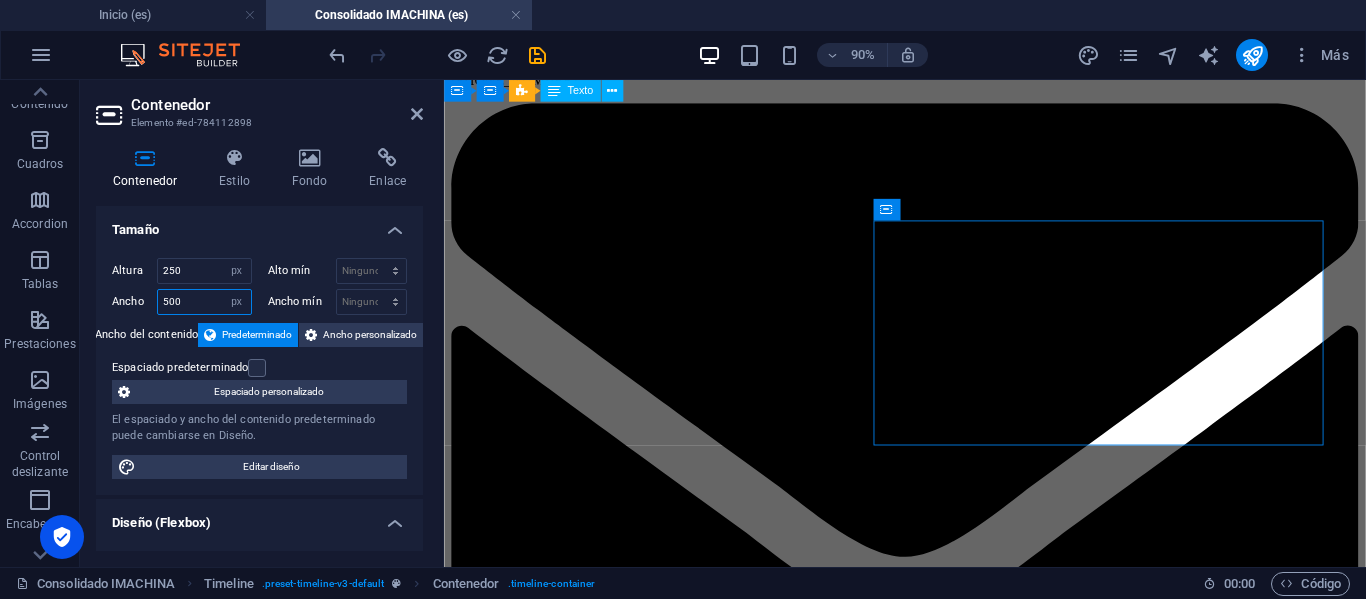 drag, startPoint x: 190, startPoint y: 294, endPoint x: 101, endPoint y: 296, distance: 89.02247 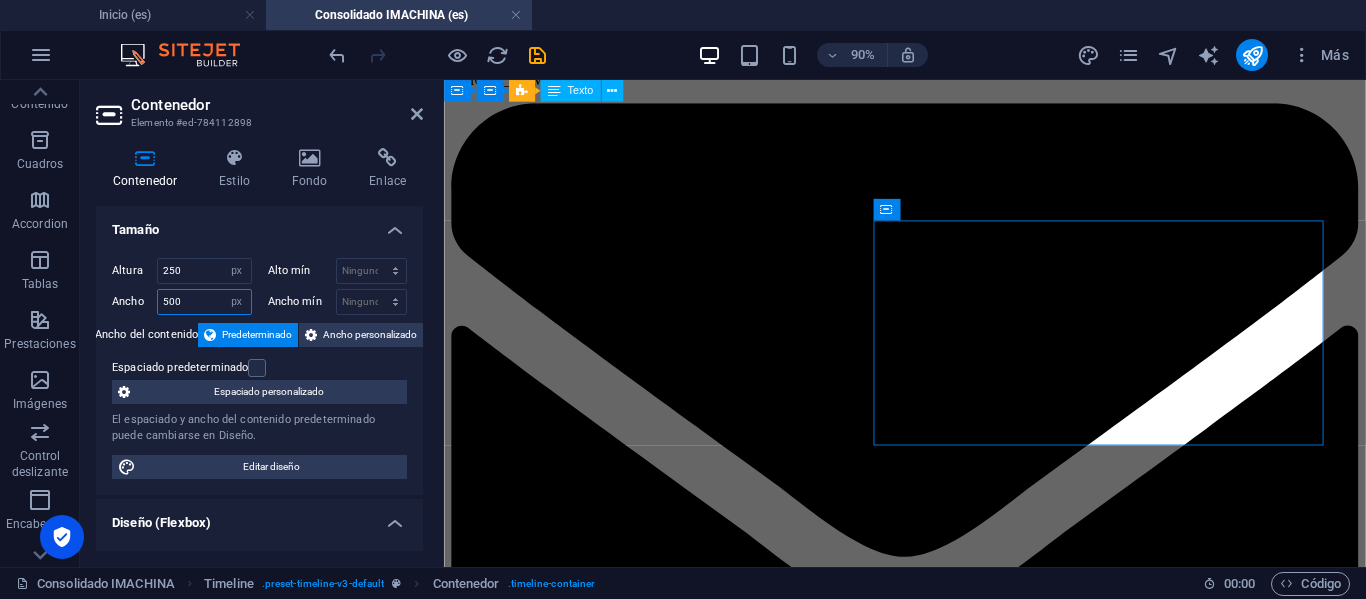 click on "Altura 250 Predeterminado px rem % vh vw Alto mín Ninguno px rem % vh vw Ancho 500 Predeterminado px rem % em vh vw Ancho mín Ninguno px rem % vh vw Ancho del contenido Predeterminado Ancho personalizado Ancho Predeterminado px rem % em vh vw Ancho mín Ninguno px rem % vh vw Espaciado predeterminado Espaciado personalizado El espaciado y ancho del contenido predeterminado puede cambiarse en Diseño. Editar diseño" at bounding box center [259, 368] 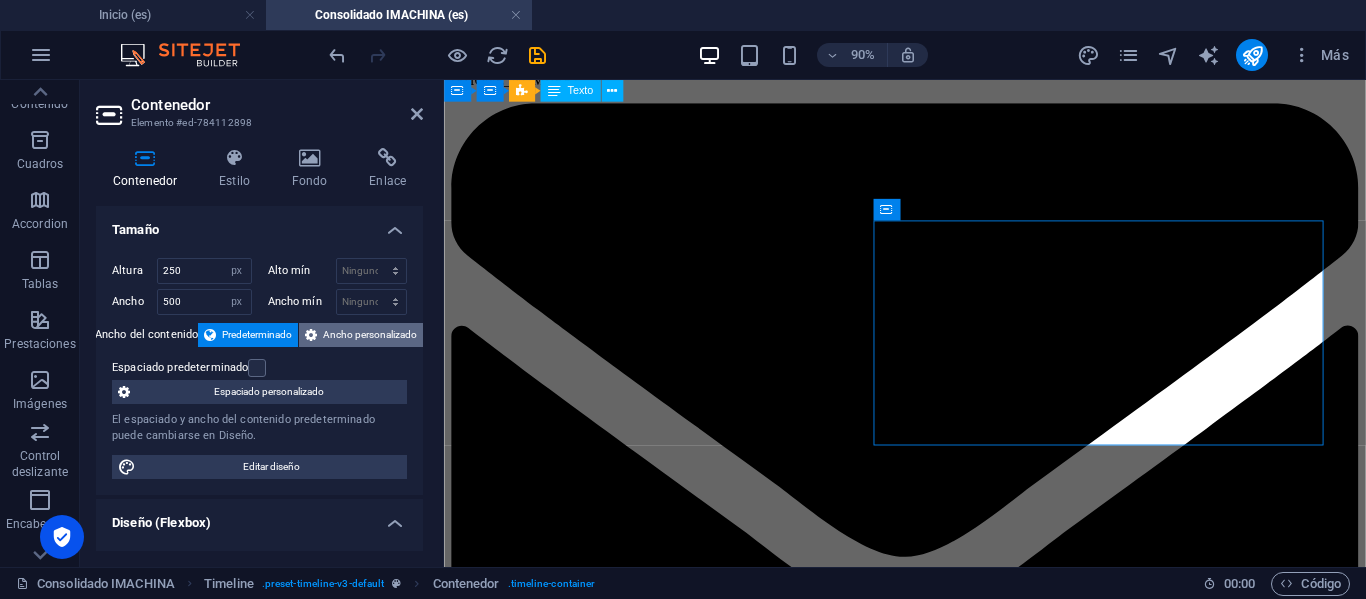 click on "Ancho personalizado" at bounding box center (361, 335) 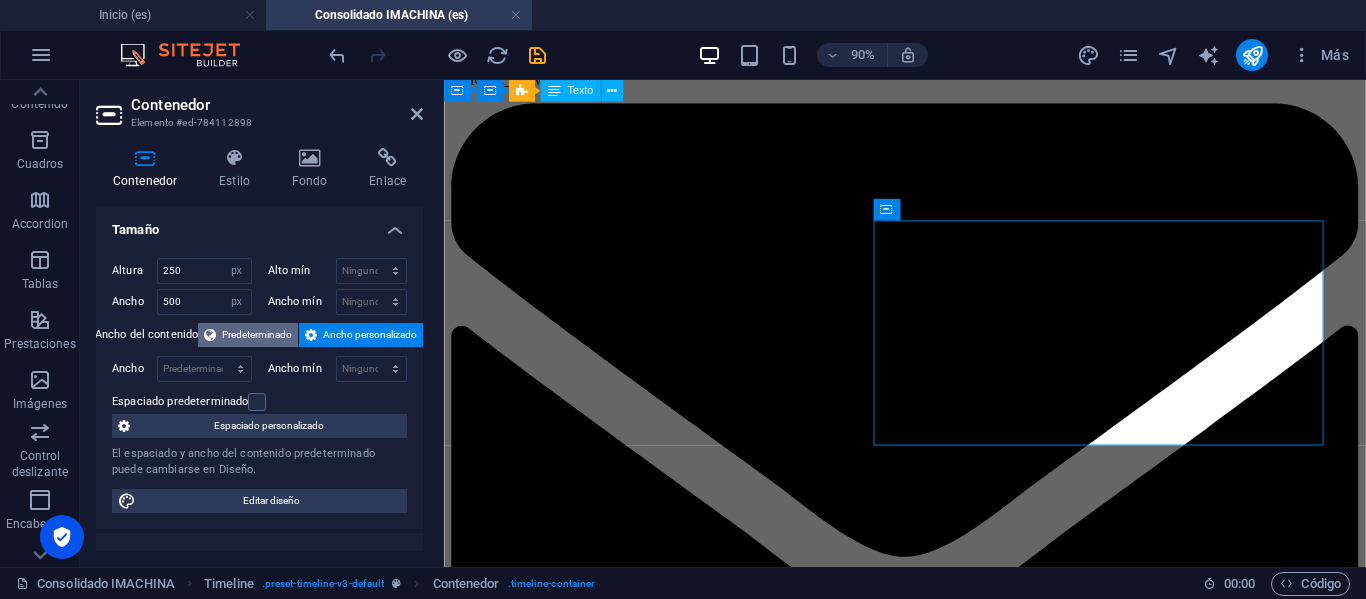 click on "Predeterminado" at bounding box center [257, 335] 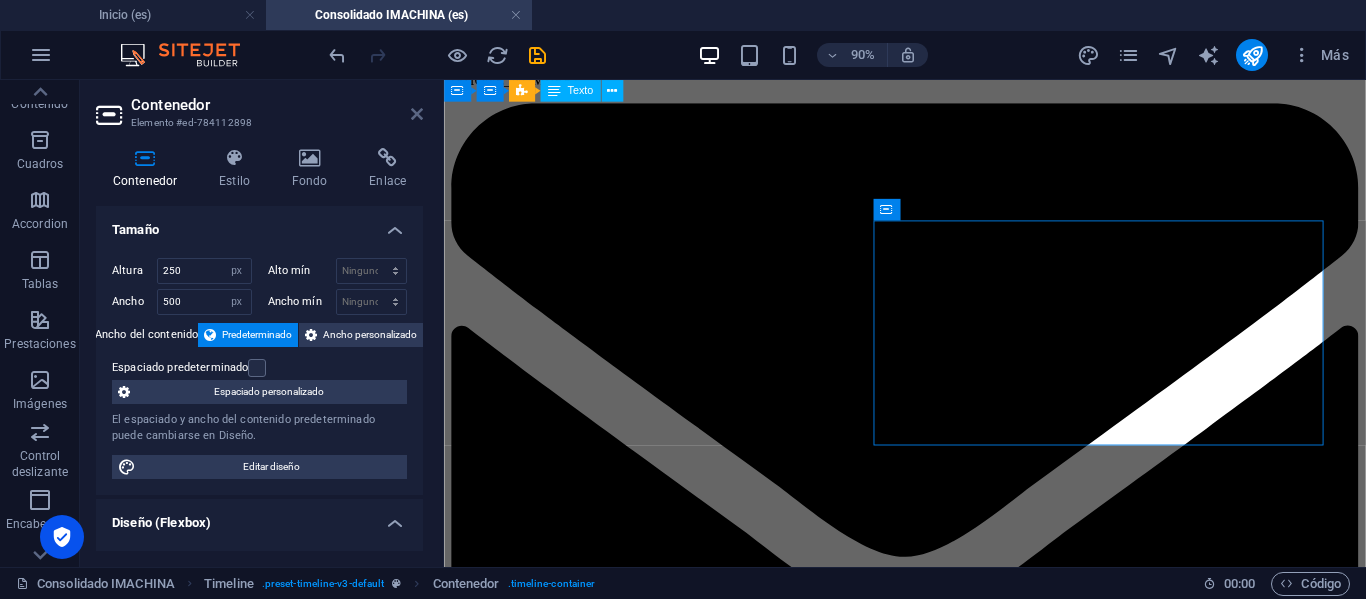 click at bounding box center [417, 114] 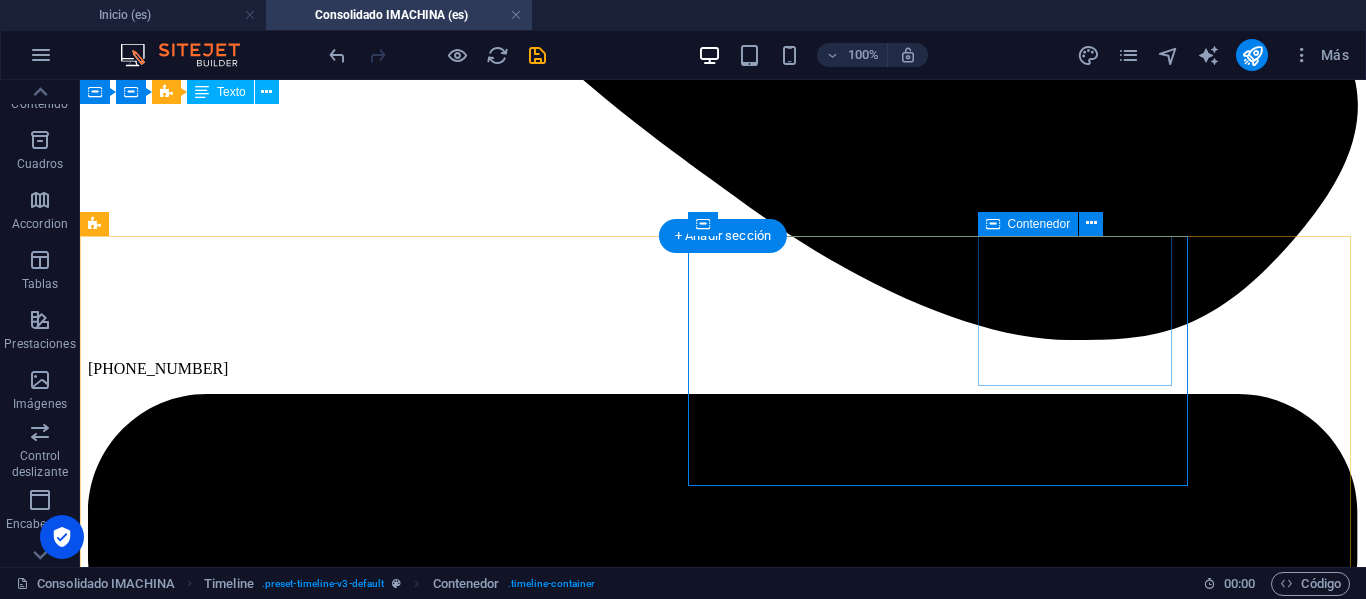 click at bounding box center [338, 10047] 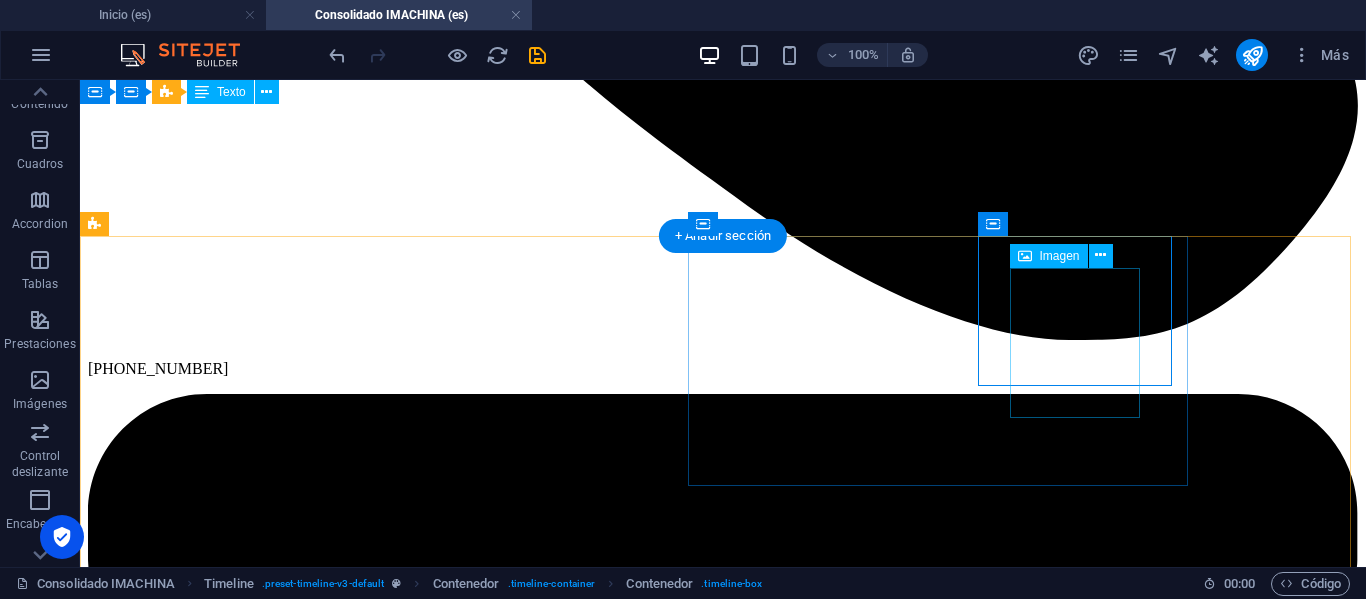 click at bounding box center [338, 10049] 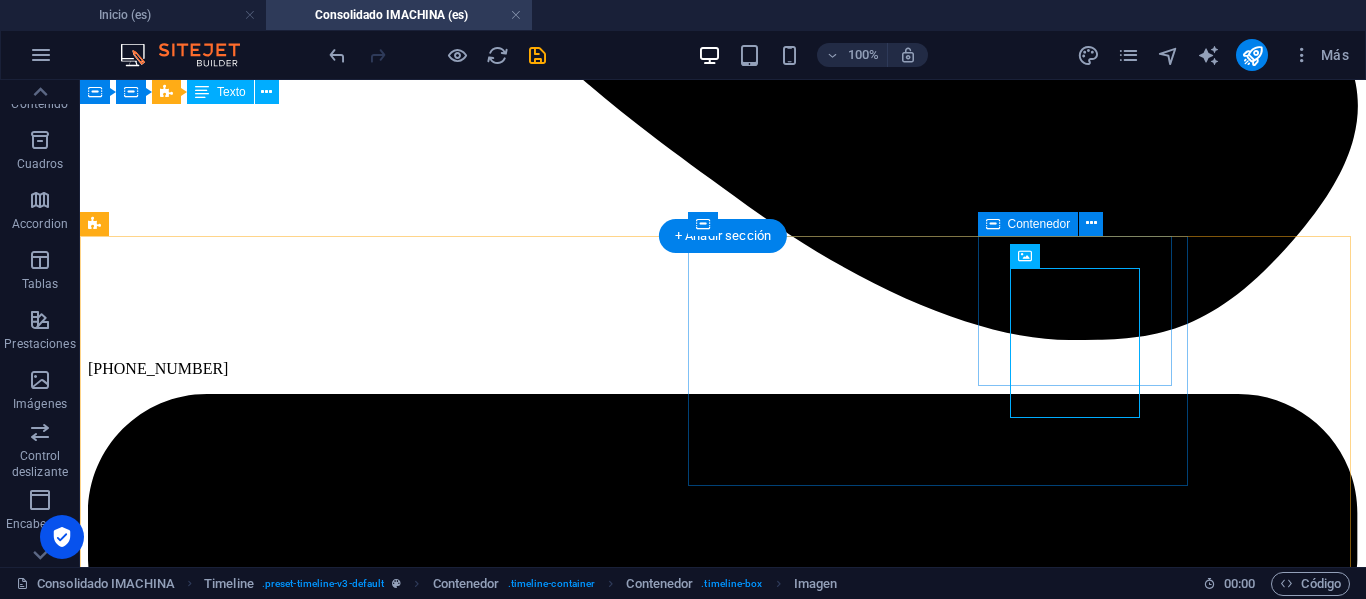 click at bounding box center (338, 10047) 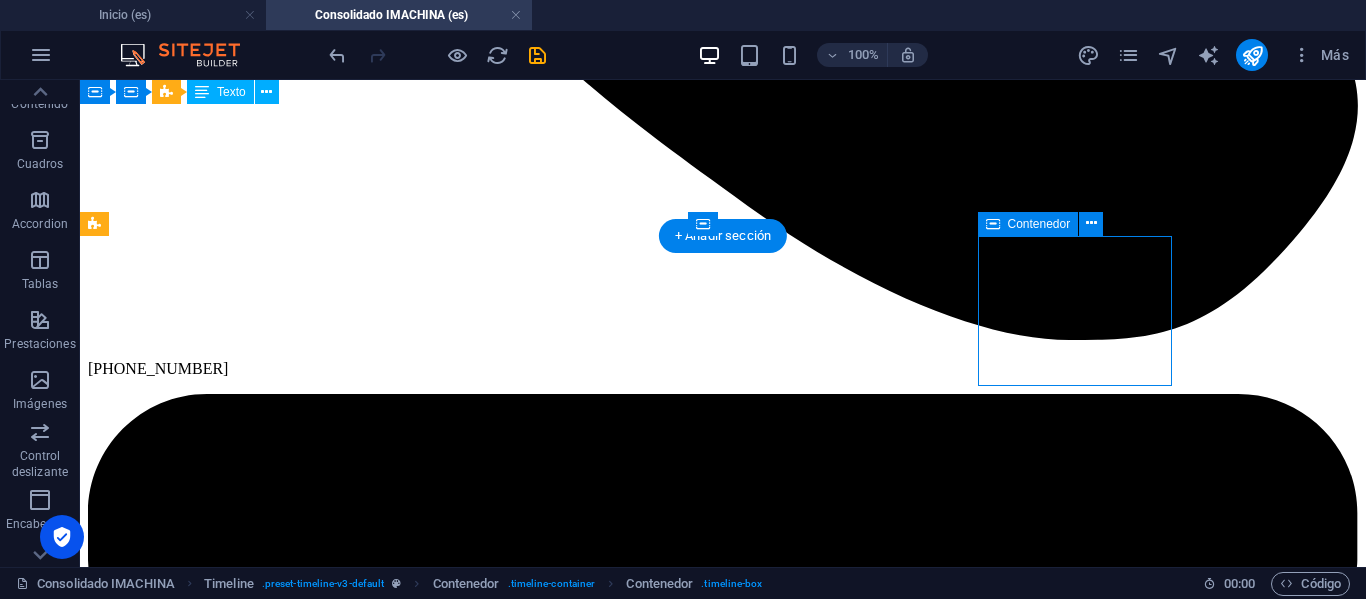 click at bounding box center (338, 10047) 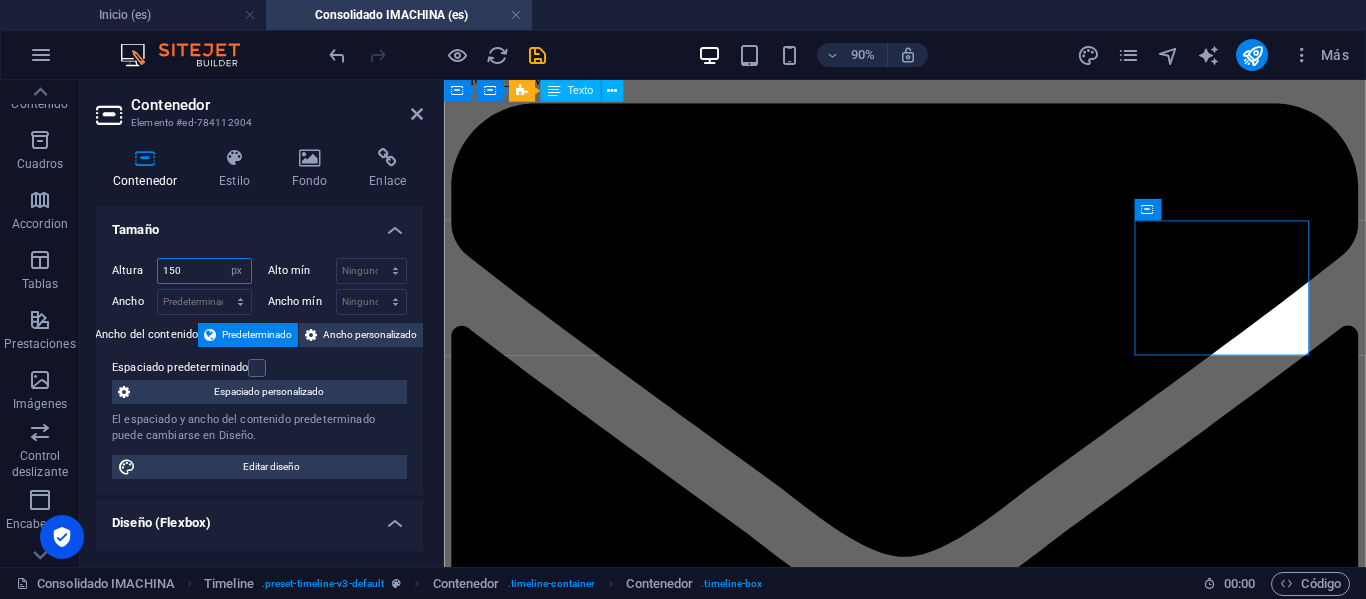 drag, startPoint x: 197, startPoint y: 271, endPoint x: 132, endPoint y: 272, distance: 65.00769 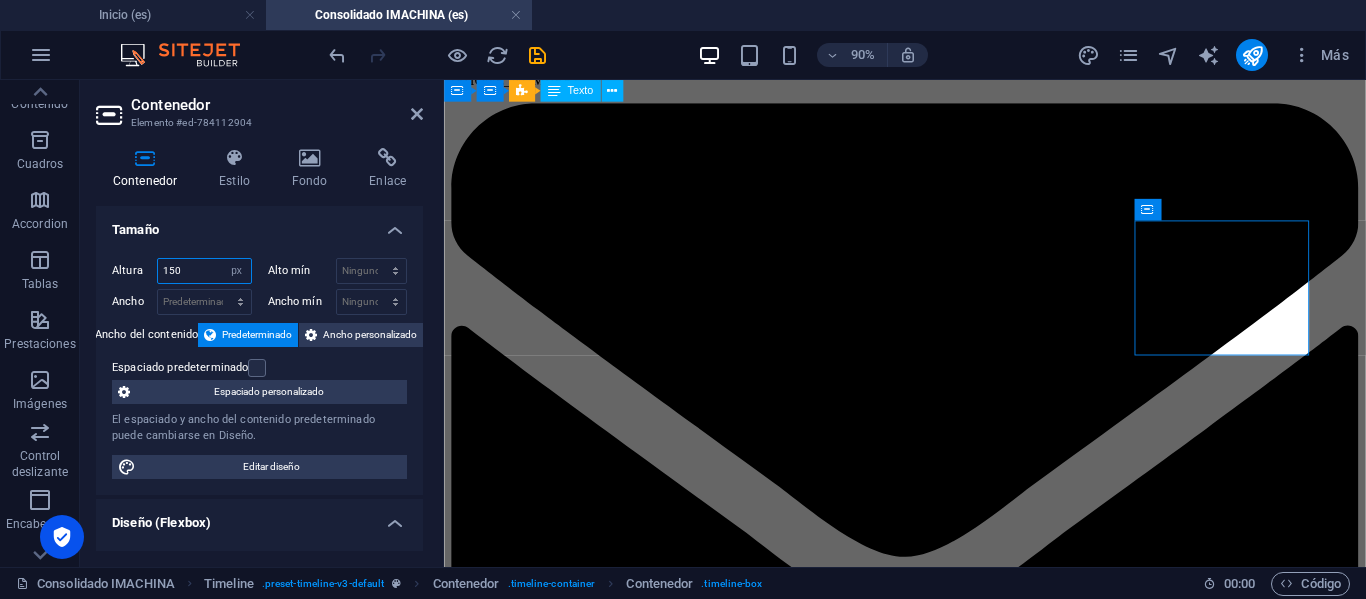 click on "Altura 150 Predeterminado px rem % vh vw" at bounding box center [182, 271] 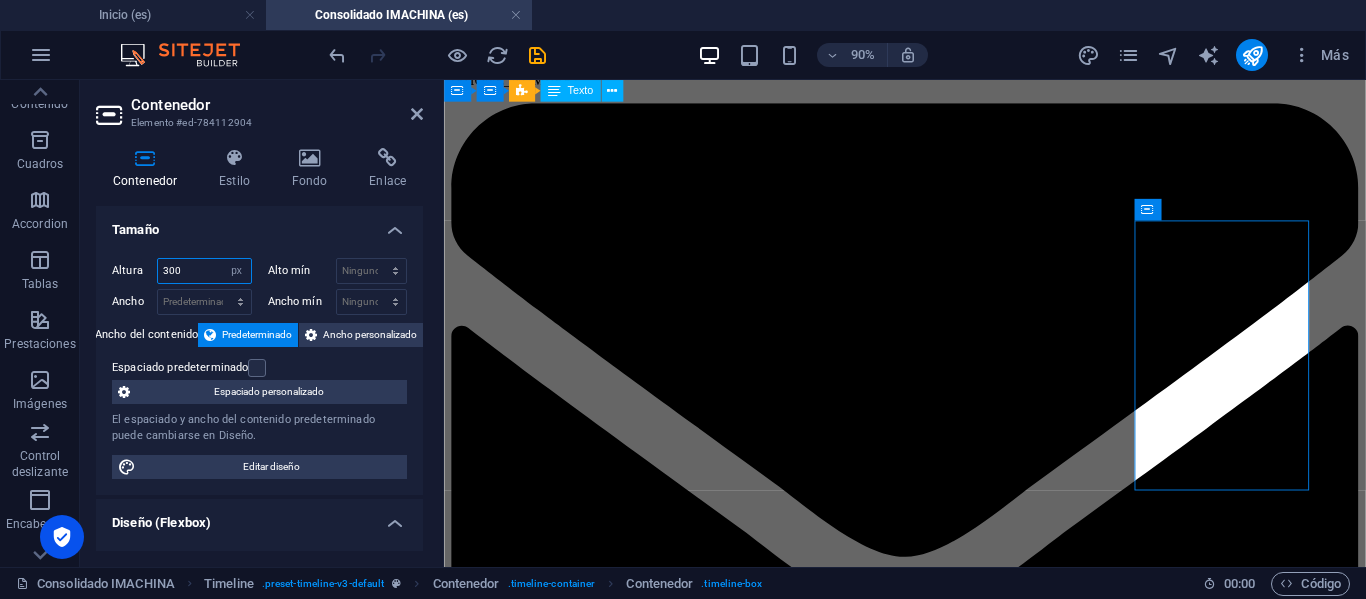 drag, startPoint x: 189, startPoint y: 266, endPoint x: 113, endPoint y: 257, distance: 76.53104 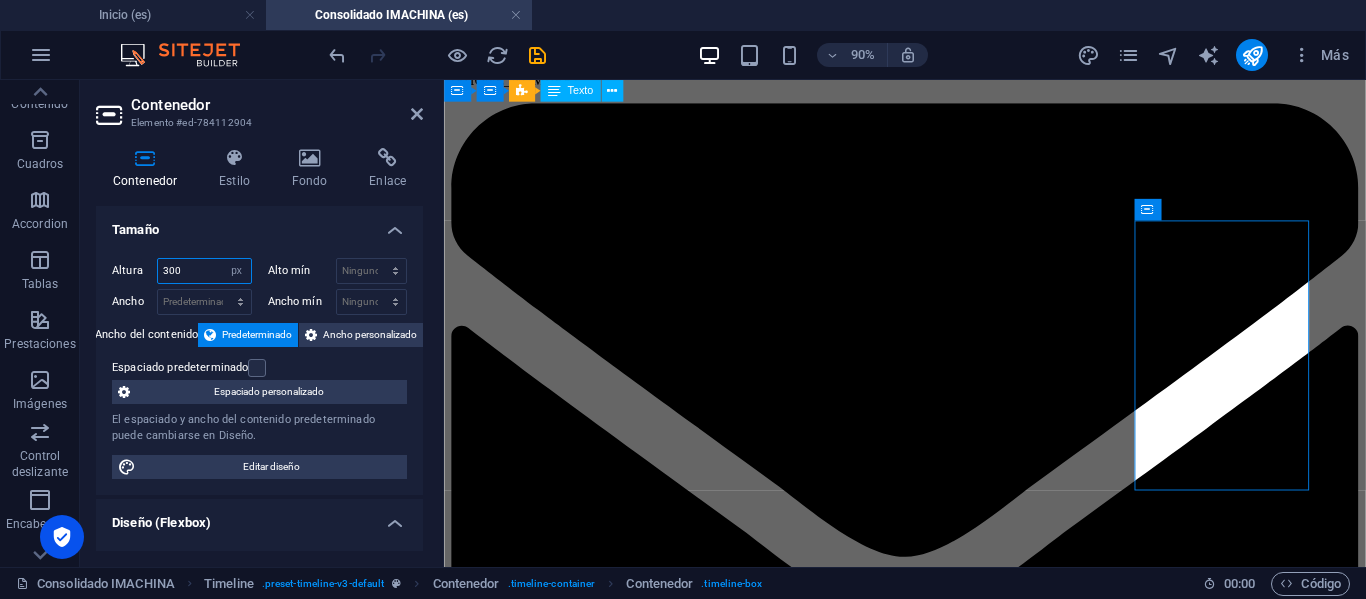 click on "Altura 300 Predeterminado px rem % vh vw" at bounding box center (182, 271) 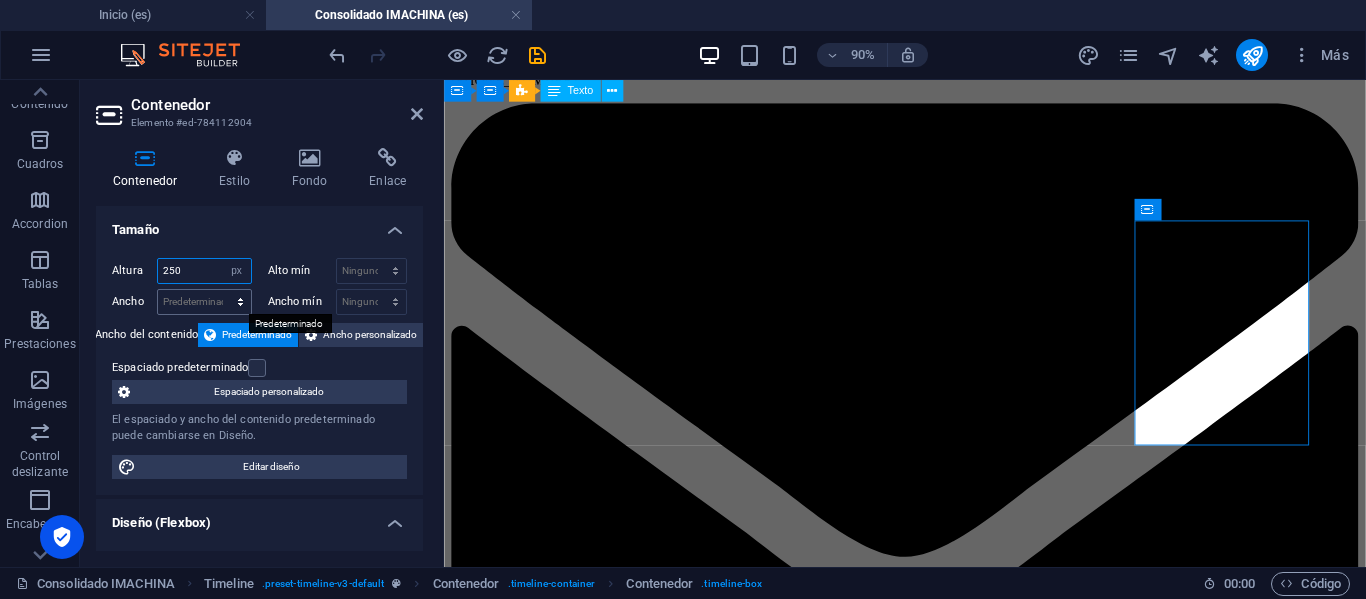 type on "250" 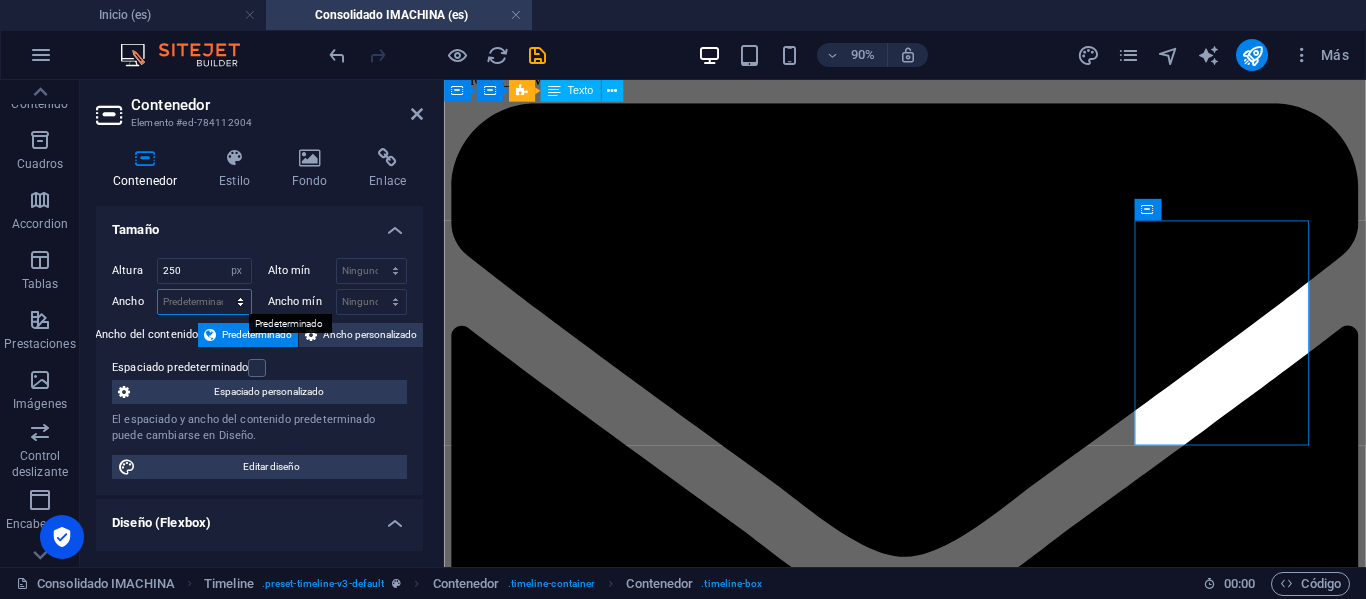 click on "Predeterminado px rem % em vh vw" at bounding box center (204, 302) 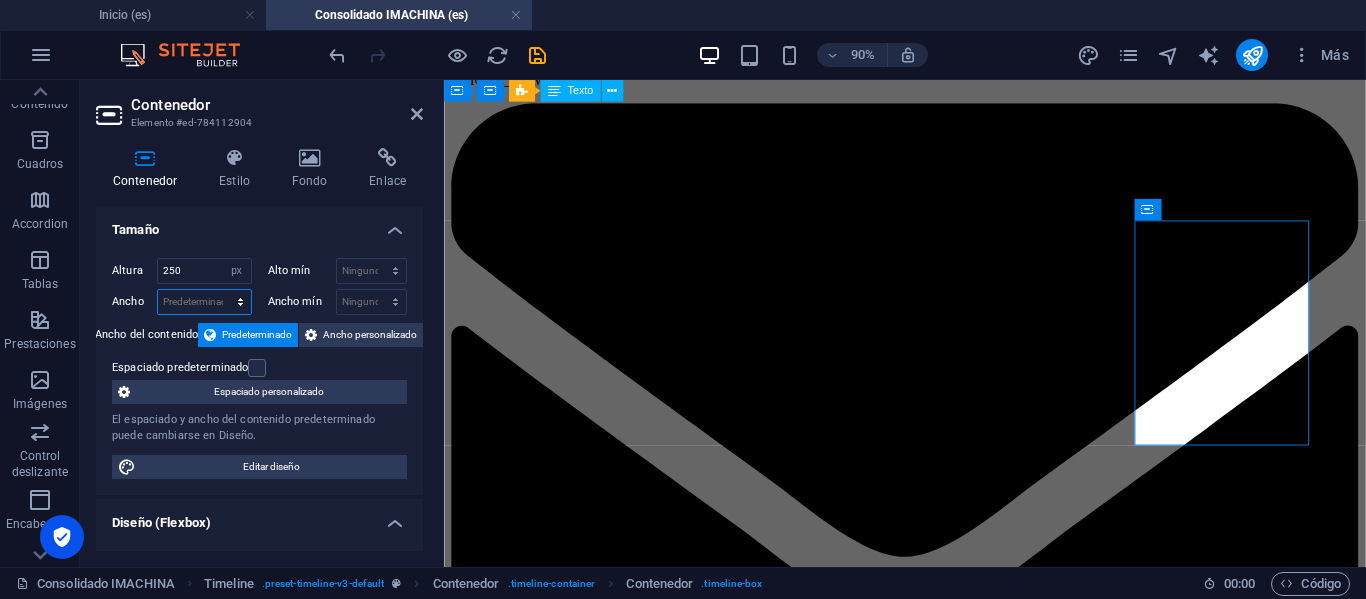 select on "px" 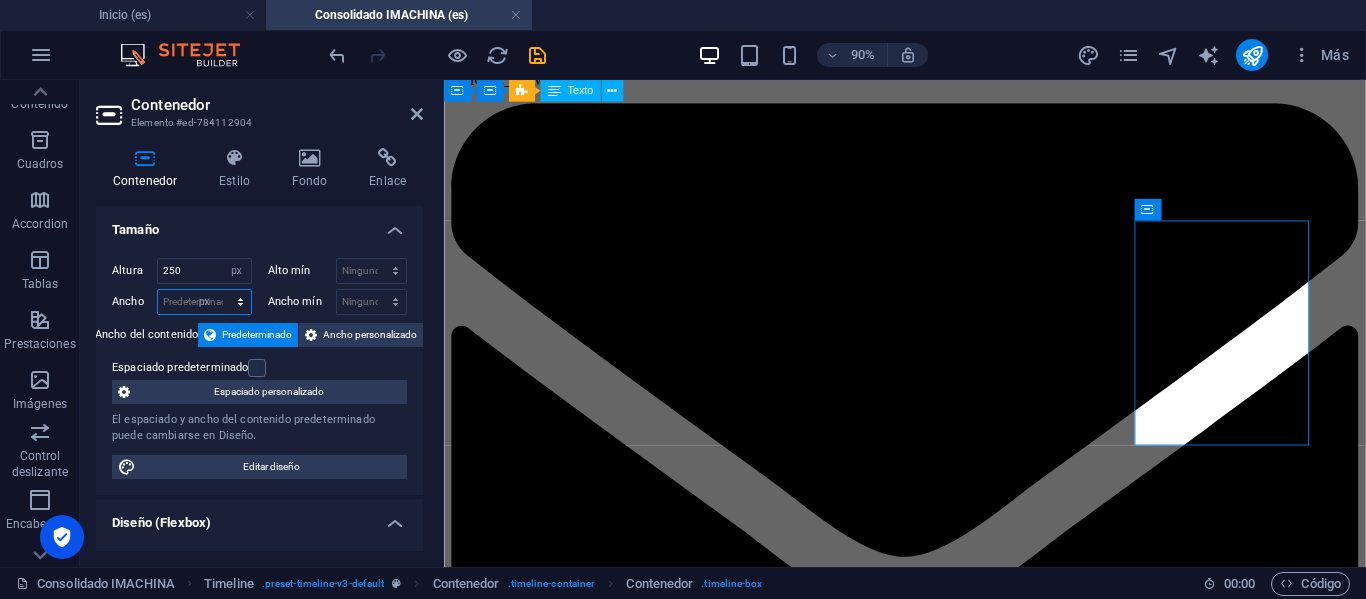 click on "Predeterminado px rem % em vh vw" at bounding box center (204, 302) 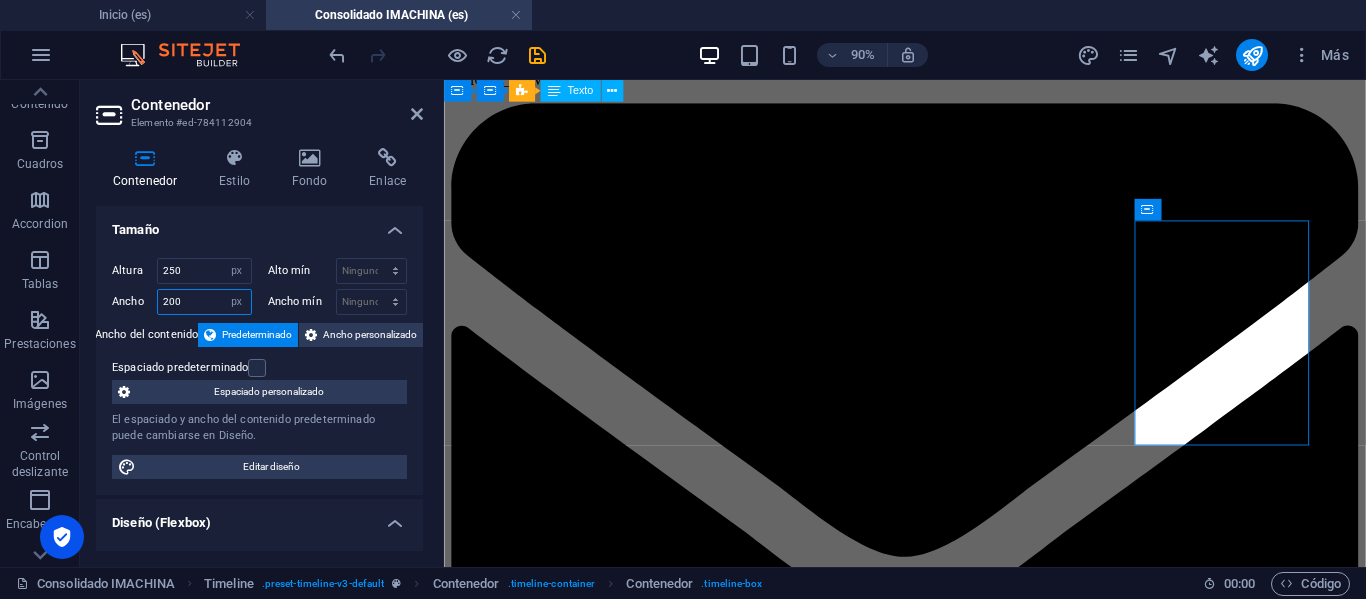 type on "200" 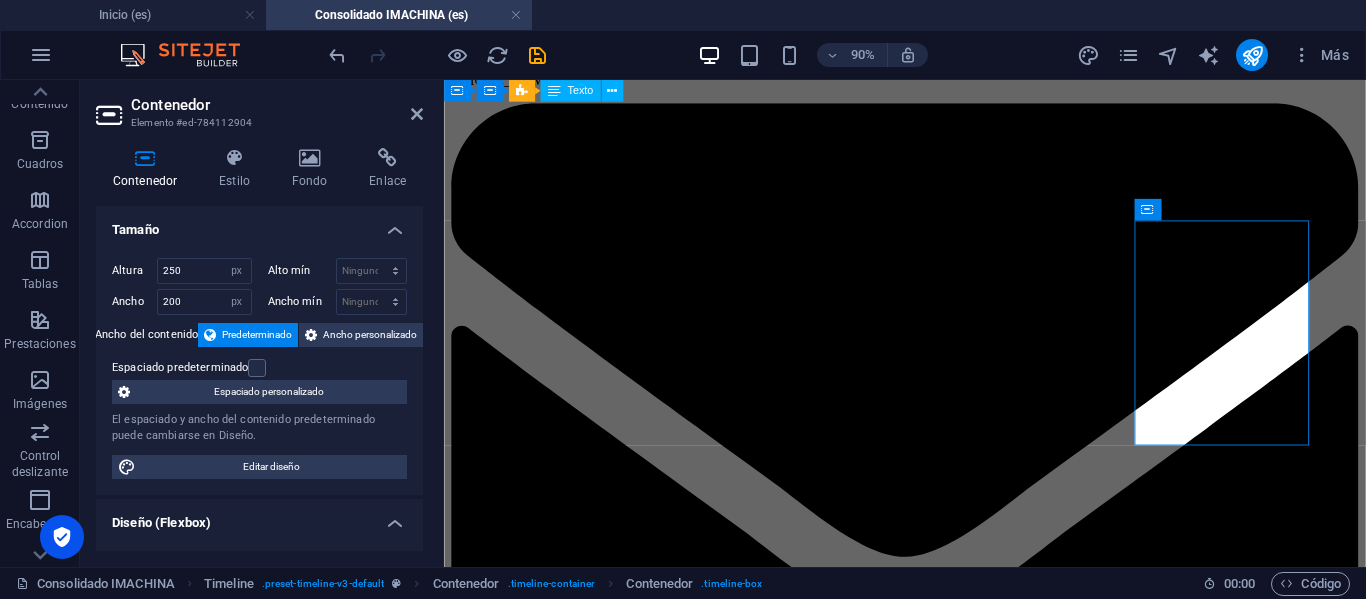 click on "Contenedor Estilo Fondo Enlace Tamaño Altura 250 Predeterminado px rem % vh vw Alto mín Ninguno px rem % vh vw Ancho 200 Predeterminado px rem % em vh vw Ancho mín Ninguno px rem % vh vw Ancho del contenido Predeterminado Ancho personalizado Ancho Predeterminado px rem % em vh vw Ancho mín Ninguno px rem % vh vw Espaciado predeterminado Espaciado personalizado El espaciado y ancho del contenido predeterminado puede cambiarse en Diseño. Editar diseño Diseño (Flexbox) Alineación Determina flex-direction. Predeterminado Eje principal Determina la forma en la que los elementos deberían comportarse por el eje principal en este contenedor (contenido justificado). Predeterminado Eje lateral Controla la dirección vertical del elemento en el contenedor (alinear elementos). Predeterminado Ajuste Predeterminado Habilitado Deshabilitado Relleno Controla las distancias y la dirección de los elementos en el eje Y en varias líneas (alinear contenido). Predeterminado Accessibility Role Ninguno %" at bounding box center [259, 349] 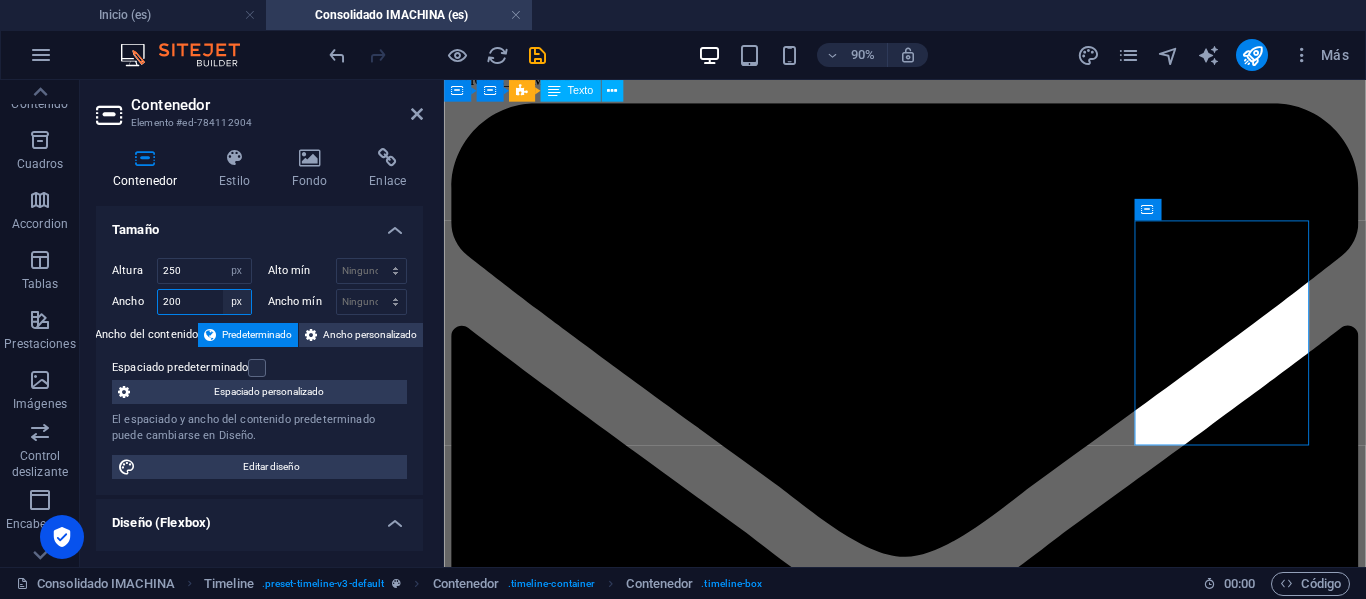click on "Predeterminado px rem % em vh vw" at bounding box center (237, 302) 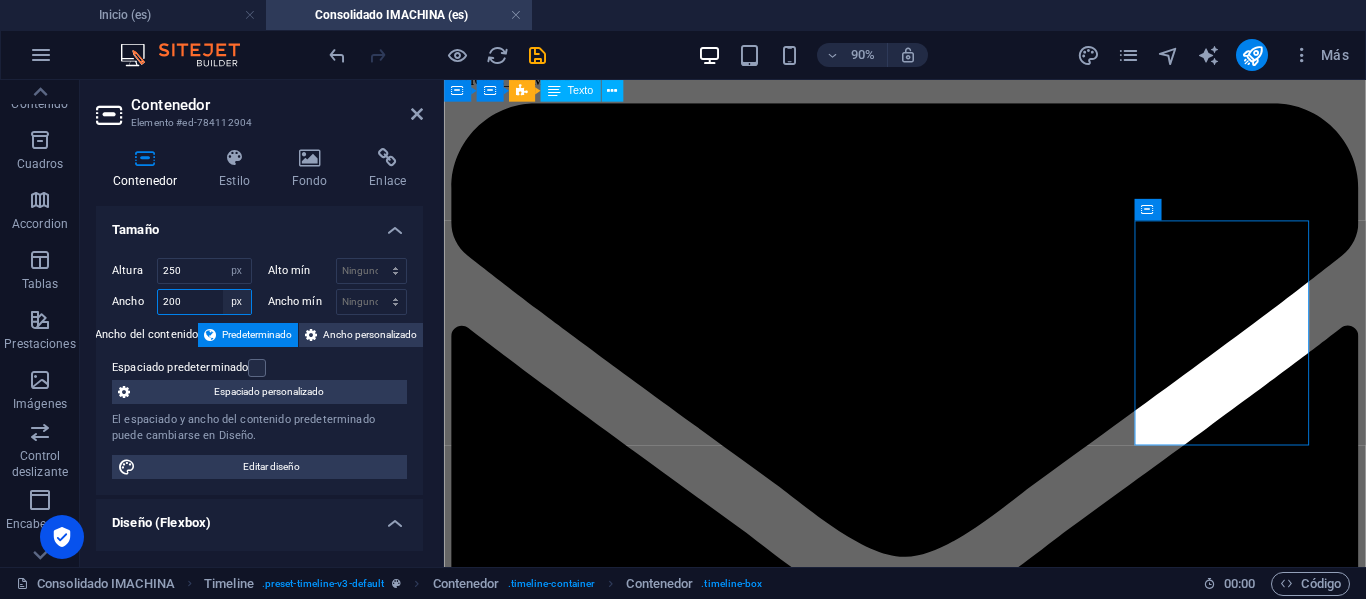 select on "default" 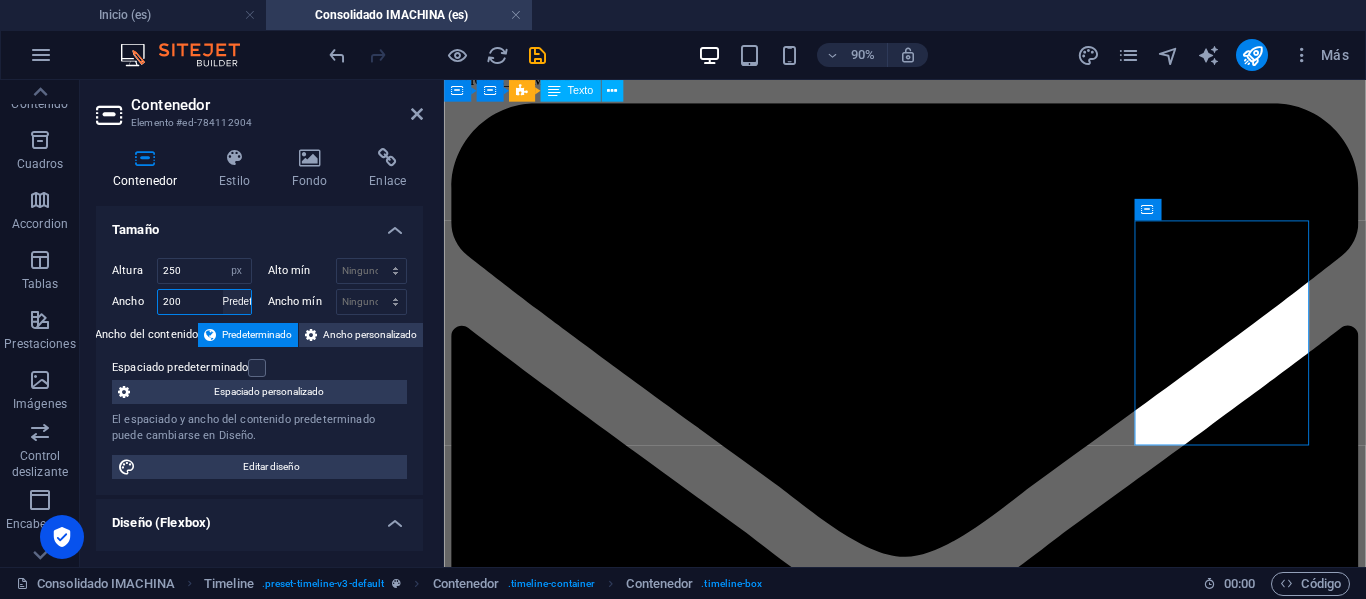click on "Predeterminado px rem % em vh vw" at bounding box center (237, 302) 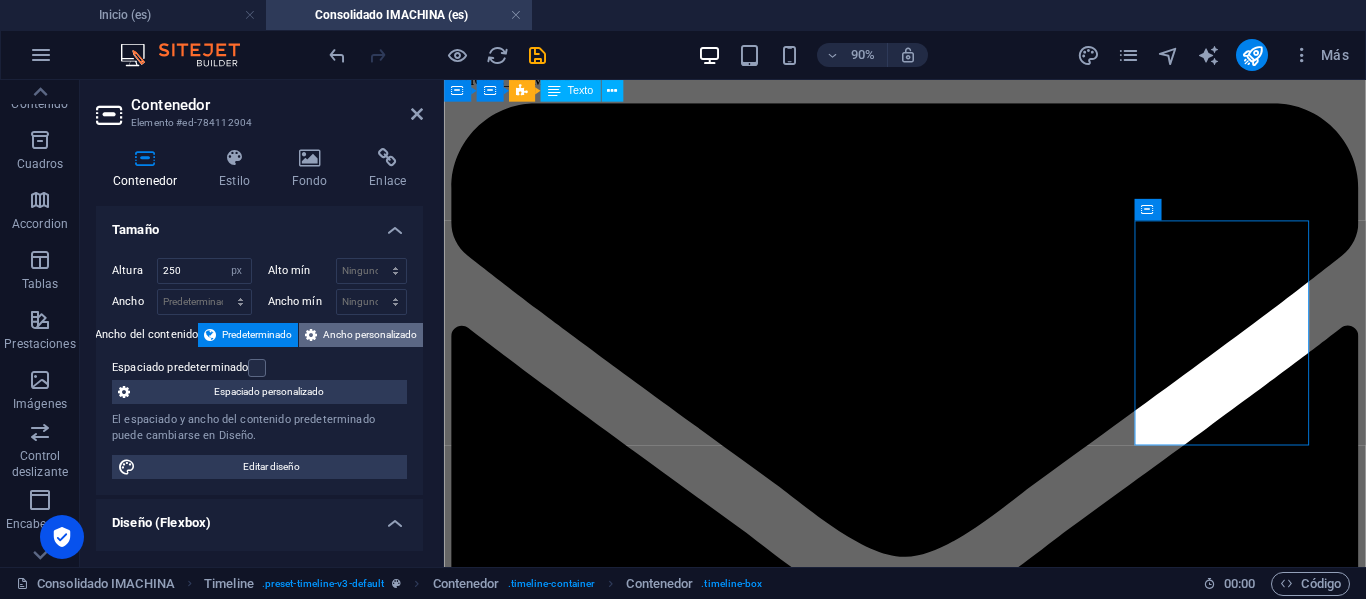 click on "Ancho personalizado" at bounding box center [370, 335] 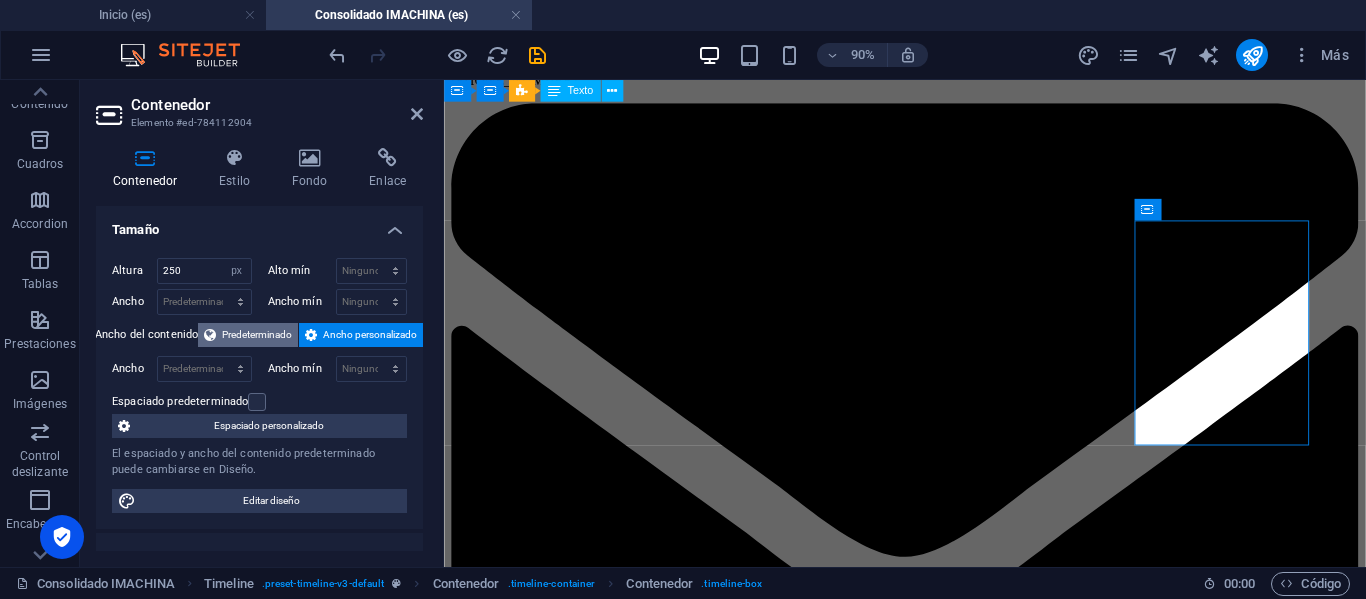 click on "Predeterminado" at bounding box center (257, 335) 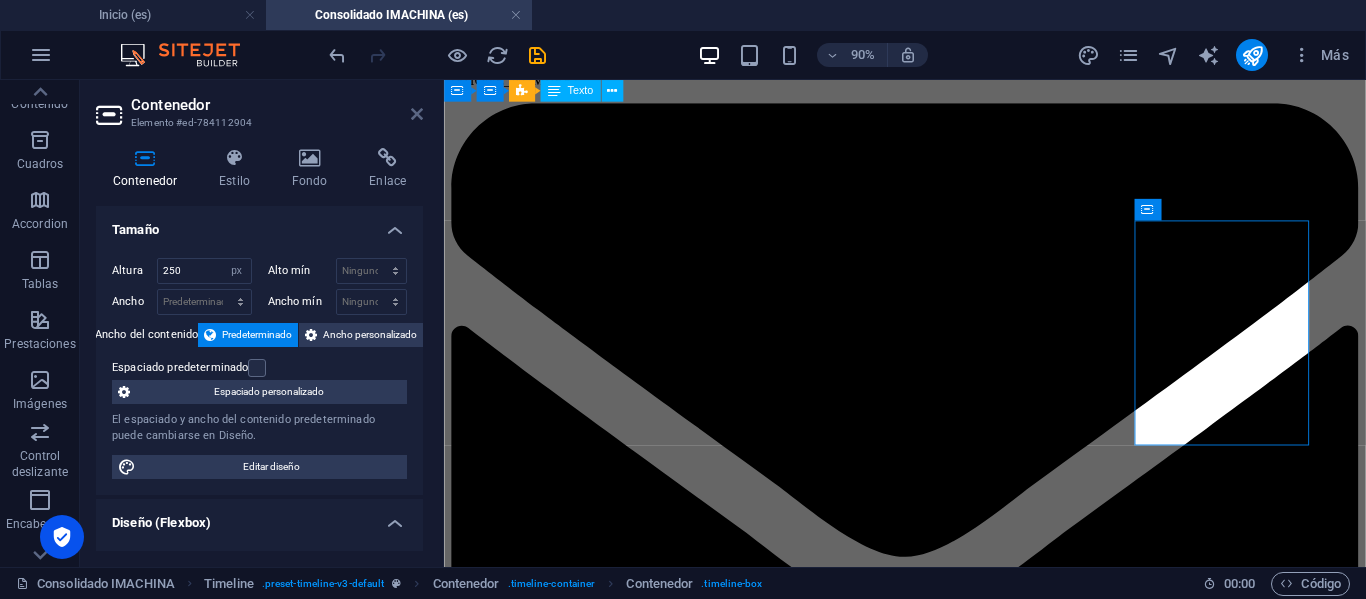 click at bounding box center [417, 114] 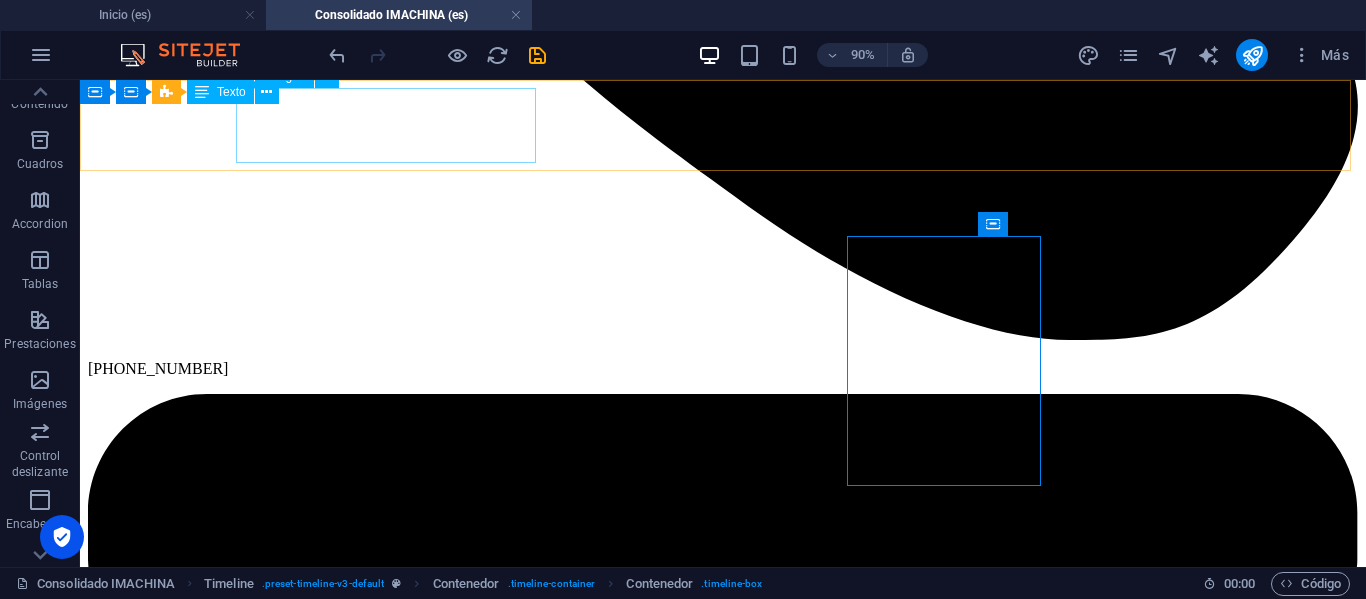 click at bounding box center (723, 7741) 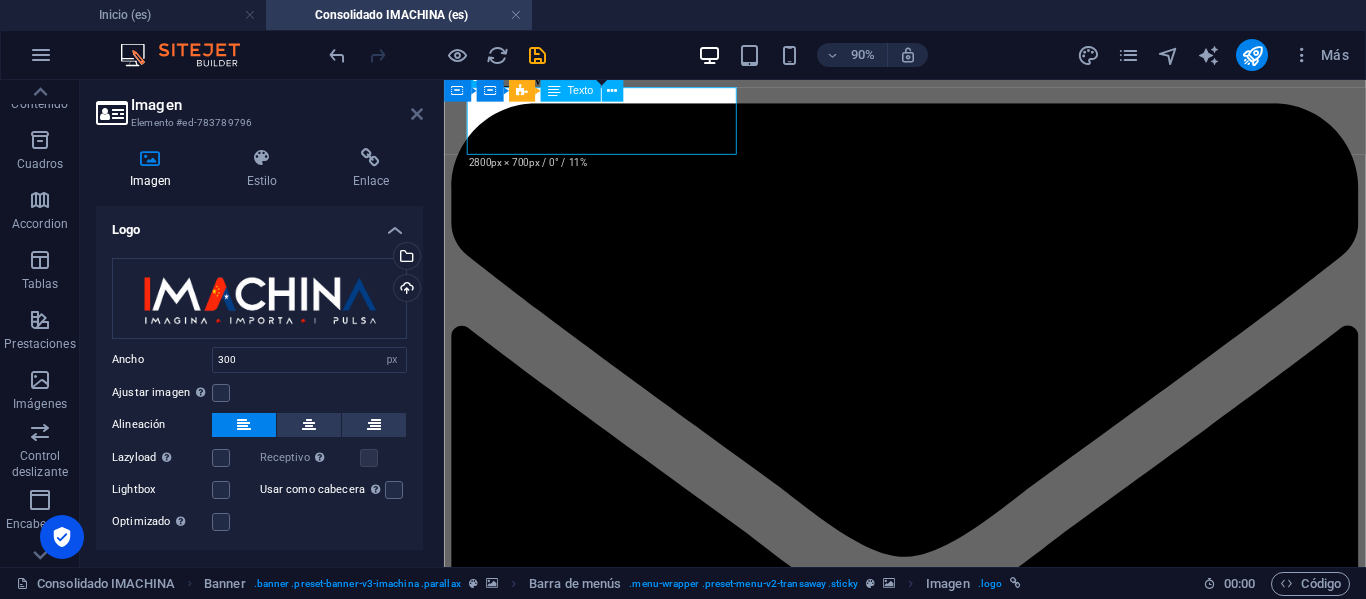 click at bounding box center (417, 114) 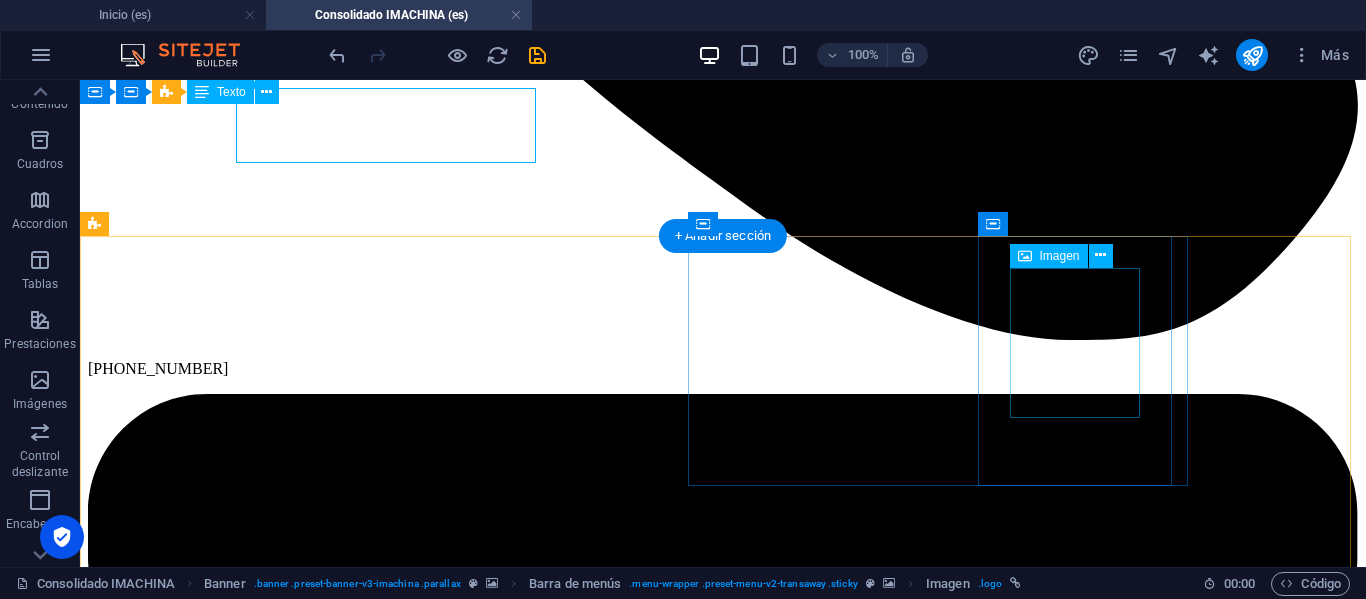click at bounding box center (338, 10049) 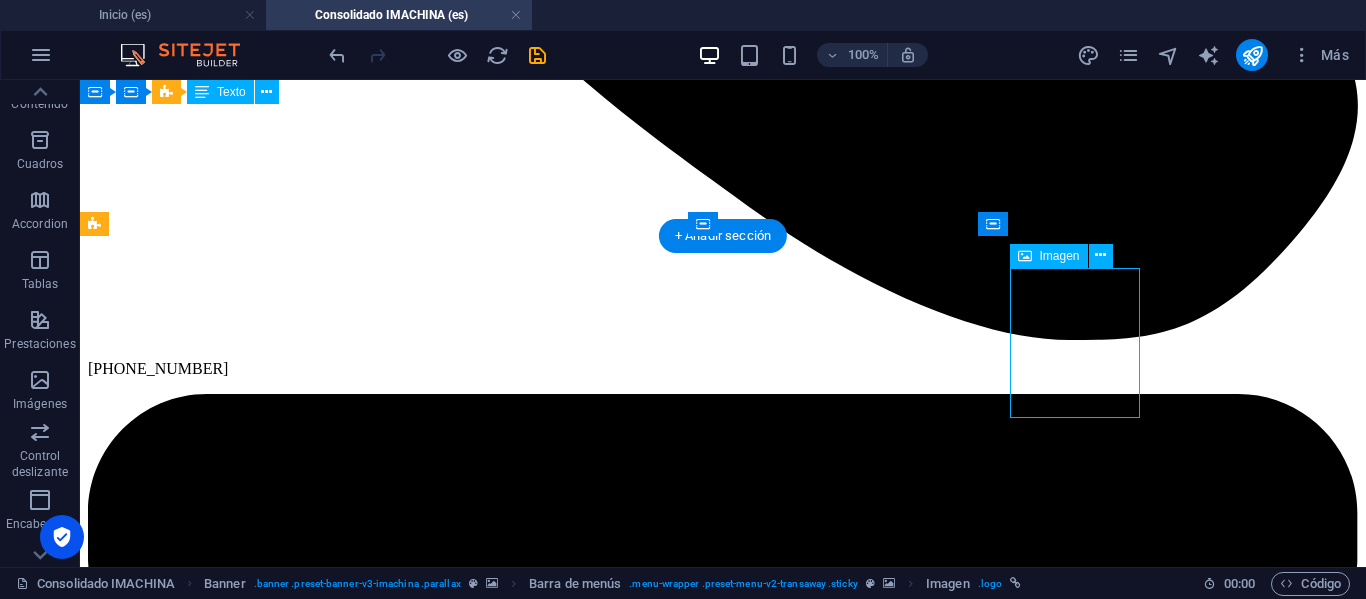click at bounding box center [338, 10049] 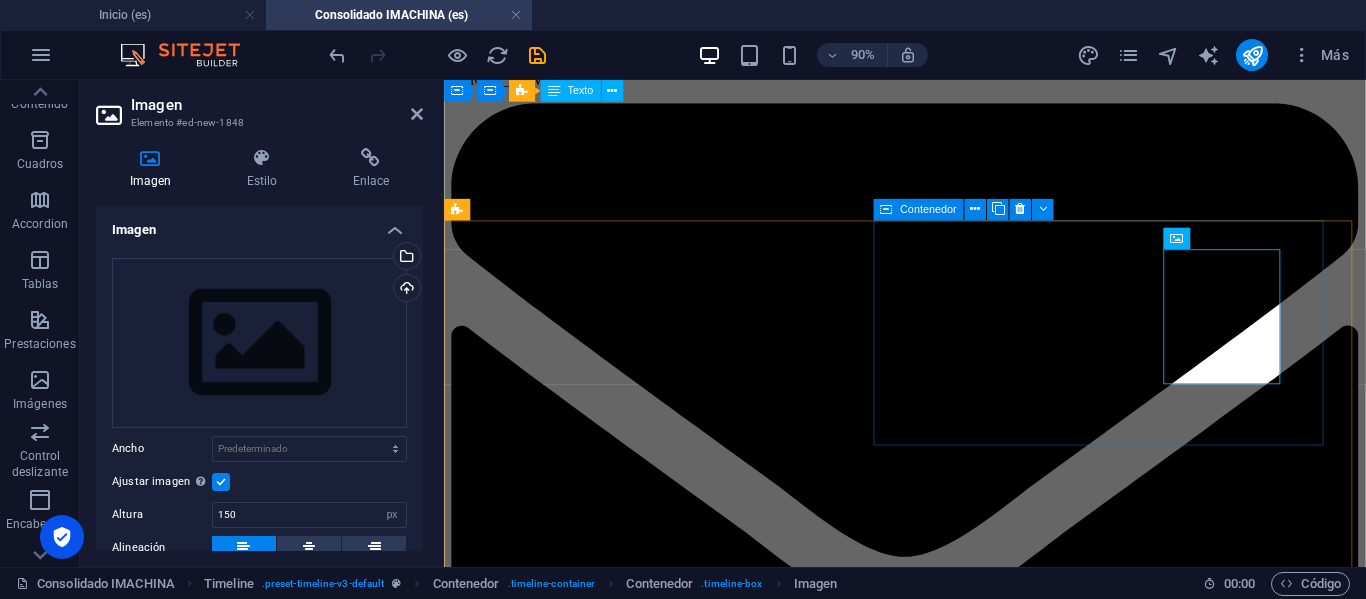 type on "150" 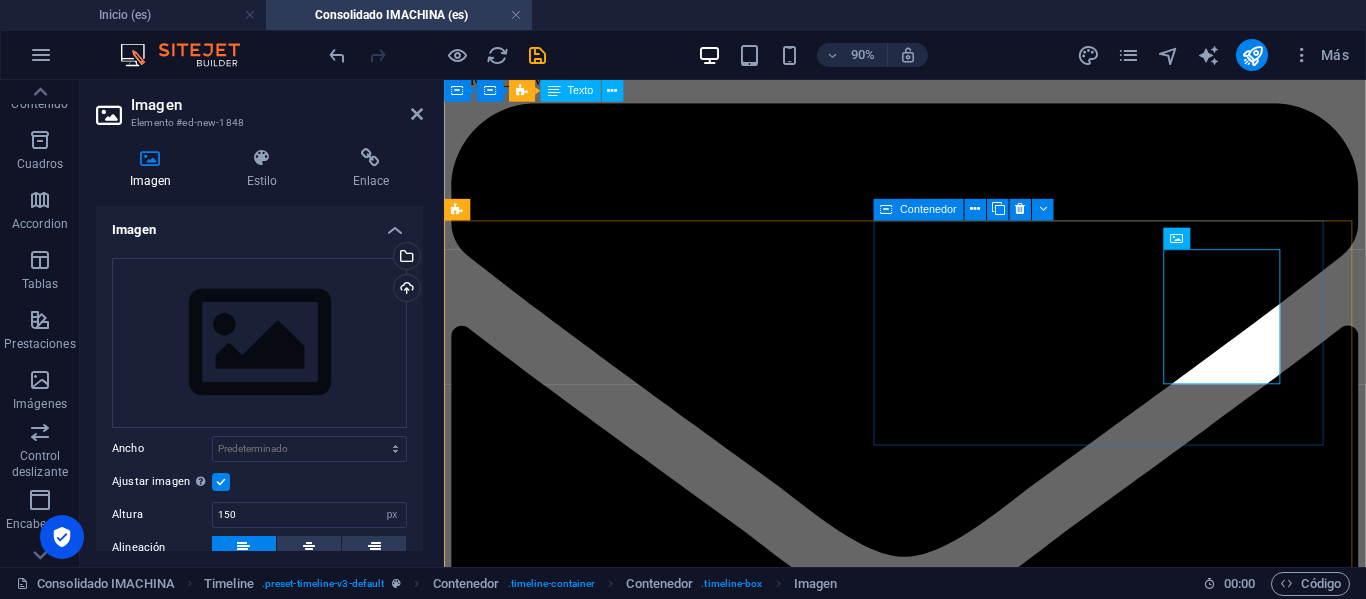 select on "px" 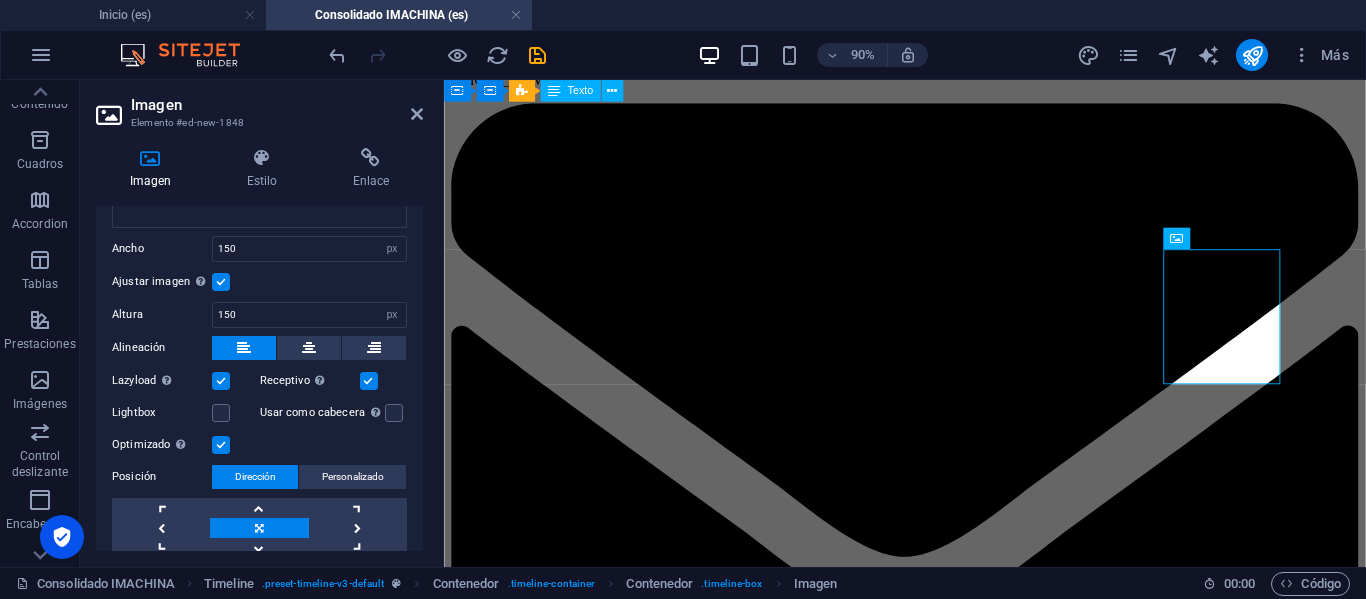 scroll, scrollTop: 100, scrollLeft: 0, axis: vertical 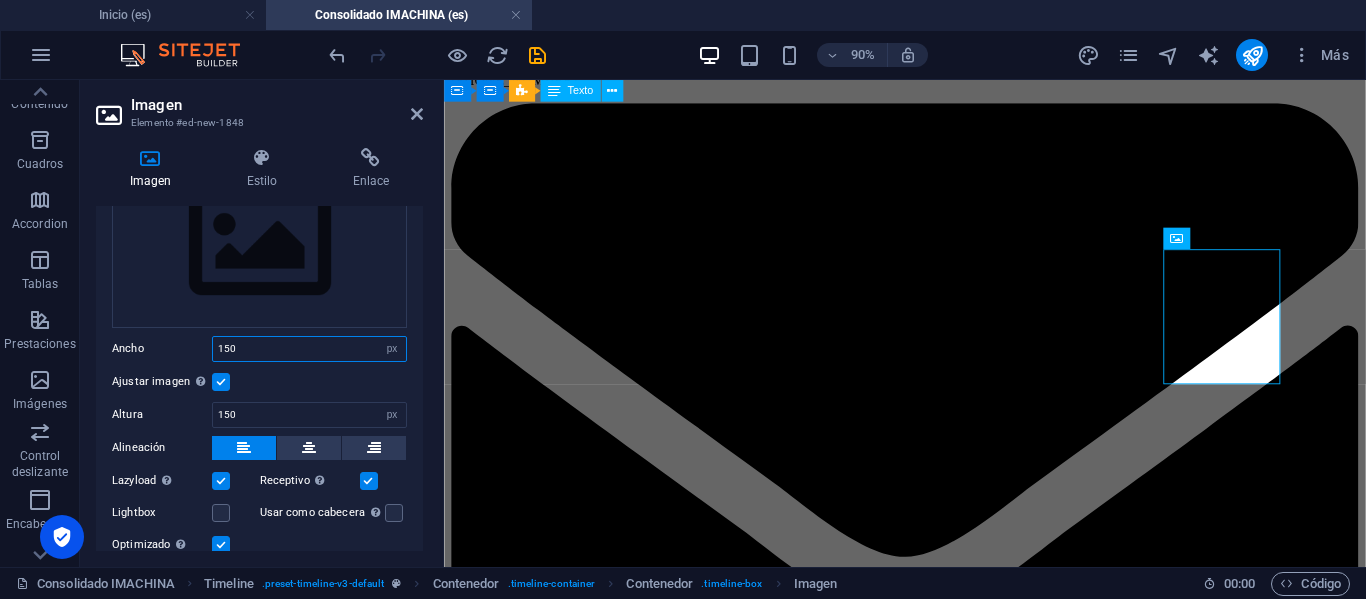 click on "150" at bounding box center [309, 349] 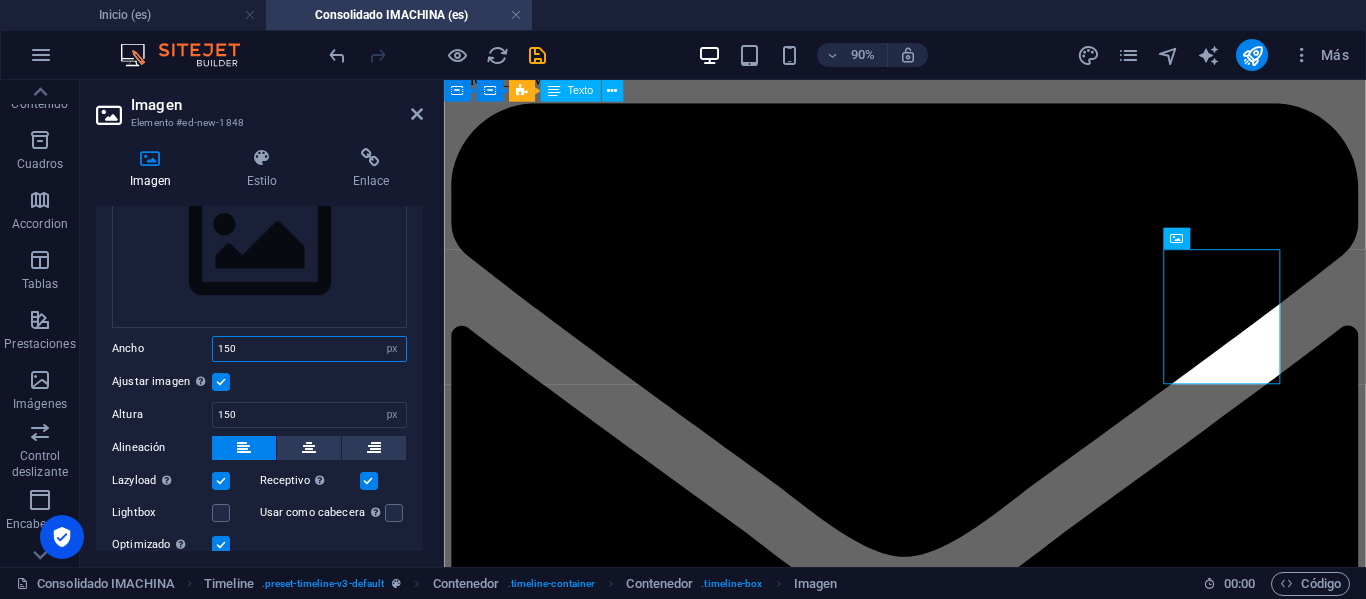 click on "150" at bounding box center [309, 349] 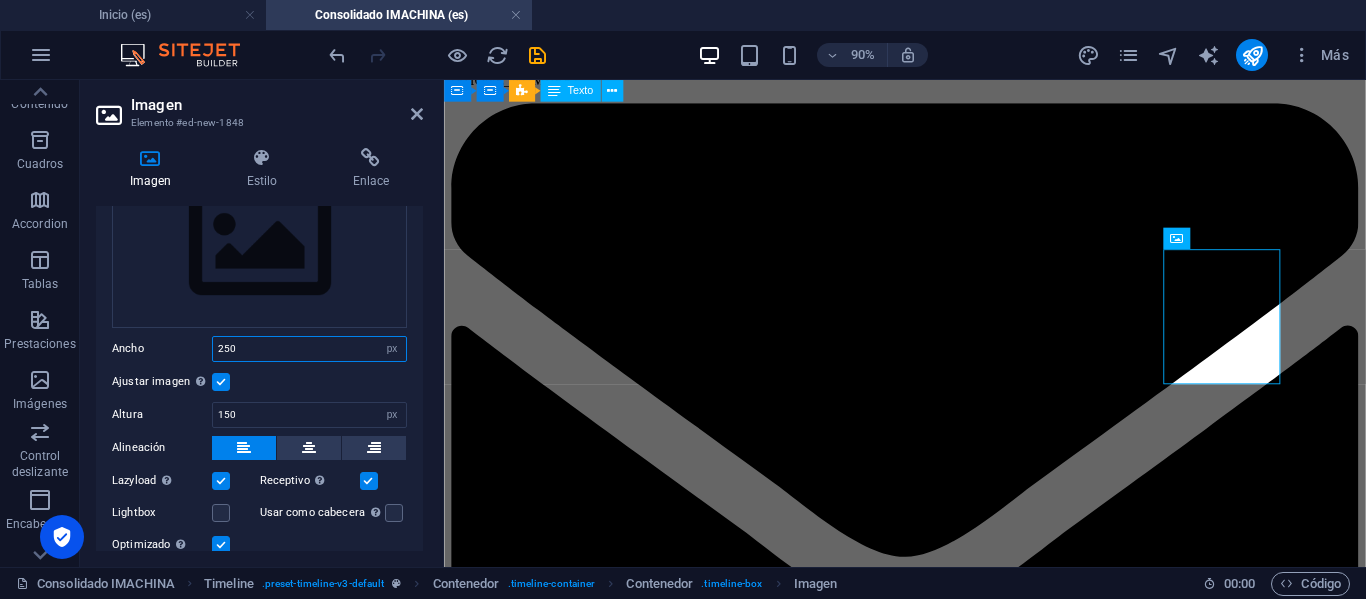 type on "250" 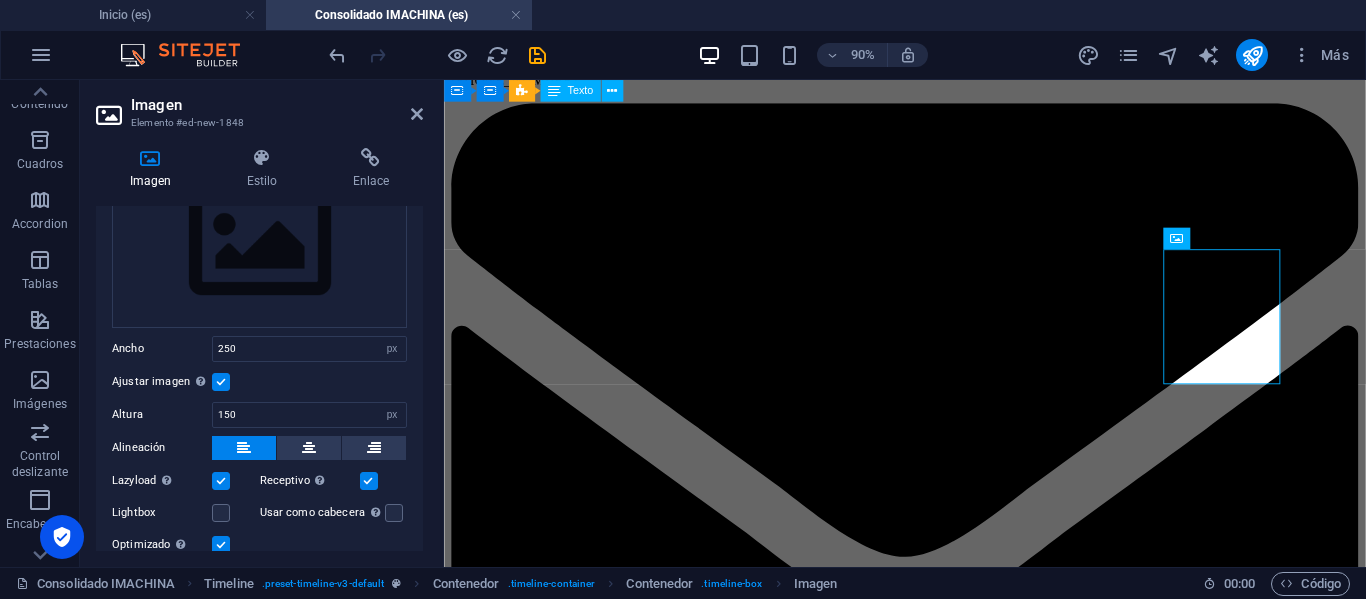 click on "Arrastra archivos aquí, haz clic para escoger archivos o  selecciona archivos de Archivos o de nuestra galería gratuita de fotos y vídeos Selecciona archivos del administrador de archivos, de la galería de fotos o carga archivo(s) Cargar Ancho 250 Predeterminado automático px rem % em vh vw Ajustar imagen Ajustar imagen automáticamente a un ancho y alto fijo Altura 150 Predeterminado automático px Alineación Lazyload La carga de imágenes tras la carga de la página mejora la velocidad de la página. Receptivo Automáticamente cargar tamaños optimizados de smartphone e imagen retina. Lightbox Usar como cabecera La imagen se ajustará en una etiqueta de cabecera H1. Resulta útil para dar al texto alternativo el peso de una cabecera H1, por ejemplo, para el logo. En caso [PERSON_NAME], dejar deseleccionado. Optimizado Las imágenes se comprimen para así mejorar la velocidad de las páginas. Posición Dirección Personalizado X offset 50 px rem % vh vw Y offset 50 px rem % vh vw" at bounding box center [259, 408] 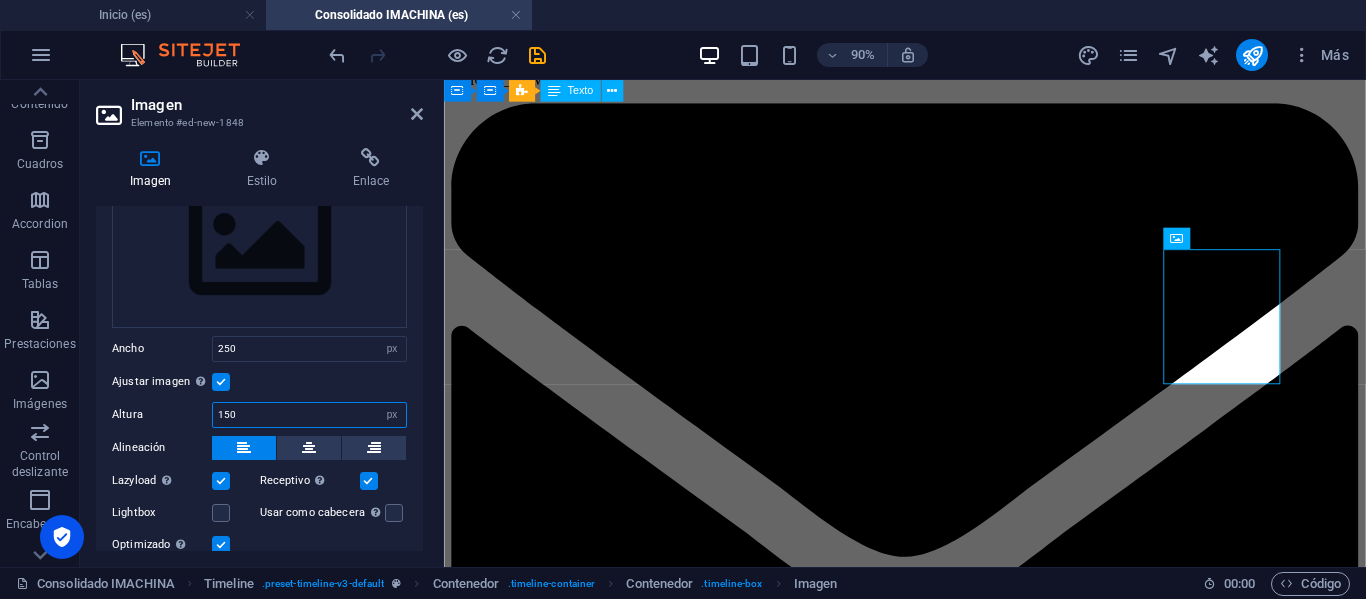 drag, startPoint x: 248, startPoint y: 409, endPoint x: 190, endPoint y: 416, distance: 58.420887 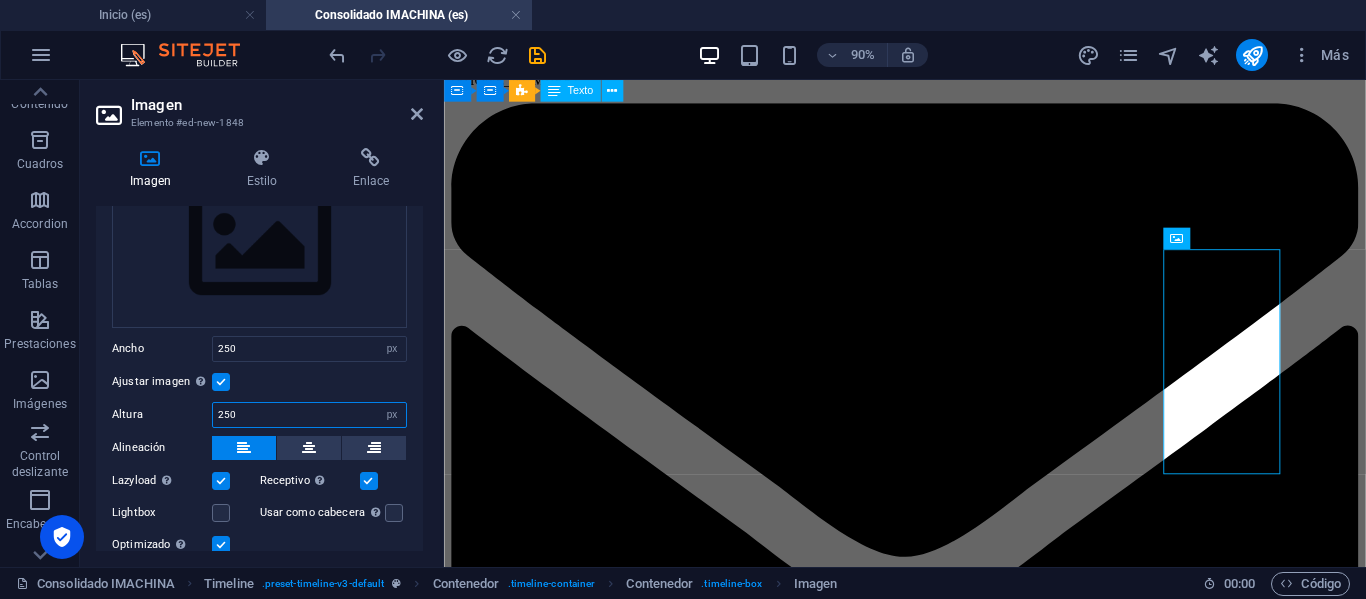 type on "250" 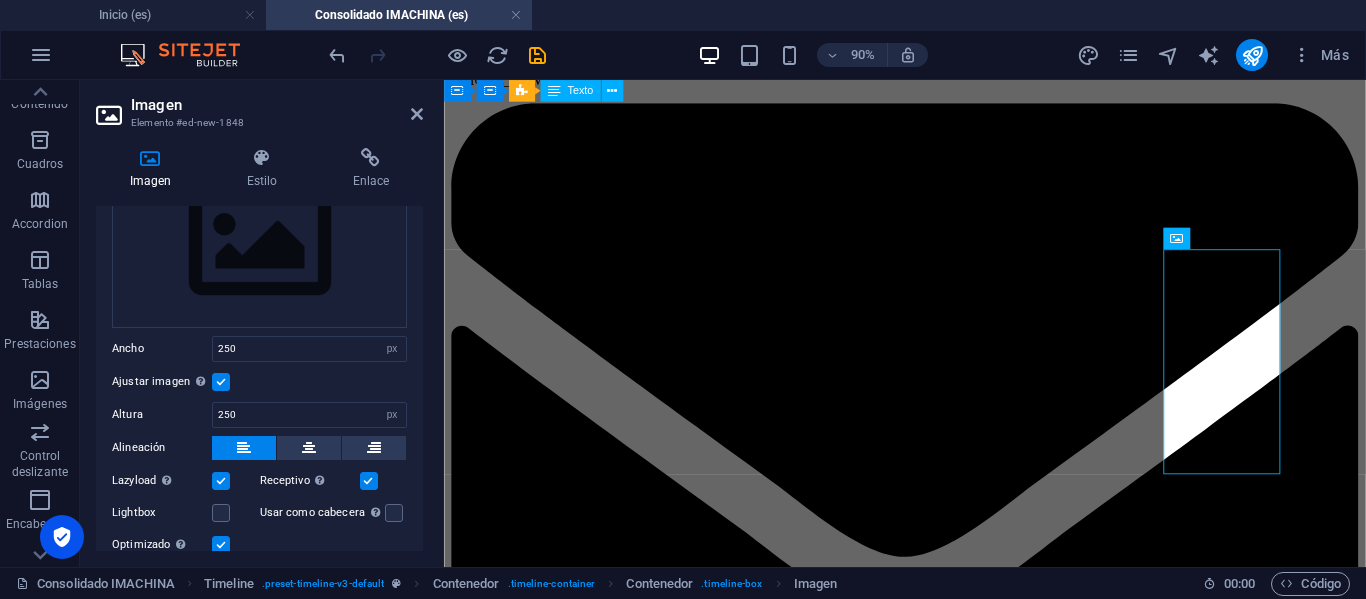 click on "Arrastra archivos aquí, haz clic para escoger archivos o  selecciona archivos de Archivos o de nuestra galería gratuita de fotos y vídeos Selecciona archivos del administrador de archivos, de la galería de fotos o carga archivo(s) Cargar Ancho 250 Predeterminado automático px rem % em vh vw Ajustar imagen Ajustar imagen automáticamente a un ancho y alto fijo Altura 250 Predeterminado automático px Alineación Lazyload La carga de imágenes tras la carga de la página mejora la velocidad de la página. Receptivo Automáticamente cargar tamaños optimizados de smartphone e imagen retina. Lightbox Usar como cabecera La imagen se ajustará en una etiqueta de cabecera H1. Resulta útil para dar al texto alternativo el peso de una cabecera H1, por ejemplo, para el logo. En caso [PERSON_NAME], dejar deseleccionado. Optimizado Las imágenes se comprimen para así mejorar la velocidad de las páginas. Posición Dirección Personalizado X offset 50 px rem % vh vw Y offset 50 px rem % vh vw" at bounding box center (259, 408) 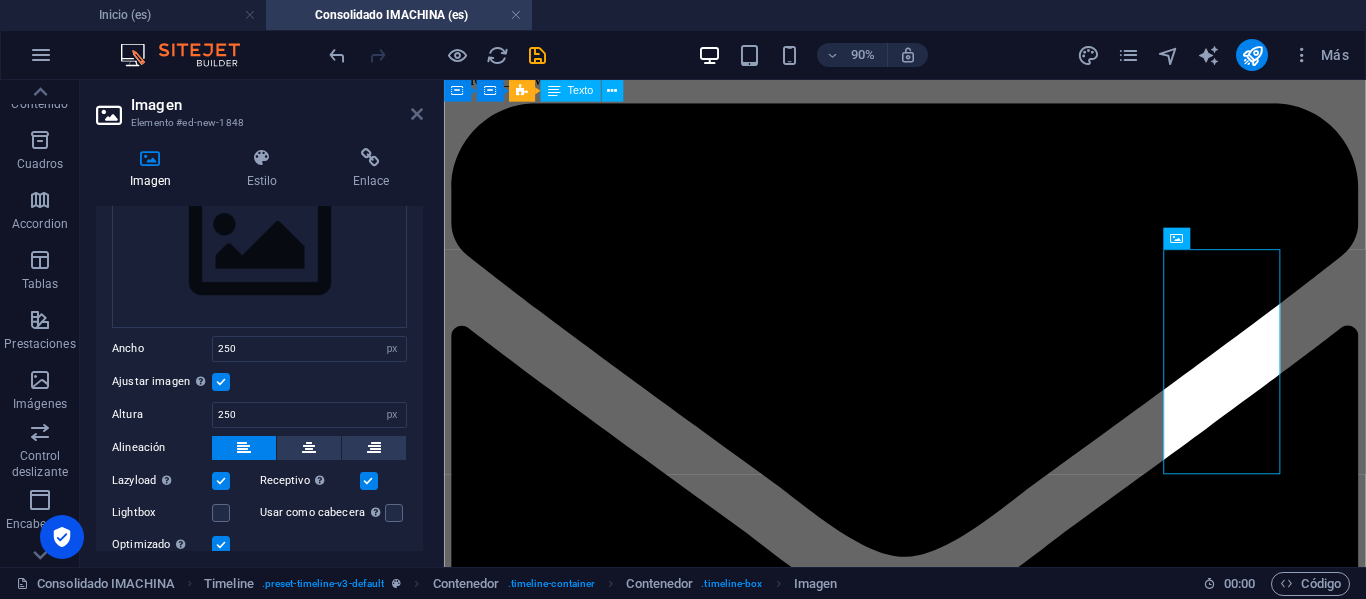 click at bounding box center (417, 114) 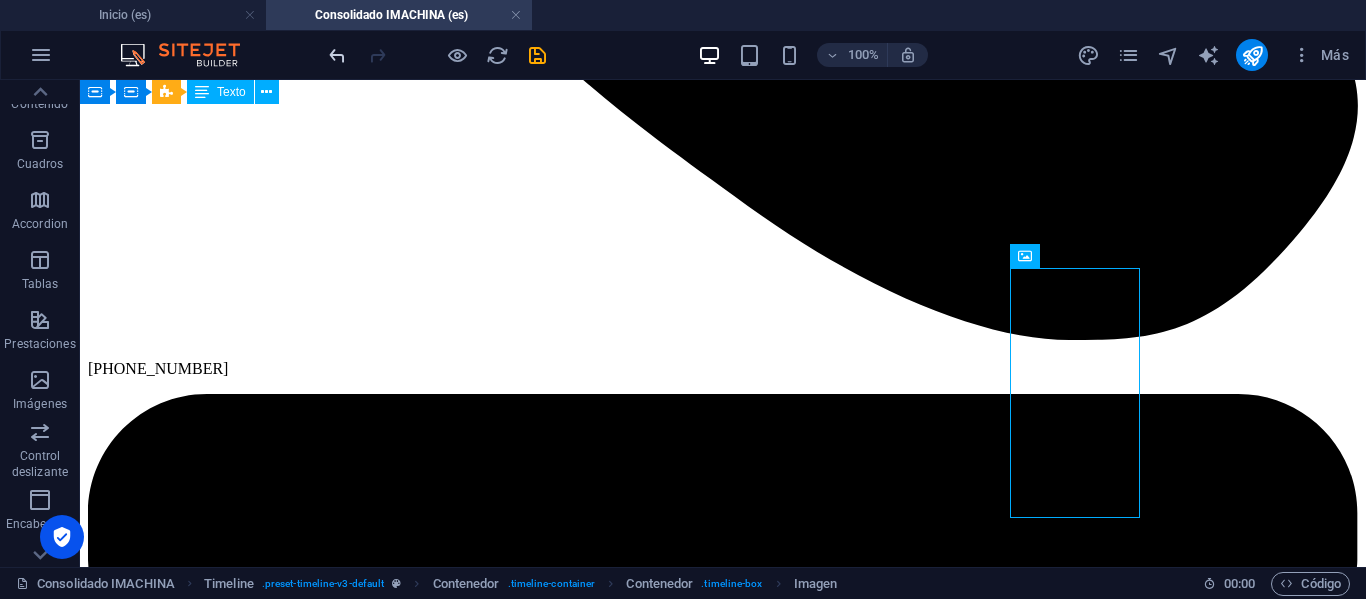 click at bounding box center (337, 55) 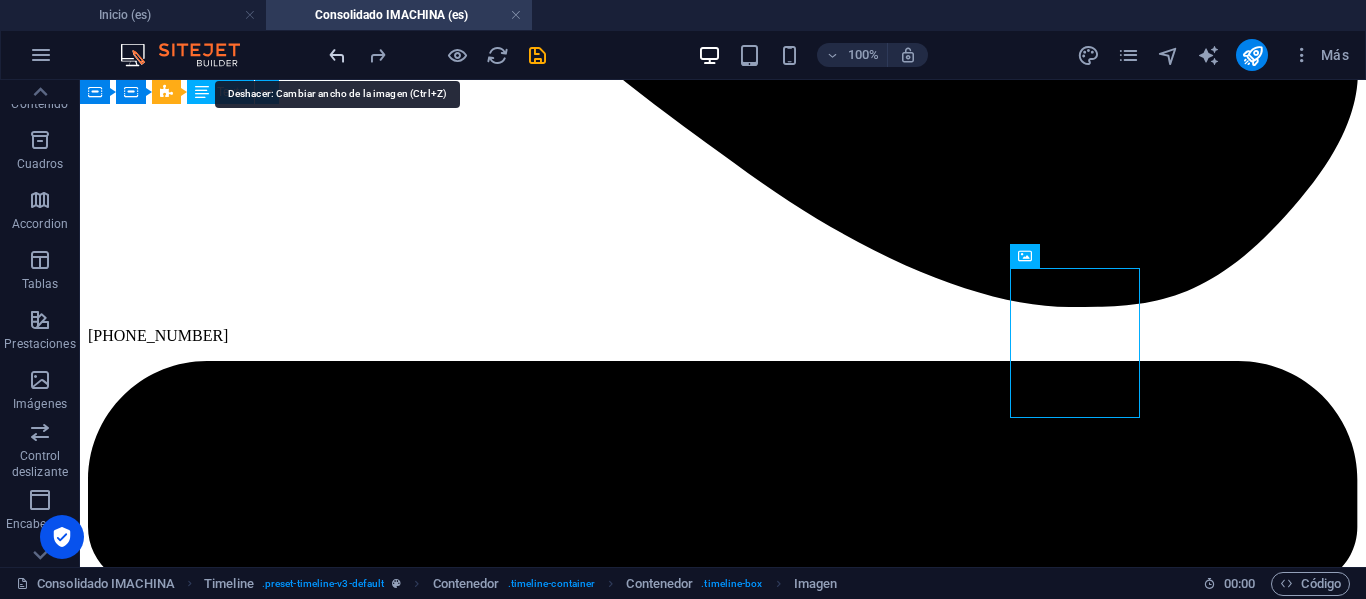 click at bounding box center [337, 55] 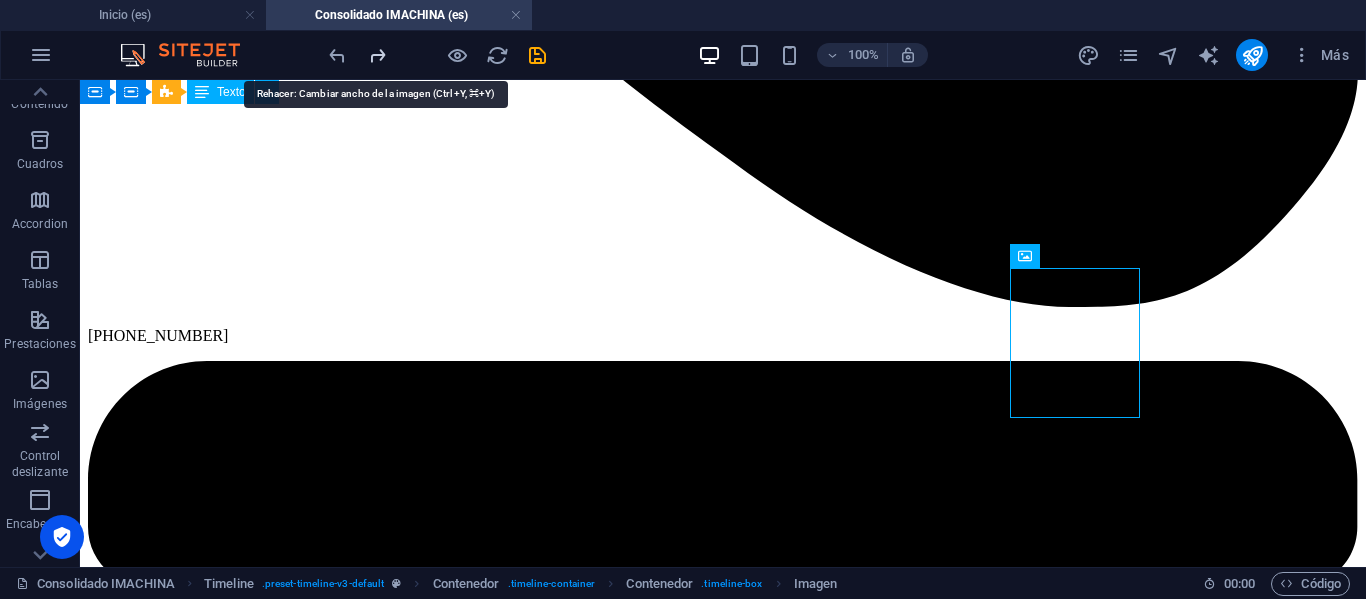 click at bounding box center [377, 55] 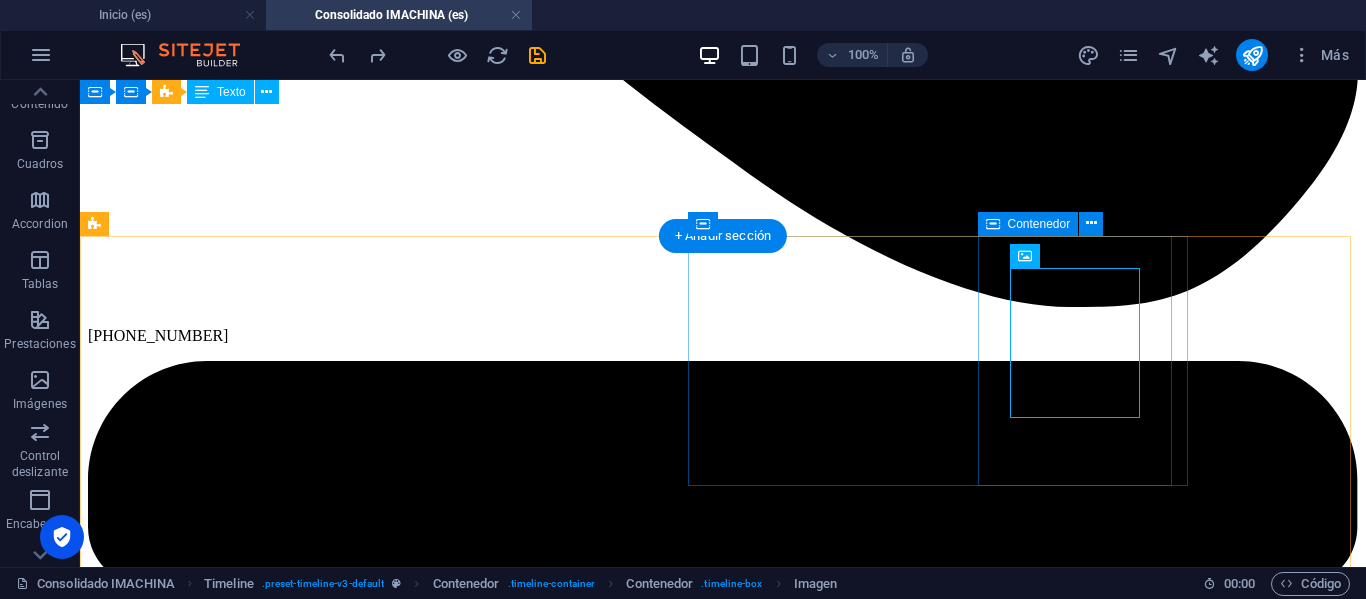 click at bounding box center [338, 10064] 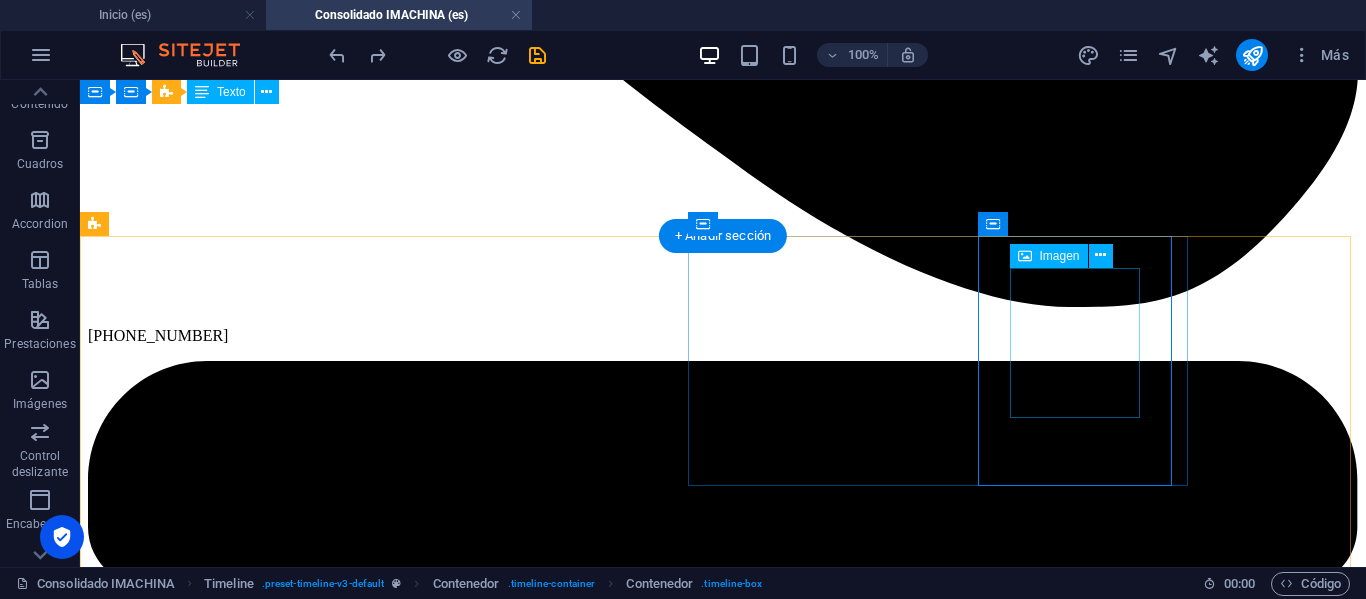 click at bounding box center (338, 10016) 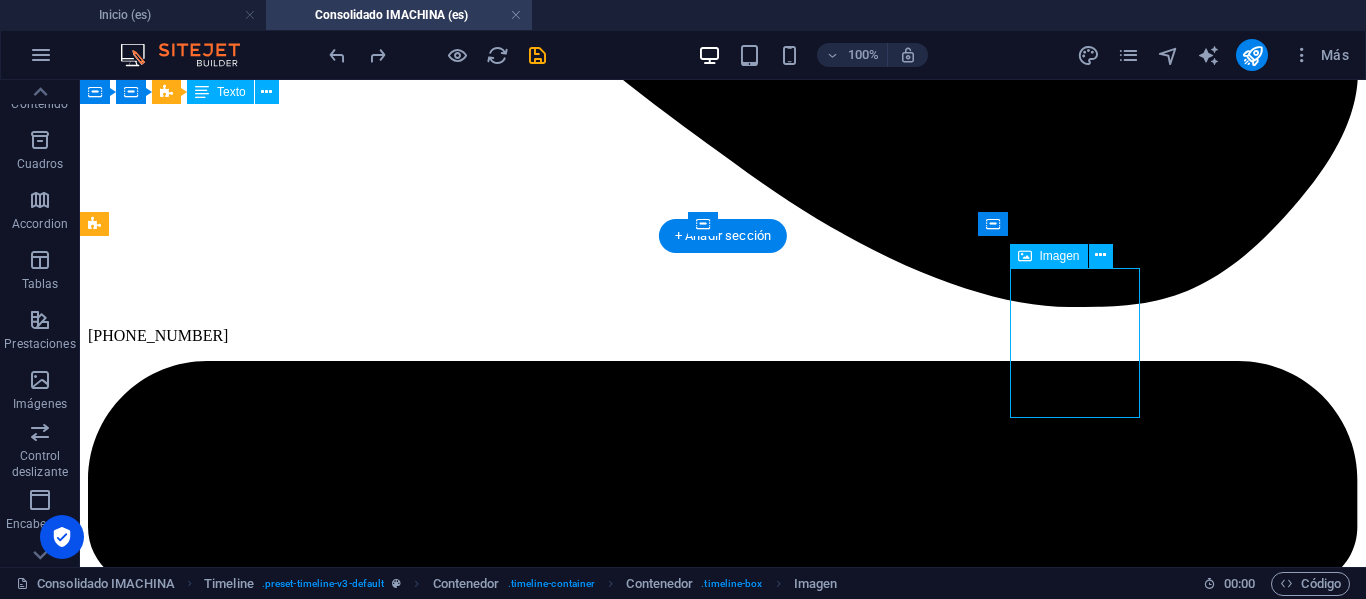 click at bounding box center [338, 10016] 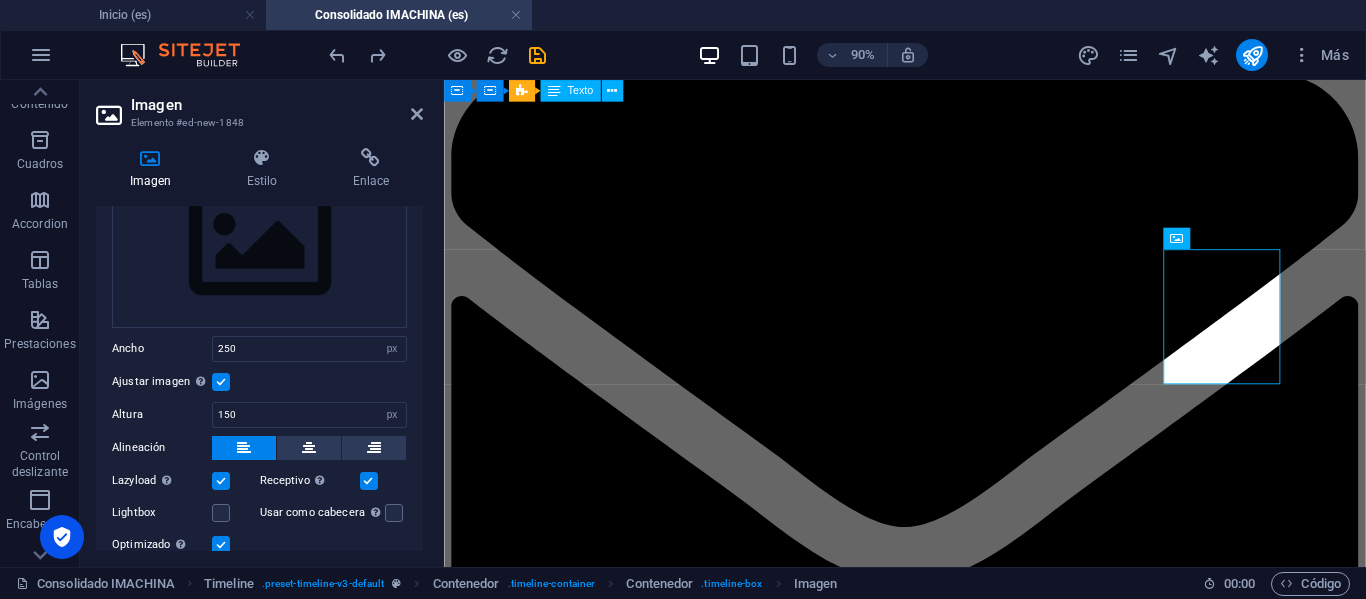 scroll, scrollTop: 0, scrollLeft: 0, axis: both 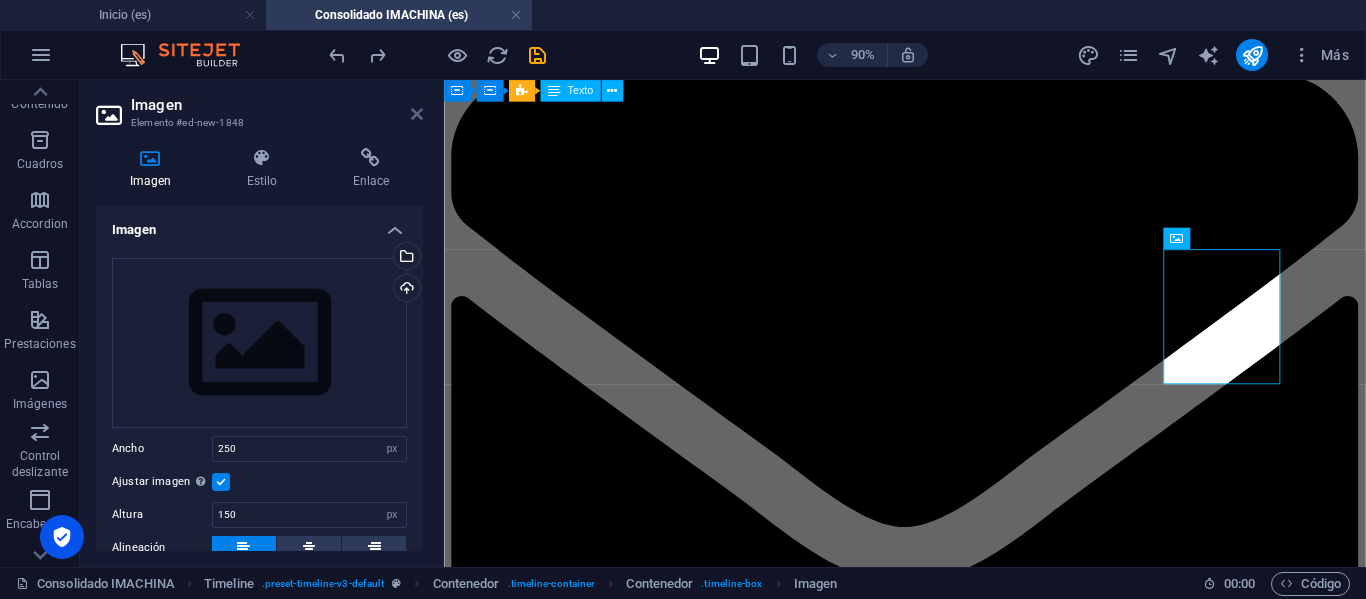 click at bounding box center (417, 114) 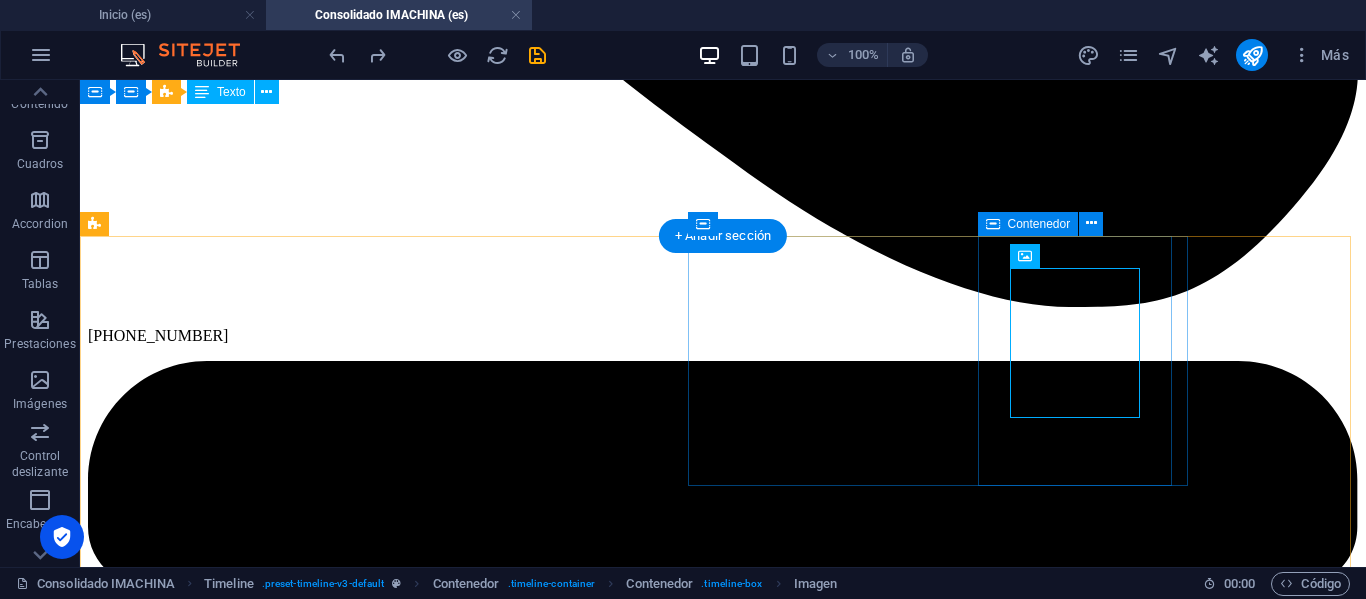 click at bounding box center [338, 10064] 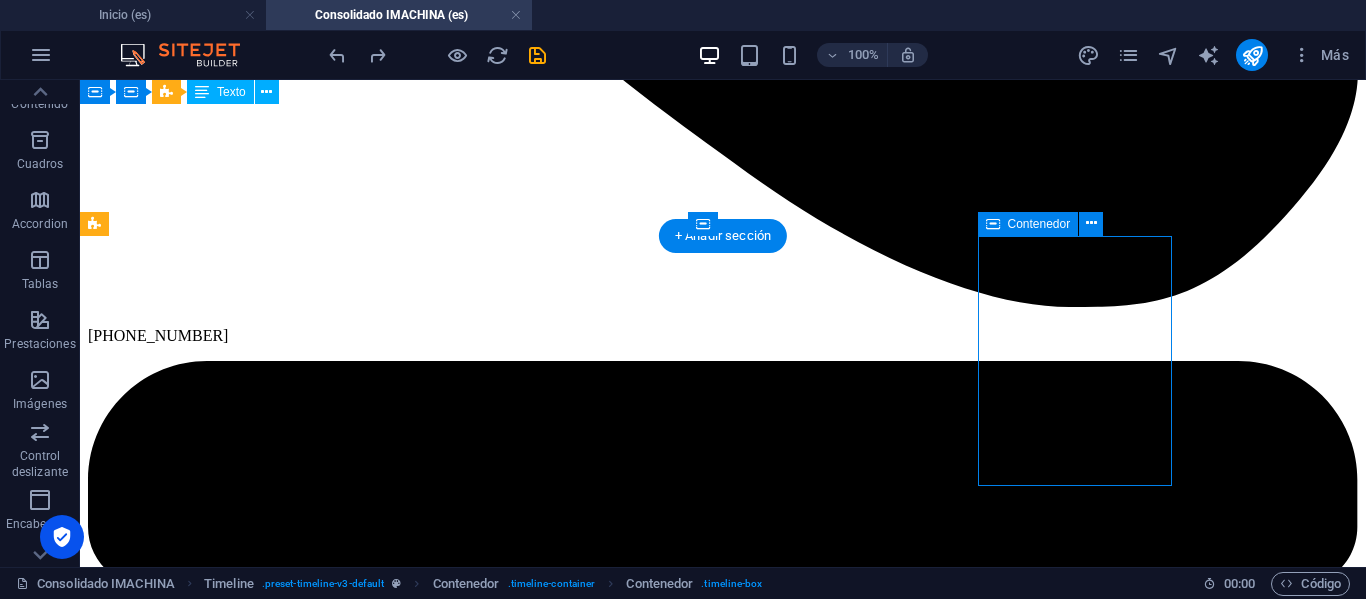click at bounding box center [338, 10064] 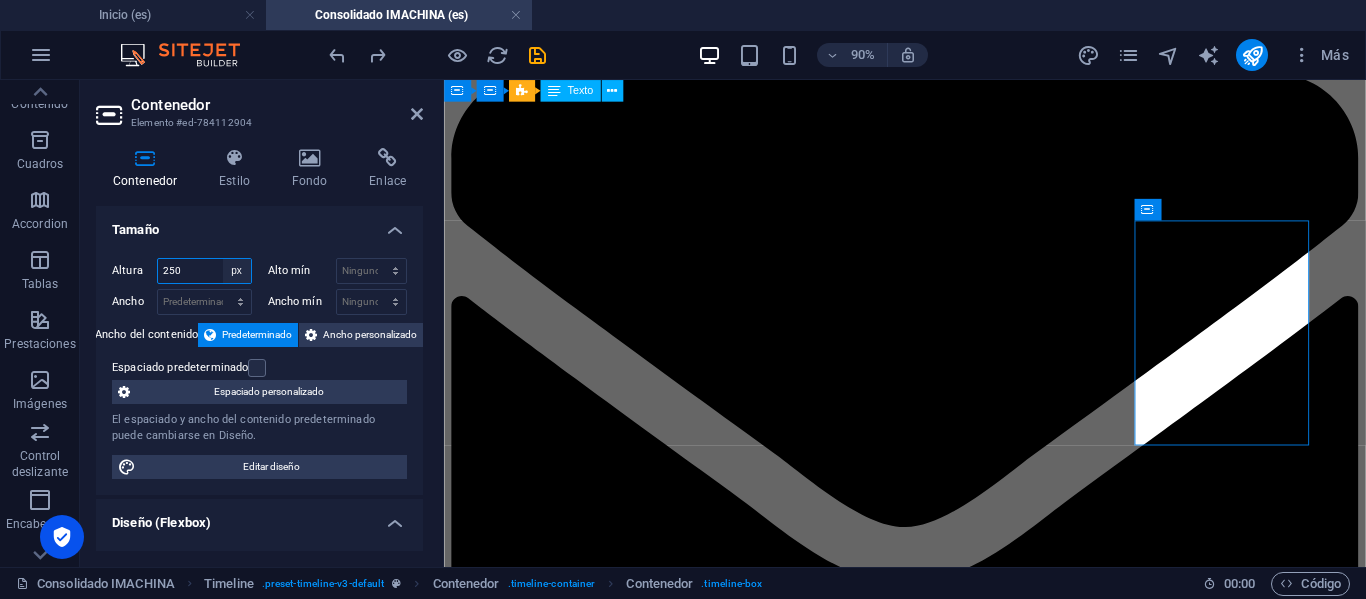 click on "Predeterminado px rem % vh vw" at bounding box center (237, 271) 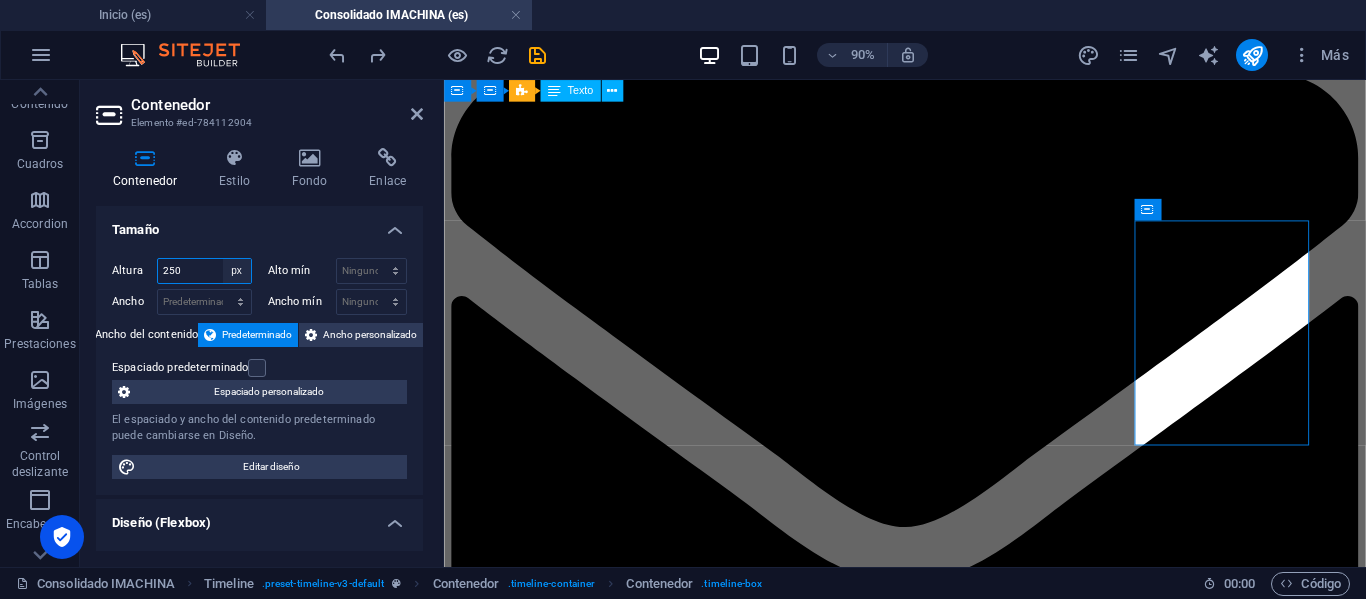select on "default" 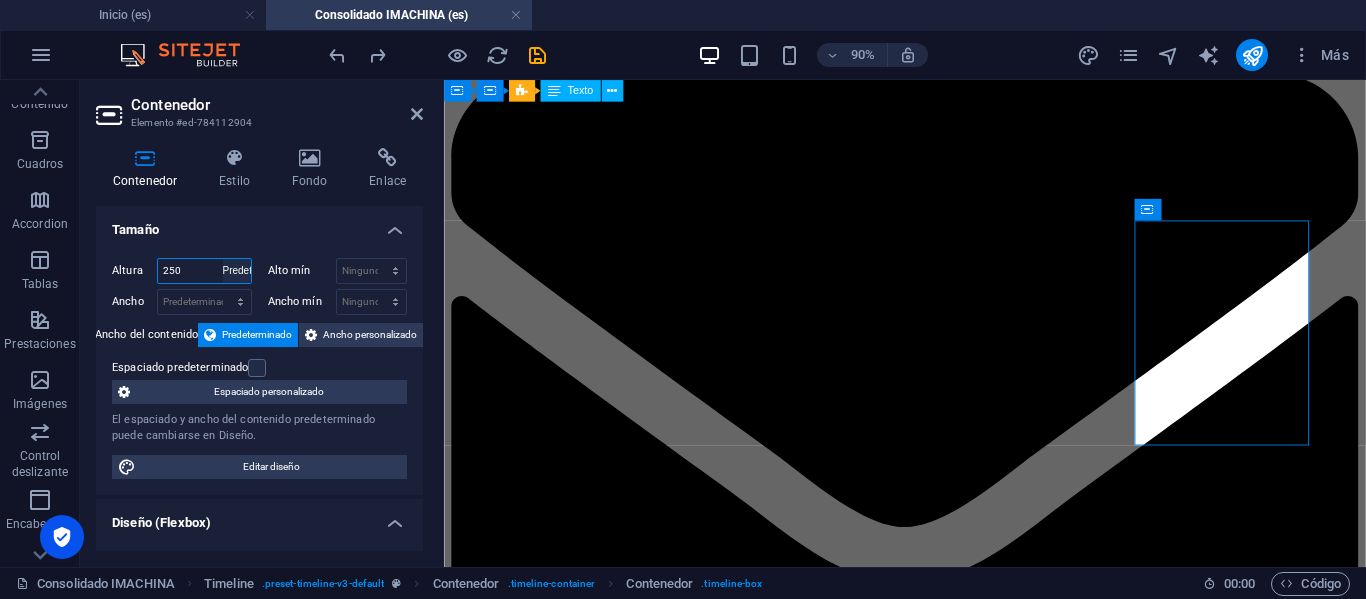 click on "Predeterminado px rem % vh vw" at bounding box center (237, 271) 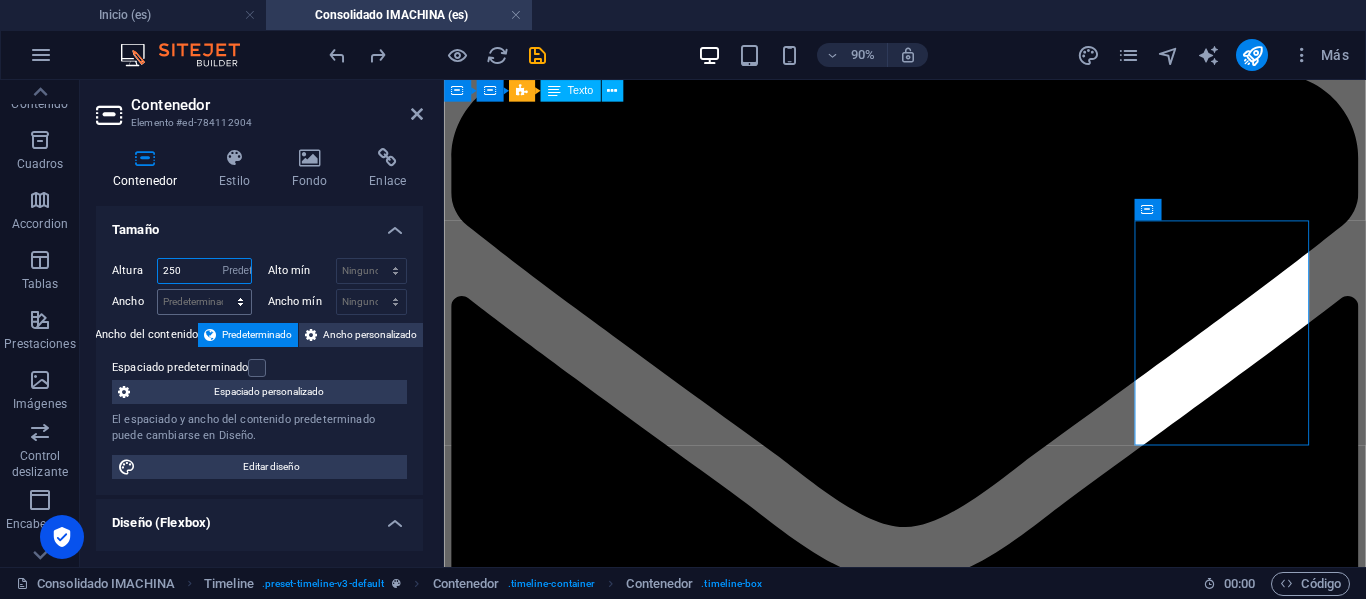 type 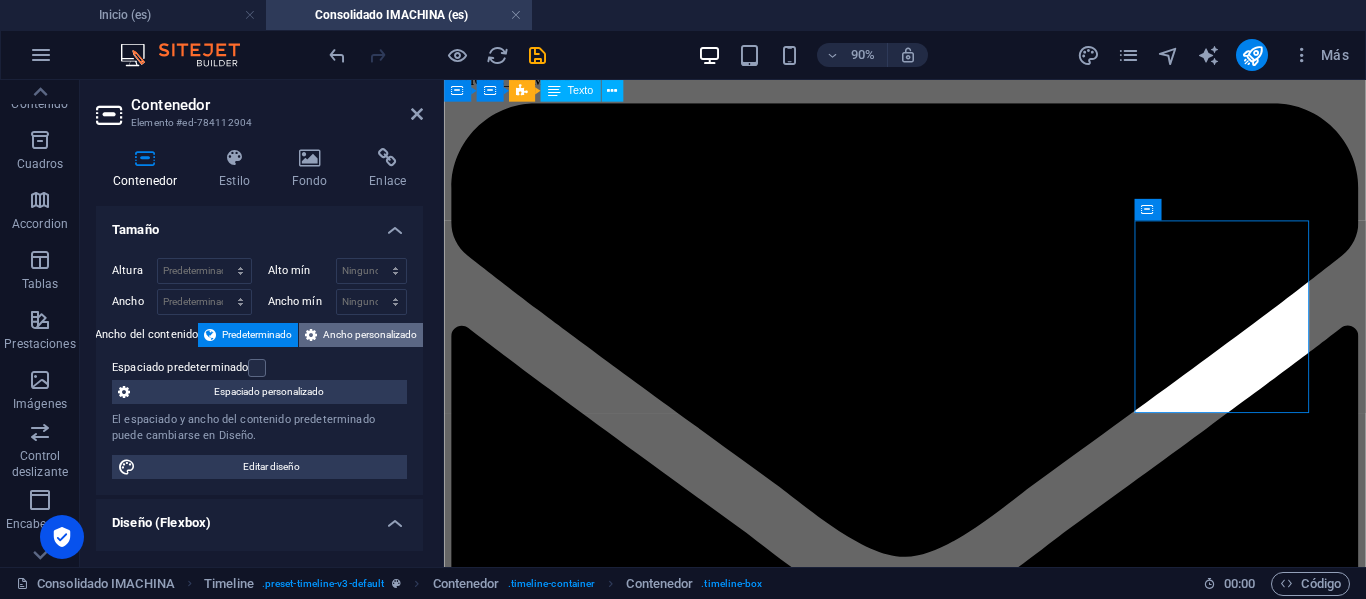 click on "Ancho personalizado" at bounding box center (370, 335) 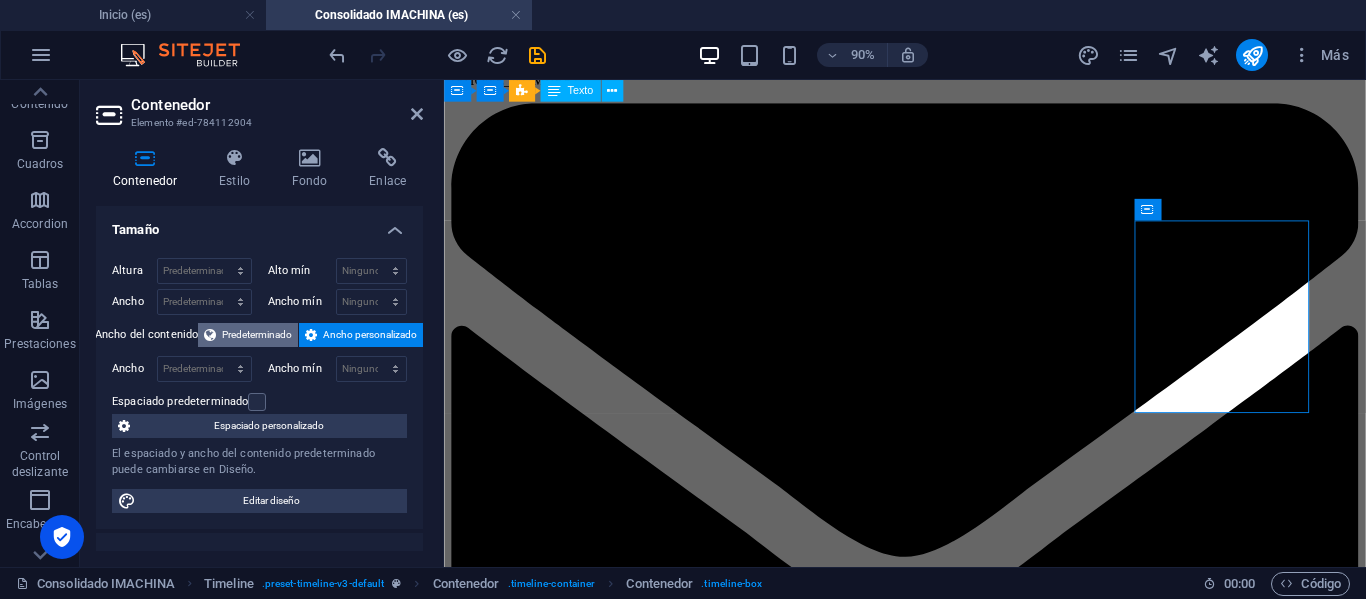 click on "Predeterminado" at bounding box center [257, 335] 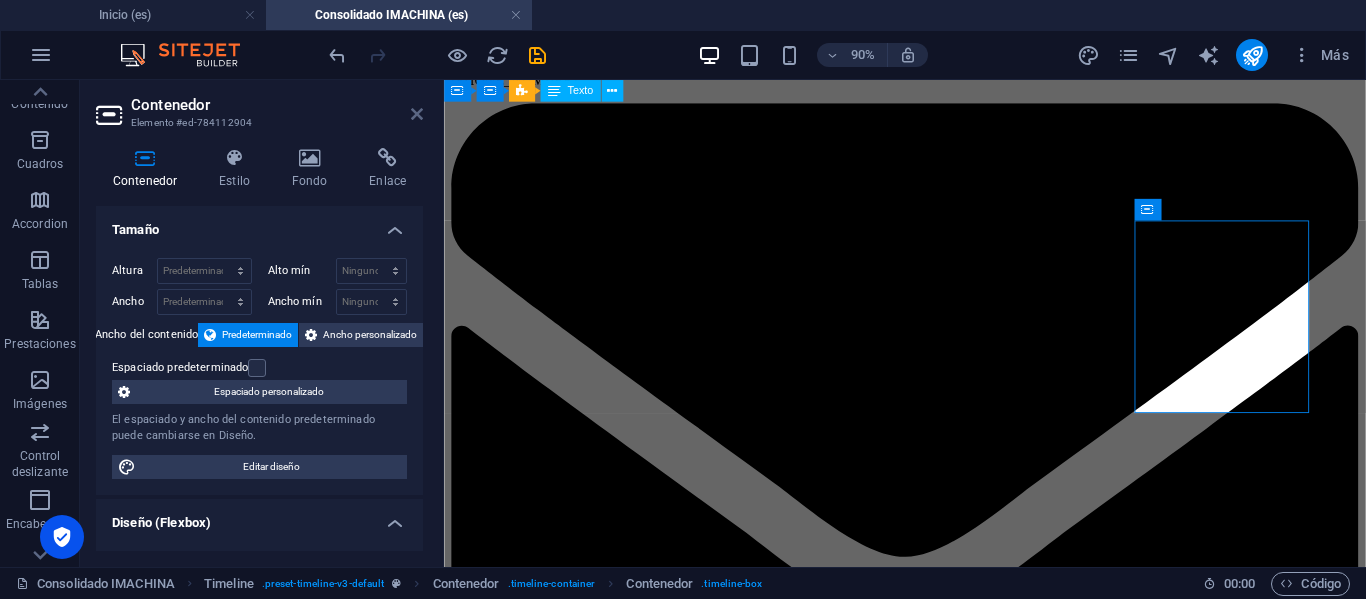 click at bounding box center (417, 114) 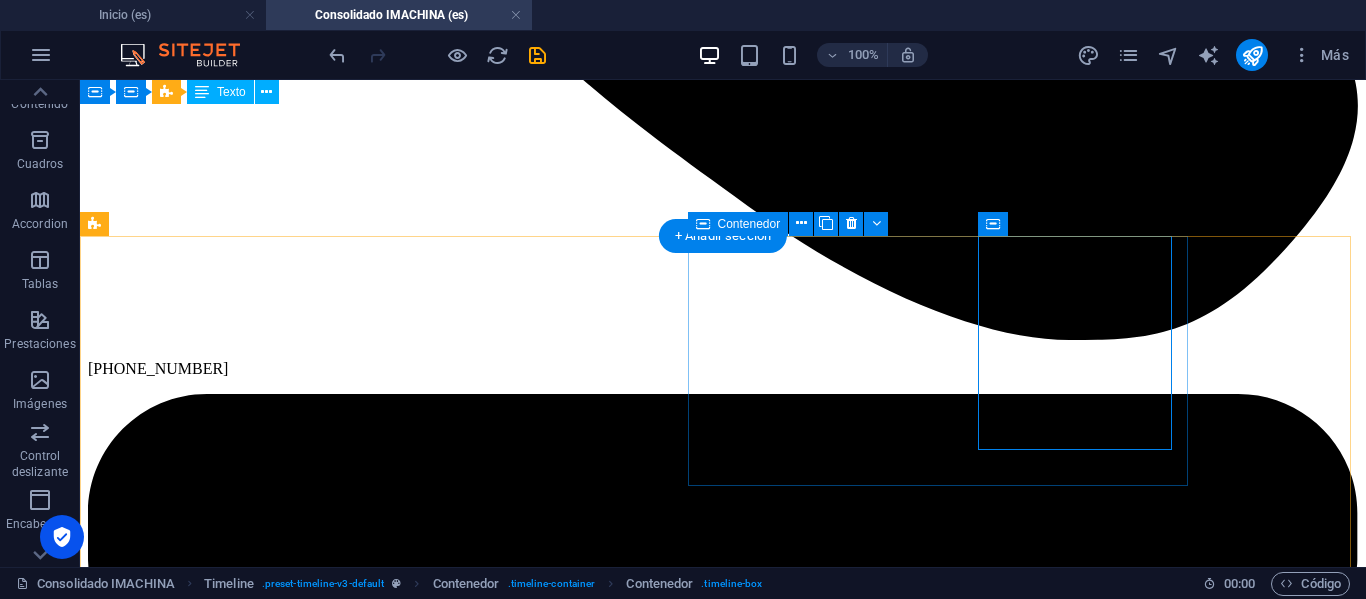 click on "Compra y Envía a Bodega Yiwu" at bounding box center [338, 10057] 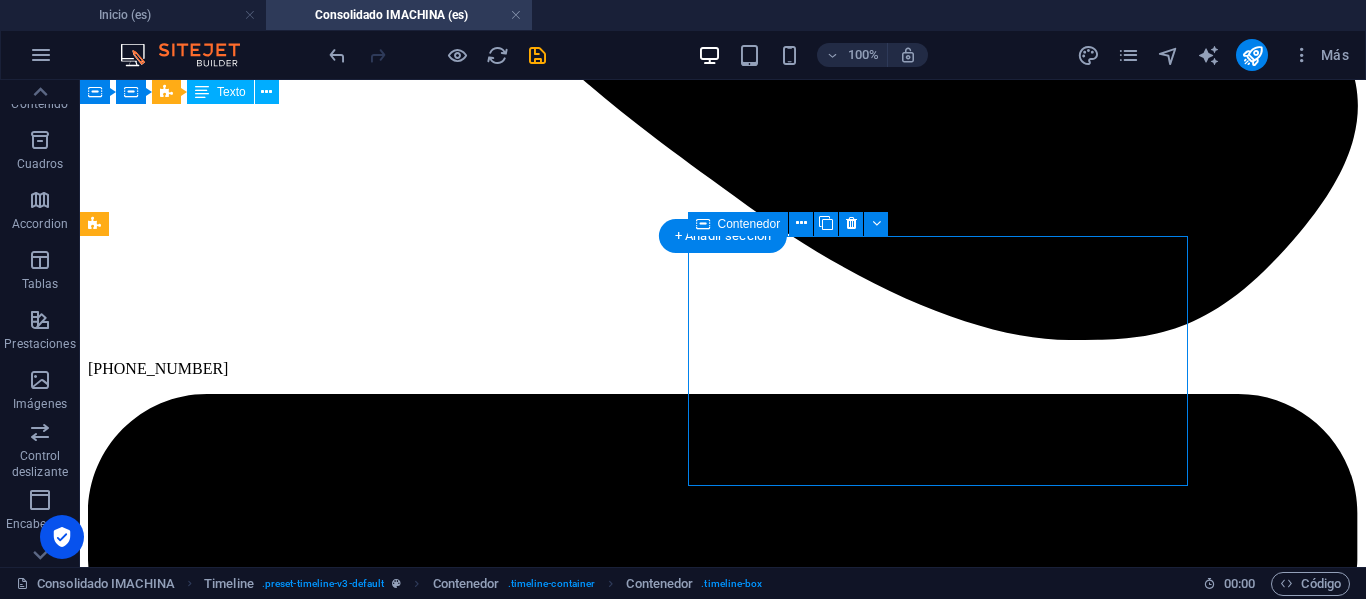 click on "Compra y Envía a Bodega Yiwu" at bounding box center (338, 10057) 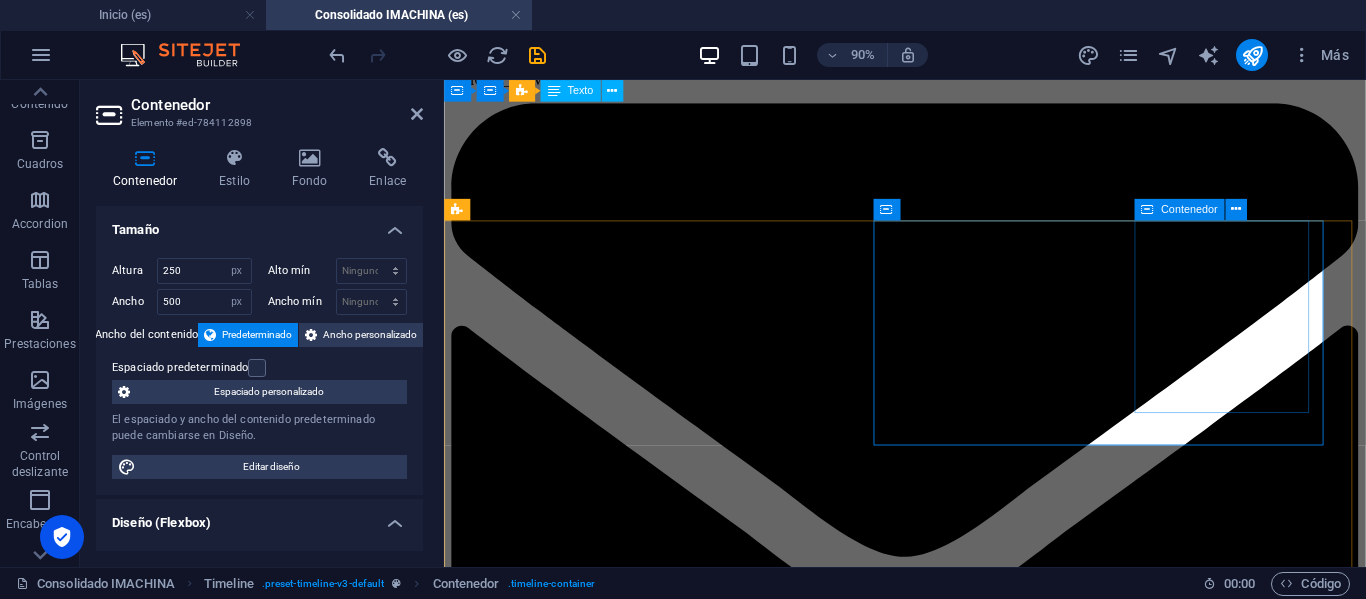 click at bounding box center [702, 8259] 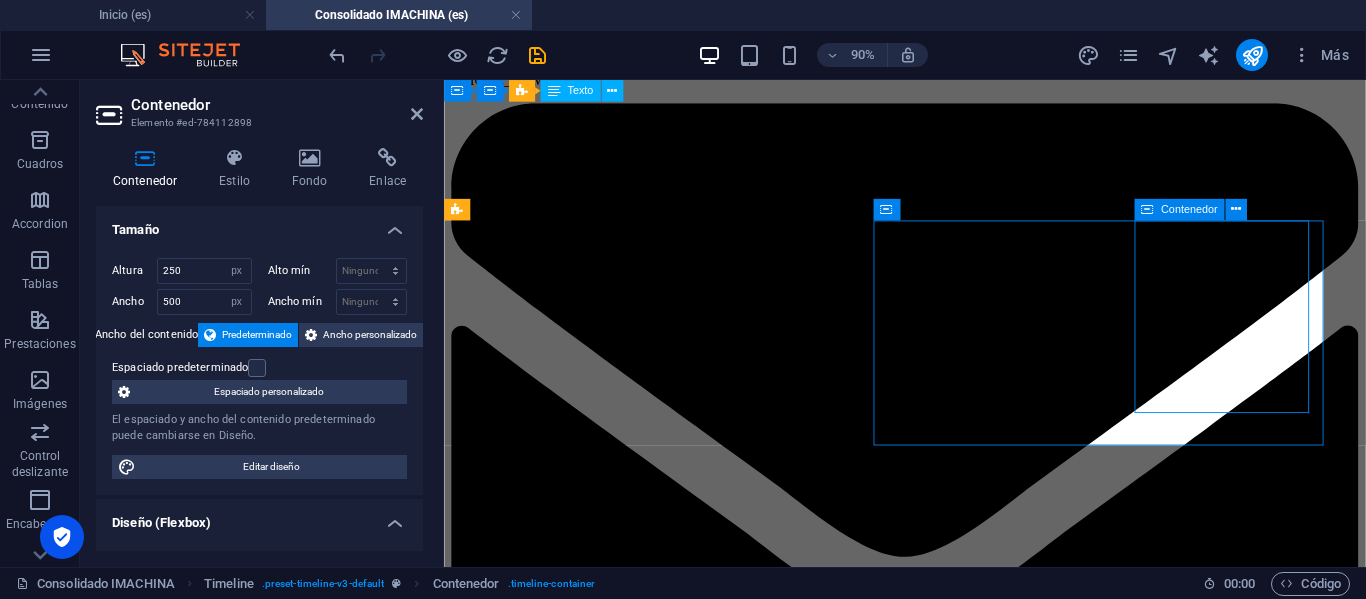 click at bounding box center (702, 8259) 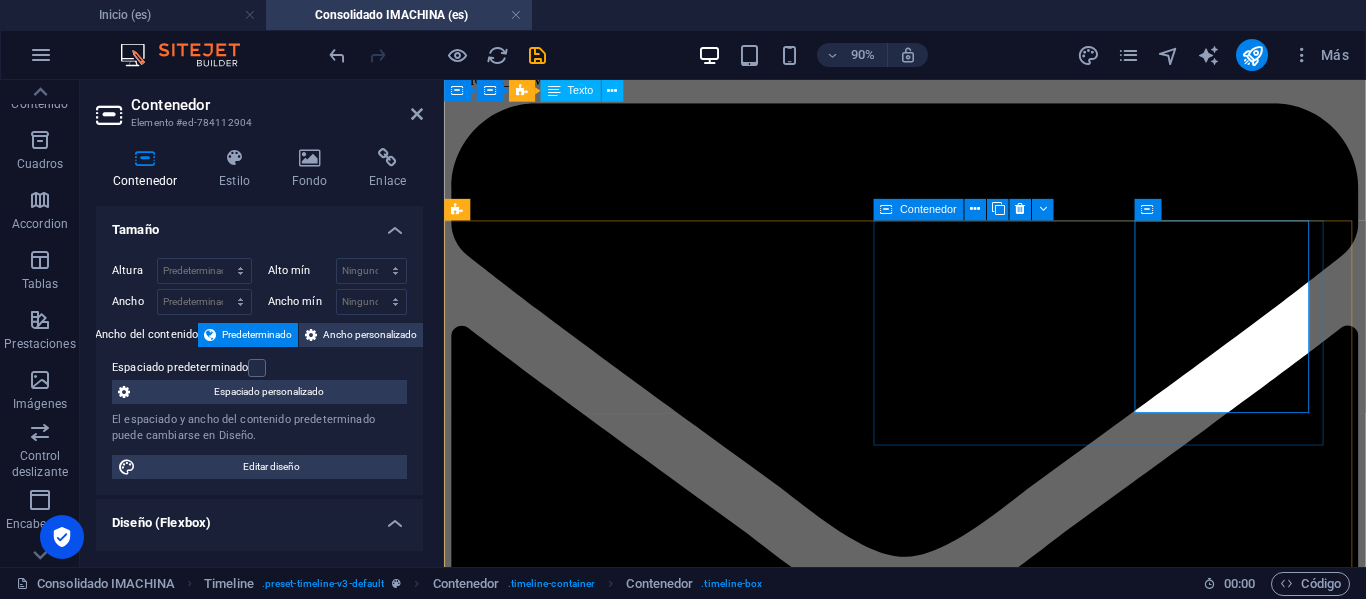 click on "Compra y Envía a Bodega Yiwu" at bounding box center (702, 8267) 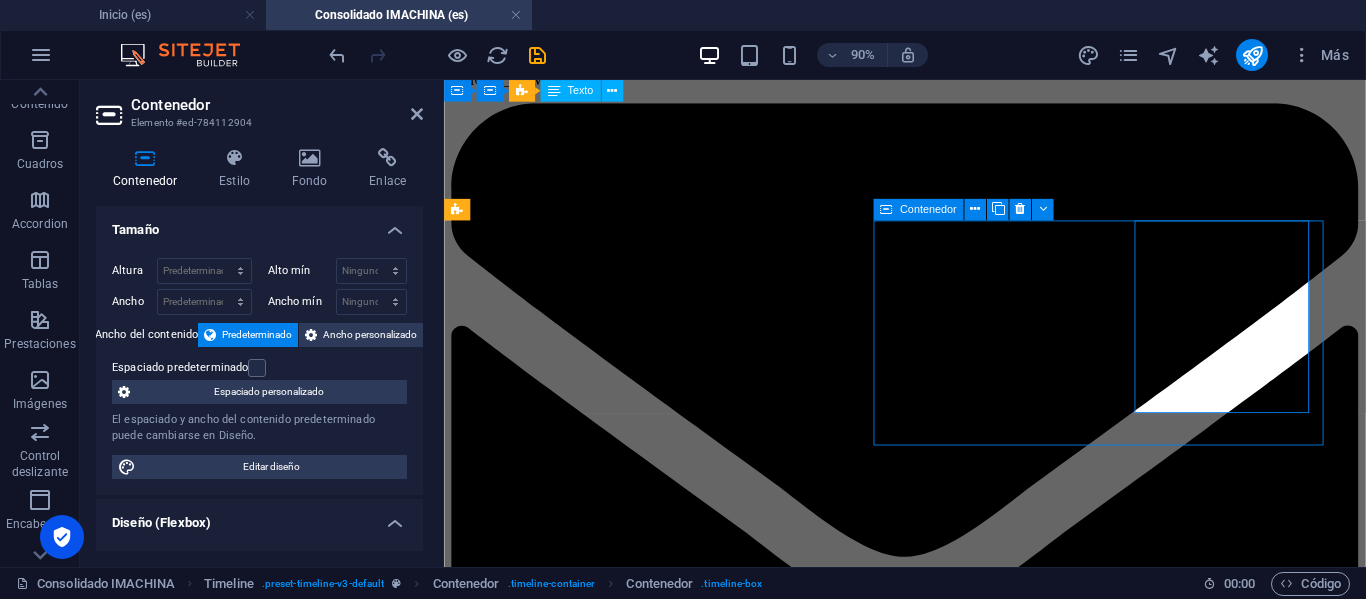 click on "Compra y Envía a Bodega Yiwu" at bounding box center [702, 8267] 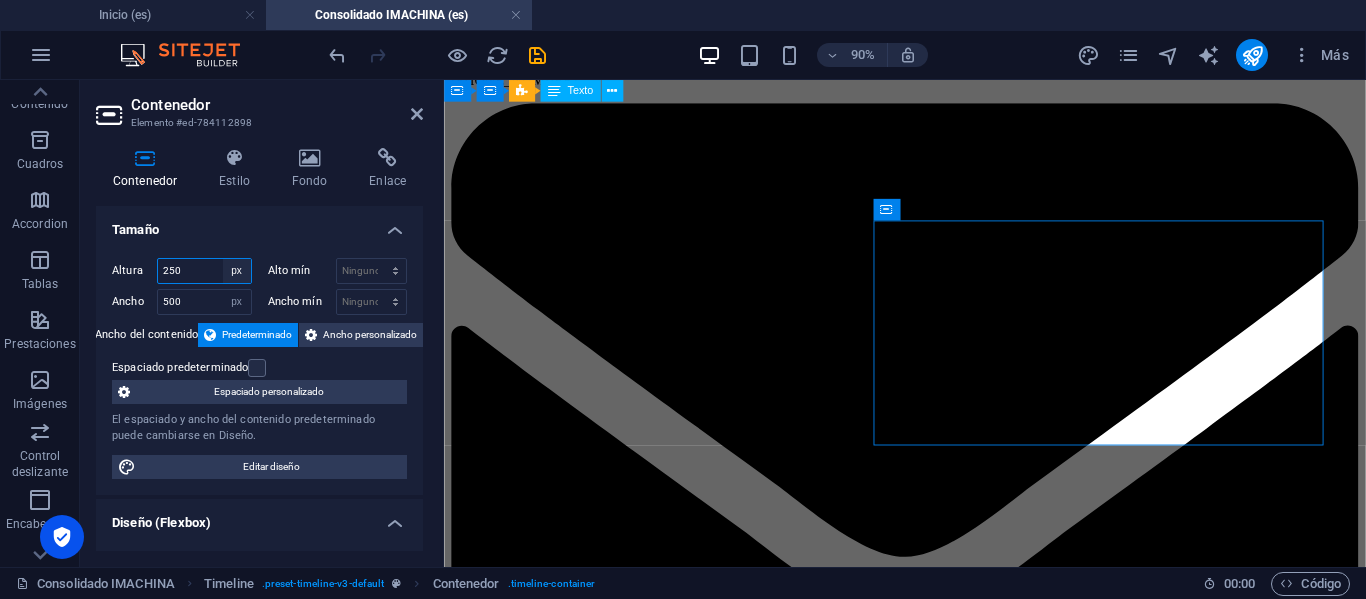 click on "Predeterminado px rem % vh vw" at bounding box center (237, 271) 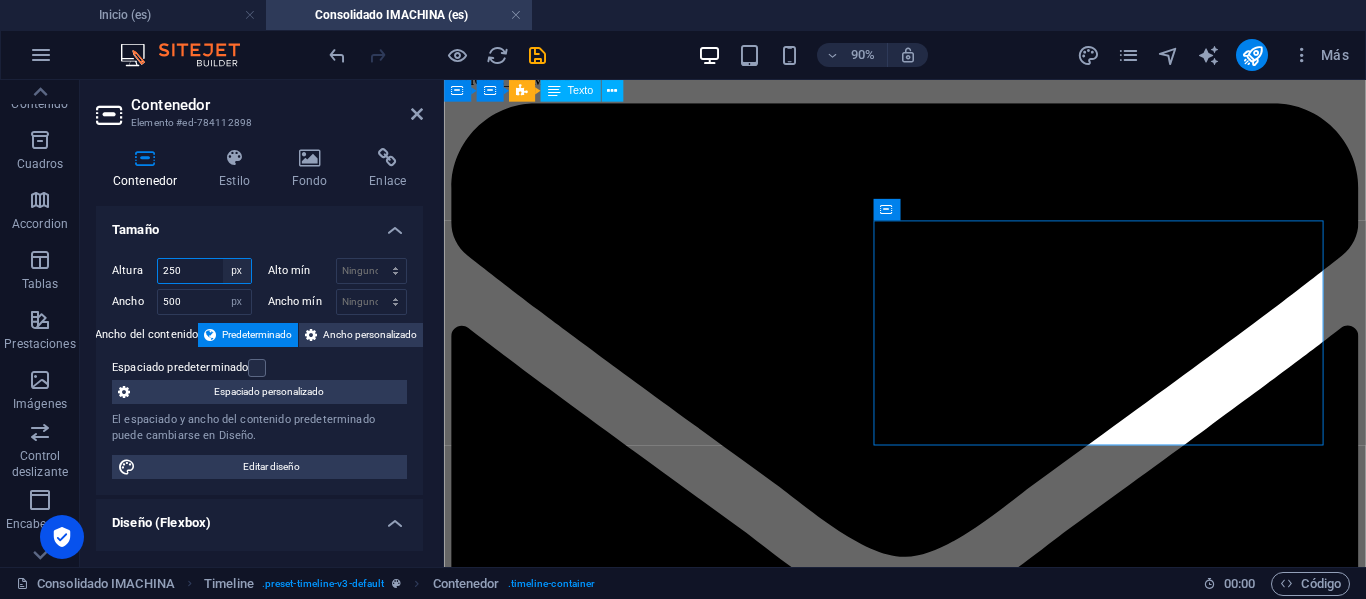 select on "default" 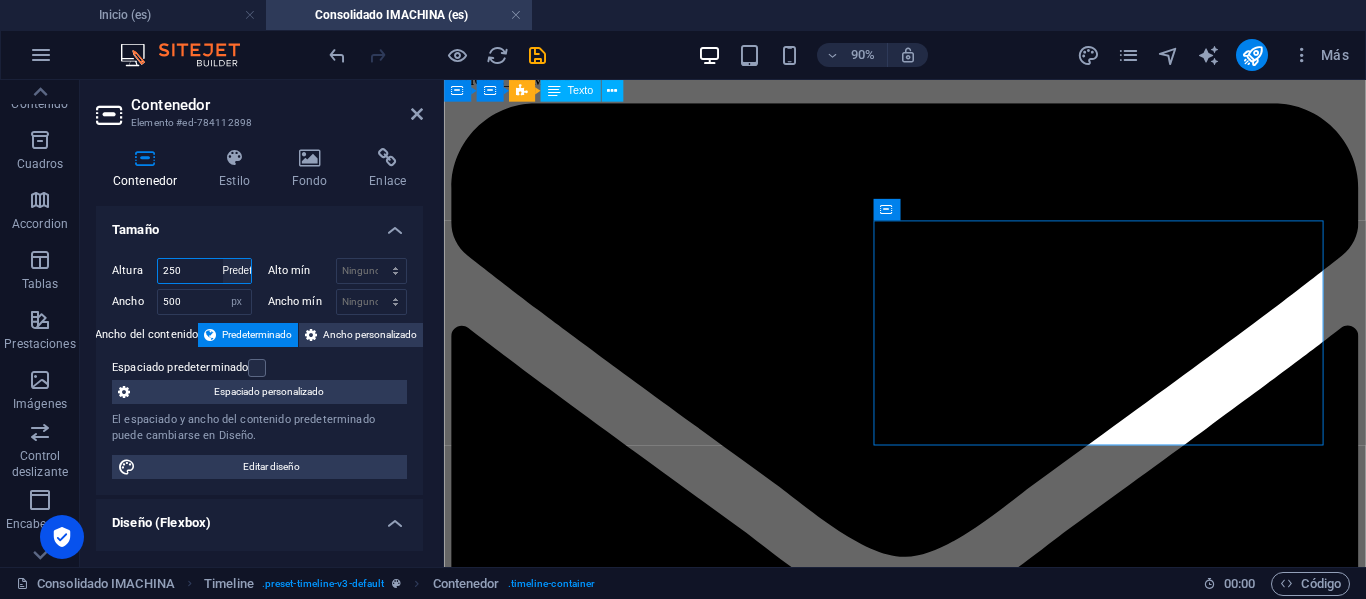 click on "Predeterminado px rem % vh vw" at bounding box center [237, 271] 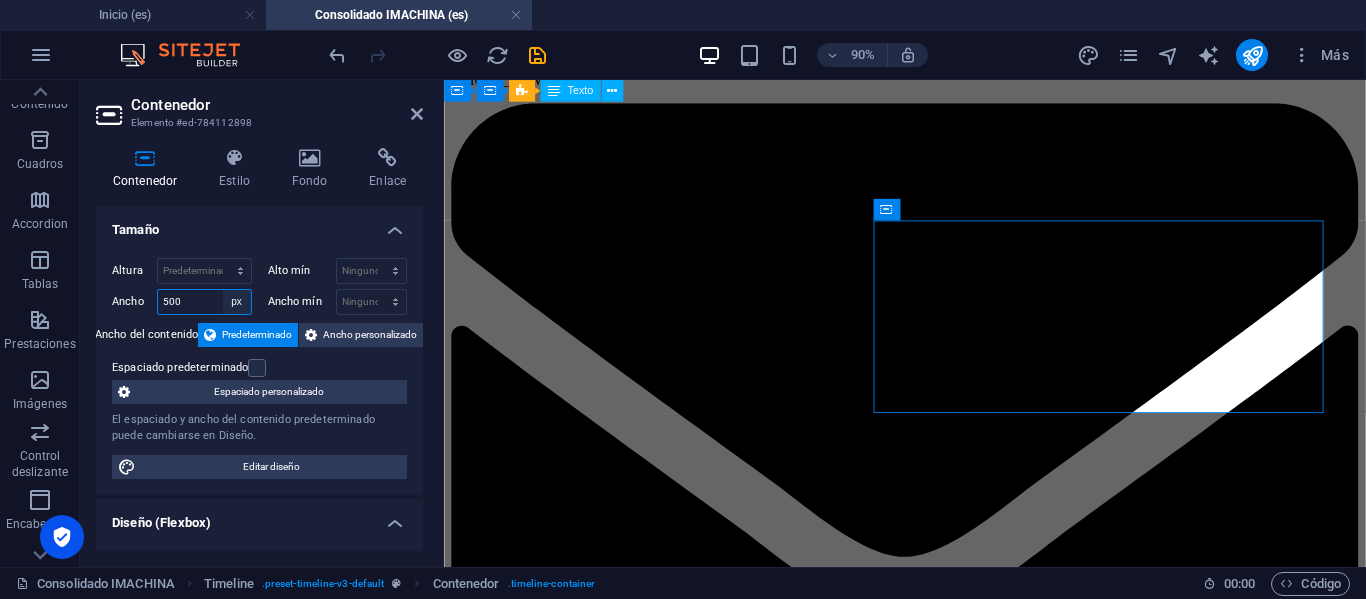 click on "Predeterminado px rem % em vh vw" at bounding box center (237, 302) 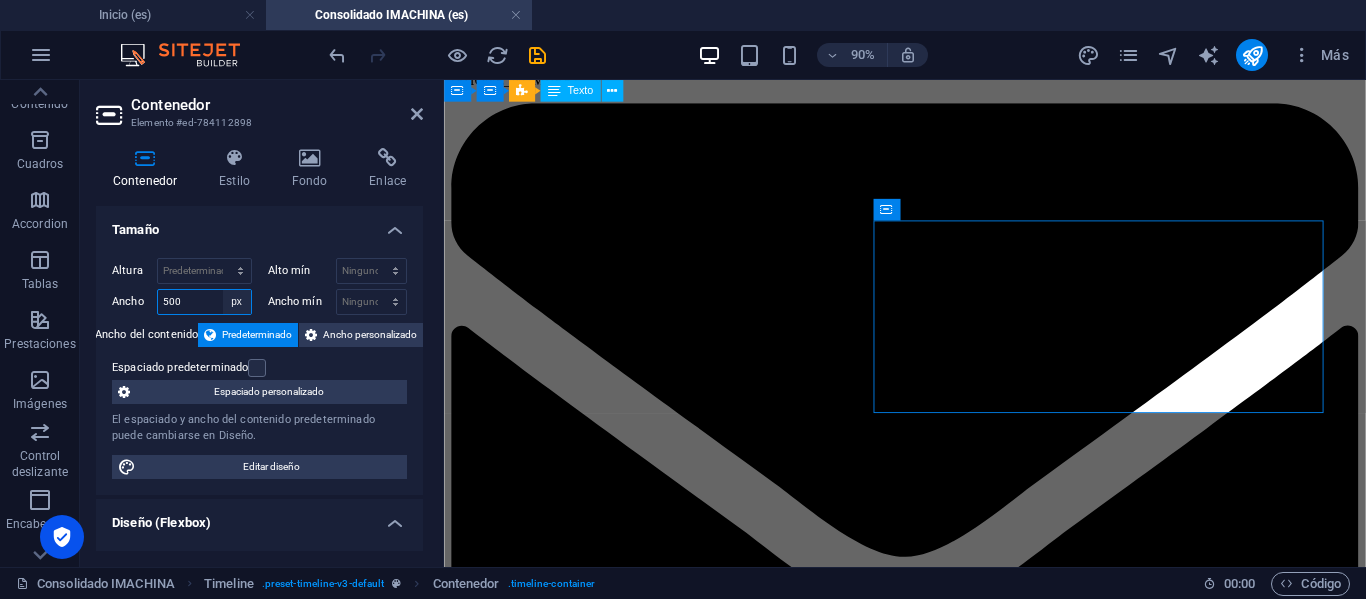 select on "default" 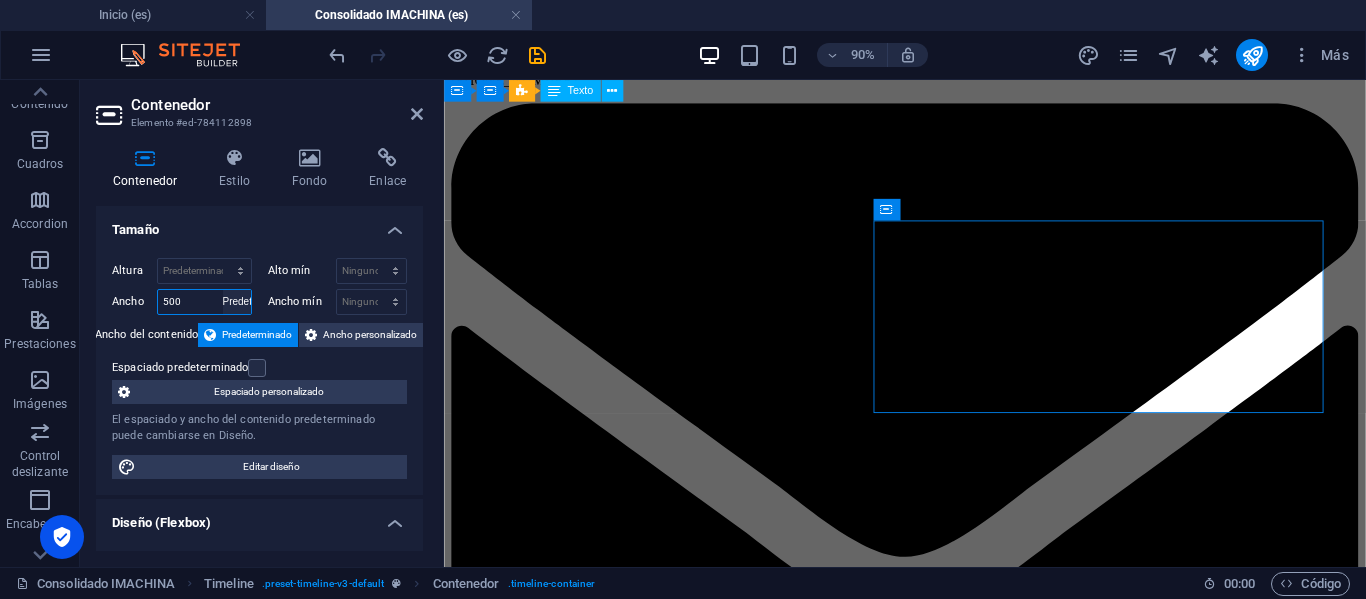 click on "Predeterminado px rem % em vh vw" at bounding box center [237, 302] 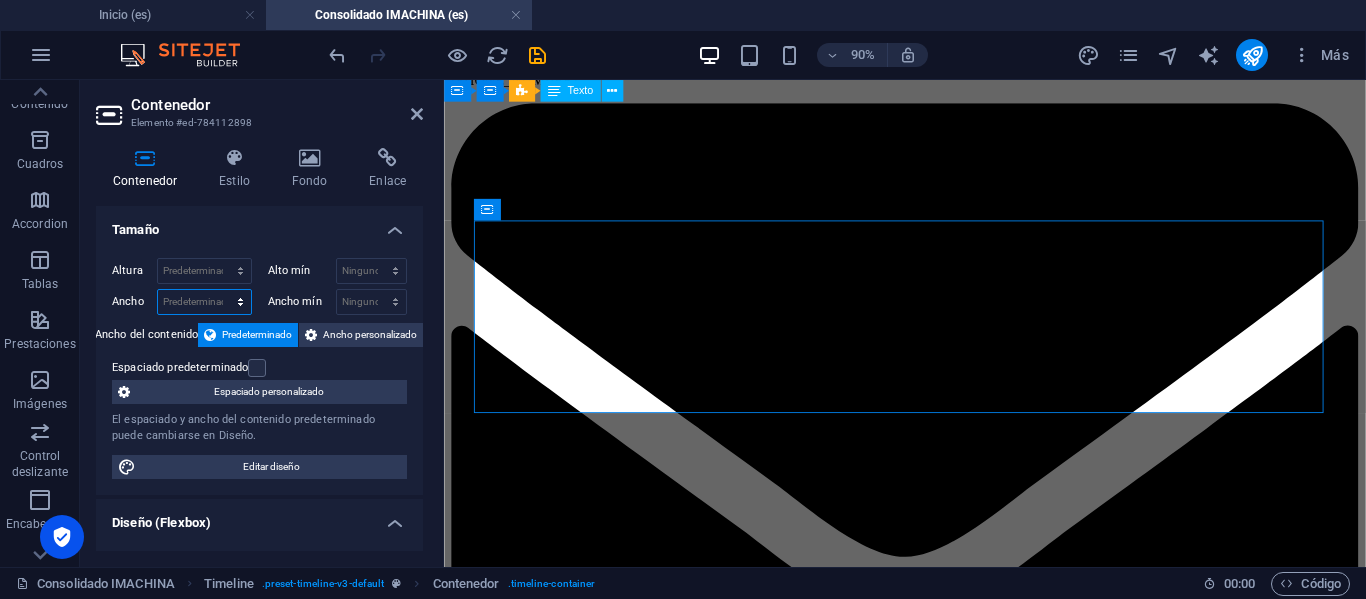 click on "Predeterminado px rem % em vh vw" at bounding box center (204, 302) 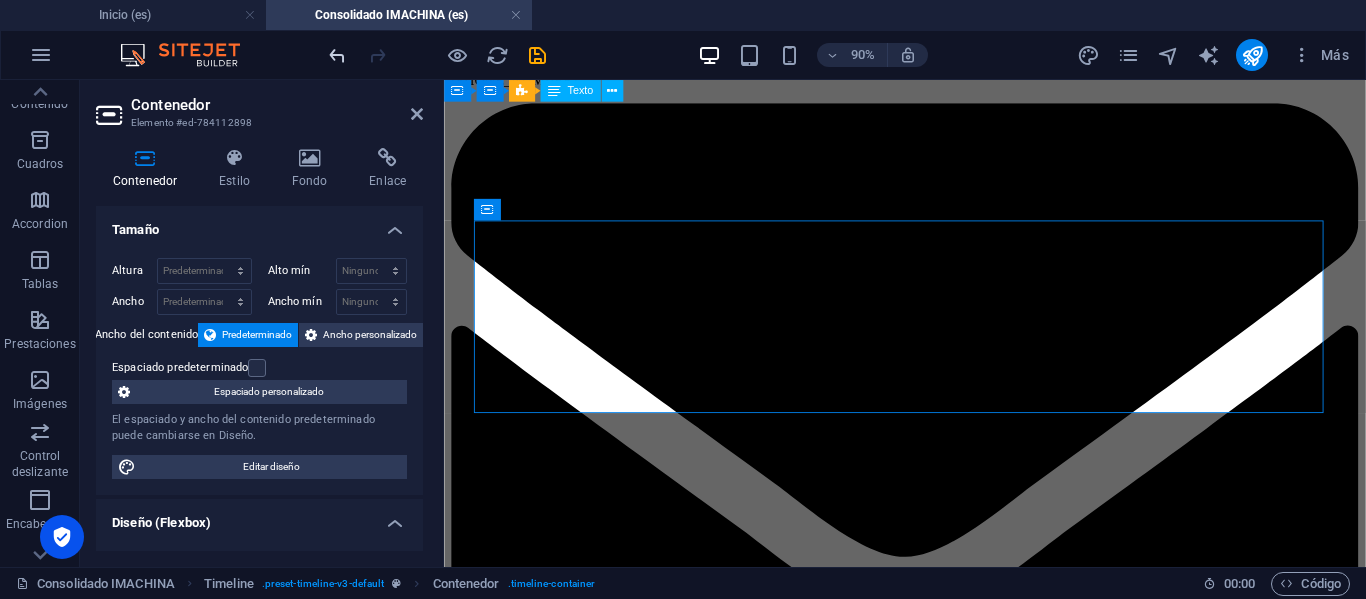 click at bounding box center [337, 55] 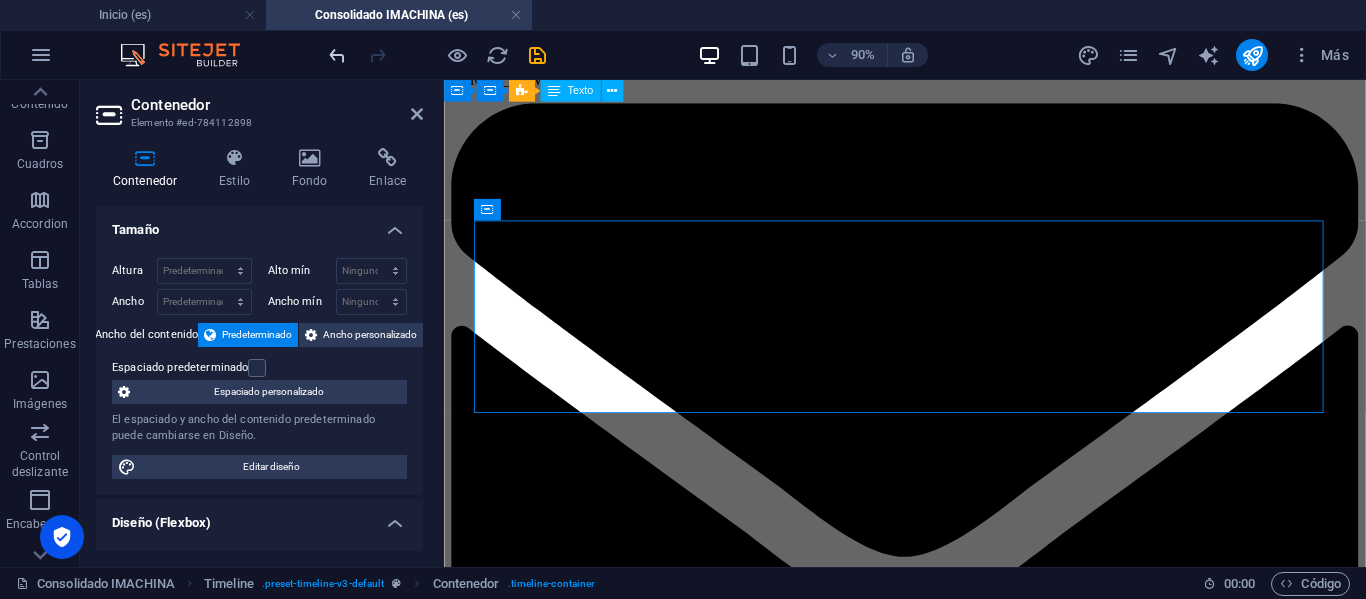 type on "500" 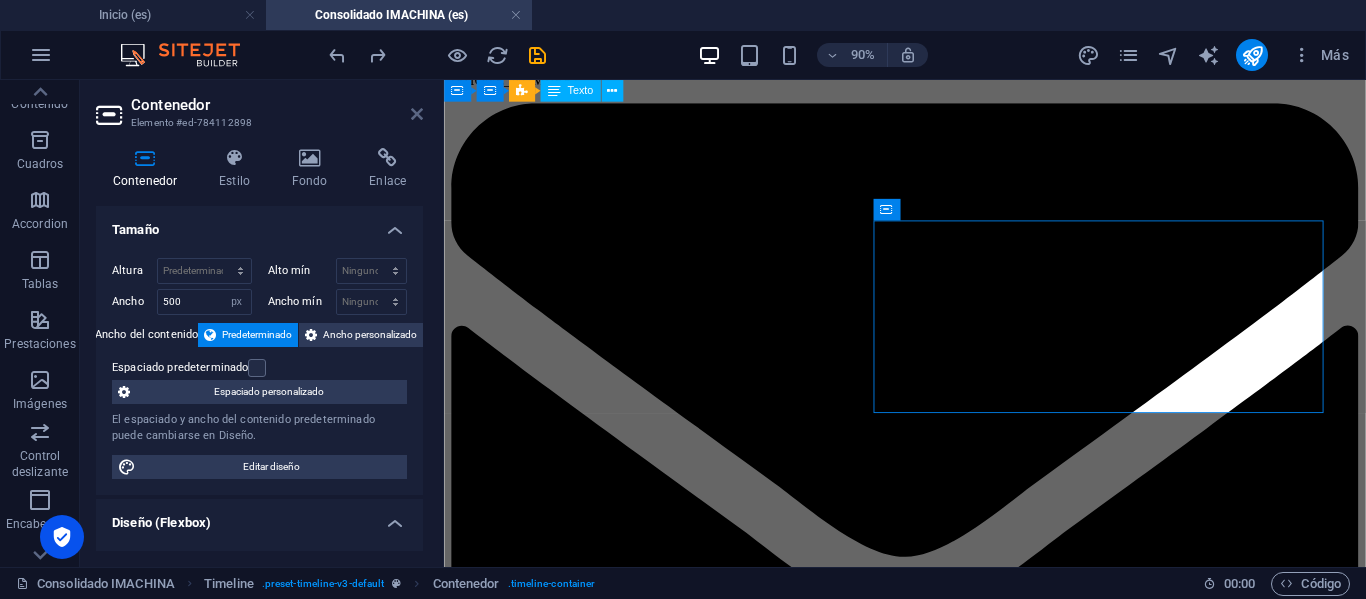 click at bounding box center (417, 114) 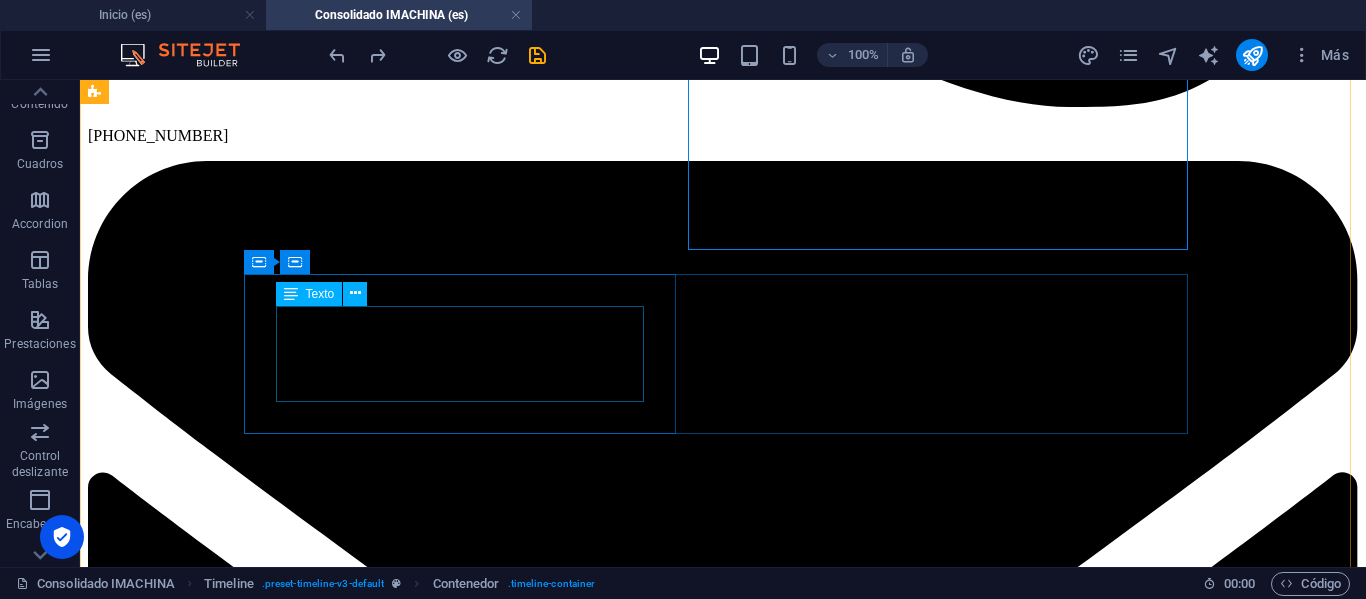 scroll, scrollTop: 1822, scrollLeft: 0, axis: vertical 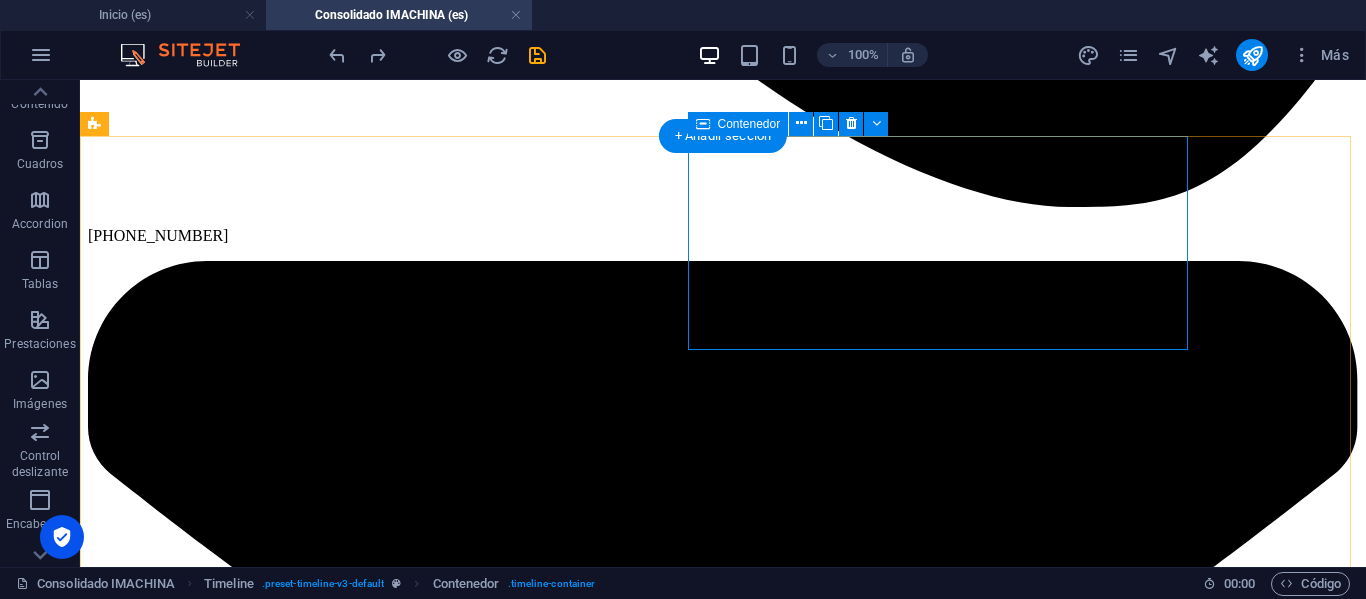 click on "Compra y Envía a Bodega Yiwu" at bounding box center (338, 9896) 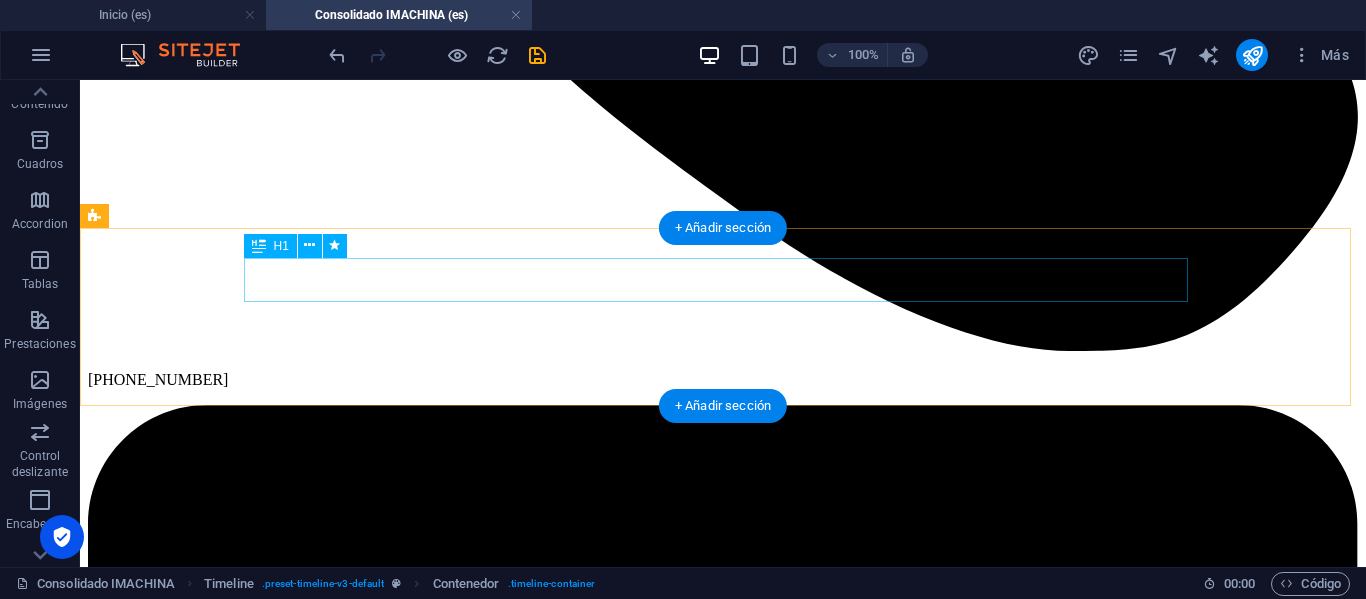 scroll, scrollTop: 1522, scrollLeft: 0, axis: vertical 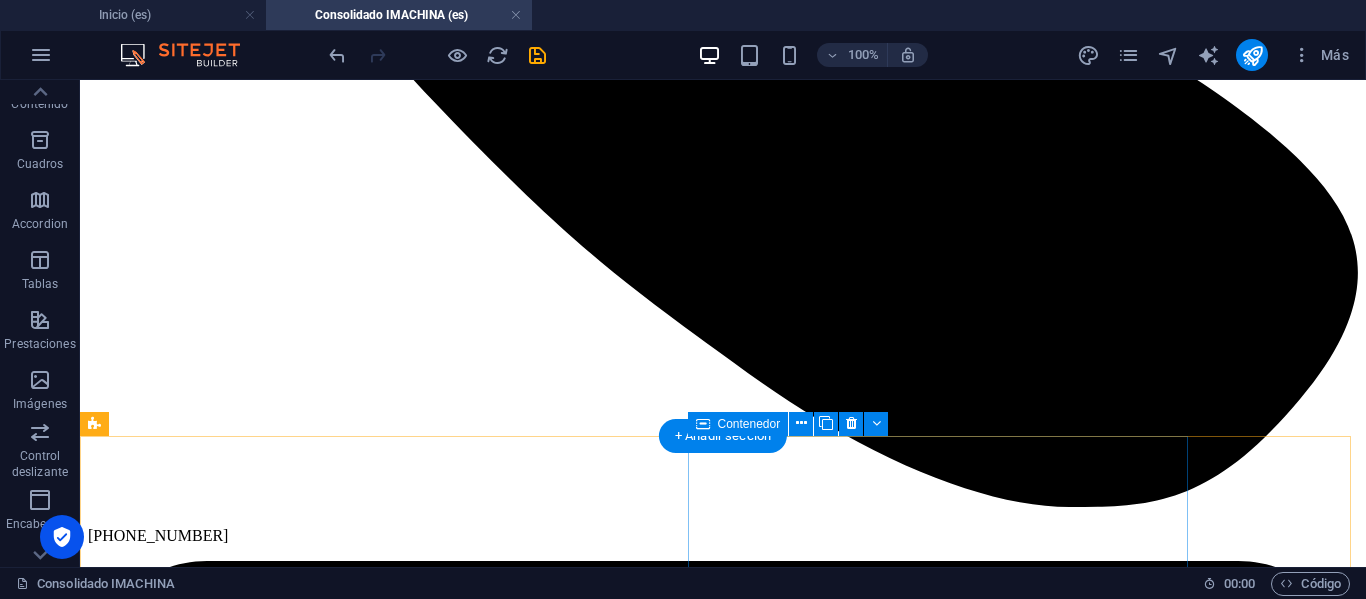 click on "Compra y Envía a Bodega Yiwu" at bounding box center (338, 10196) 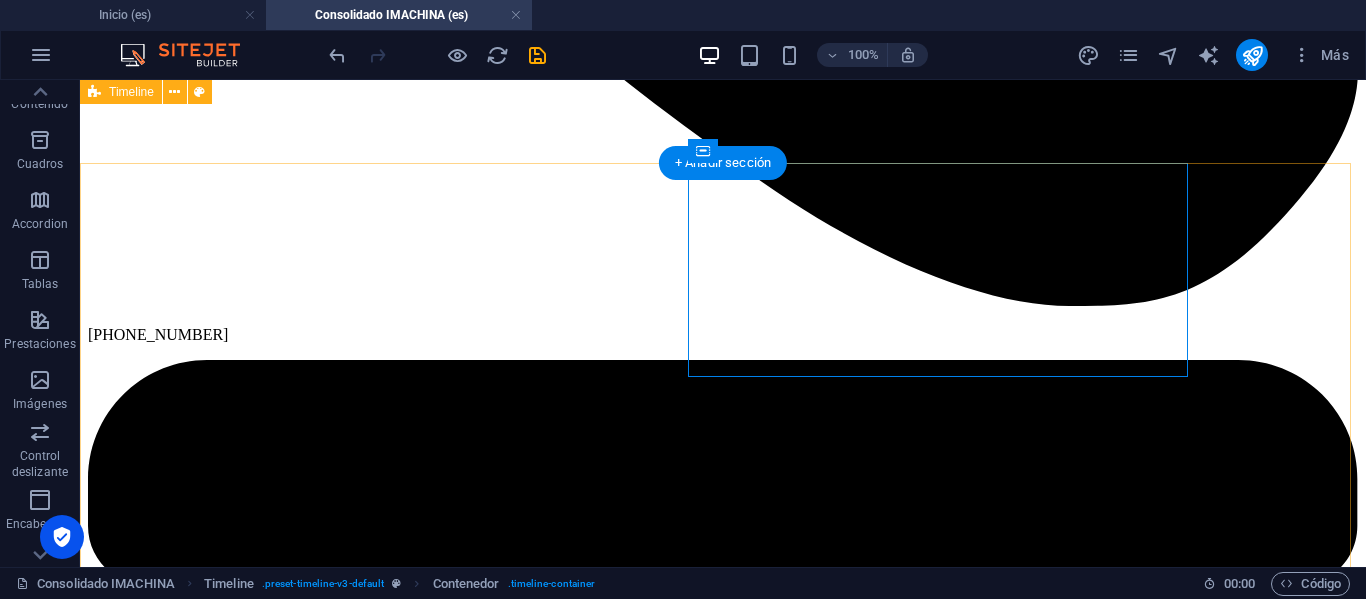 scroll, scrollTop: 1722, scrollLeft: 0, axis: vertical 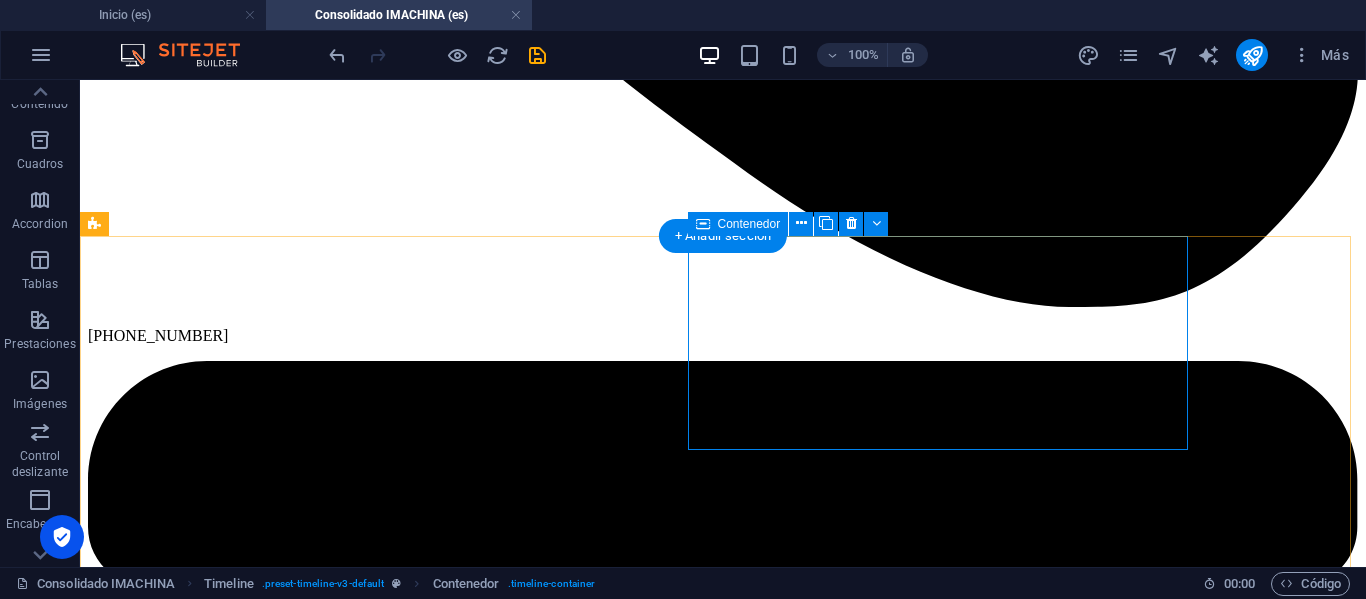 click on "Compra y Envía a Bodega Yiwu" at bounding box center (338, 9996) 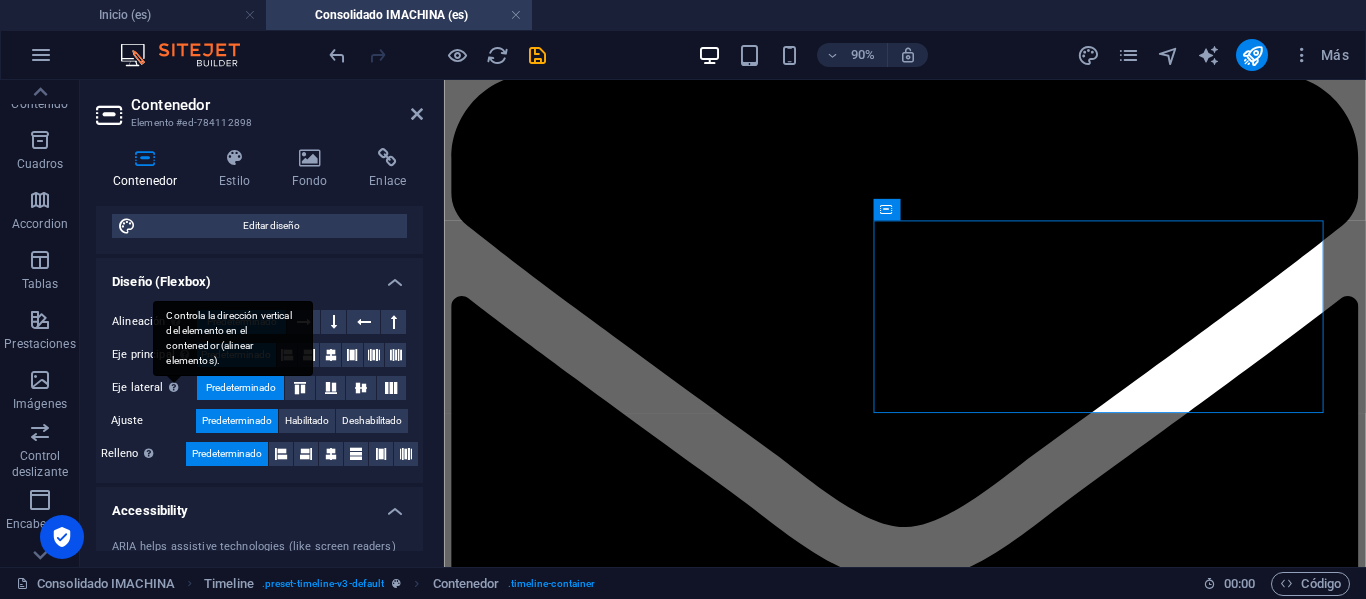 scroll, scrollTop: 300, scrollLeft: 0, axis: vertical 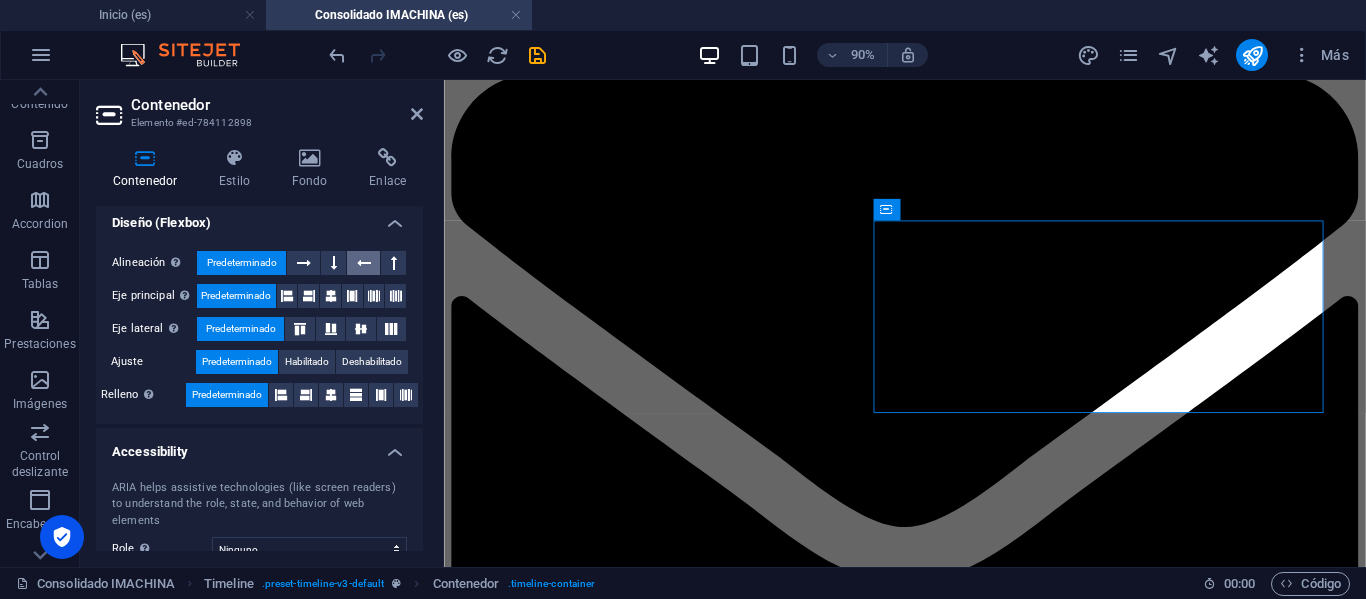 click at bounding box center [364, 263] 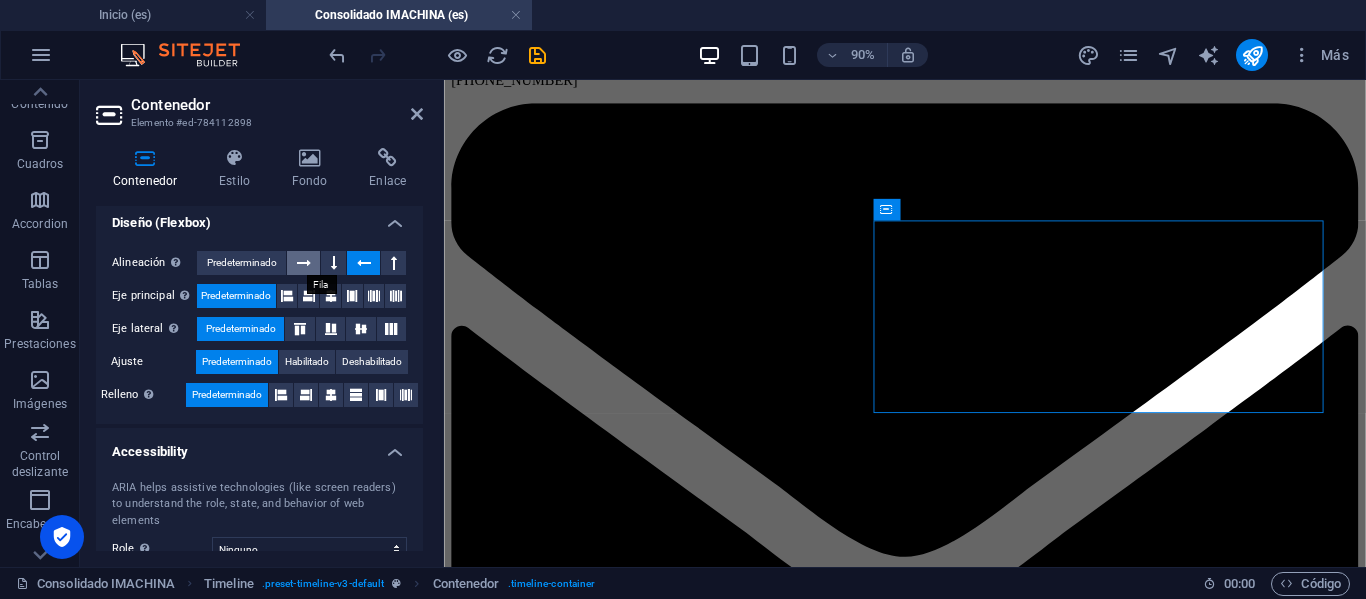 click at bounding box center [304, 263] 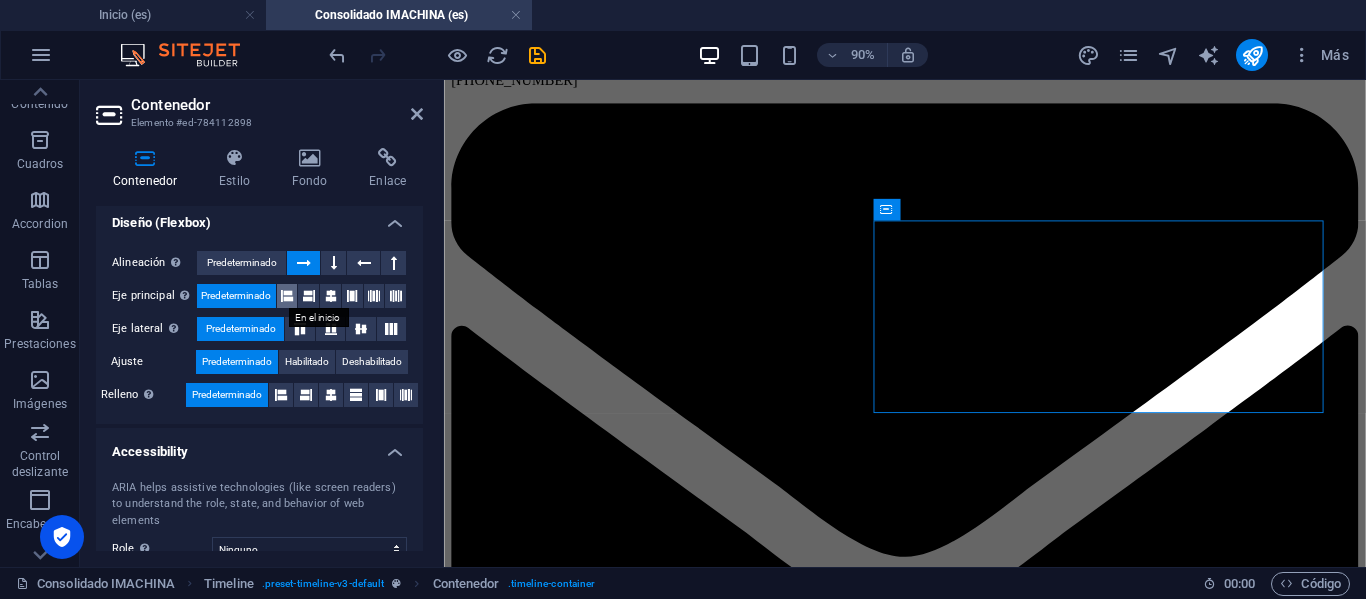 click at bounding box center (287, 296) 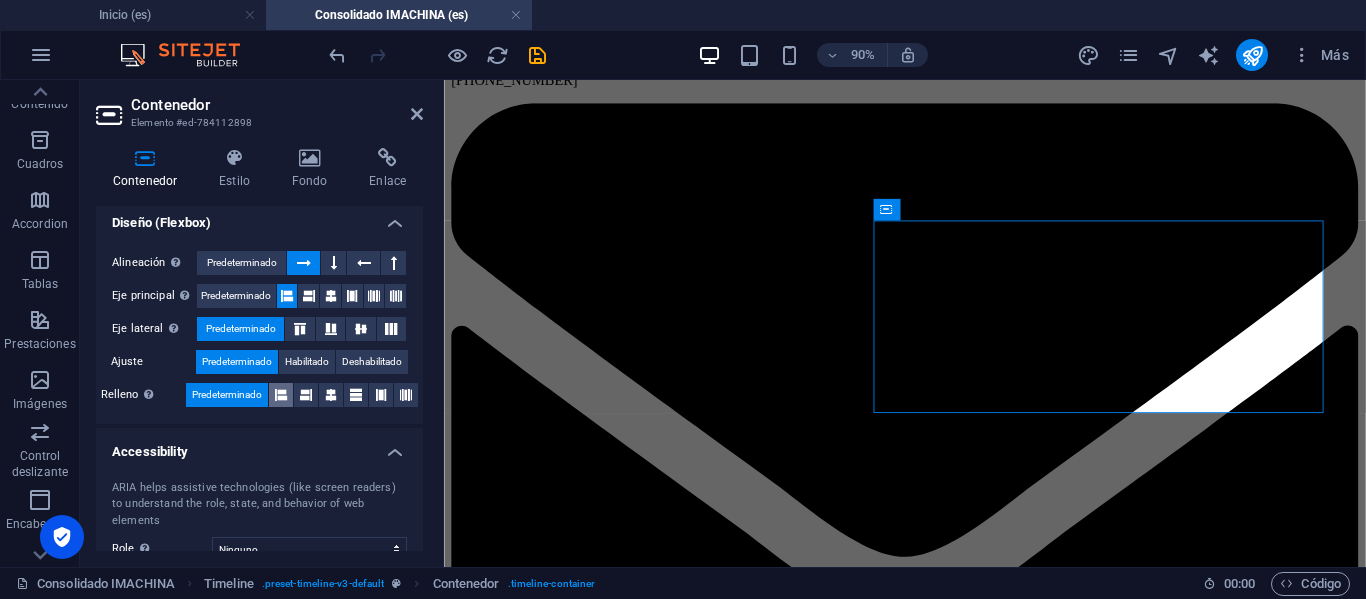 click at bounding box center [281, 395] 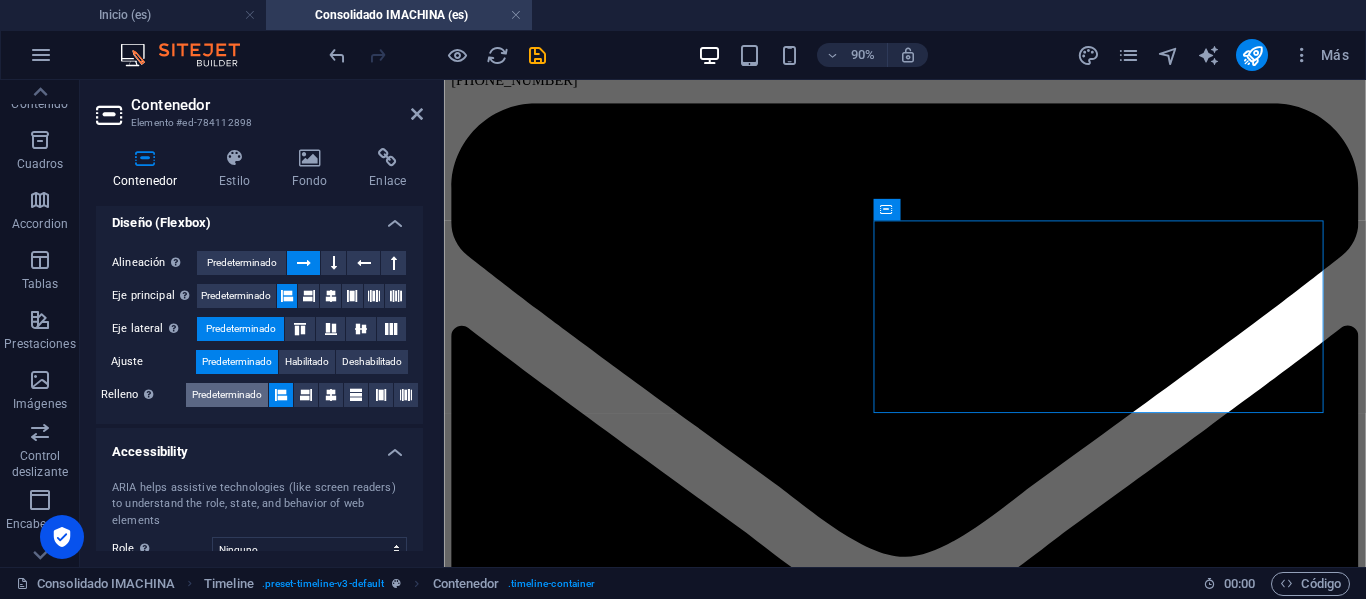 click on "Predeterminado" at bounding box center [227, 395] 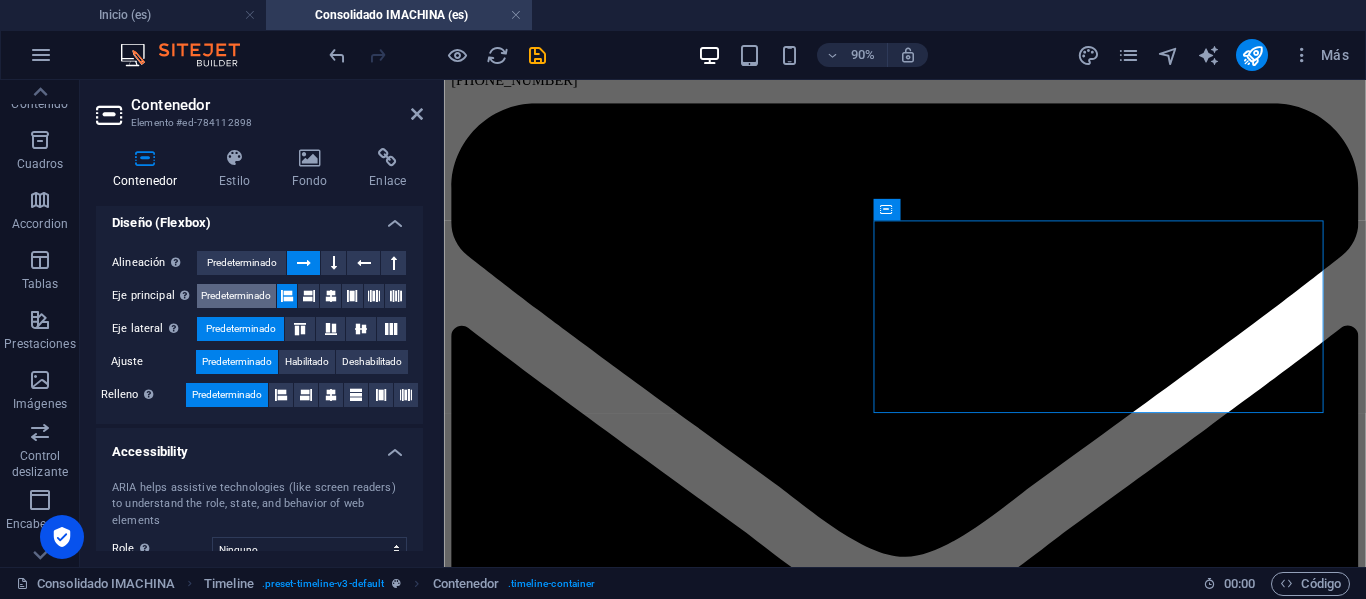 click on "Predeterminado" at bounding box center (236, 296) 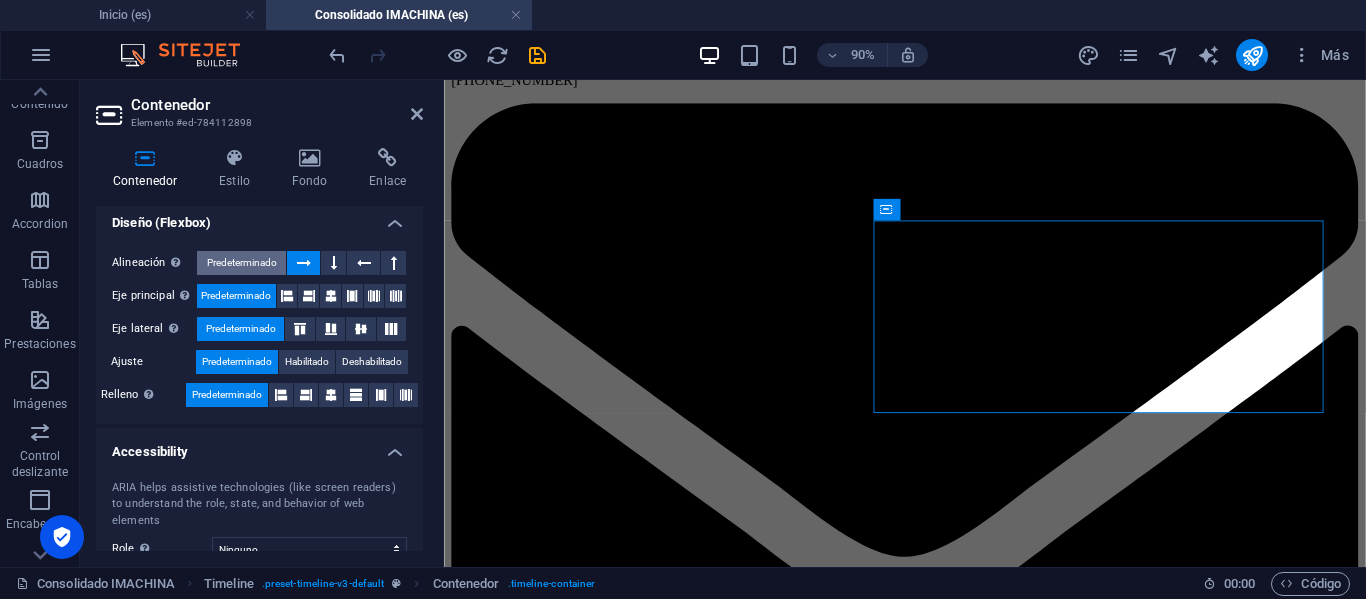 click on "Predeterminado" at bounding box center (242, 263) 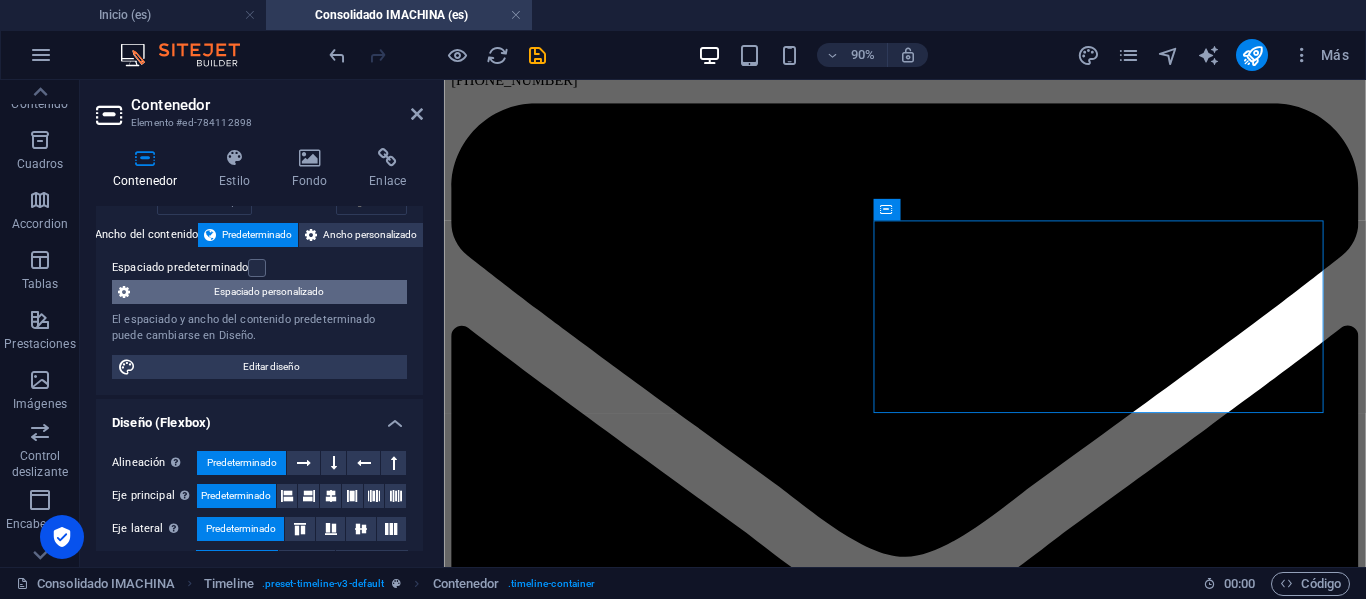 scroll, scrollTop: 0, scrollLeft: 0, axis: both 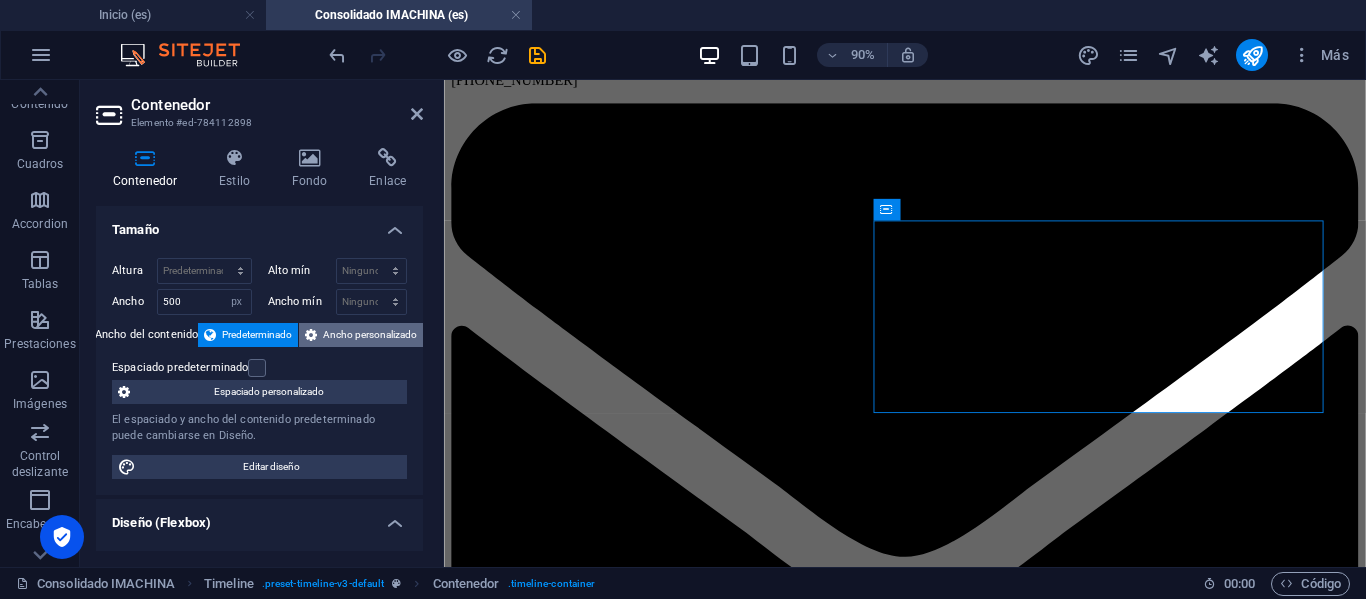 click on "Ancho personalizado" at bounding box center (370, 335) 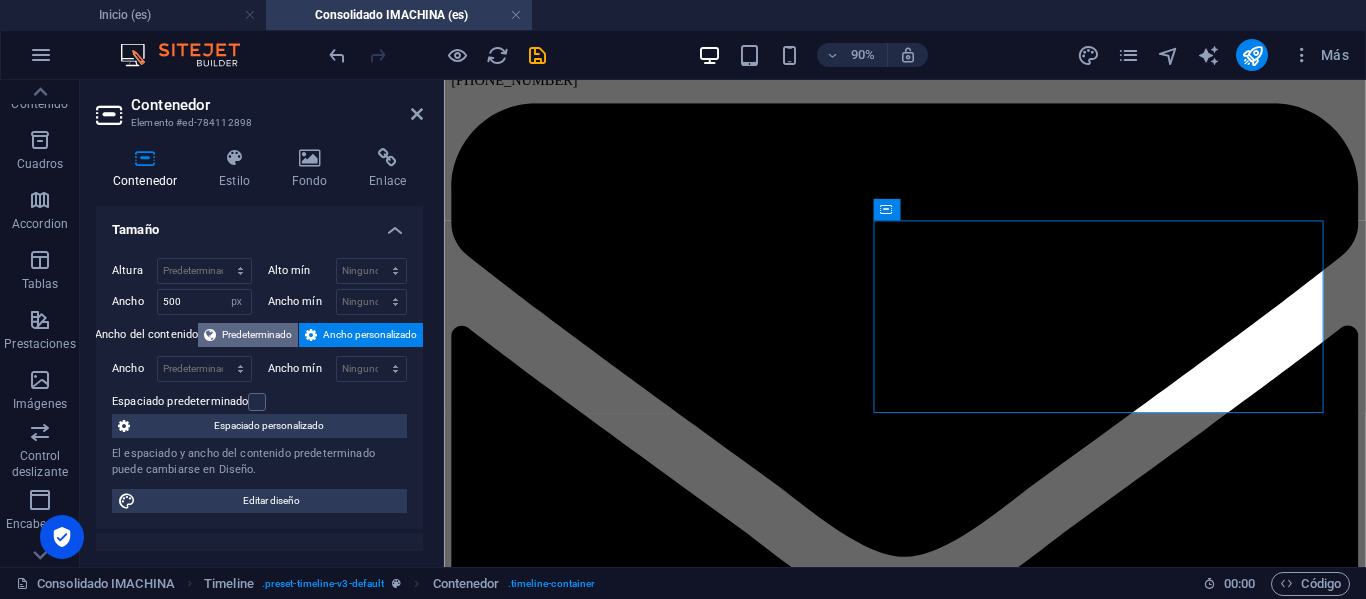 click on "Predeterminado" at bounding box center (257, 335) 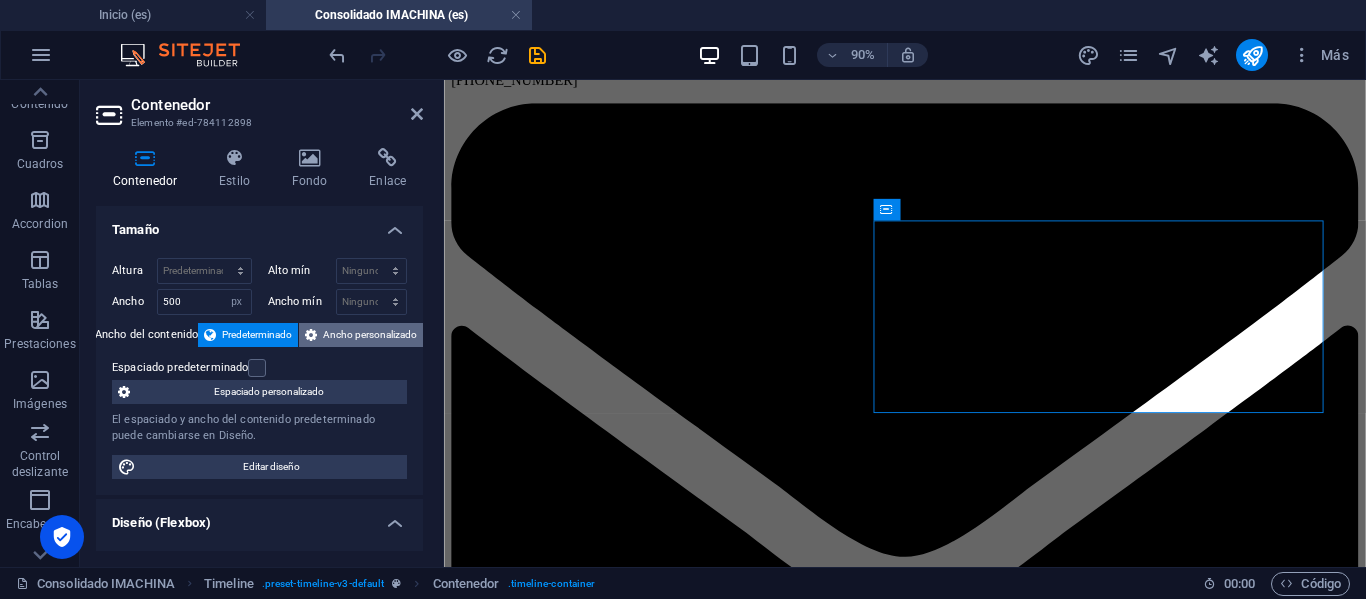 click on "Ancho personalizado" at bounding box center [370, 335] 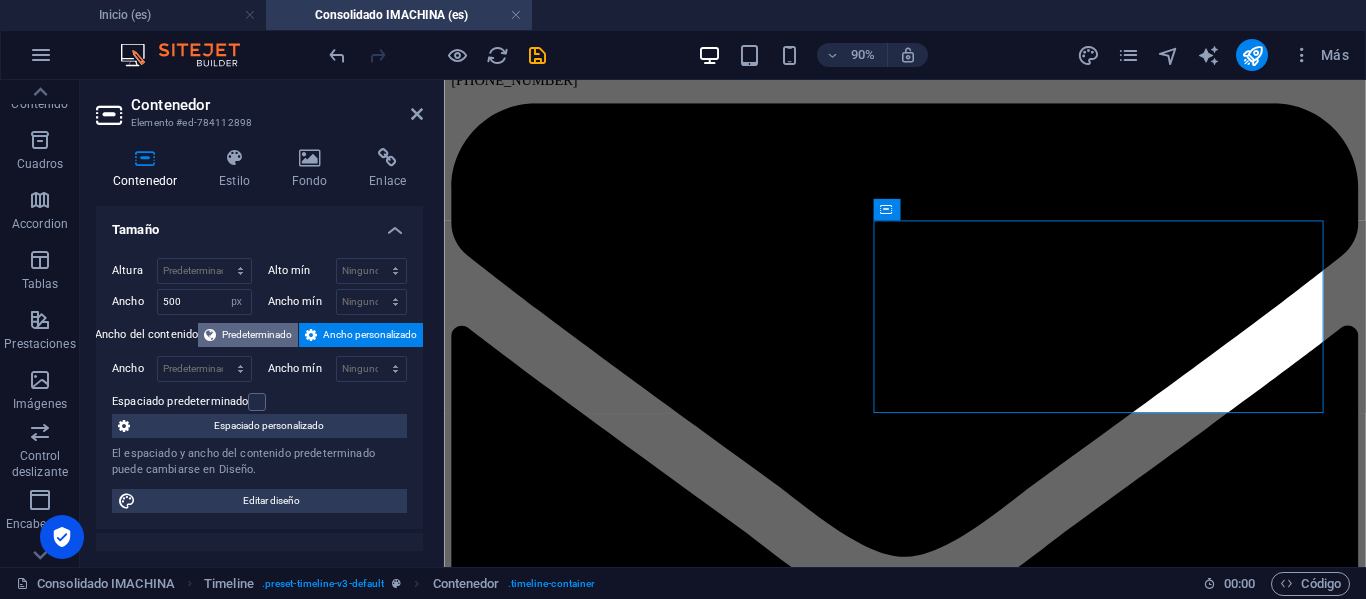 click on "Predeterminado" at bounding box center (257, 335) 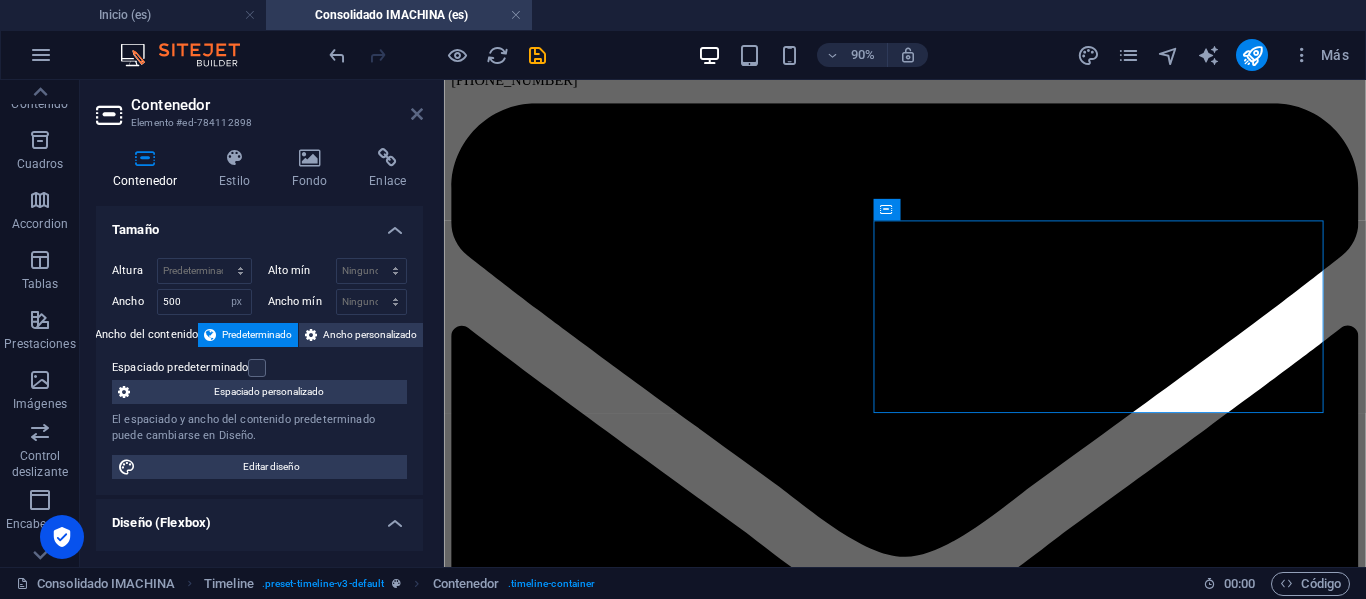 click at bounding box center (417, 114) 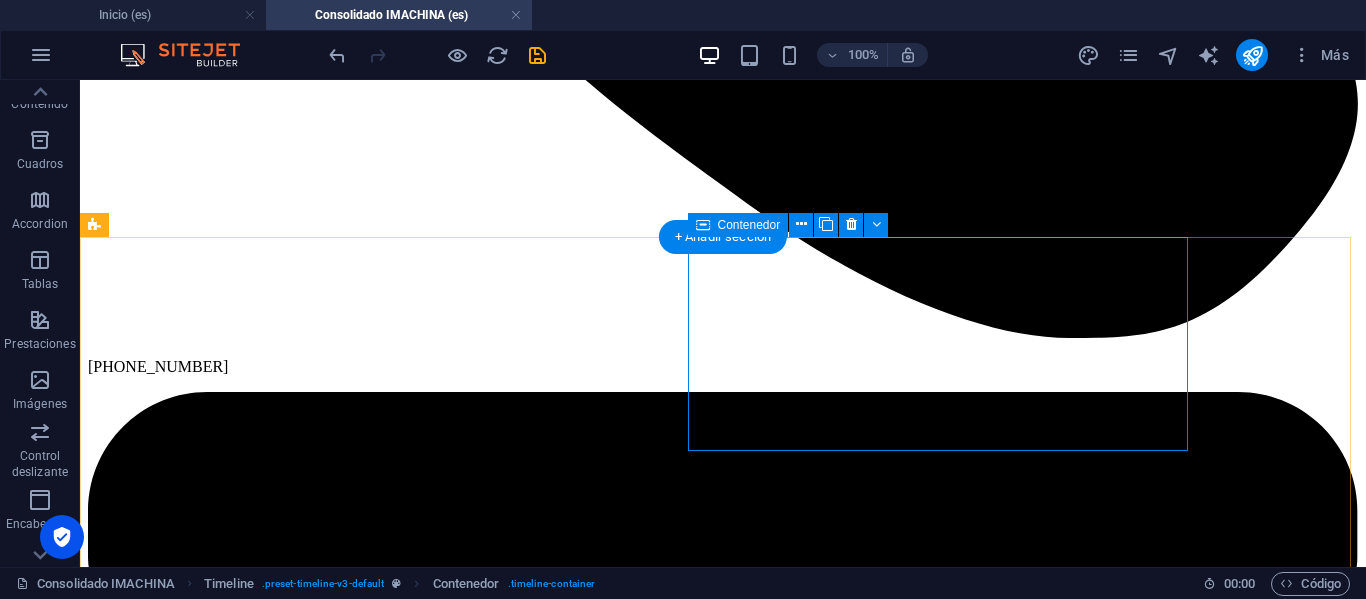 scroll, scrollTop: 1663, scrollLeft: 0, axis: vertical 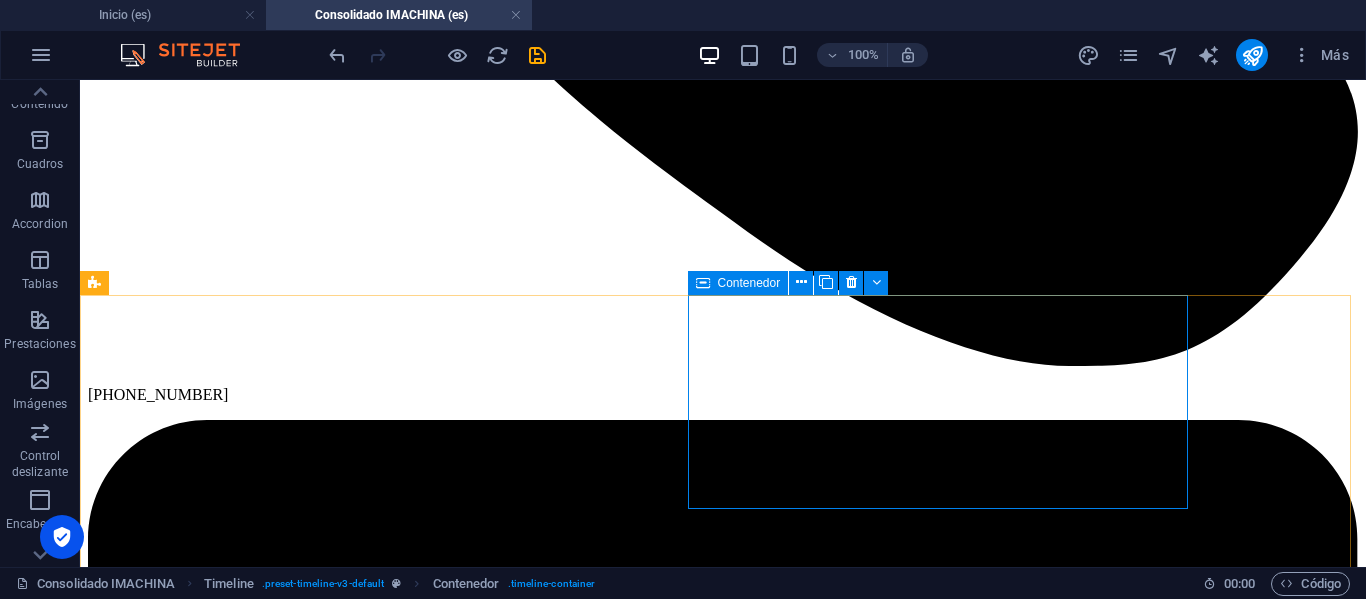 click on "Contenedor" at bounding box center (738, 283) 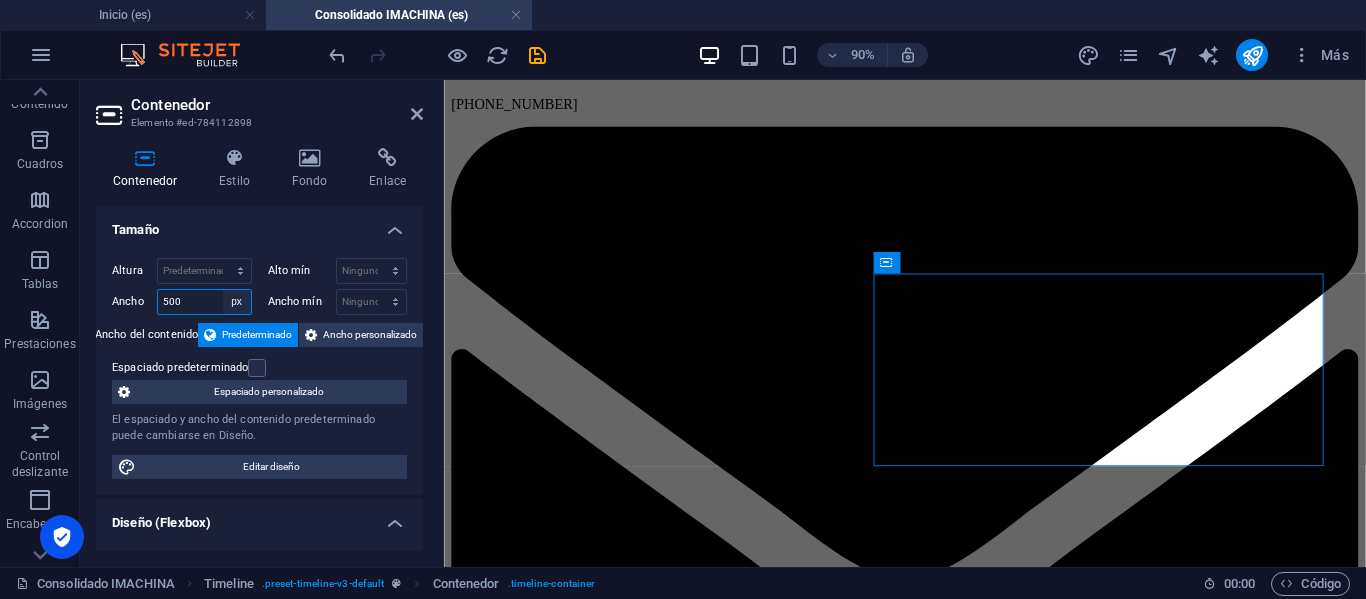 click on "Predeterminado px rem % em vh vw" at bounding box center (237, 302) 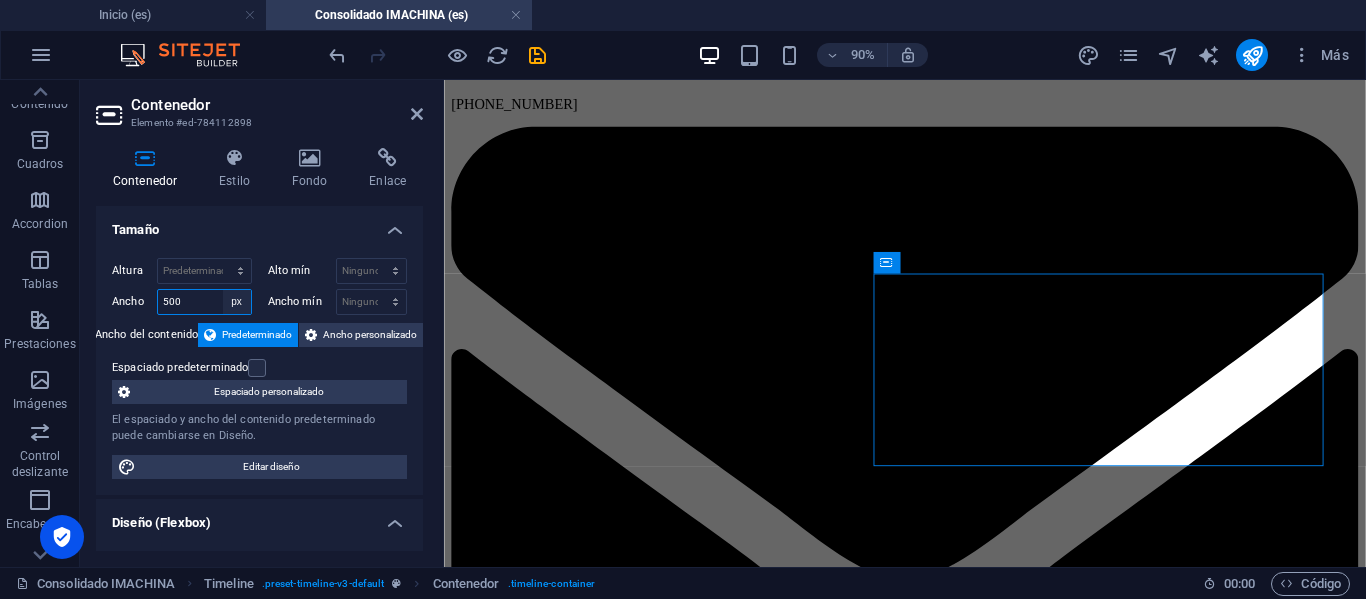 select on "default" 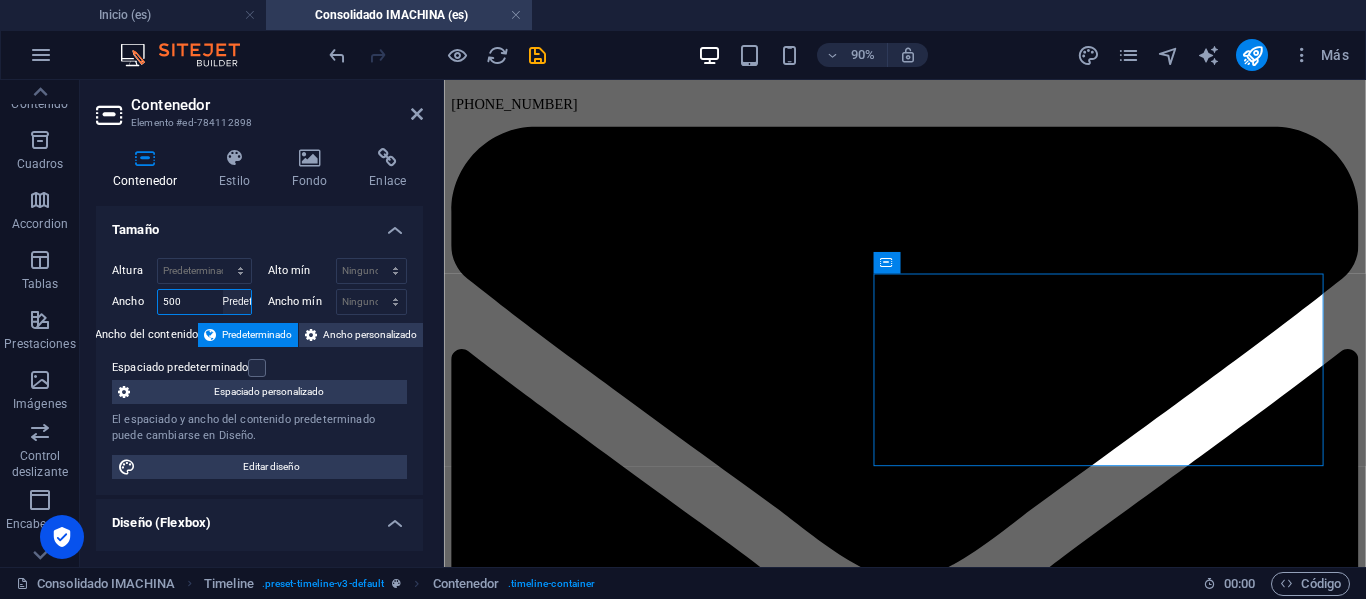 click on "Predeterminado px rem % em vh vw" at bounding box center (237, 302) 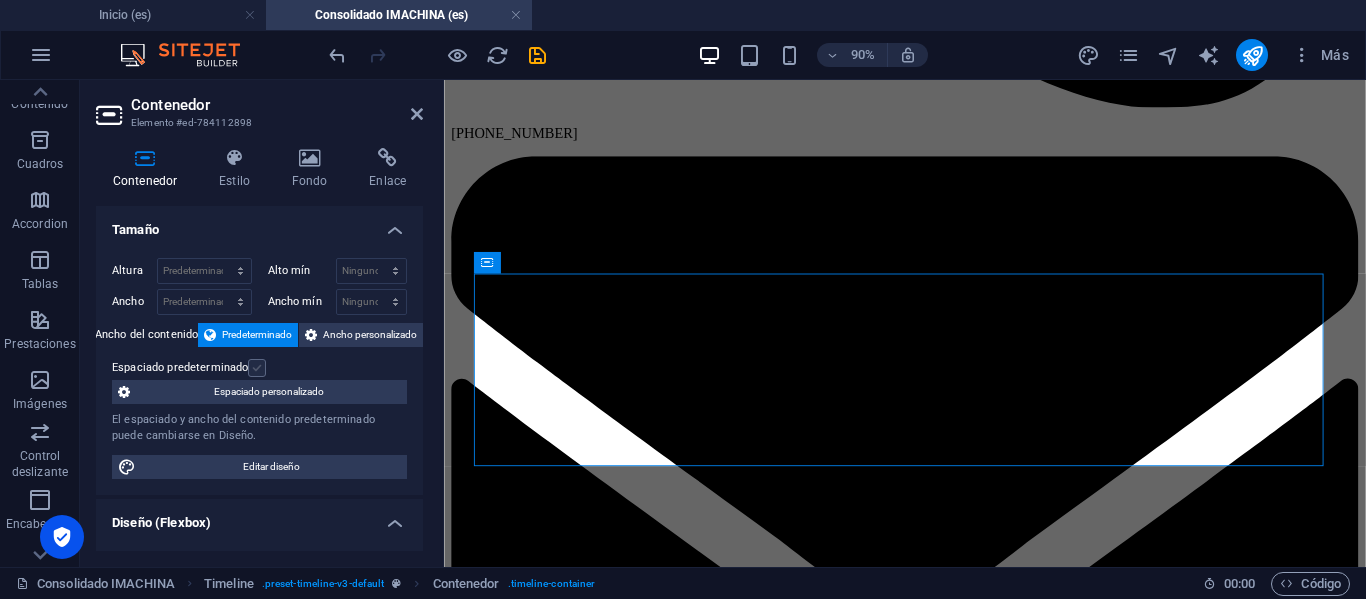 click at bounding box center (257, 368) 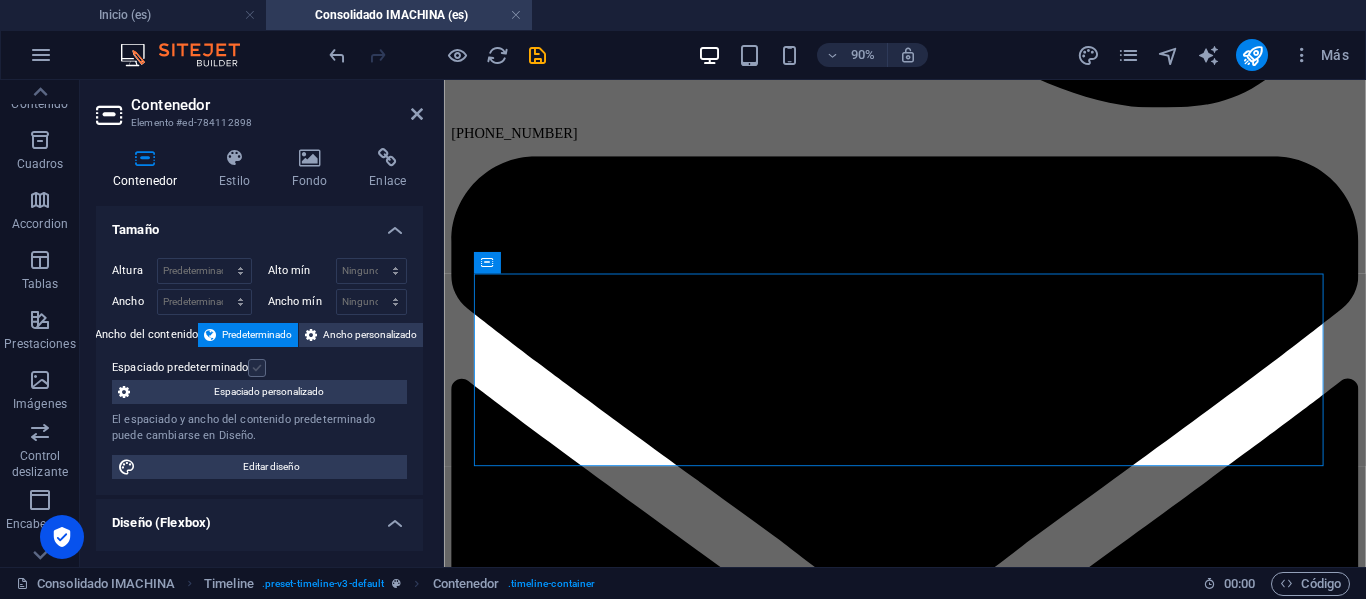click on "Espaciado predeterminado" at bounding box center [0, 0] 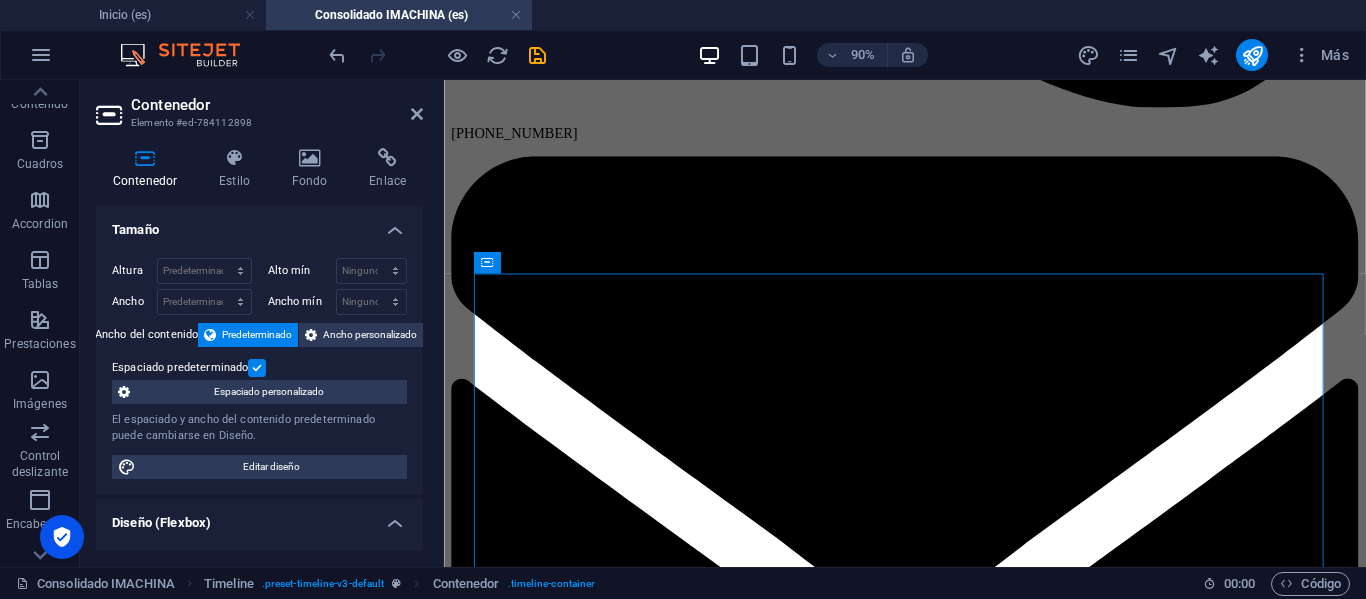 click at bounding box center (257, 368) 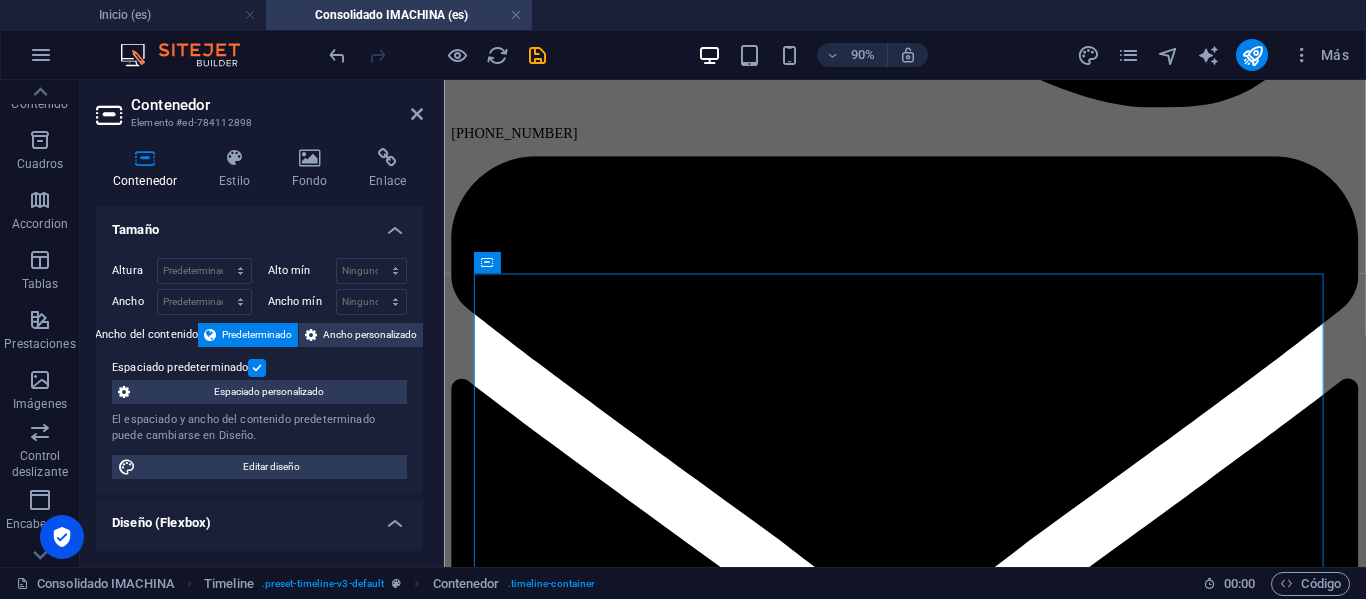 click on "Espaciado predeterminado" at bounding box center [0, 0] 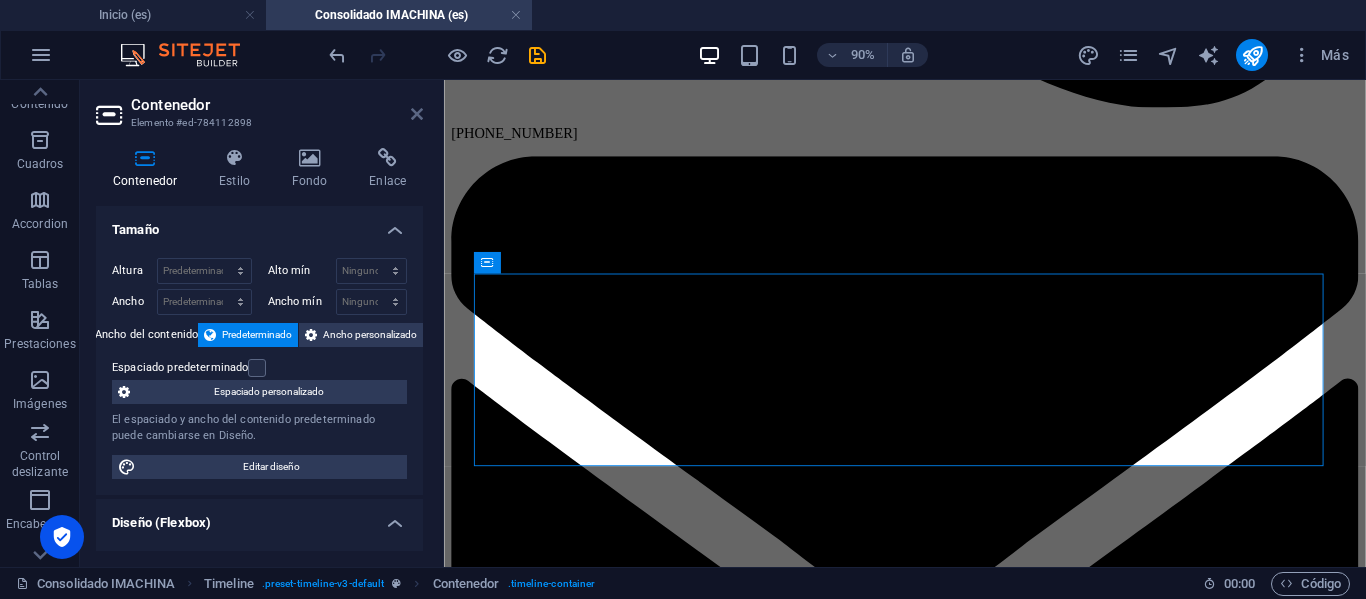 click at bounding box center [417, 114] 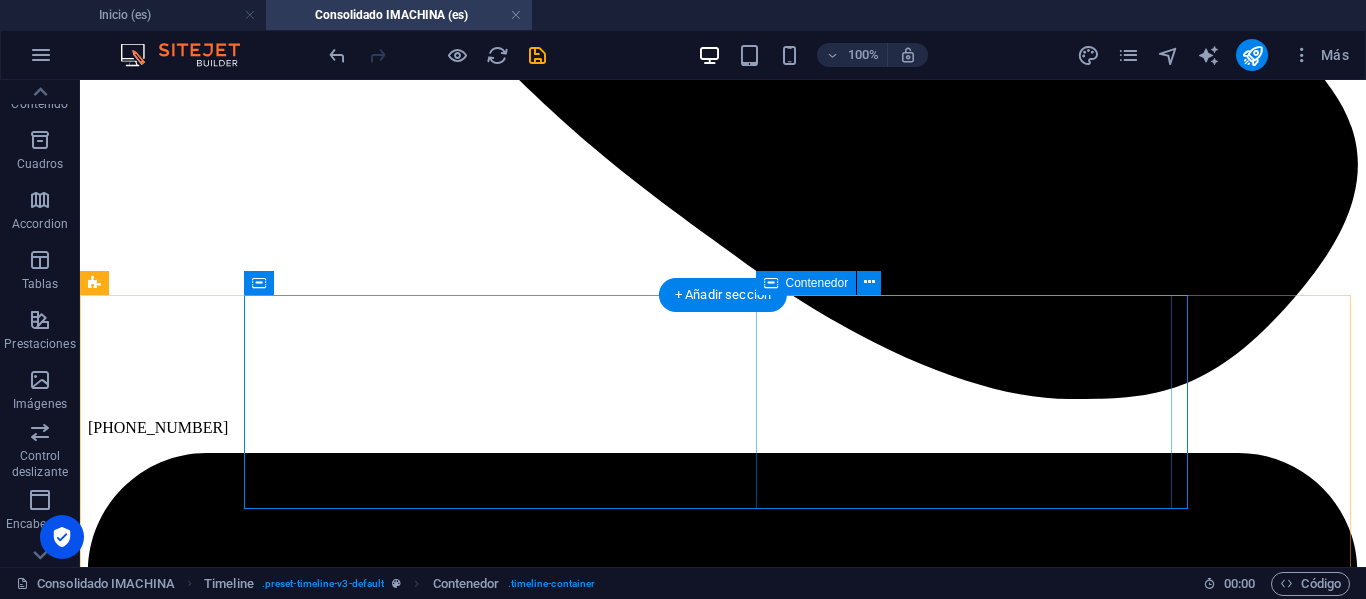 click at bounding box center [723, 10108] 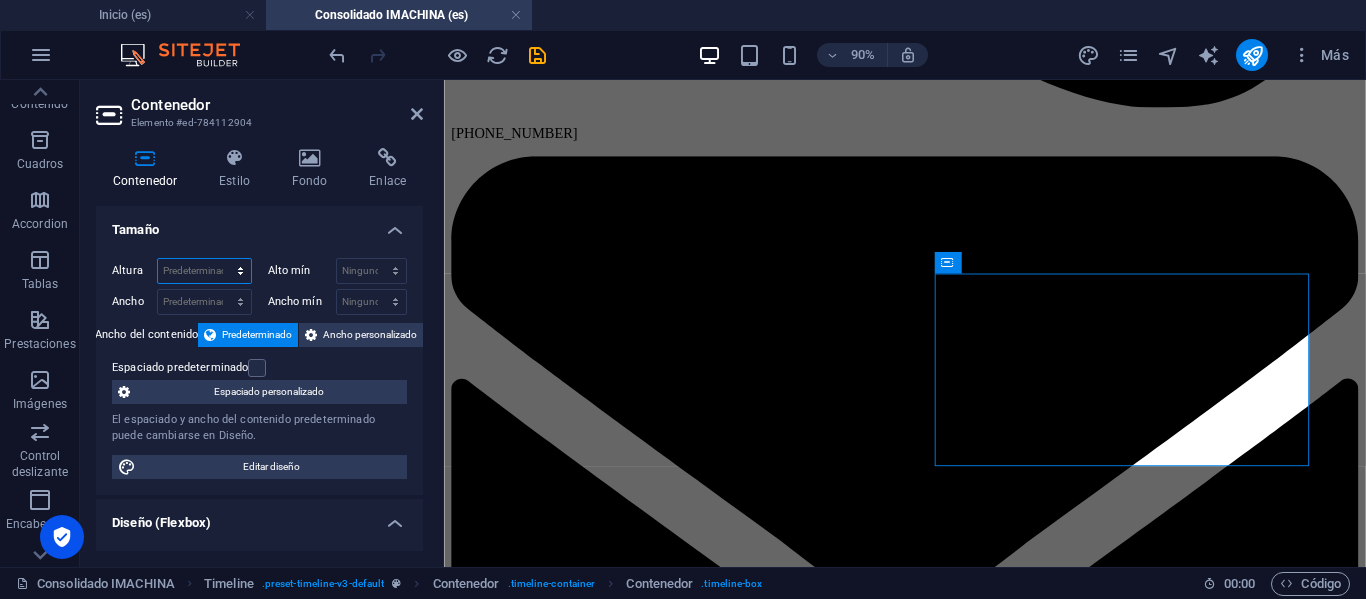 click on "Predeterminado px rem % vh vw" at bounding box center [204, 271] 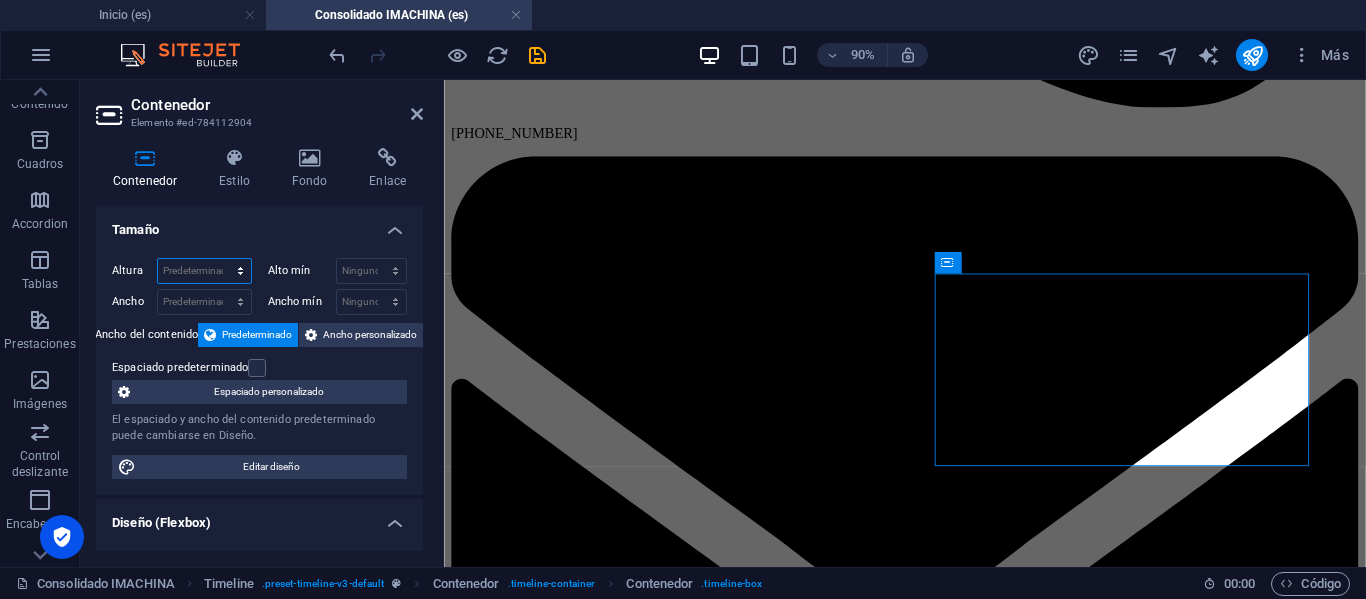 click on "Predeterminado px rem % vh vw" at bounding box center (204, 271) 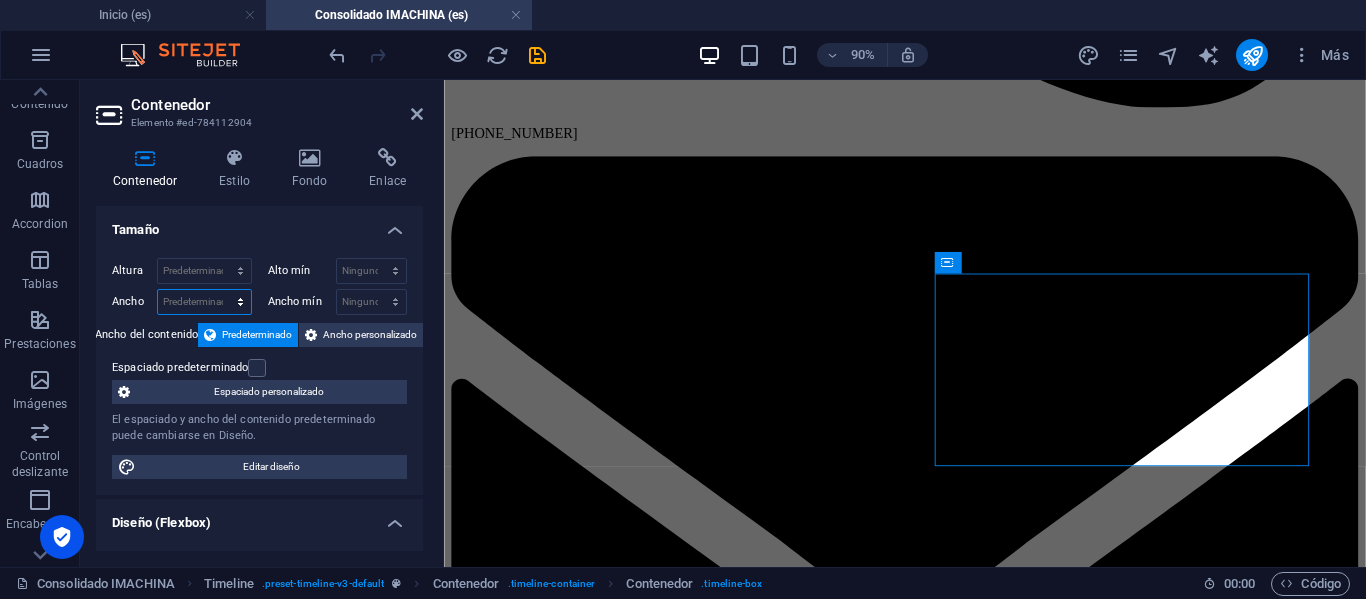 click on "Predeterminado px rem % em vh vw" at bounding box center (204, 302) 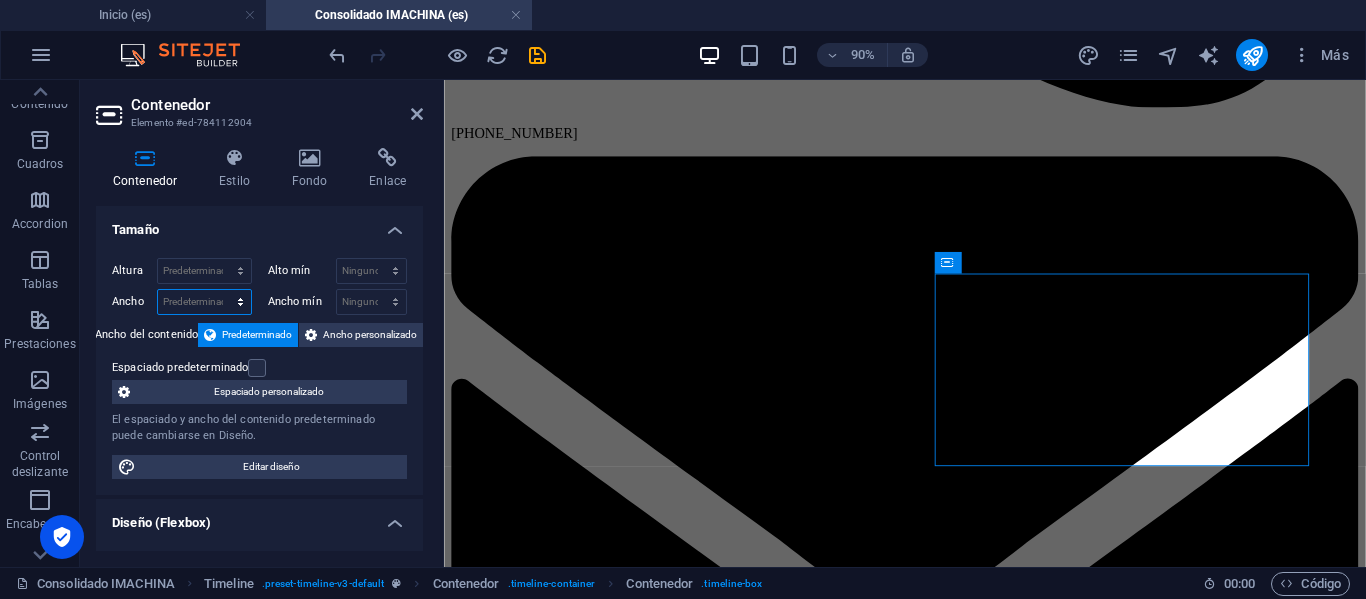 select on "px" 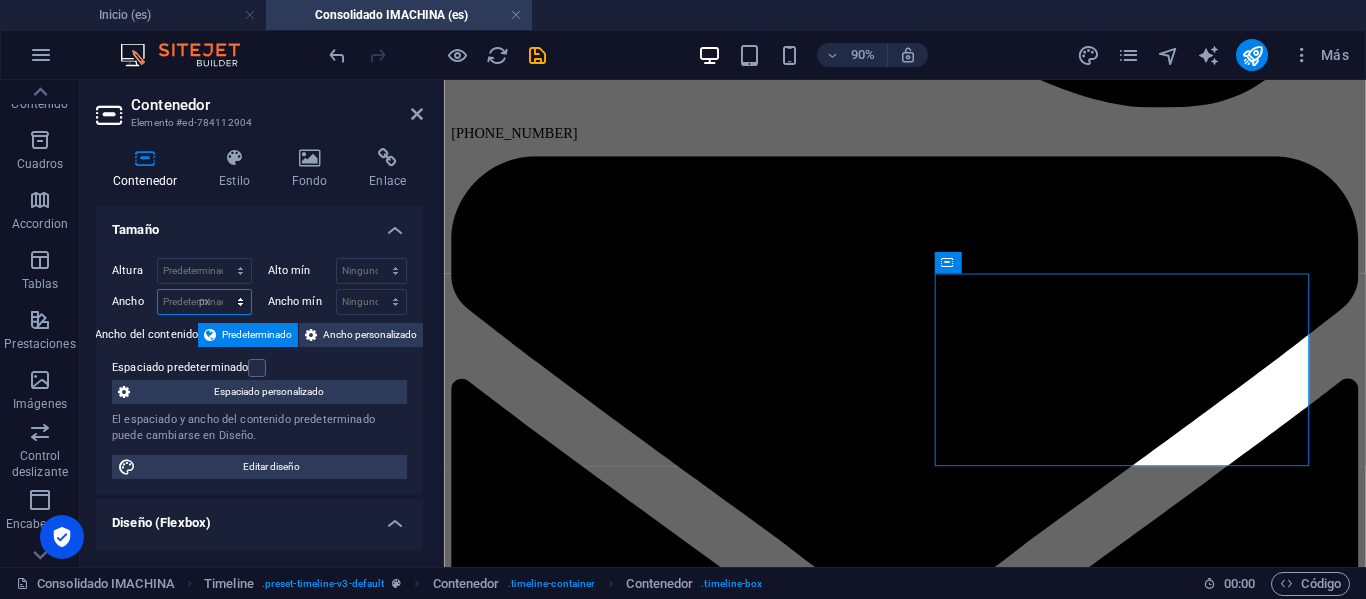 click on "Predeterminado px rem % em vh vw" at bounding box center [204, 302] 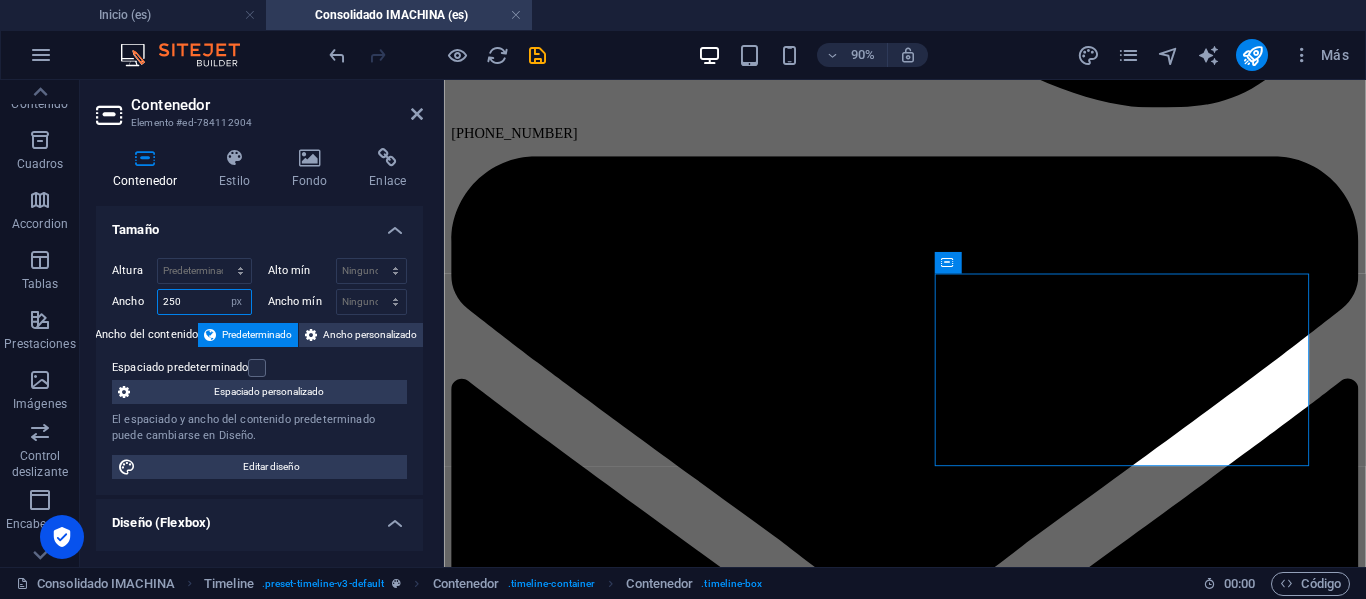type on "250" 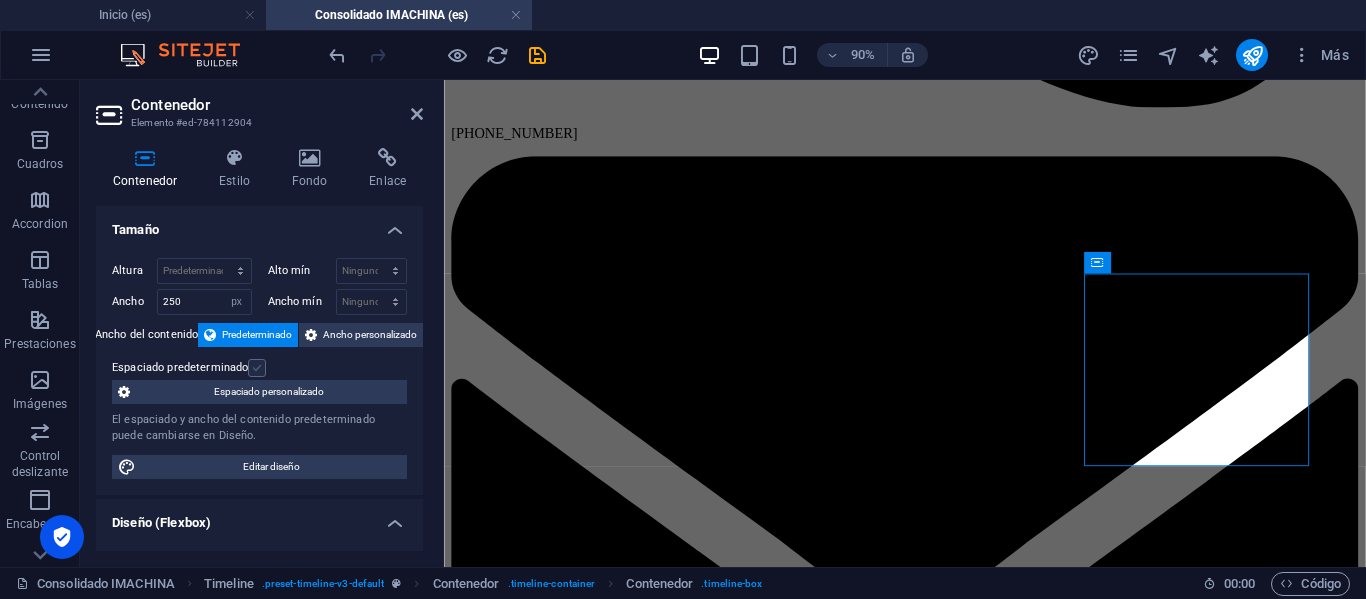 click at bounding box center (257, 368) 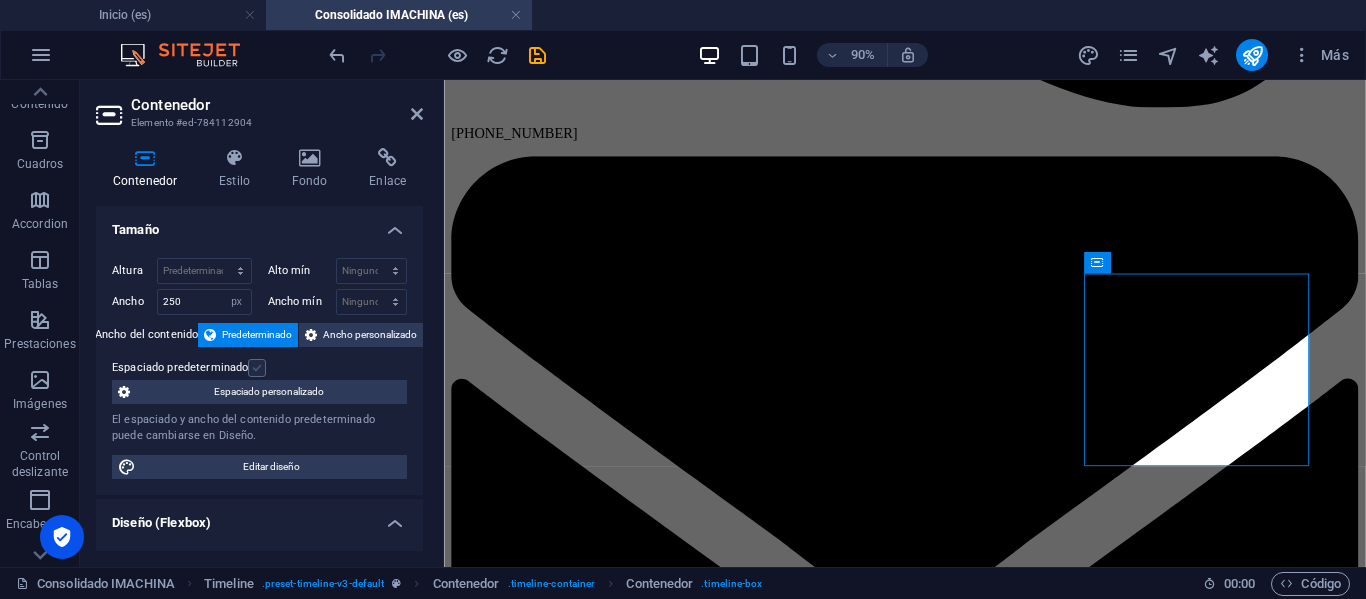 click on "Espaciado predeterminado" at bounding box center [0, 0] 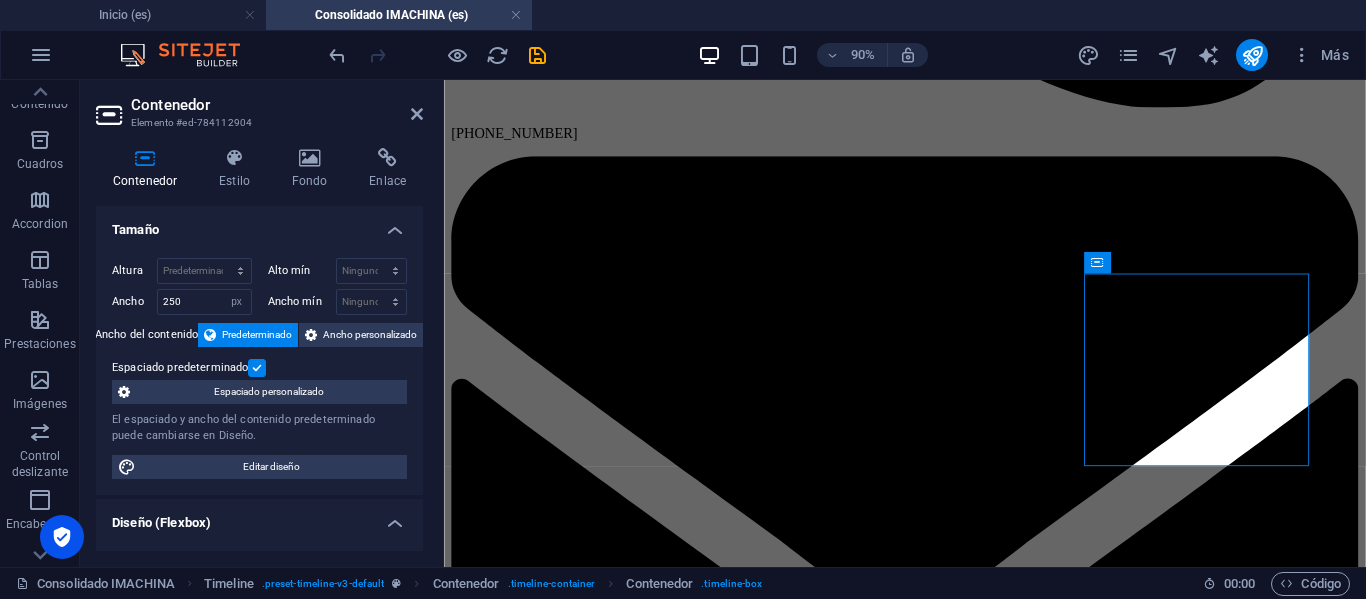 click at bounding box center [257, 368] 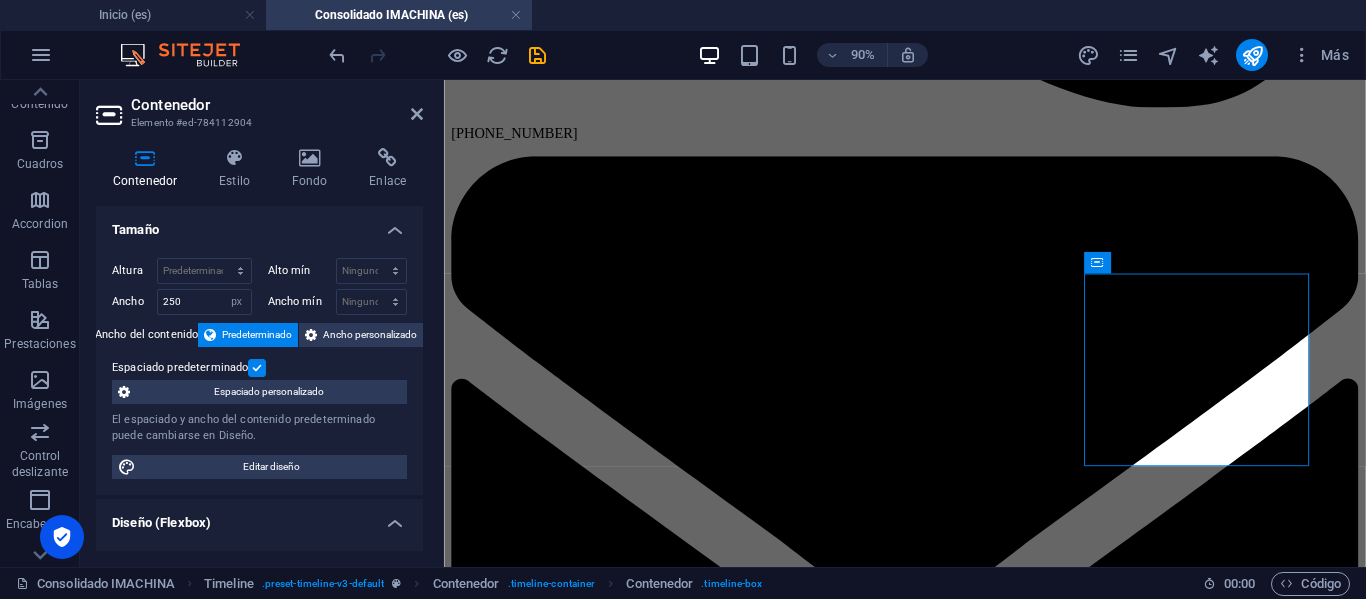 click on "Espaciado predeterminado" at bounding box center [0, 0] 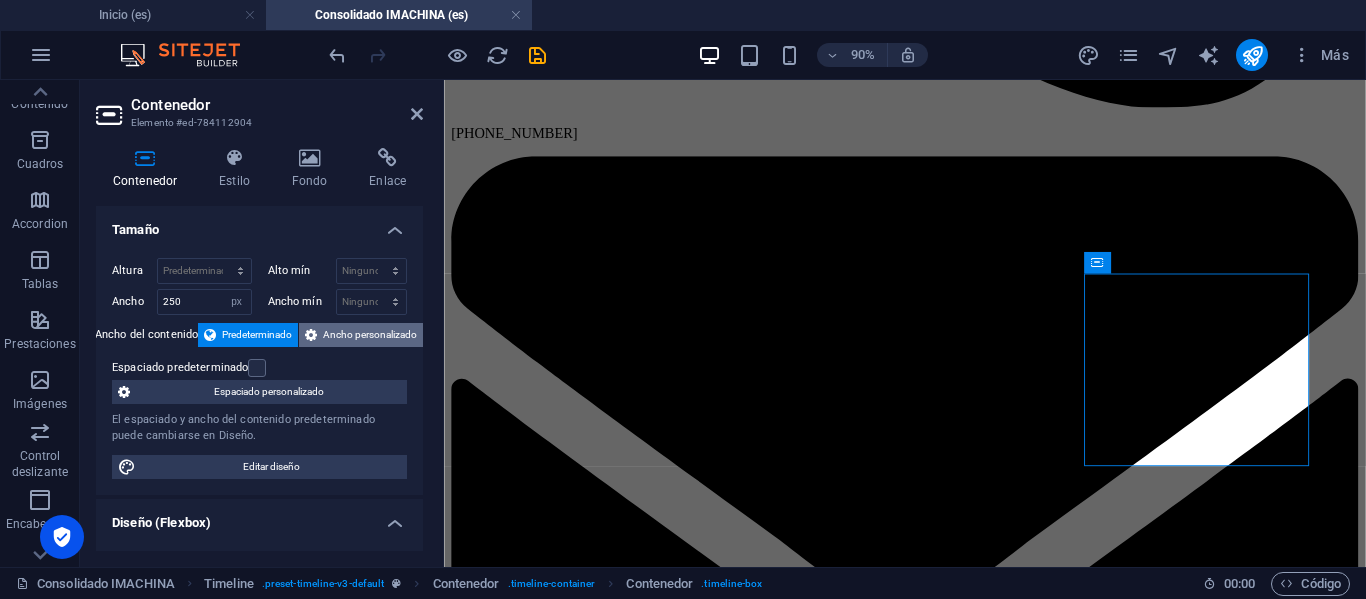 click on "Ancho personalizado" at bounding box center (370, 335) 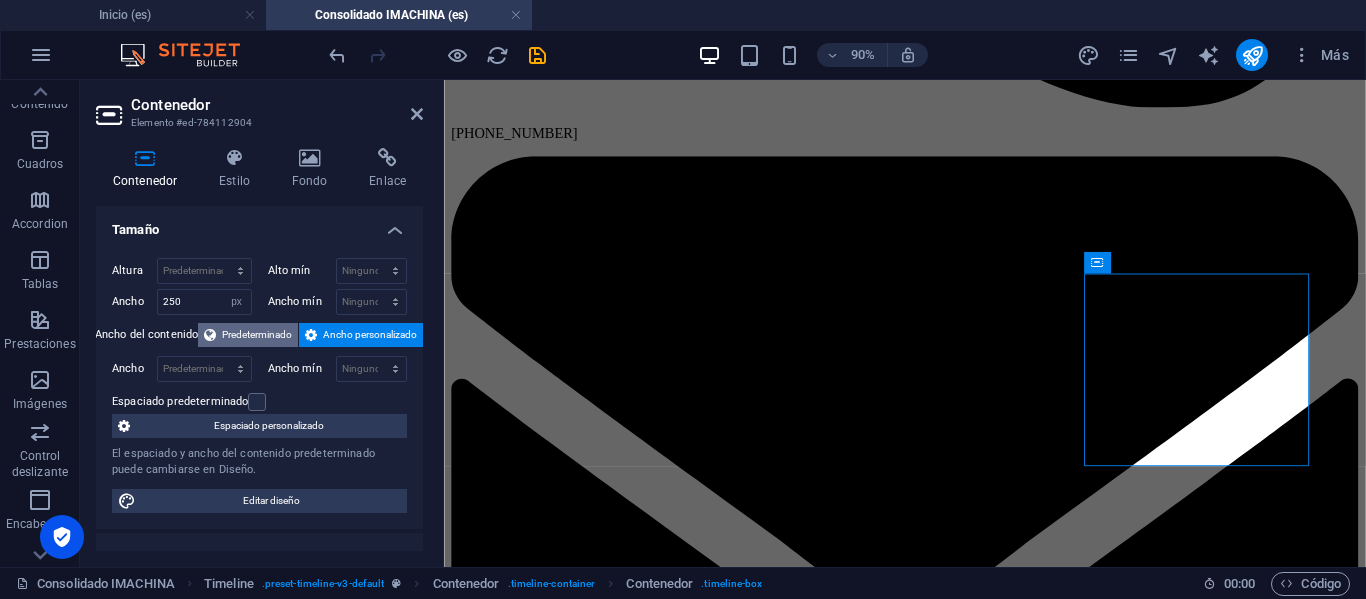 click on "Predeterminado" at bounding box center [257, 335] 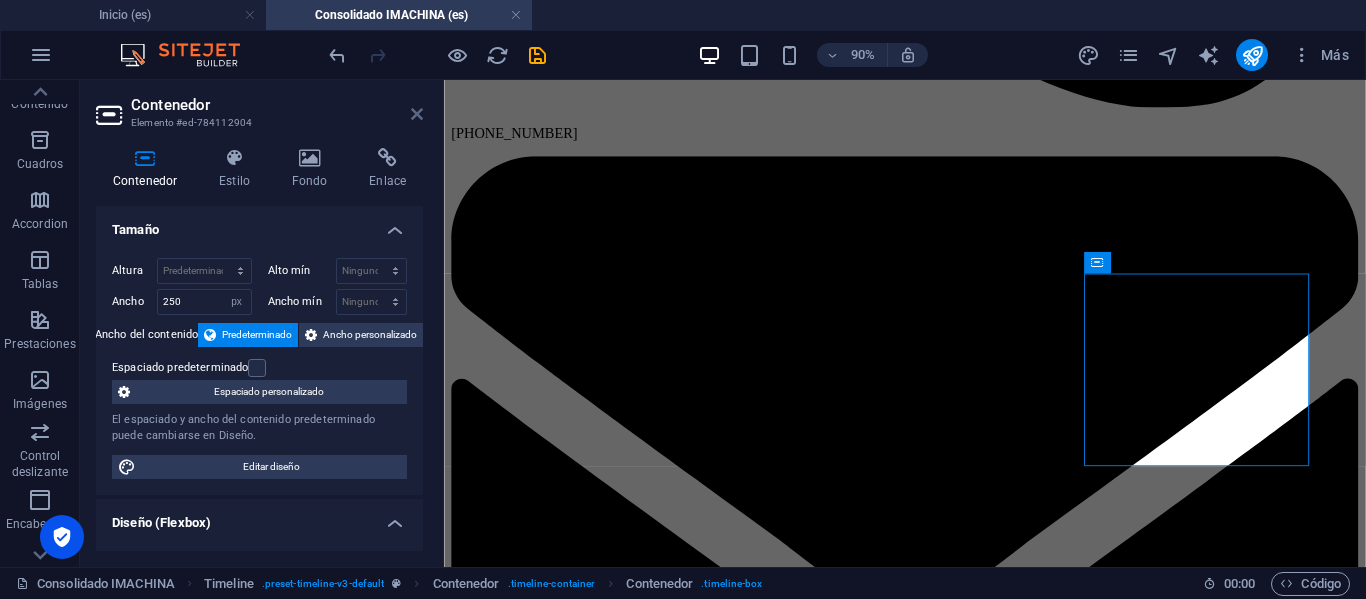 click at bounding box center (417, 114) 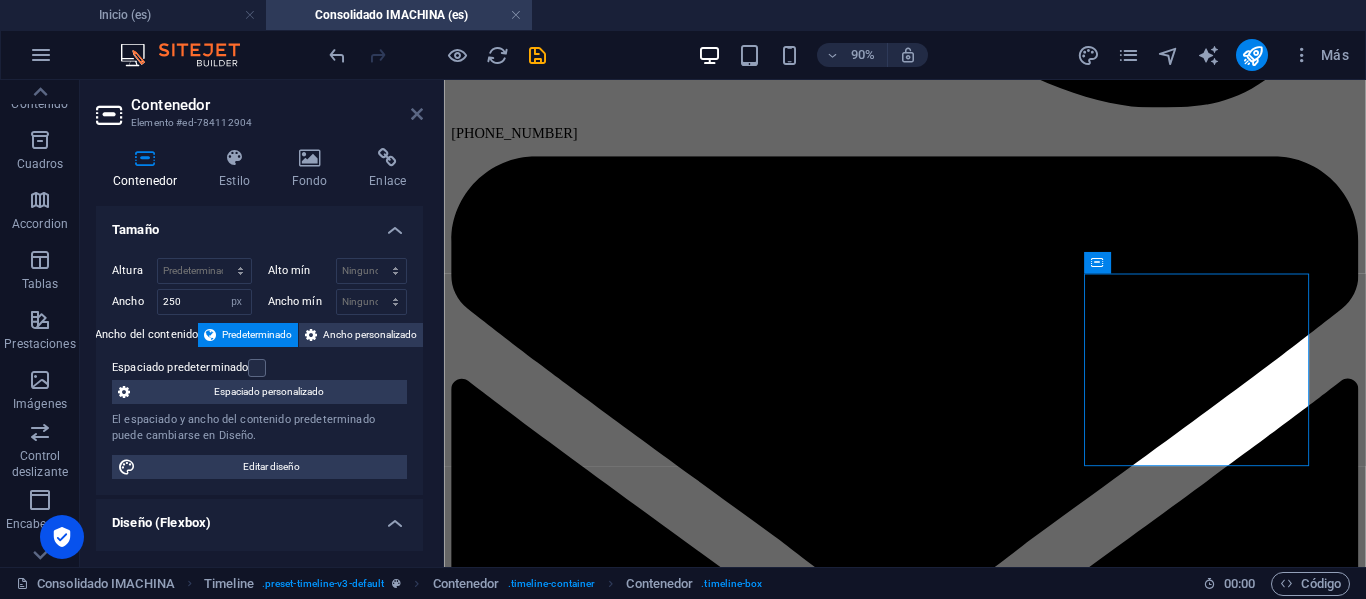 select on "px" 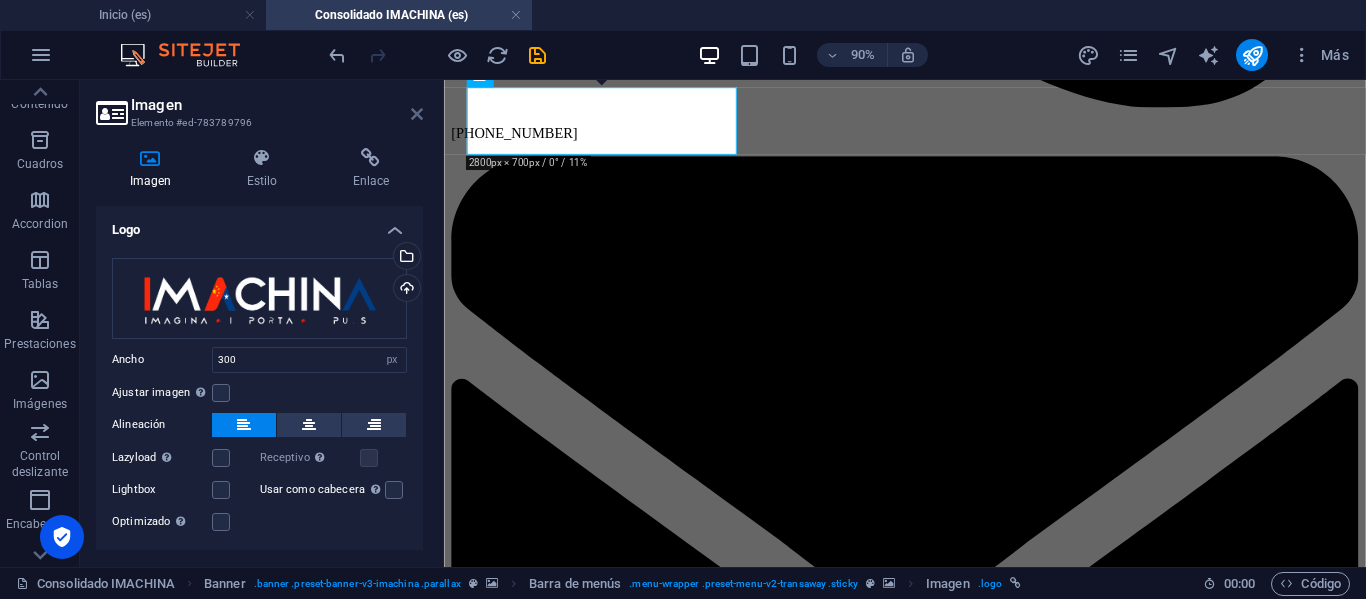 click at bounding box center (417, 114) 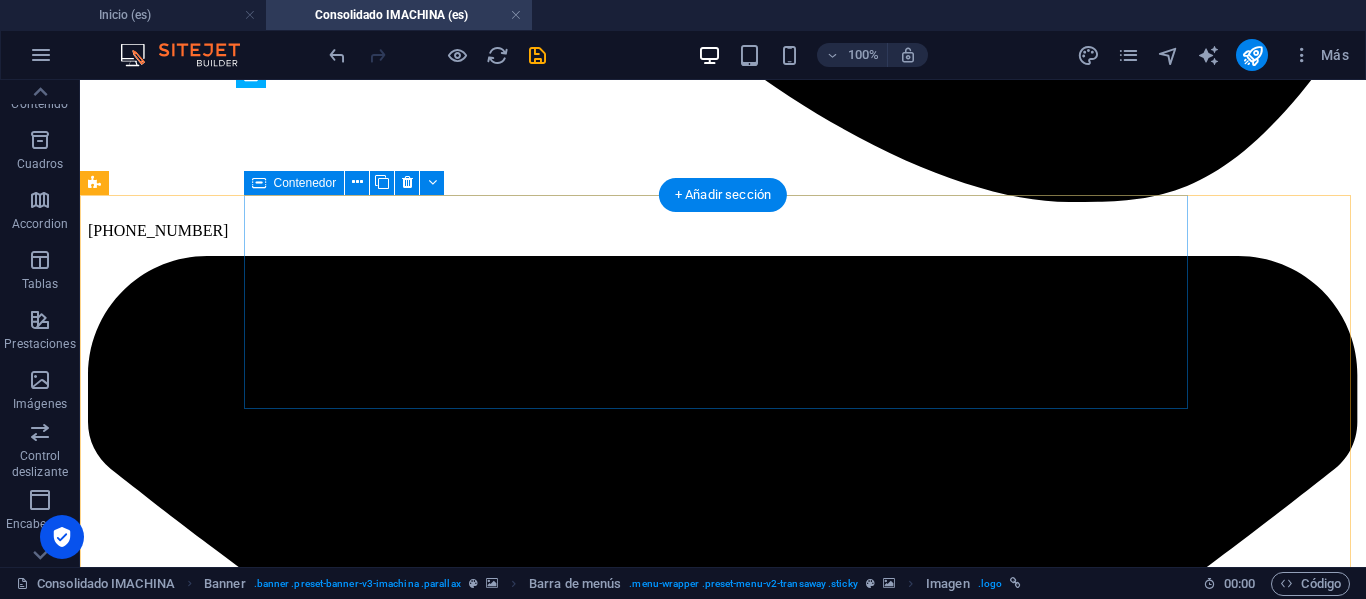 scroll, scrollTop: 1863, scrollLeft: 0, axis: vertical 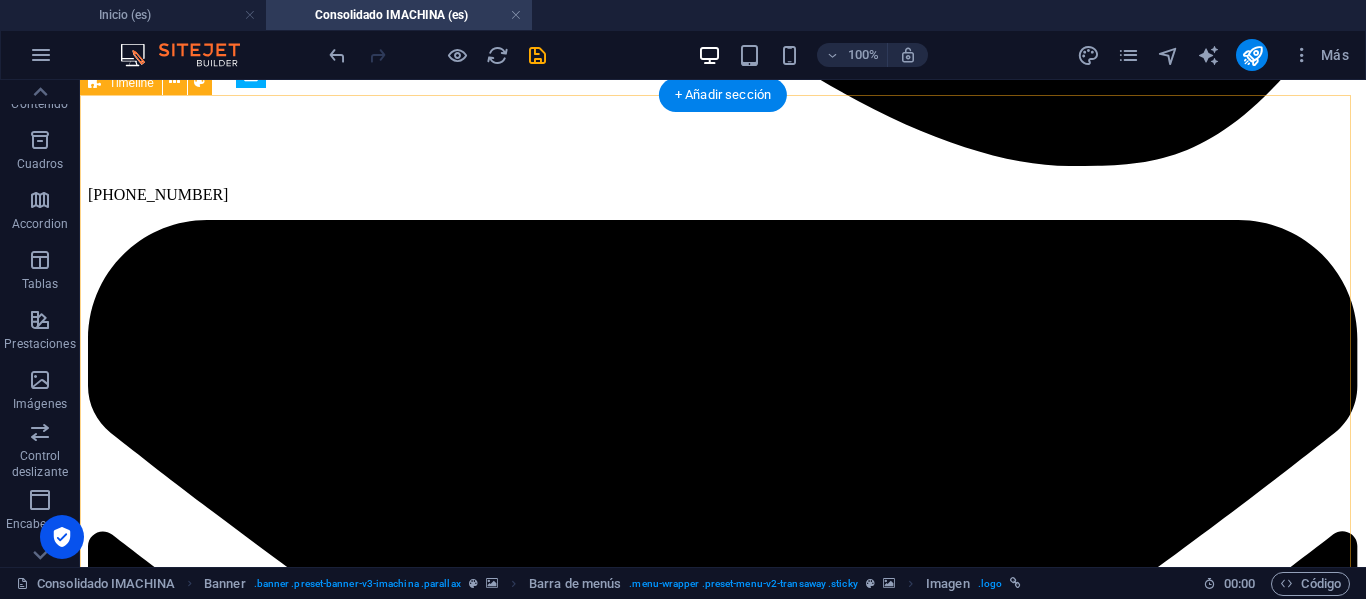 click on "Compra y Envía a [PERSON_NAME] y Envía a Bodega Yiwu [DATE] Lorem ipsum dolor sit amet, consectetuer adipiscing elit. Aenean commodo ligula eget dolor. Lorem ipsum dolor sit amet, consectetuer adipiscing elit leget dolor. [DATE] Lorem ipsum dolor sit amet, consectetuer adipiscing elit. Aenean commodo ligula eget dolor. Lorem ipsum dolor sit amet, consectetuer adipiscing elit leget dolor. [DATE] Lorem ipsum dolor sit amet, consectetuer adipiscing elit. Aenean commodo ligula eget dolor. Lorem ipsum dolor sit amet, consectetuer adipiscing elit leget dolor." at bounding box center (723, 10062) 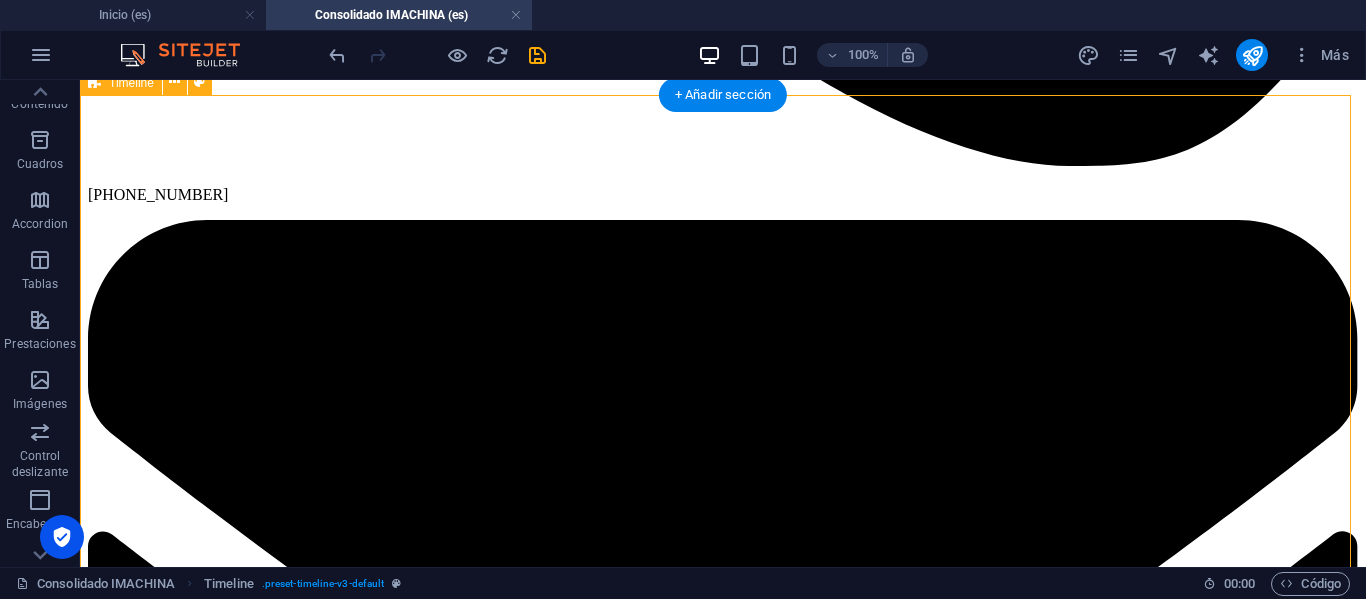 click on "Compra y Envía a [PERSON_NAME] y Envía a Bodega Yiwu [DATE] Lorem ipsum dolor sit amet, consectetuer adipiscing elit. Aenean commodo ligula eget dolor. Lorem ipsum dolor sit amet, consectetuer adipiscing elit leget dolor. [DATE] Lorem ipsum dolor sit amet, consectetuer adipiscing elit. Aenean commodo ligula eget dolor. Lorem ipsum dolor sit amet, consectetuer adipiscing elit leget dolor. [DATE] Lorem ipsum dolor sit amet, consectetuer adipiscing elit. Aenean commodo ligula eget dolor. Lorem ipsum dolor sit amet, consectetuer adipiscing elit leget dolor." at bounding box center [723, 10062] 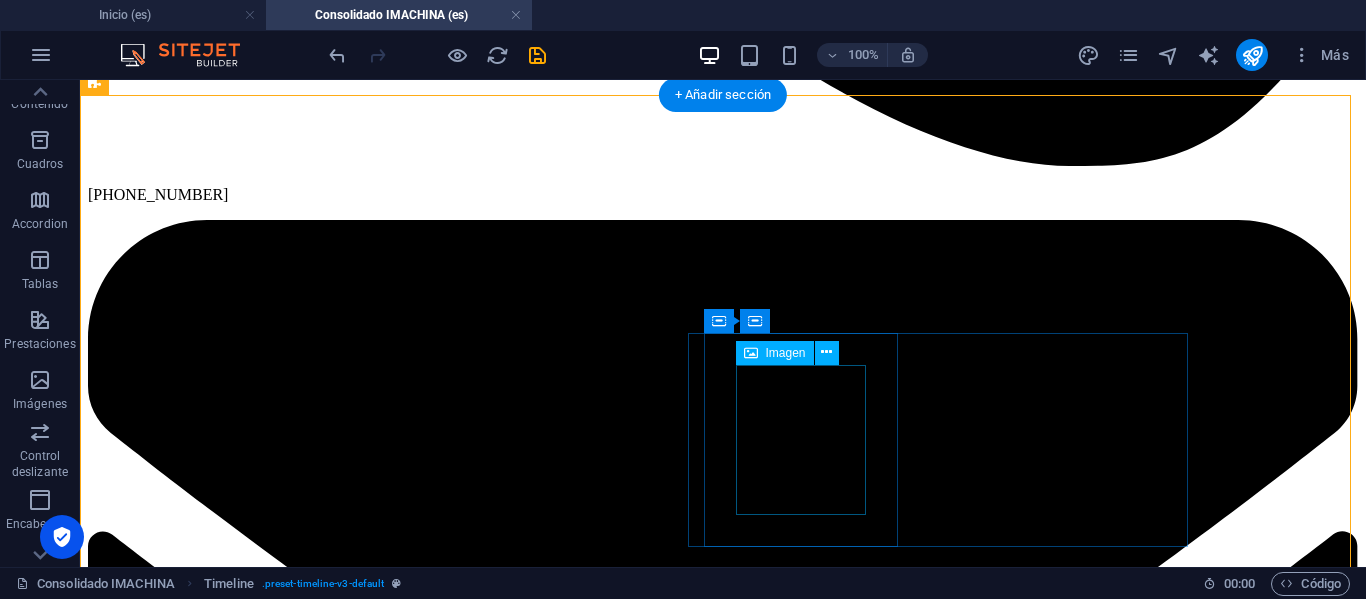 click at bounding box center (338, 10085) 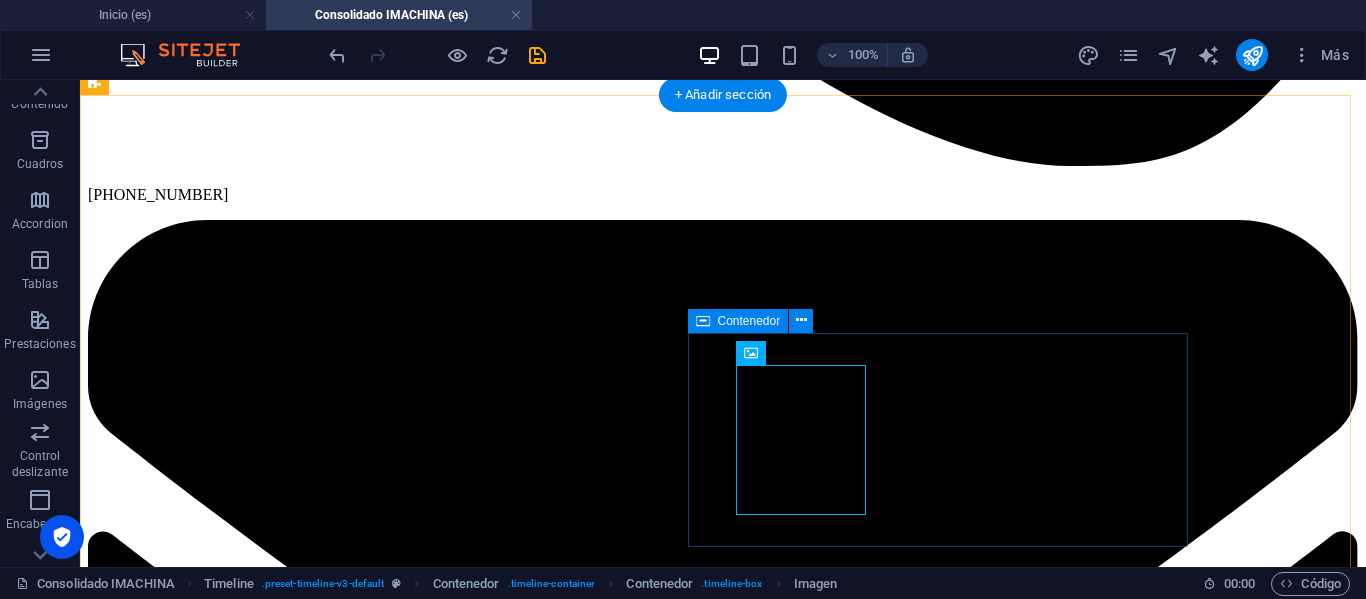 click on "Compra y Envía a Bodega Yiwu" at bounding box center (338, 10065) 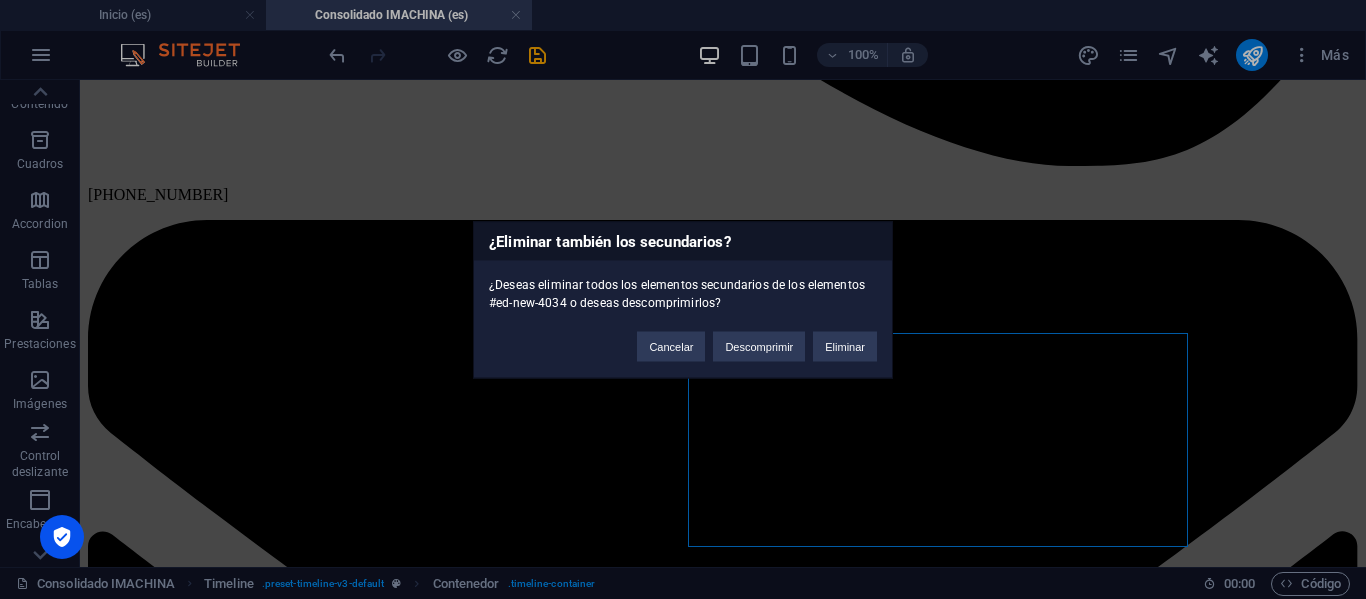 type 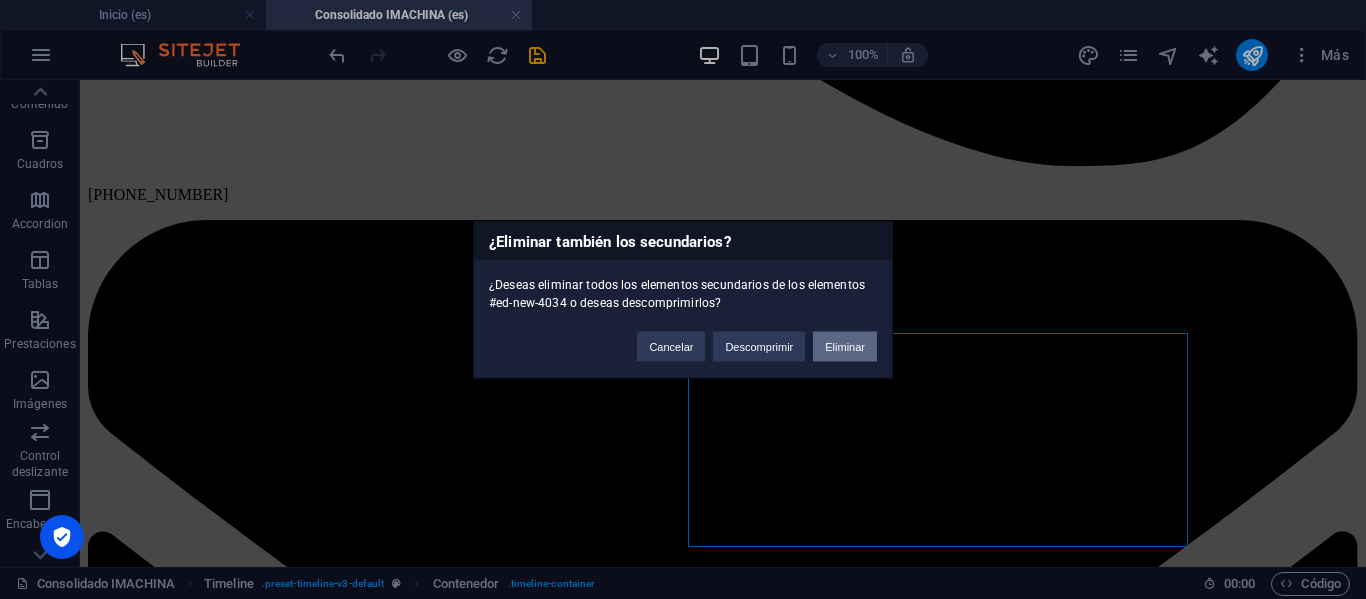 click on "Eliminar" at bounding box center [845, 346] 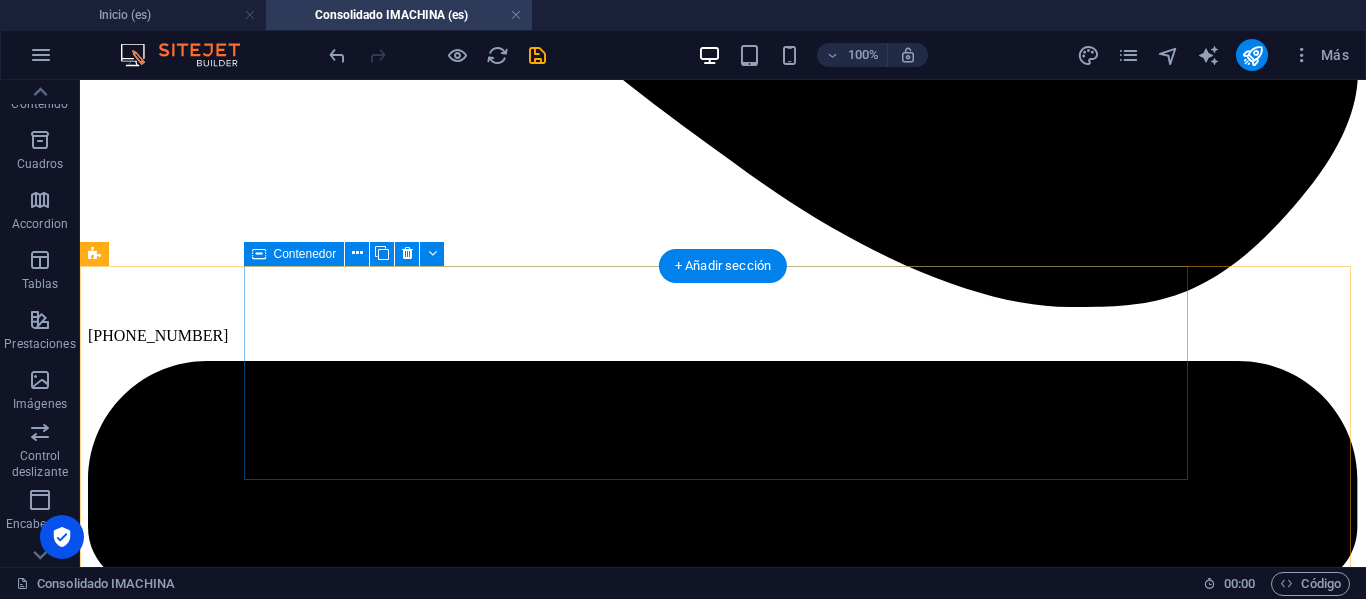 scroll, scrollTop: 1663, scrollLeft: 0, axis: vertical 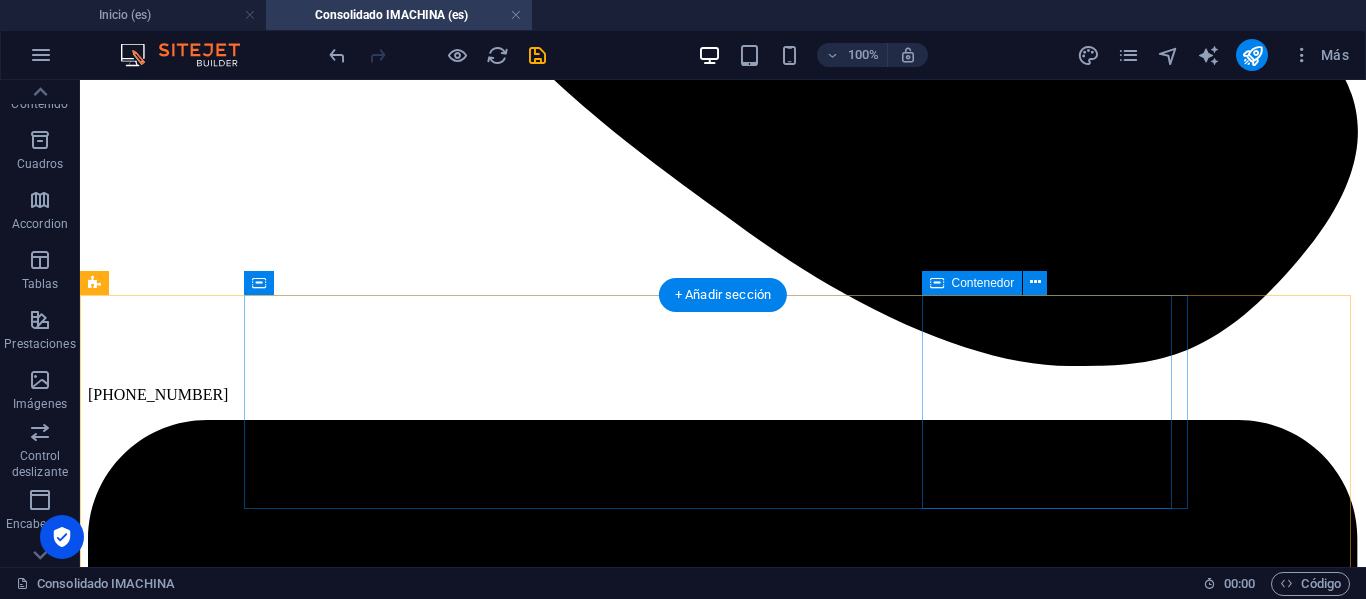 click at bounding box center (213, 10075) 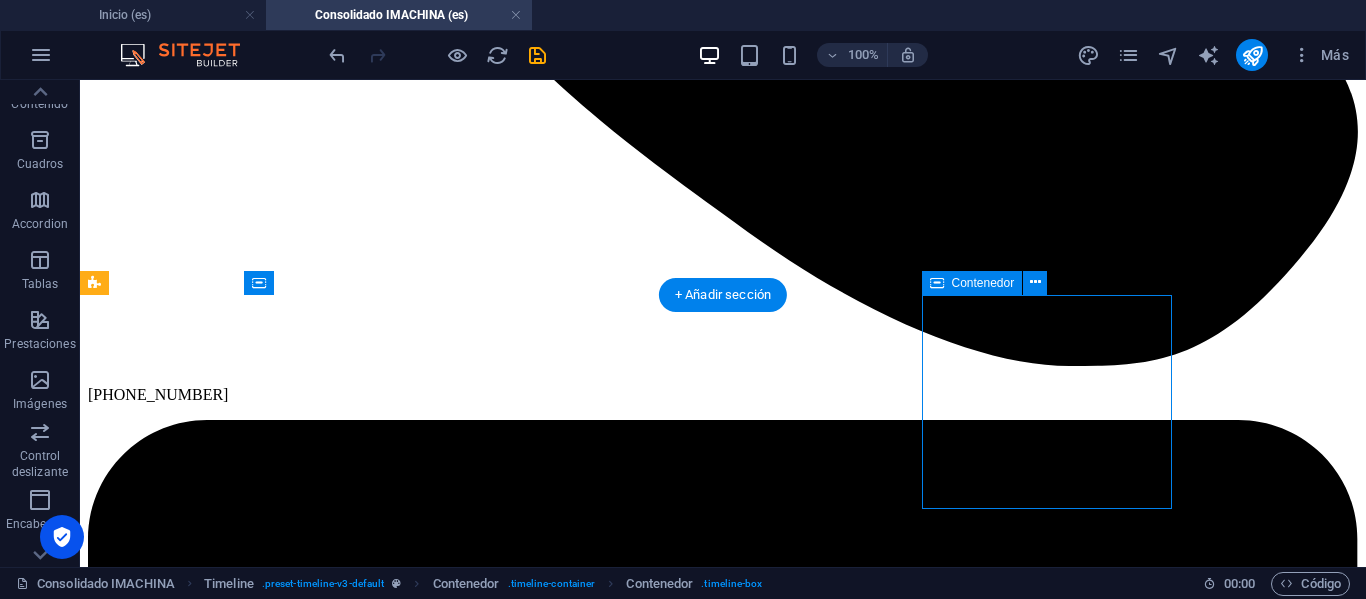 click at bounding box center [213, 10075] 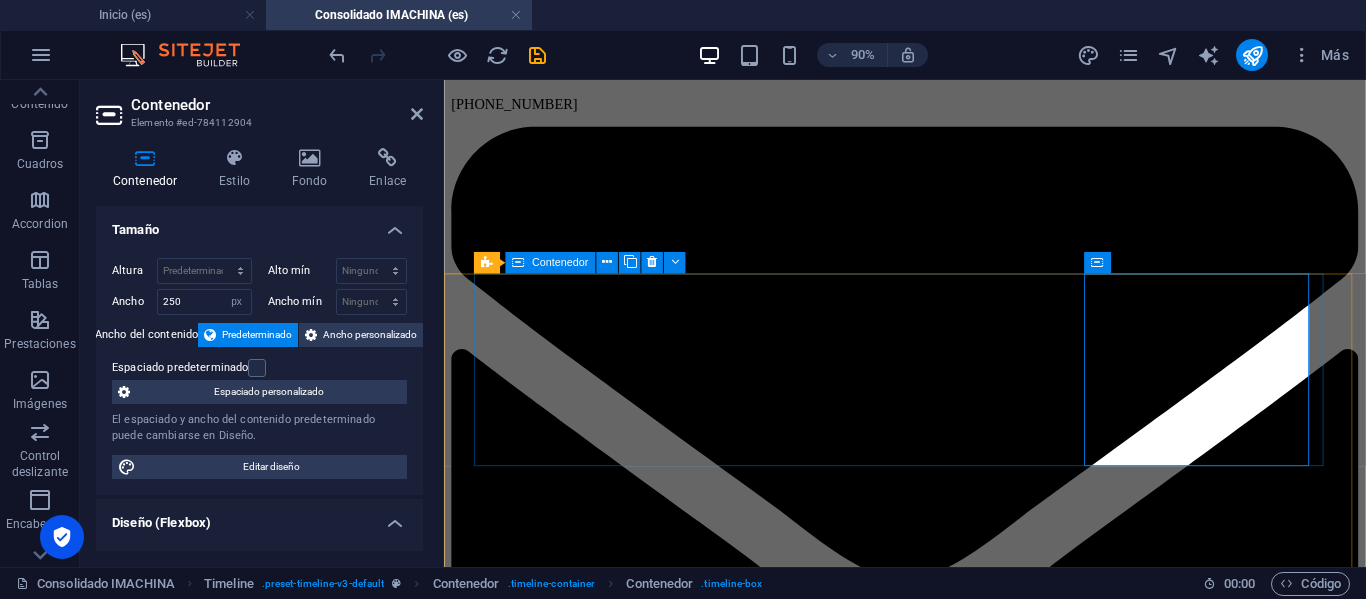 click on "Compra y Envía a Bodega Yiwu" at bounding box center (956, 8265) 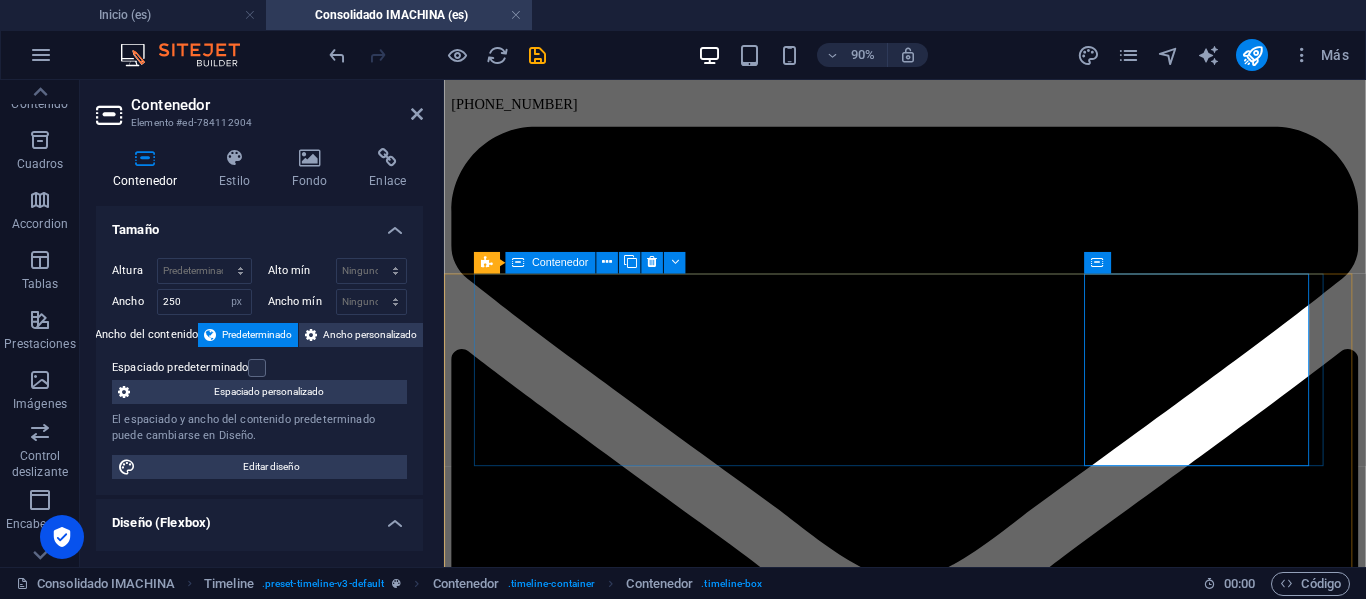 click on "Compra y Envía a Bodega Yiwu" at bounding box center (956, 8265) 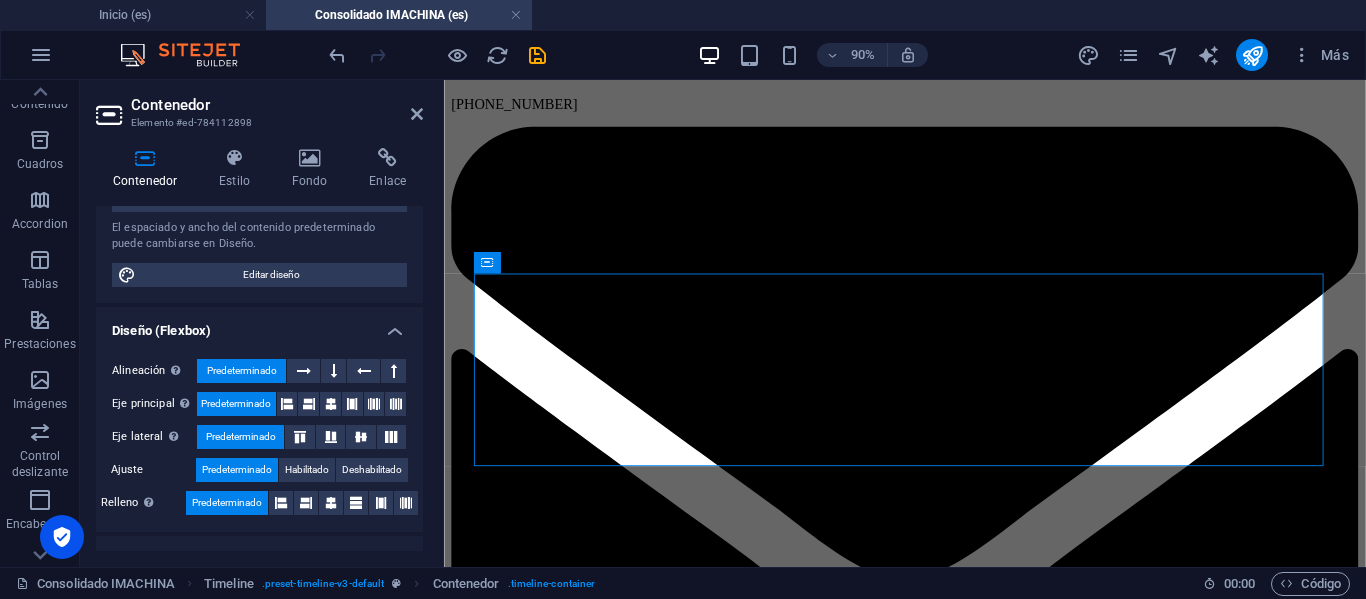 scroll, scrollTop: 0, scrollLeft: 0, axis: both 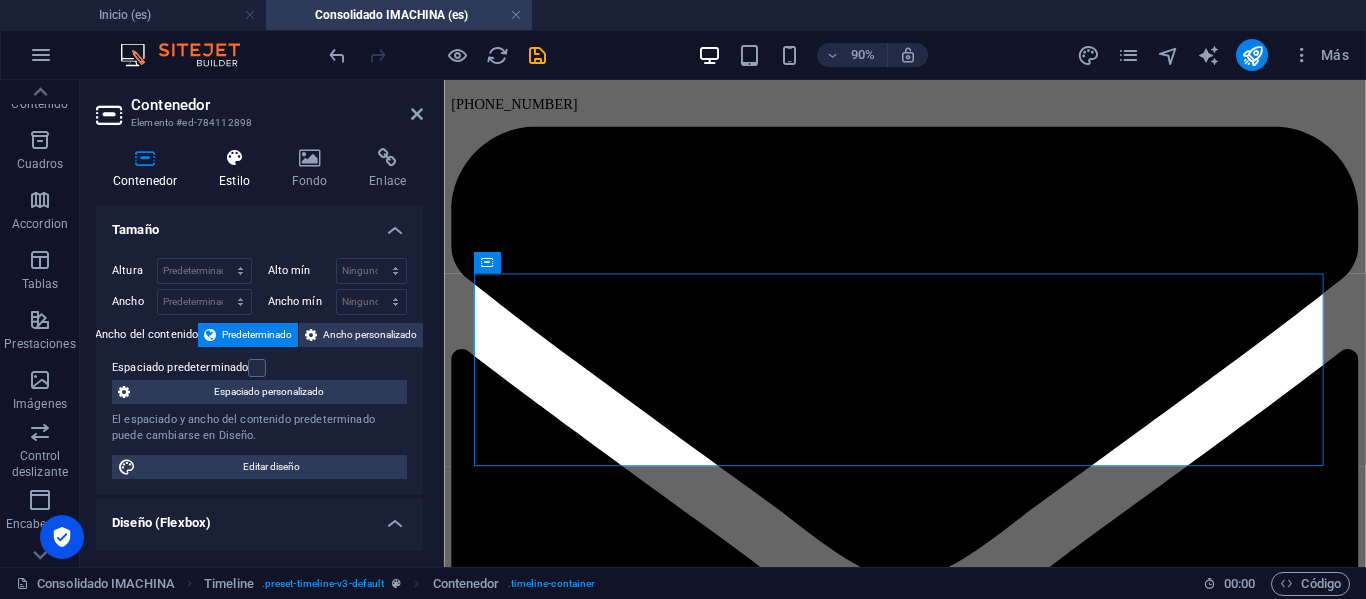 click at bounding box center [234, 158] 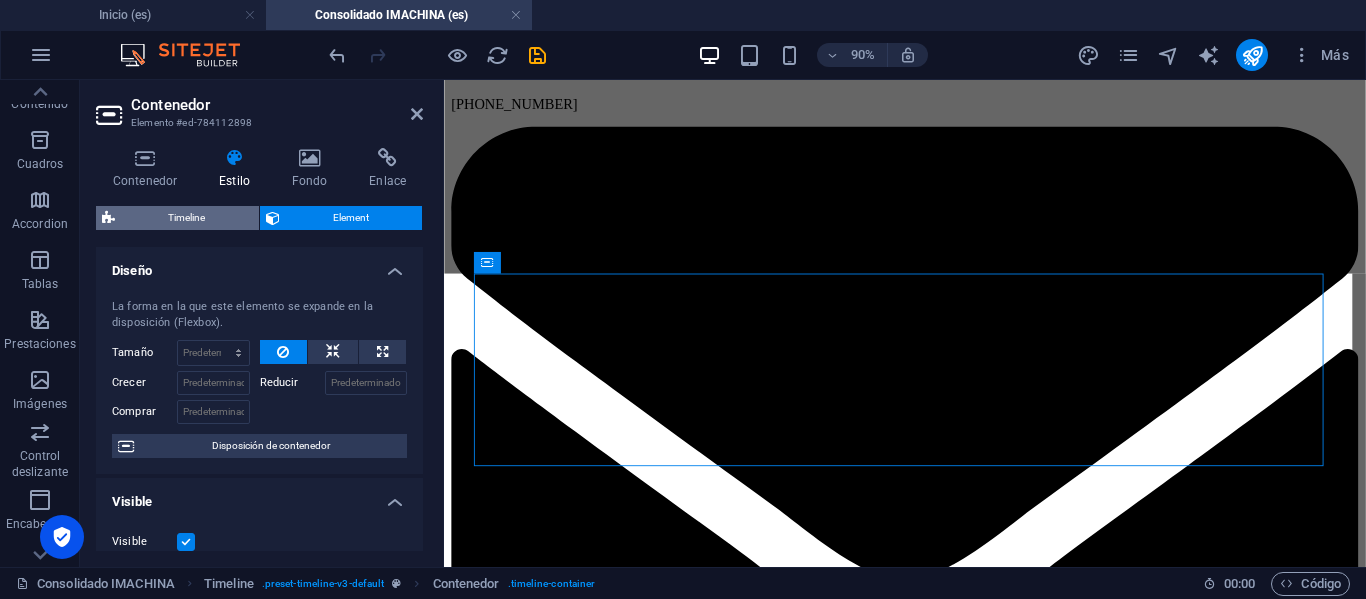 click on "Timeline" at bounding box center (187, 218) 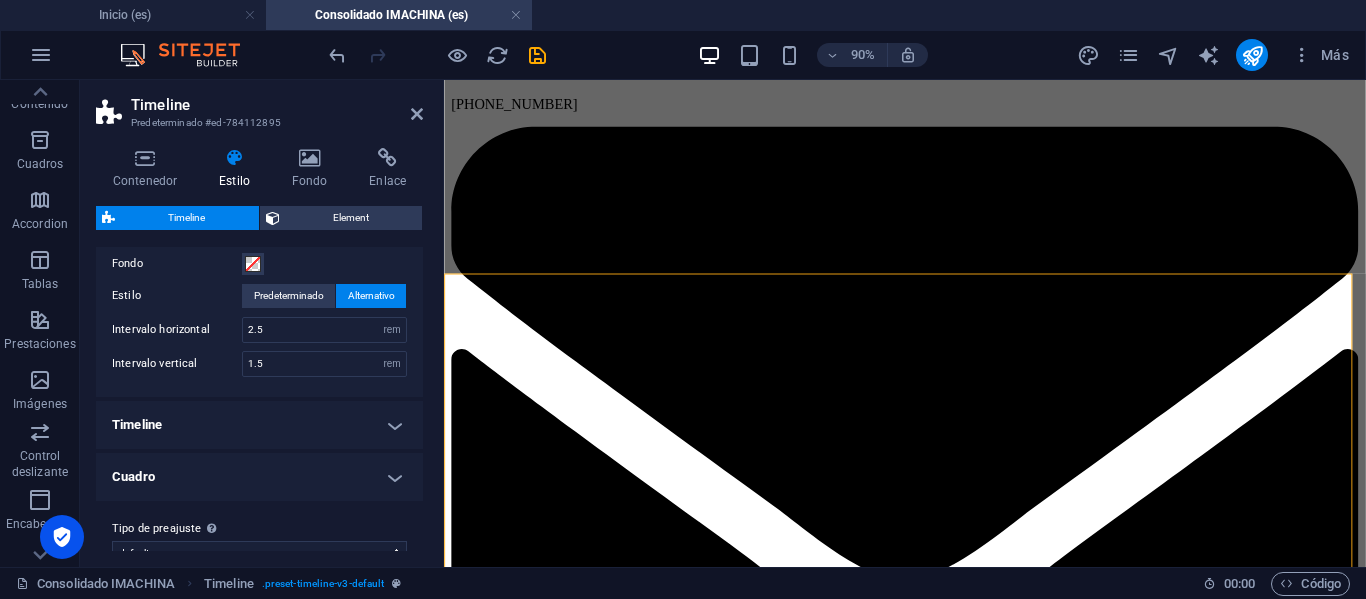 scroll, scrollTop: 285, scrollLeft: 0, axis: vertical 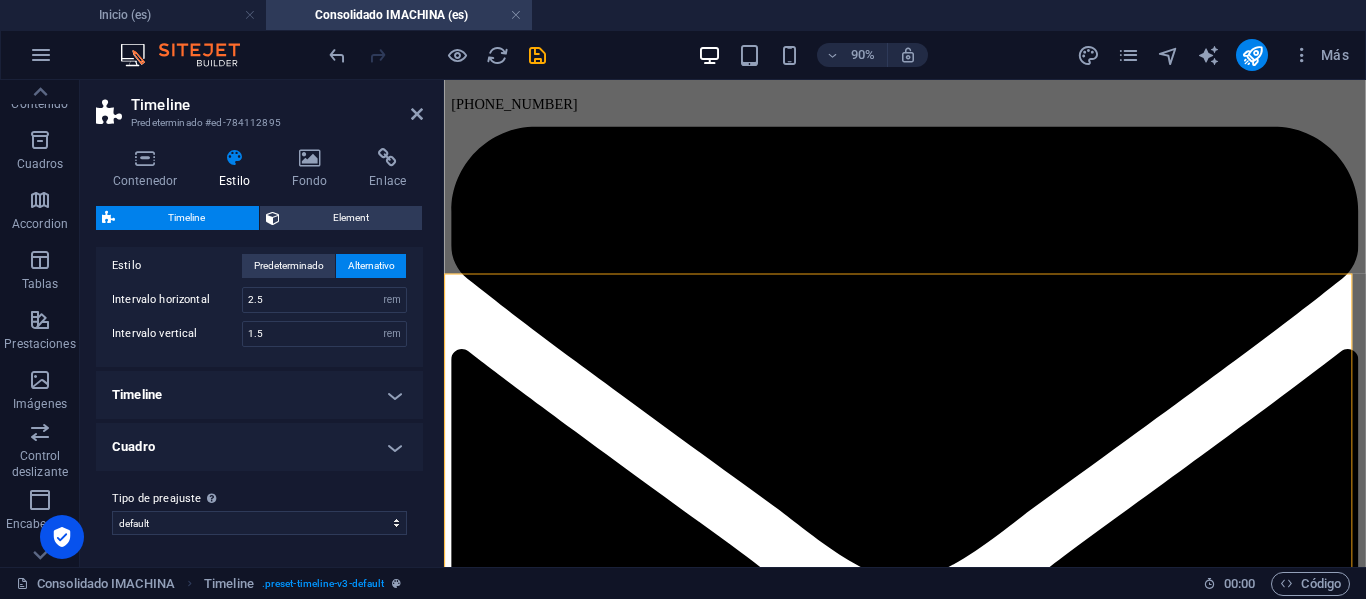 click on "Timeline" at bounding box center (259, 395) 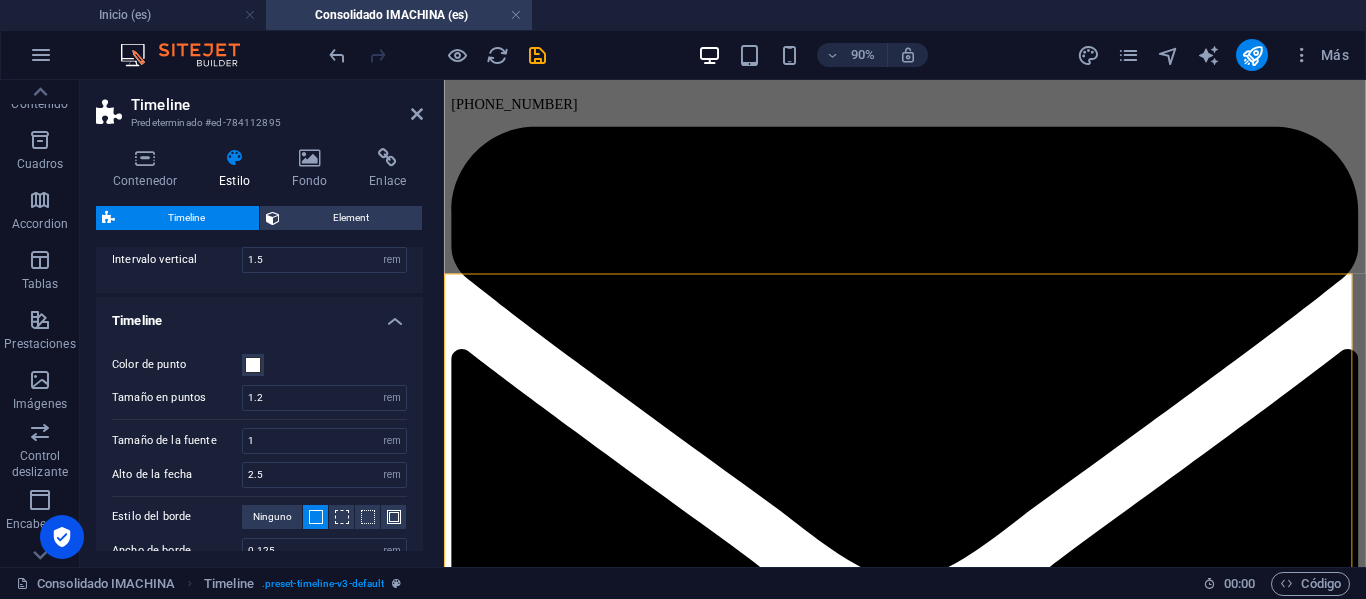 scroll, scrollTop: 485, scrollLeft: 0, axis: vertical 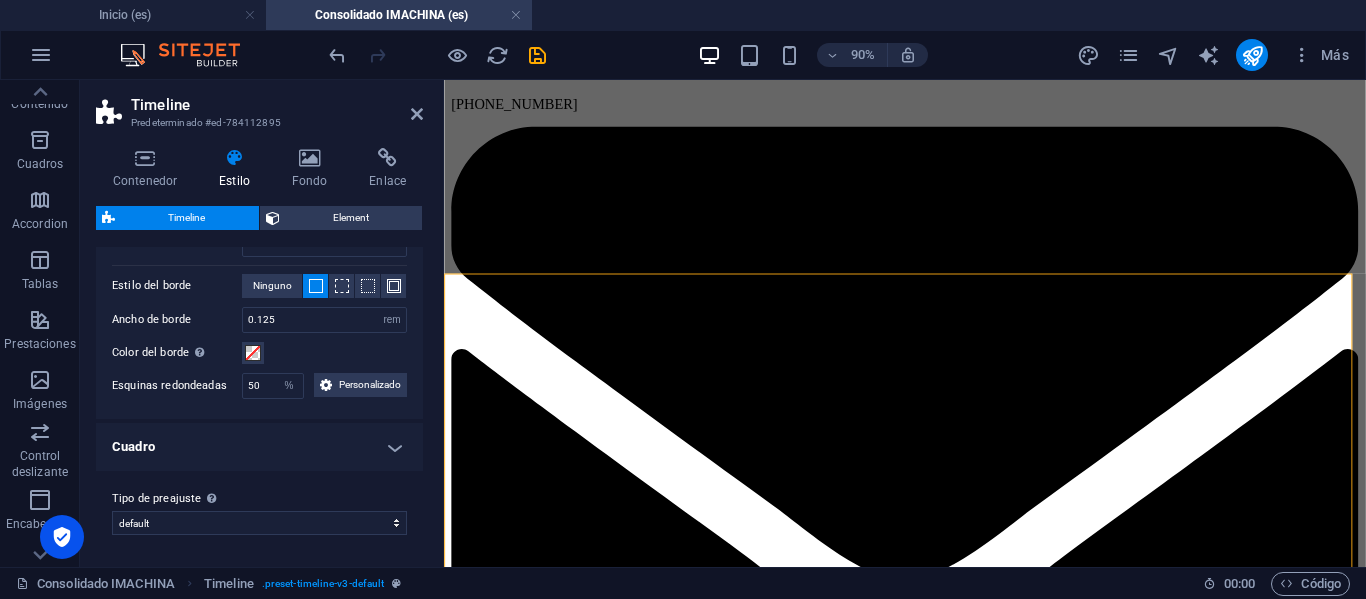 click on "Cuadro" at bounding box center (259, 447) 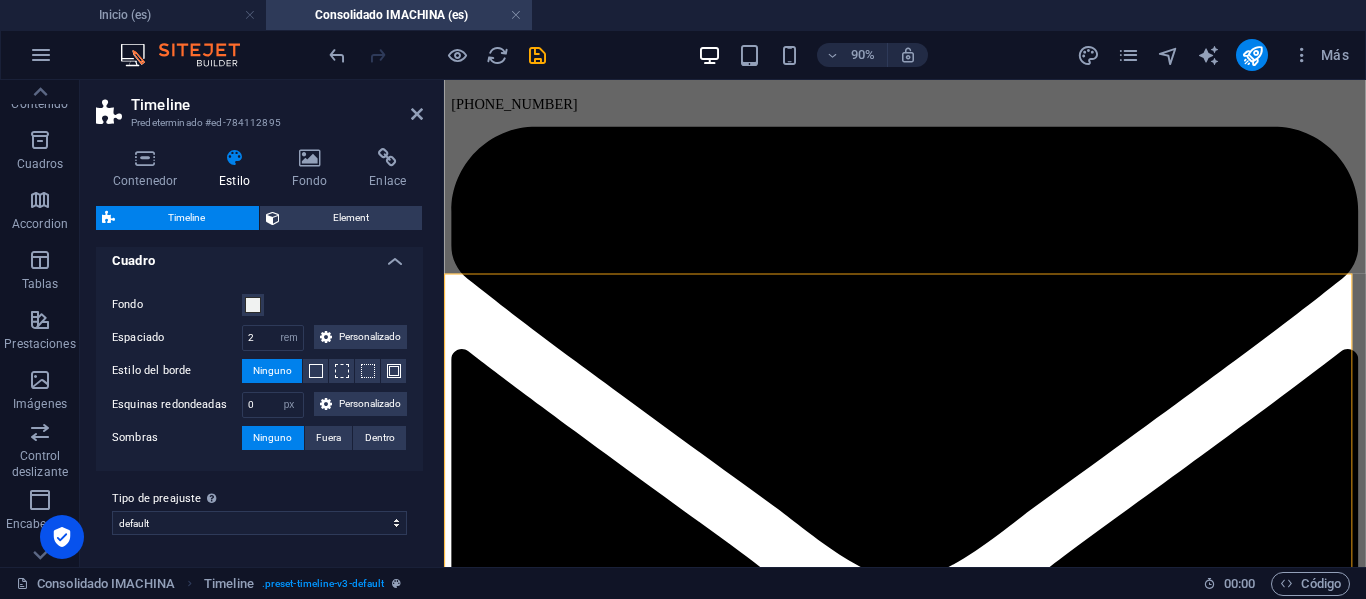 scroll, scrollTop: 748, scrollLeft: 0, axis: vertical 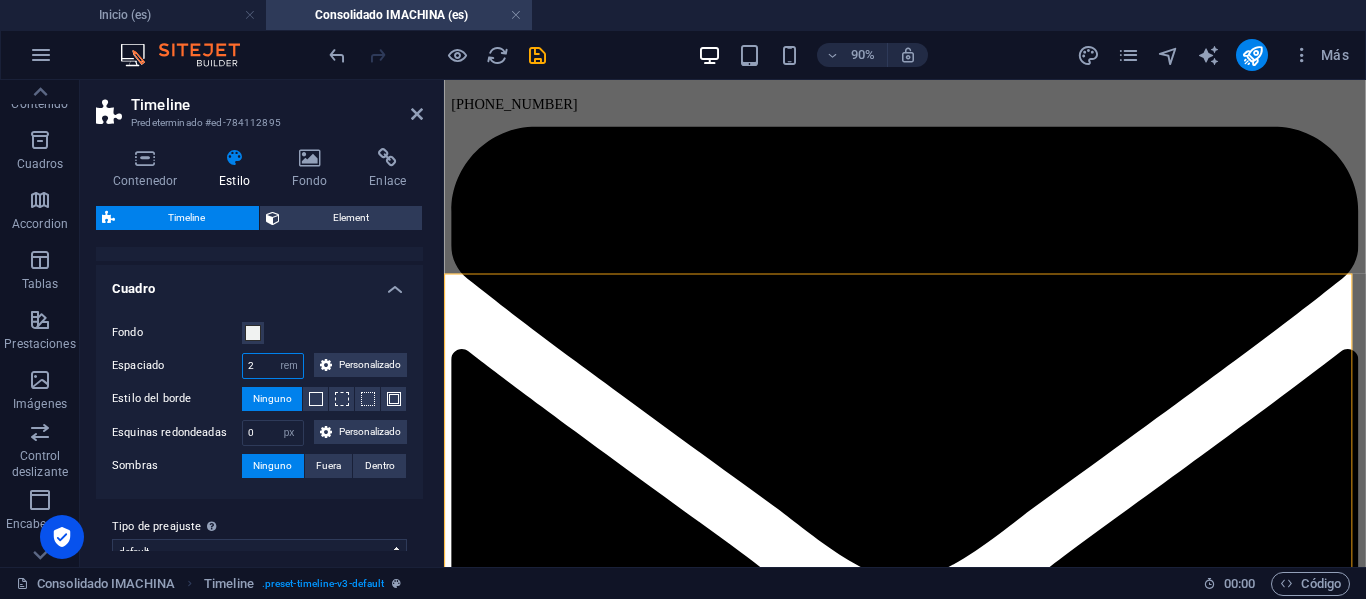 drag, startPoint x: 265, startPoint y: 389, endPoint x: 229, endPoint y: 394, distance: 36.345562 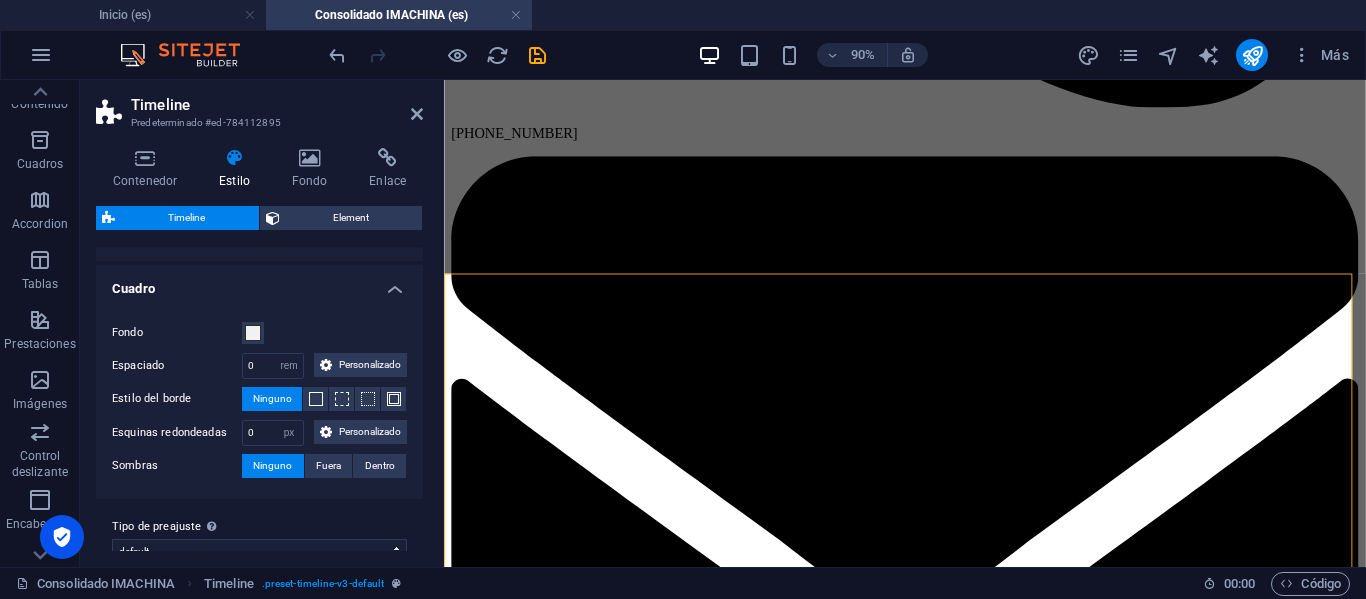 click on "Contenedor Estilo Fondo Enlace Tamaño Altura Predeterminado px rem % vh vw Alto mín Ninguno px rem % vh vw Ancho Predeterminado px rem % em vh vw Ancho mín Ninguno px rem % vh vw Ancho del contenido Predeterminado Ancho personalizado Ancho Predeterminado px rem % em vh vw Ancho mín Ninguno px rem % vh vw Espaciado predeterminado Espaciado personalizado El espaciado y ancho del contenido predeterminado puede cambiarse en Diseño. Editar diseño Diseño (Flexbox) Alineación Determina flex-direction. Predeterminado Eje principal Determina la forma en la que los elementos deberían comportarse por el eje principal en este contenedor (contenido justificado). Predeterminado Eje lateral Controla la dirección vertical del elemento en el contenedor (alinear elementos). Predeterminado Ajuste Predeterminado Habilitado Deshabilitado Relleno Controla las distancias y la dirección de los elementos en el eje Y en varias líneas (alinear contenido). Predeterminado Accessibility Role Ninguno Alert Olas" at bounding box center [259, 349] 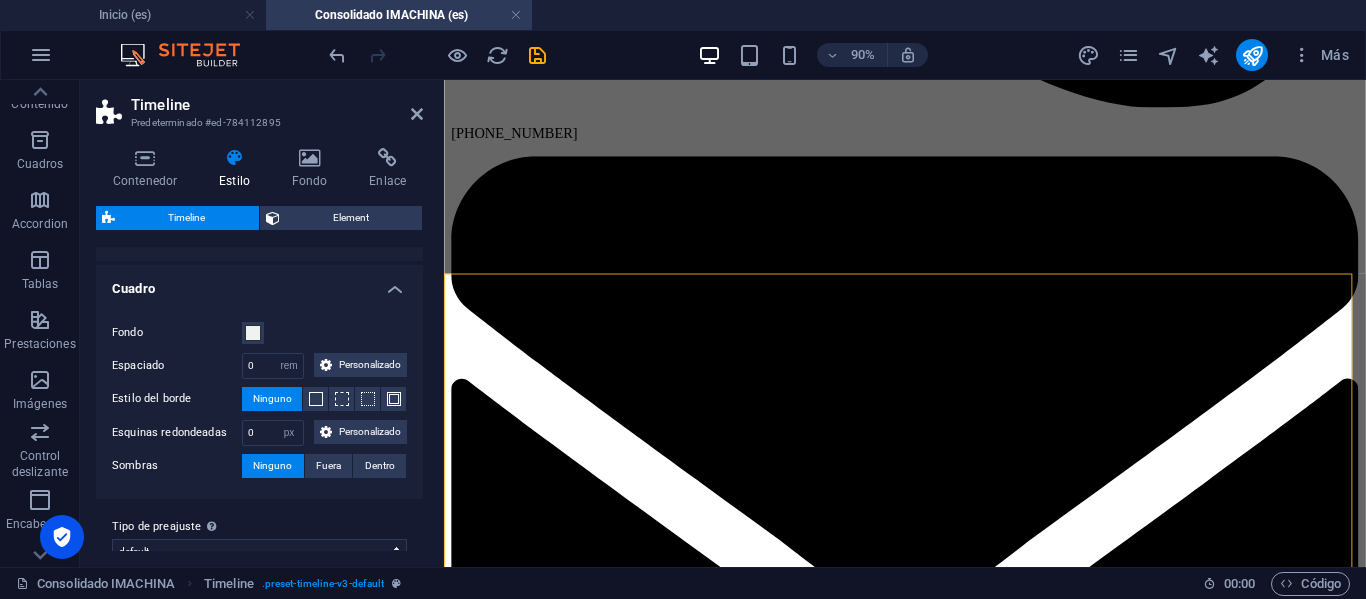 type on "2" 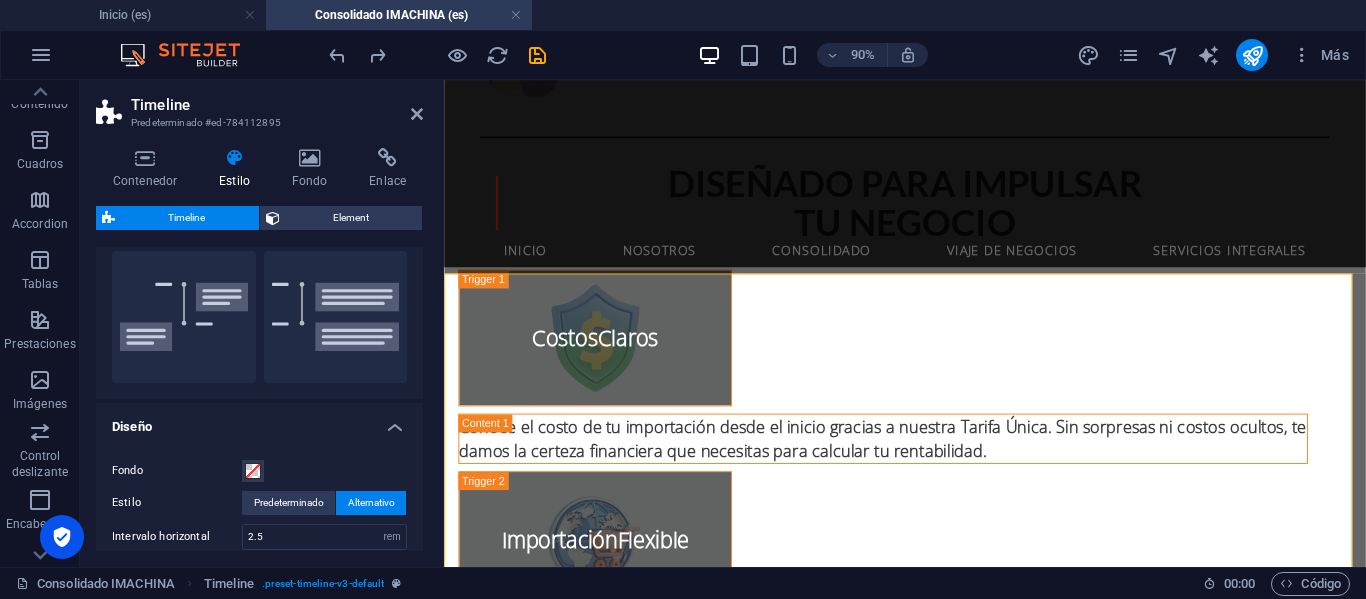 scroll, scrollTop: 0, scrollLeft: 0, axis: both 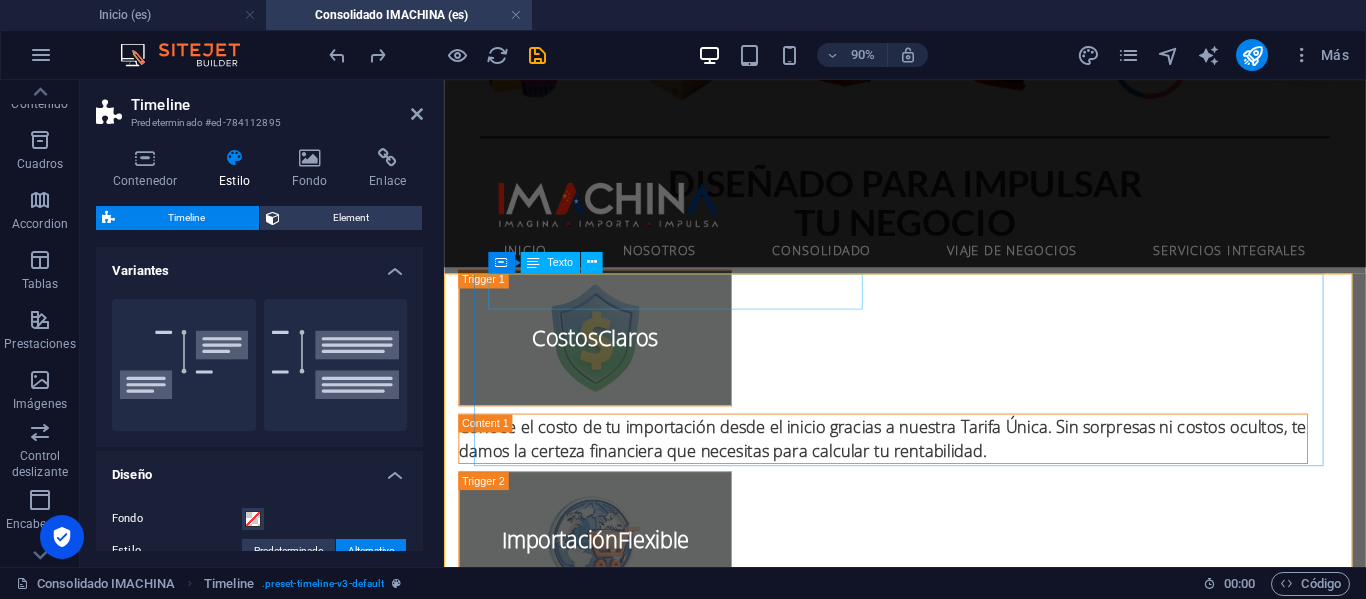 click on "Compra y Envía a Bodega Yiwu" at bounding box center [936, 1153] 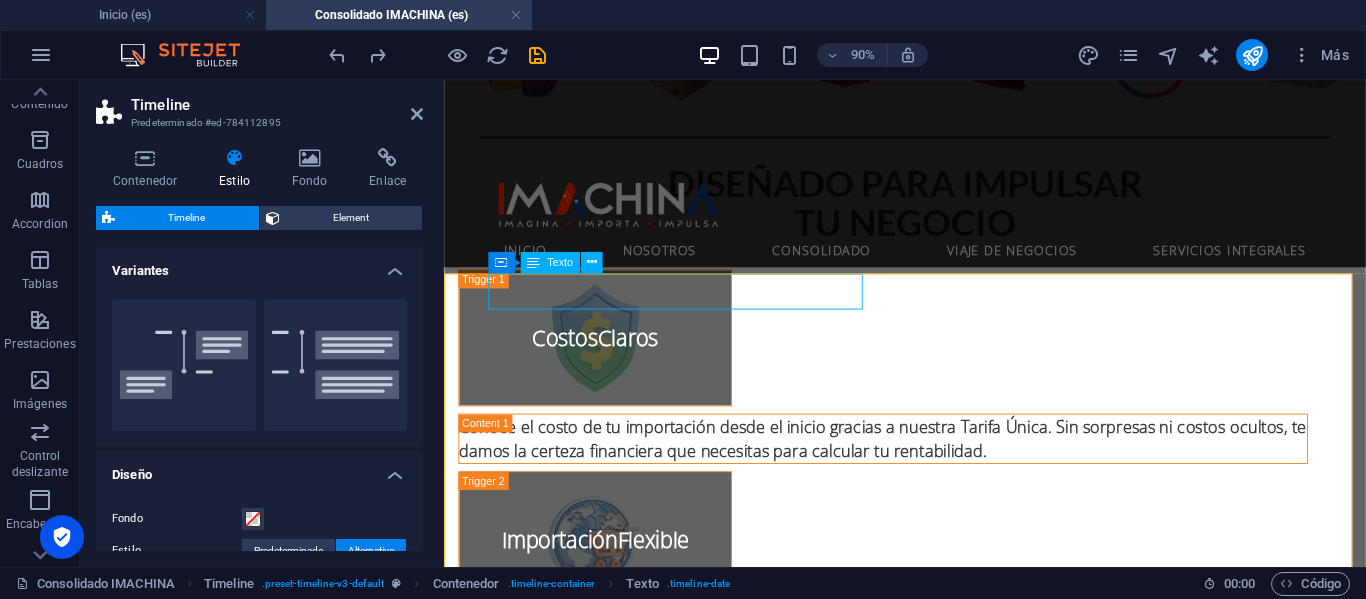 click on "Compra y Envía a Bodega Yiwu" at bounding box center [936, 1153] 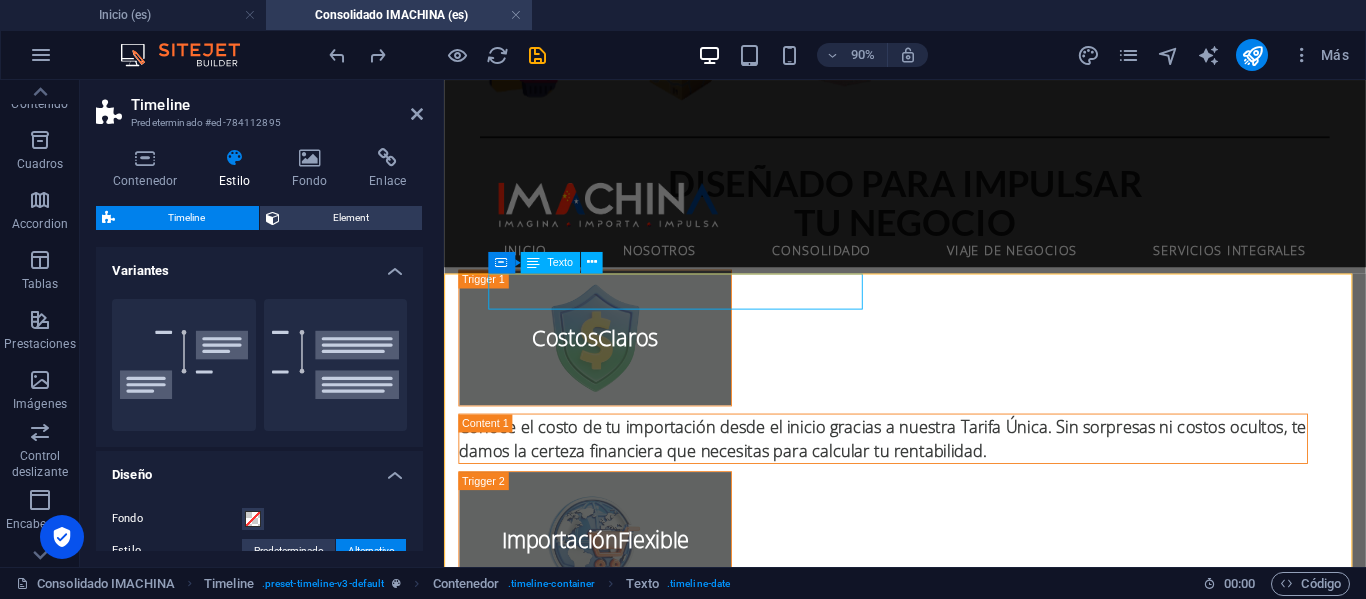 click on "Compra y Envía a Bodega Yiwu" at bounding box center [936, 1153] 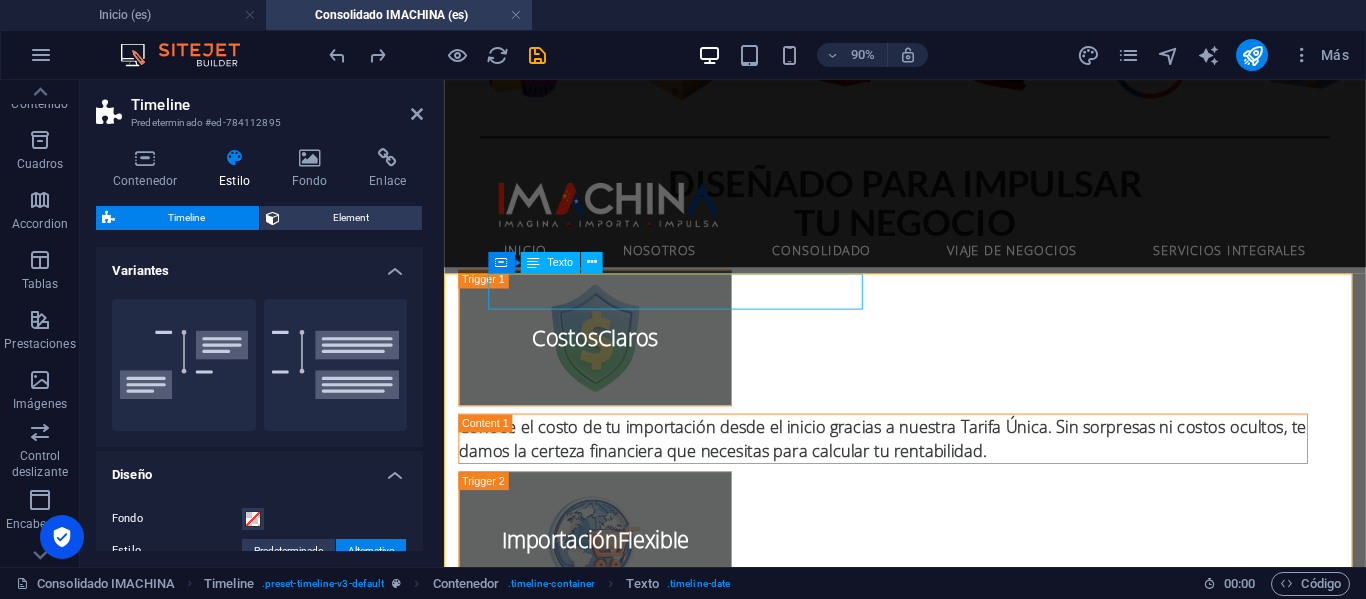 click on "Compra y Envía a Bodega Yiwu" at bounding box center (936, 1153) 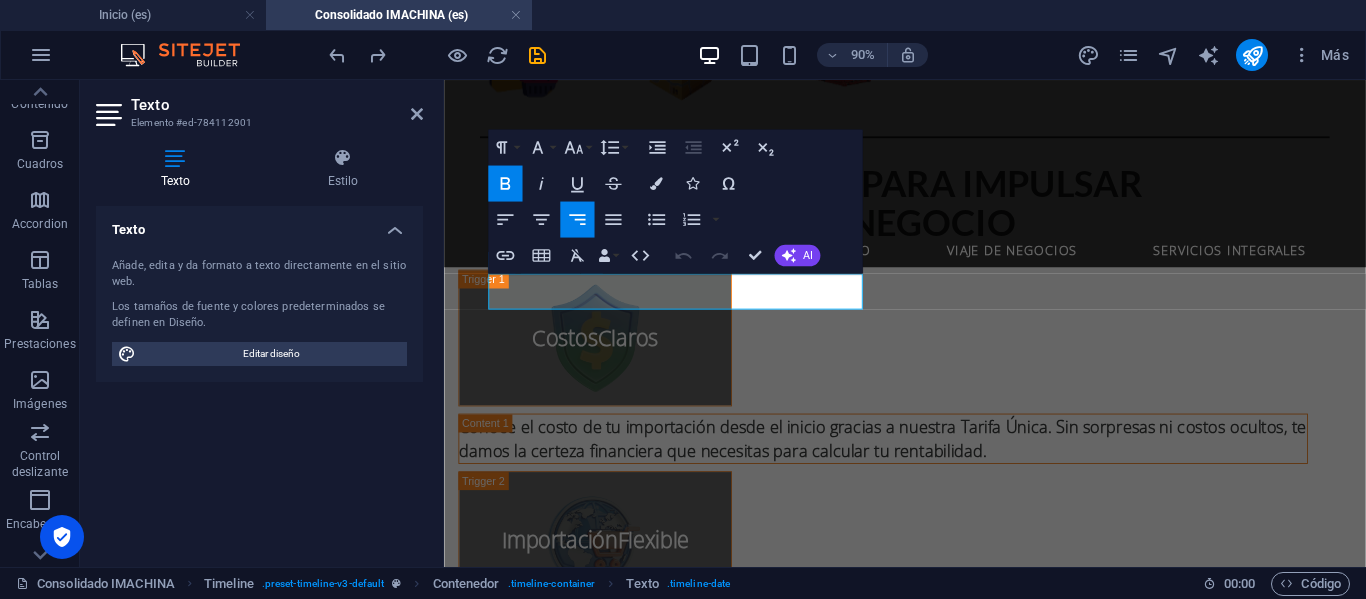 click on "Compra y Envía a Bodega Yiwu" at bounding box center (626, 1153) 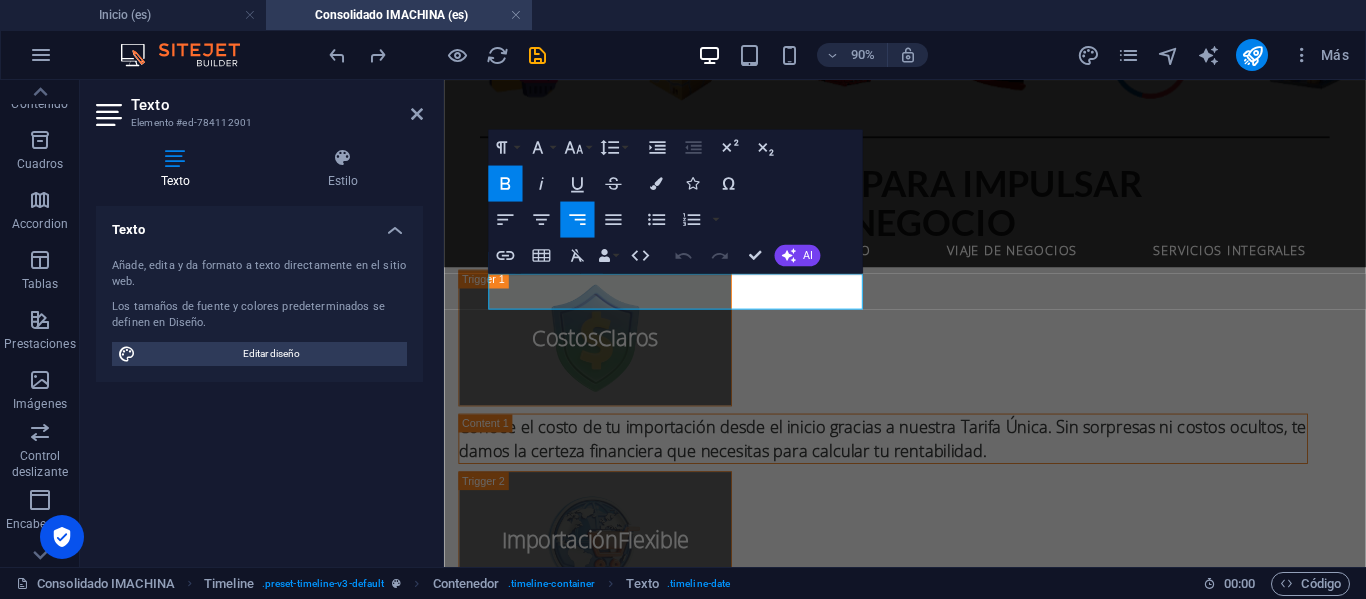click on "Compra y Envía a Bodega Yiwu" at bounding box center [626, 1153] 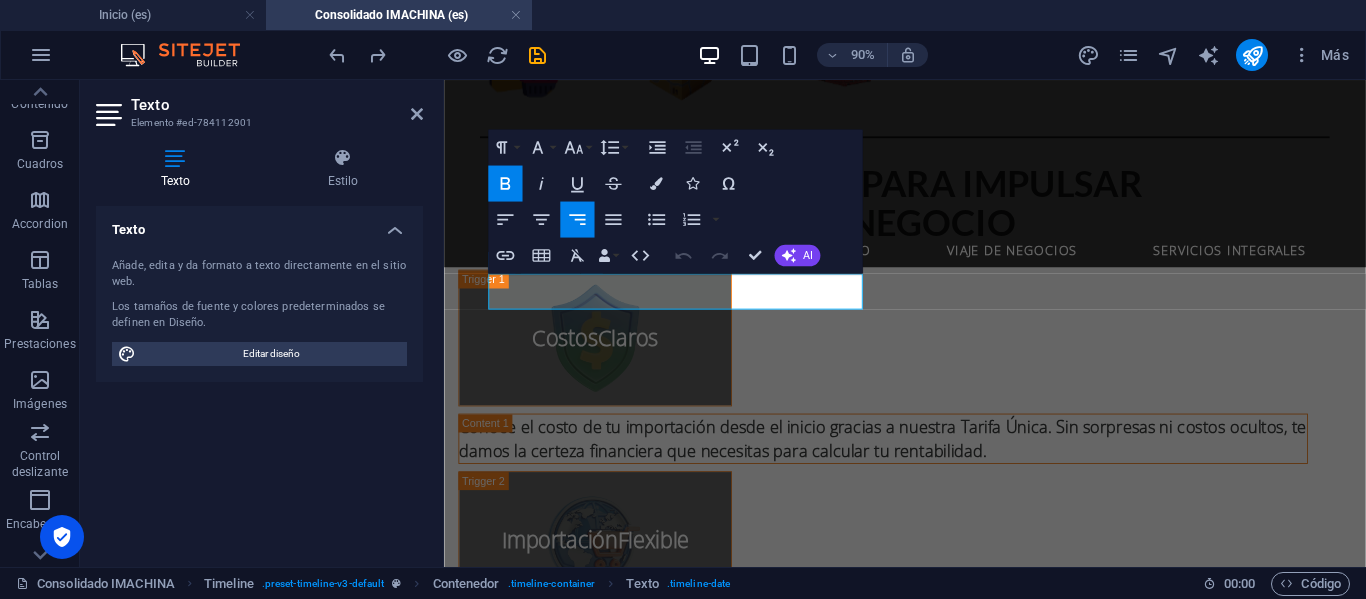 click on "Compra y Envía a Bodega Yiwu" at bounding box center [626, 1153] 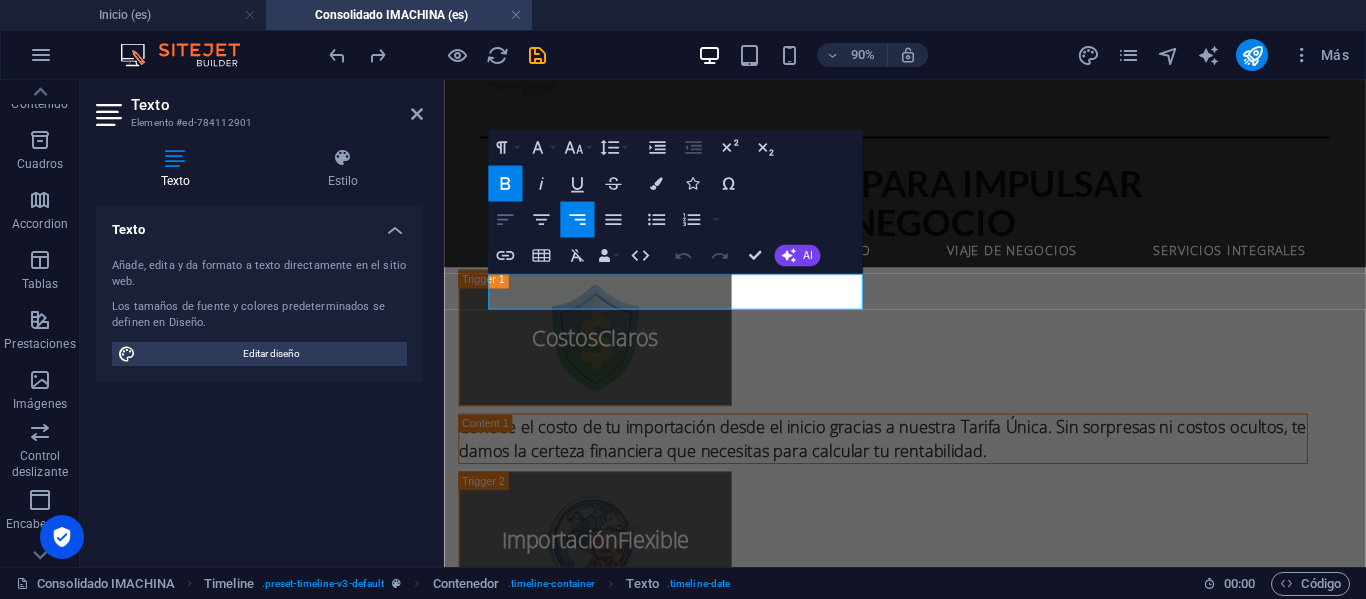 click on "Align Left" at bounding box center (505, 219) 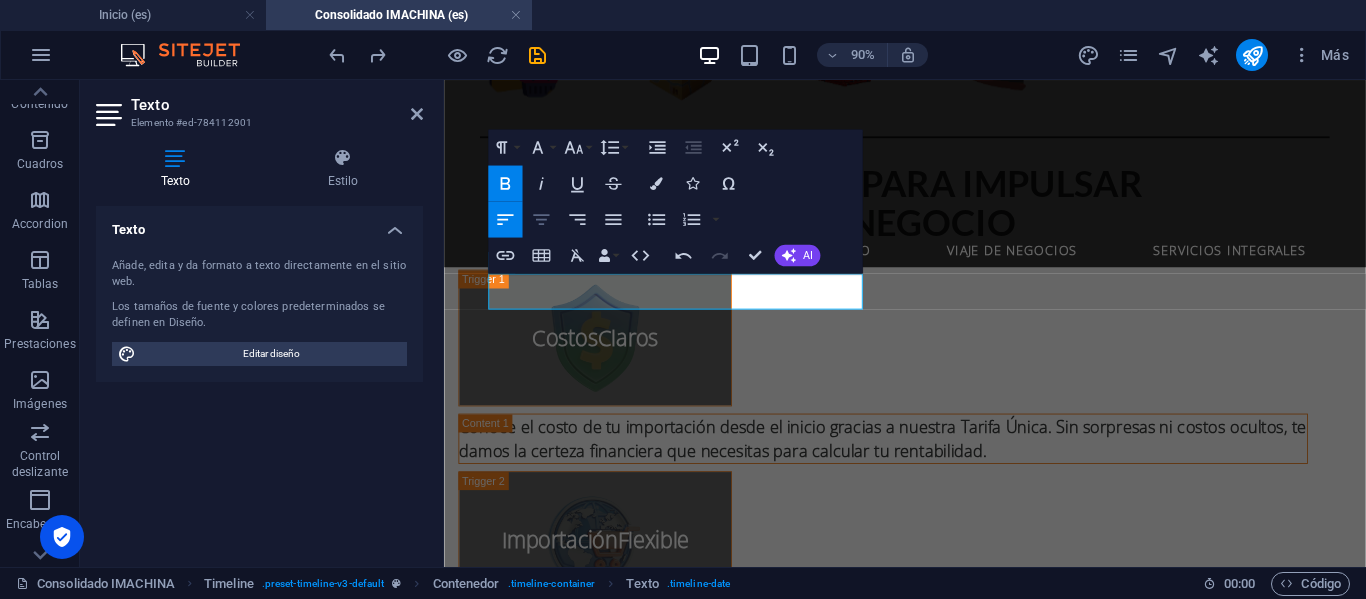 click 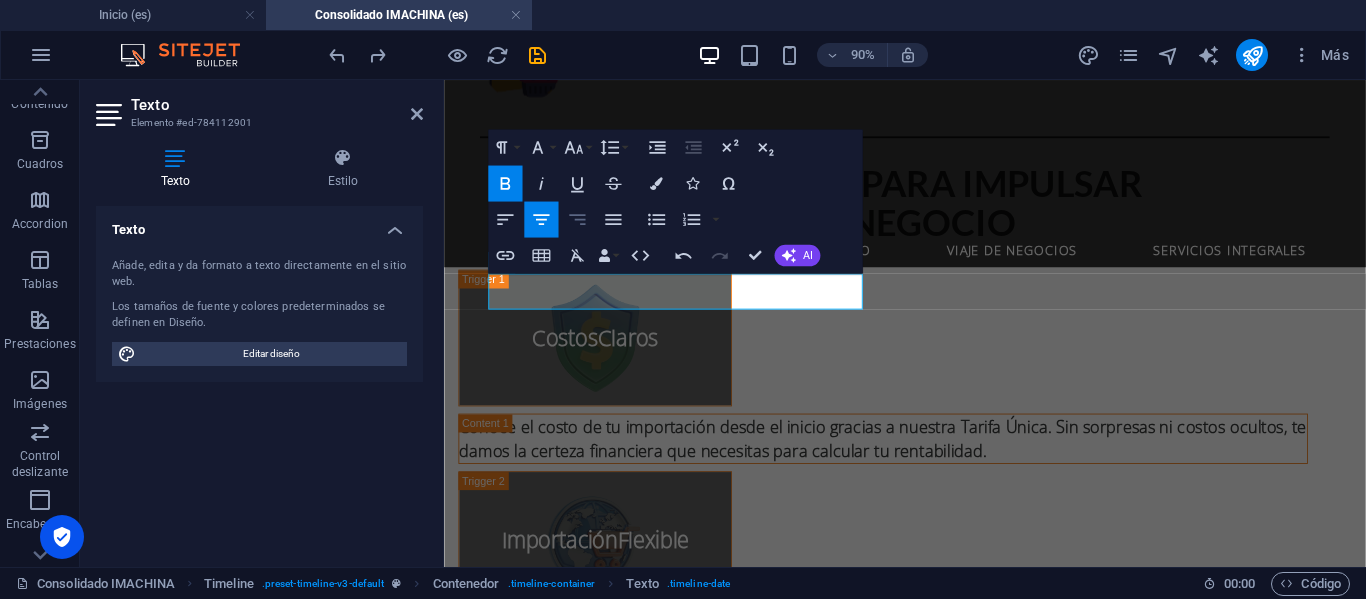 click 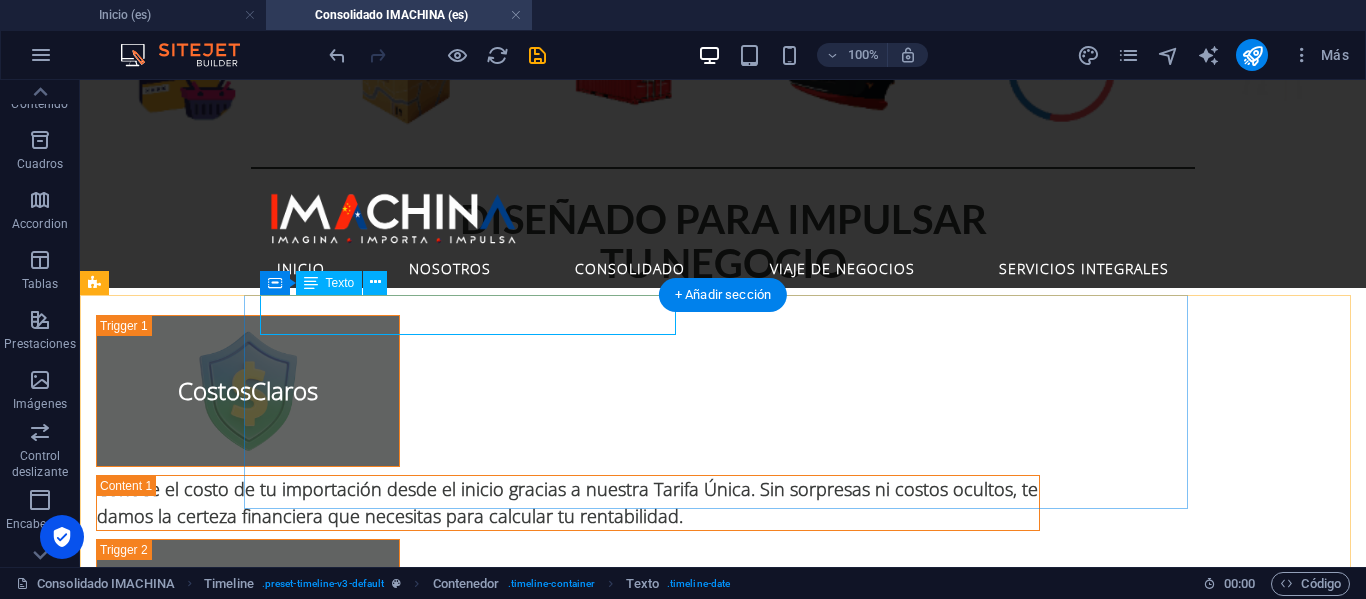 click on "Compra y Envía a Bodega Yiwu" at bounding box center [703, 1177] 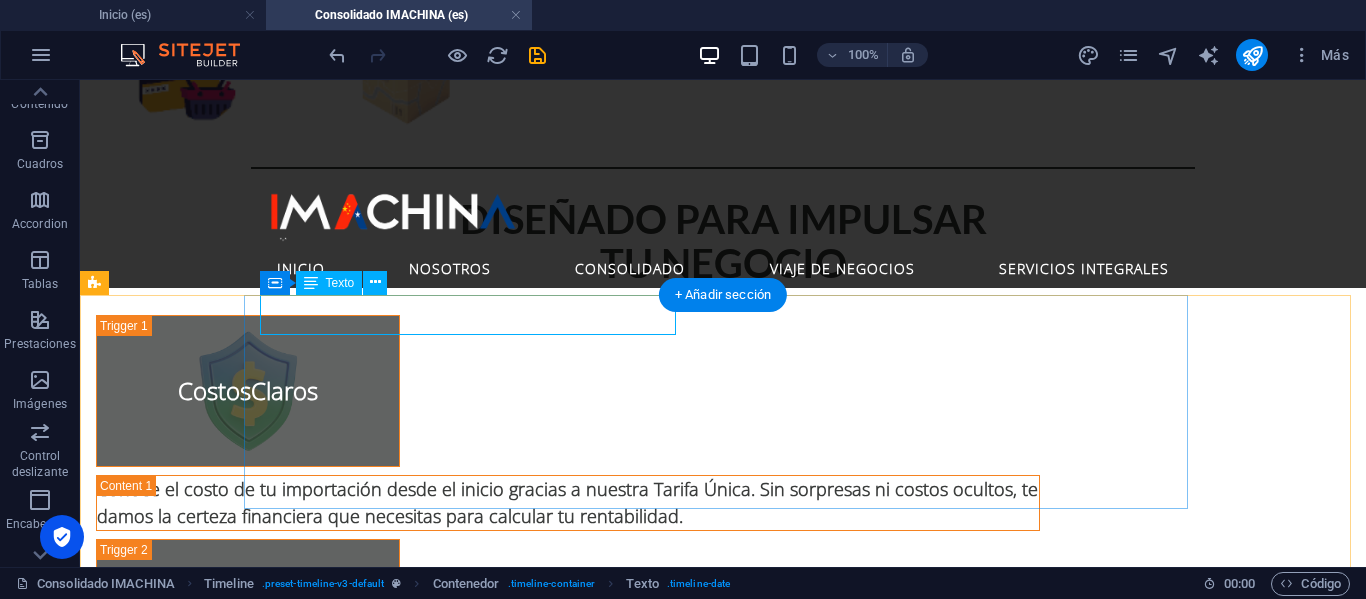 click on "Compra y Envía a Bodega Yiwu" at bounding box center (703, 1177) 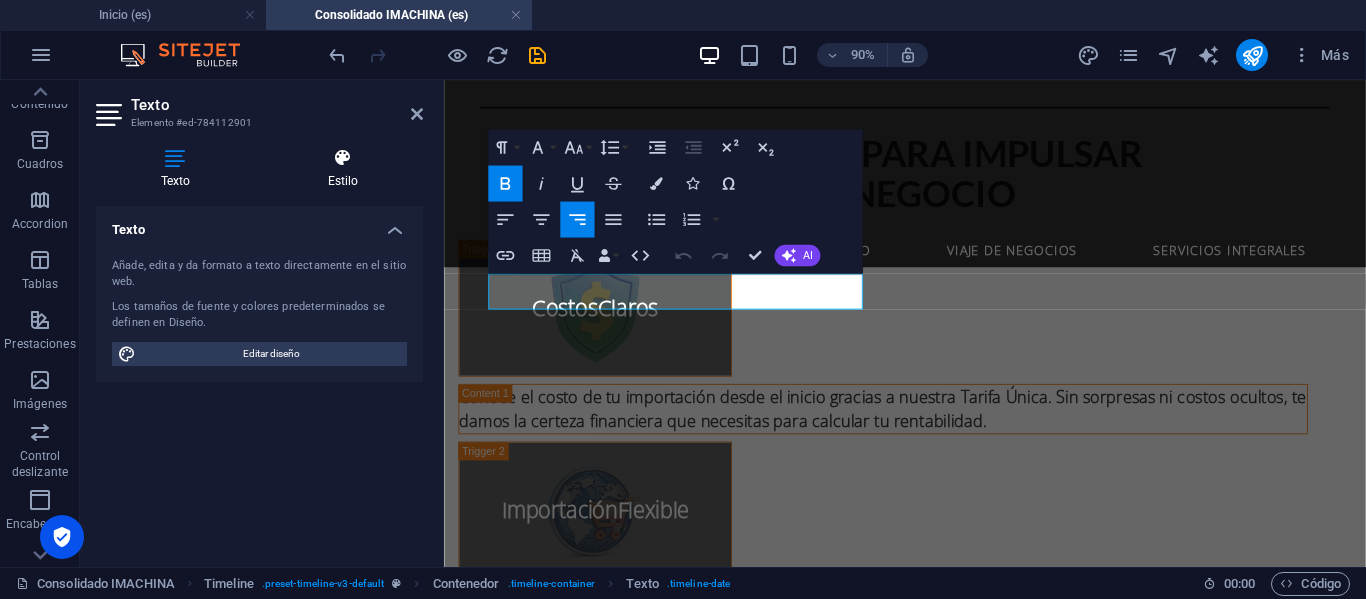 click on "Estilo" at bounding box center (343, 169) 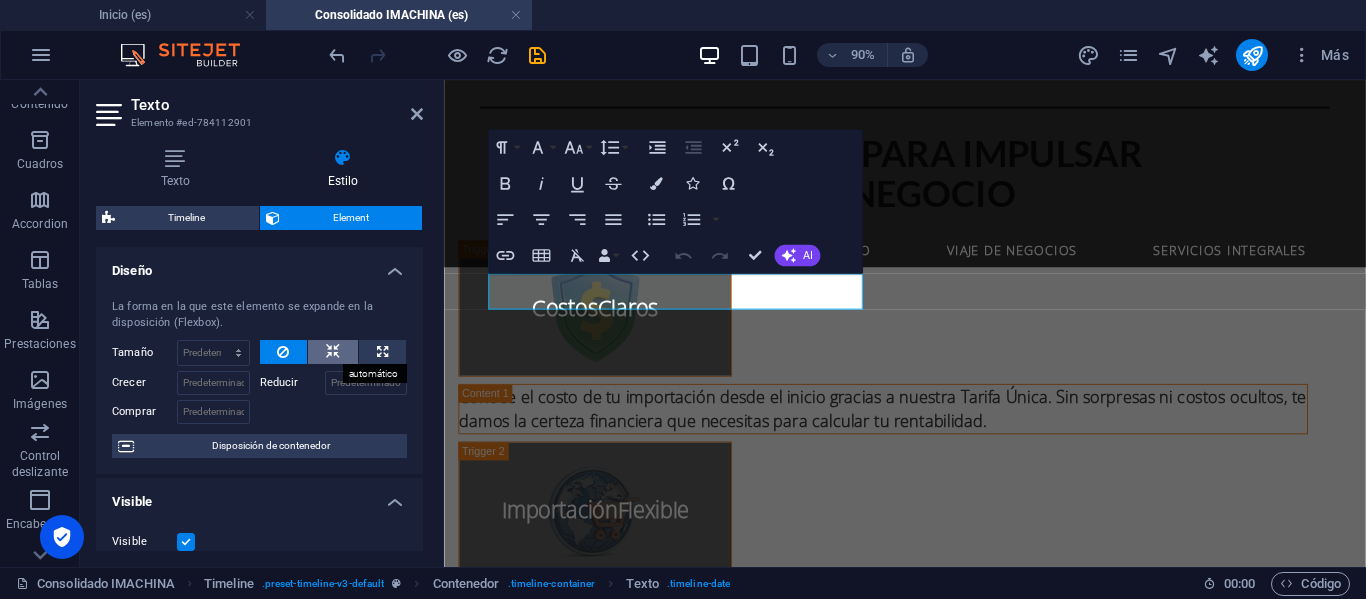 click at bounding box center [333, 352] 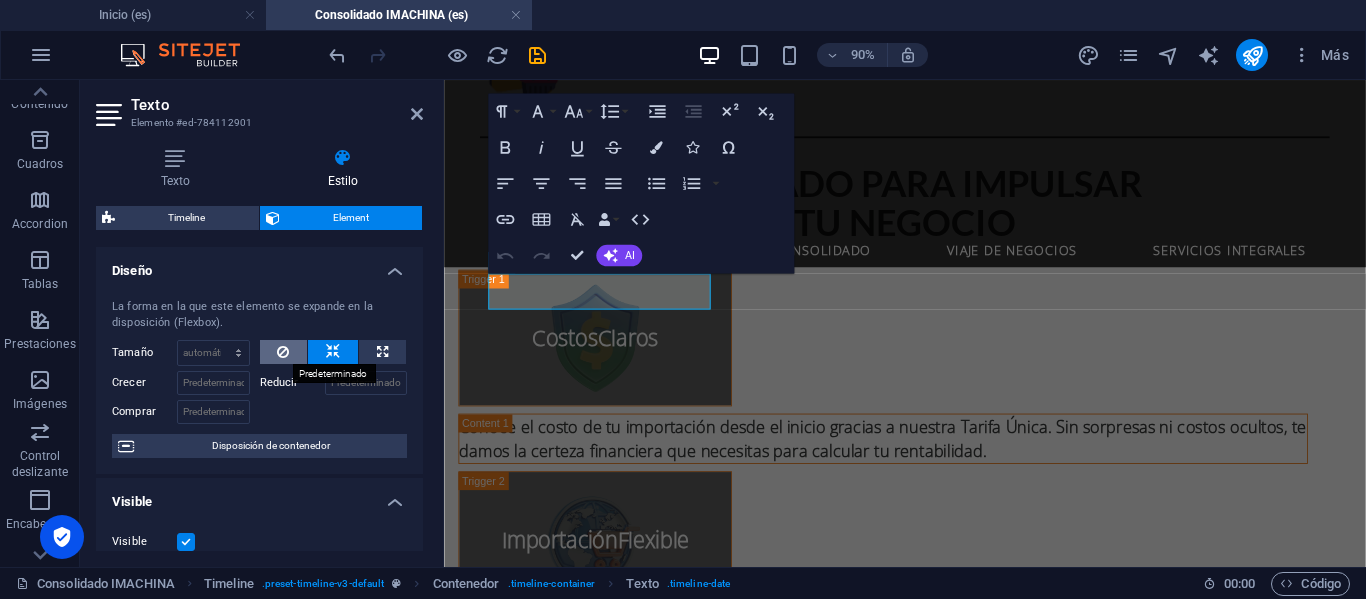 click at bounding box center [283, 352] 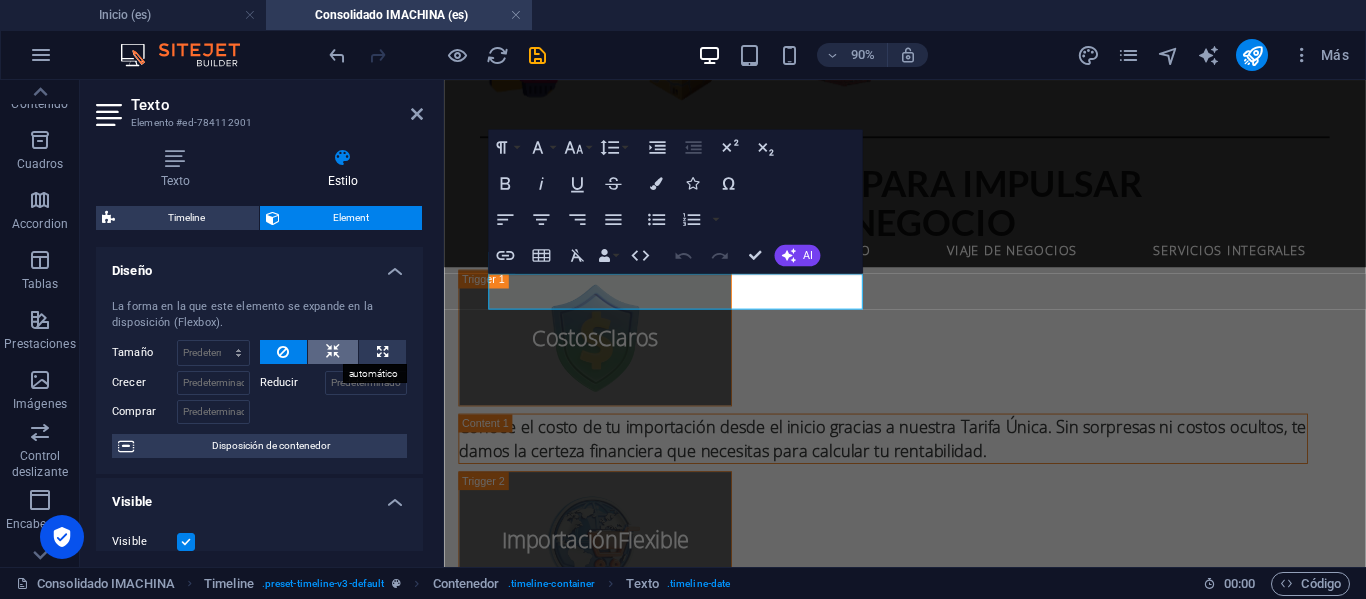 click at bounding box center [333, 352] 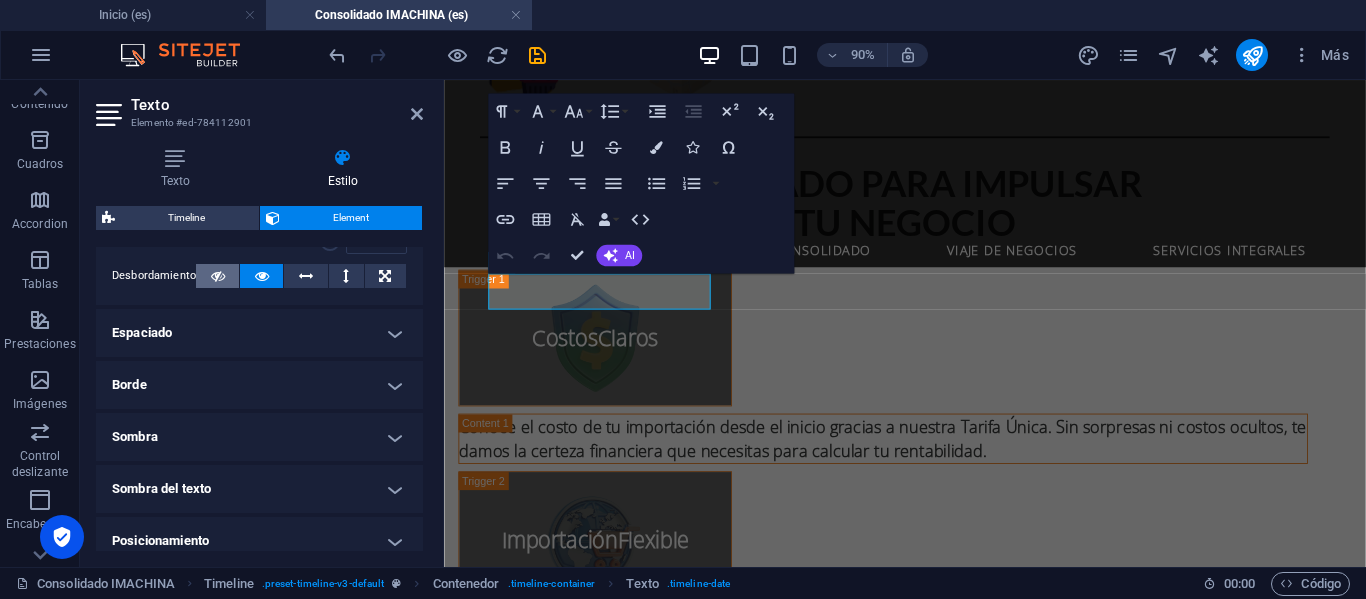 scroll, scrollTop: 300, scrollLeft: 0, axis: vertical 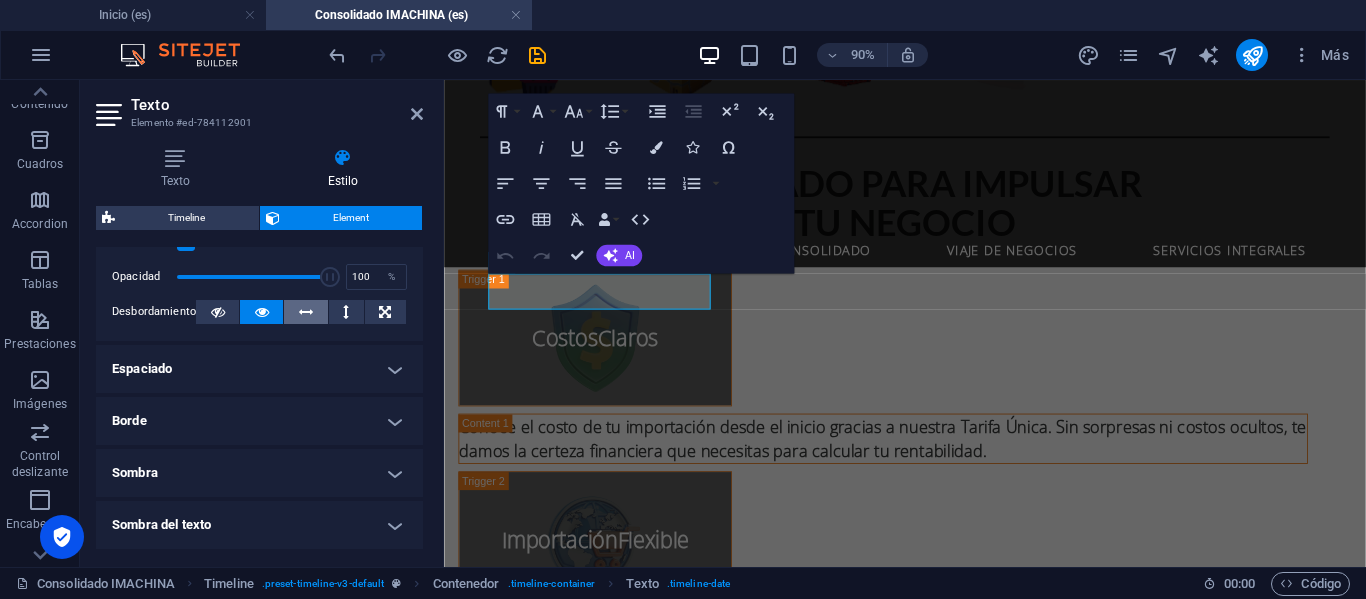click at bounding box center (306, 312) 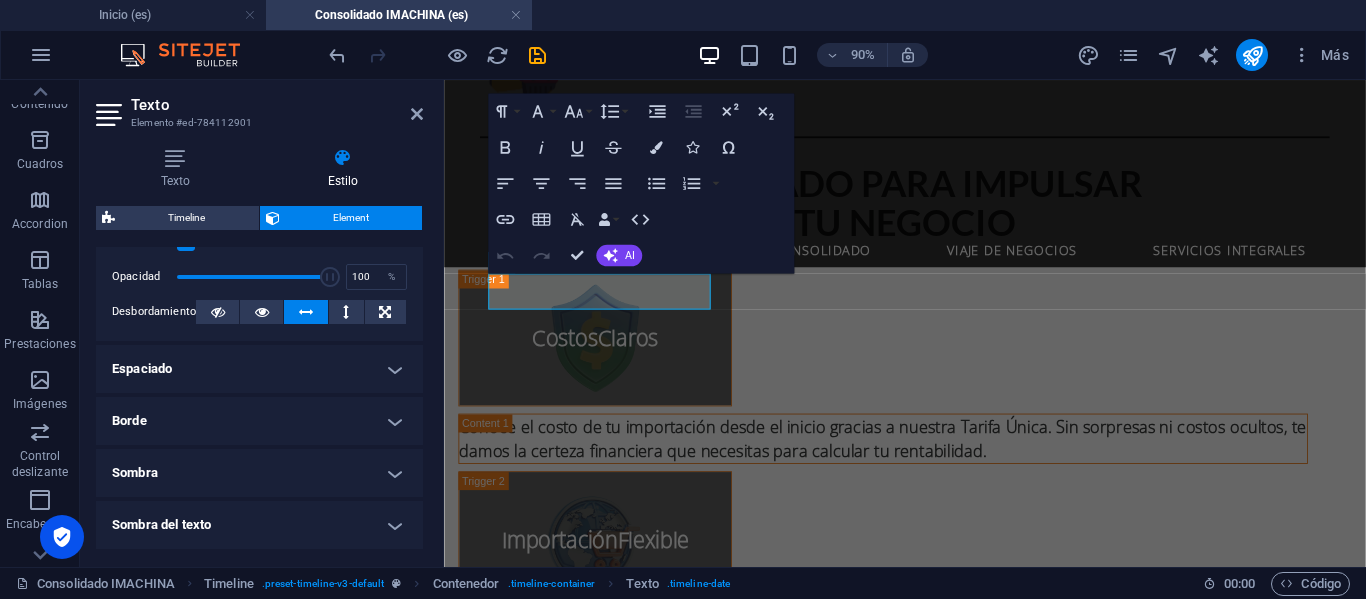 click at bounding box center (305, 312) 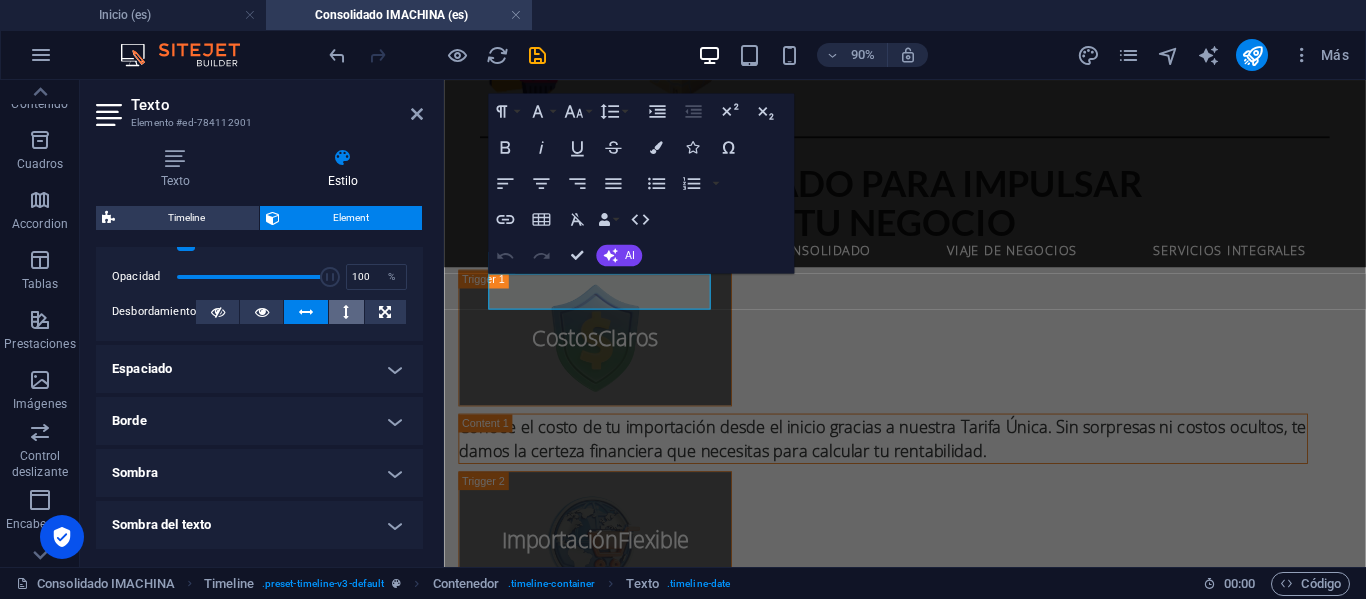 click at bounding box center (346, 312) 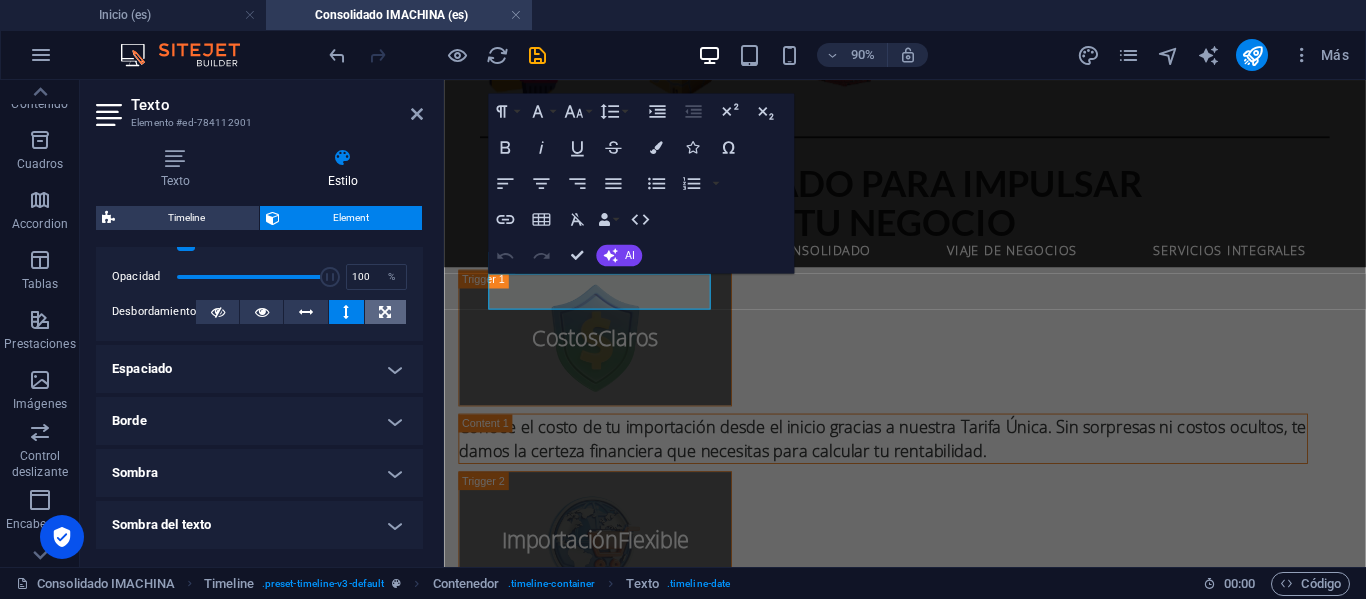 click at bounding box center [385, 312] 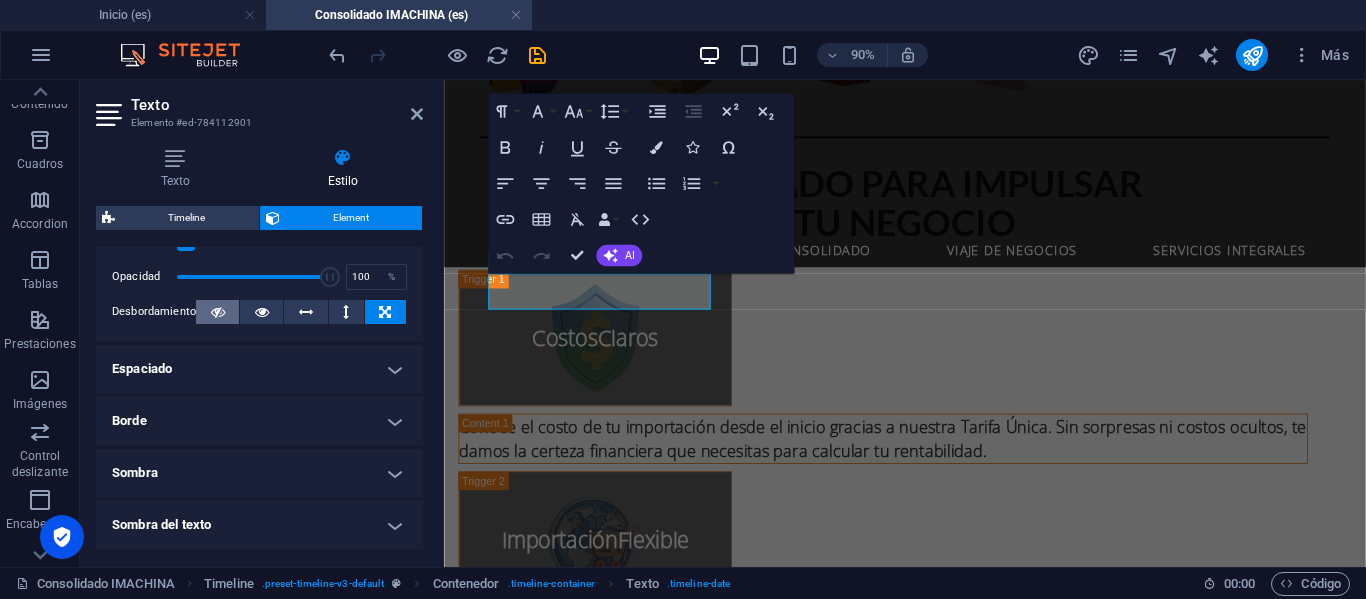 click at bounding box center [218, 312] 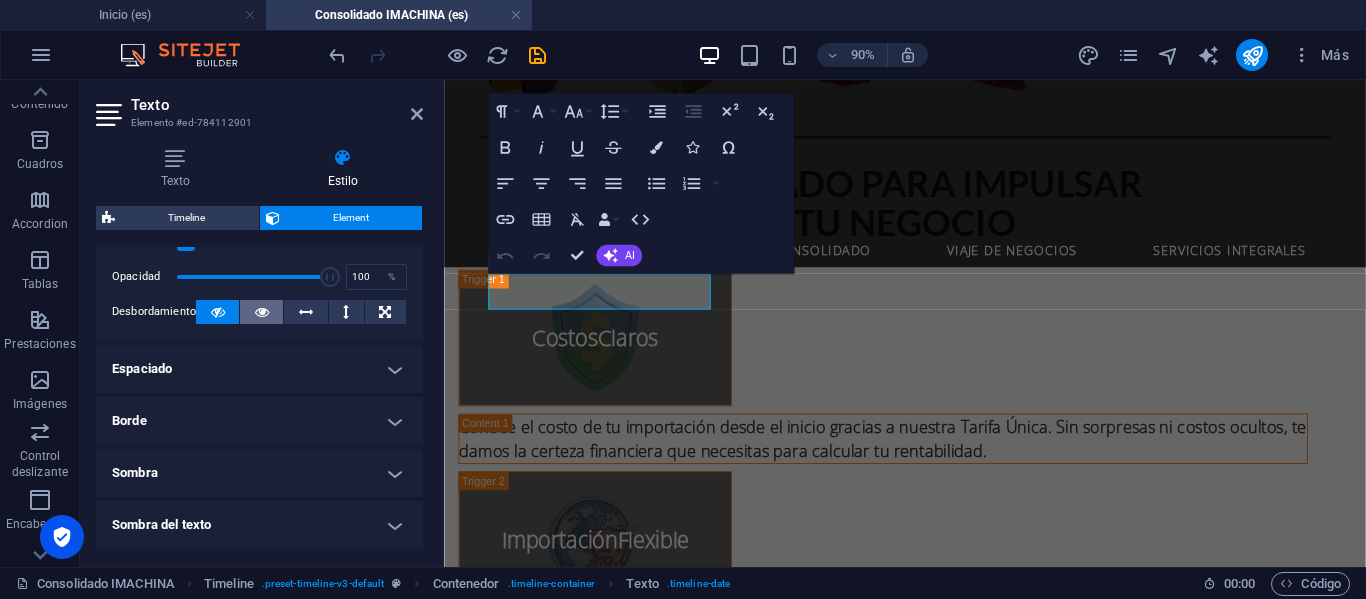 click at bounding box center (262, 312) 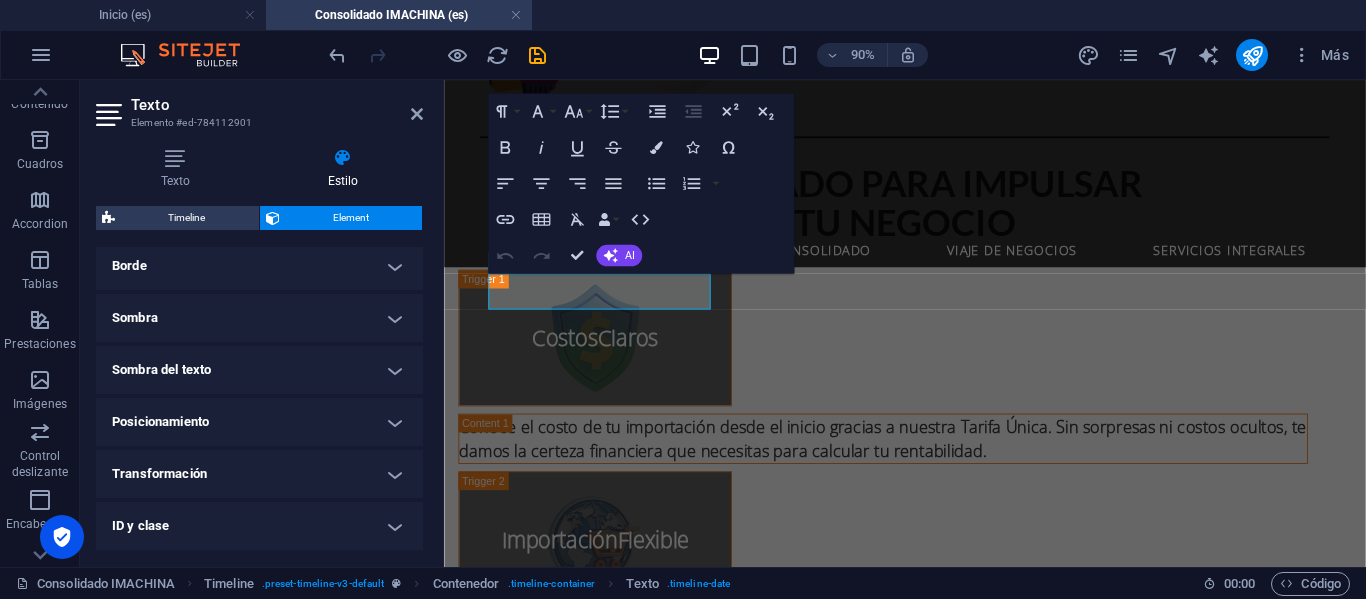 scroll, scrollTop: 500, scrollLeft: 0, axis: vertical 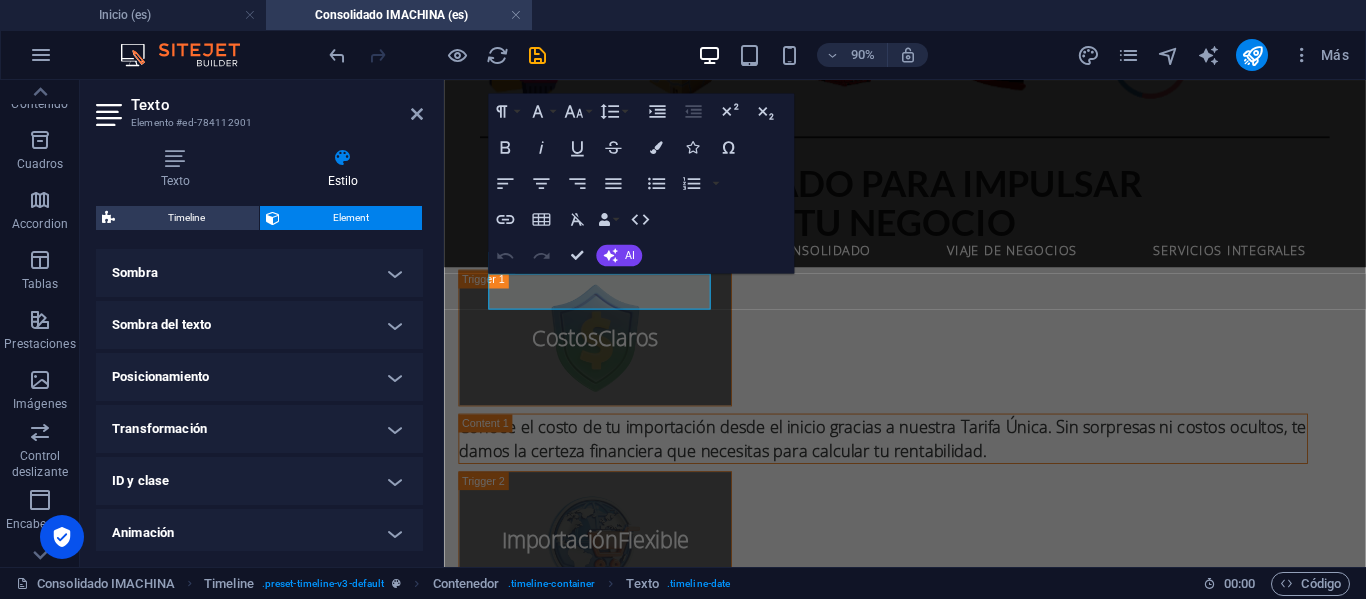 click on "Posicionamiento" at bounding box center [259, 377] 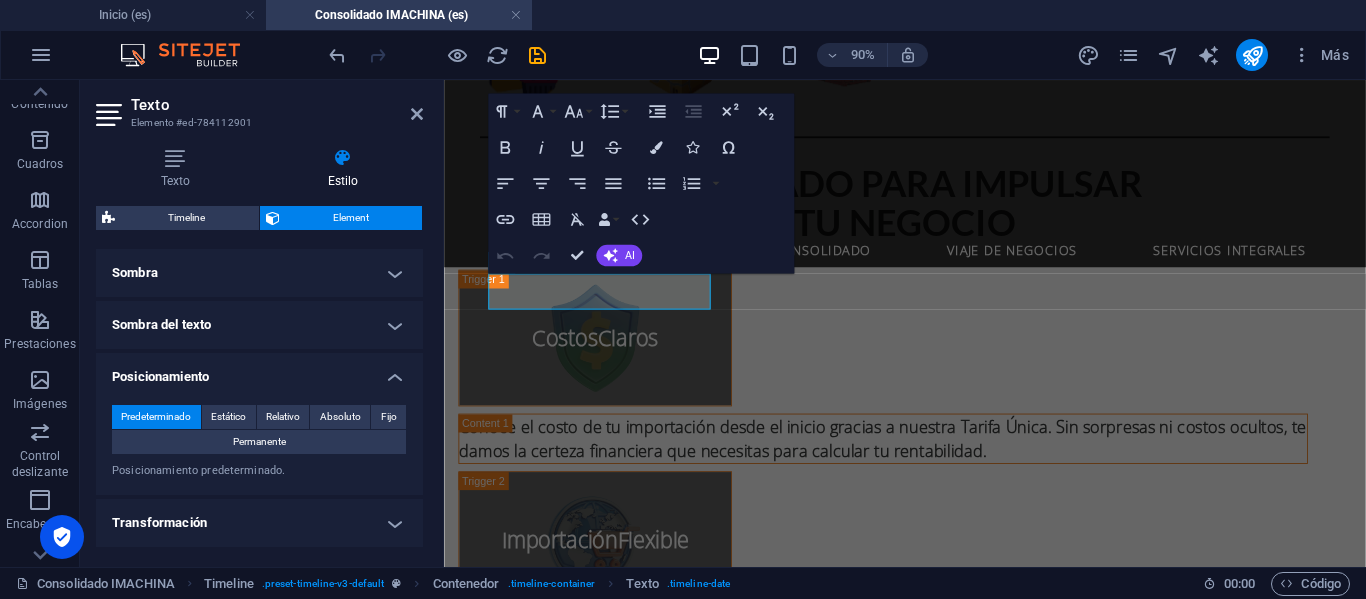click on "Posicionamiento" at bounding box center (259, 371) 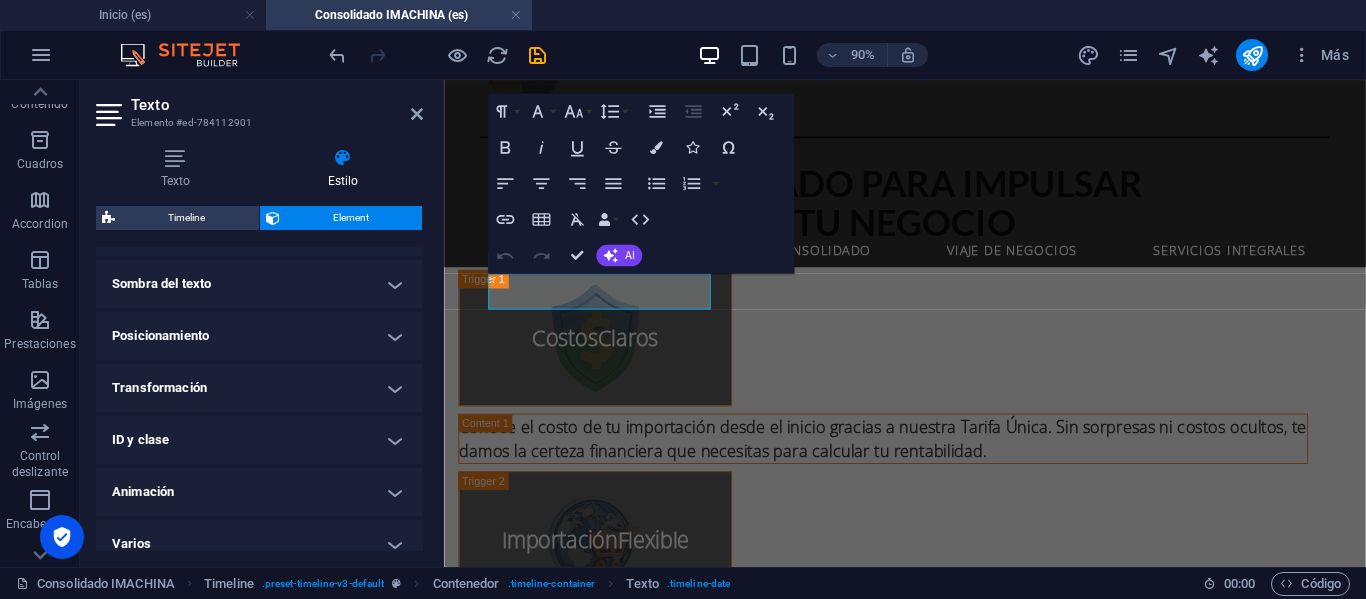 scroll, scrollTop: 558, scrollLeft: 0, axis: vertical 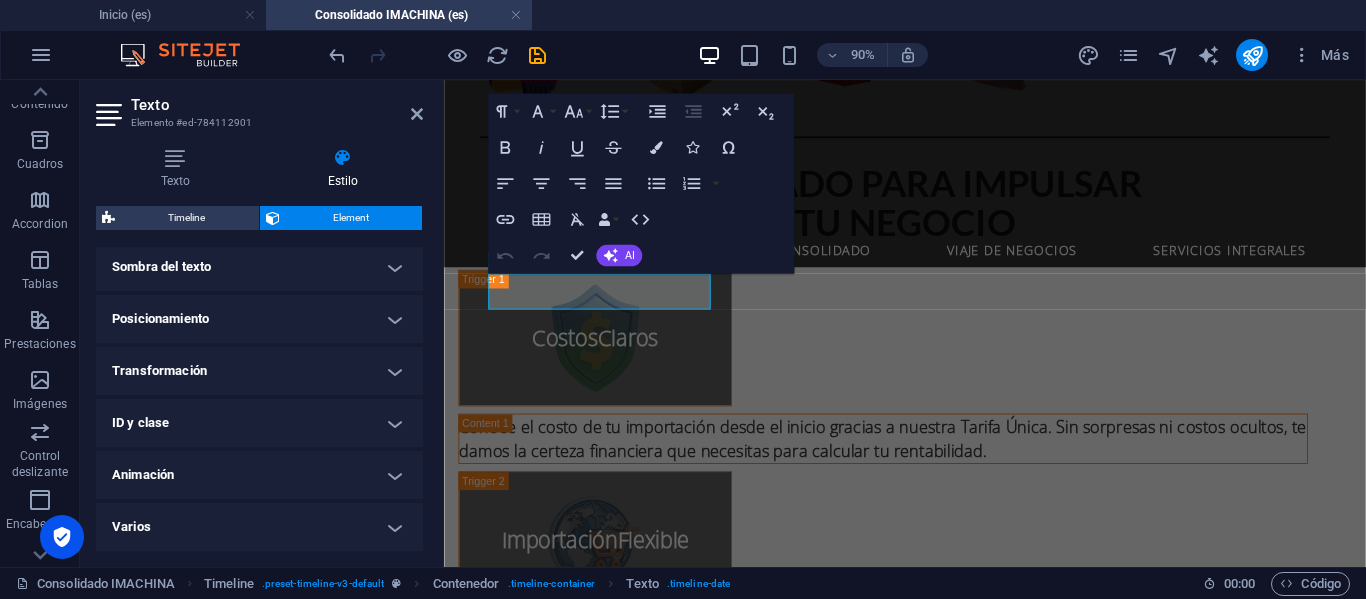 click on "Transformación" at bounding box center (259, 371) 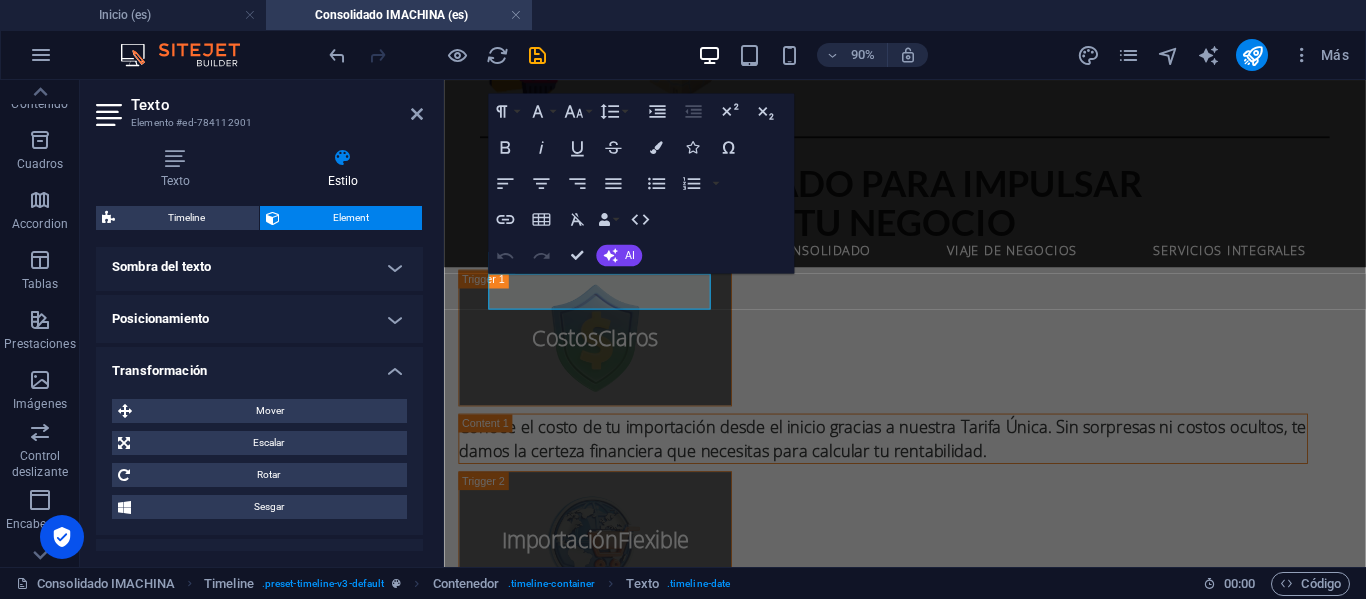 click on "Transformación" at bounding box center (259, 365) 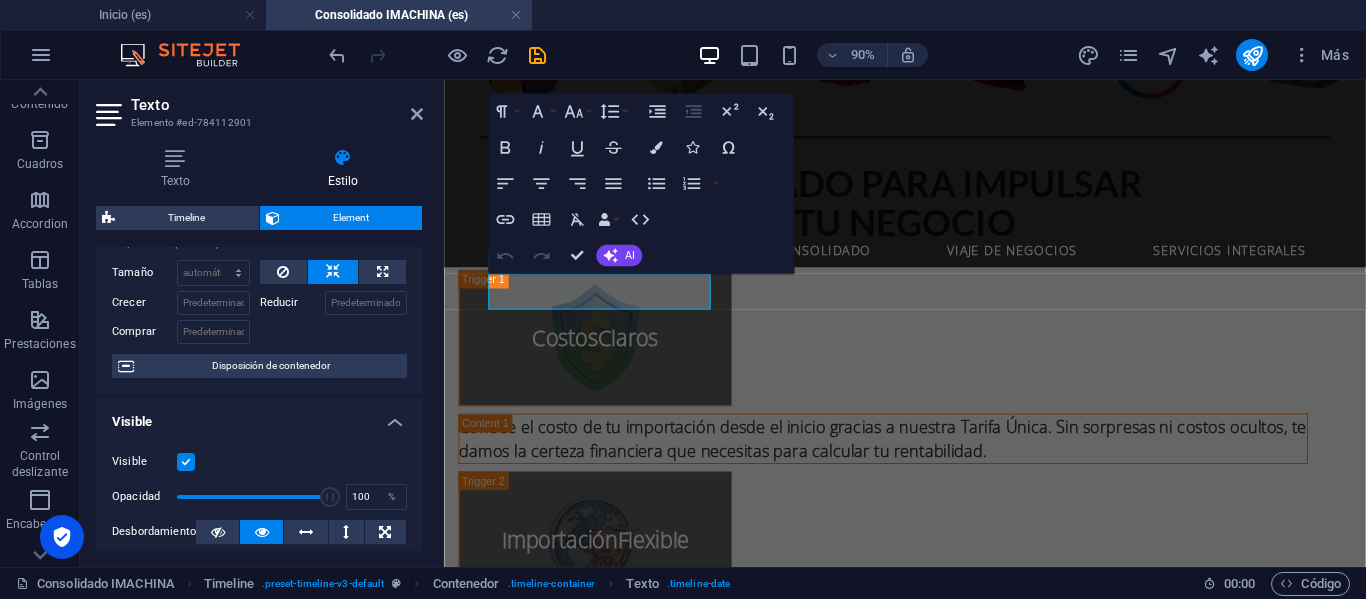 scroll, scrollTop: 0, scrollLeft: 0, axis: both 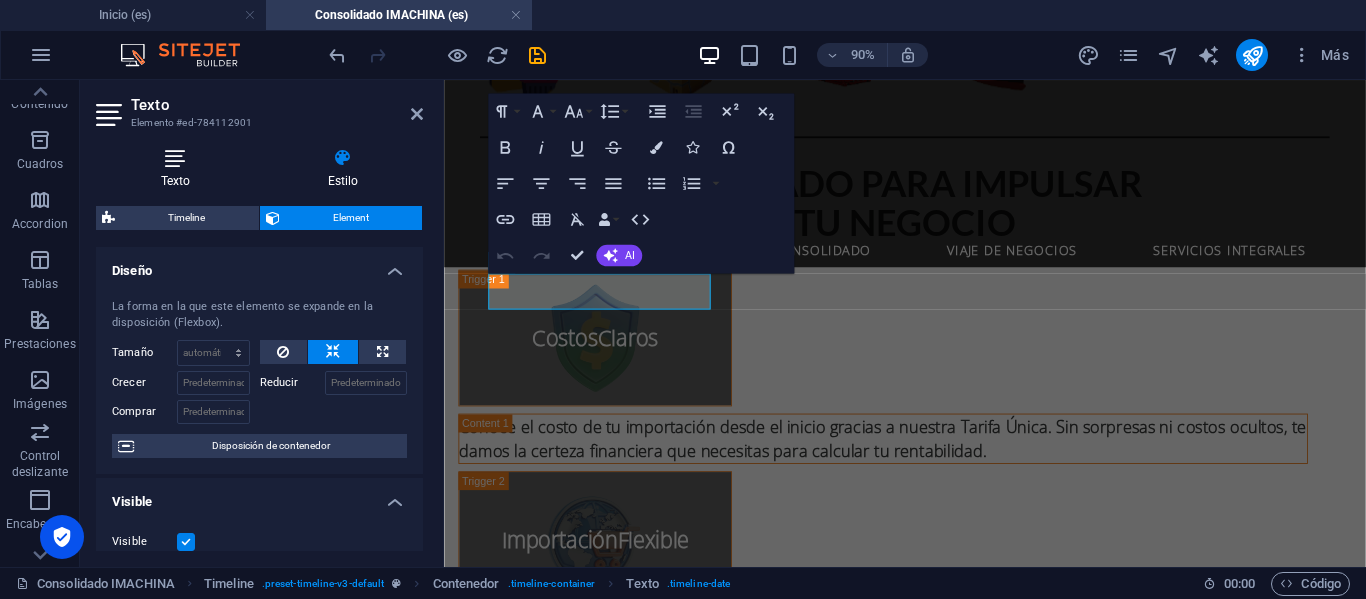 click on "Texto" at bounding box center [179, 169] 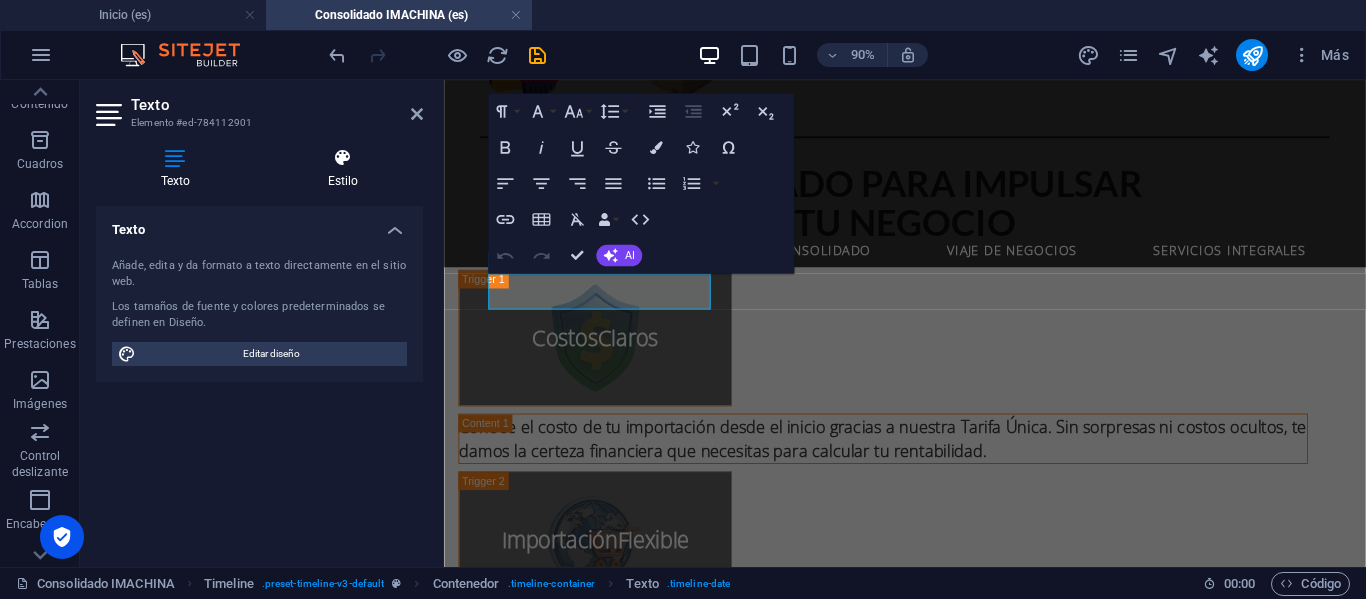 click on "Estilo" at bounding box center [343, 169] 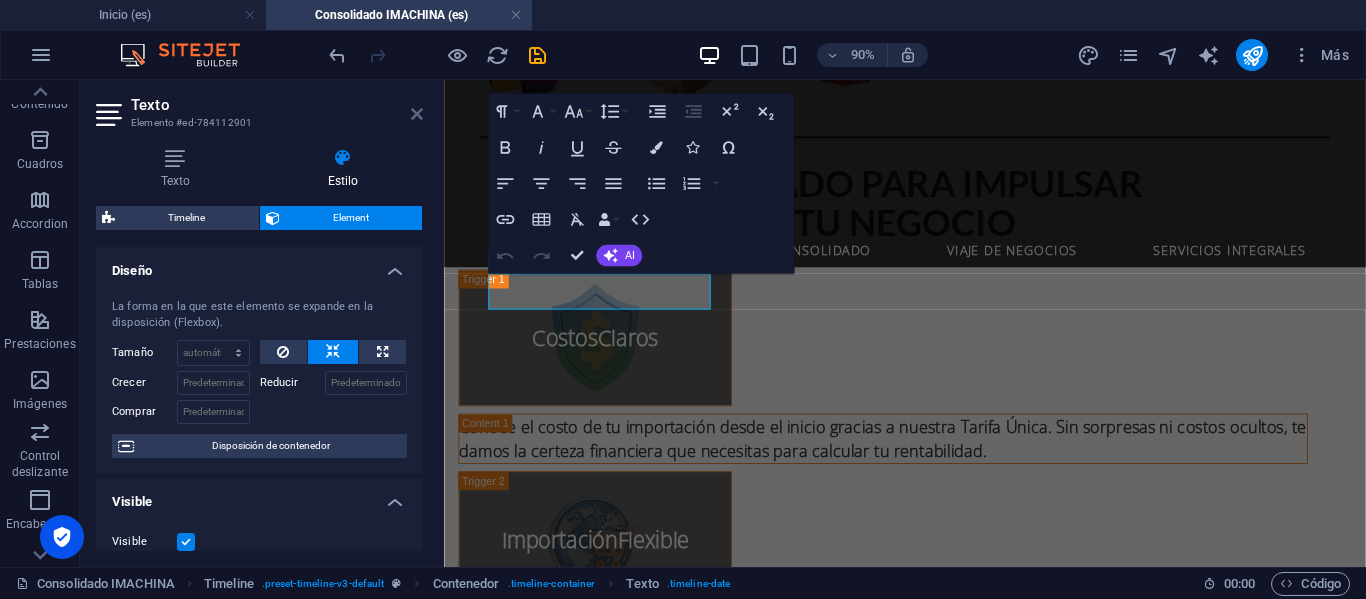 click at bounding box center [417, 114] 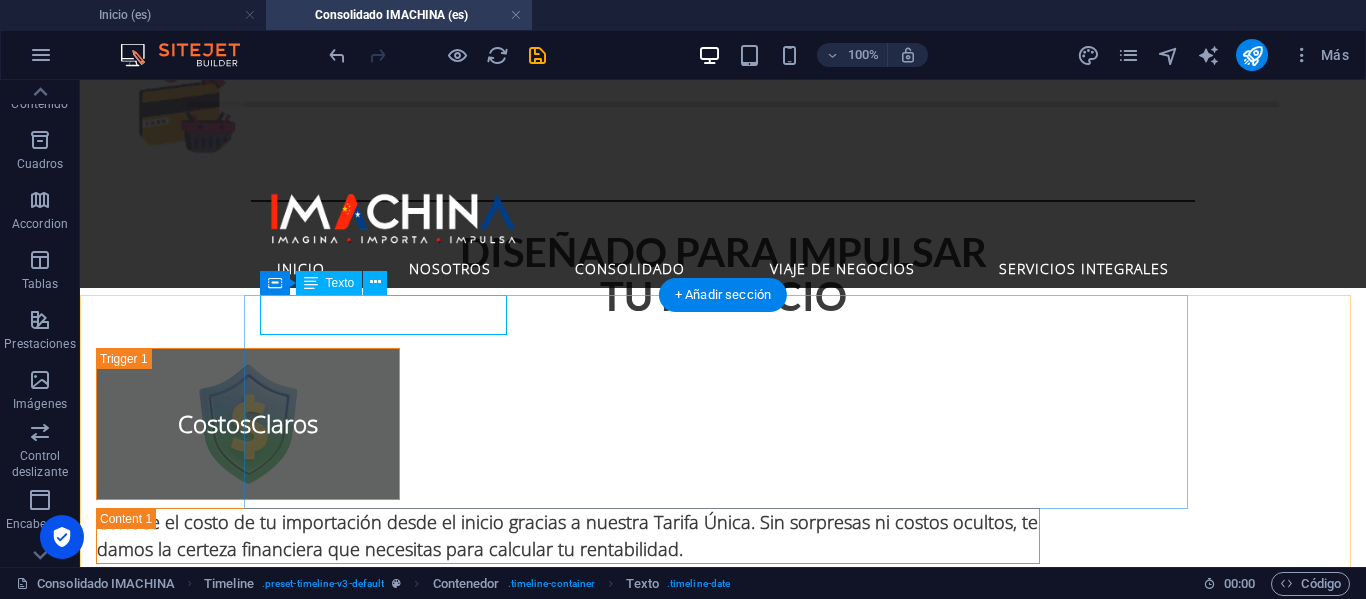 click on "Compra y Envía a Bodega Yiwu" at bounding box center [703, 1210] 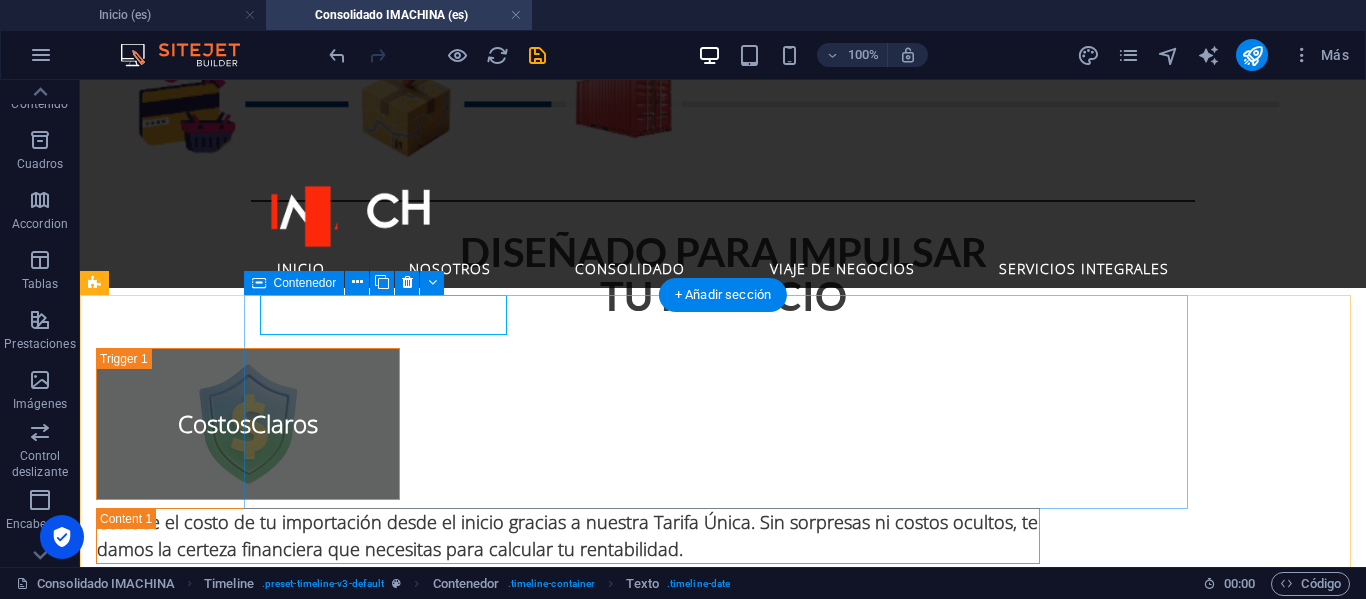 click on "Compra y Envía a Bodega Yiwu" at bounding box center [723, 1317] 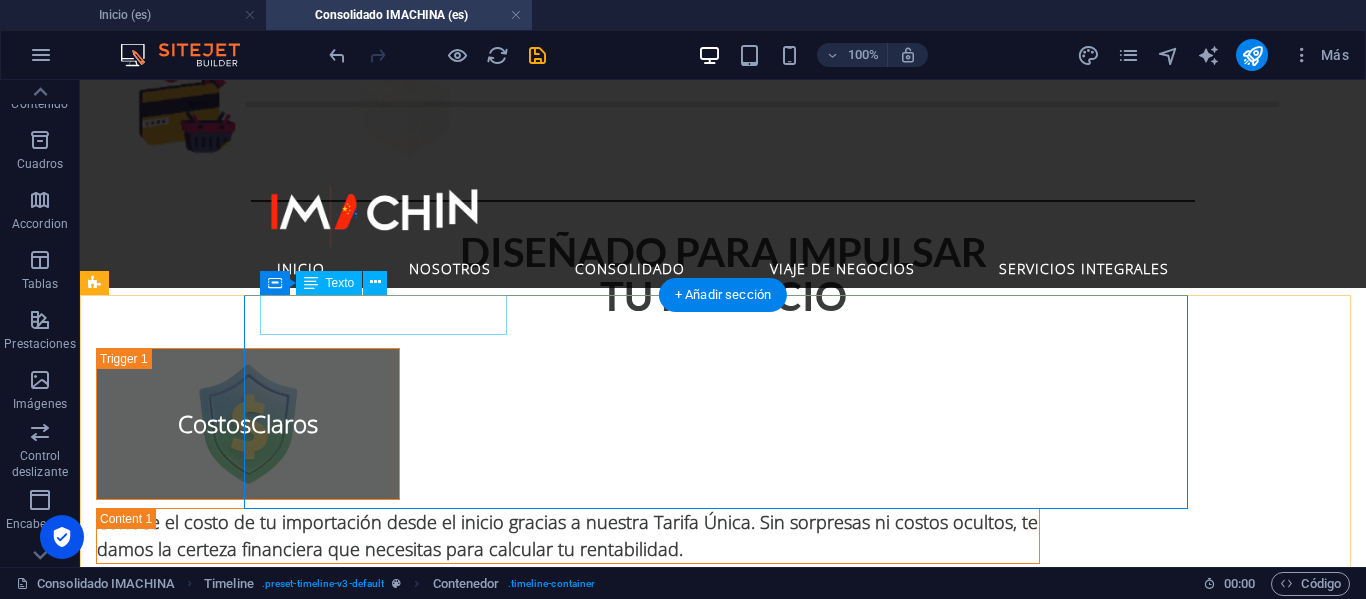 click on "Compra y Envía a Bodega Yiwu" at bounding box center [703, 1210] 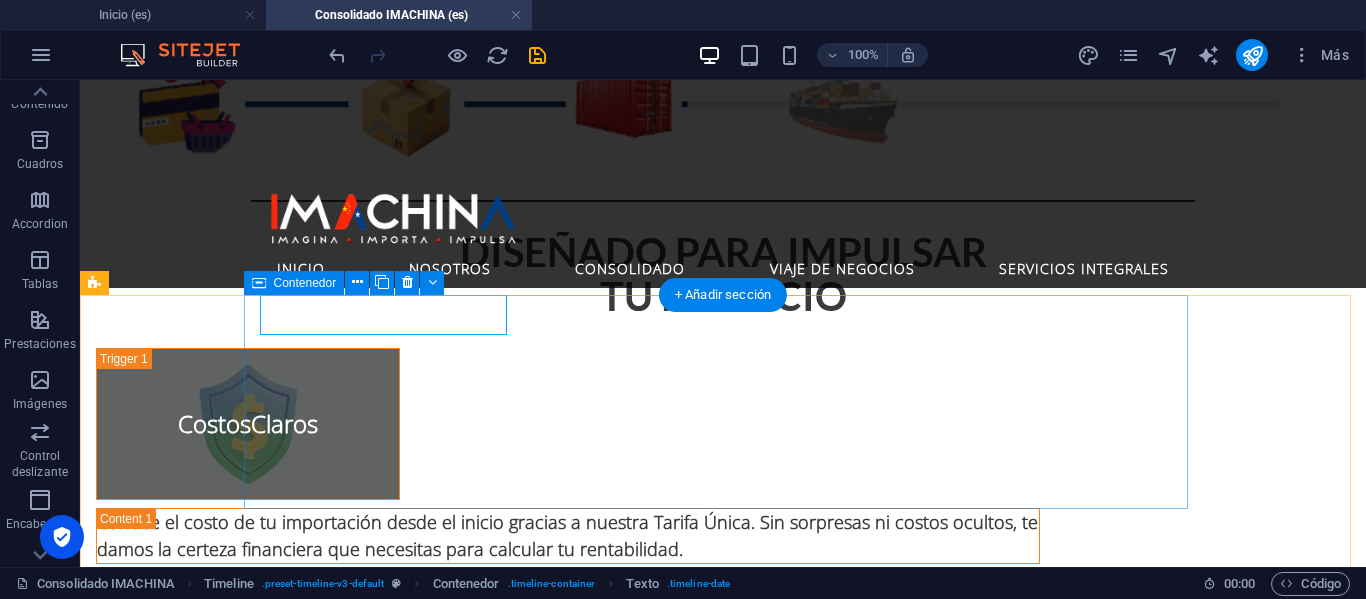 click on "Compra y Envía a Bodega Yiwu" at bounding box center (723, 1317) 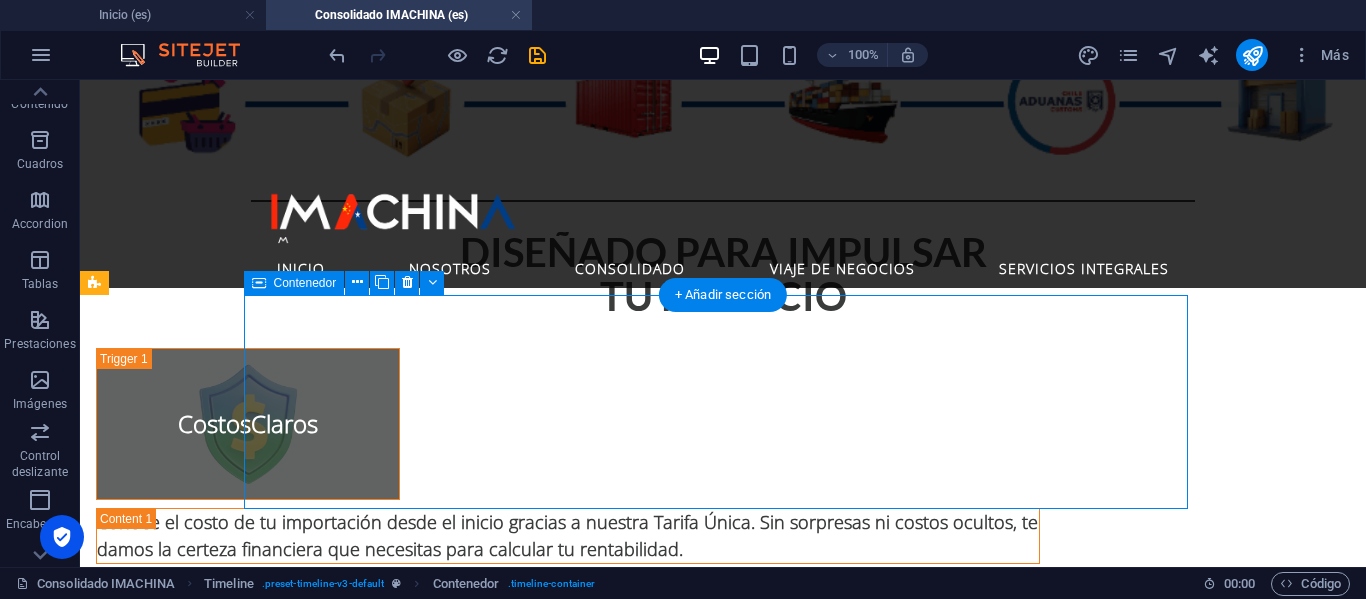 click on "Compra y Envía a Bodega Yiwu" at bounding box center (723, 1317) 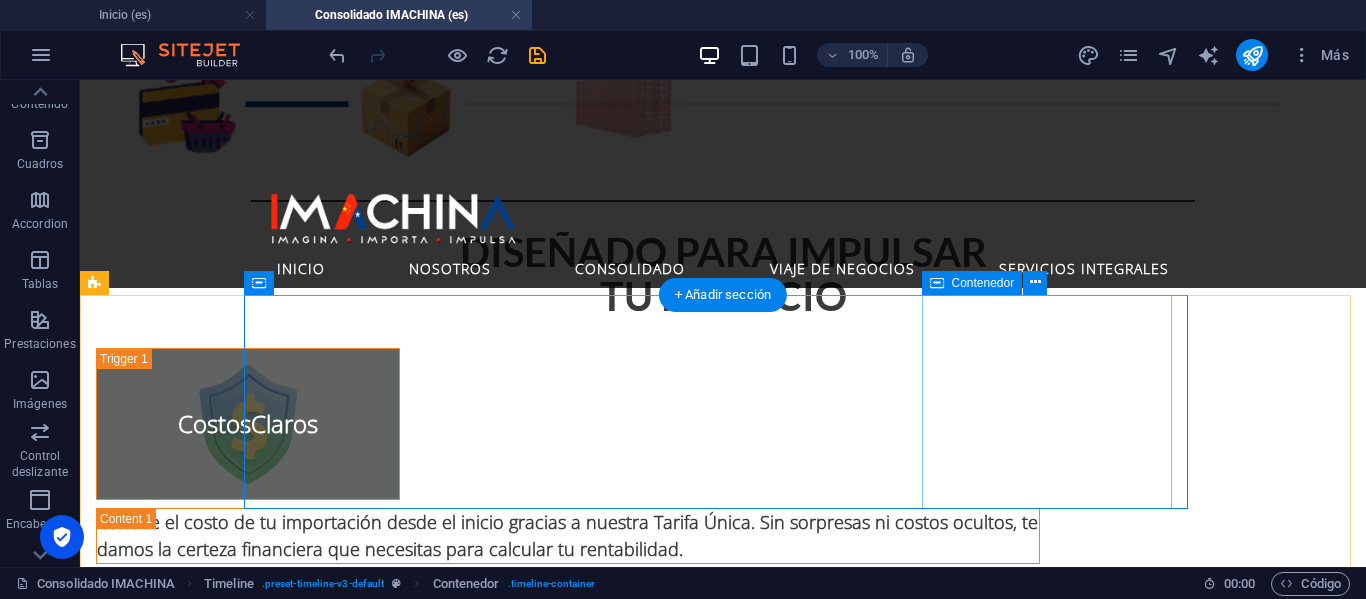 click at bounding box center [432, 1337] 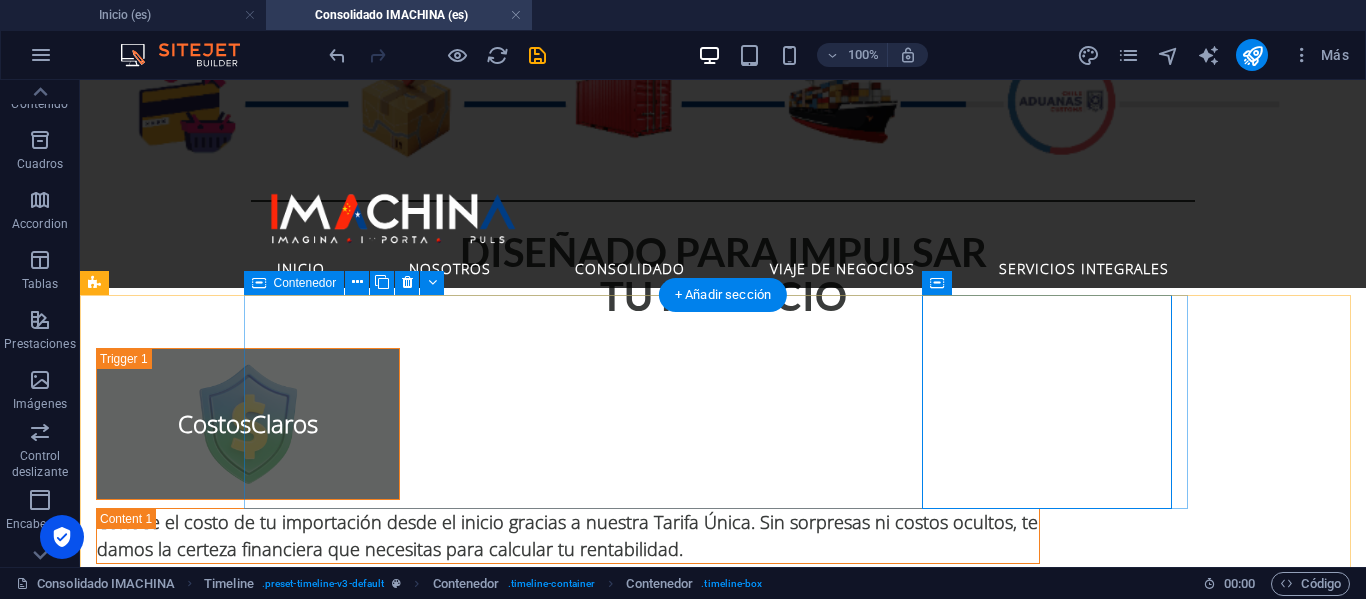 click on "Compra y Envía a Bodega Yiwu" at bounding box center [723, 1317] 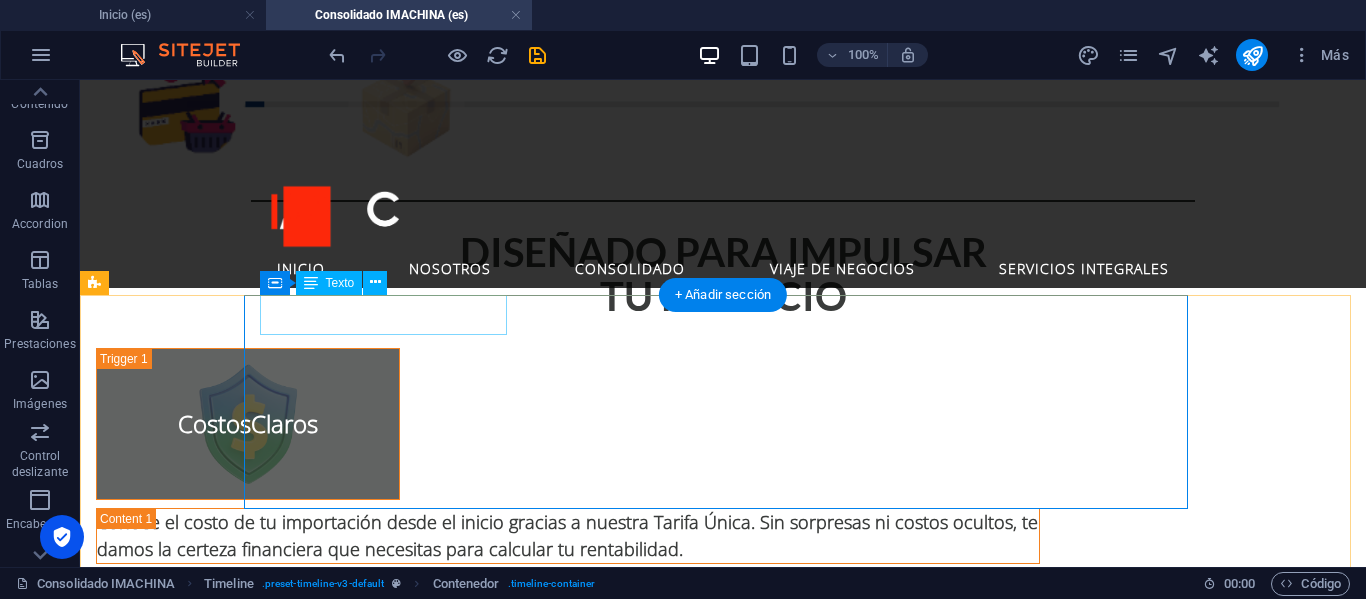 click on "Compra y Envía a Bodega Yiwu" at bounding box center [703, 1210] 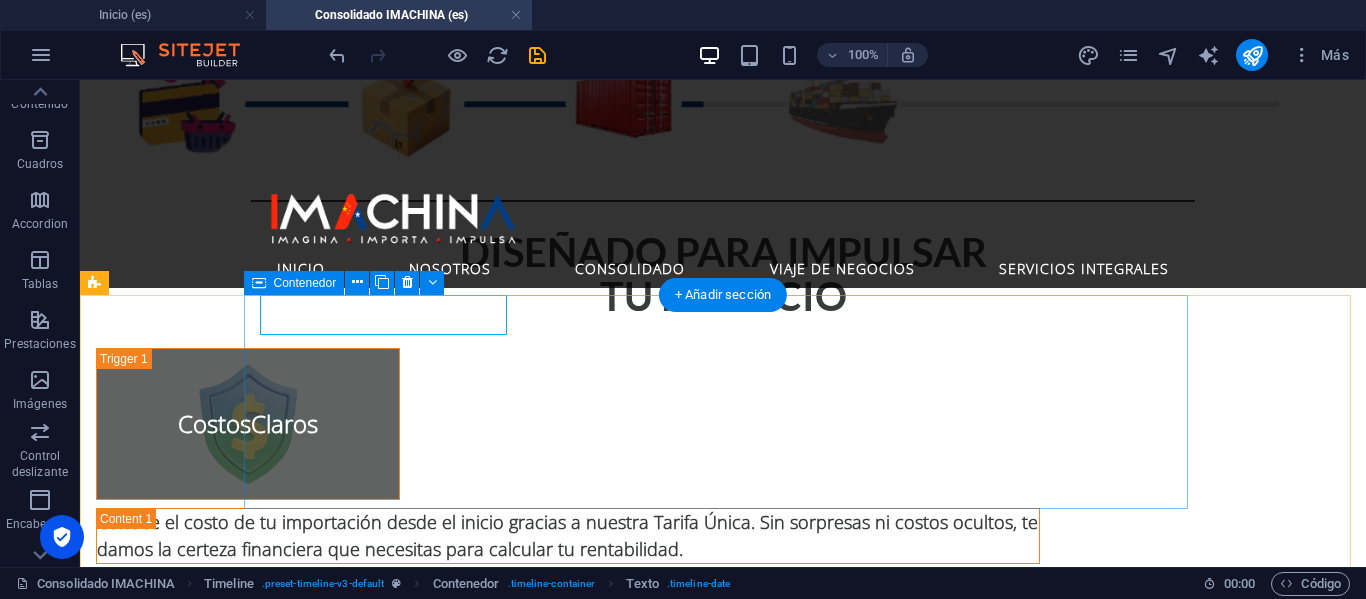 click on "Compra y Envía a Bodega Yiwu" at bounding box center [723, 1317] 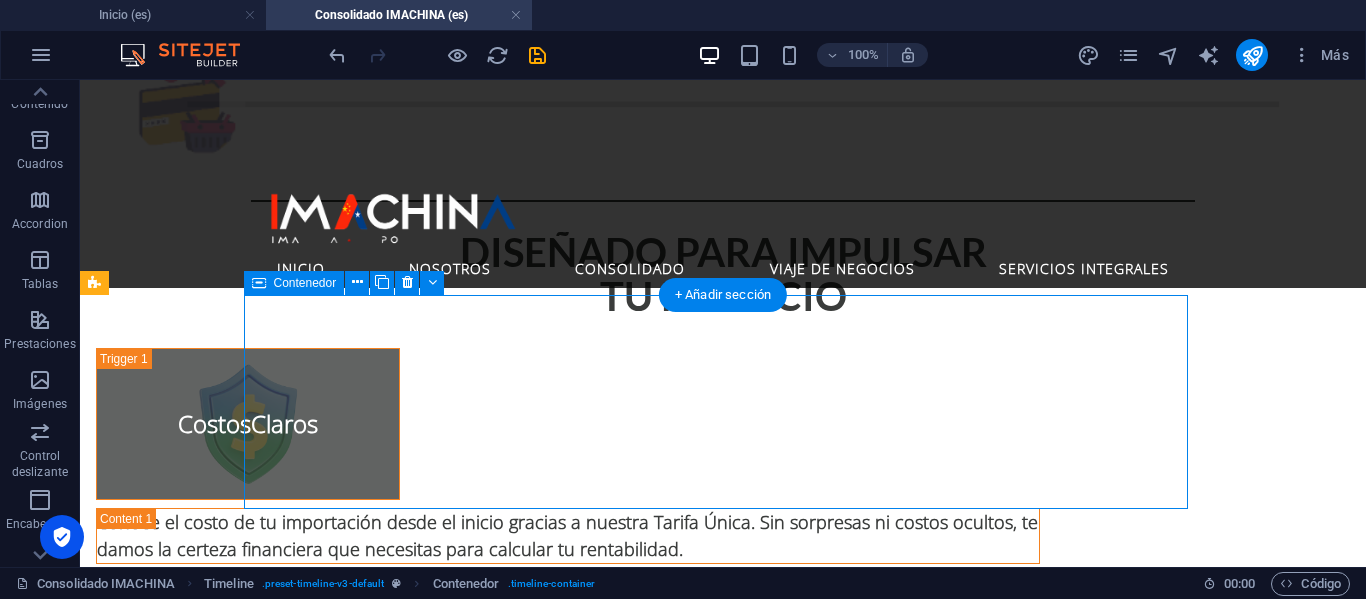 click on "Compra y Envía a Bodega Yiwu" at bounding box center [723, 1317] 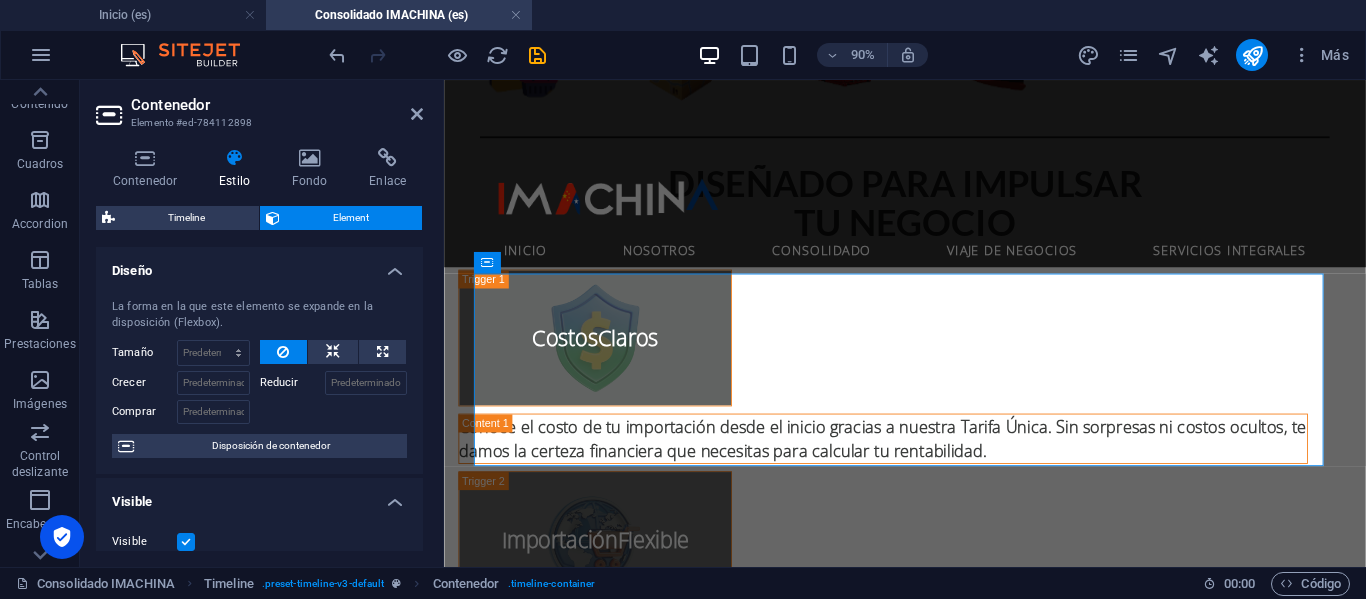 click on "Contenedor Estilo Fondo Enlace Tamaño Altura Predeterminado px rem % vh vw Alto mín Ninguno px rem % vh vw Ancho Predeterminado px rem % em vh vw Ancho mín Ninguno px rem % vh vw Ancho del contenido Predeterminado Ancho personalizado Ancho Predeterminado px rem % em vh vw Ancho mín Ninguno px rem % vh vw Espaciado predeterminado Espaciado personalizado El espaciado y ancho del contenido predeterminado puede cambiarse en Diseño. Editar diseño Diseño (Flexbox) Alineación Determina flex-direction. Predeterminado Eje principal Determina la forma en la que los elementos deberían comportarse por el eje principal en este contenedor (contenido justificado). Predeterminado Eje lateral Controla la dirección vertical del elemento en el contenedor (alinear elementos). Predeterminado Ajuste Predeterminado Habilitado Deshabilitado Relleno Controla las distancias y la dirección de los elementos en el eje Y en varias líneas (alinear contenido). Predeterminado Accessibility Role Ninguno Alert Olas" at bounding box center [259, 349] 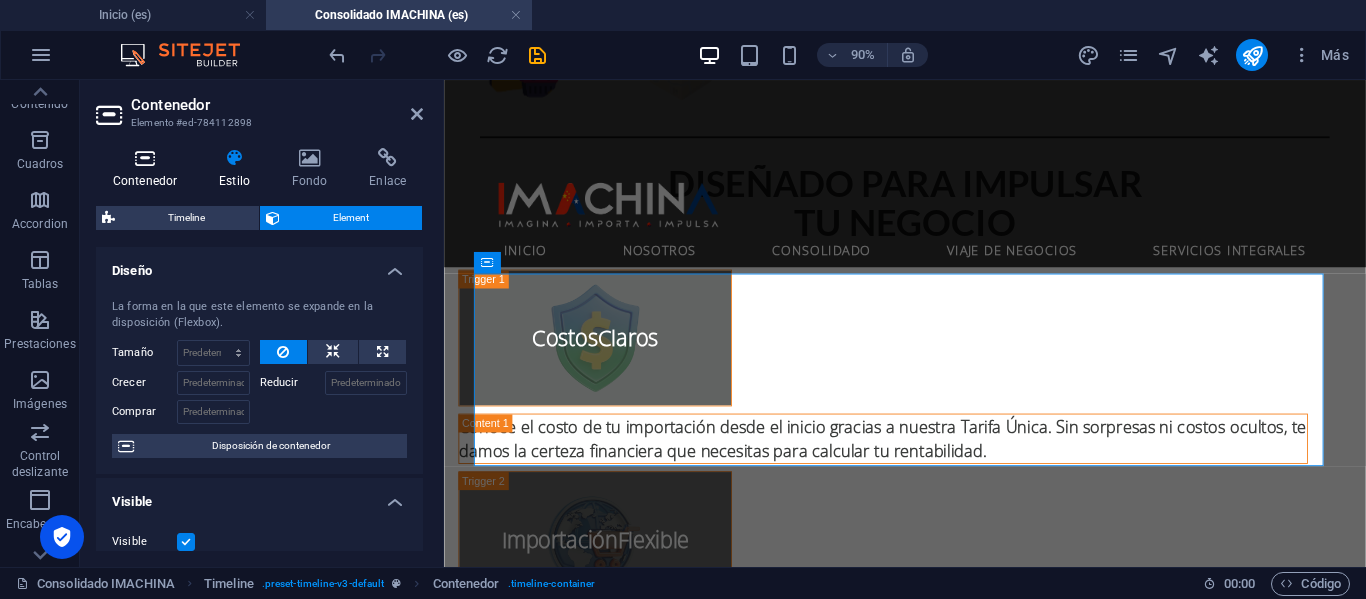 click at bounding box center (145, 158) 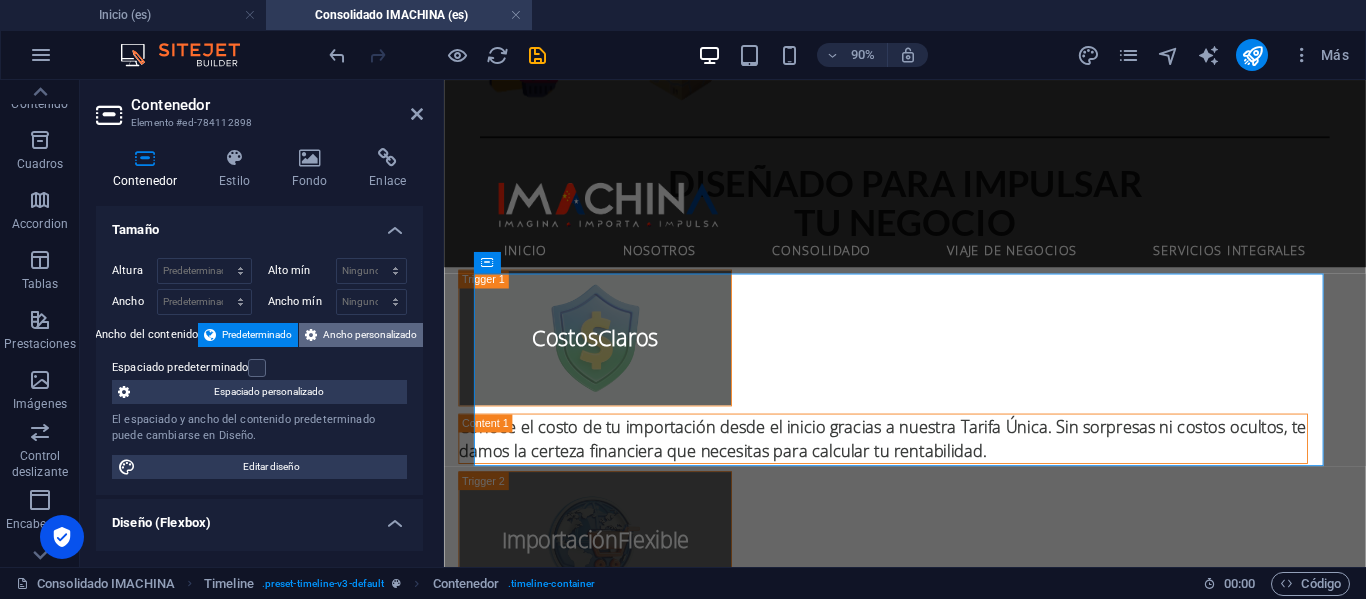 click on "Ancho personalizado" at bounding box center (370, 335) 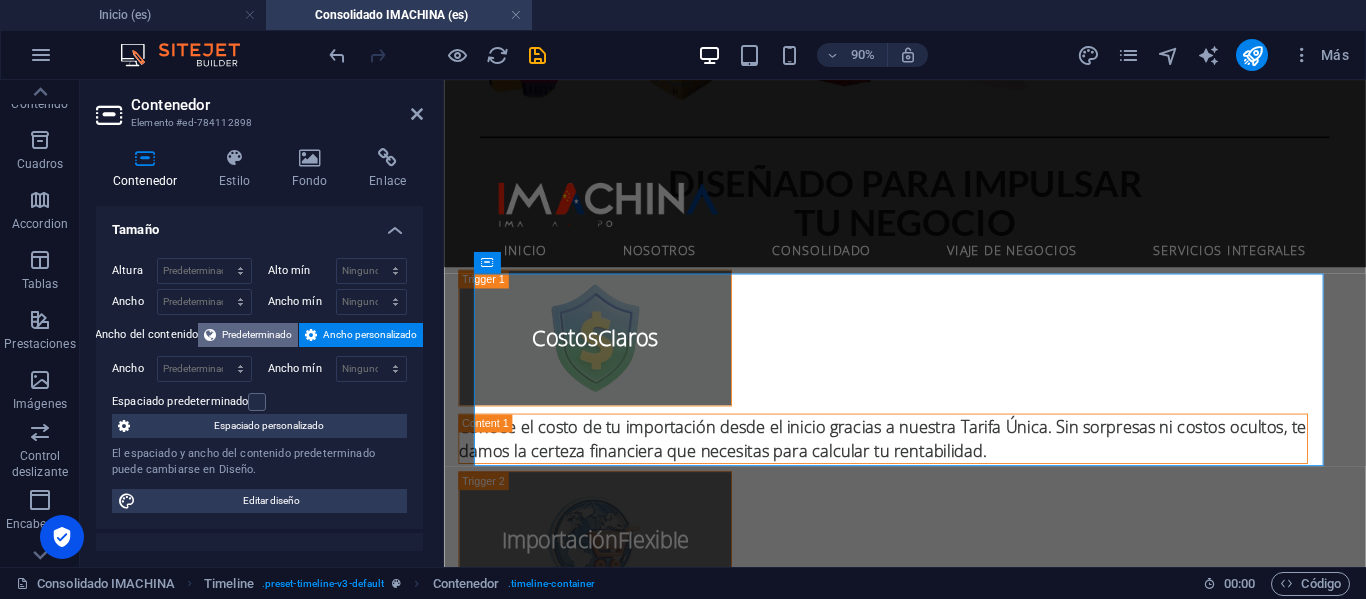 click on "Predeterminado" at bounding box center [257, 335] 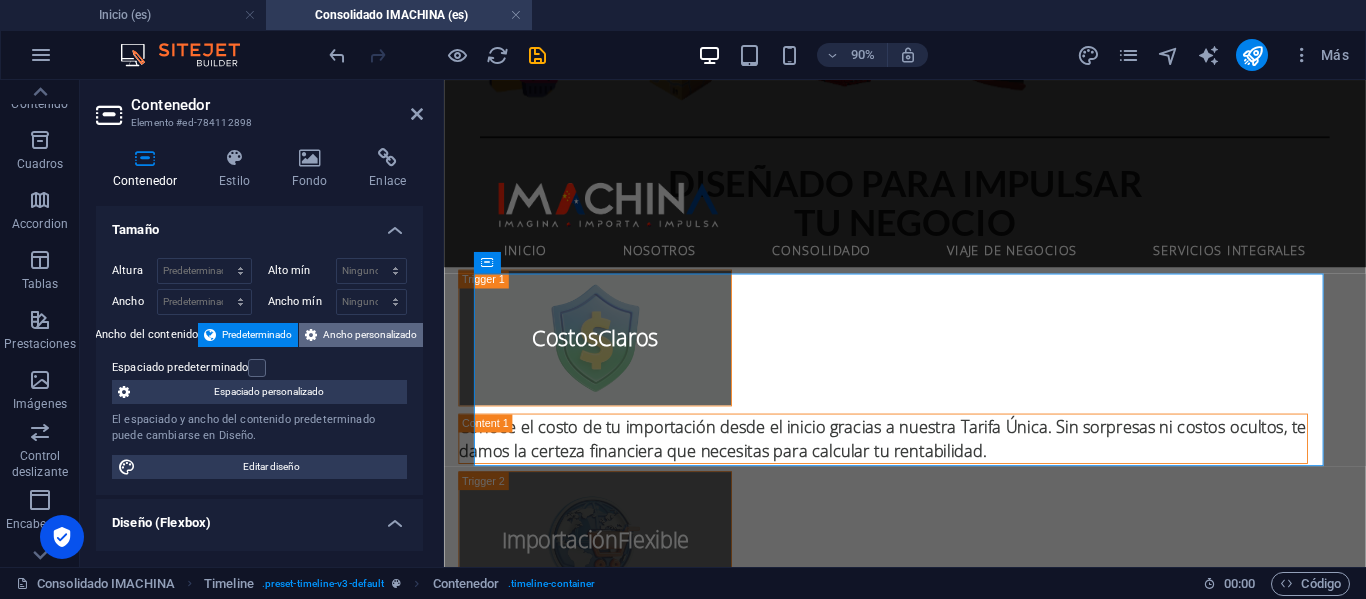 click on "Ancho personalizado" at bounding box center [370, 335] 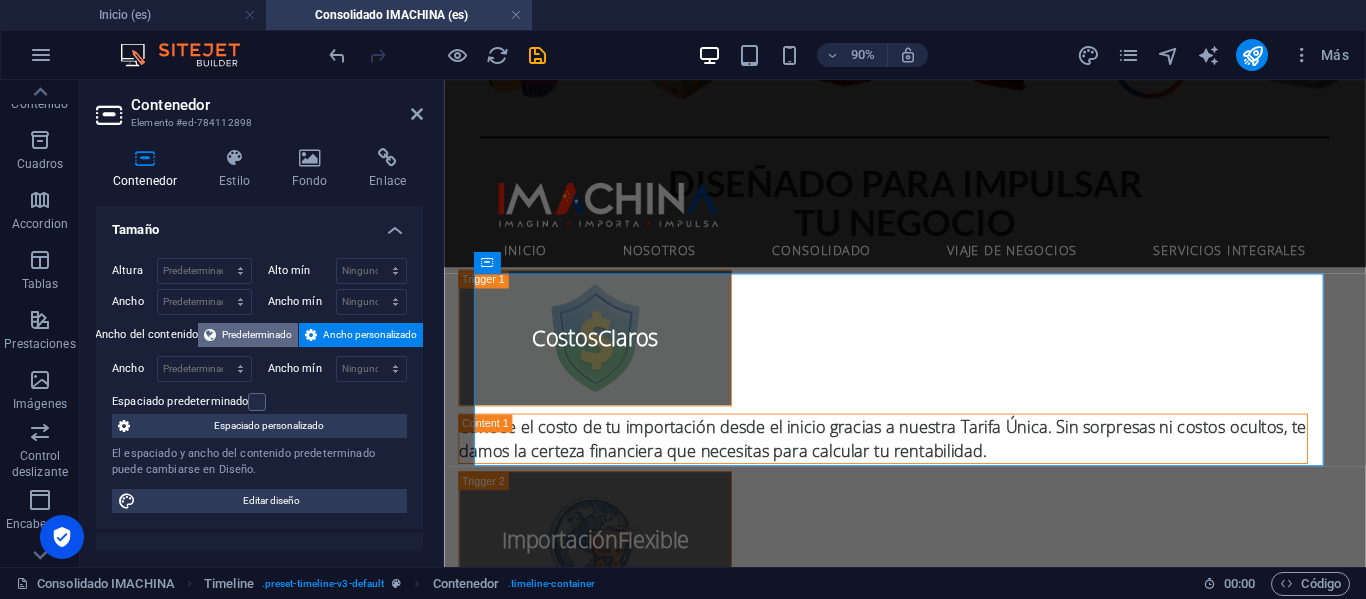 click on "Predeterminado" at bounding box center [257, 335] 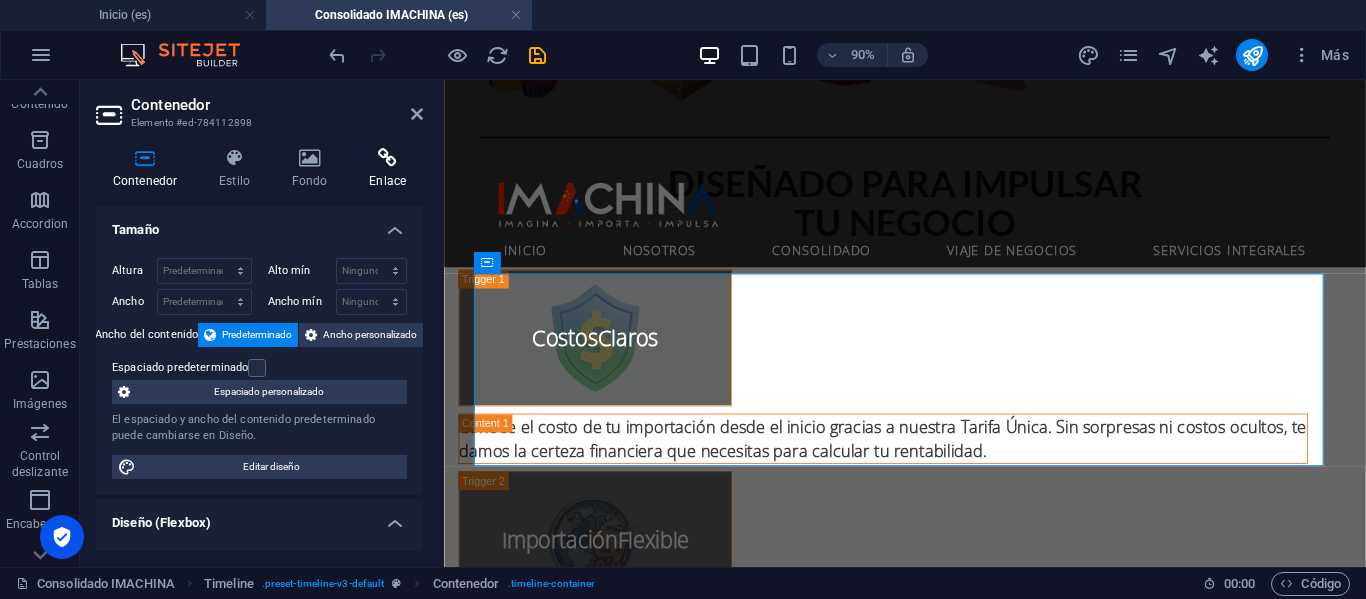 click on "Enlace" at bounding box center (387, 169) 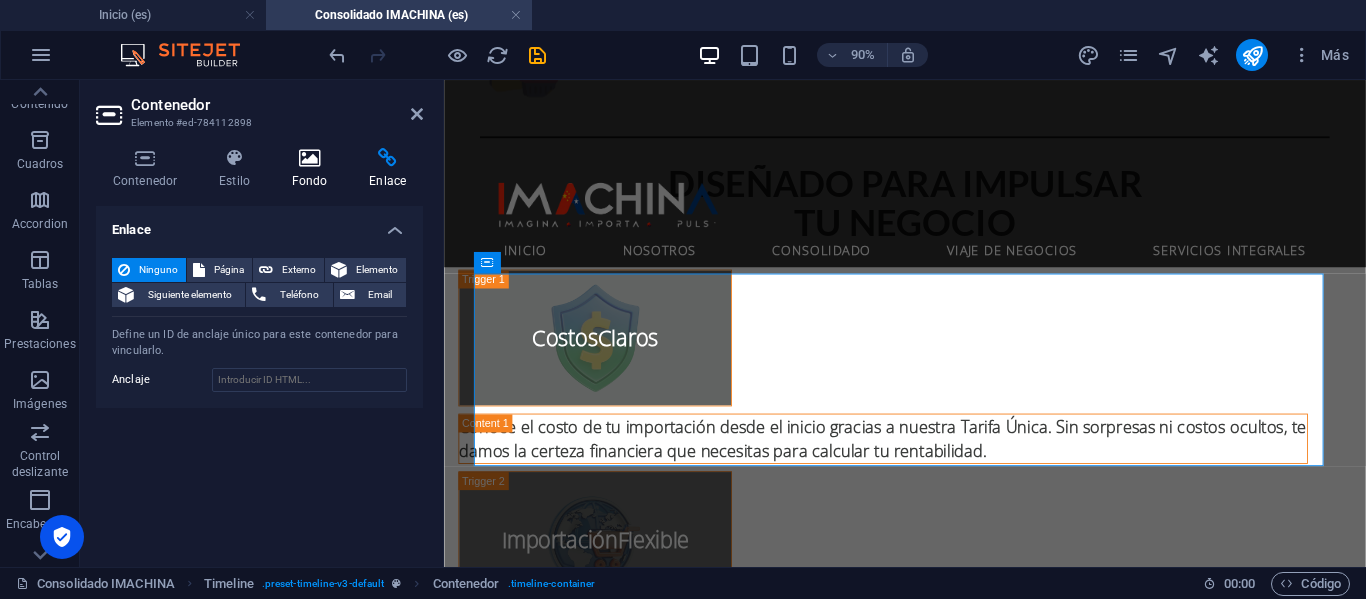 click on "Fondo" at bounding box center [314, 169] 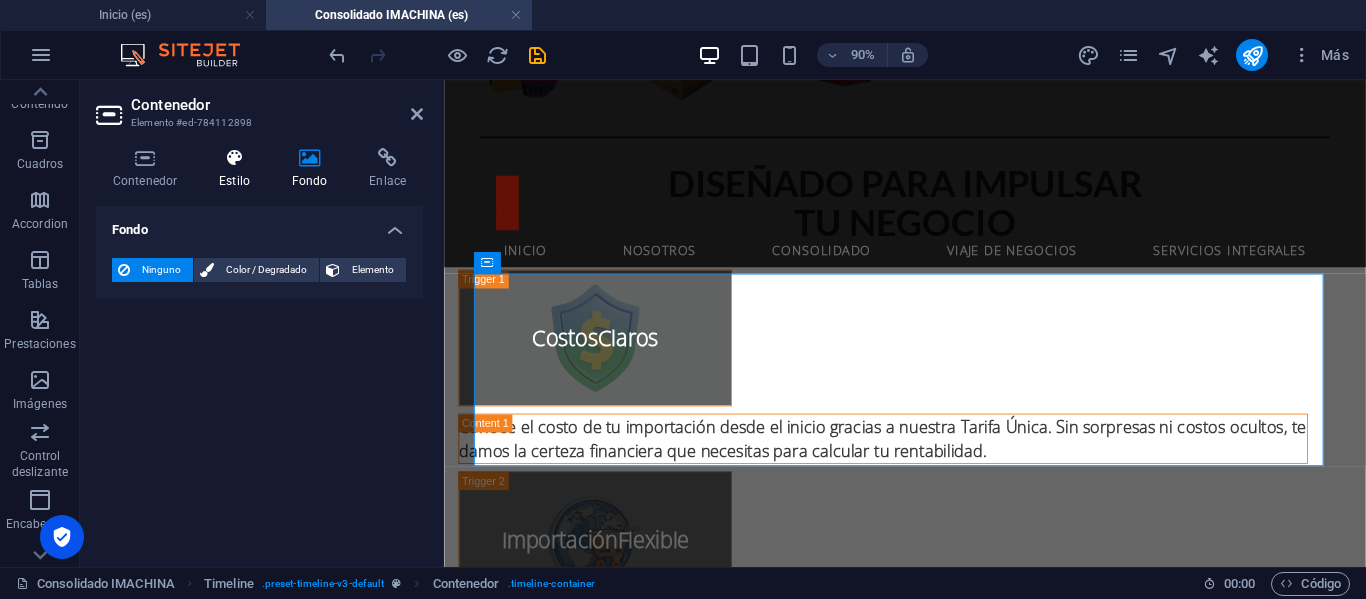 click on "Estilo" at bounding box center (238, 169) 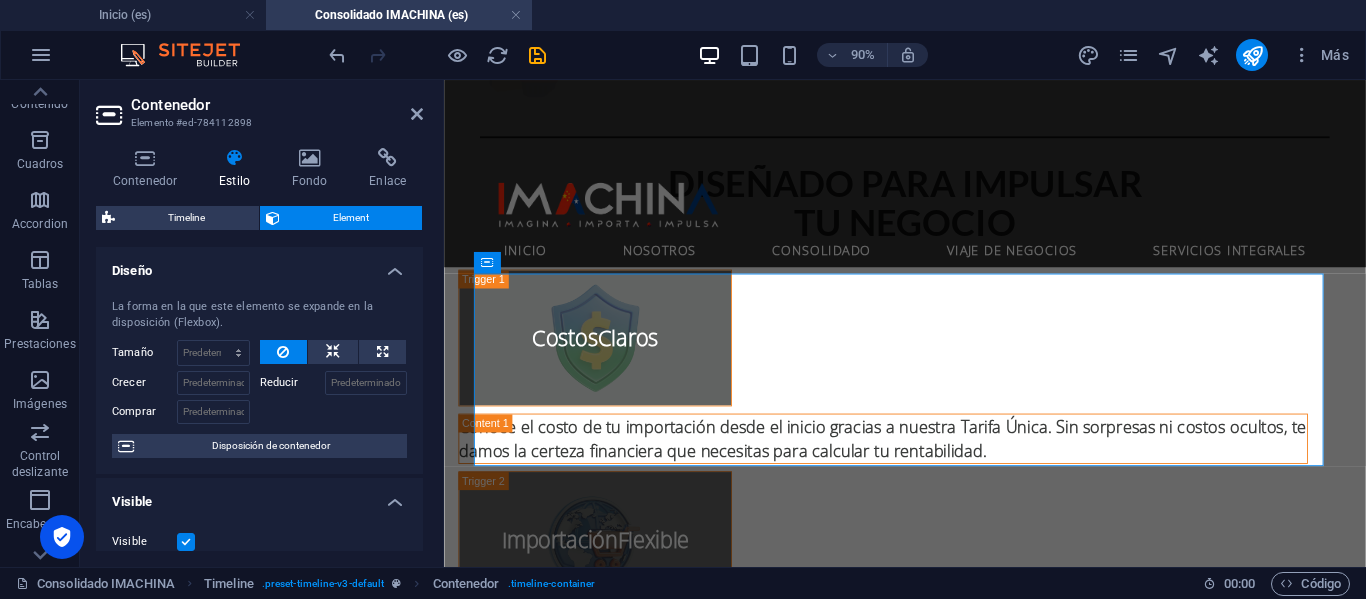click on "Contenedor Elemento #ed-784112898
Contenedor Estilo Fondo Enlace Tamaño Altura Predeterminado px rem % vh vw Alto mín Ninguno px rem % vh vw Ancho Predeterminado px rem % em vh vw Ancho mín Ninguno px rem % vh vw Ancho del contenido Predeterminado Ancho personalizado Ancho Predeterminado px rem % em vh vw Ancho mín Ninguno px rem % vh vw Espaciado predeterminado Espaciado personalizado El espaciado y ancho del contenido predeterminado puede cambiarse en Diseño. Editar diseño Diseño (Flexbox) Alineación Determina flex-direction. Predeterminado Eje principal Determina la forma en la que los elementos deberían comportarse por el eje principal en este contenedor (contenido justificado). Predeterminado Eje lateral Controla la dirección vertical del elemento en el contenedor (alinear elementos). Predeterminado Ajuste Predeterminado Habilitado Deshabilitado Relleno Controla las distancias y la dirección de los elementos en el eje Y en varias líneas (alinear contenido). Predeterminado 100" at bounding box center [262, 323] 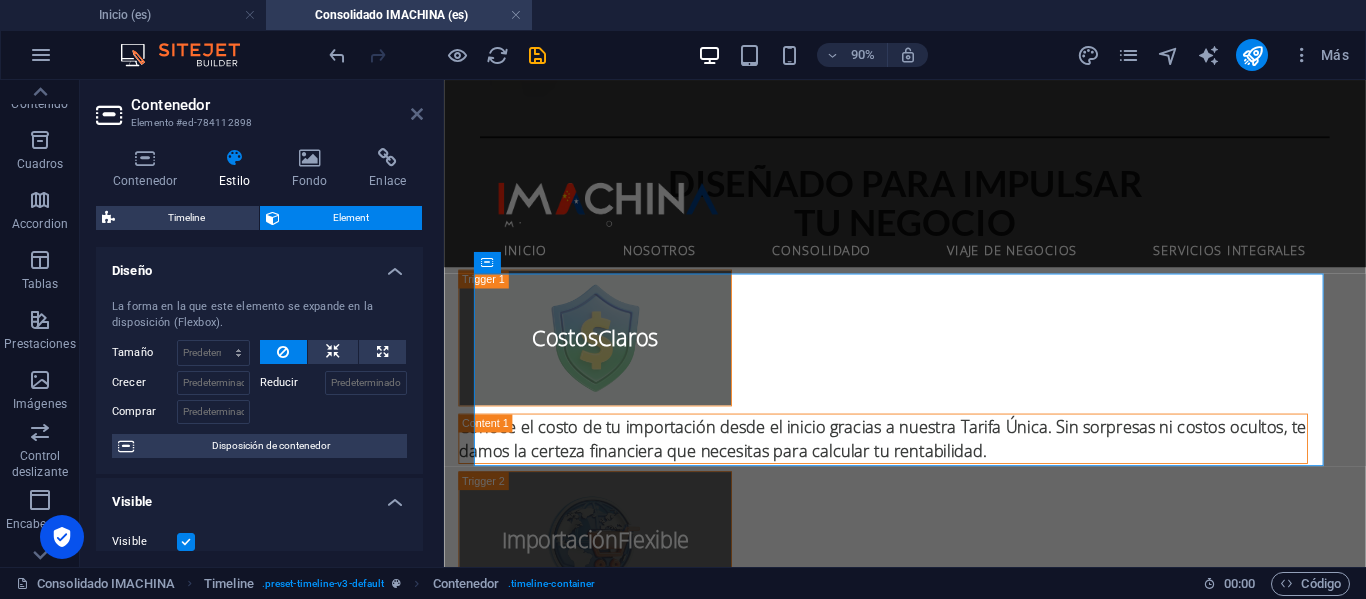 click at bounding box center (417, 114) 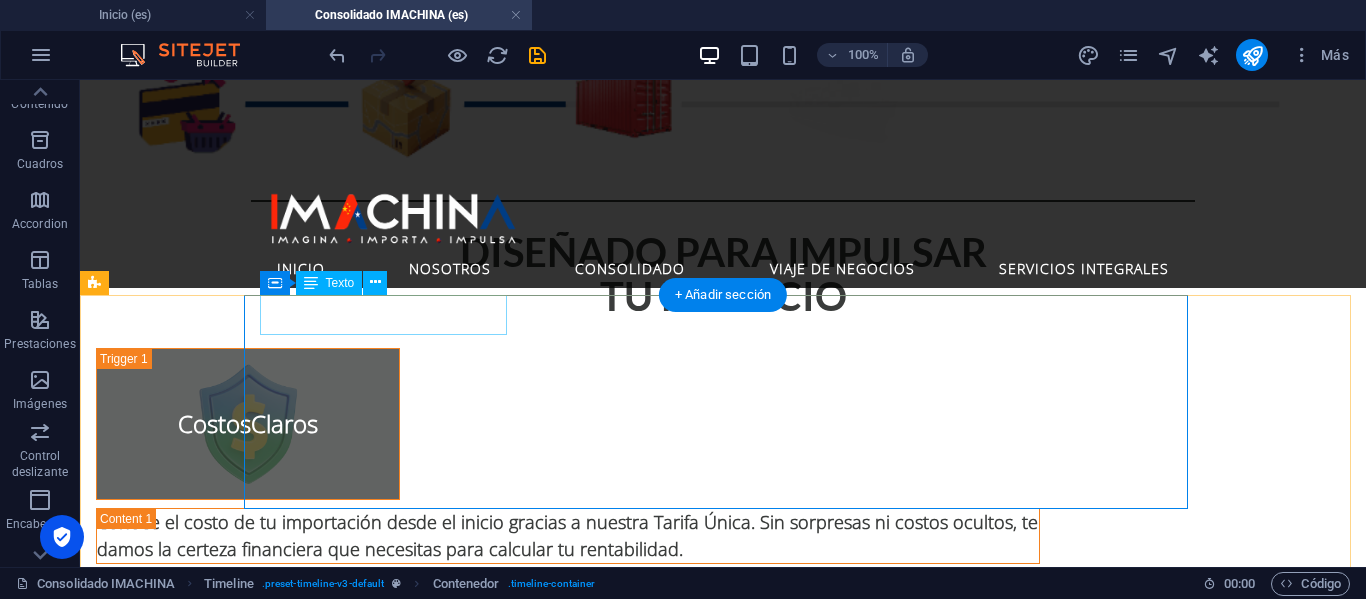click on "Compra y Envía a Bodega Yiwu" at bounding box center [703, 1210] 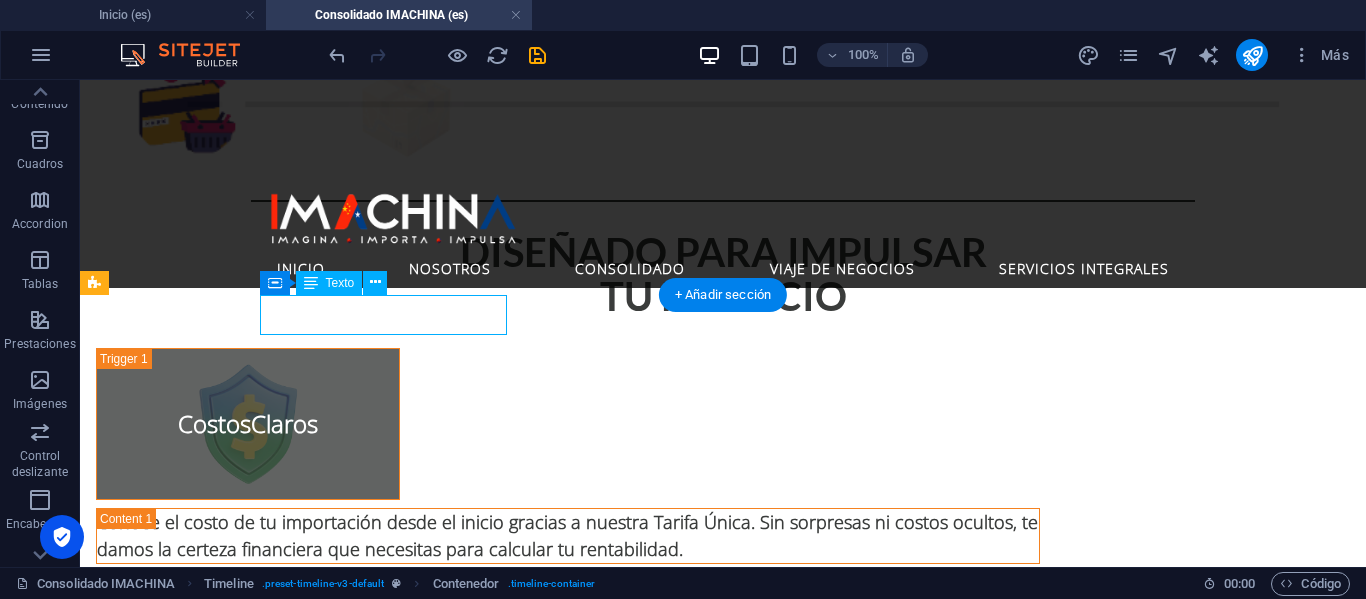 click on "Compra y Envía a Bodega Yiwu" at bounding box center (703, 1210) 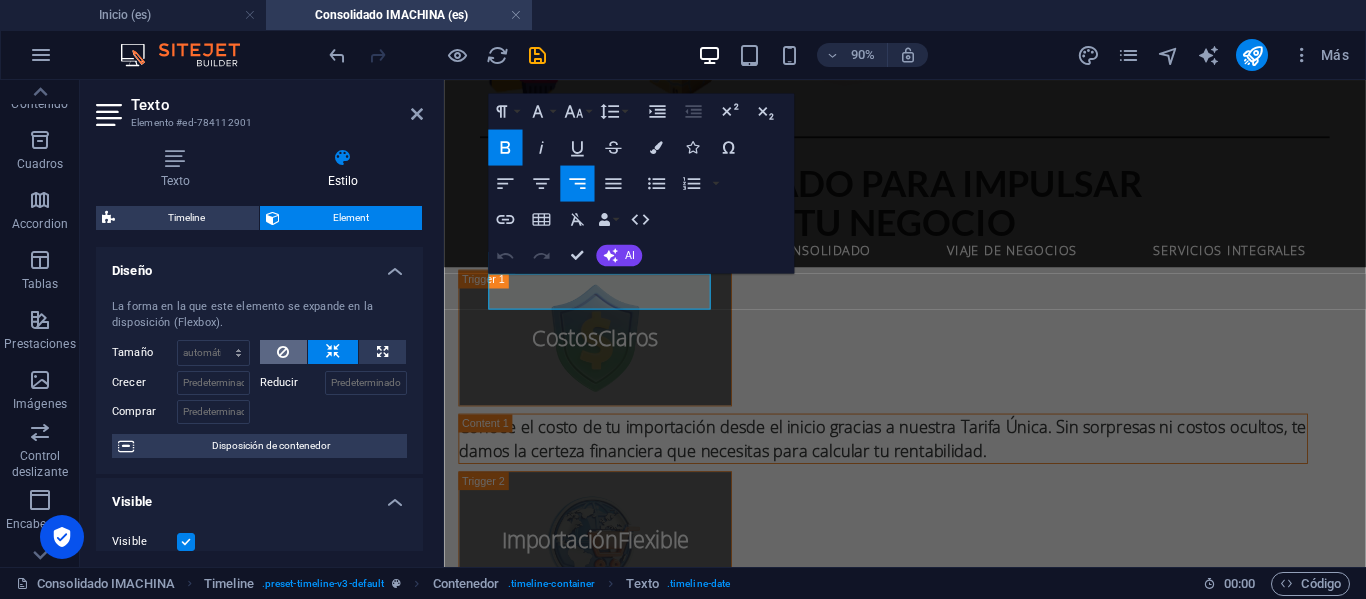 click at bounding box center (284, 352) 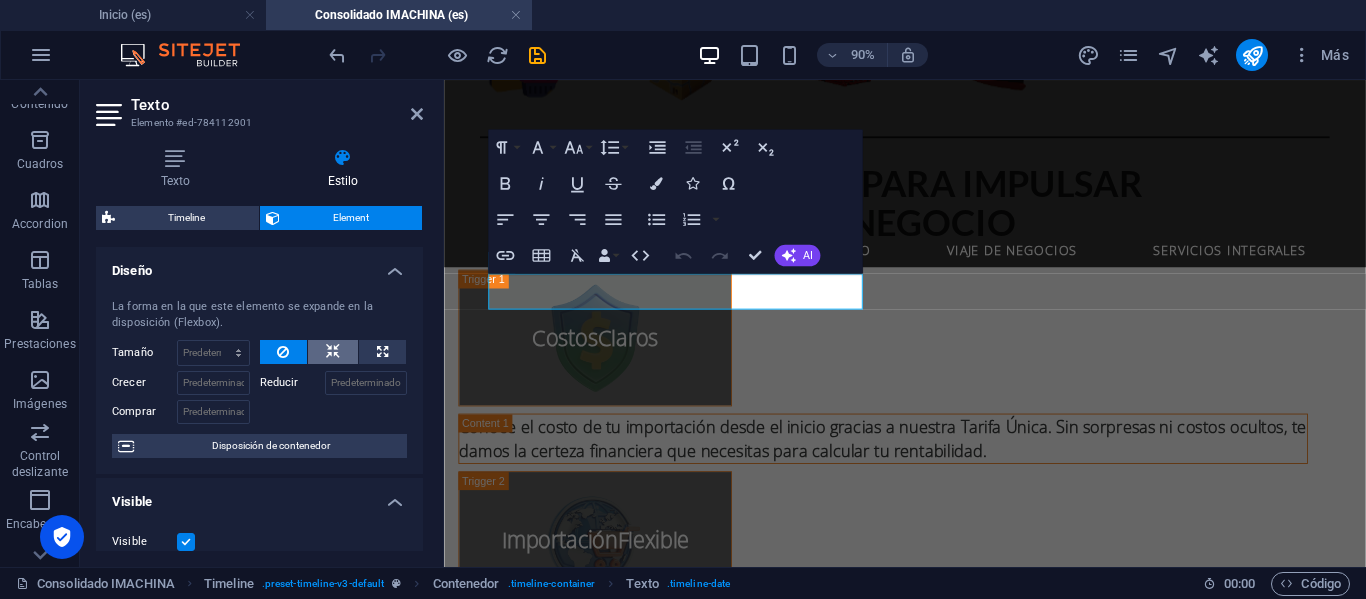 click at bounding box center (333, 352) 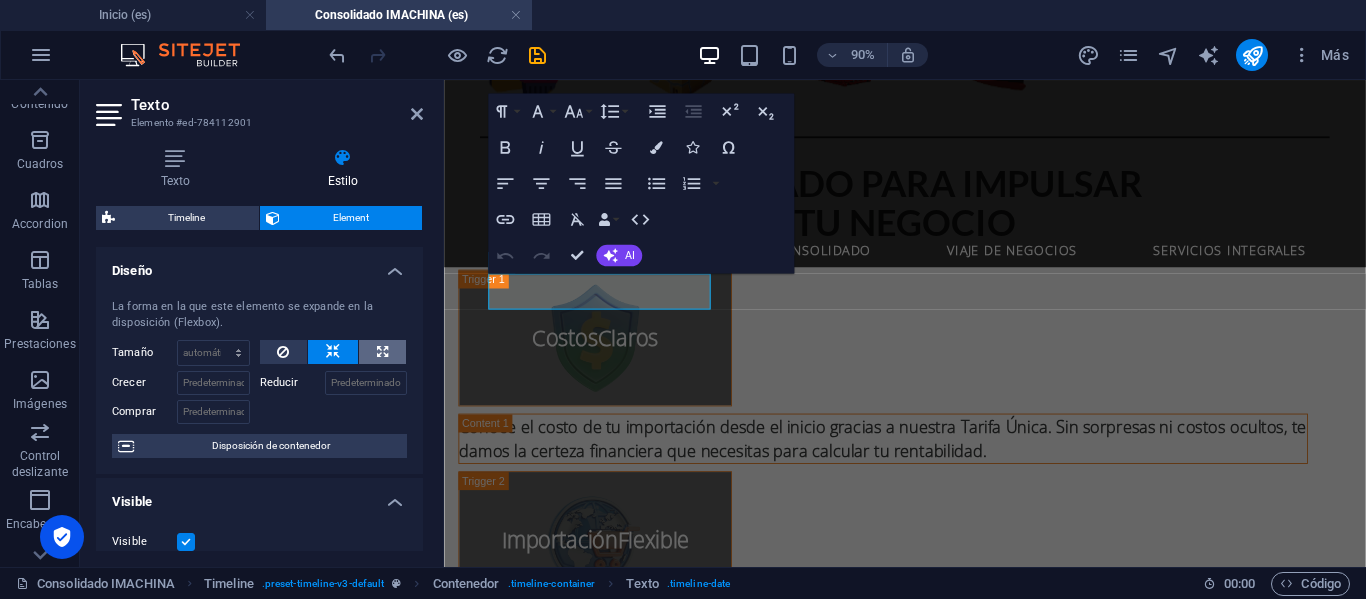 click at bounding box center (382, 352) 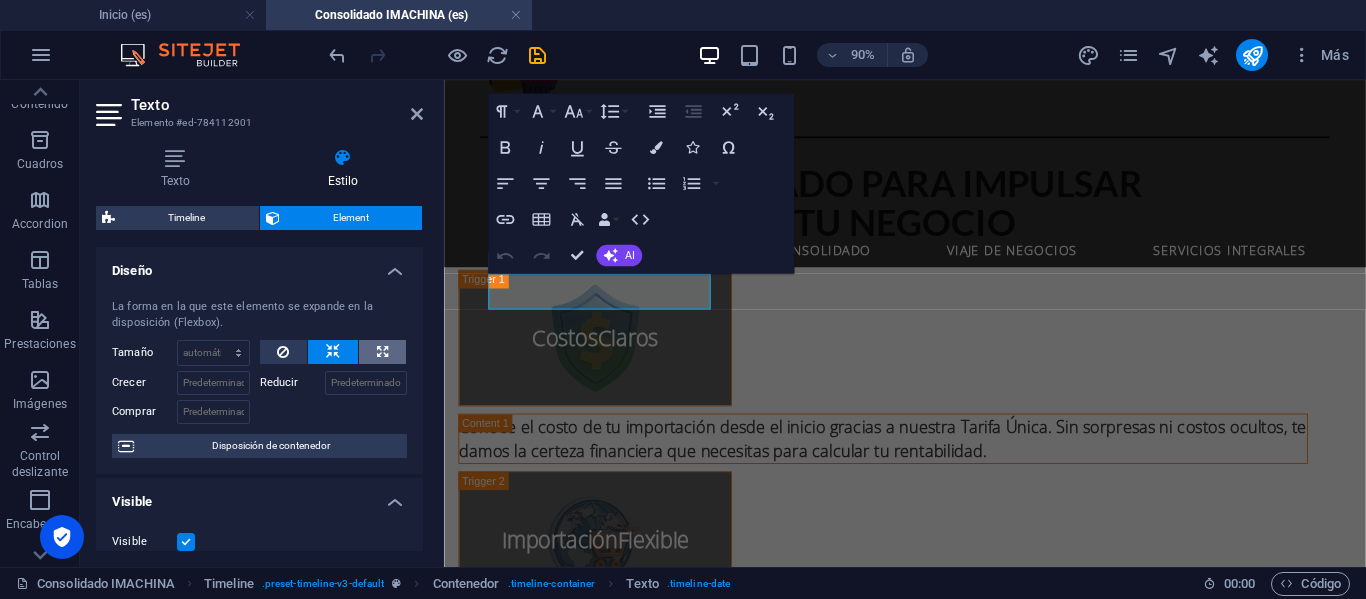 type on "100" 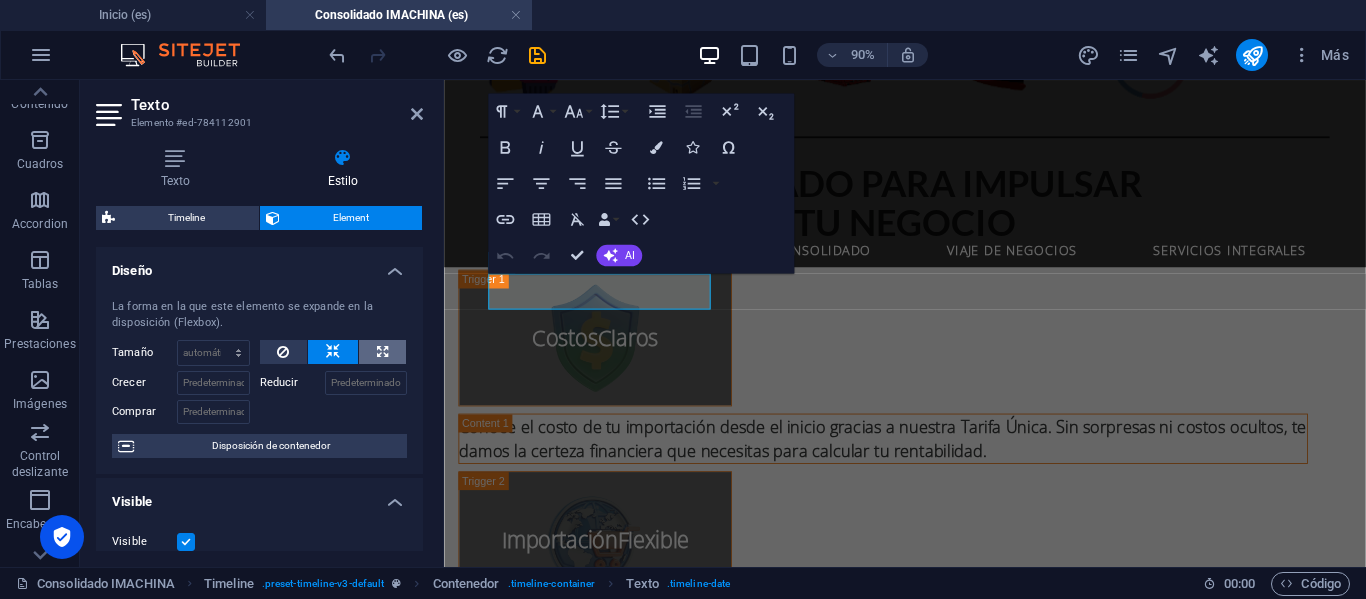 select on "%" 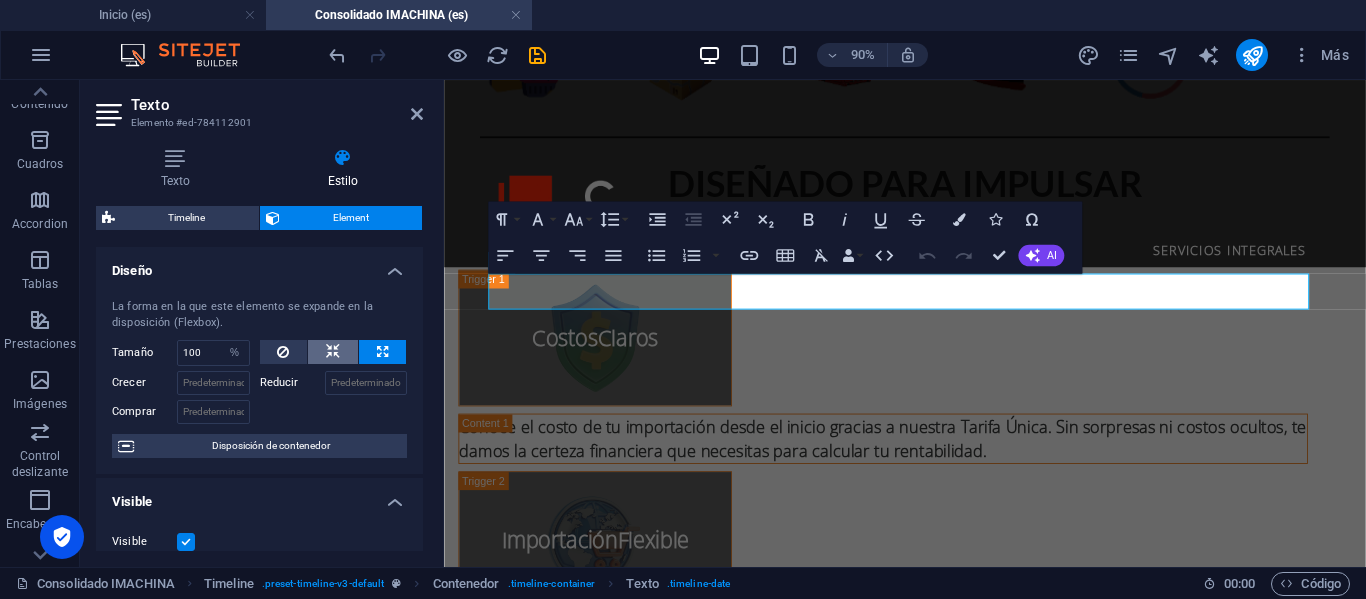 click at bounding box center (333, 352) 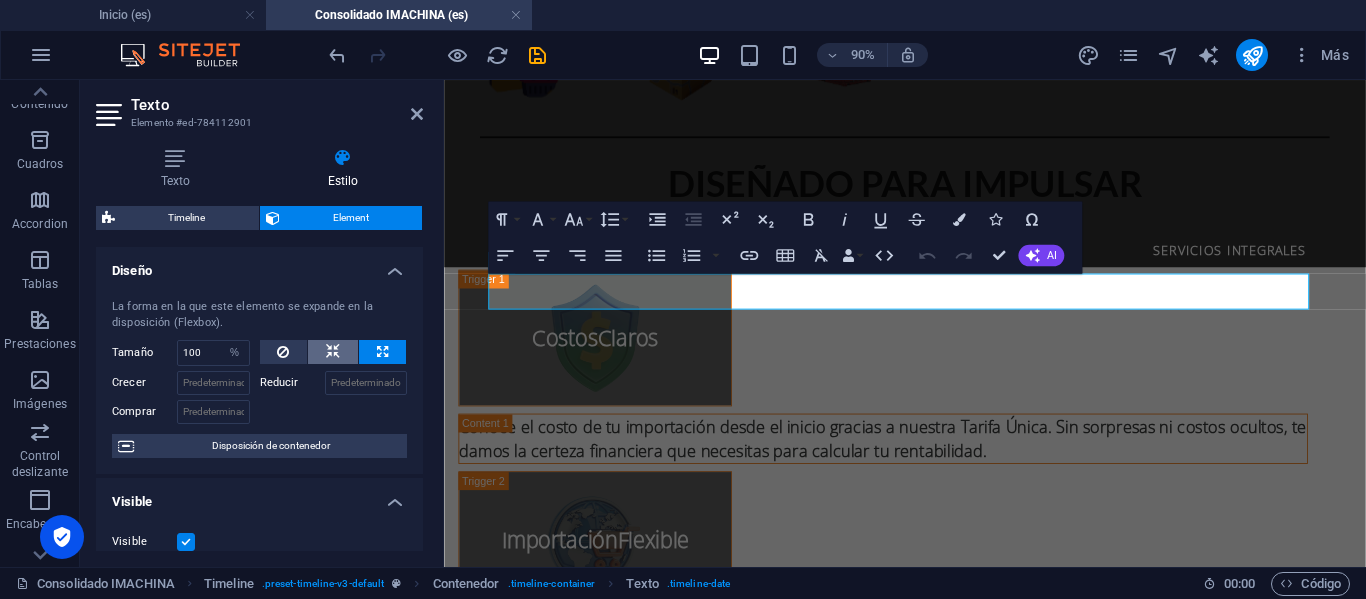type 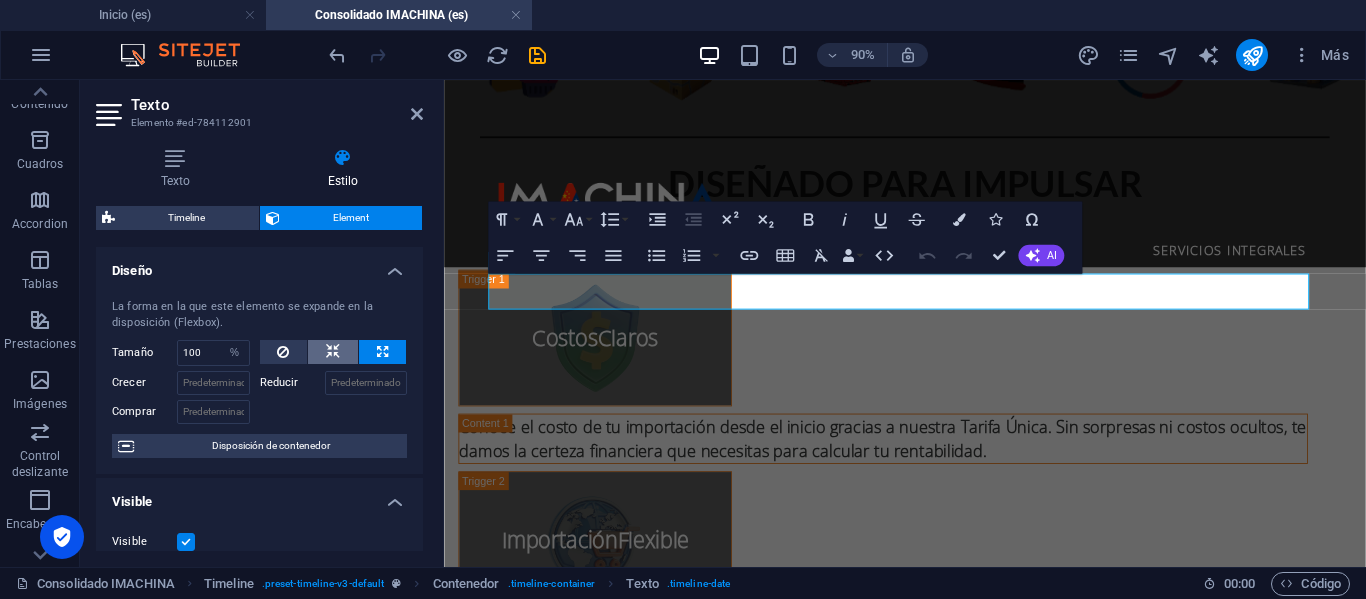 select on "DISABLED_OPTION_VALUE" 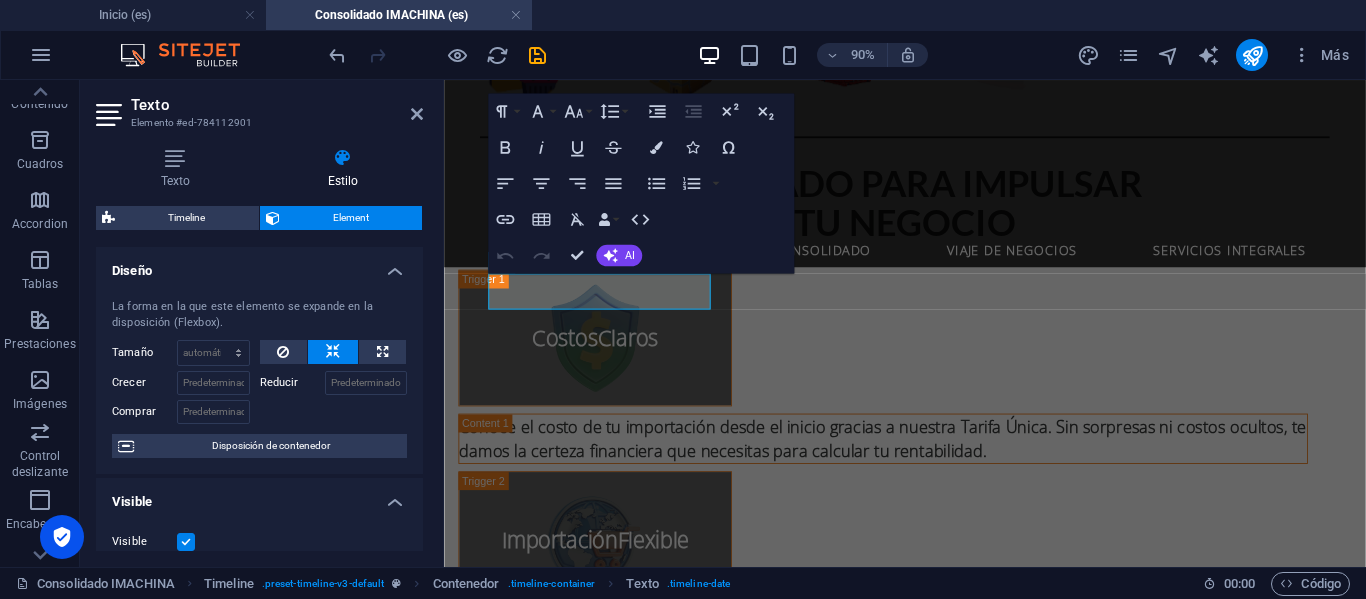 click on "La forma en la que este elemento se expande en la disposición (Flexbox). Tamaño Predeterminado automático px % 1/1 1/2 1/3 1/4 1/5 1/6 1/7 1/8 1/9 1/10 Crecer Reducir Comprar Disposición de contenedor" at bounding box center (259, 378) 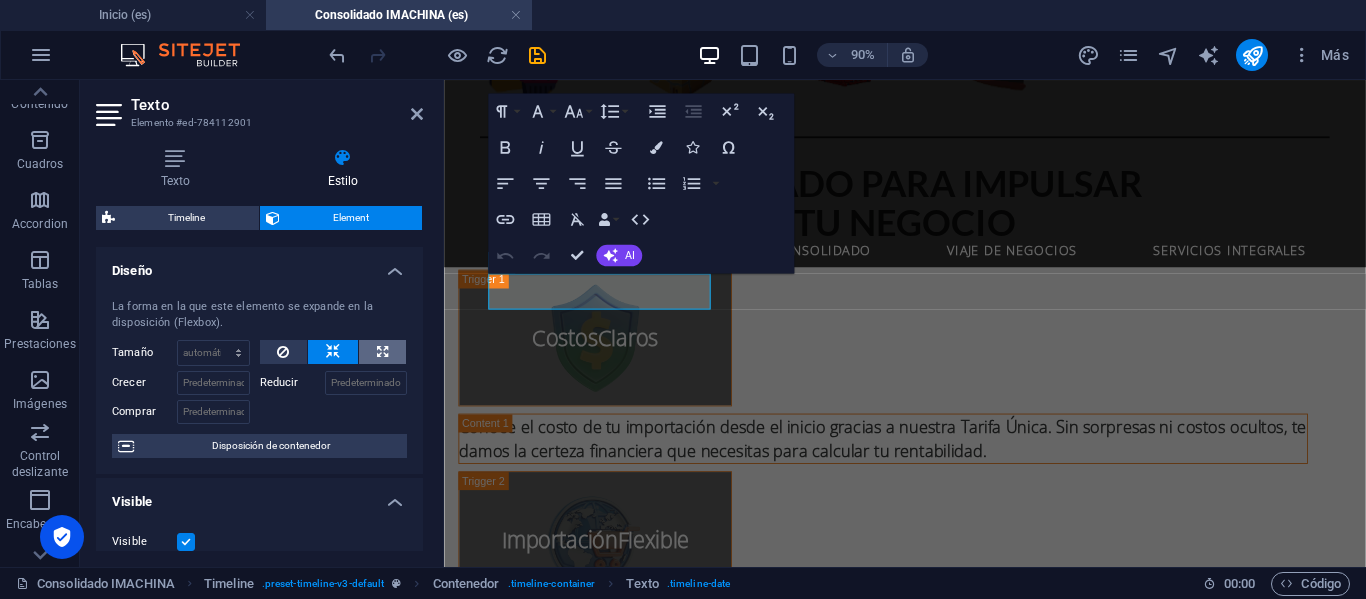 click at bounding box center (382, 352) 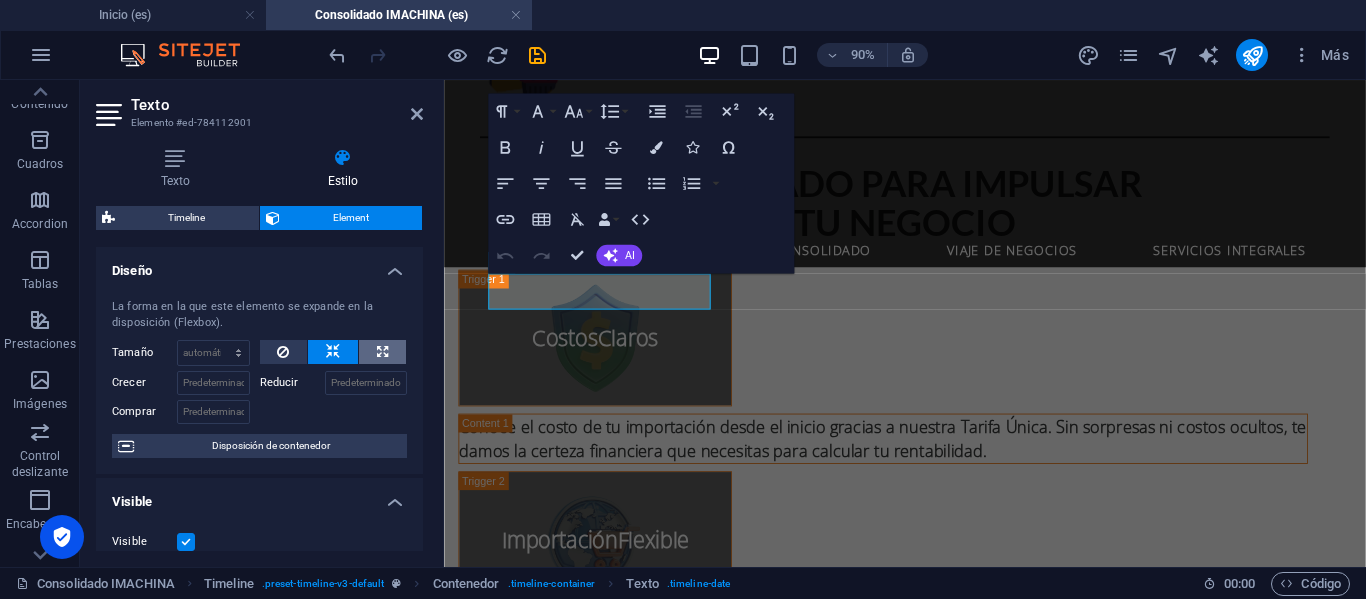 type on "100" 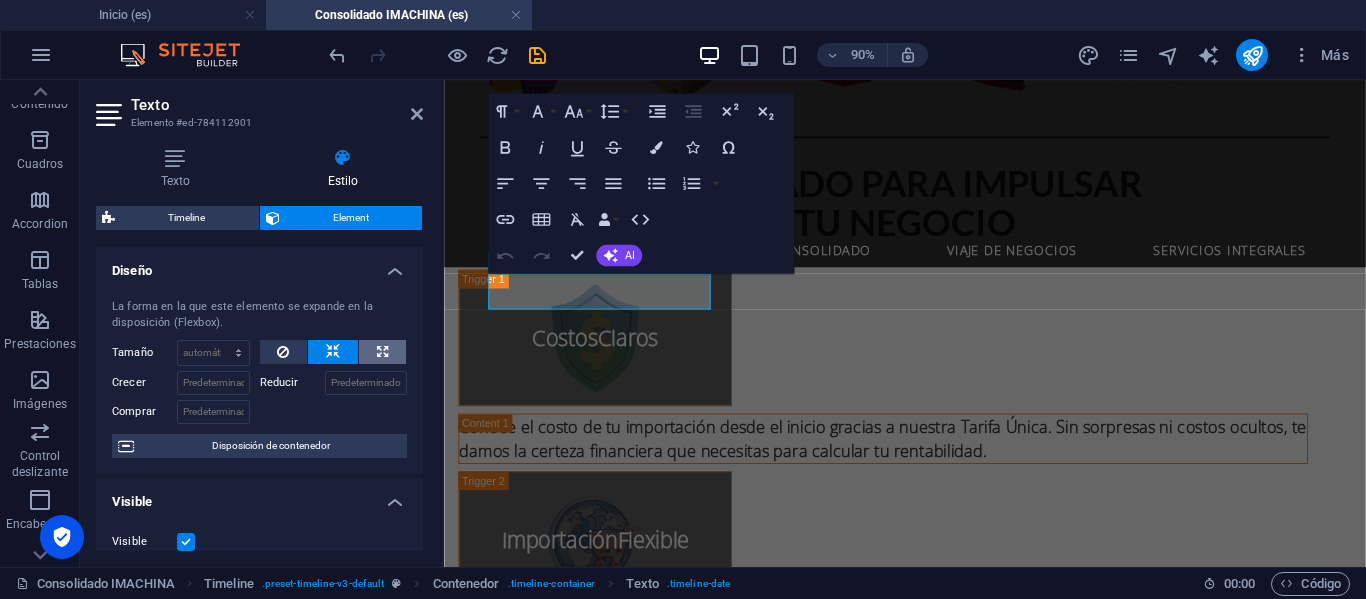 select on "%" 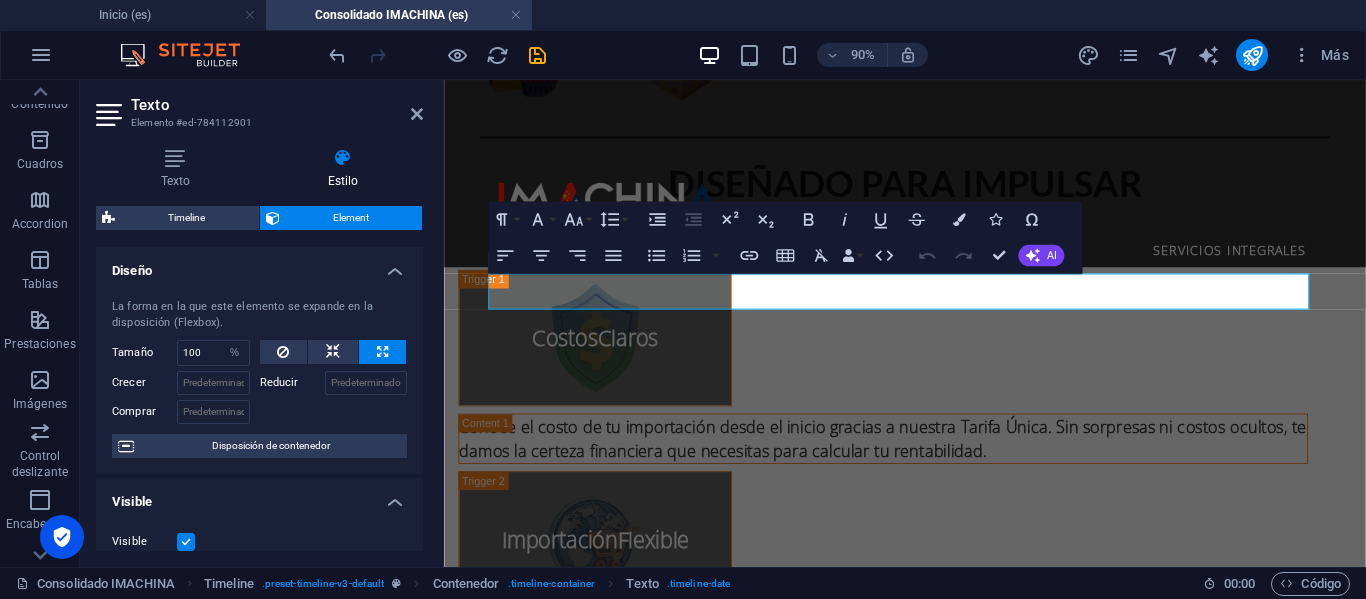 click at bounding box center (382, 352) 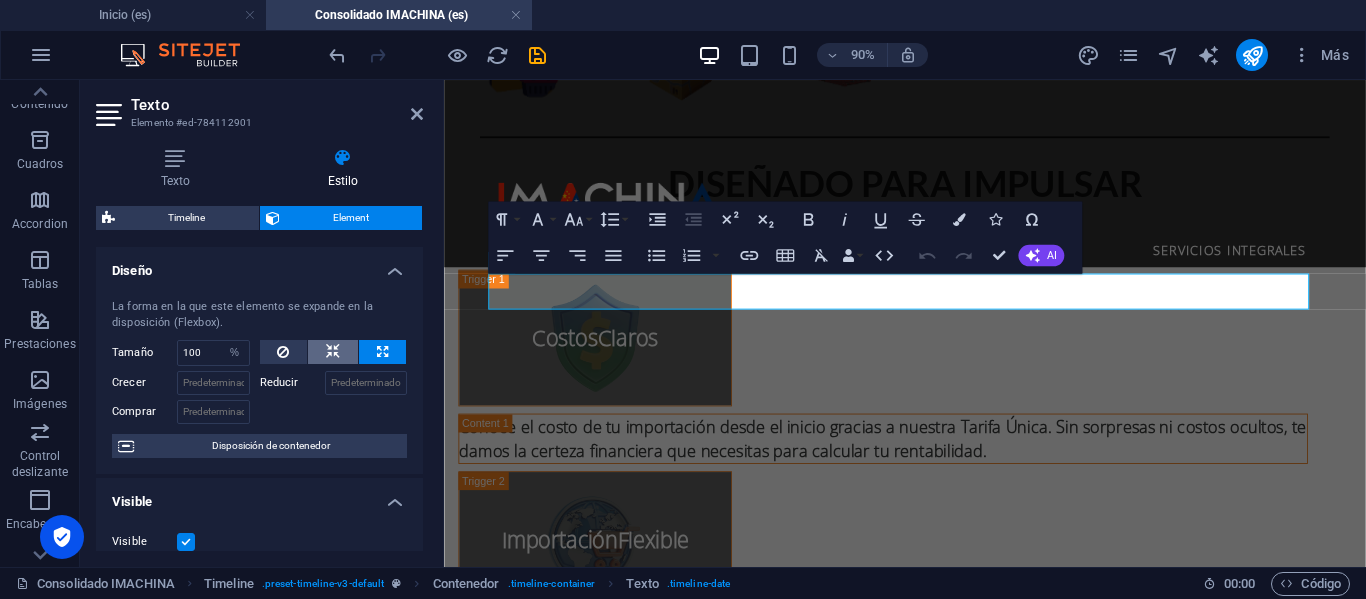 click at bounding box center [333, 352] 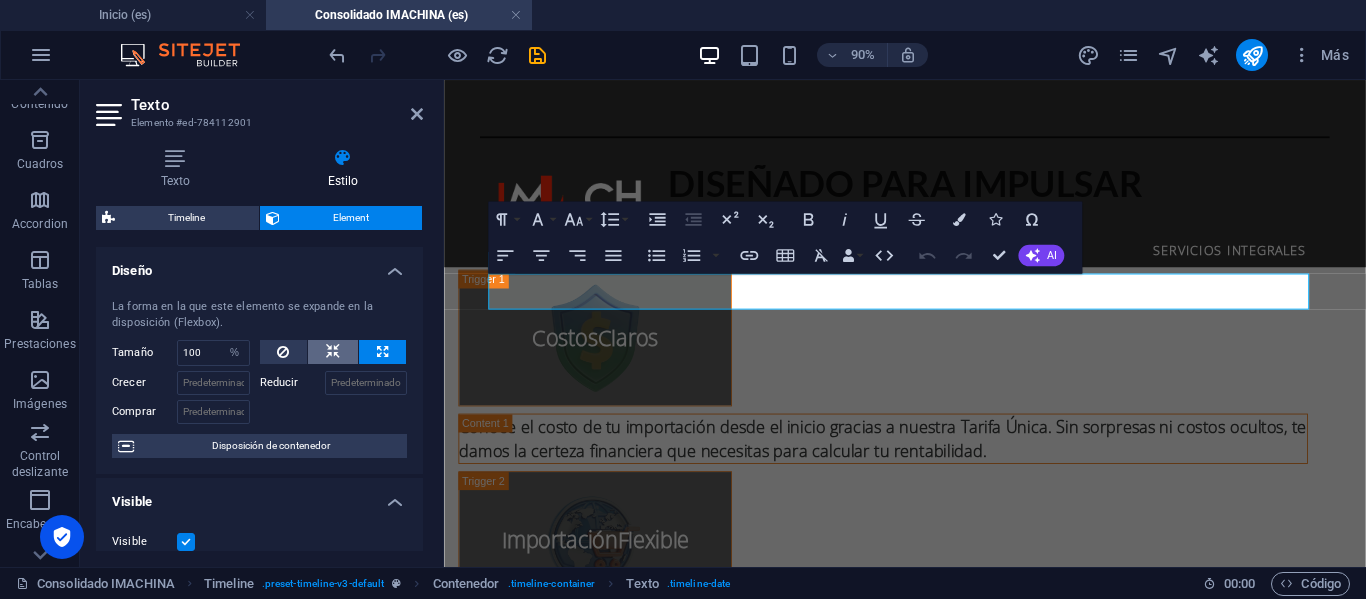 type 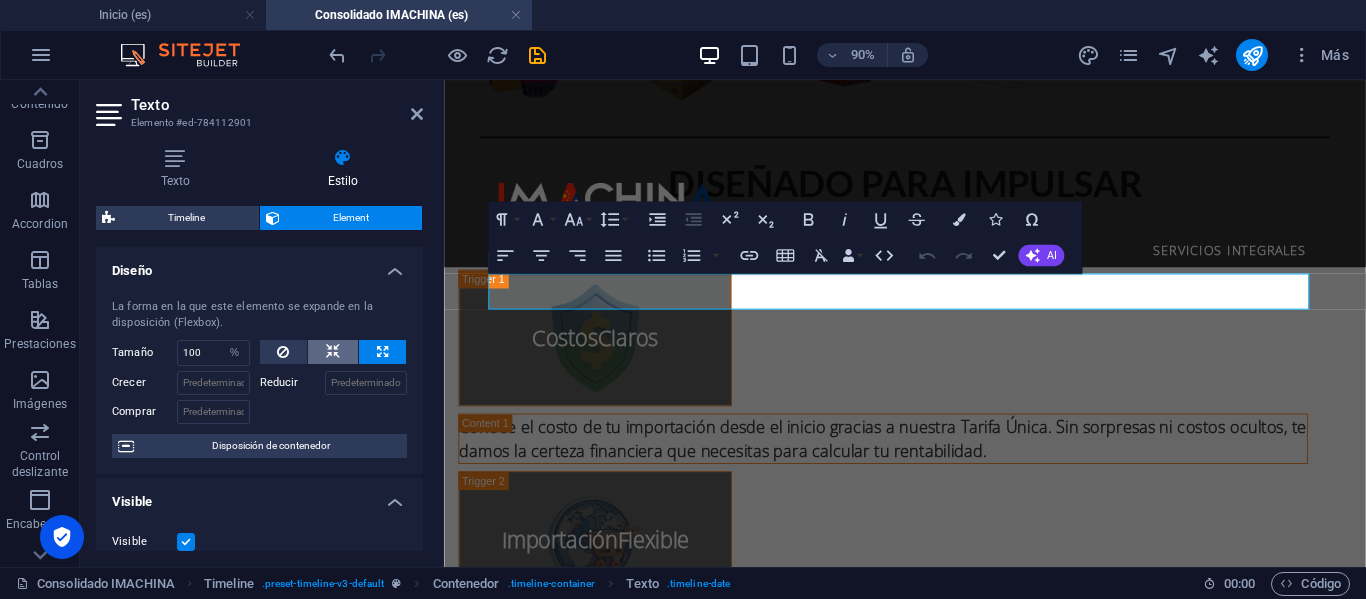 select on "DISABLED_OPTION_VALUE" 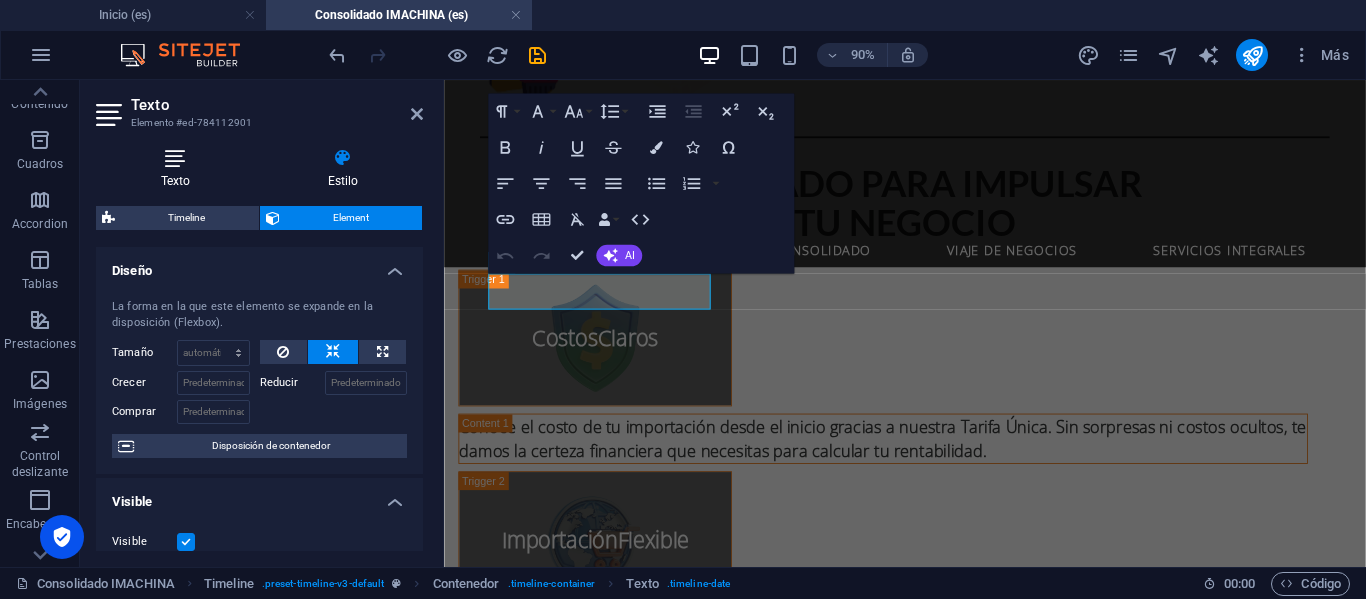 click at bounding box center (175, 158) 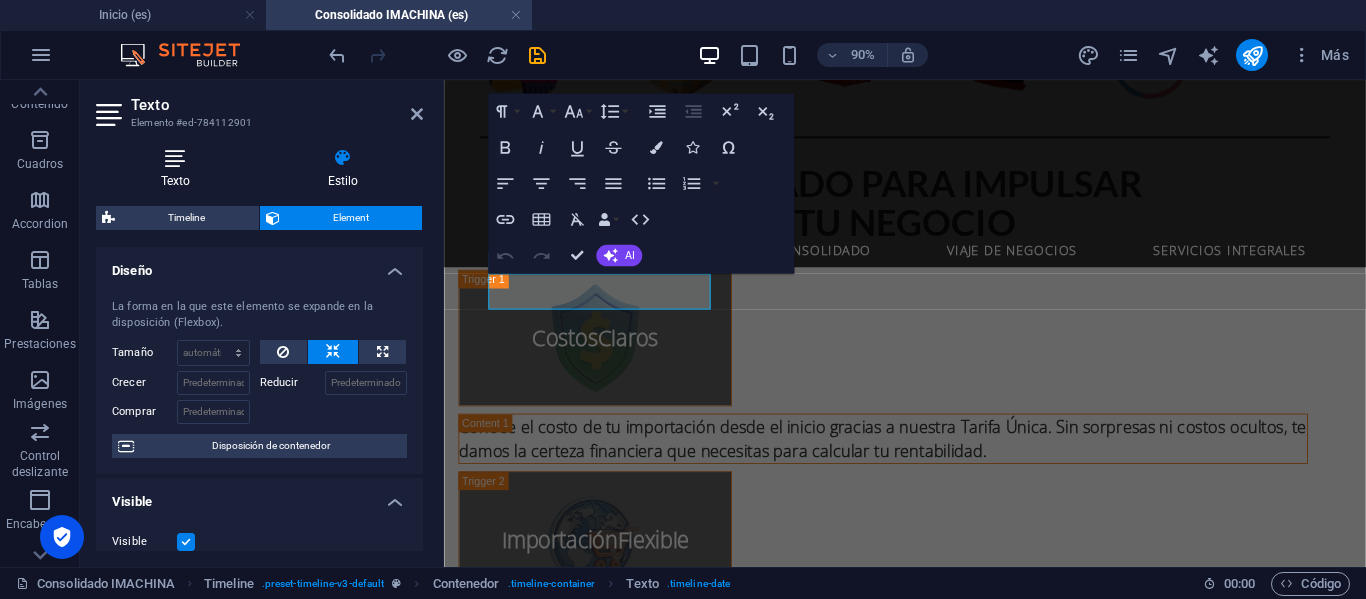 click at bounding box center (175, 158) 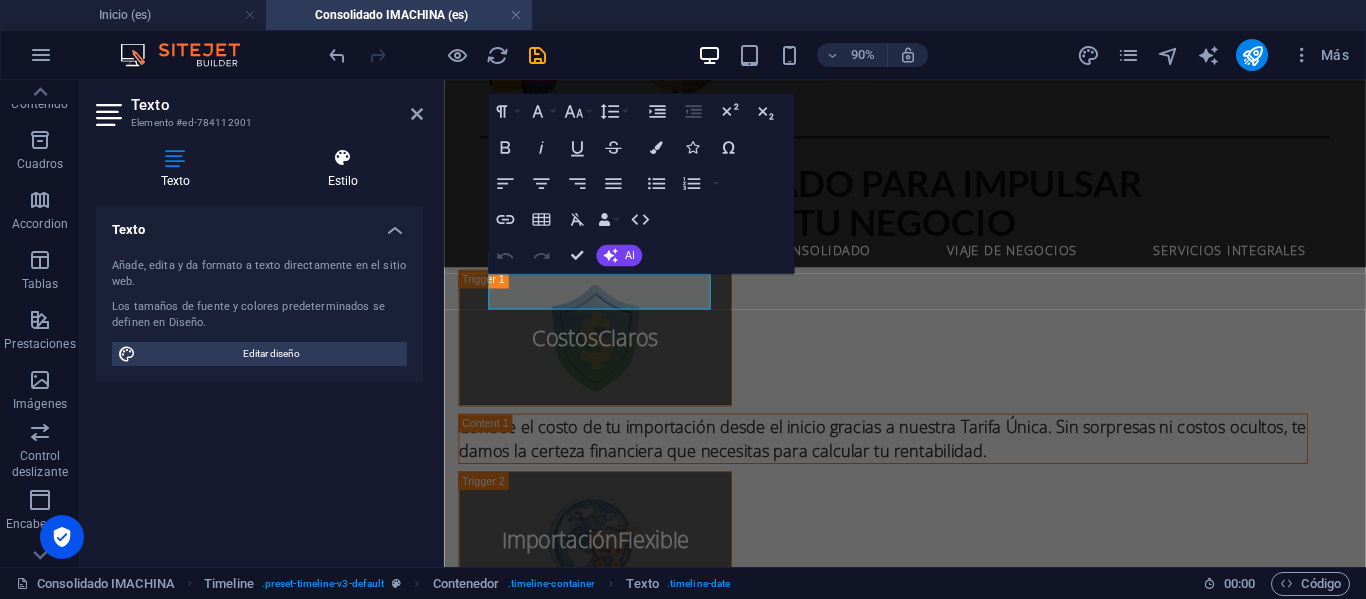 click on "Estilo" at bounding box center [343, 169] 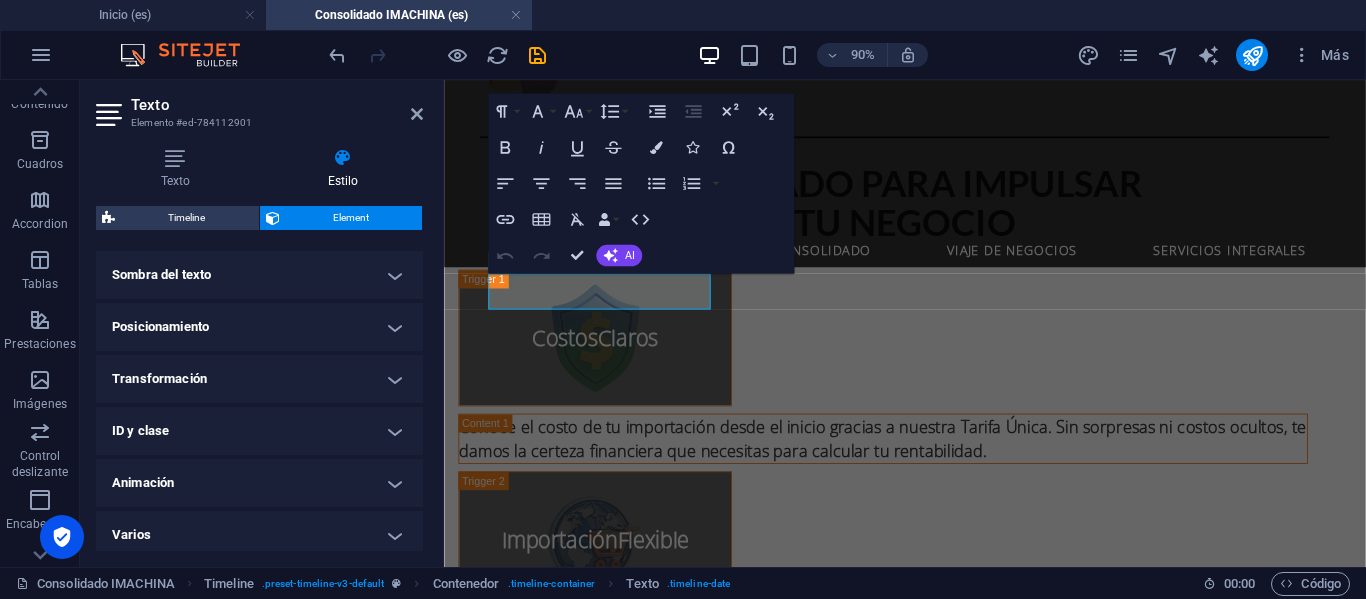 scroll, scrollTop: 558, scrollLeft: 0, axis: vertical 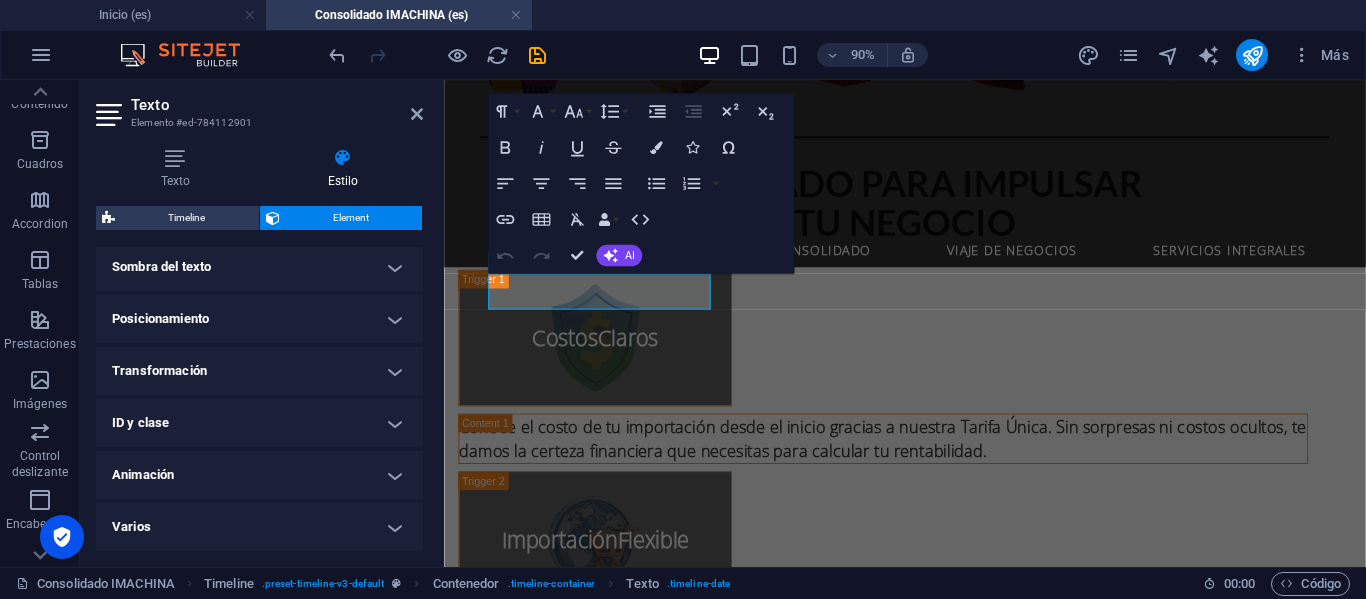 click on "Animación" at bounding box center (259, 475) 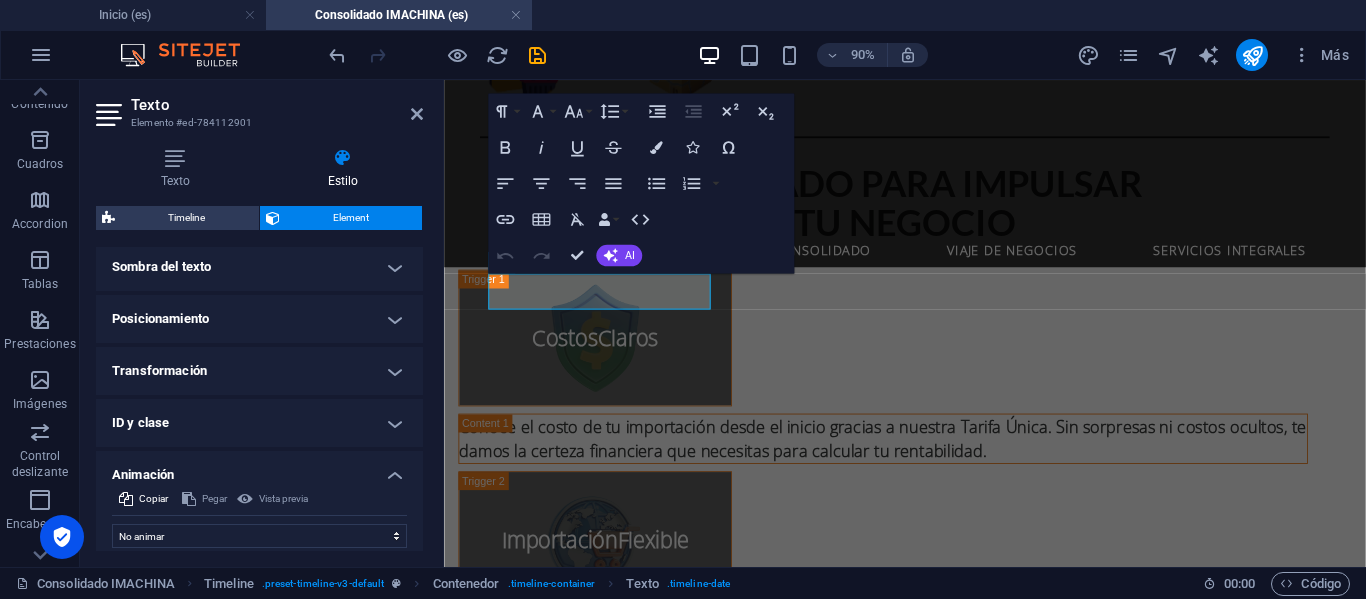 click on "Animación" at bounding box center [259, 469] 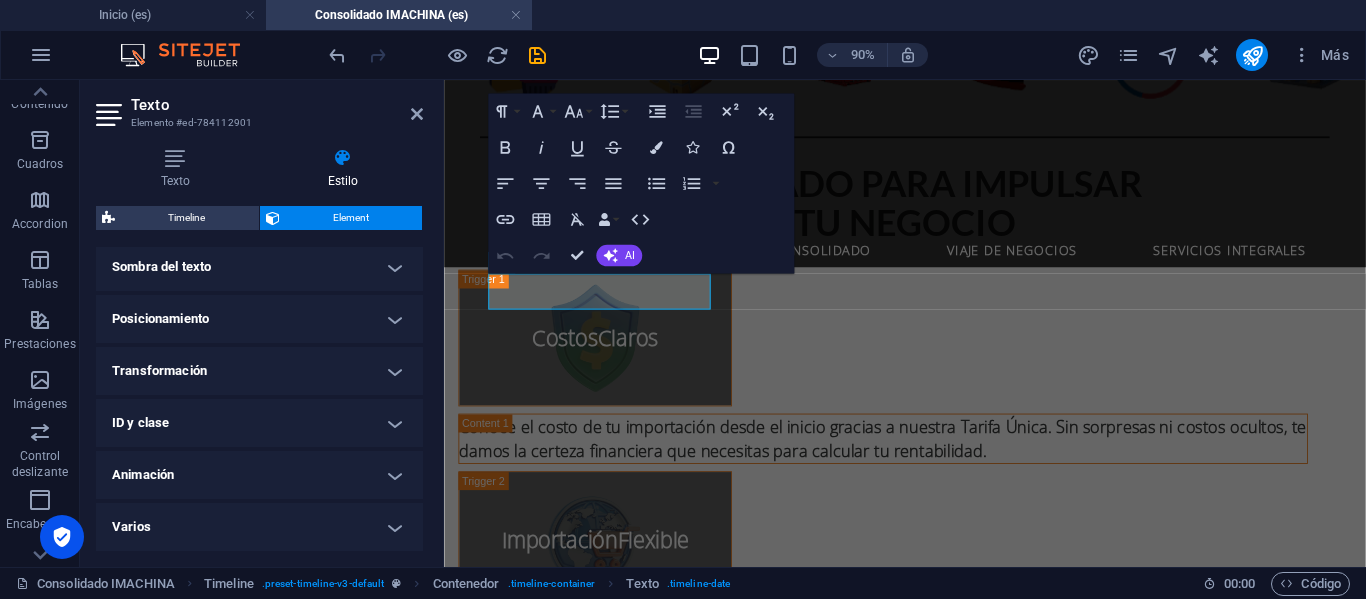 click on "Transformación" at bounding box center [259, 371] 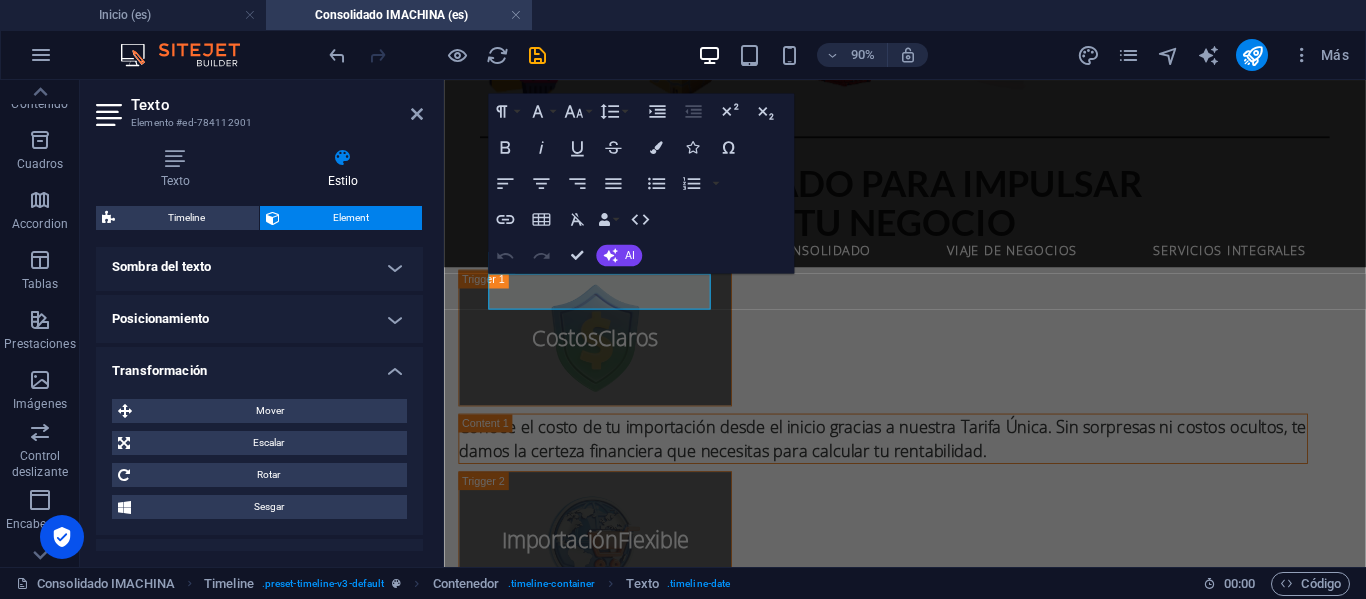 click on "Transformación" at bounding box center [259, 365] 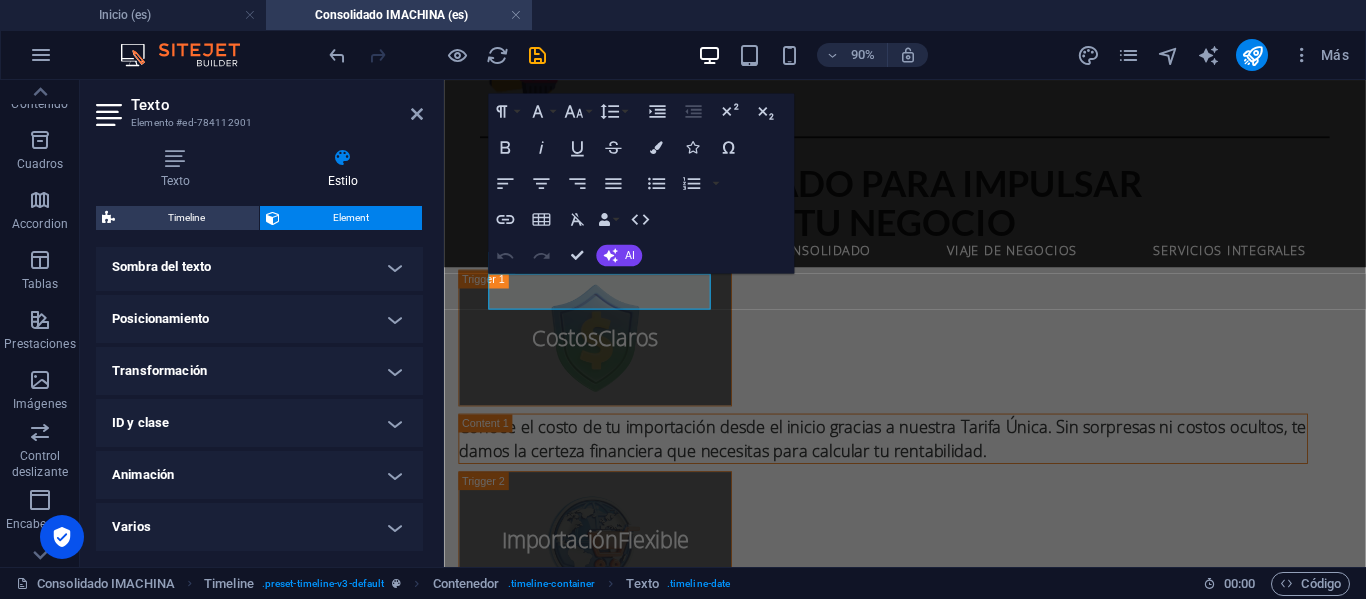click on "Posicionamiento" at bounding box center (259, 319) 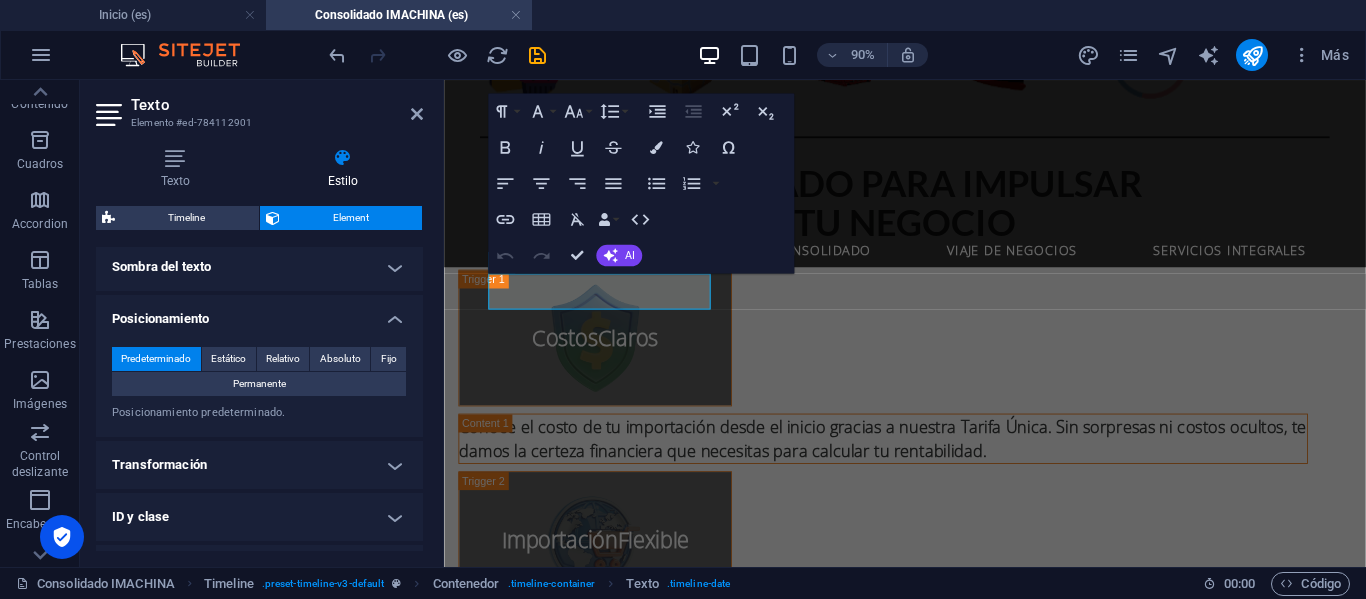 click on "Posicionamiento" at bounding box center [259, 313] 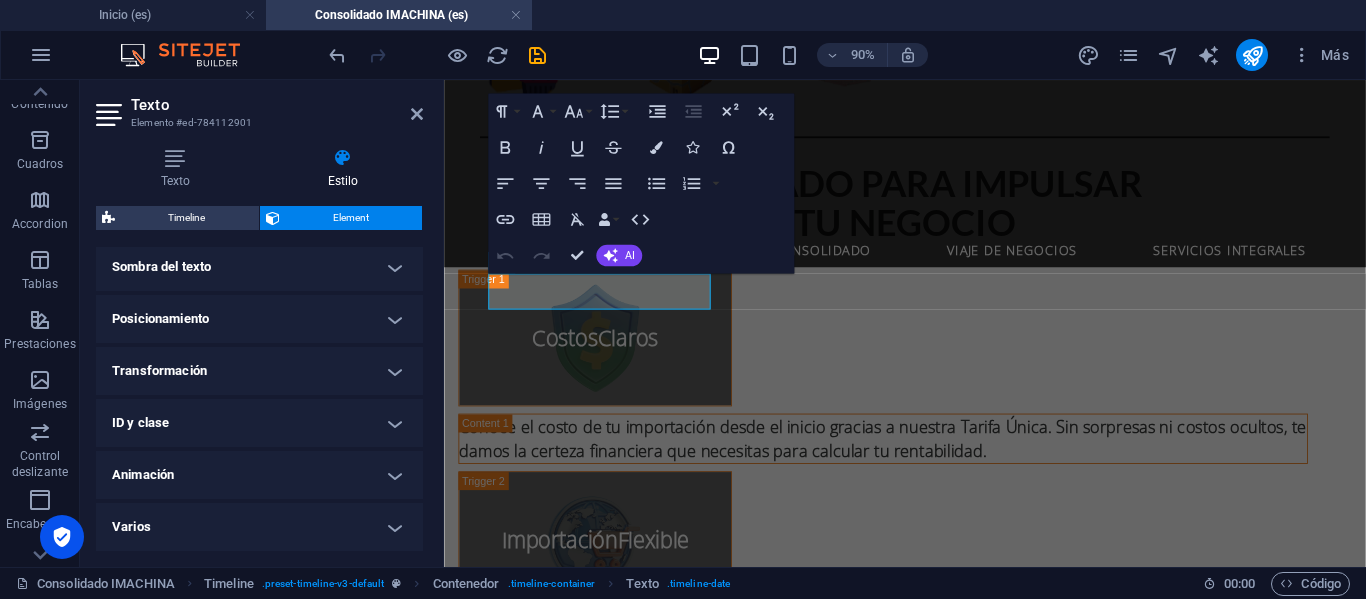 click on "Sombra del texto" at bounding box center (259, 267) 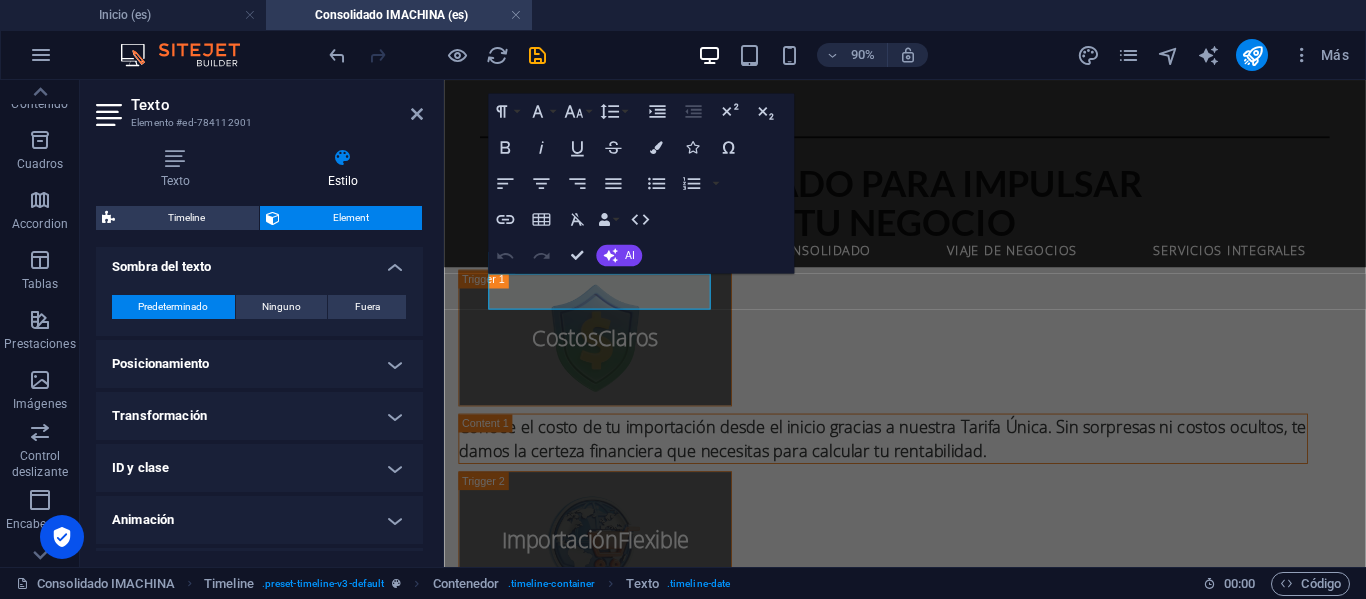 click on "Sombra del texto" at bounding box center (259, 261) 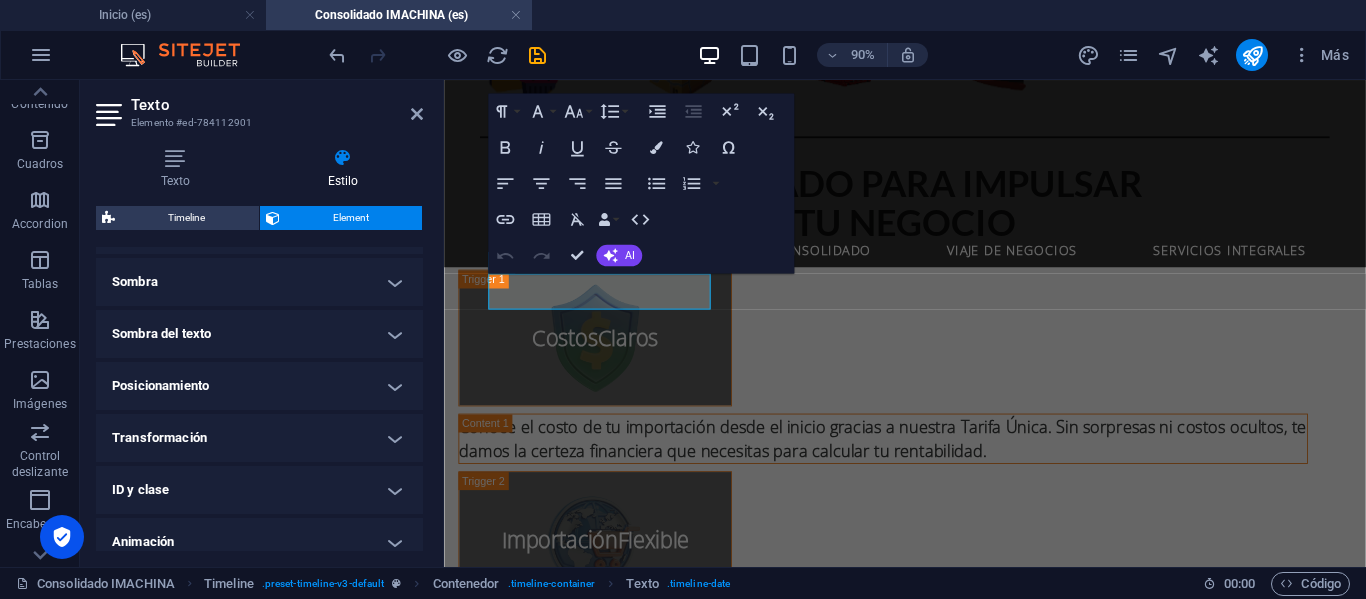 scroll, scrollTop: 458, scrollLeft: 0, axis: vertical 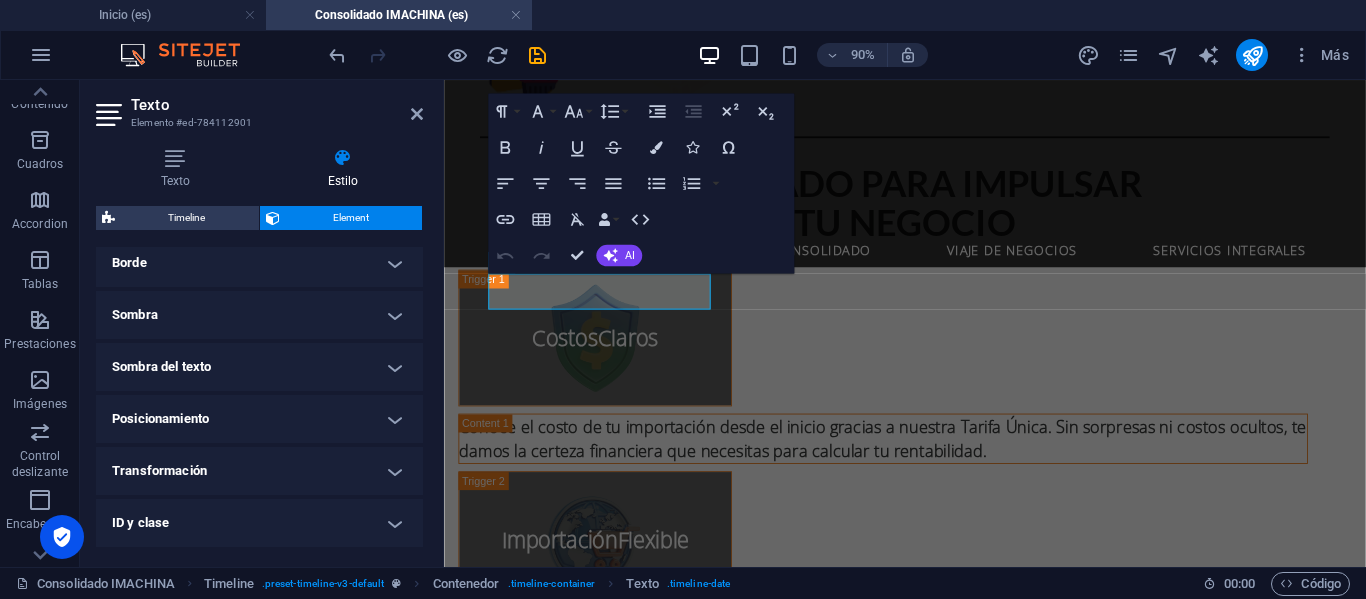 click on "Sombra" at bounding box center (259, 315) 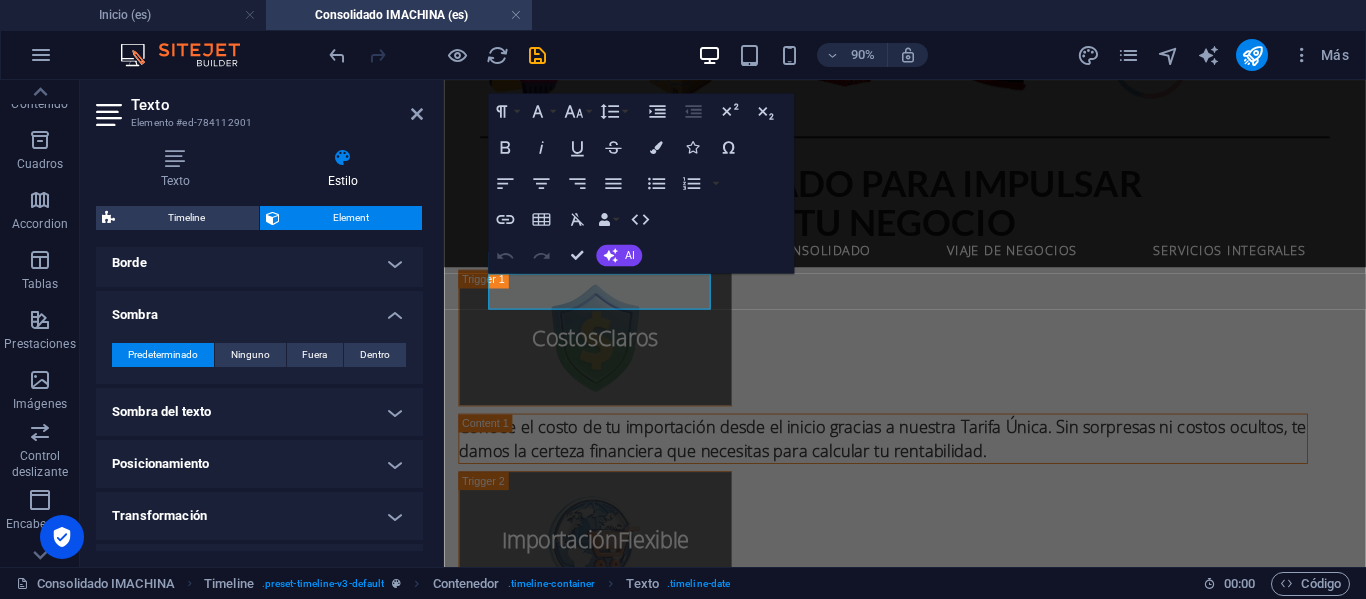 click on "Sombra" at bounding box center [259, 309] 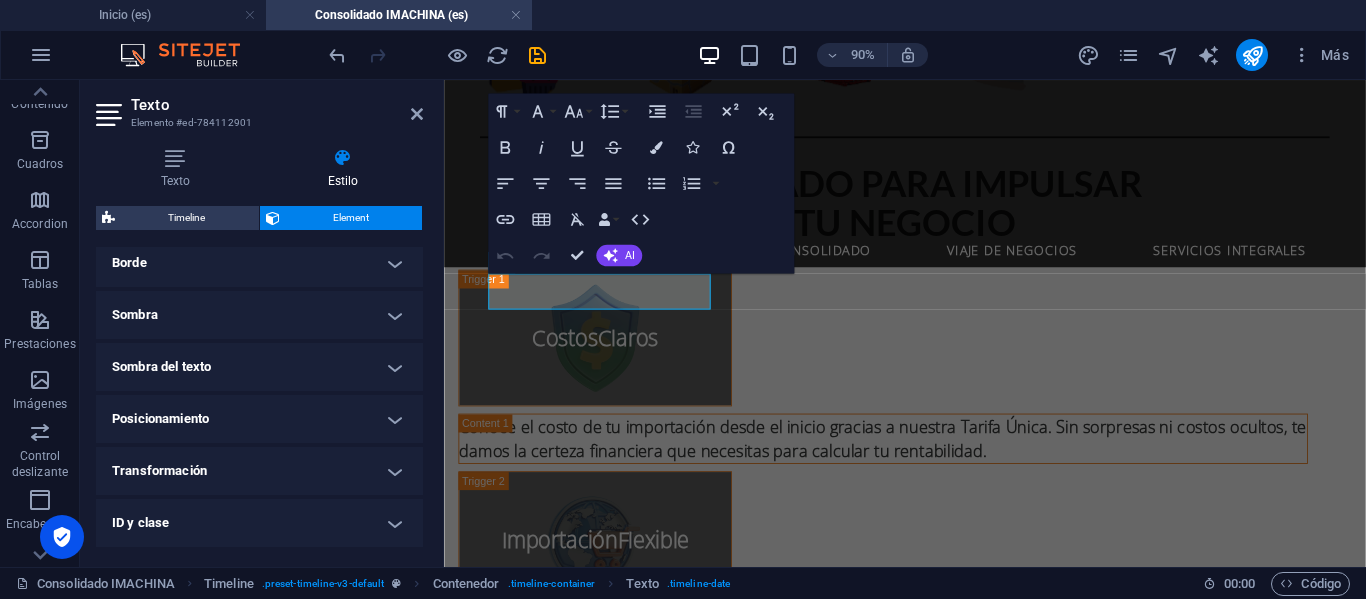 click on "Borde" at bounding box center (259, 263) 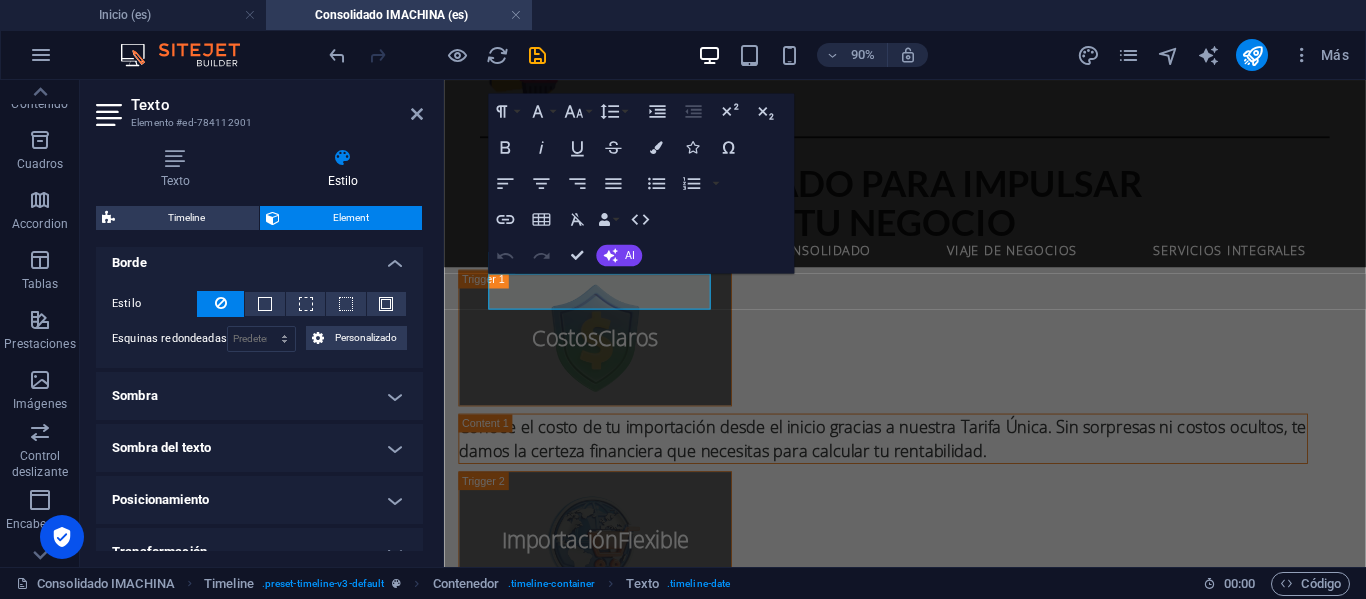 click on "Borde" at bounding box center [259, 257] 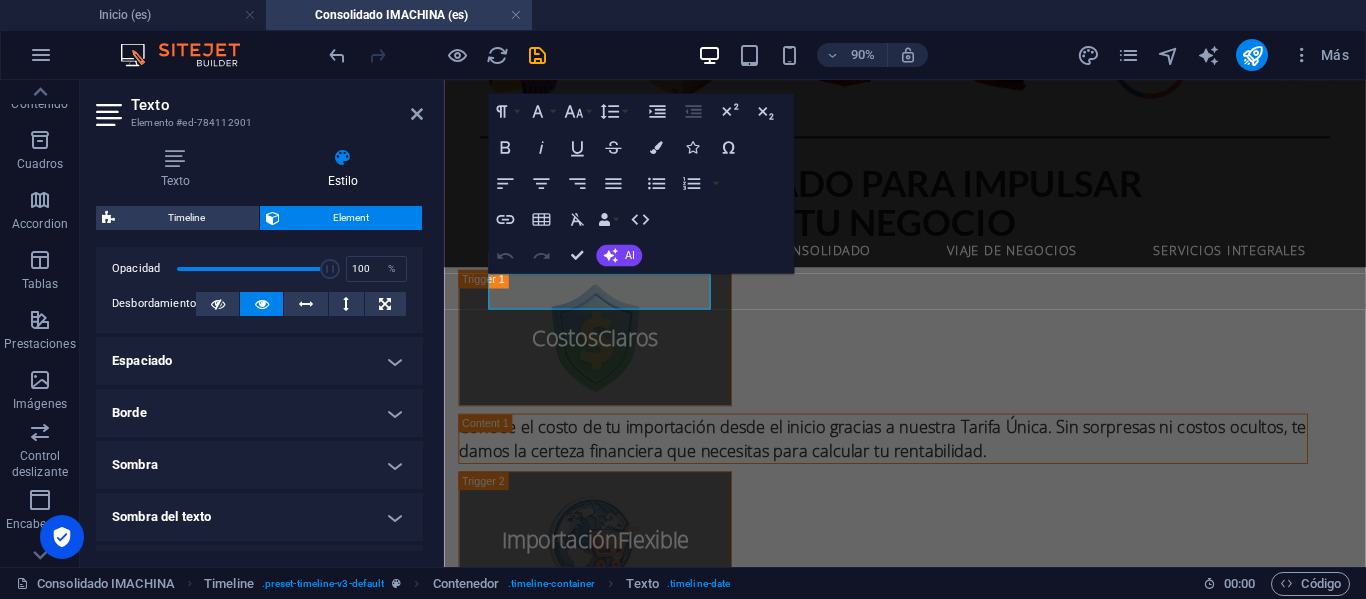 scroll, scrollTop: 58, scrollLeft: 0, axis: vertical 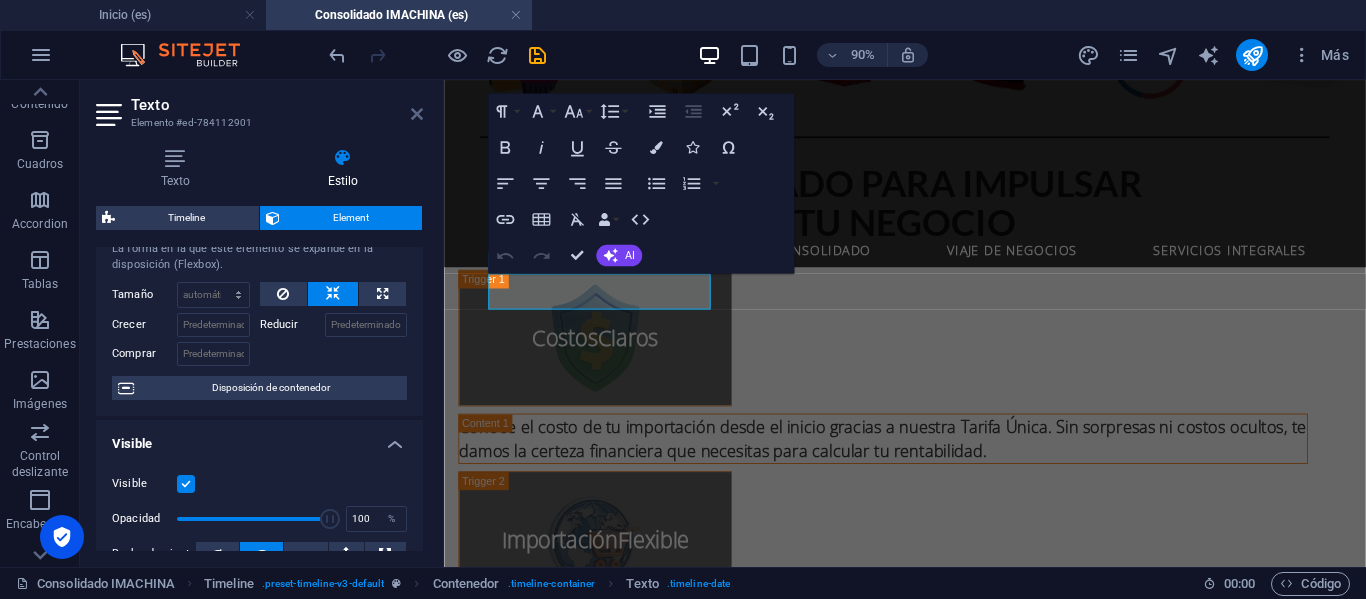 click at bounding box center [417, 114] 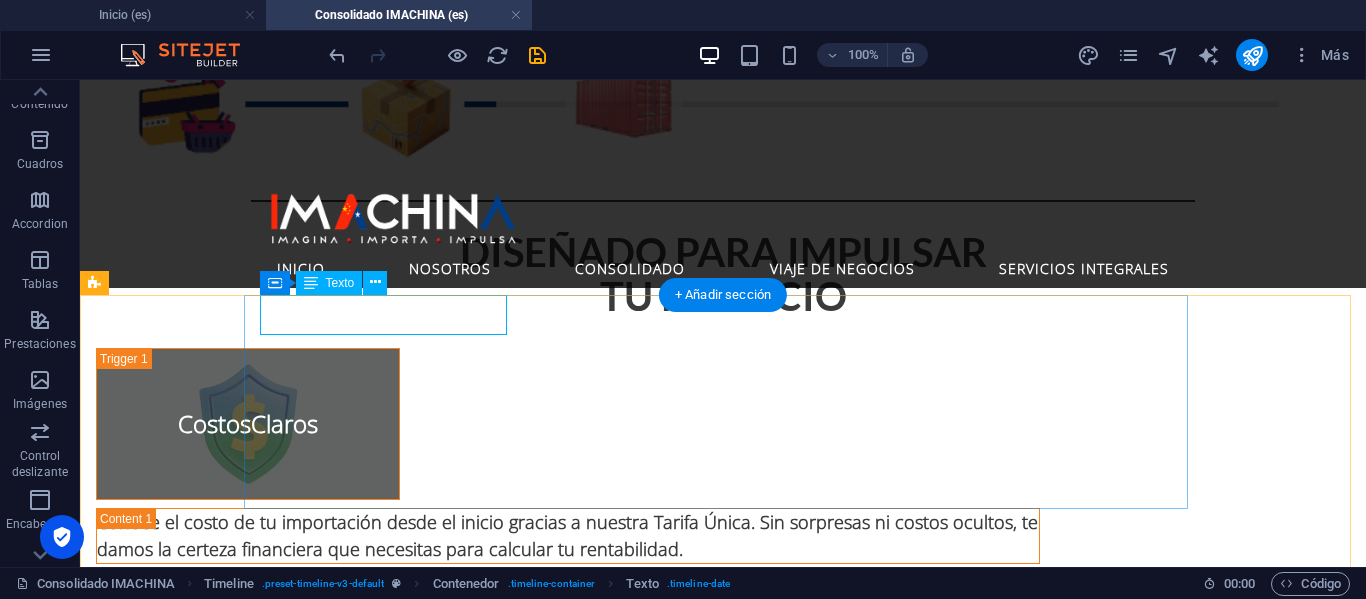 click on "Compra y Envía a Bodega Yiwu" at bounding box center (703, 1210) 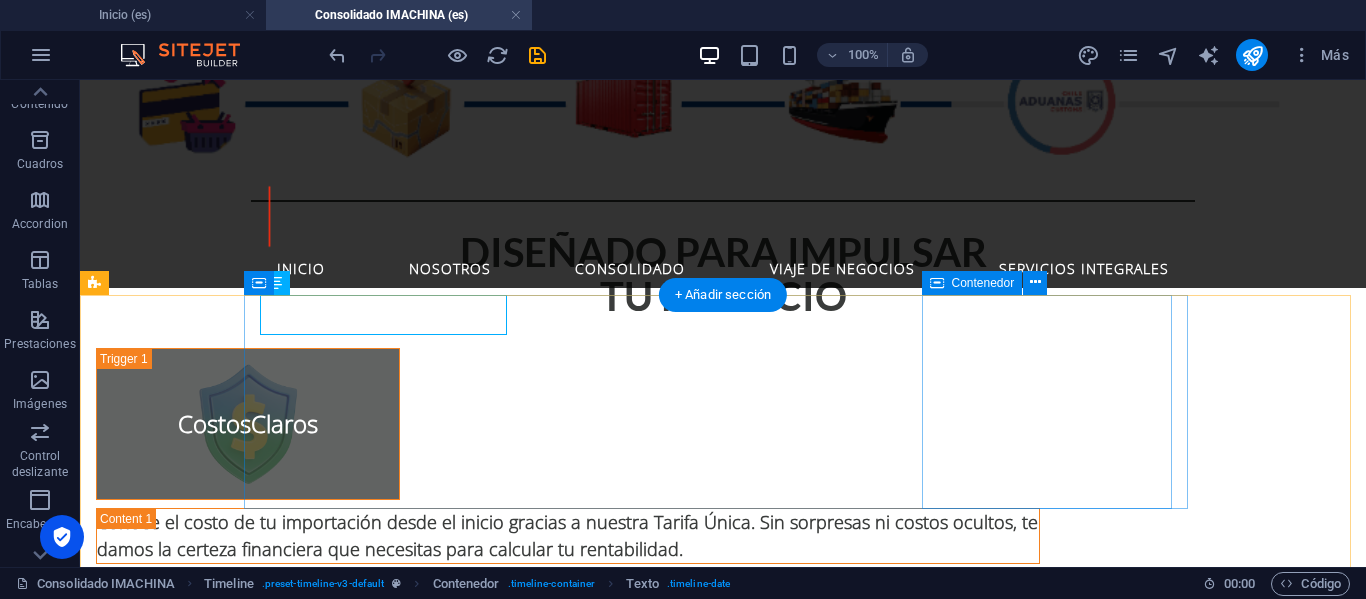 click at bounding box center (432, 1337) 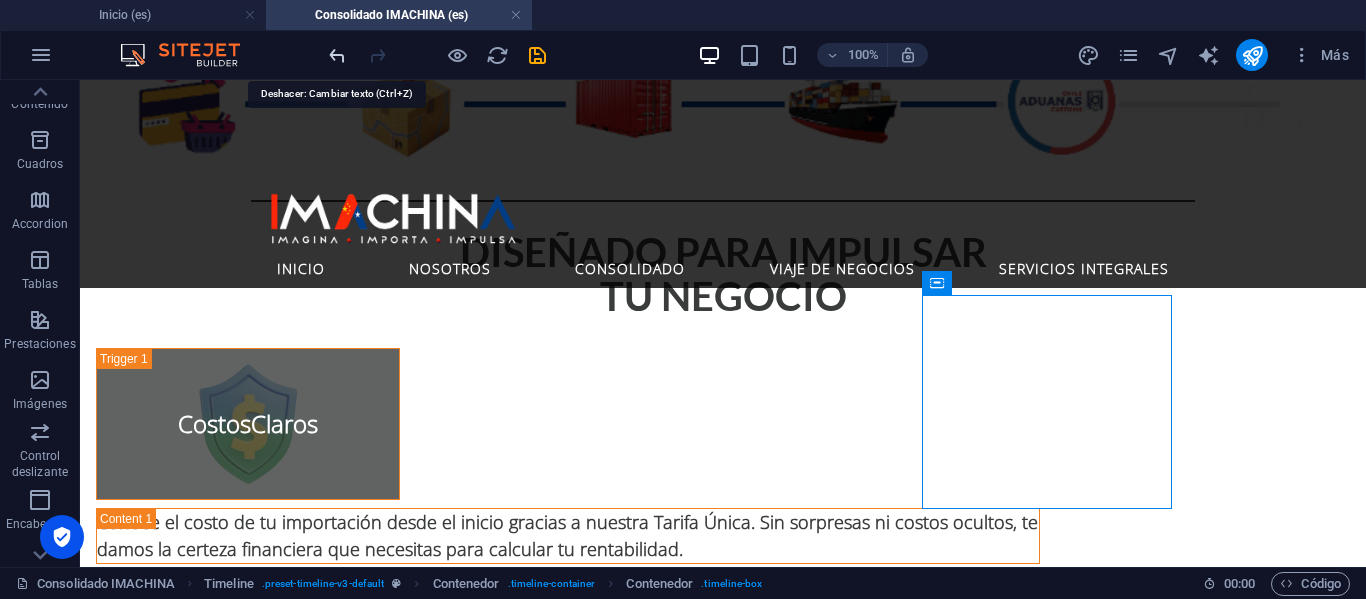 click at bounding box center [337, 55] 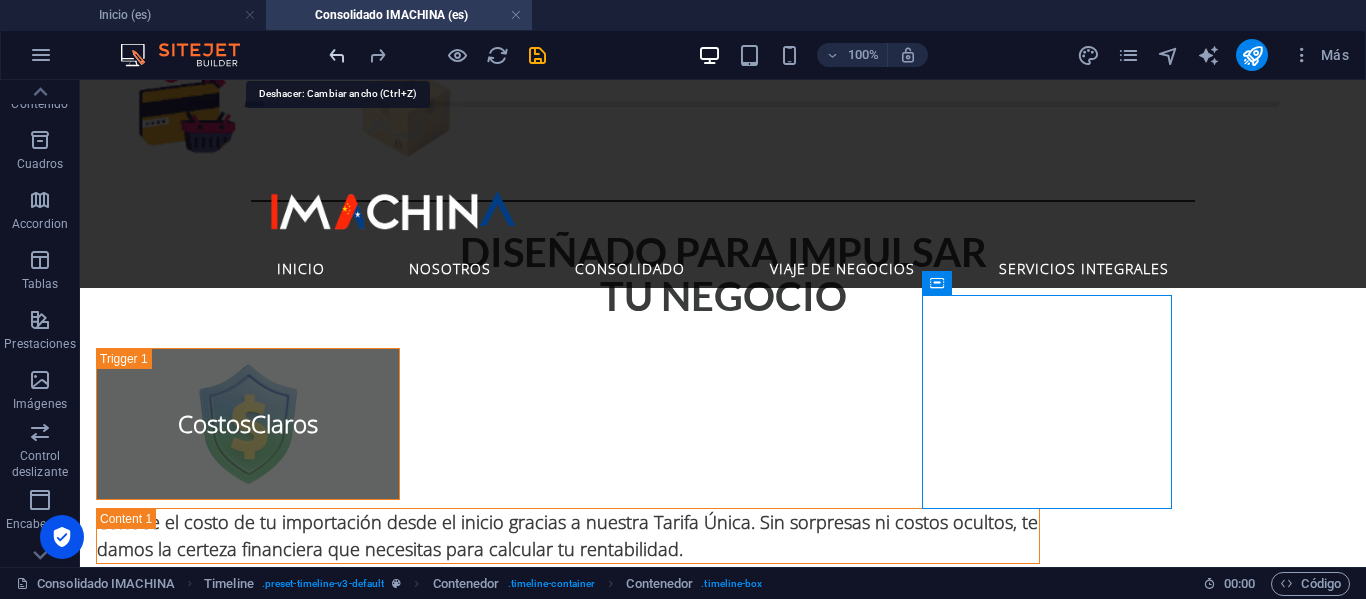 click at bounding box center (337, 55) 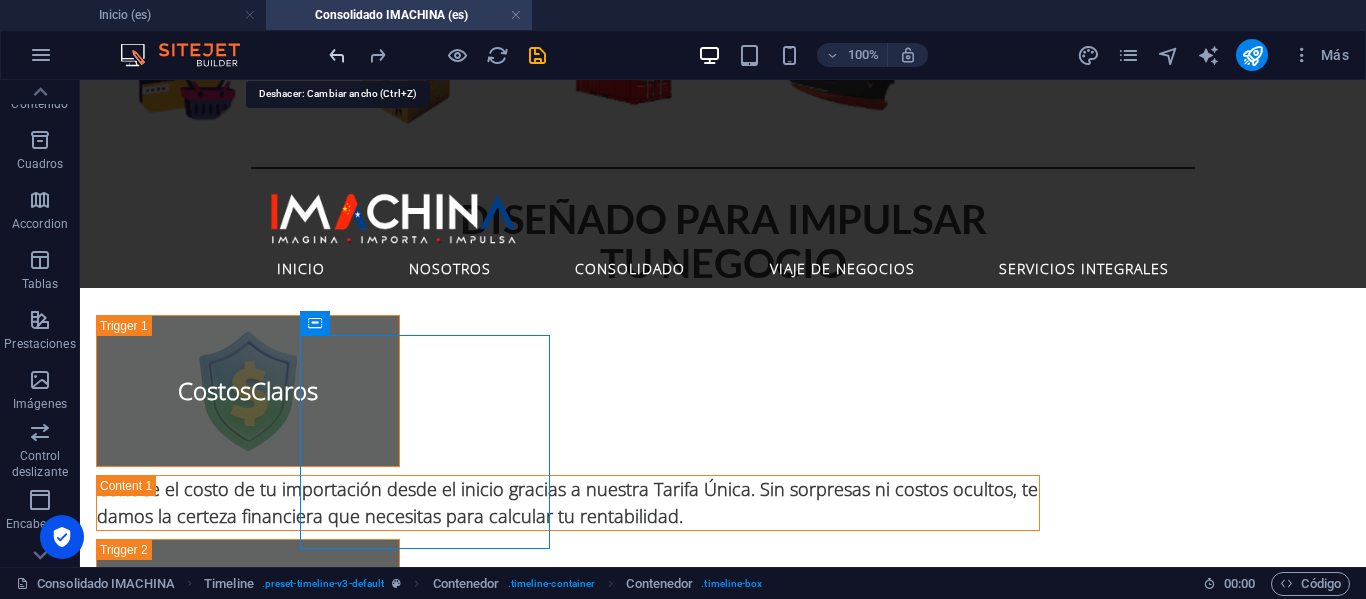 click at bounding box center (337, 55) 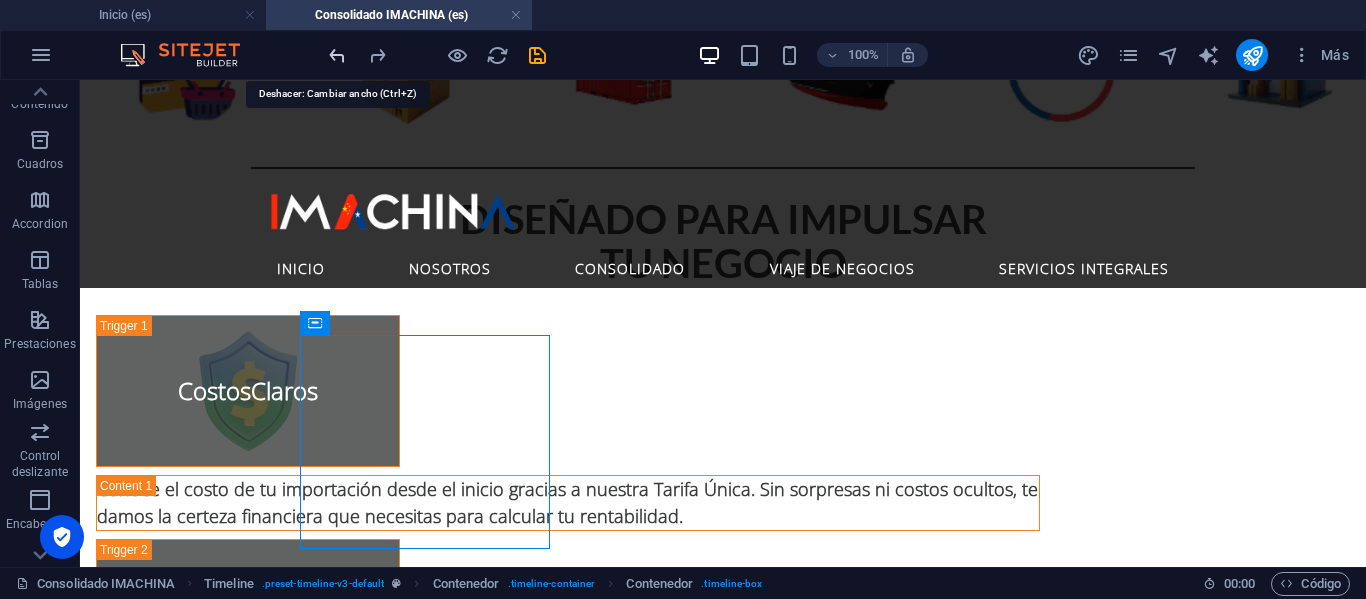 click at bounding box center (337, 55) 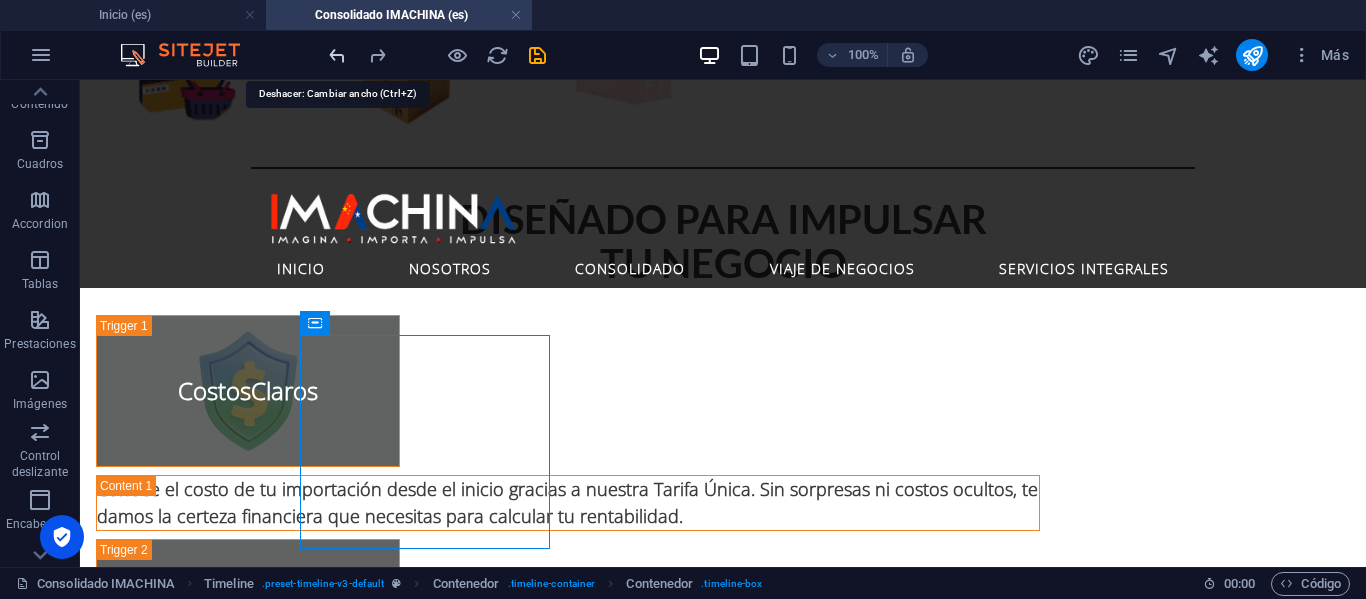 click at bounding box center (337, 55) 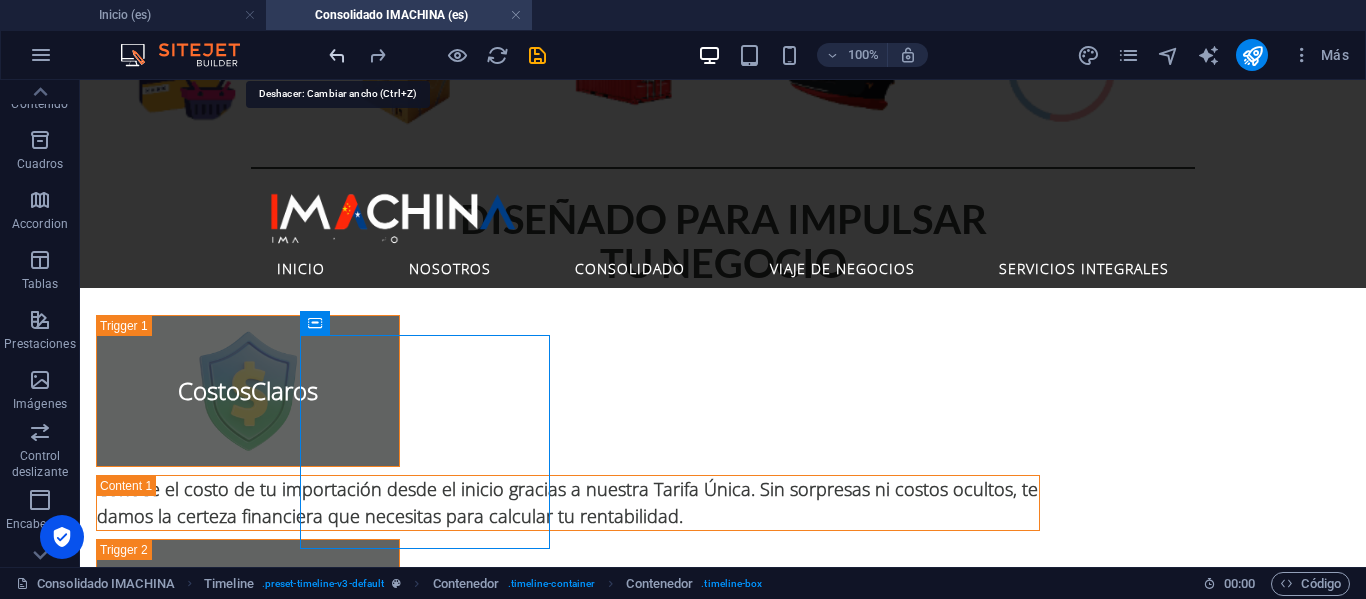 click at bounding box center [337, 55] 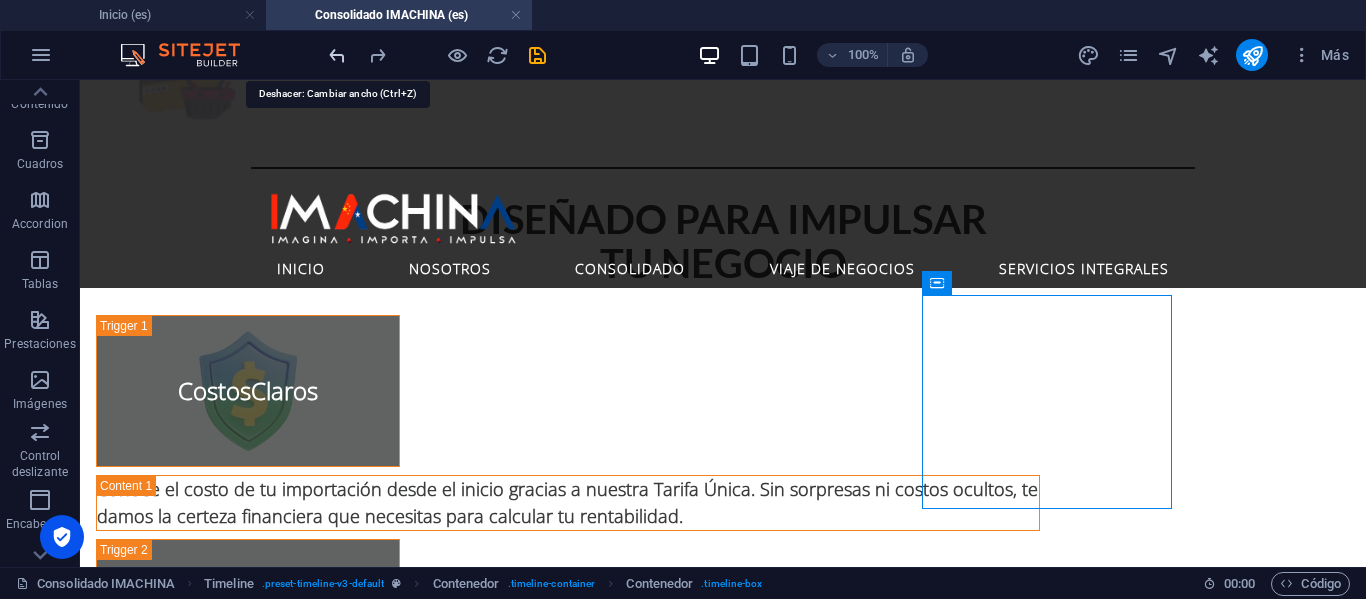 click at bounding box center [337, 55] 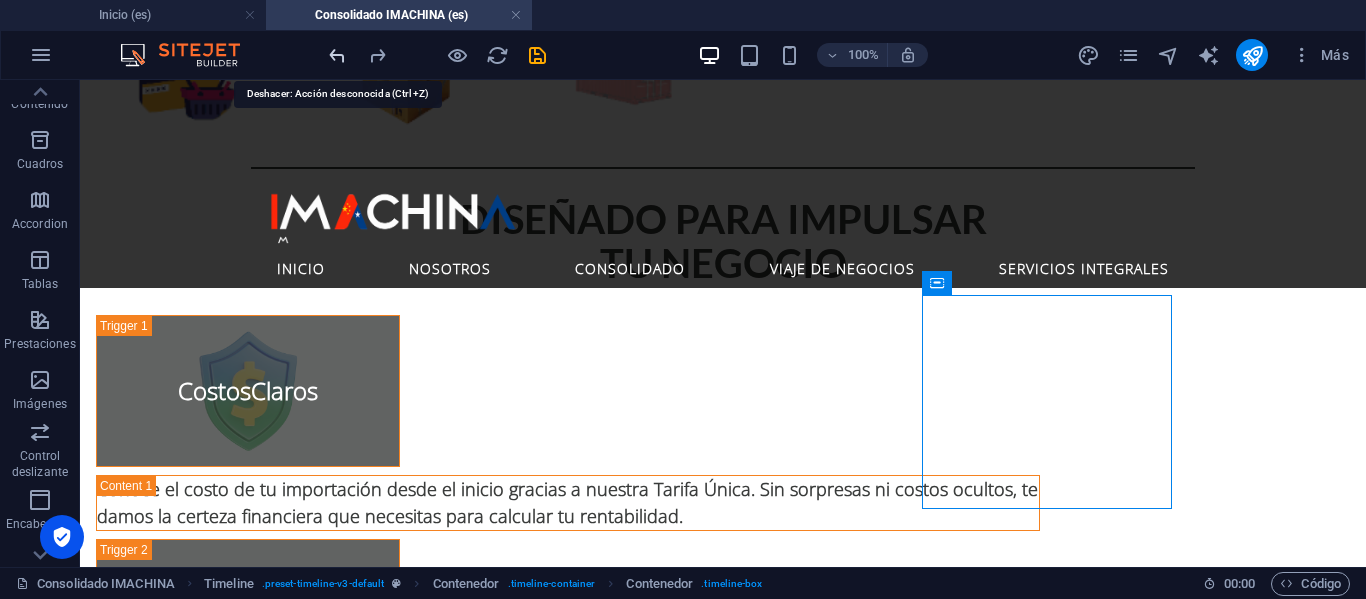 click at bounding box center (337, 55) 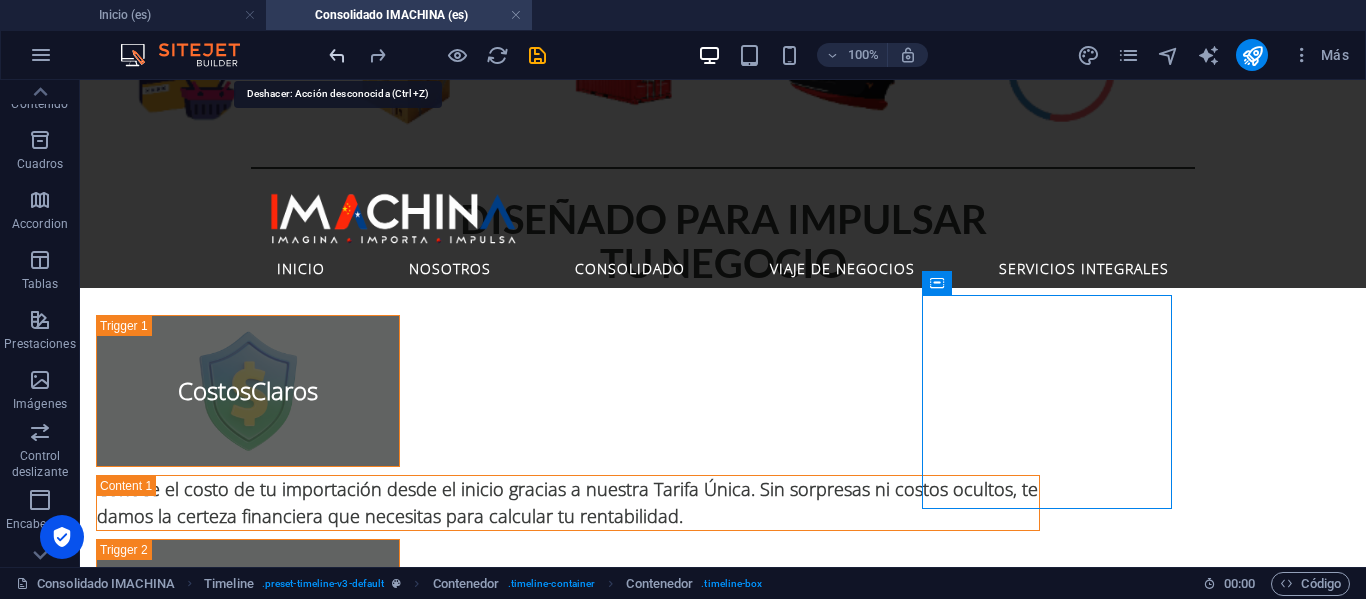 click at bounding box center (337, 55) 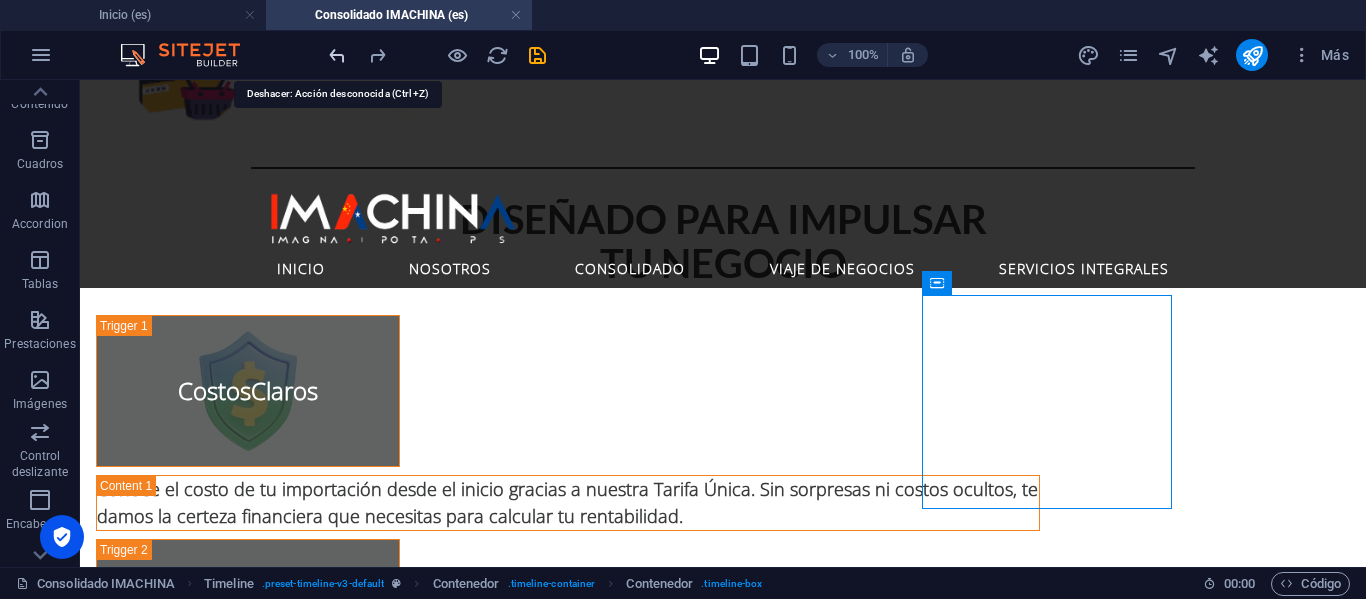 click at bounding box center [337, 55] 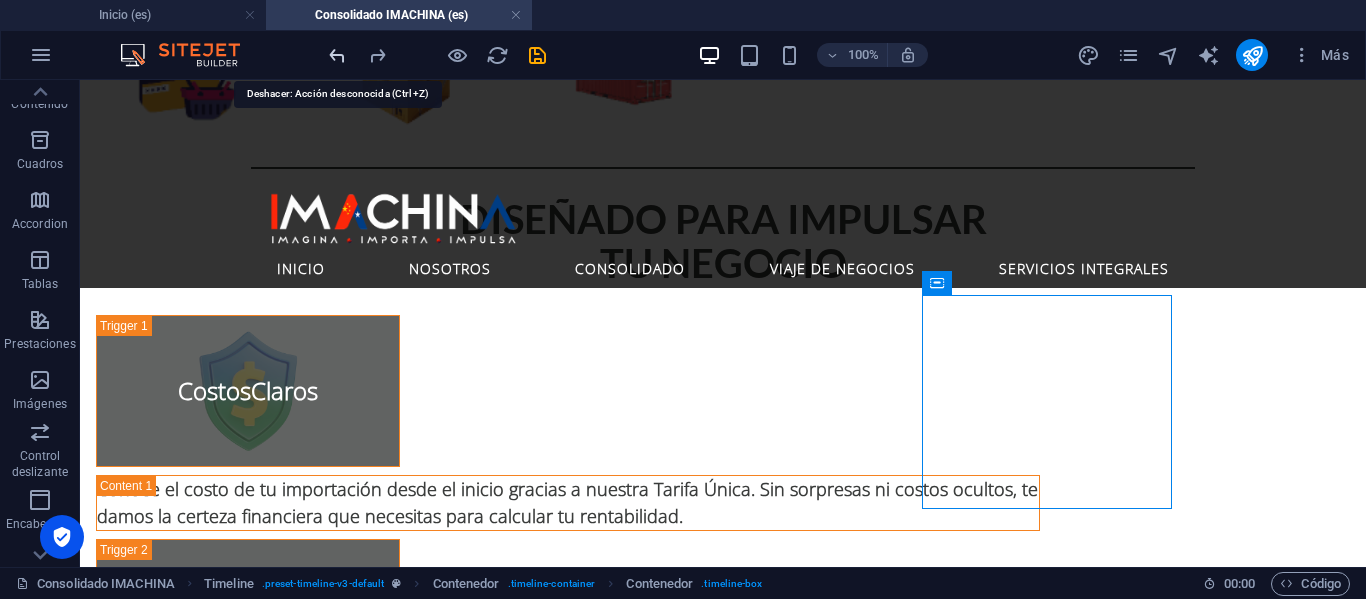 click at bounding box center (337, 55) 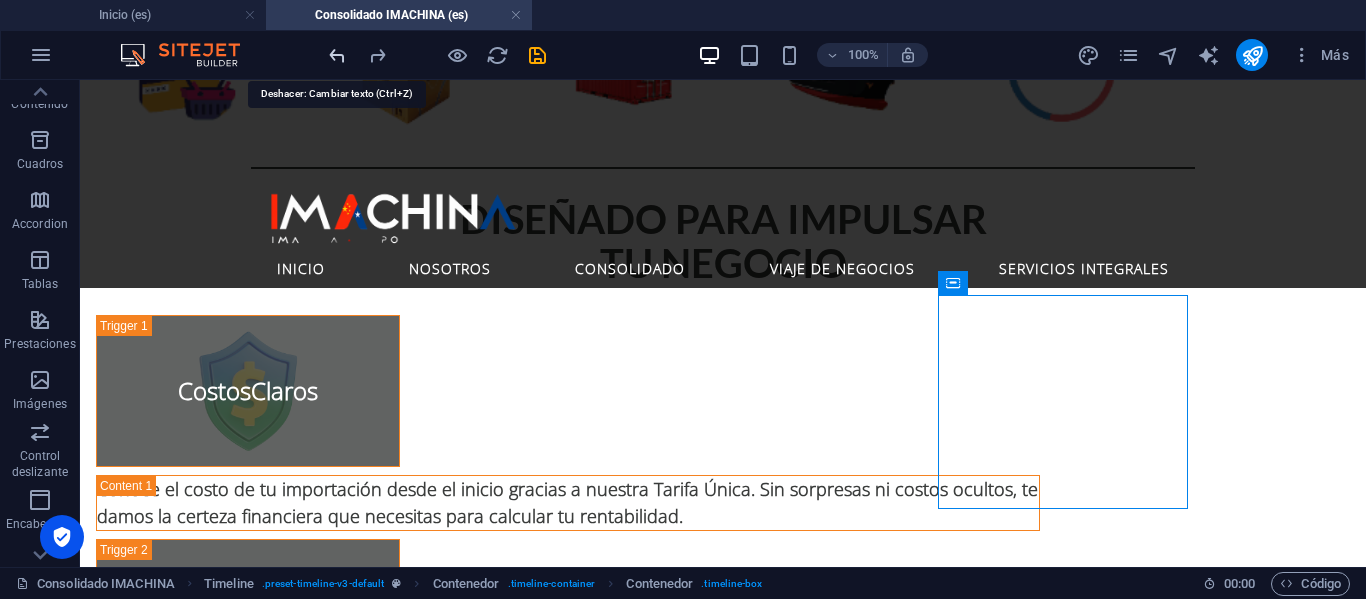 click at bounding box center (337, 55) 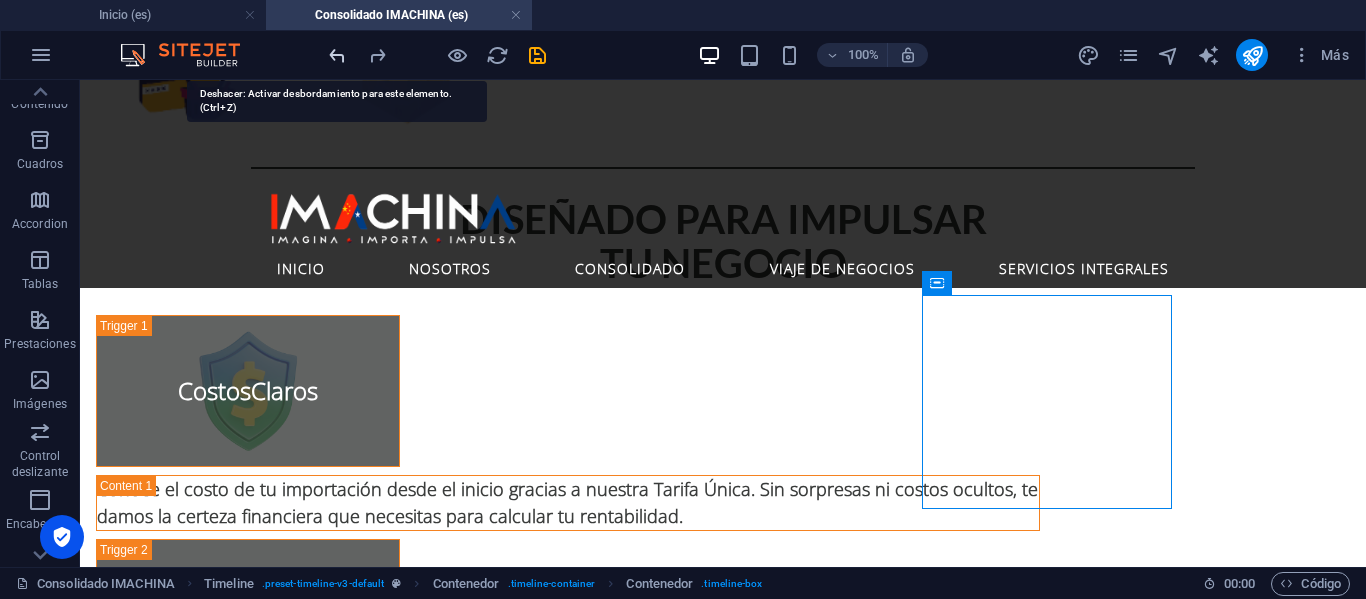 click at bounding box center (337, 55) 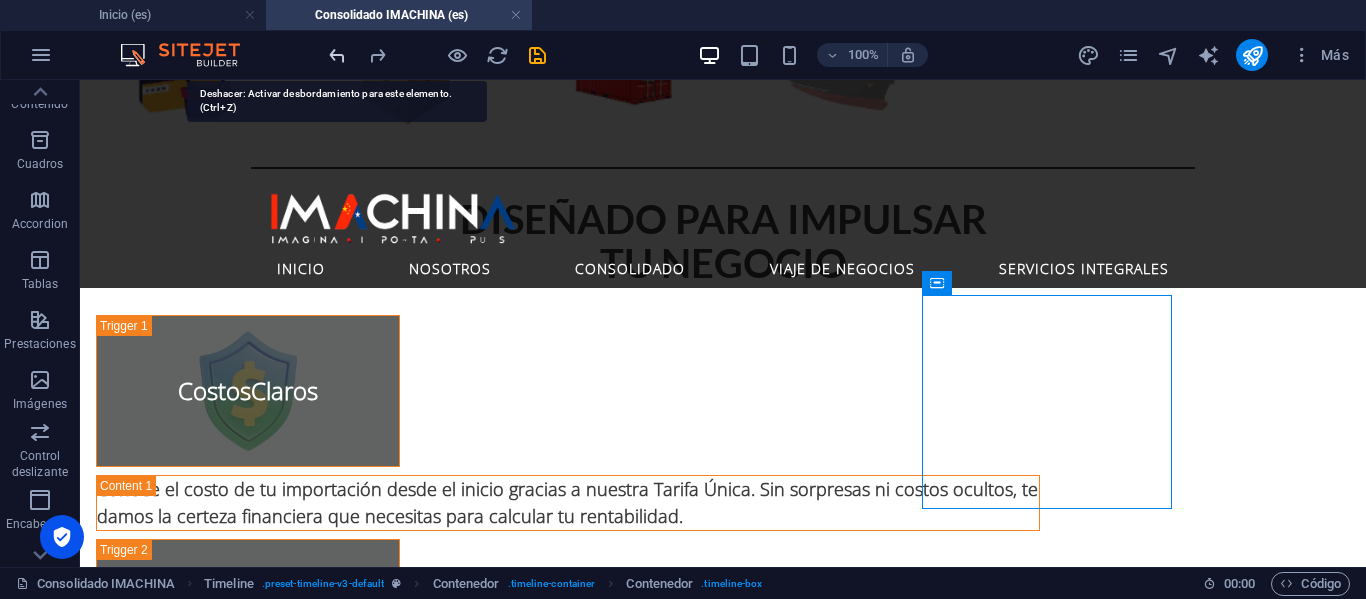 click at bounding box center (337, 55) 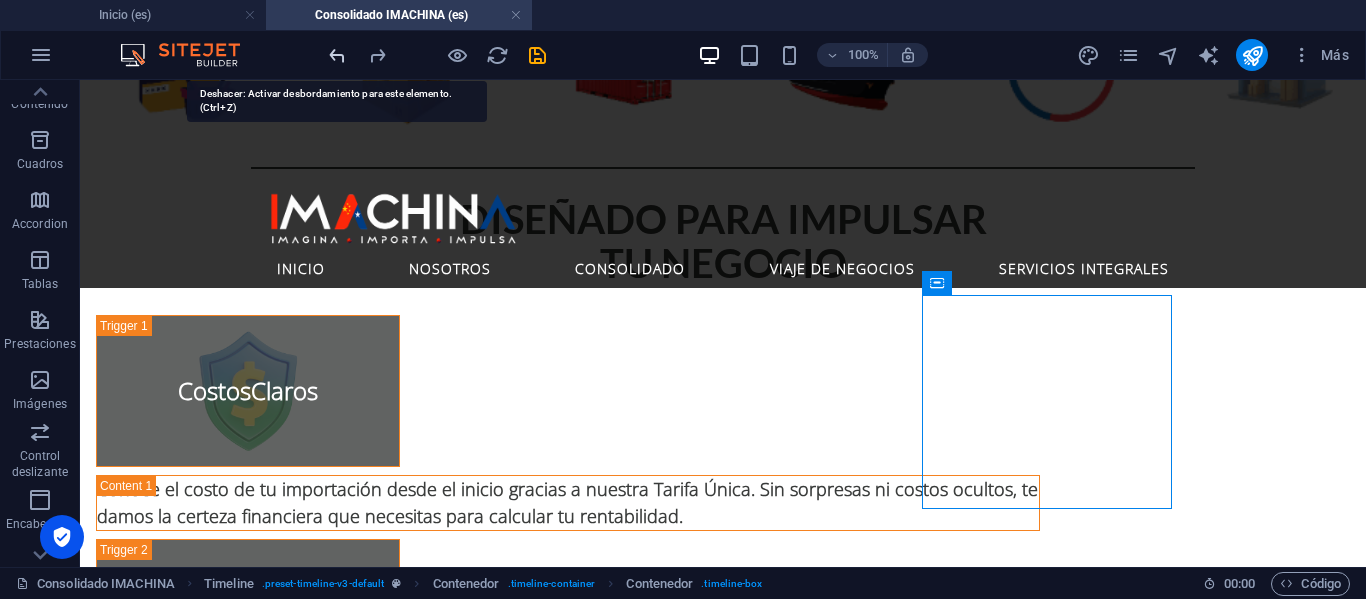 click at bounding box center (337, 55) 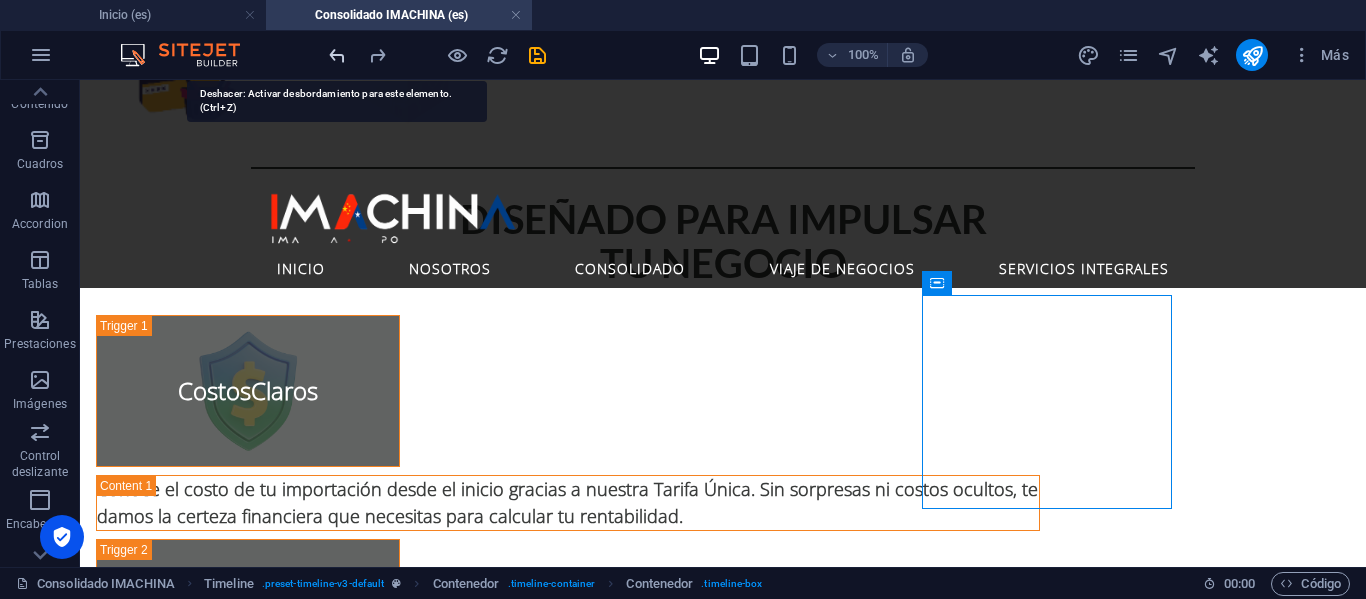 click at bounding box center [337, 55] 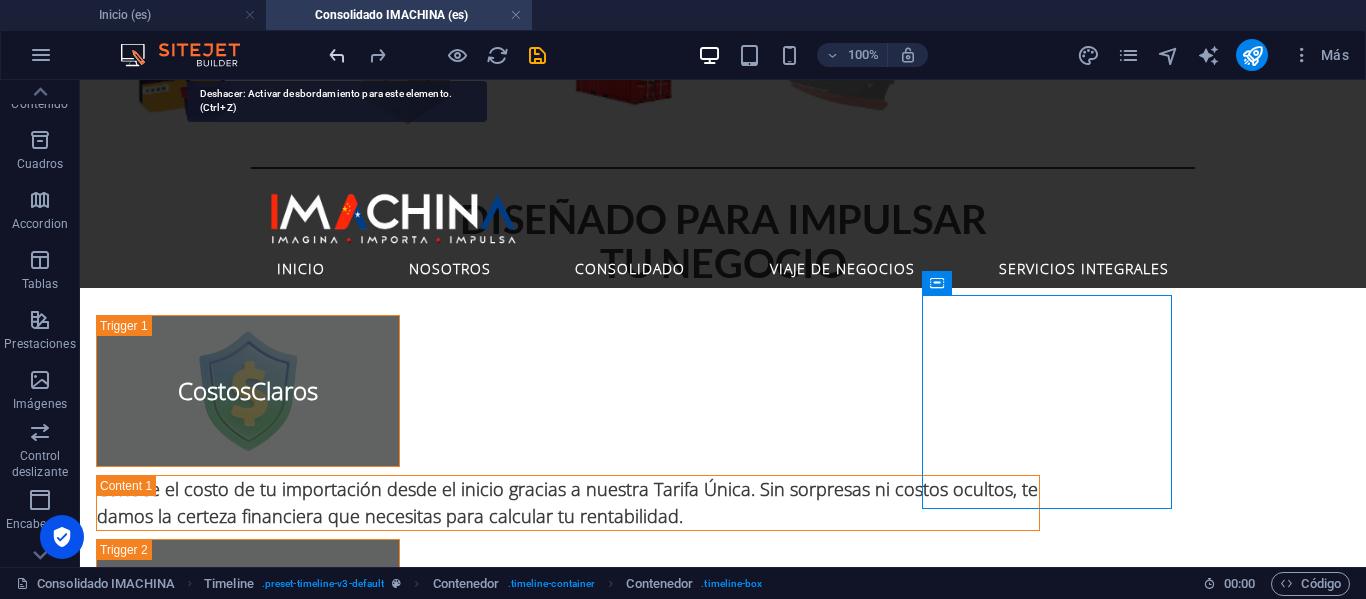 click at bounding box center (337, 55) 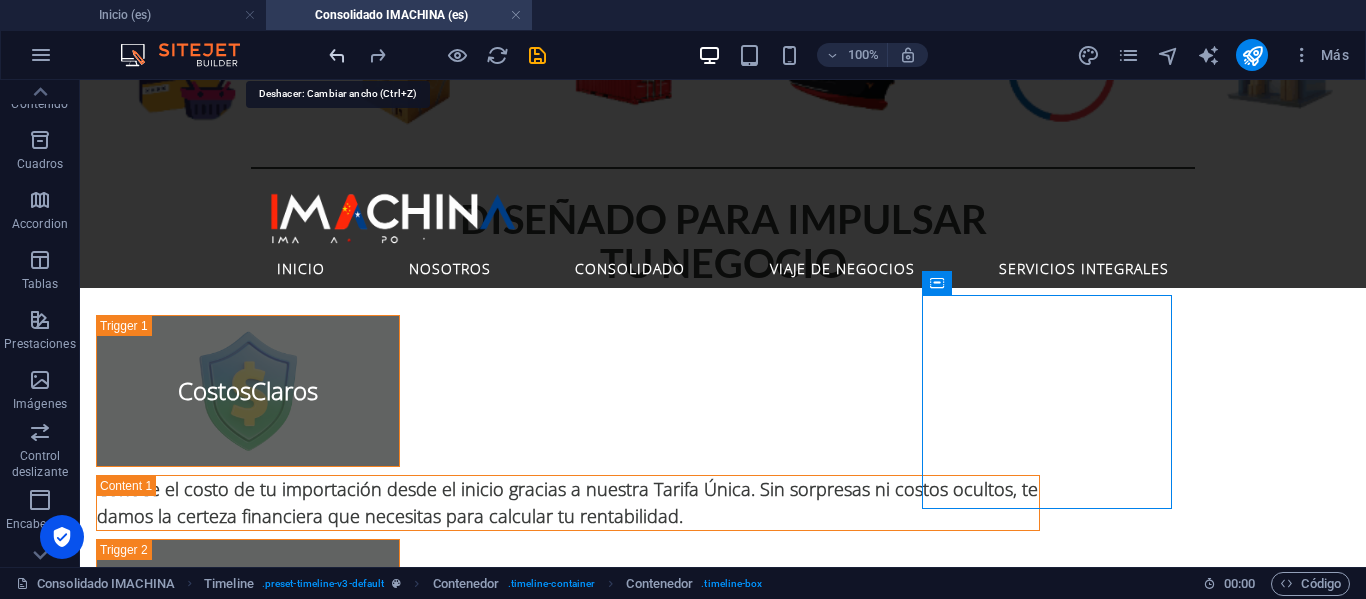 click at bounding box center (337, 55) 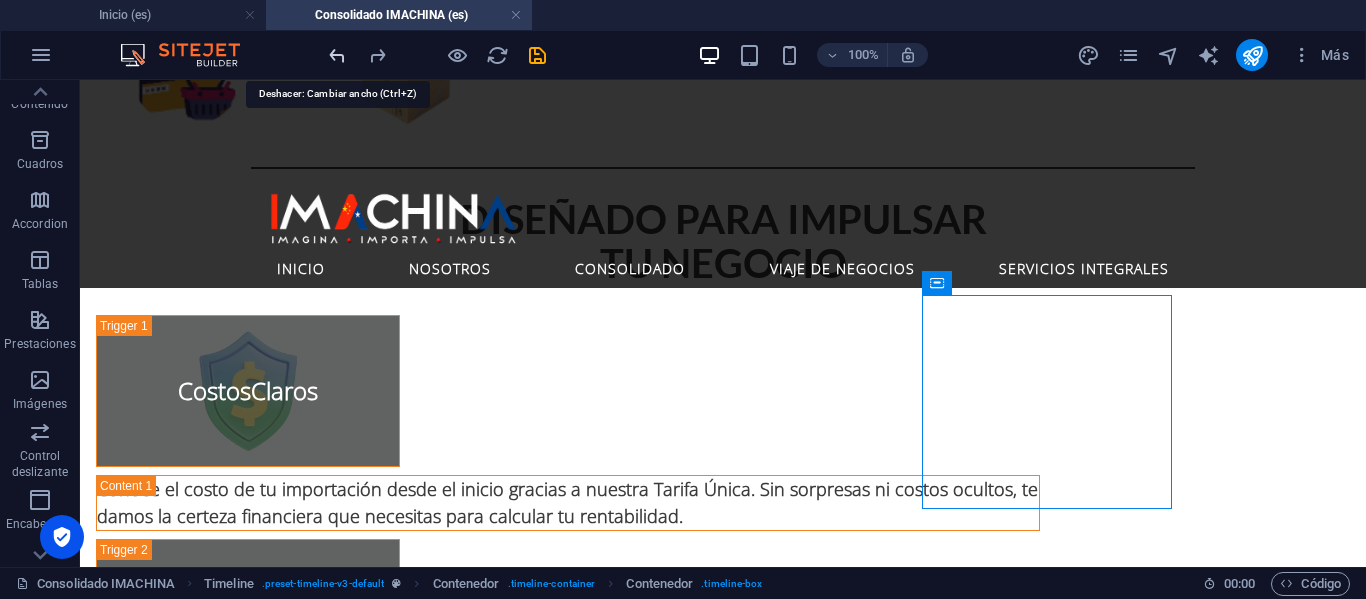 click at bounding box center (337, 55) 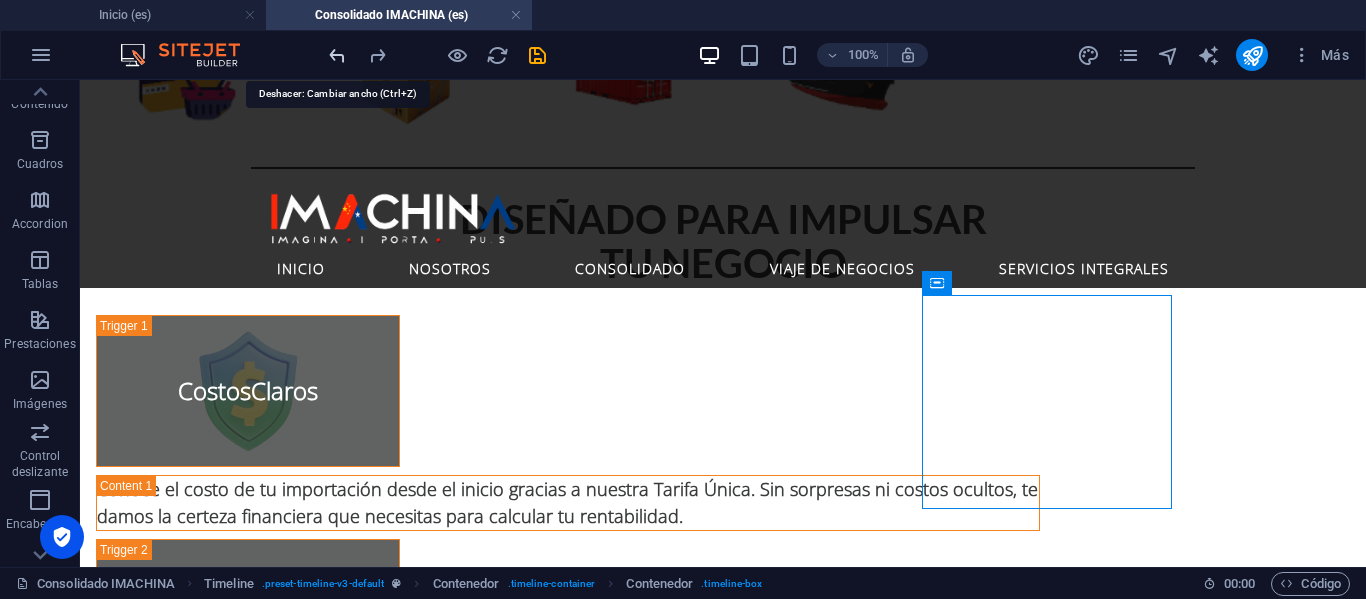 click at bounding box center [337, 55] 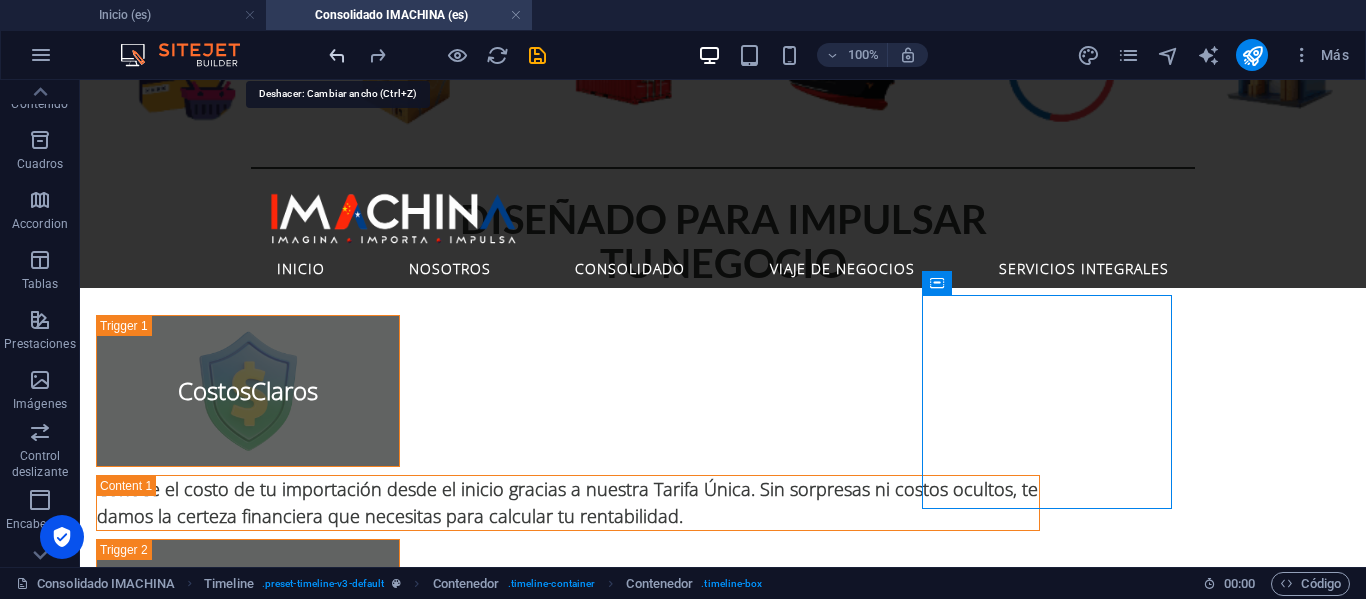 click at bounding box center (337, 55) 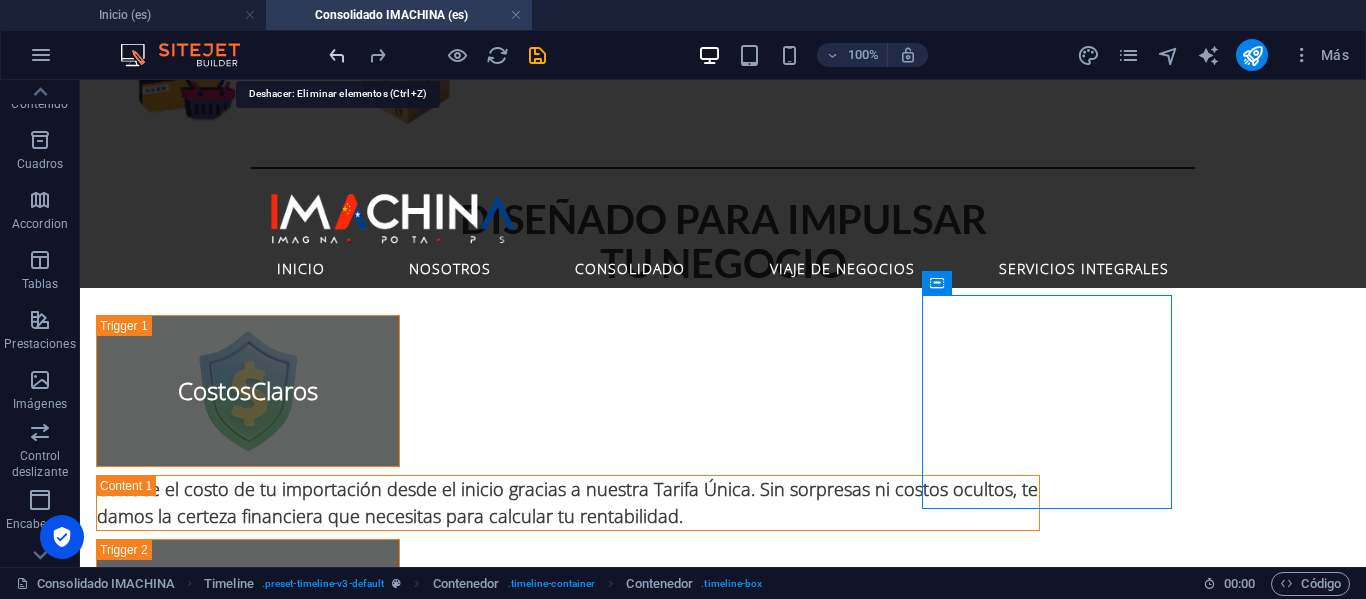 click at bounding box center [337, 55] 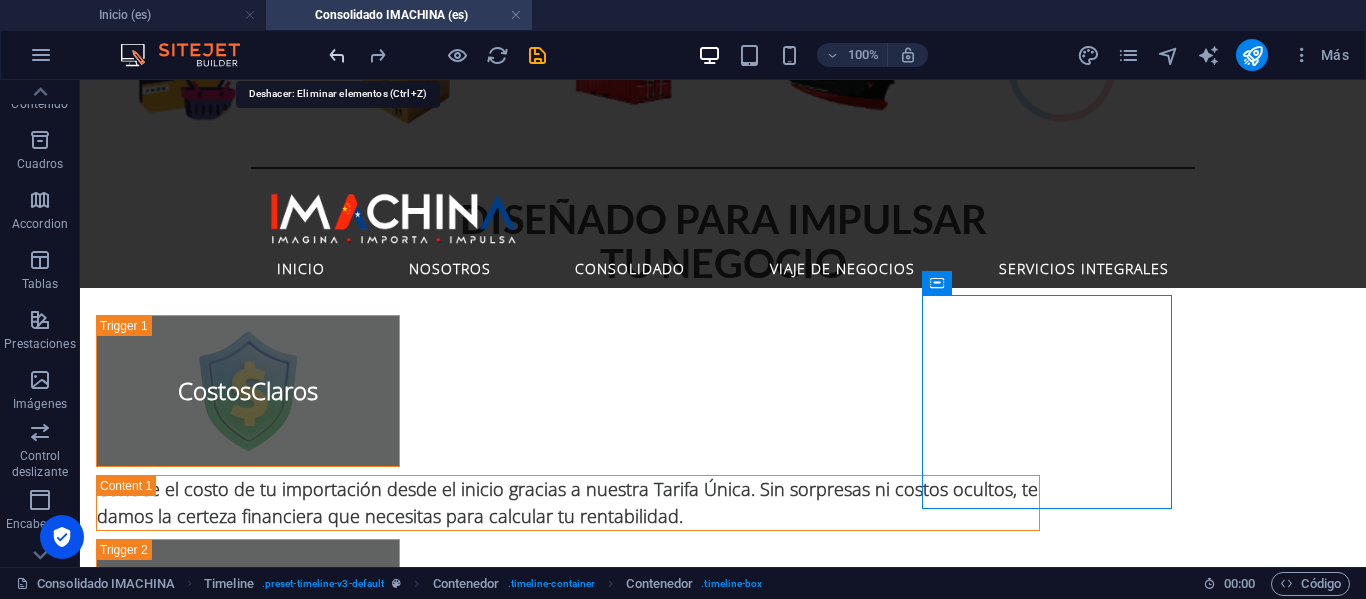 click at bounding box center [337, 55] 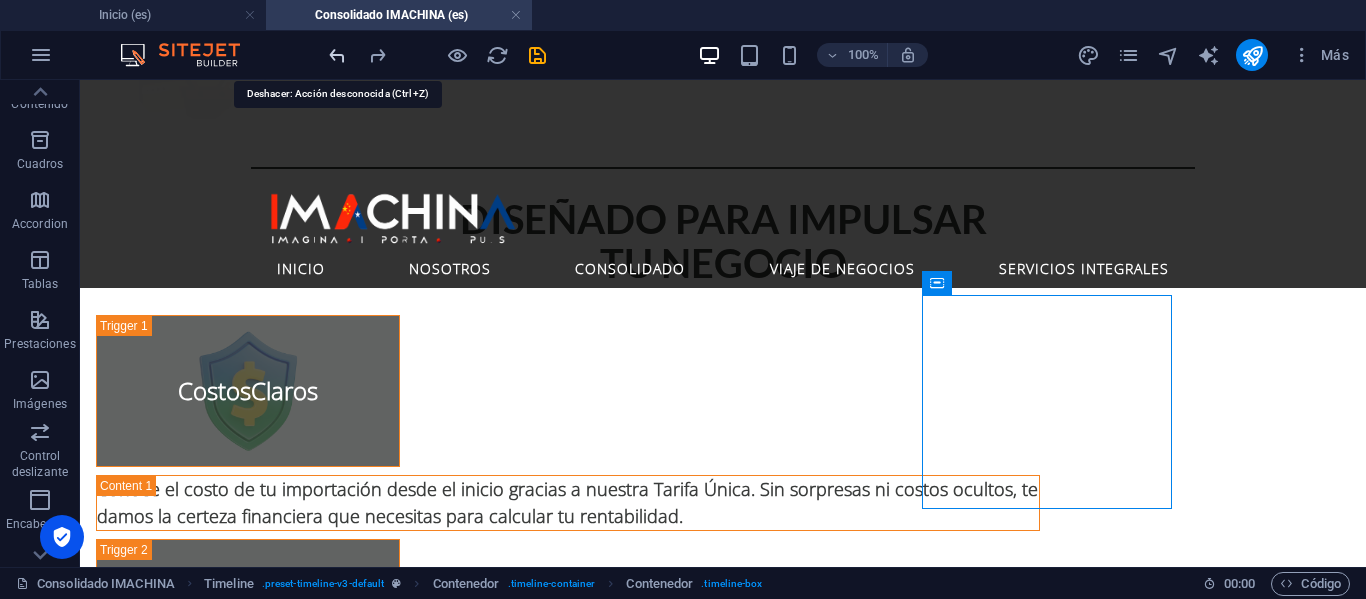 click at bounding box center (337, 55) 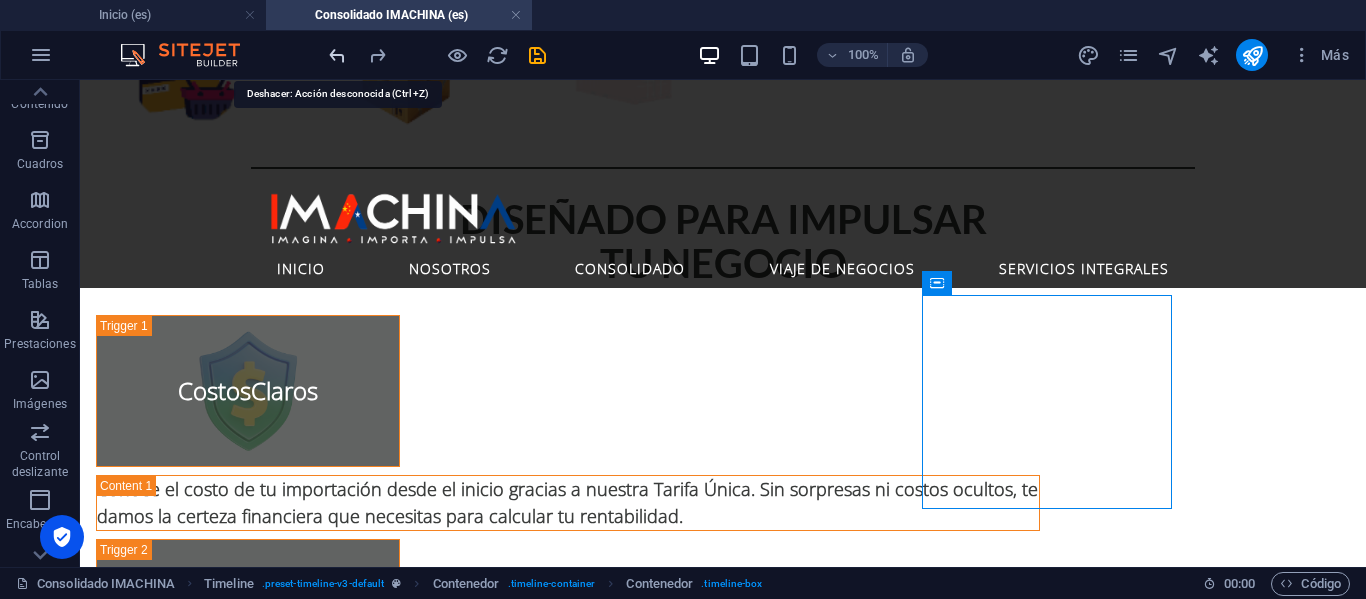 click at bounding box center [337, 55] 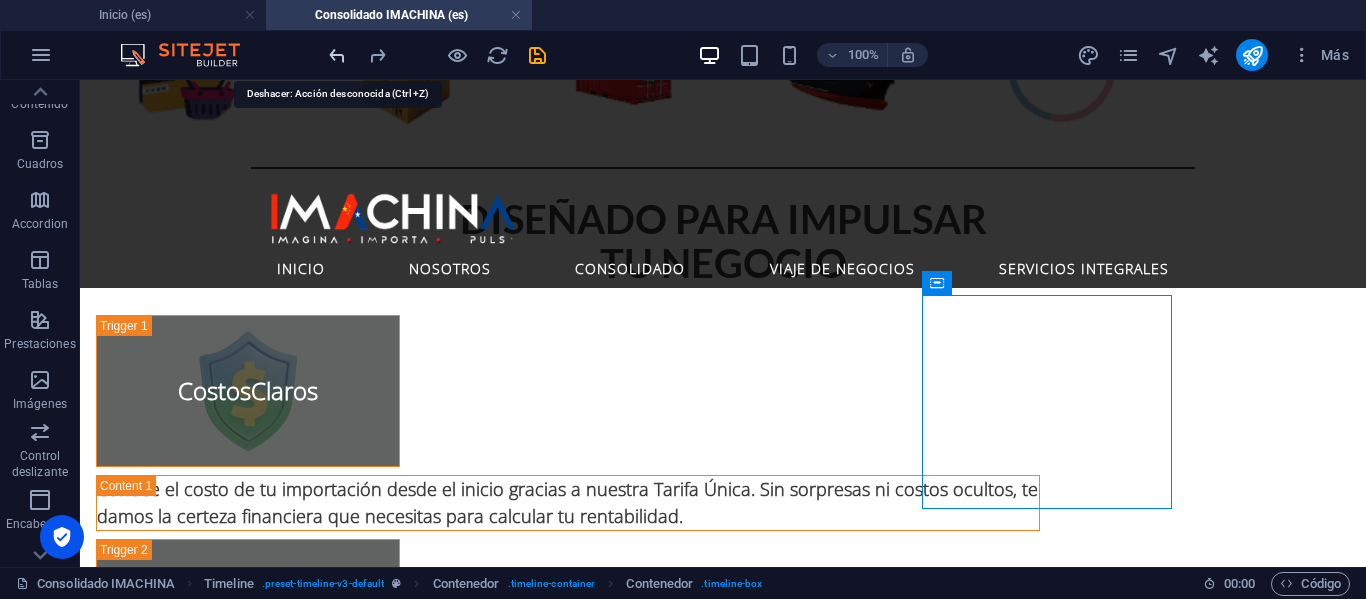 click at bounding box center (337, 55) 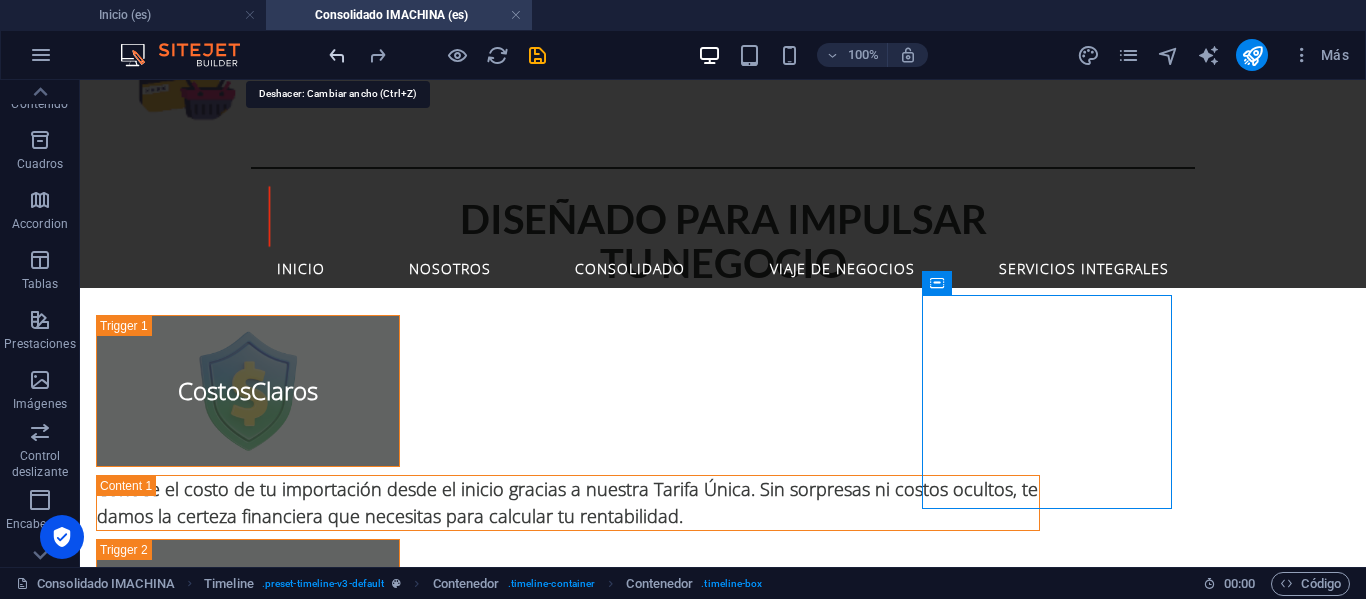 click at bounding box center [337, 55] 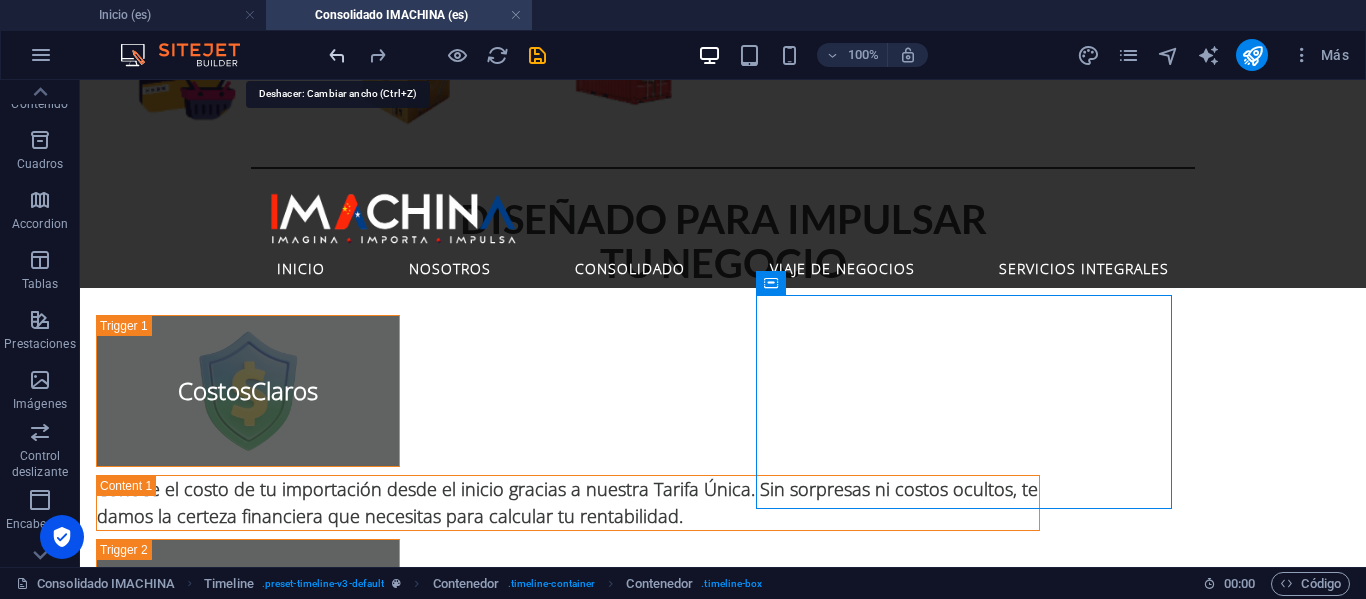 click at bounding box center (337, 55) 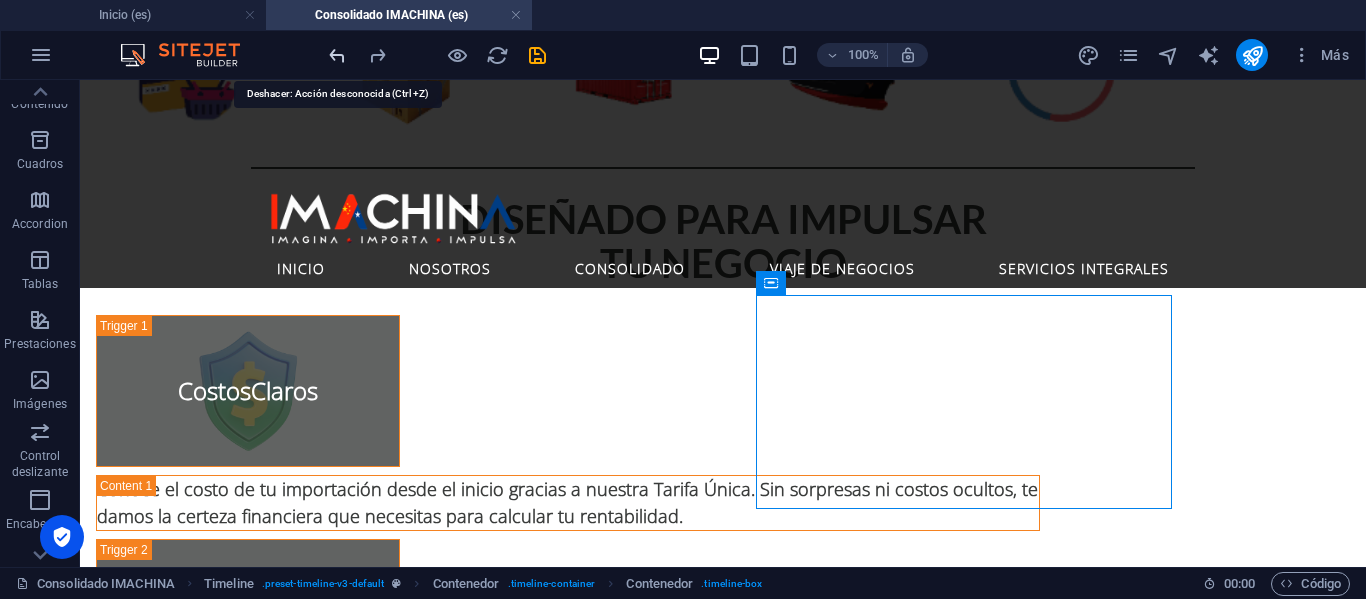 click at bounding box center [337, 55] 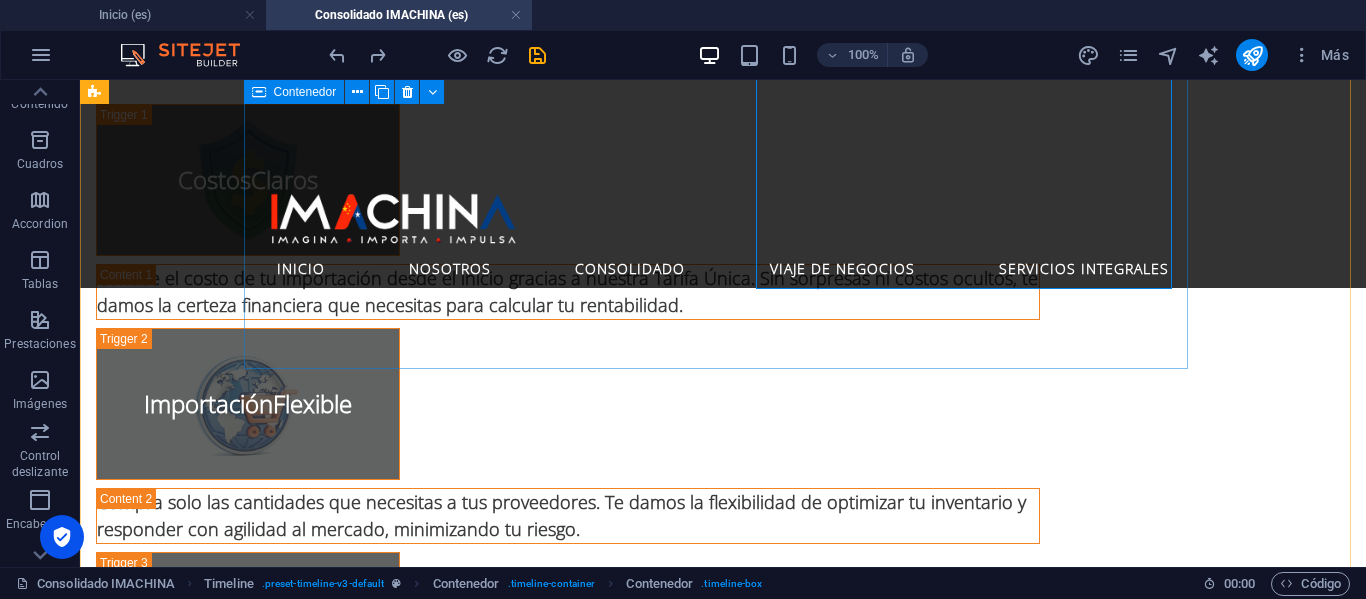 scroll, scrollTop: 1763, scrollLeft: 0, axis: vertical 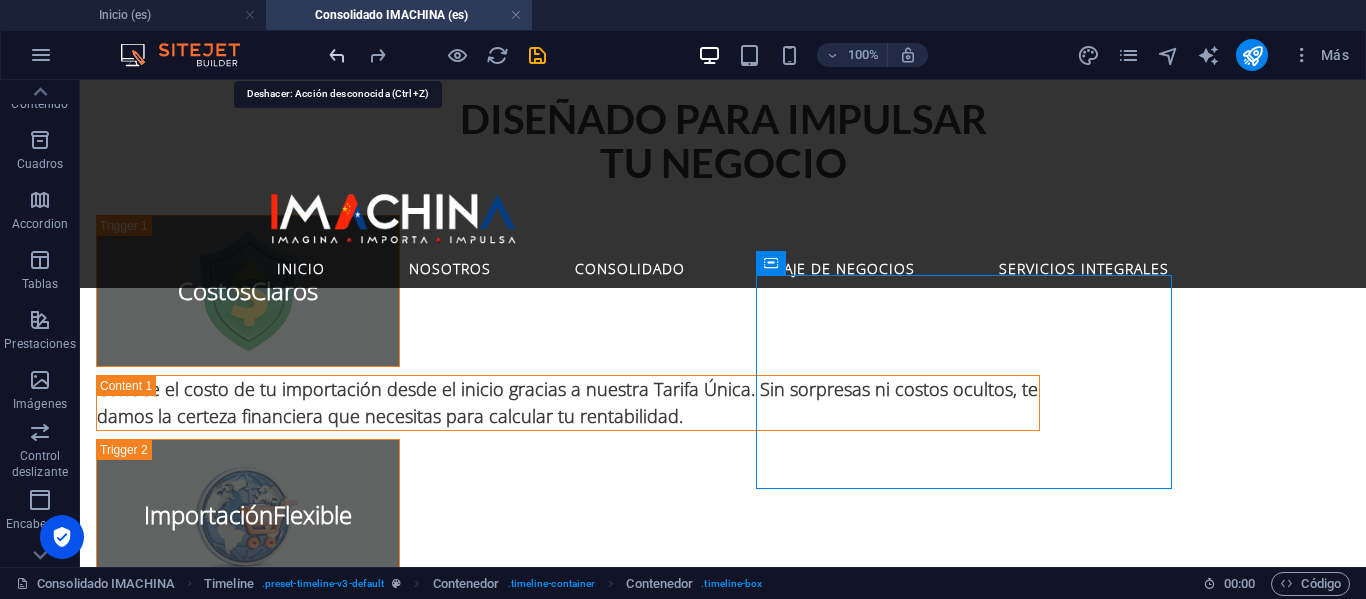 click at bounding box center (337, 55) 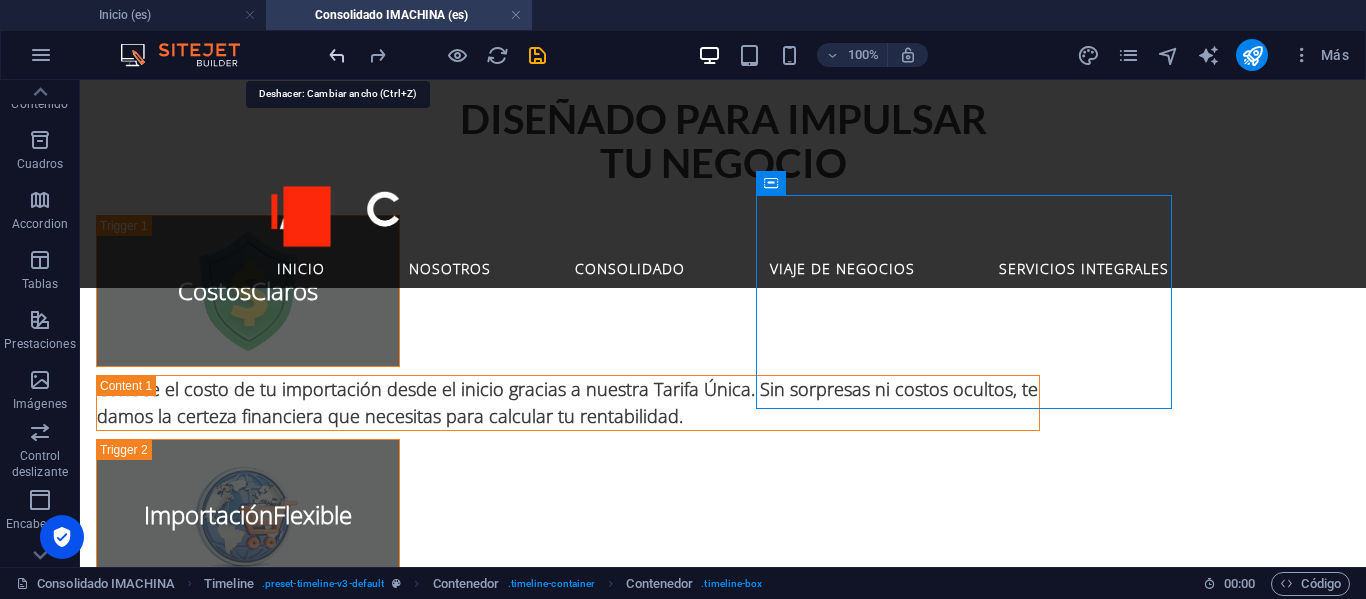 click at bounding box center (337, 55) 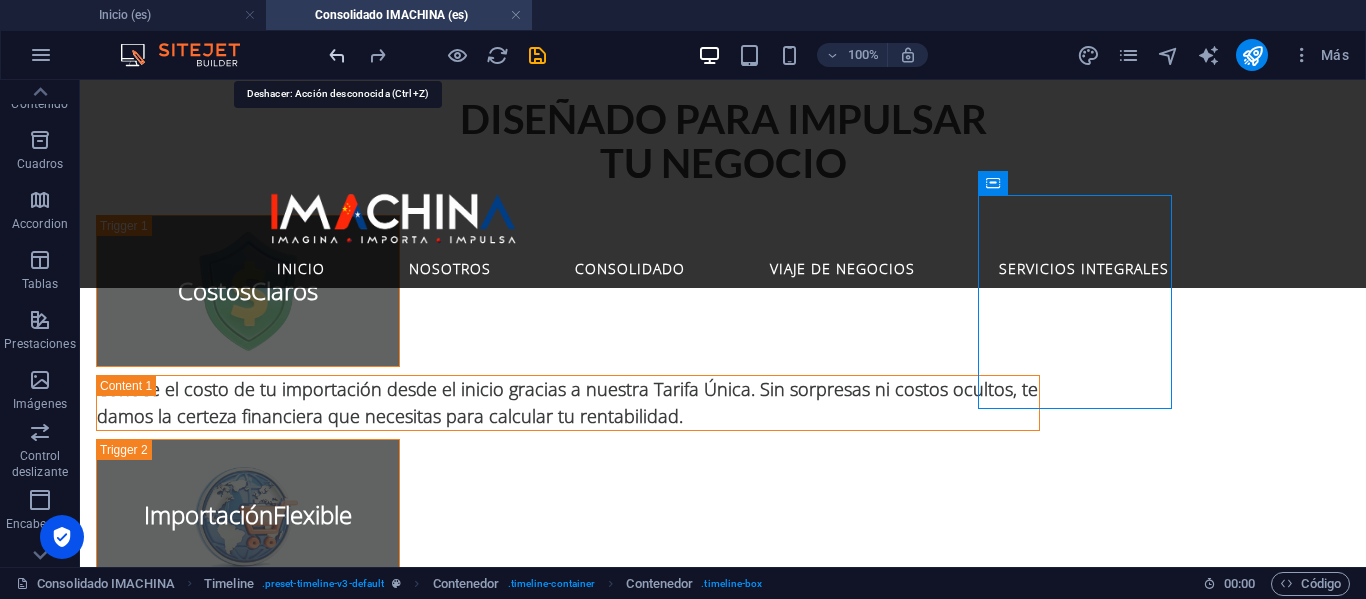 click at bounding box center (337, 55) 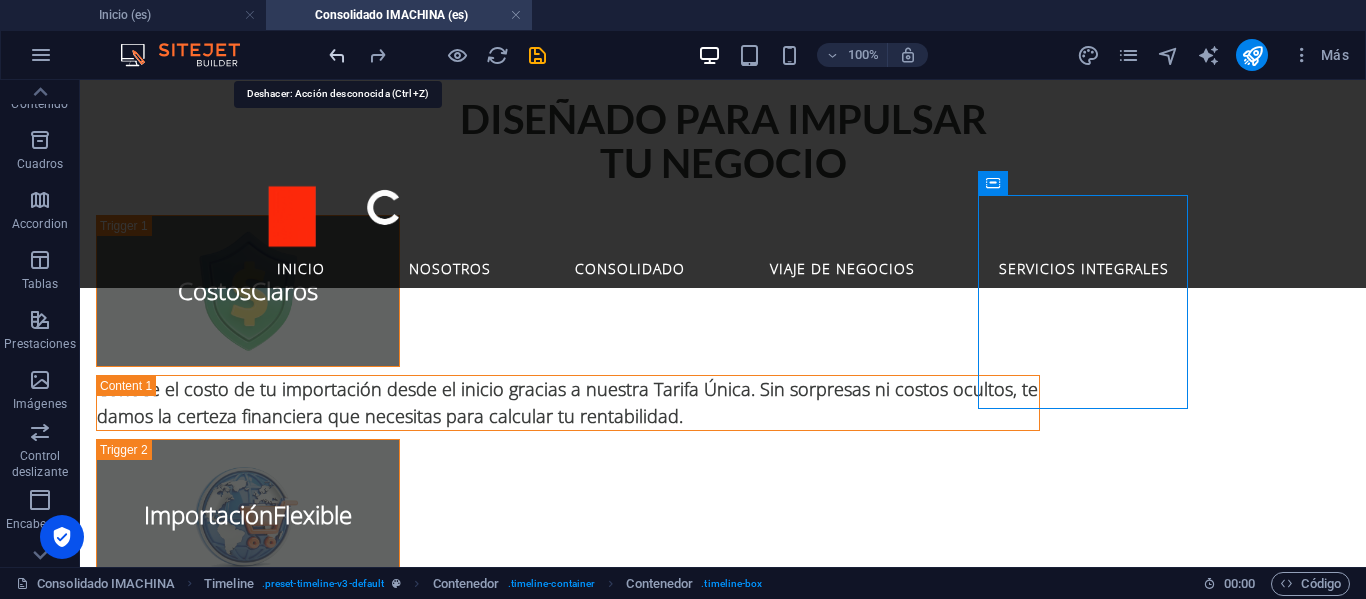 click at bounding box center [337, 55] 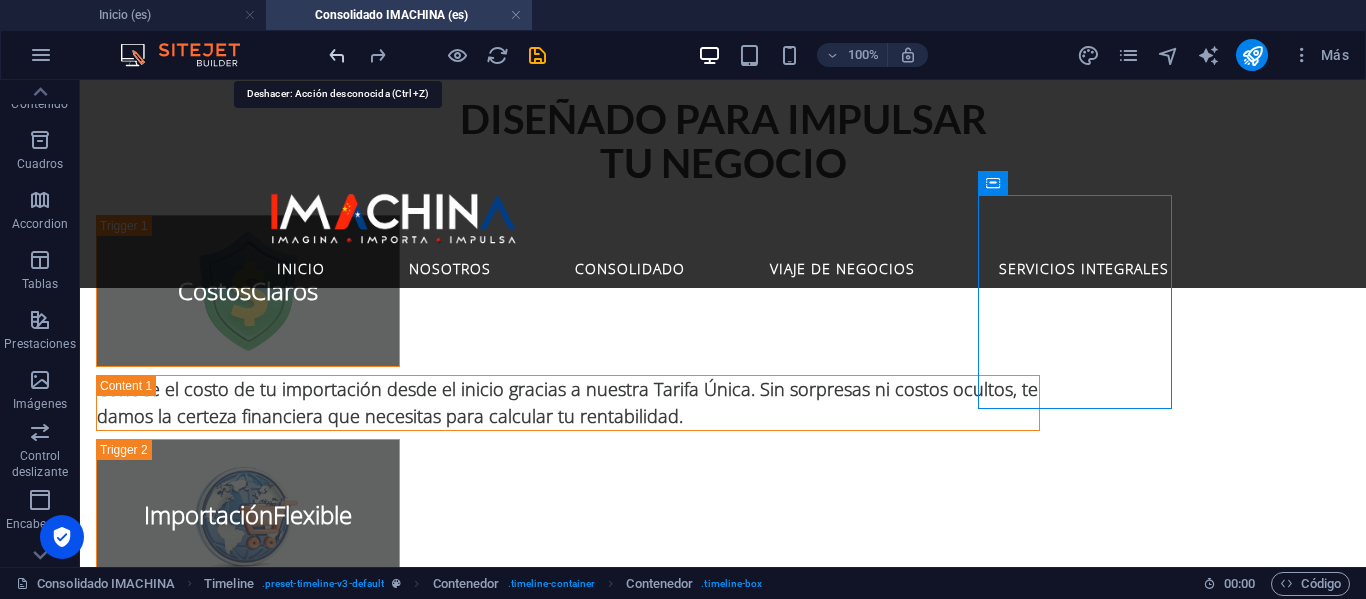 click at bounding box center [337, 55] 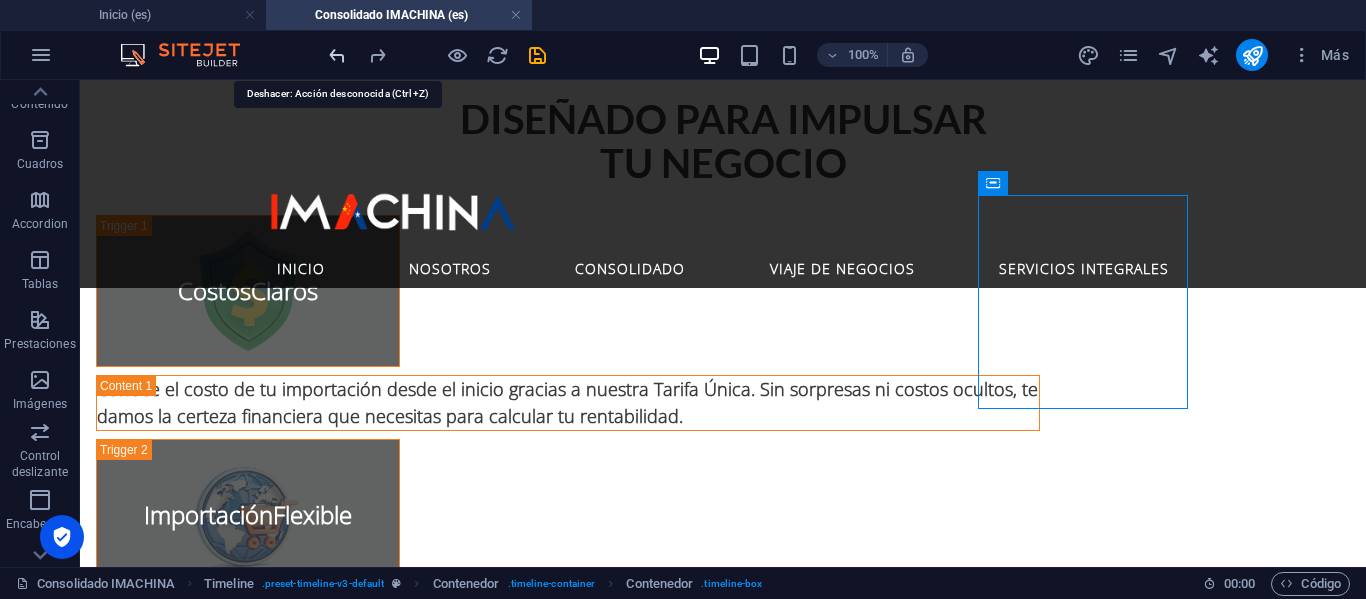 click at bounding box center [337, 55] 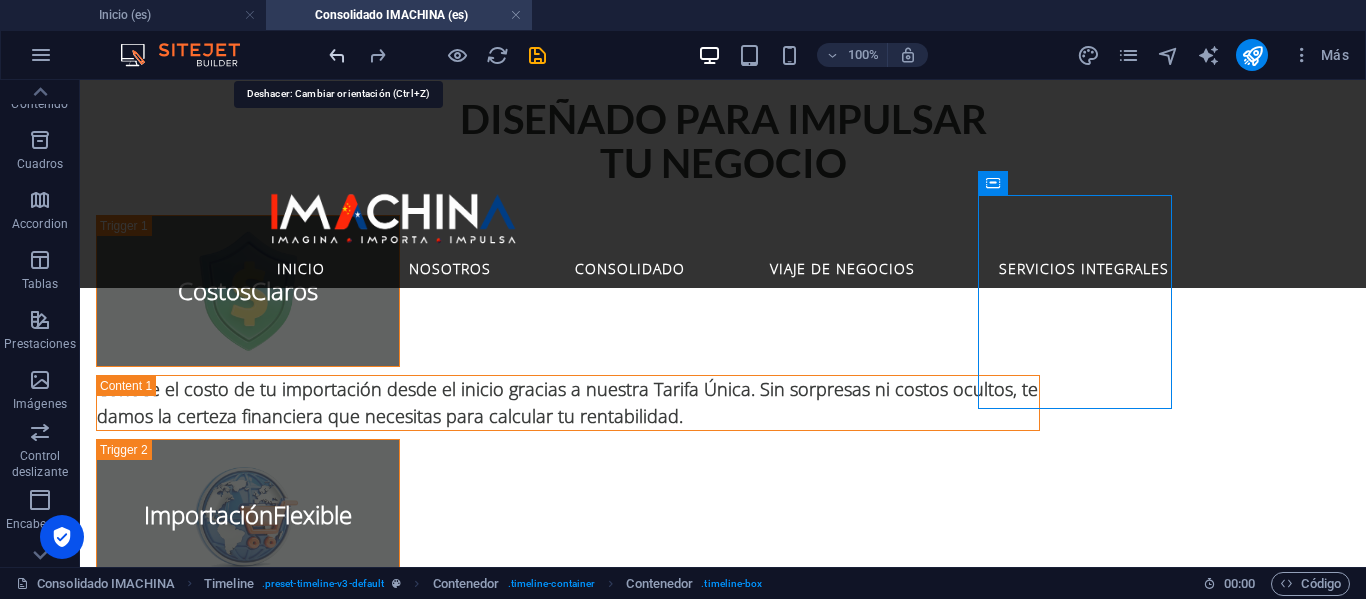 click at bounding box center (337, 55) 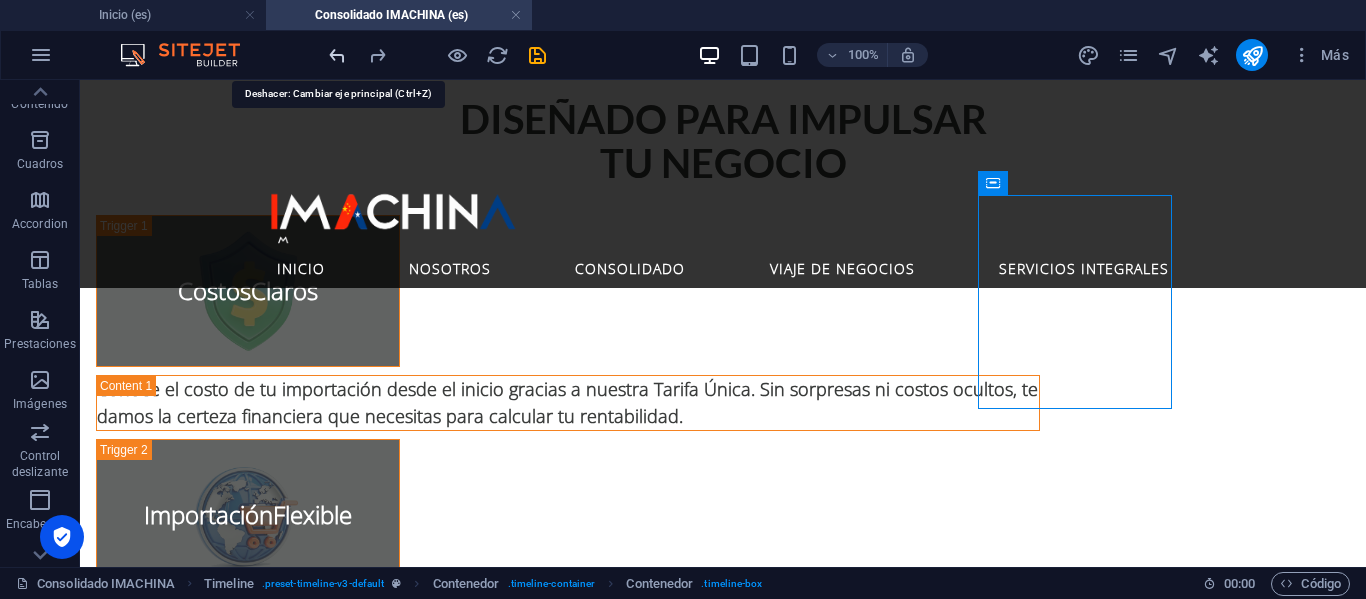 click at bounding box center (337, 55) 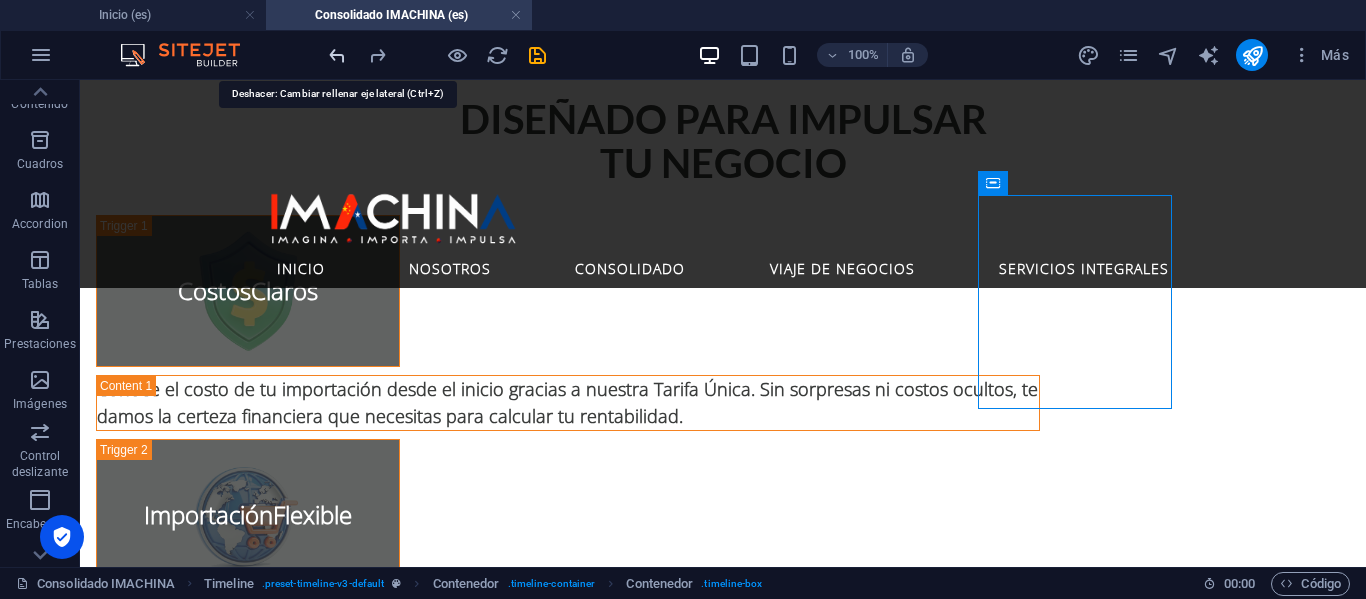 click at bounding box center (337, 55) 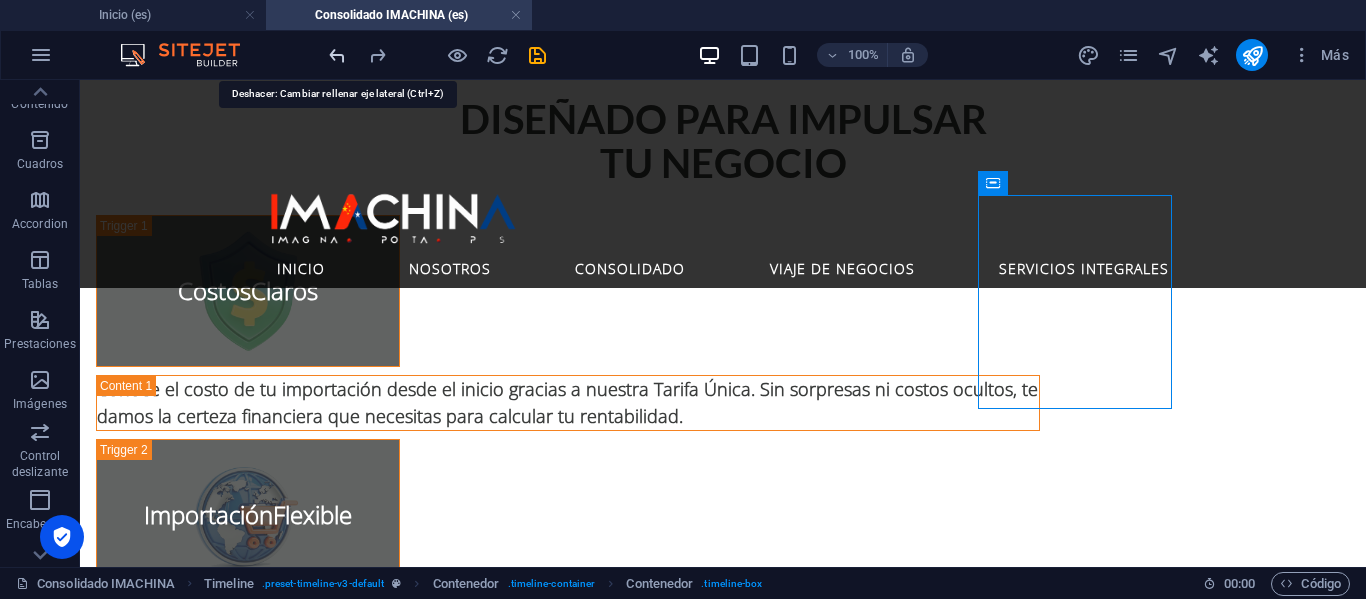 click at bounding box center [337, 55] 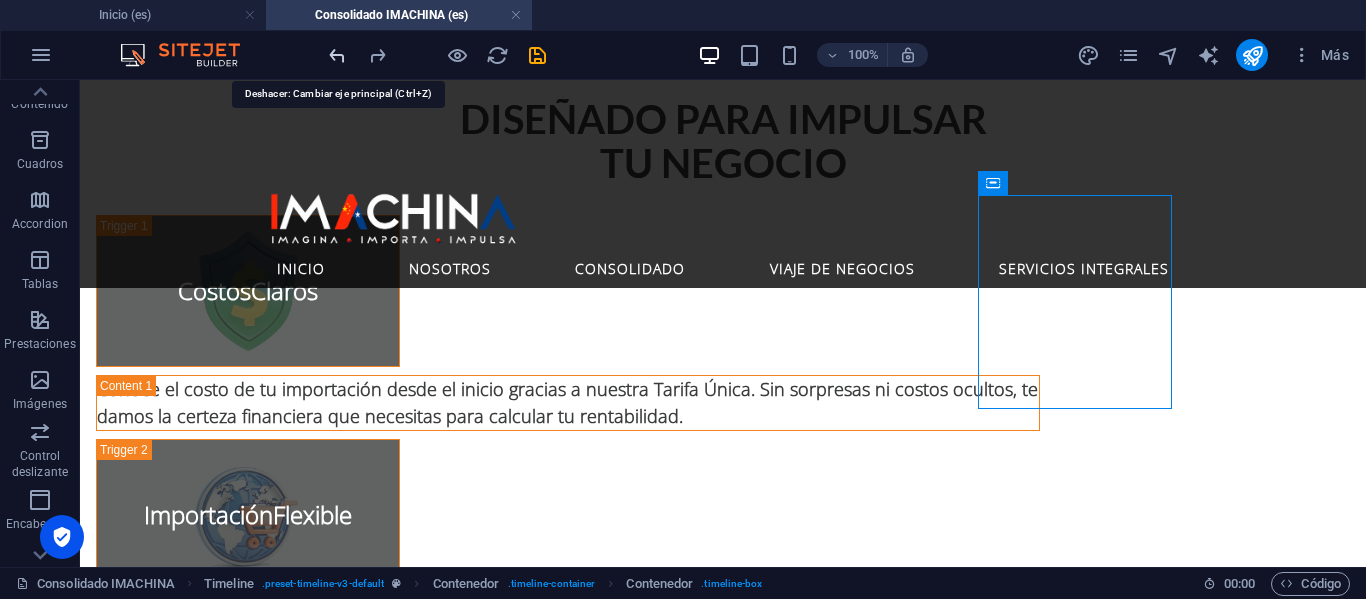 click at bounding box center [337, 55] 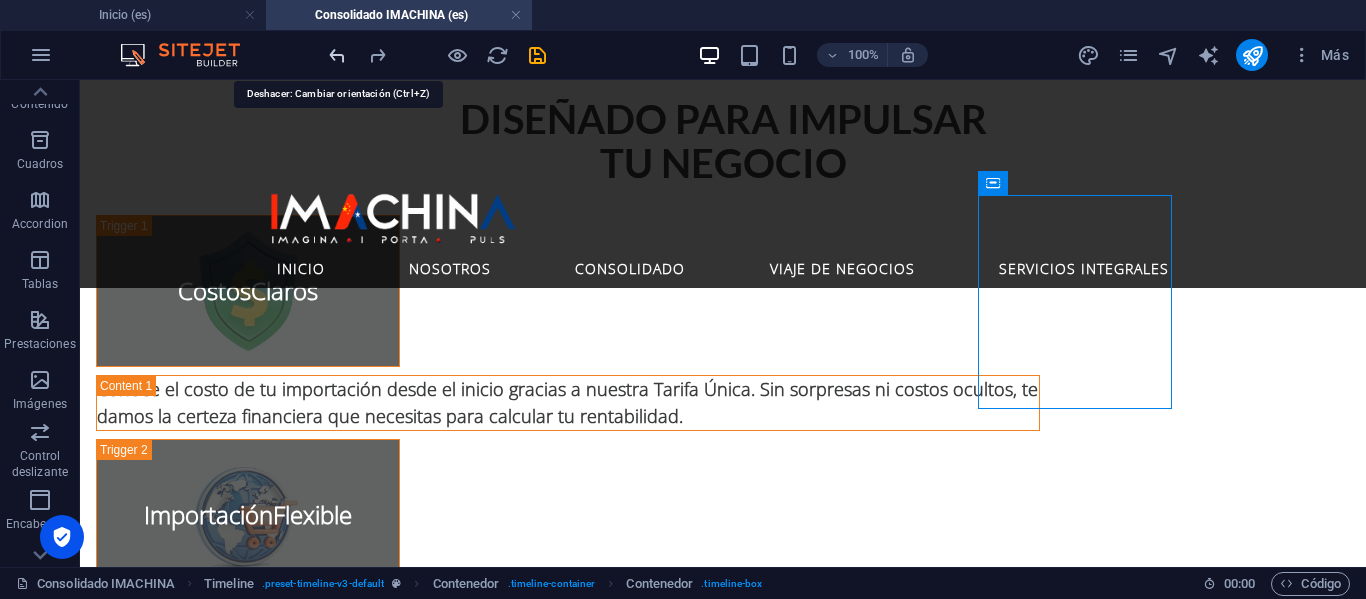 click at bounding box center (337, 55) 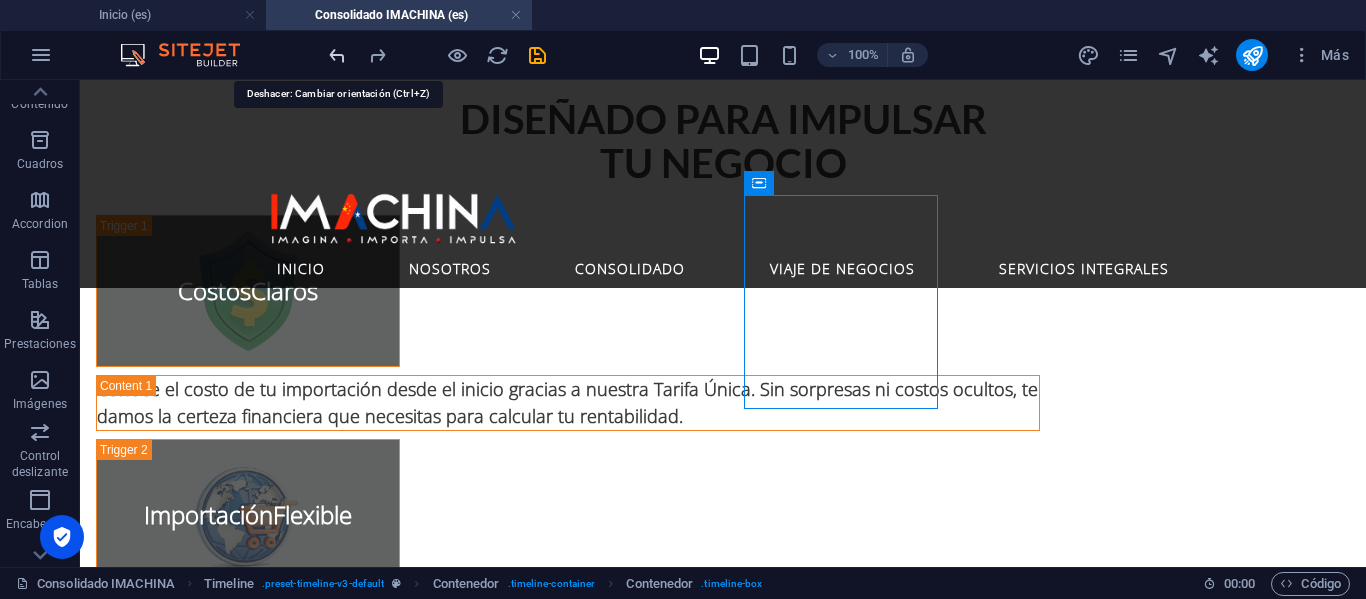 click at bounding box center [337, 55] 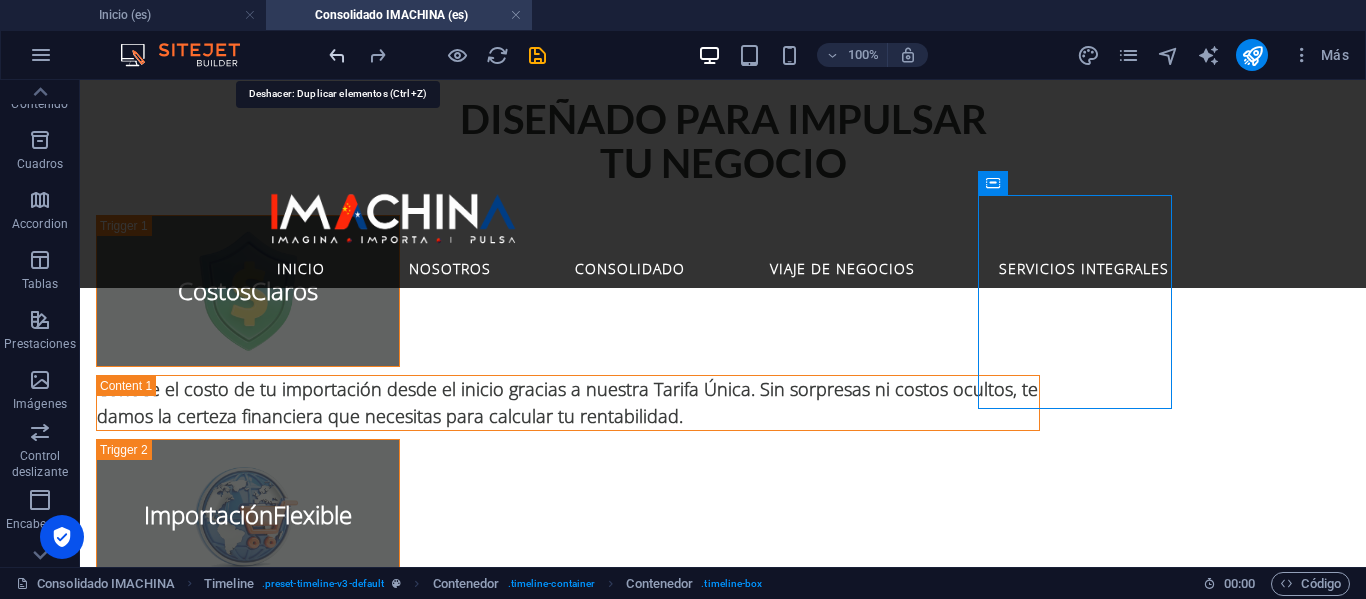 click at bounding box center [337, 55] 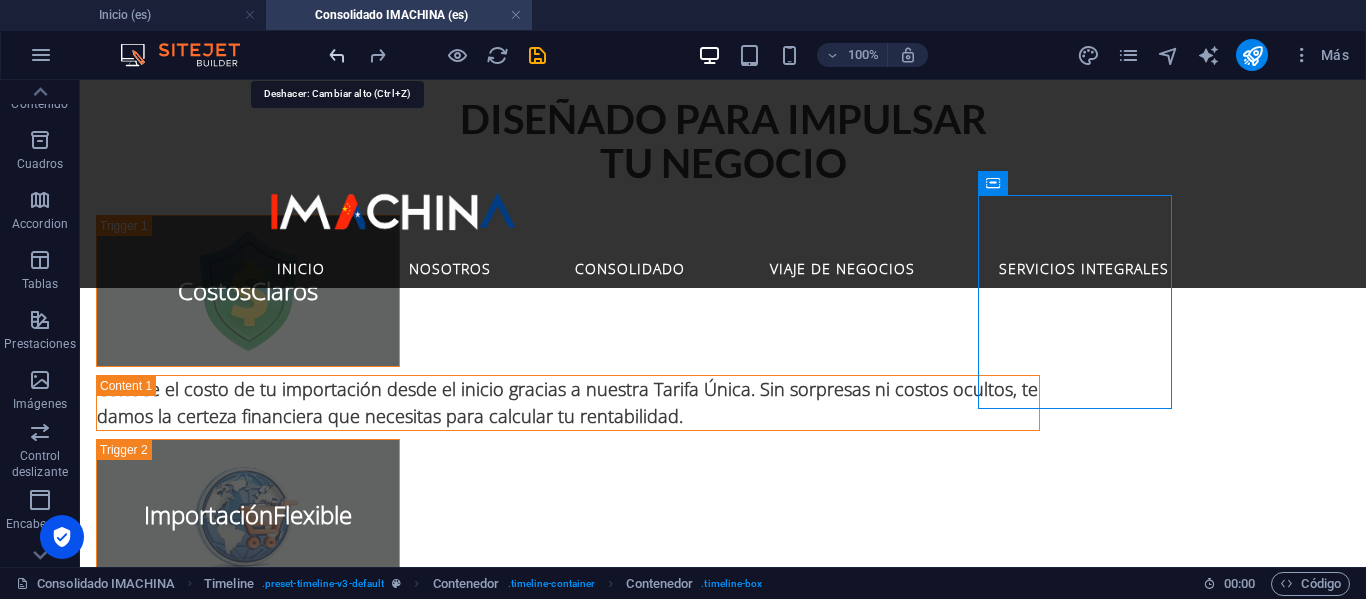 click at bounding box center [337, 55] 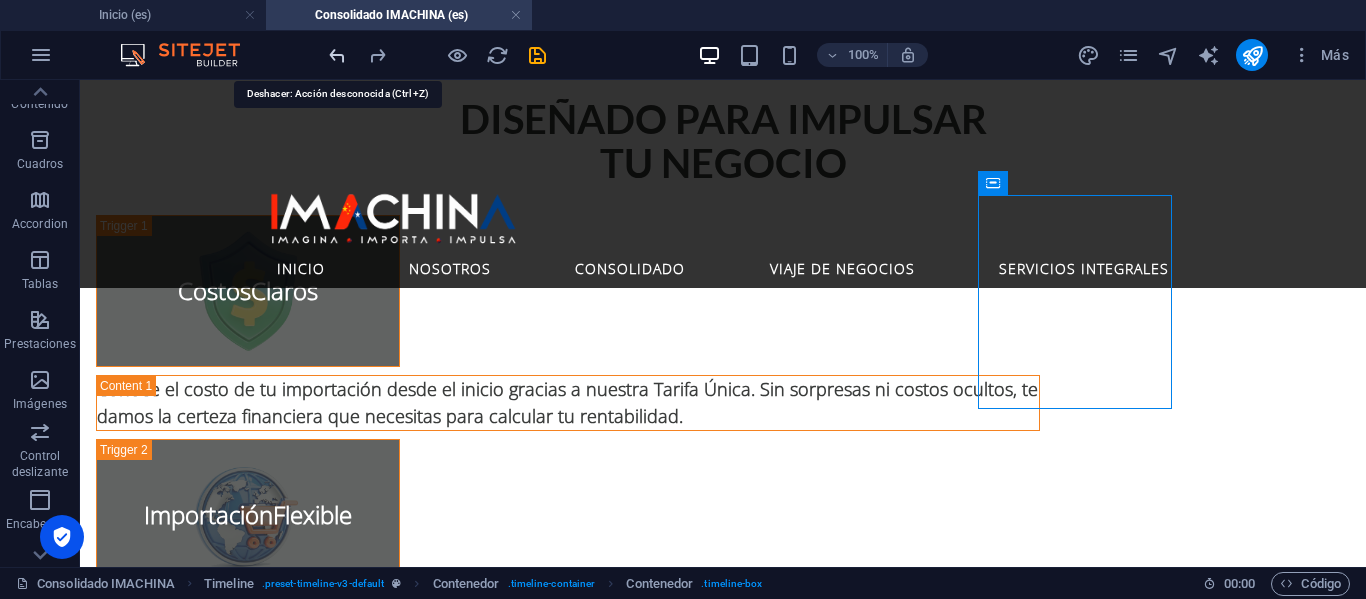 click at bounding box center (337, 55) 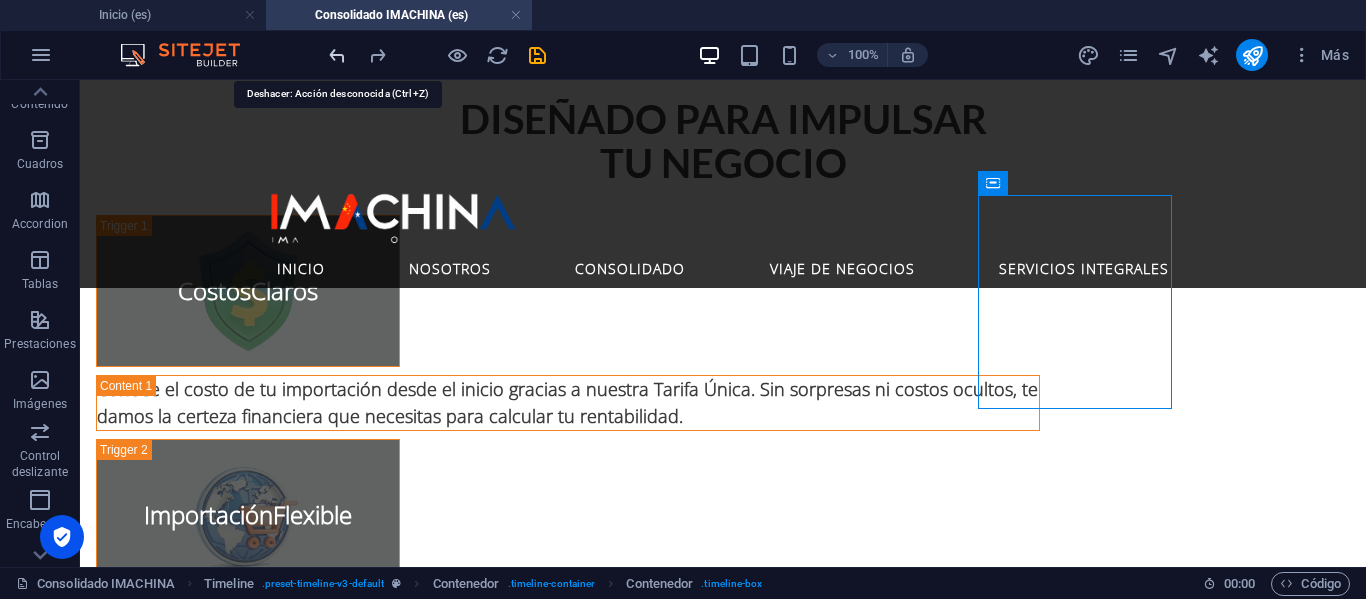 click at bounding box center (337, 55) 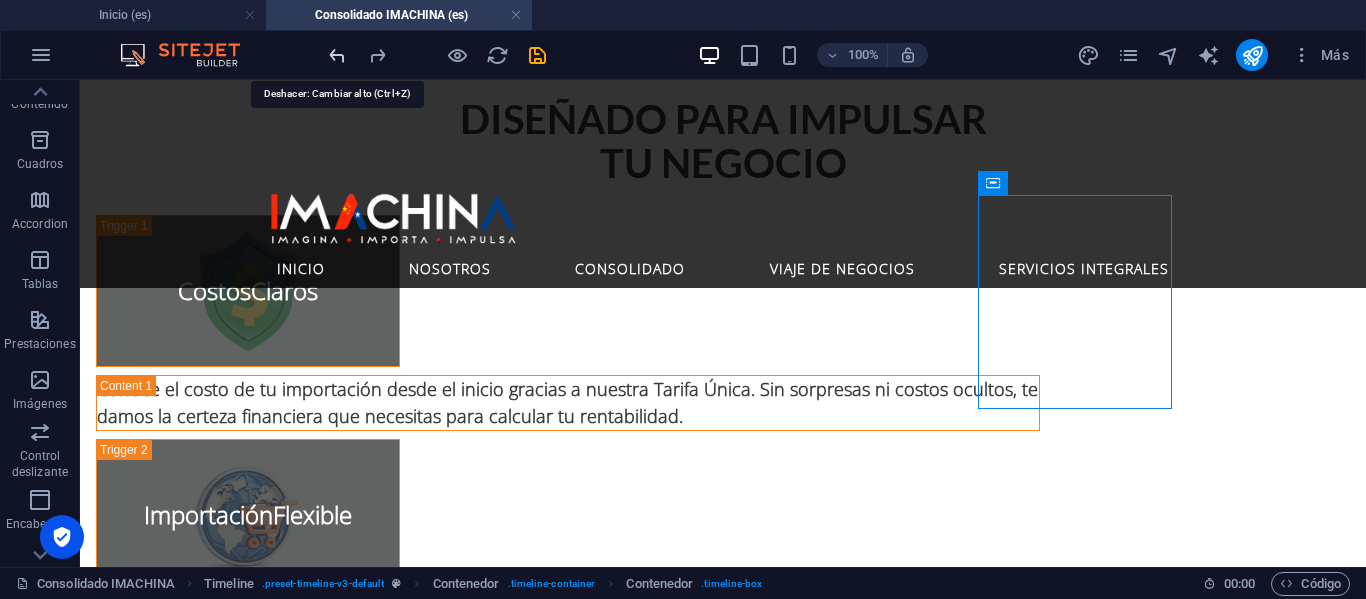 click at bounding box center [337, 55] 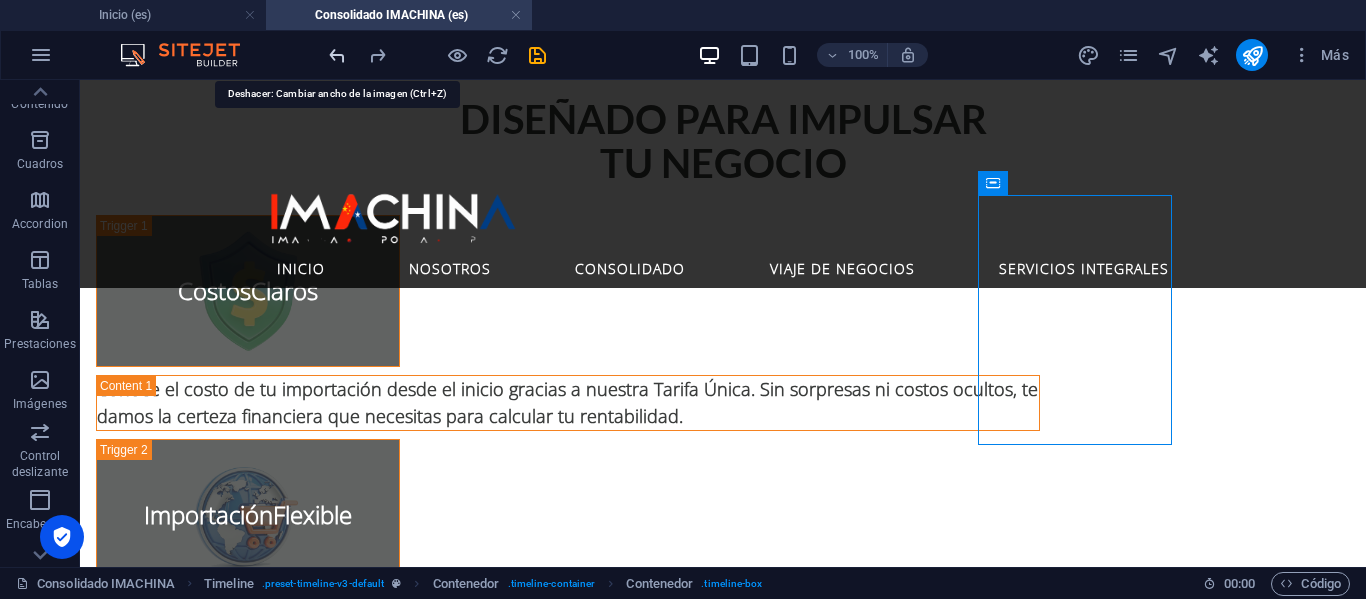 click at bounding box center (337, 55) 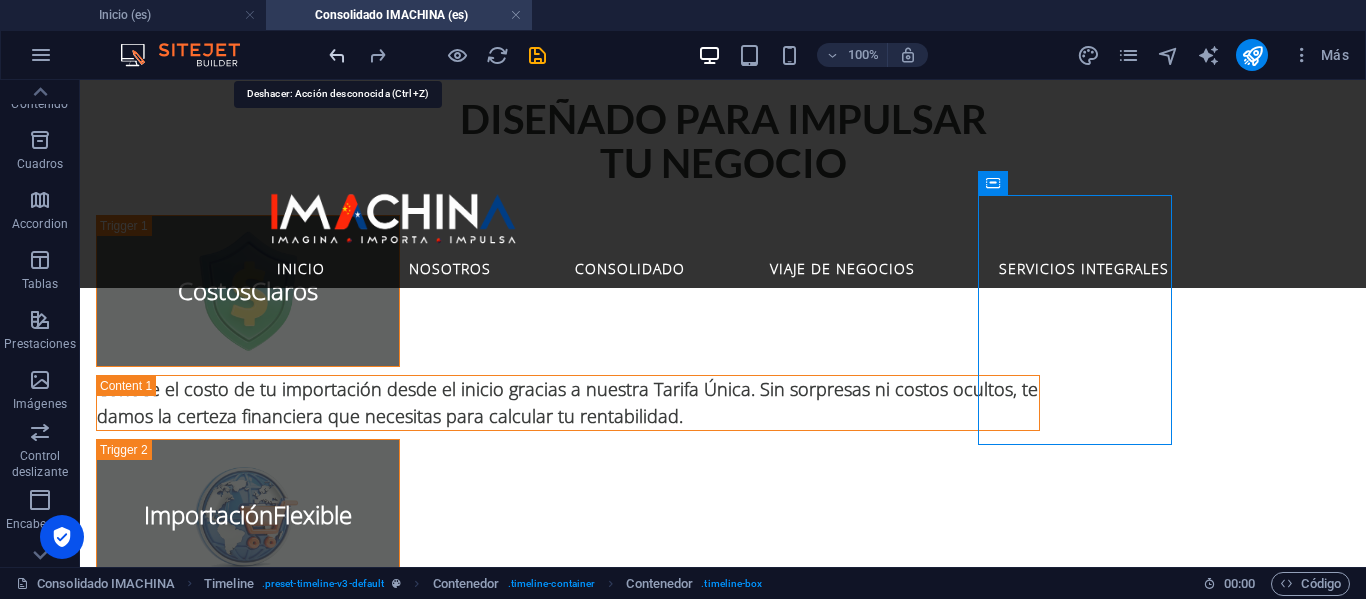 click at bounding box center [337, 55] 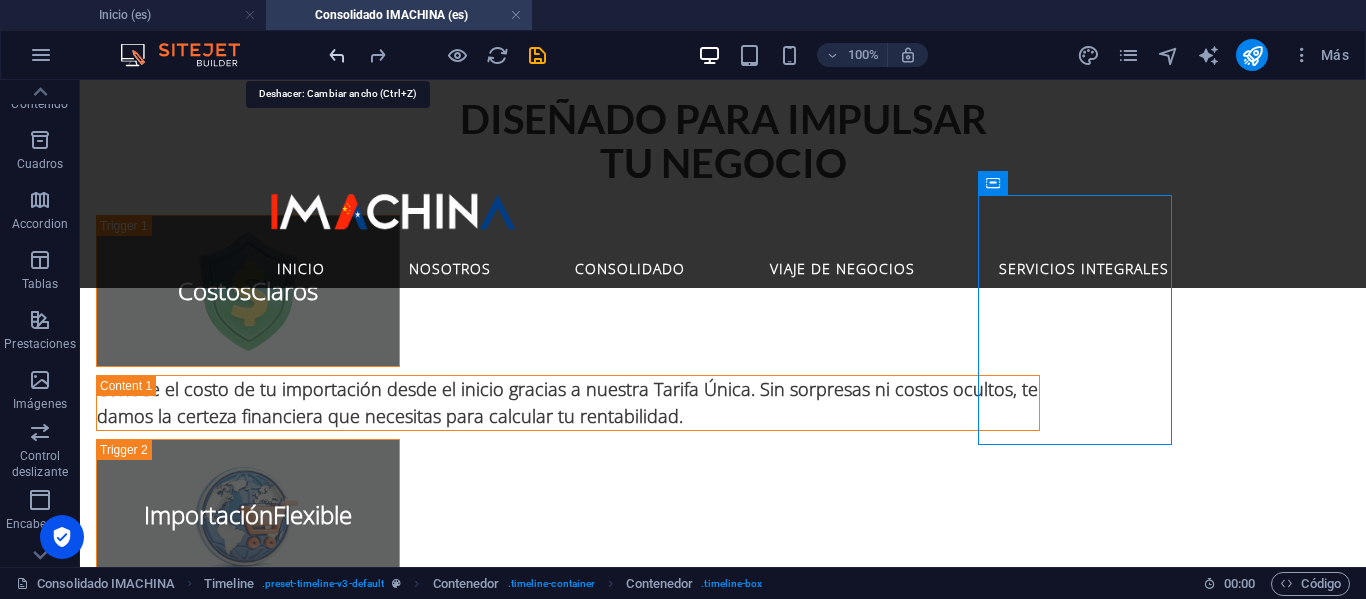 click at bounding box center [337, 55] 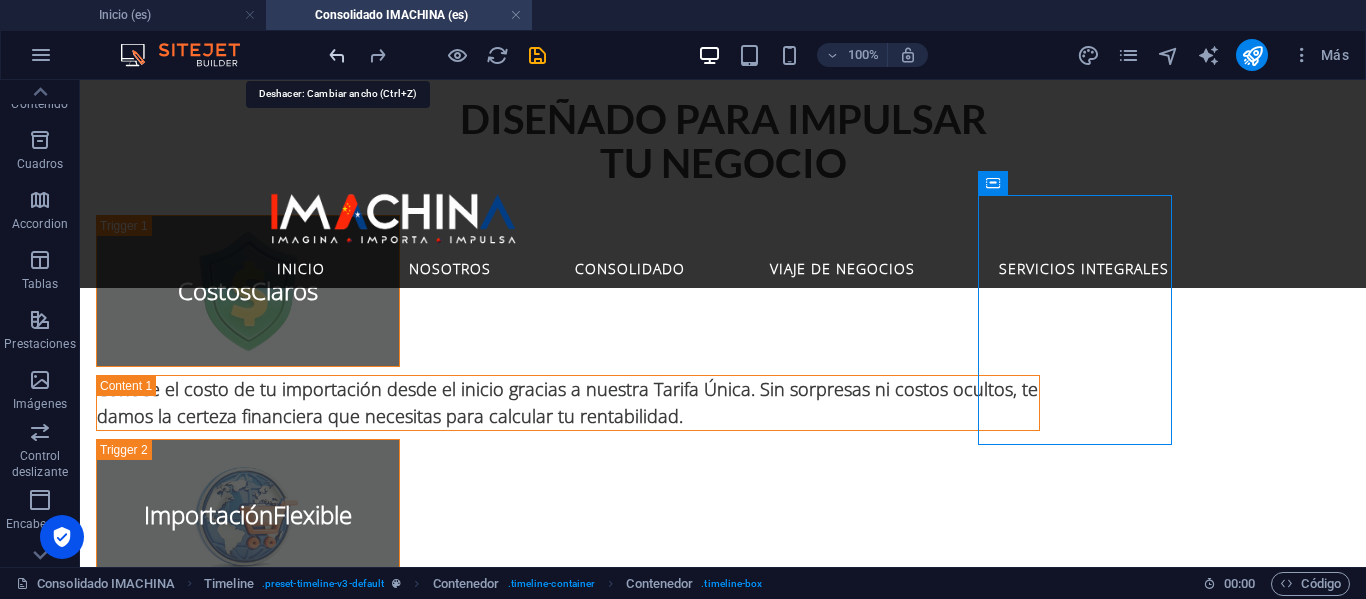 click at bounding box center [337, 55] 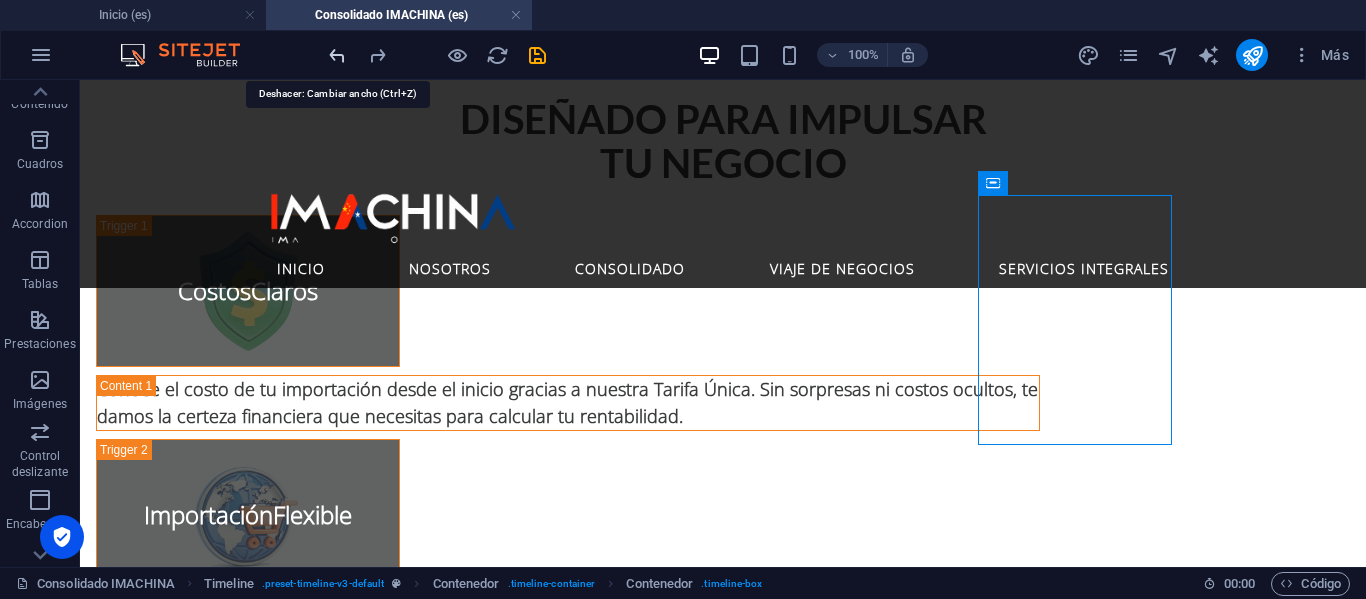 click at bounding box center (337, 55) 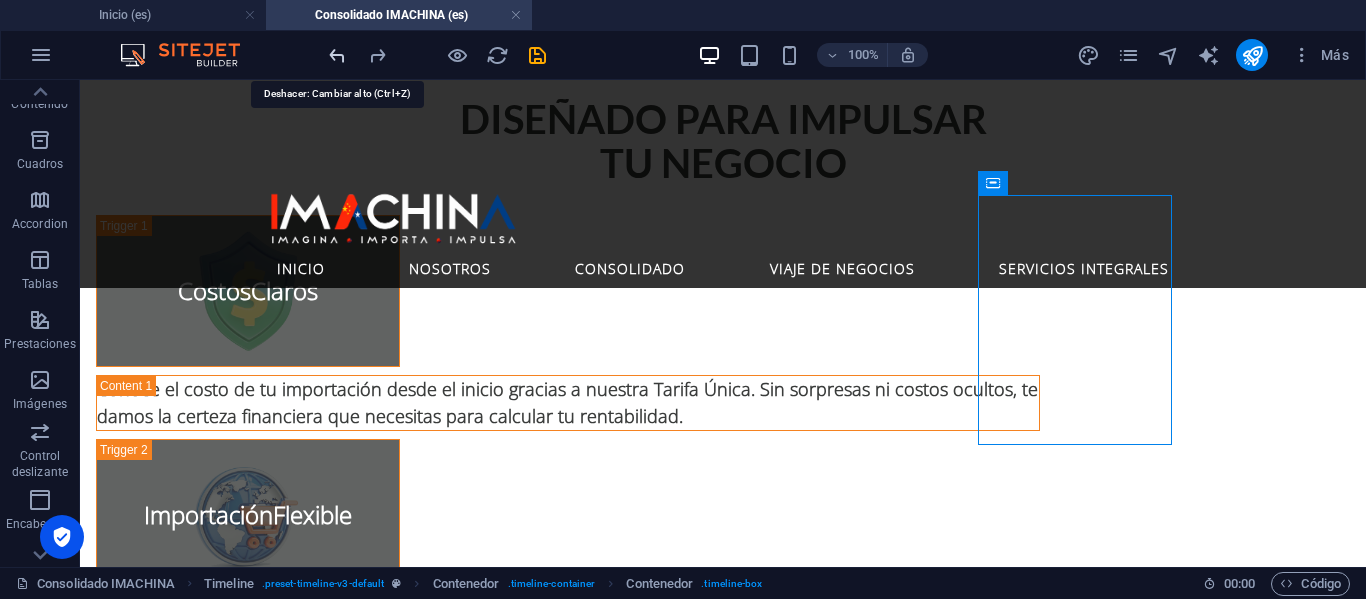 click at bounding box center [337, 55] 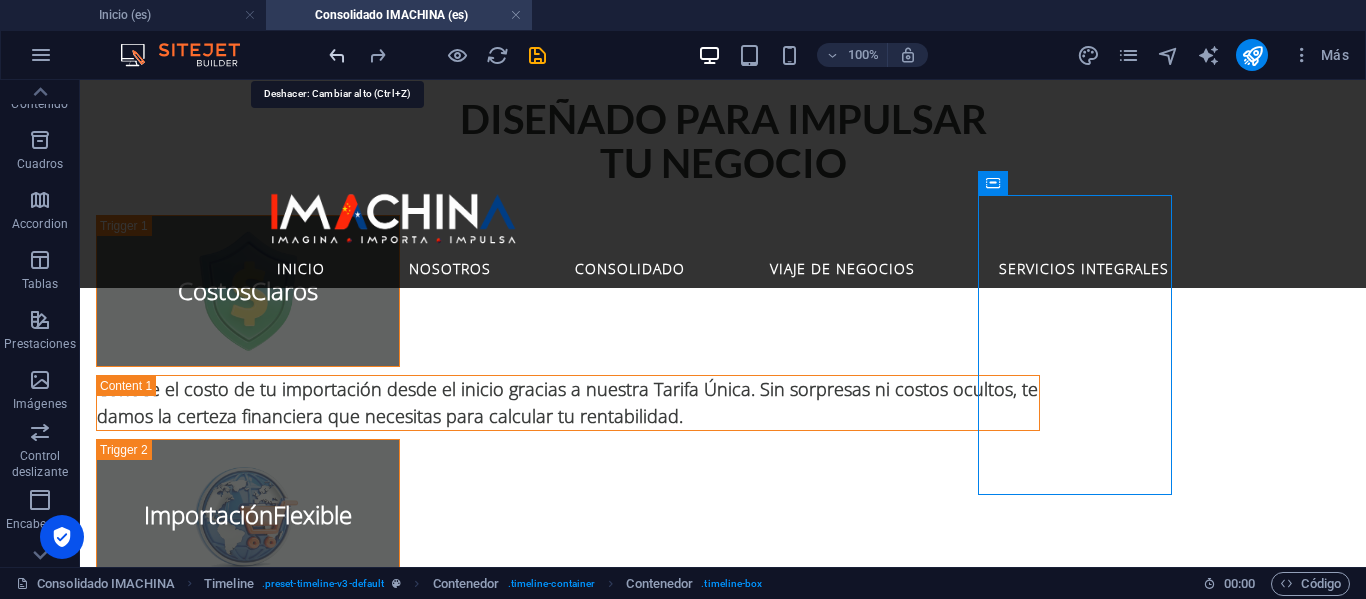 click at bounding box center [337, 55] 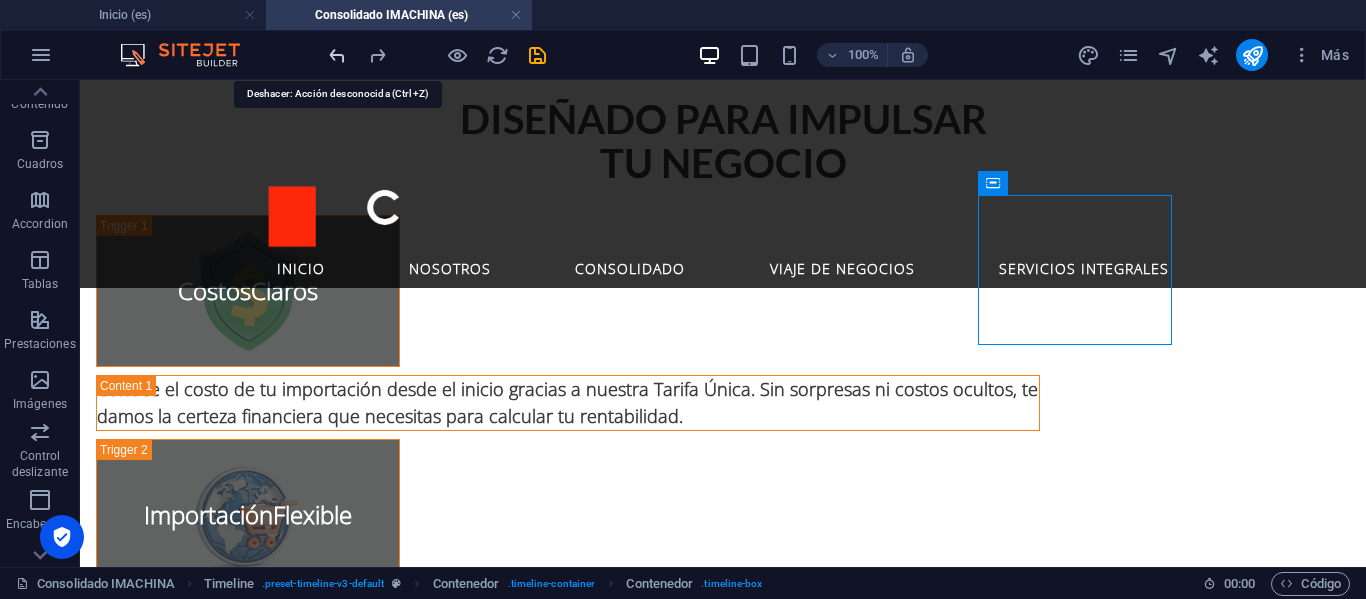 click at bounding box center (337, 55) 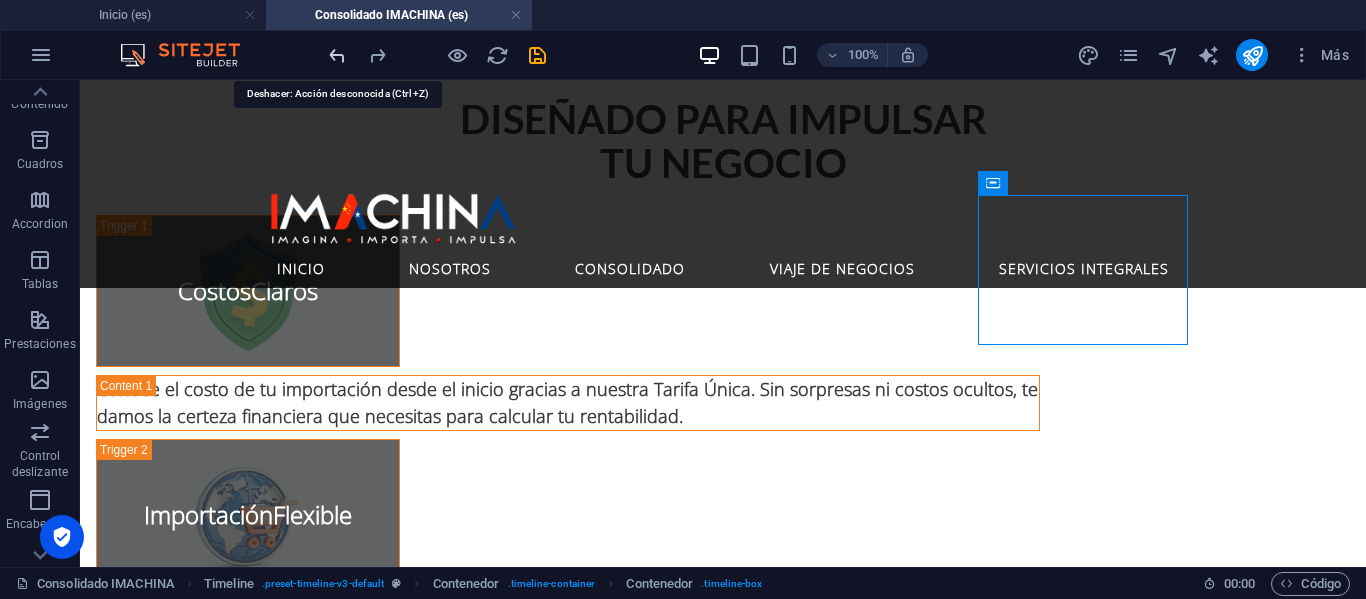 click at bounding box center [337, 55] 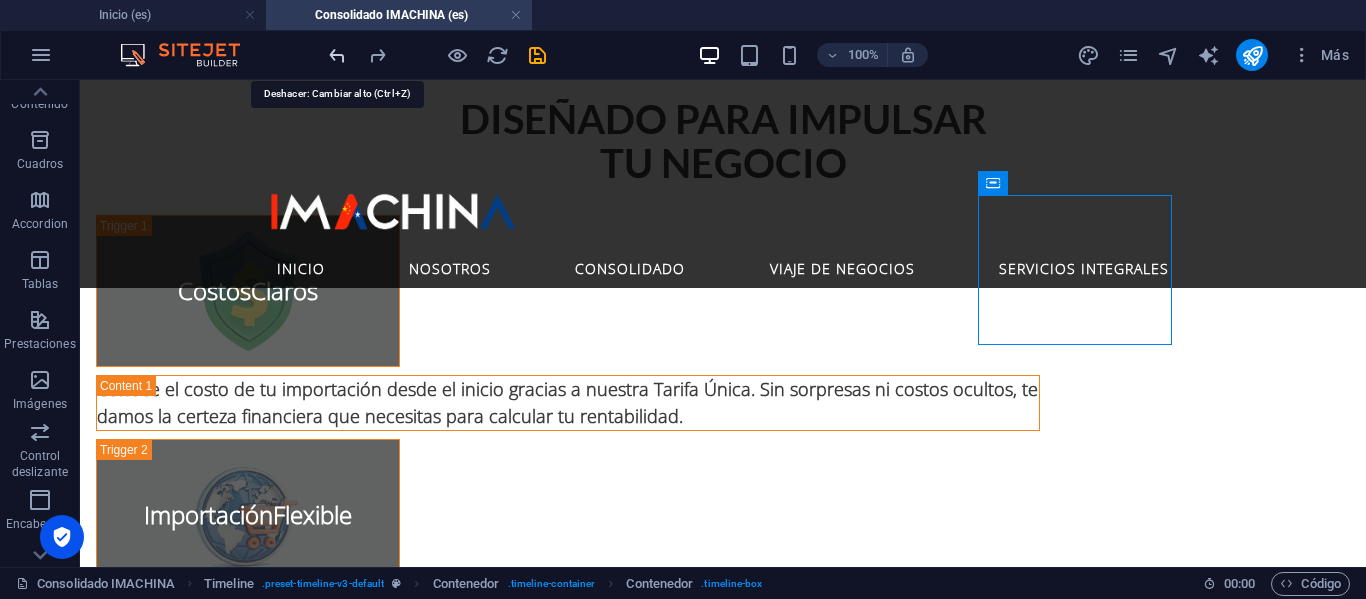 click at bounding box center [337, 55] 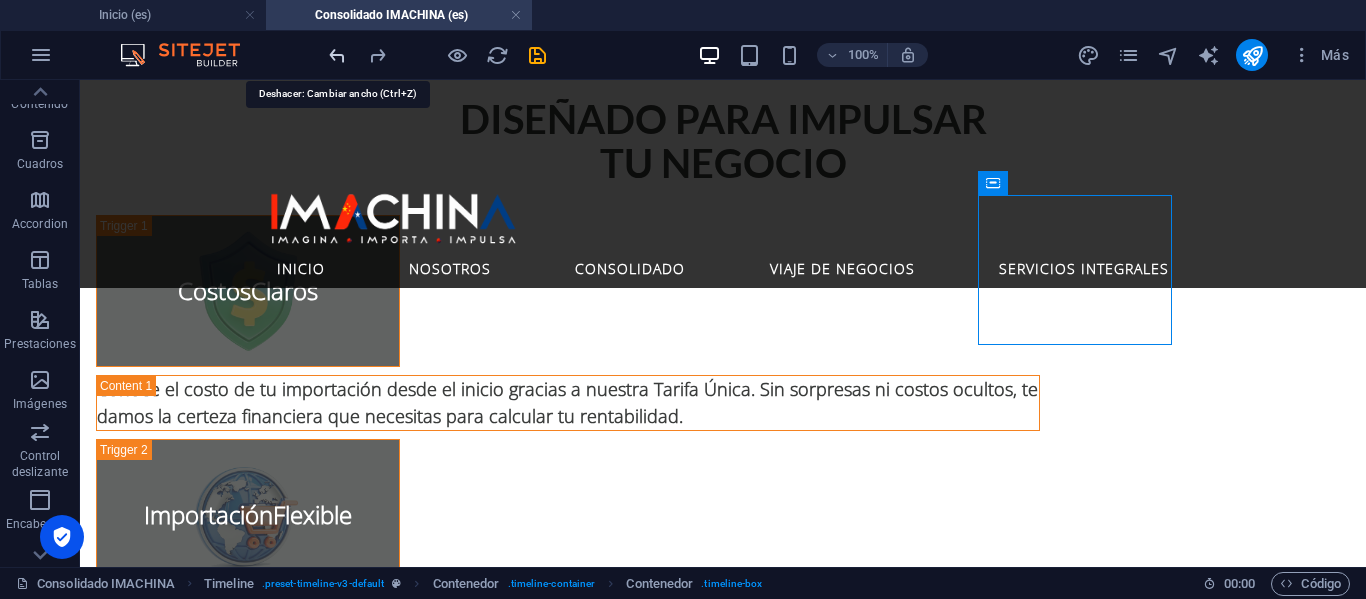 click at bounding box center (337, 55) 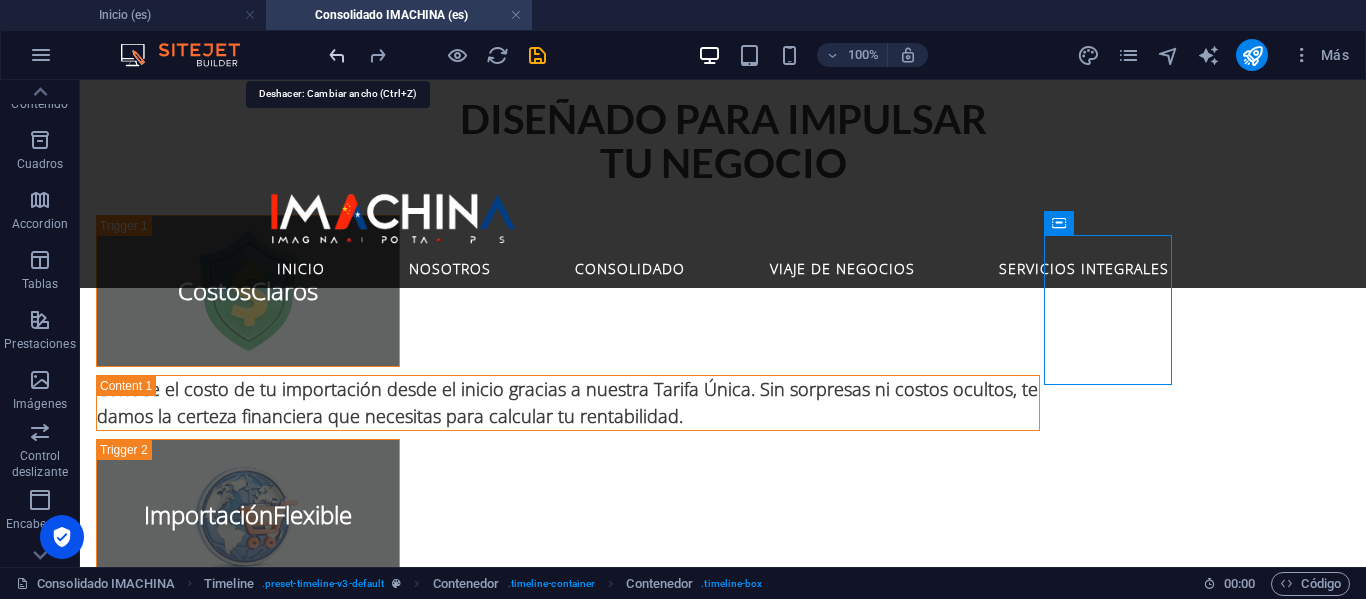 click at bounding box center [337, 55] 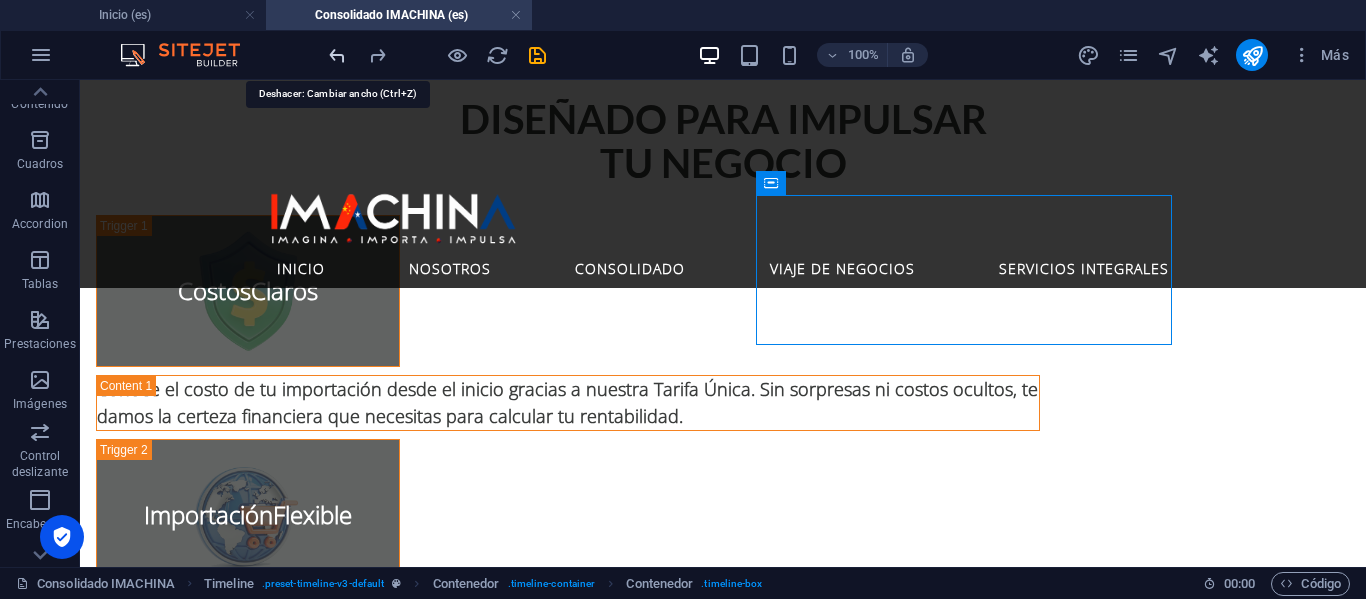 click at bounding box center (337, 55) 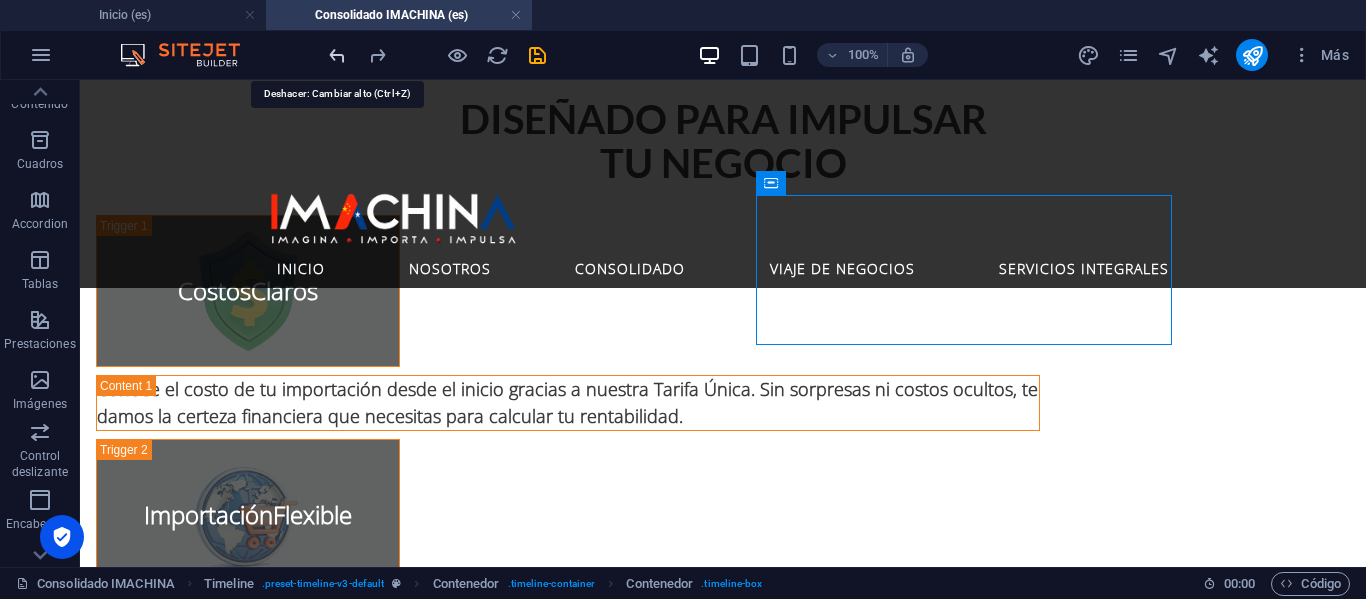 click at bounding box center [337, 55] 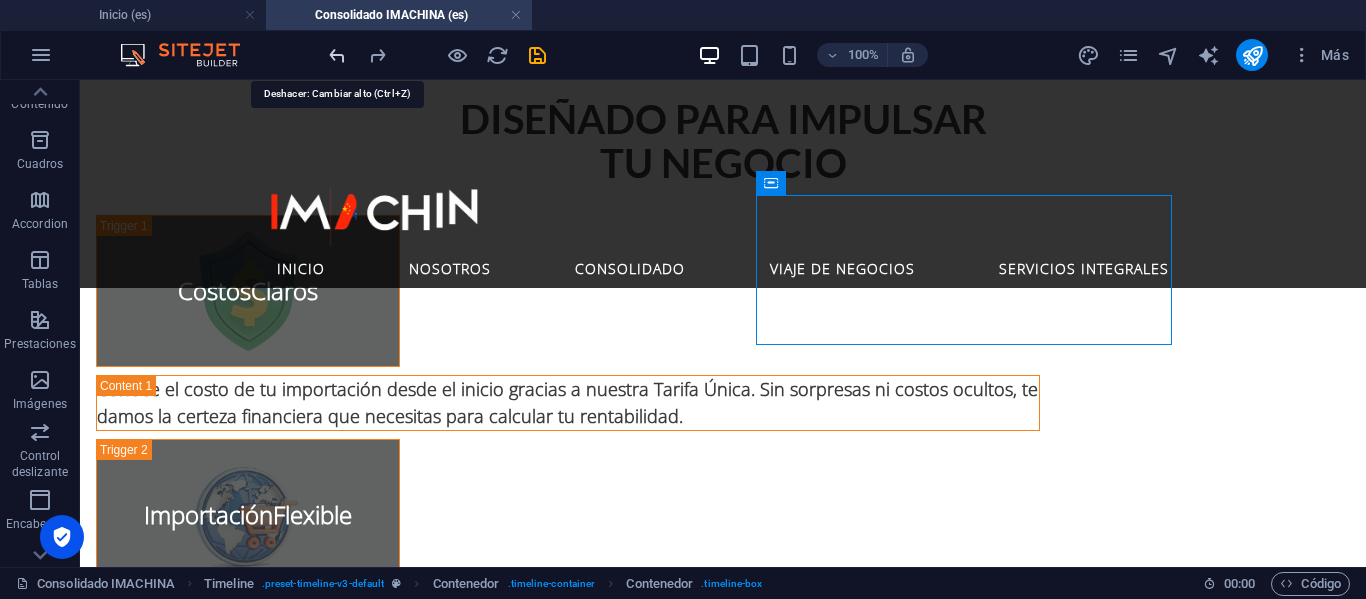 click at bounding box center (337, 55) 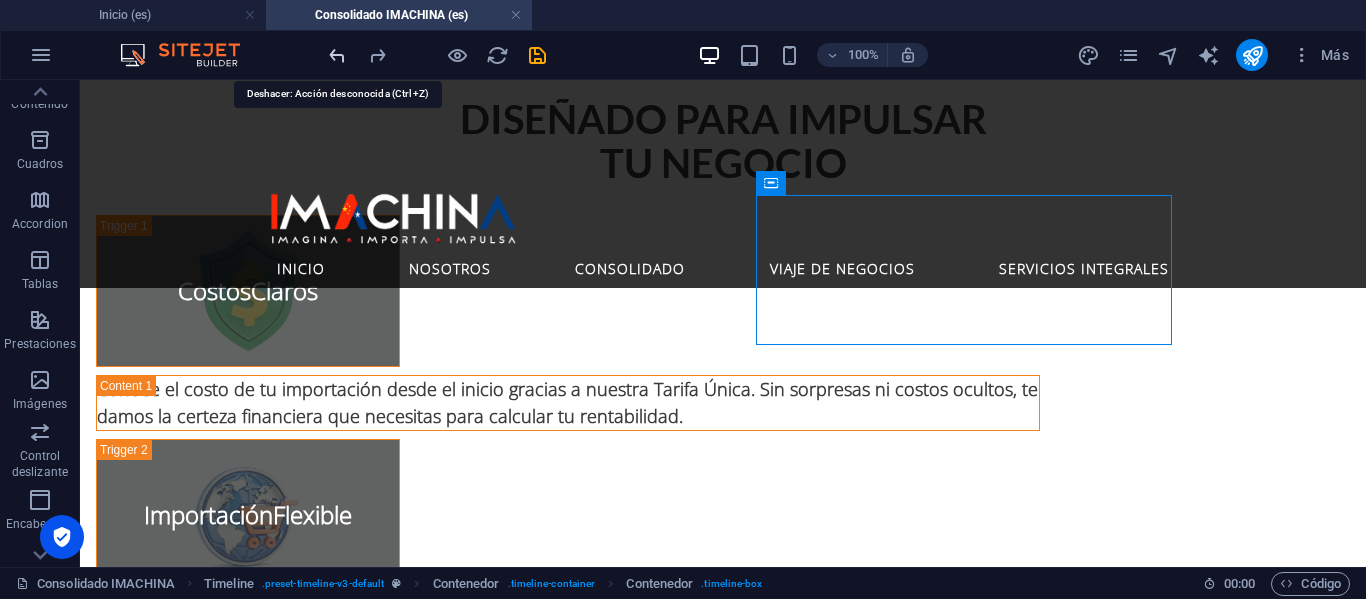 click at bounding box center [337, 55] 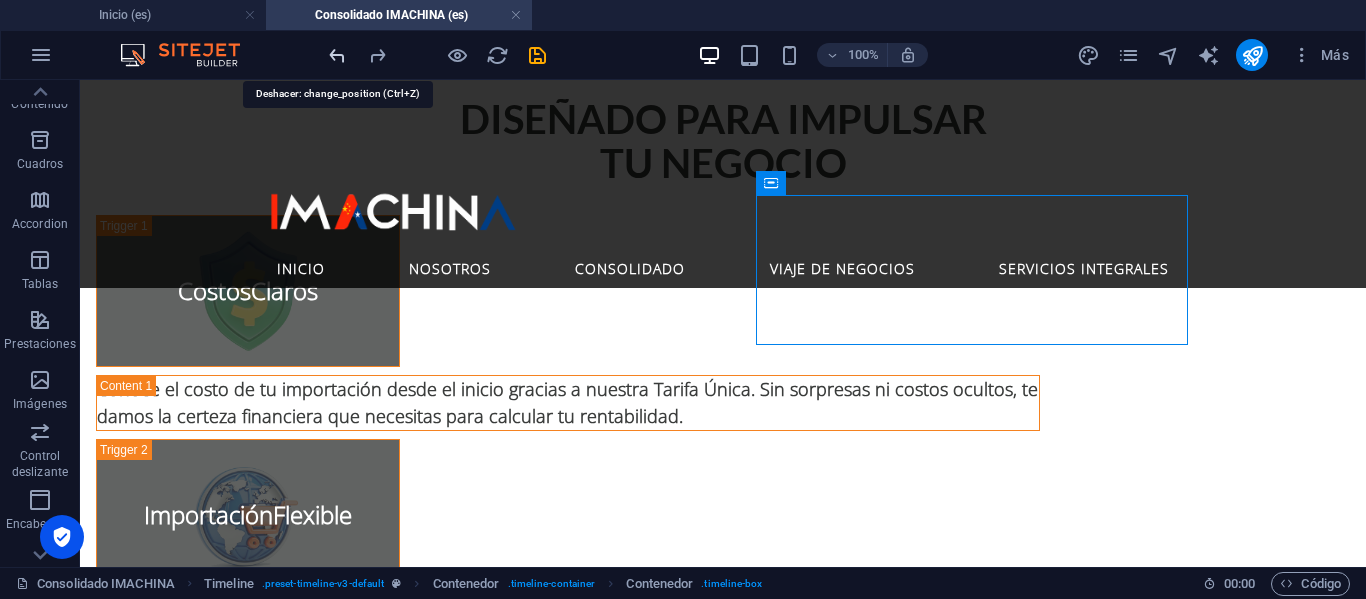 click at bounding box center [337, 55] 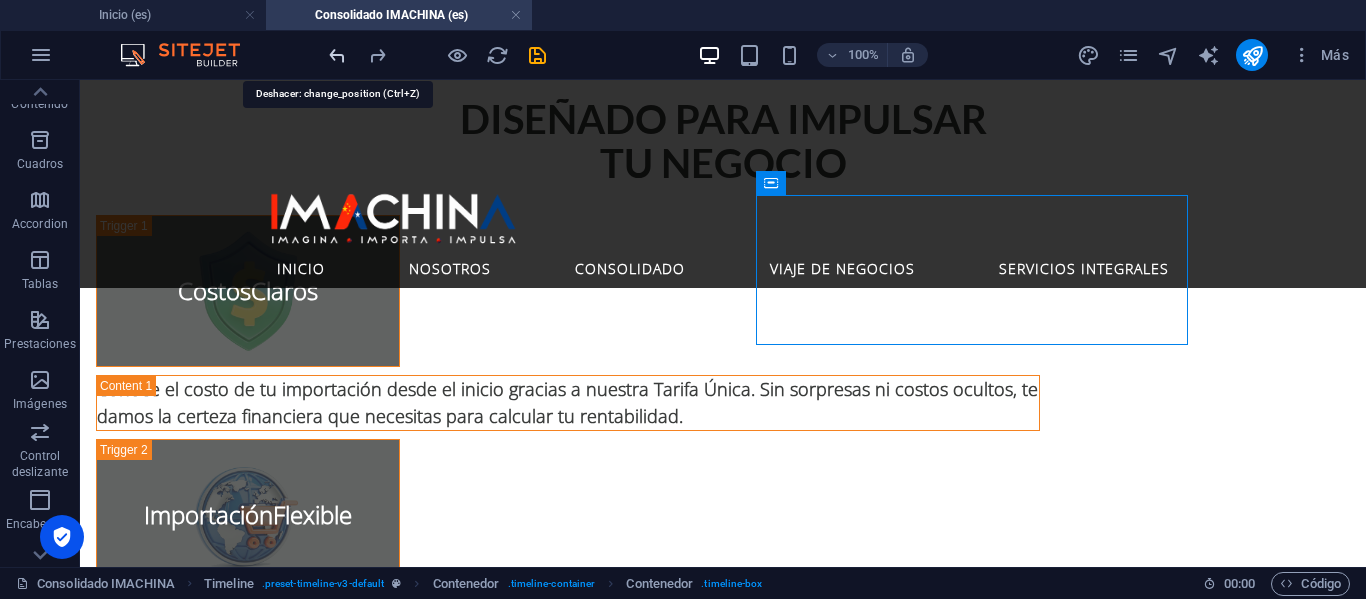 click at bounding box center (337, 55) 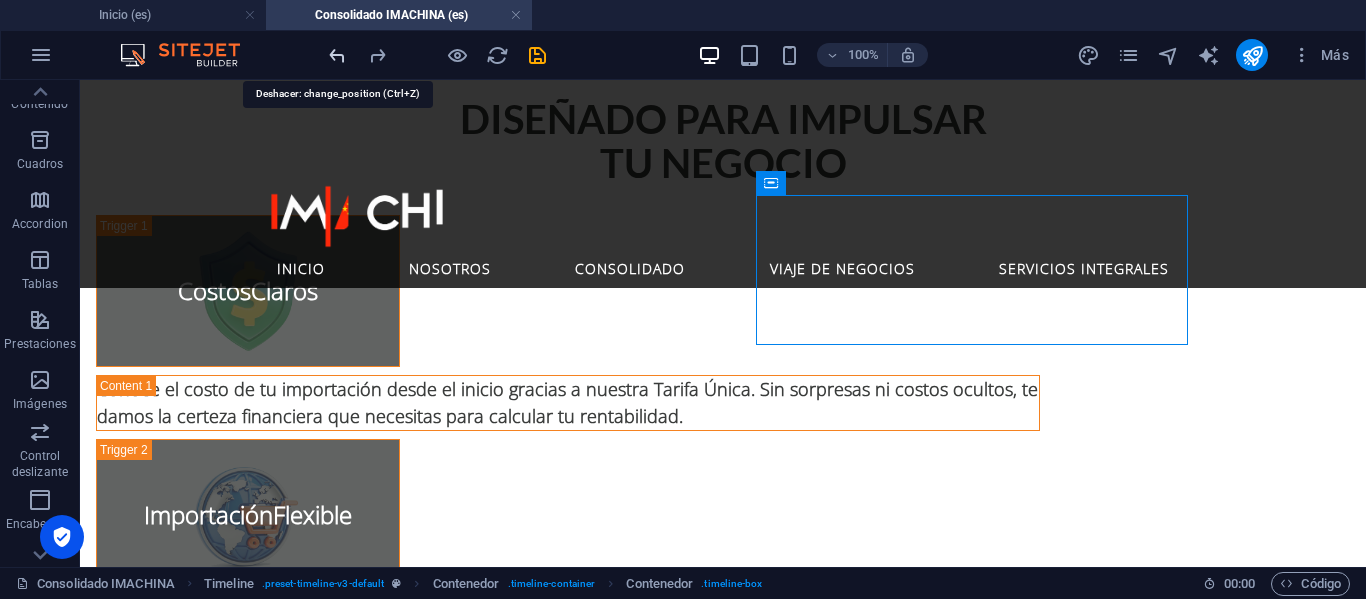 click at bounding box center (337, 55) 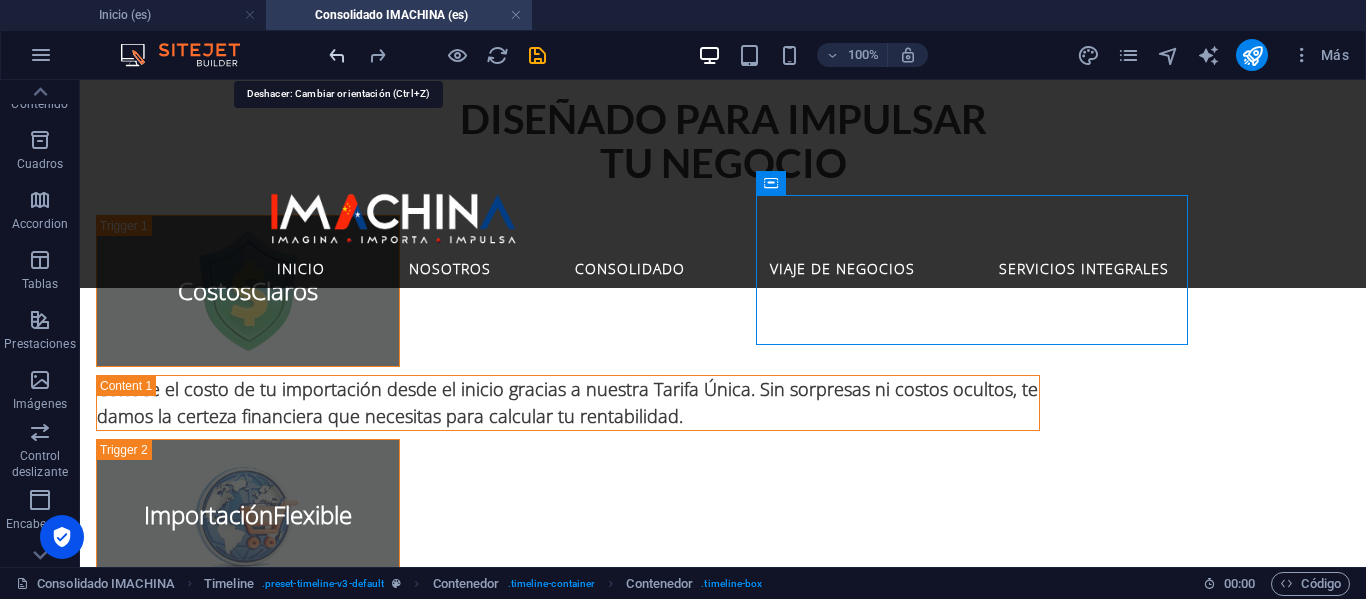 click at bounding box center (337, 55) 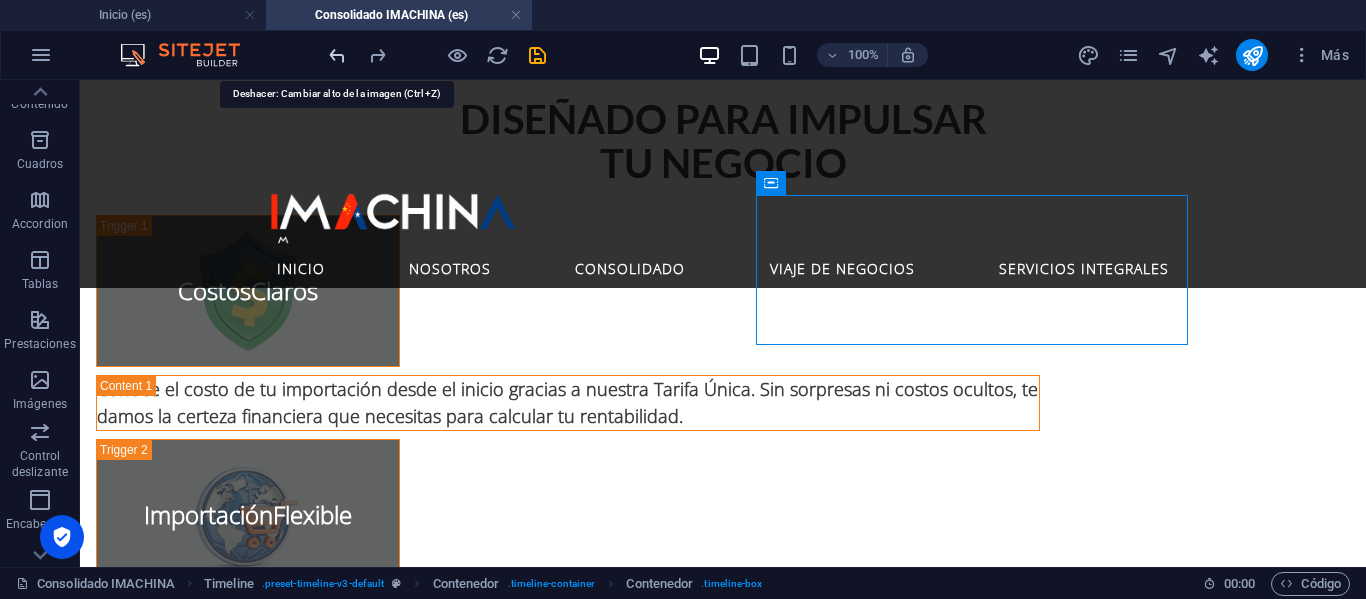 click at bounding box center (337, 55) 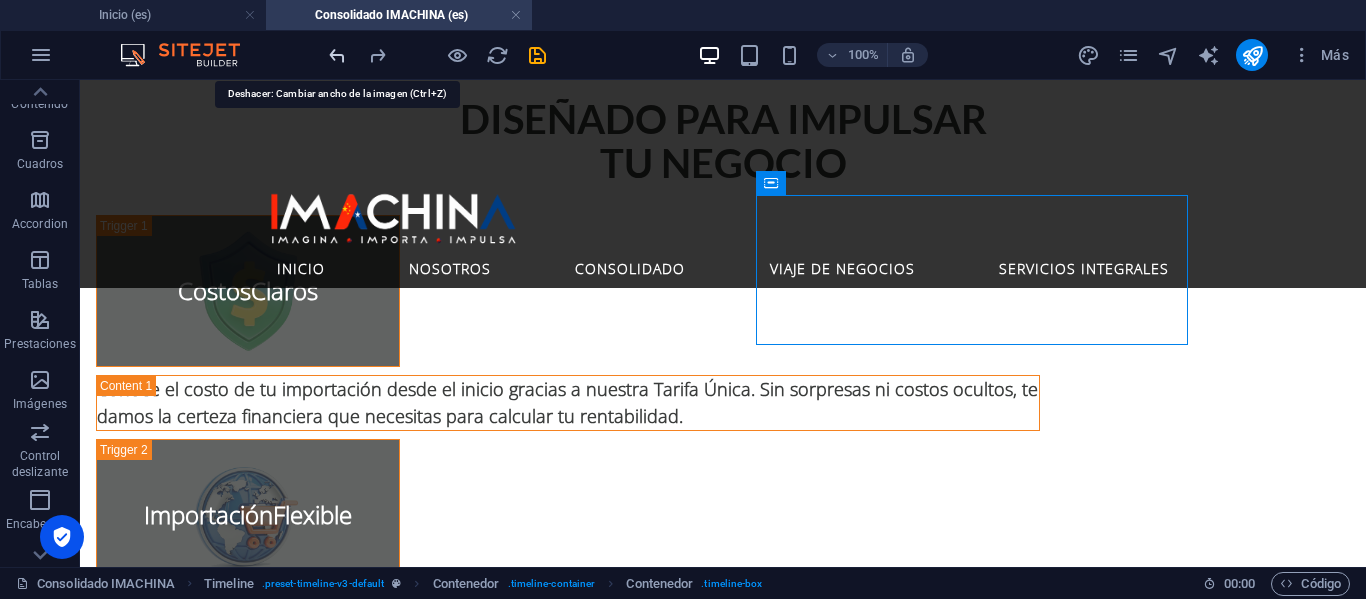 click at bounding box center (337, 55) 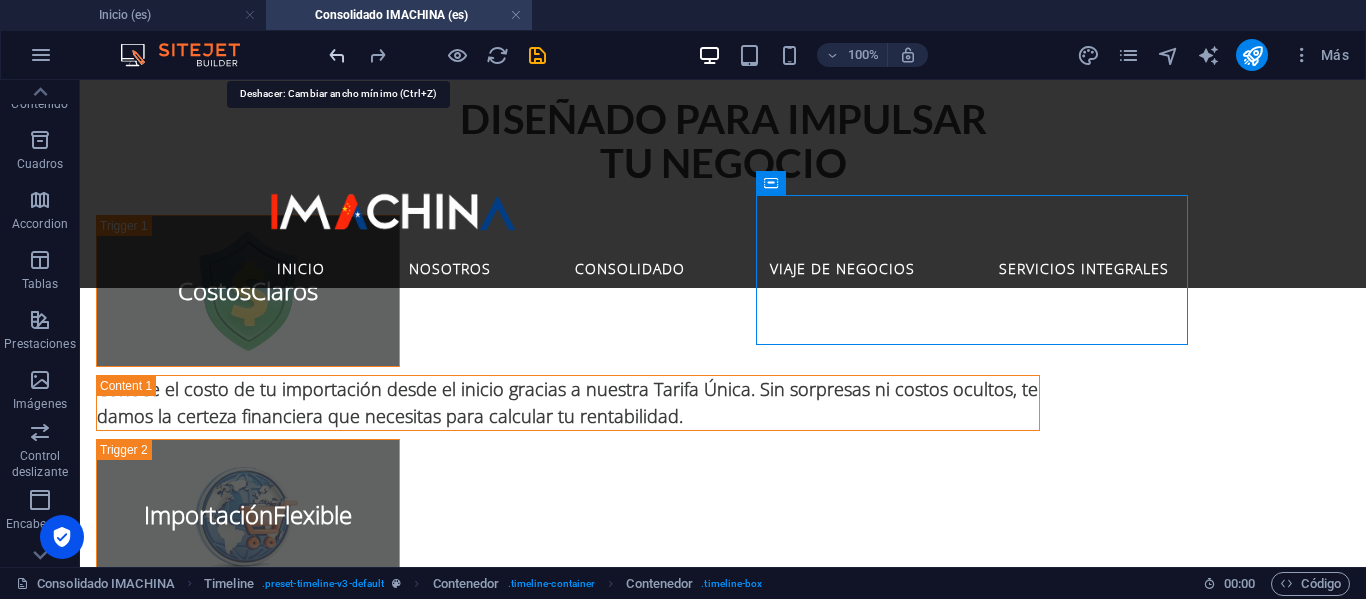 click at bounding box center [337, 55] 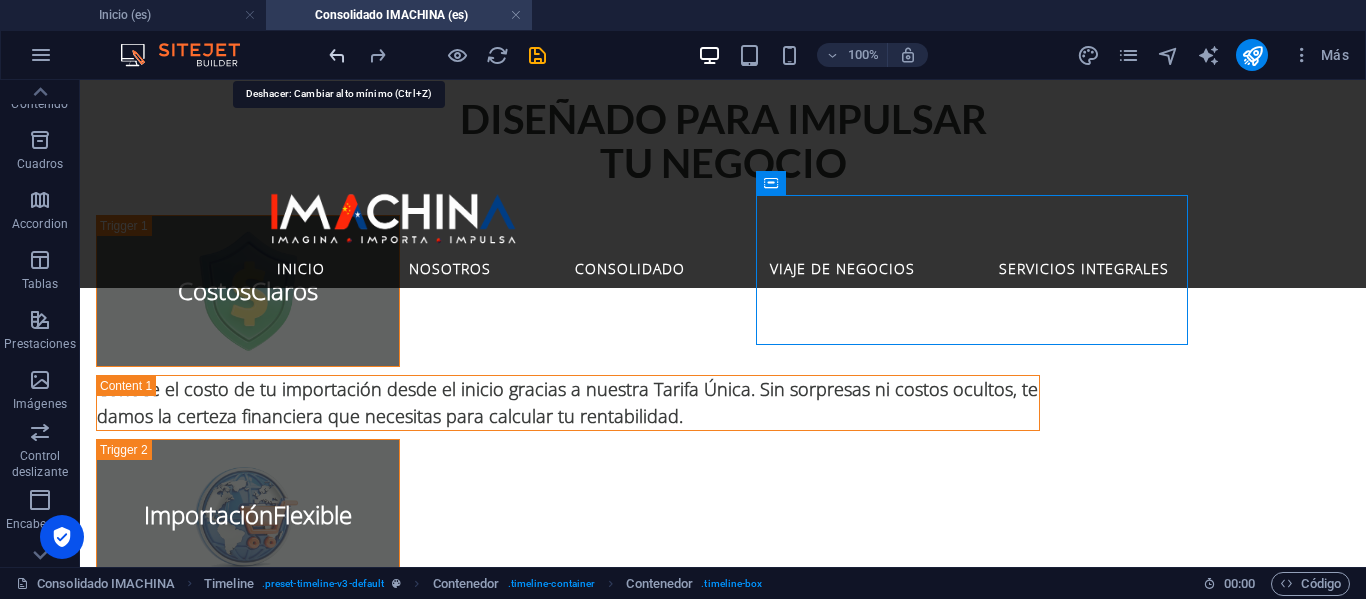 click at bounding box center (337, 55) 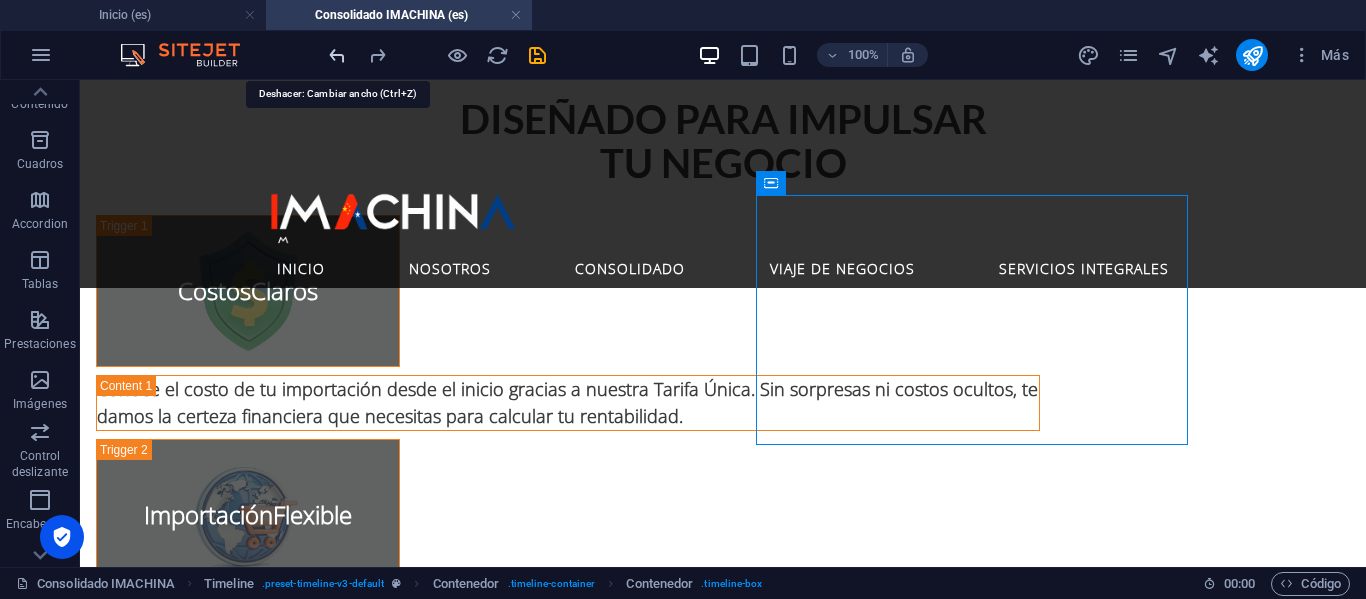 click at bounding box center [337, 55] 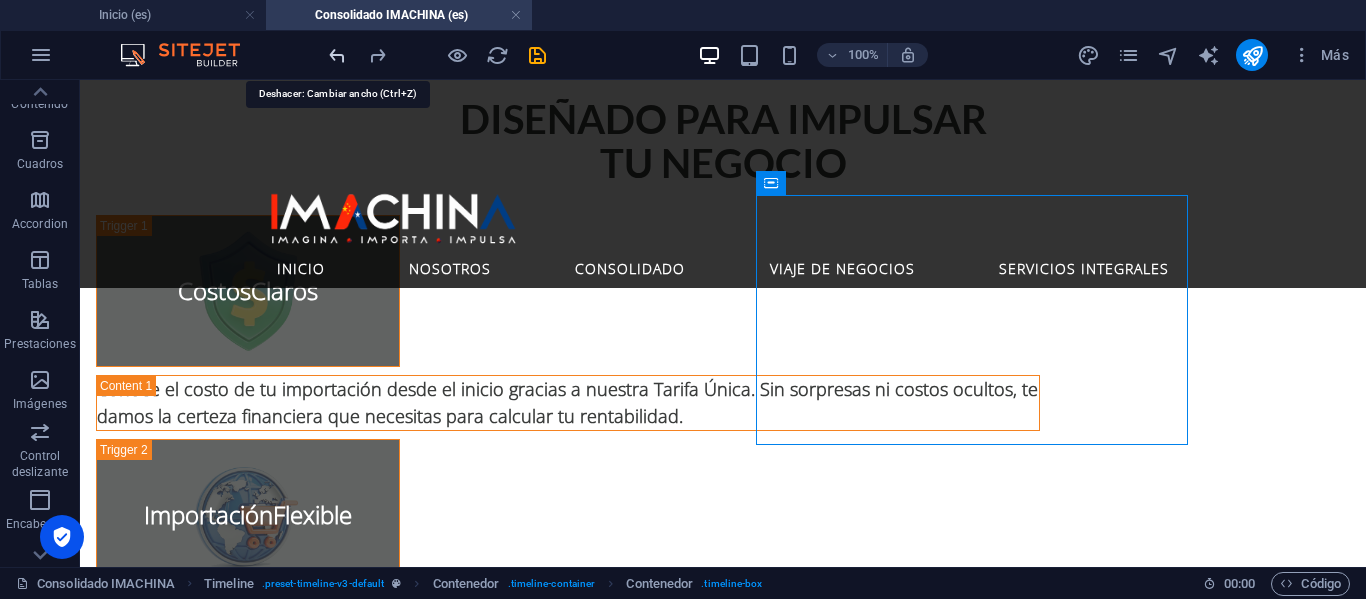 click at bounding box center [337, 55] 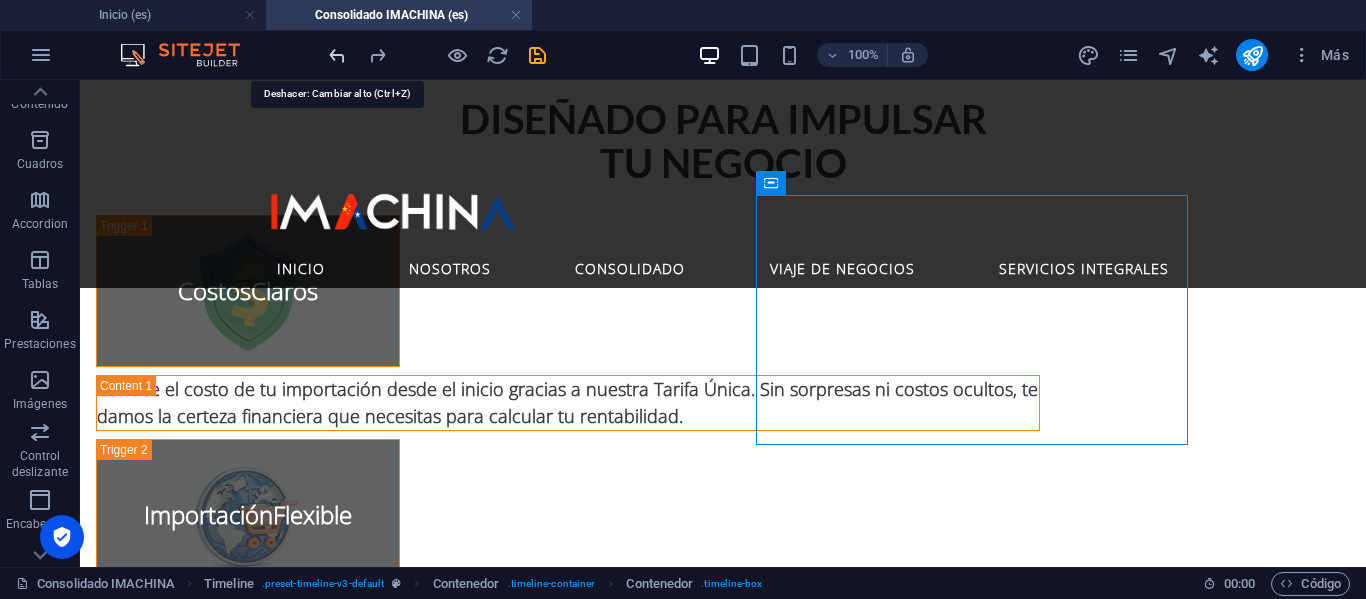 click at bounding box center [337, 55] 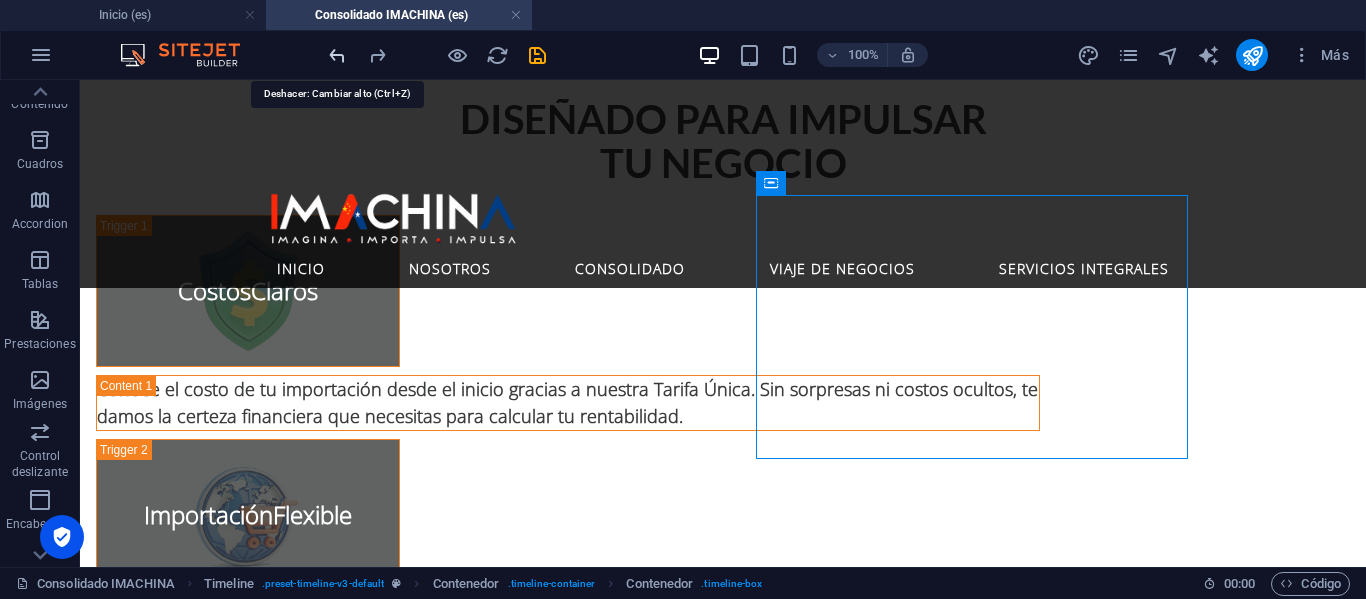 click at bounding box center [337, 55] 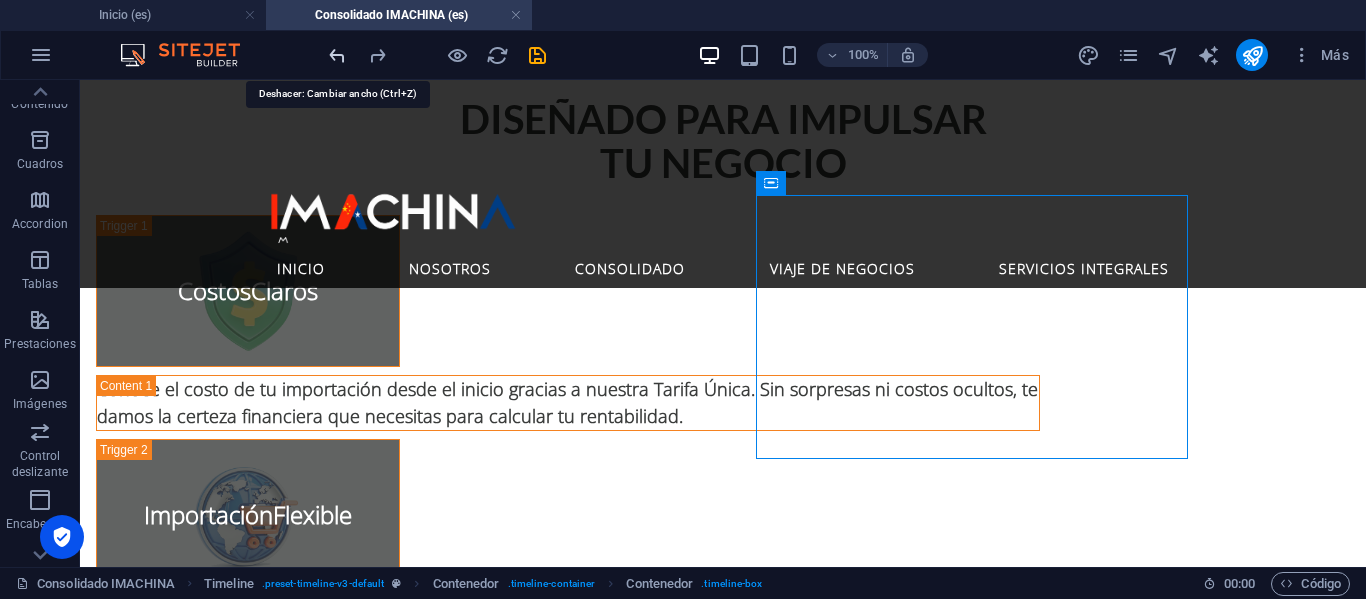 click at bounding box center (337, 55) 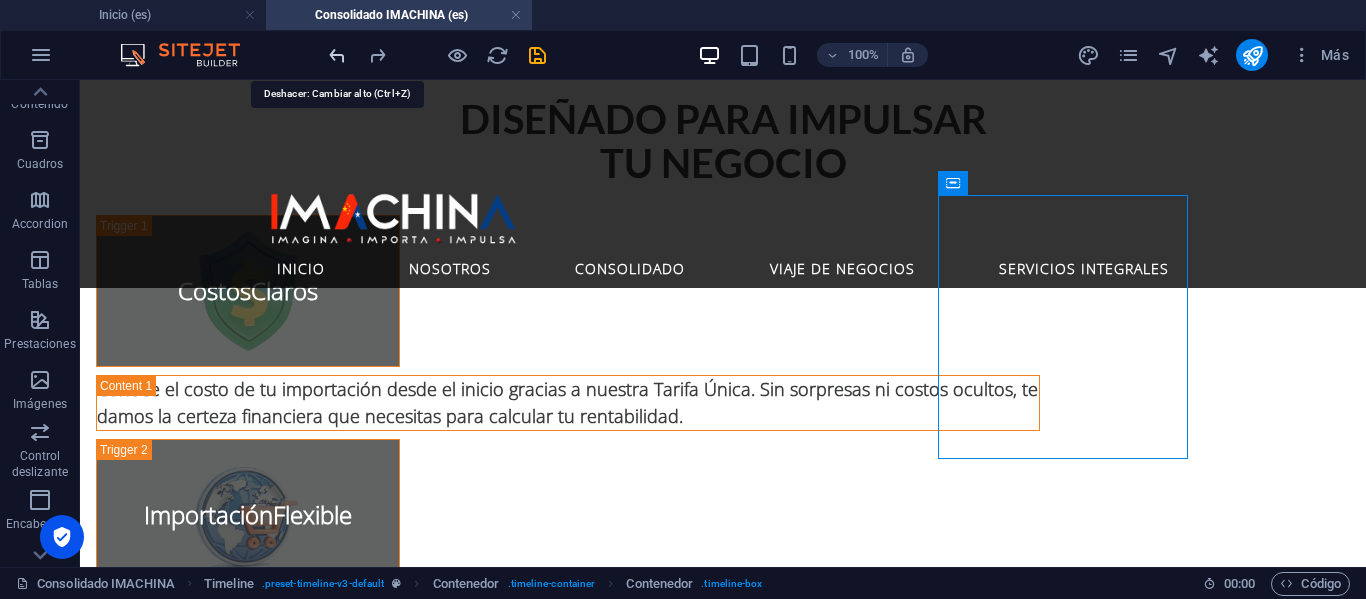 click at bounding box center [337, 55] 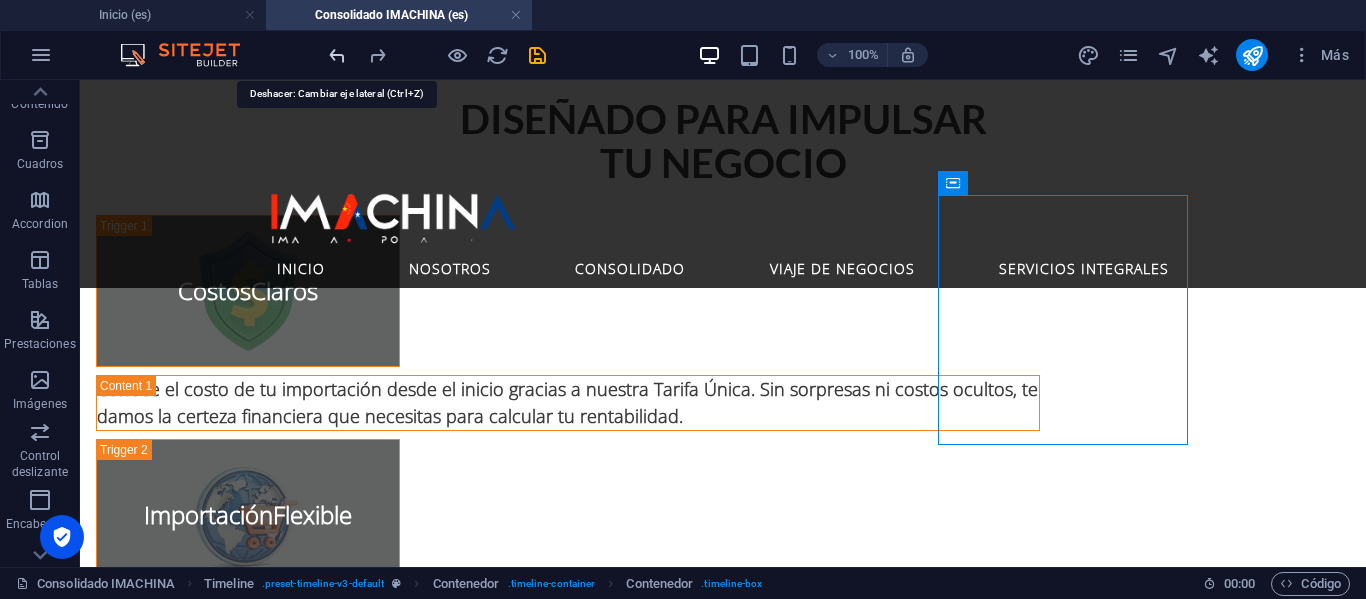 click at bounding box center [337, 55] 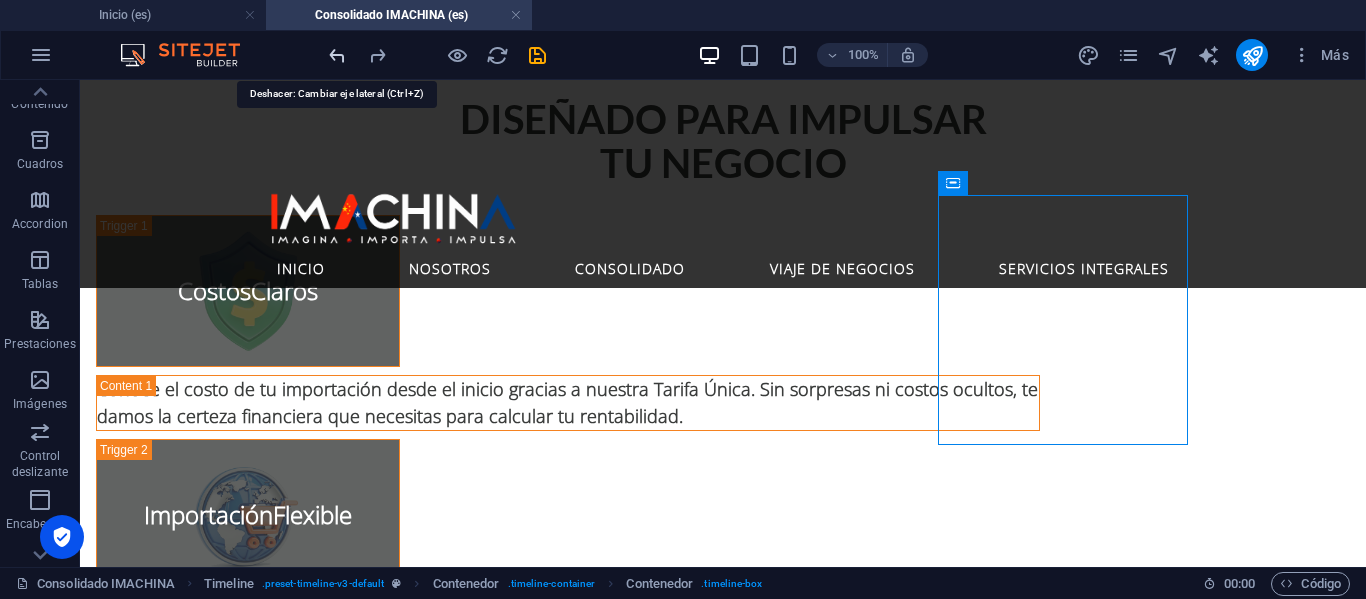 click at bounding box center [337, 55] 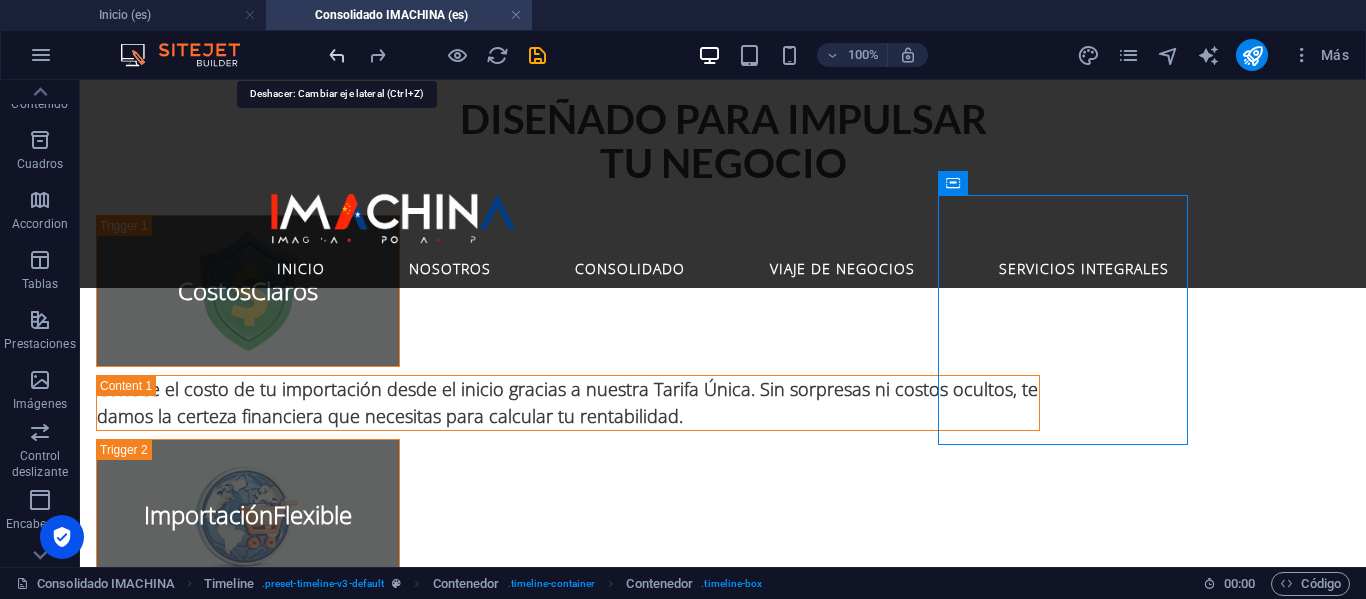 click at bounding box center [337, 55] 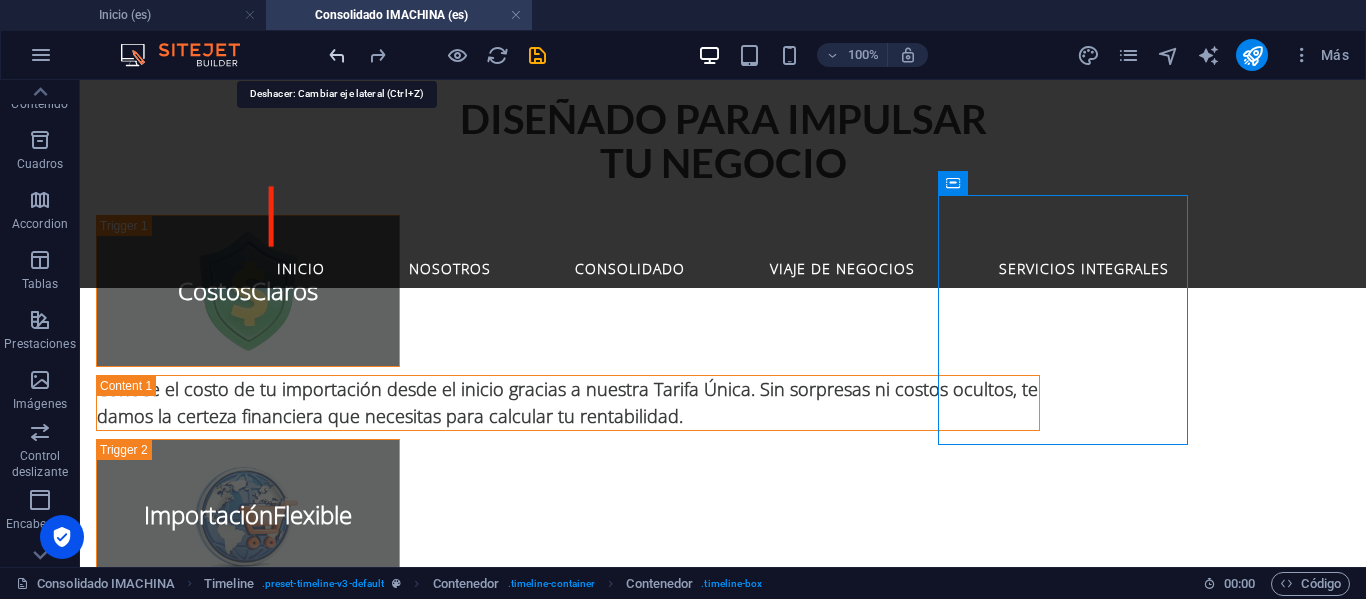 click at bounding box center (337, 55) 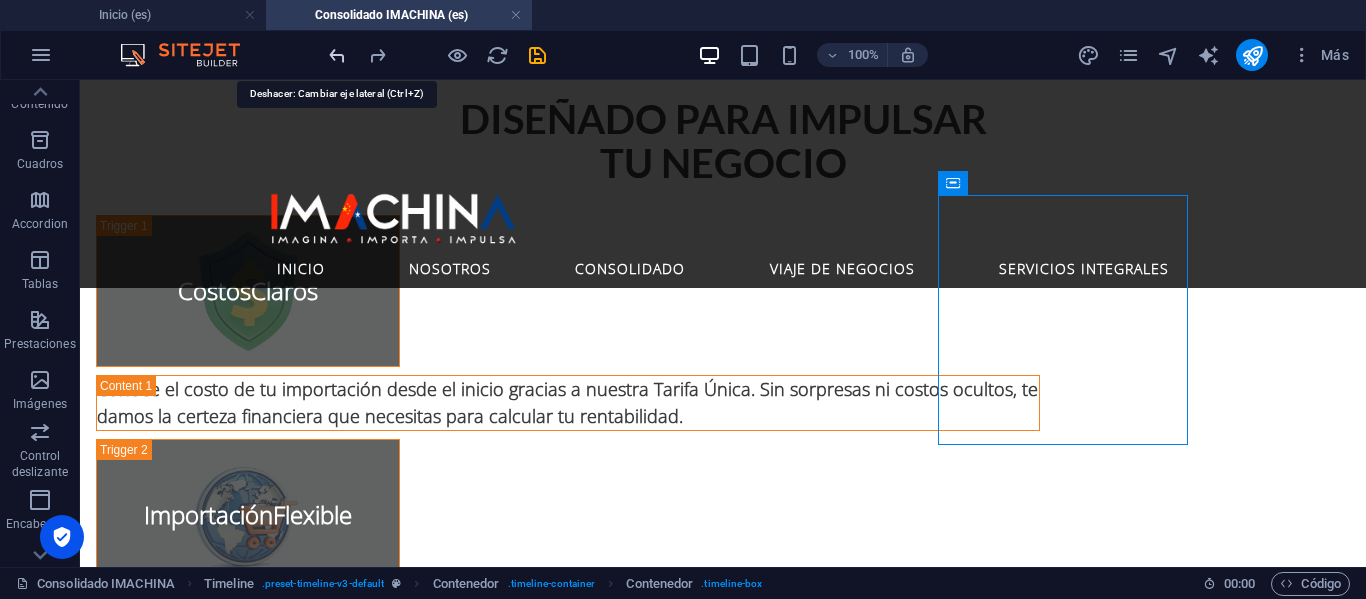 click at bounding box center [337, 55] 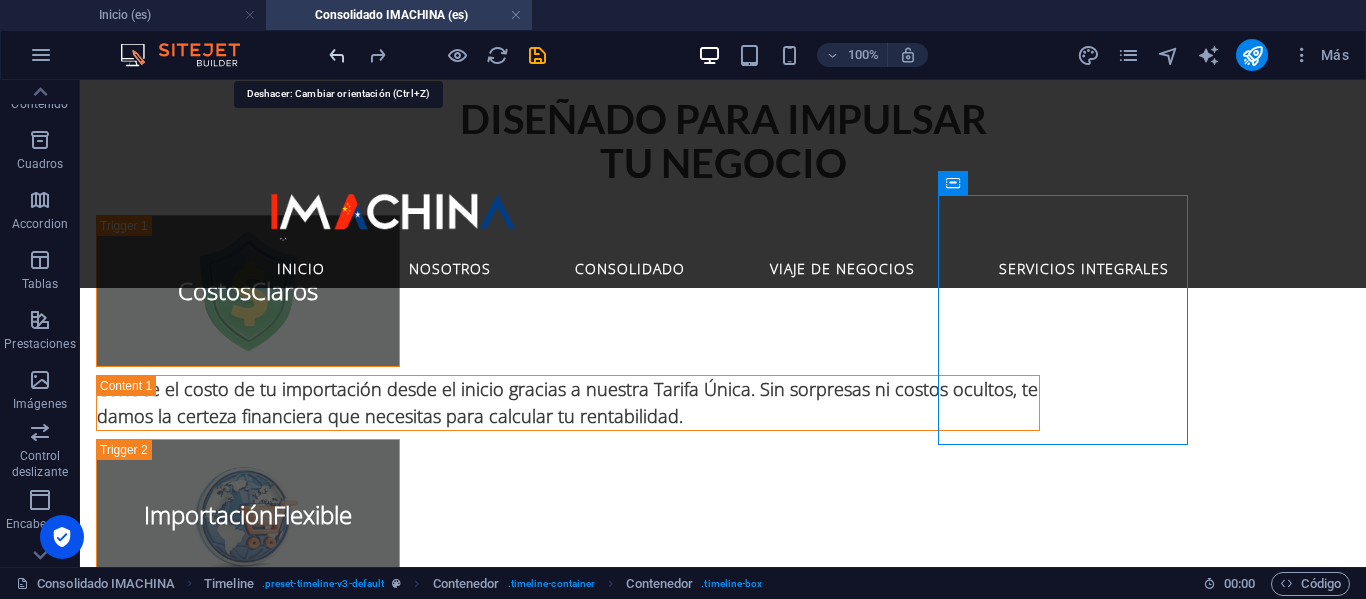 click at bounding box center (337, 55) 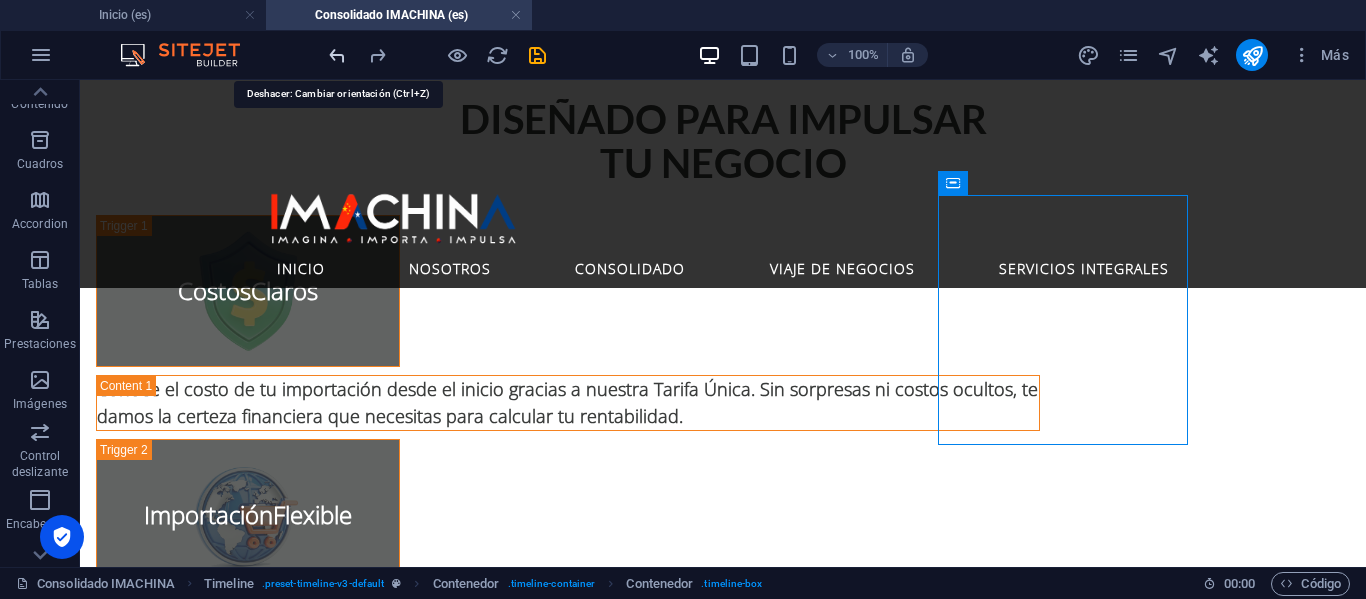 click at bounding box center (337, 55) 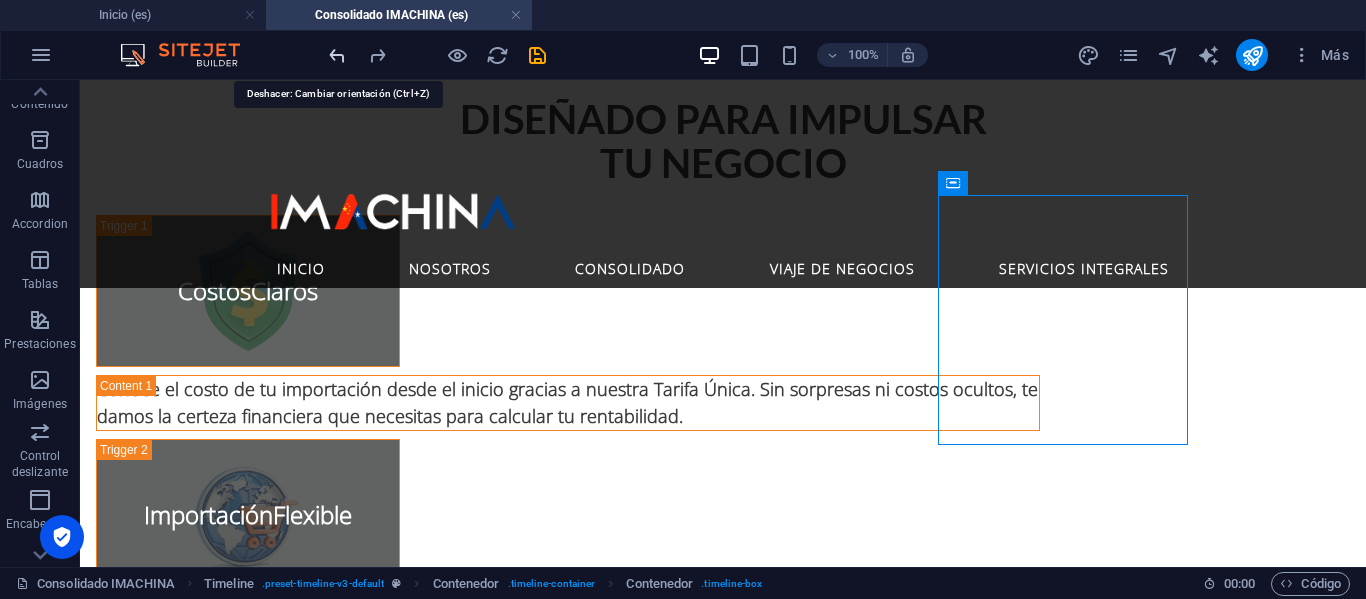 click at bounding box center (337, 55) 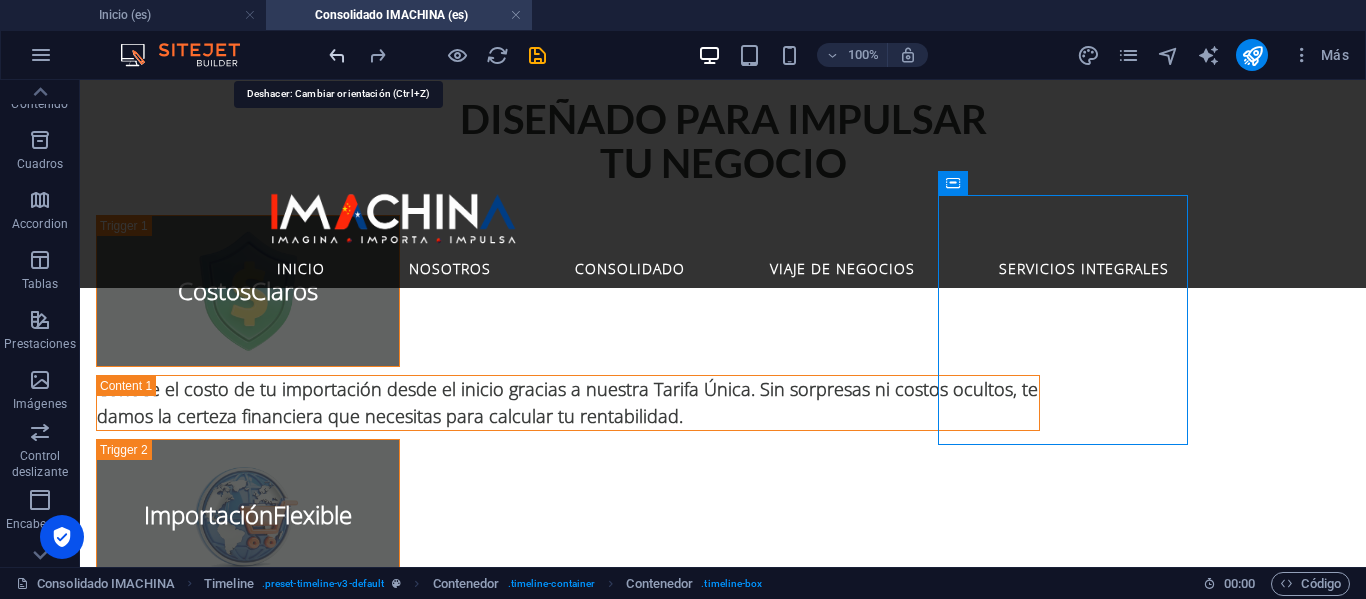 click at bounding box center (337, 55) 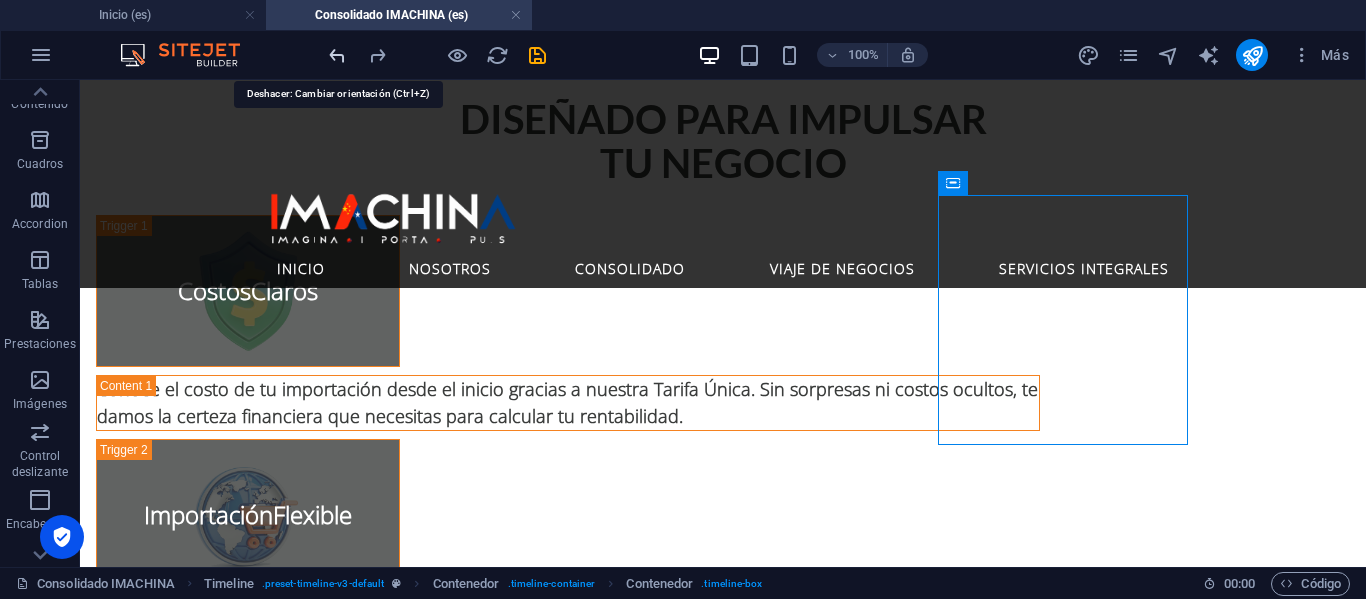 click at bounding box center (337, 55) 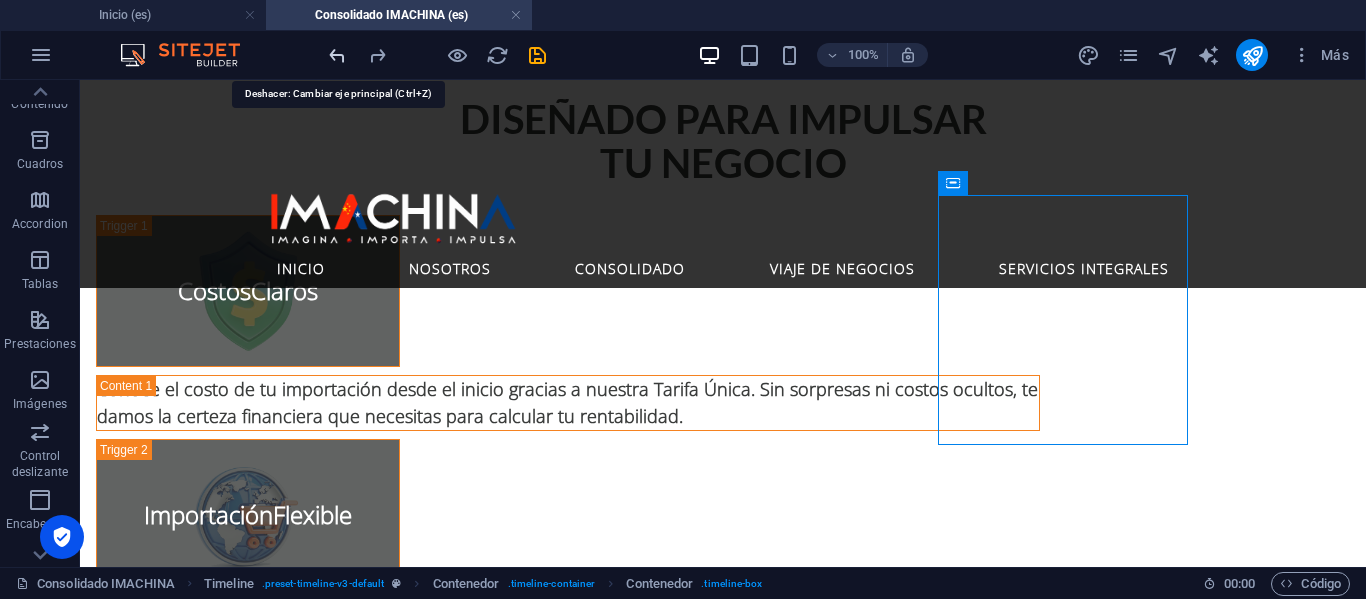 click at bounding box center [337, 55] 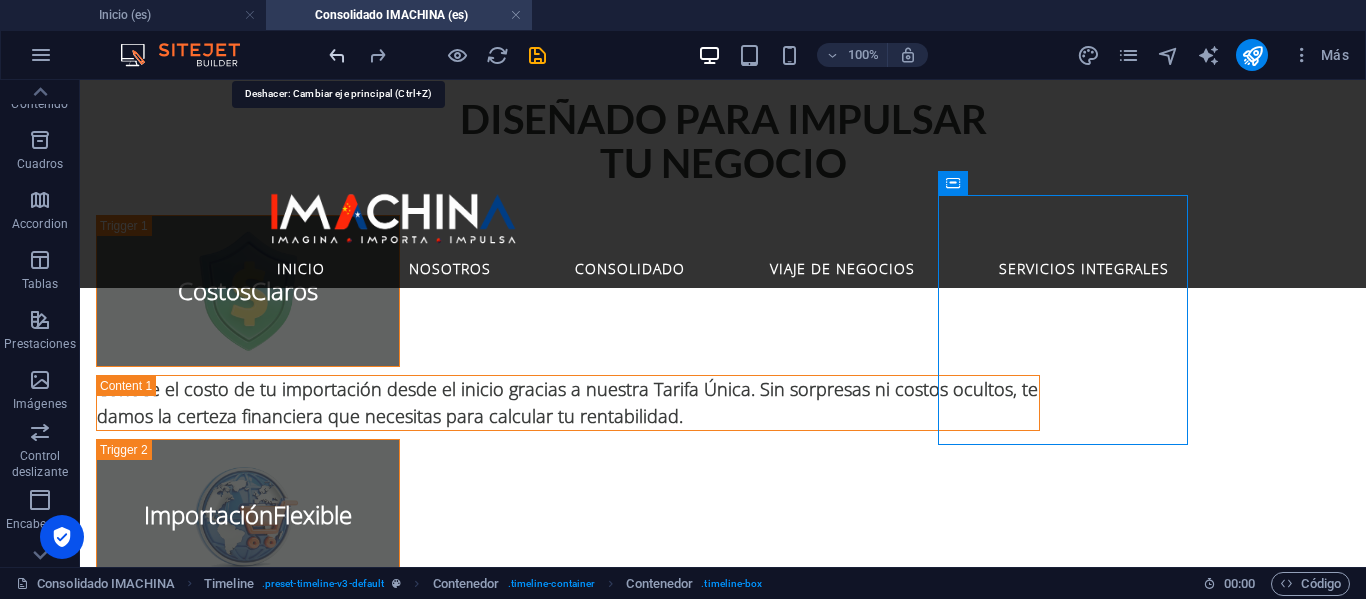 click at bounding box center (337, 55) 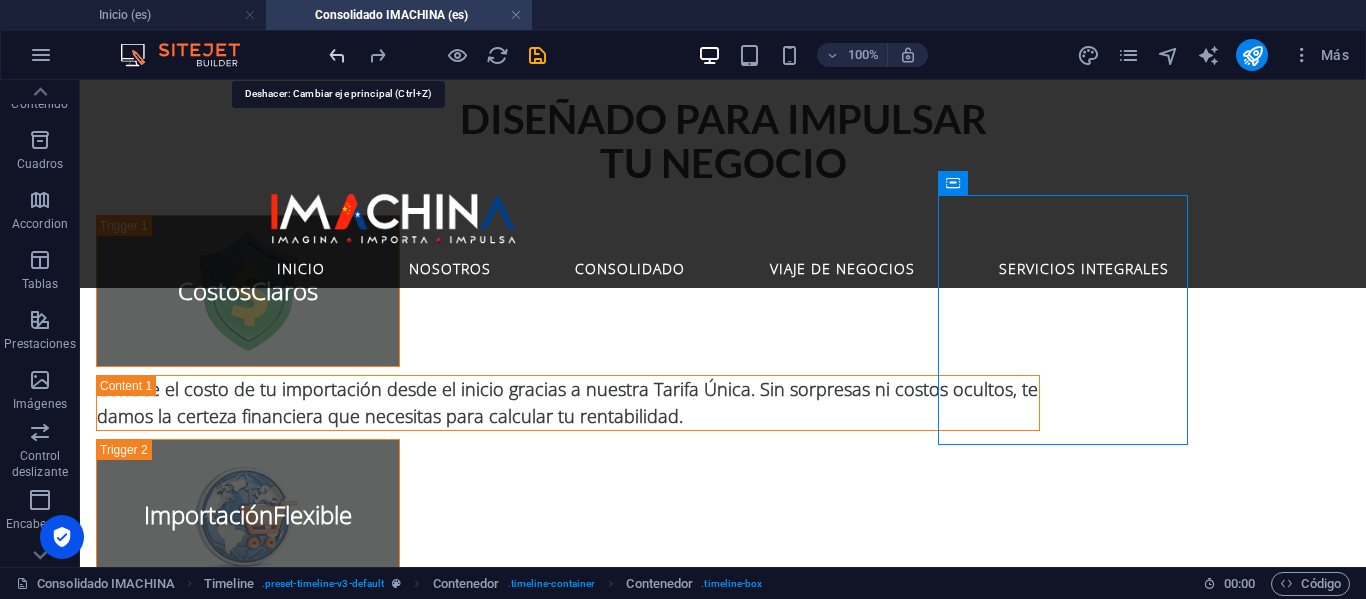 click at bounding box center (337, 55) 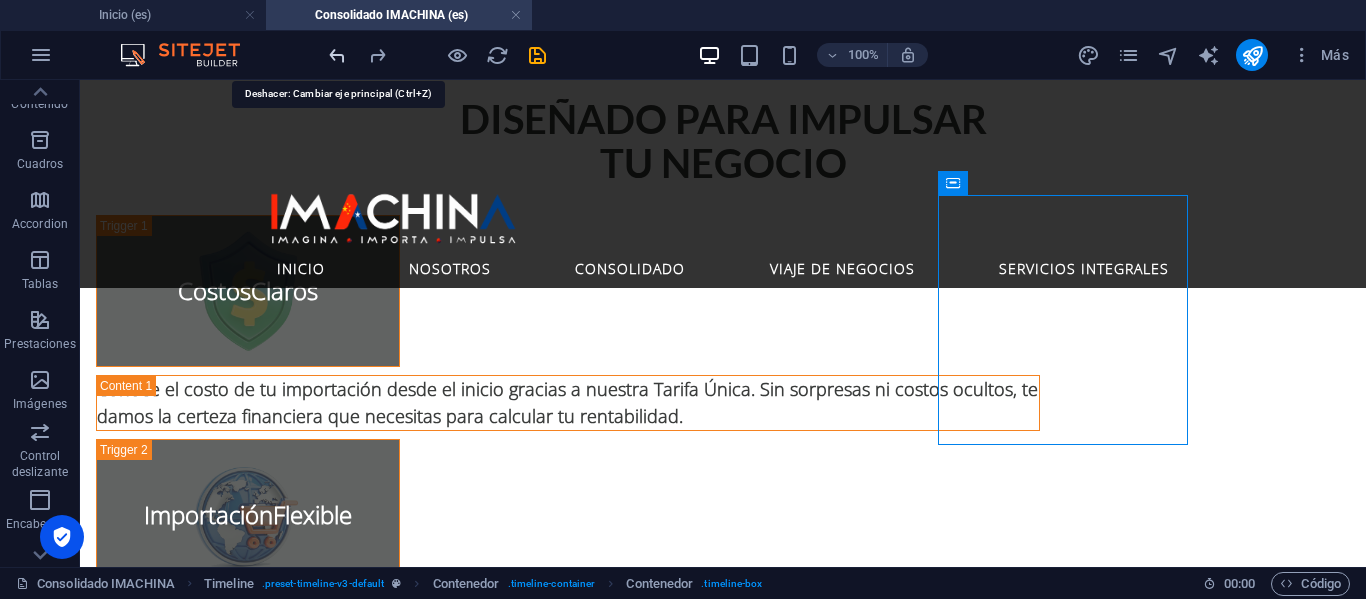 click at bounding box center (337, 55) 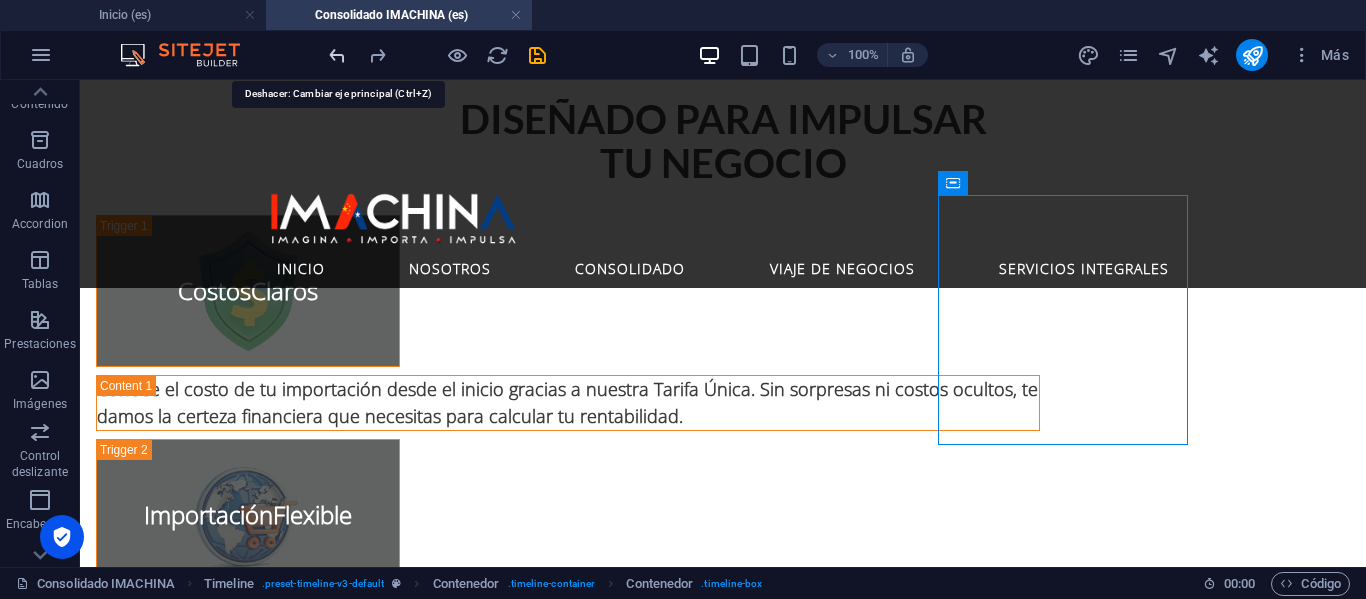 click at bounding box center [337, 55] 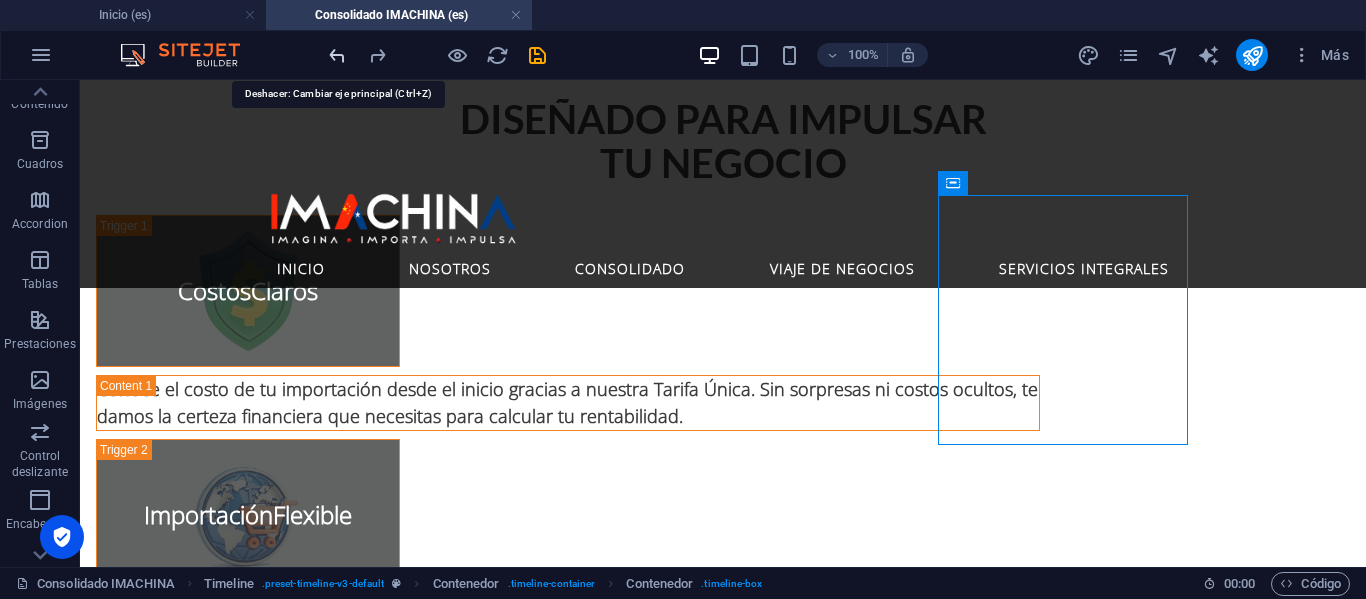 click at bounding box center (337, 55) 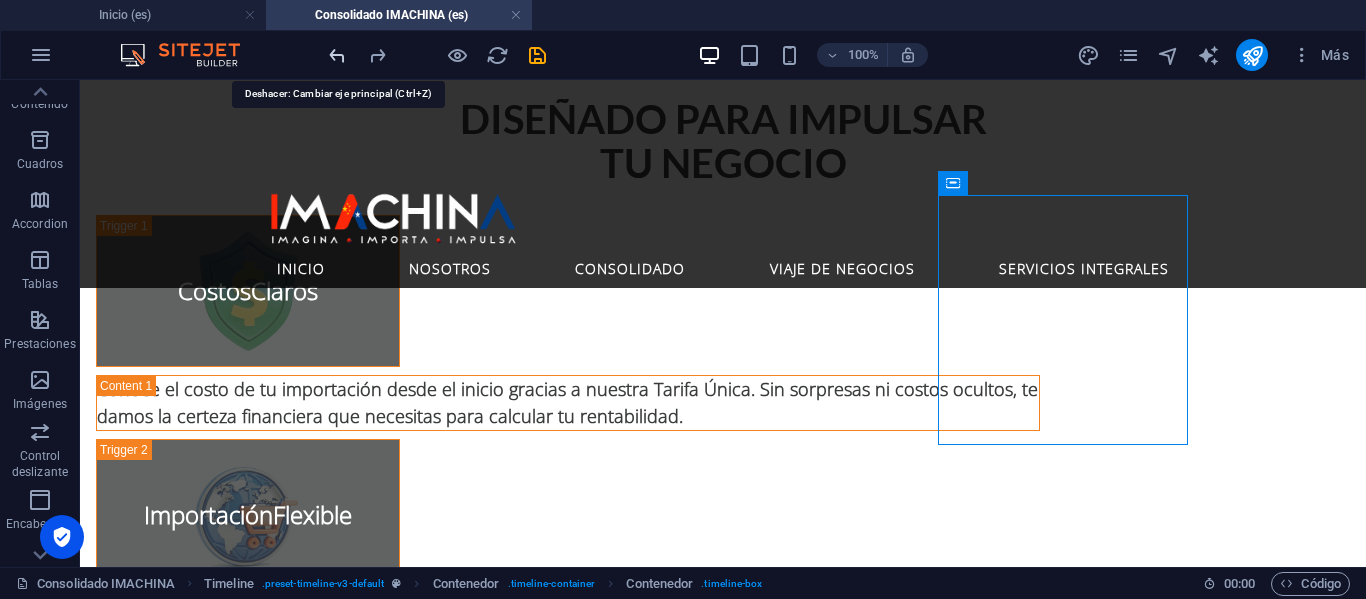click at bounding box center [337, 55] 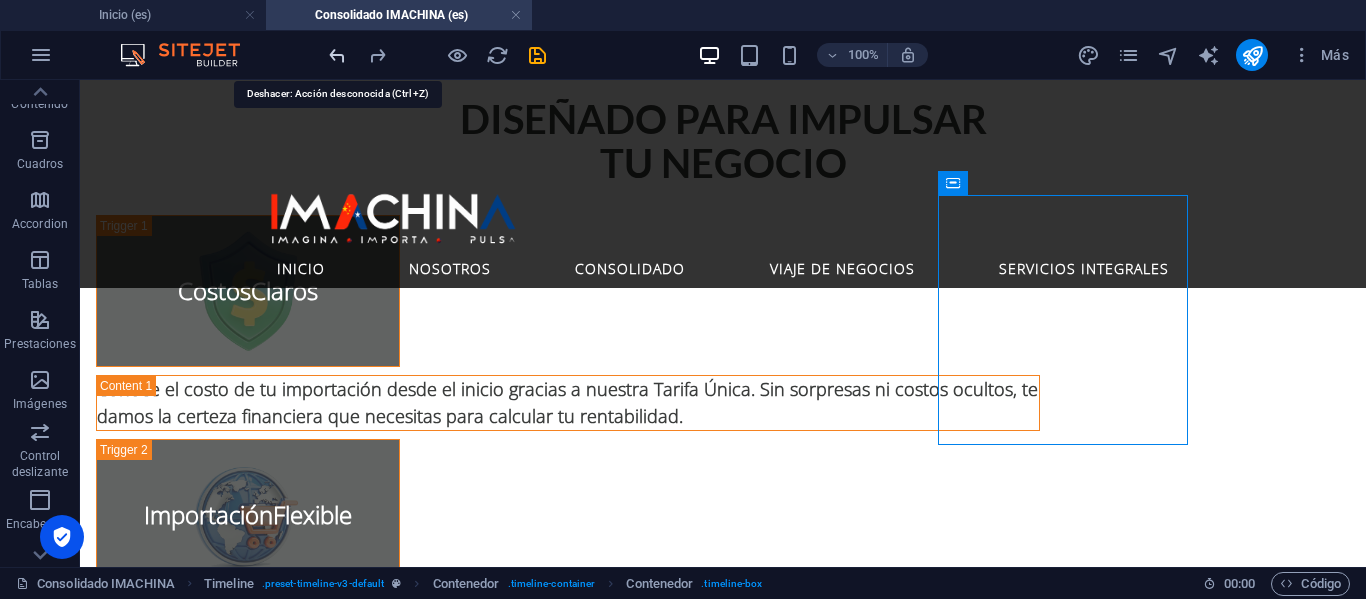 click at bounding box center [337, 55] 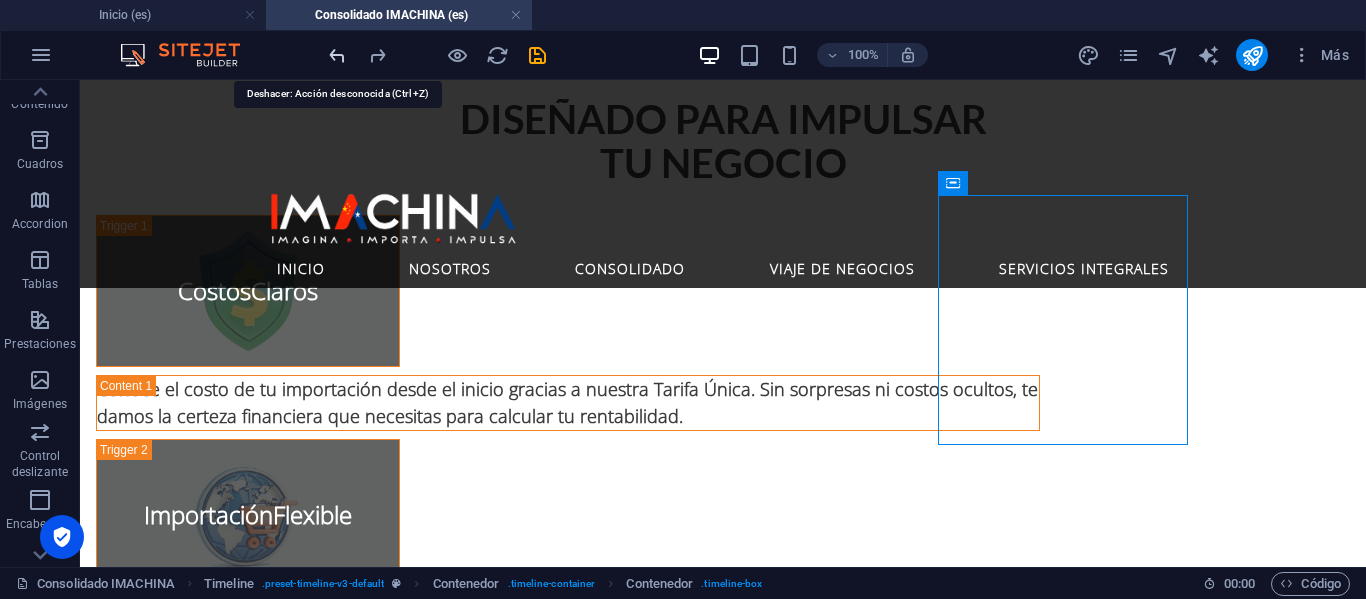 click at bounding box center (337, 55) 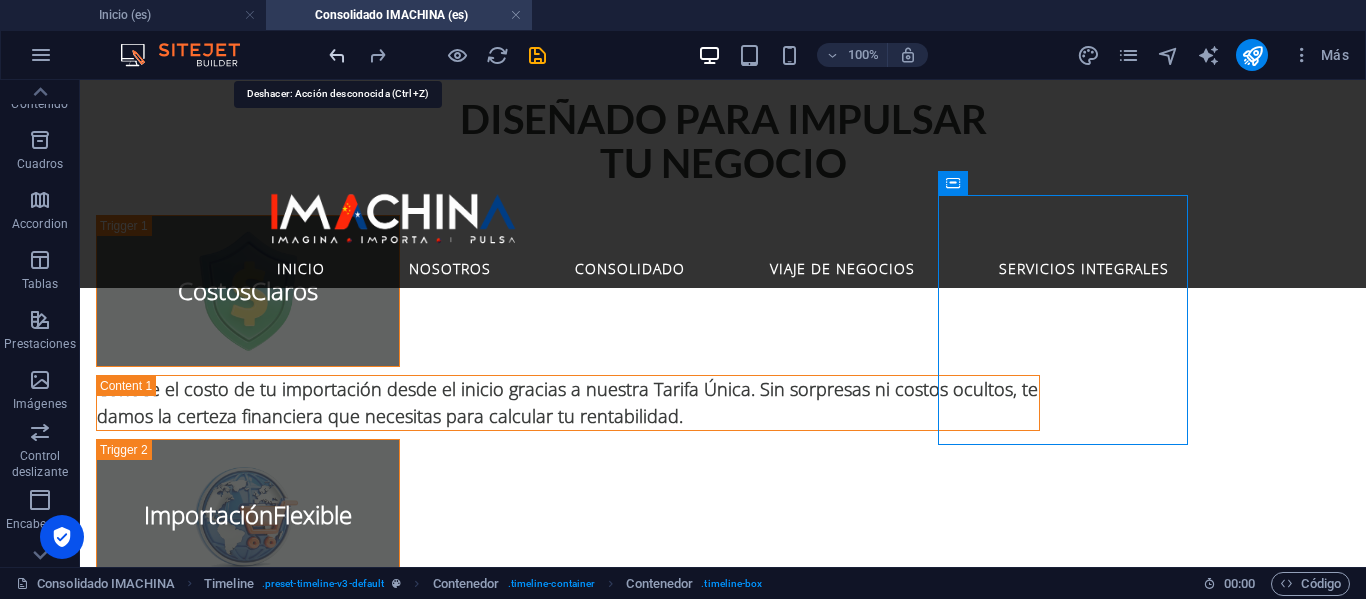 click at bounding box center [337, 55] 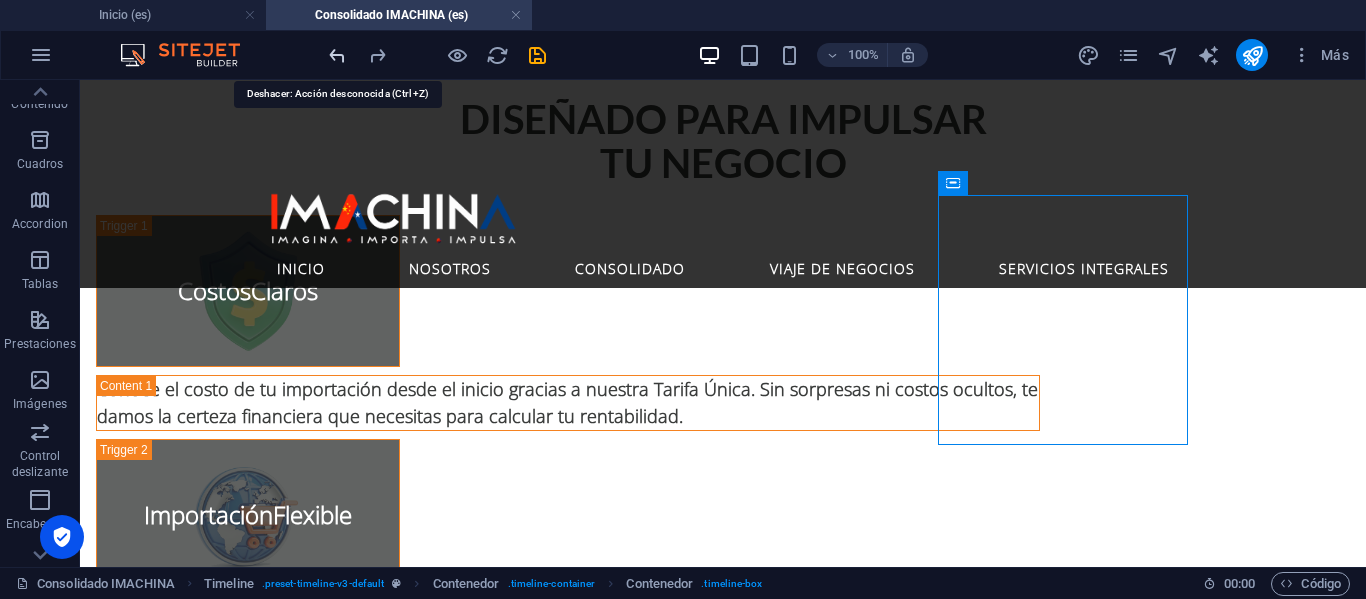 click at bounding box center (337, 55) 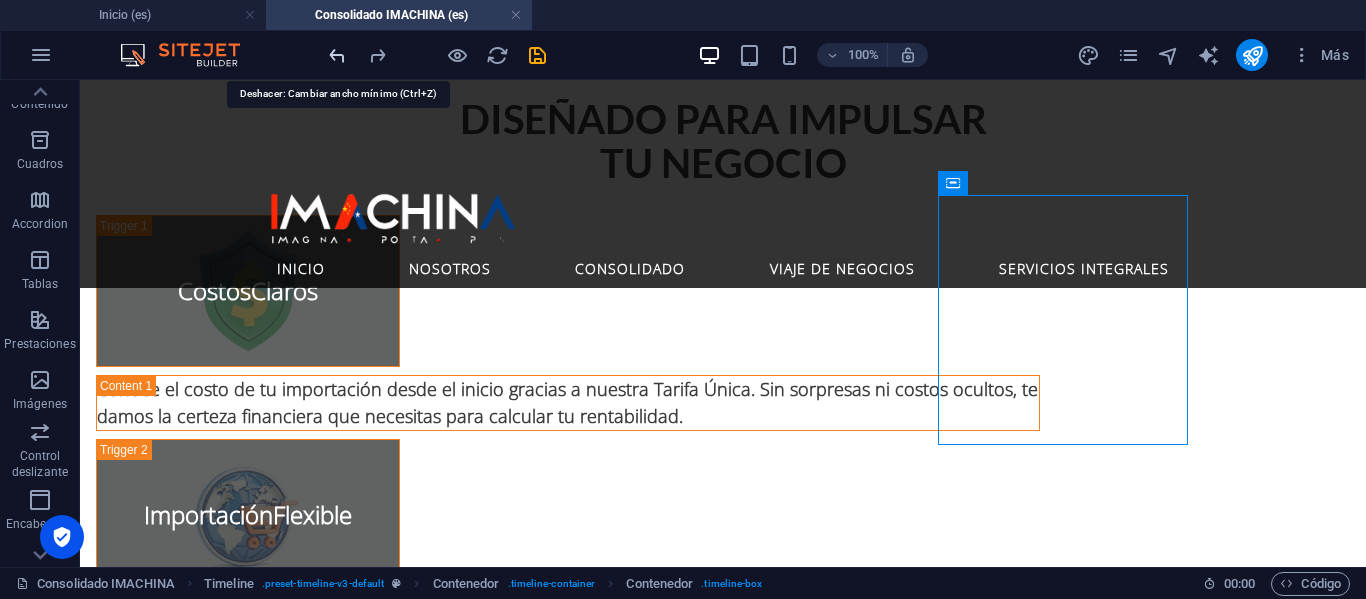 click at bounding box center (337, 55) 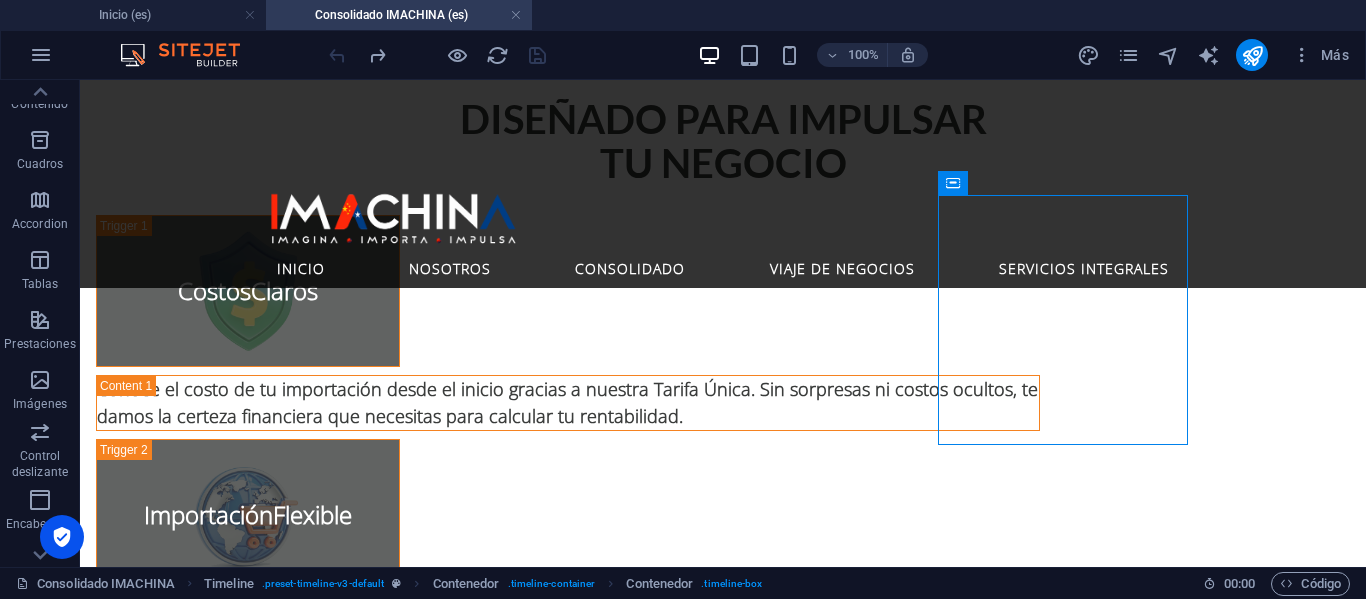 click at bounding box center [437, 55] 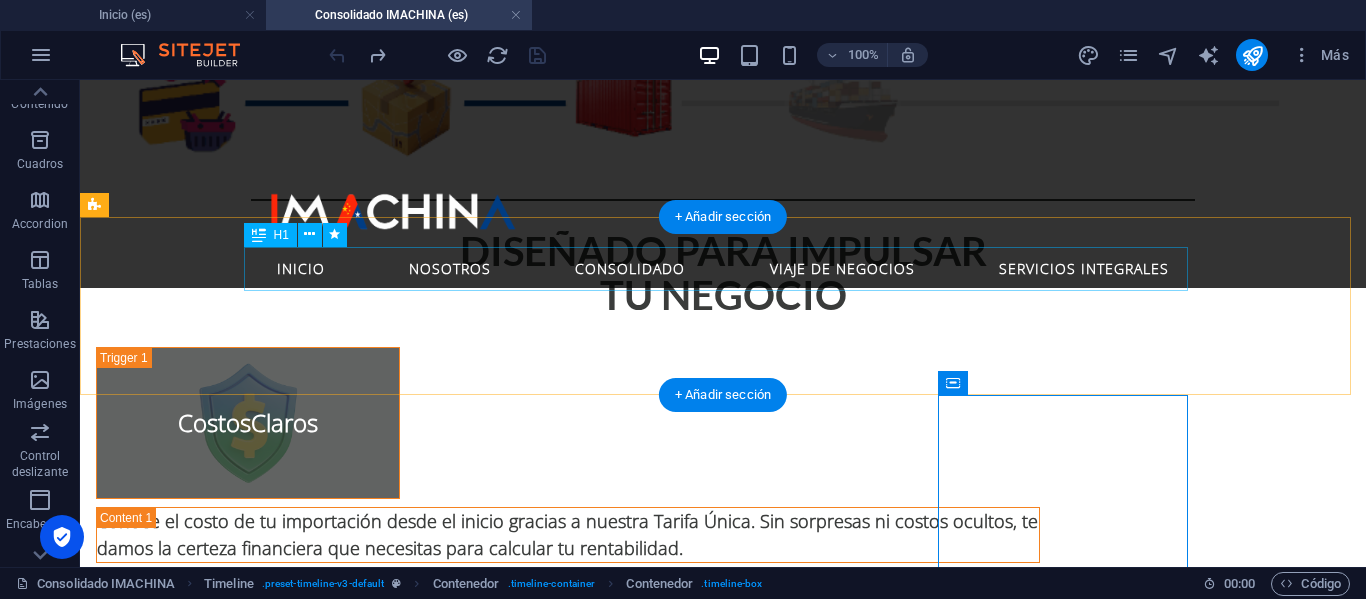 scroll, scrollTop: 1663, scrollLeft: 0, axis: vertical 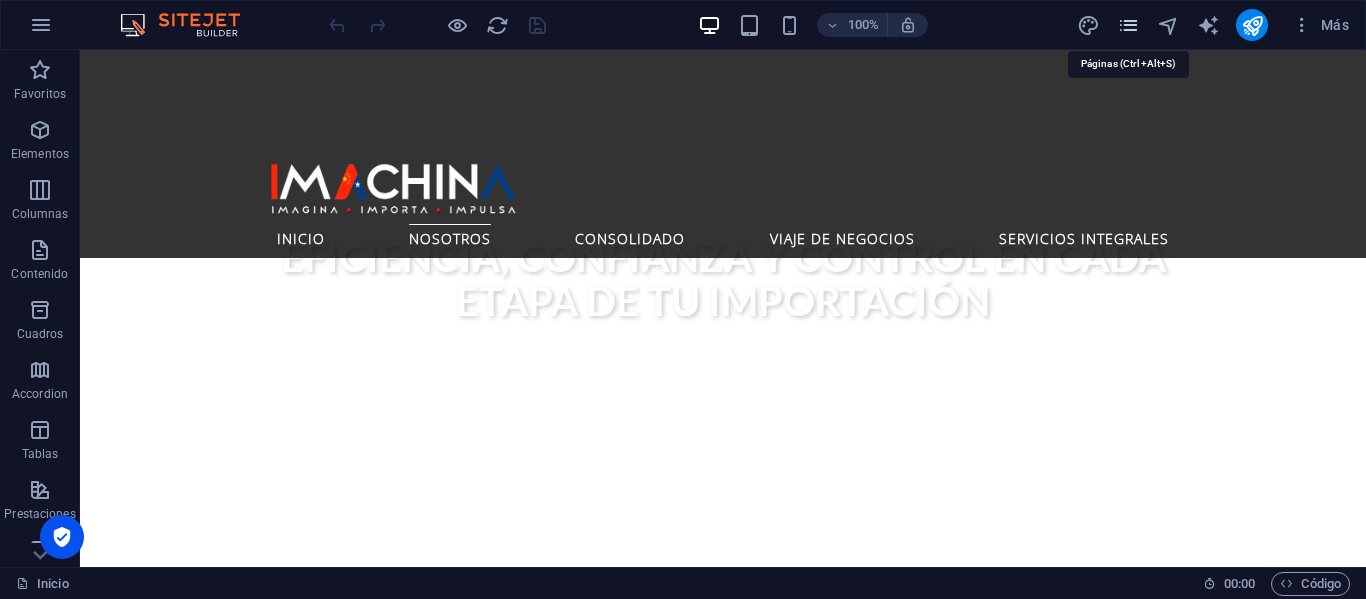 click at bounding box center [1128, 25] 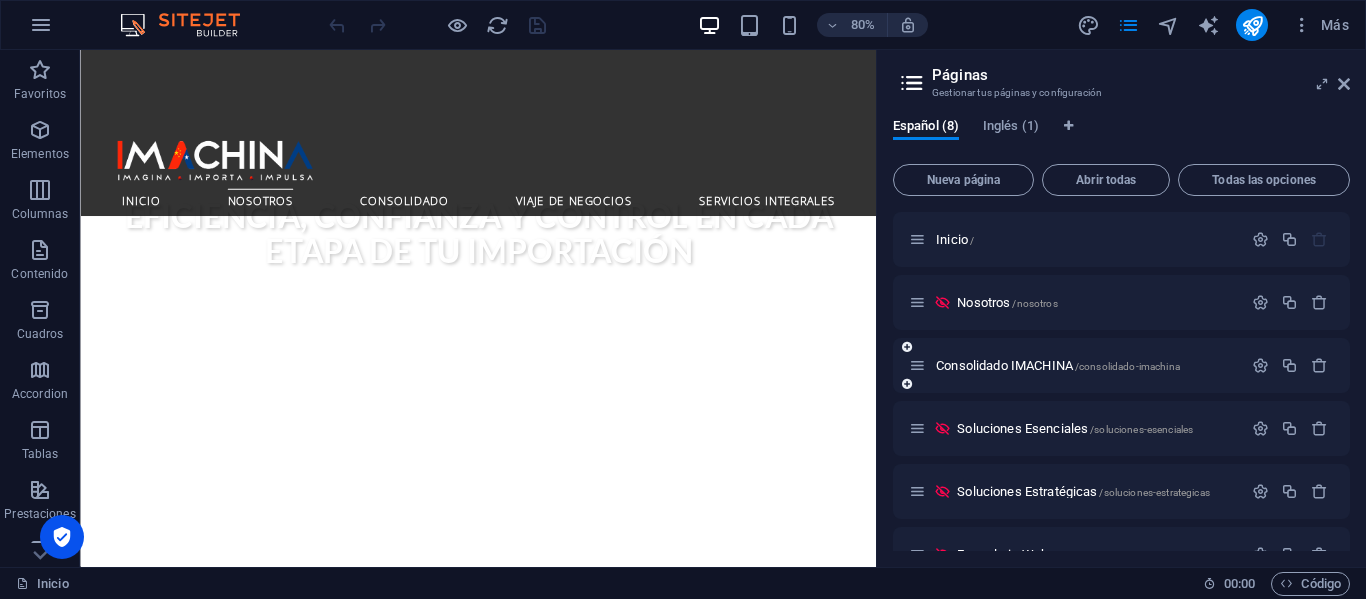 click on "Consolidado IMACHINA /consolidado-imachina" at bounding box center [1121, 365] 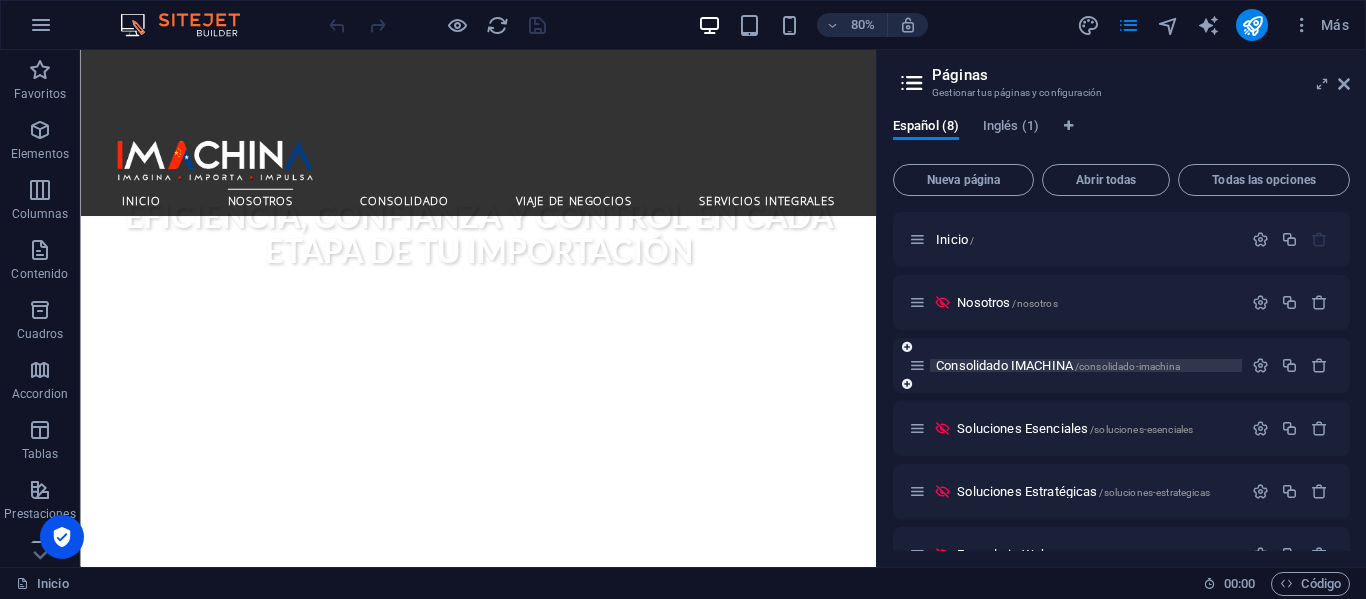 click on "Consolidado IMACHINA /consolidado-imachina" at bounding box center [1058, 365] 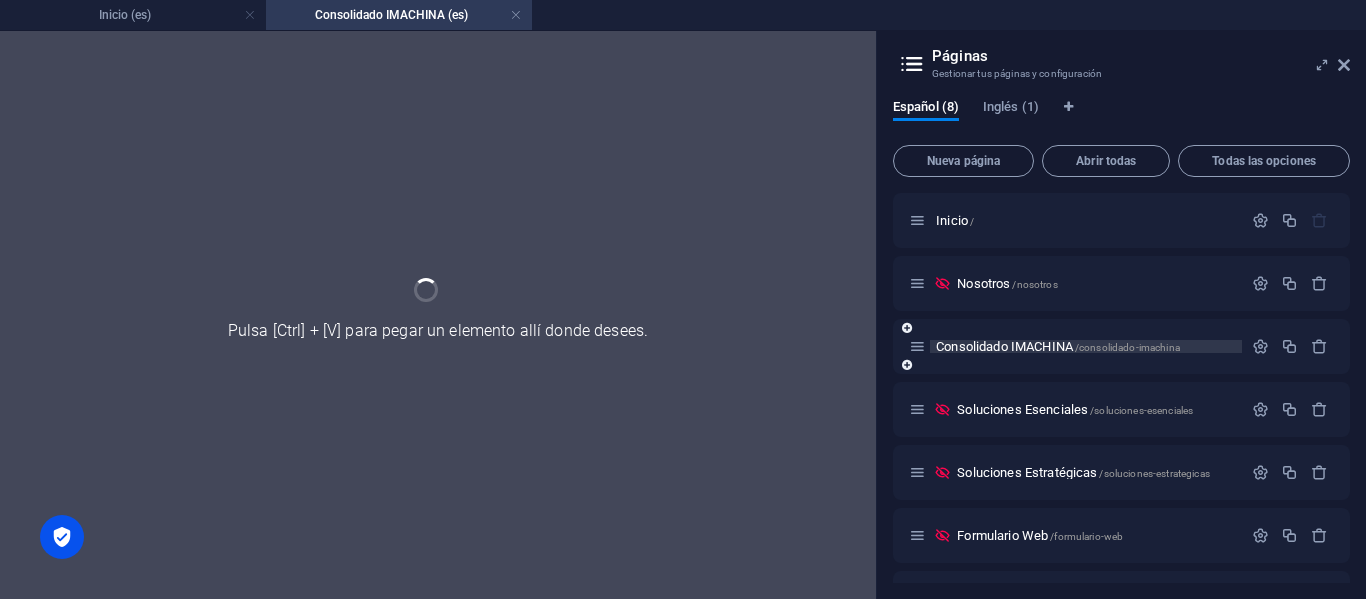 scroll, scrollTop: 0, scrollLeft: 0, axis: both 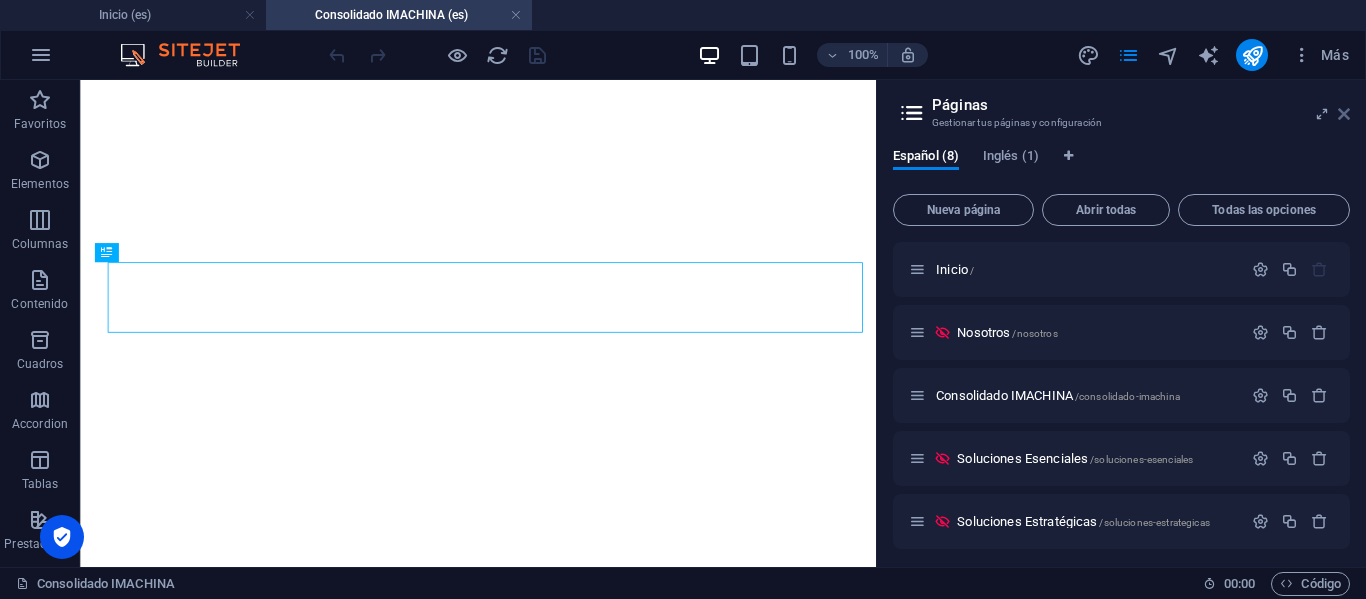 click on "Más" at bounding box center [1320, 55] 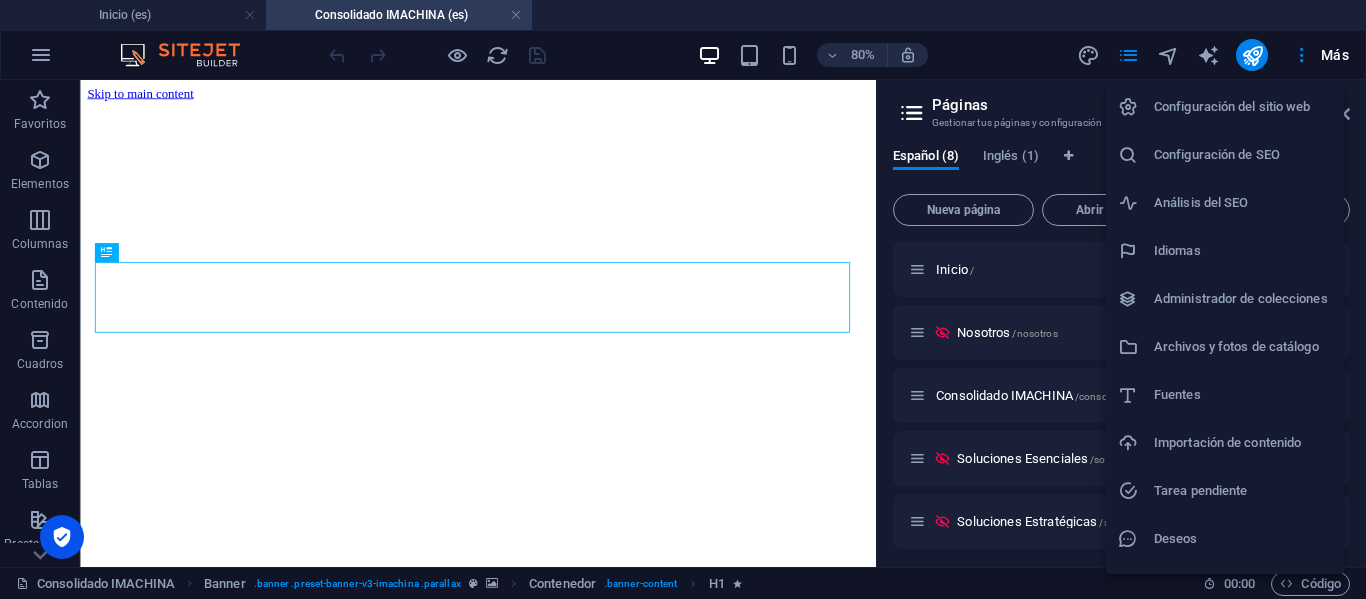 scroll, scrollTop: 0, scrollLeft: 0, axis: both 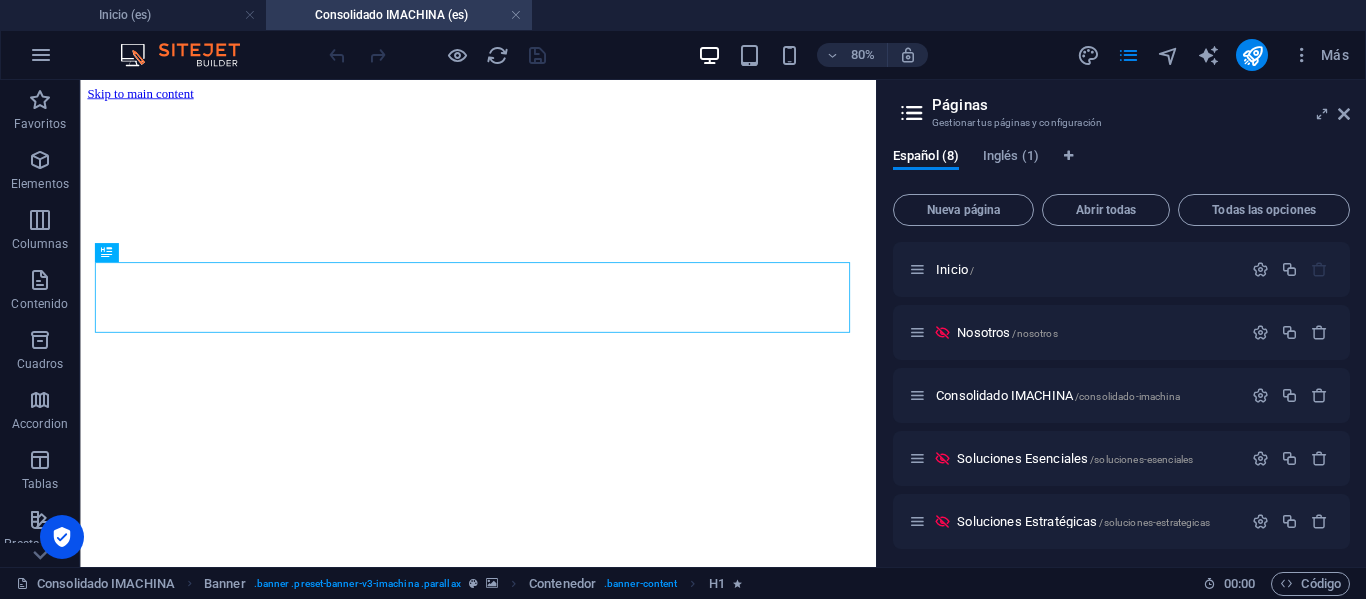 click on "Páginas Gestionar tus páginas y configuración Español (8) Inglés (1) Nueva página Abrir todas Todas las opciones Inicio / Nosotros /nosotros Consolidado IMACHINA /consolidado-imachina Soluciones Esenciales /soluciones-esenciales Soluciones Estratégicas /soluciones-estrategicas Formulario Web /formulario-web Noticias Legales /noticias-legales Privacidad /privacidad" at bounding box center [1121, 323] 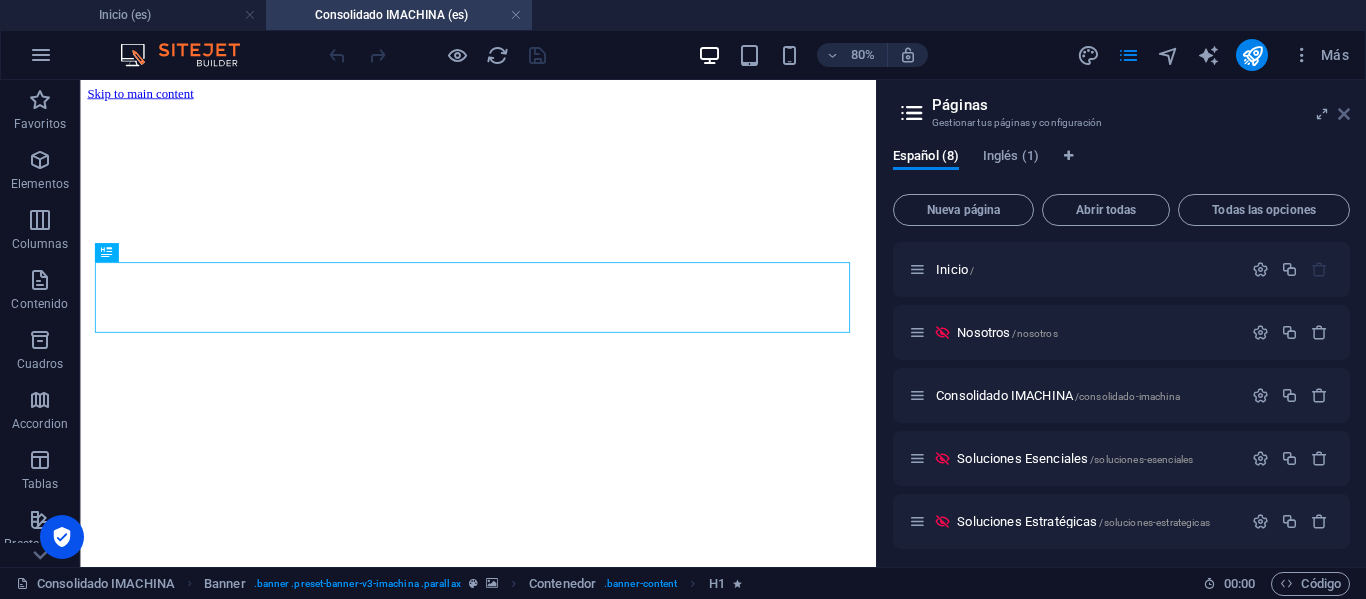 click at bounding box center [1344, 114] 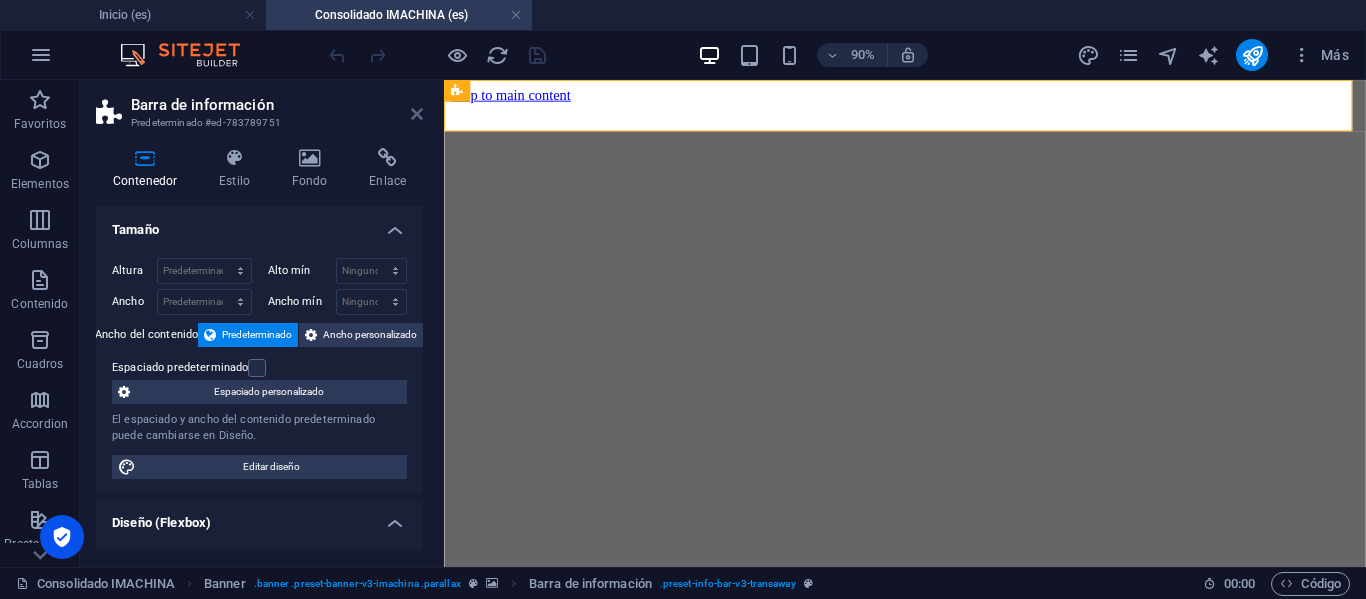 click at bounding box center [417, 114] 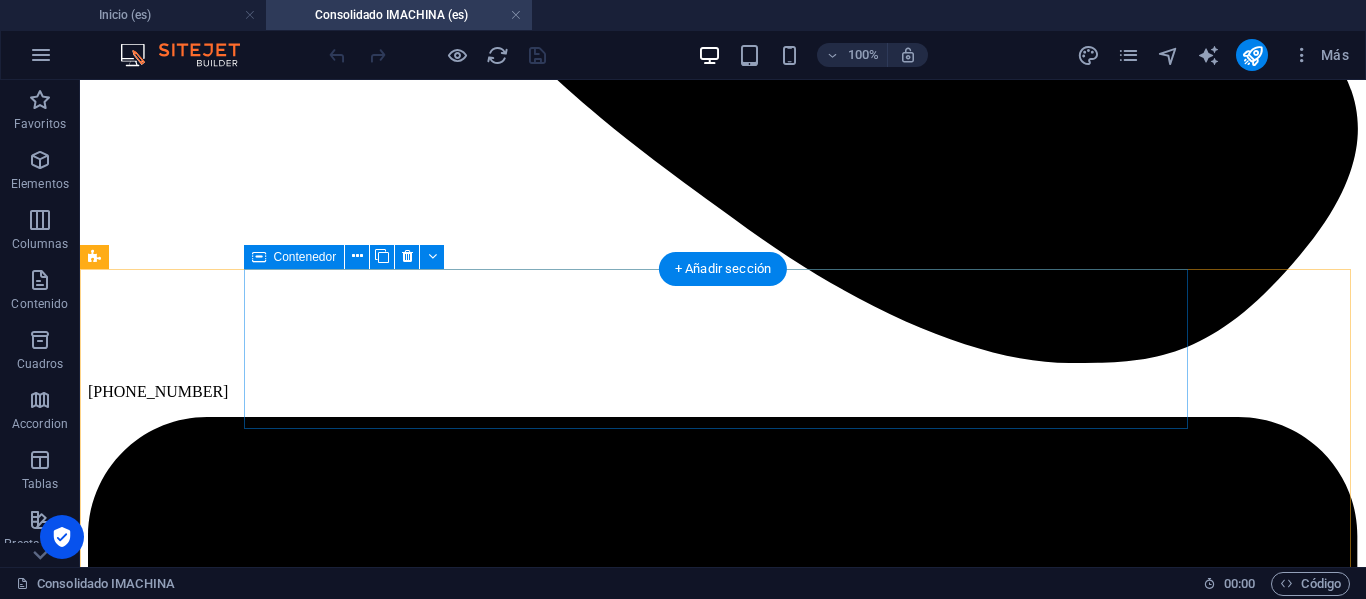 scroll, scrollTop: 1700, scrollLeft: 0, axis: vertical 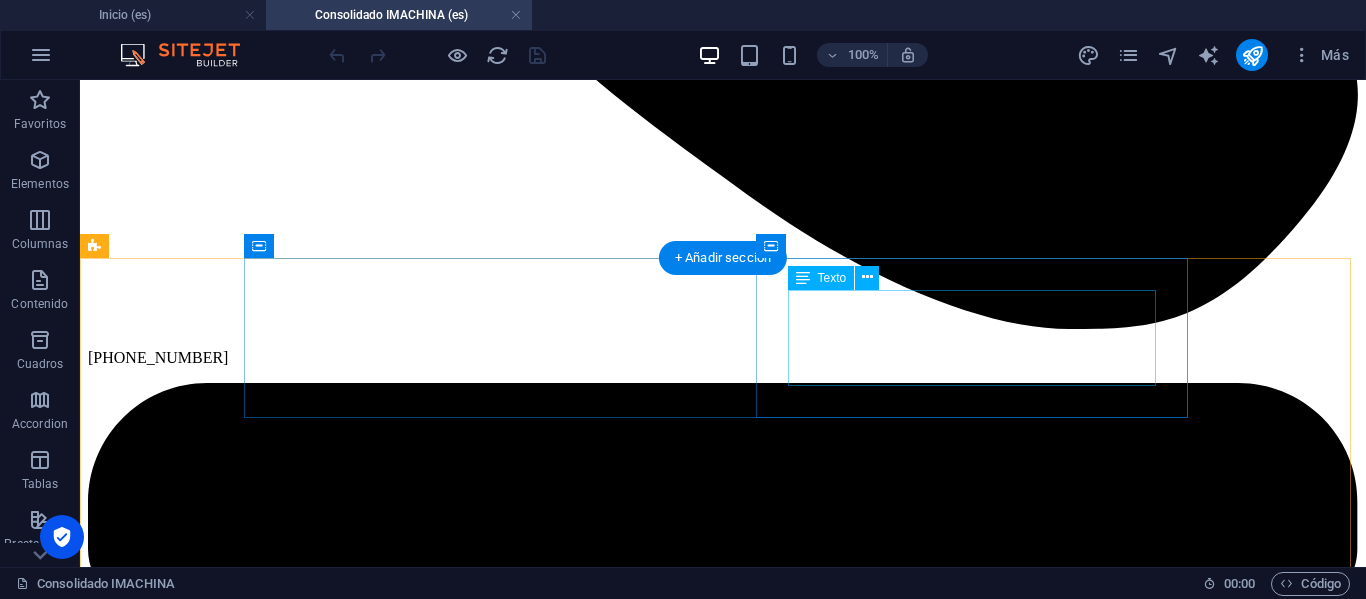 click on "Lorem ipsum dolor sit amet, consectetuer adipiscing elit. Aenean commodo ligula eget dolor. Lorem ipsum dolor sit amet, consectetuer adipiscing elit leget dolor." at bounding box center [723, 9964] 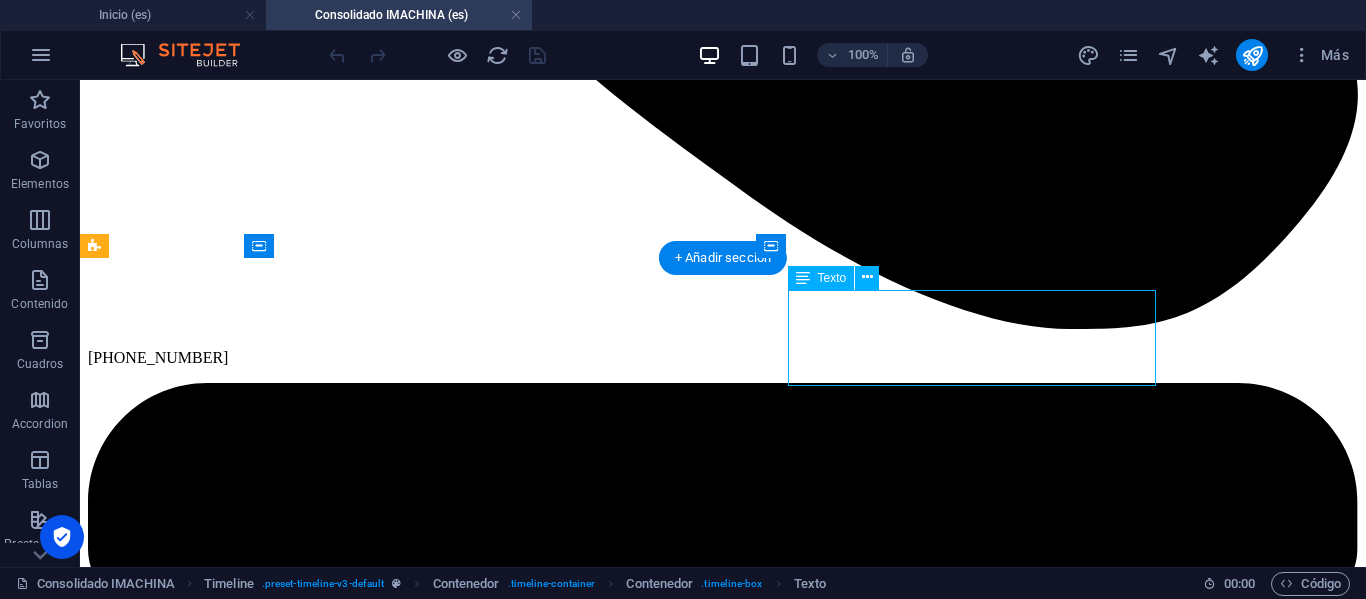 click on "Lorem ipsum dolor sit amet, consectetuer adipiscing elit. Aenean commodo ligula eget dolor. Lorem ipsum dolor sit amet, consectetuer adipiscing elit leget dolor." at bounding box center [723, 9964] 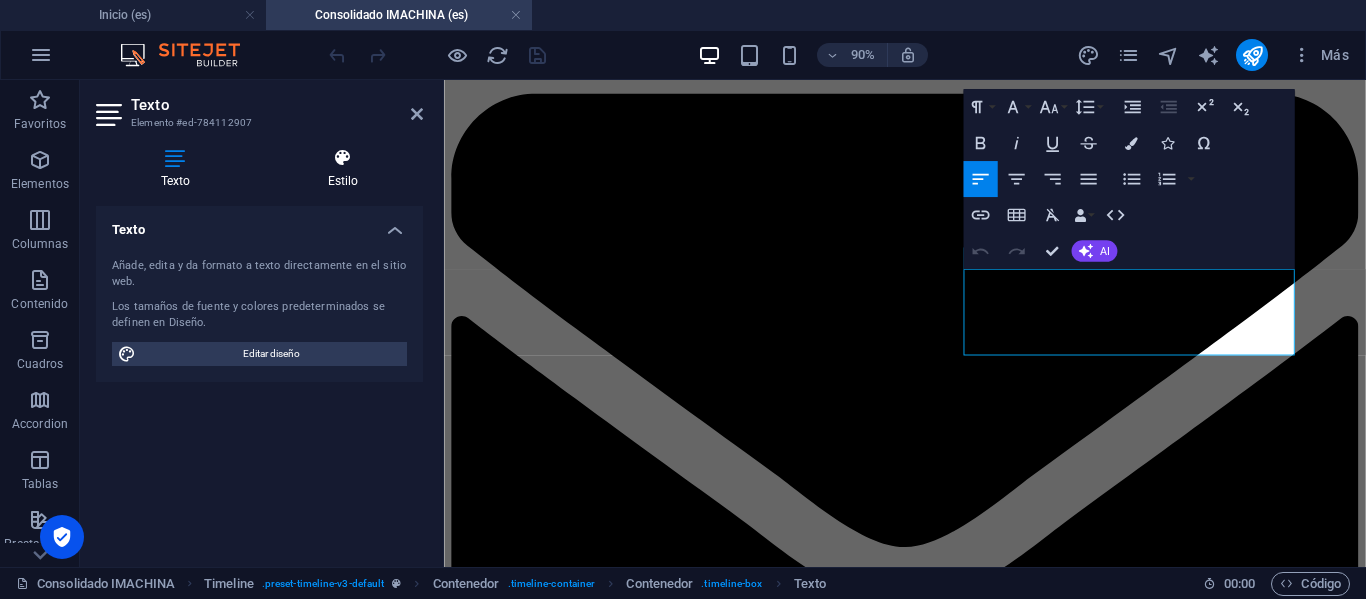 click on "Estilo" at bounding box center [343, 169] 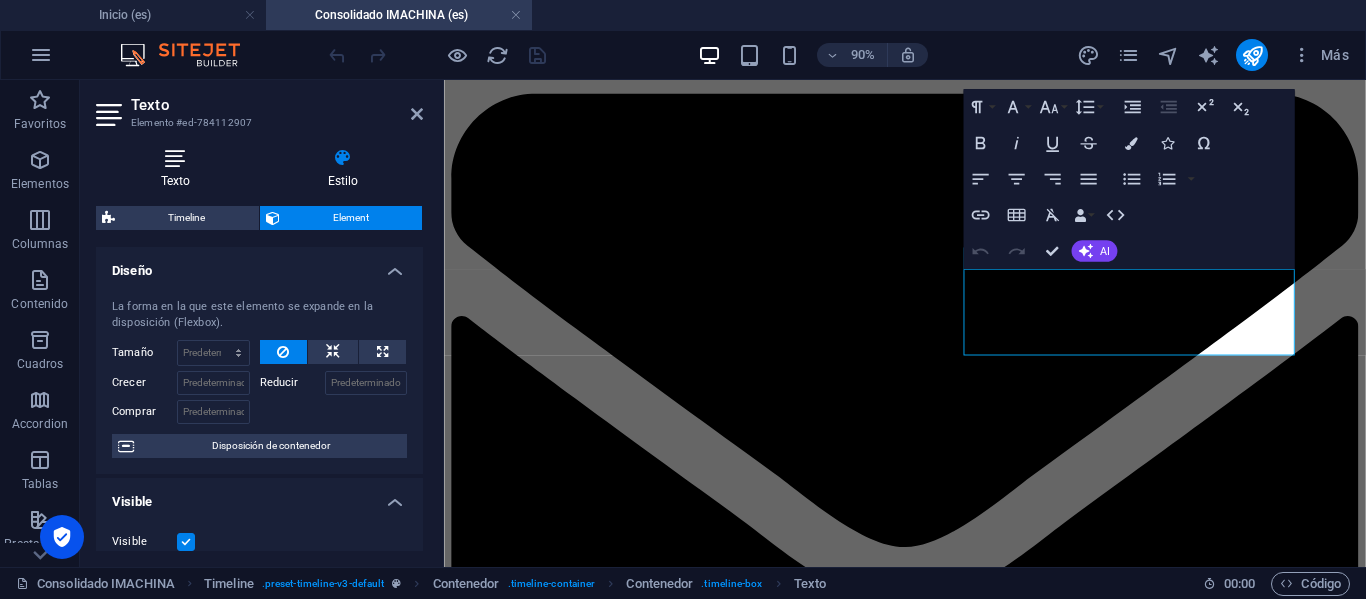 click on "Texto" at bounding box center (179, 169) 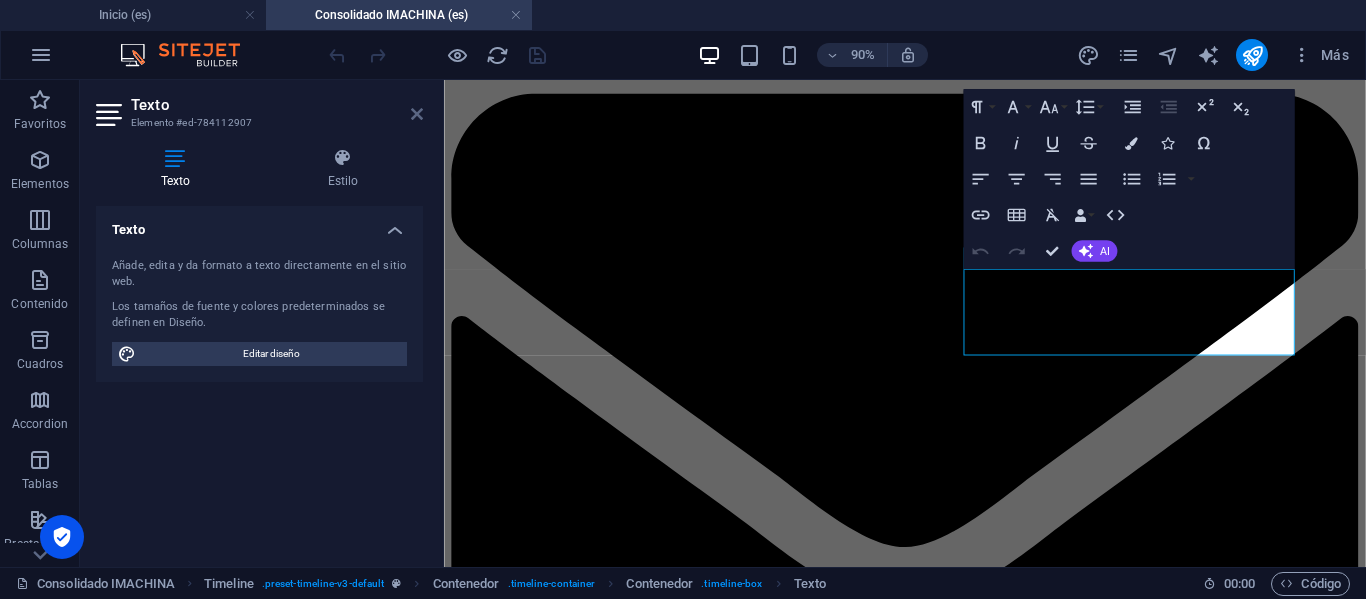 click at bounding box center (417, 114) 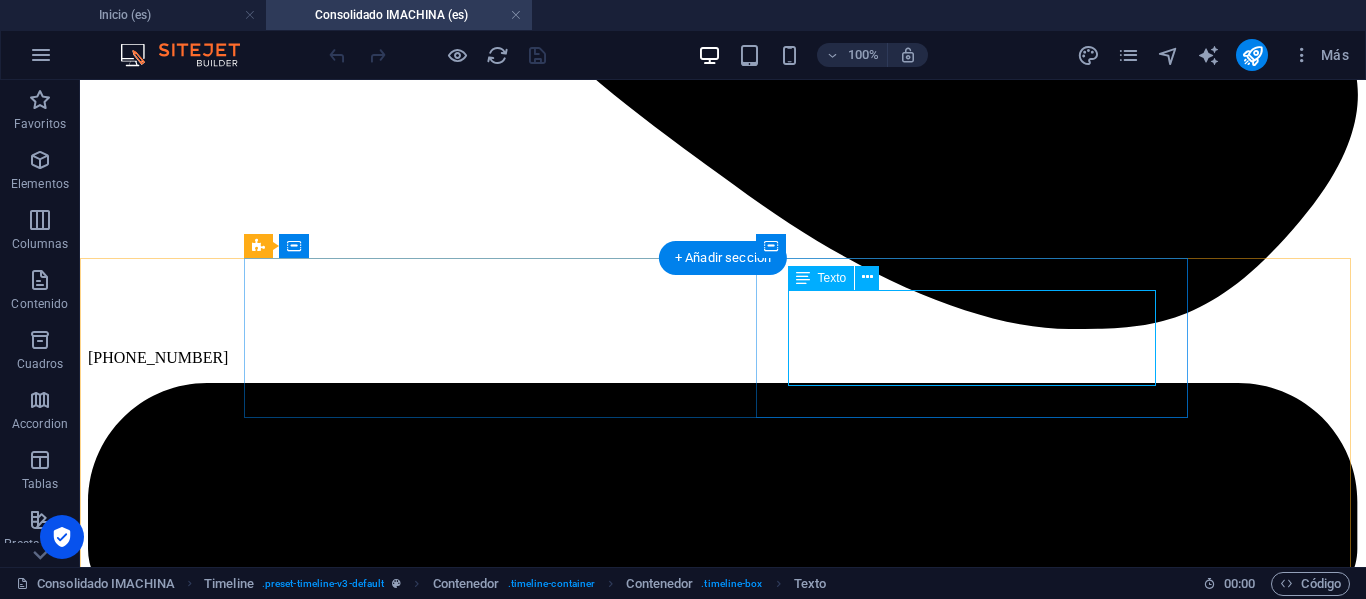 click on "Lorem ipsum dolor sit amet, consectetuer adipiscing elit. Aenean commodo ligula eget dolor. Lorem ipsum dolor sit amet, consectetuer adipiscing elit leget dolor." at bounding box center (723, 9964) 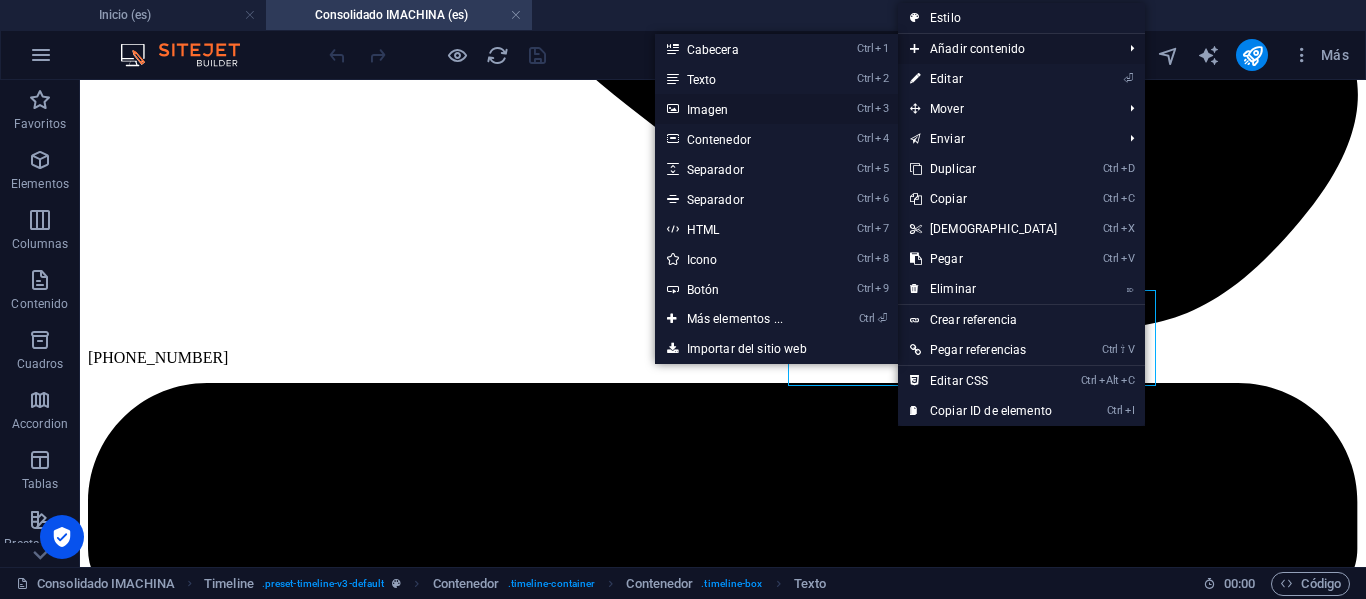click on "Ctrl 3  Imagen" at bounding box center [739, 109] 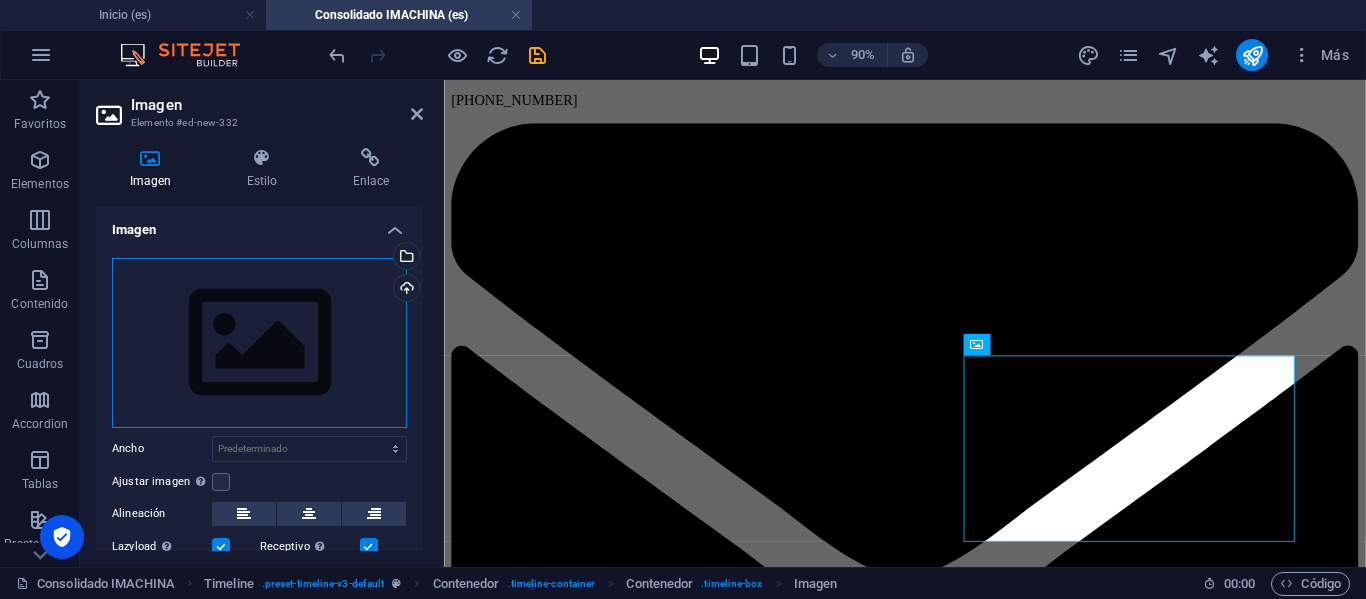 click on "Arrastra archivos aquí, haz clic para escoger archivos o  selecciona archivos de Archivos o de nuestra galería gratuita de fotos y vídeos" at bounding box center (259, 343) 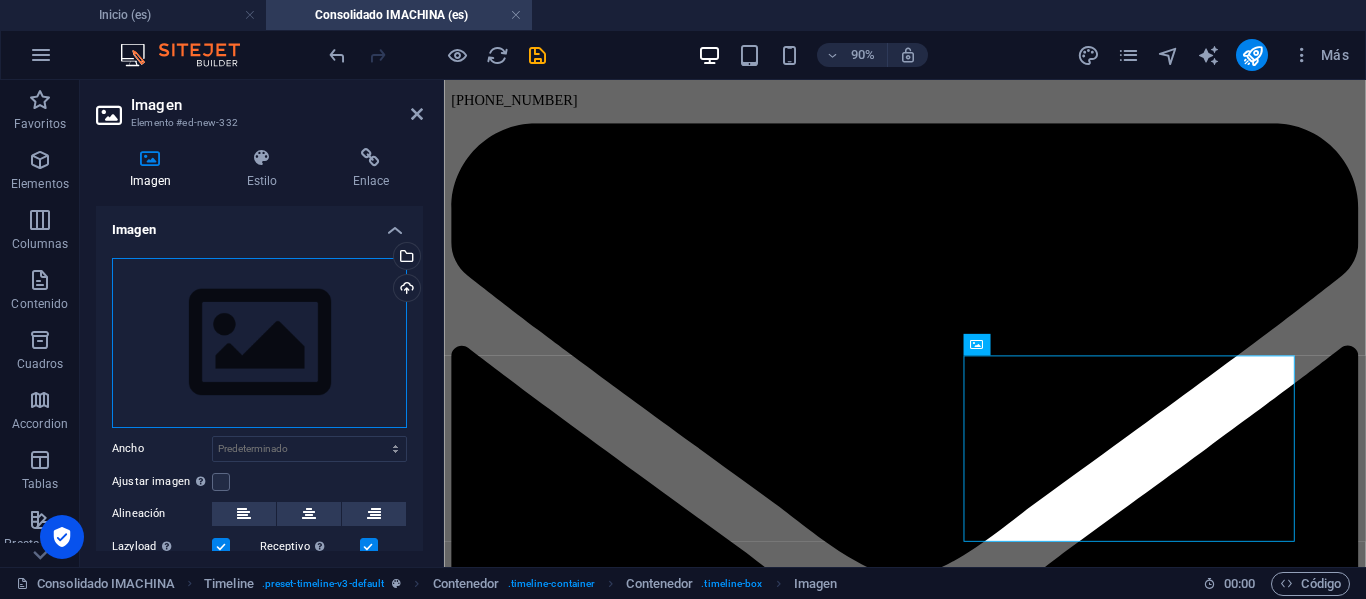 click on "Arrastra archivos aquí, haz clic para escoger archivos o  selecciona archivos de Archivos o de nuestra galería gratuita de fotos y vídeos" at bounding box center [259, 343] 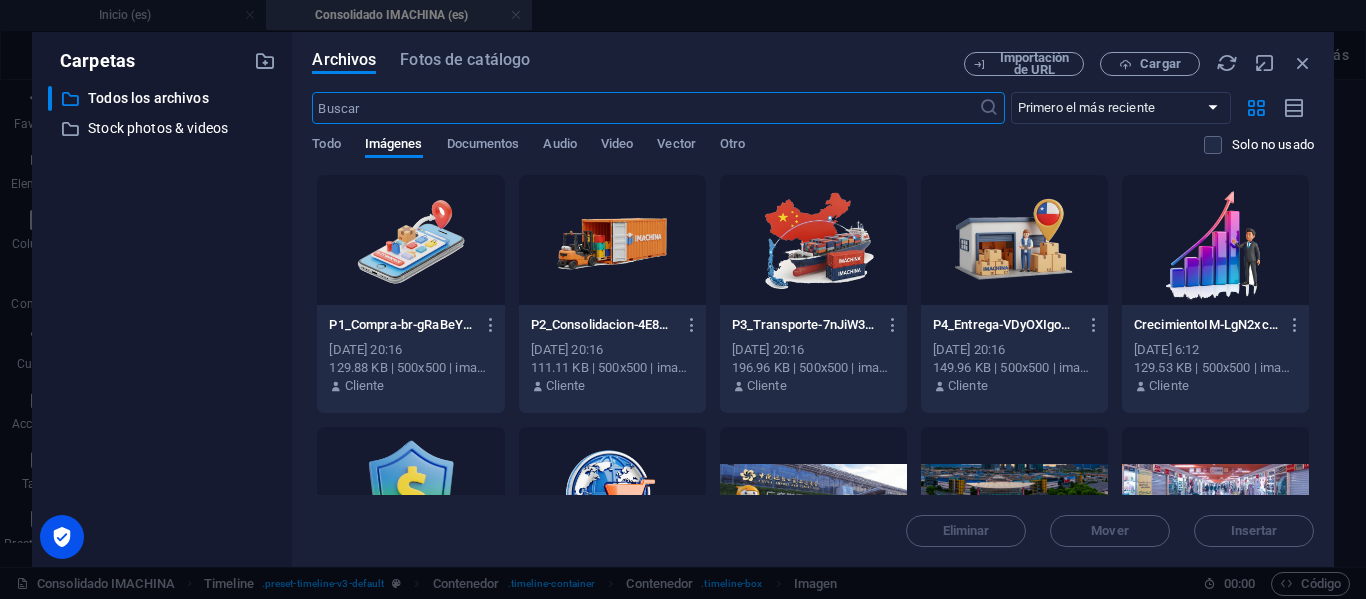 scroll, scrollTop: 1531, scrollLeft: 0, axis: vertical 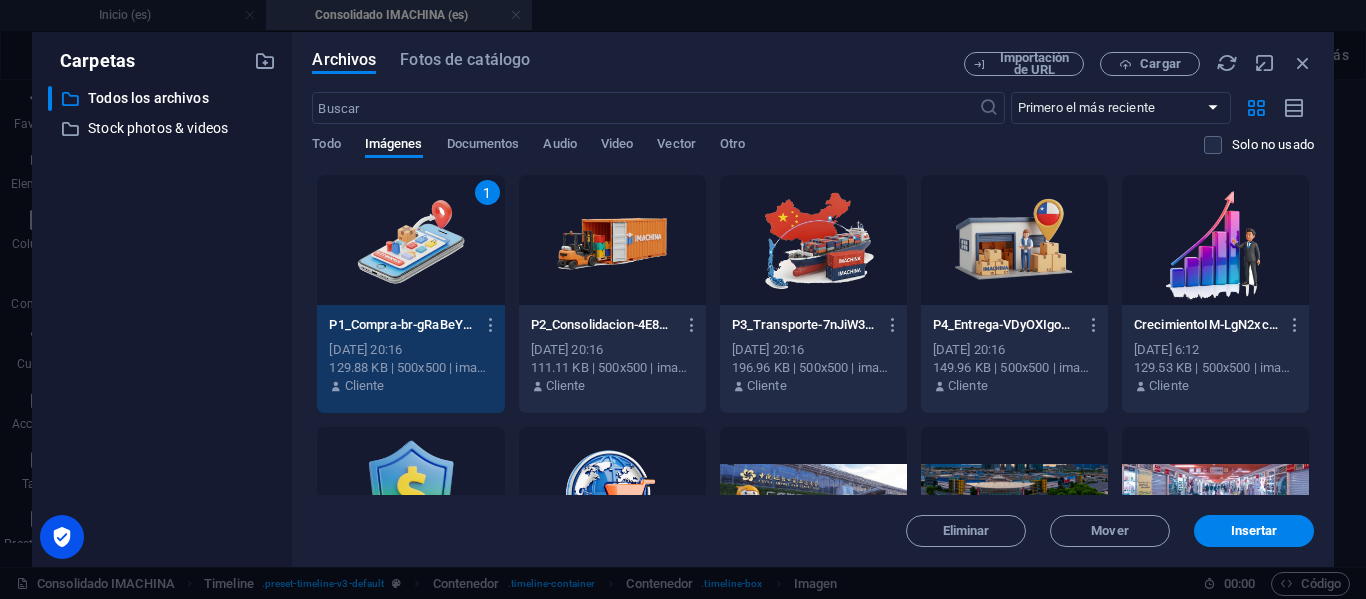 click on "1" at bounding box center [410, 240] 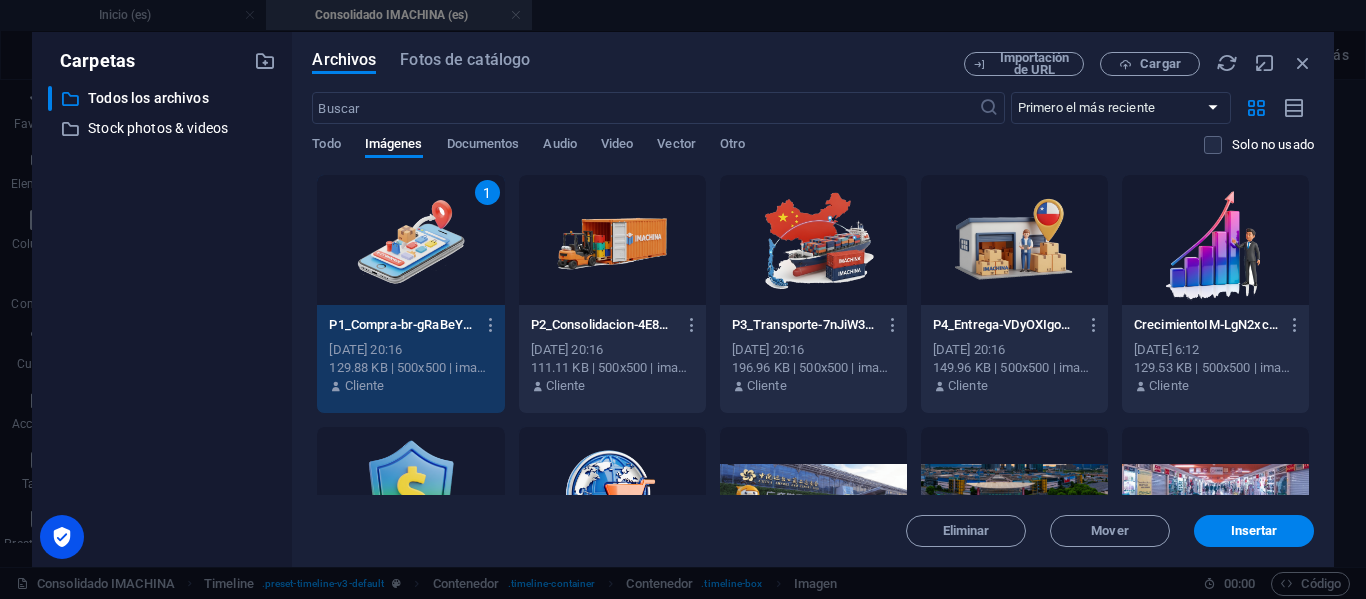 scroll, scrollTop: 1700, scrollLeft: 0, axis: vertical 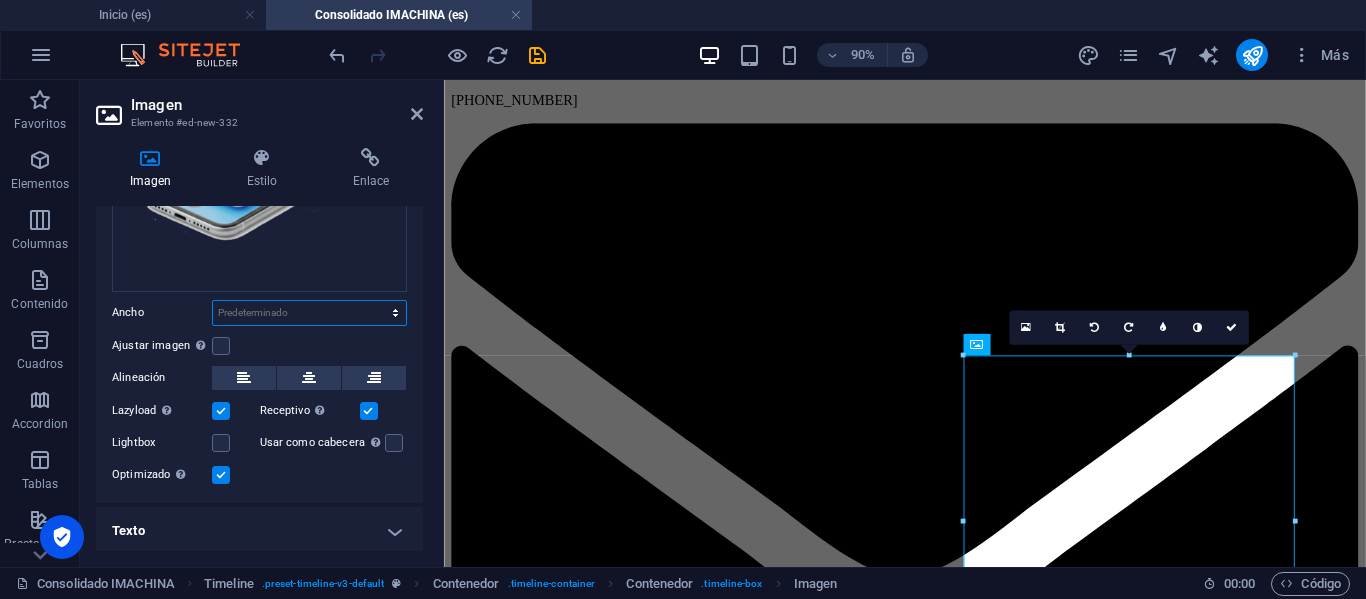 click on "Predeterminado automático px rem % em vh vw" at bounding box center [309, 313] 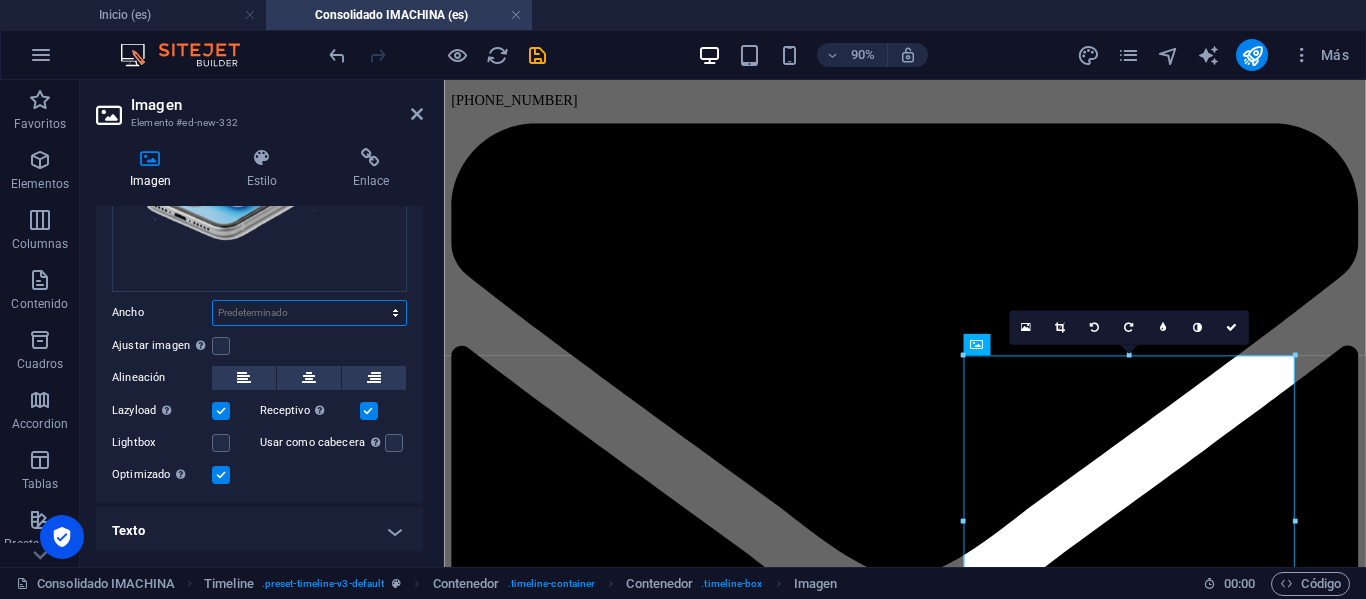 select on "px" 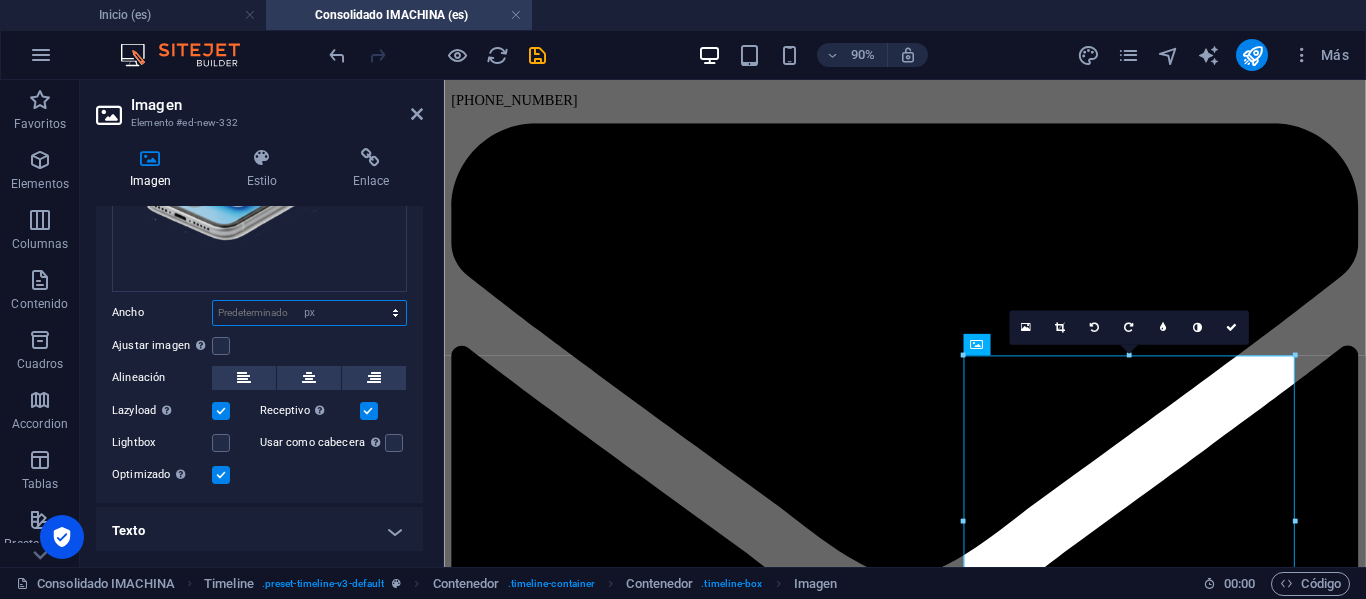 click on "Predeterminado automático px rem % em vh vw" at bounding box center (309, 313) 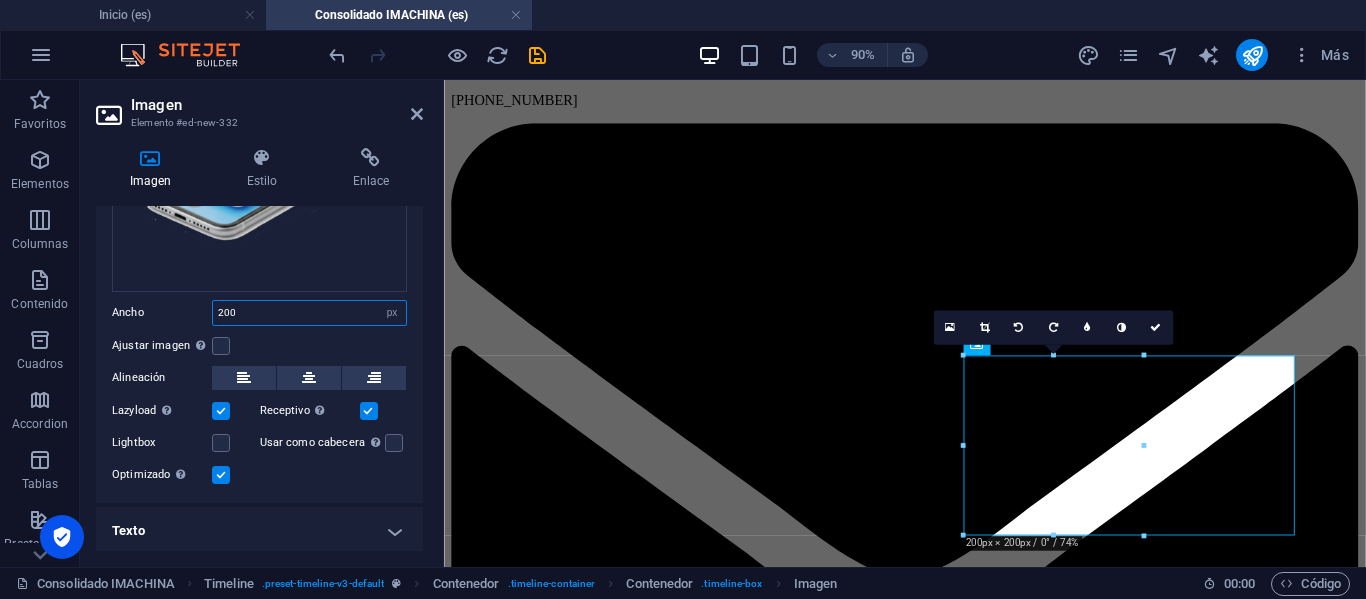 type on "368" 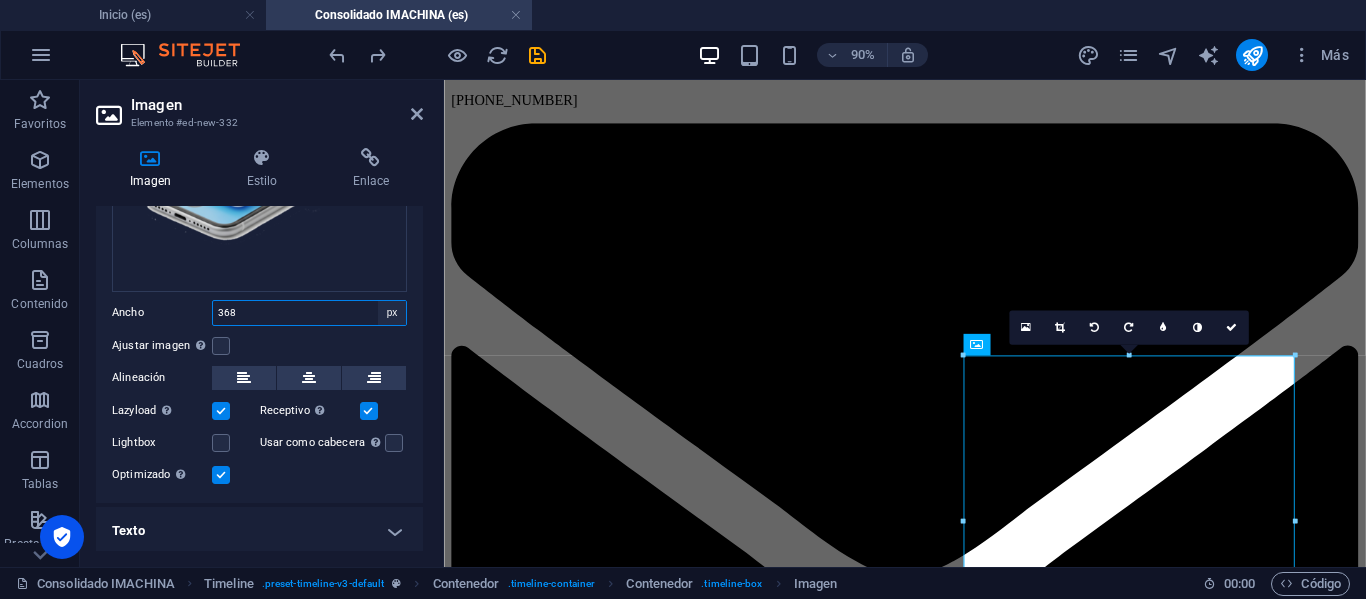 click on "Predeterminado automático px rem % em vh vw" at bounding box center (392, 313) 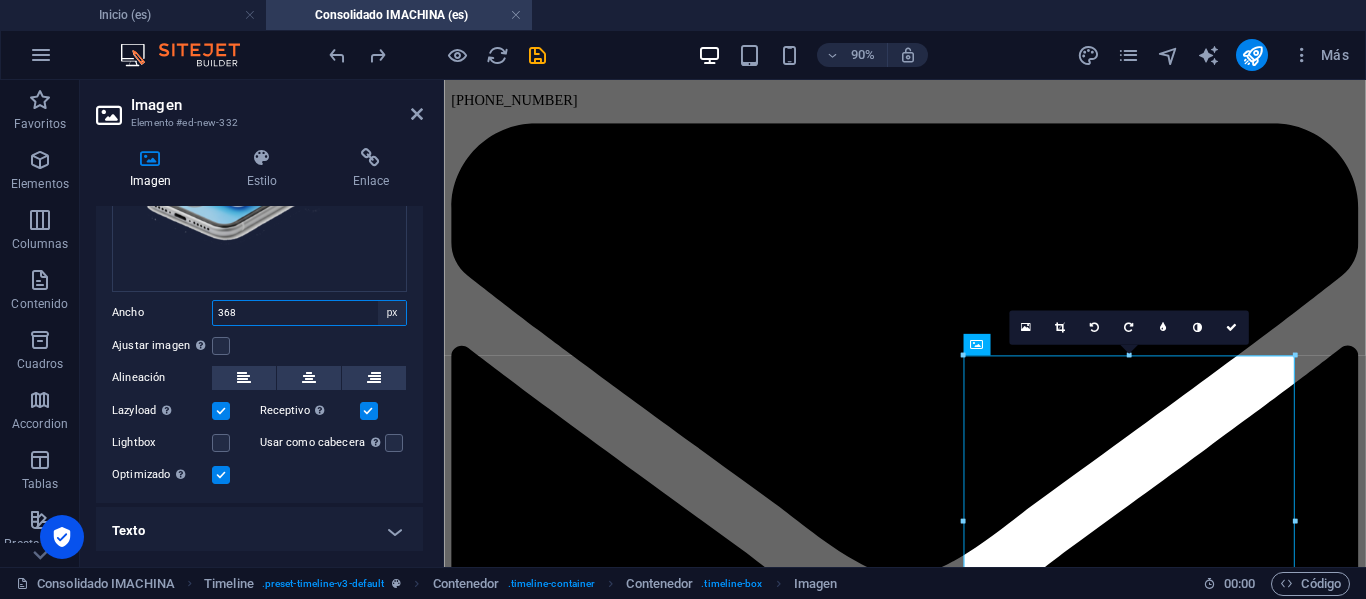 select on "default" 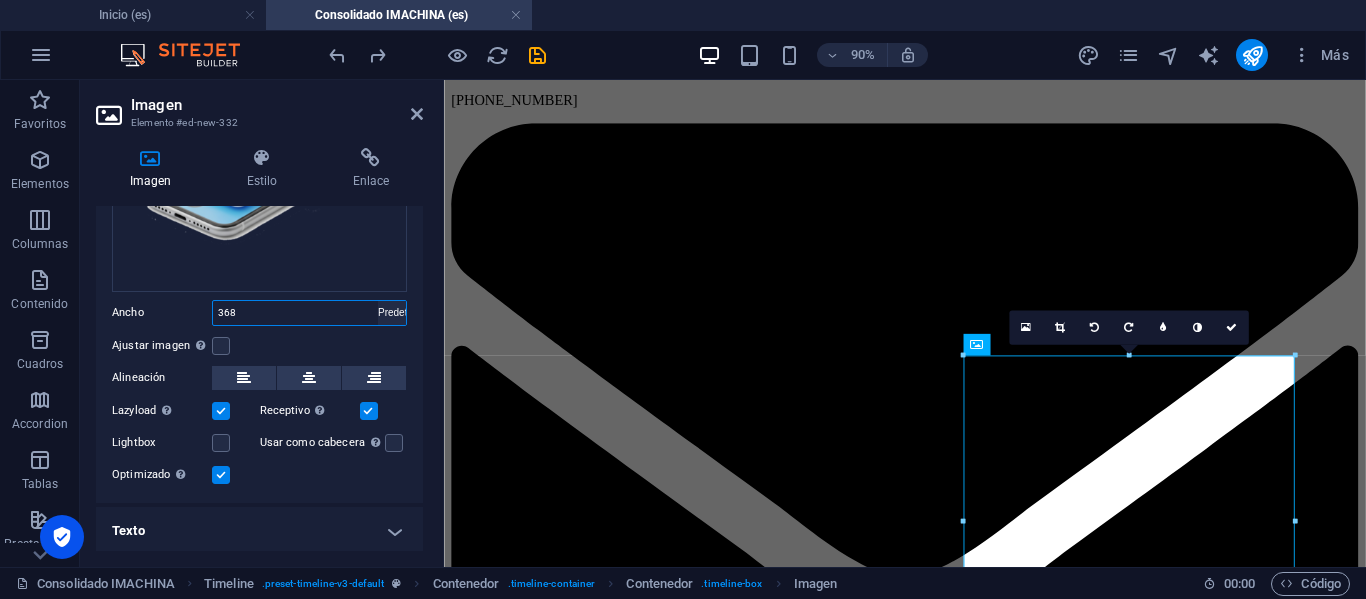 click on "Predeterminado automático px rem % em vh vw" at bounding box center [392, 313] 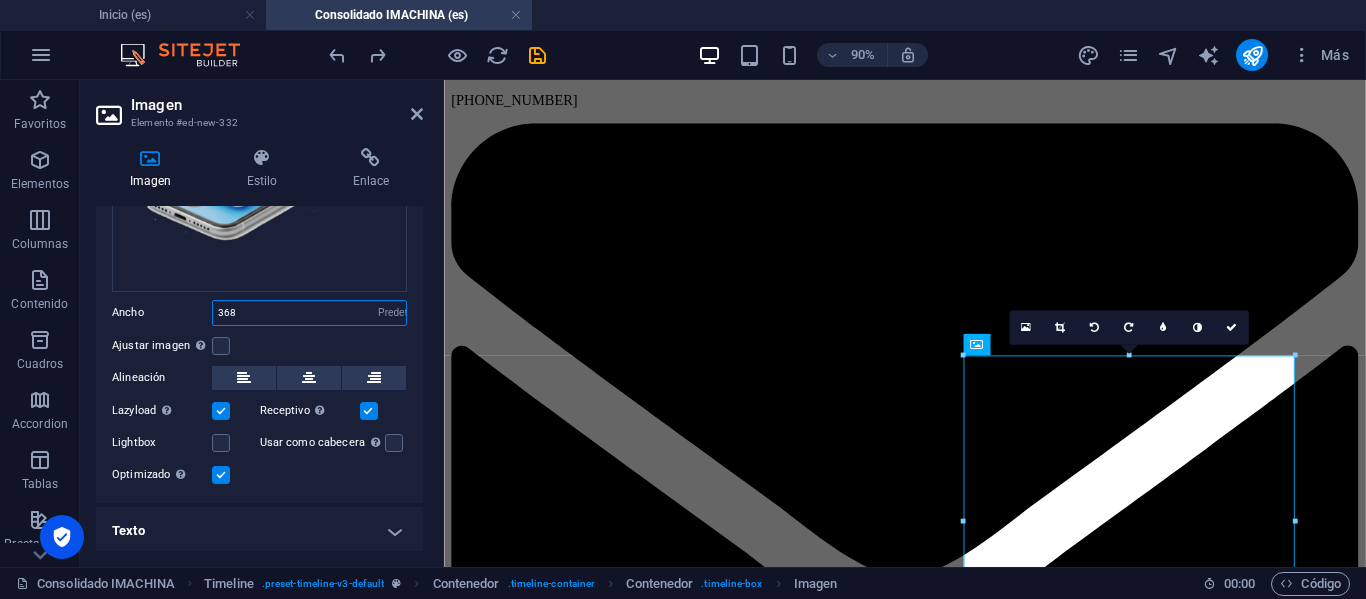 type 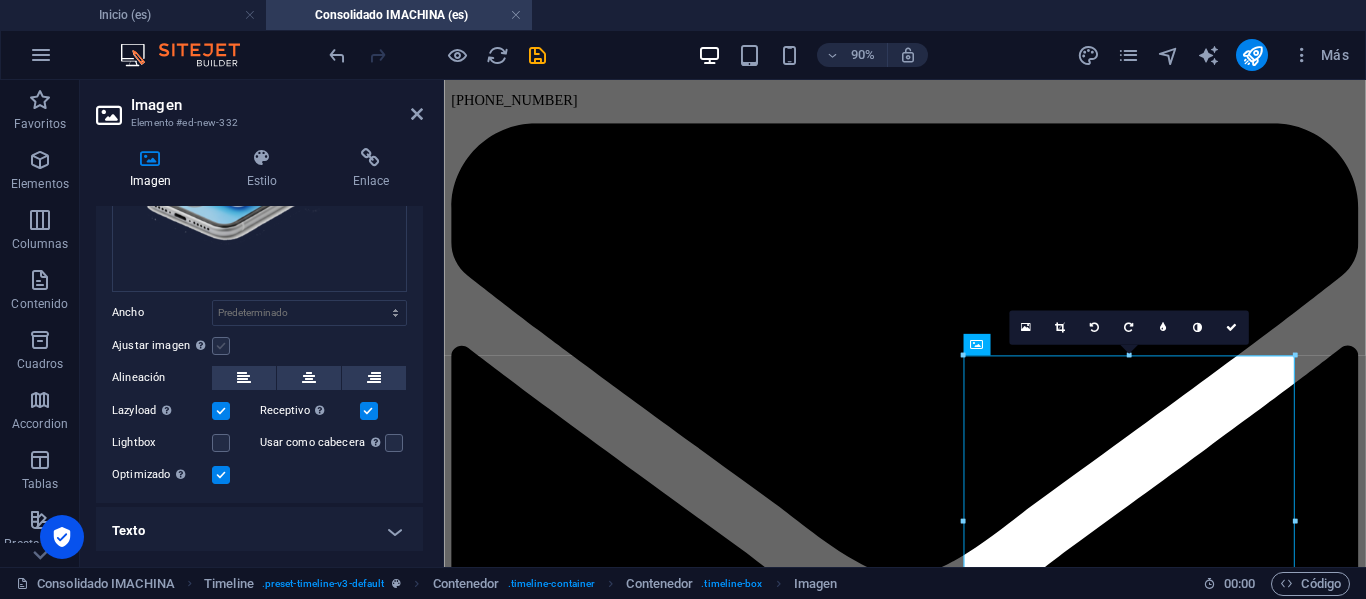 click at bounding box center (221, 346) 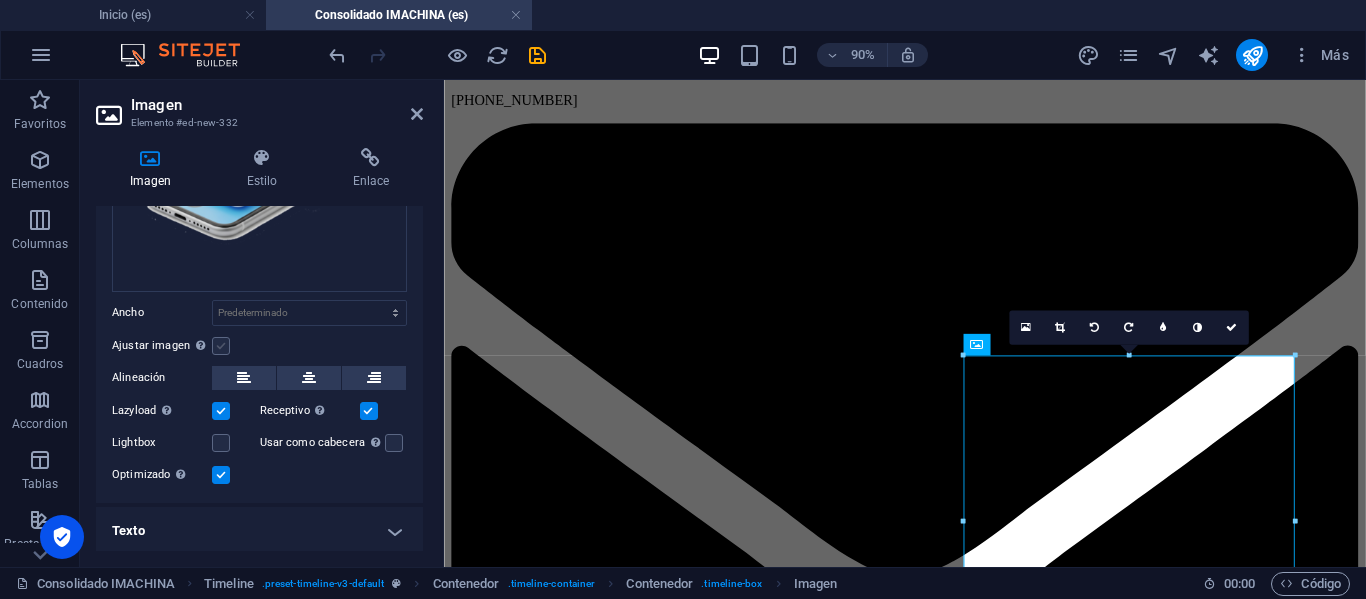 click on "Ajustar imagen Ajustar imagen automáticamente a un ancho y alto fijo" at bounding box center (0, 0) 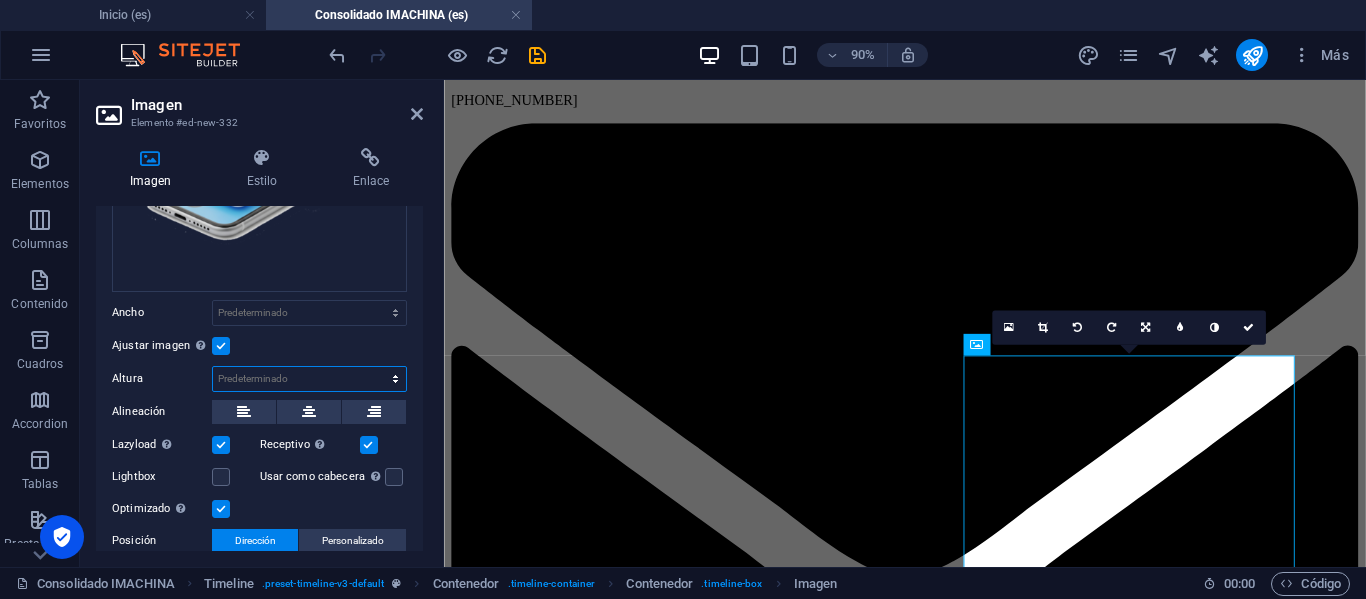 click on "Predeterminado automático px" at bounding box center [309, 379] 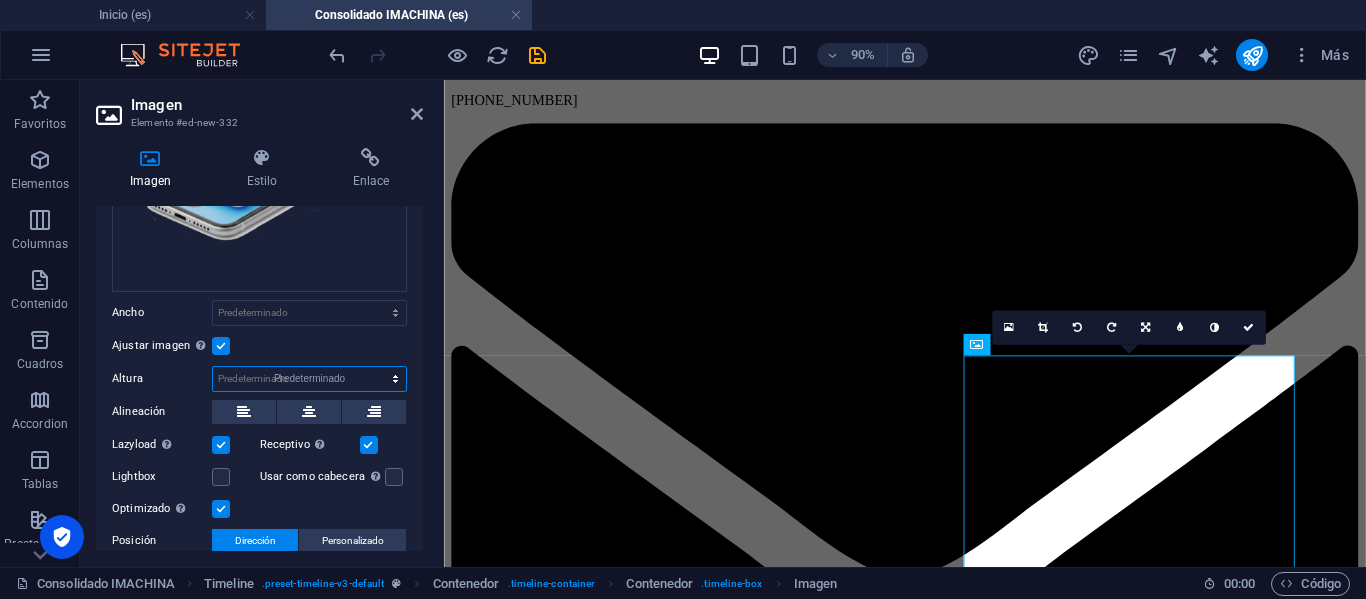 click on "Predeterminado automático px" at bounding box center [309, 379] 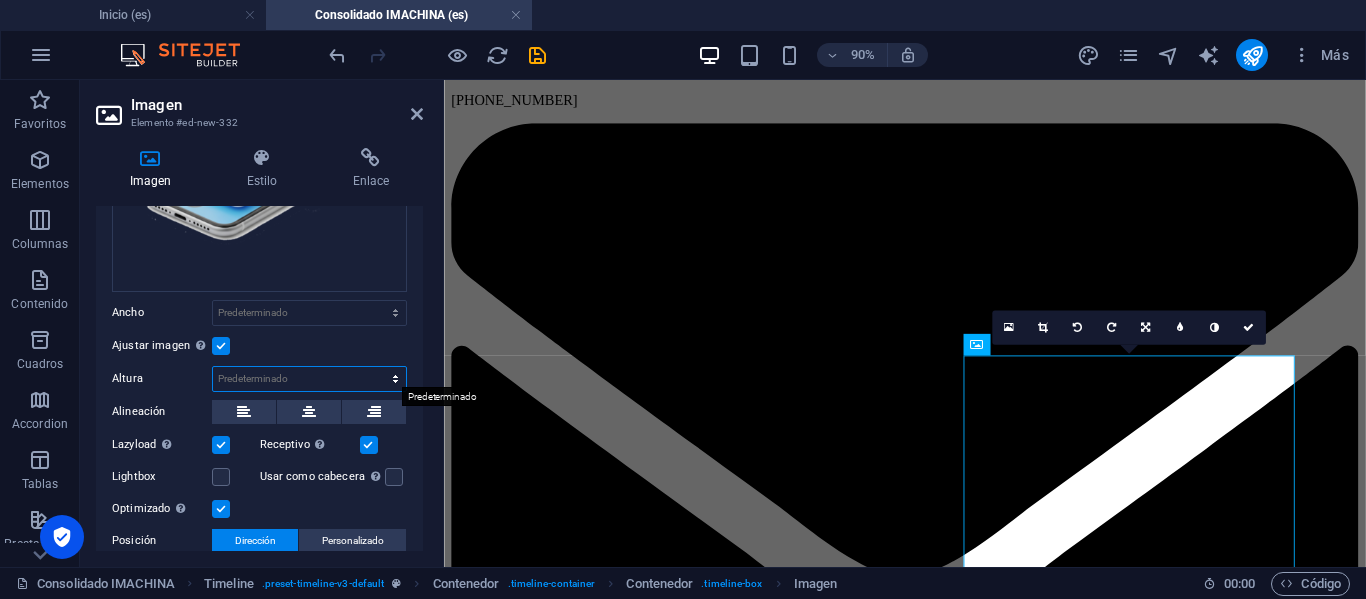 click on "Predeterminado automático px" at bounding box center [309, 379] 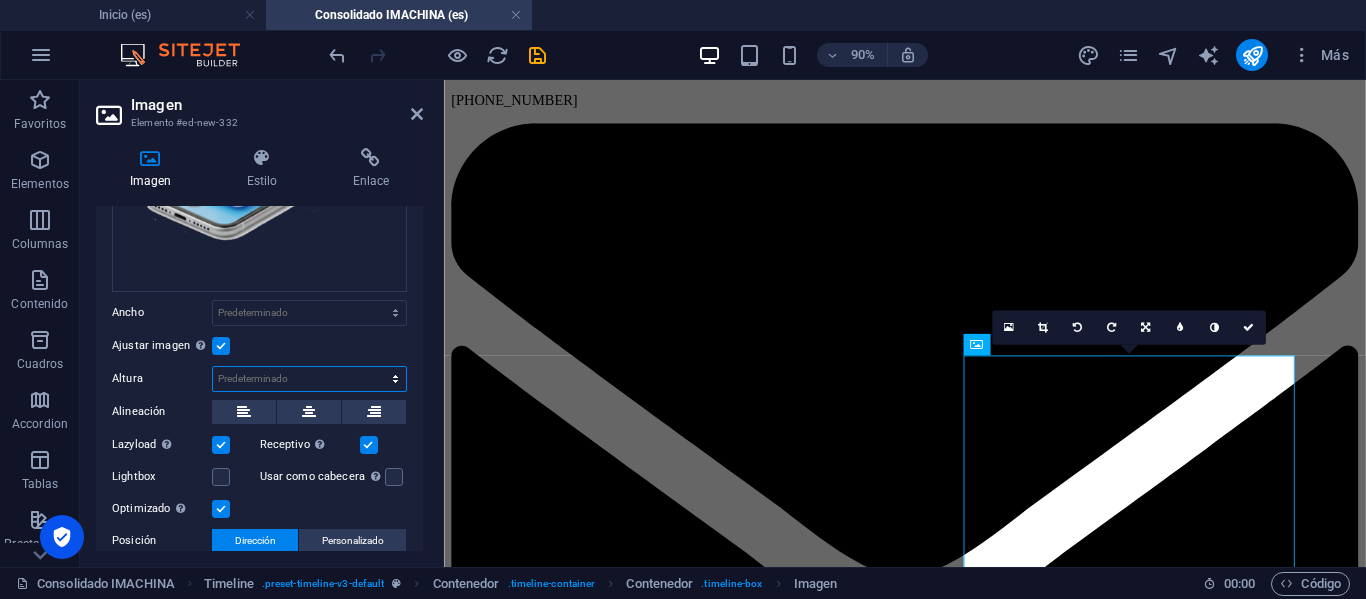 select on "px" 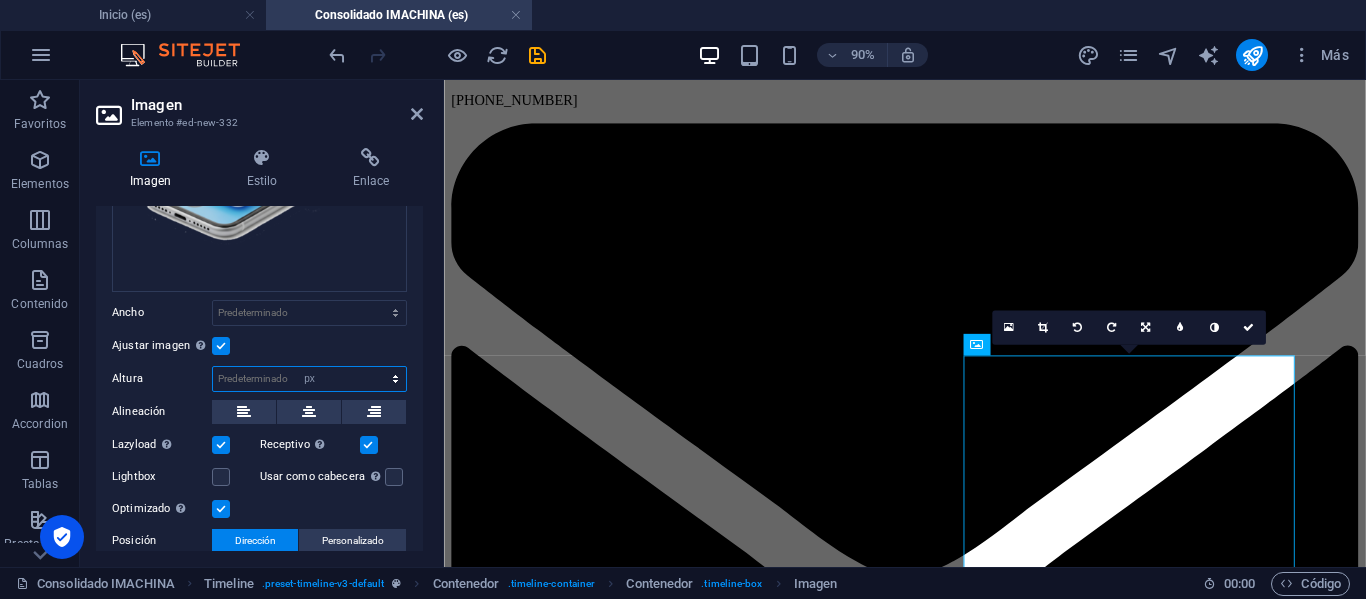 click on "Predeterminado automático px" at bounding box center [309, 379] 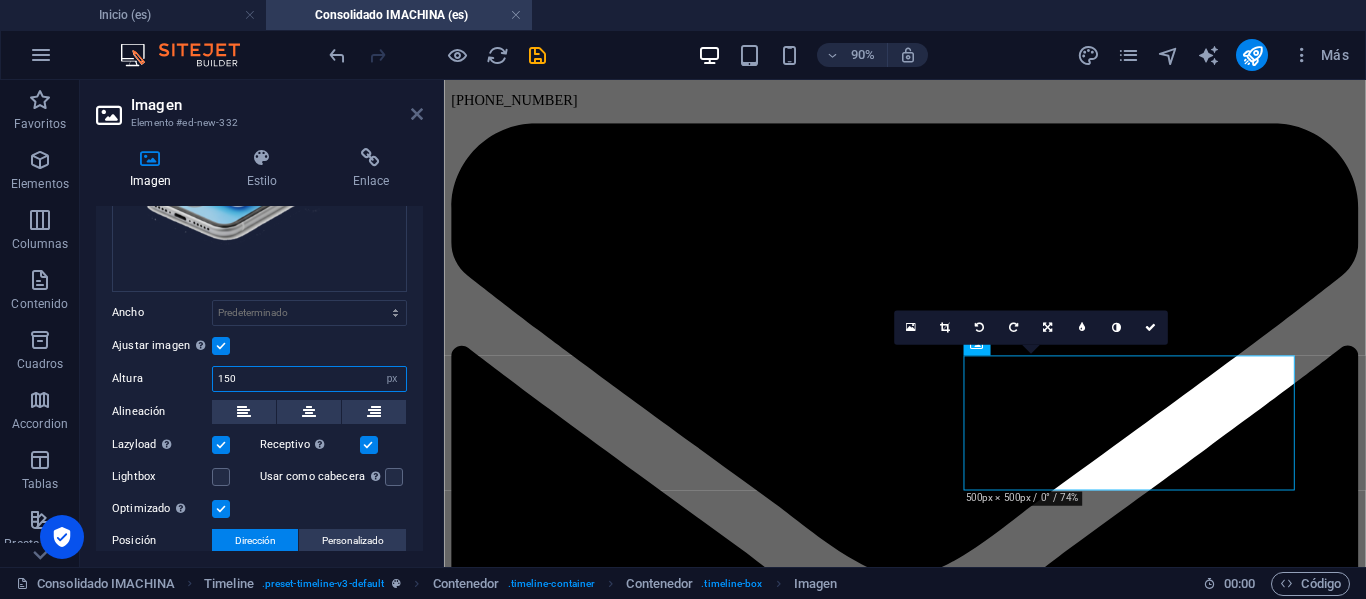 type on "150" 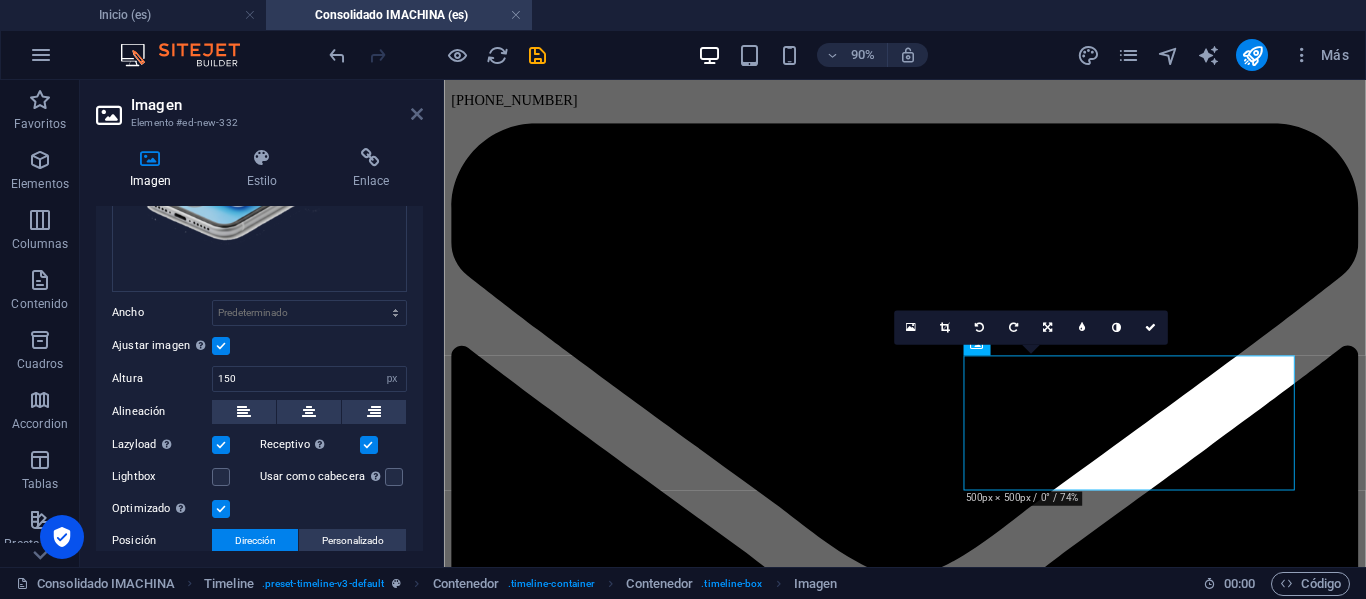 click at bounding box center [417, 114] 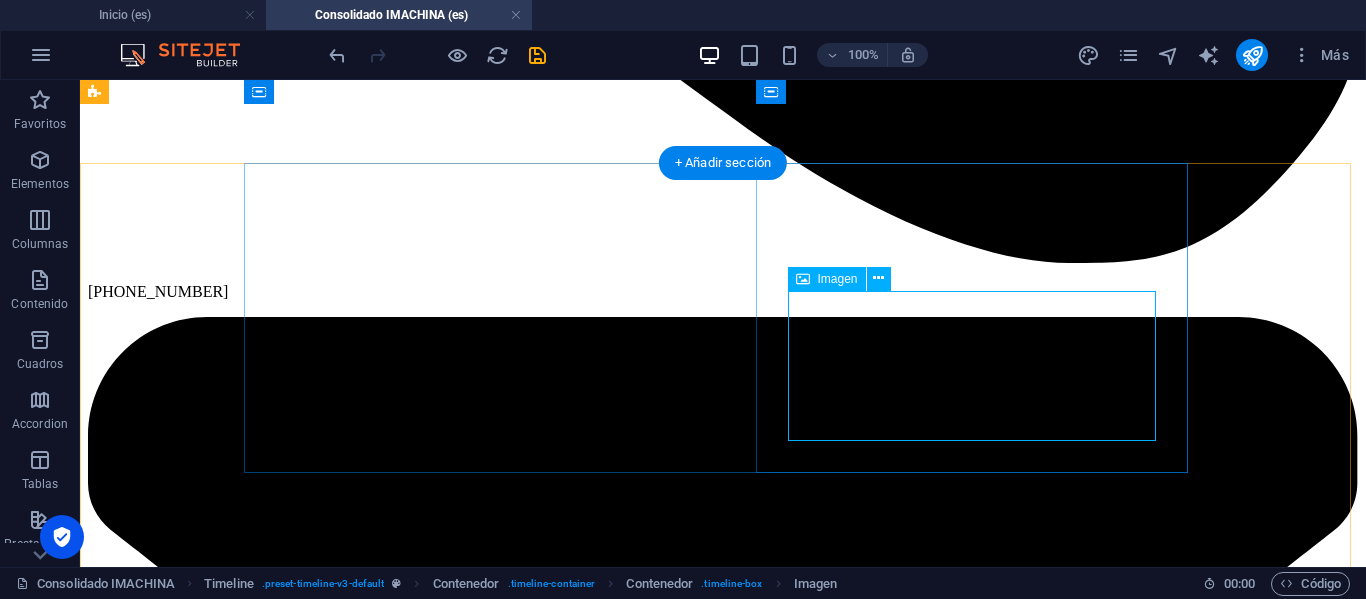 scroll, scrollTop: 1700, scrollLeft: 0, axis: vertical 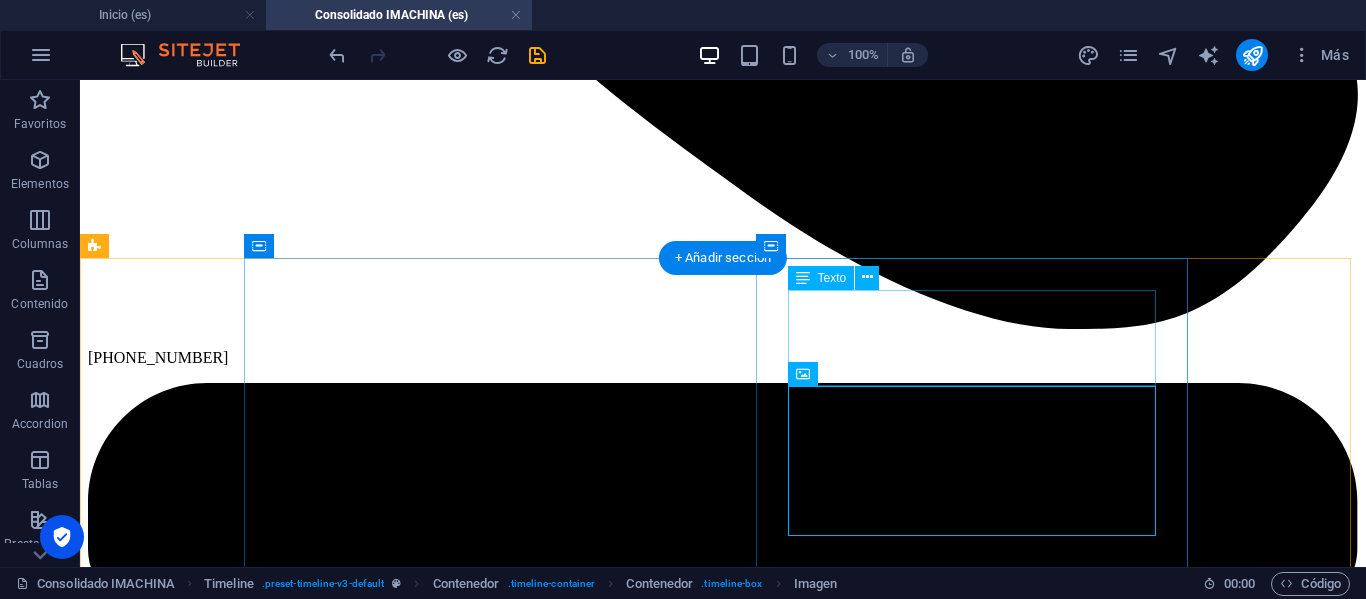 click on "Lorem ipsum dolor sit amet, consectetuer adipiscing elit. Aenean commodo ligula eget dolor. Lorem ipsum dolor sit amet, consectetuer adipiscing elit leget dolor." at bounding box center [723, 9964] 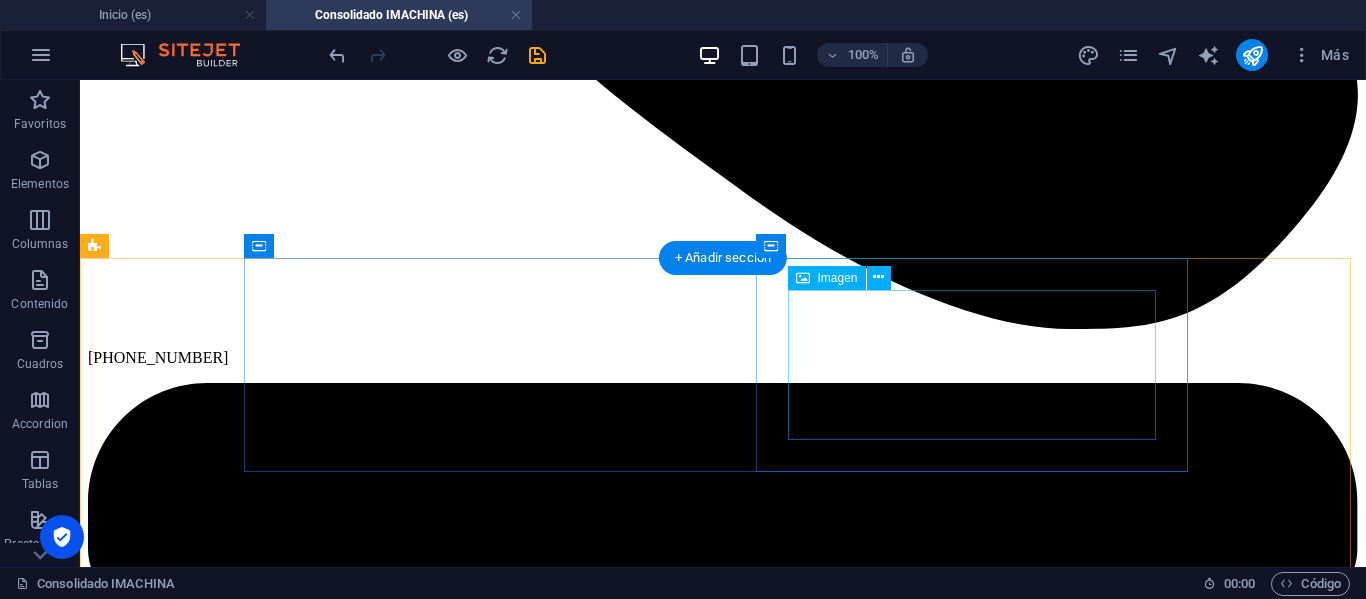 click at bounding box center (723, 10032) 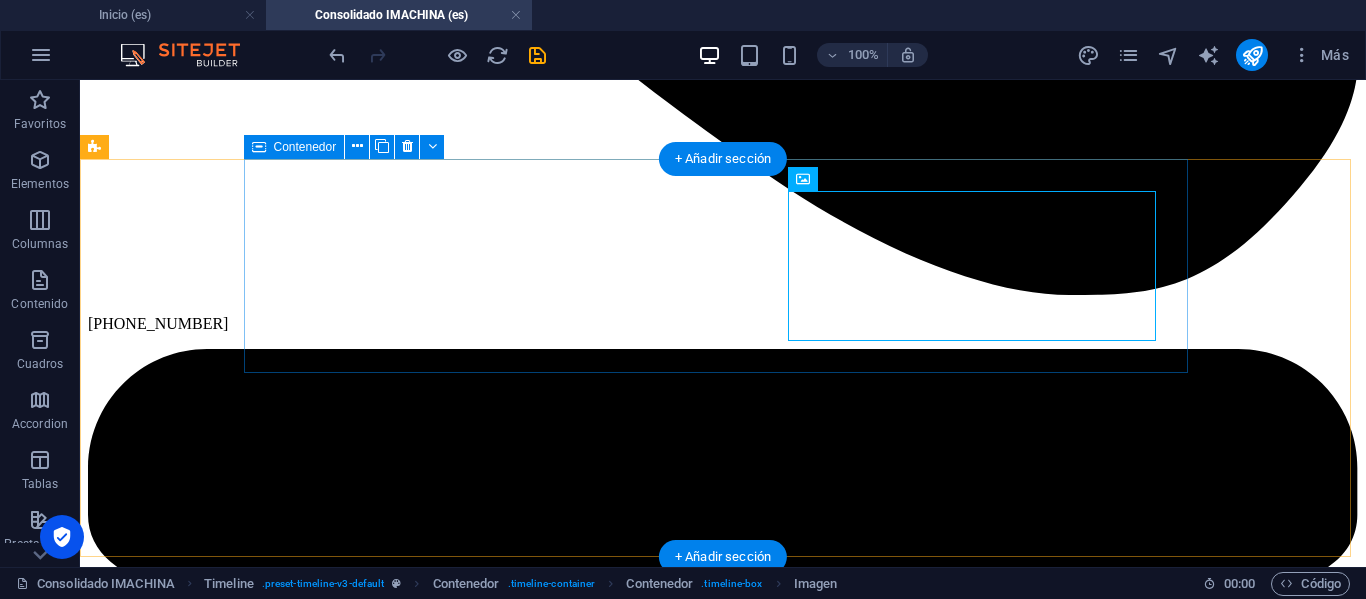 scroll, scrollTop: 1700, scrollLeft: 0, axis: vertical 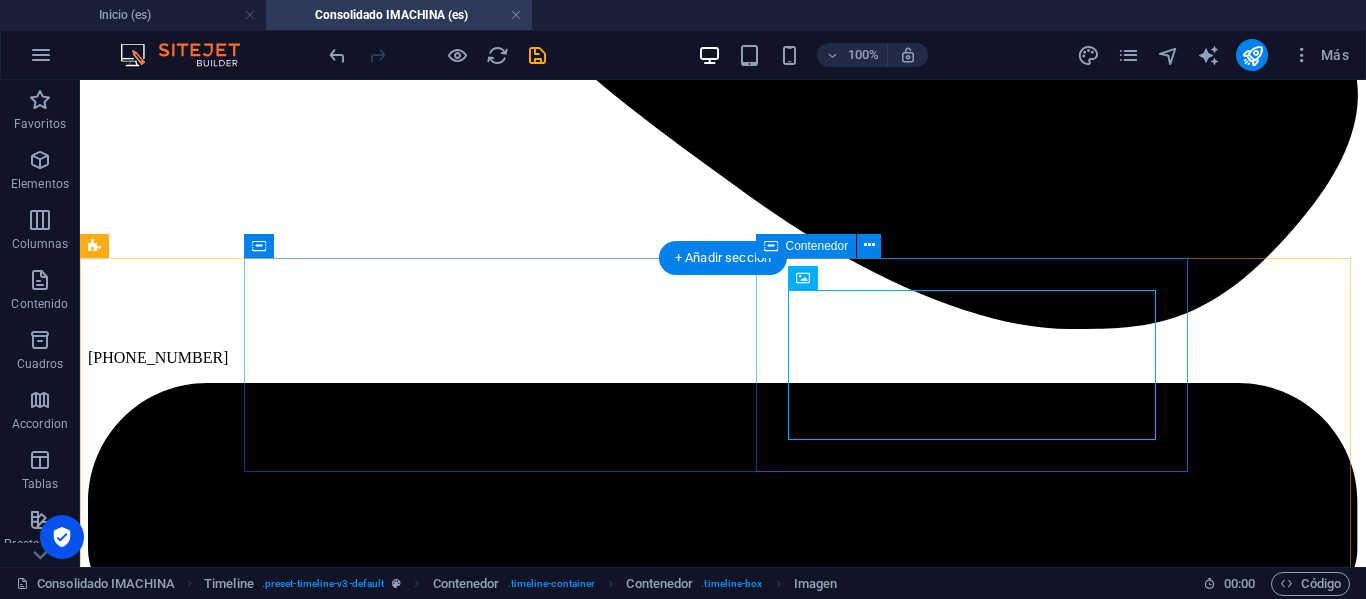 click at bounding box center [723, 10032] 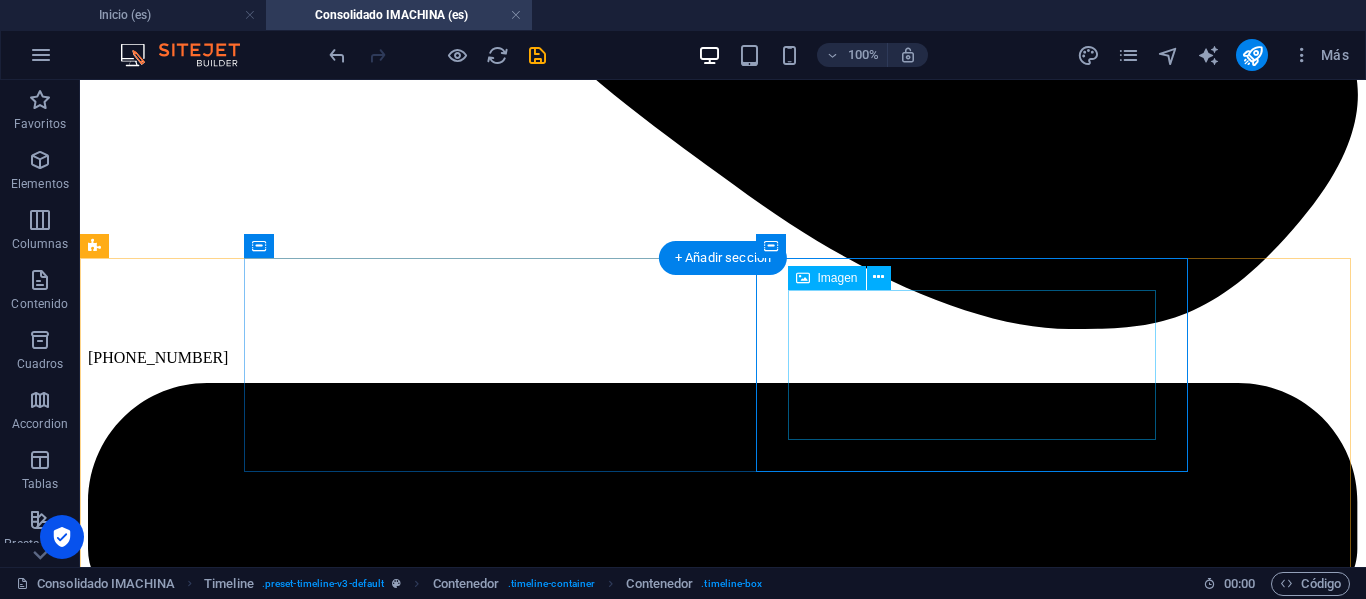 click at bounding box center [723, 10032] 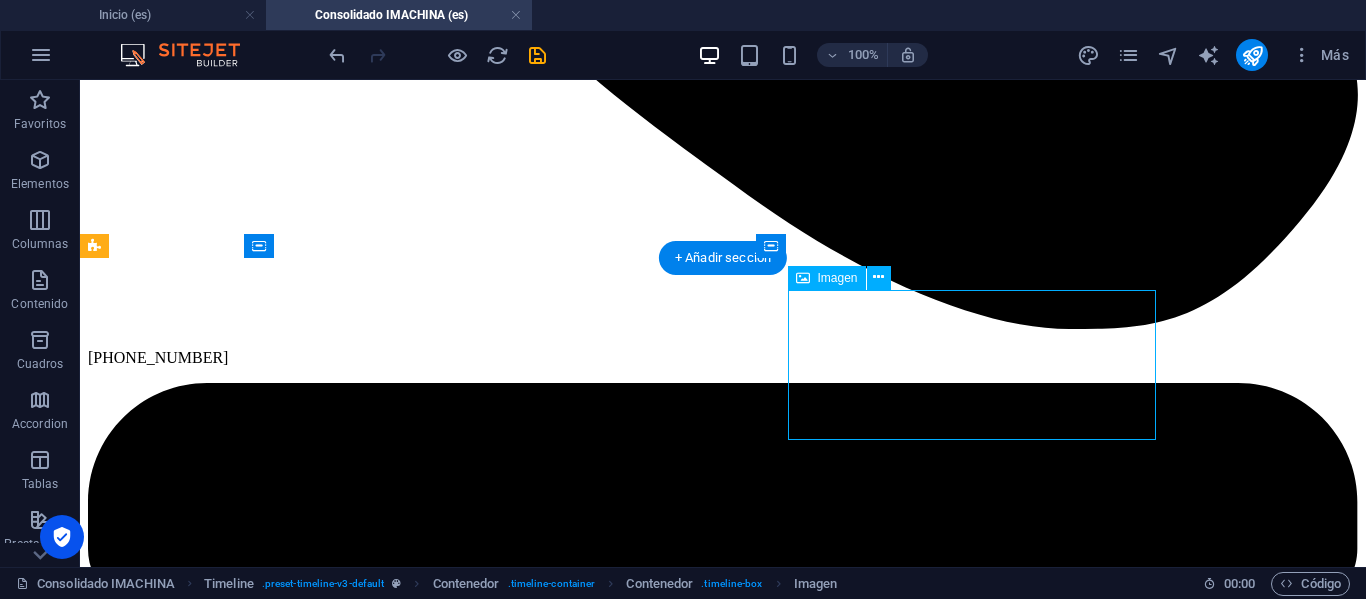click at bounding box center [723, 10032] 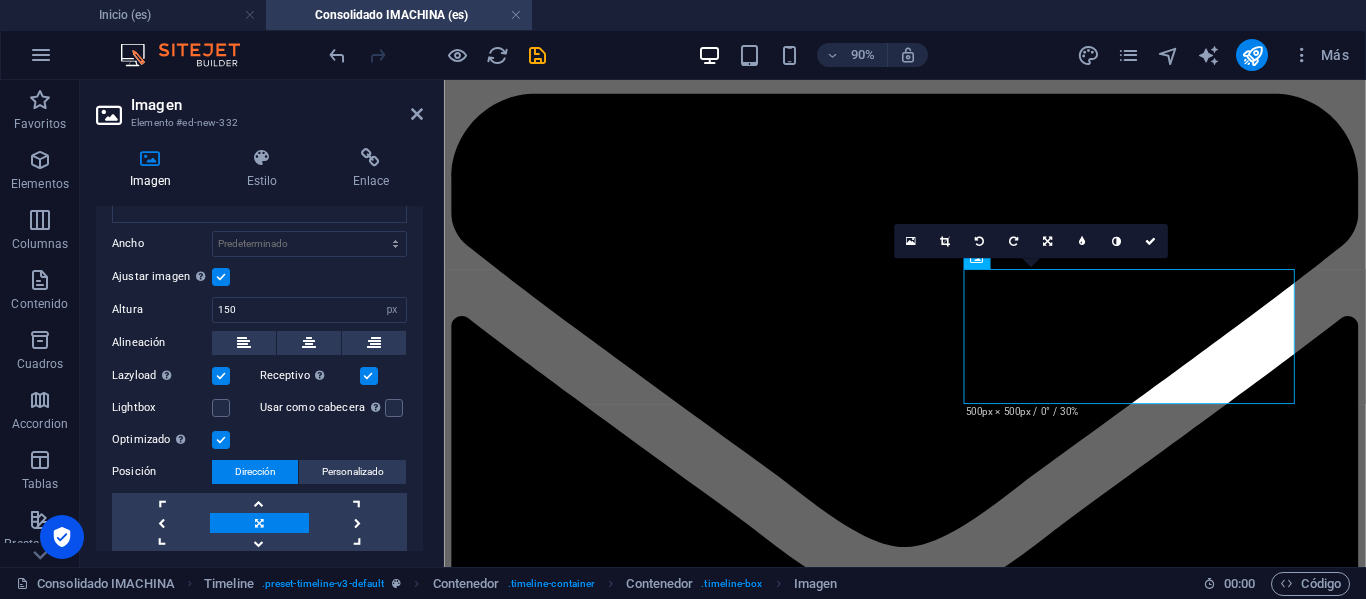 scroll, scrollTop: 296, scrollLeft: 0, axis: vertical 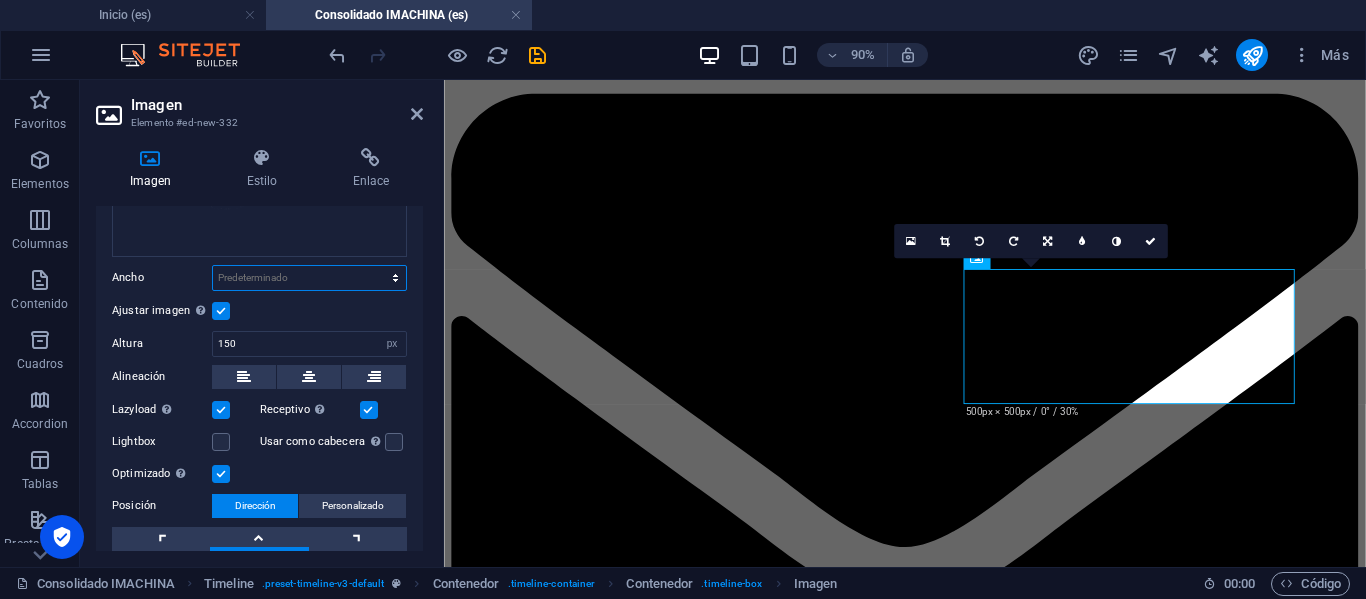 click on "Predeterminado automático px rem % em vh vw" at bounding box center (309, 278) 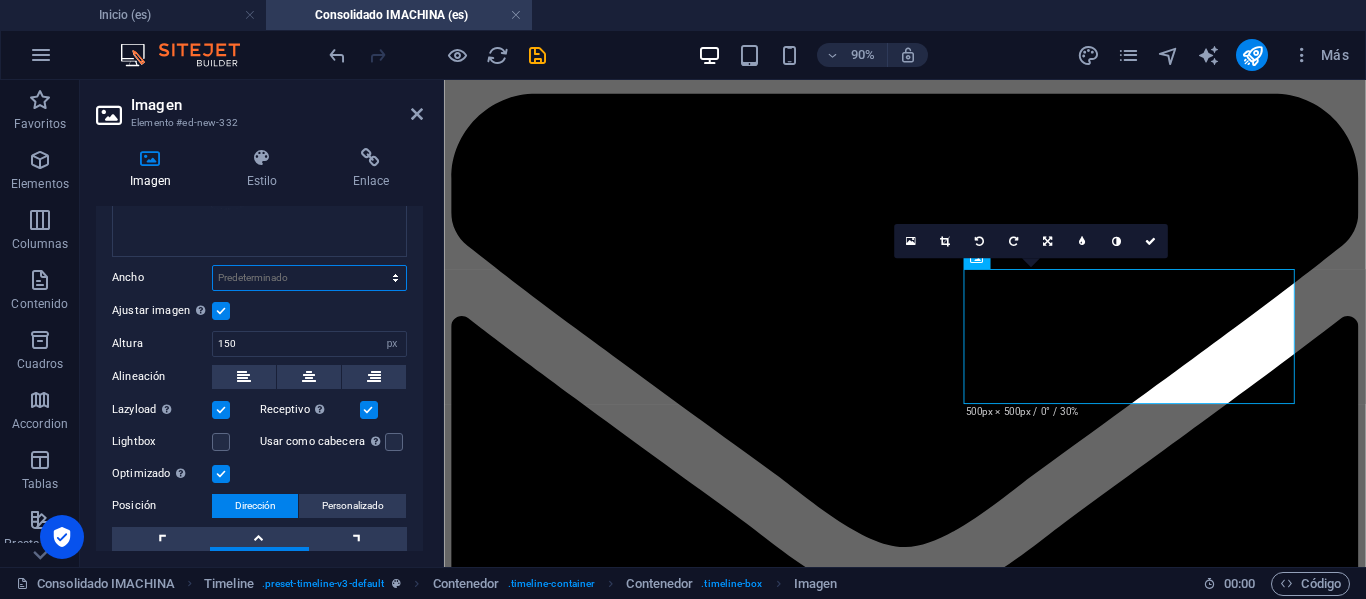select on "px" 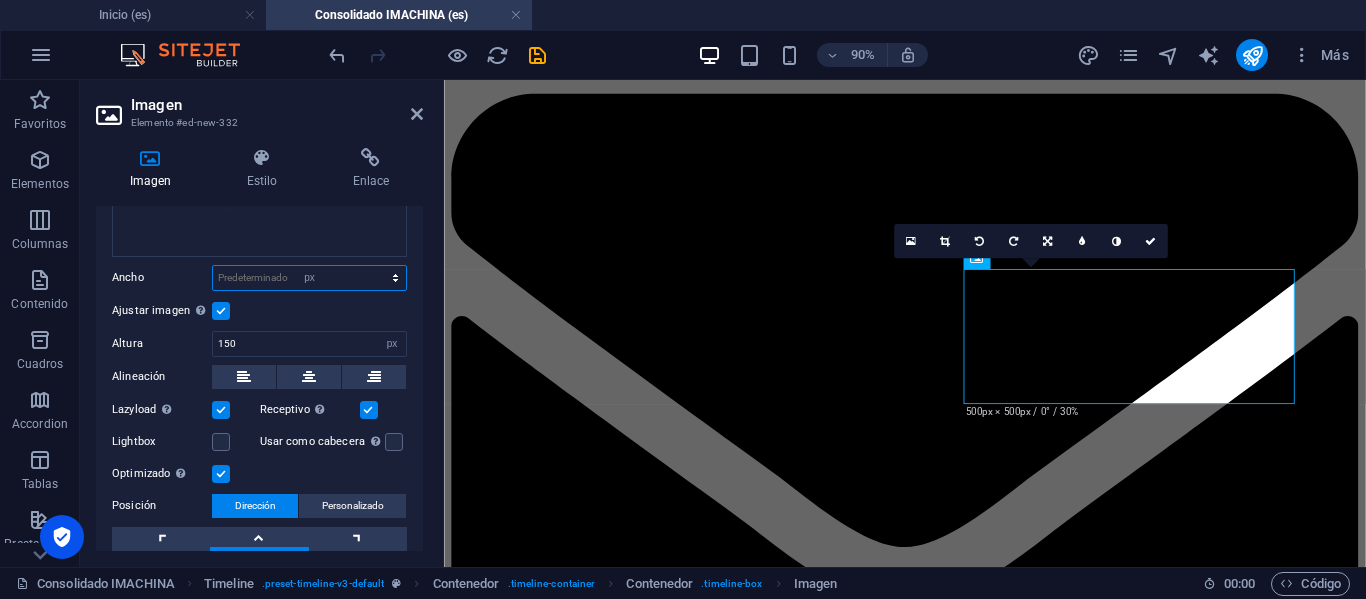 click on "Predeterminado automático px rem % em vh vw" at bounding box center [309, 278] 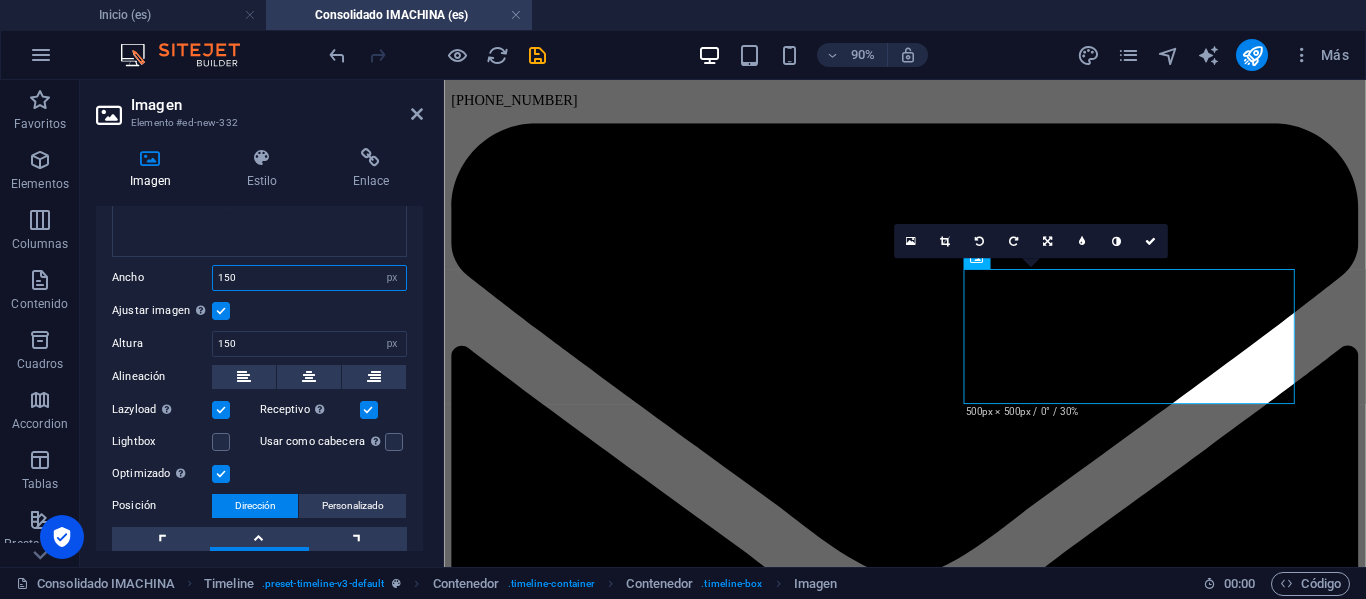 click on "150" at bounding box center [309, 278] 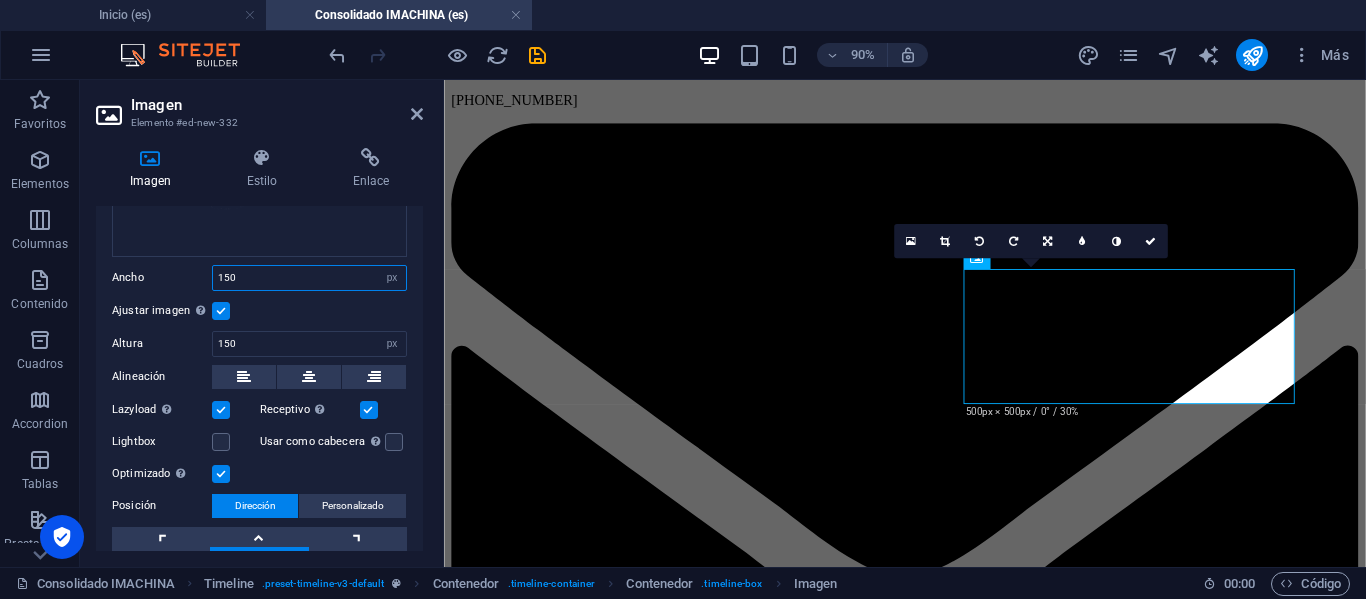 click on "150" at bounding box center [309, 278] 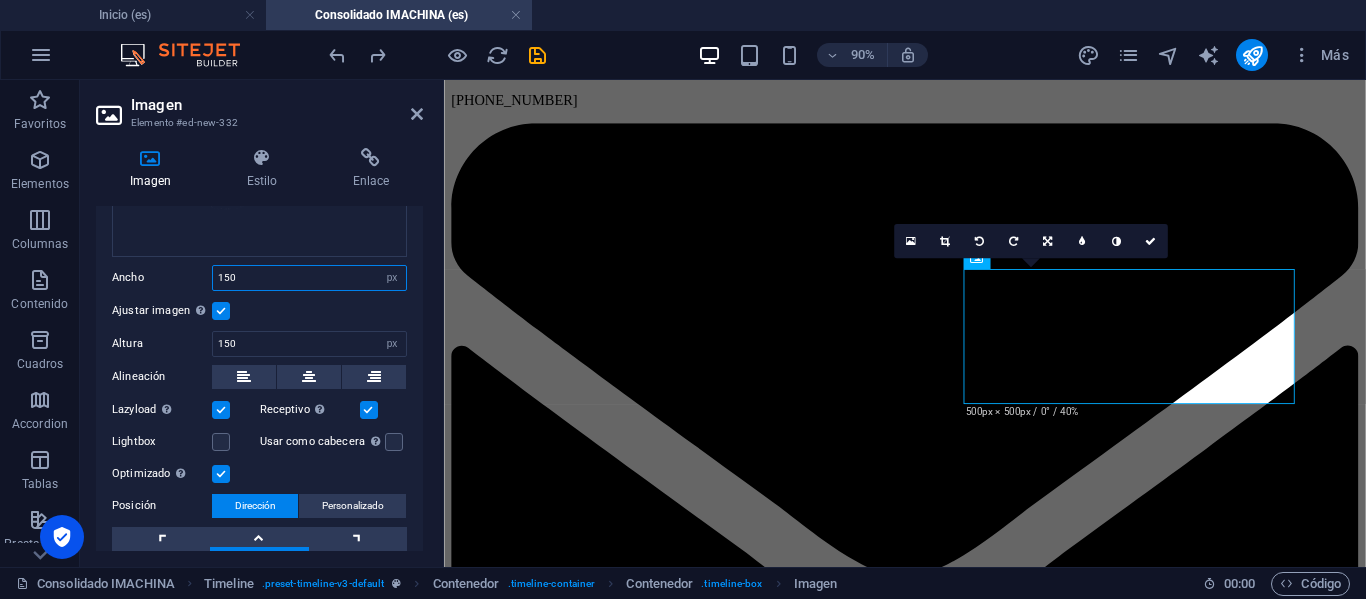 drag, startPoint x: 265, startPoint y: 262, endPoint x: 191, endPoint y: 268, distance: 74.24284 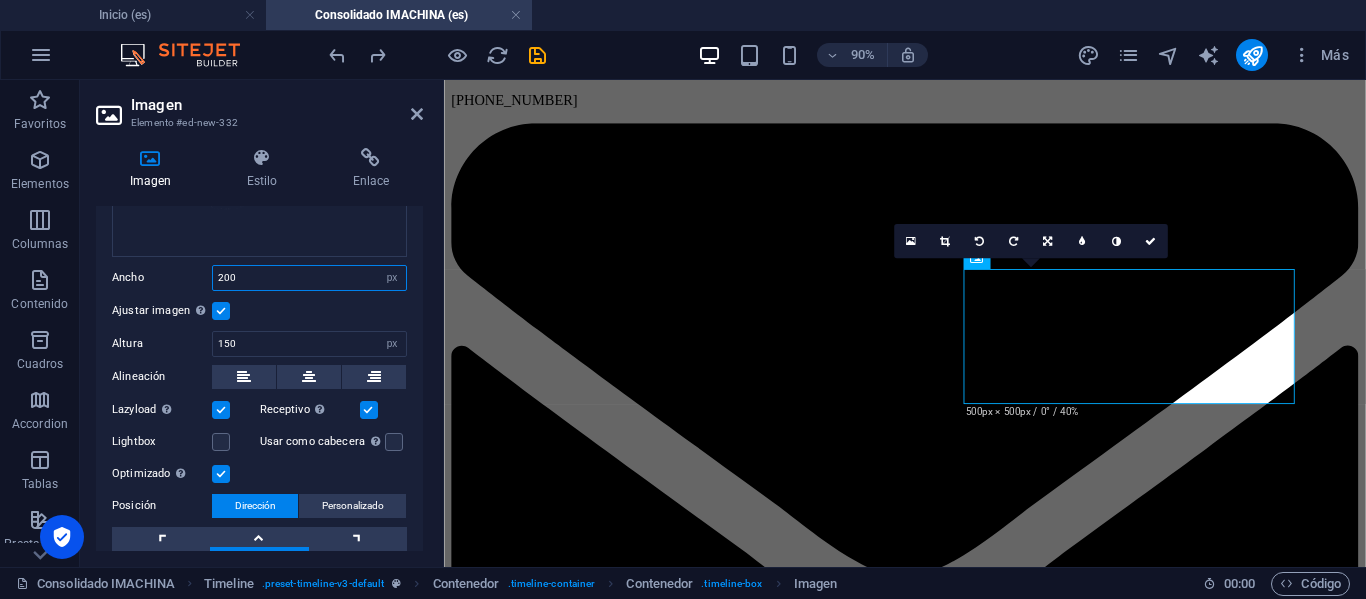 type on "200" 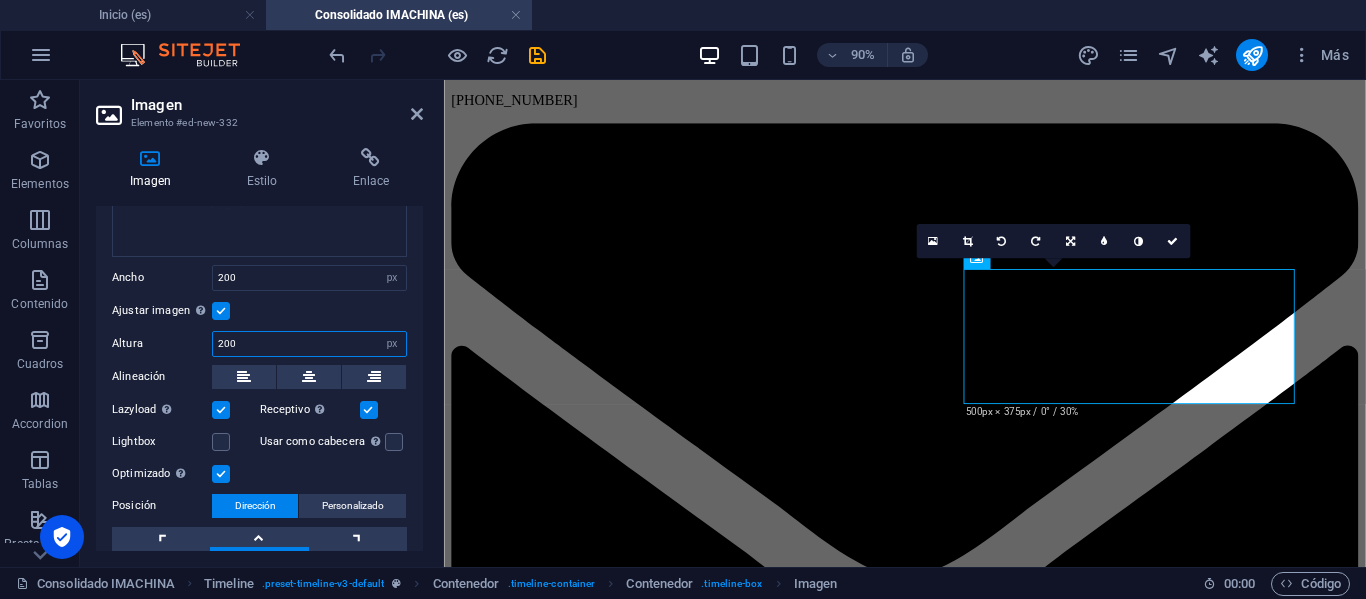 type on "200" 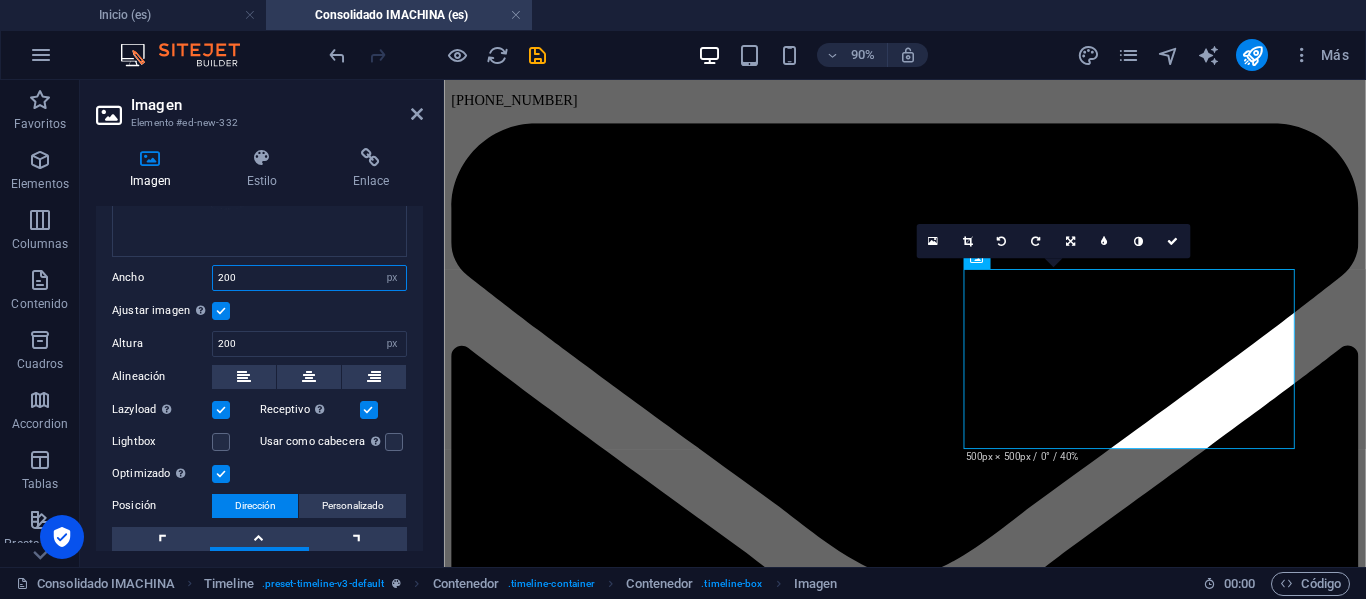 drag, startPoint x: 269, startPoint y: 270, endPoint x: 192, endPoint y: 270, distance: 77 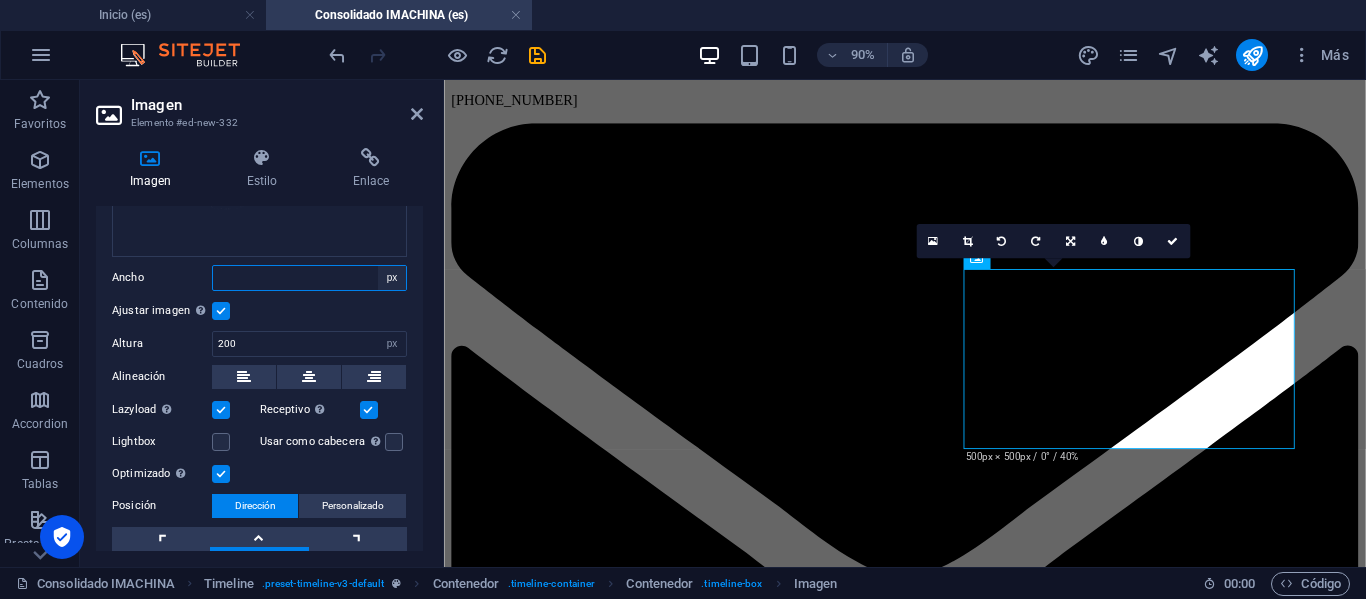 type 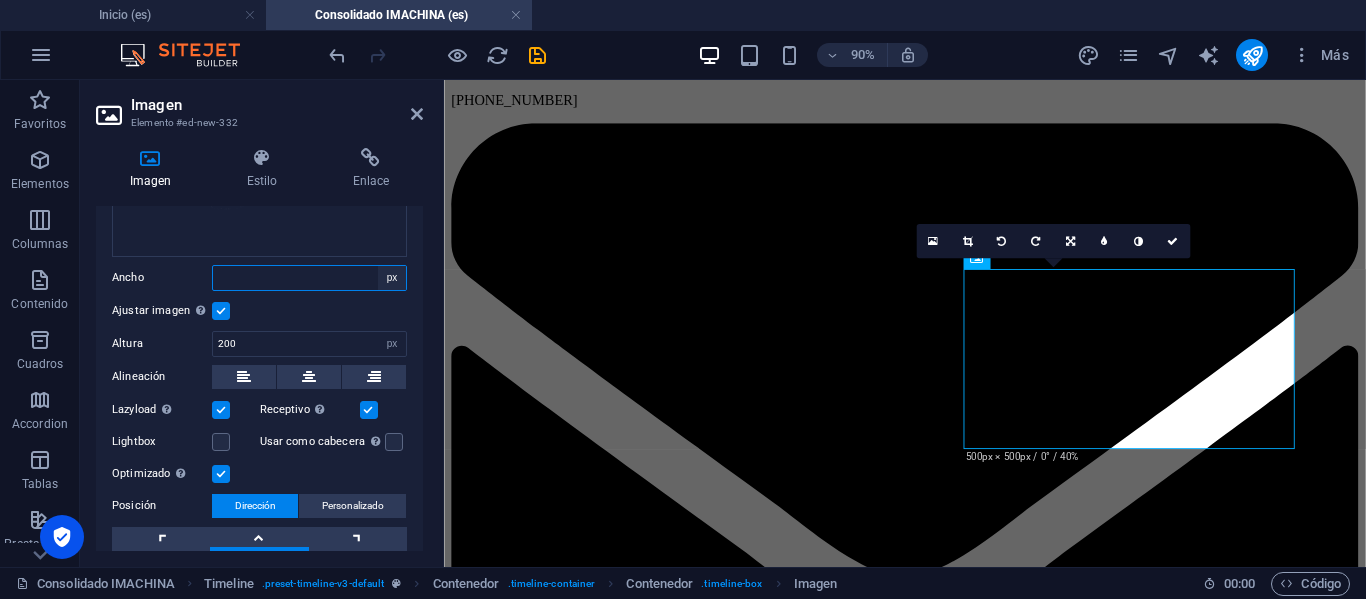 click on "Predeterminado automático px rem % em vh vw" at bounding box center [392, 278] 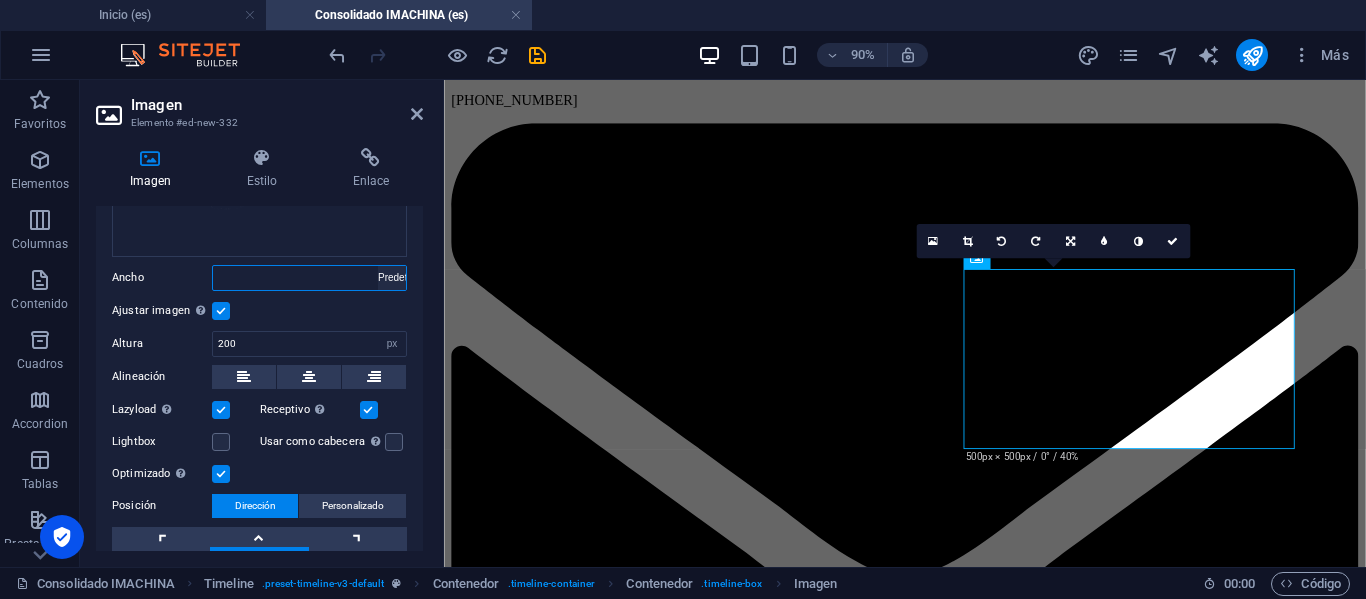 click on "Predeterminado automático px rem % em vh vw" at bounding box center (392, 278) 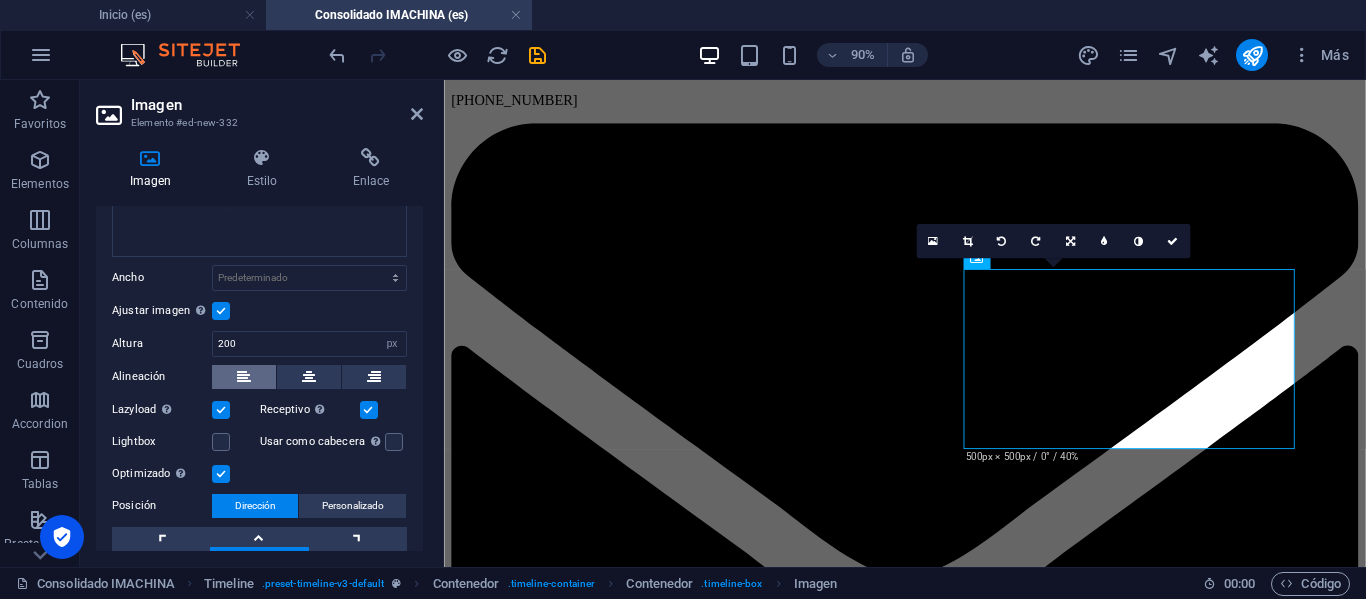 click at bounding box center [244, 377] 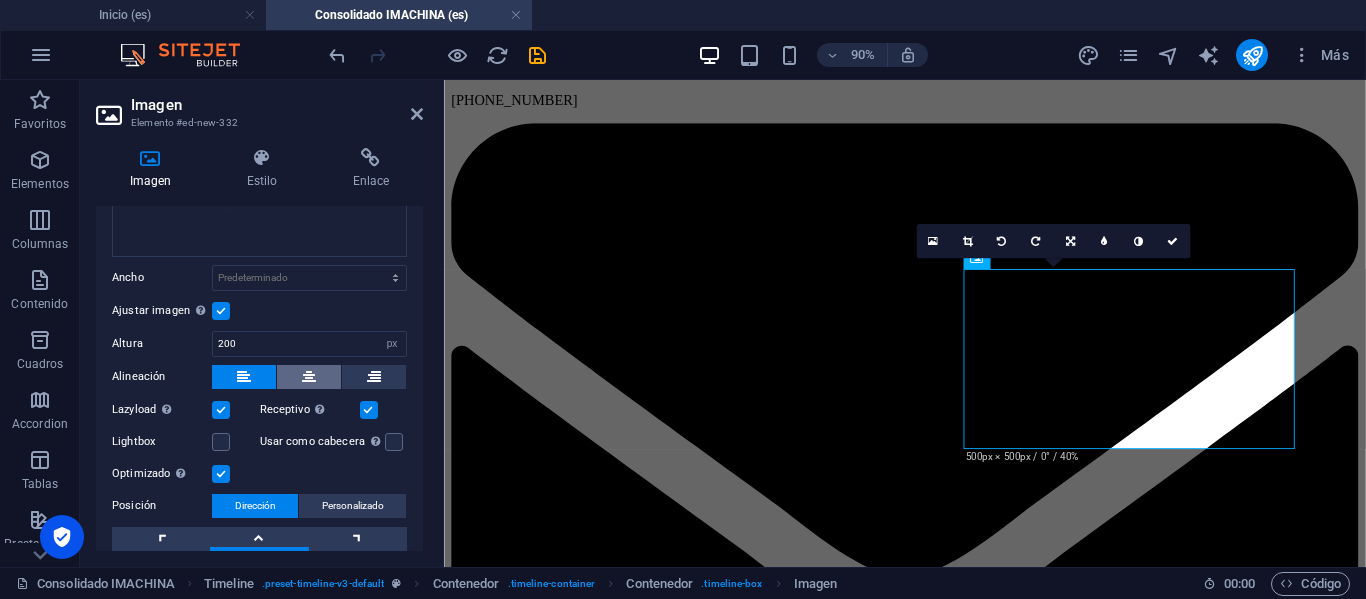 click at bounding box center [309, 377] 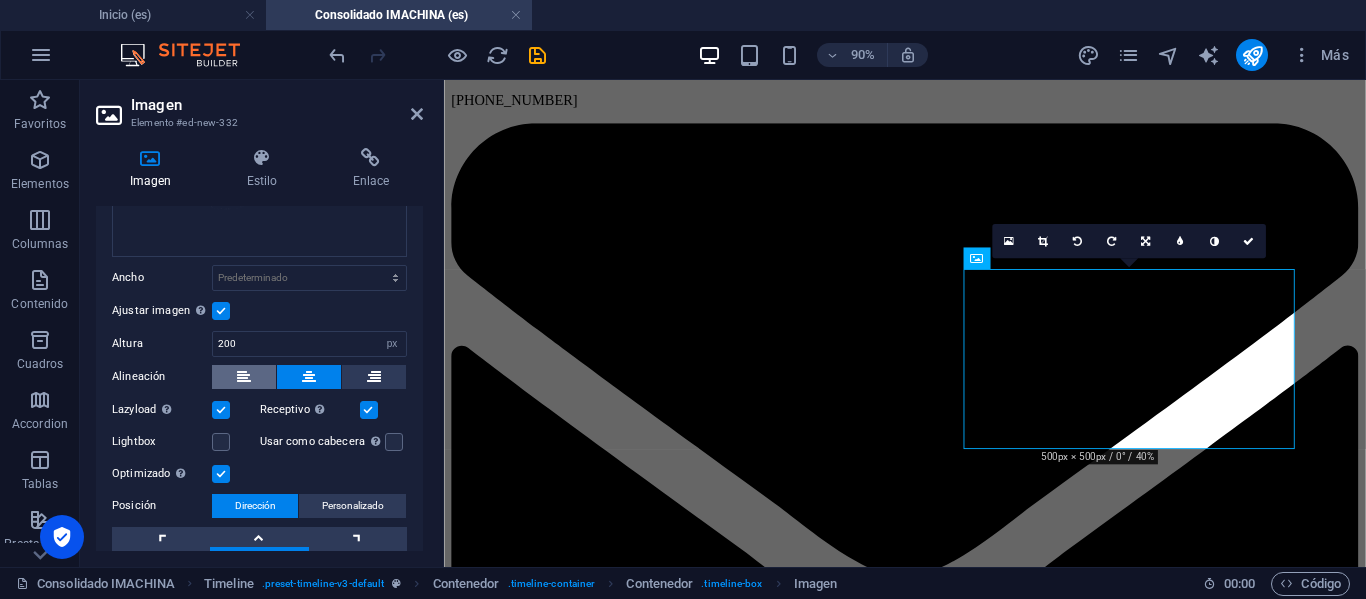 click at bounding box center [244, 377] 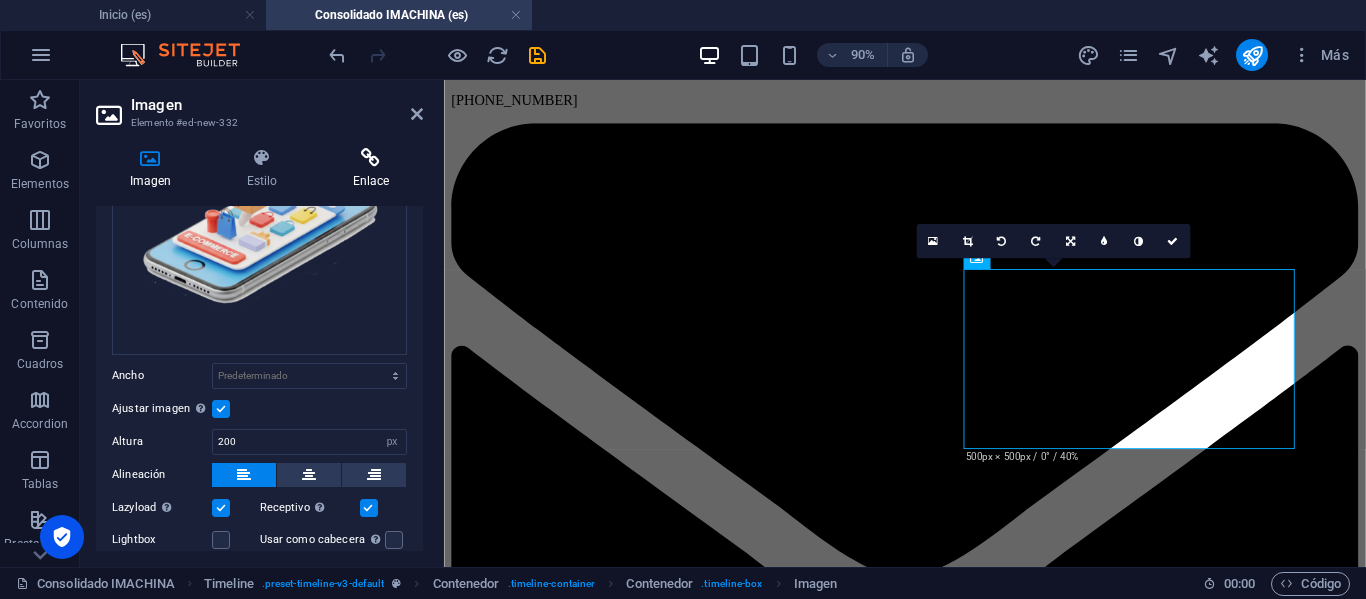 scroll, scrollTop: 196, scrollLeft: 0, axis: vertical 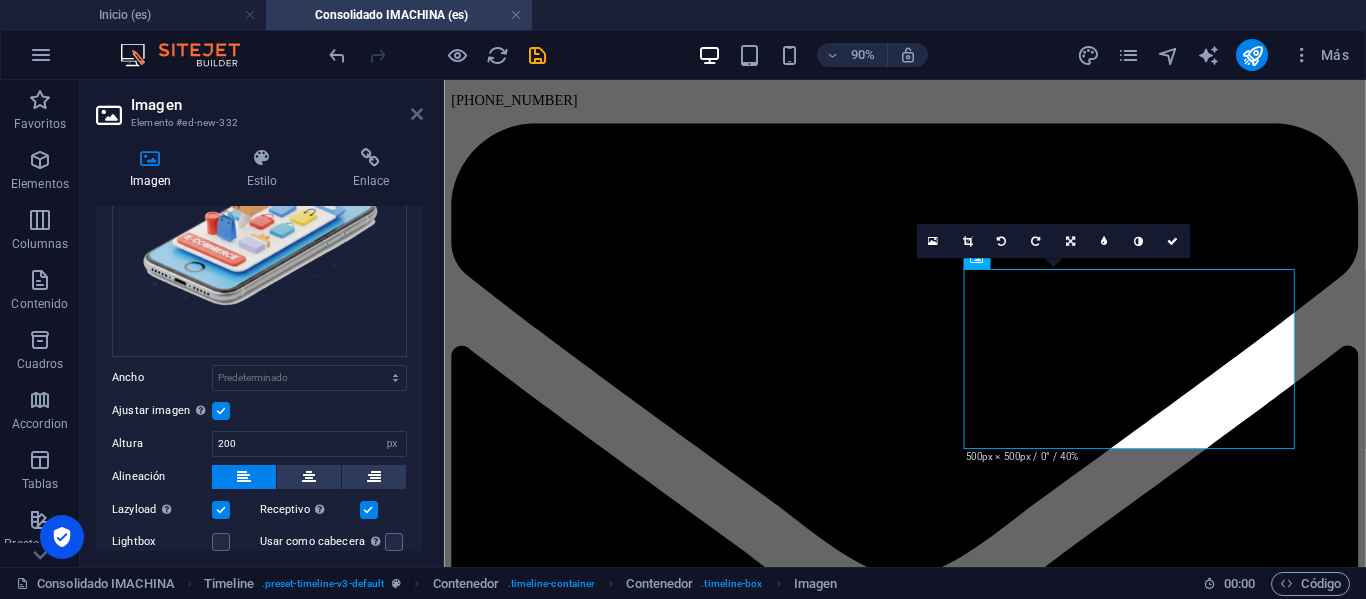 click at bounding box center [417, 114] 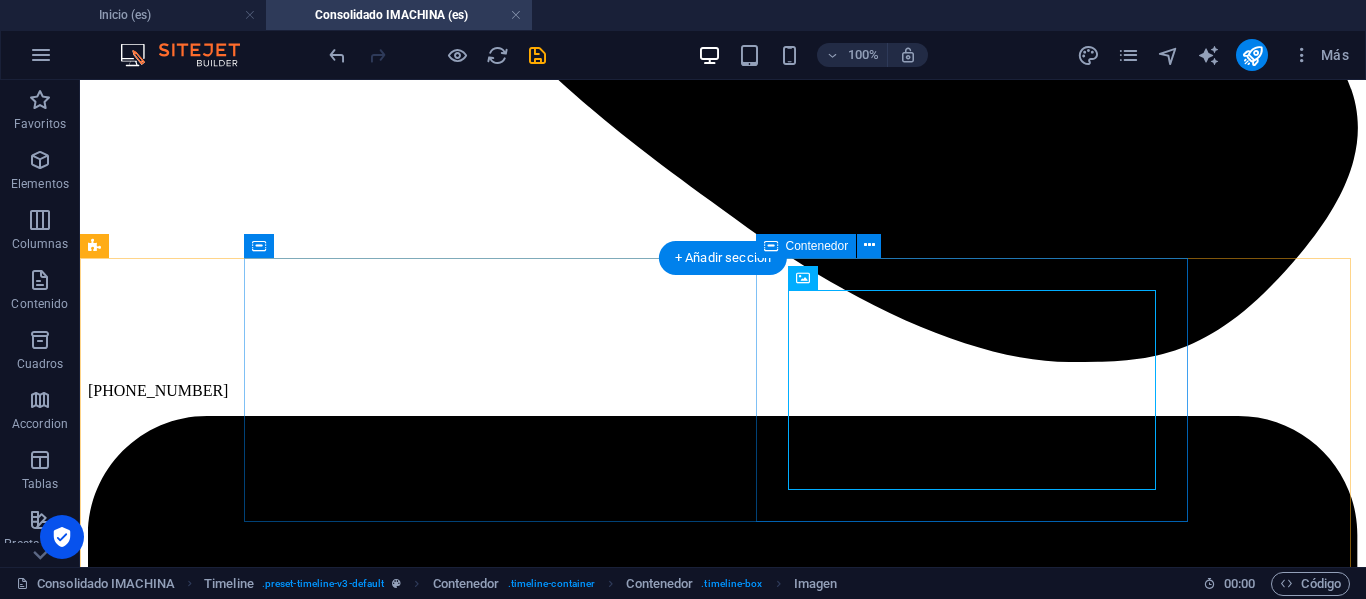 click at bounding box center (723, 10090) 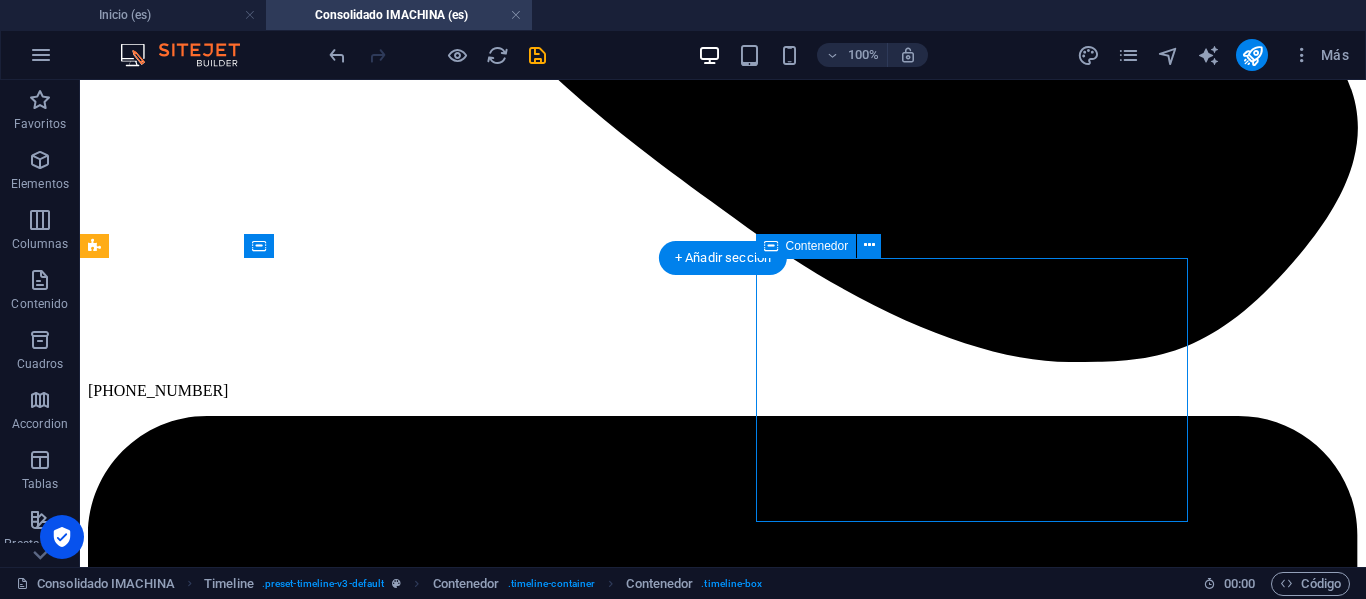 click at bounding box center (723, 10090) 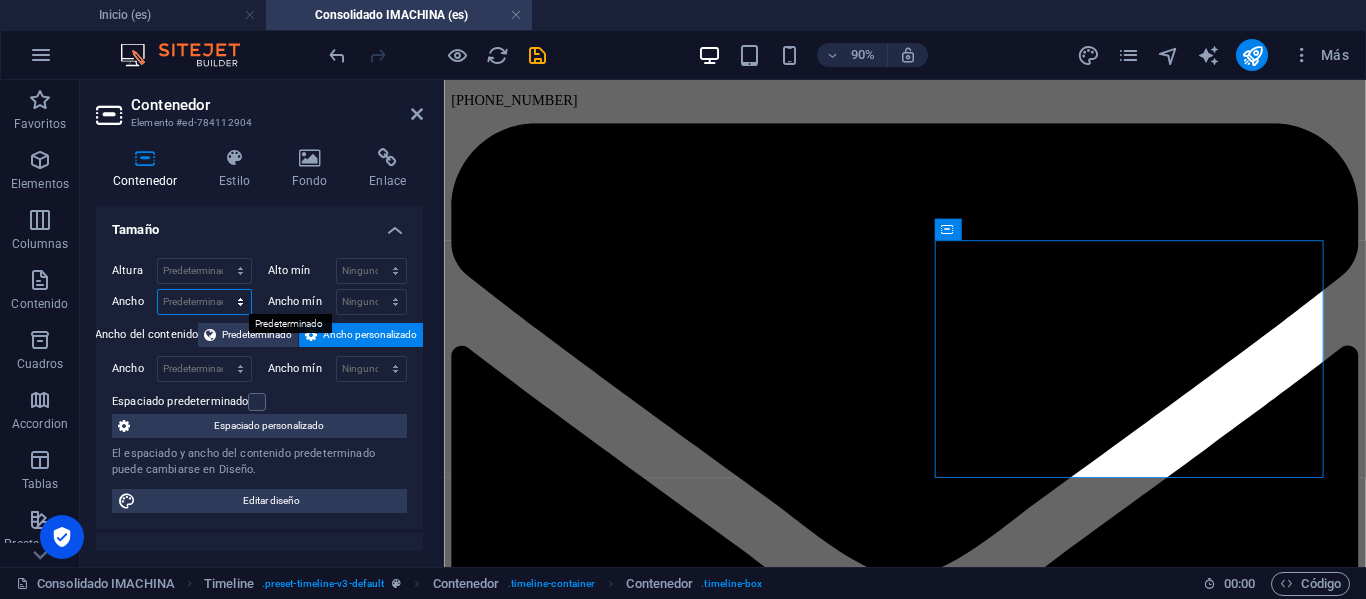 click on "Predeterminado px rem % em vh vw" at bounding box center [204, 302] 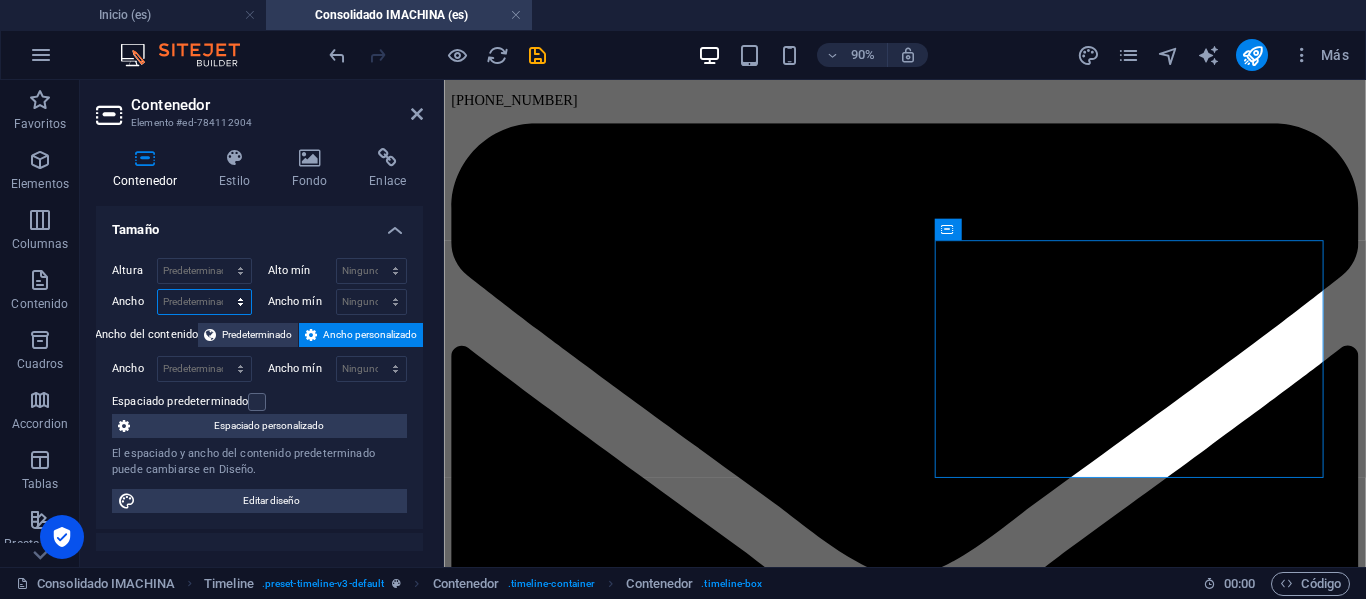 select on "px" 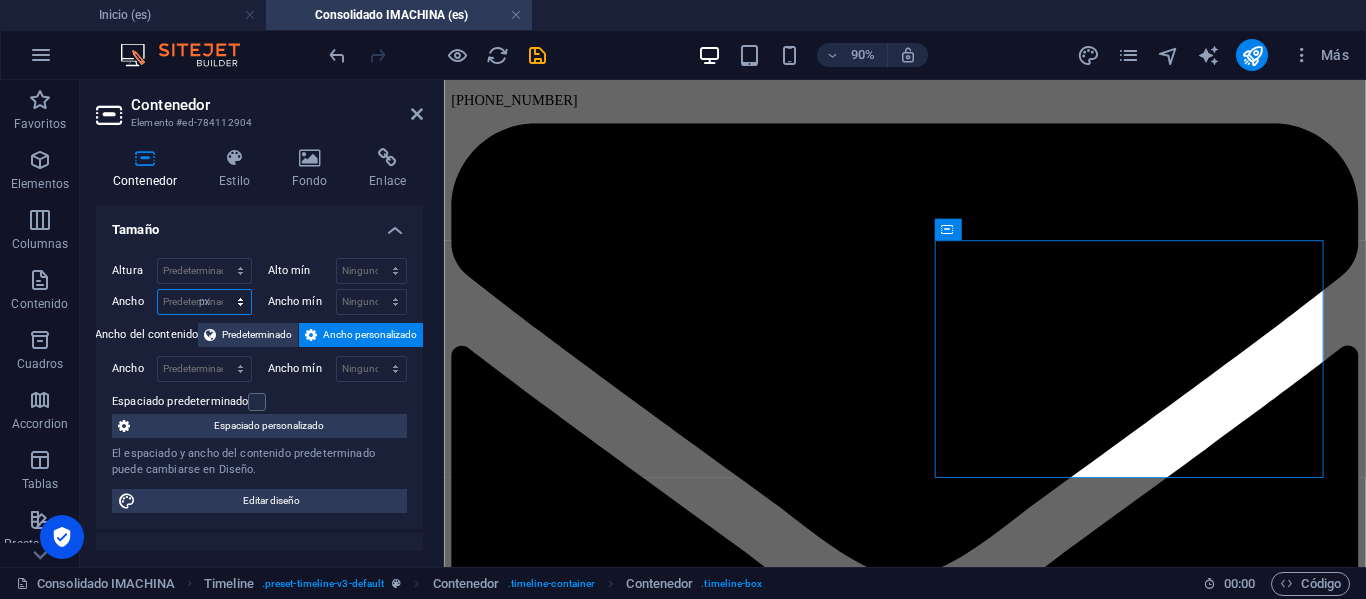click on "Predeterminado px rem % em vh vw" at bounding box center (204, 302) 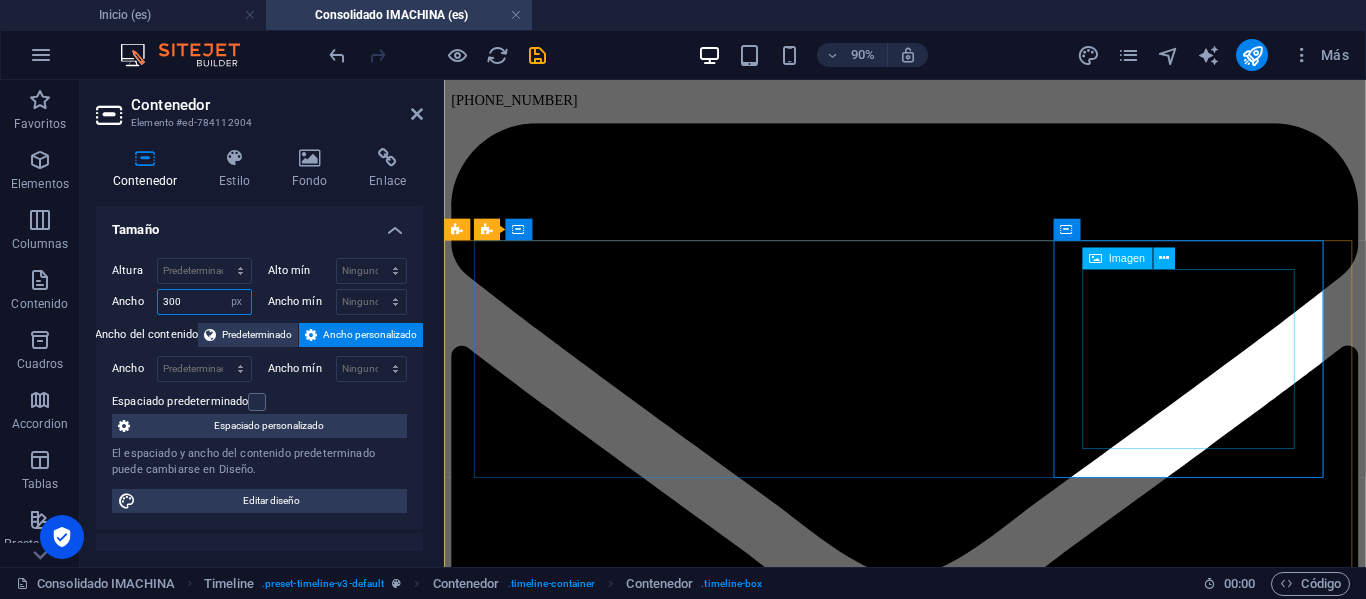 type on "300" 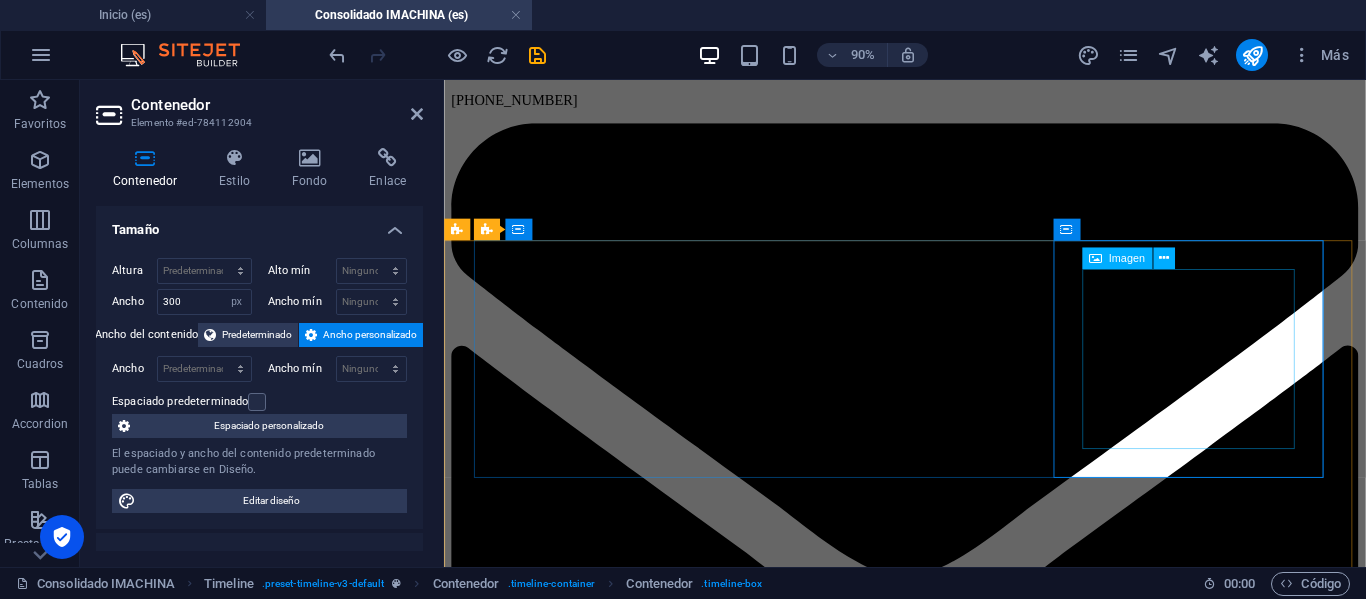 click at bounding box center [602, 8300] 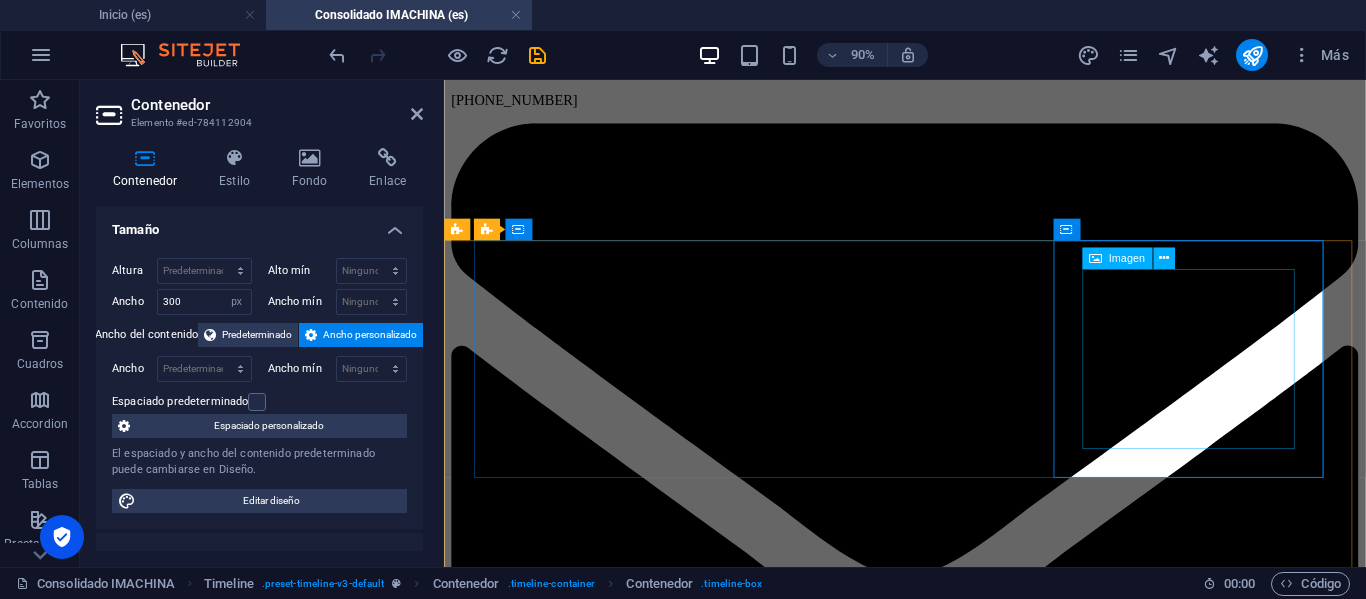 click at bounding box center [602, 8300] 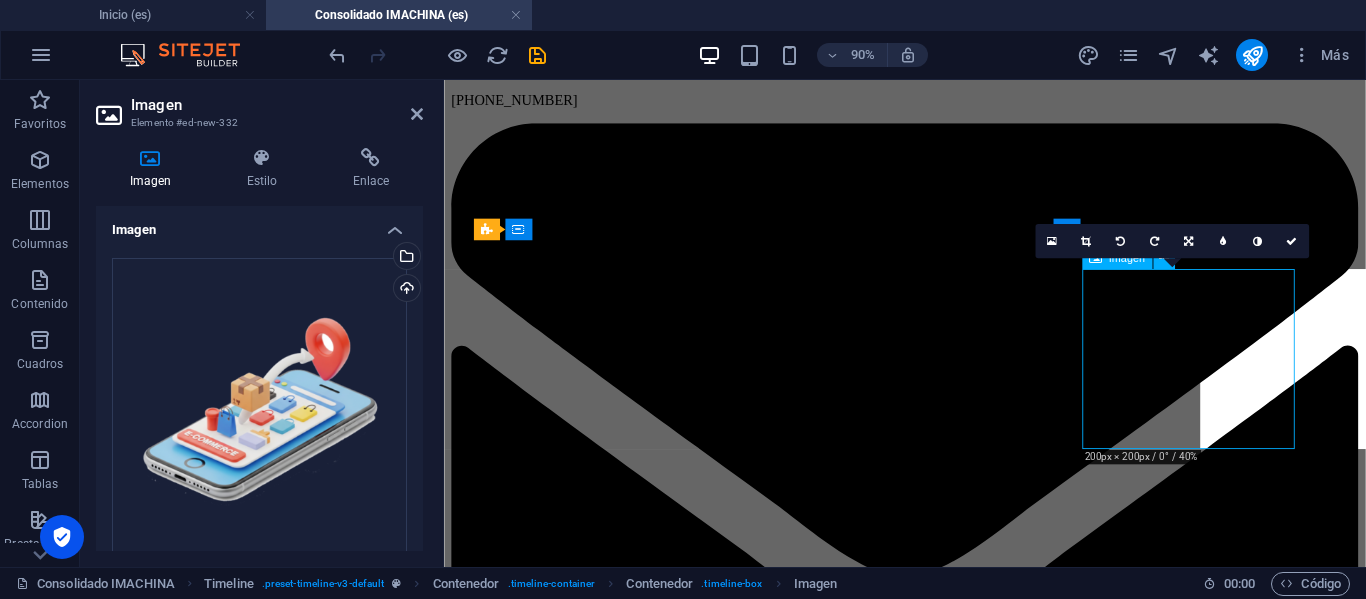 type on "200" 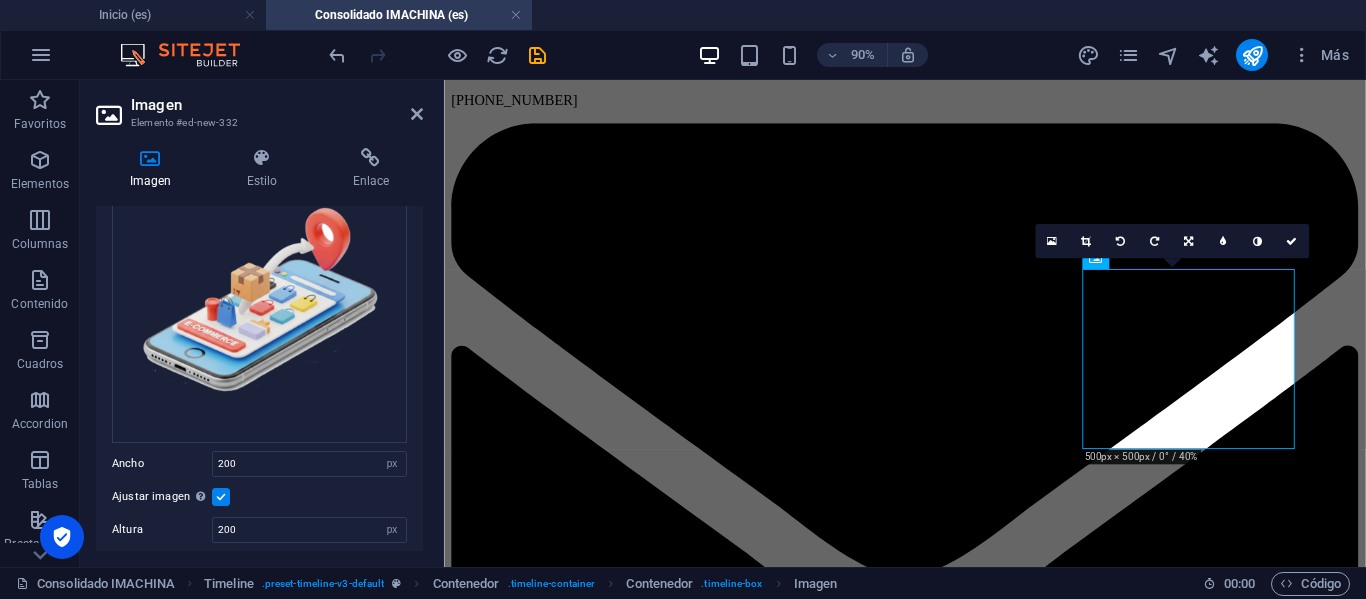 scroll, scrollTop: 300, scrollLeft: 0, axis: vertical 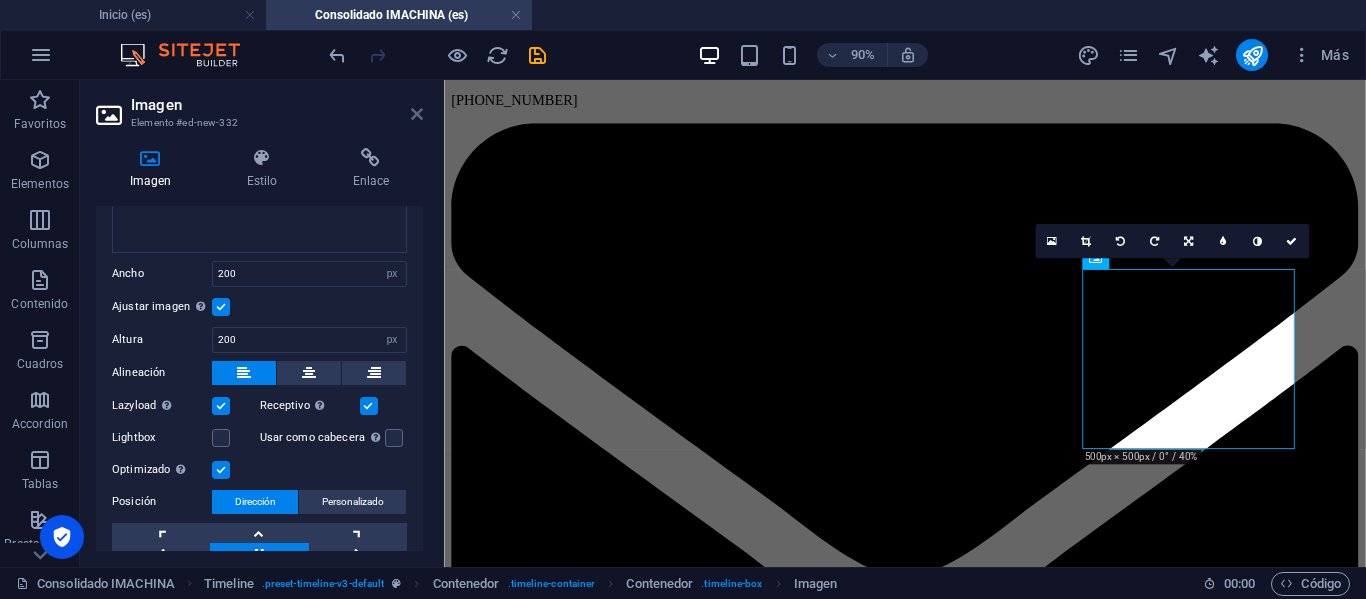 click at bounding box center [417, 114] 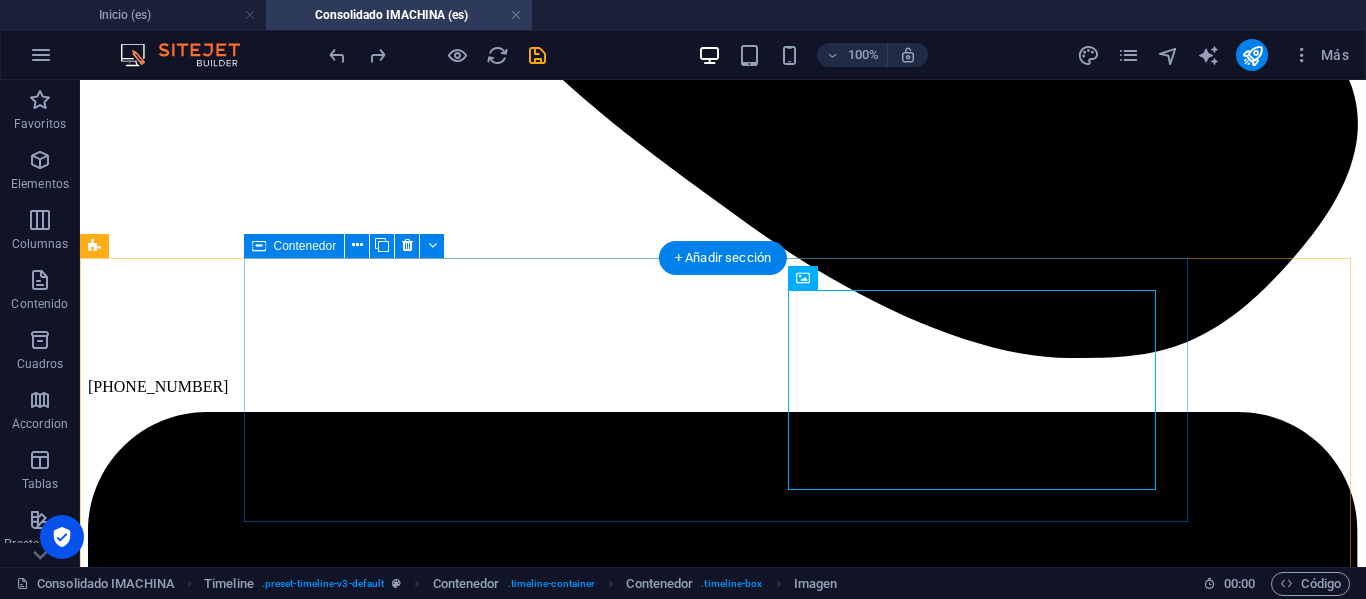 scroll, scrollTop: 1700, scrollLeft: 0, axis: vertical 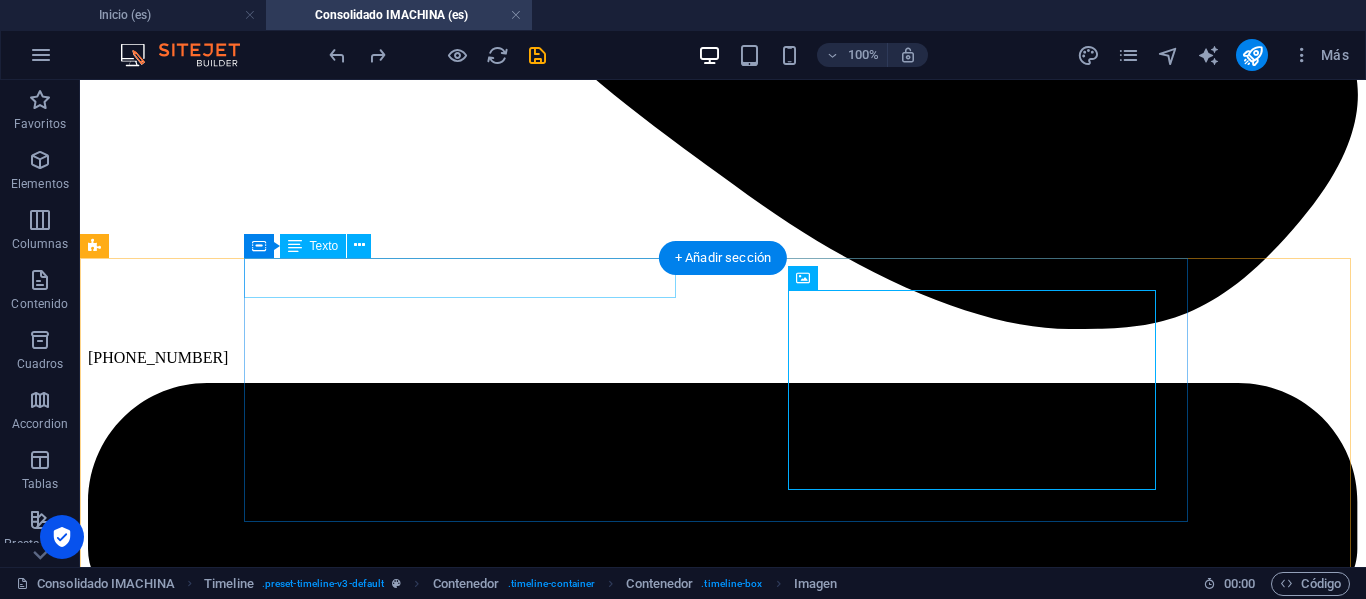 click on "[DATE]" at bounding box center [723, 9930] 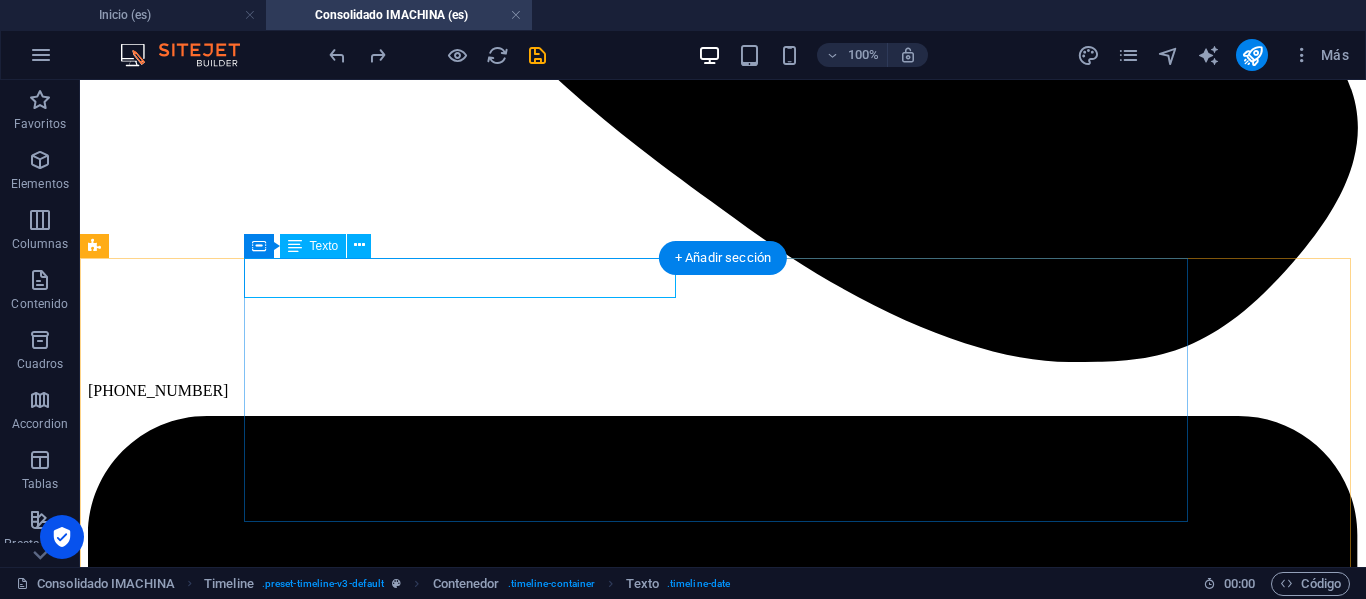 click on "[DATE]" at bounding box center [723, 9963] 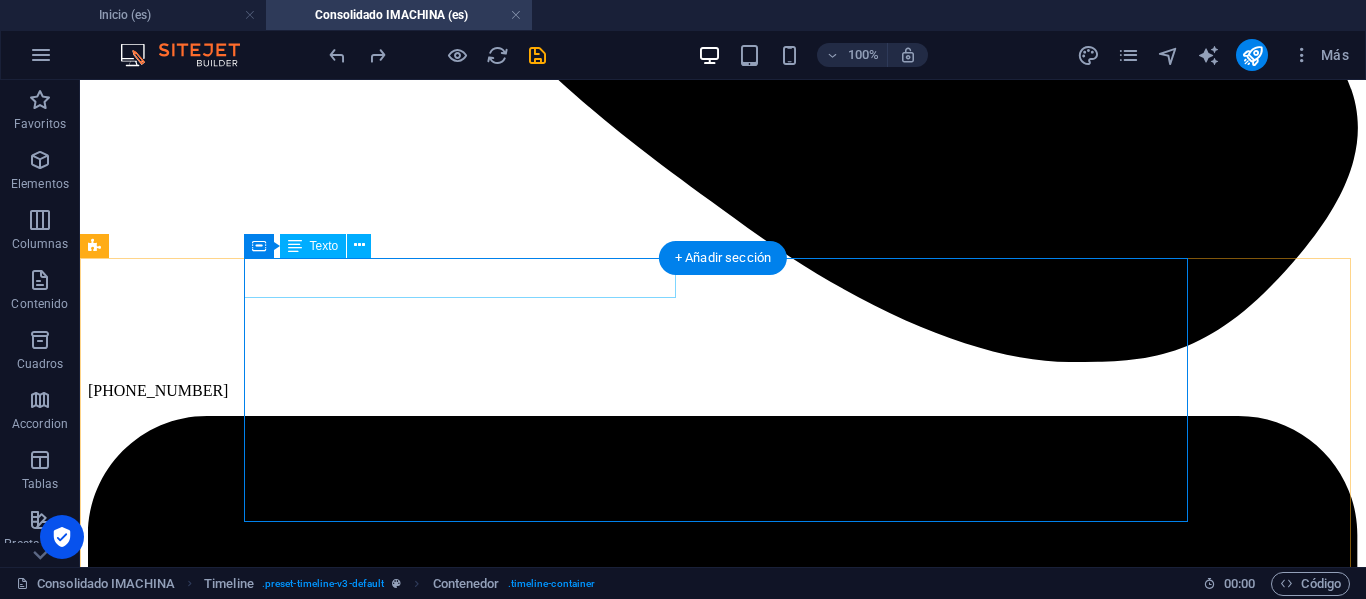click on "[DATE]" at bounding box center [723, 9963] 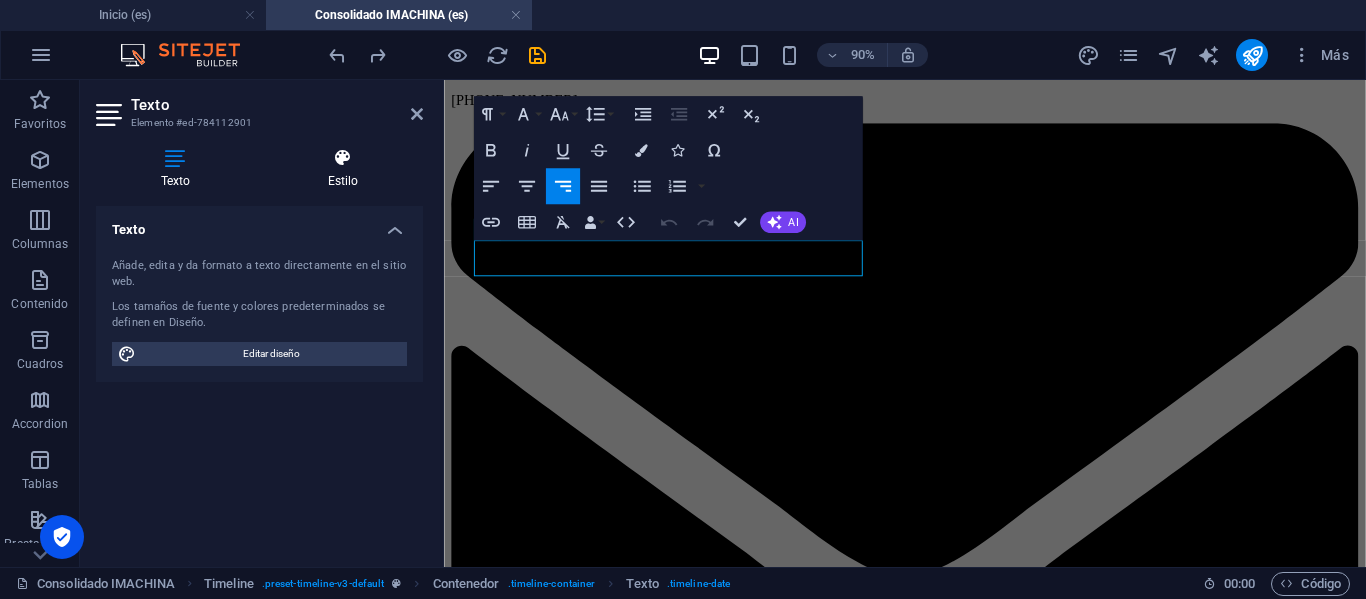 click on "Estilo" at bounding box center [343, 169] 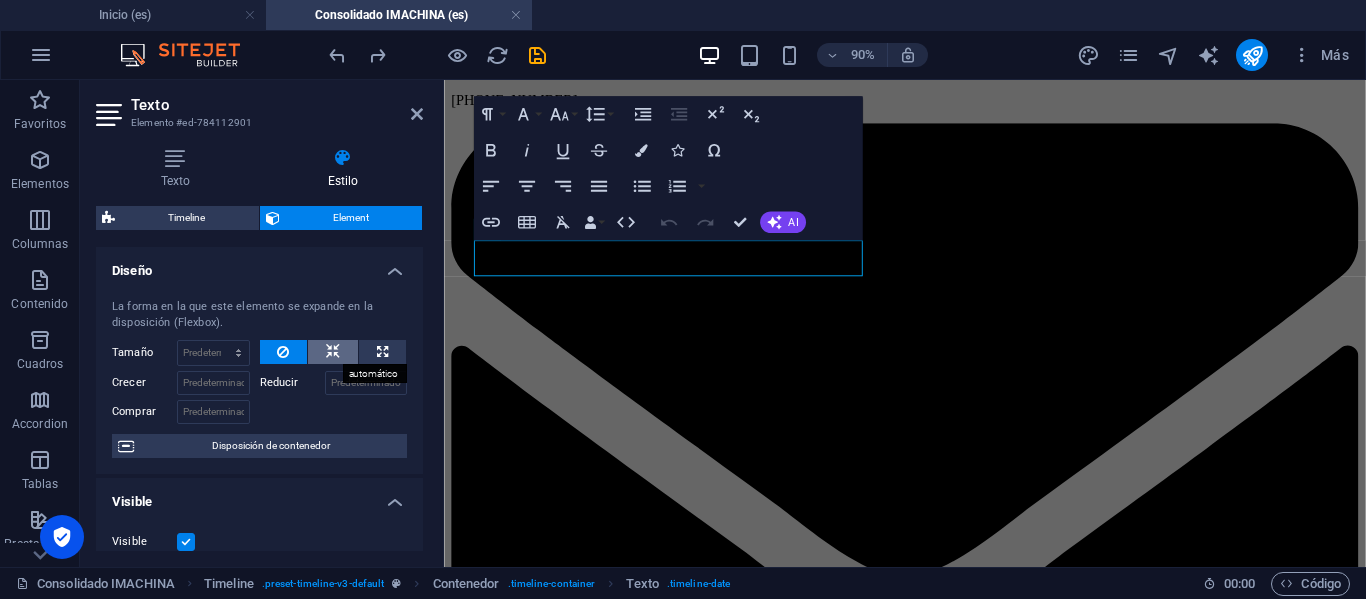 click at bounding box center [333, 352] 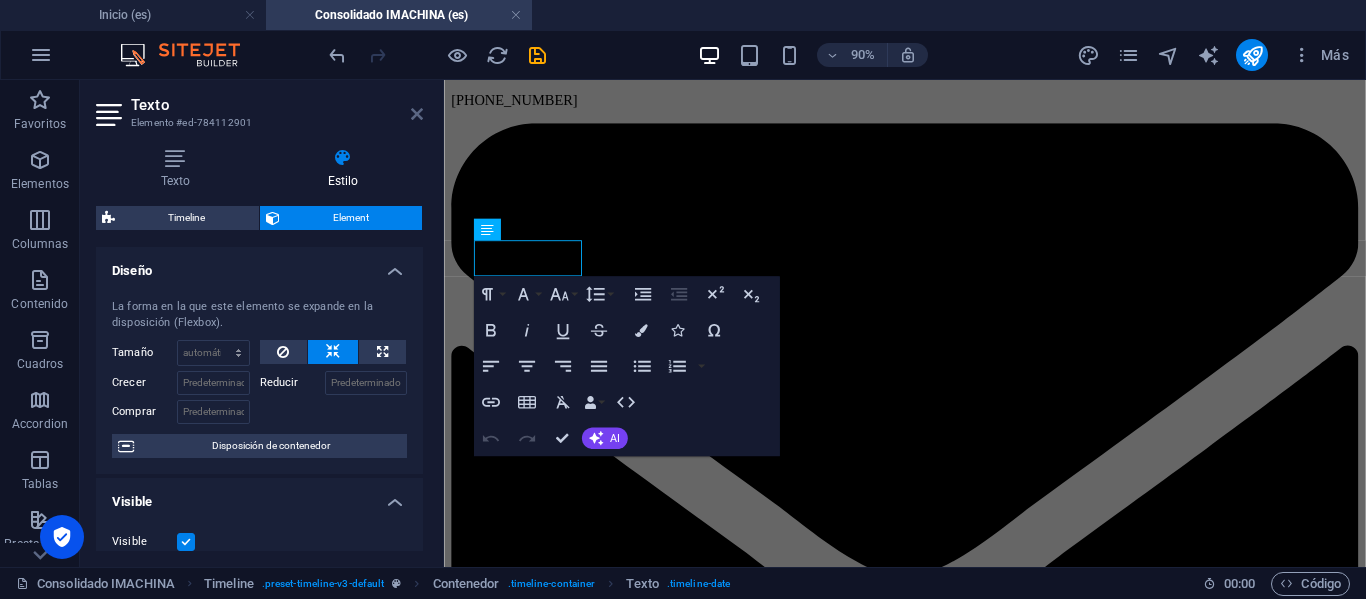 click at bounding box center [417, 114] 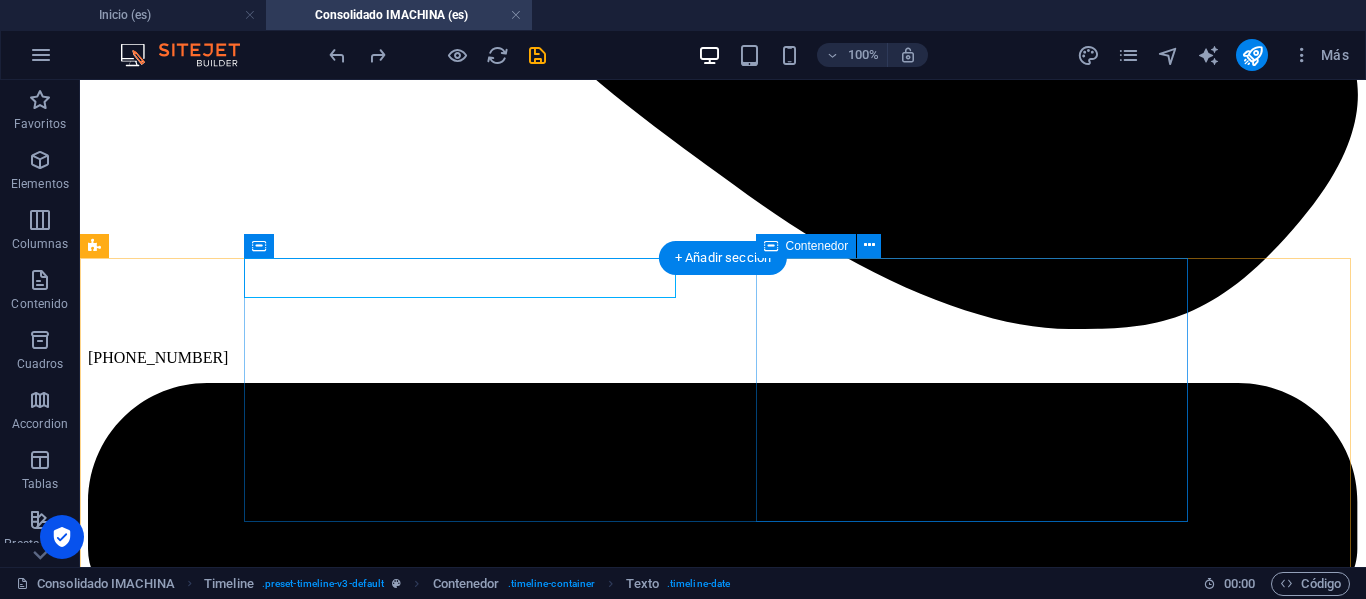 click at bounding box center [304, 10057] 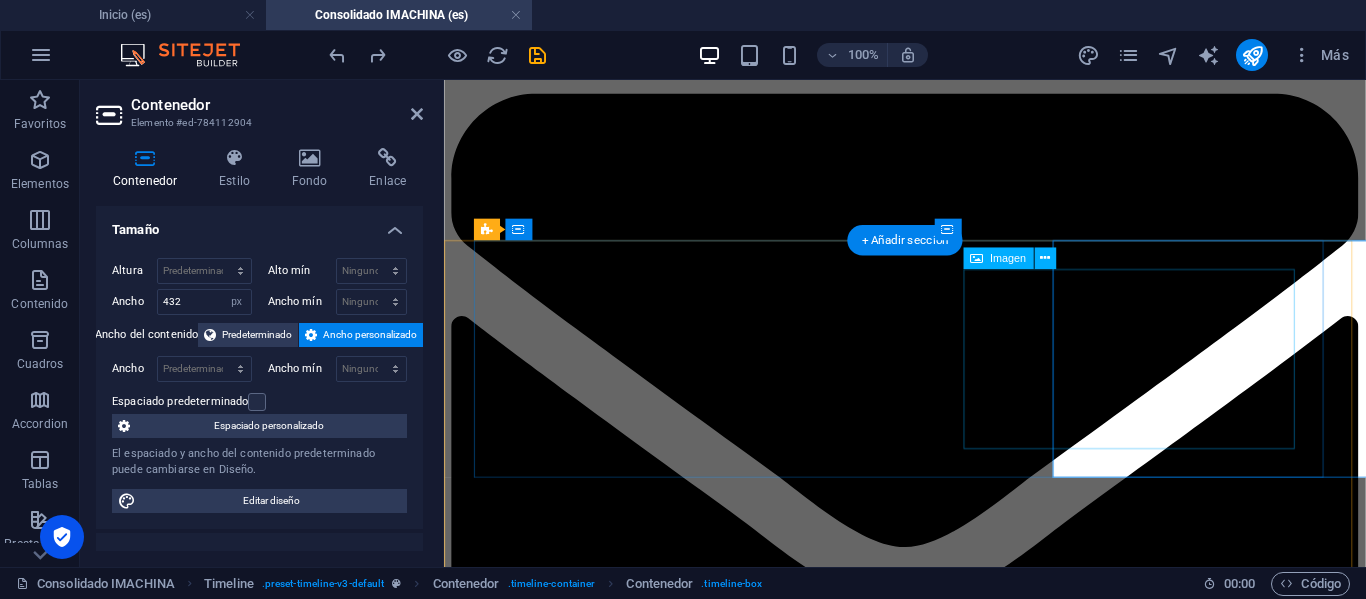 click at bounding box center (668, 8267) 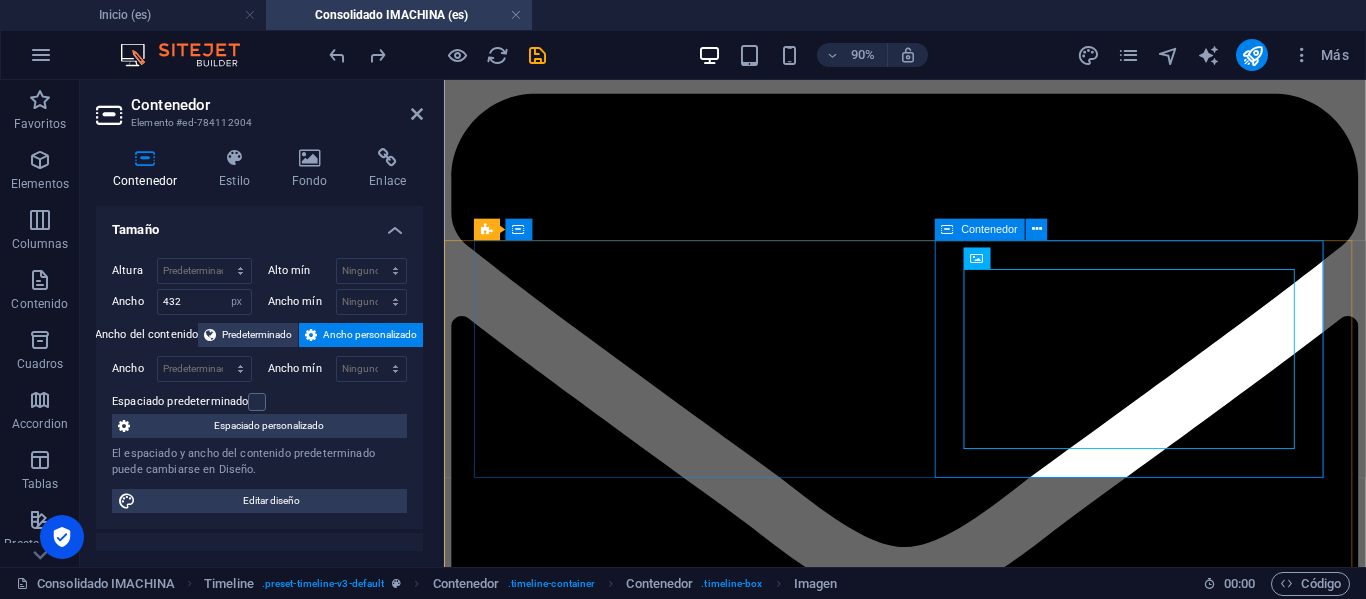 click at bounding box center [668, 8267] 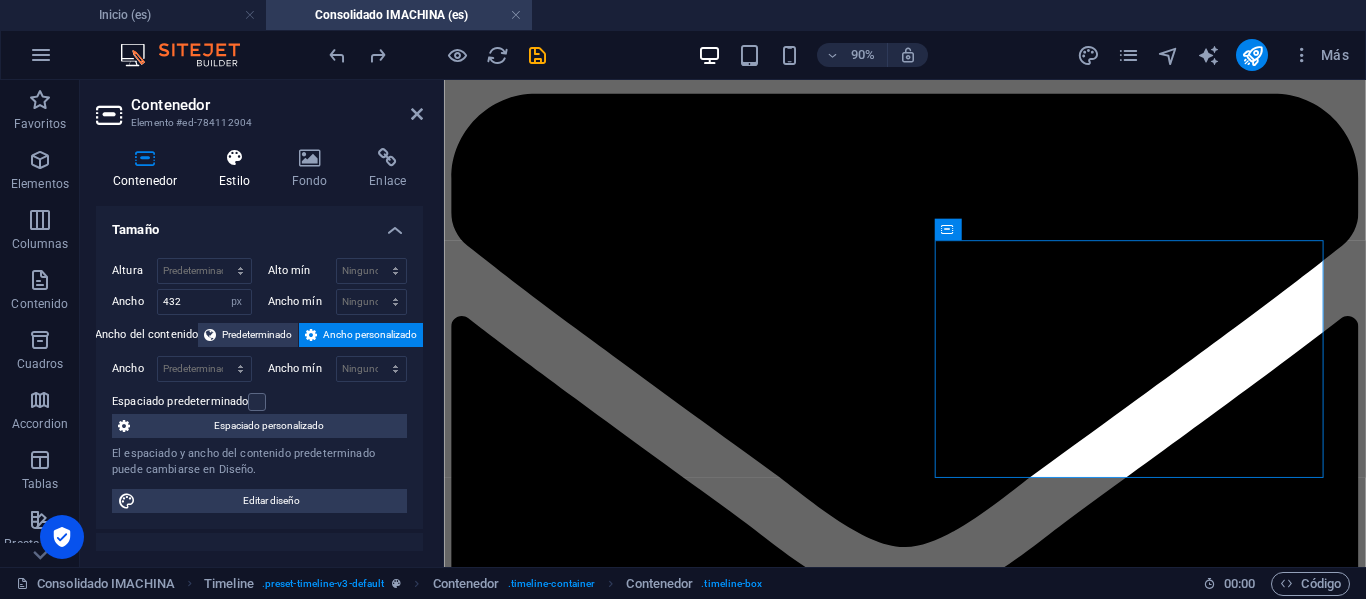 click on "Estilo" at bounding box center (238, 169) 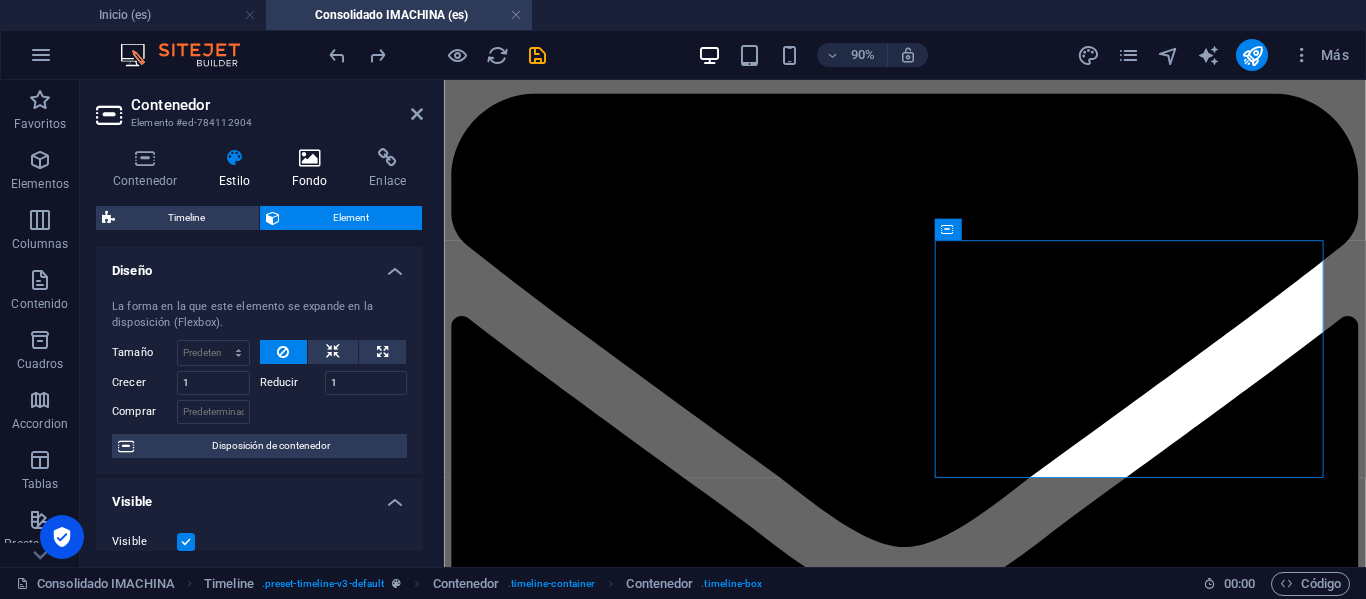 click at bounding box center [310, 158] 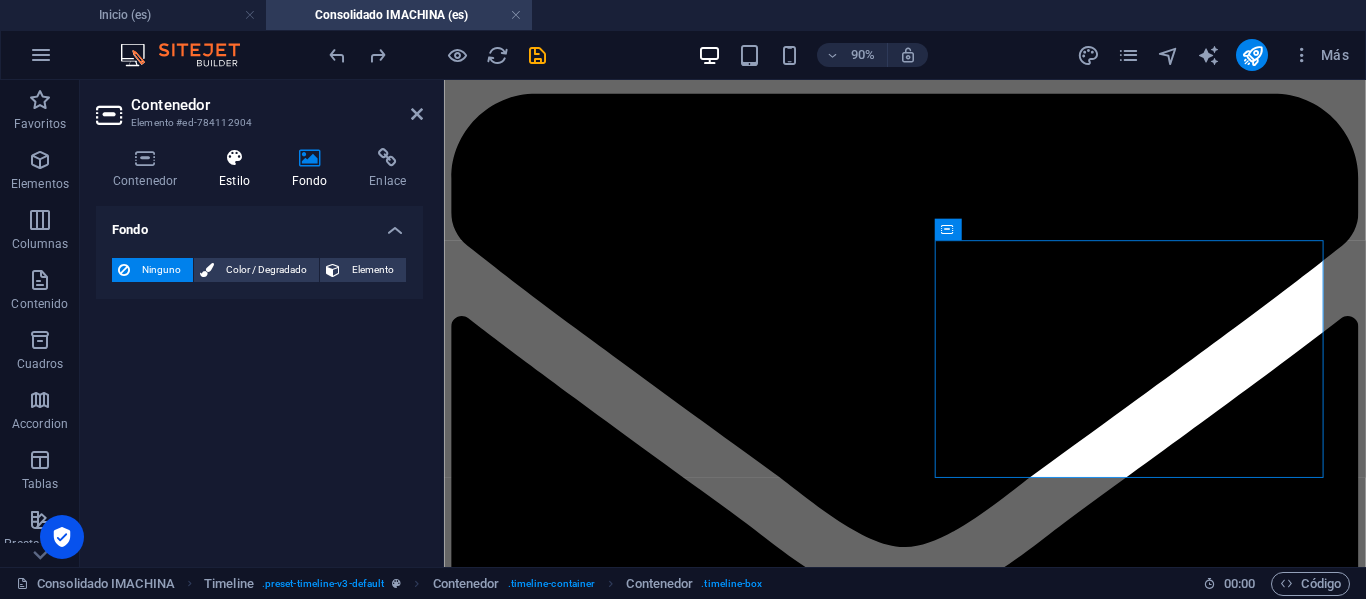 click at bounding box center [234, 158] 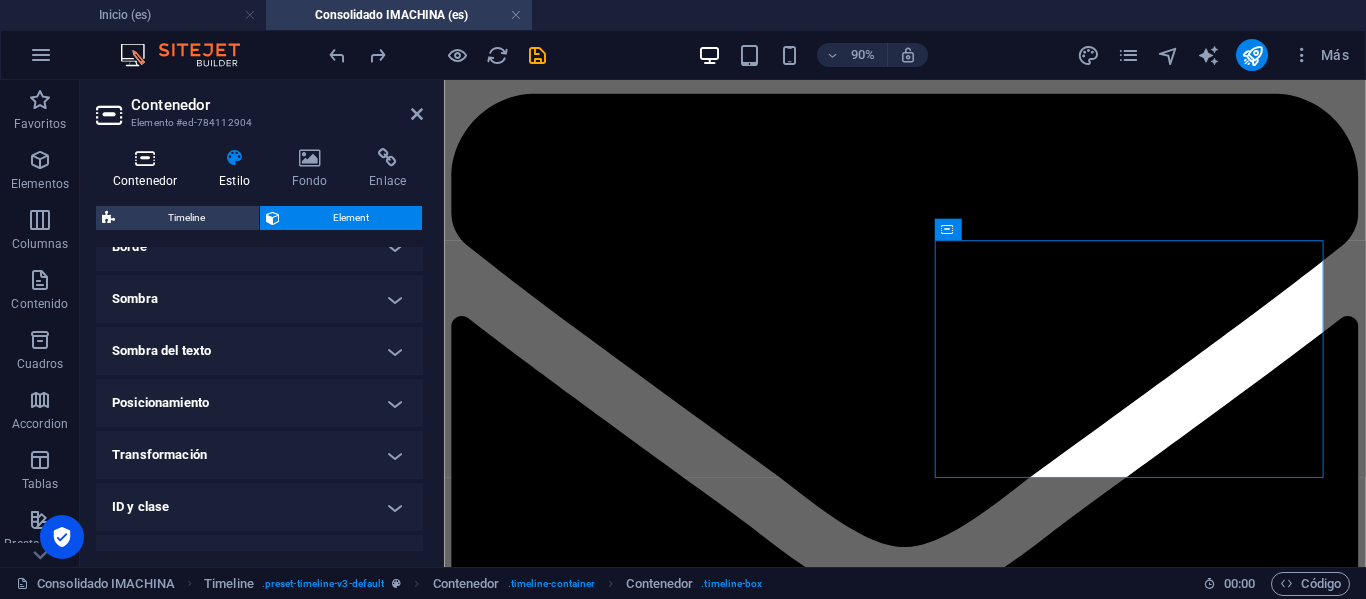 scroll, scrollTop: 558, scrollLeft: 0, axis: vertical 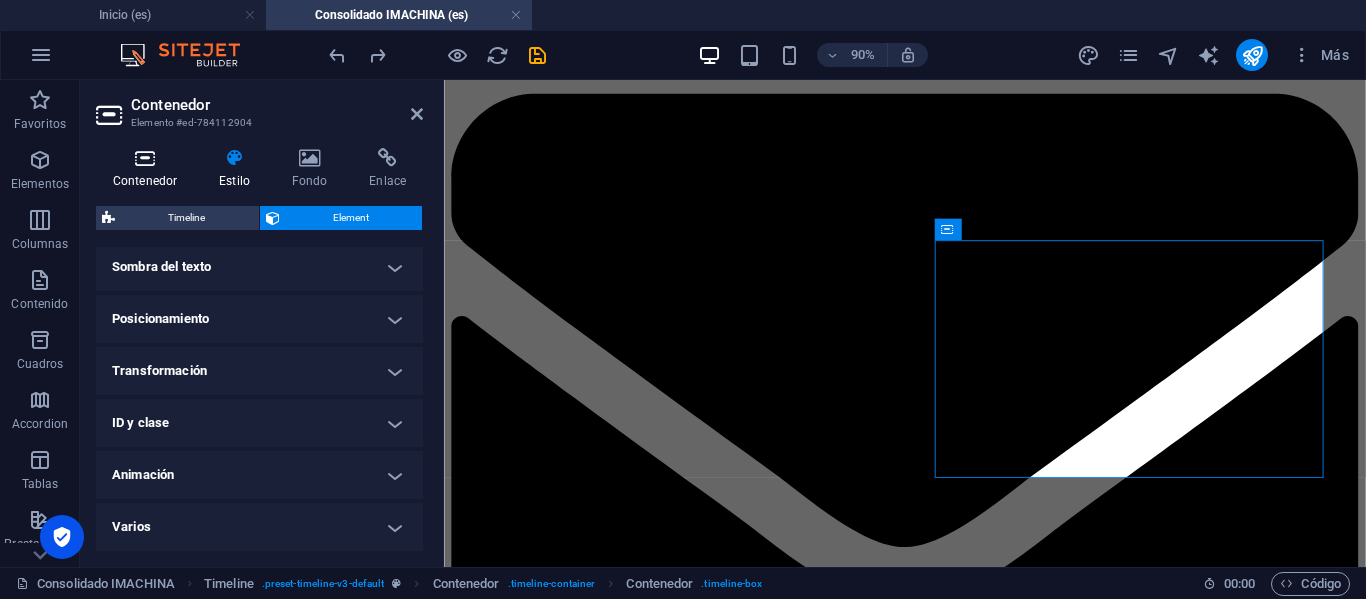 click on "Contenedor" at bounding box center (149, 169) 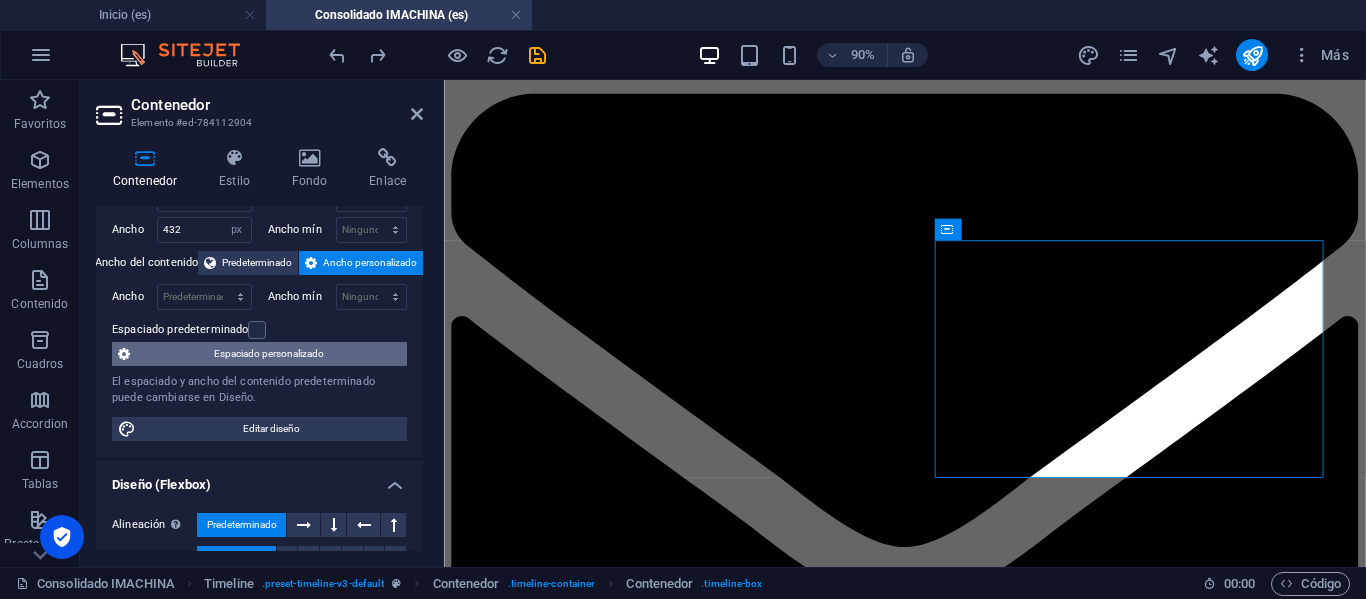 scroll, scrollTop: 0, scrollLeft: 0, axis: both 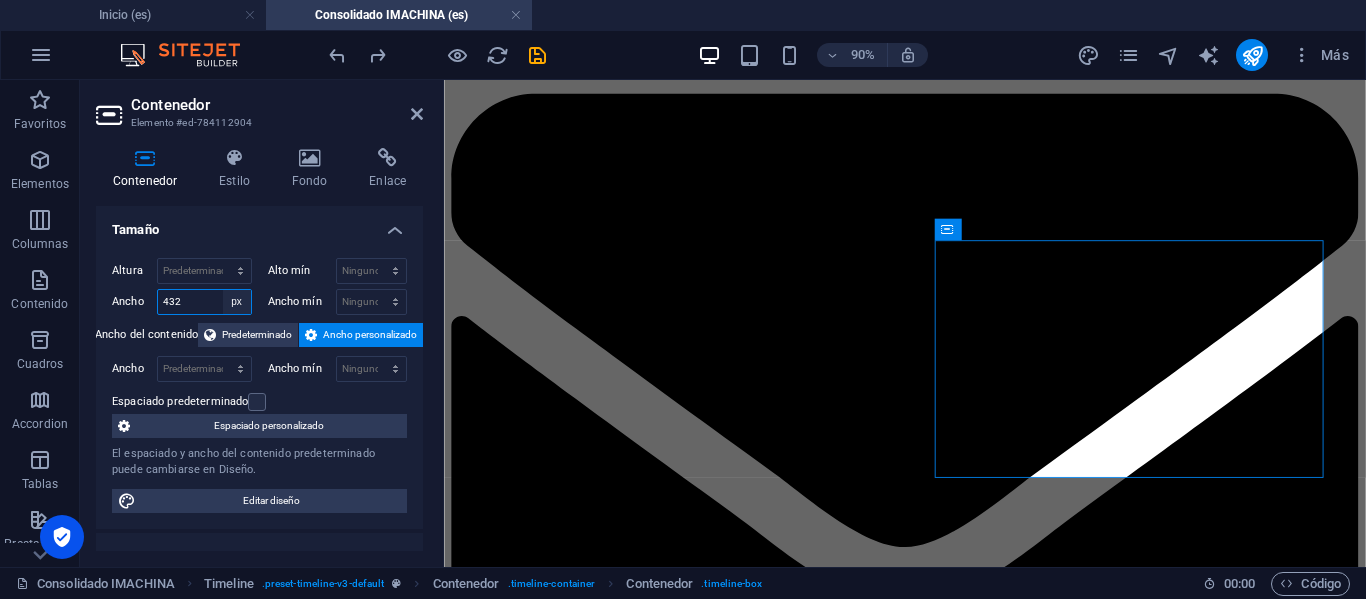 click on "Predeterminado px rem % em vh vw" at bounding box center (237, 302) 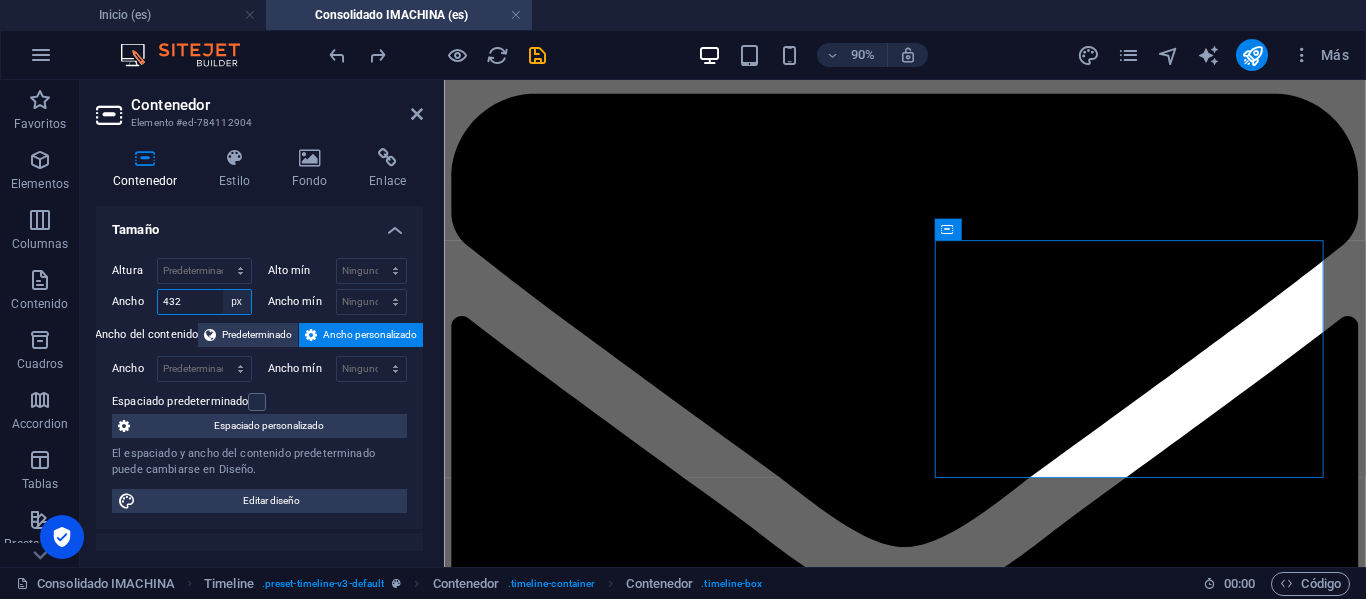 select on "default" 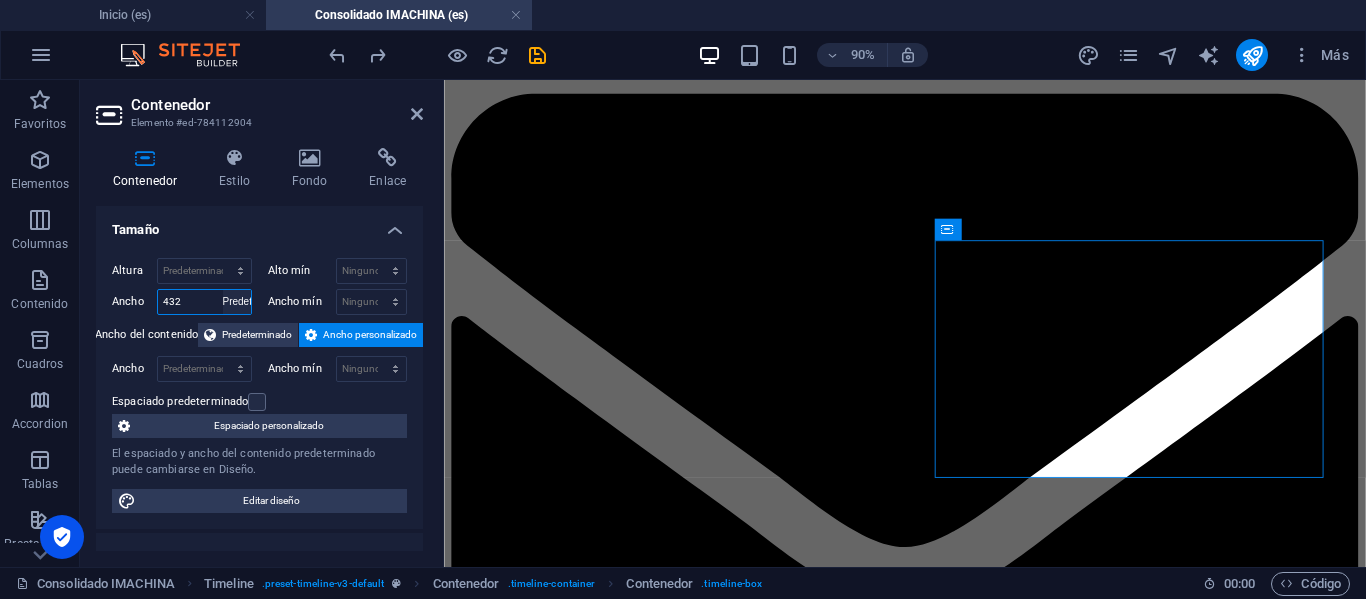 click on "Predeterminado px rem % em vh vw" at bounding box center [237, 302] 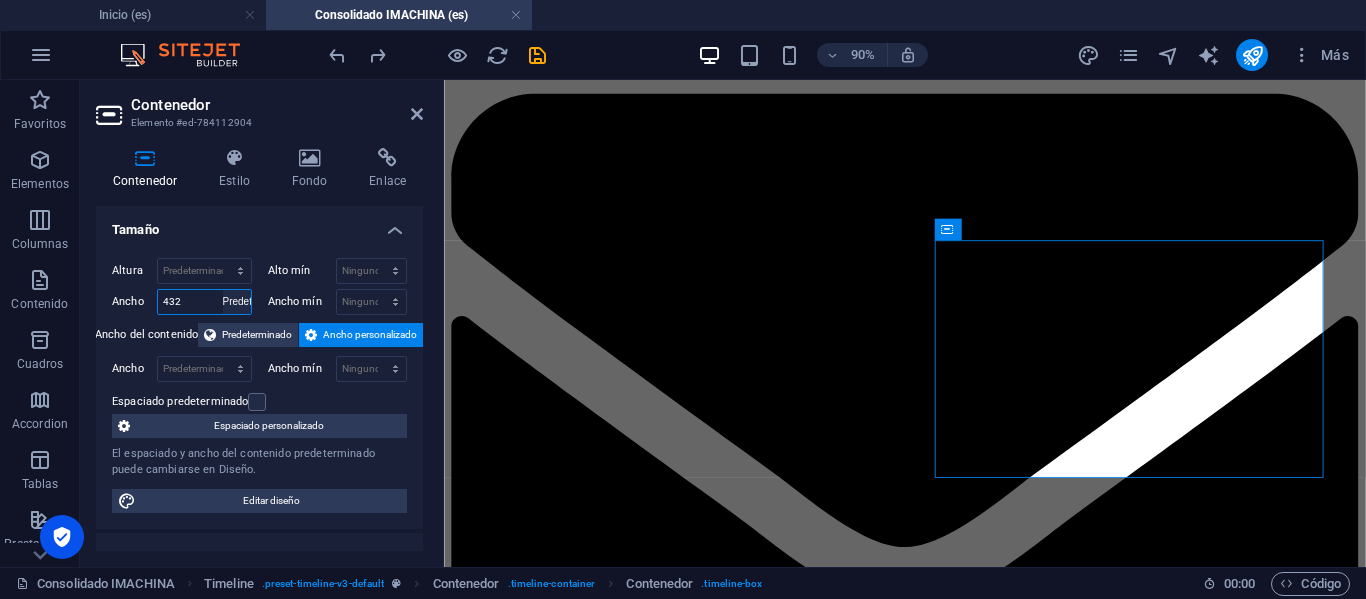 type 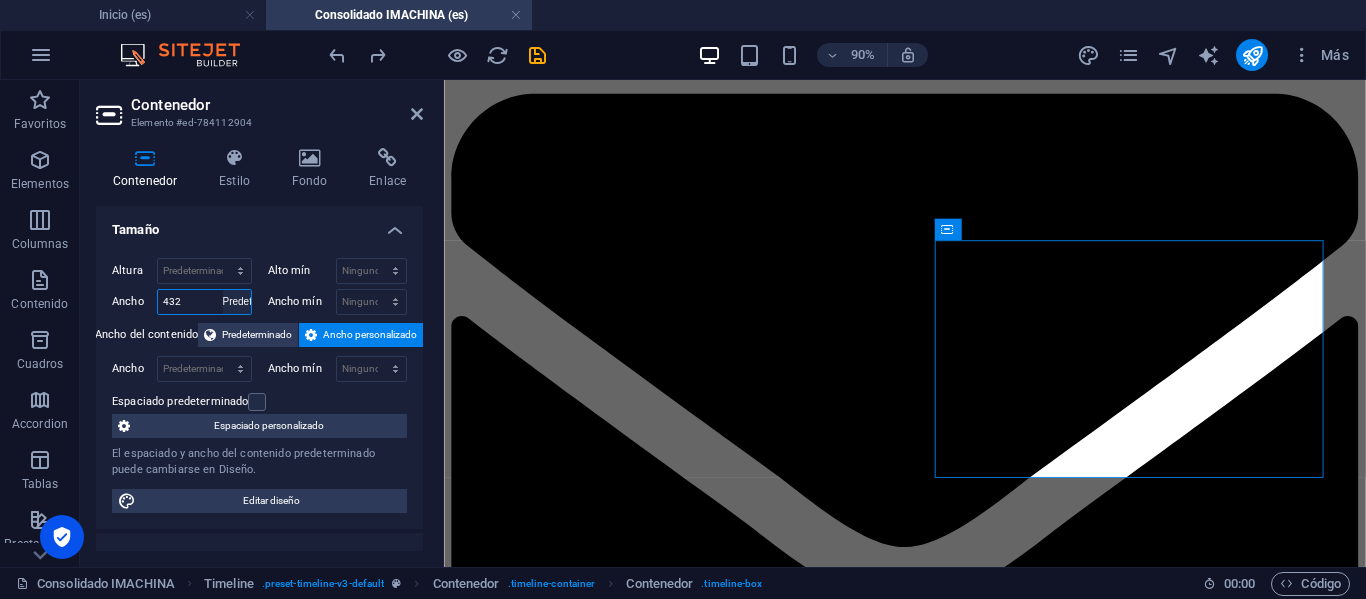 select on "DISABLED_OPTION_VALUE" 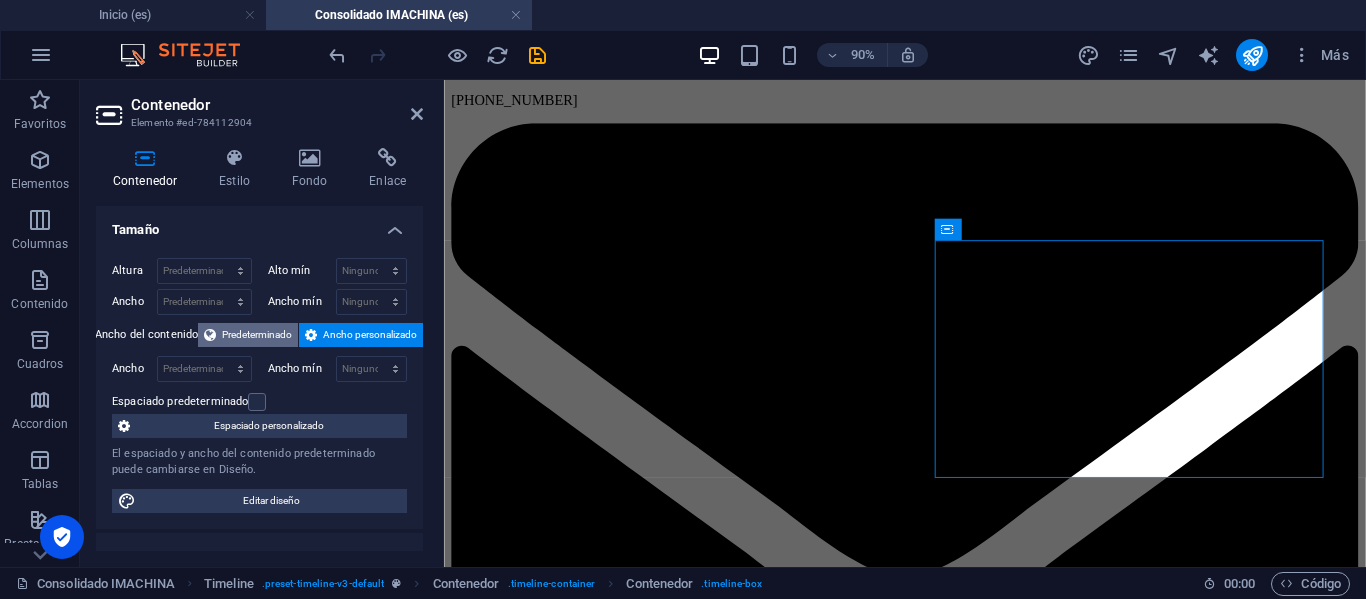 click on "Predeterminado" at bounding box center [257, 335] 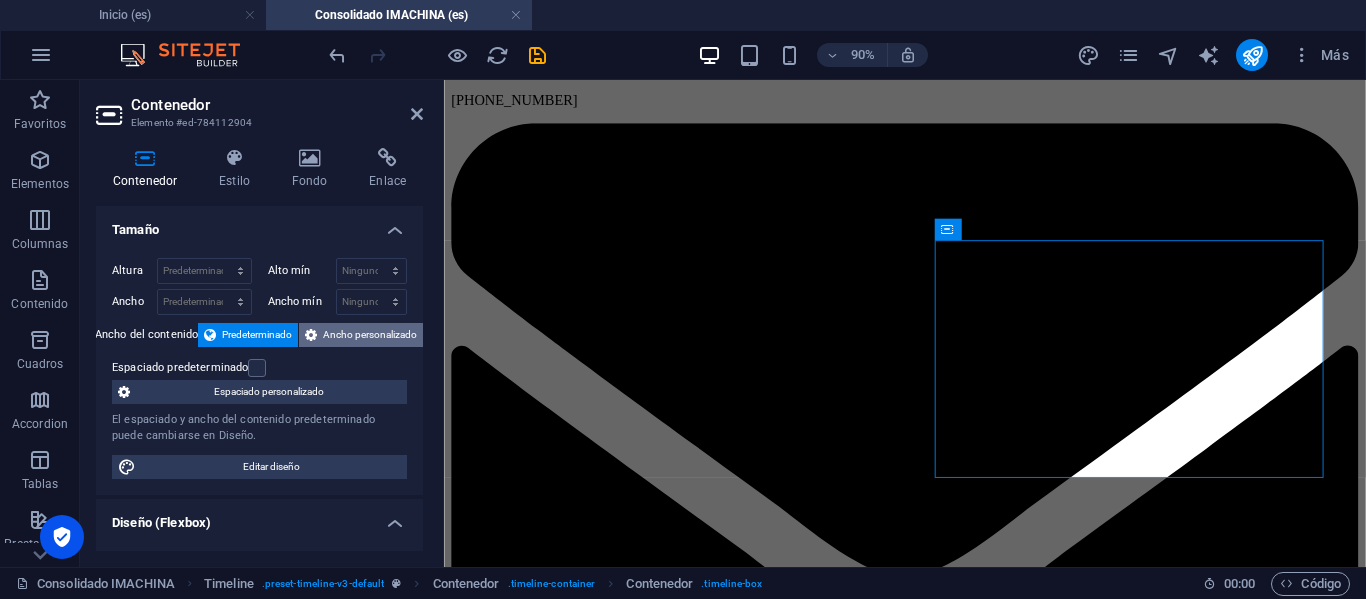 click on "Ancho personalizado" at bounding box center [370, 335] 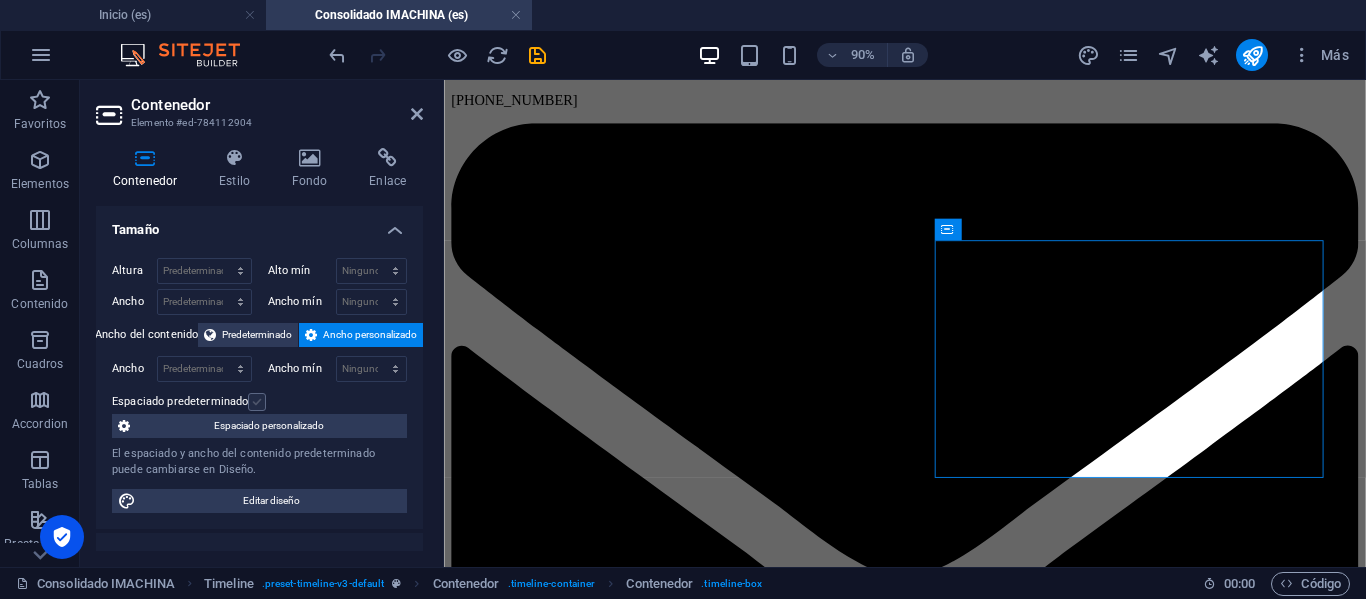 click at bounding box center [257, 402] 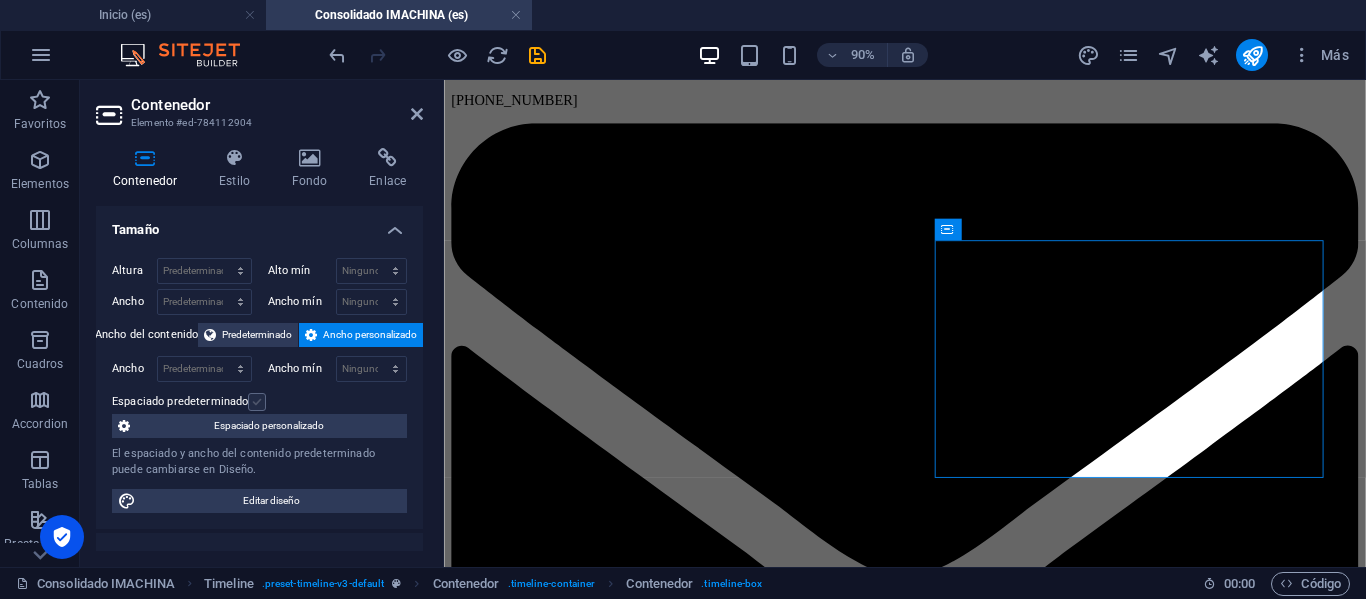 click on "Espaciado predeterminado" at bounding box center (0, 0) 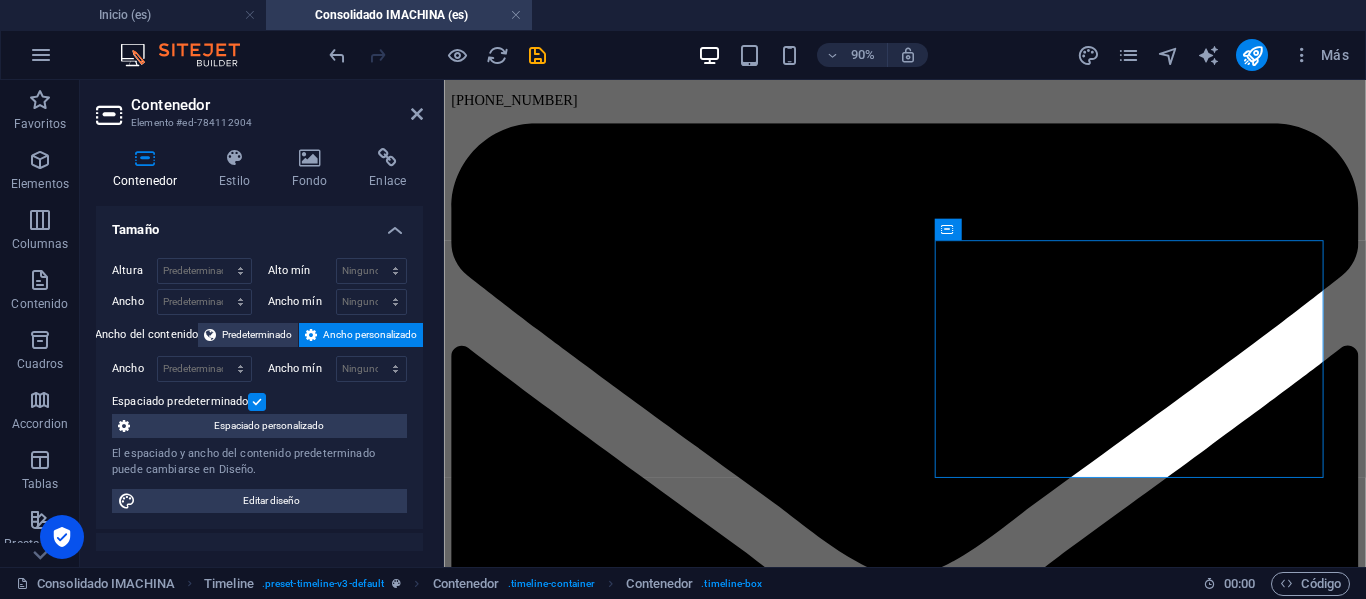click at bounding box center (257, 402) 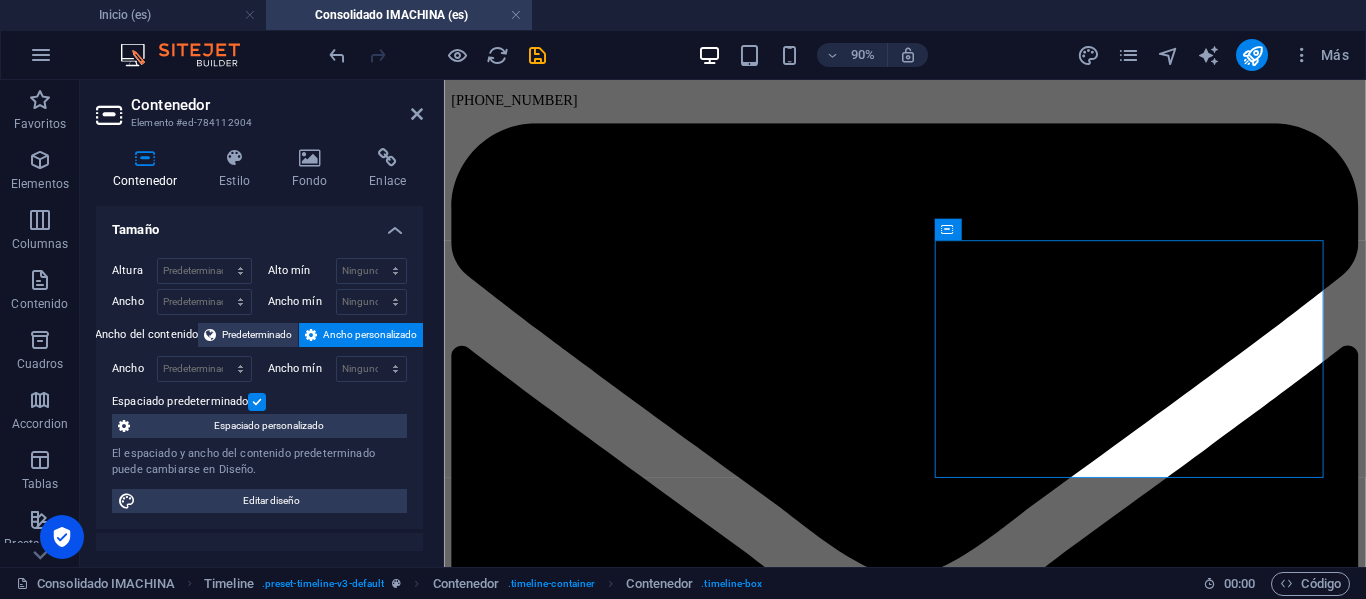 click on "Espaciado predeterminado" at bounding box center (0, 0) 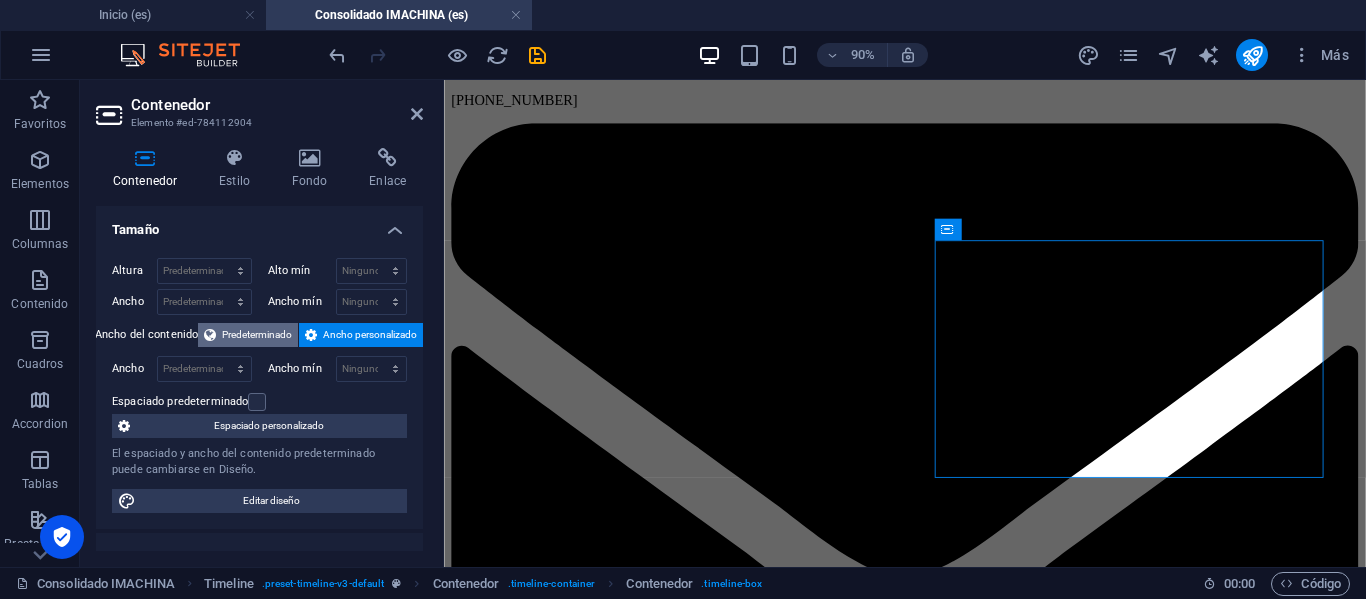 click on "Predeterminado" at bounding box center [257, 335] 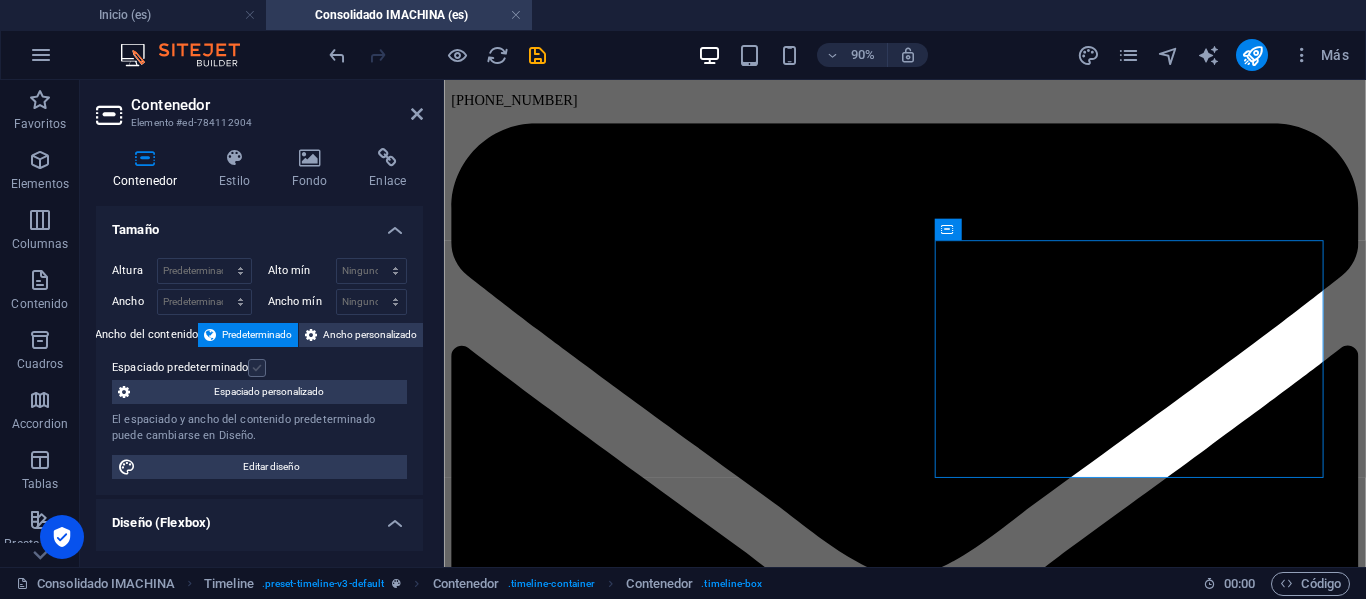 click at bounding box center [257, 368] 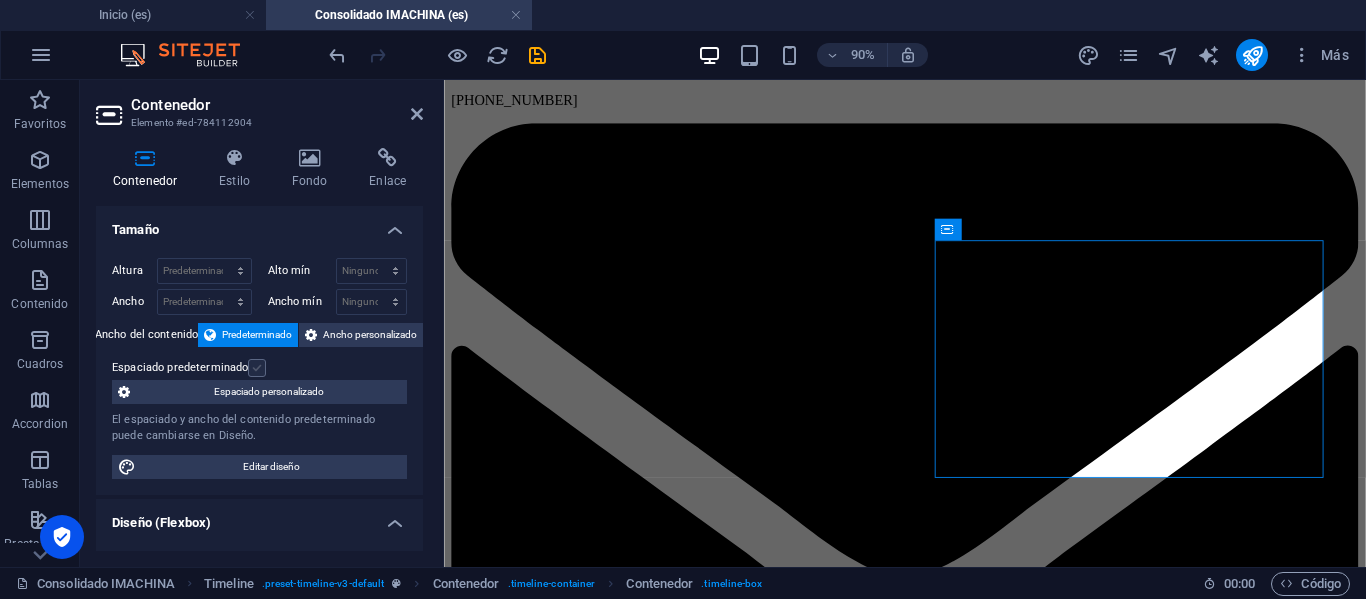 click on "Espaciado predeterminado" at bounding box center [0, 0] 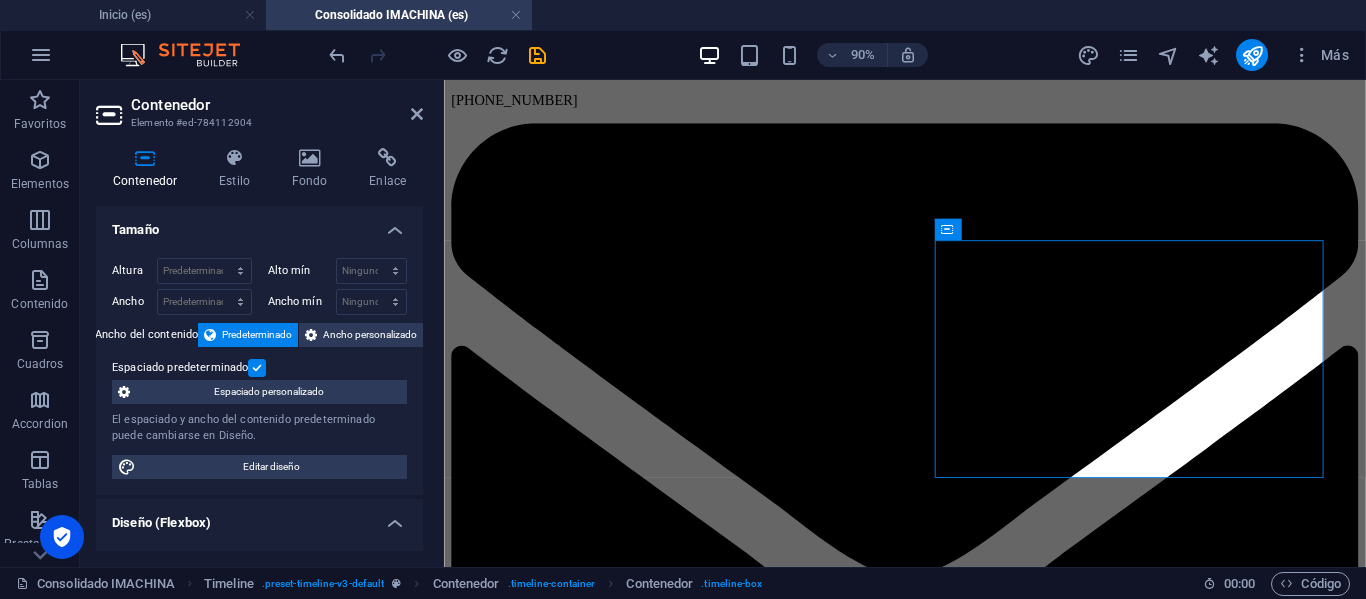 click at bounding box center (257, 368) 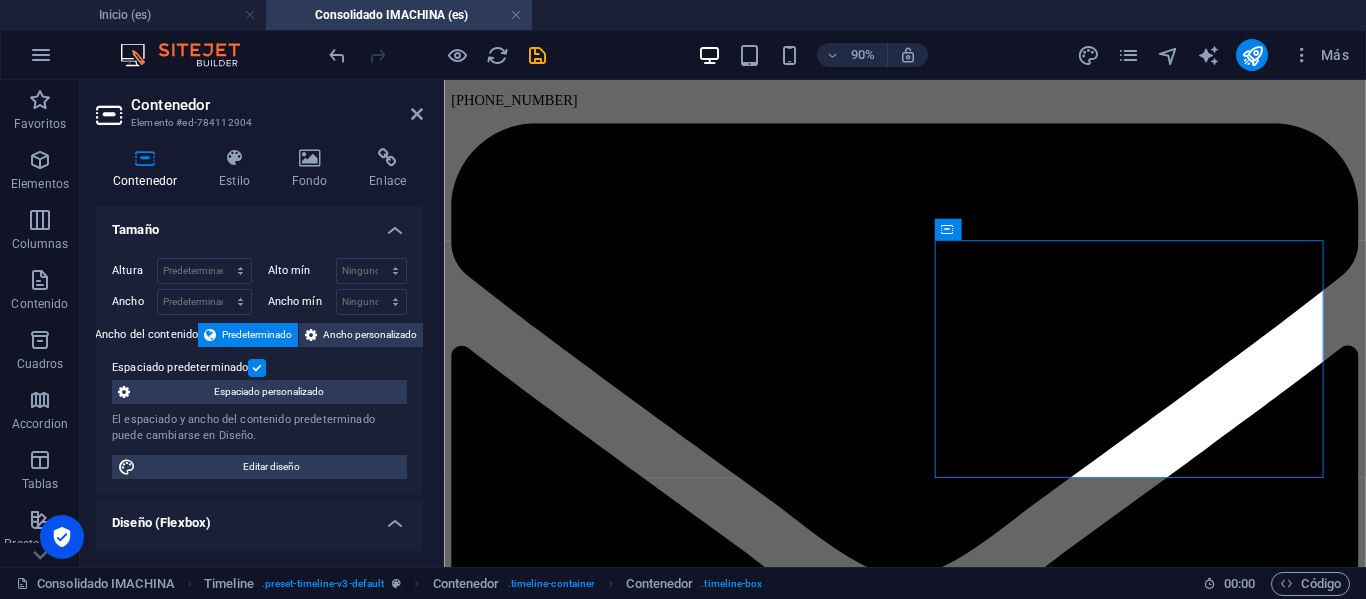 click on "Espaciado predeterminado" at bounding box center (0, 0) 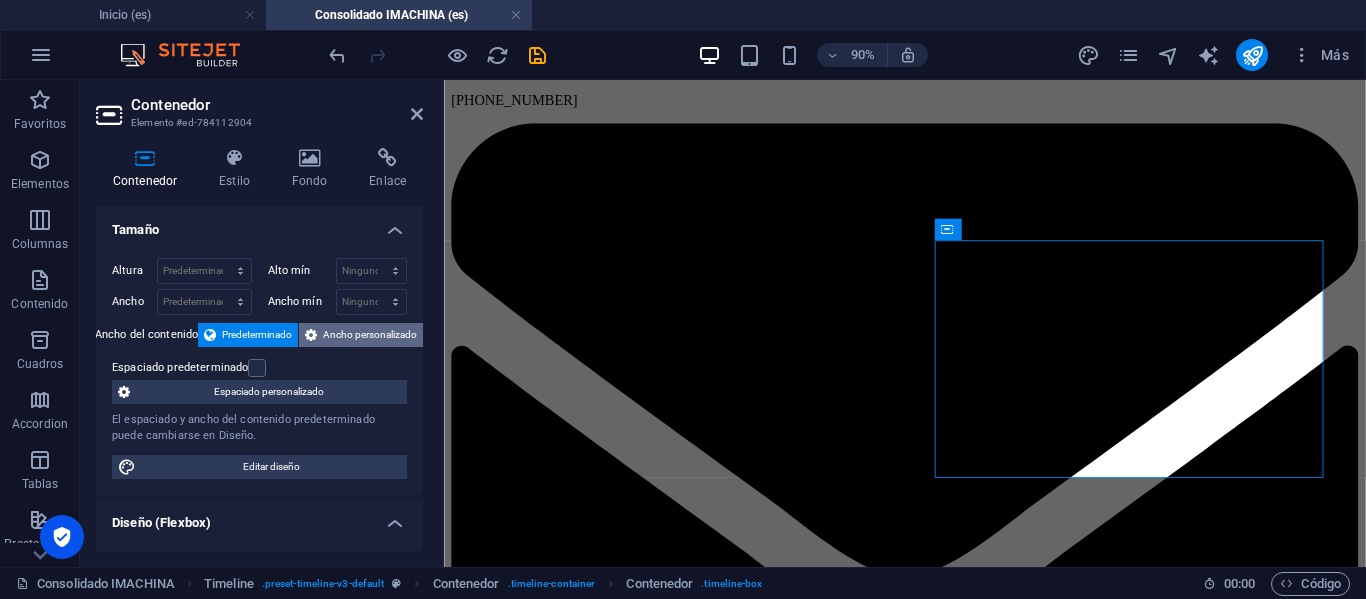 click at bounding box center [311, 335] 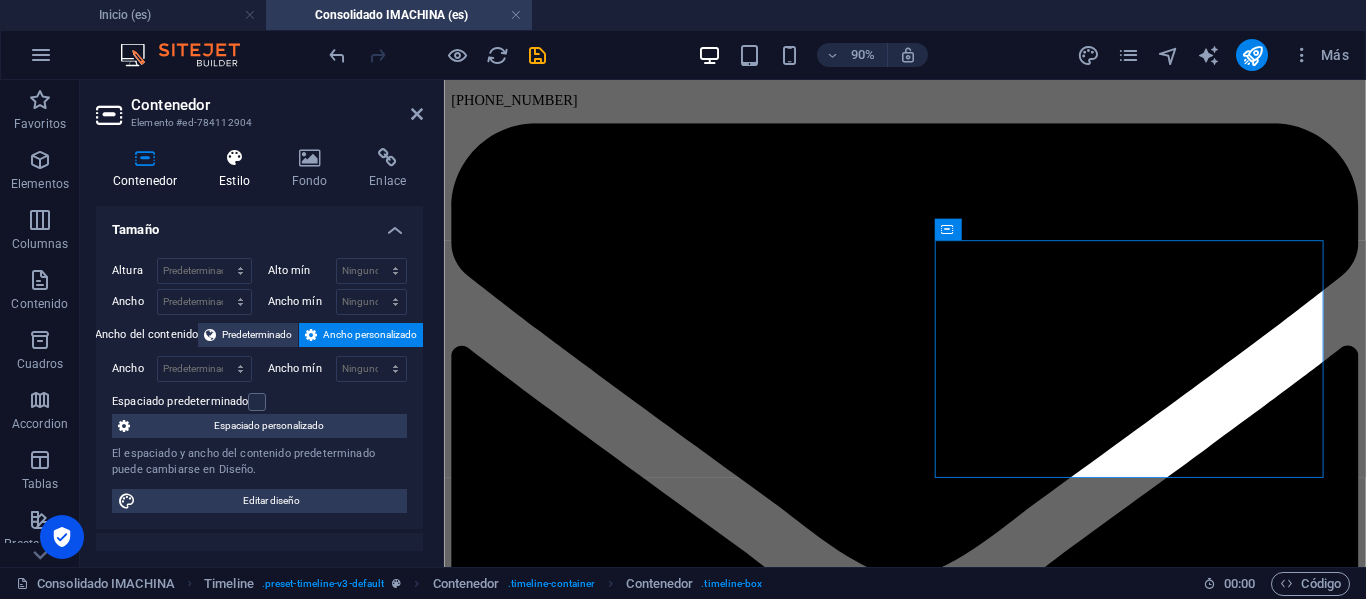 click on "Estilo" at bounding box center (238, 169) 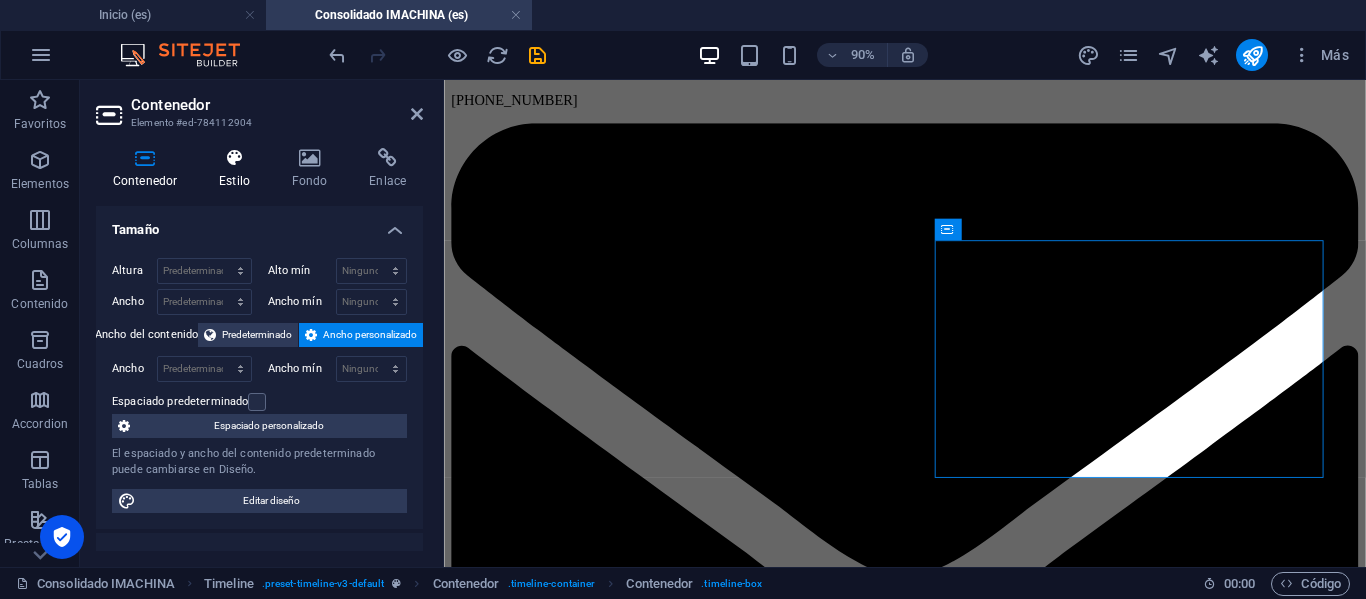 click on "Estilo" at bounding box center [238, 169] 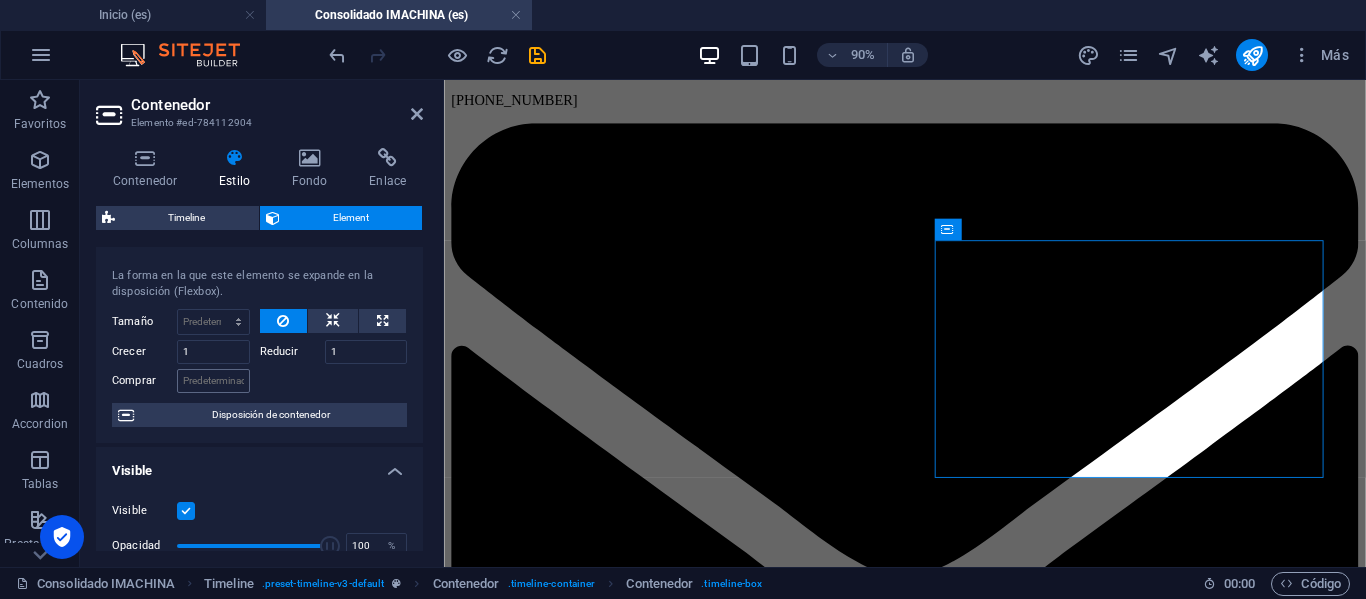 scroll, scrollTop: 0, scrollLeft: 0, axis: both 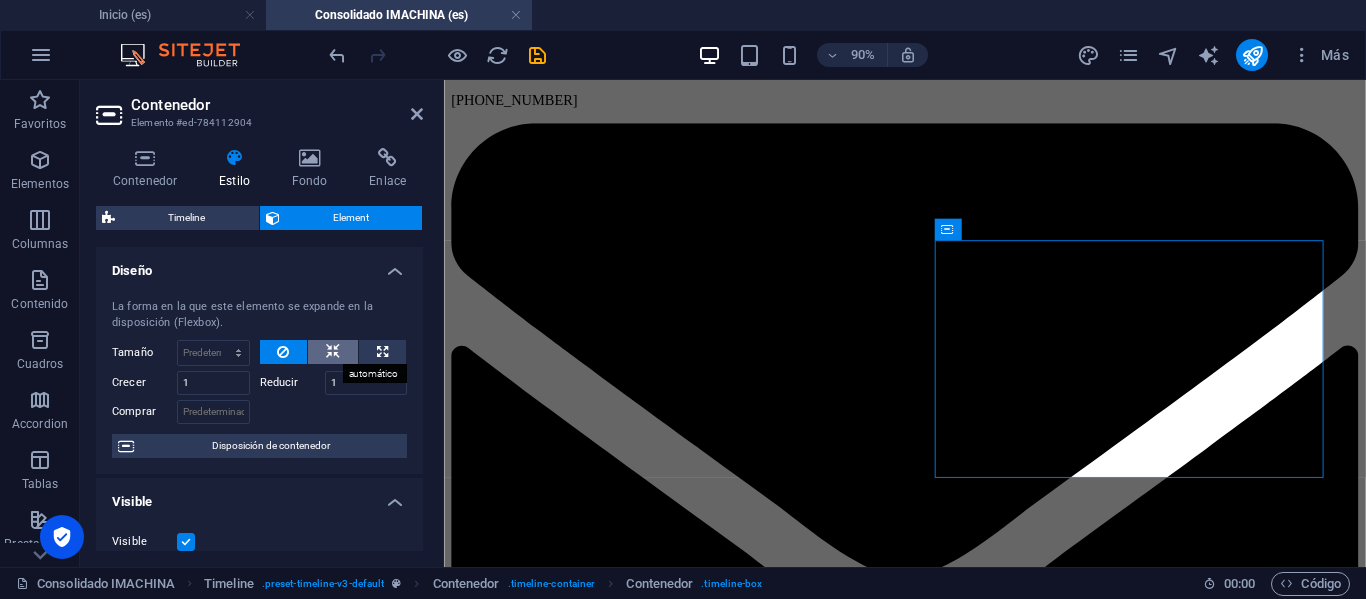 click at bounding box center (333, 352) 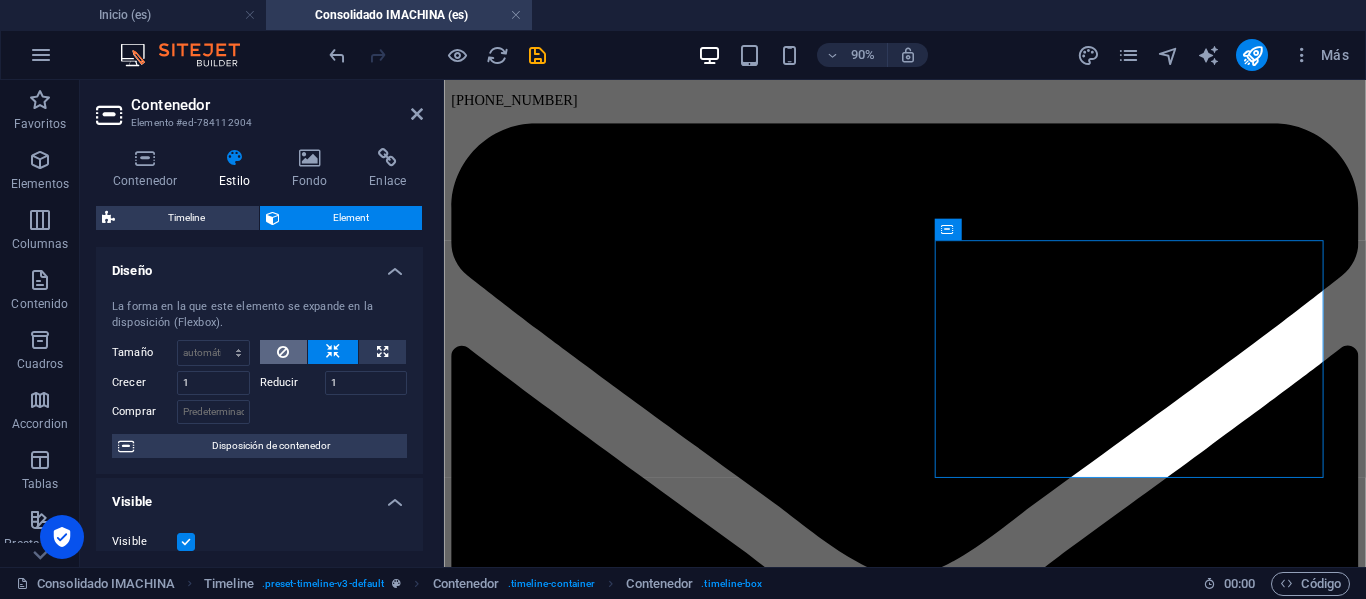 click at bounding box center [283, 352] 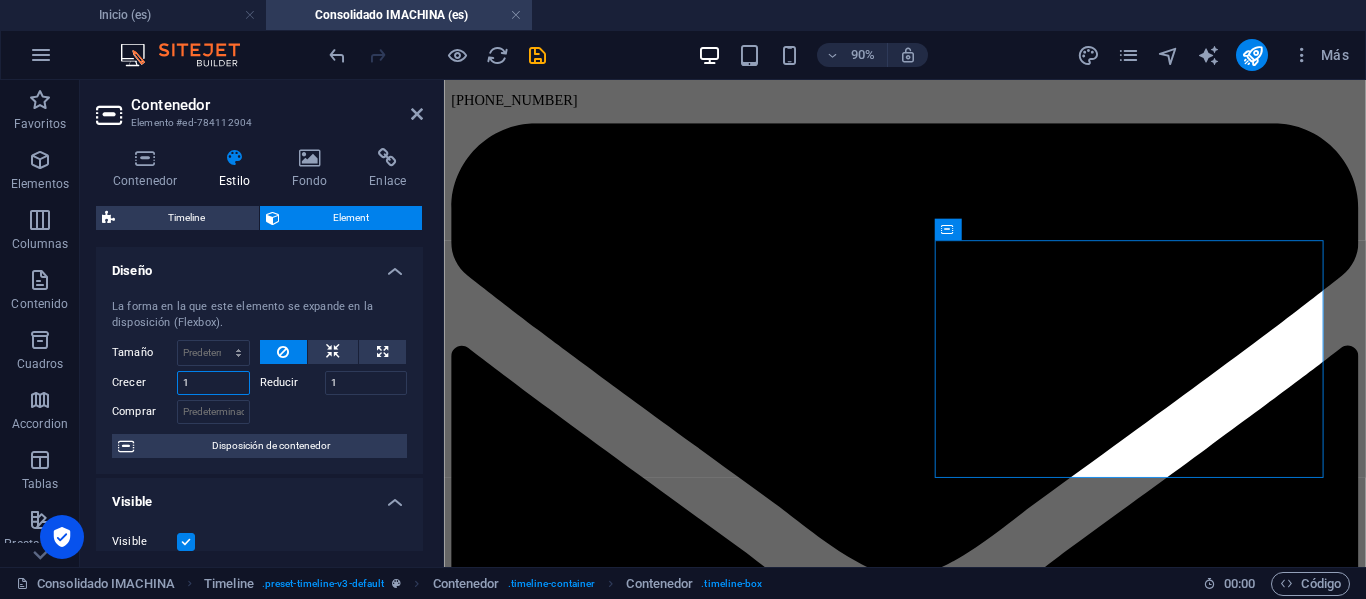 click on "1" at bounding box center (213, 383) 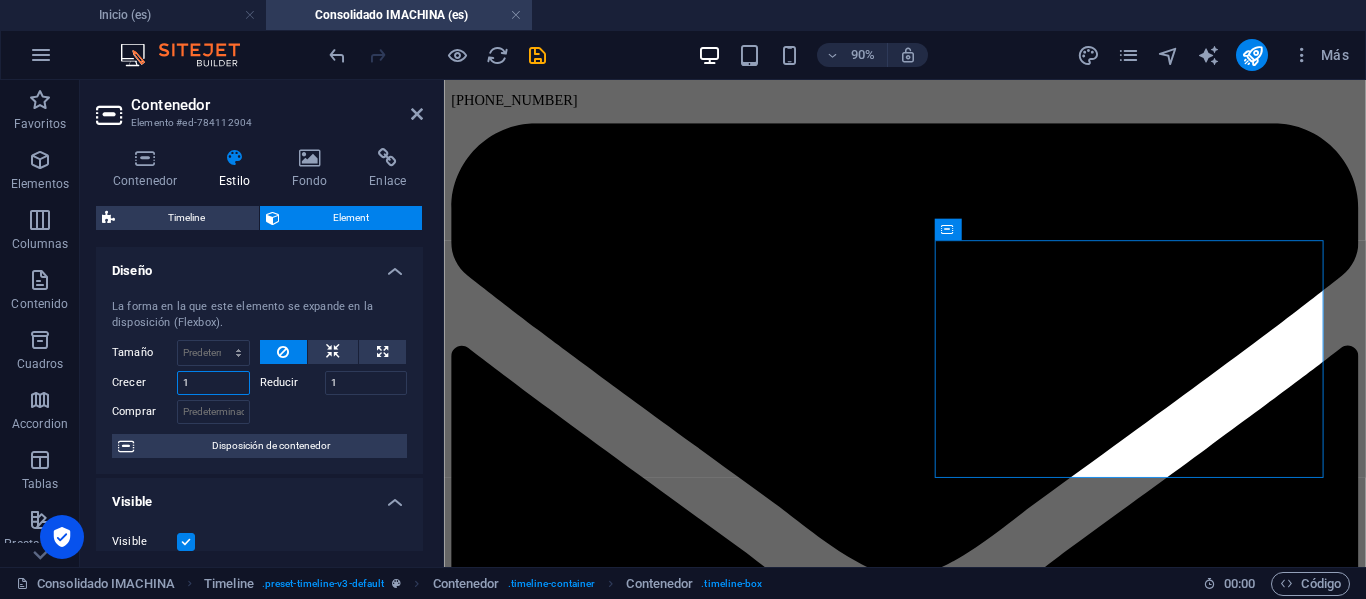 drag, startPoint x: 216, startPoint y: 387, endPoint x: 175, endPoint y: 389, distance: 41.04875 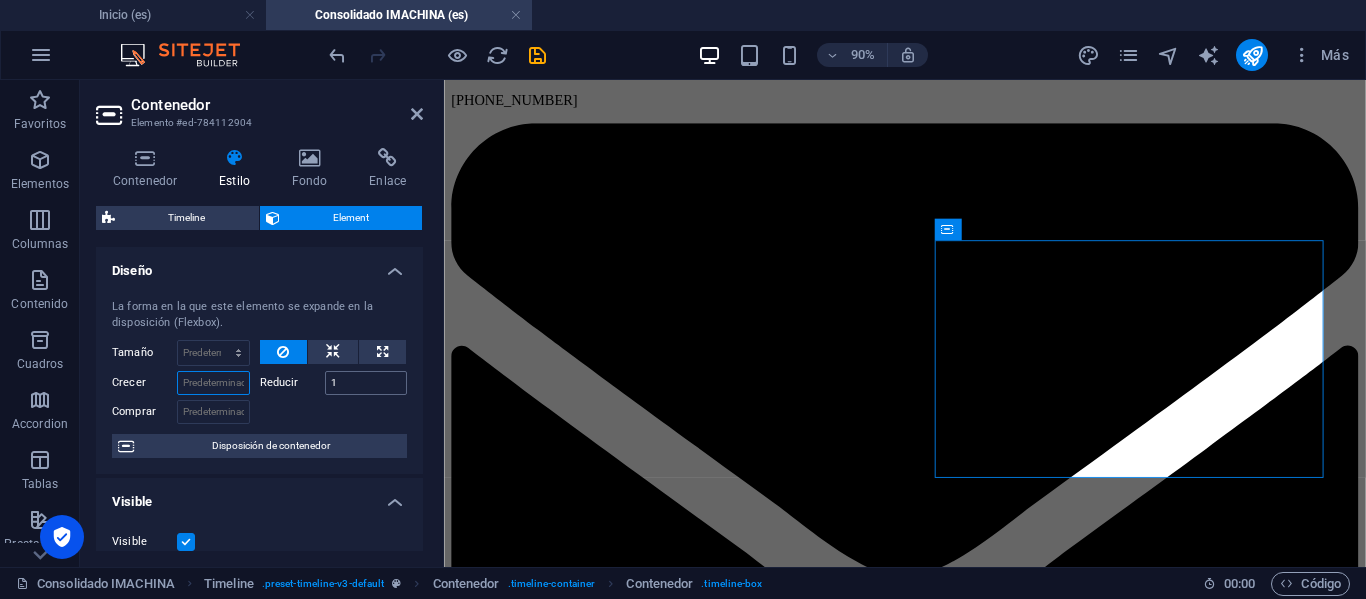 type 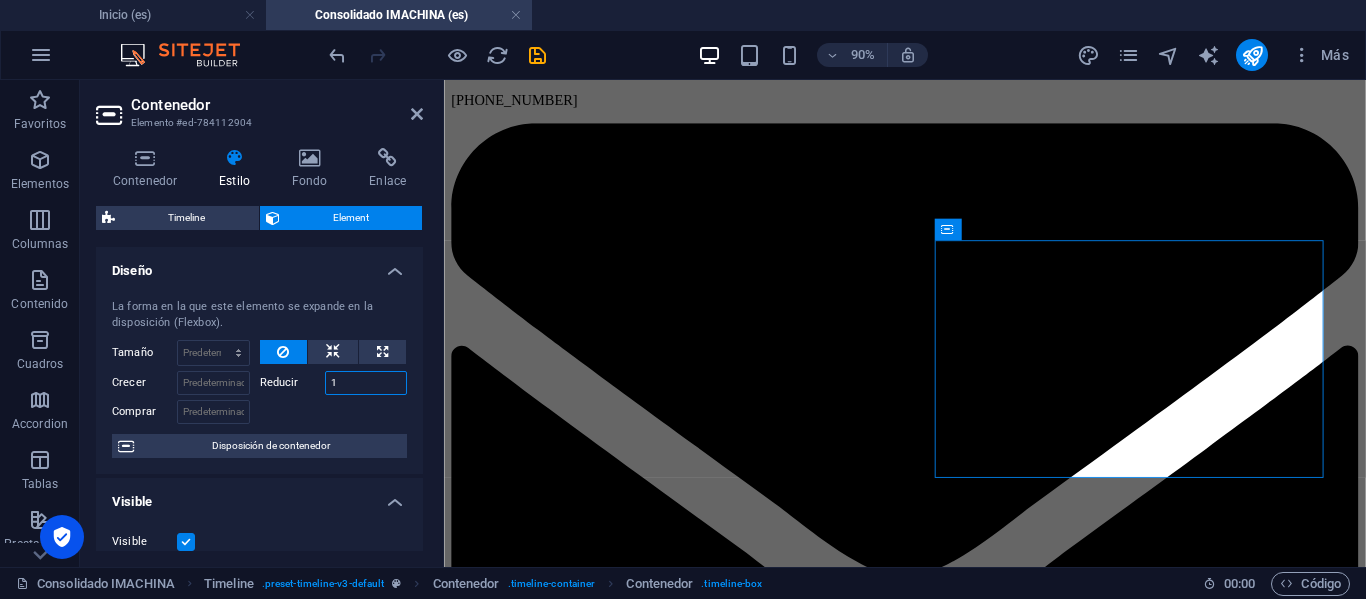 drag, startPoint x: 350, startPoint y: 385, endPoint x: 267, endPoint y: 389, distance: 83.09633 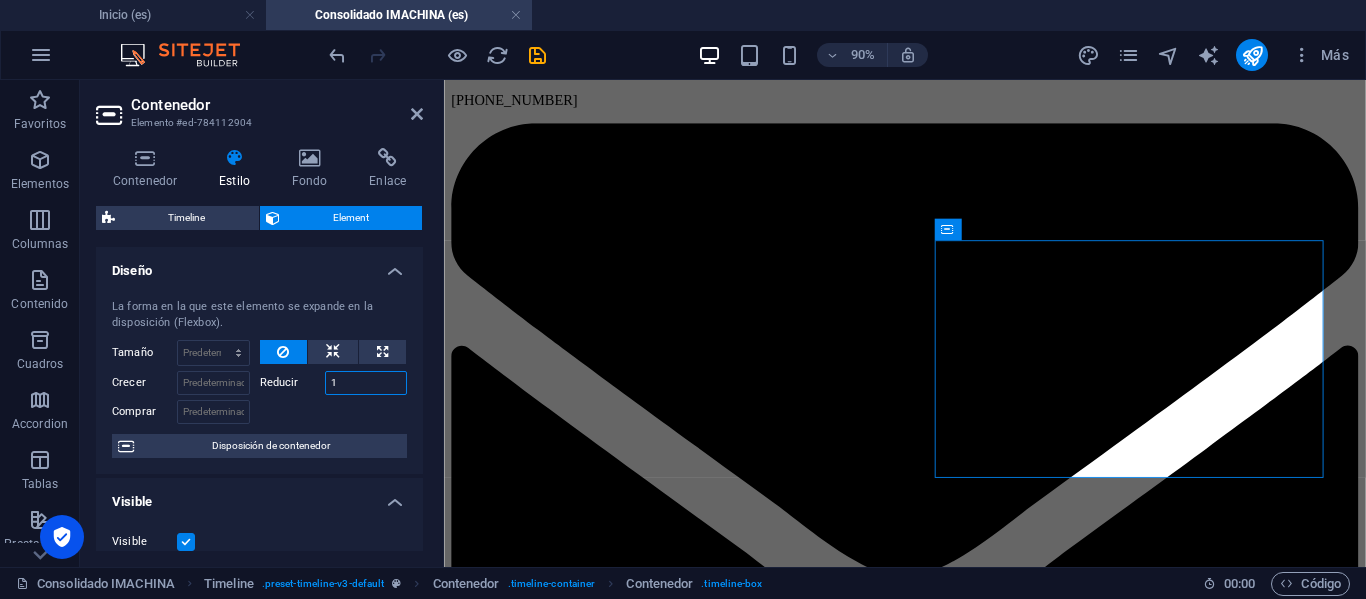 click on "Reducir 1" at bounding box center (334, 383) 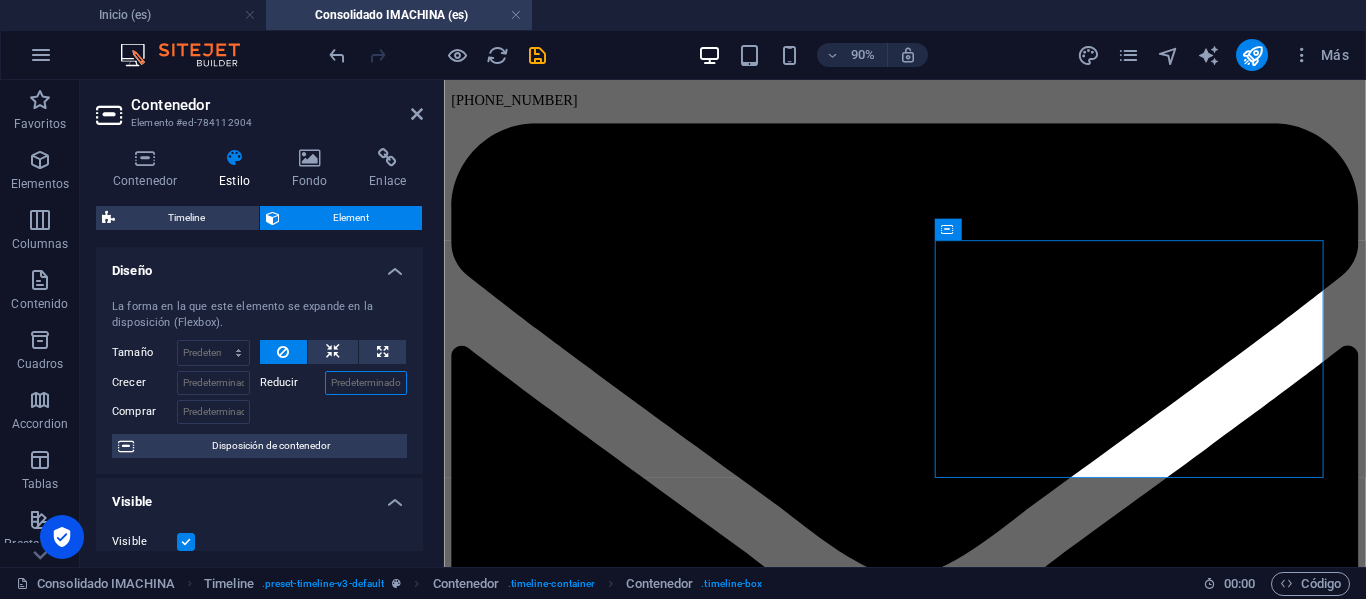 type 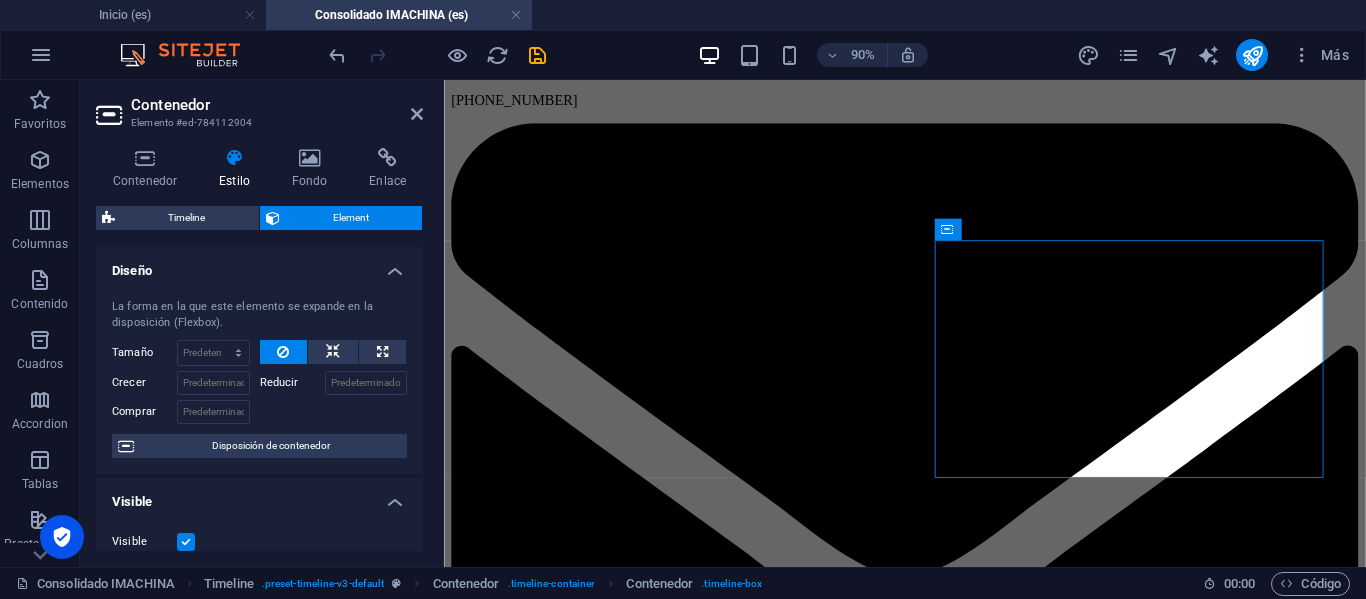 click at bounding box center [334, 409] 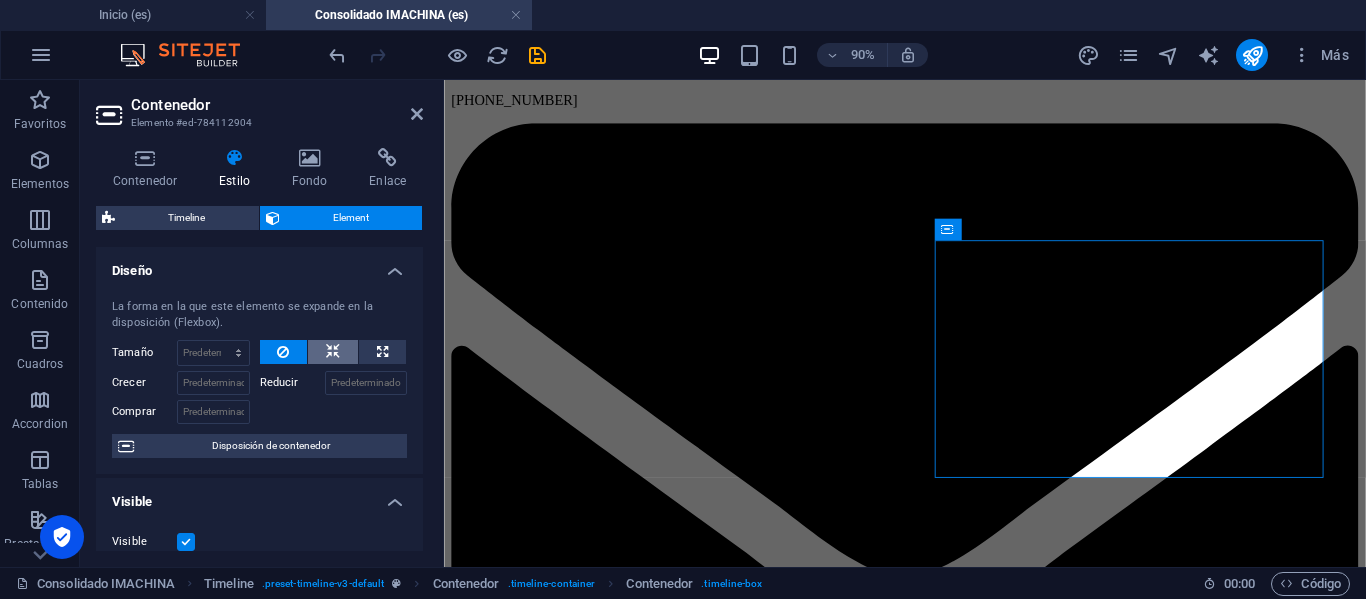 click at bounding box center [333, 352] 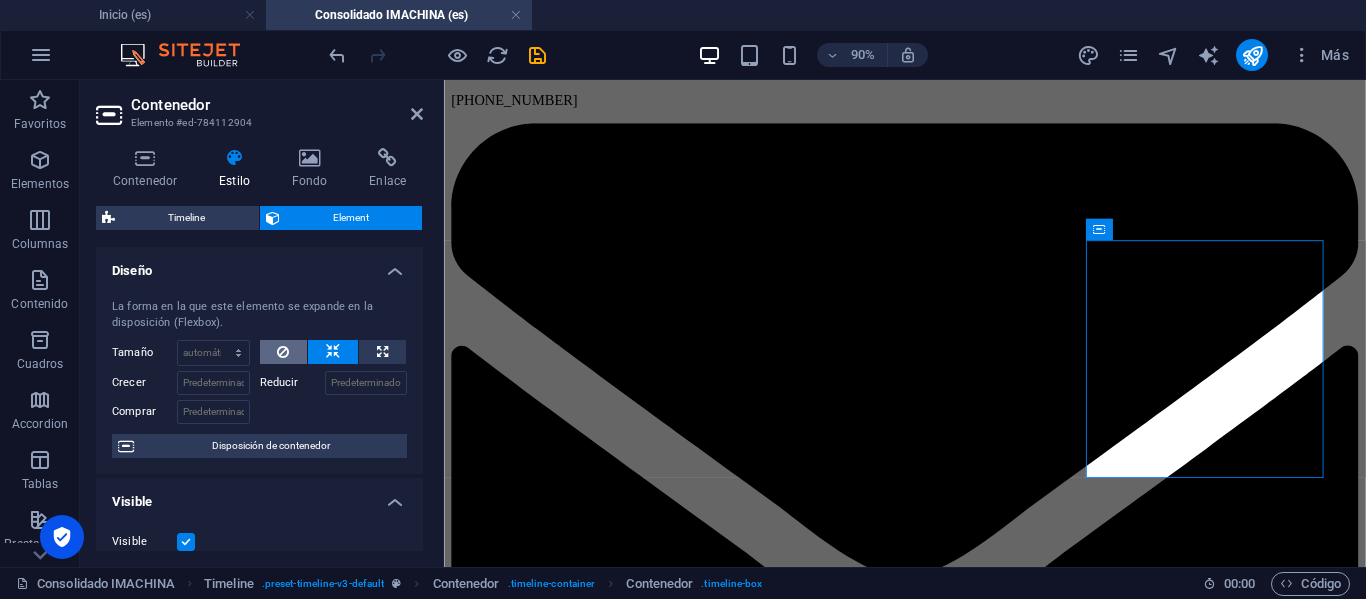click at bounding box center [283, 352] 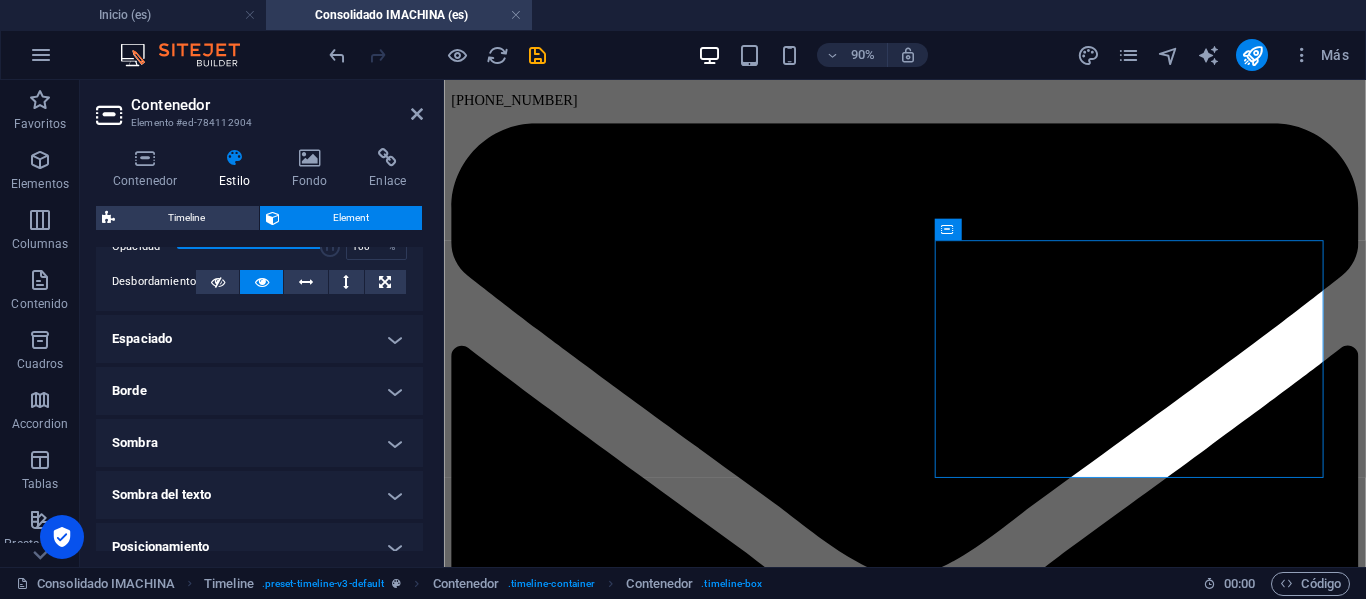 scroll, scrollTop: 300, scrollLeft: 0, axis: vertical 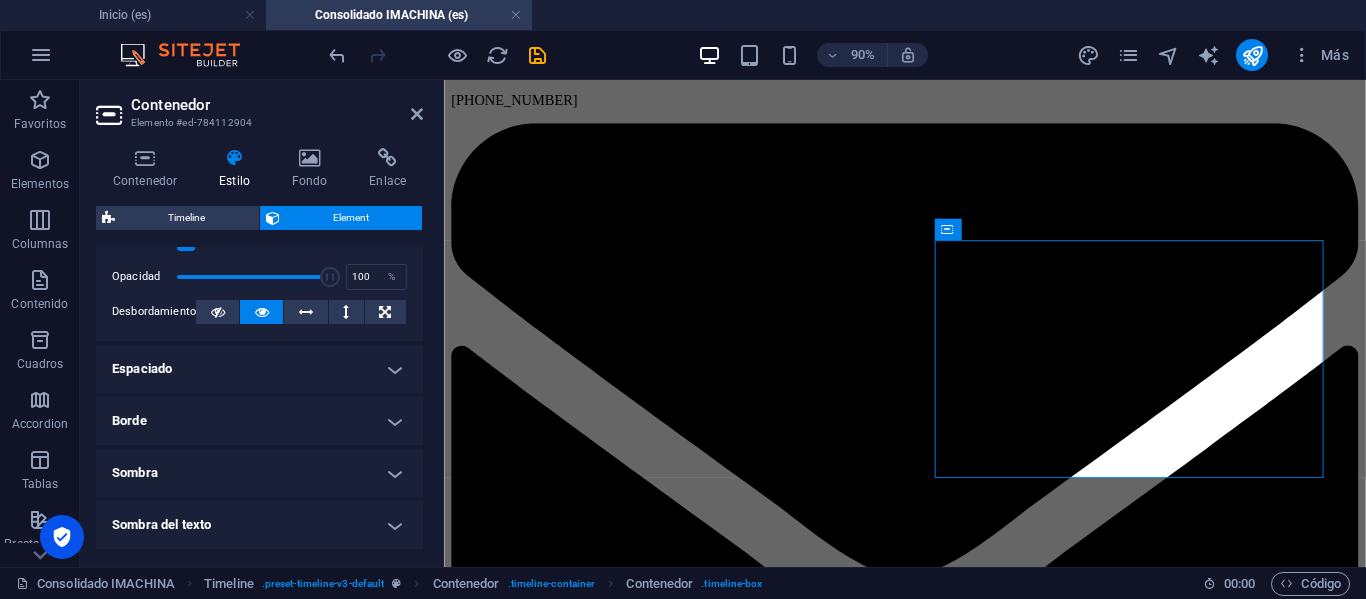click on "Espaciado" at bounding box center (259, 369) 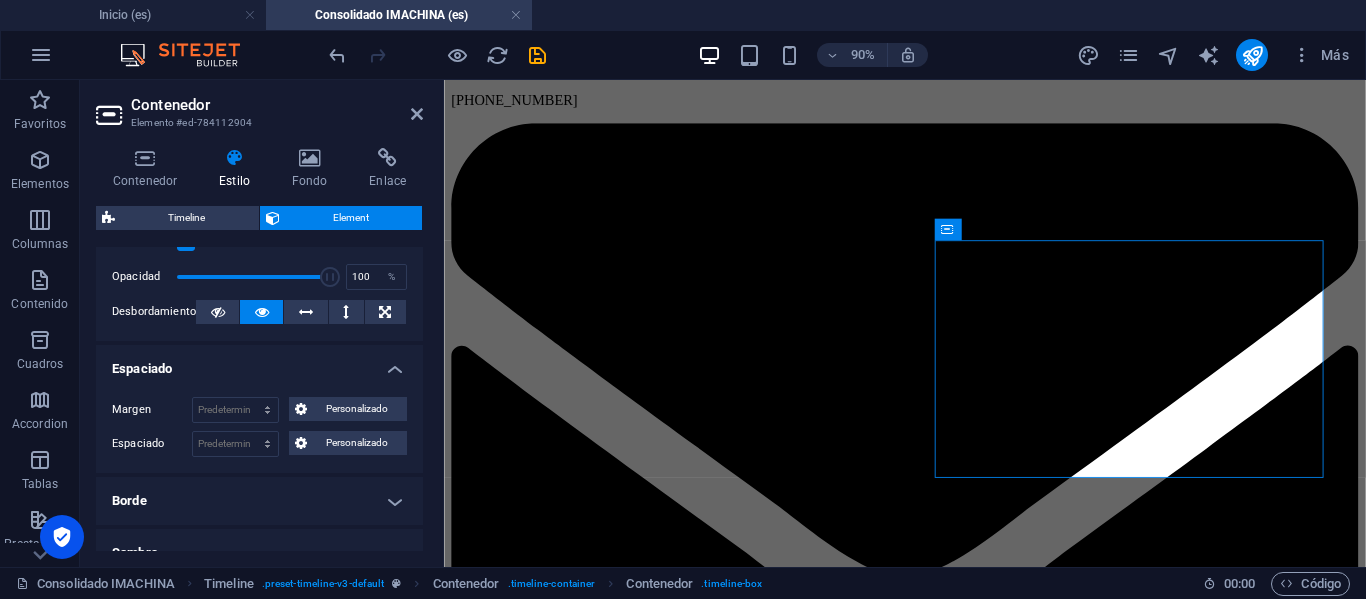 click on "Espaciado" at bounding box center (259, 363) 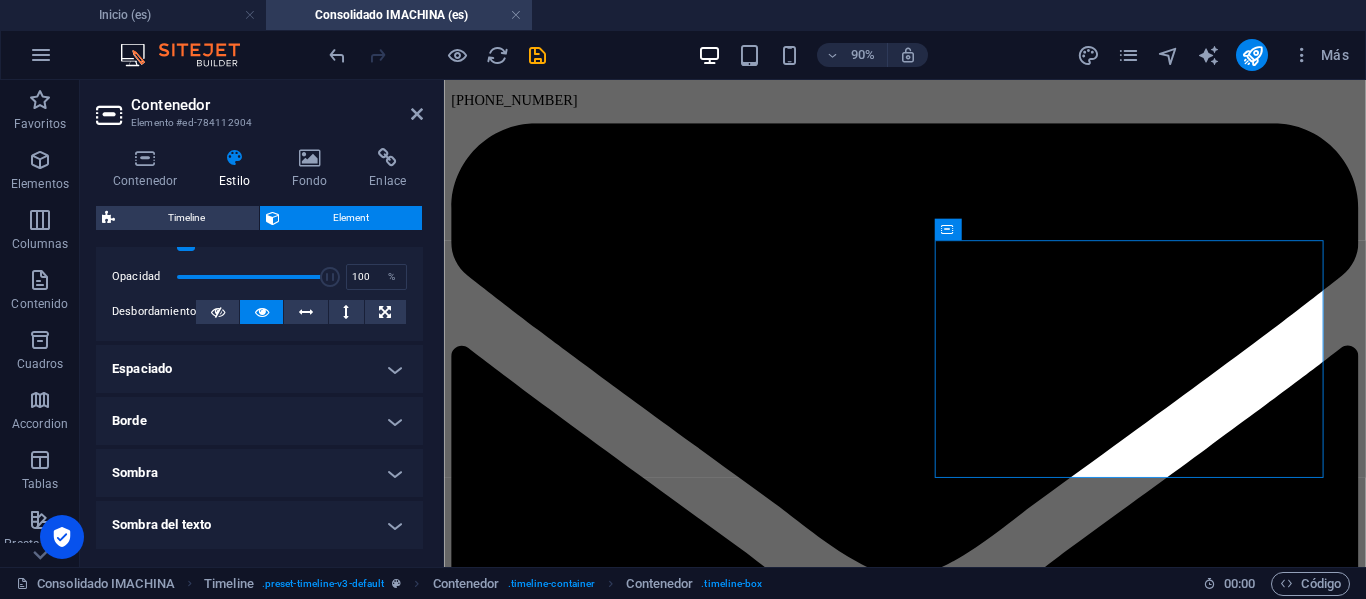 click on "Borde" at bounding box center [259, 421] 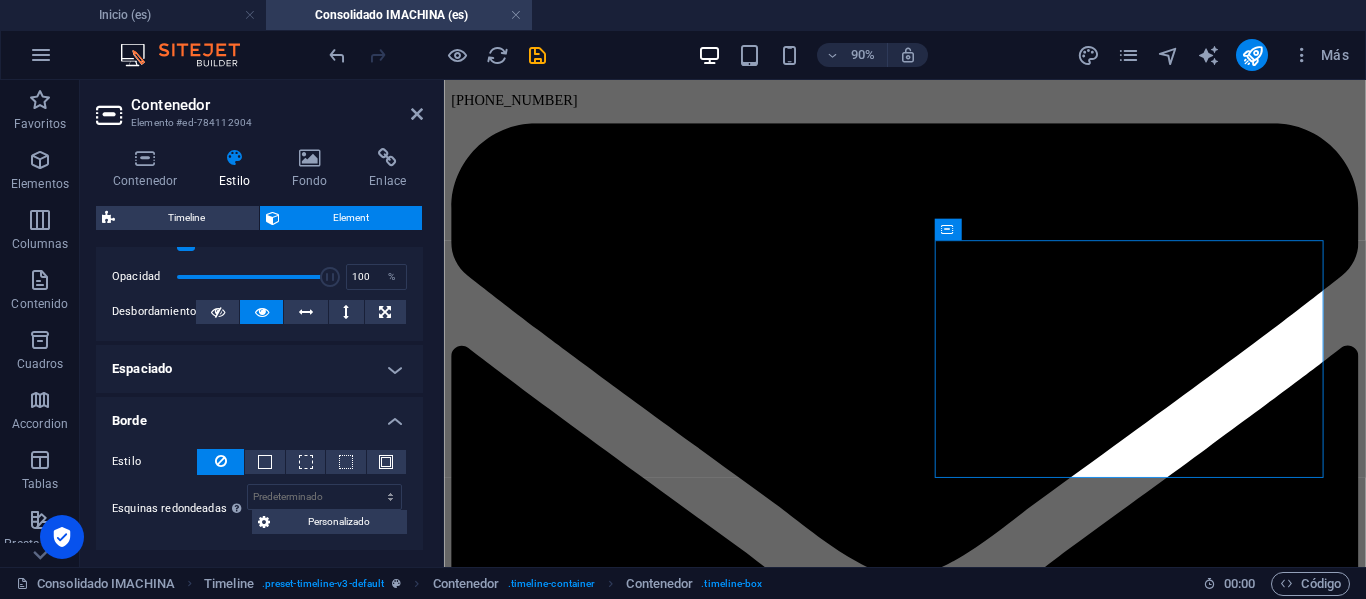 click on "Borde" at bounding box center [259, 415] 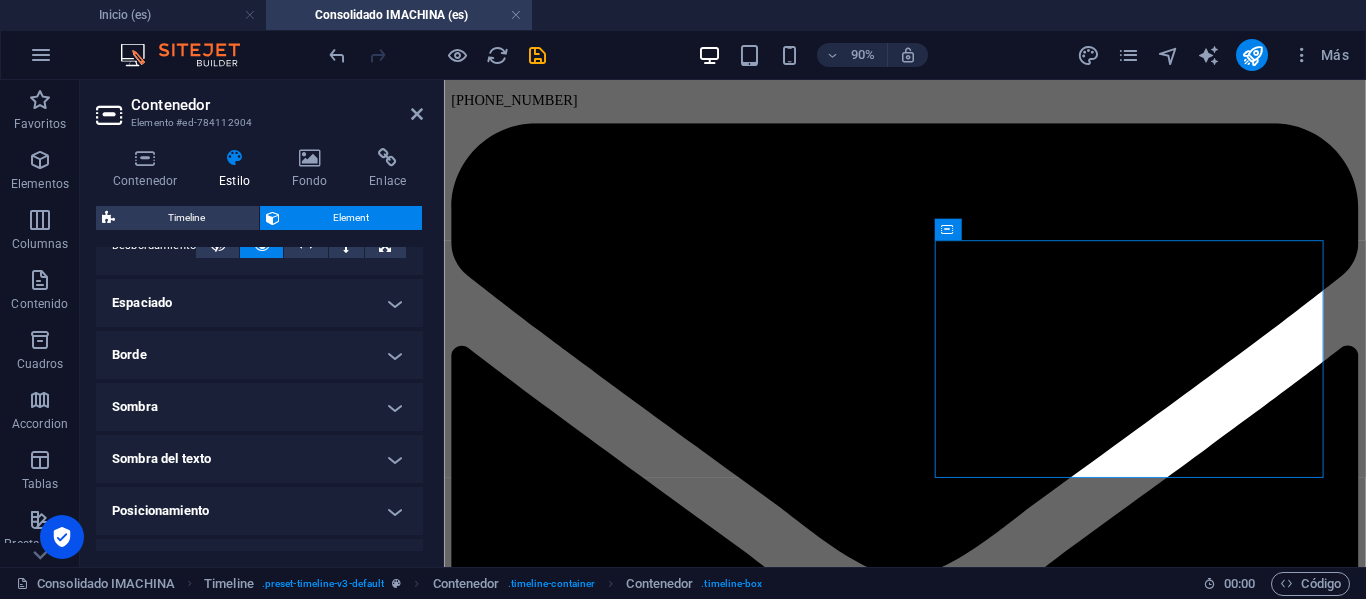 scroll, scrollTop: 400, scrollLeft: 0, axis: vertical 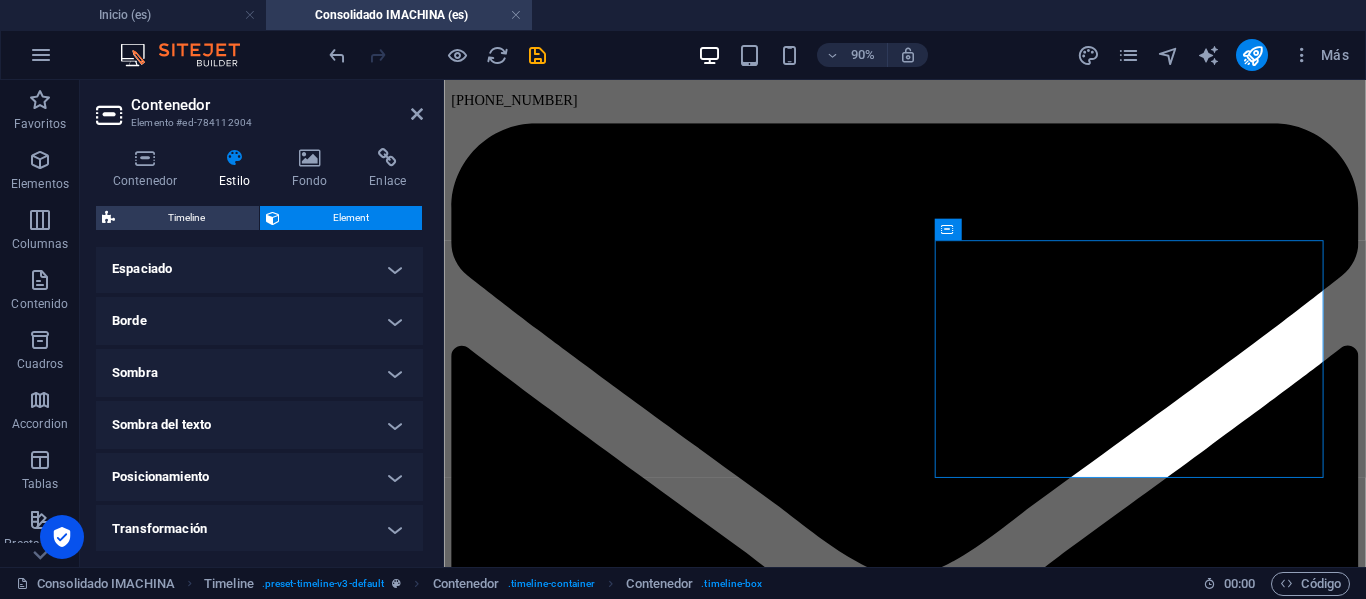 click on "Sombra" at bounding box center (259, 373) 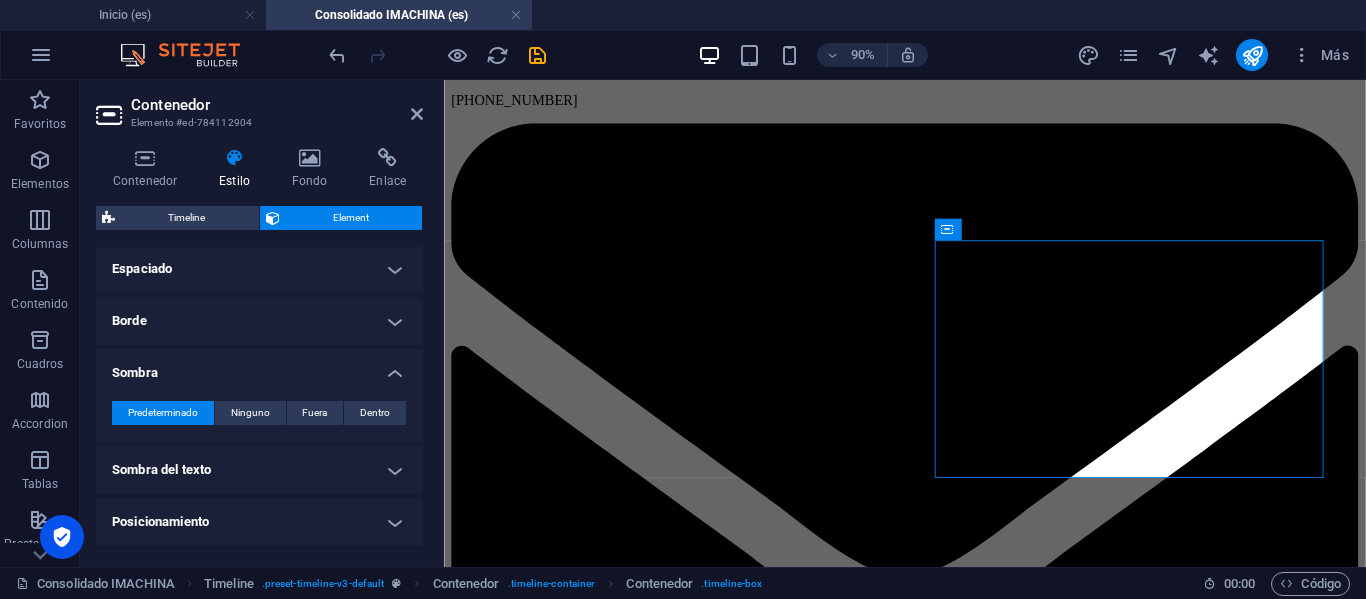 click on "Sombra" at bounding box center (259, 367) 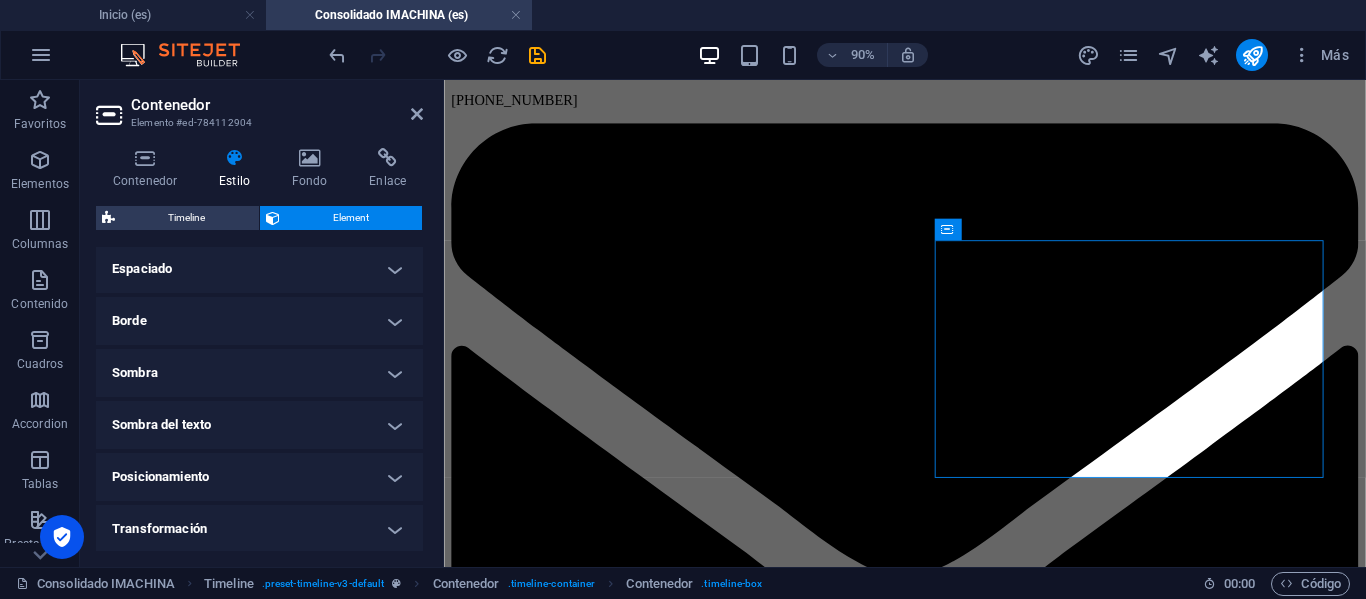 click on "Sombra del texto" at bounding box center (259, 425) 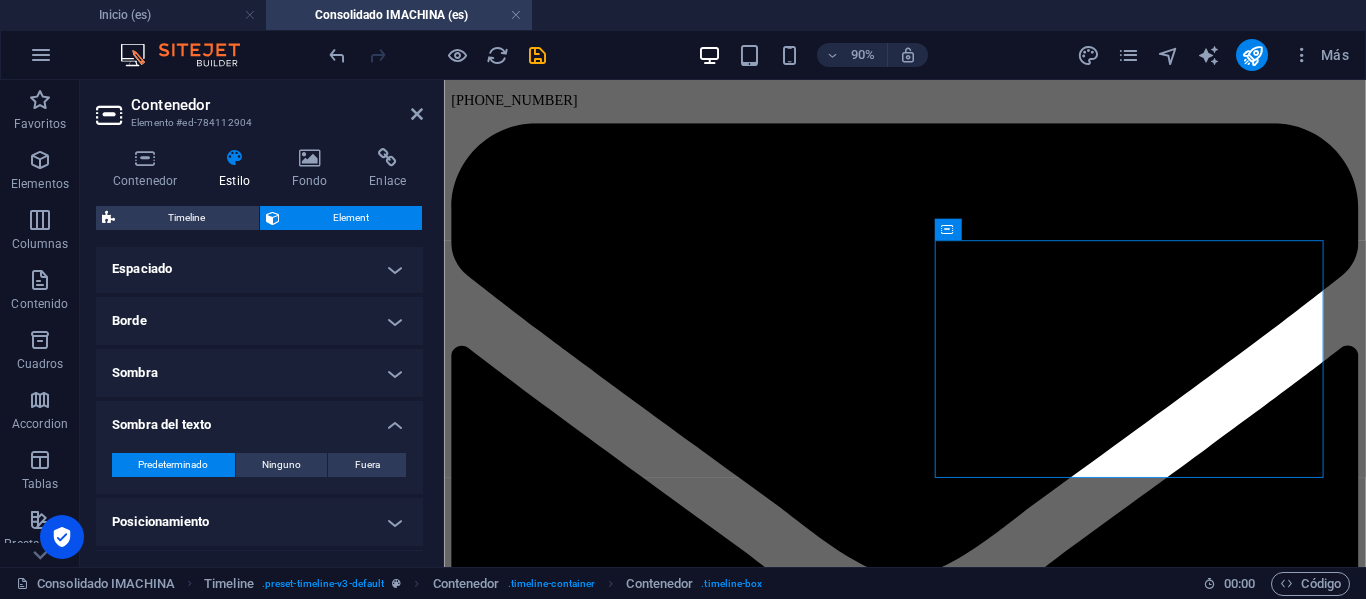 click on "Sombra del texto" at bounding box center [259, 419] 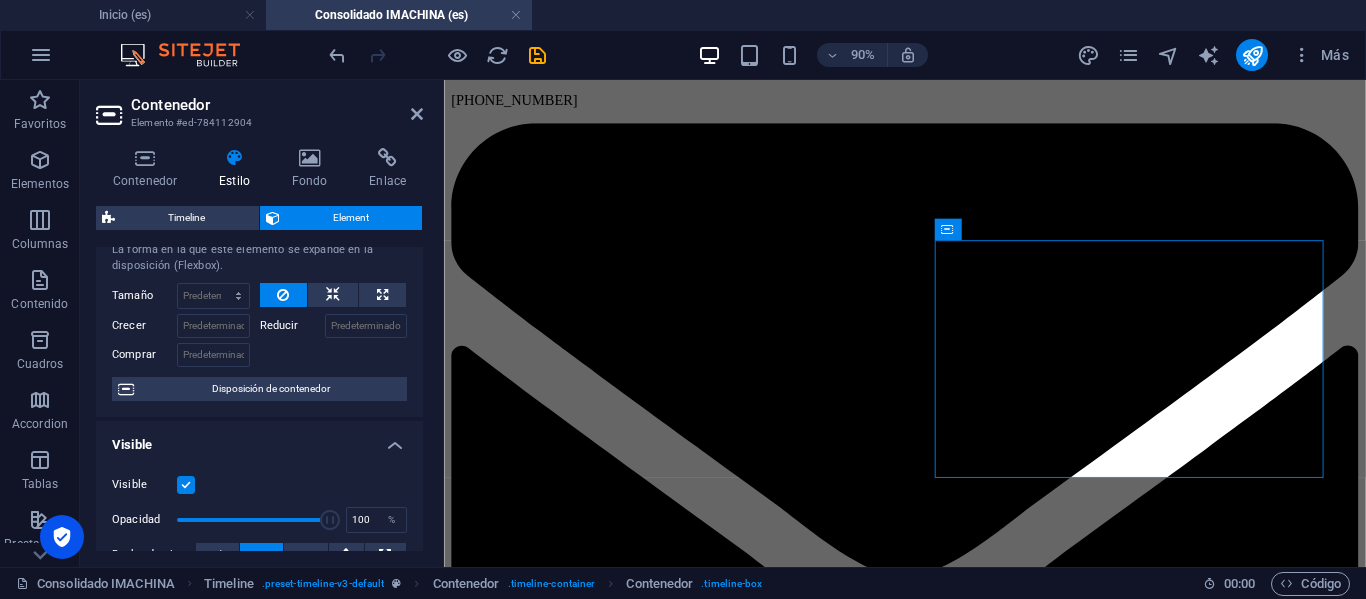 scroll, scrollTop: 0, scrollLeft: 0, axis: both 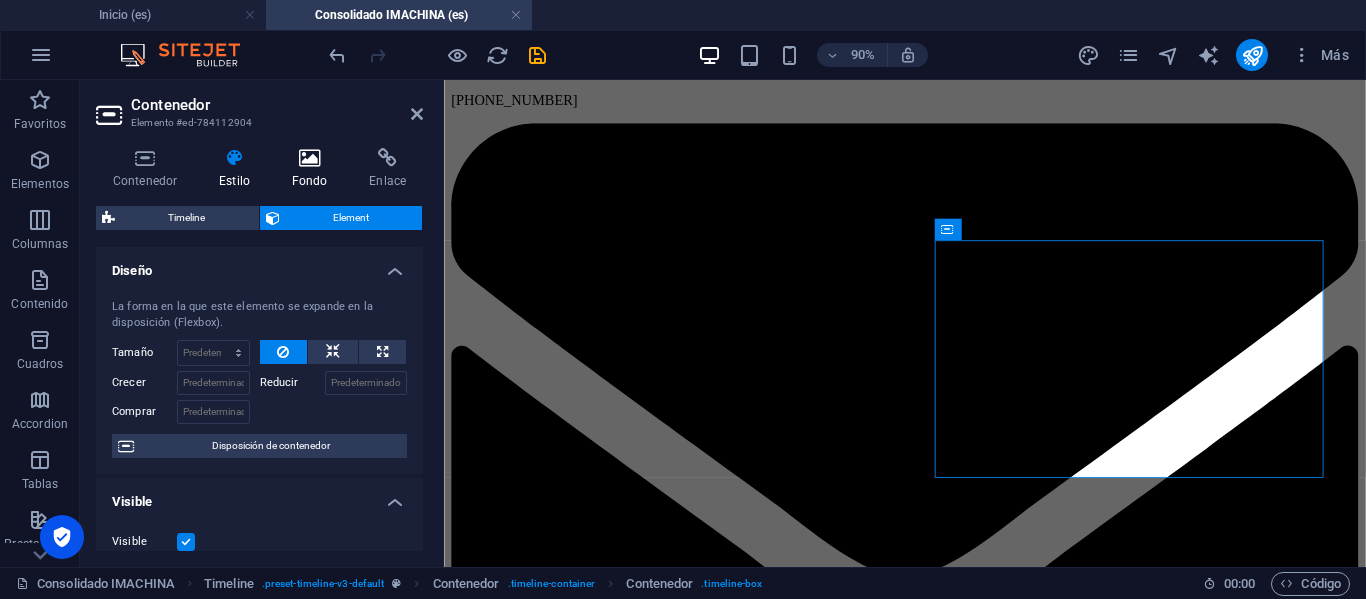 click on "Fondo" at bounding box center (314, 169) 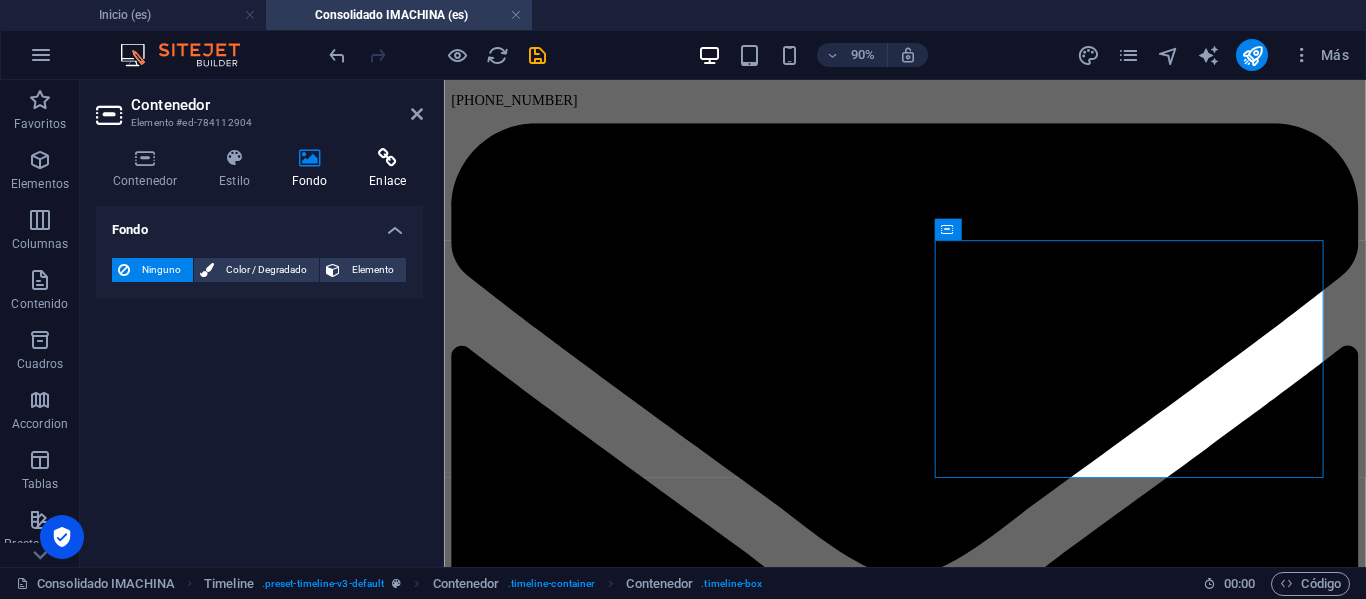 click at bounding box center [387, 158] 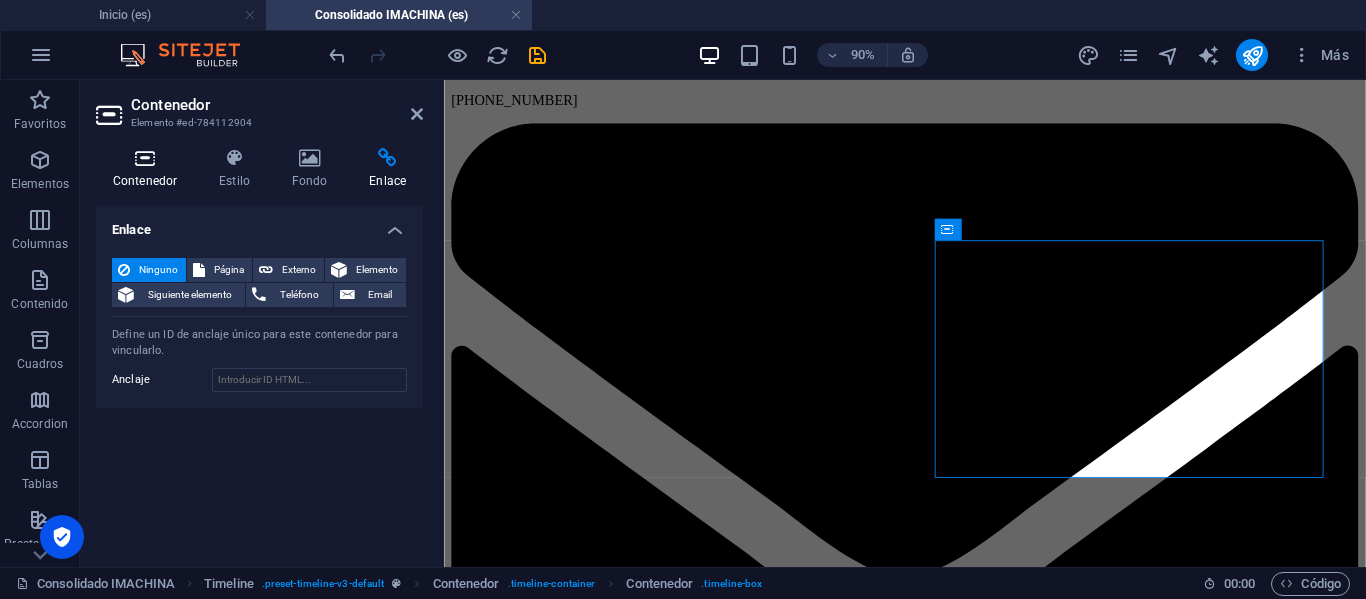 click on "Contenedor" at bounding box center [149, 169] 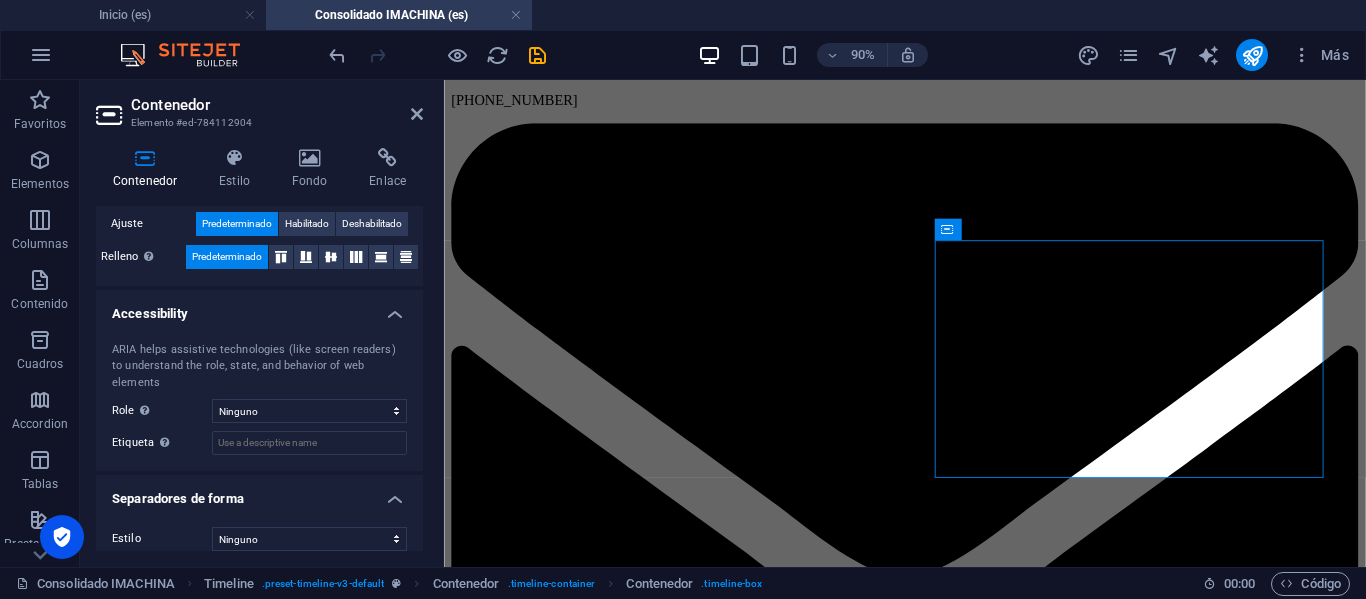 scroll, scrollTop: 0, scrollLeft: 0, axis: both 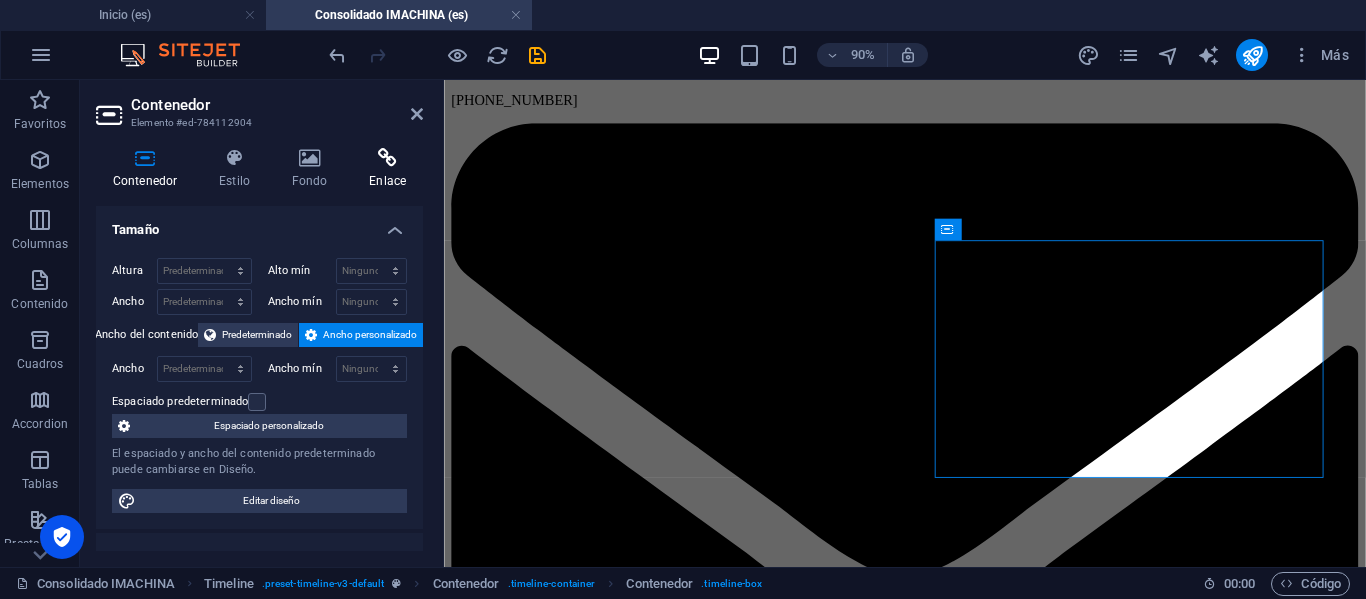 click at bounding box center (387, 158) 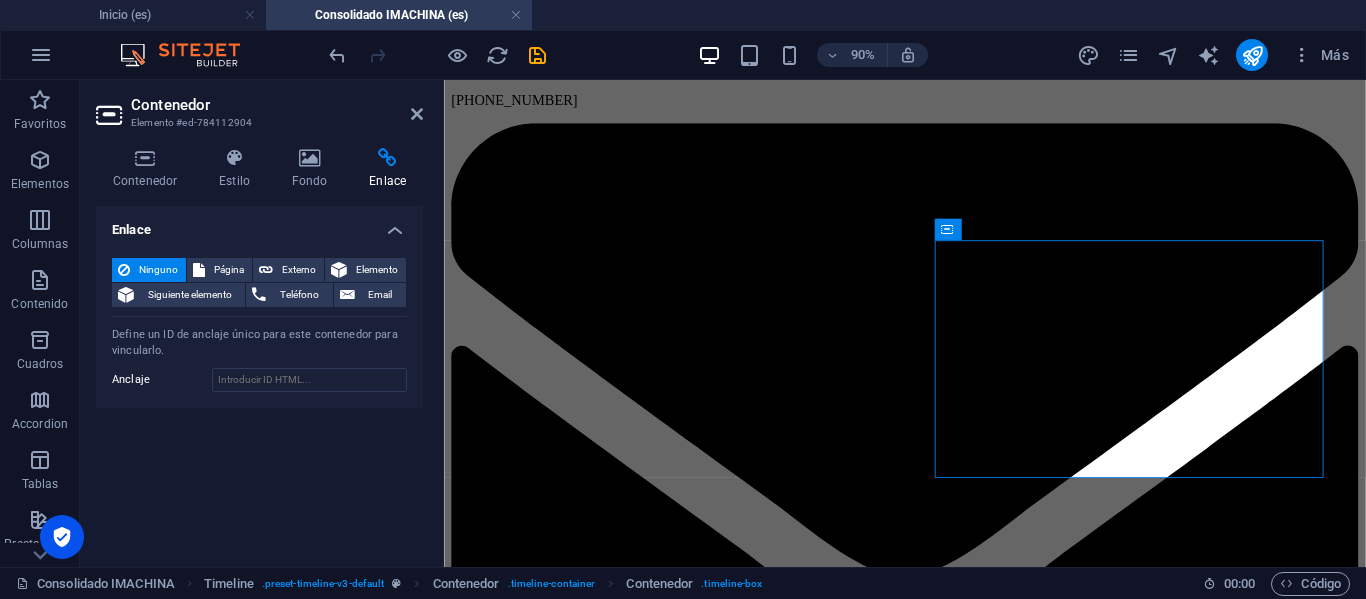 click on "Ninguno" at bounding box center [158, 270] 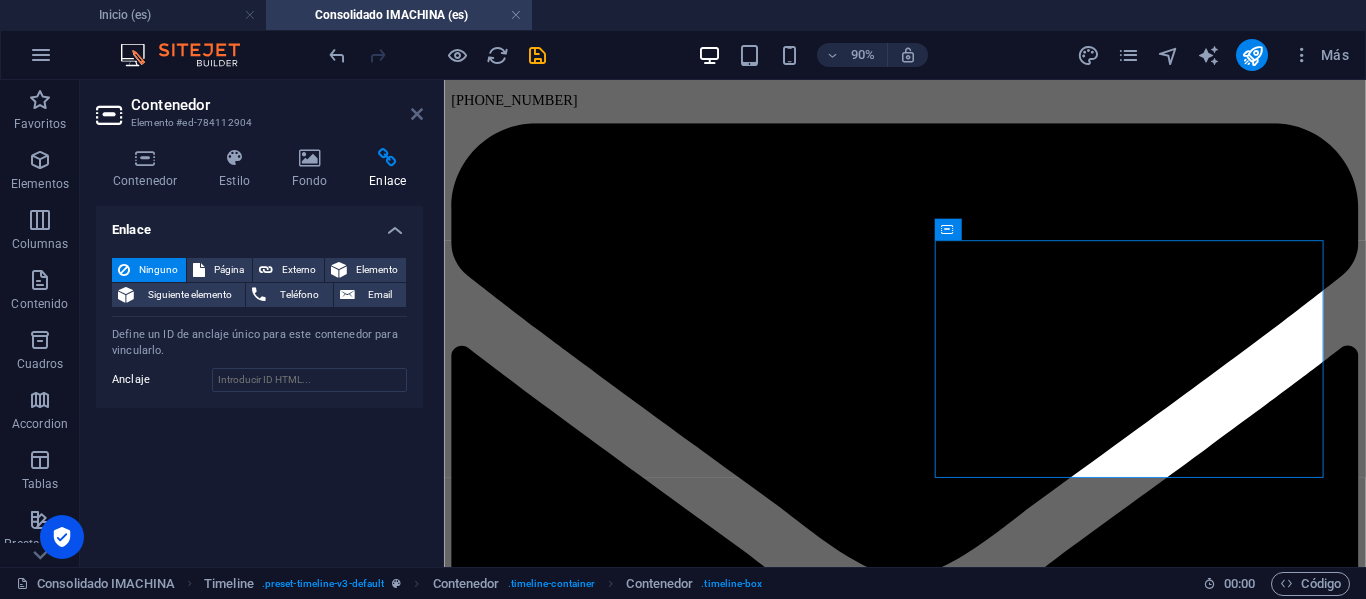 click at bounding box center [417, 114] 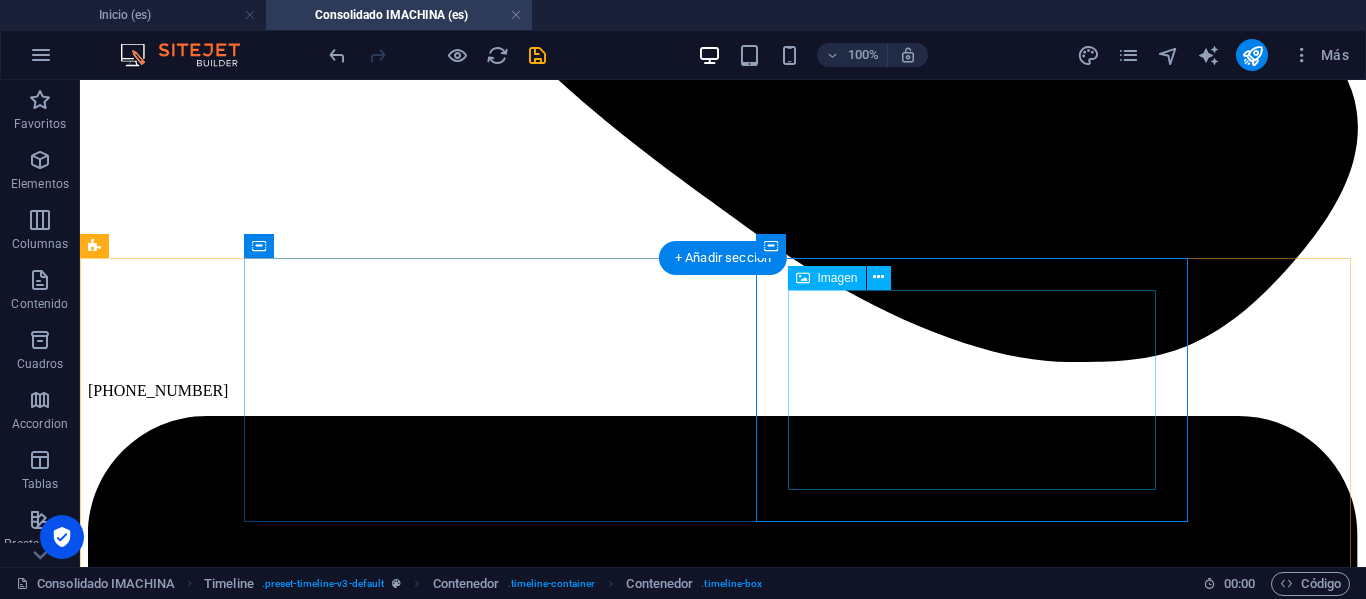 click at bounding box center [723, 10090] 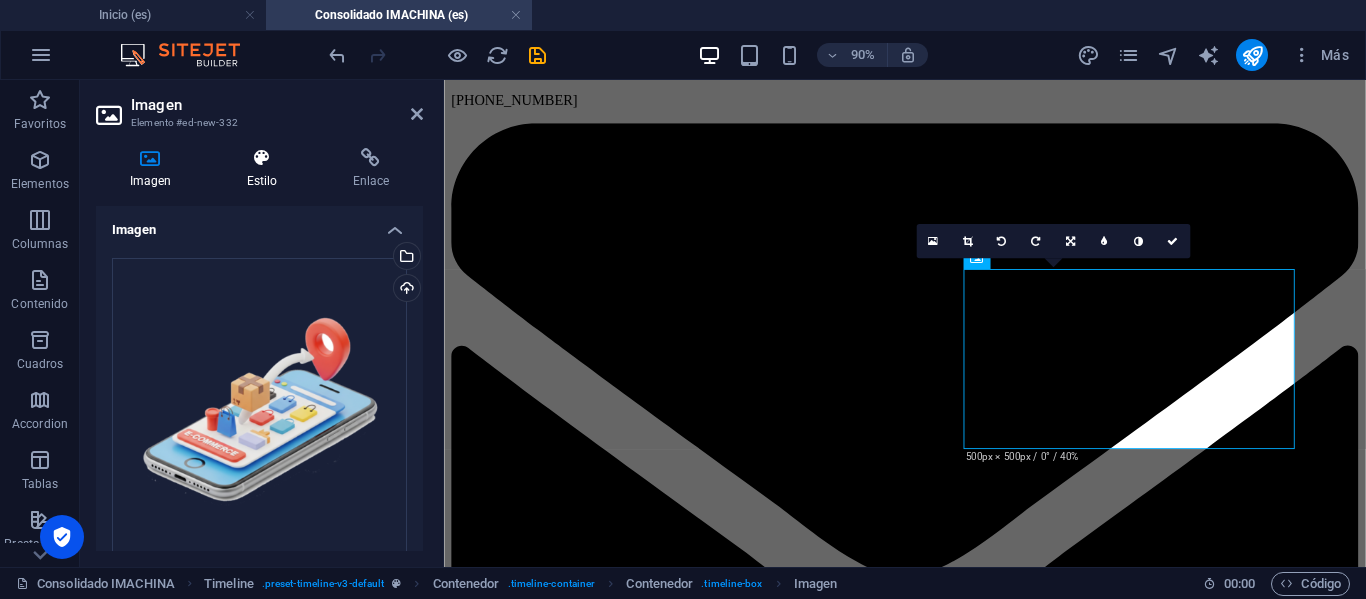 click on "Estilo" at bounding box center [266, 169] 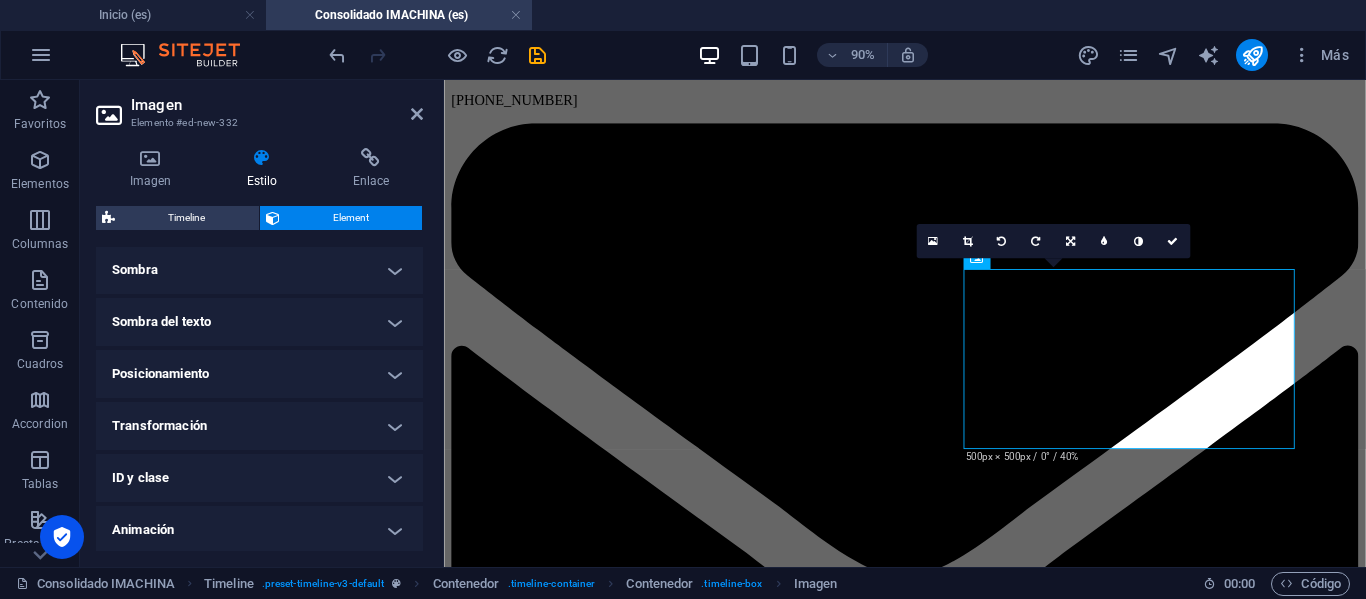 scroll, scrollTop: 558, scrollLeft: 0, axis: vertical 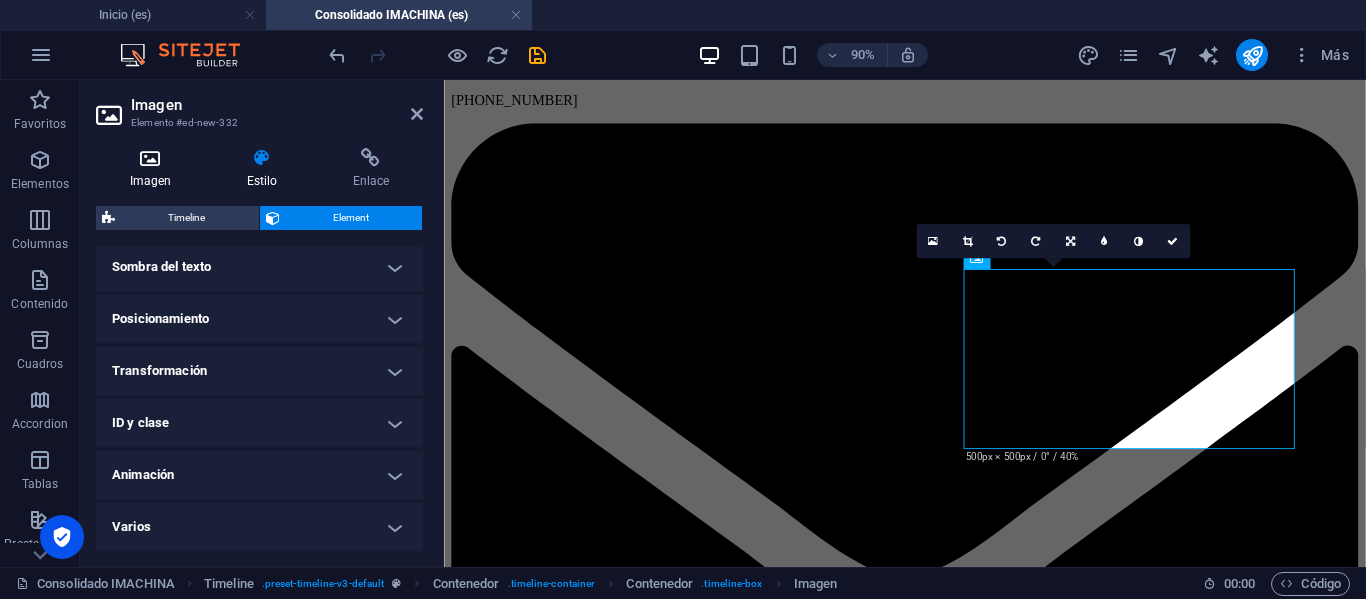 click at bounding box center (150, 158) 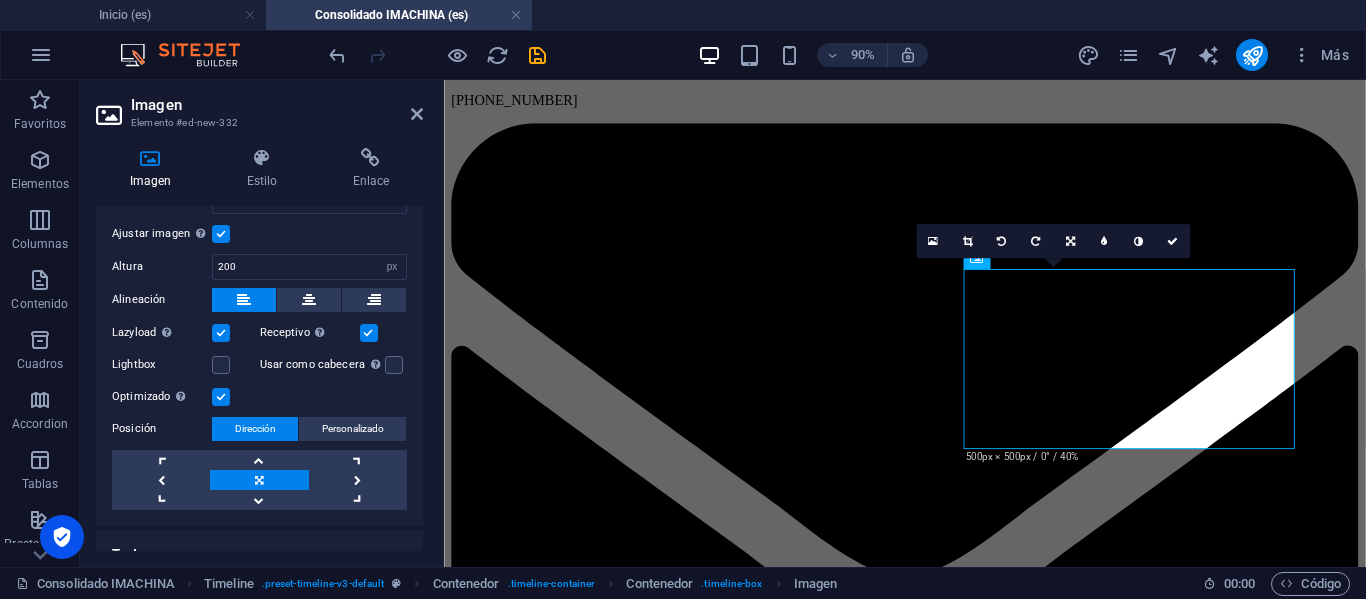 scroll, scrollTop: 396, scrollLeft: 0, axis: vertical 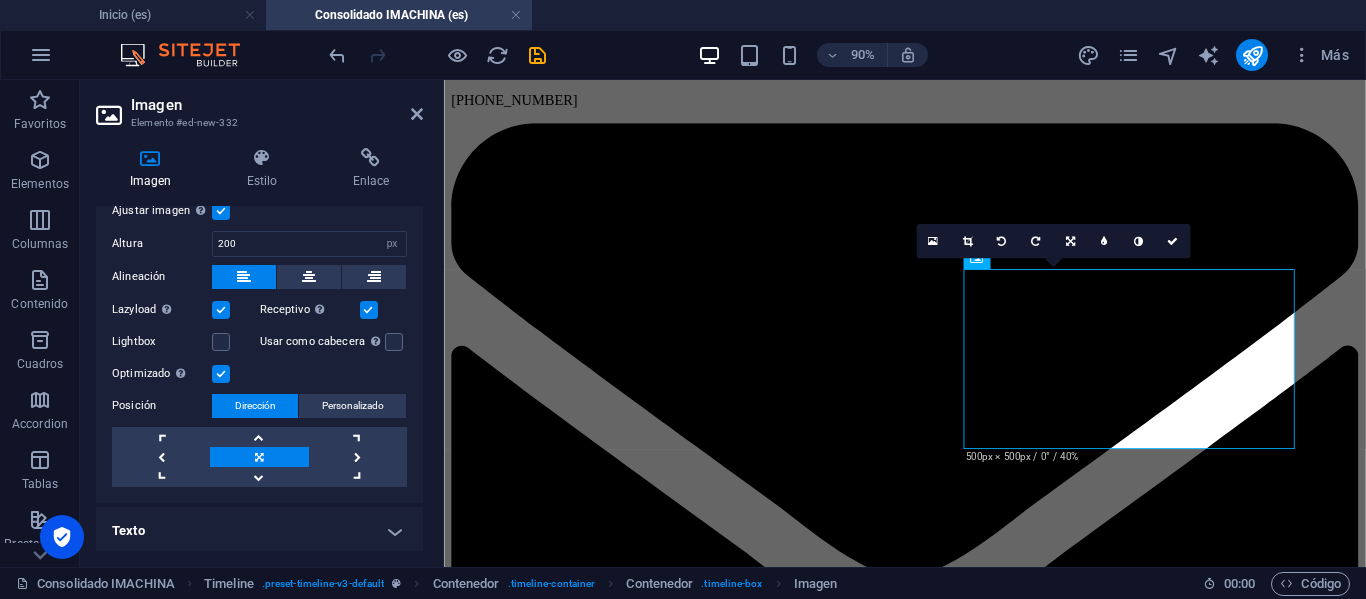 click on "Texto" at bounding box center [259, 531] 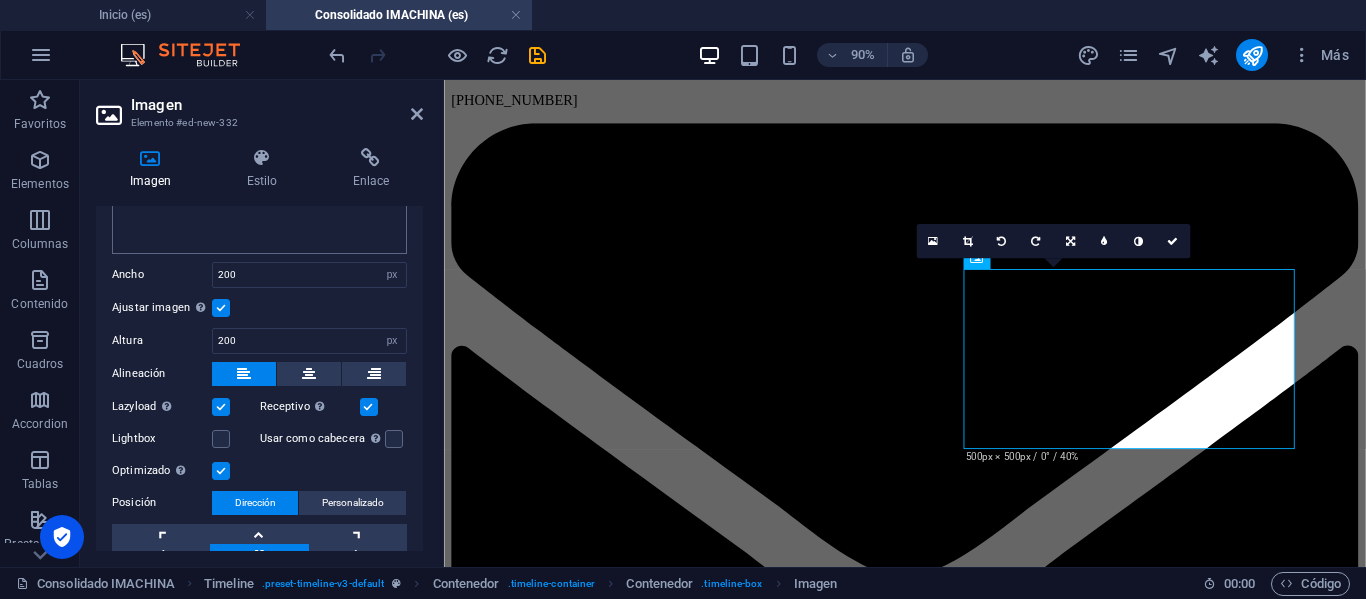 scroll, scrollTop: 0, scrollLeft: 0, axis: both 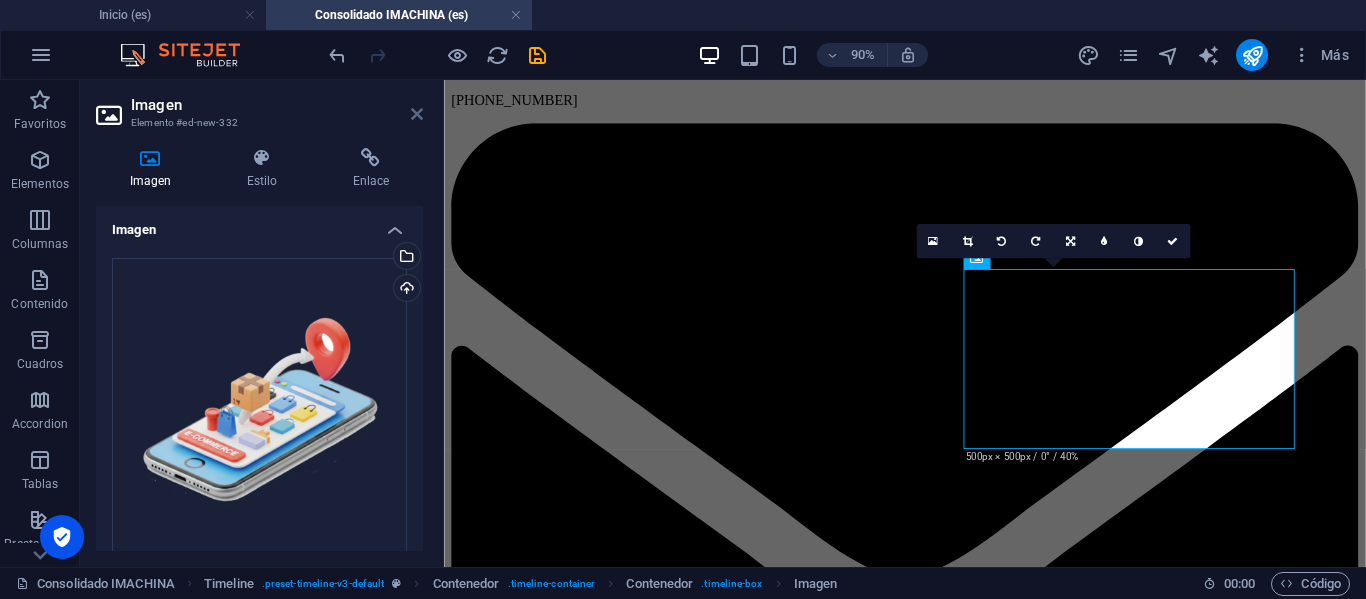 click at bounding box center [417, 114] 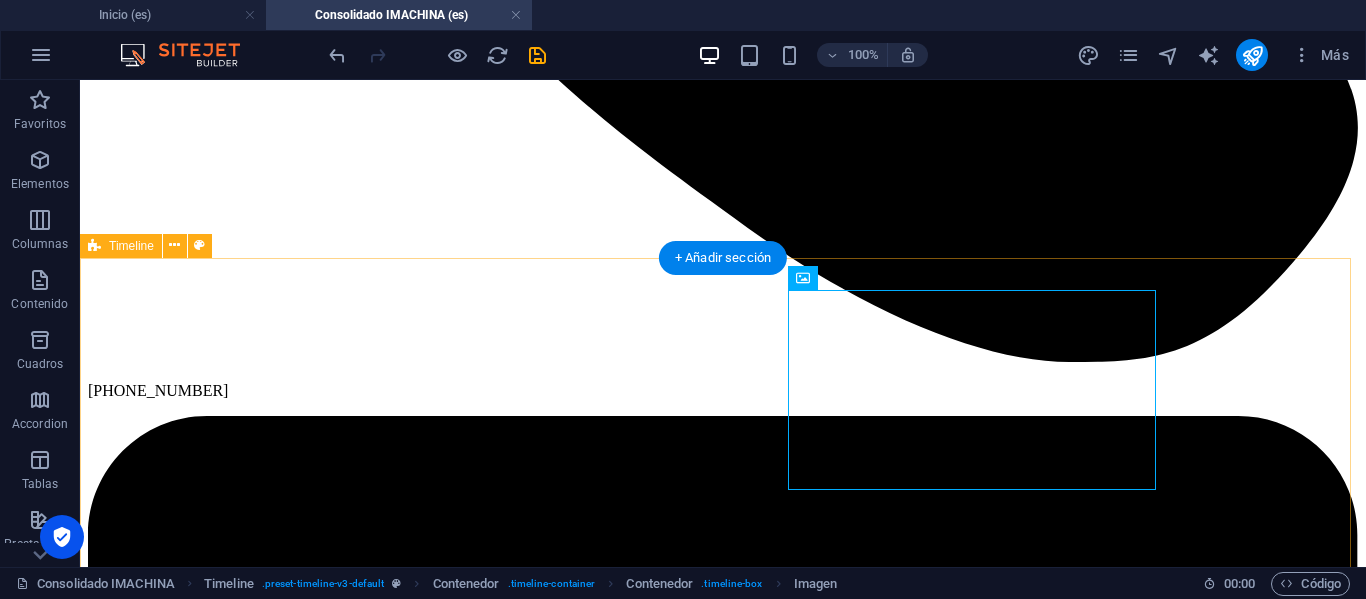 click on "01. January 2017 01. March 2017 Lorem ipsum dolor sit amet, consectetuer adipiscing elit. Aenean commodo ligula eget dolor. Lorem ipsum dolor sit amet, consectetuer adipiscing elit leget dolor." at bounding box center [723, 10107] 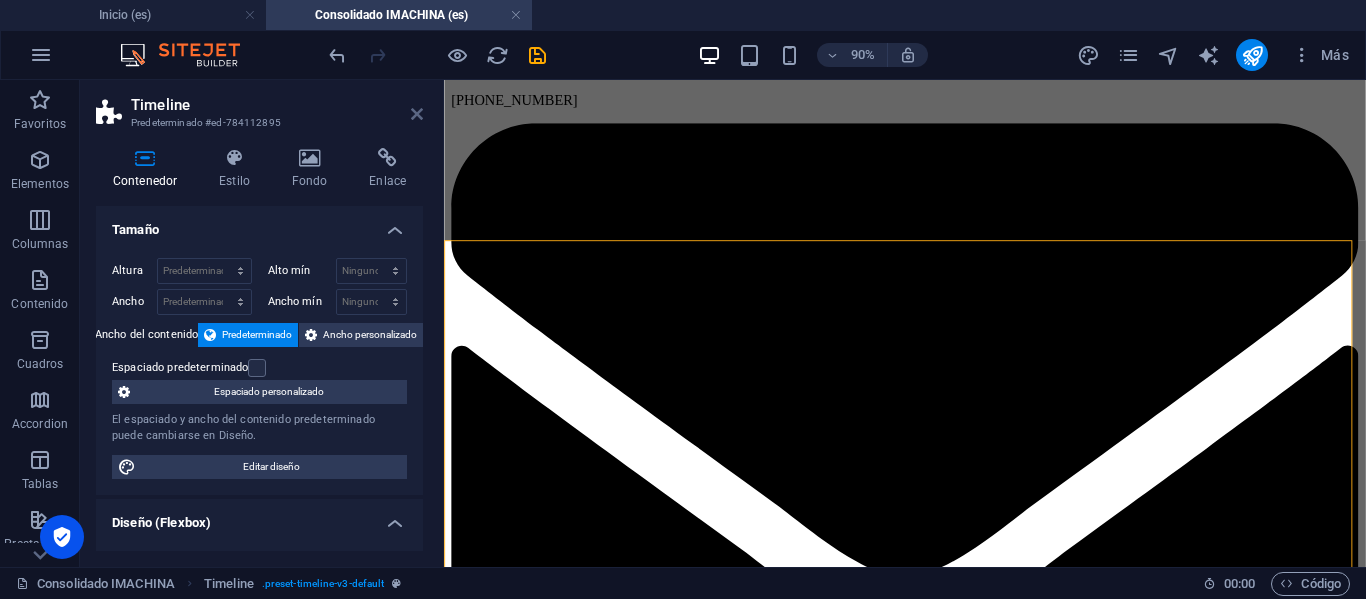 click at bounding box center [417, 114] 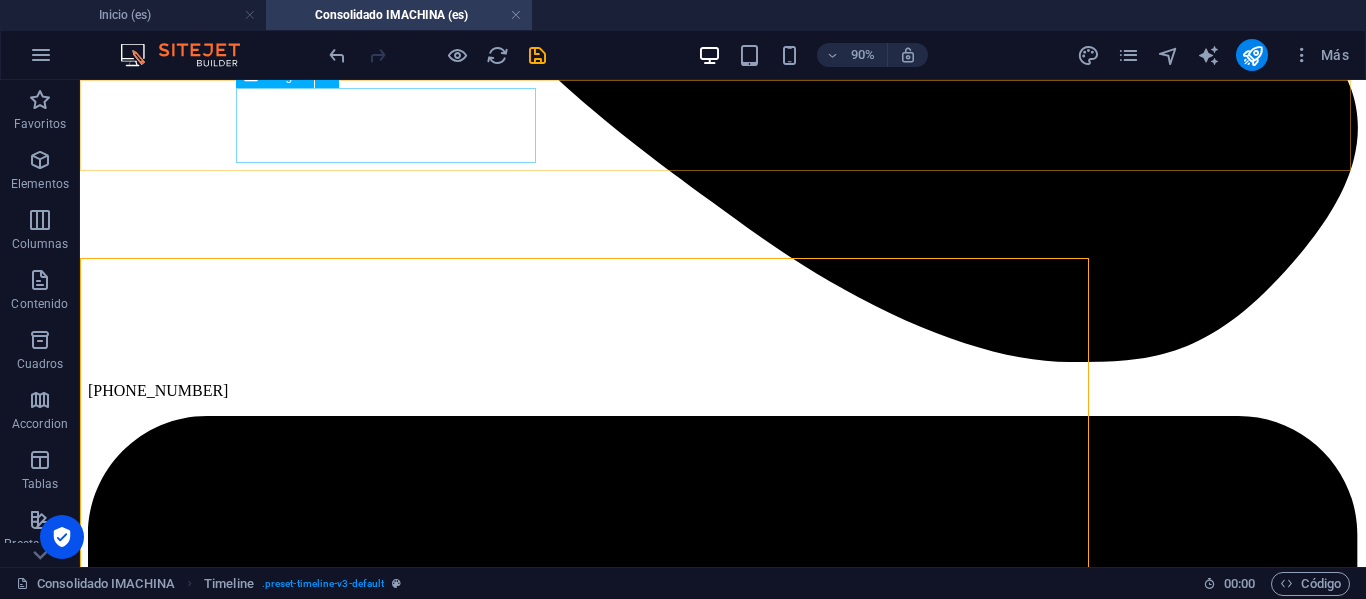 click at bounding box center (723, 7763) 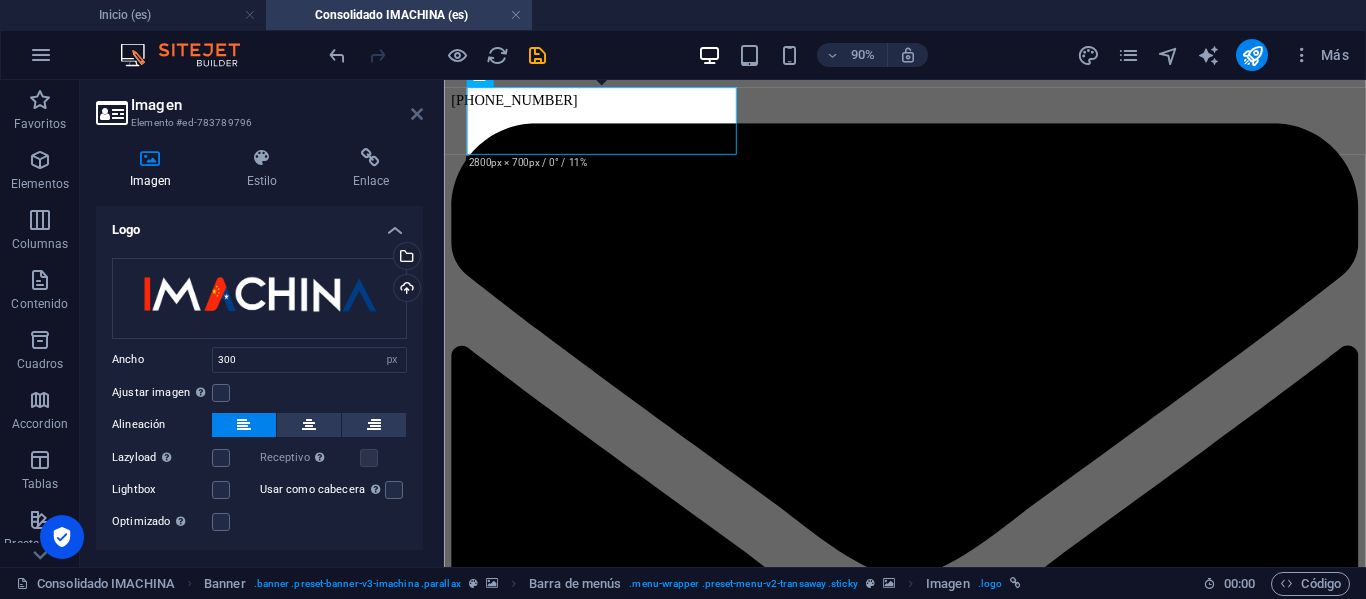 drag, startPoint x: 413, startPoint y: 110, endPoint x: 334, endPoint y: 30, distance: 112.432205 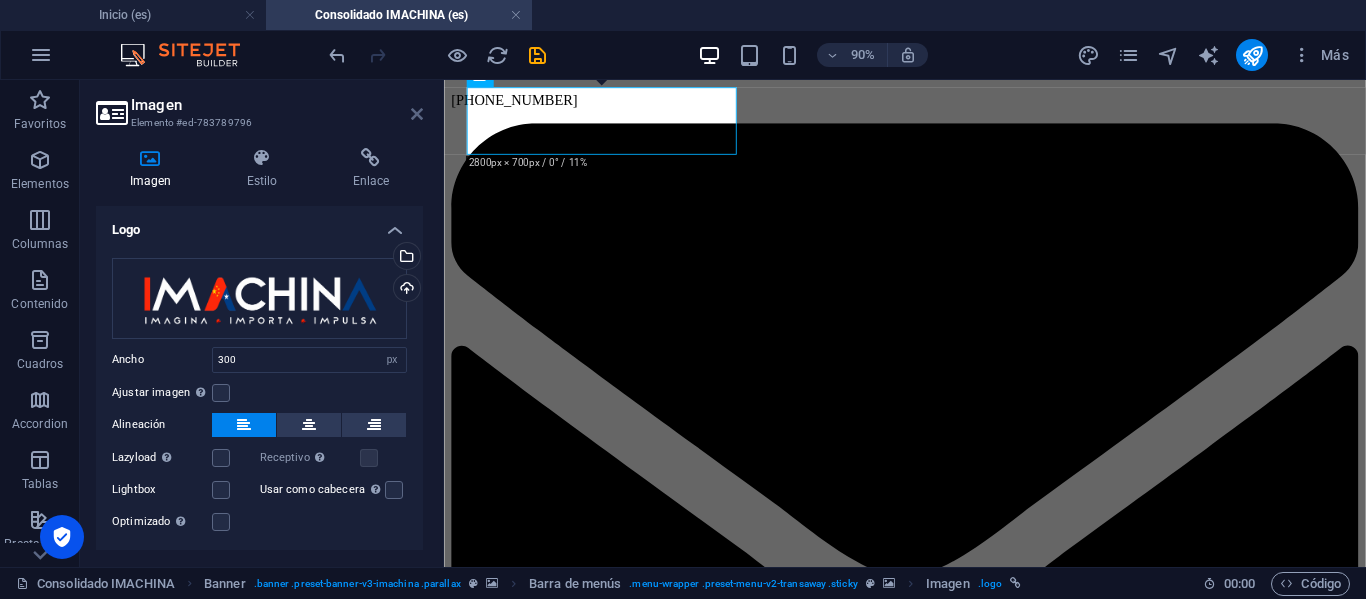 click at bounding box center (417, 114) 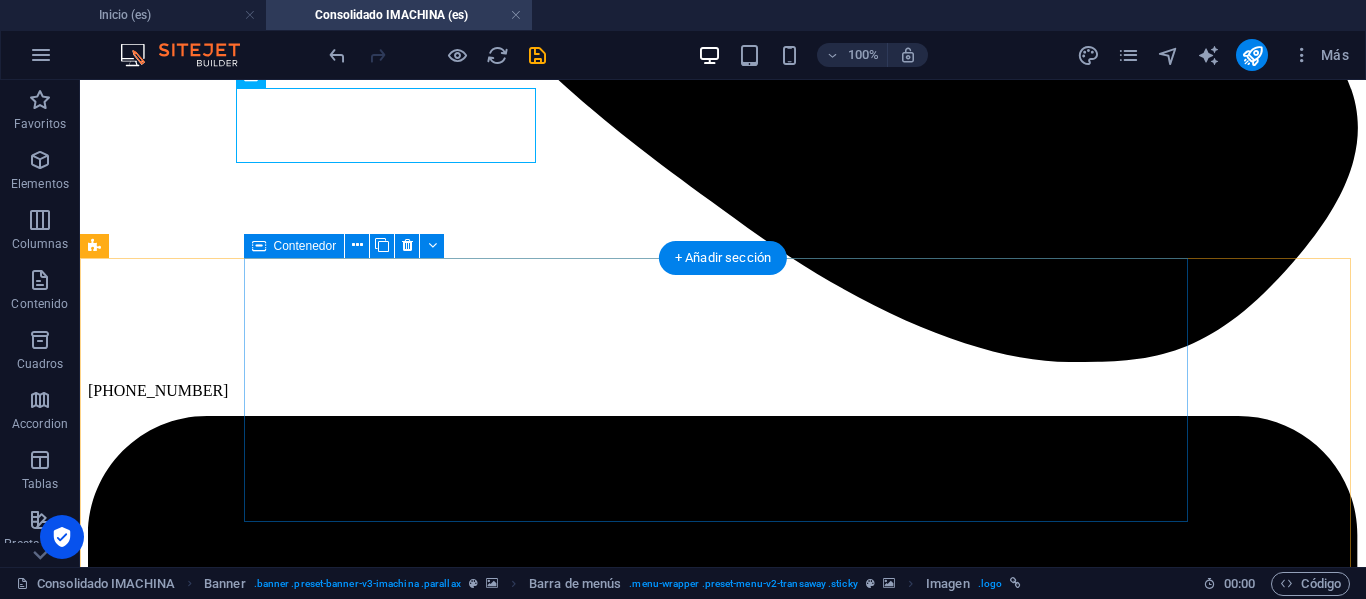 click on "[DATE]" at bounding box center [723, 10073] 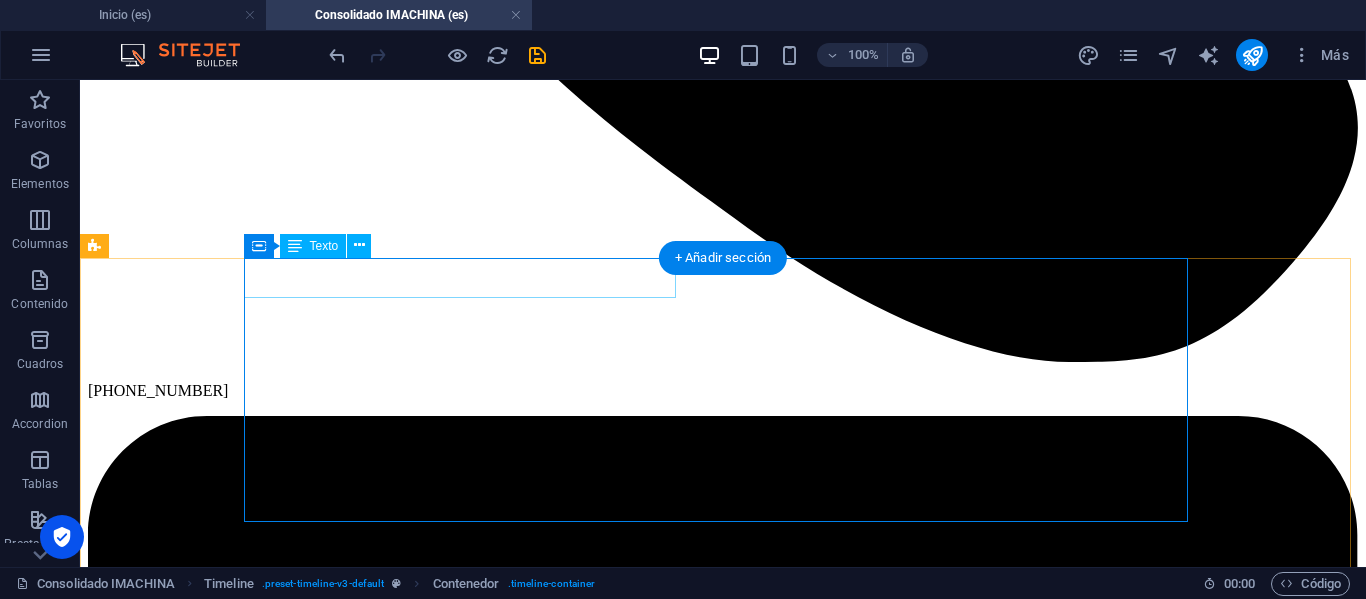 click on "[DATE]" at bounding box center (723, 9963) 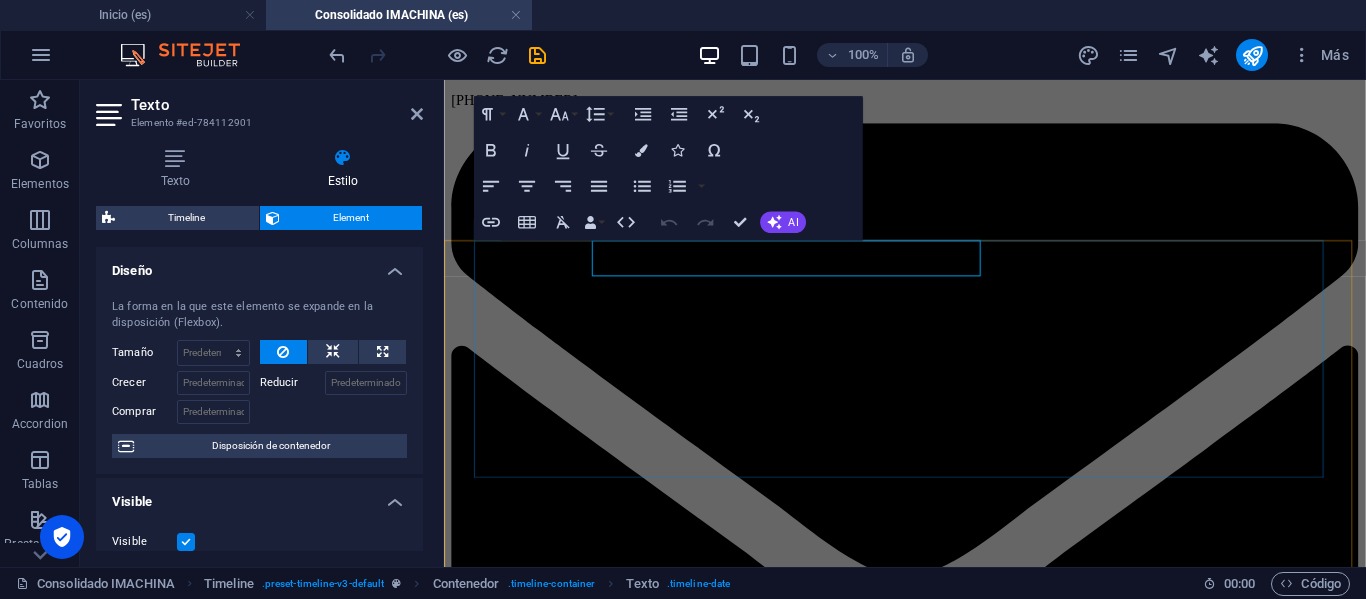 click on "[DATE]" at bounding box center [956, 8283] 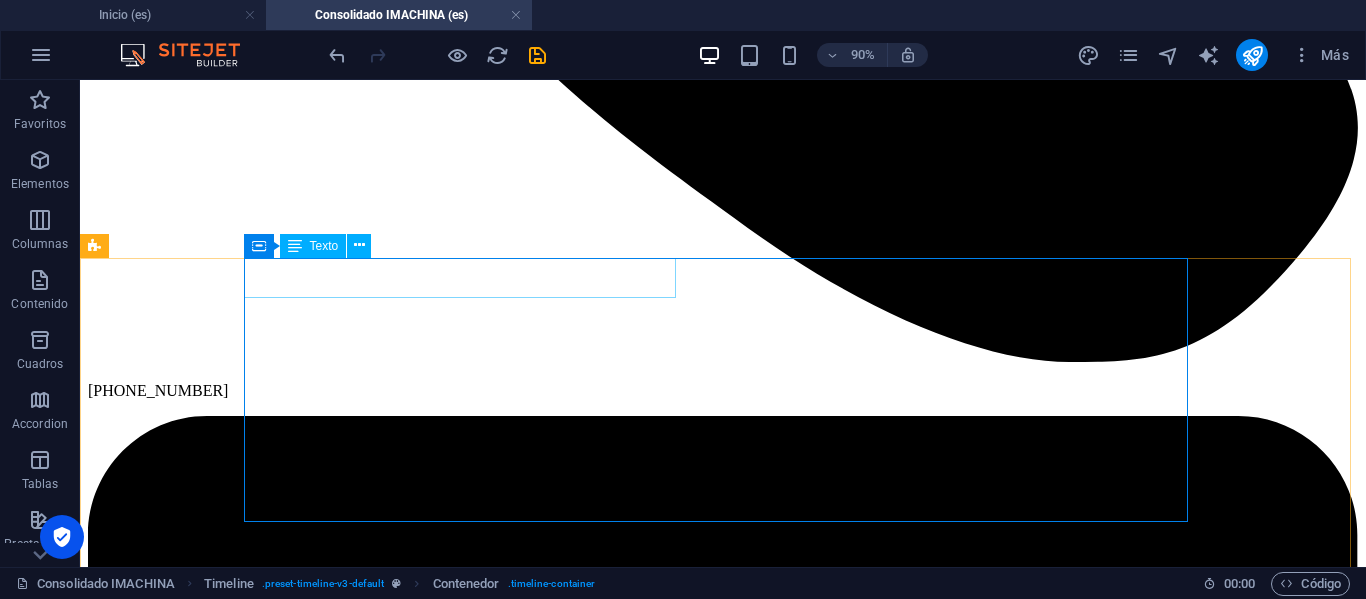 click on "[DATE]" at bounding box center (723, 9963) 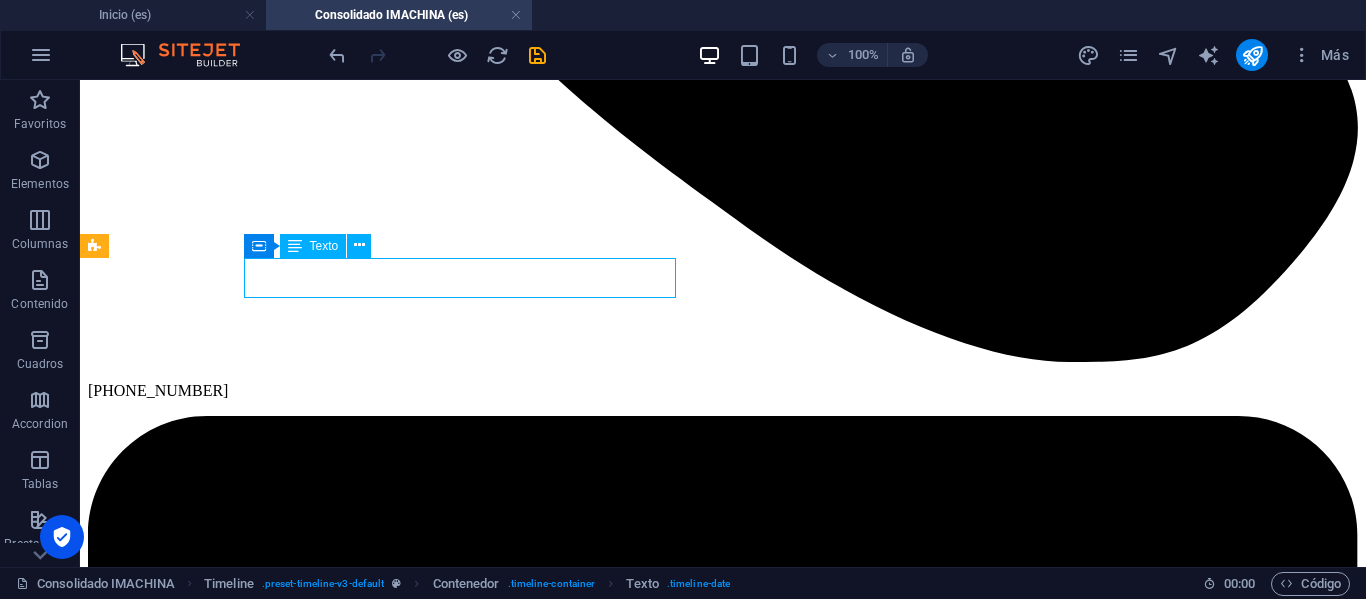 click on "[DATE]" at bounding box center [723, 9963] 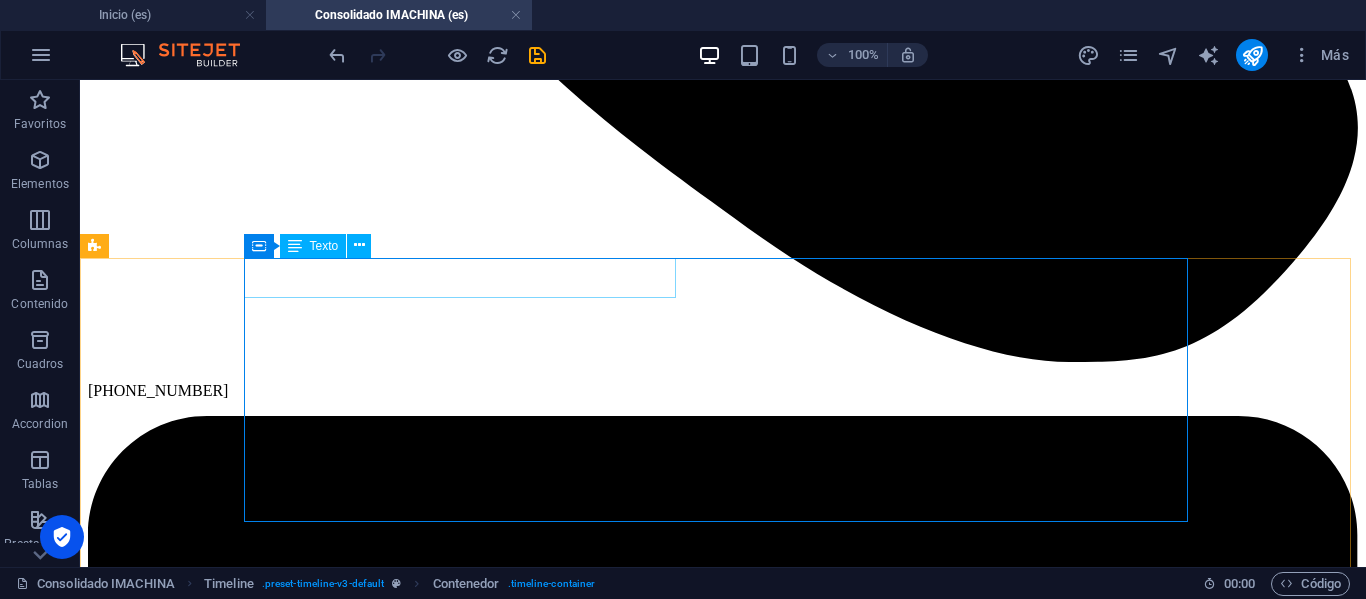 click on "[DATE]" at bounding box center [723, 9963] 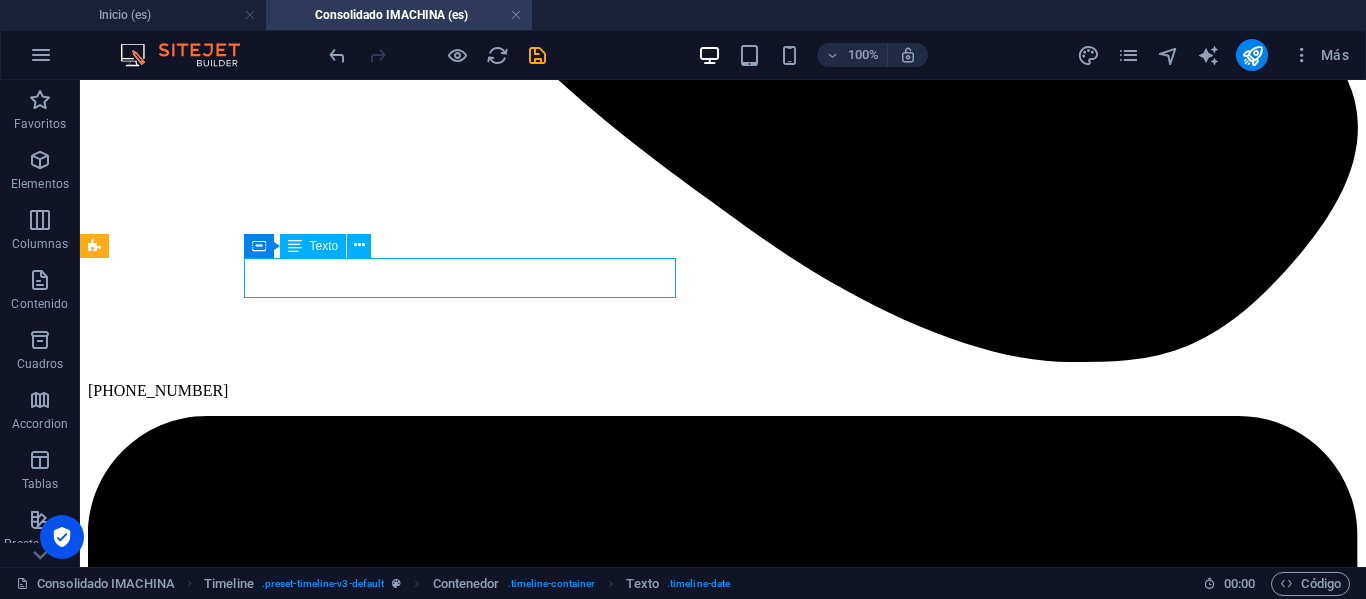 click on "[DATE]" at bounding box center [723, 9963] 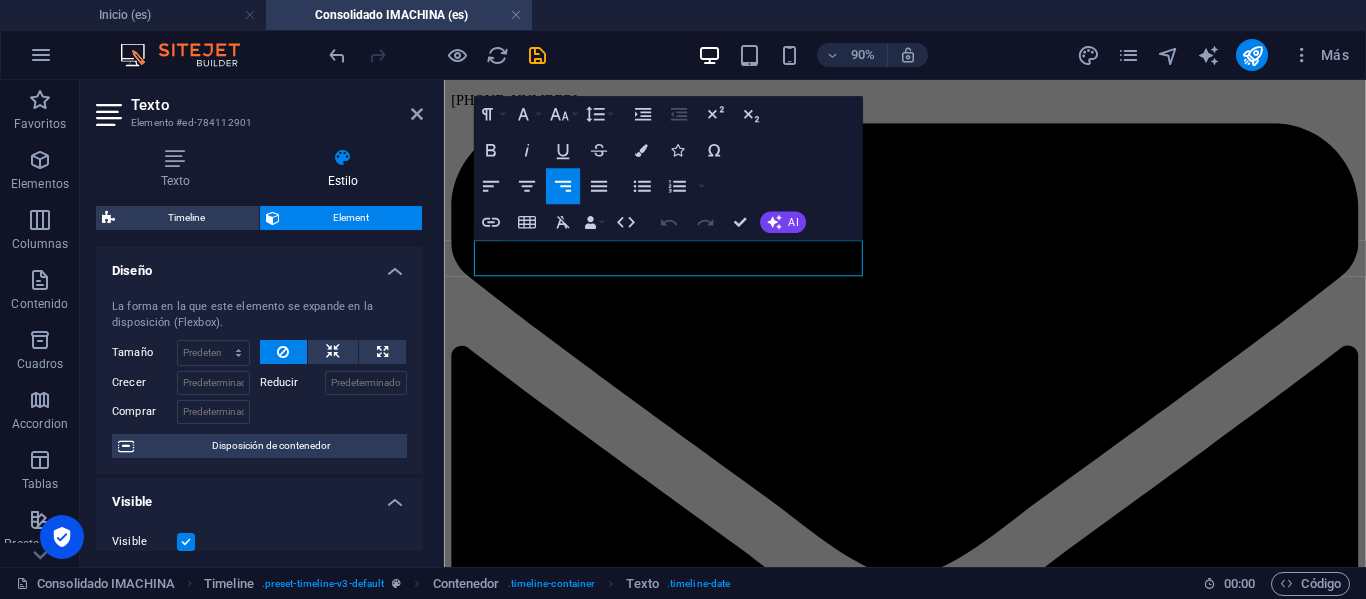 click on "[DATE]" at bounding box center (956, 8173) 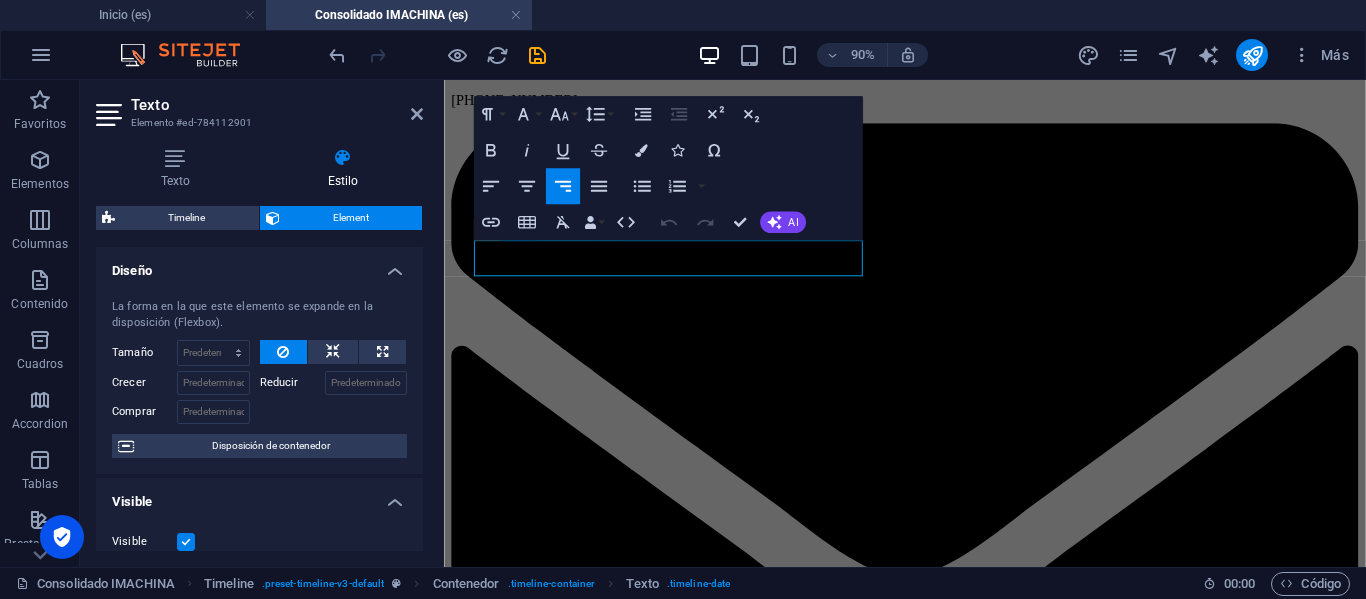 click on "[DATE]" at bounding box center (956, 8173) 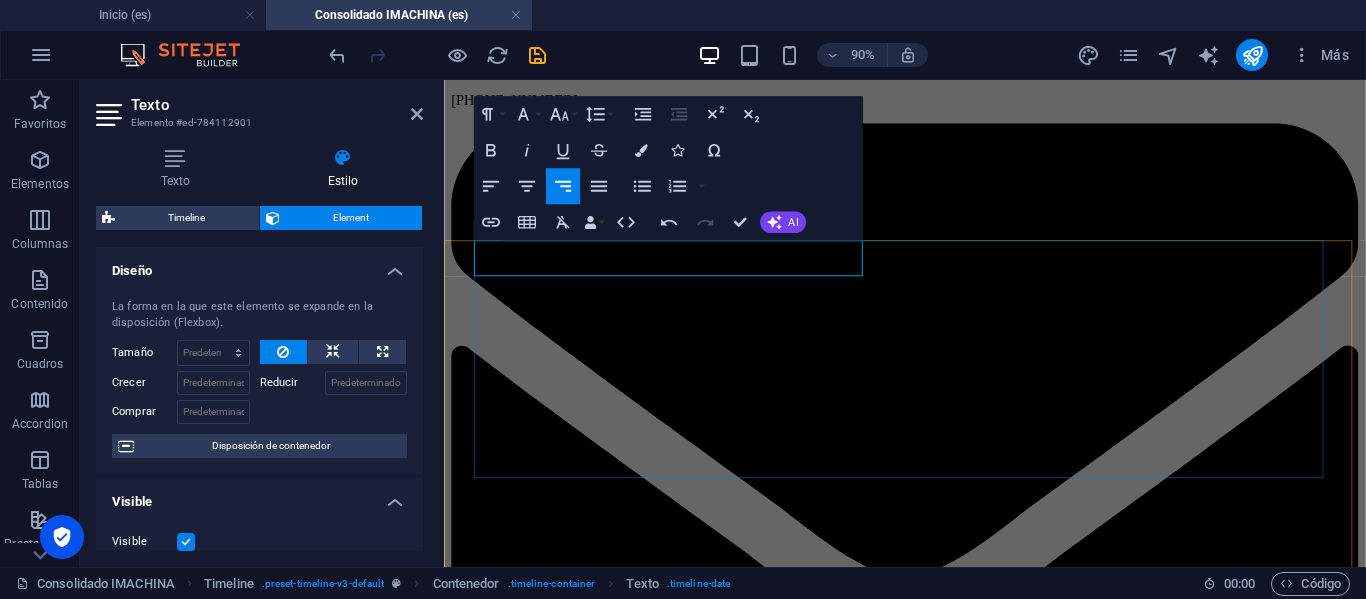 type 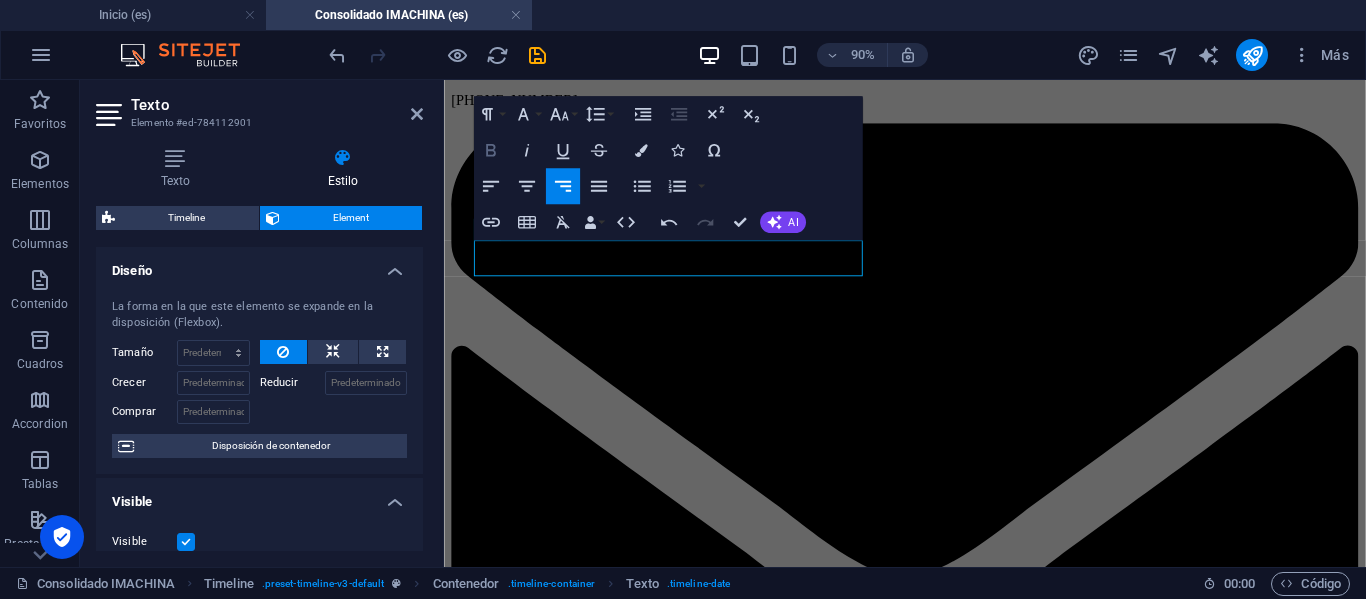 click 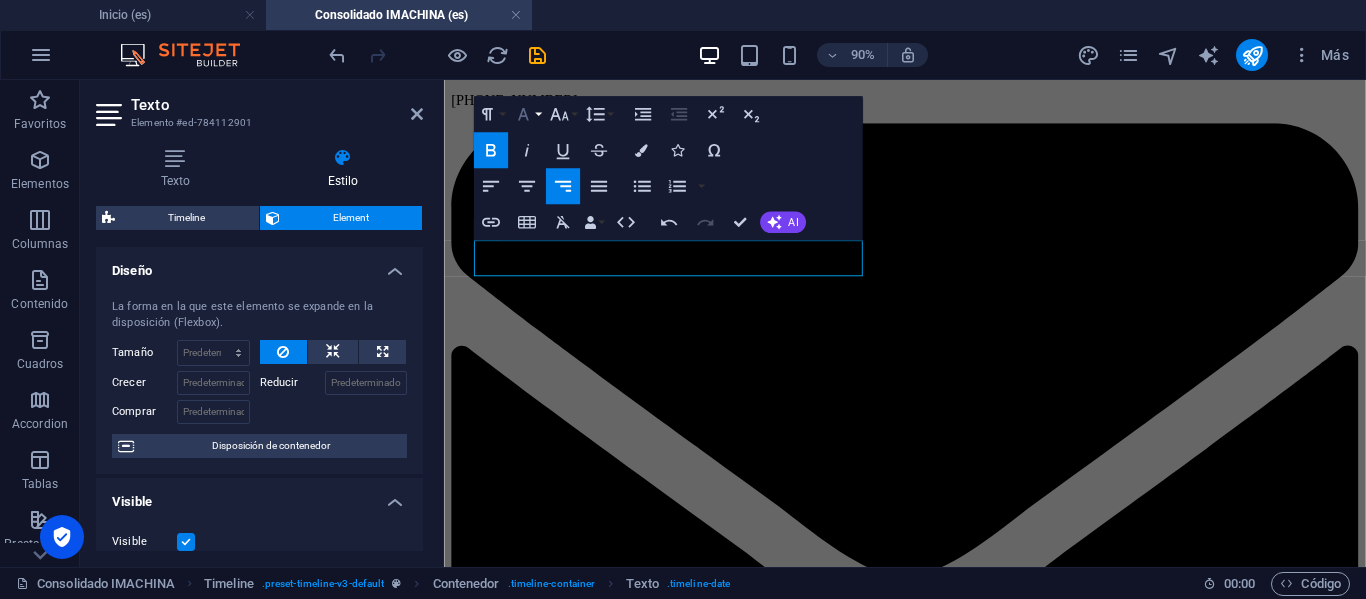 click 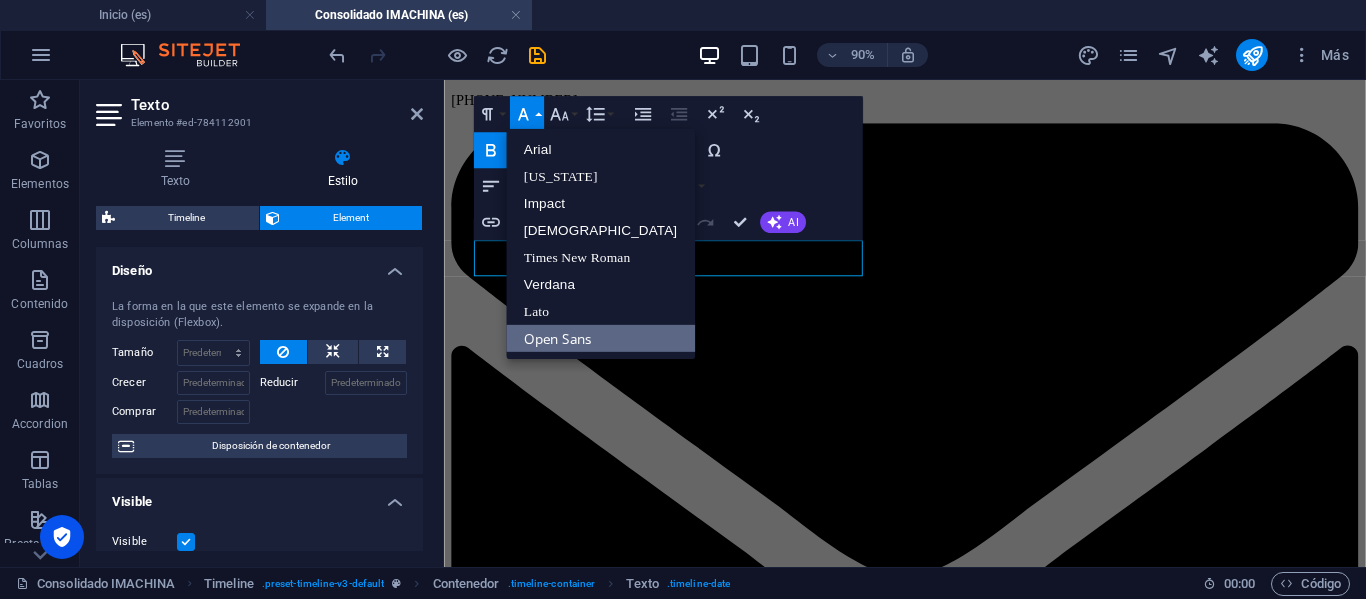 scroll, scrollTop: 0, scrollLeft: 0, axis: both 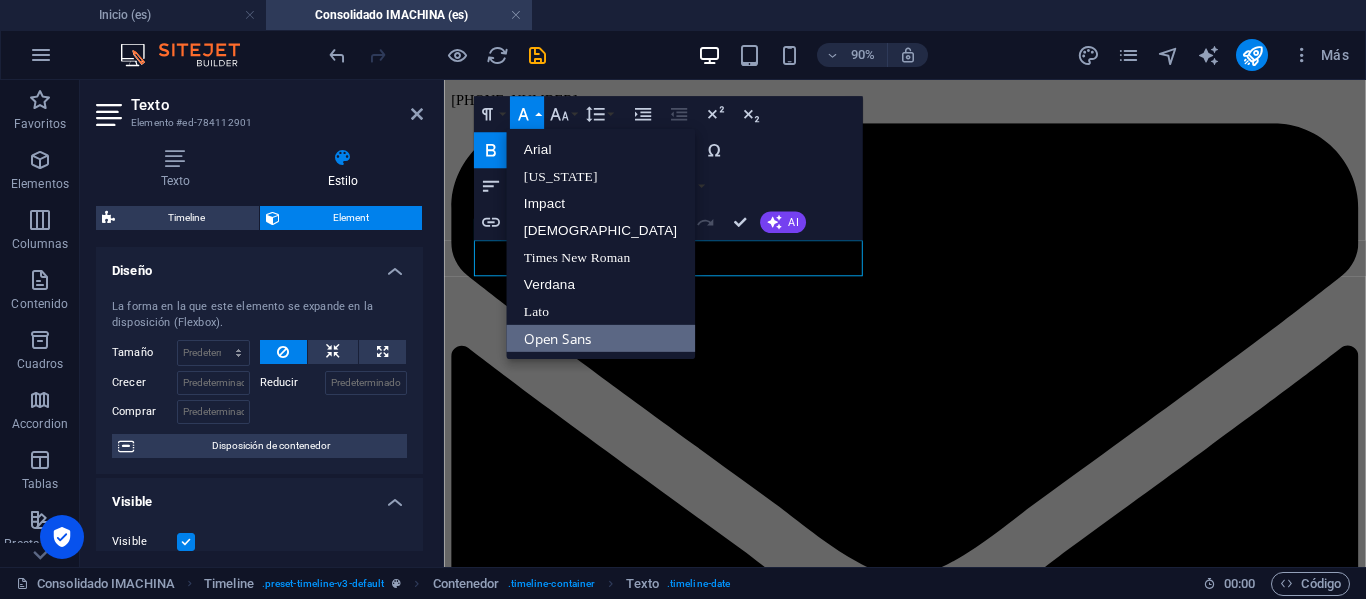 click on "Open Sans" at bounding box center [600, 337] 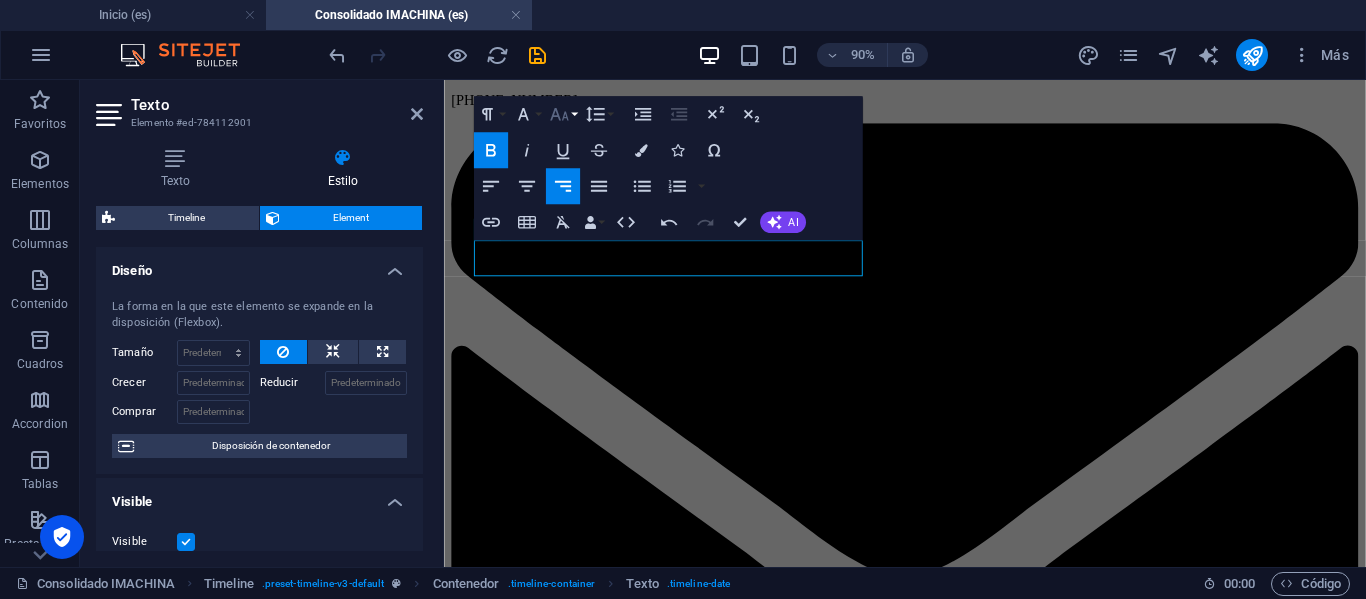 click 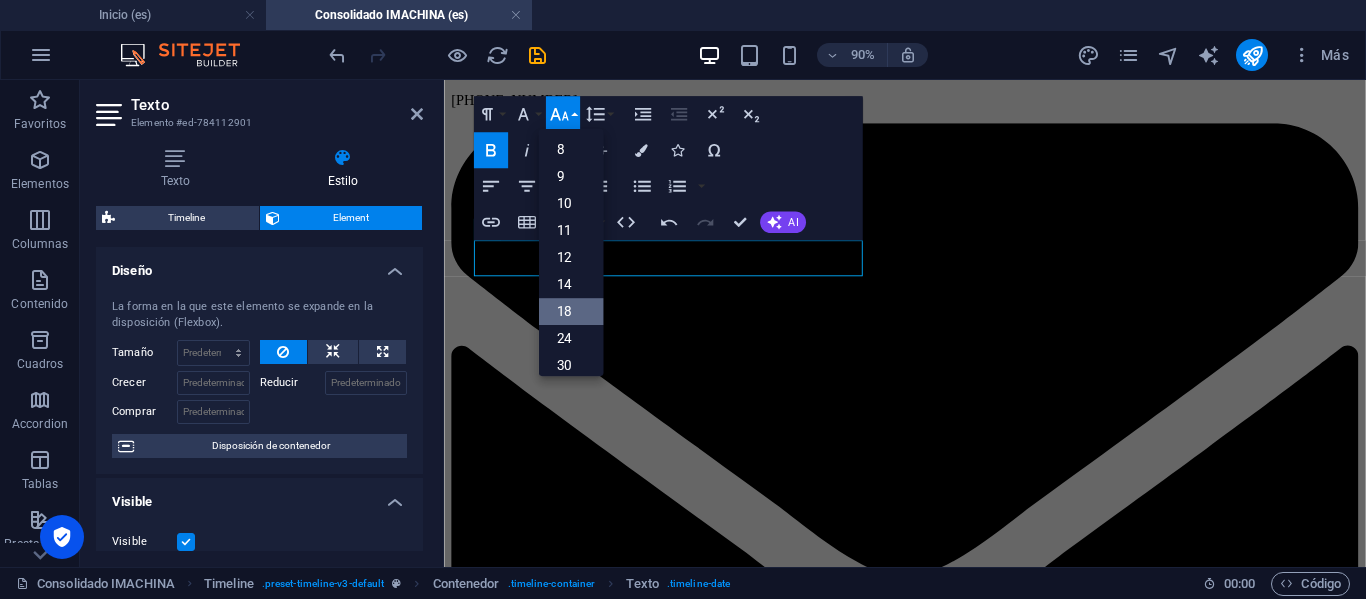 click on "18" at bounding box center [570, 310] 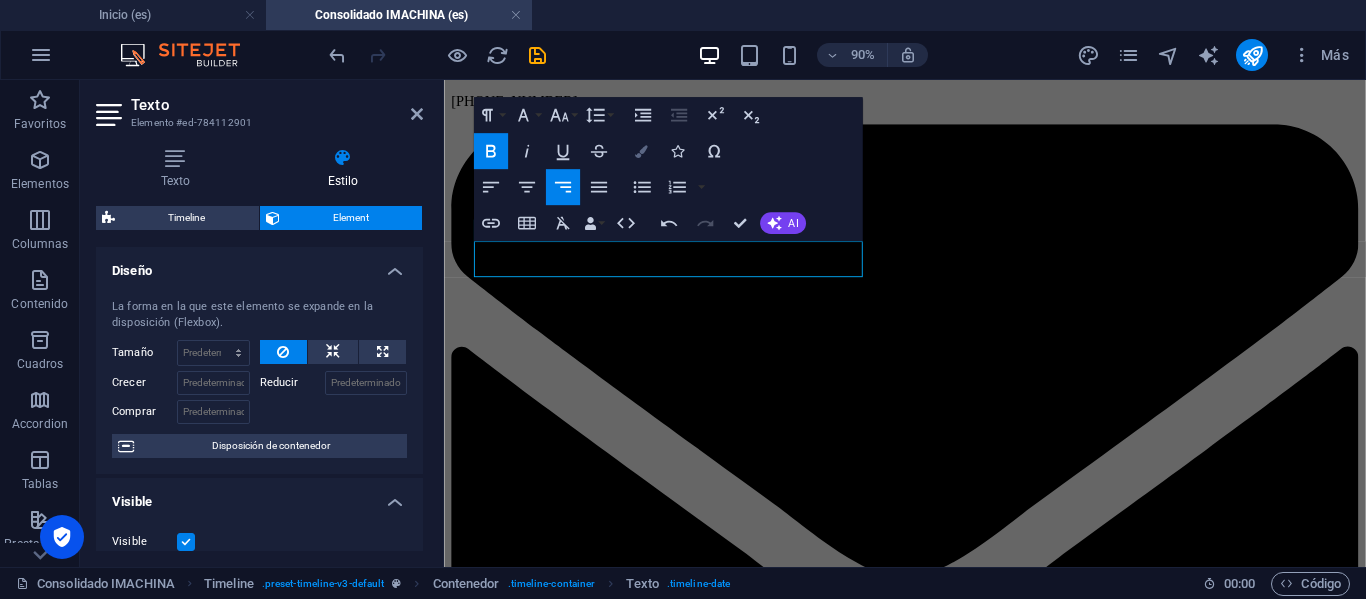 click at bounding box center (641, 150) 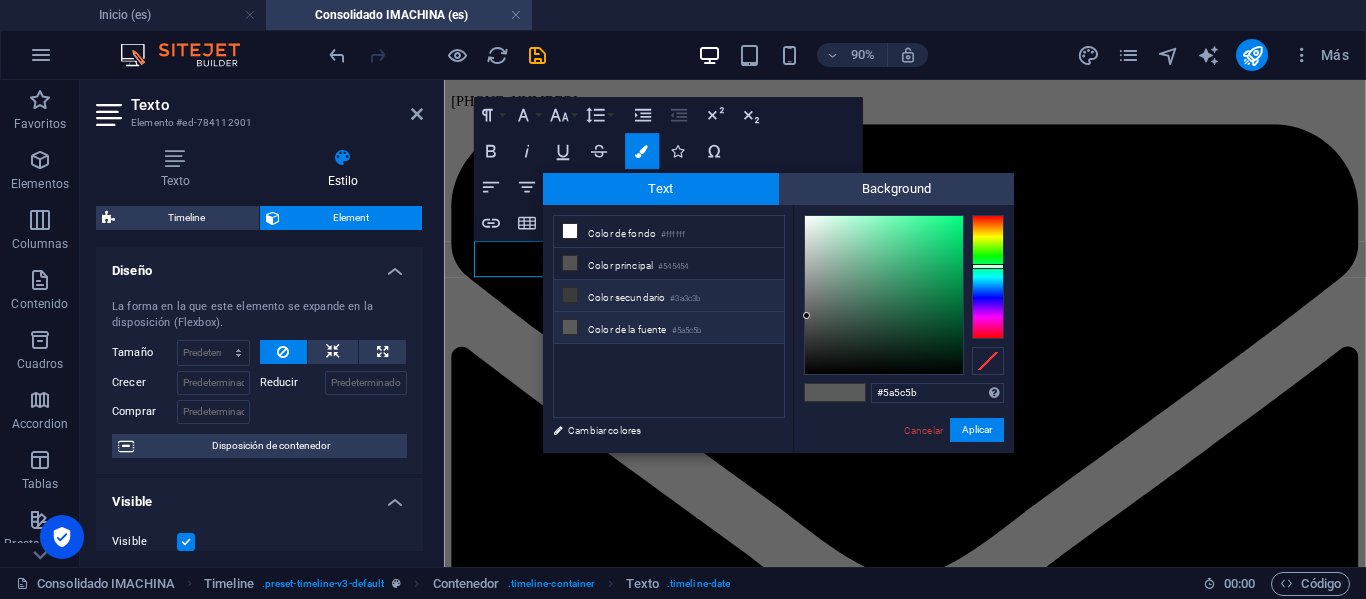 click on "Color secundario
#3a3c3b" at bounding box center (669, 296) 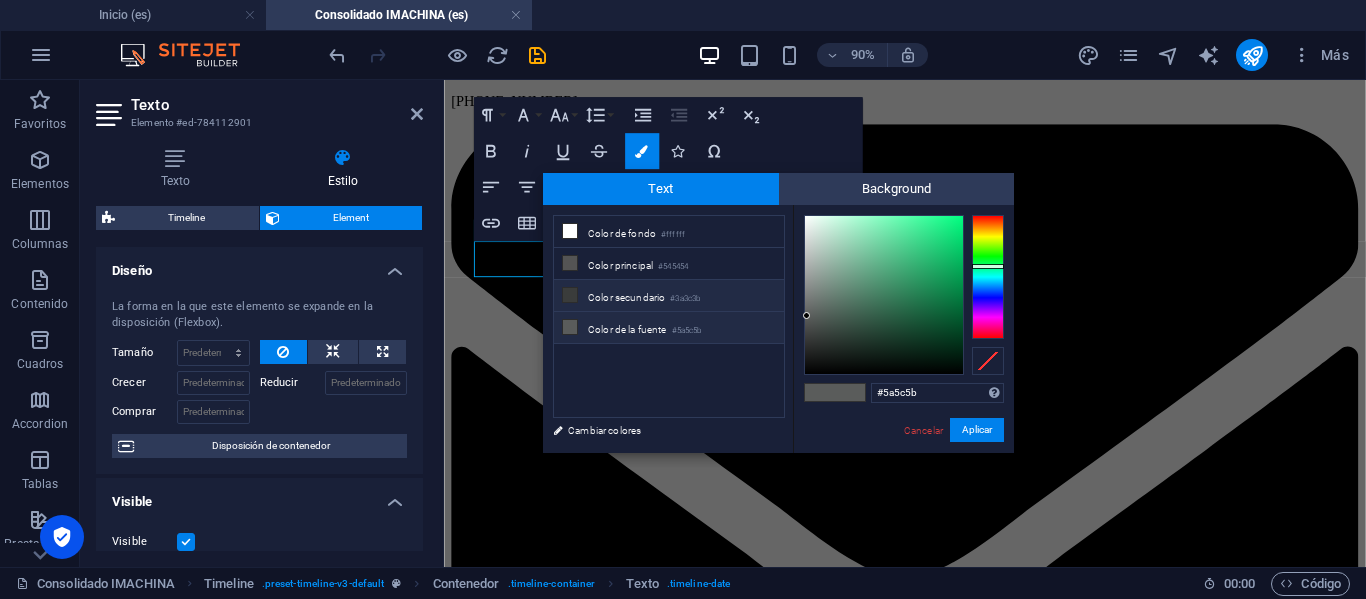 type on "#3a3c3b" 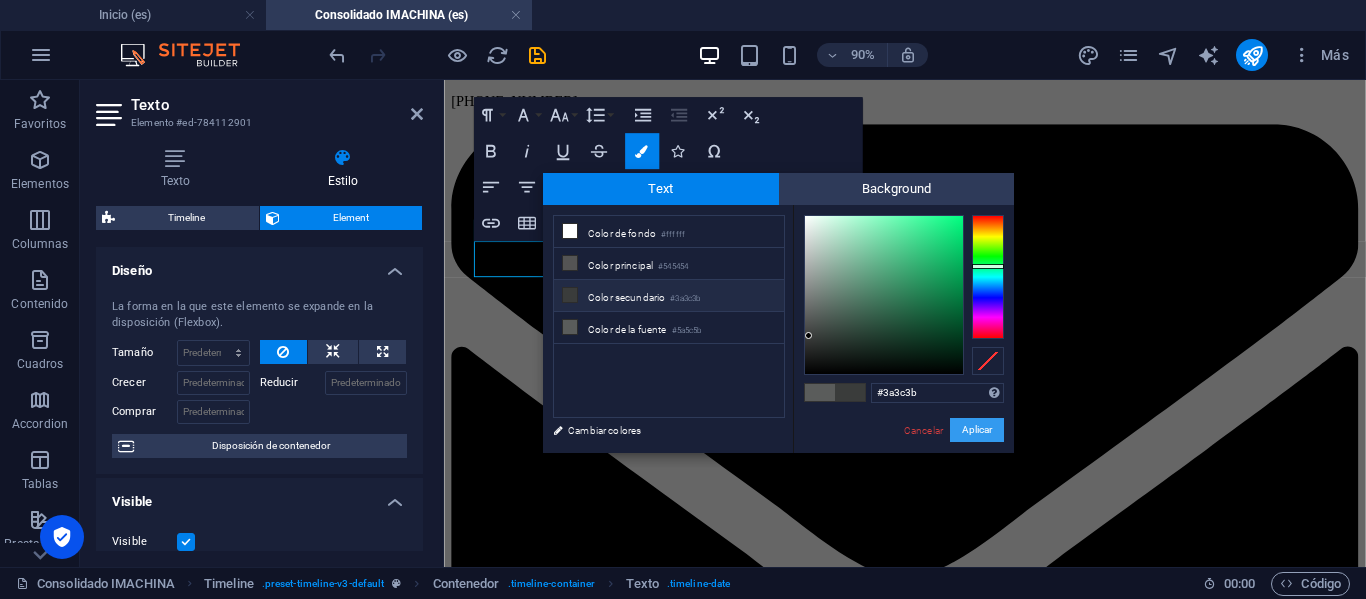 click on "Aplicar" at bounding box center [977, 430] 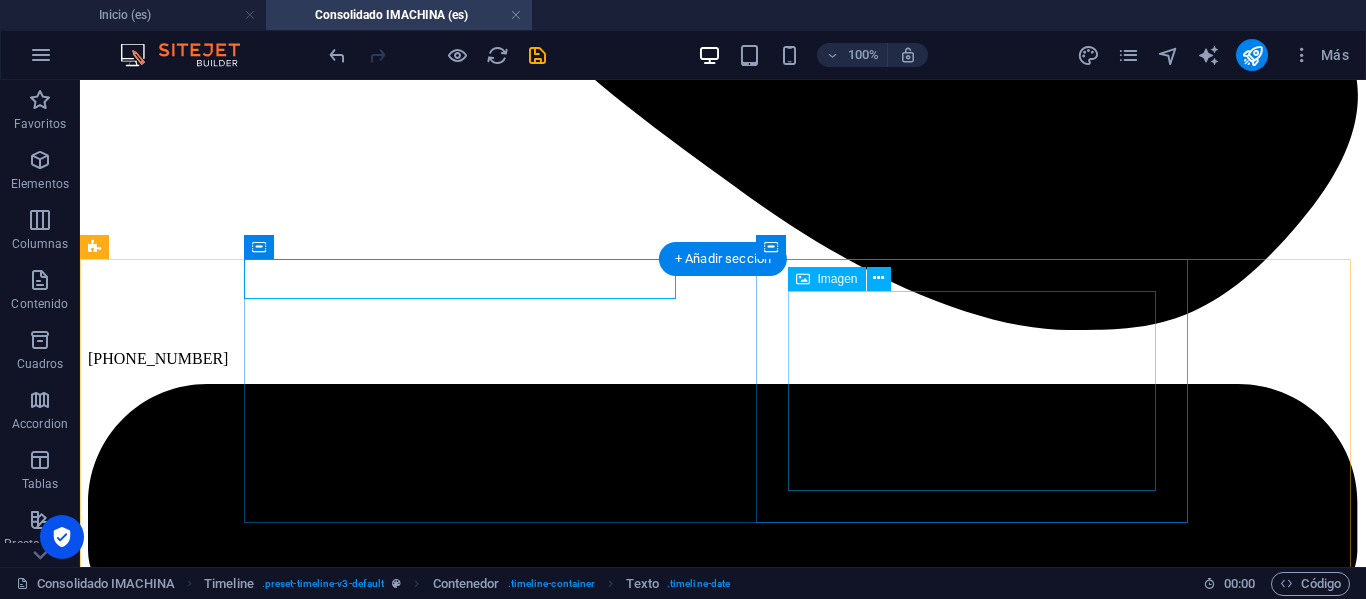 click at bounding box center [723, 10064] 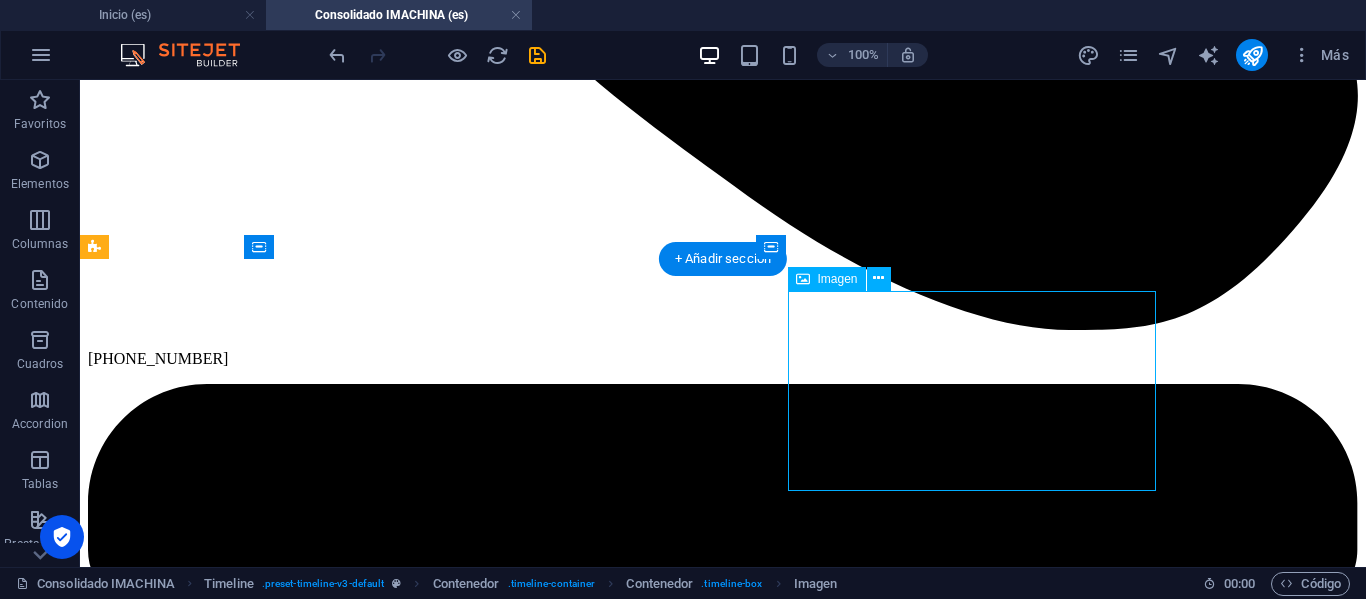 click at bounding box center (723, 10064) 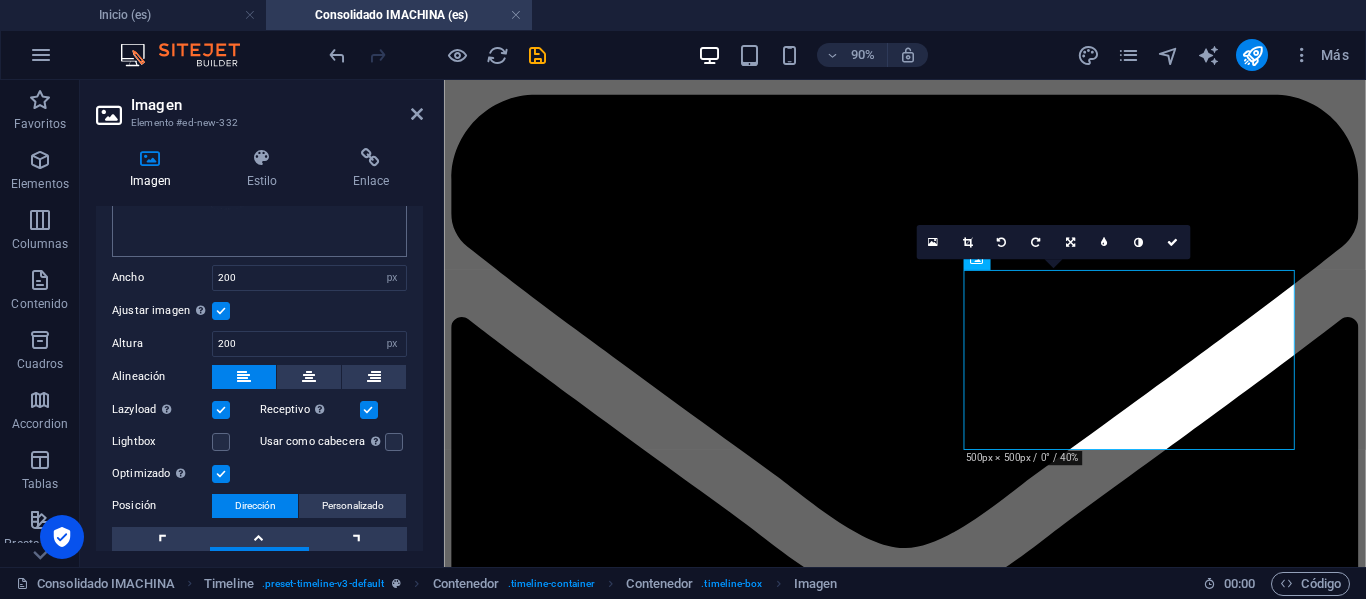scroll, scrollTop: 200, scrollLeft: 0, axis: vertical 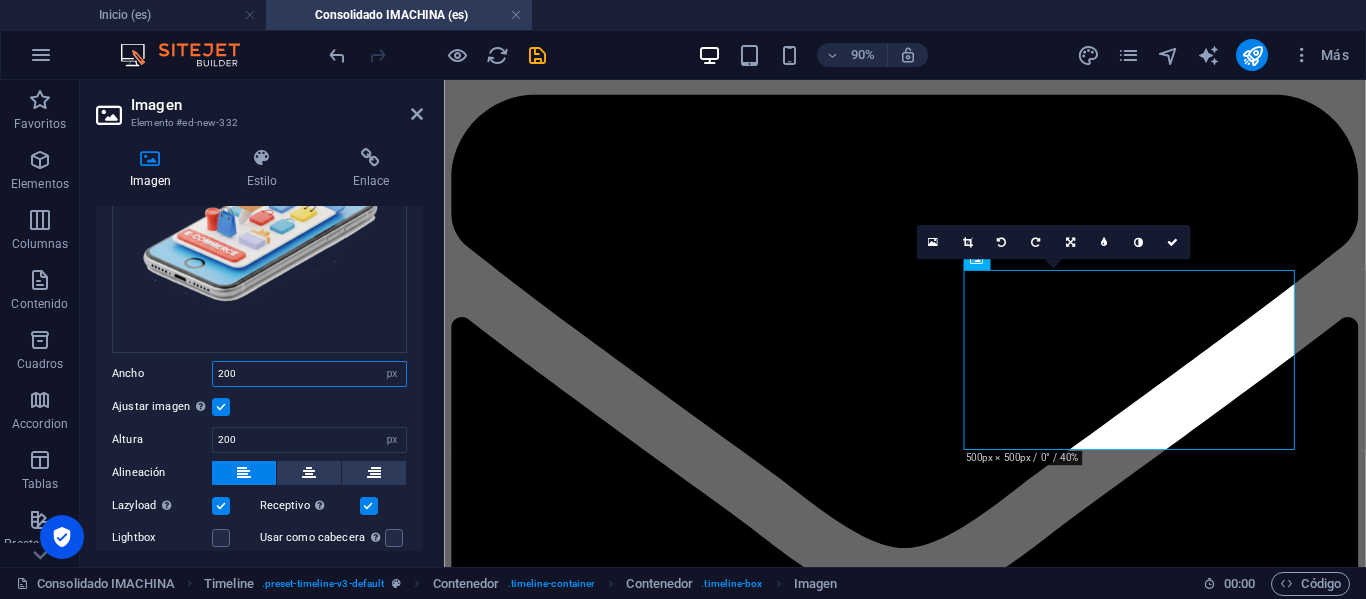 drag, startPoint x: 244, startPoint y: 376, endPoint x: 175, endPoint y: 377, distance: 69.00725 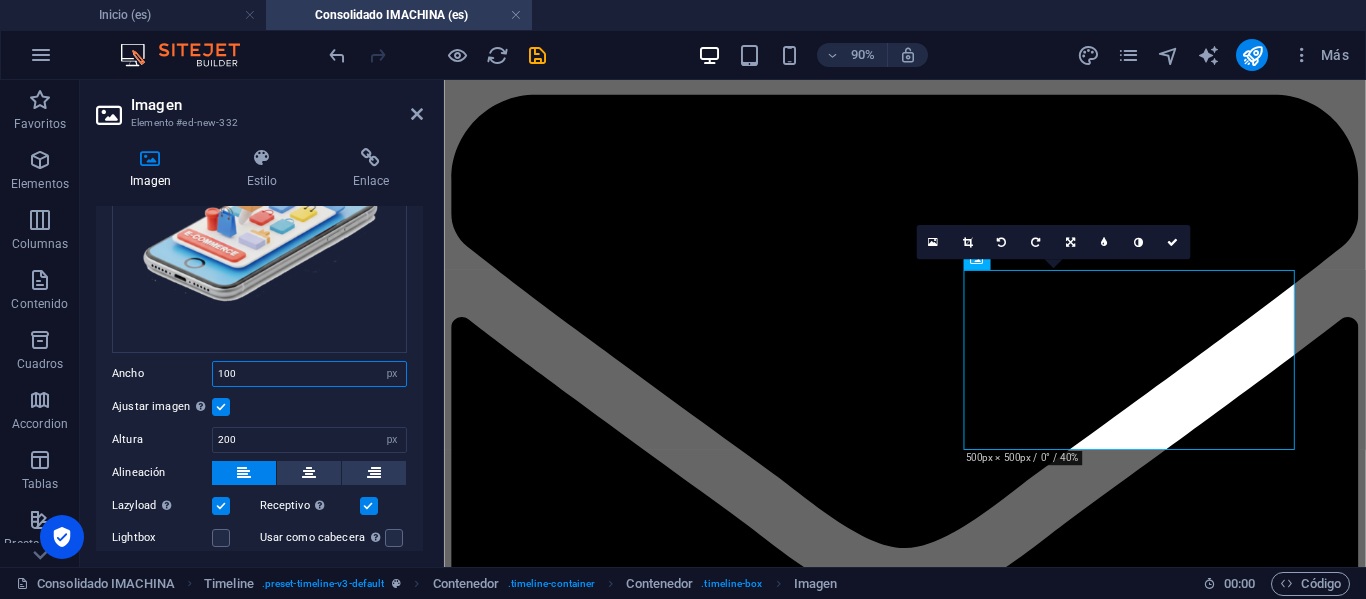 type on "100" 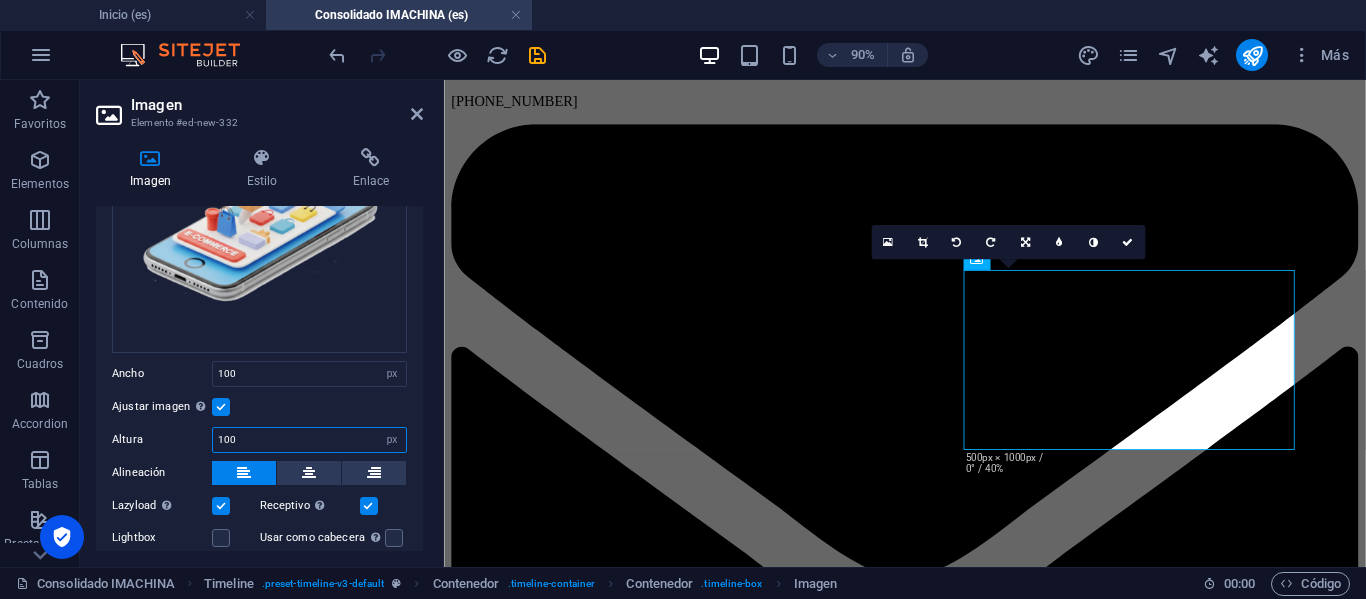 type on "100" 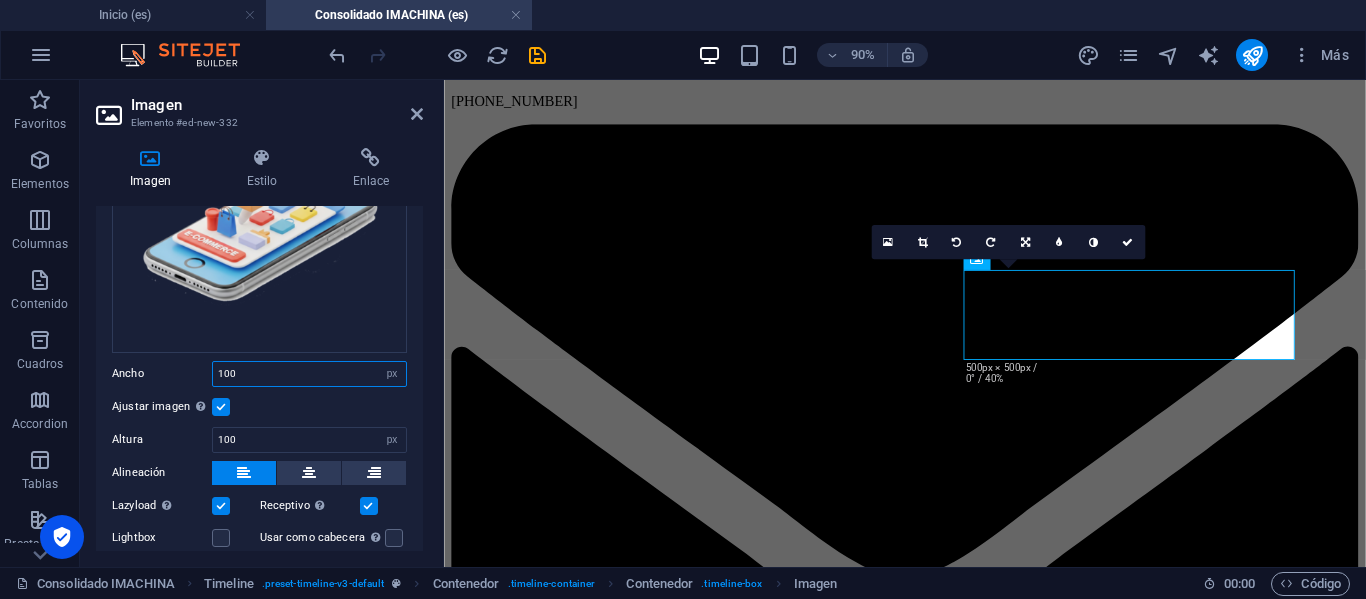 drag, startPoint x: 244, startPoint y: 365, endPoint x: 181, endPoint y: 374, distance: 63.63961 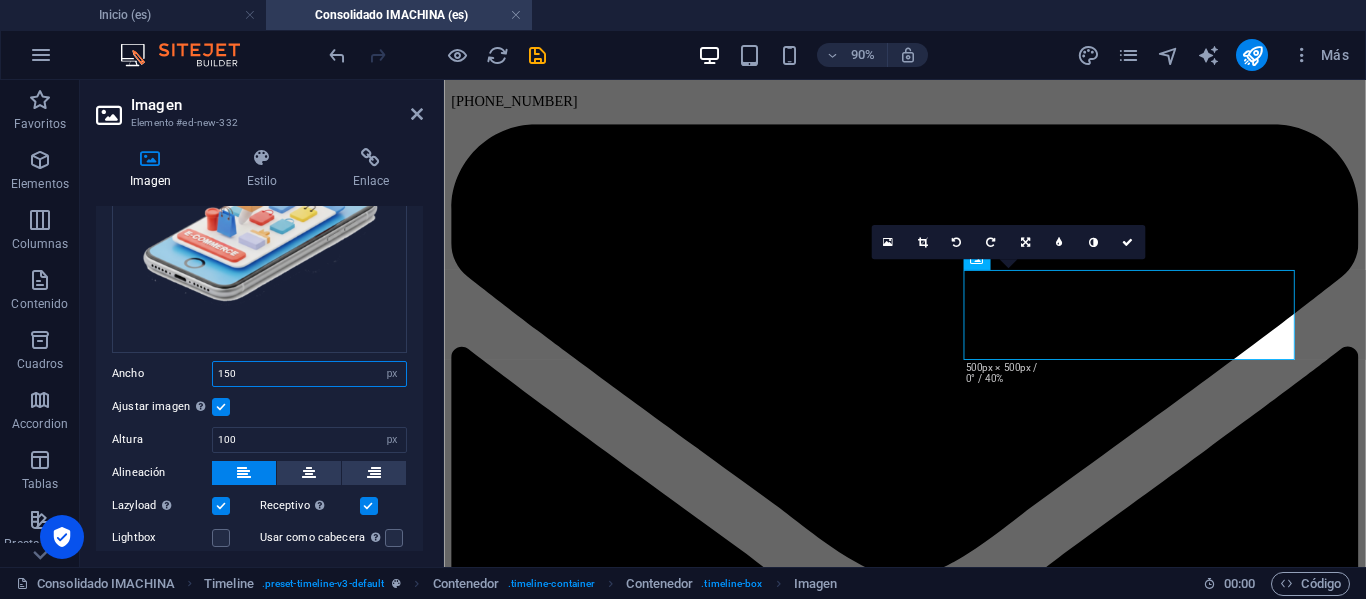 type on "150" 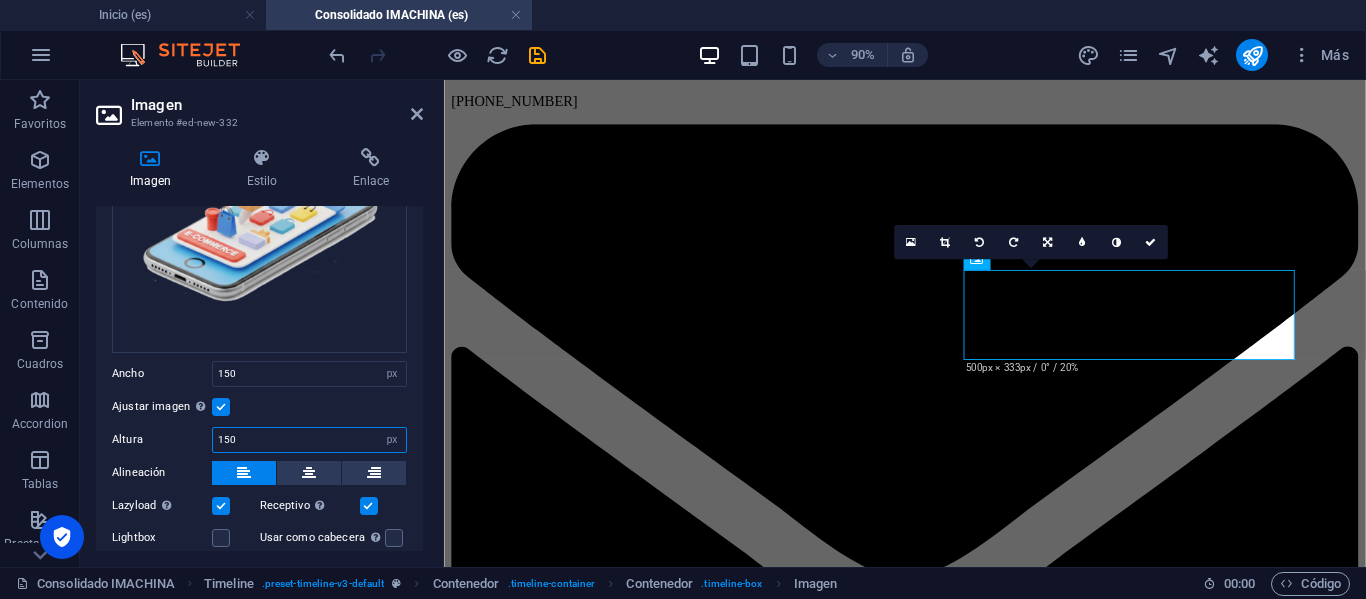 type on "150" 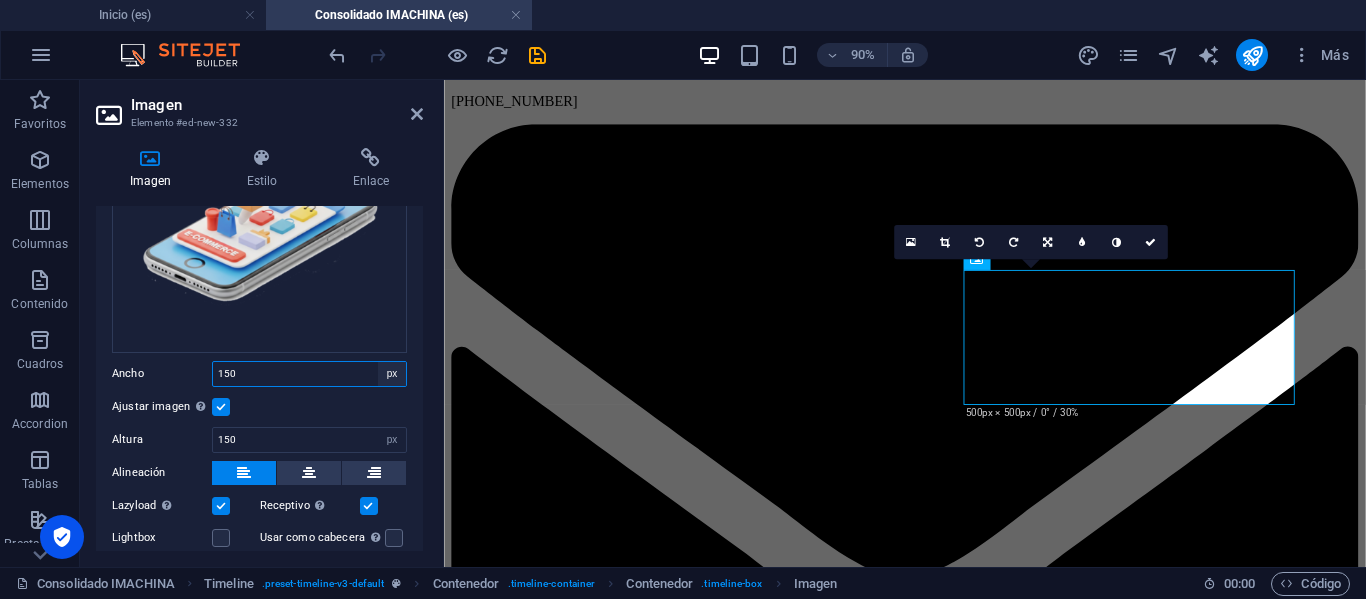 click on "Predeterminado automático px rem % em vh vw" at bounding box center [392, 374] 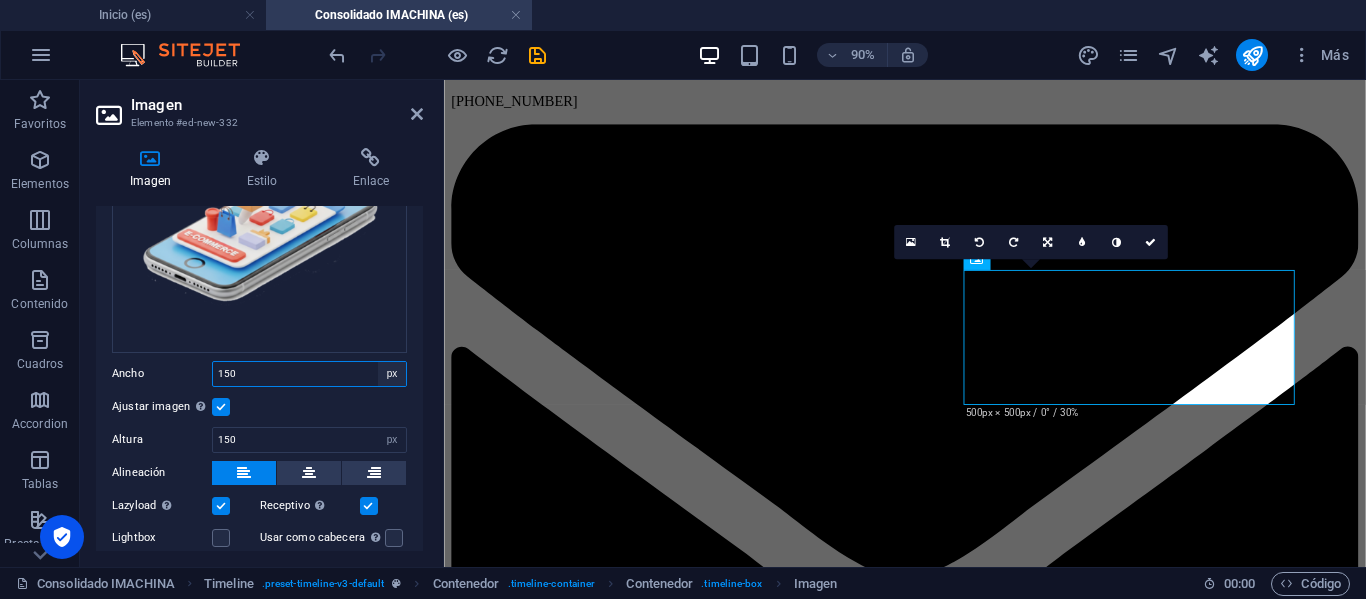 select on "default" 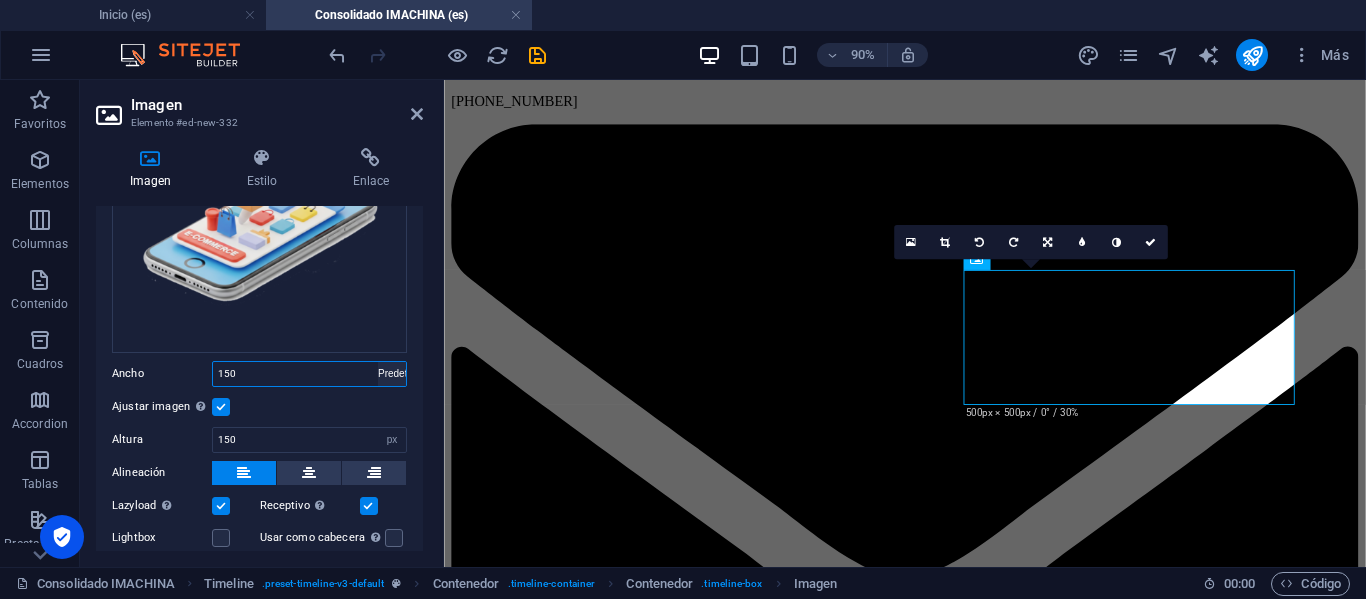 click on "Predeterminado automático px rem % em vh vw" at bounding box center [392, 374] 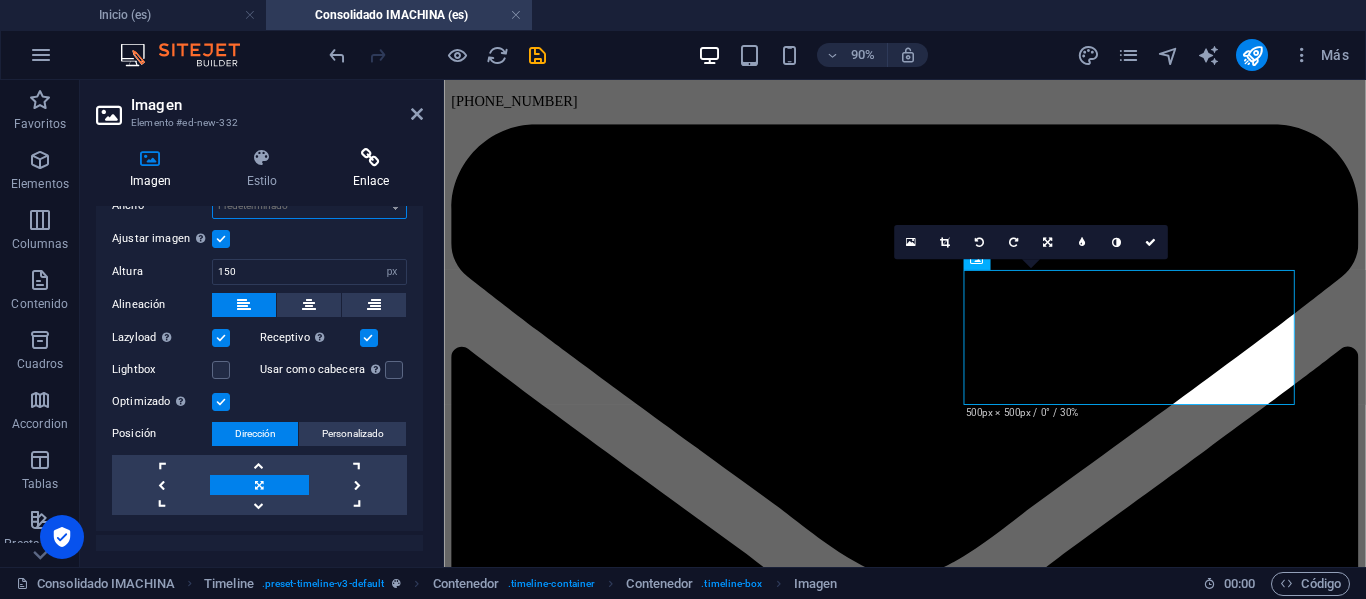 scroll, scrollTop: 400, scrollLeft: 0, axis: vertical 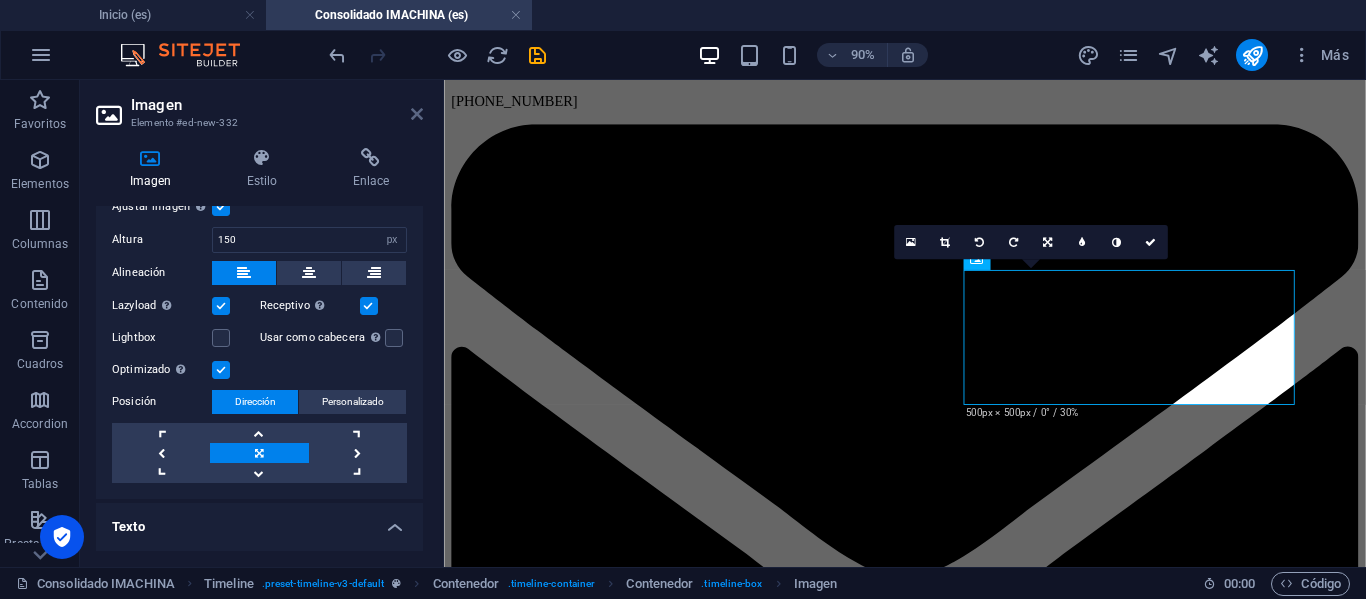 click at bounding box center (417, 114) 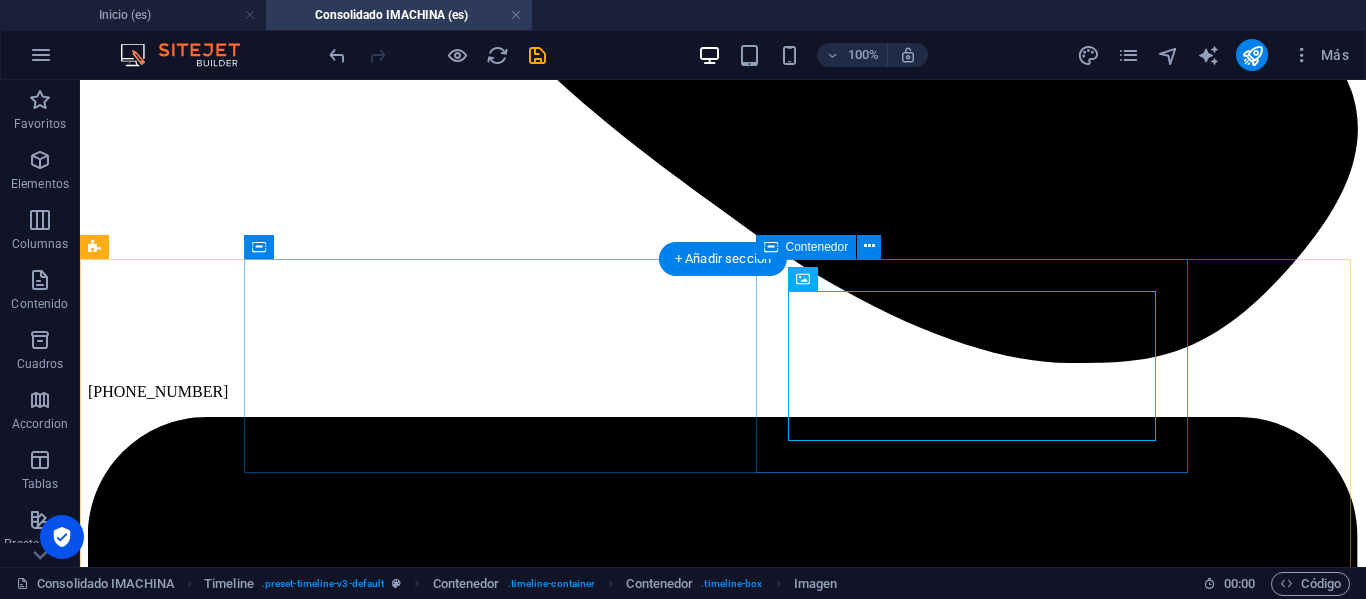 click at bounding box center (723, 10072) 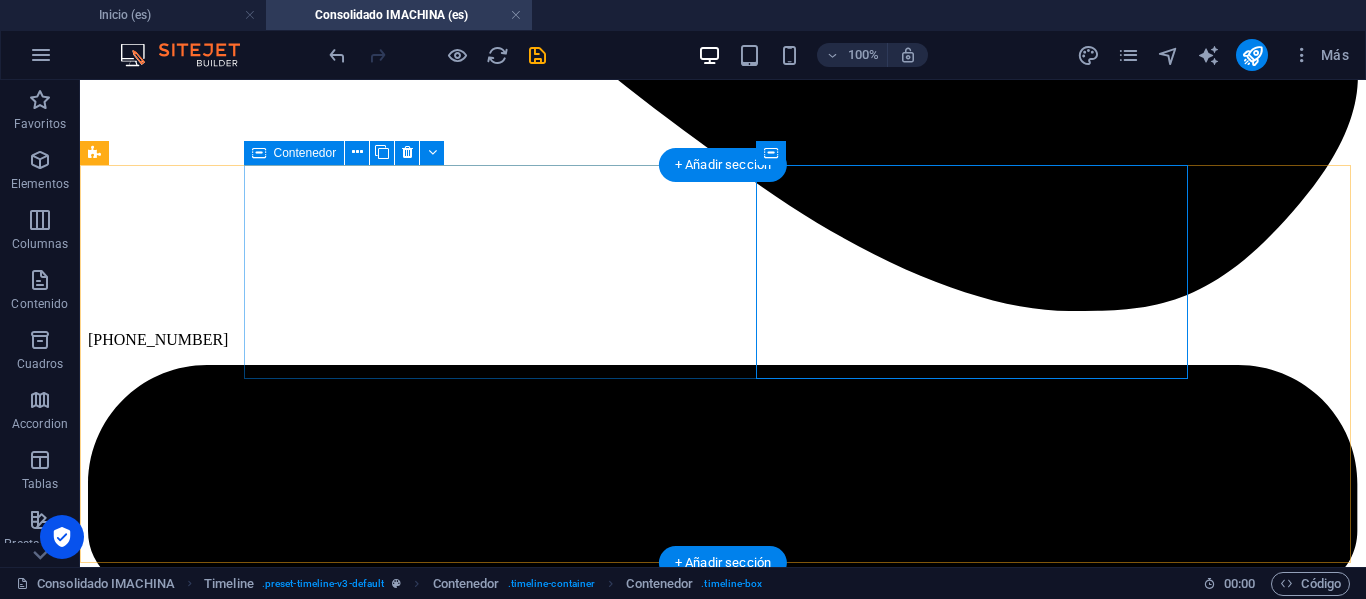 scroll, scrollTop: 1699, scrollLeft: 0, axis: vertical 